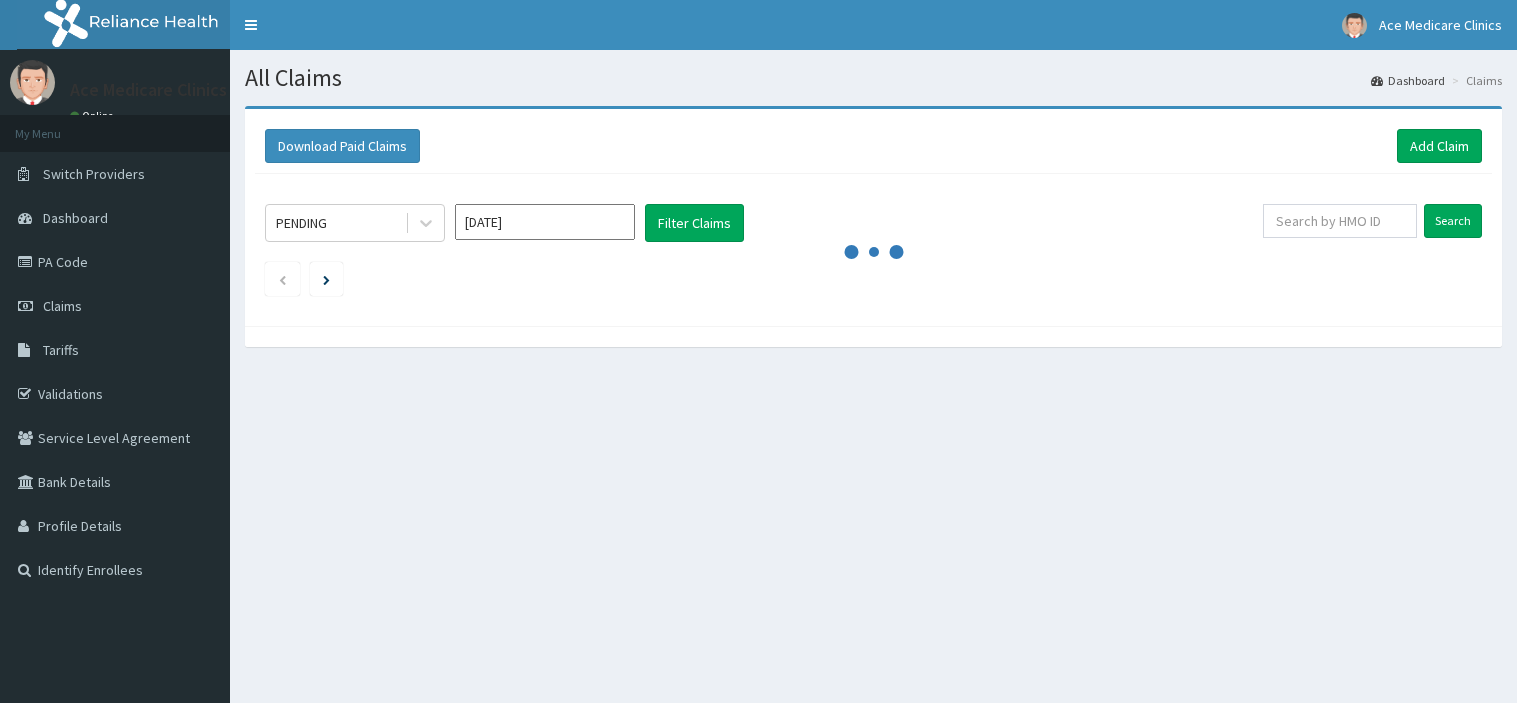 scroll, scrollTop: 0, scrollLeft: 0, axis: both 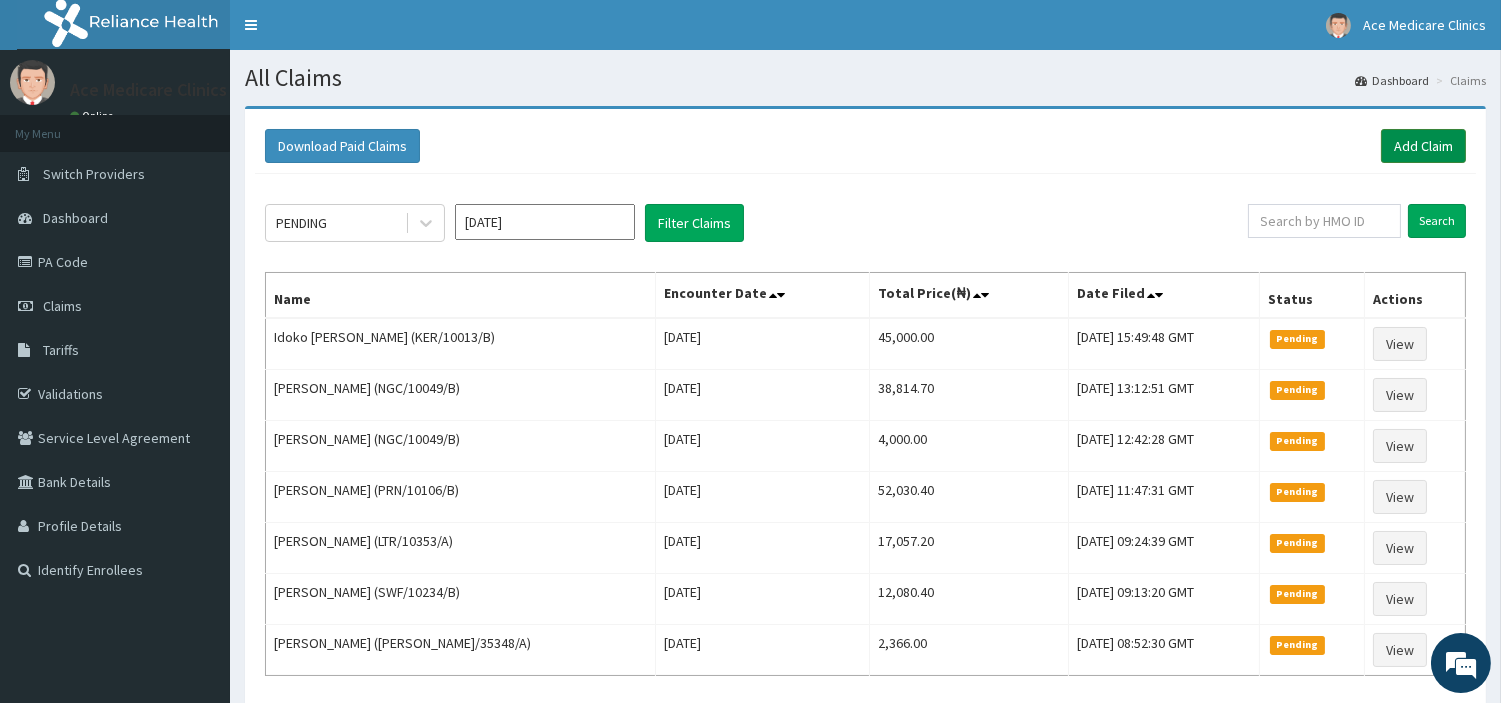 click on "Add Claim" at bounding box center [1423, 146] 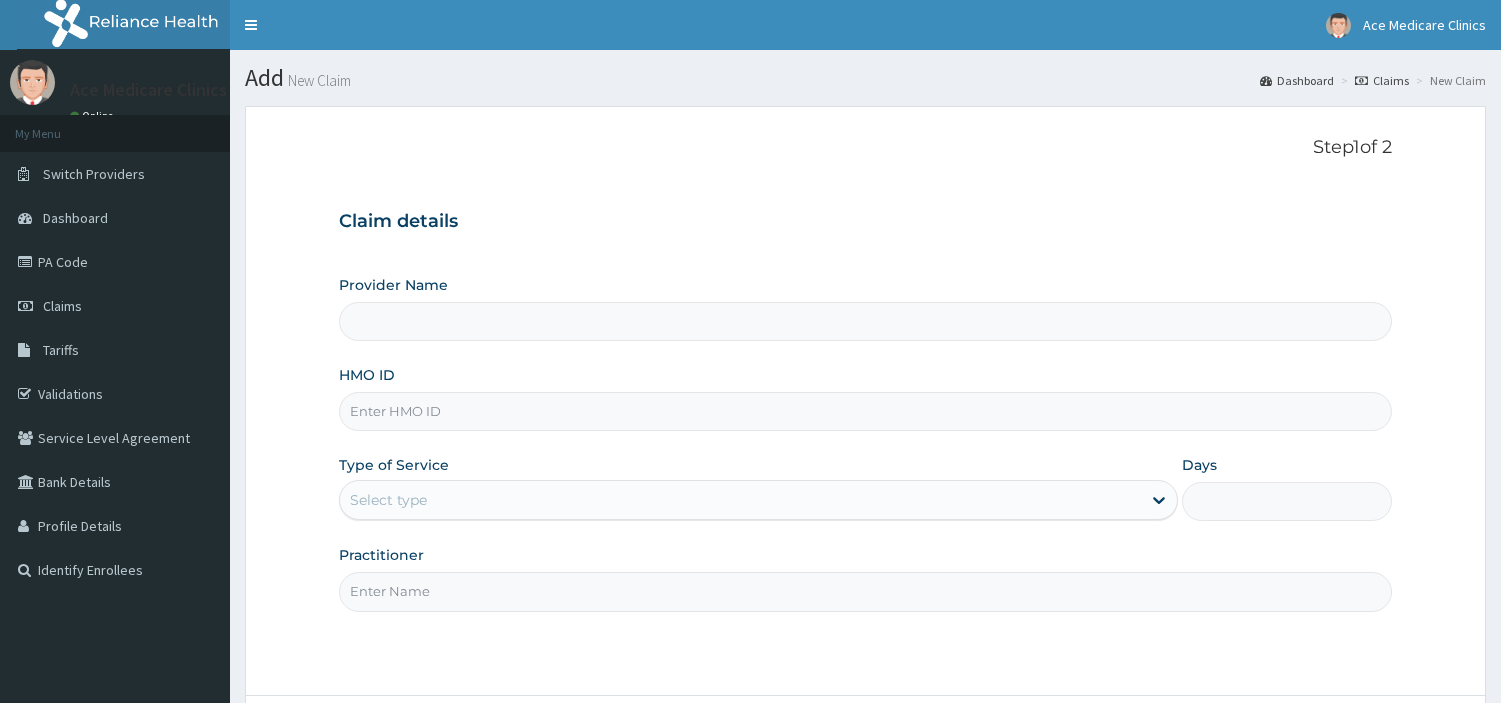 scroll, scrollTop: 0, scrollLeft: 0, axis: both 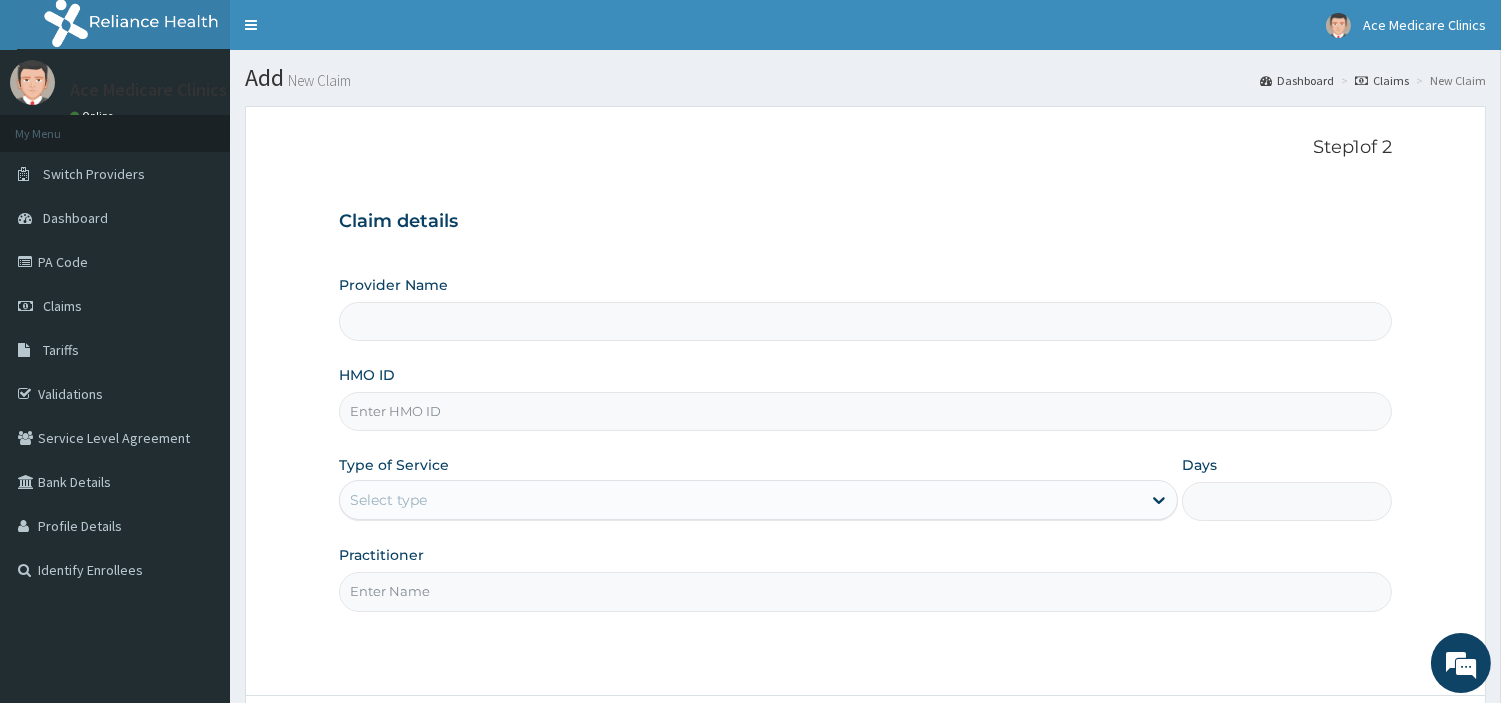 type on "ACE MEDICARE CLINICS- Ota" 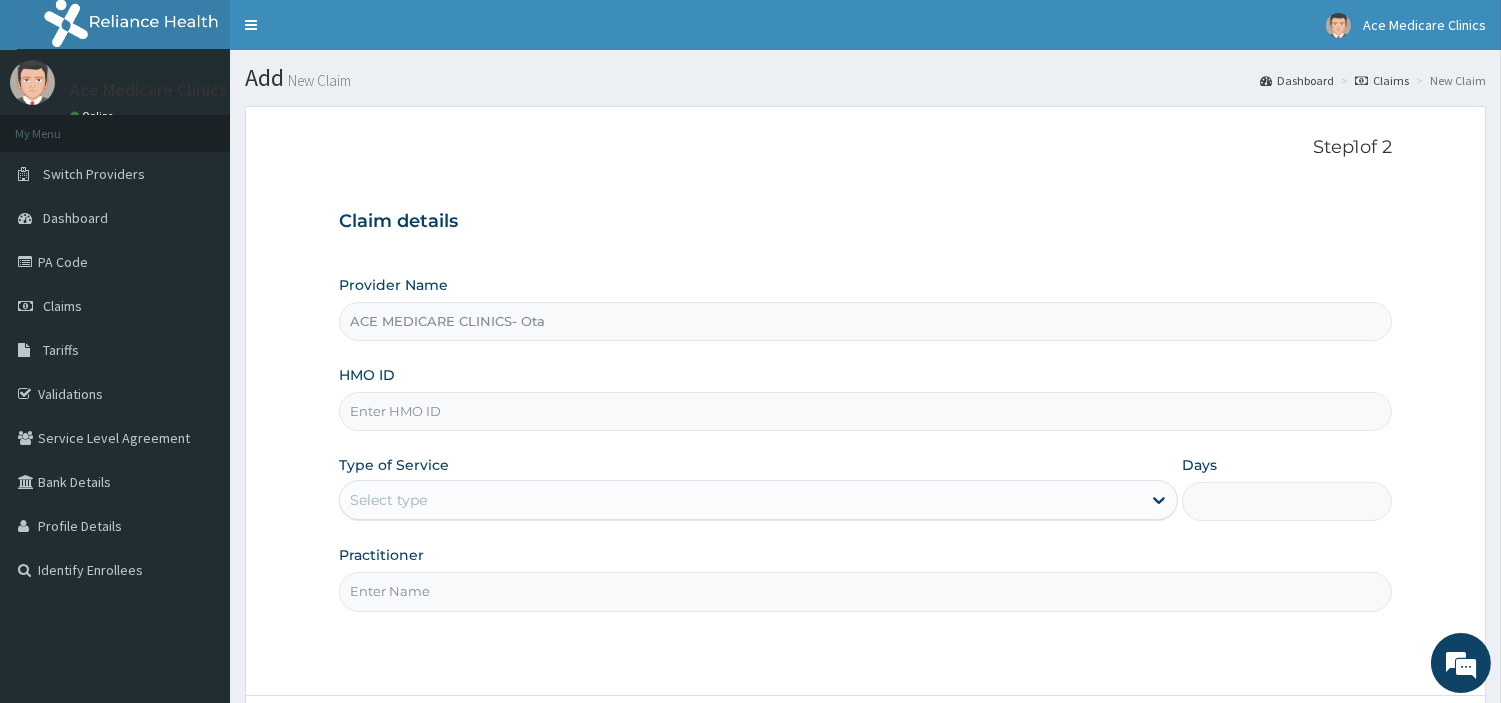 scroll, scrollTop: 0, scrollLeft: 0, axis: both 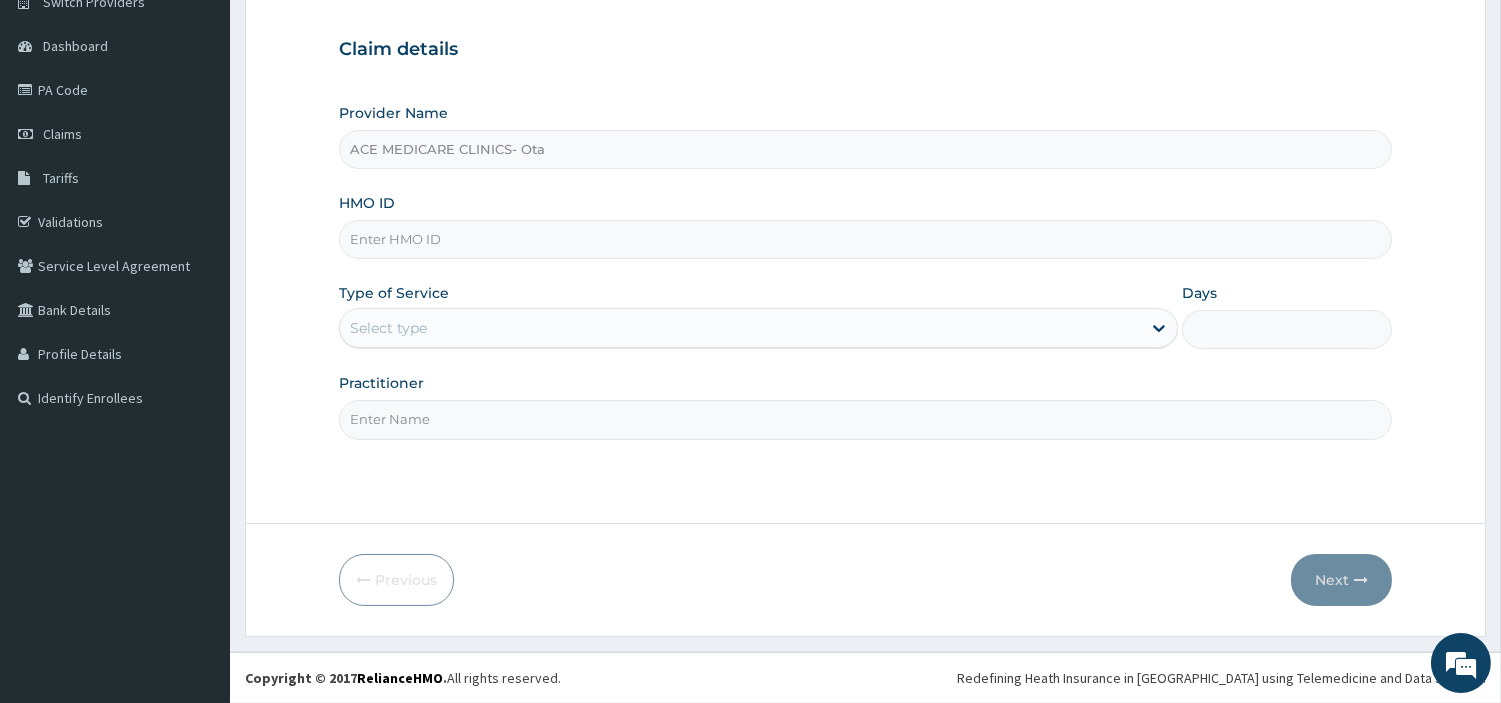 click on "HMO ID" at bounding box center (865, 239) 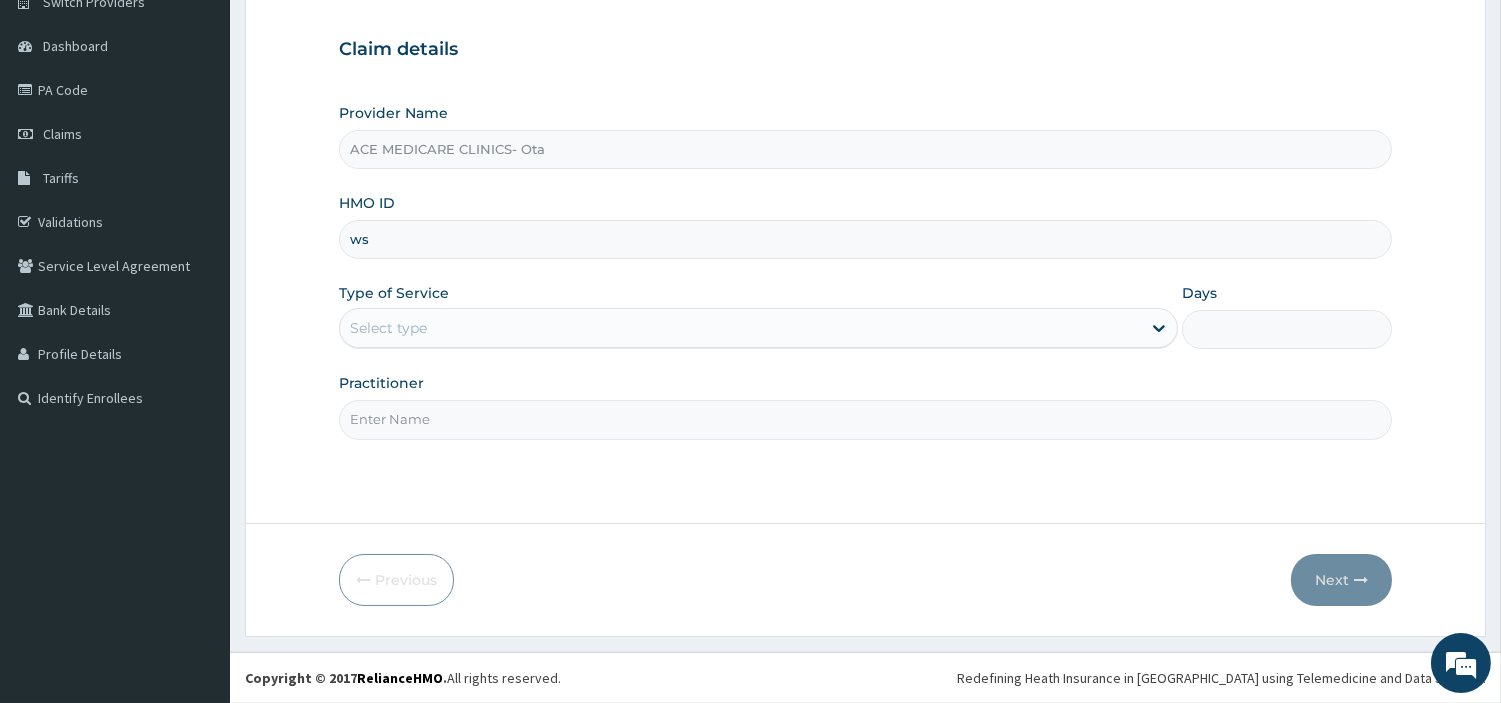 type on "w" 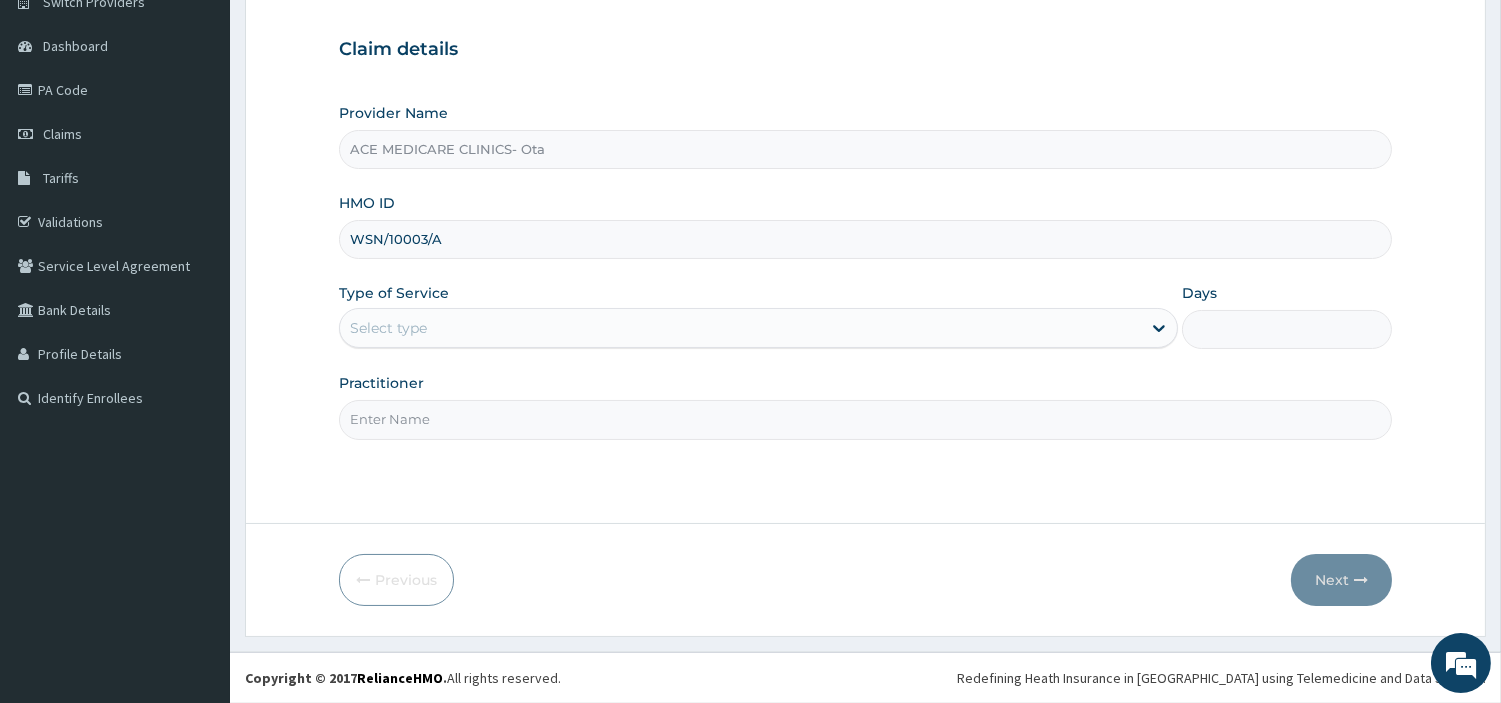 type on "WSN/10003/A" 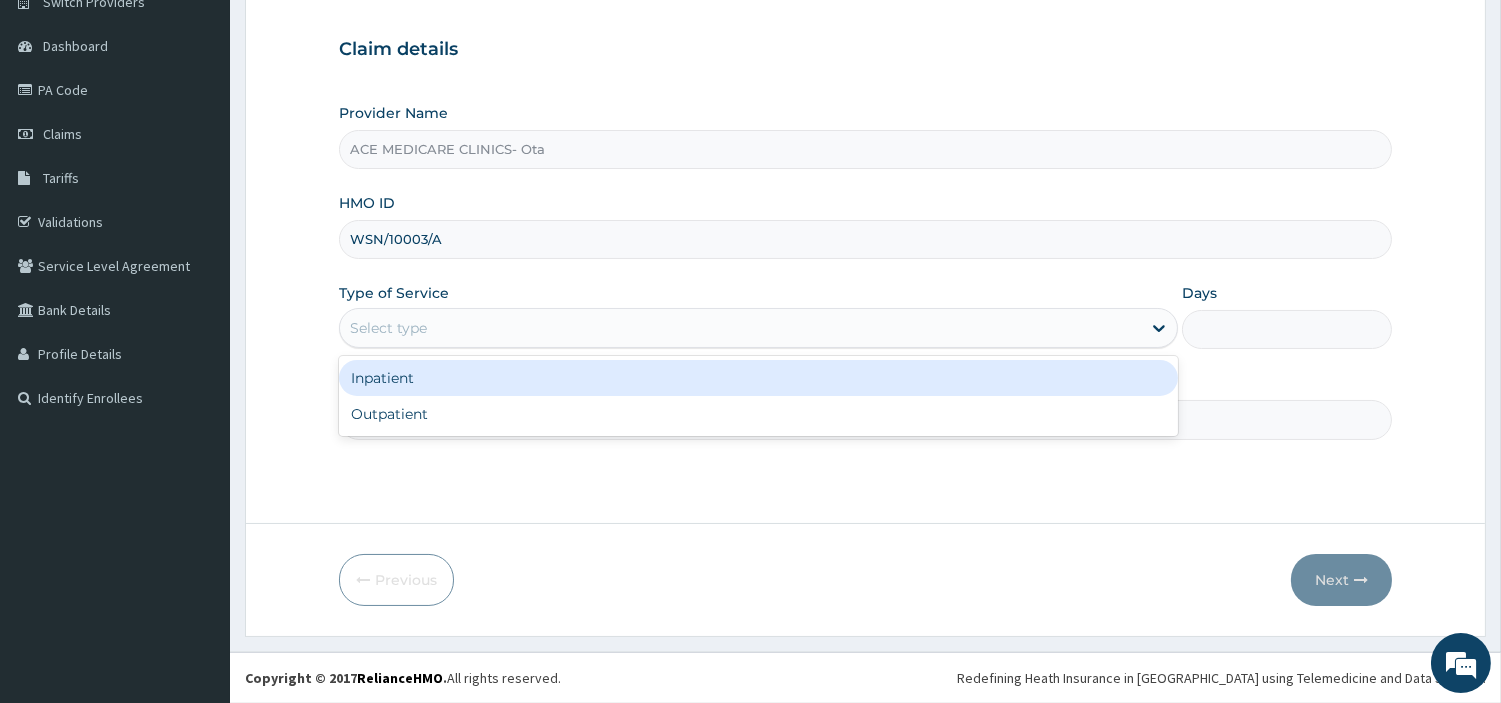 click on "Select type" at bounding box center [740, 328] 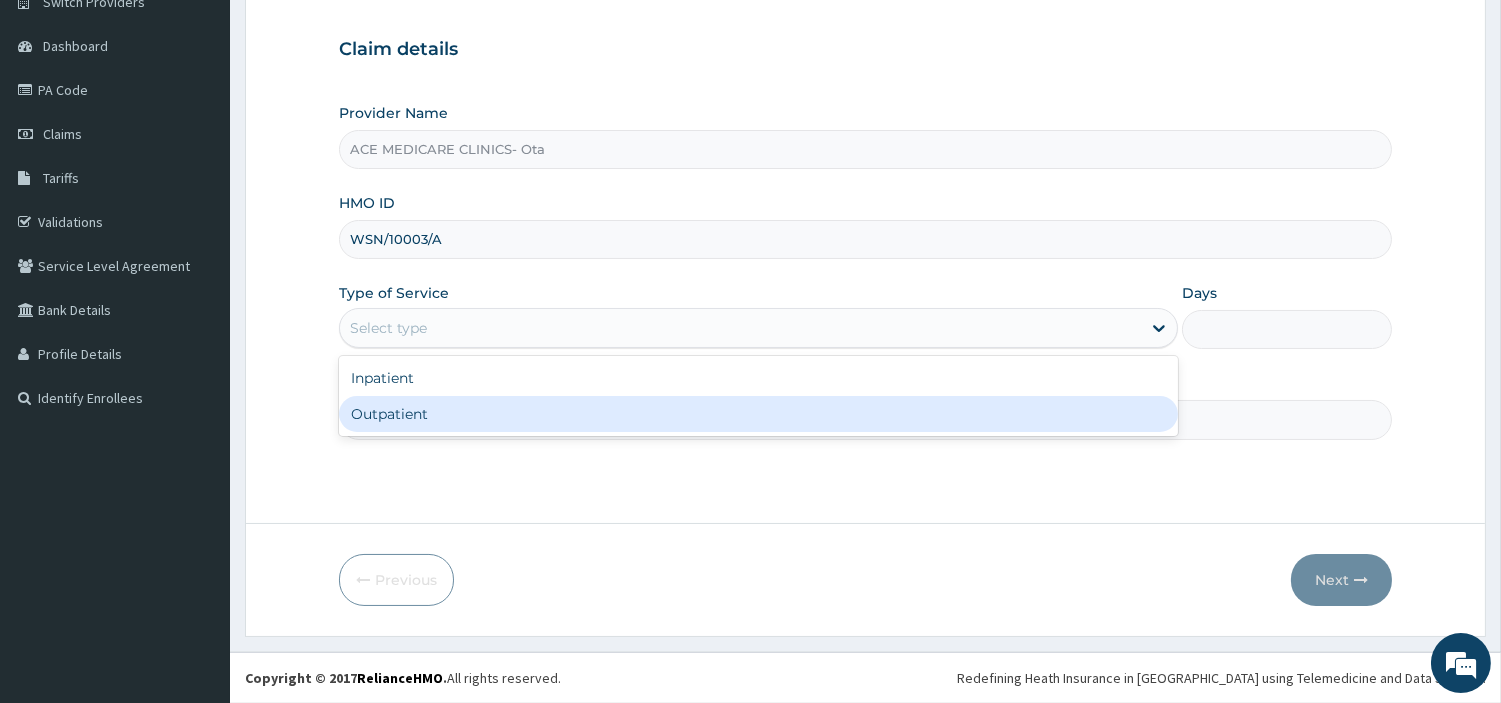 click on "Outpatient" at bounding box center [758, 414] 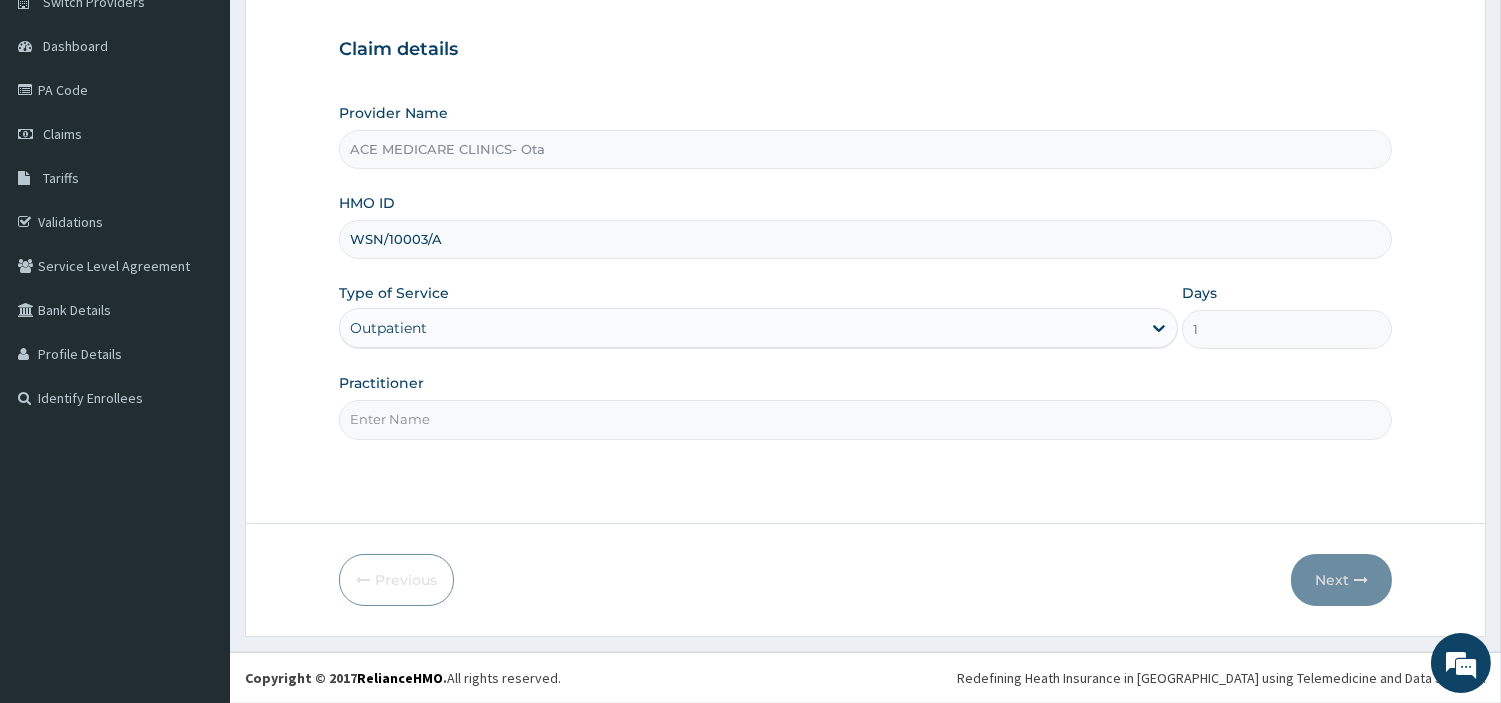 click on "Practitioner" at bounding box center (865, 419) 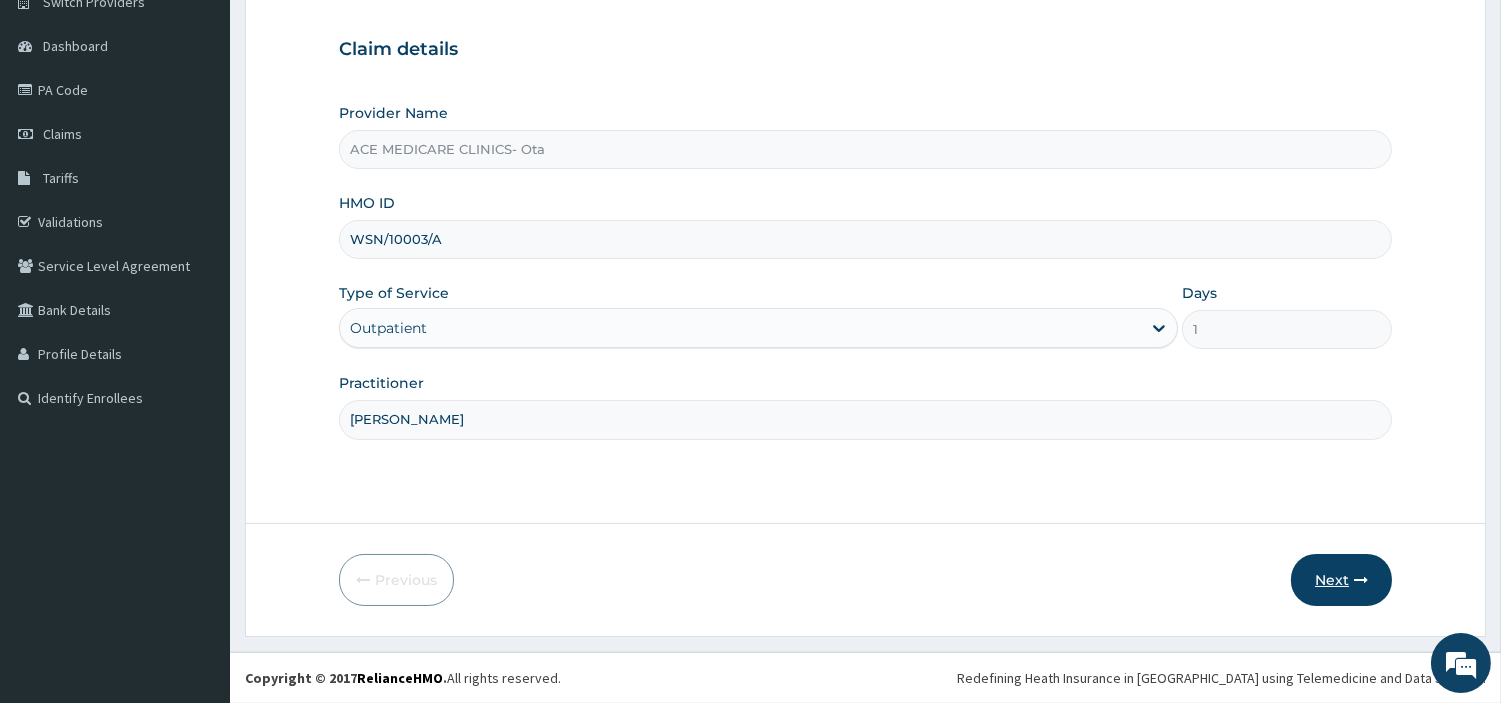 type on "DR KIERAN" 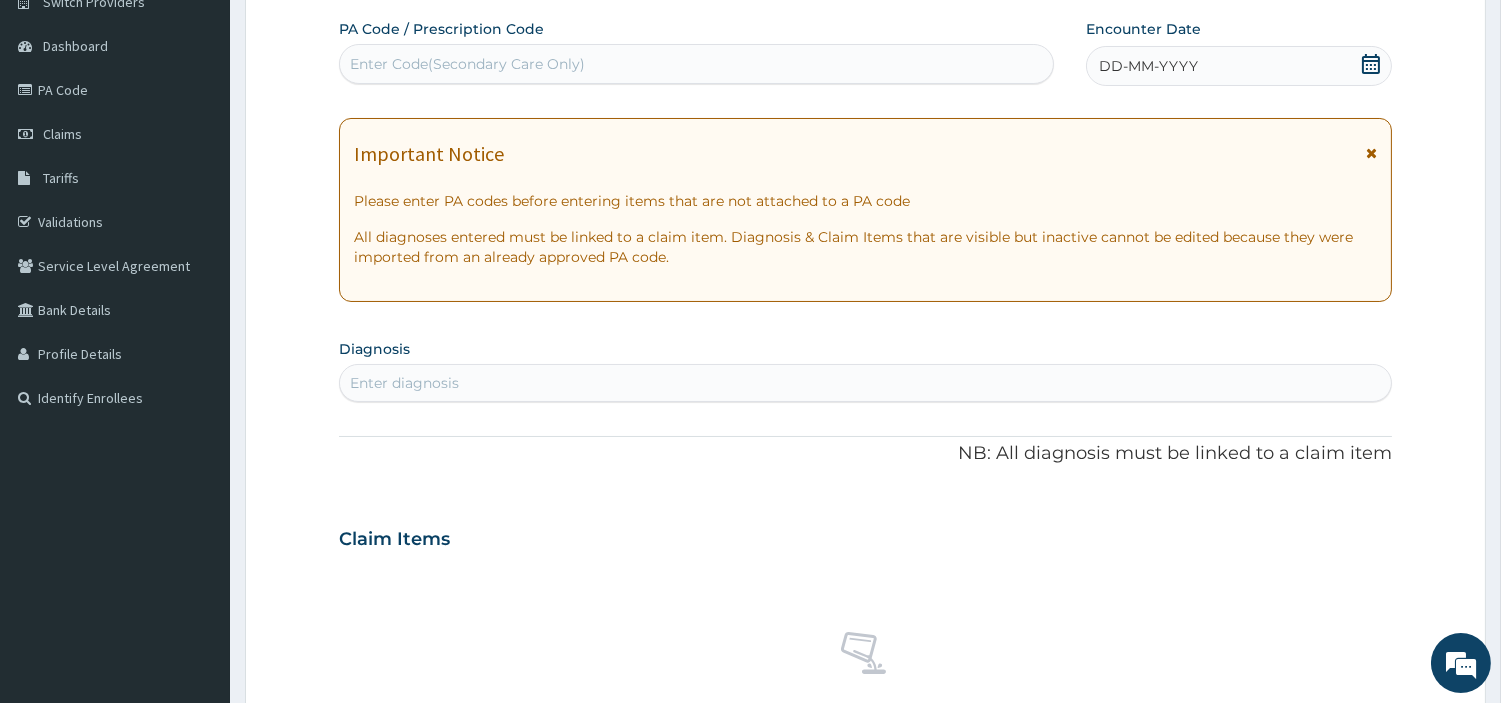 click on "DD-MM-YYYY" at bounding box center [1239, 66] 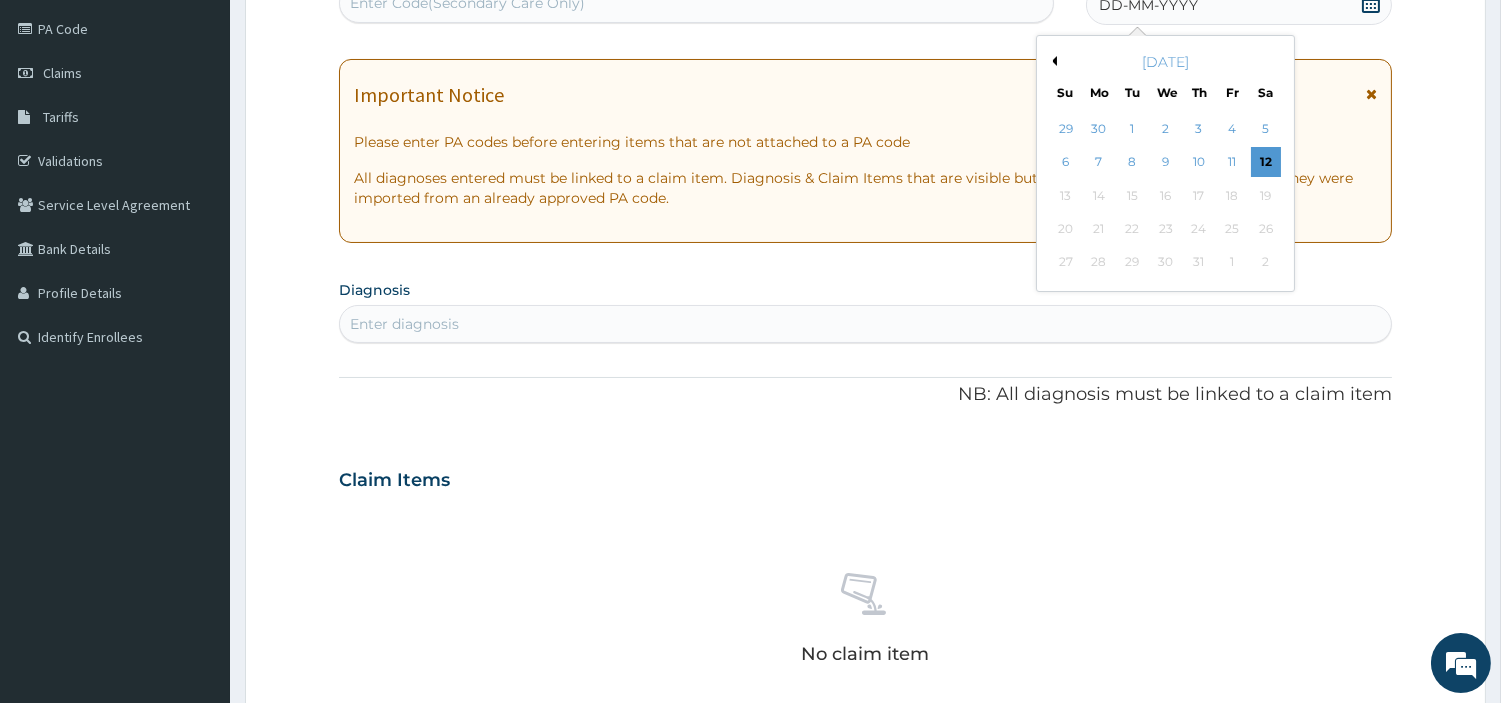scroll, scrollTop: 283, scrollLeft: 0, axis: vertical 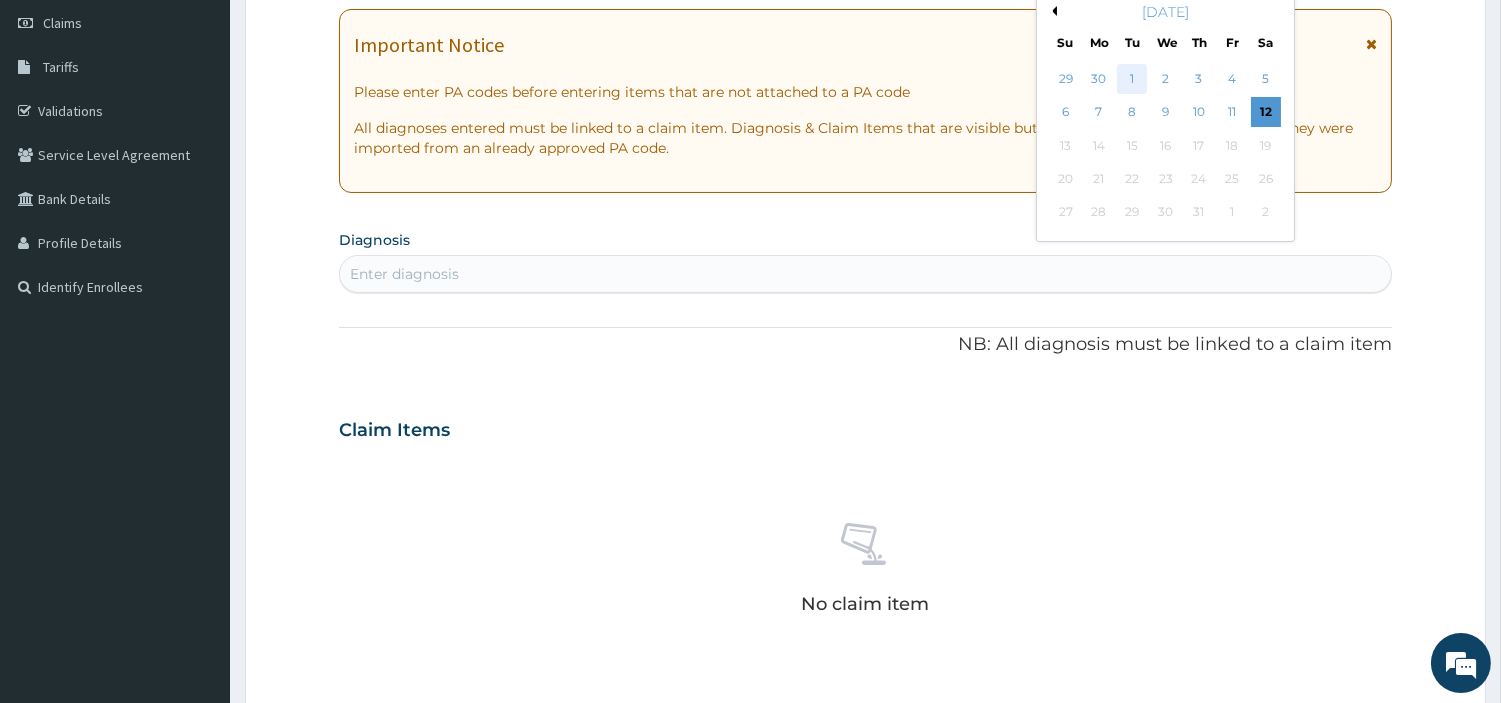 click on "1" at bounding box center (1132, 79) 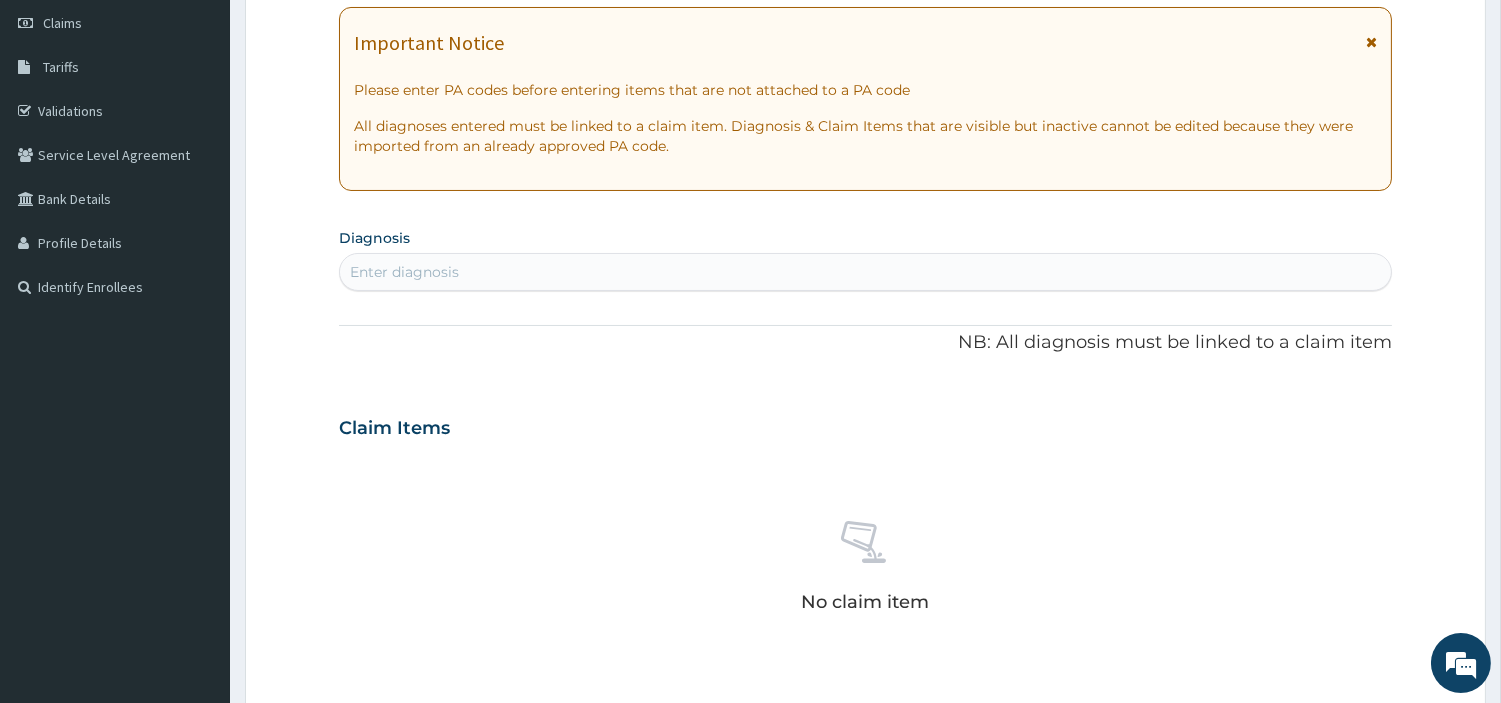 click on "Enter diagnosis" at bounding box center (865, 272) 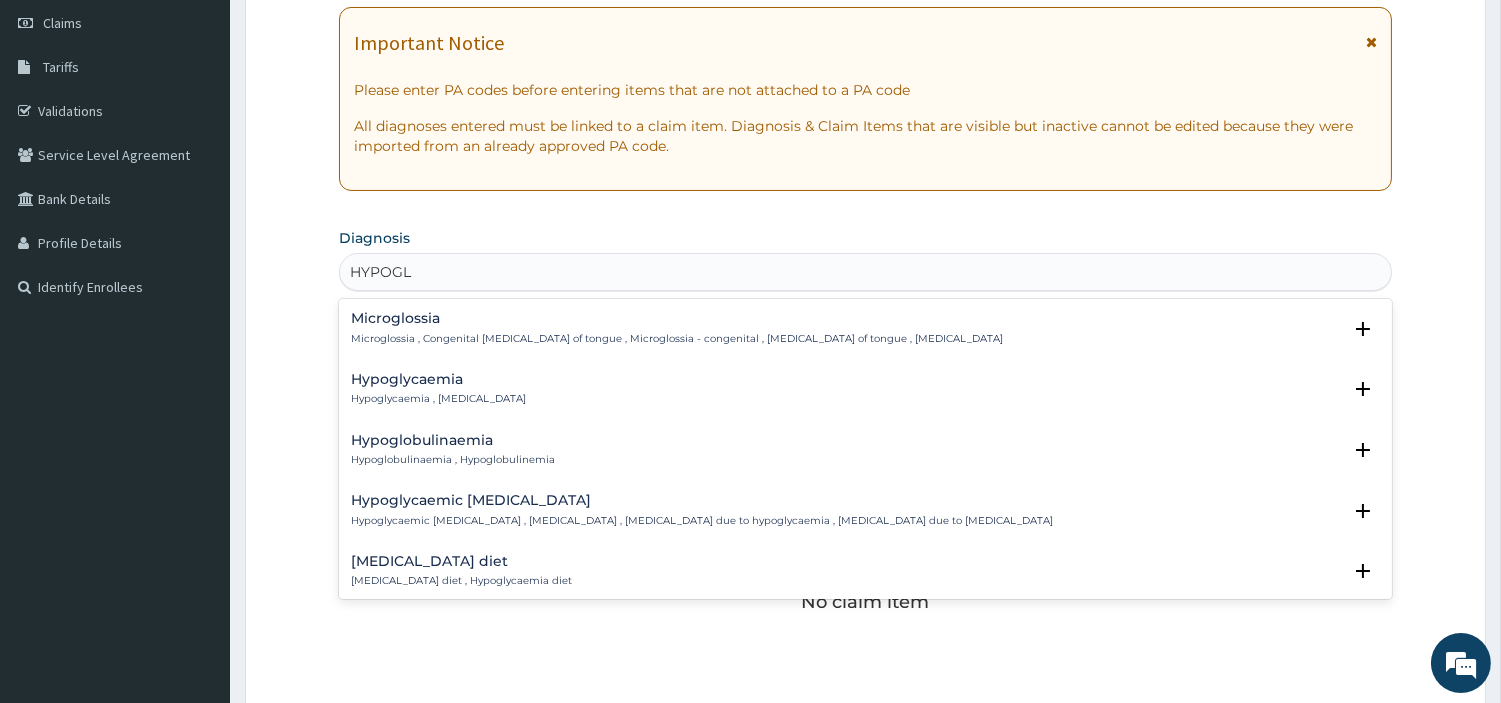 type on "HYPOGLY" 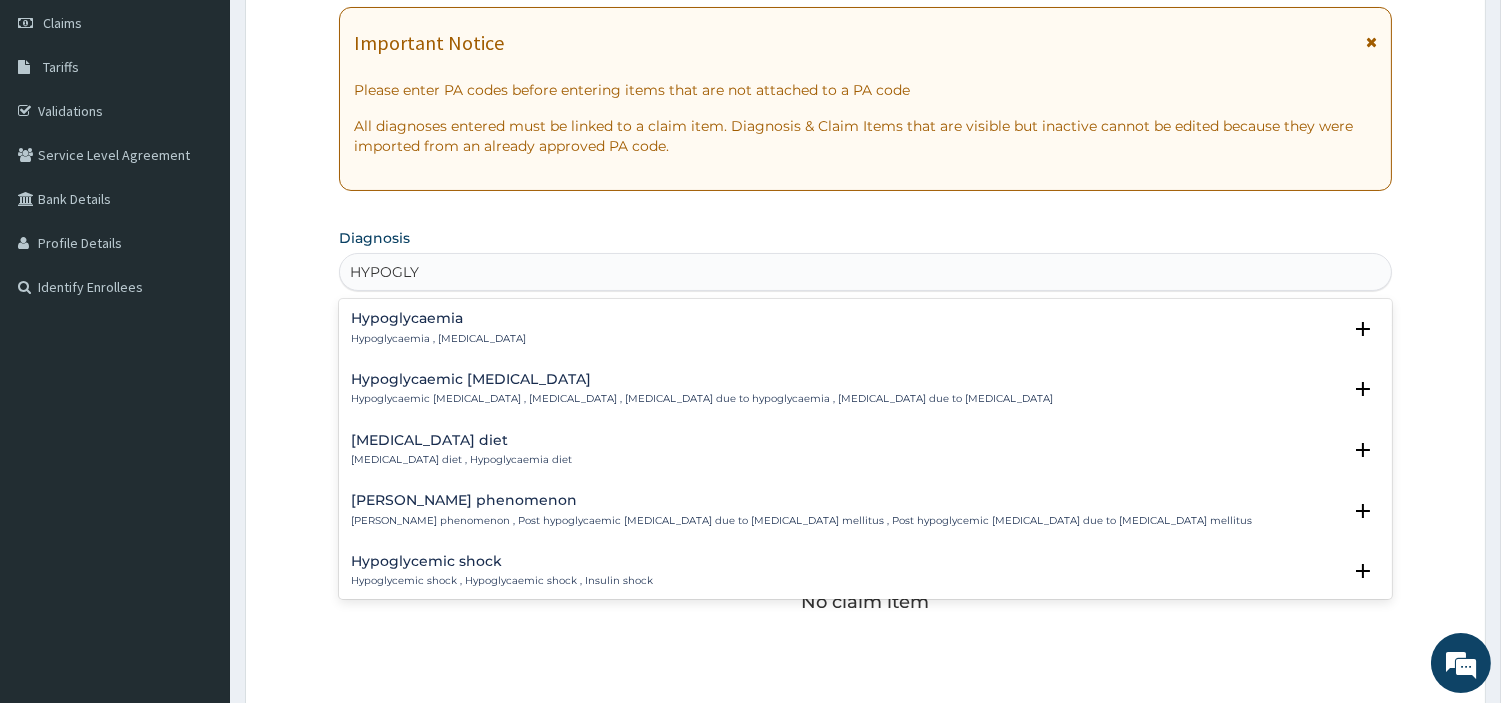 click on "Hypoglycaemia" at bounding box center (438, 318) 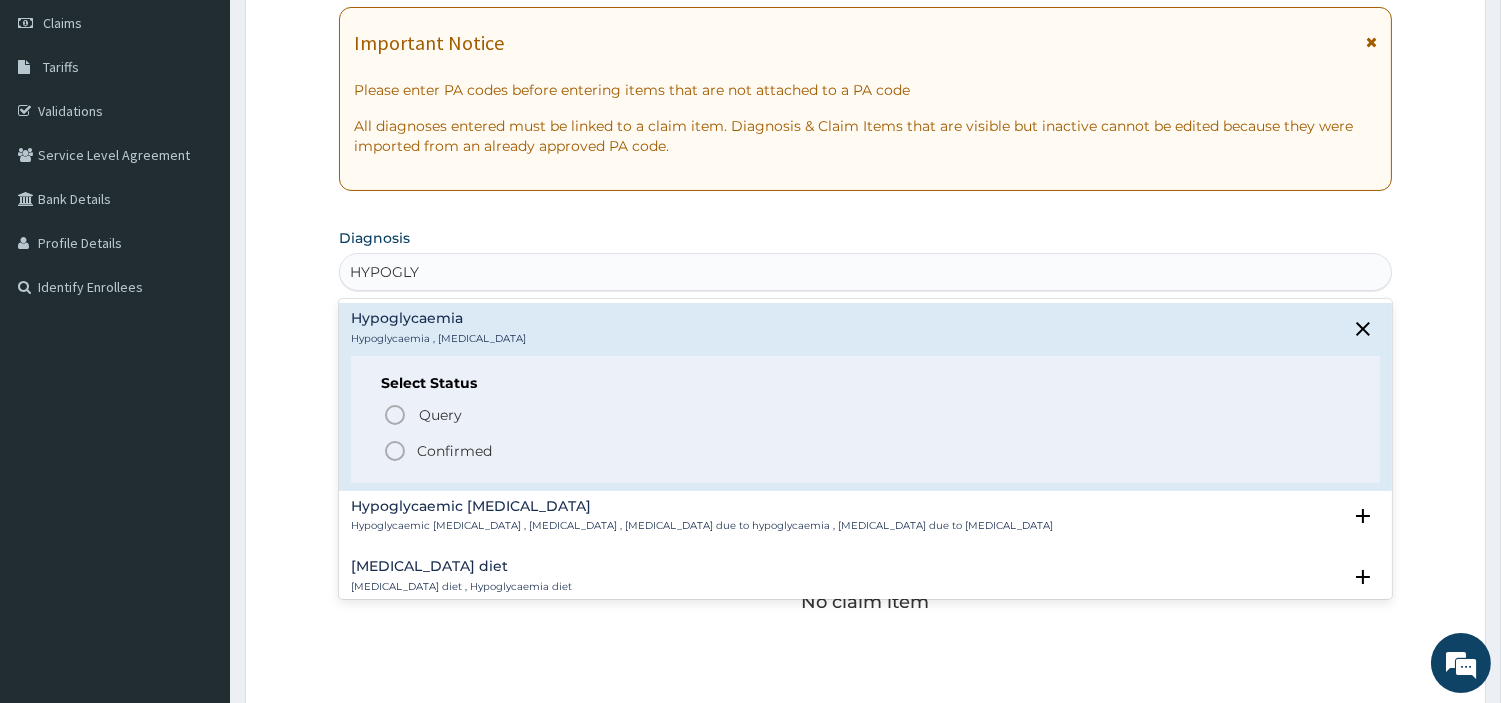 click on "Confirmed" at bounding box center (454, 451) 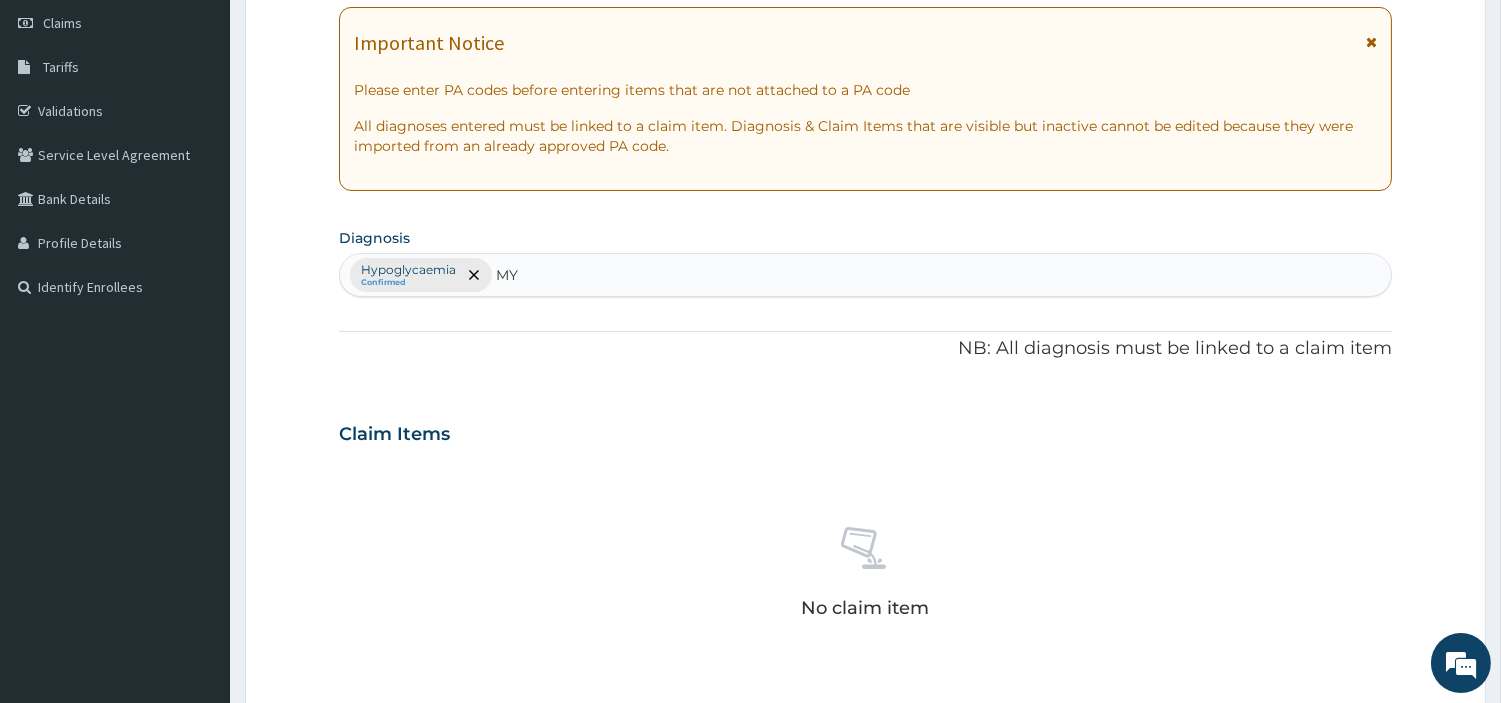 type on "MYA" 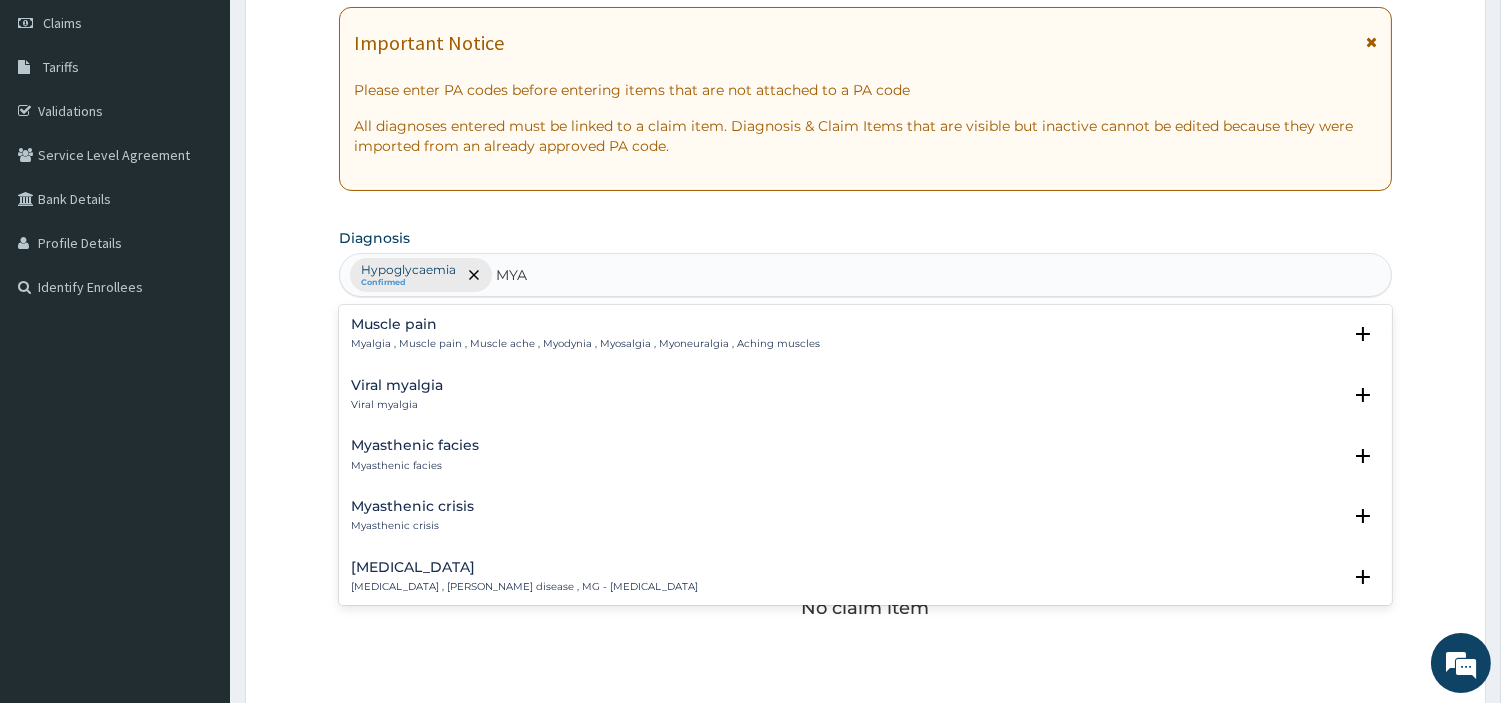 click on "Myalgia , Muscle pain , Muscle ache , Myodynia , Myosalgia , Myoneuralgia , Aching muscles" at bounding box center [585, 344] 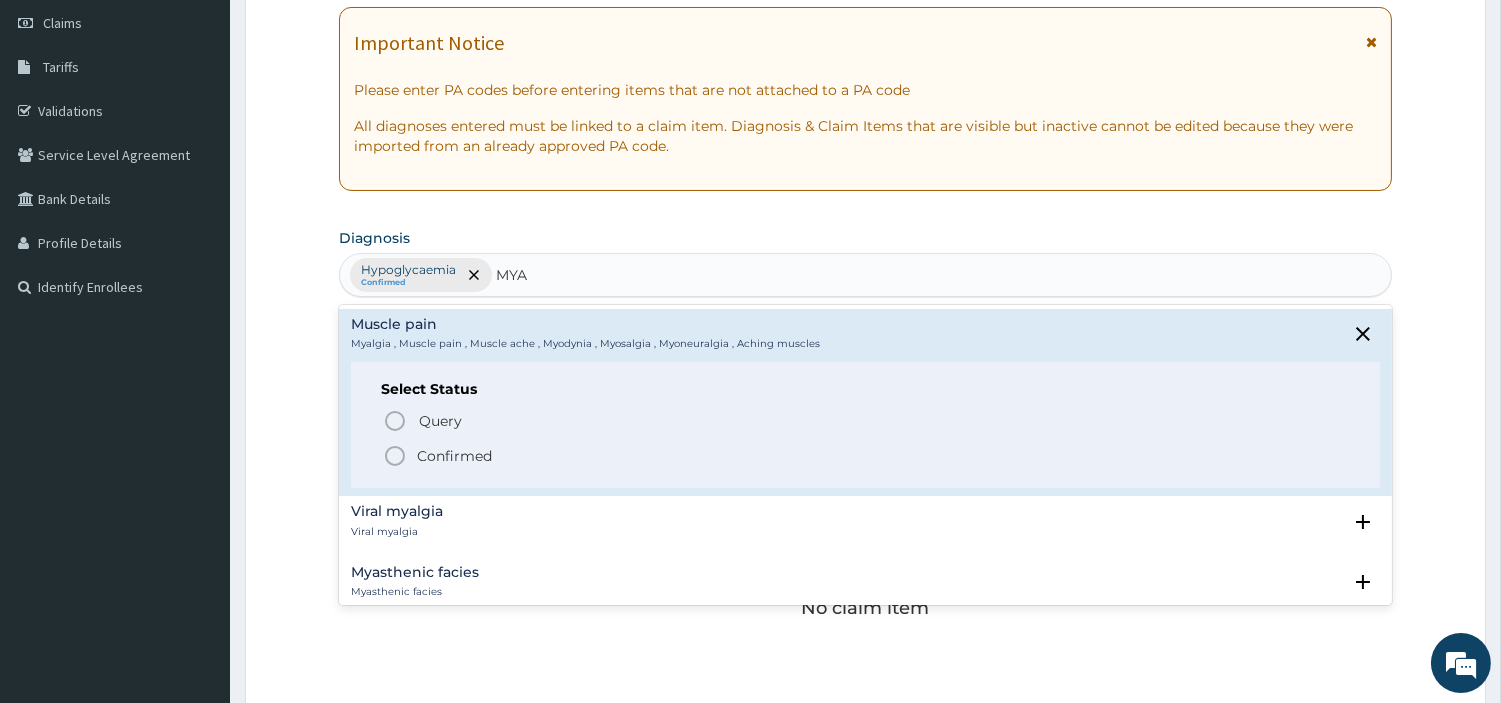 click on "Confirmed" at bounding box center (454, 456) 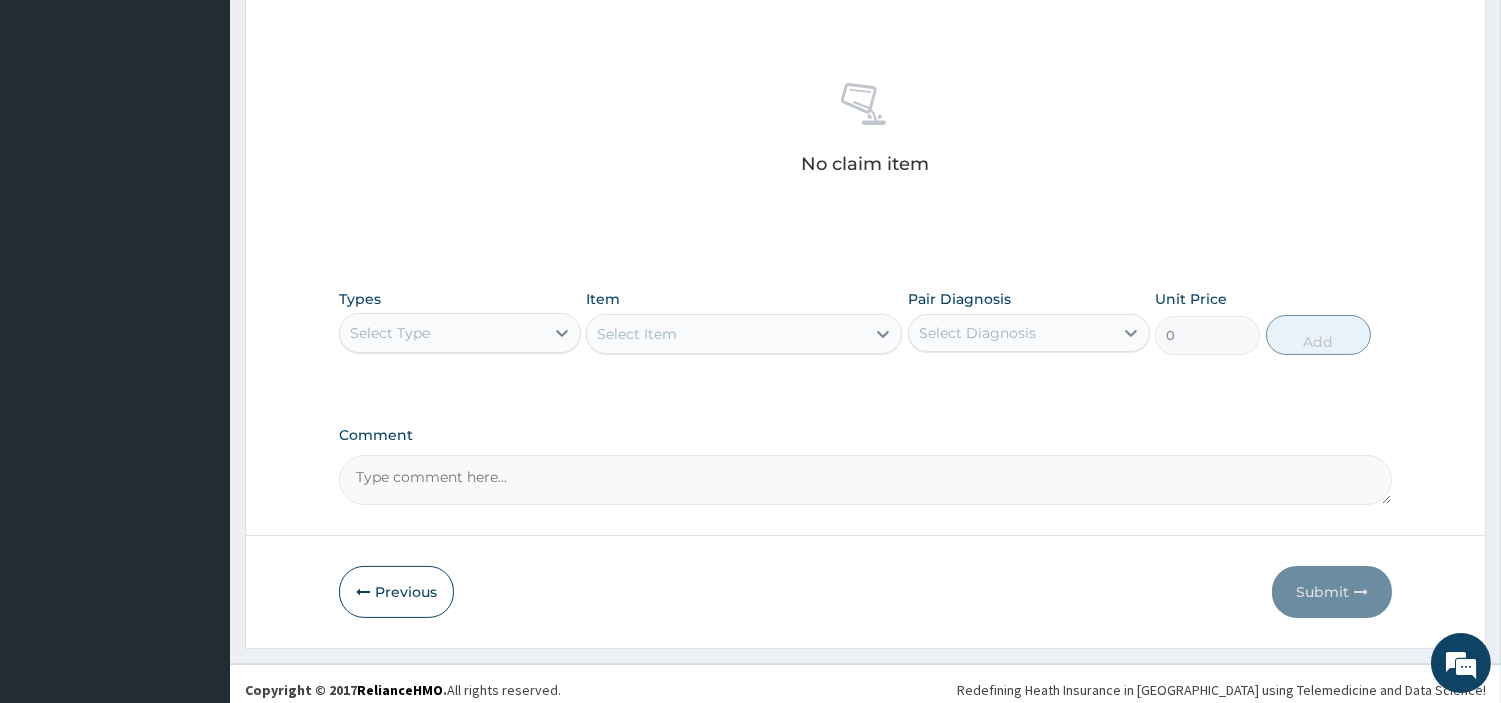 scroll, scrollTop: 738, scrollLeft: 0, axis: vertical 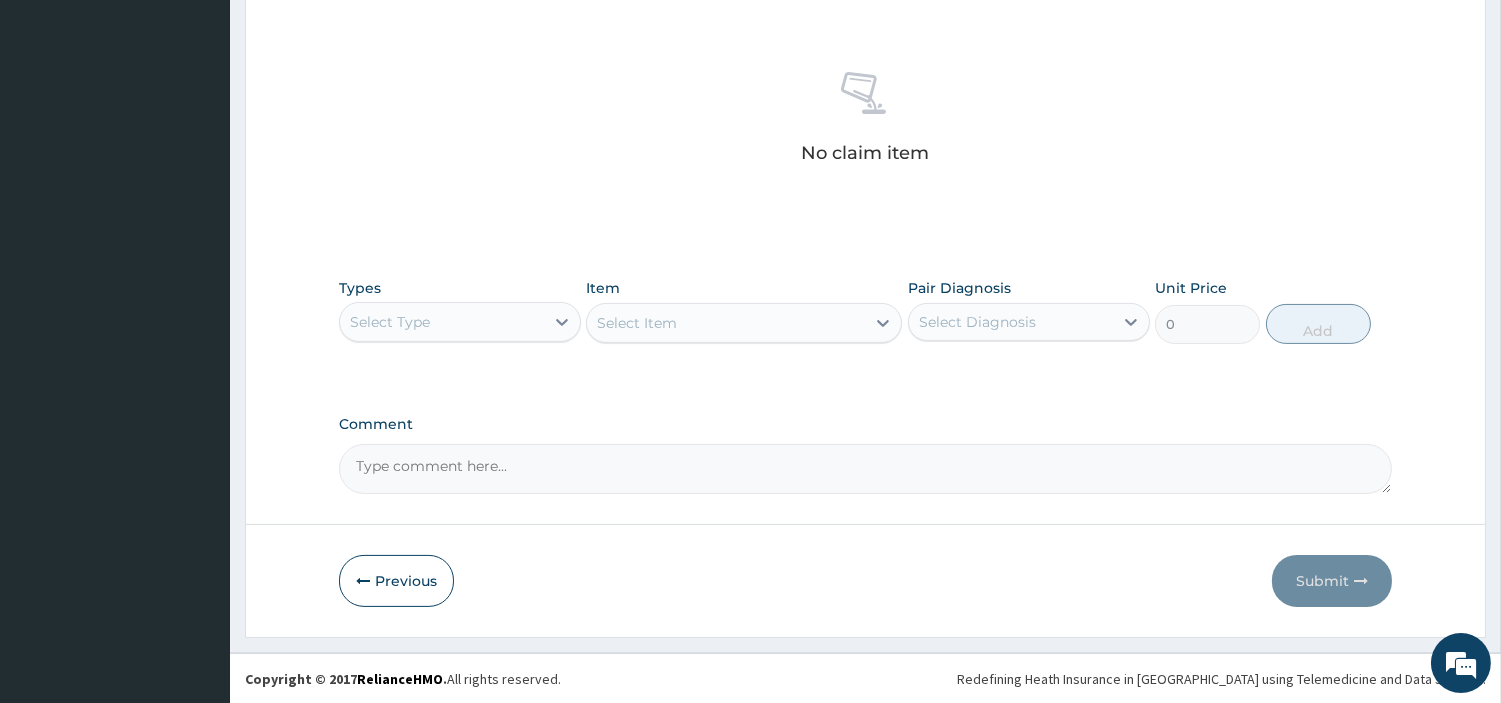 click on "Select Type" at bounding box center [442, 322] 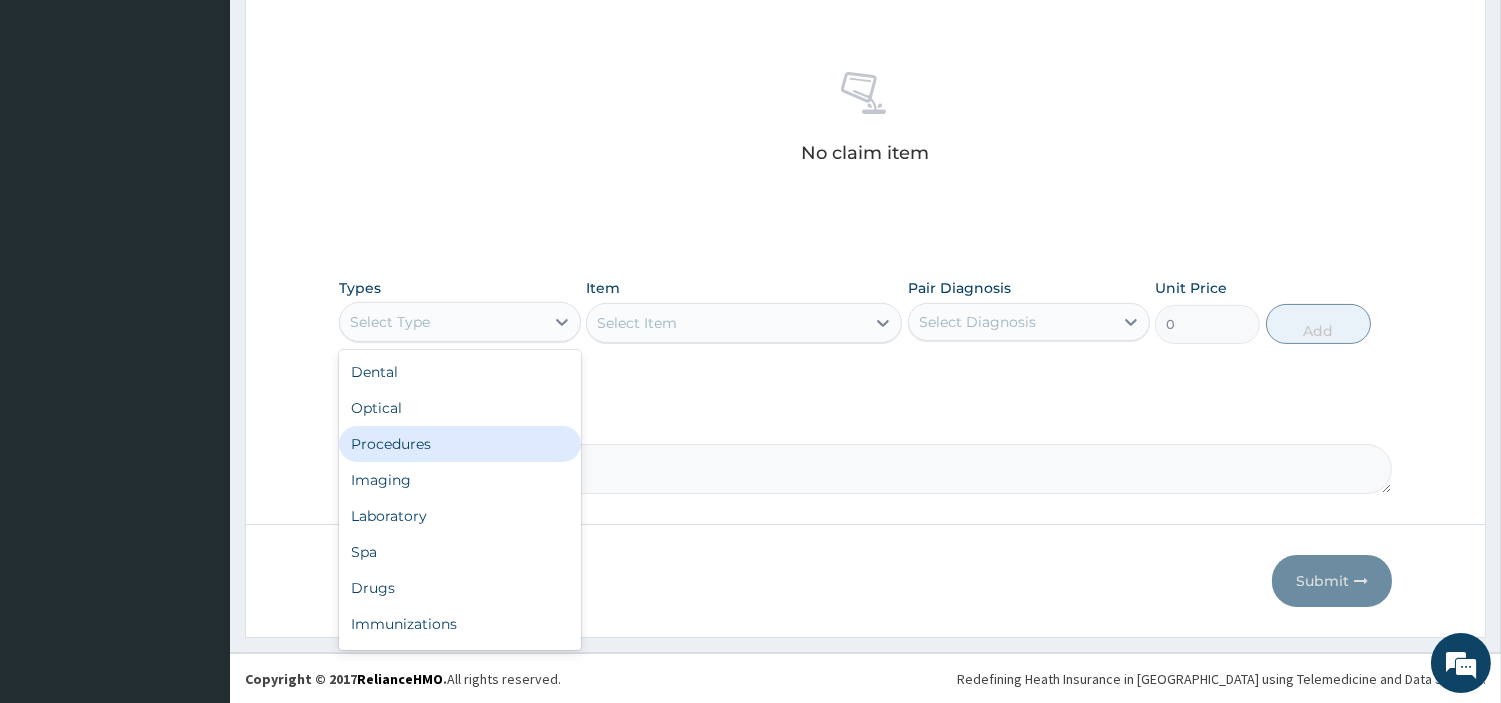 click on "Procedures" at bounding box center (460, 444) 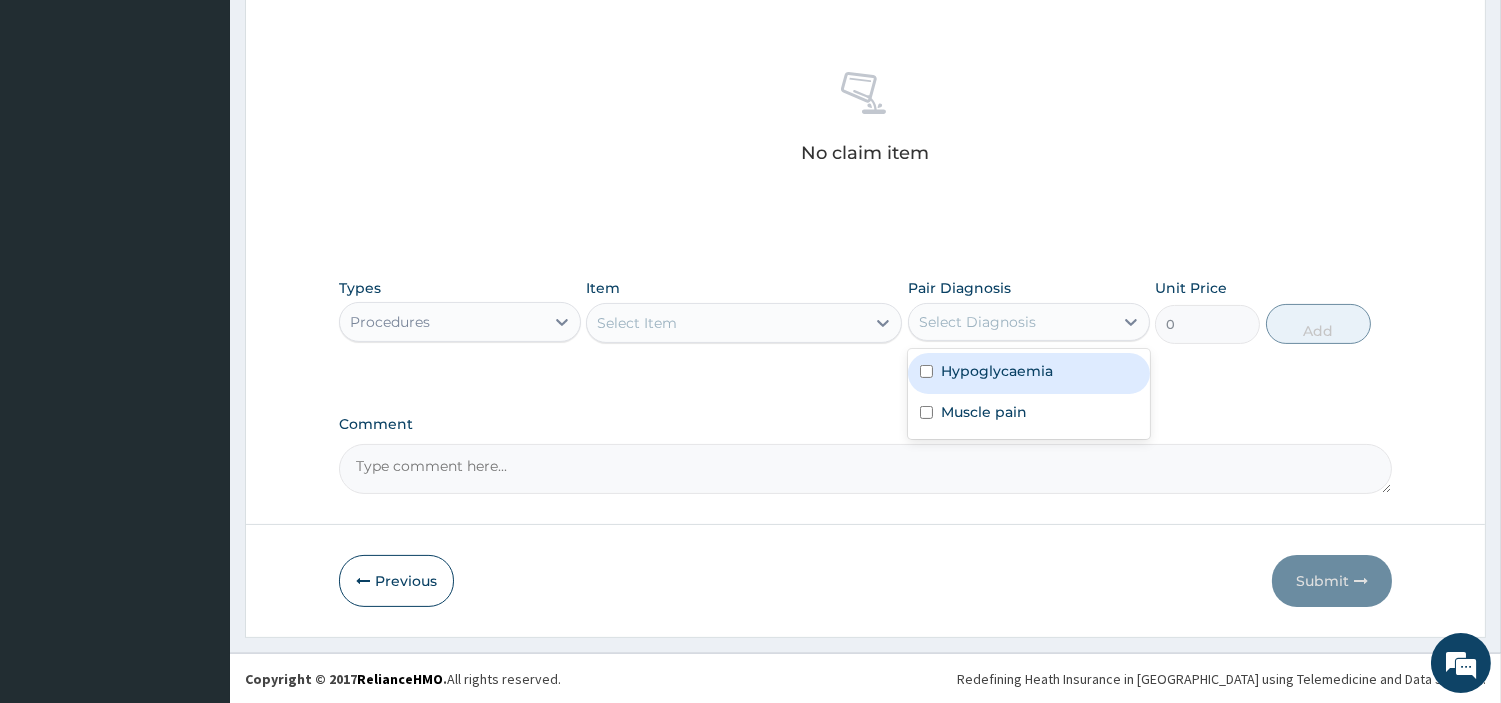 click on "Select Diagnosis" at bounding box center [1011, 322] 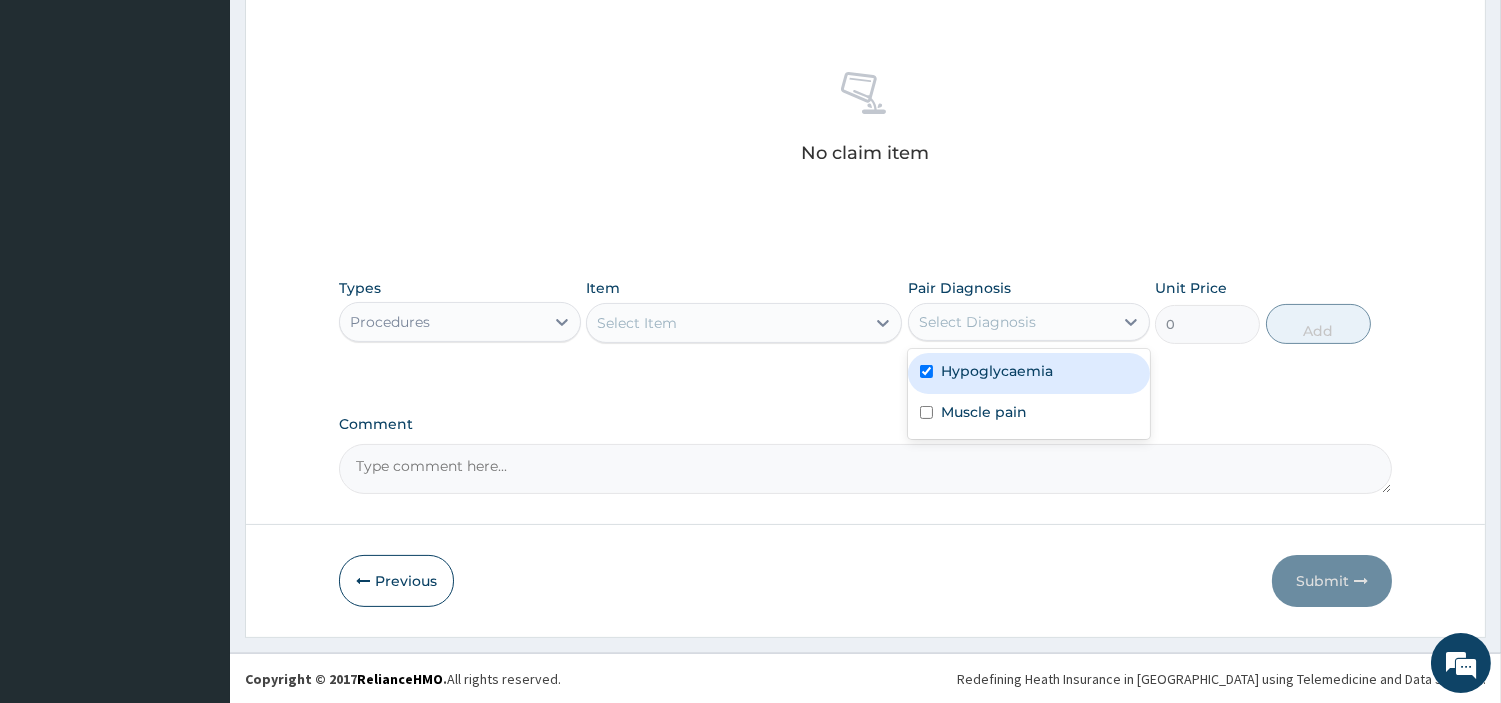 checkbox on "true" 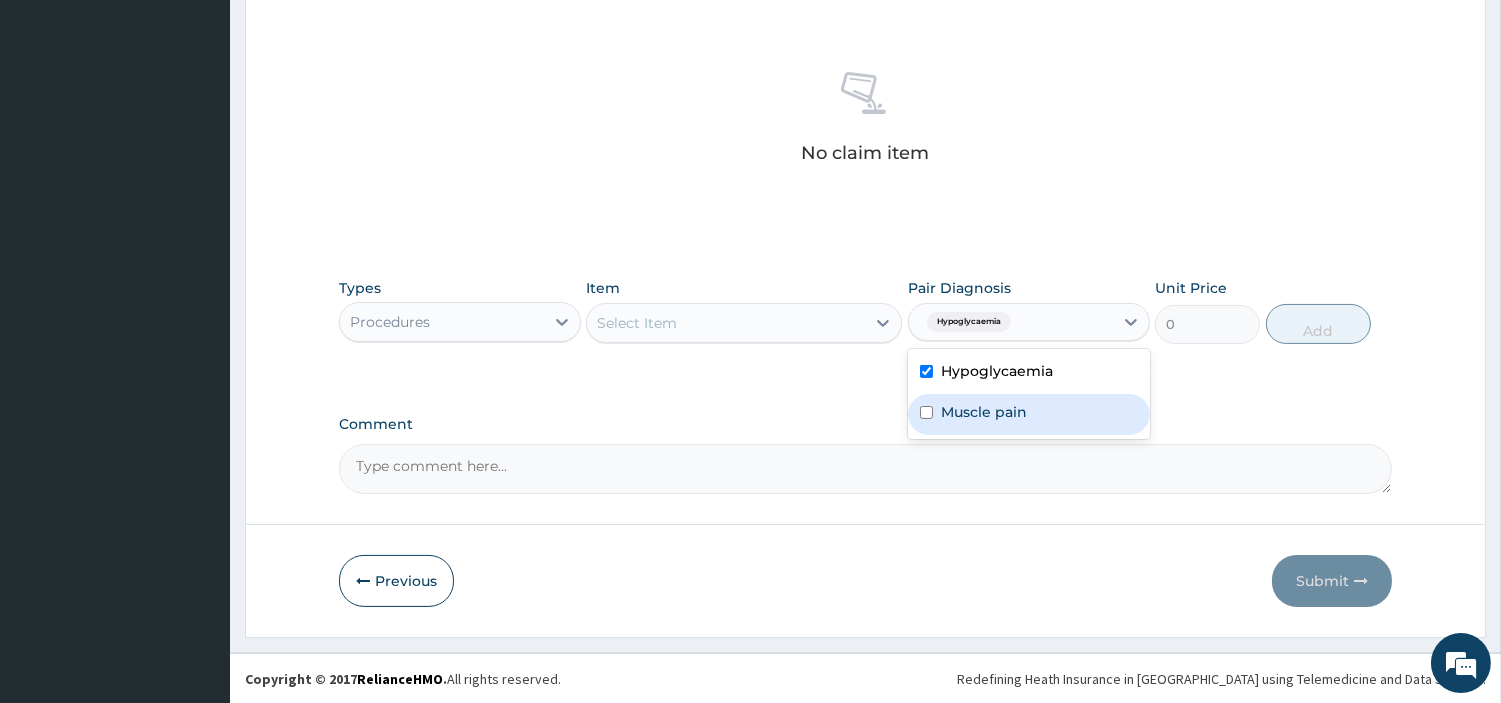 click at bounding box center [926, 412] 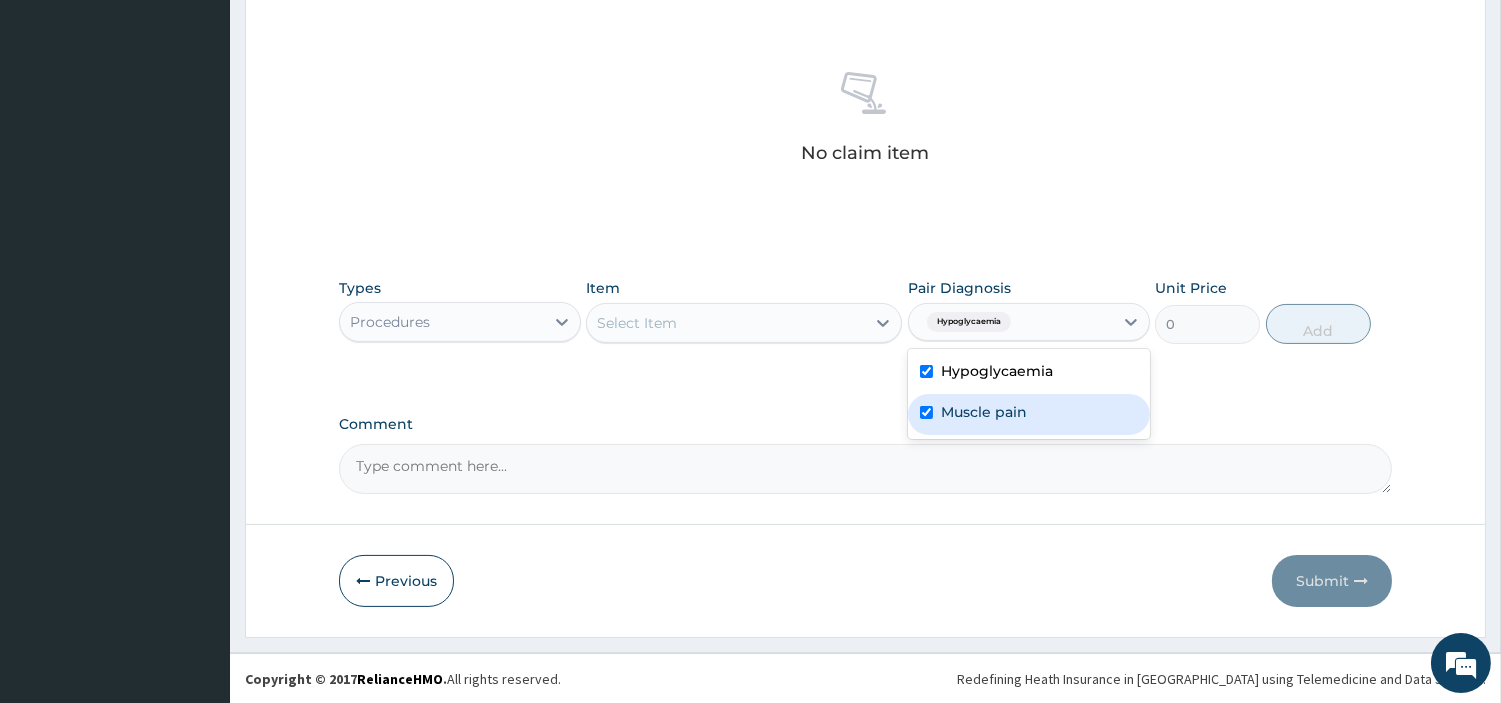 checkbox on "true" 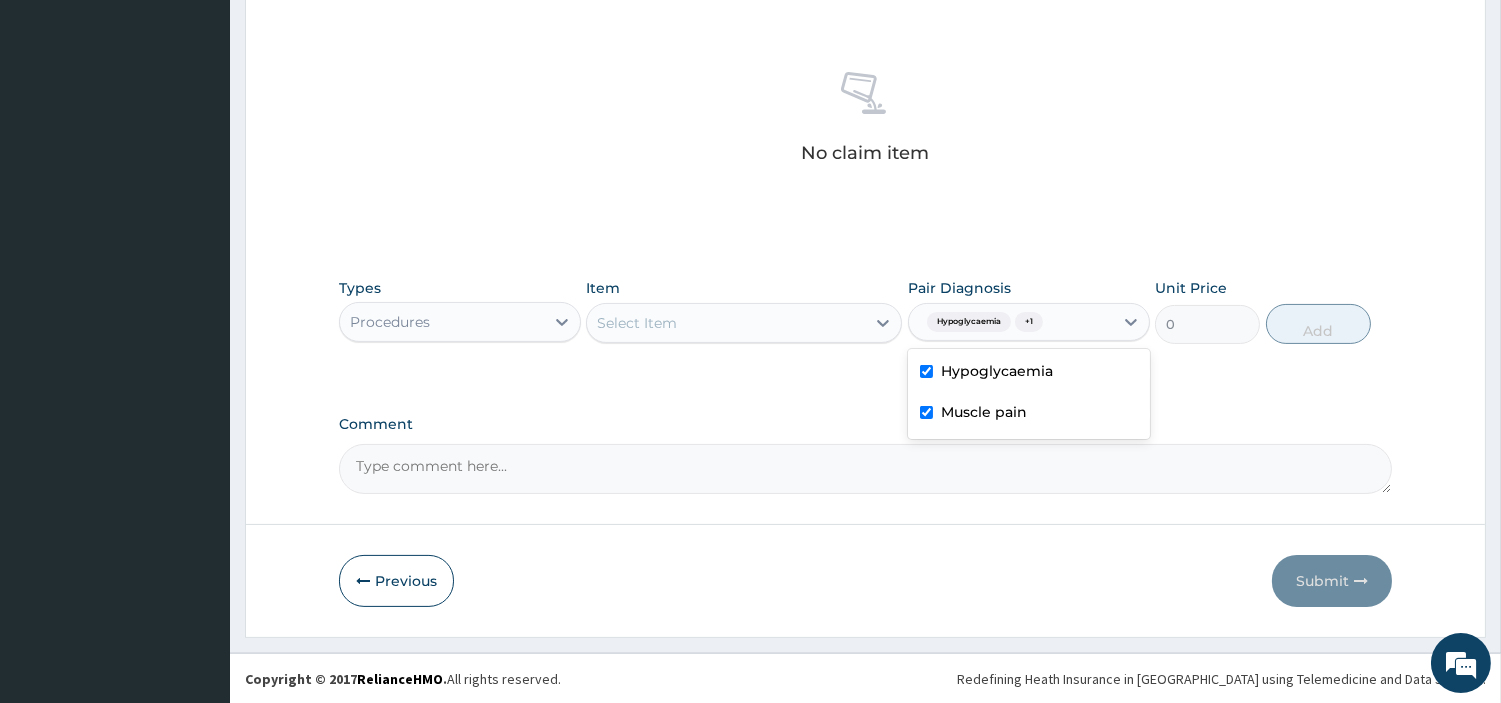 click on "Select Item" at bounding box center (637, 323) 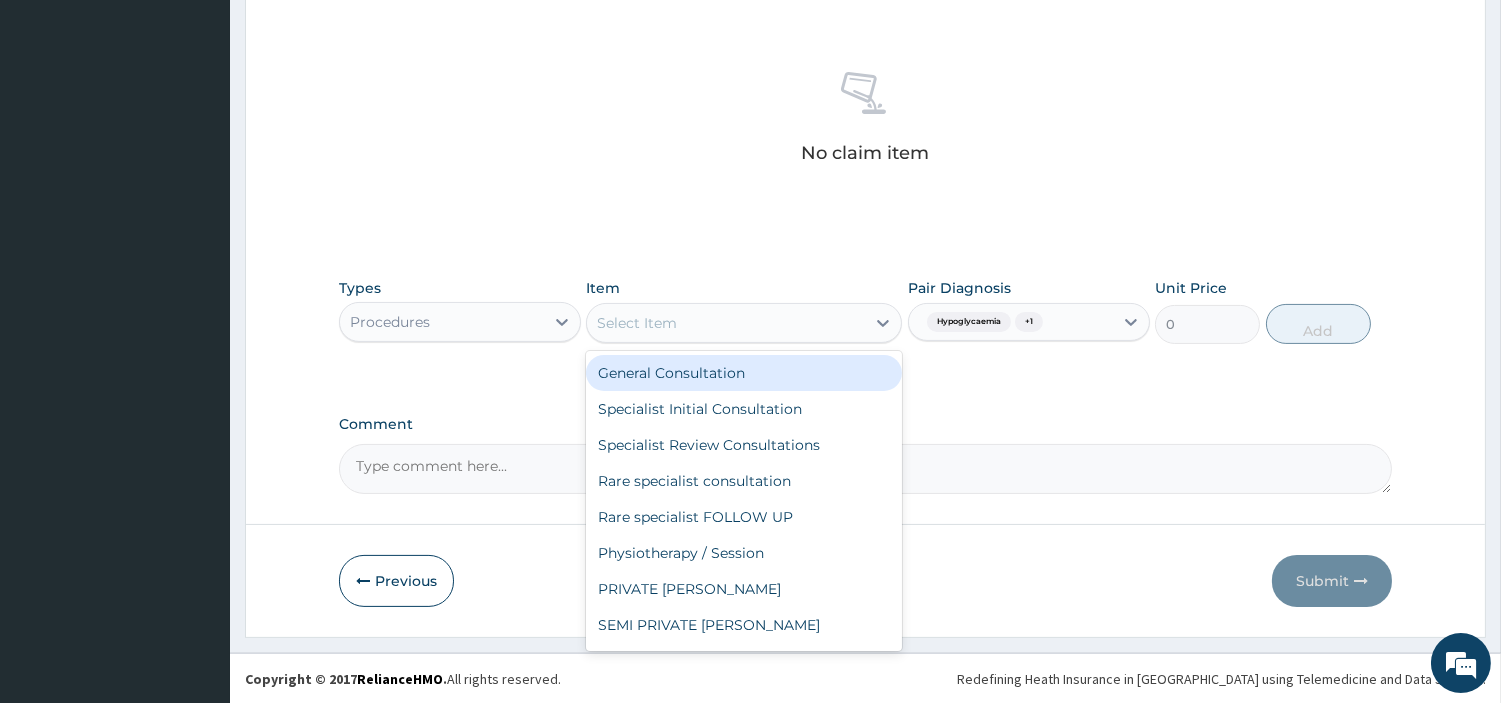 click on "General Consultation" at bounding box center [744, 373] 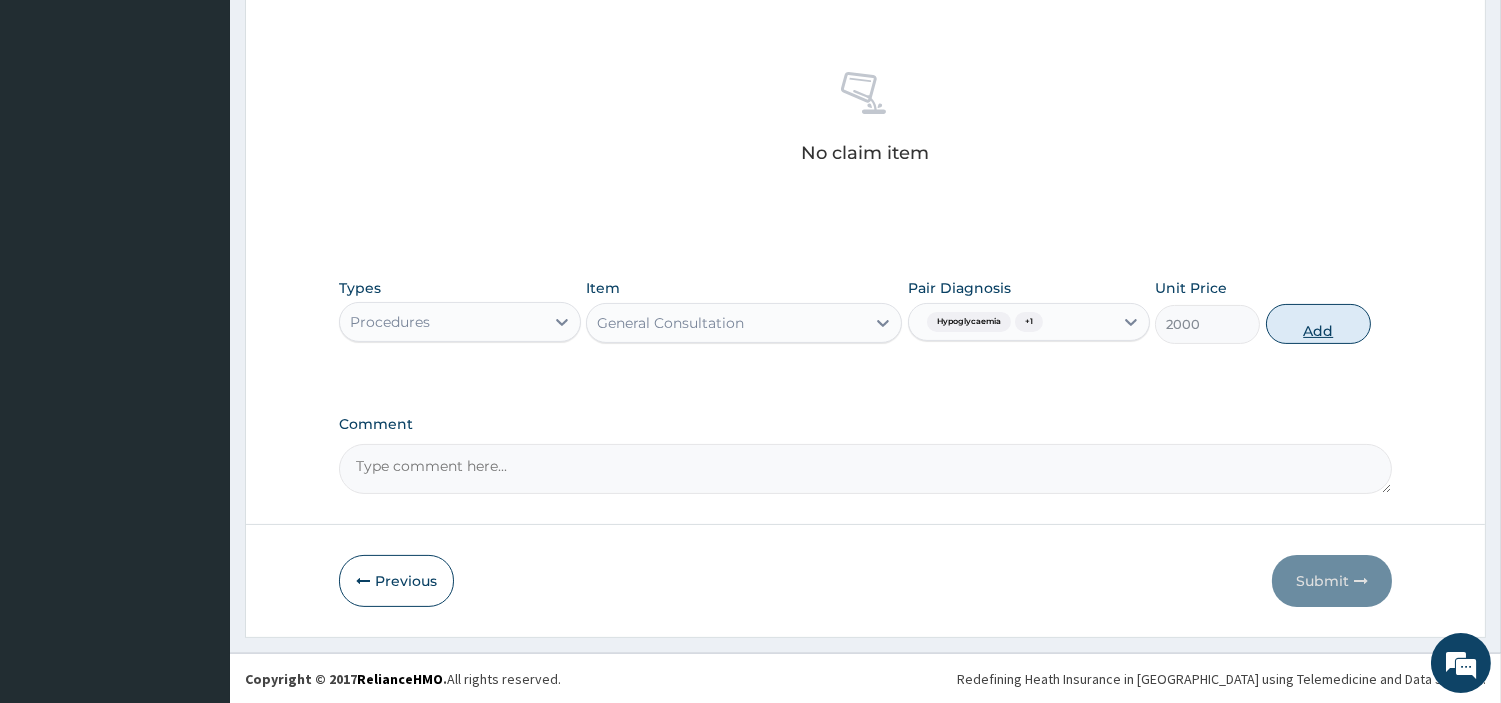 click on "Add" at bounding box center (1318, 324) 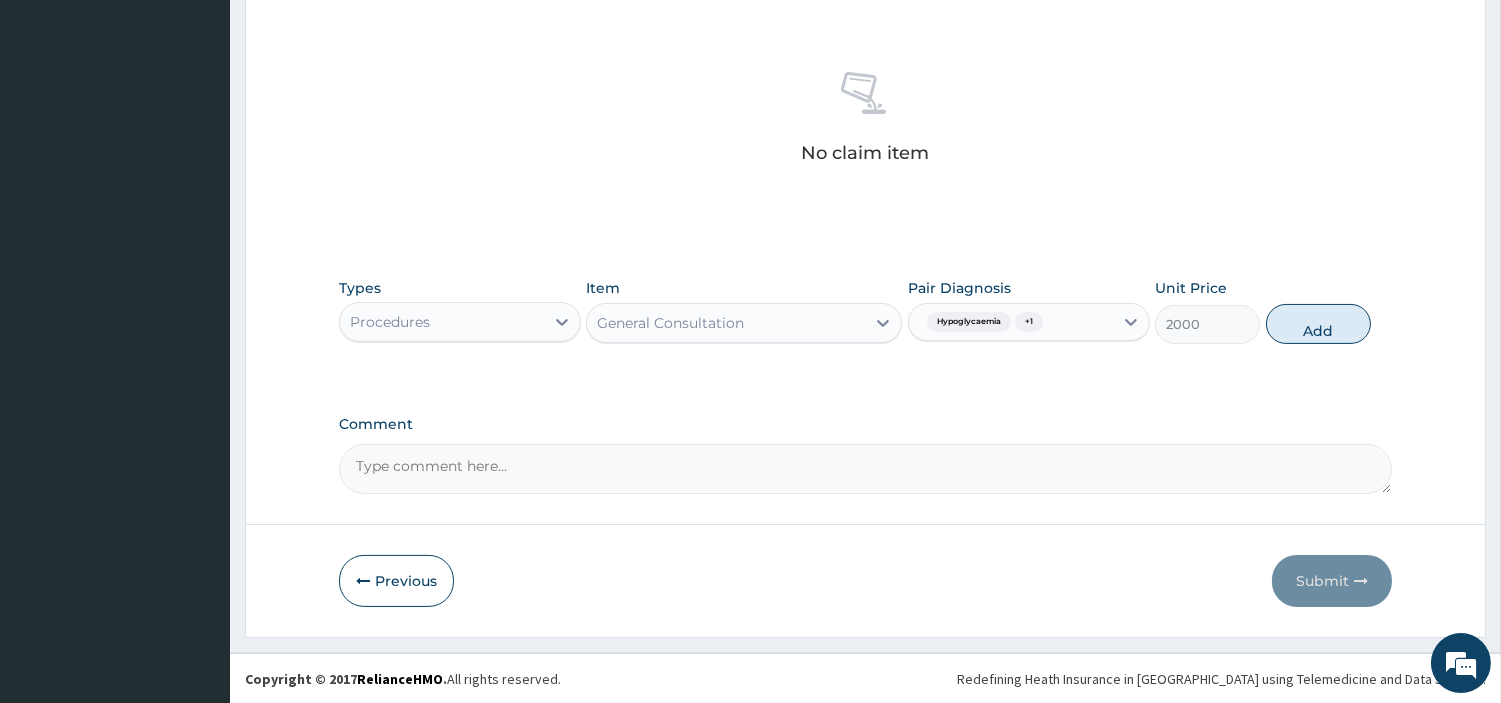 type on "0" 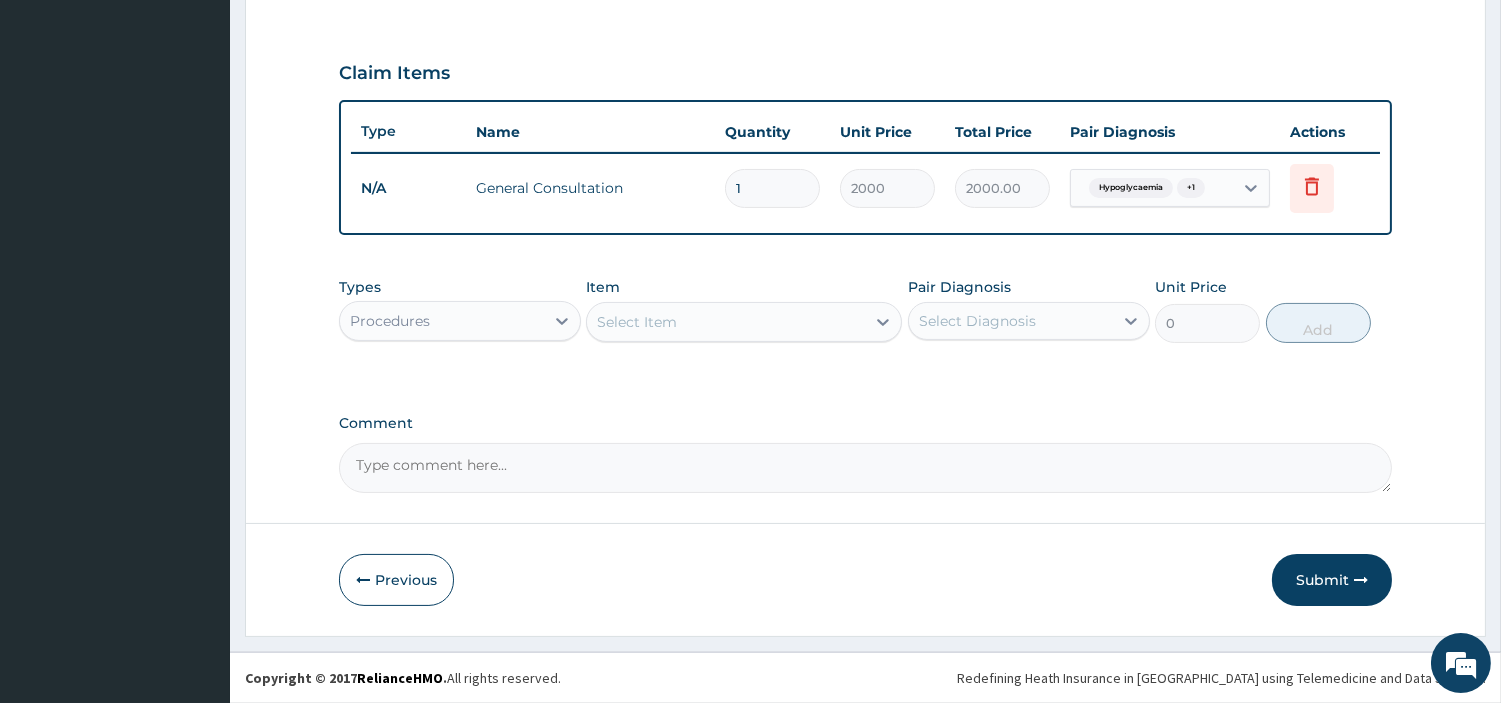scroll, scrollTop: 642, scrollLeft: 0, axis: vertical 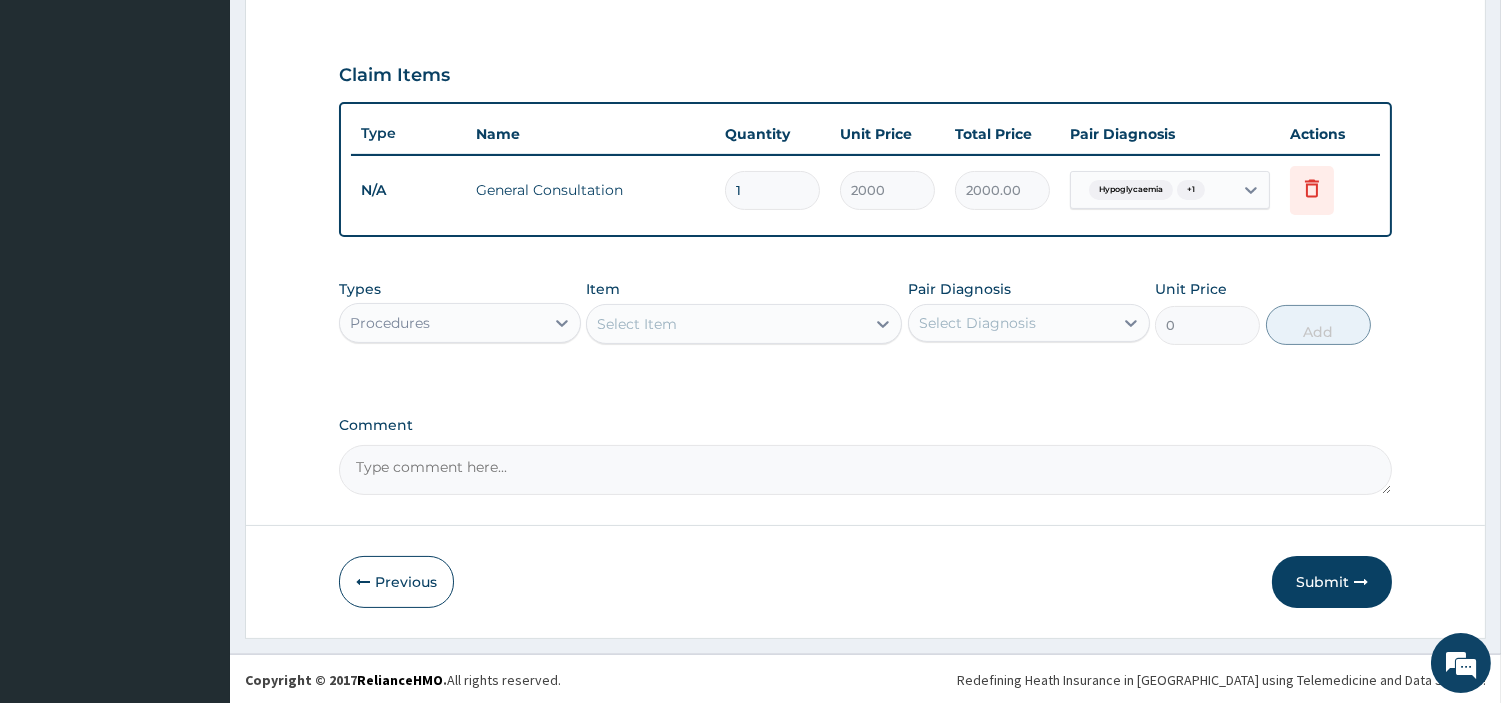 click on "Procedures" at bounding box center (442, 323) 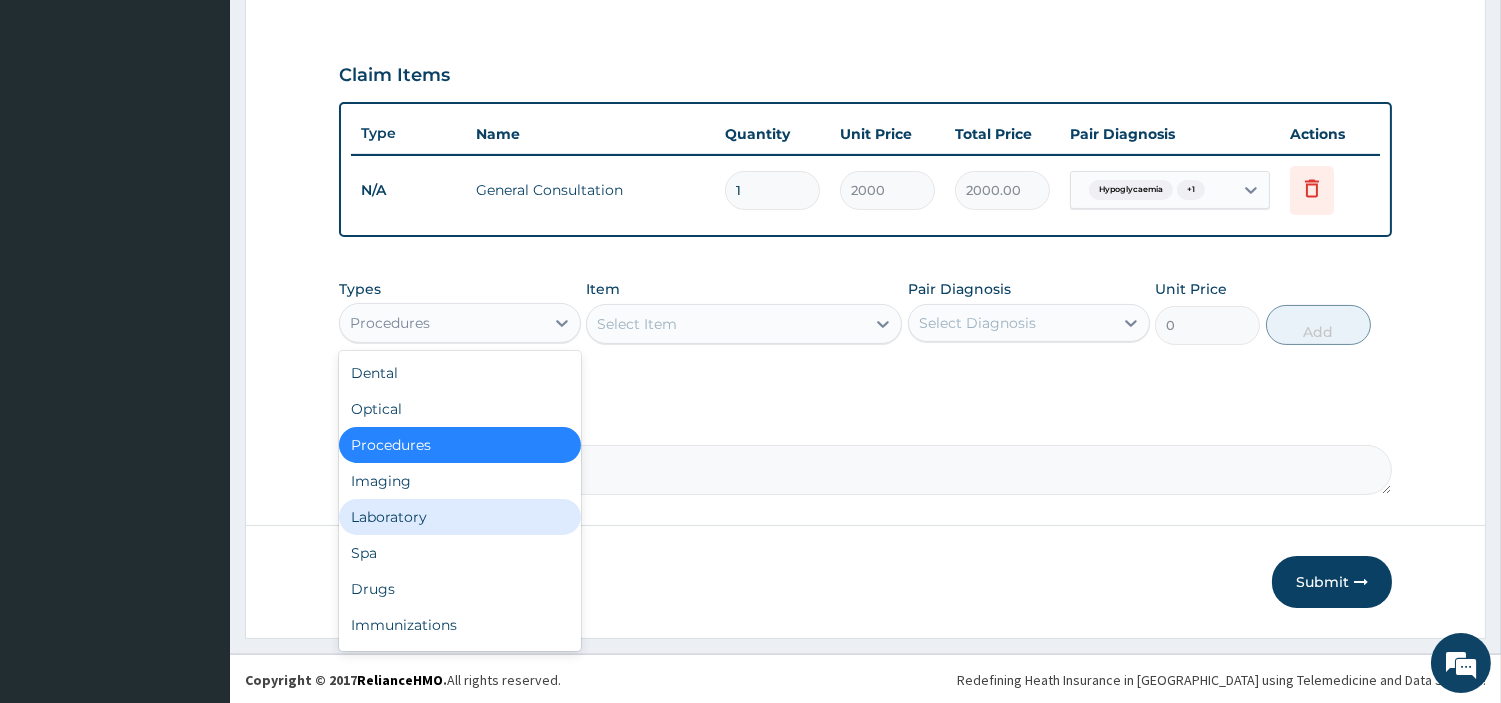 drag, startPoint x: 451, startPoint y: 518, endPoint x: 631, endPoint y: 443, distance: 195 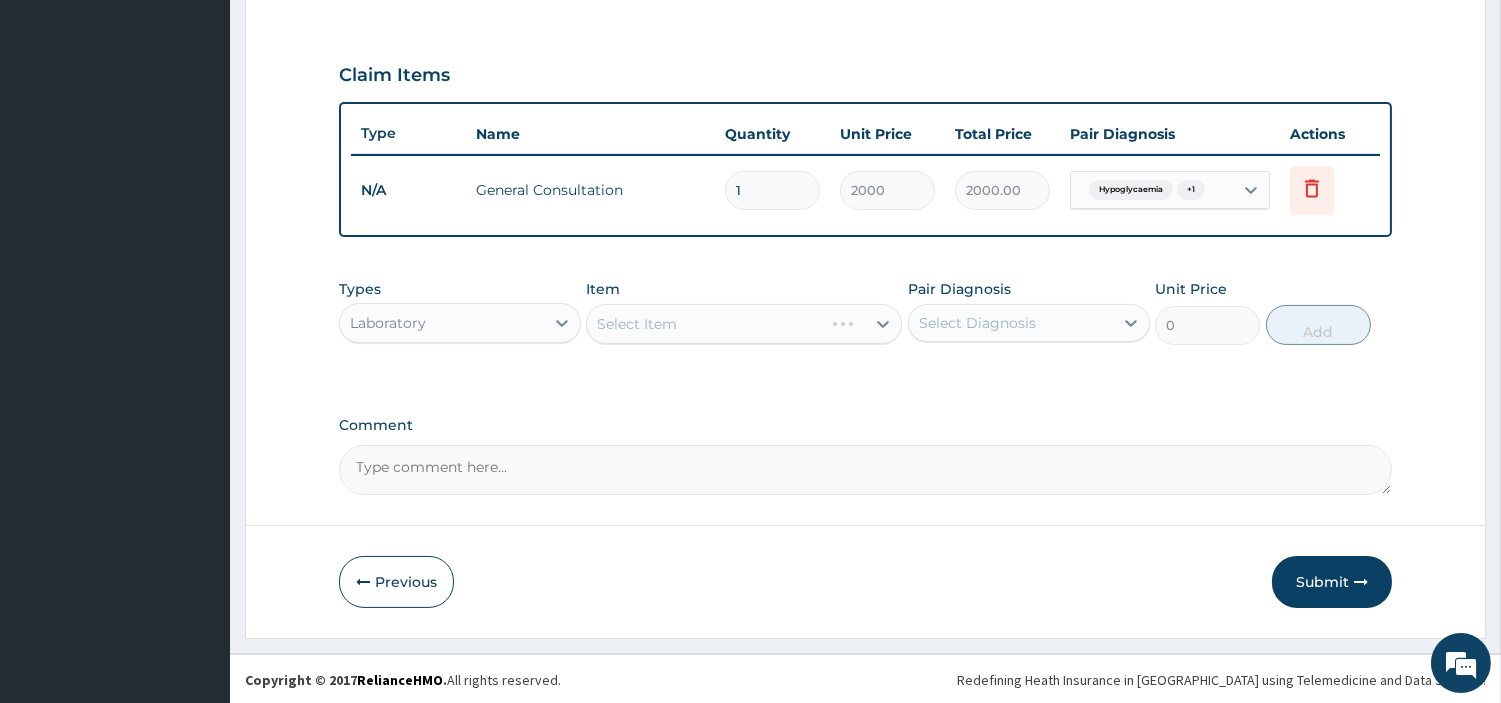 click on "Select Diagnosis" at bounding box center (977, 323) 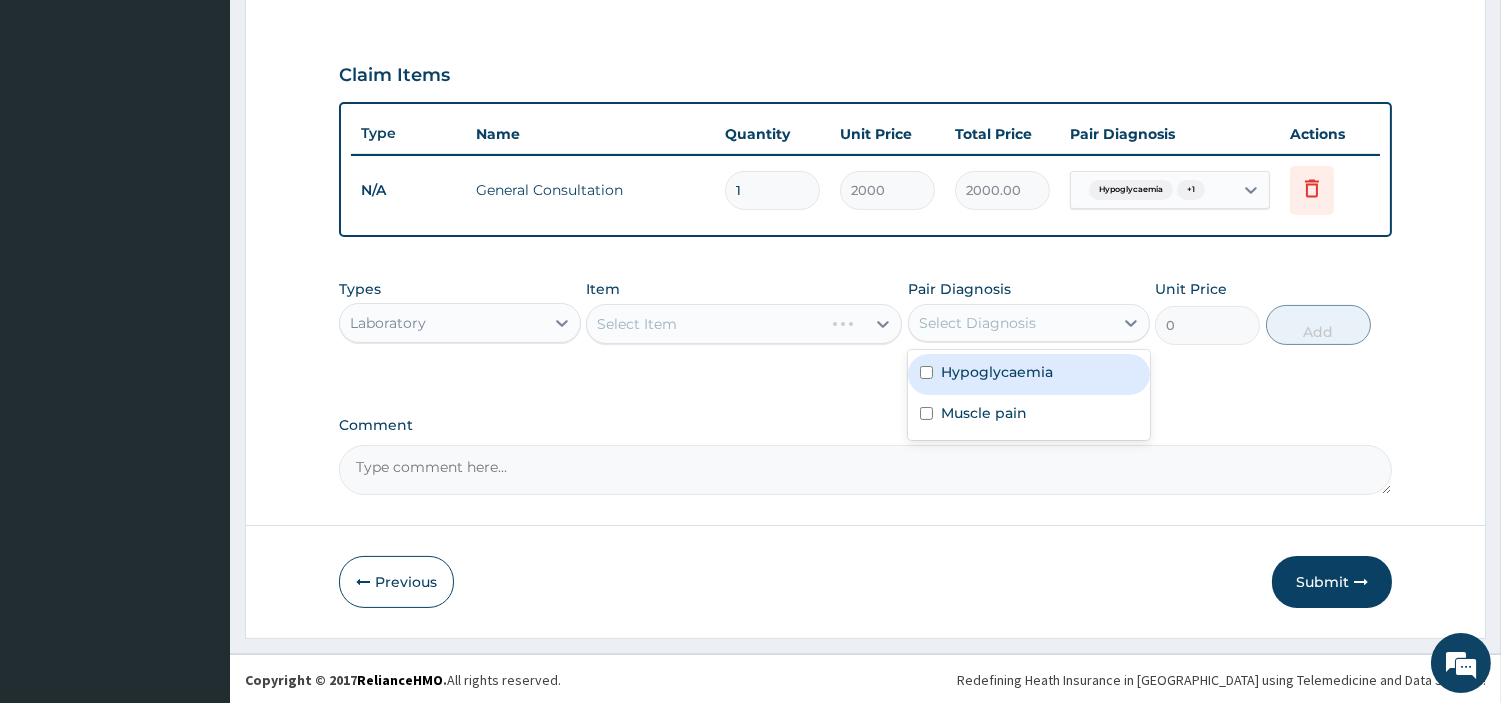 click on "Hypoglycaemia" at bounding box center (997, 372) 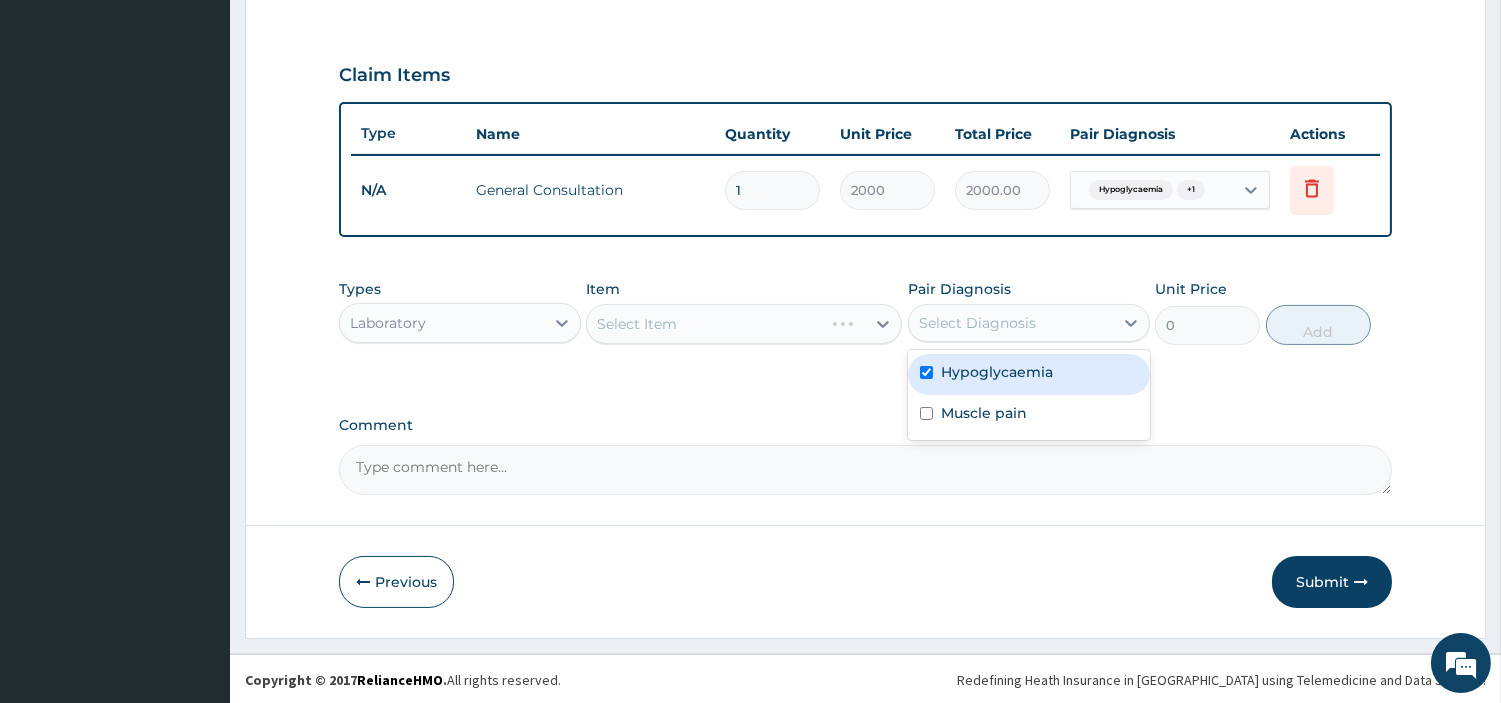 checkbox on "true" 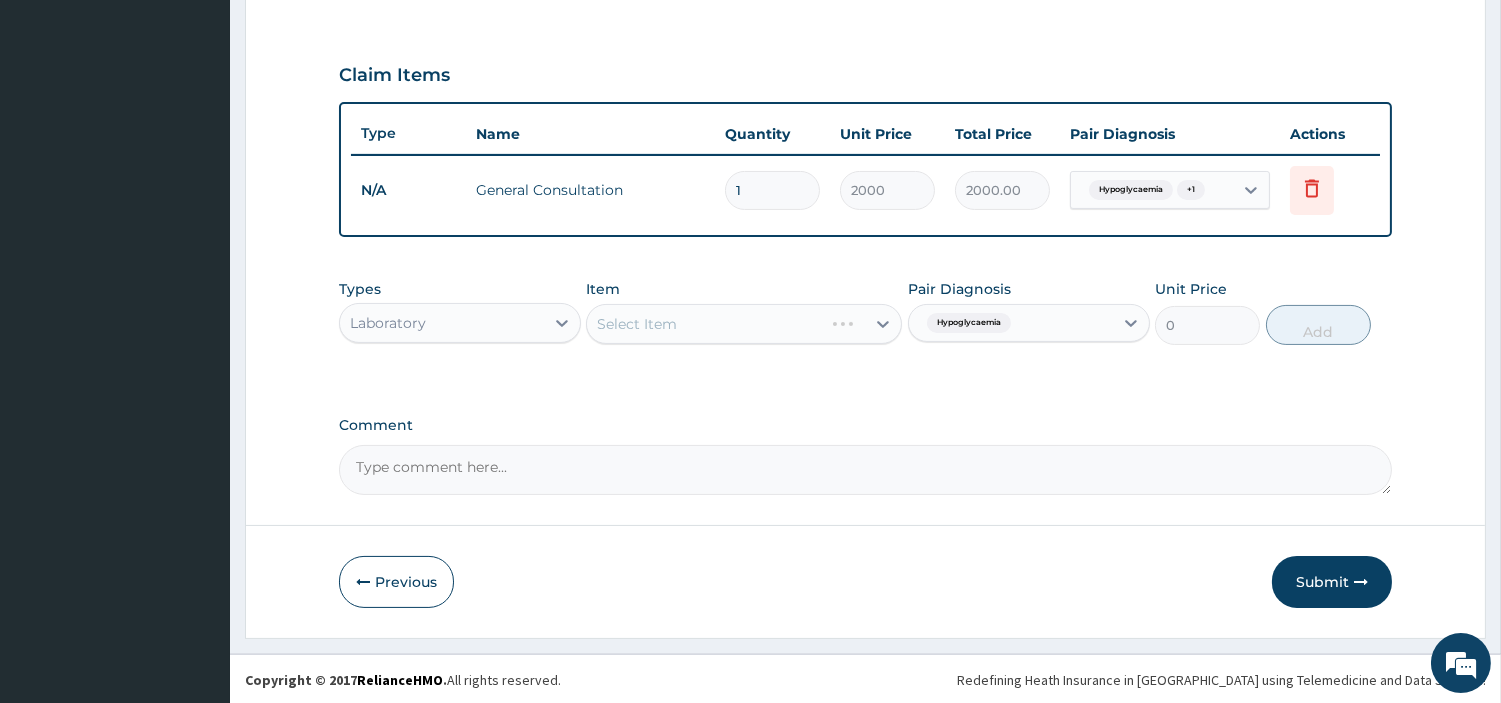 click on "Select Item" at bounding box center [744, 324] 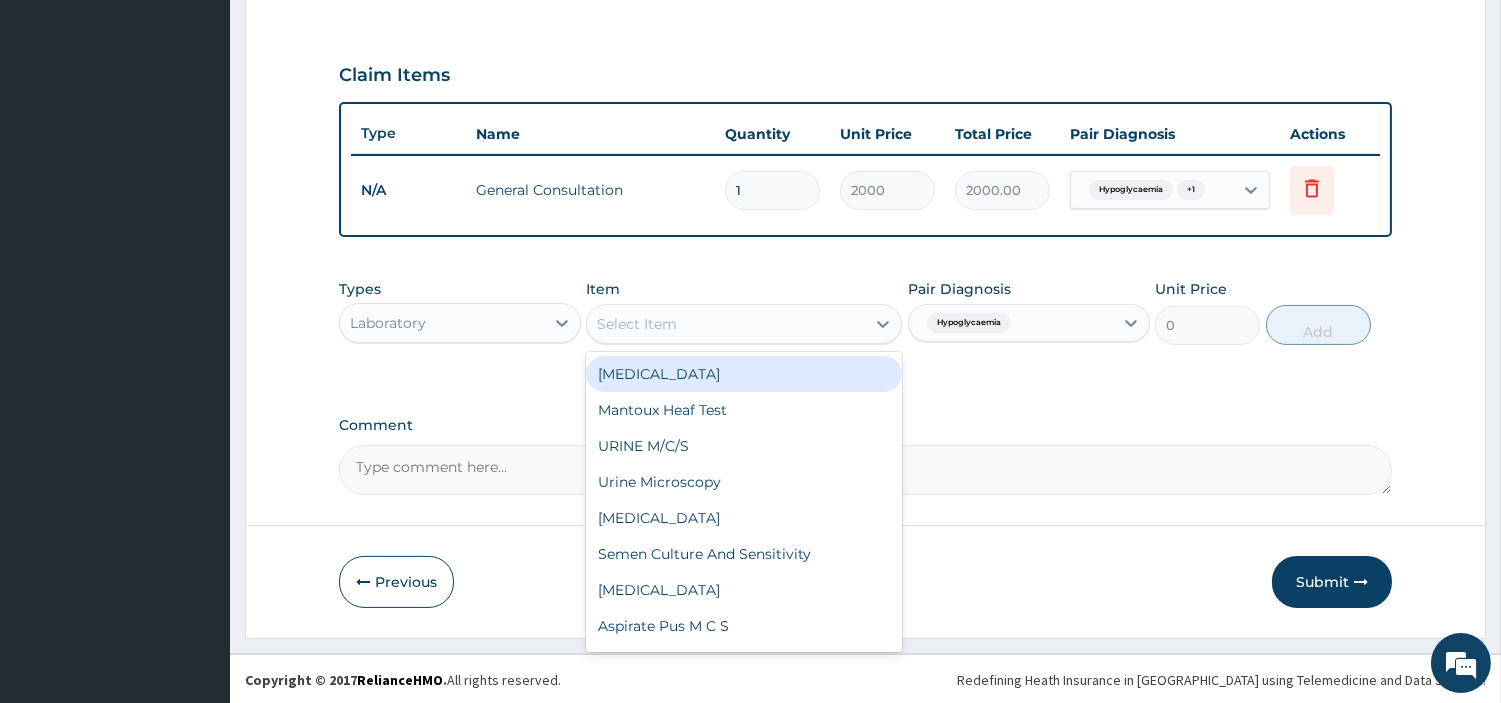 click on "Select Item" at bounding box center (726, 324) 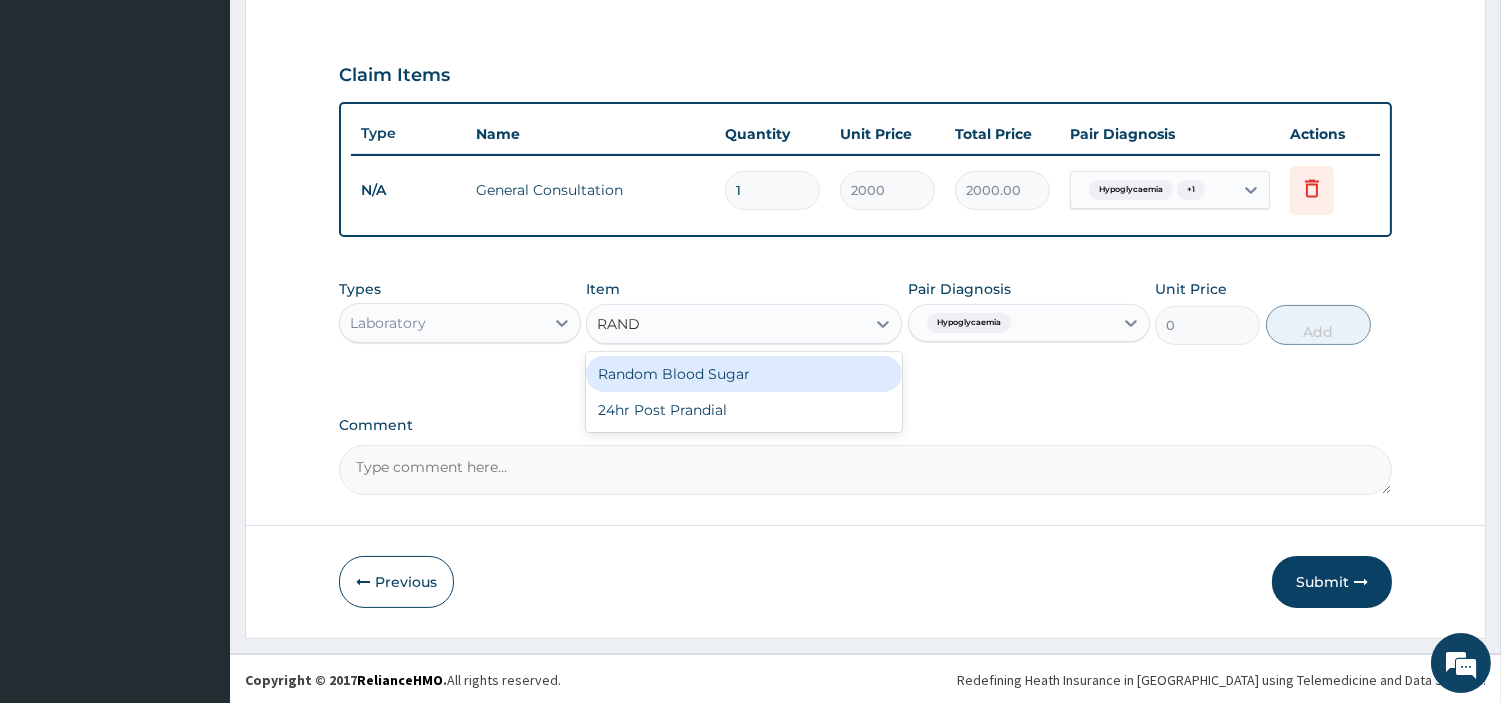 type on "RANDO" 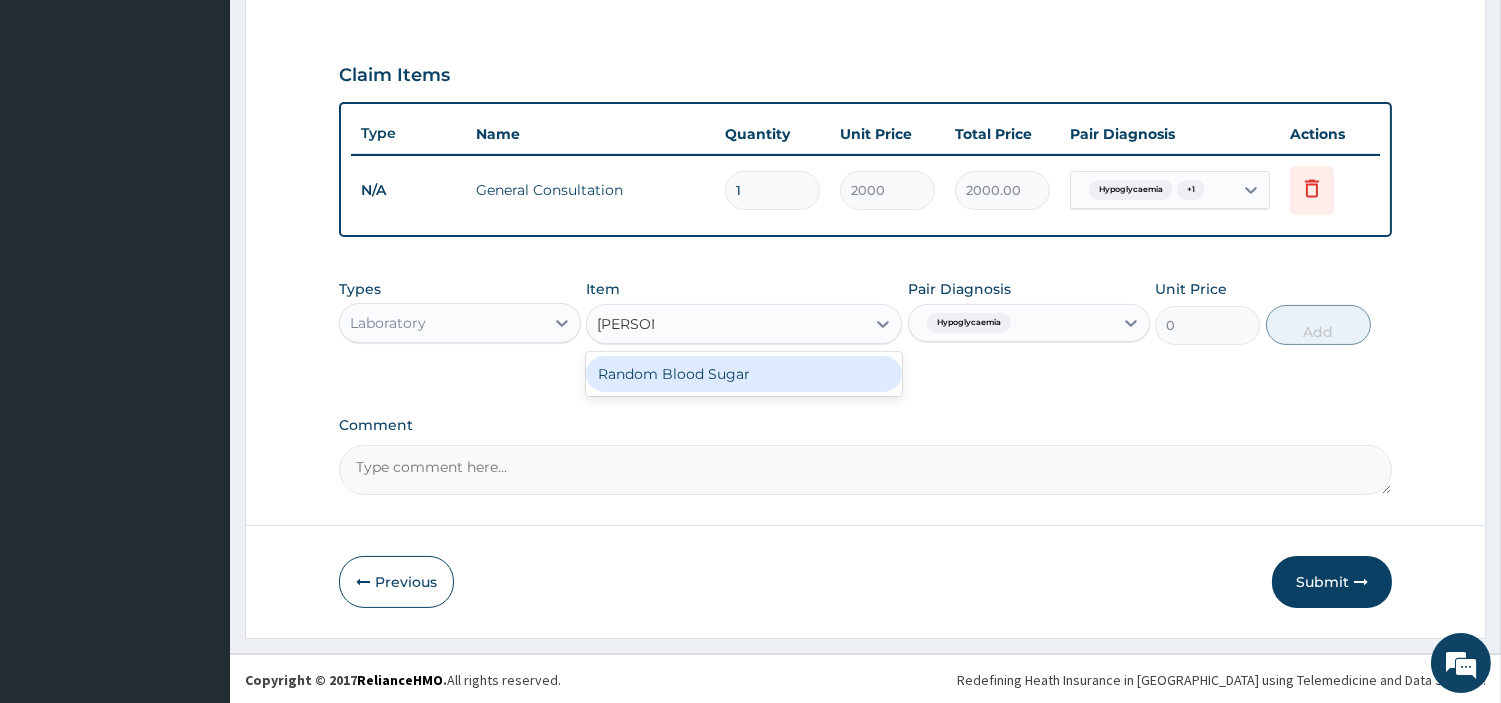 click on "Random Blood Sugar" at bounding box center (744, 374) 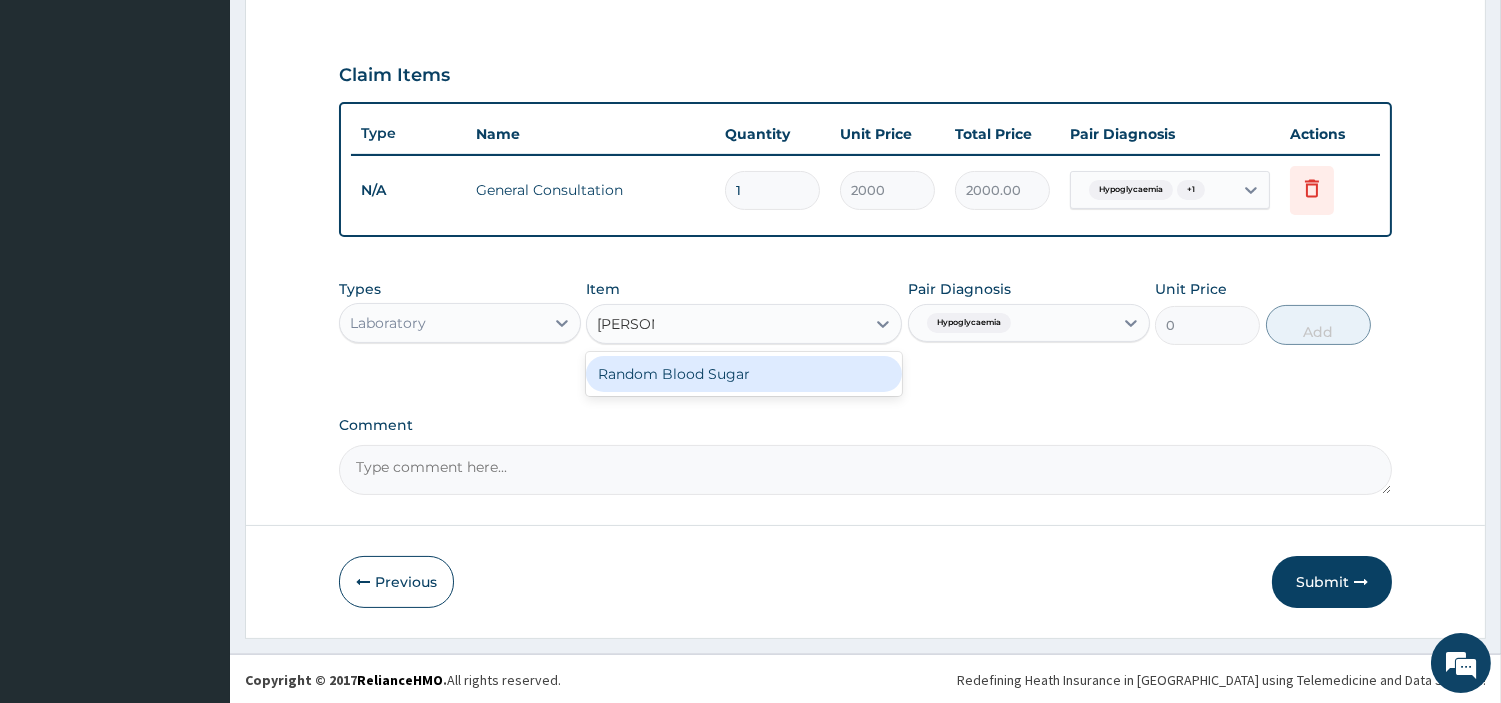 type 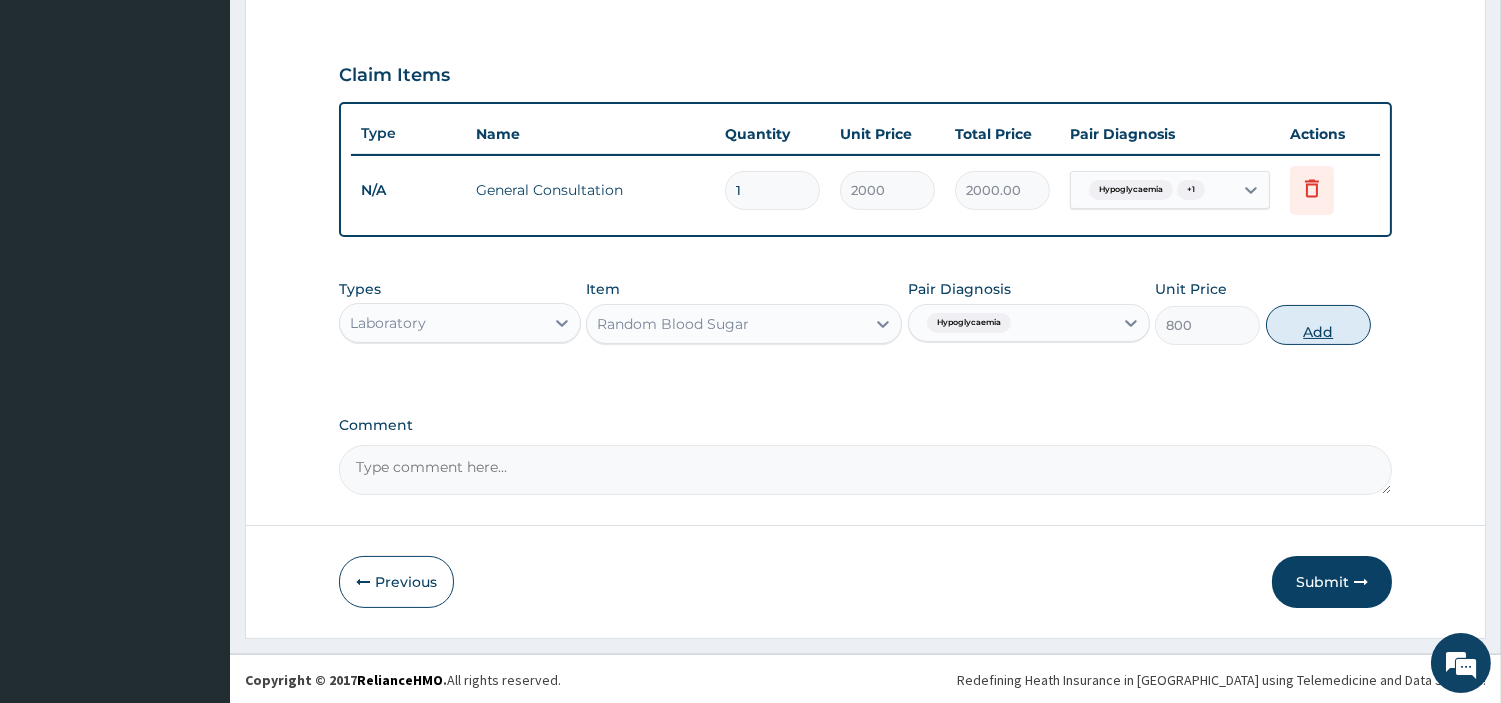 click on "Add" at bounding box center (1318, 325) 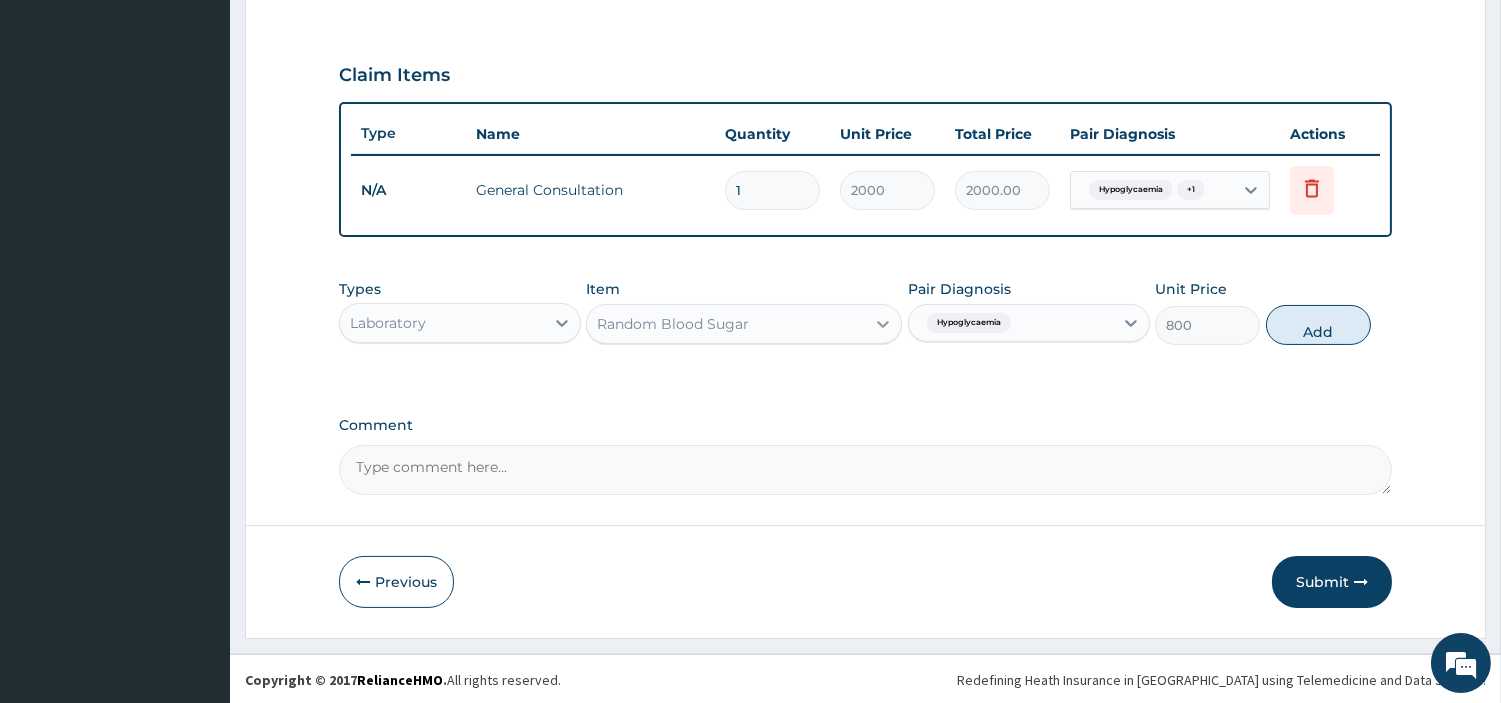 type on "0" 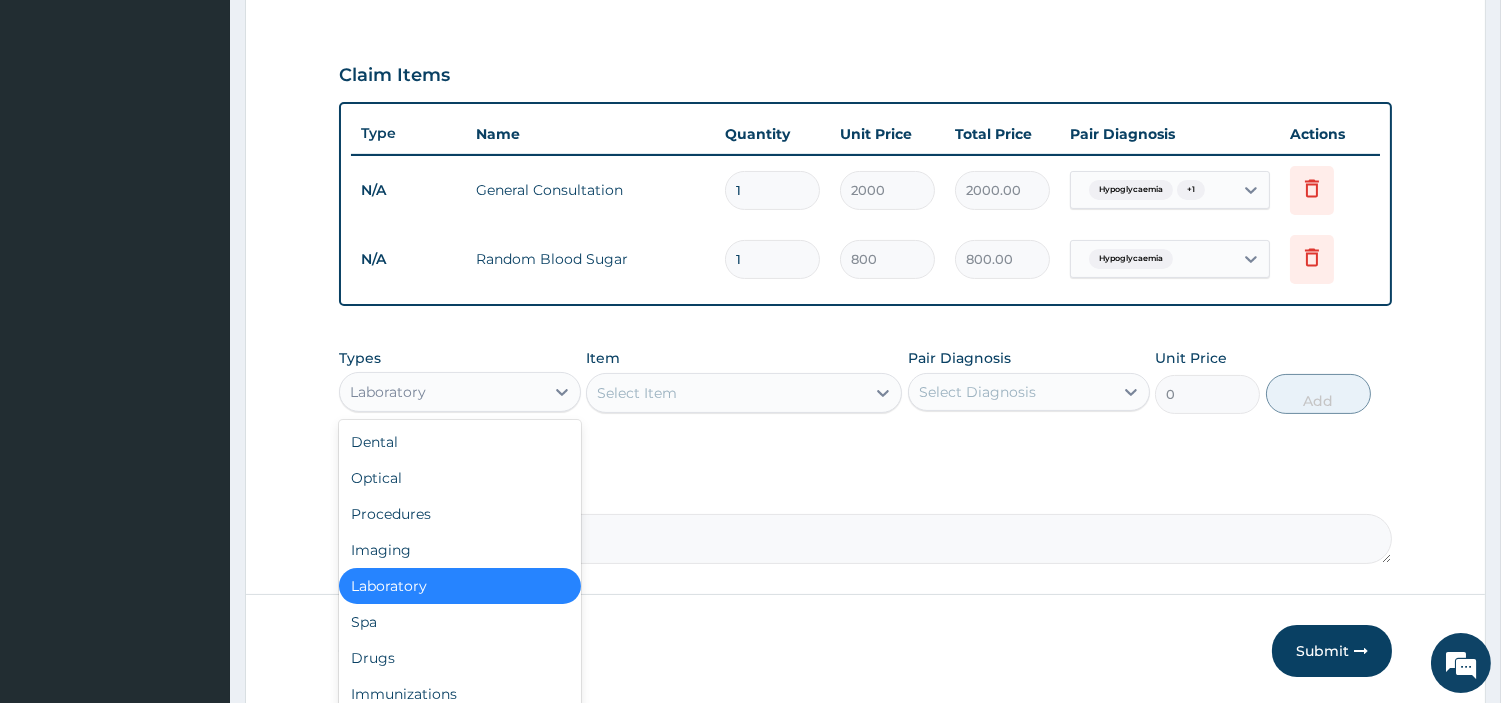 click on "Laboratory" at bounding box center (442, 392) 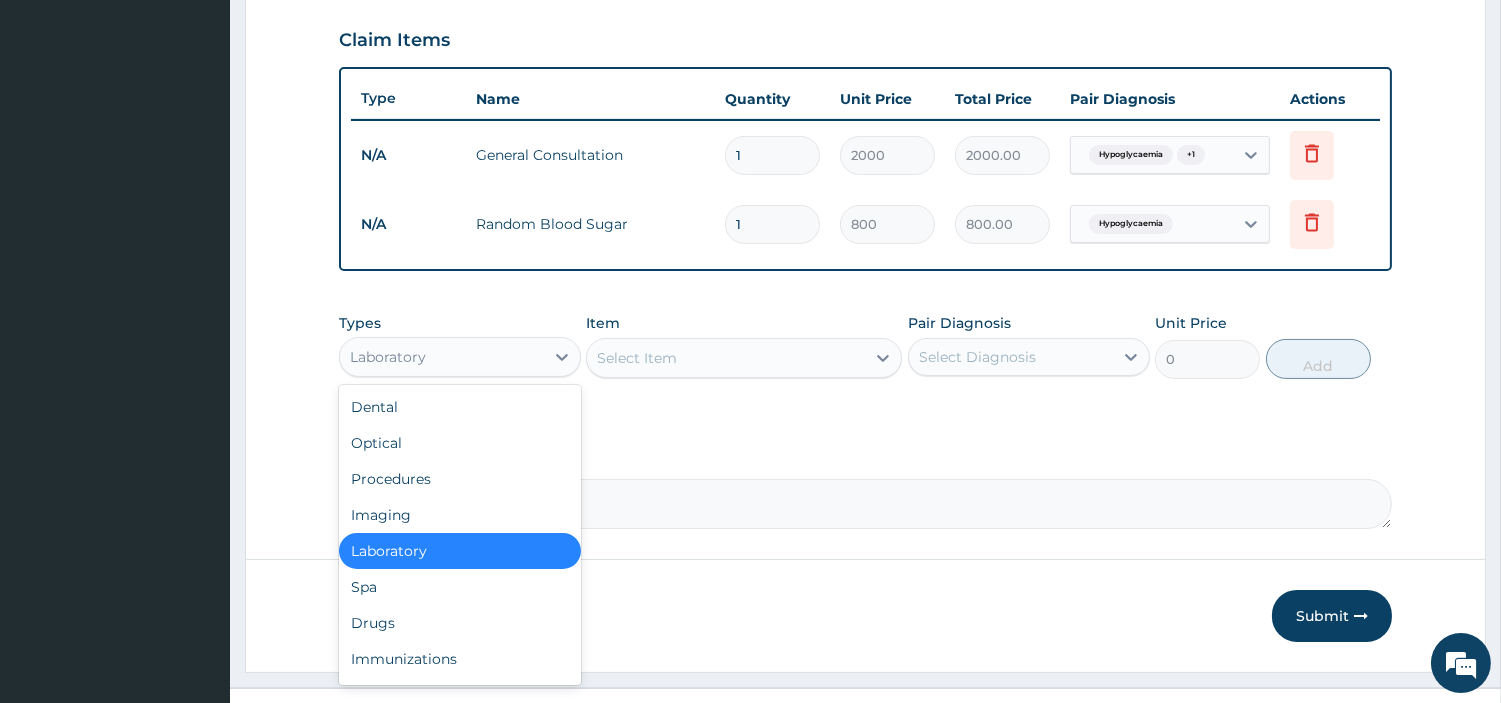 scroll, scrollTop: 711, scrollLeft: 0, axis: vertical 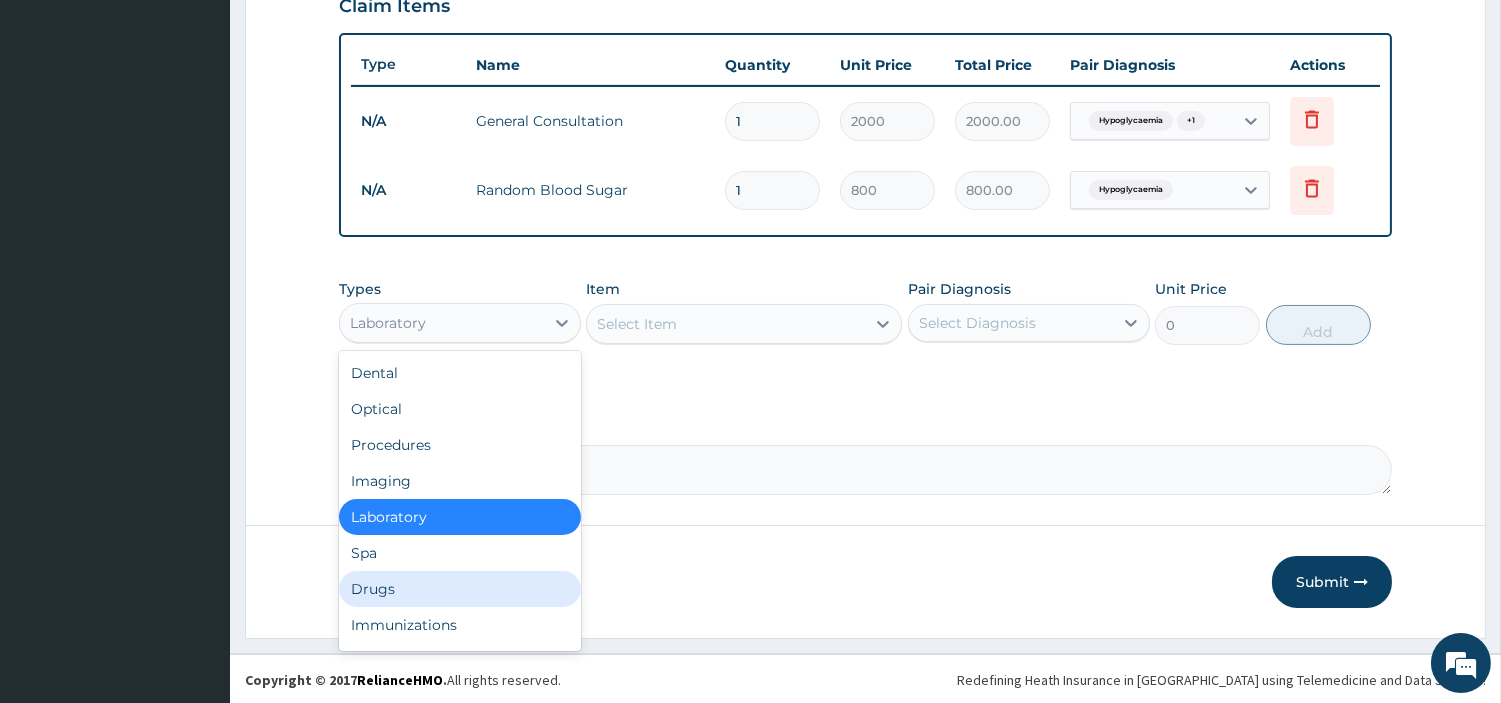 drag, startPoint x: 404, startPoint y: 581, endPoint x: 794, endPoint y: 446, distance: 412.7045 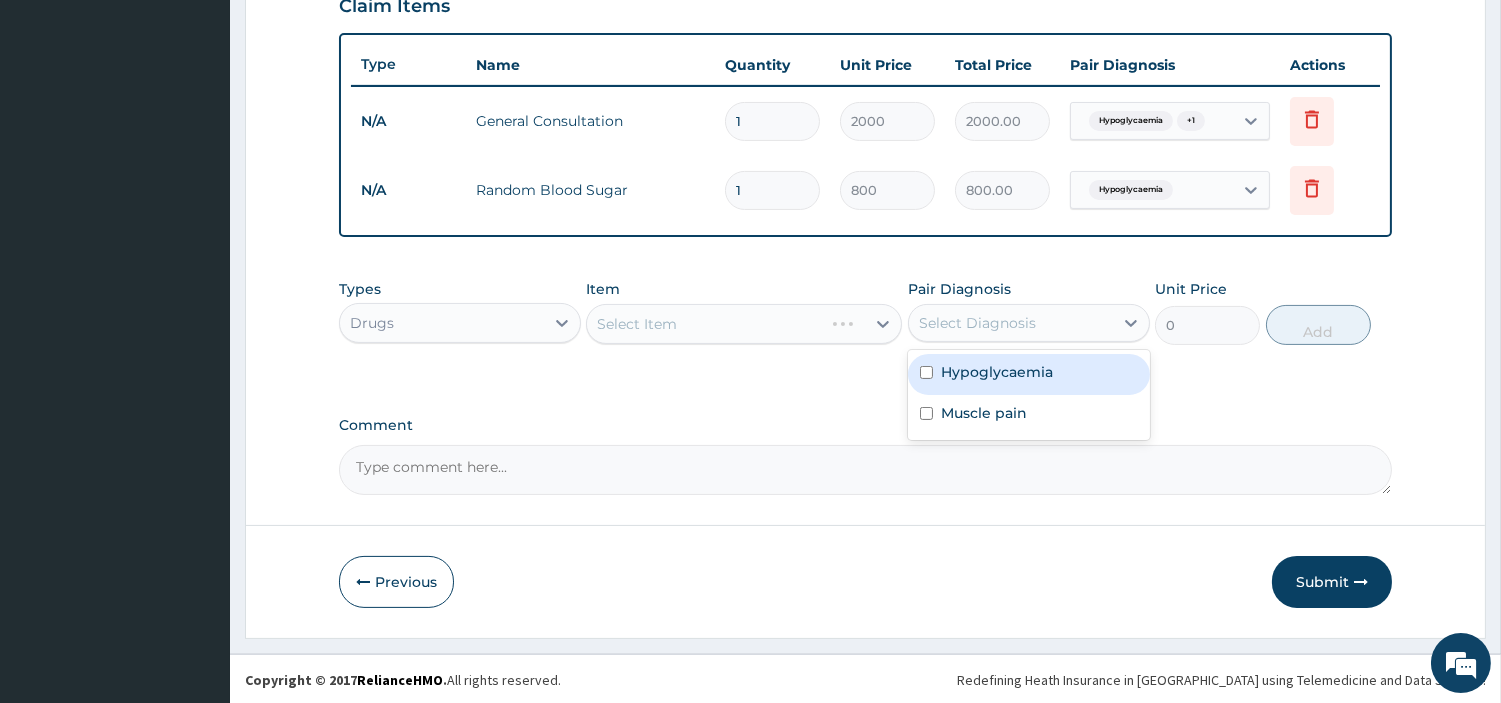 click on "Select Diagnosis" at bounding box center [977, 323] 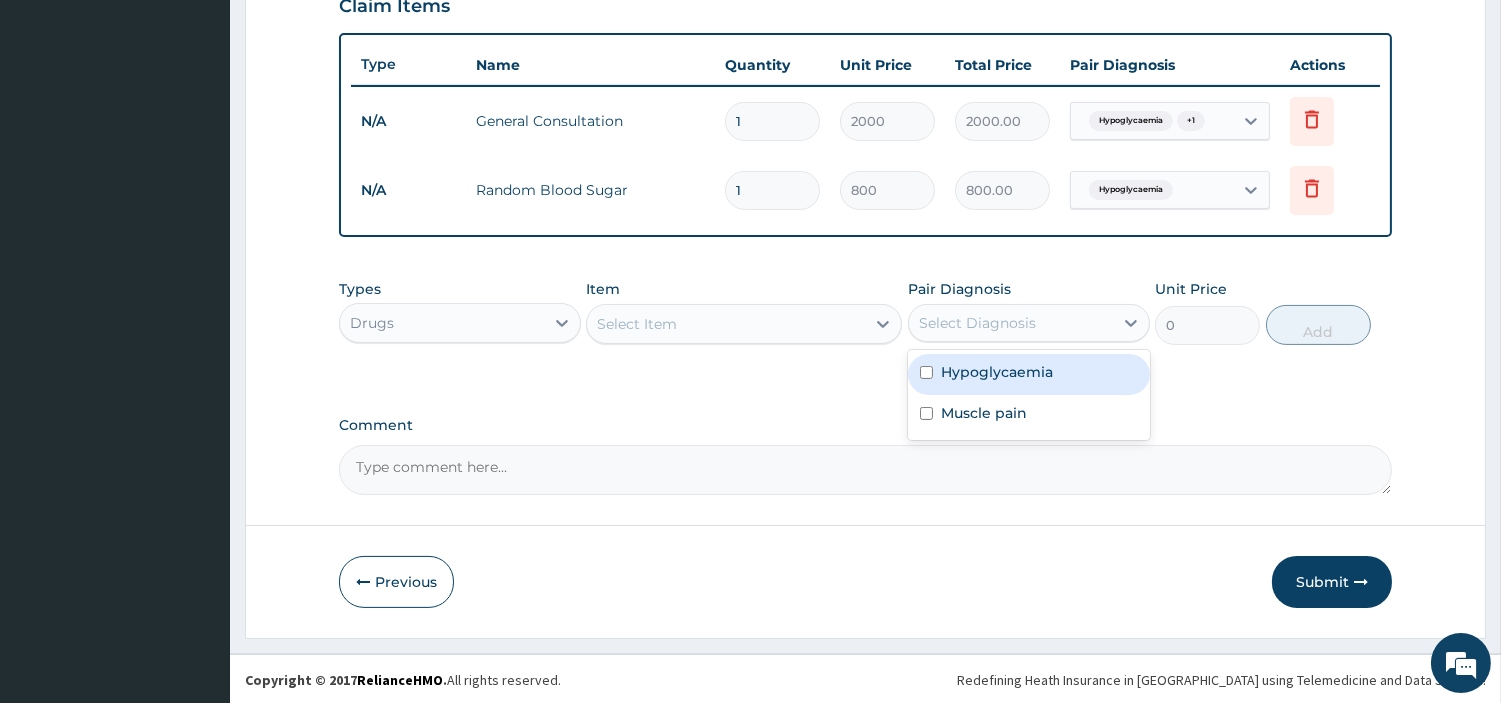 drag, startPoint x: 904, startPoint y: 374, endPoint x: 938, endPoint y: 378, distance: 34.234486 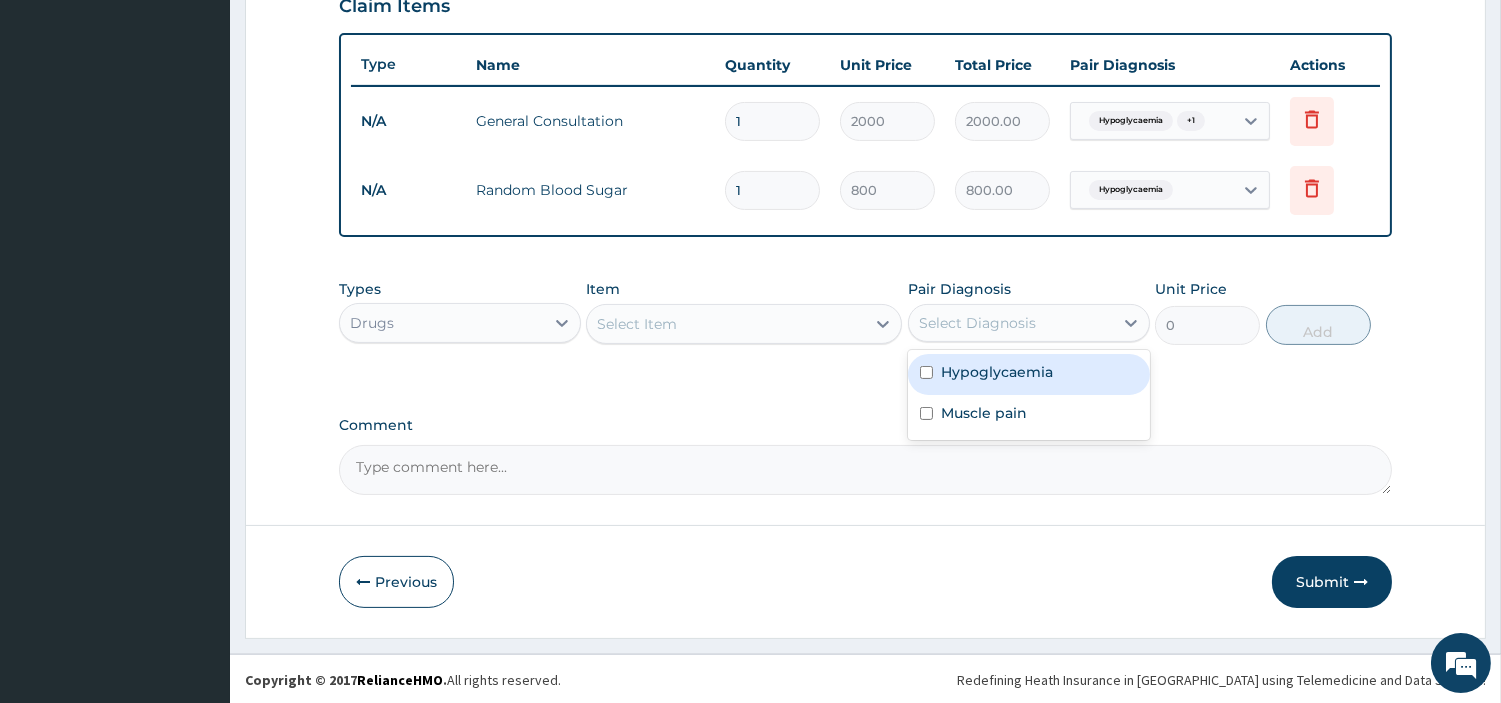 click on "Select Diagnosis" at bounding box center [1029, 323] 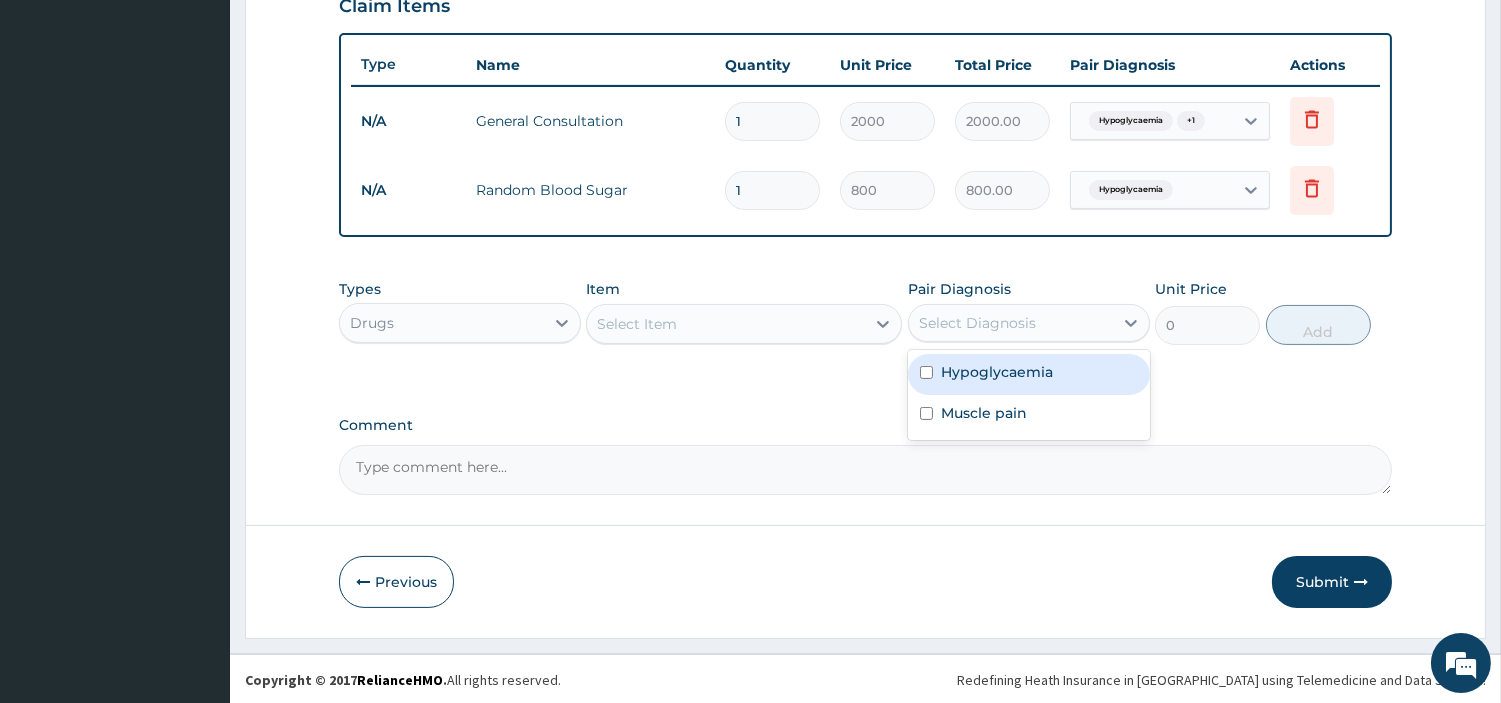 click at bounding box center [926, 372] 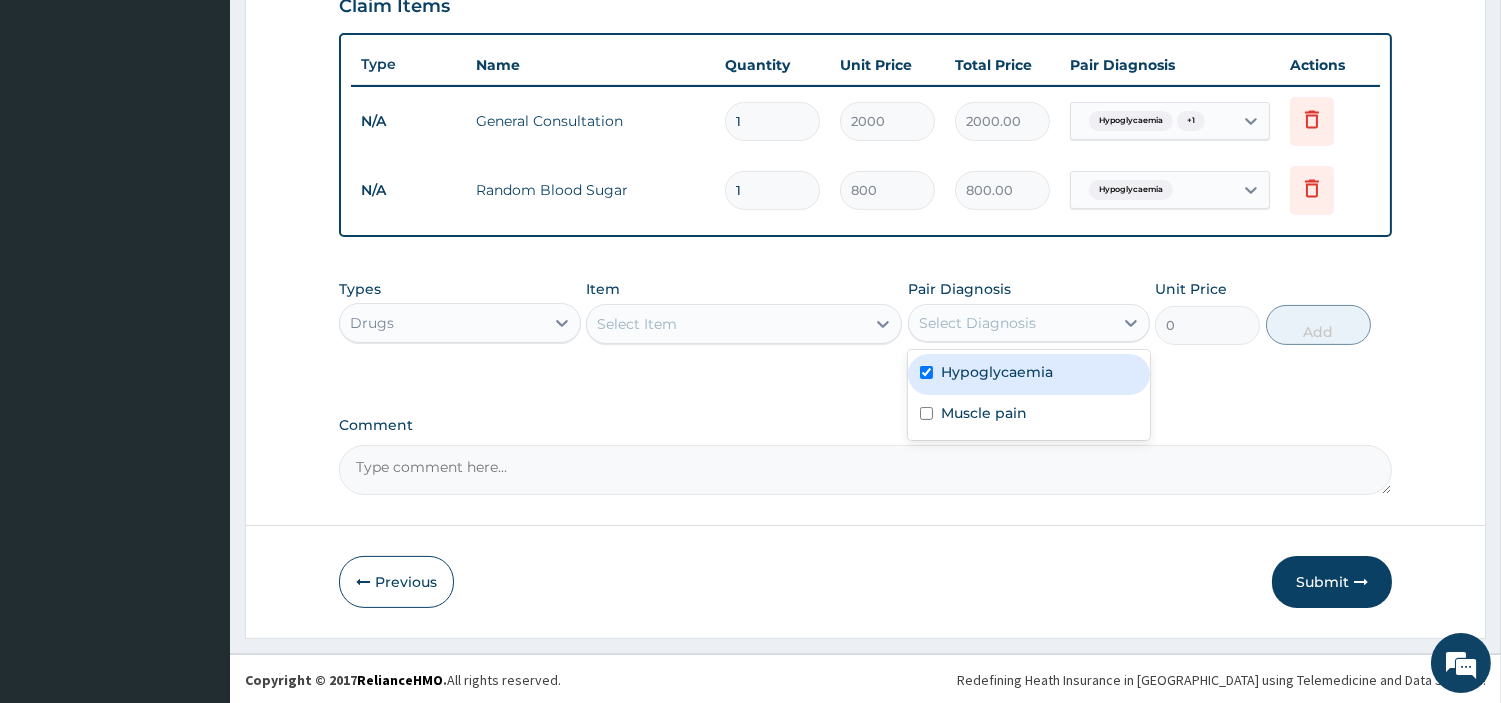 checkbox on "true" 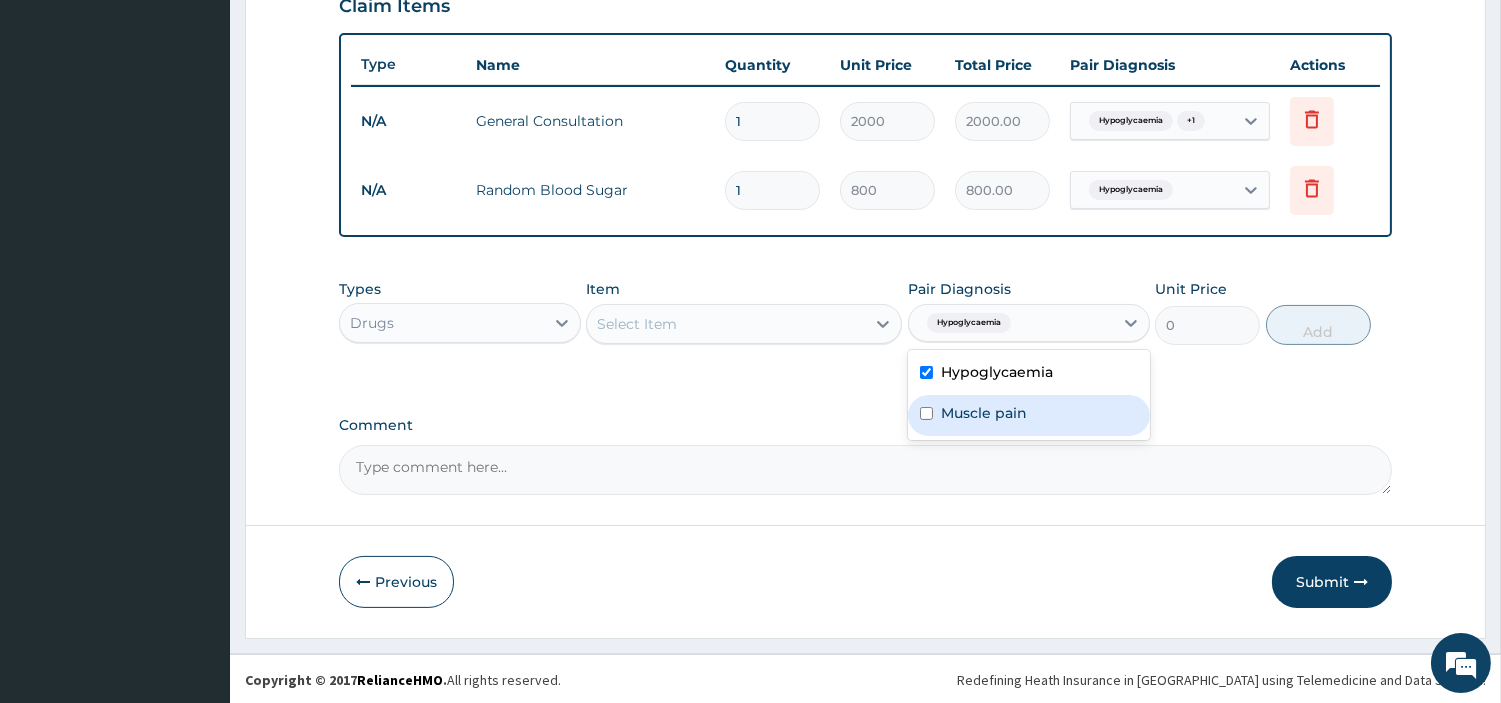click on "Muscle pain" at bounding box center (1029, 415) 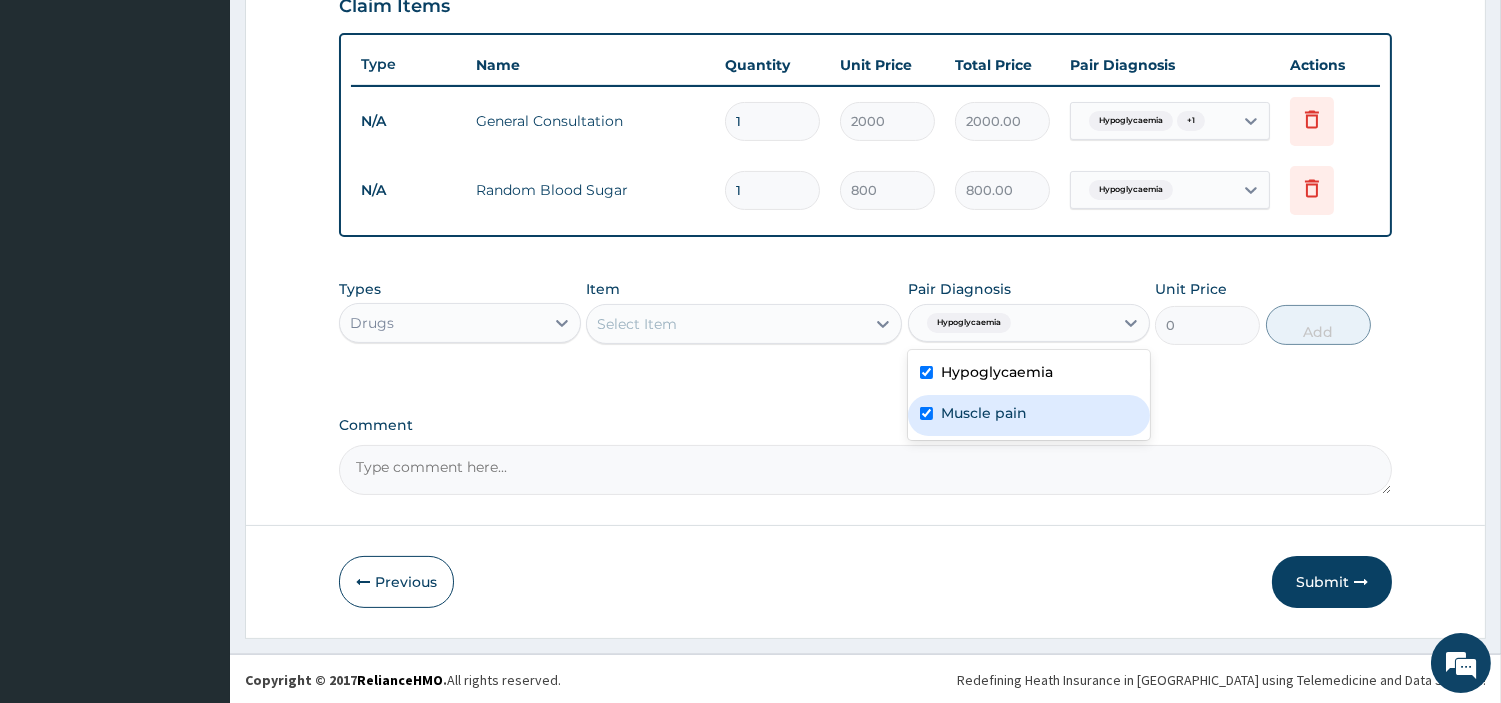 checkbox on "true" 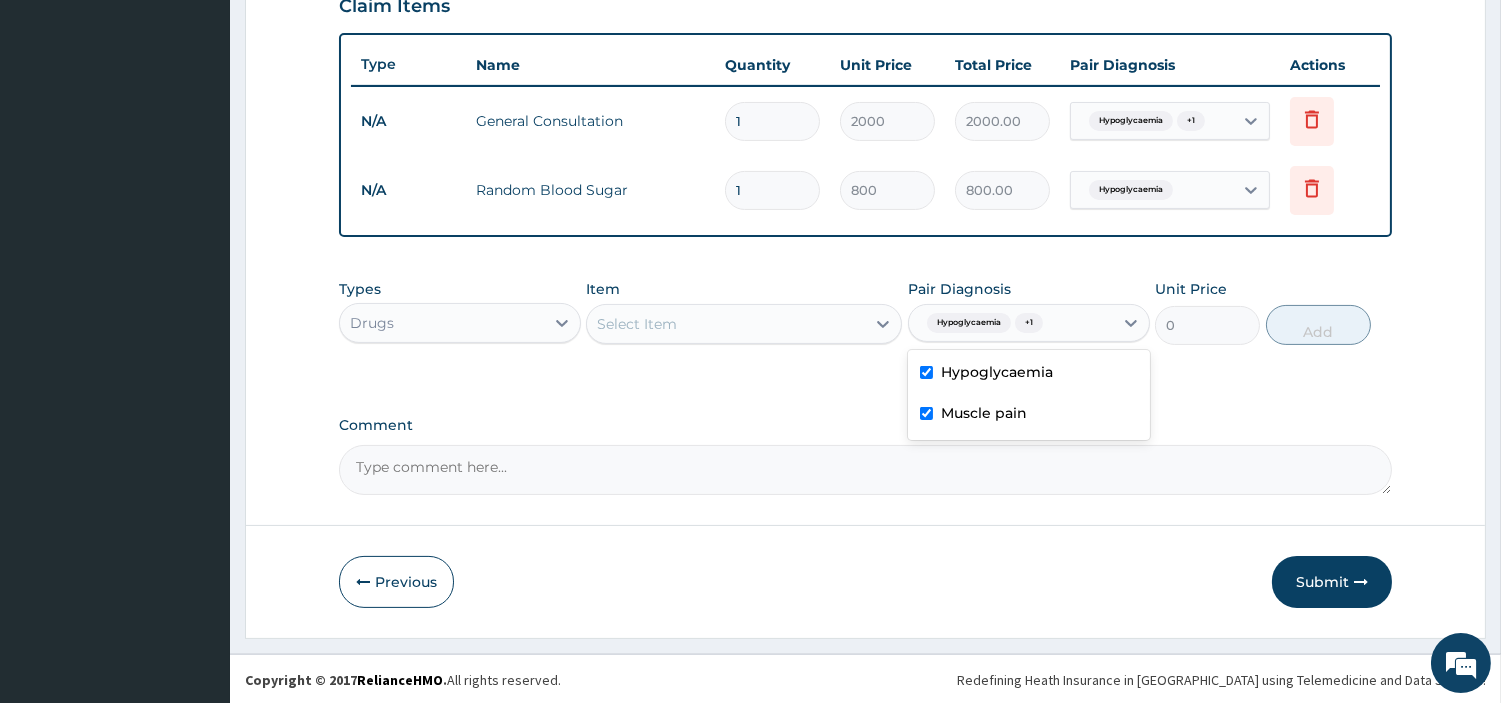 click on "Select Item" at bounding box center [726, 324] 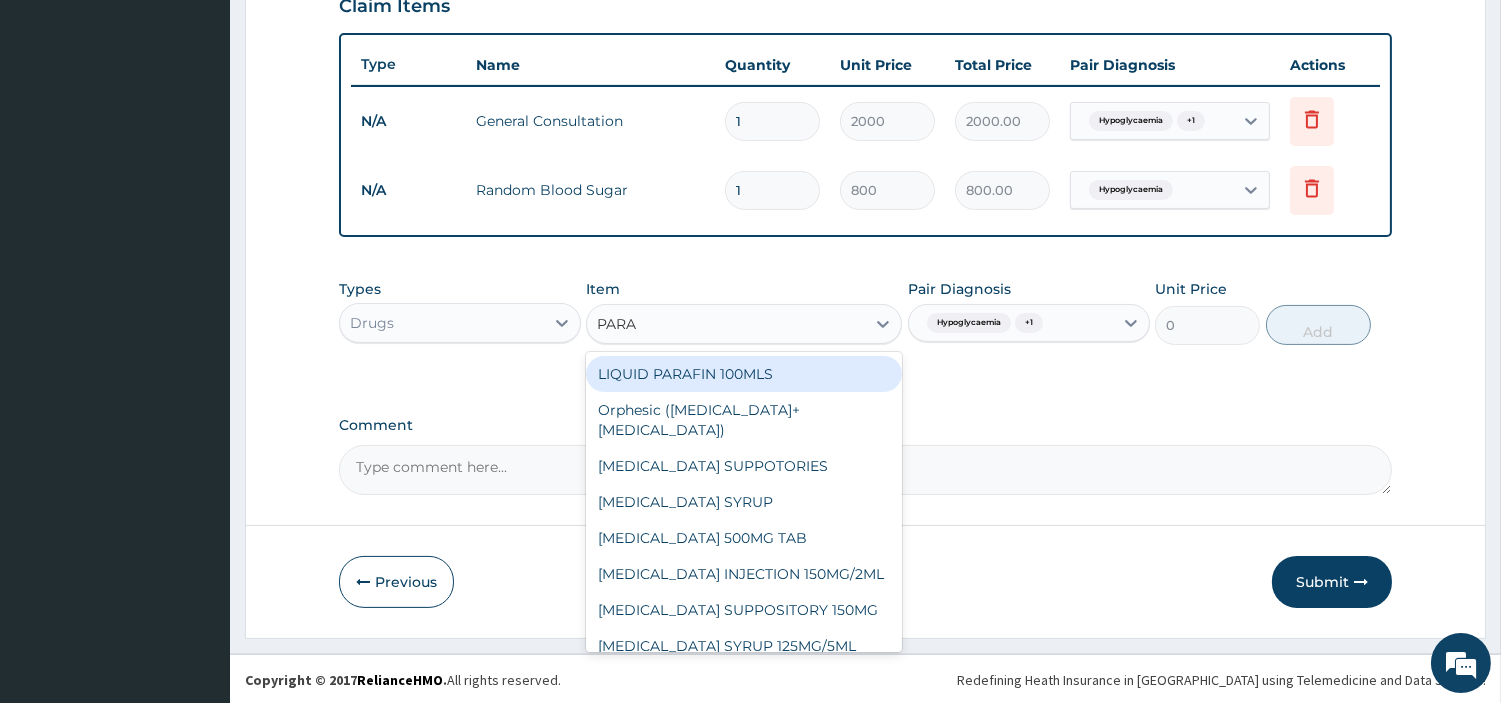type on "PARAC" 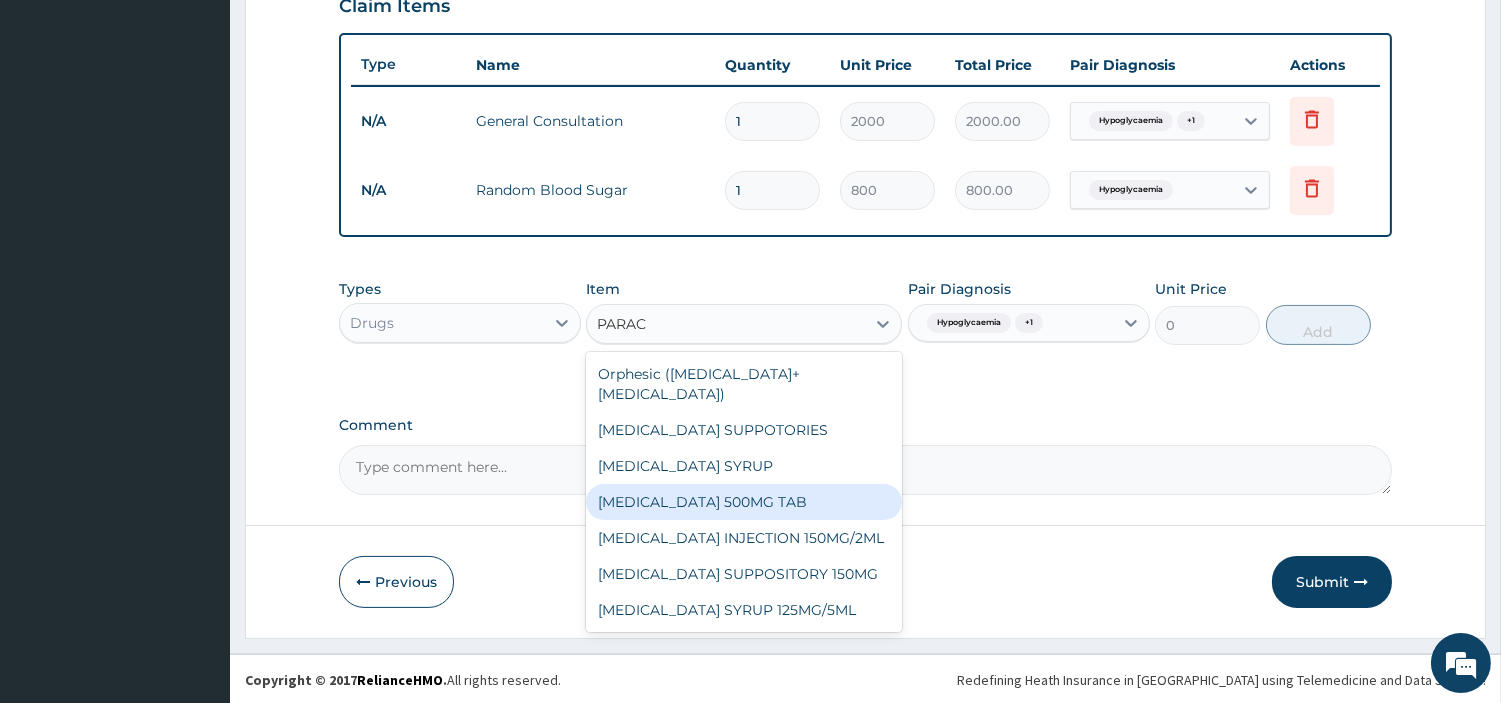 click on "PARACETAMOL 500MG TAB" at bounding box center (744, 502) 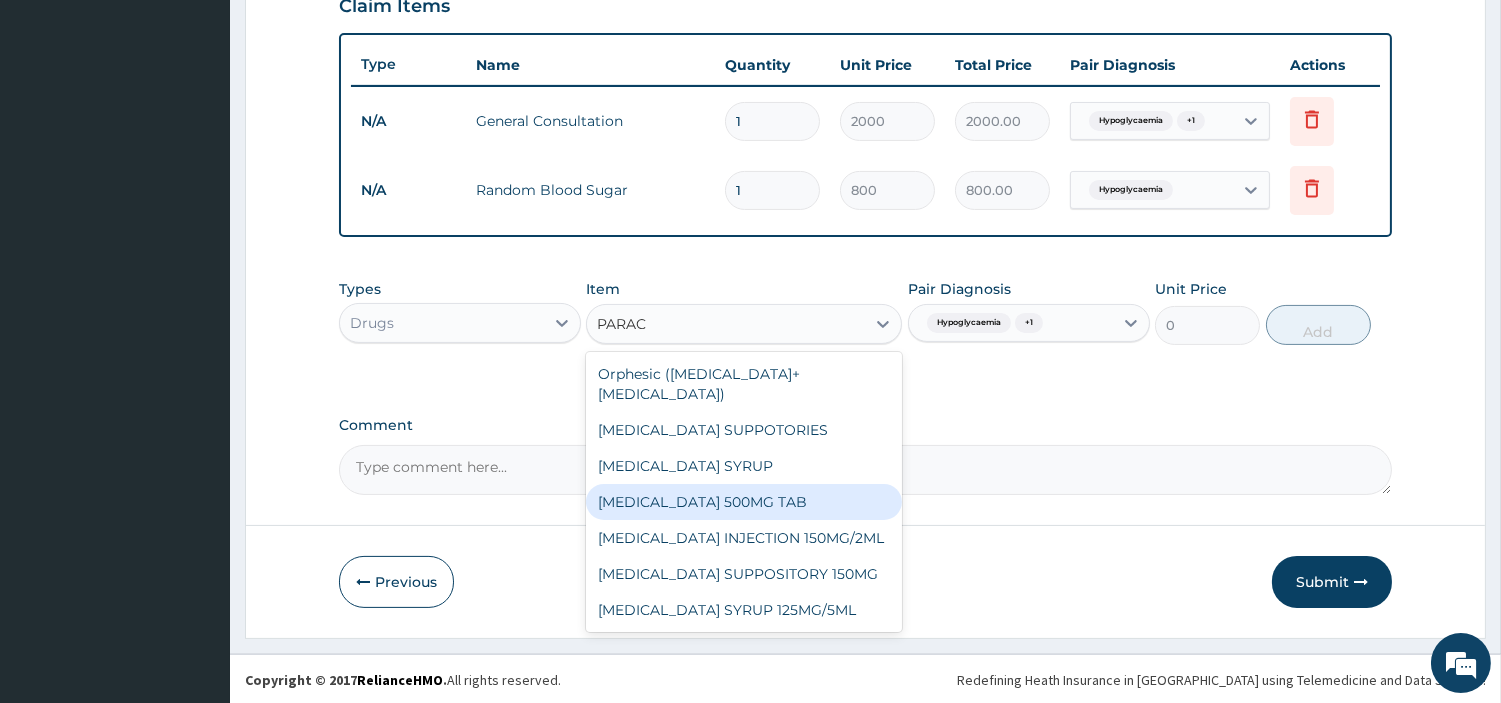 type 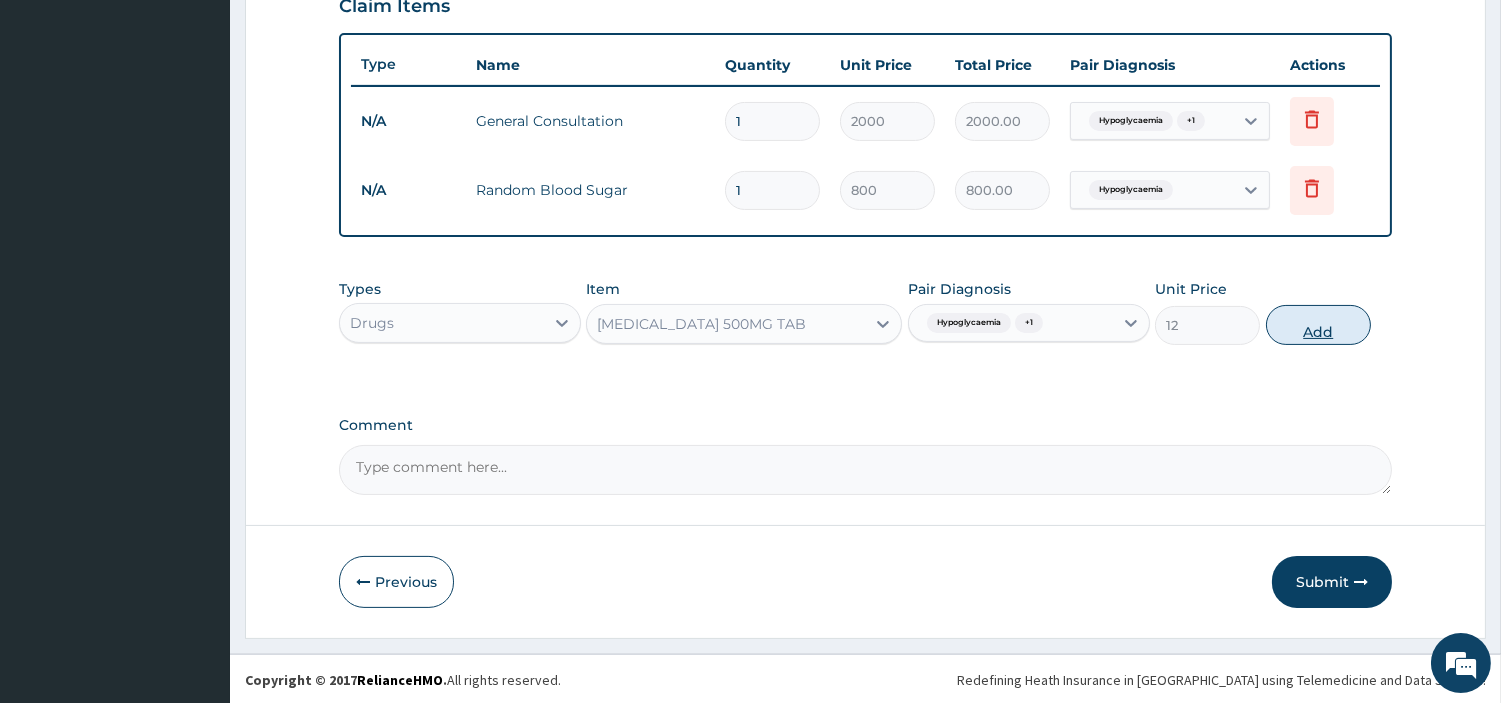 click on "Add" at bounding box center (1318, 325) 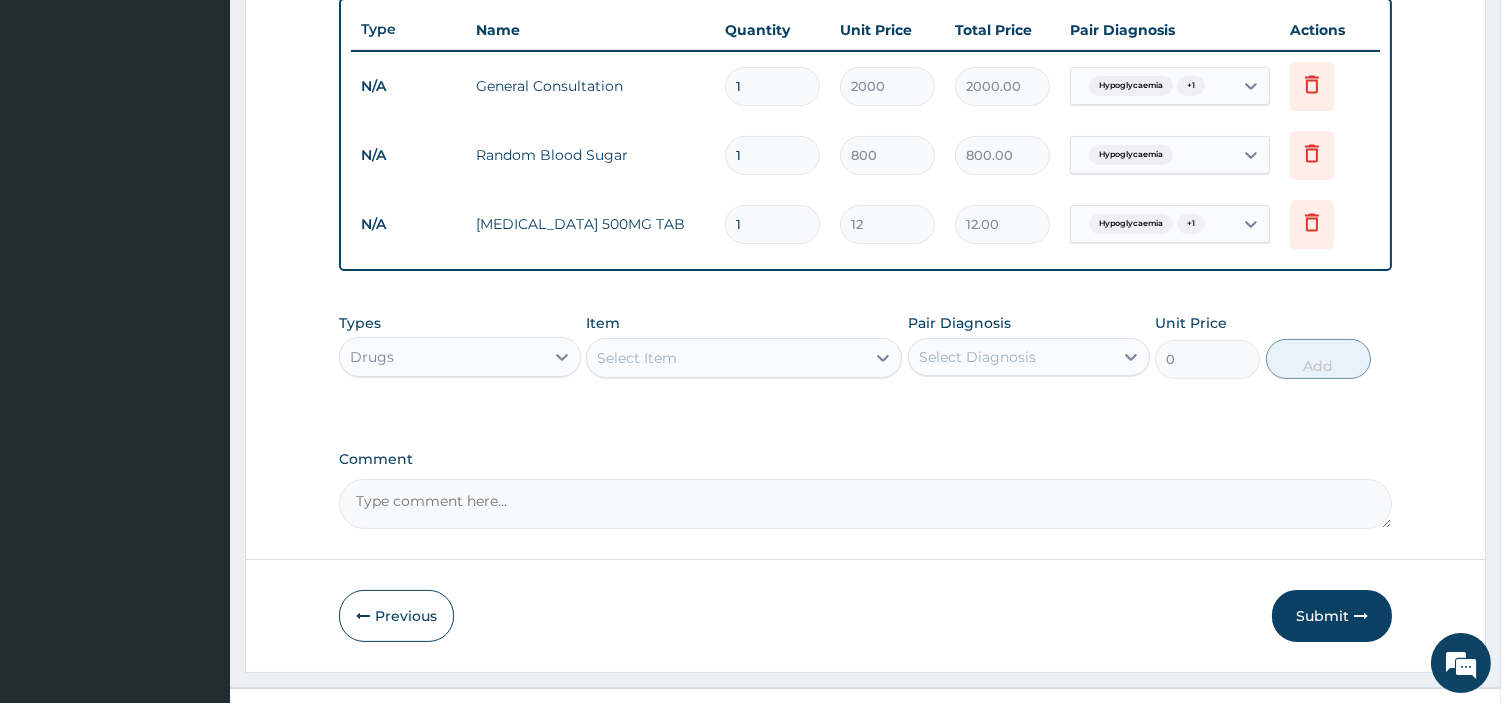 scroll, scrollTop: 781, scrollLeft: 0, axis: vertical 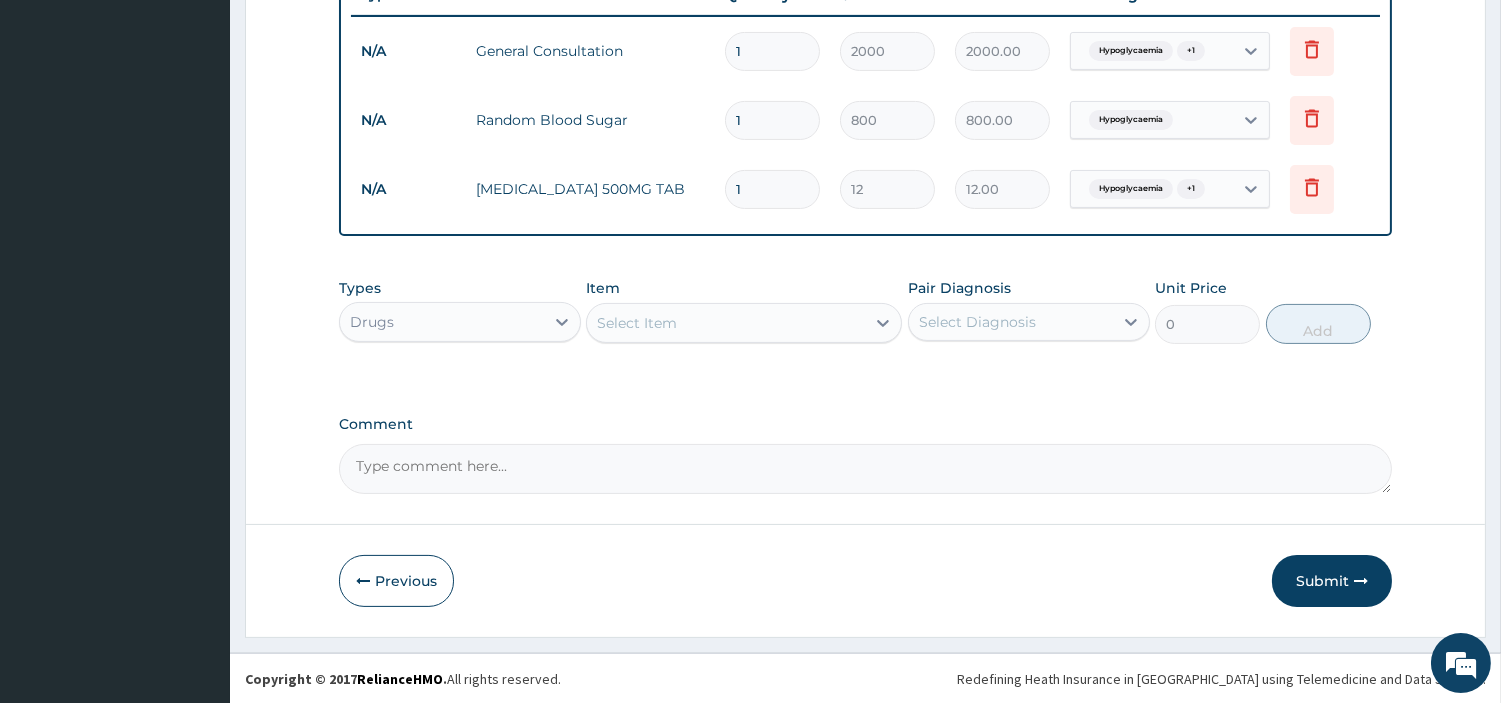 type on "18" 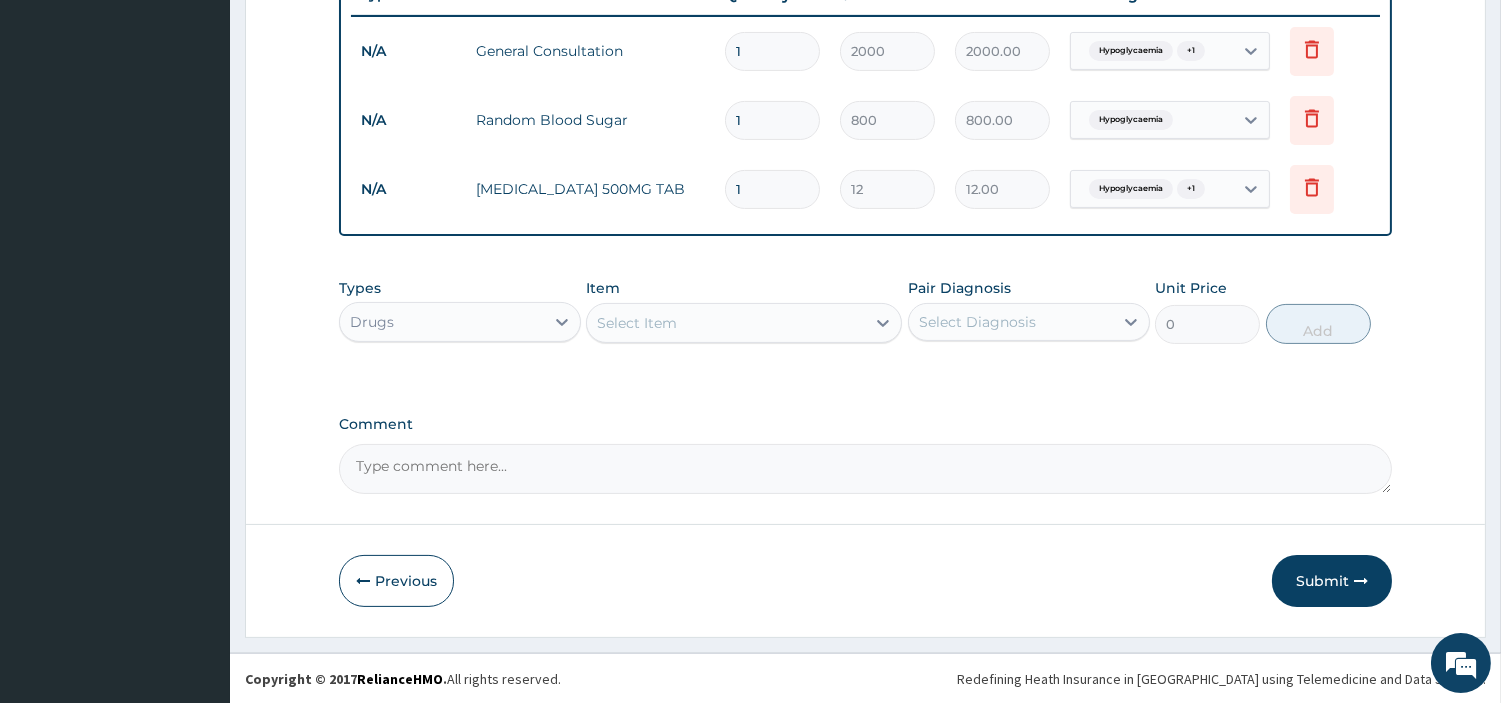type on "216.00" 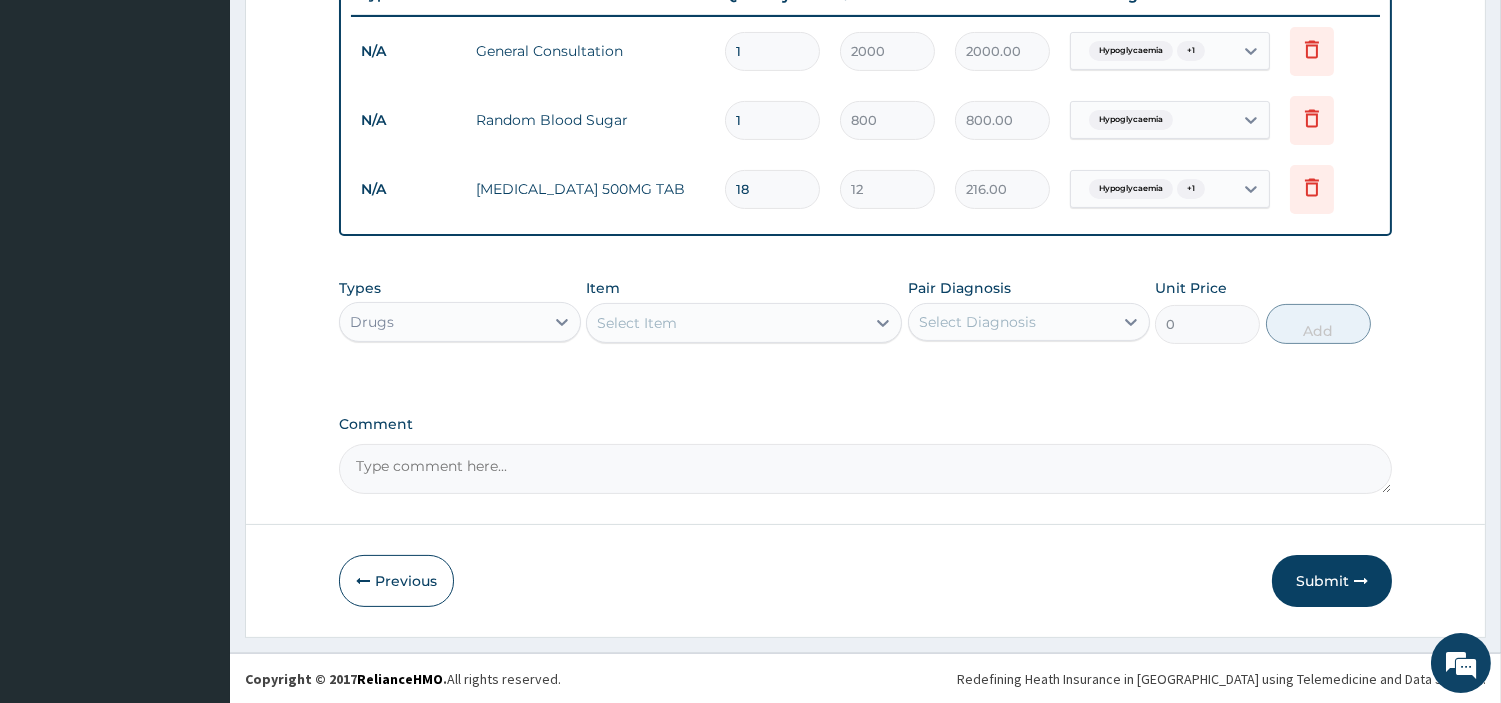 type on "18" 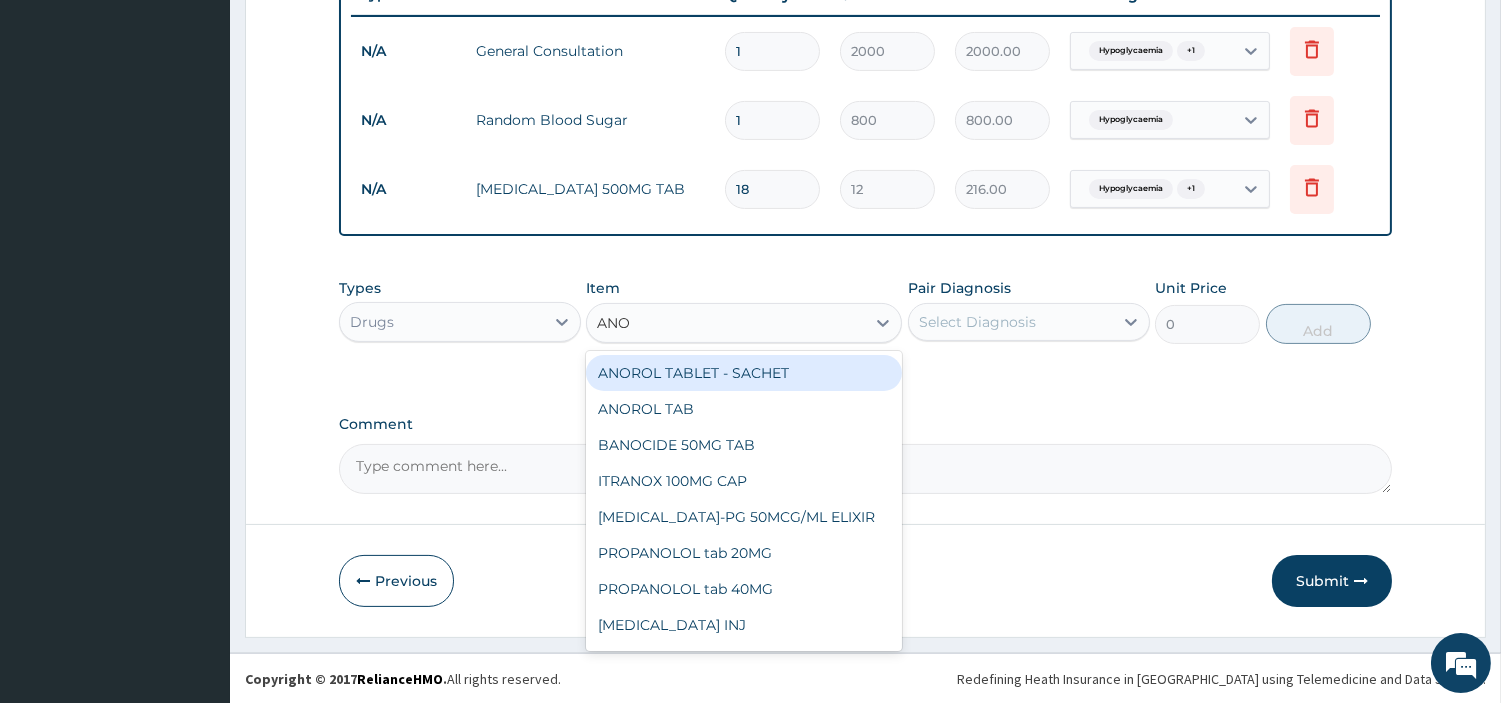 type on "ANOR" 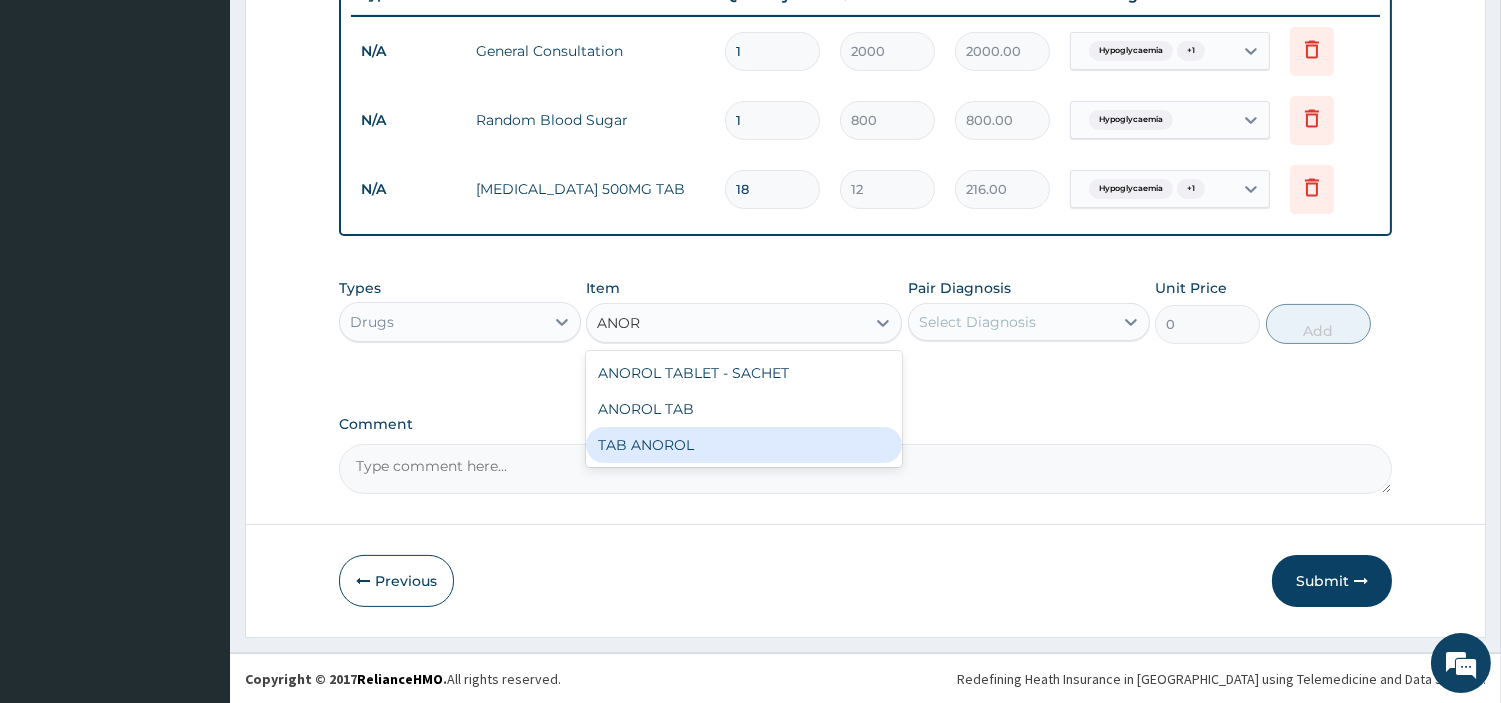 click on "TAB ANOROL" at bounding box center (744, 445) 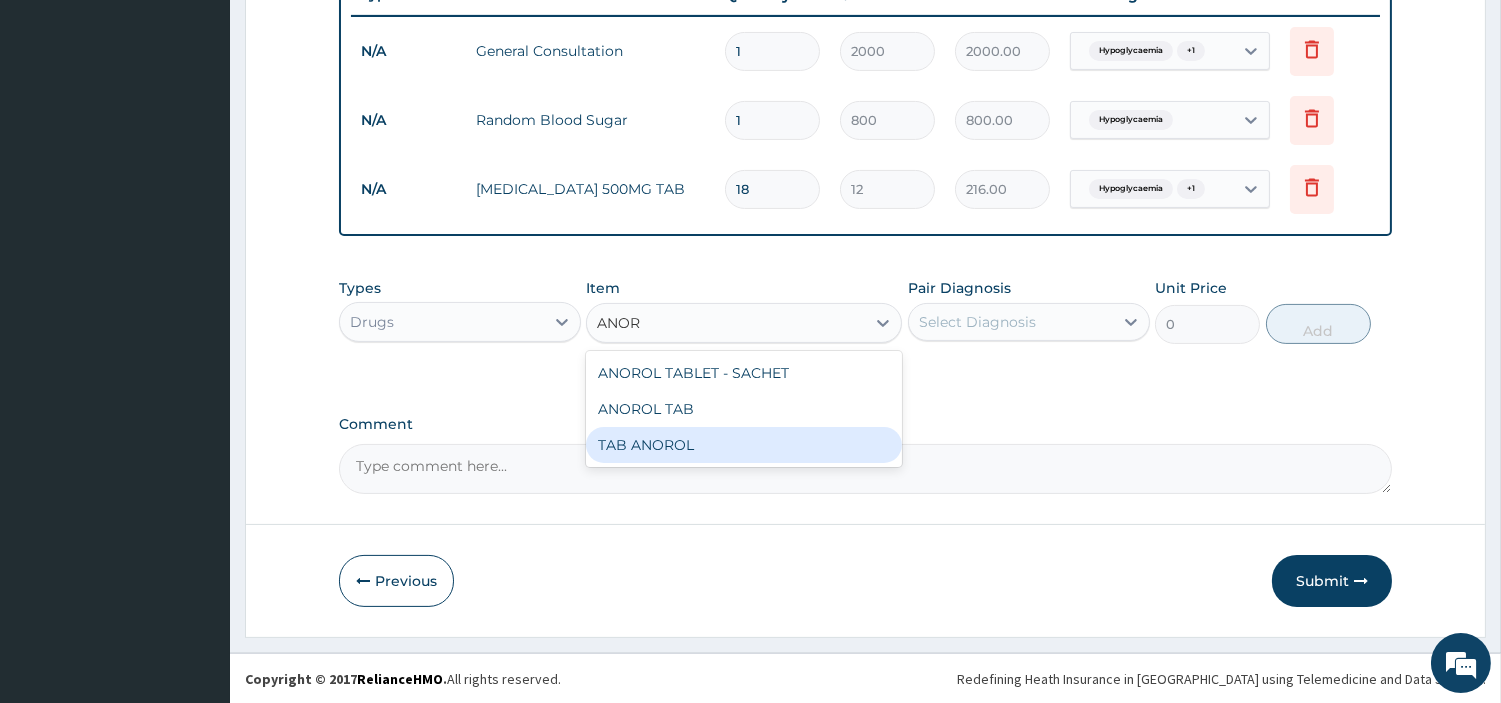type 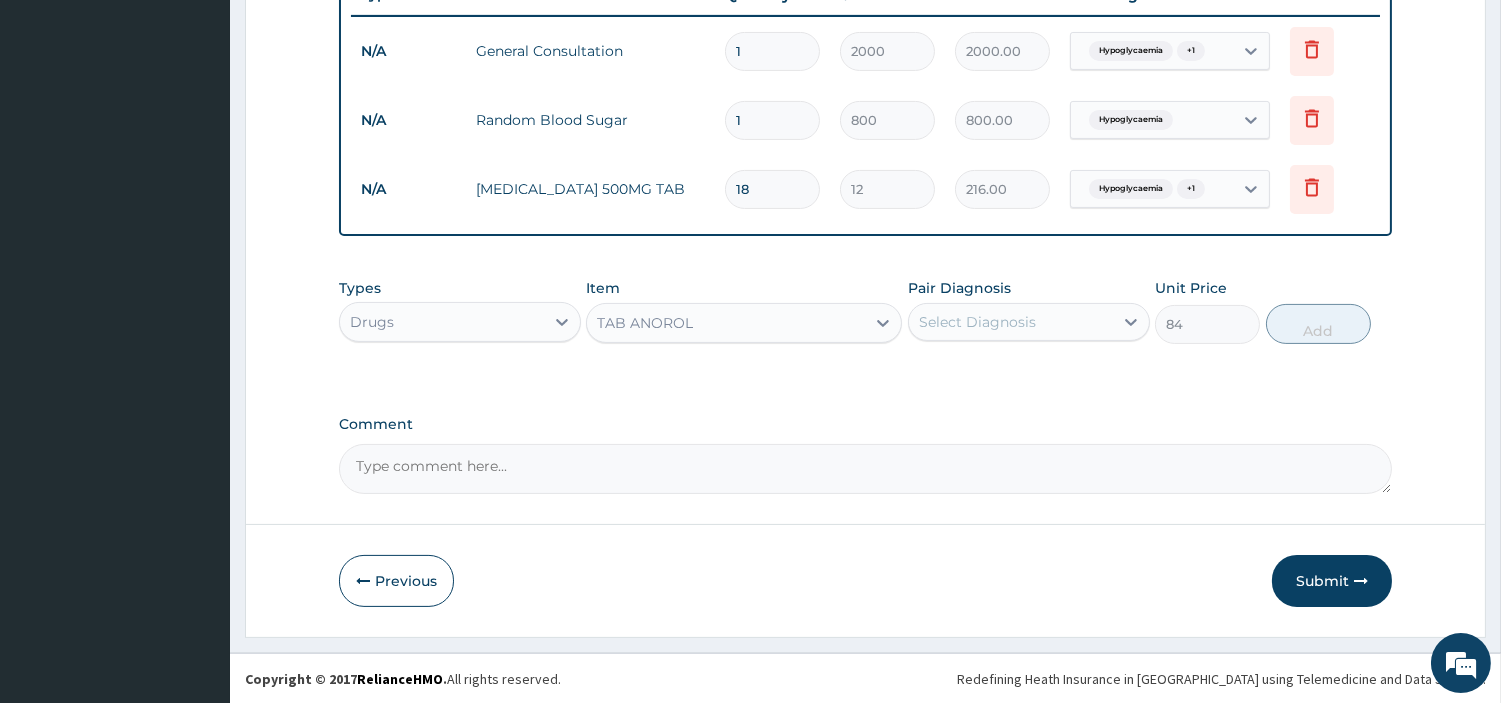 click on "Types Drugs Item option TAB ANOROL, selected.   Select is focused ,type to refine list, press Down to open the menu,  TAB ANOROL Pair Diagnosis Select Diagnosis Unit Price 84 Add" at bounding box center (865, 311) 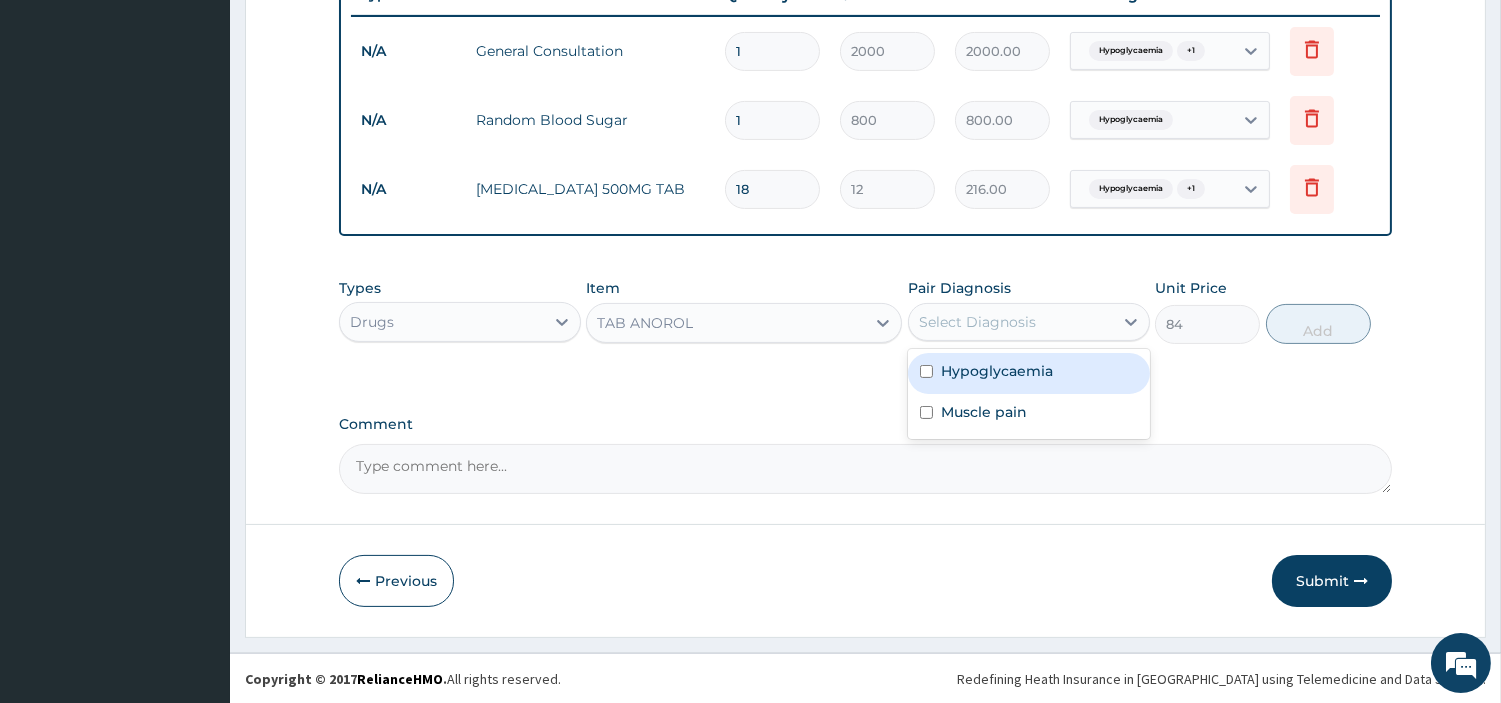 click on "Select Diagnosis" at bounding box center (1011, 322) 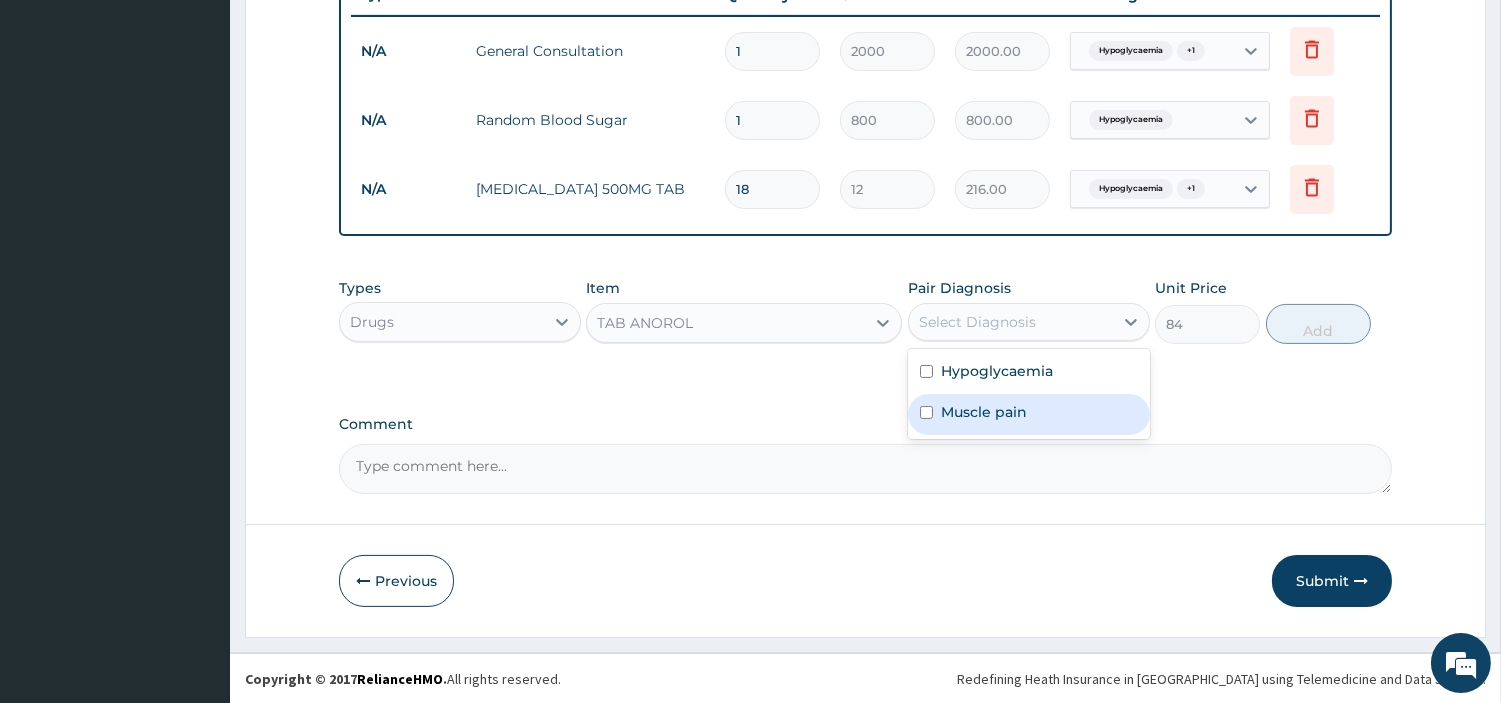 click at bounding box center [926, 412] 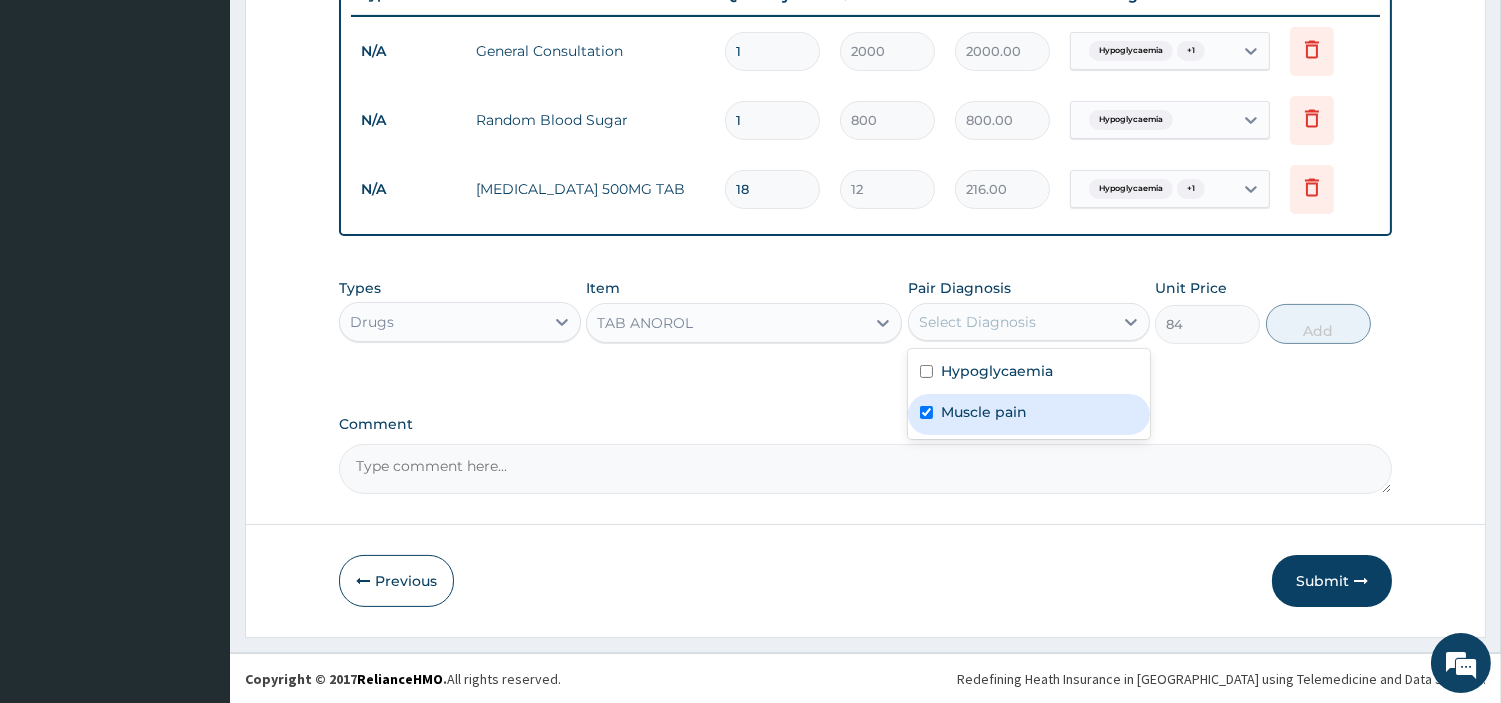 checkbox on "true" 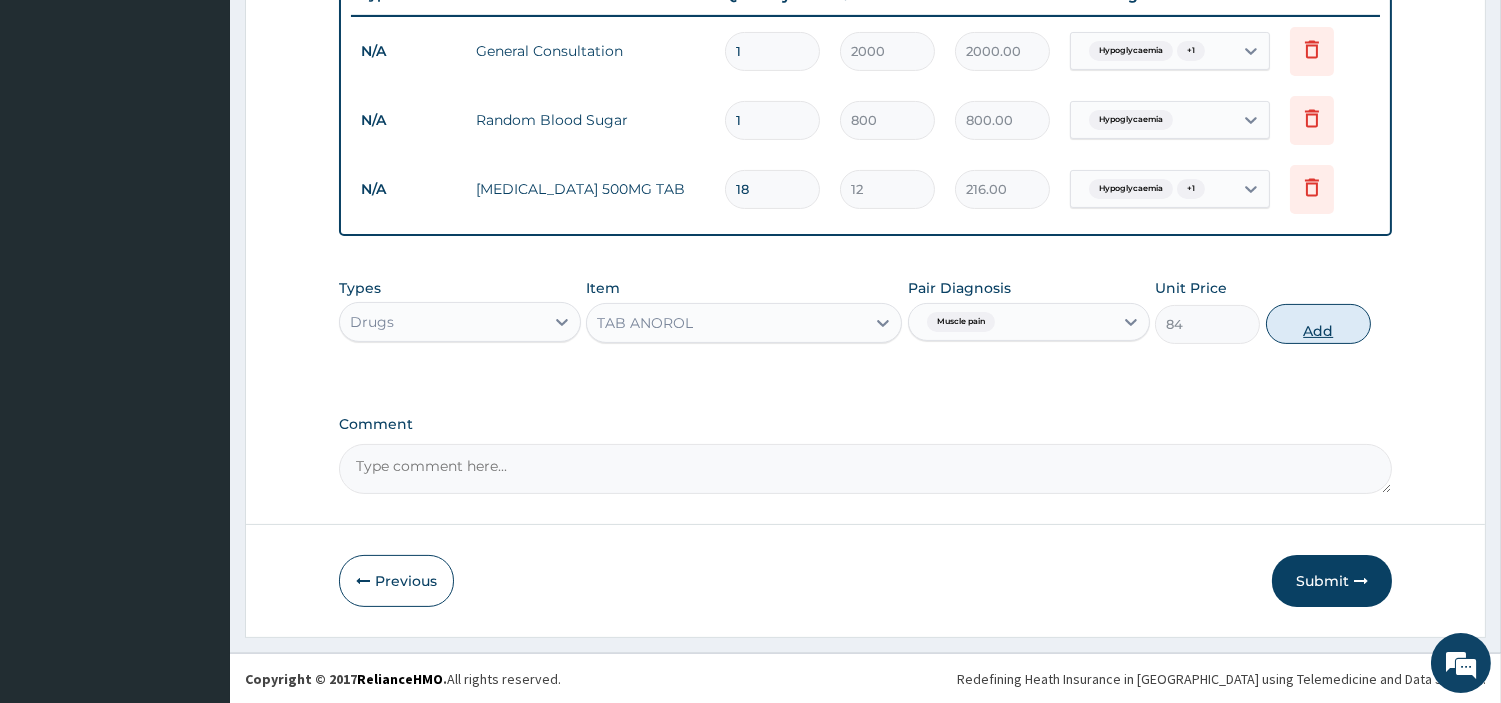 click on "Add" at bounding box center [1318, 324] 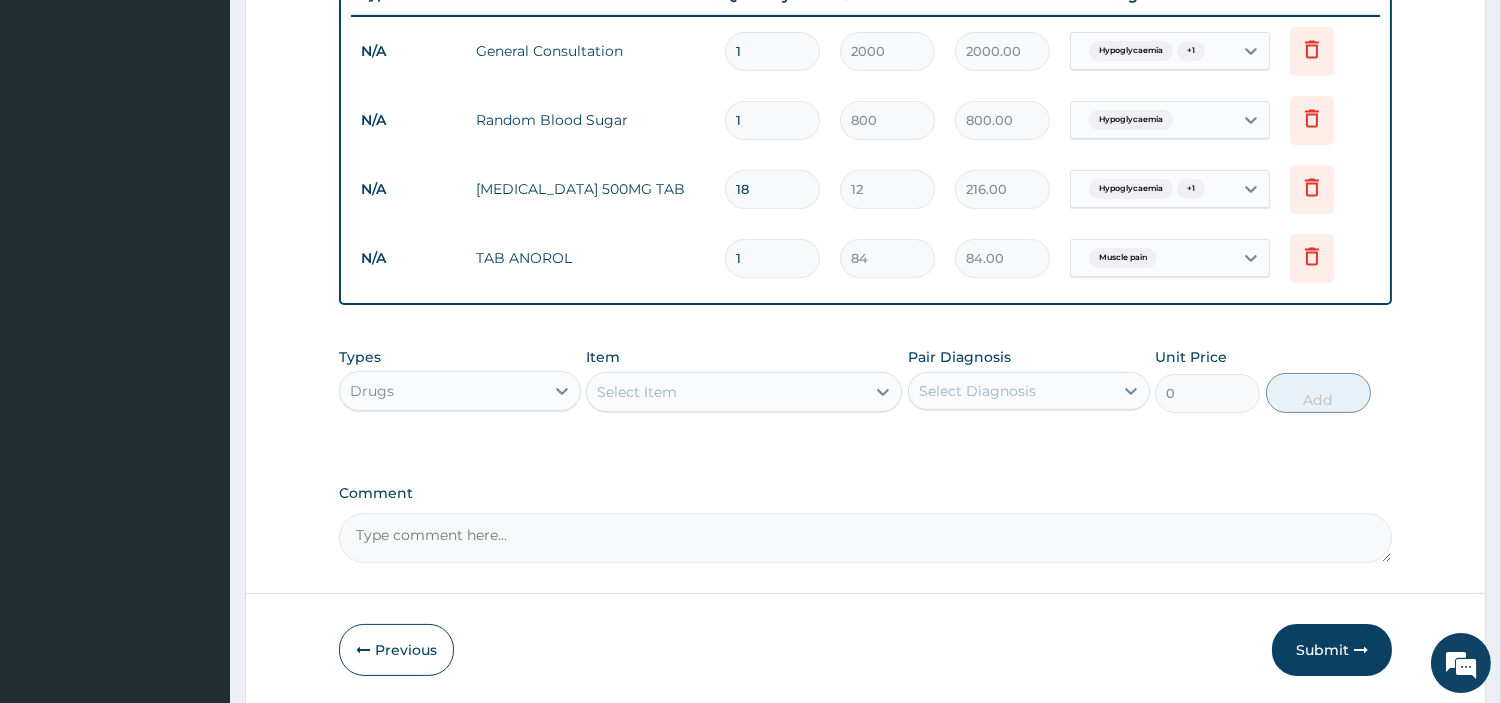 type 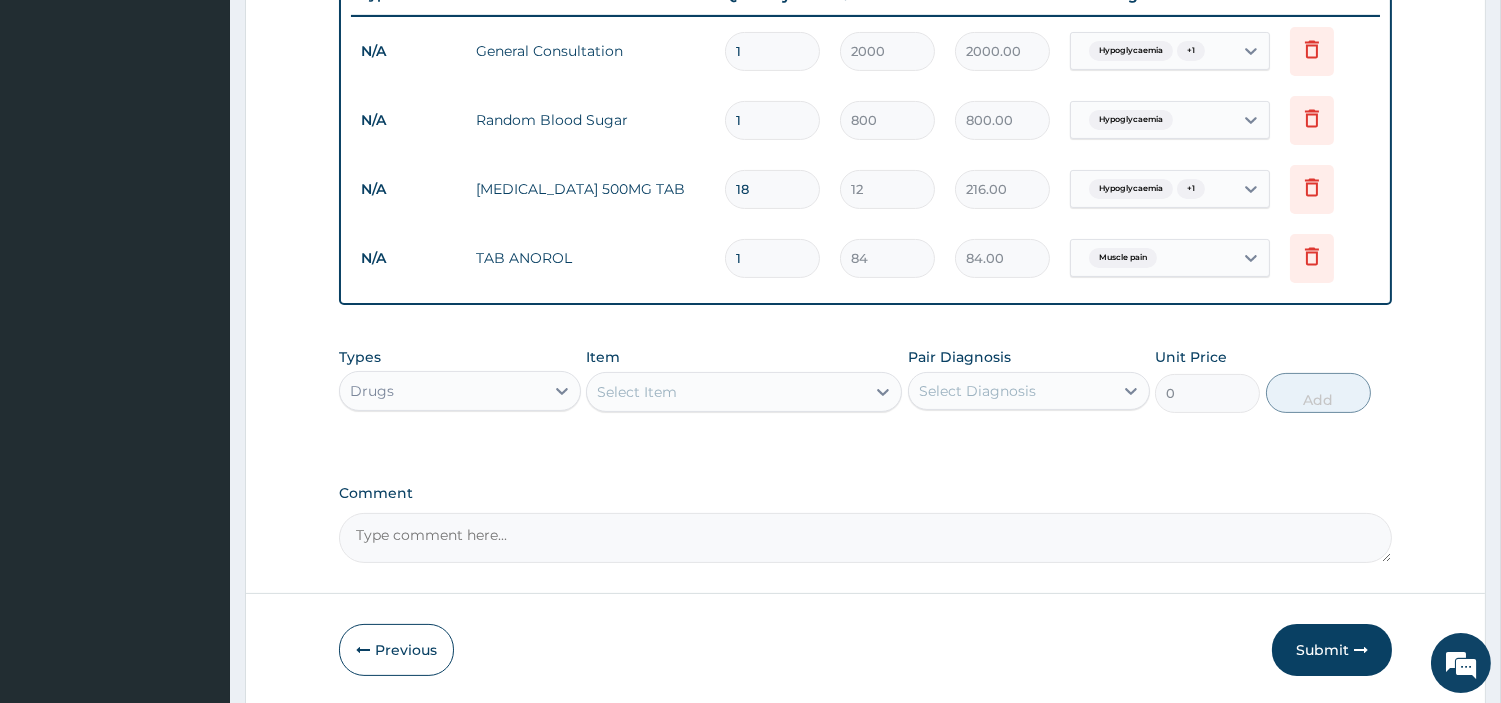 type on "0.00" 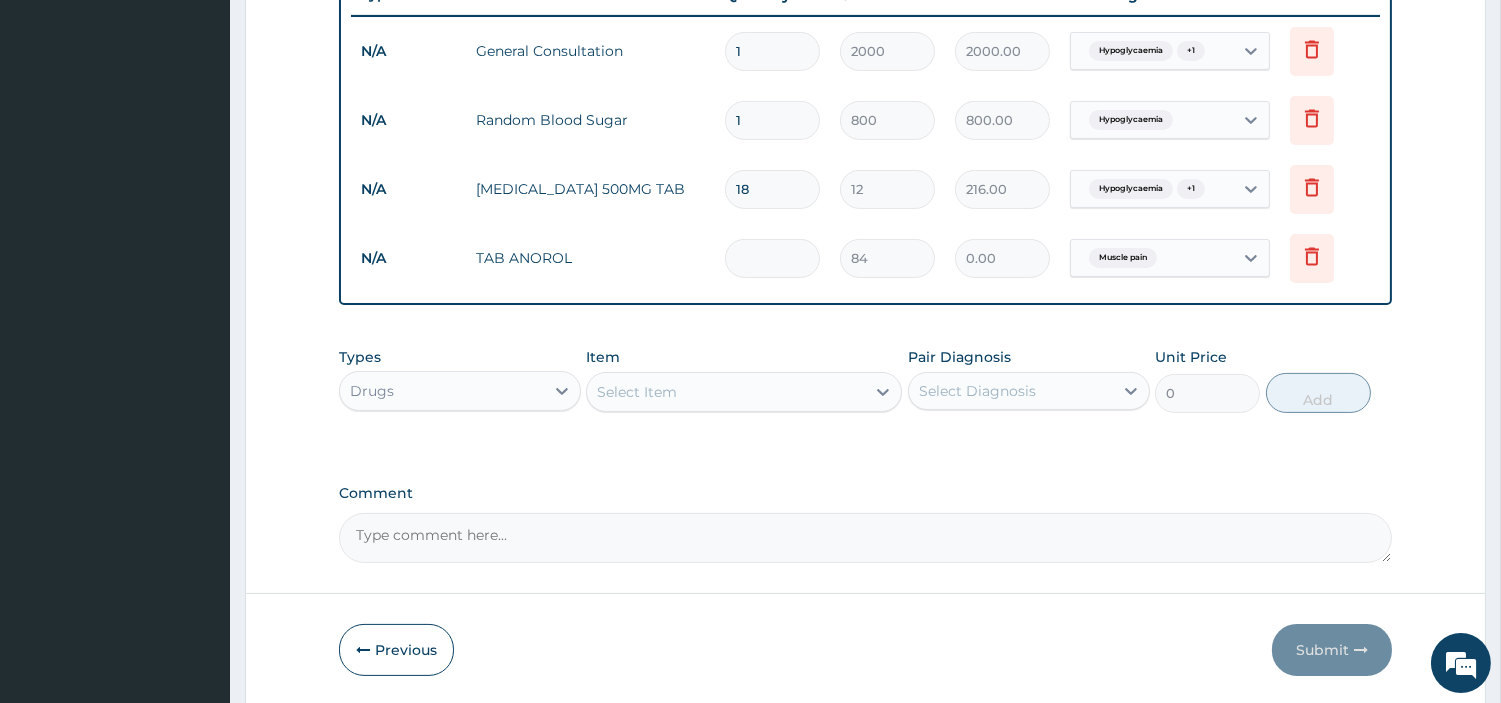 type on "2" 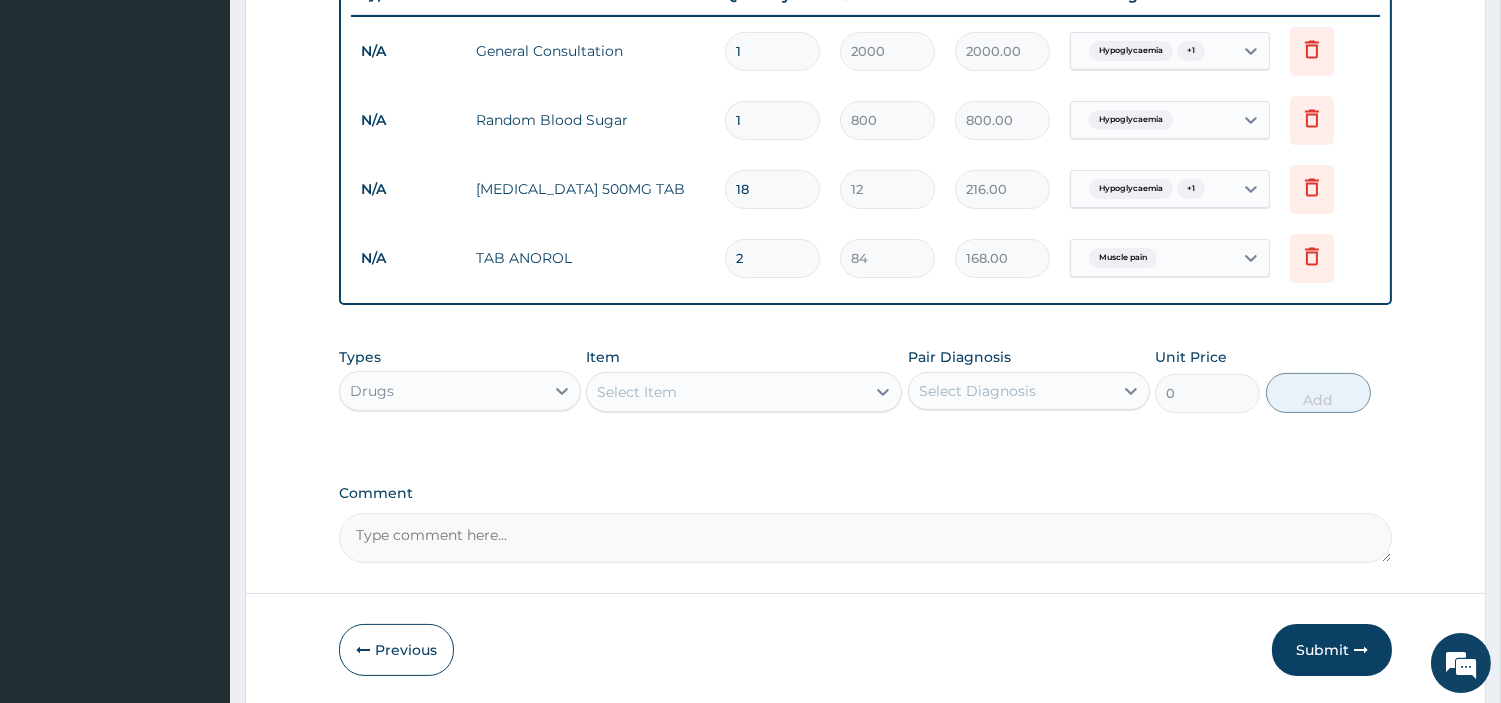 type on "20" 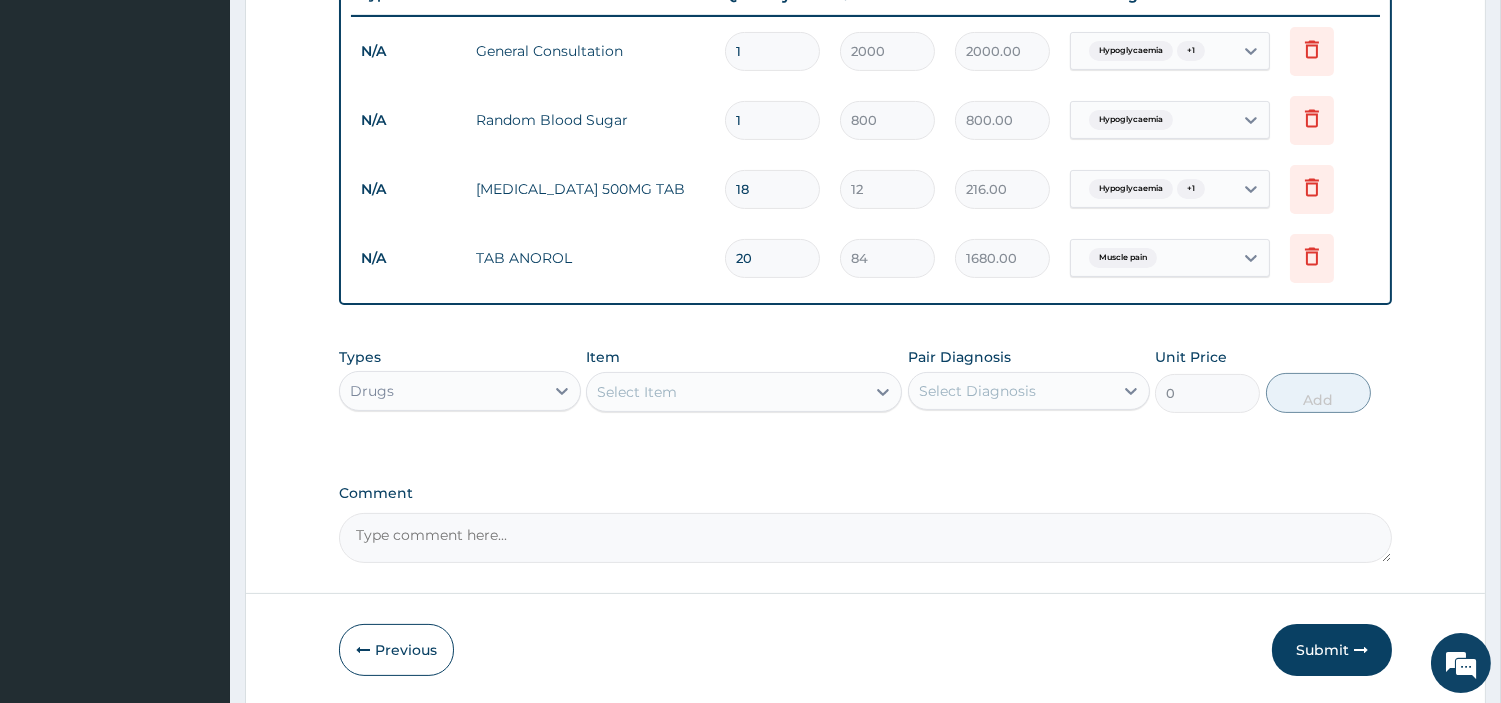 type on "20" 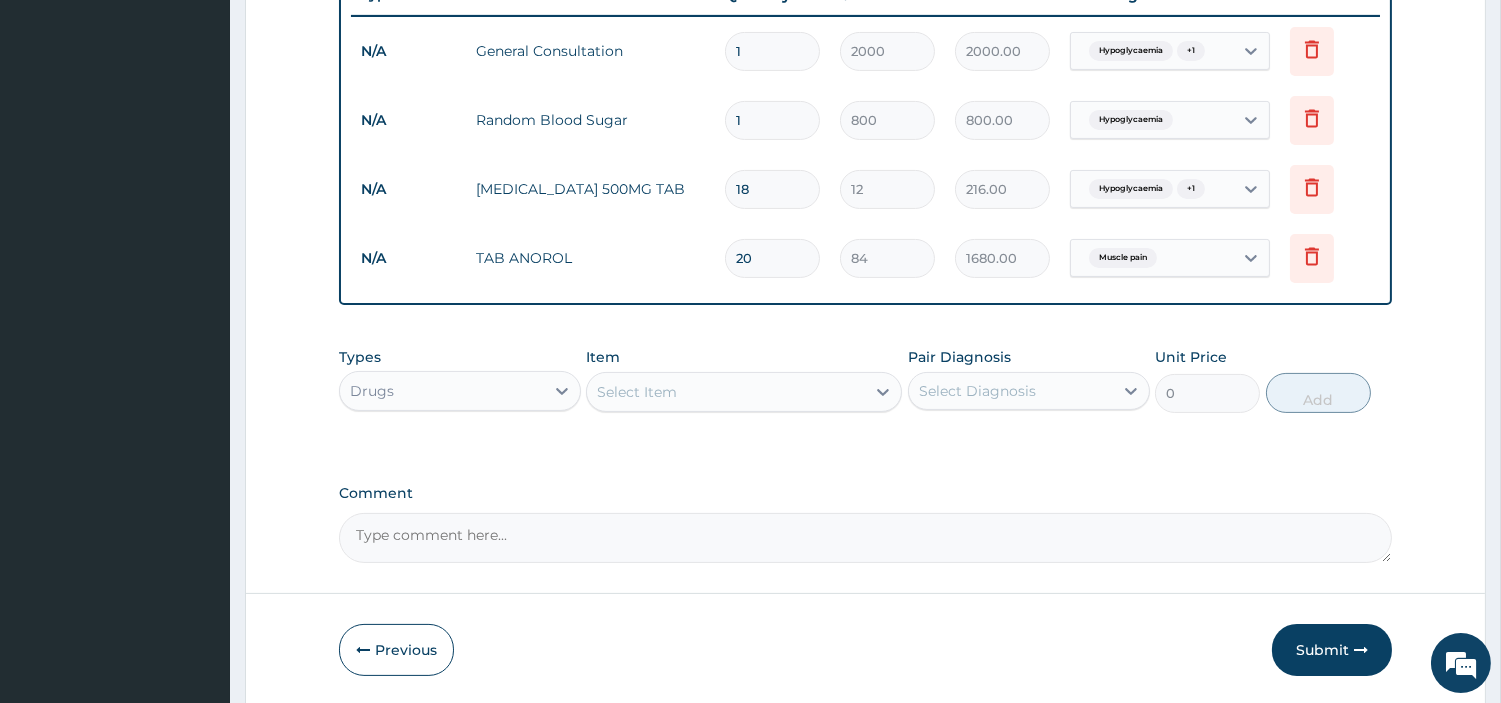 click on "Select Item" at bounding box center [726, 392] 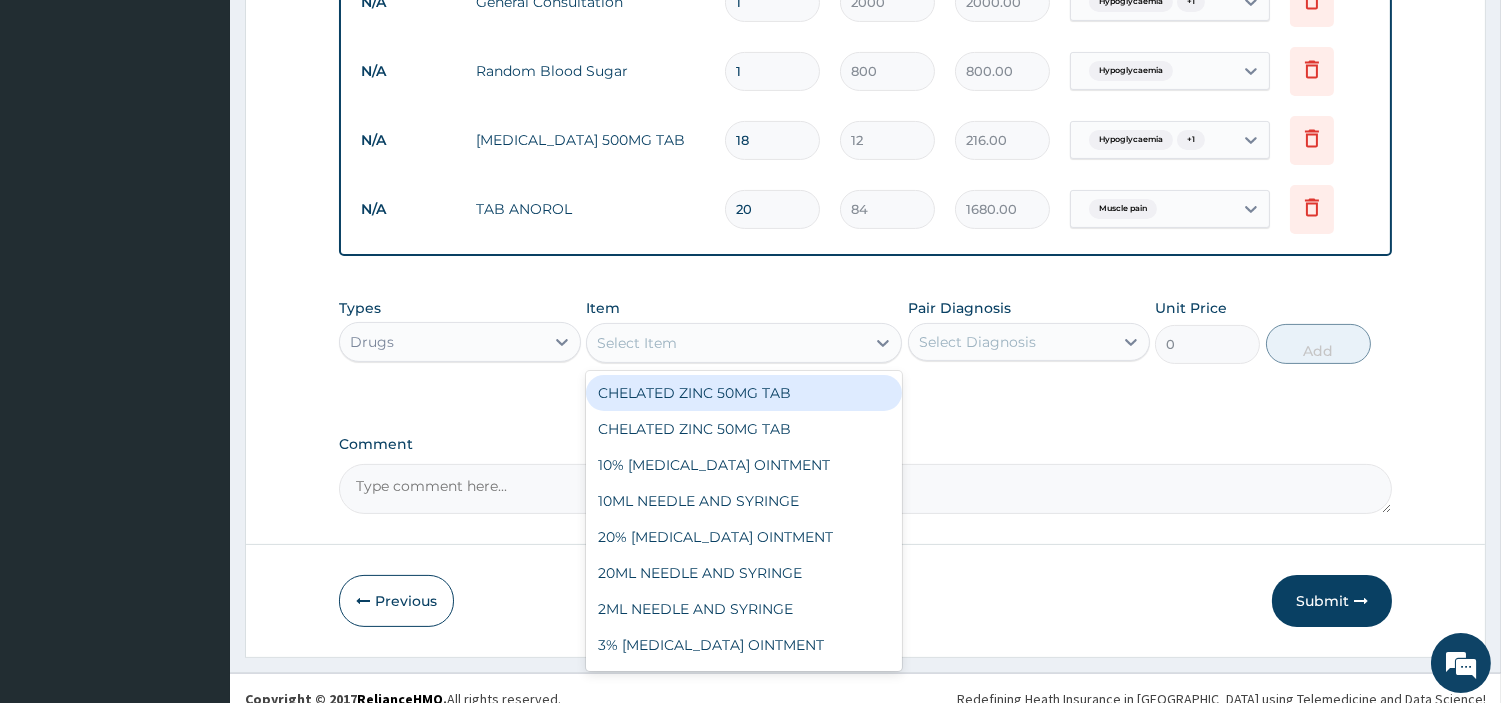 scroll, scrollTop: 851, scrollLeft: 0, axis: vertical 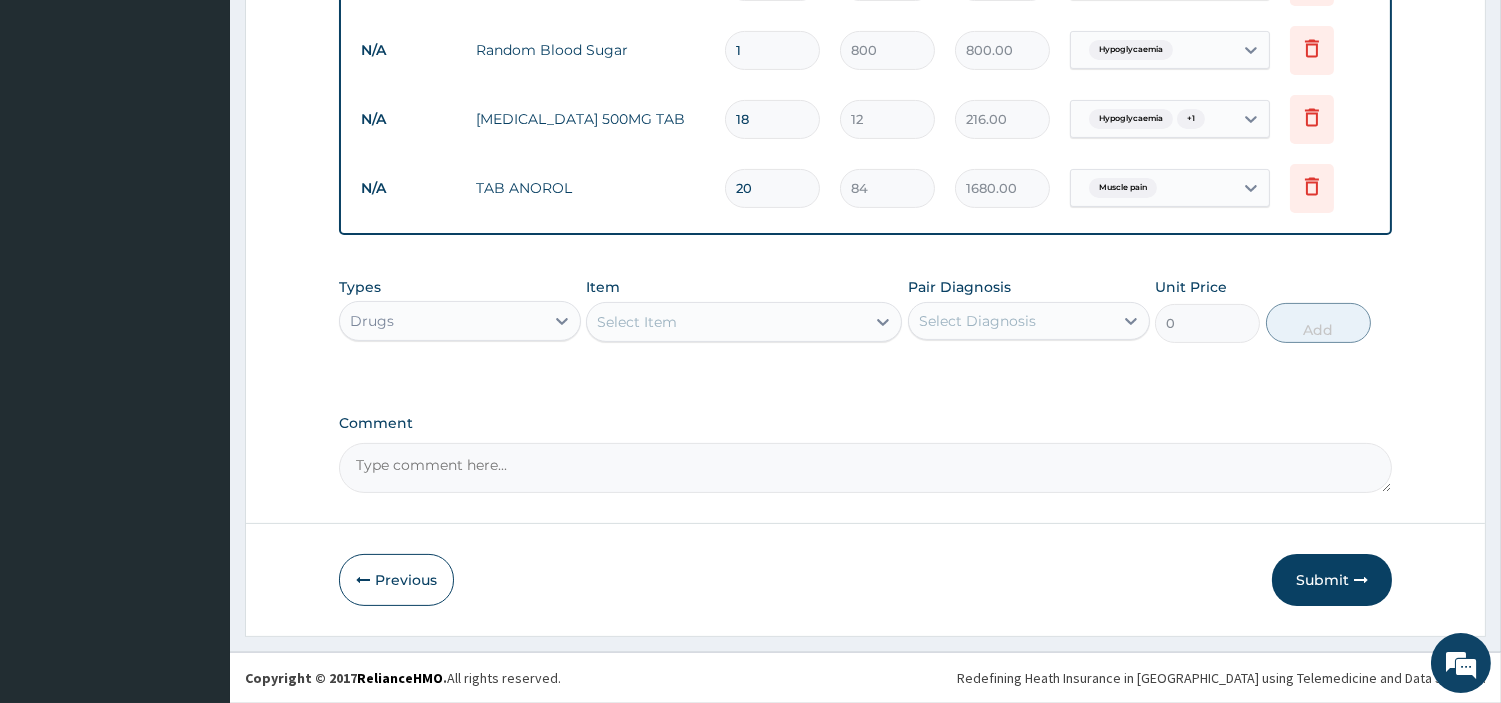 click on "Comment" at bounding box center (865, 468) 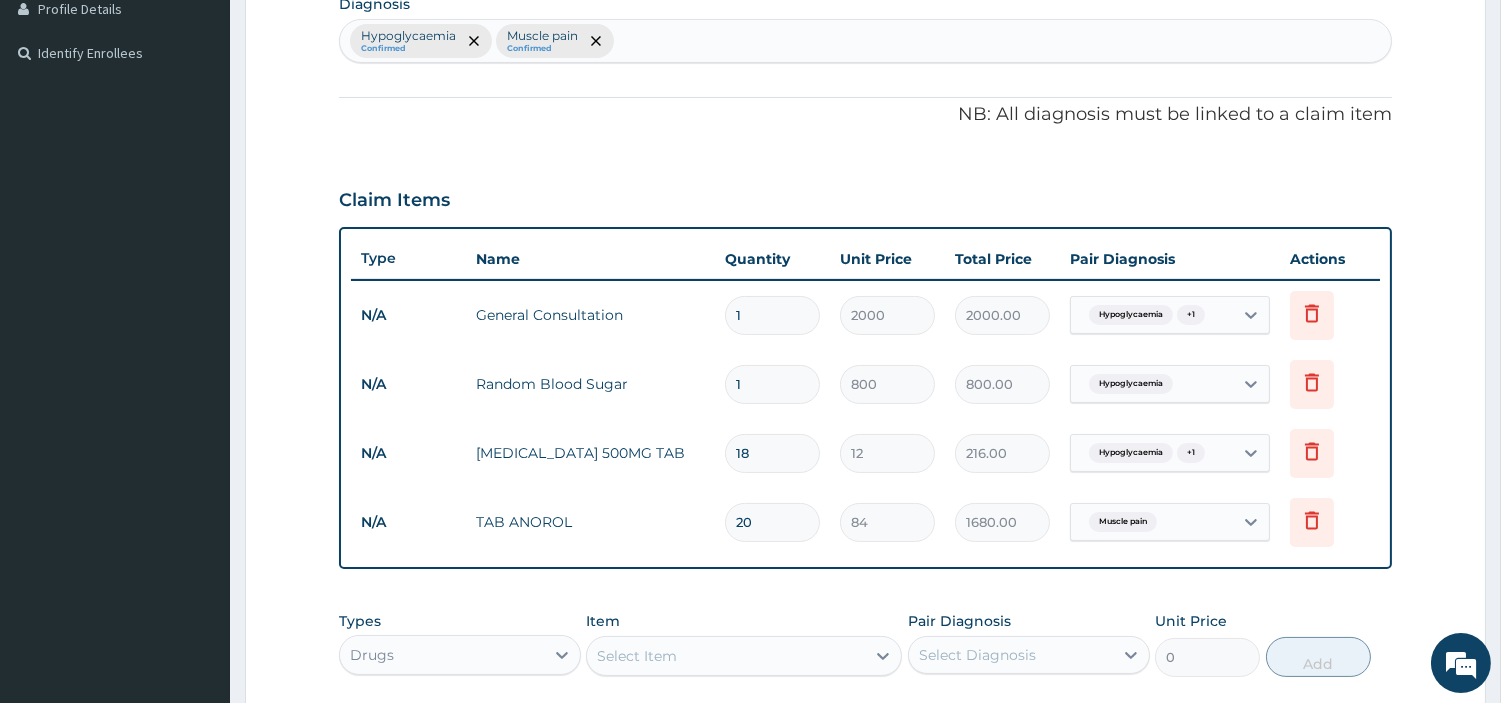 scroll, scrollTop: 851, scrollLeft: 0, axis: vertical 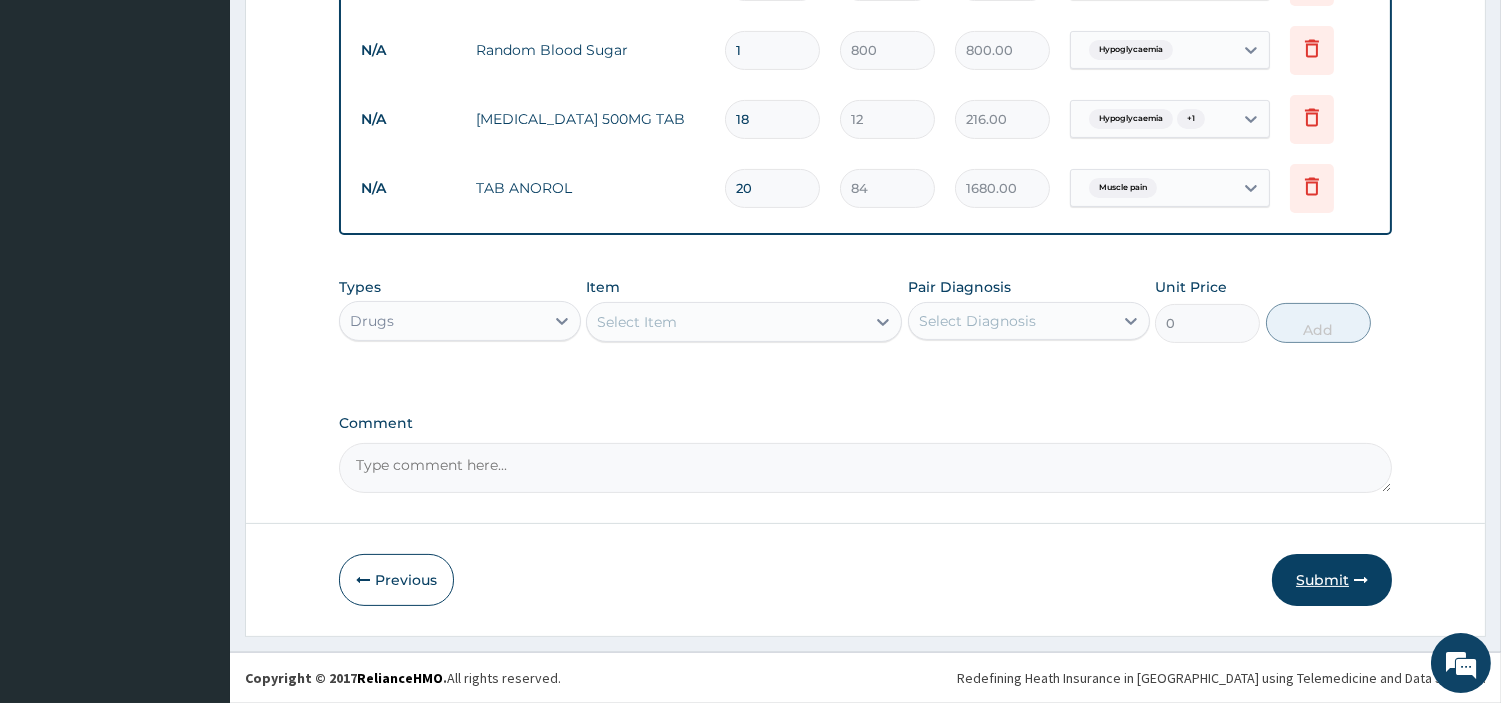 click on "Submit" at bounding box center [1332, 580] 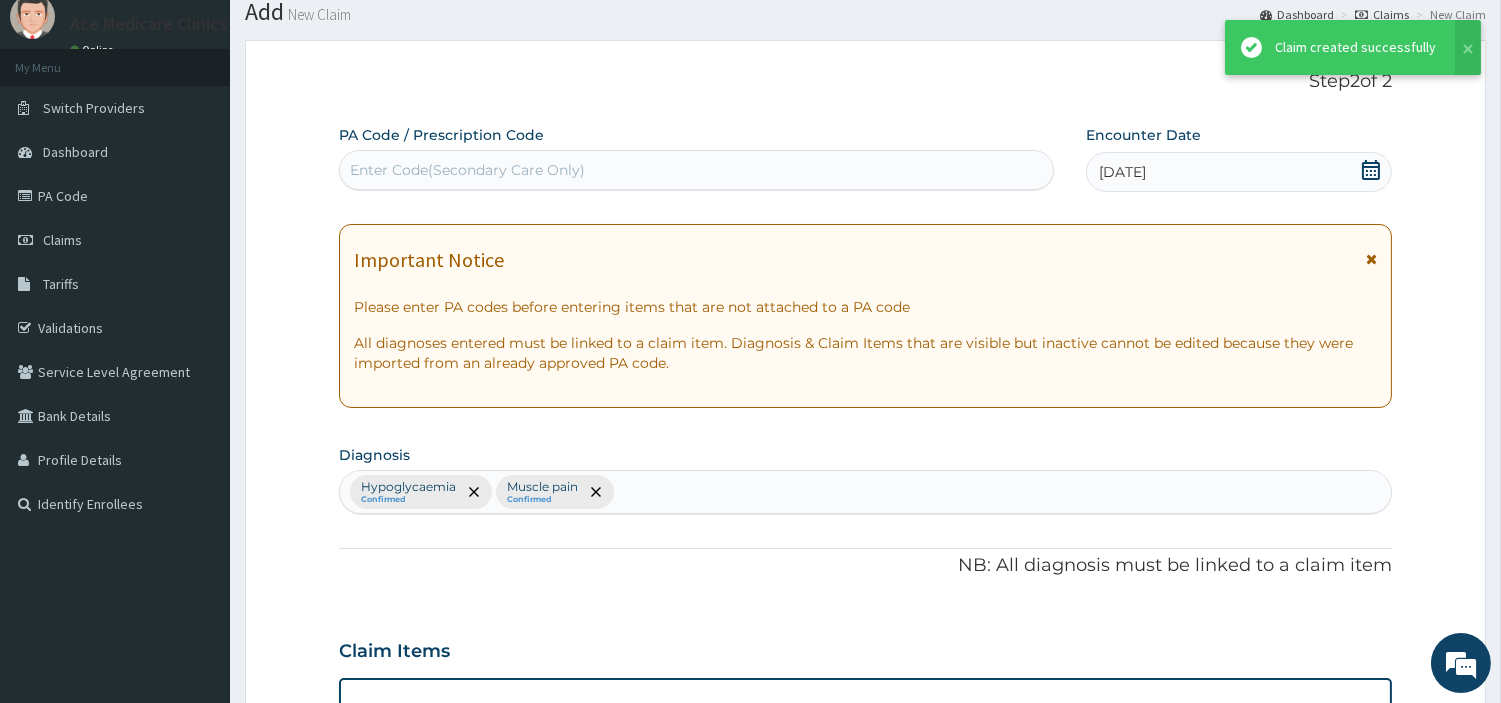 scroll, scrollTop: 851, scrollLeft: 0, axis: vertical 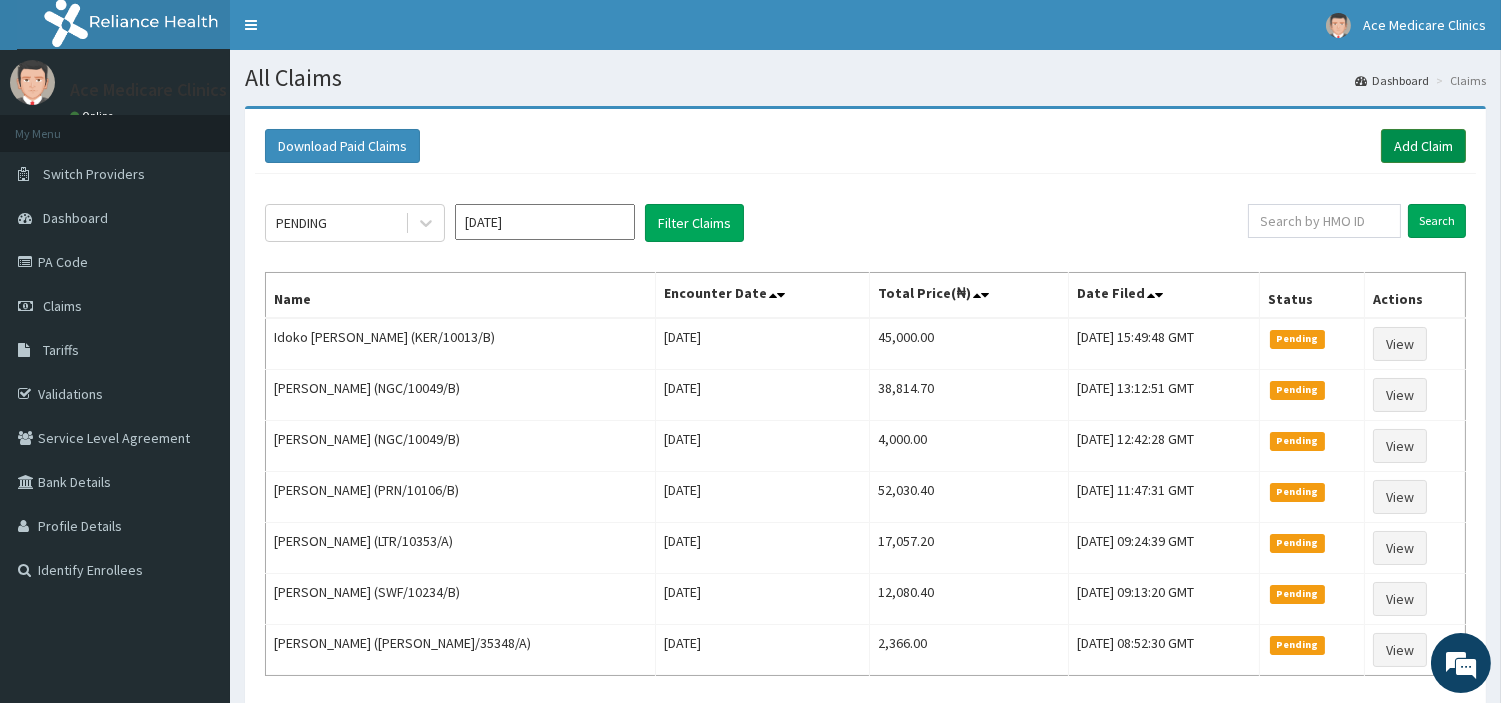 click on "Add Claim" at bounding box center (1423, 146) 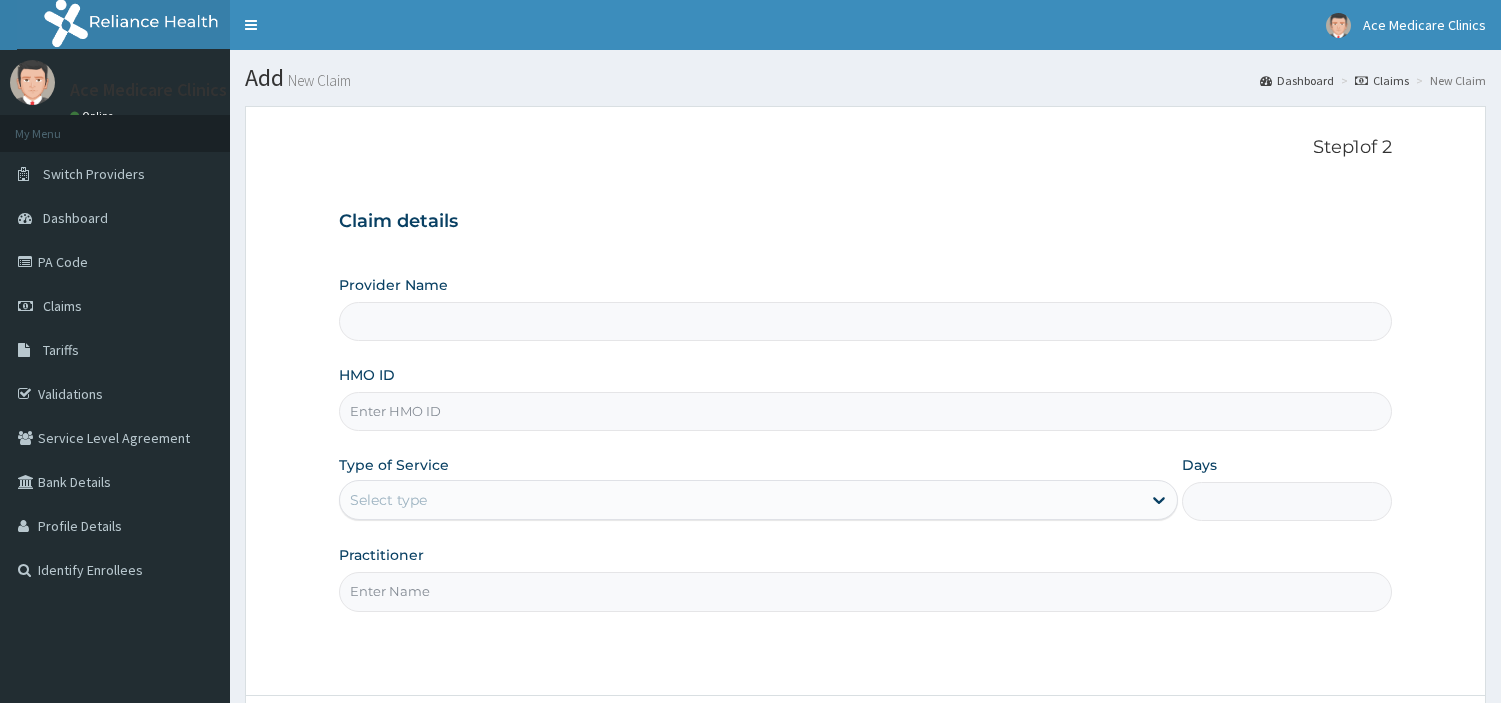 scroll, scrollTop: 0, scrollLeft: 0, axis: both 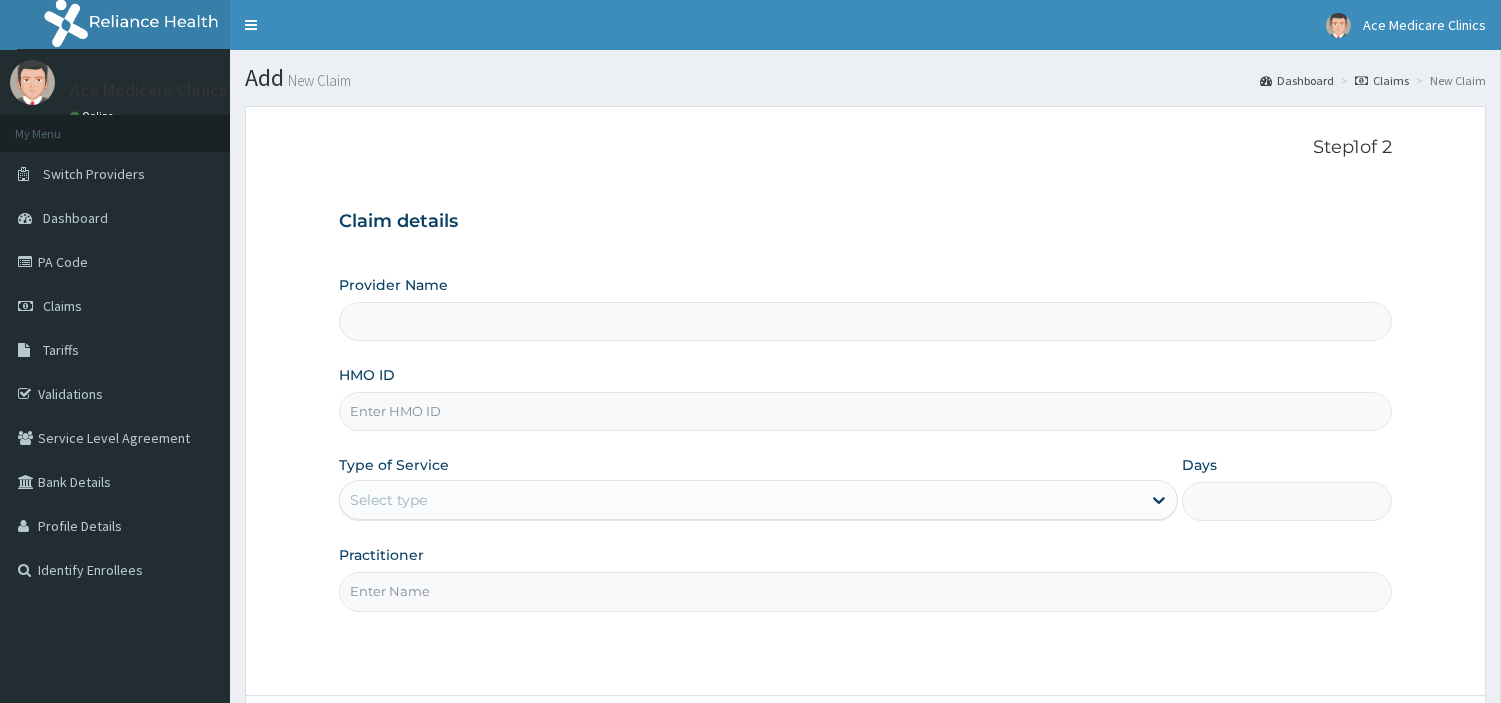 drag, startPoint x: 0, startPoint y: 0, endPoint x: 705, endPoint y: 404, distance: 812.5521 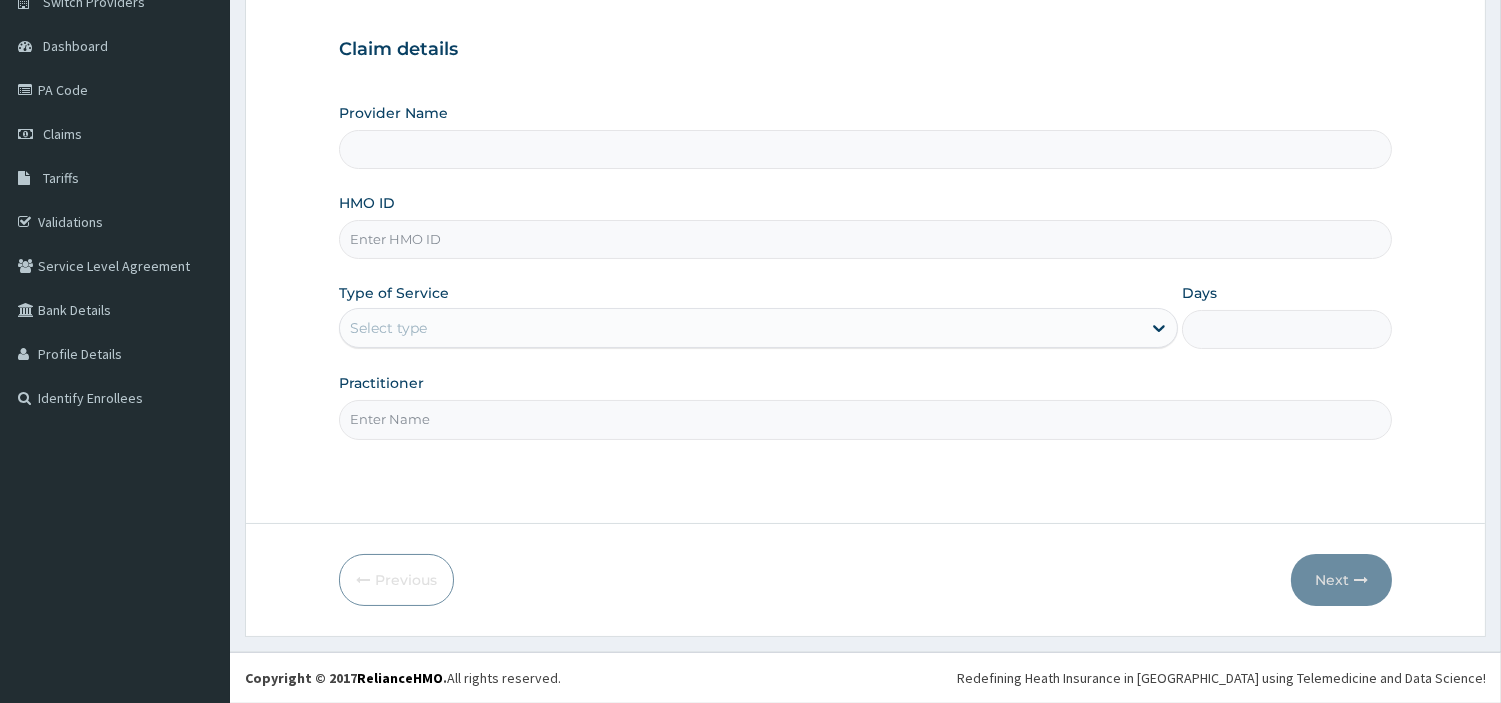 type on "ACE MEDICARE CLINICS- Ota" 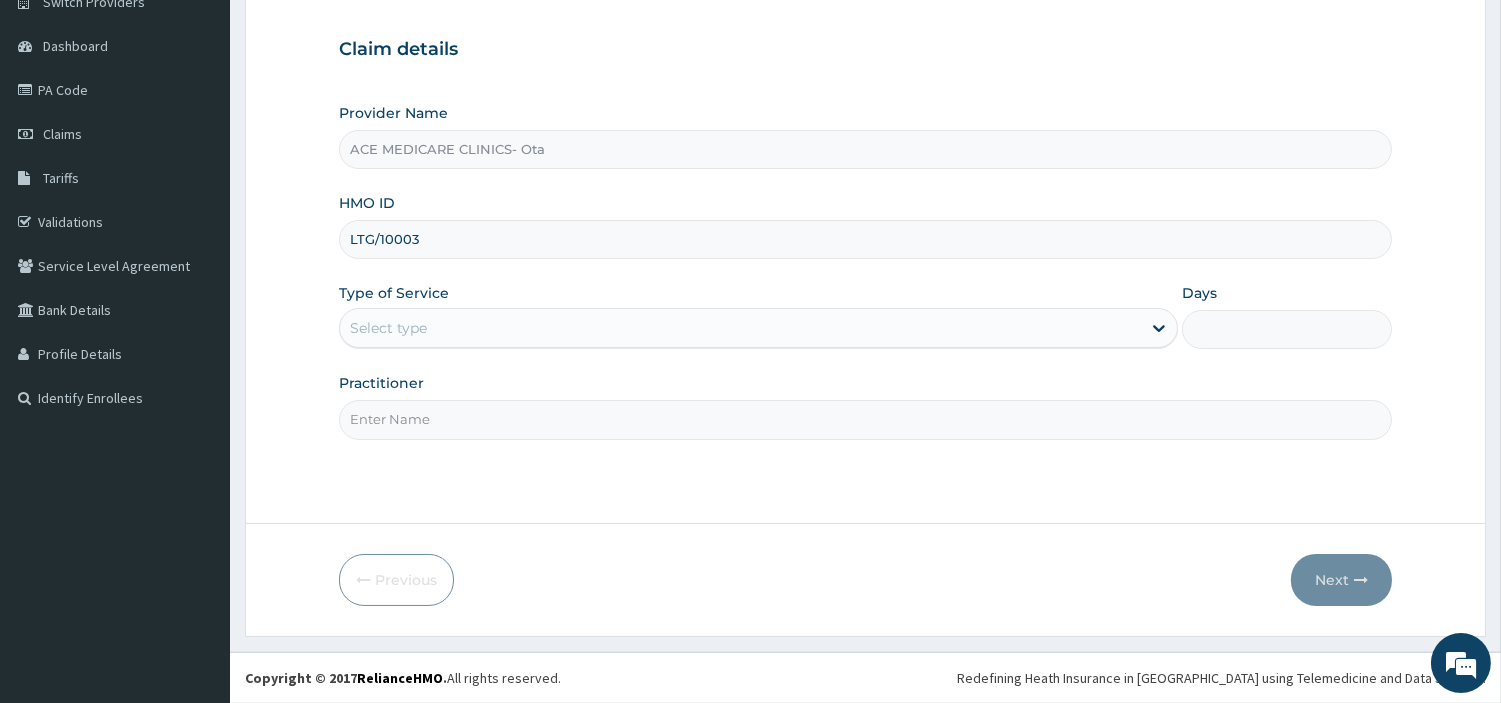 scroll, scrollTop: 0, scrollLeft: 0, axis: both 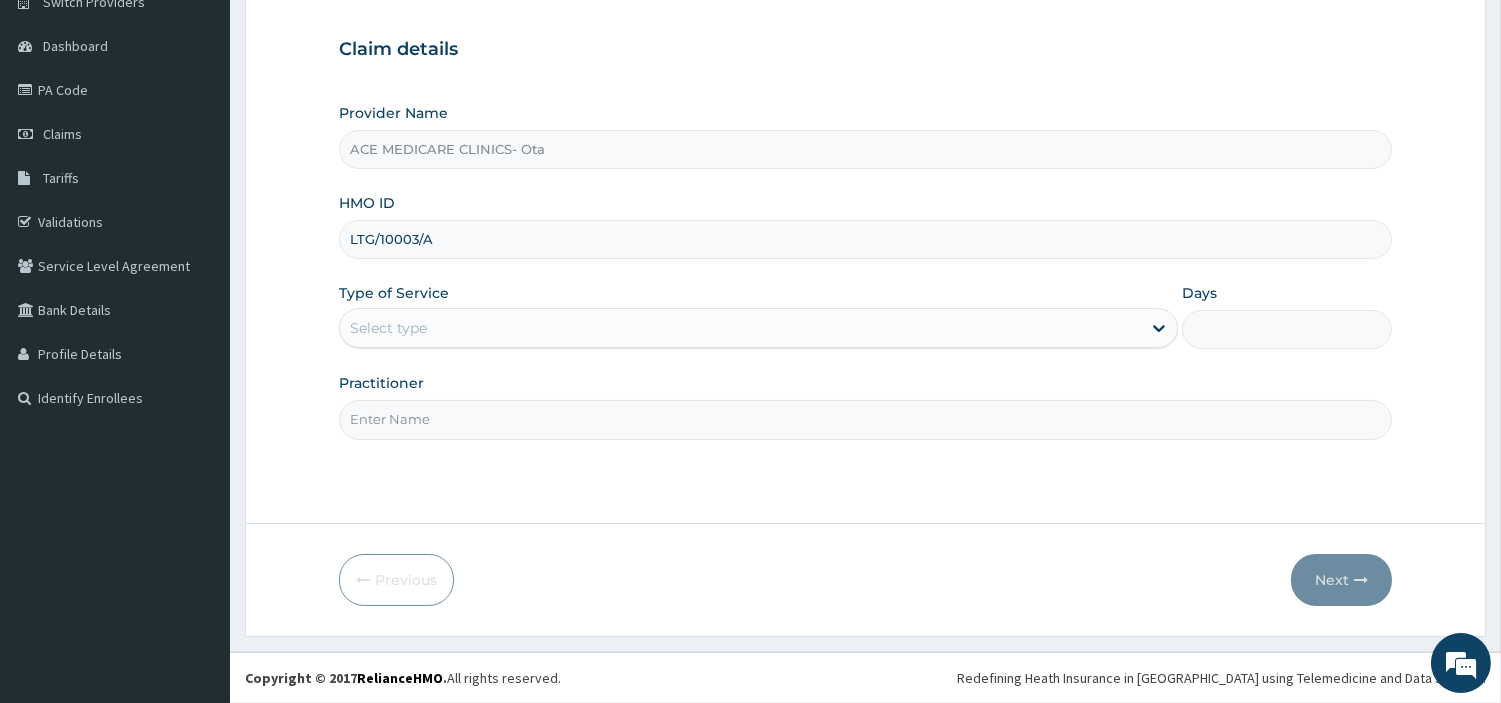 type on "LTG/10003/A" 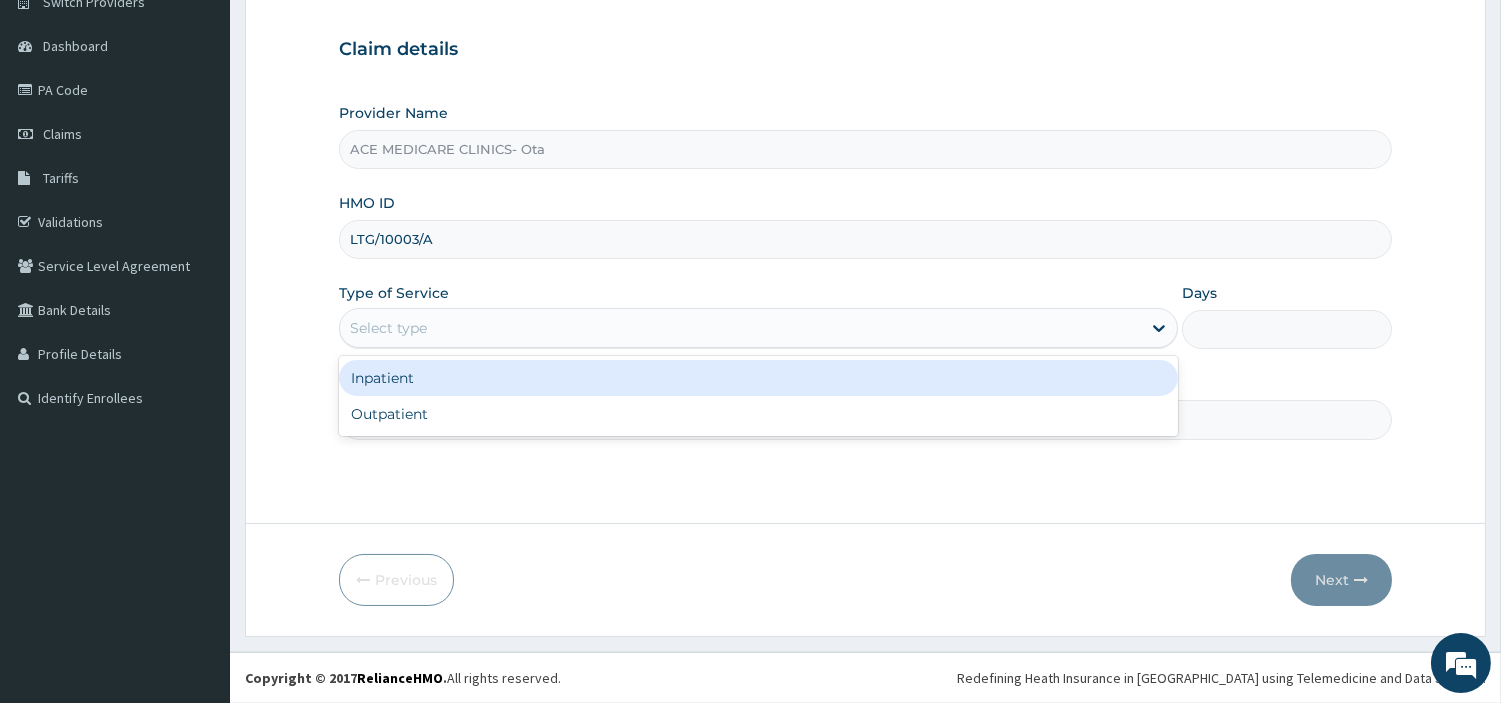 click on "Select type" at bounding box center (740, 328) 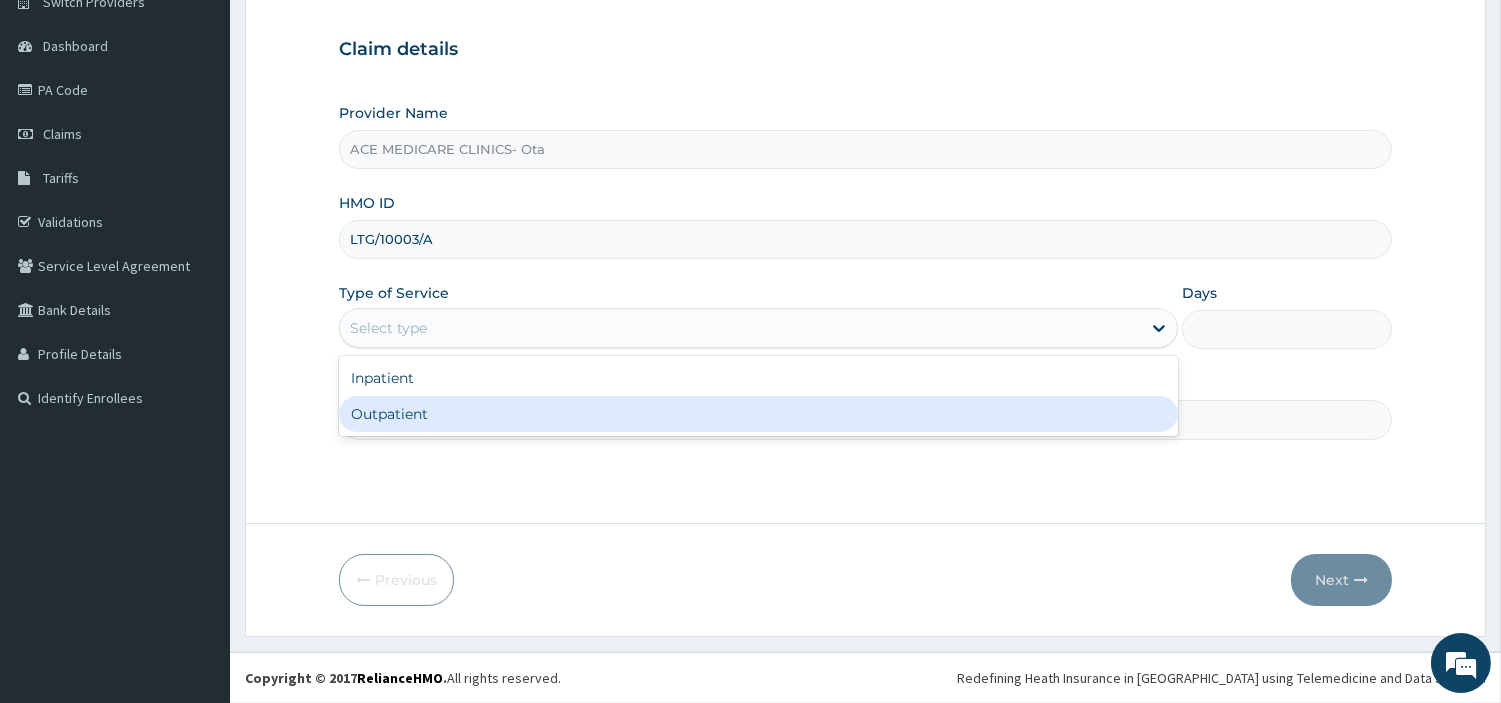 click on "Outpatient" at bounding box center [758, 414] 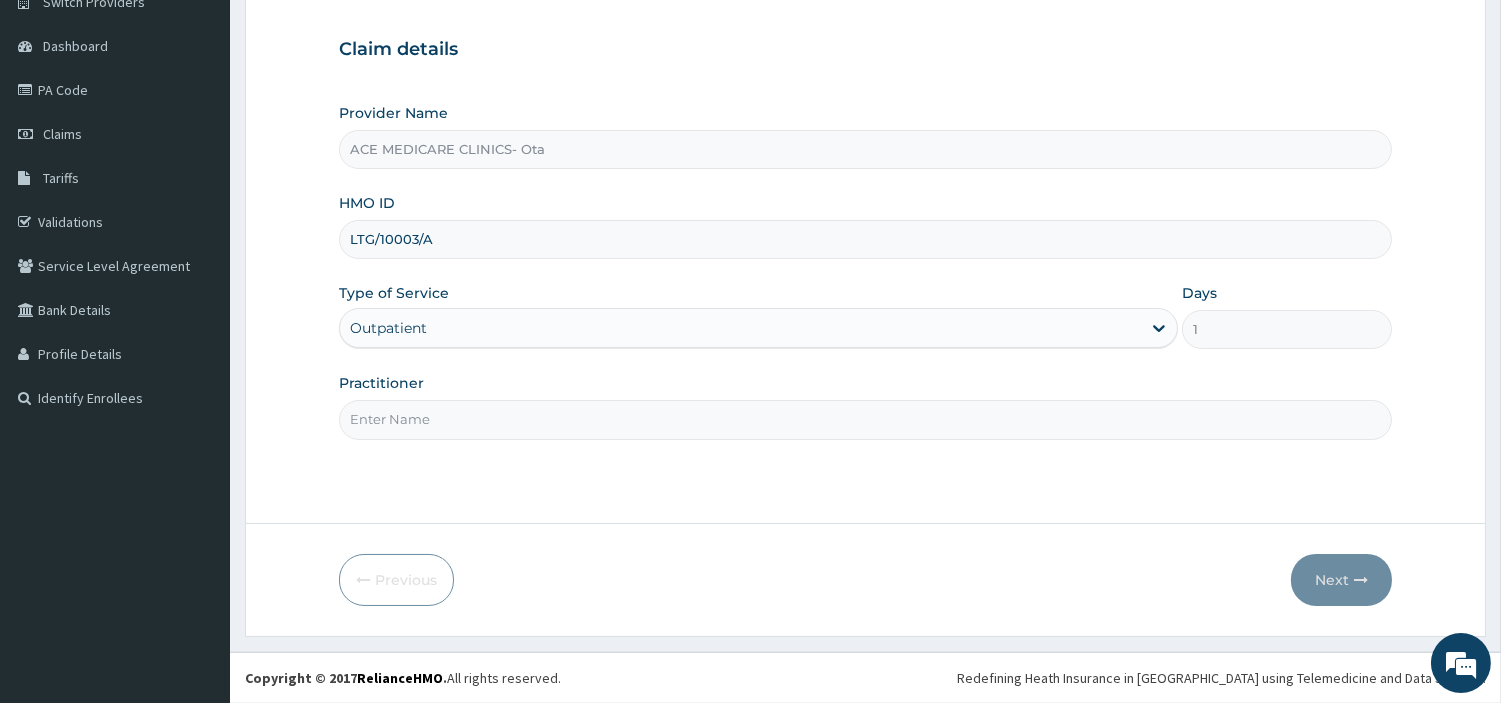 click on "Practitioner" at bounding box center [865, 419] 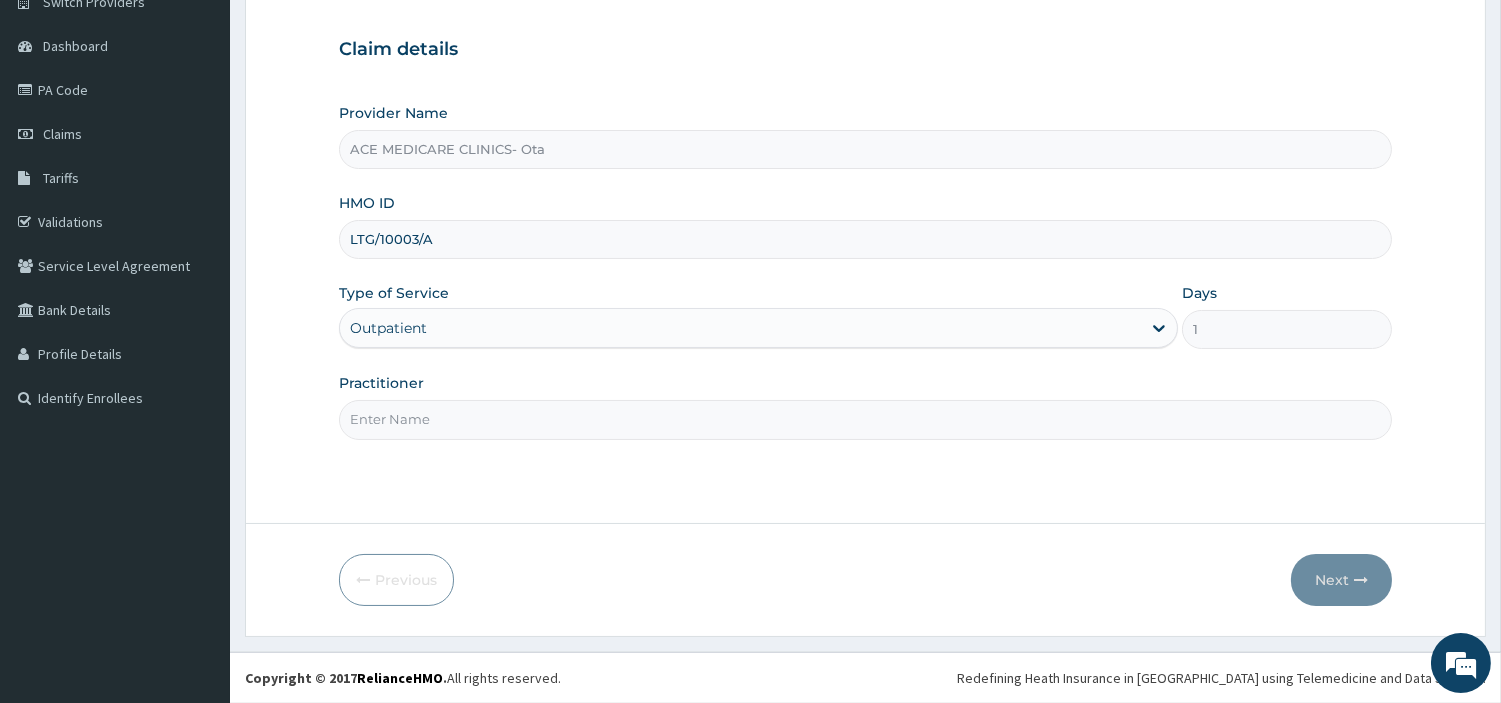 type on "DR NWALE" 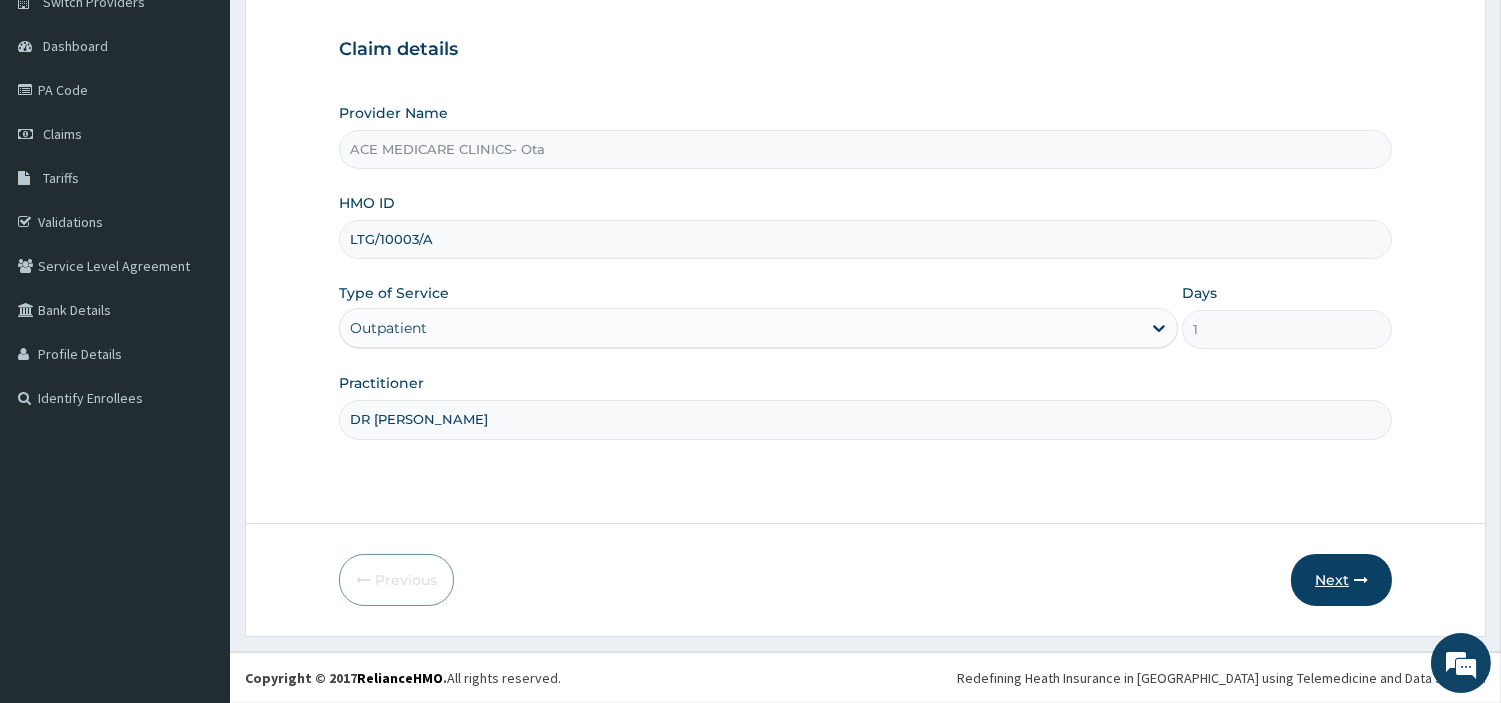 click on "Next" at bounding box center (1341, 580) 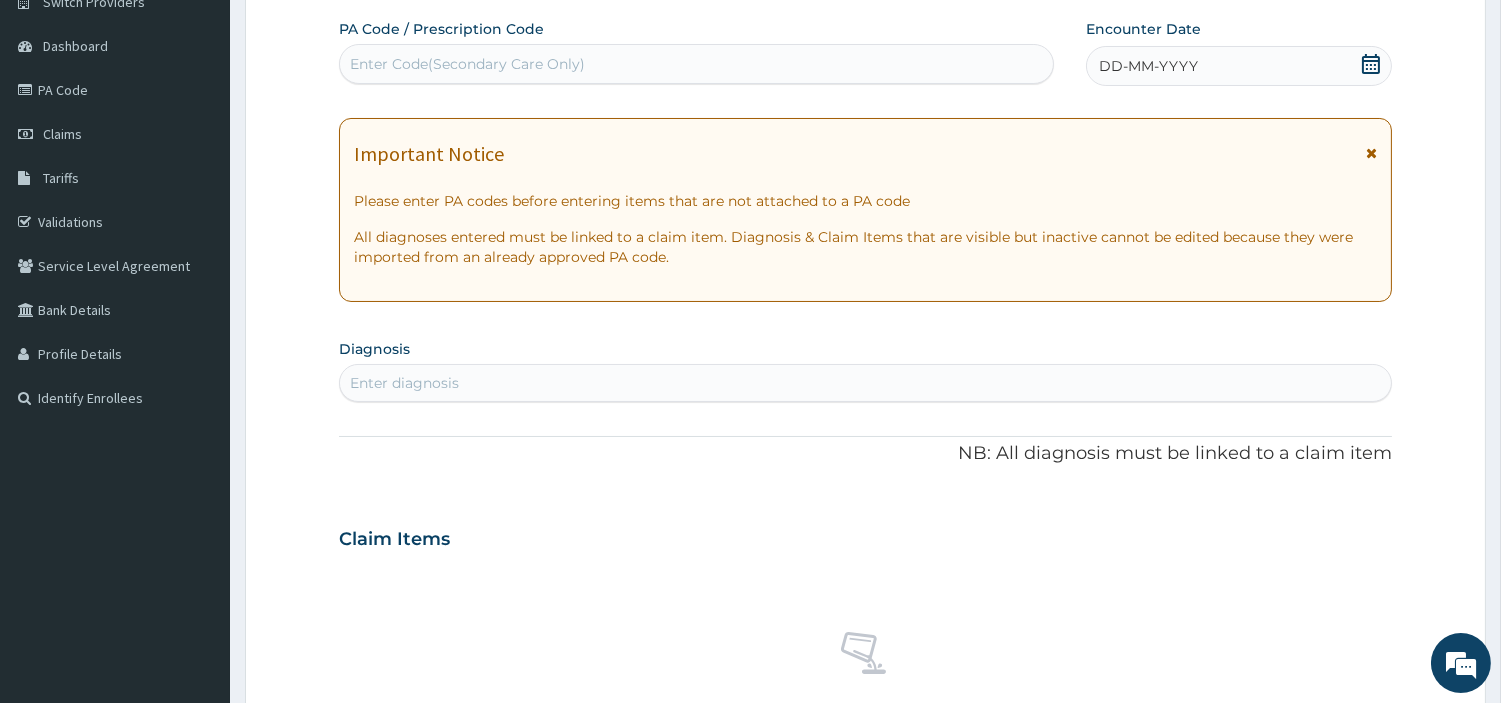 click on "Enter Code(Secondary Care Only)" at bounding box center [696, 64] 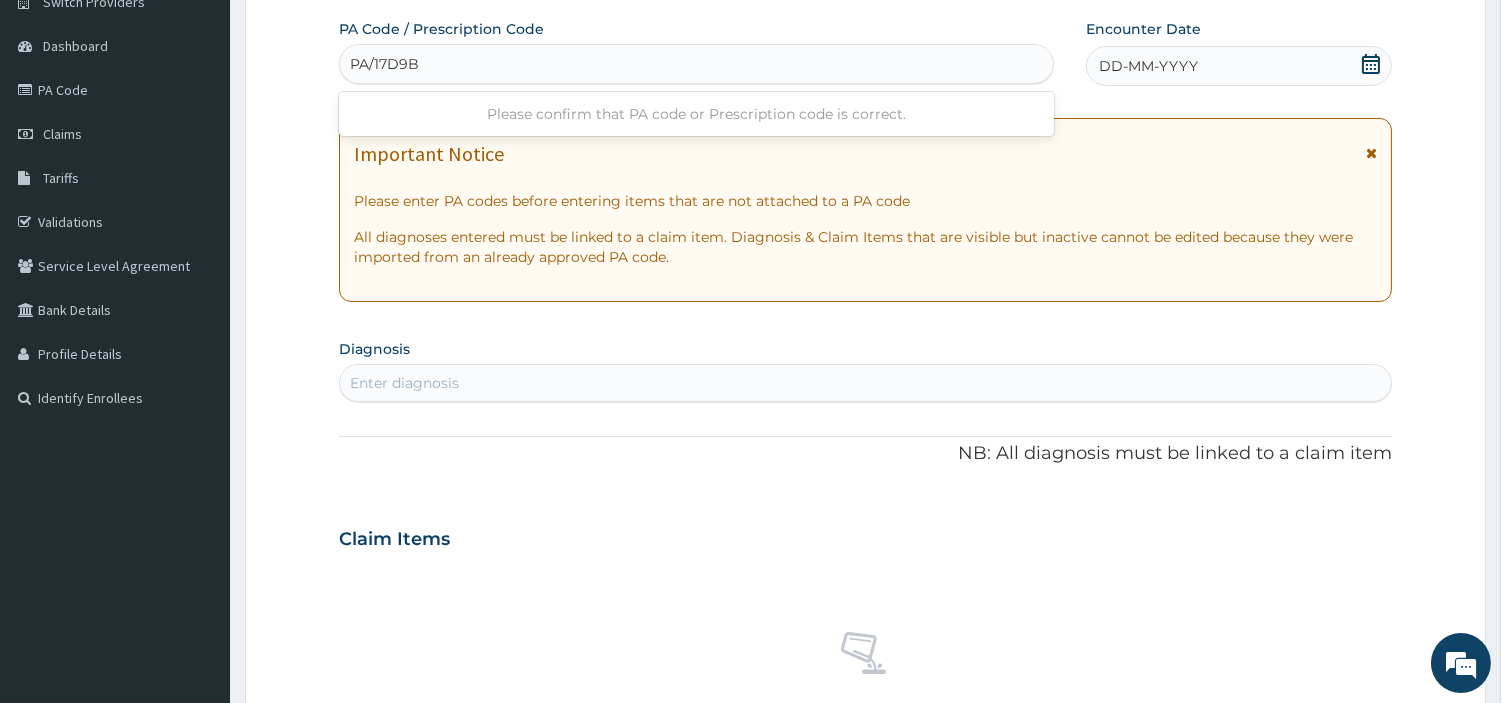 type on "PA/17D9BF" 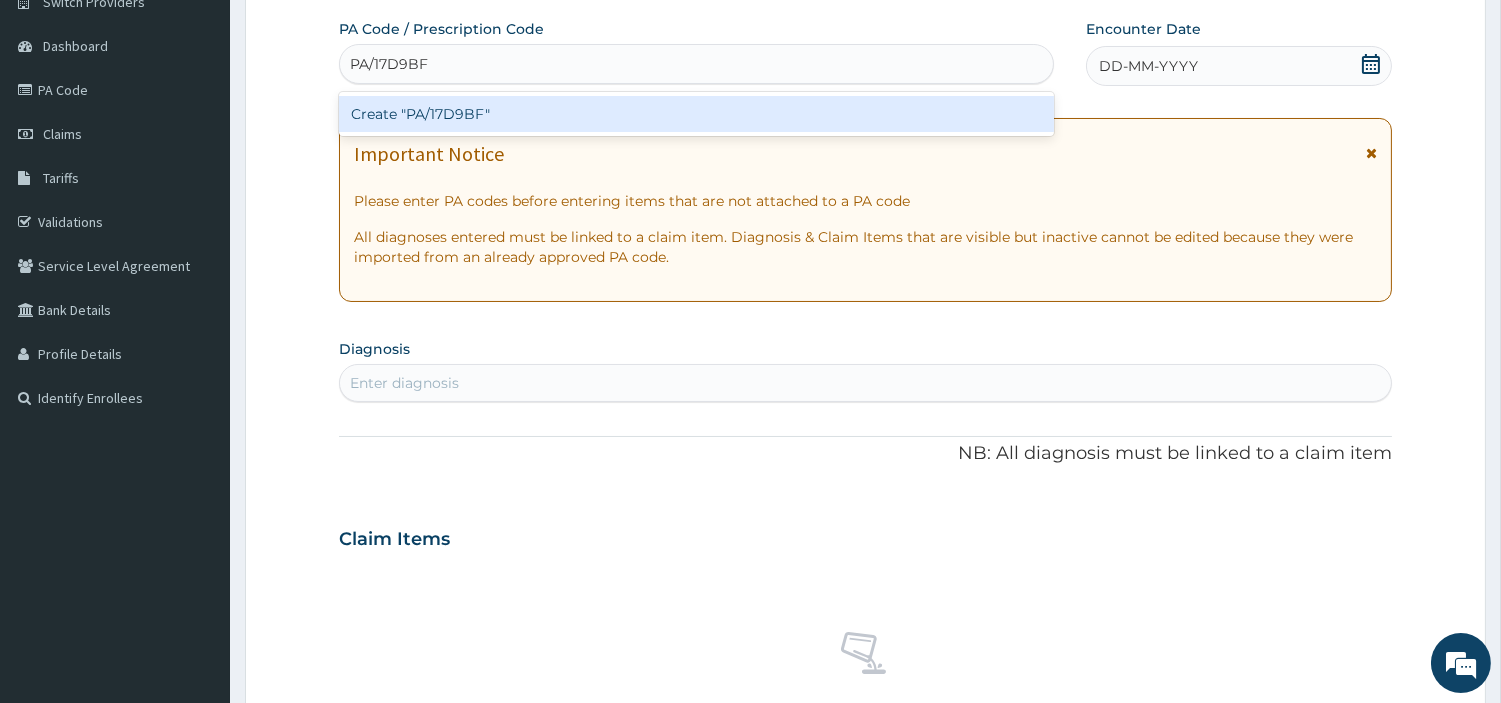 click on "Create "PA/17D9BF"" at bounding box center (696, 114) 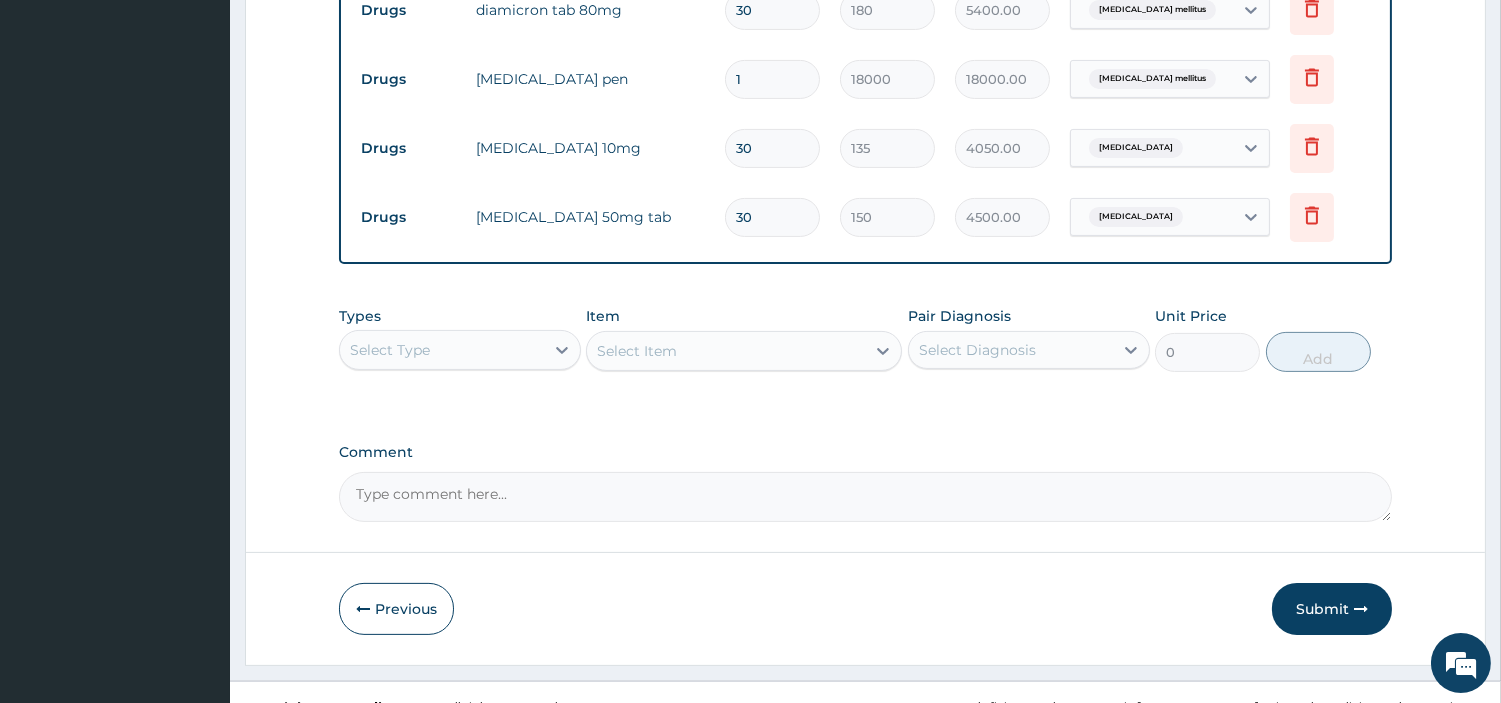 scroll, scrollTop: 990, scrollLeft: 0, axis: vertical 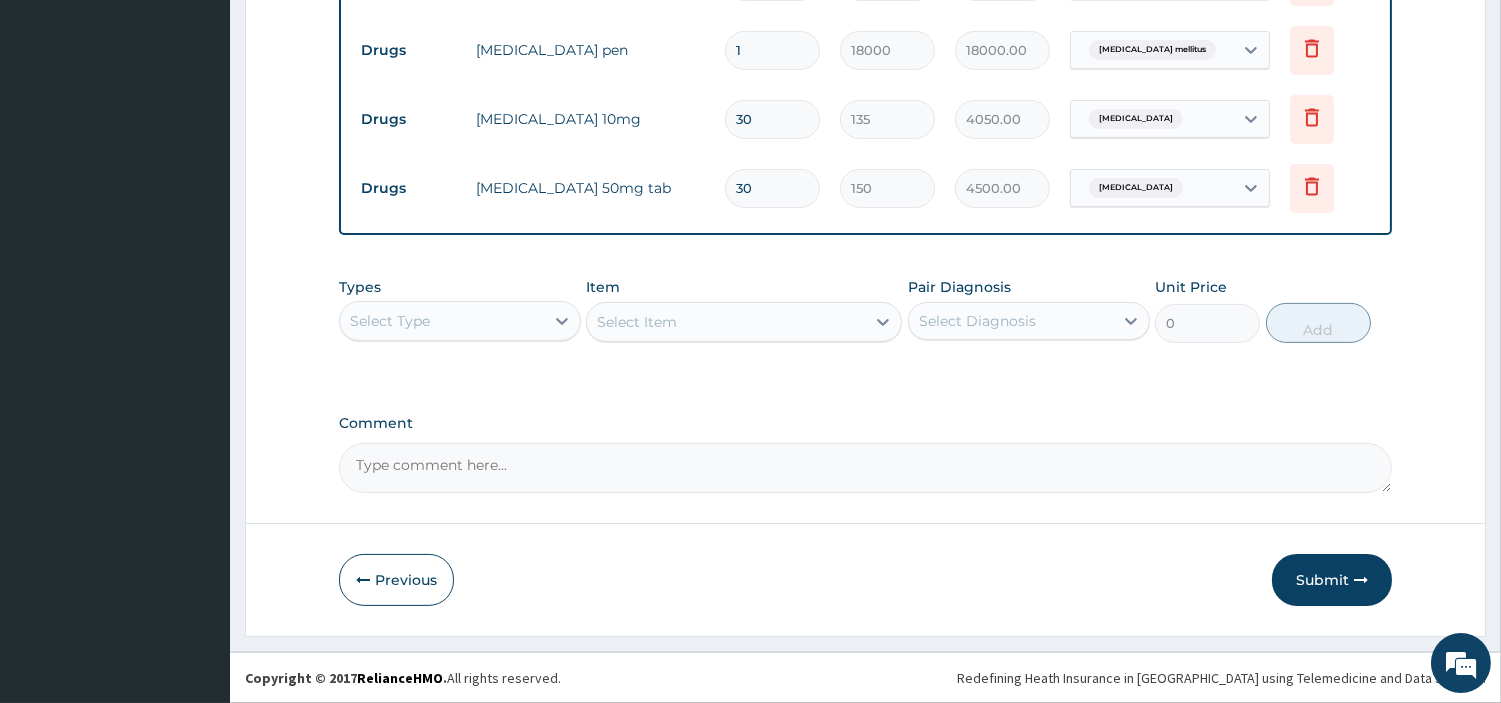 click on "Select Type" at bounding box center (442, 321) 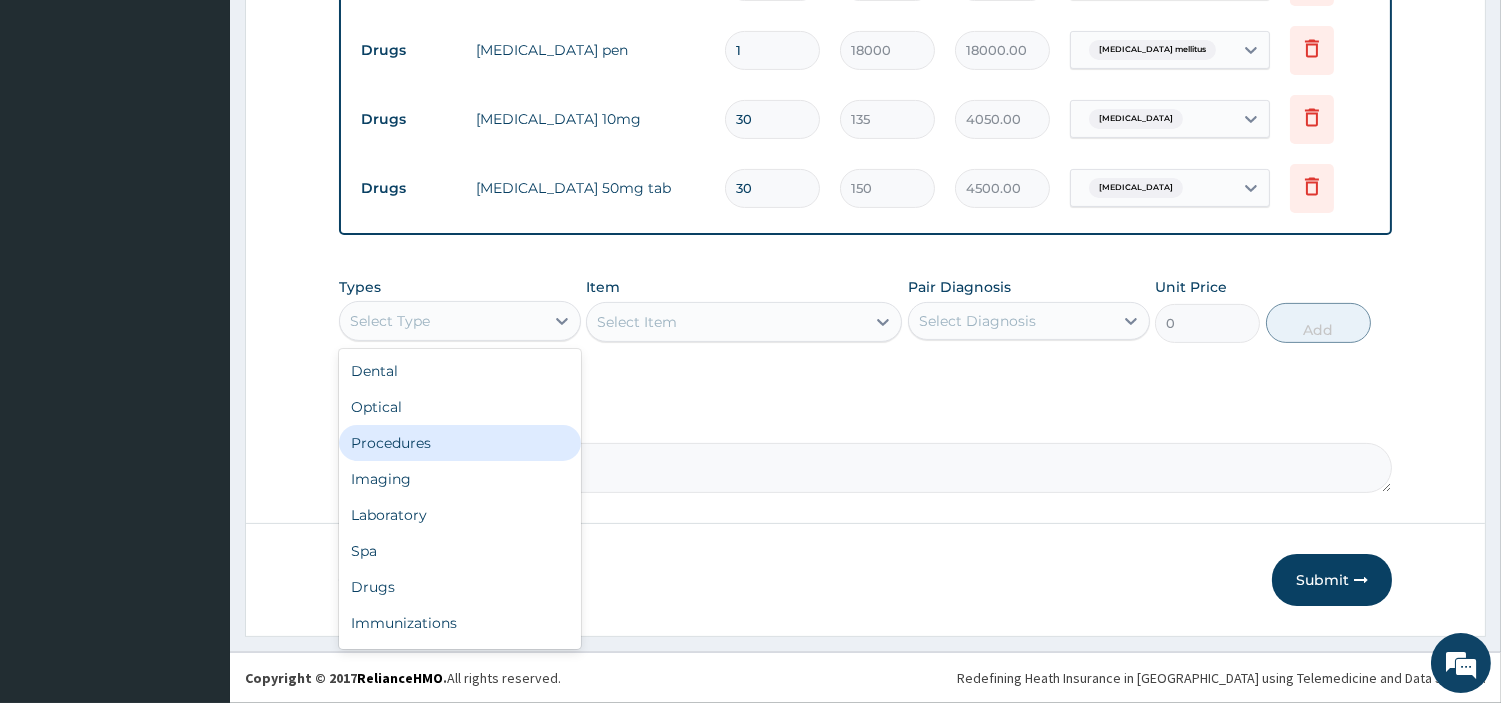 click on "Procedures" at bounding box center [460, 443] 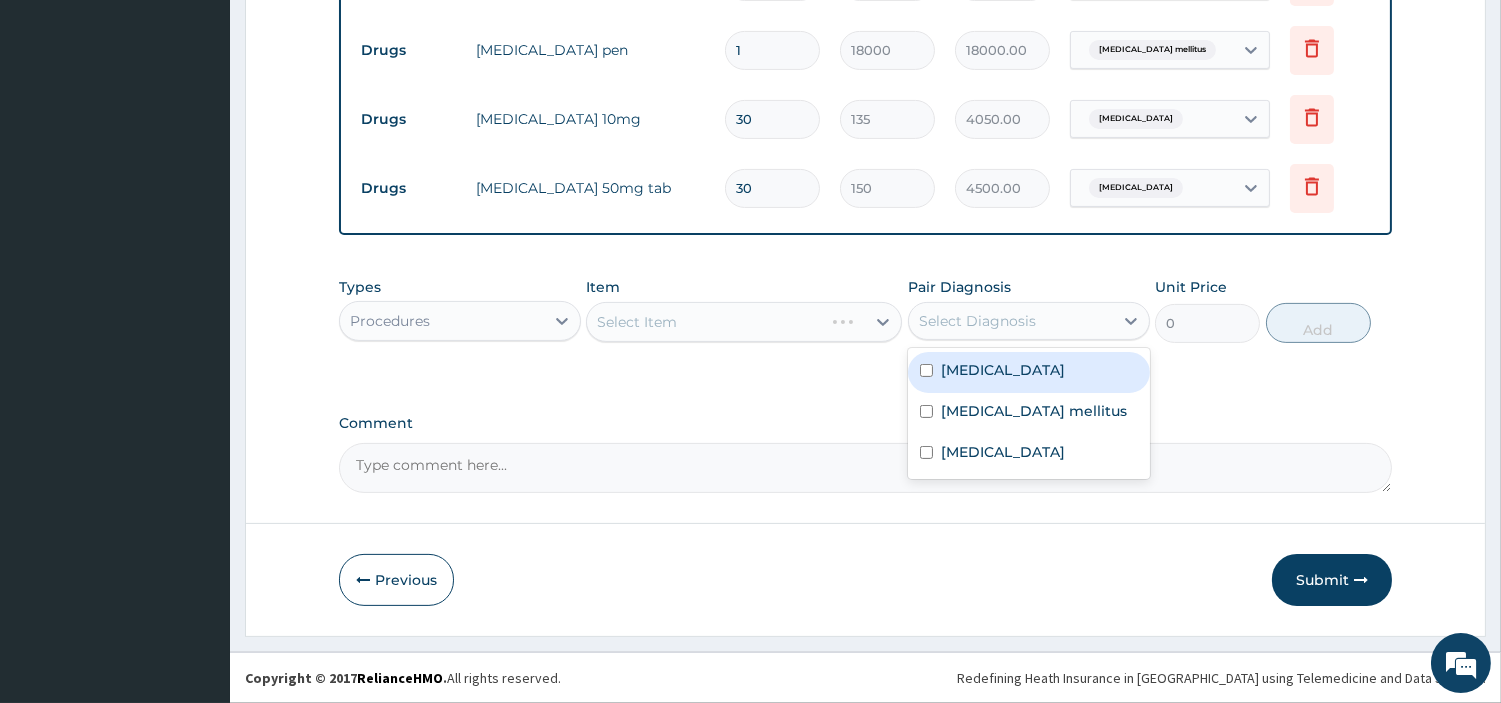 click on "Select Diagnosis" at bounding box center (977, 321) 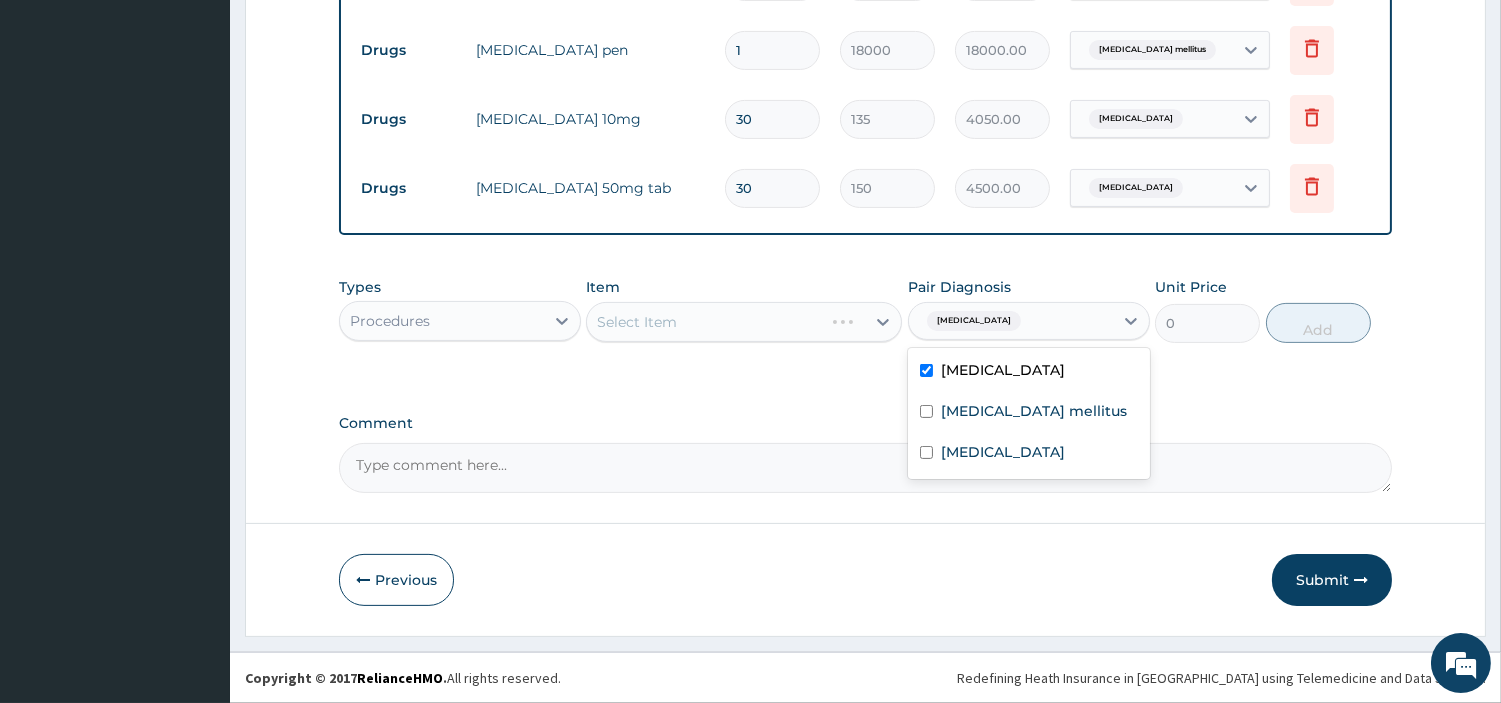 click on "Hypertensive heart disease" at bounding box center (1029, 372) 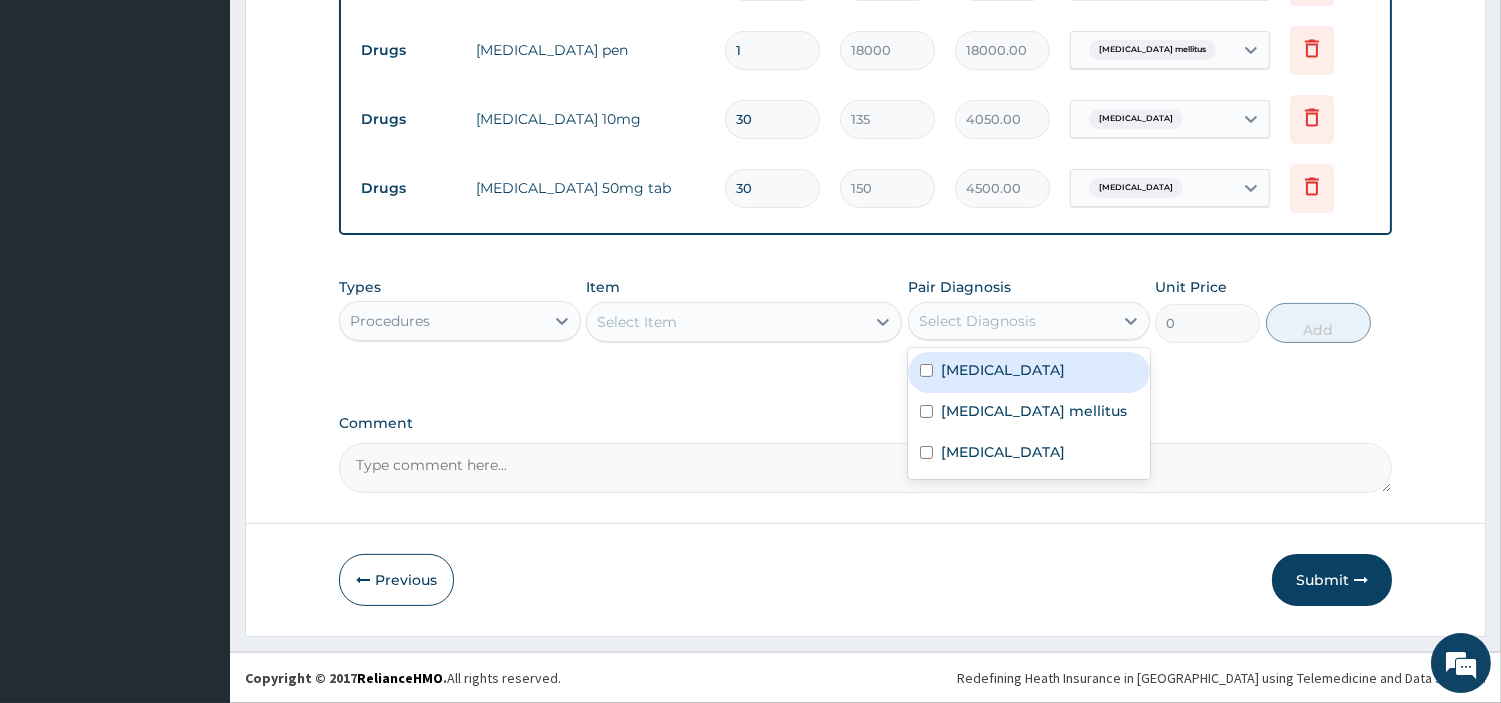 click on "Hypertensive heart disease" at bounding box center (1029, 372) 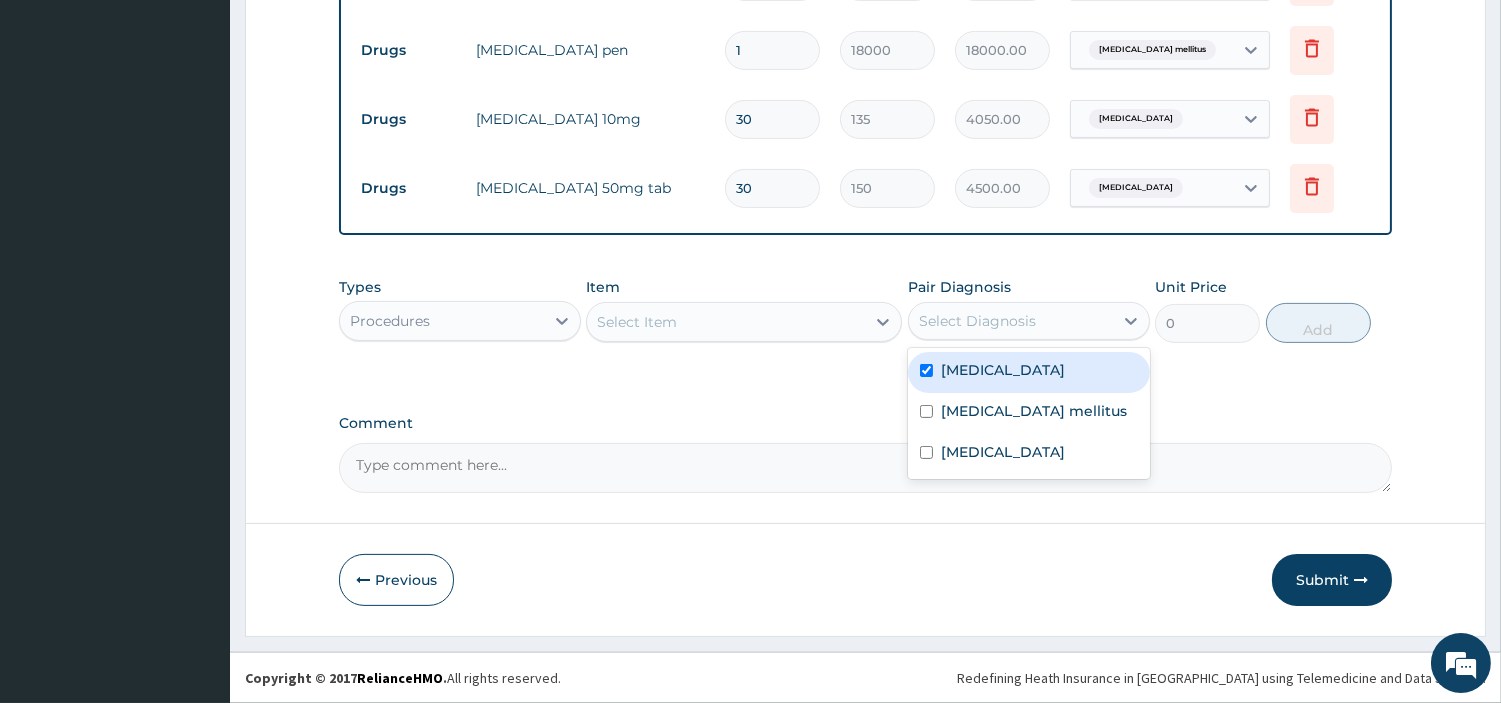 checkbox on "true" 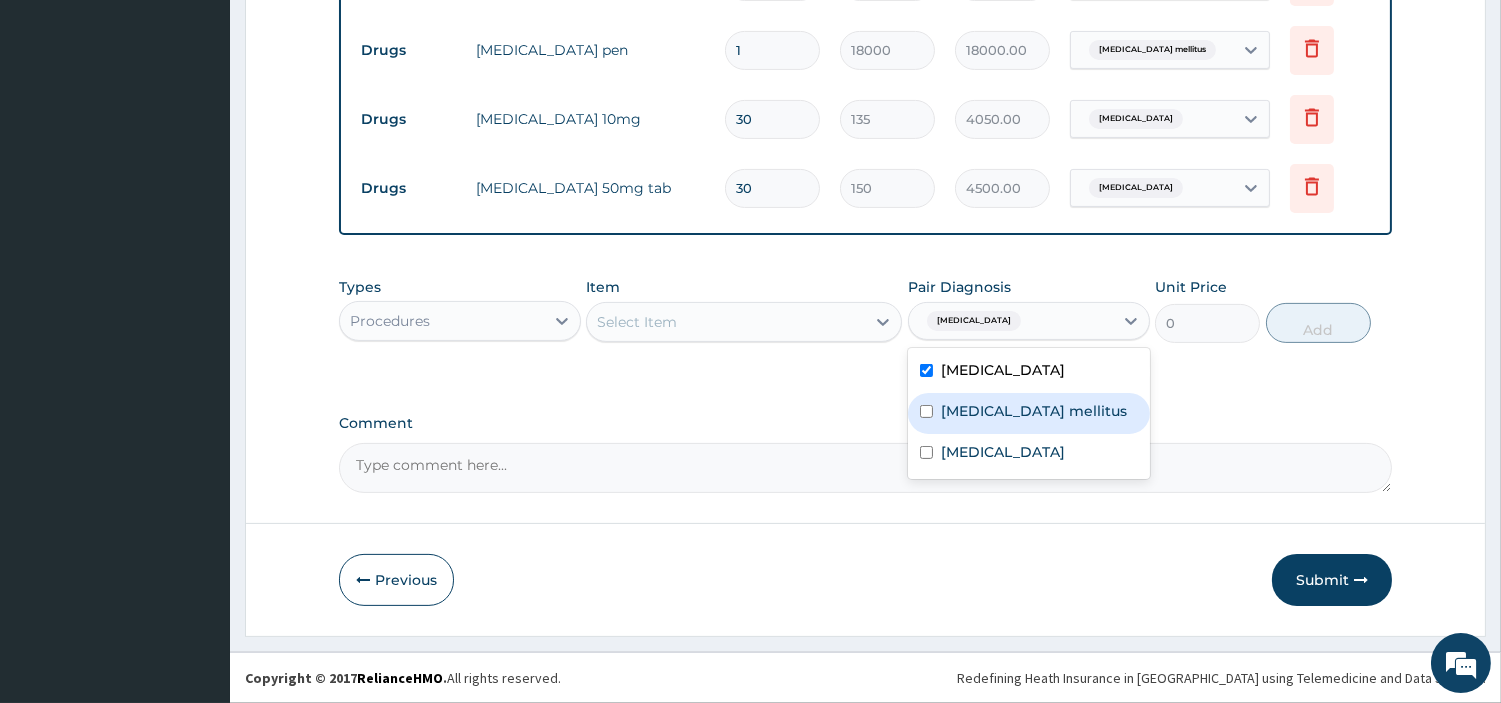 click at bounding box center [926, 411] 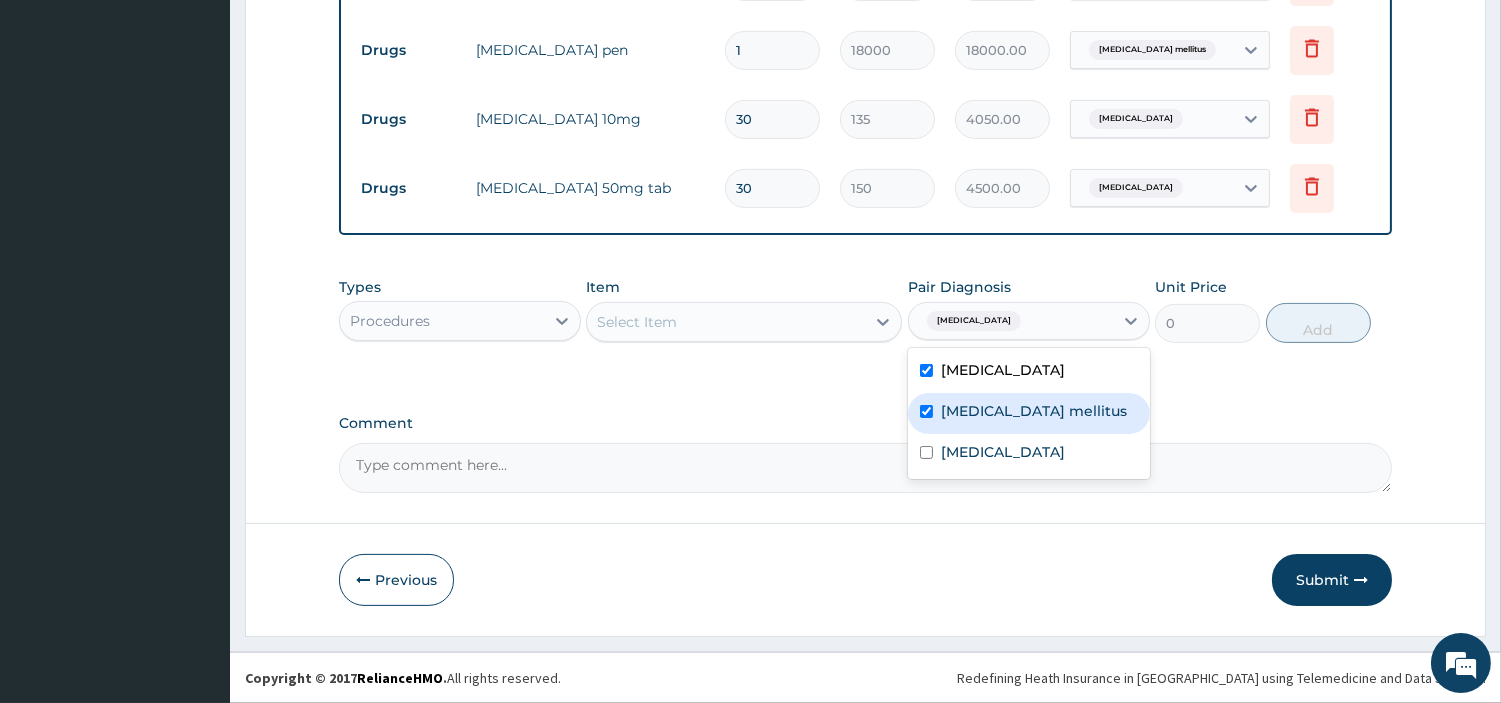 checkbox on "true" 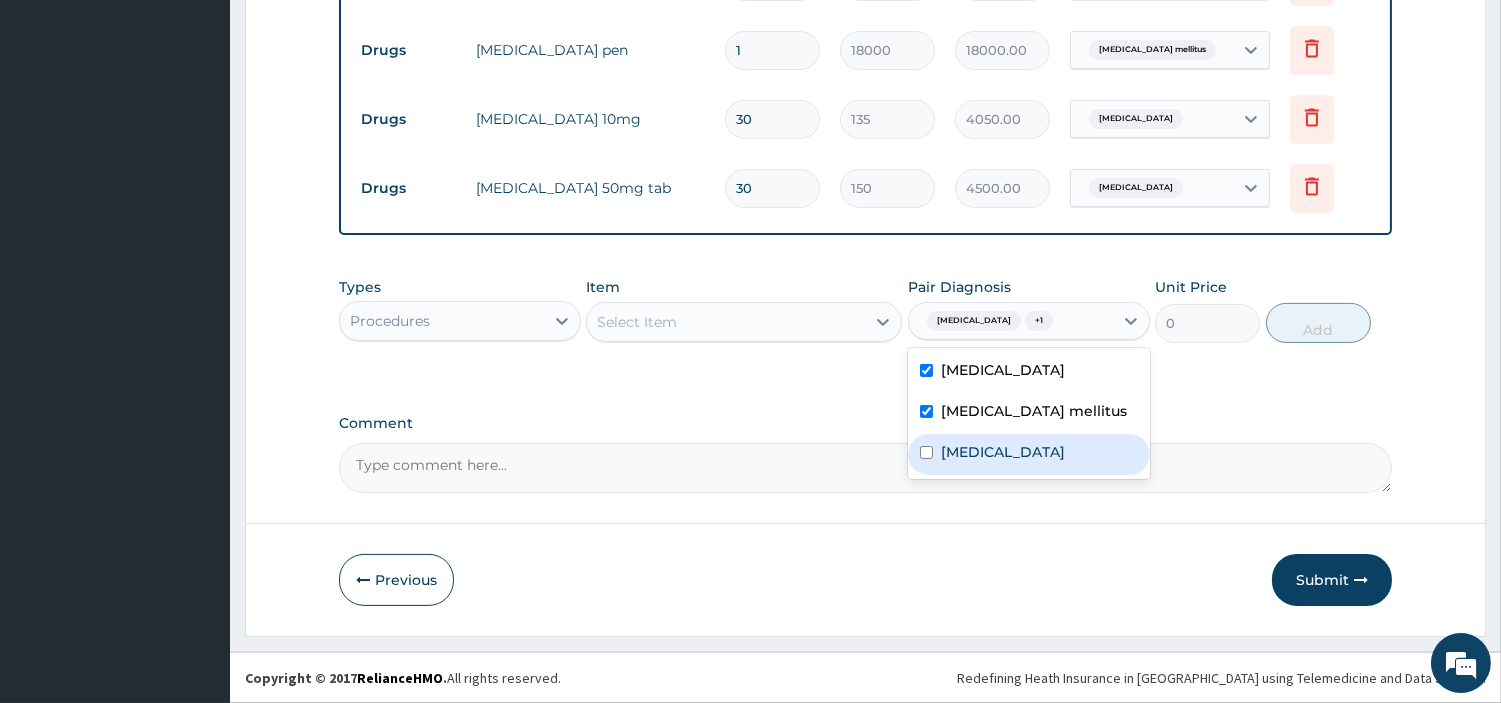click on "Dyslipidemia" at bounding box center [1029, 454] 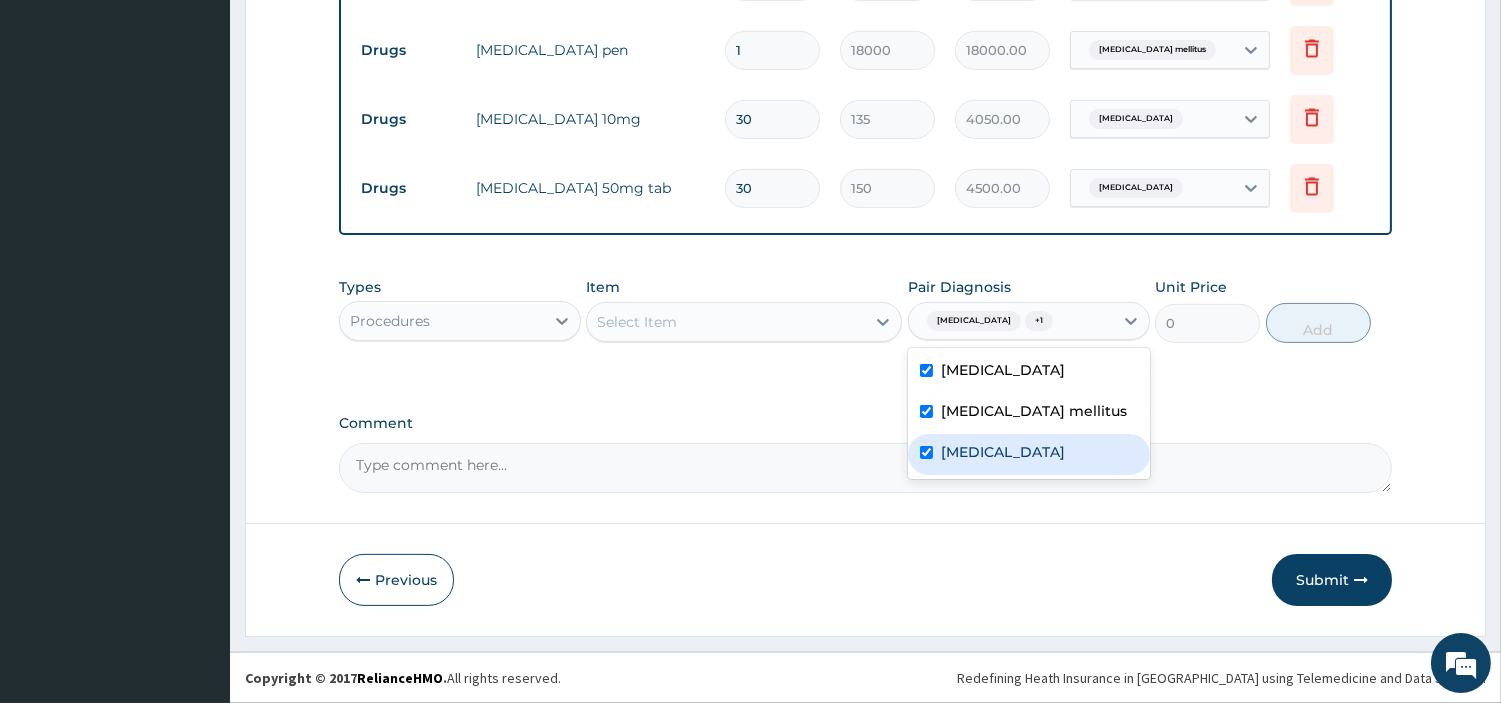 checkbox on "true" 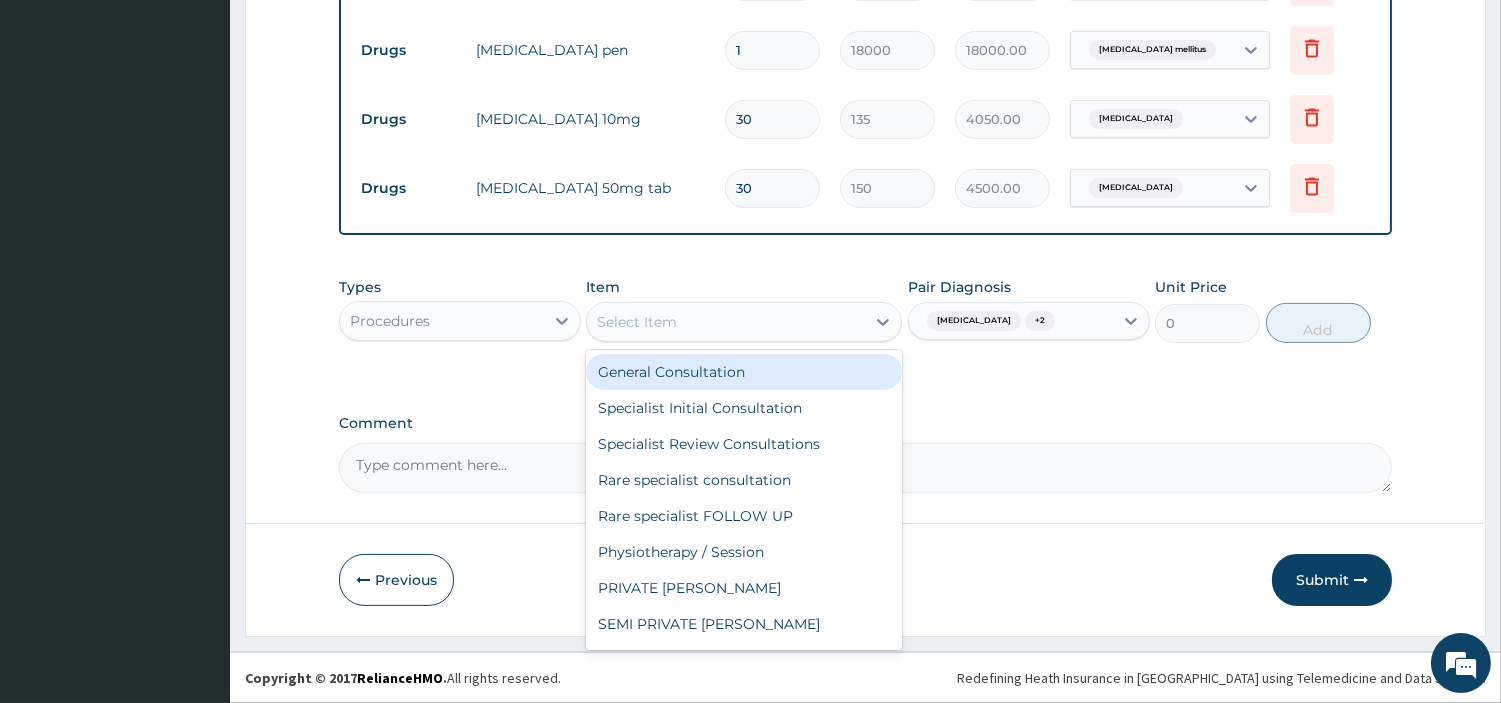 click on "Select Item" at bounding box center (726, 322) 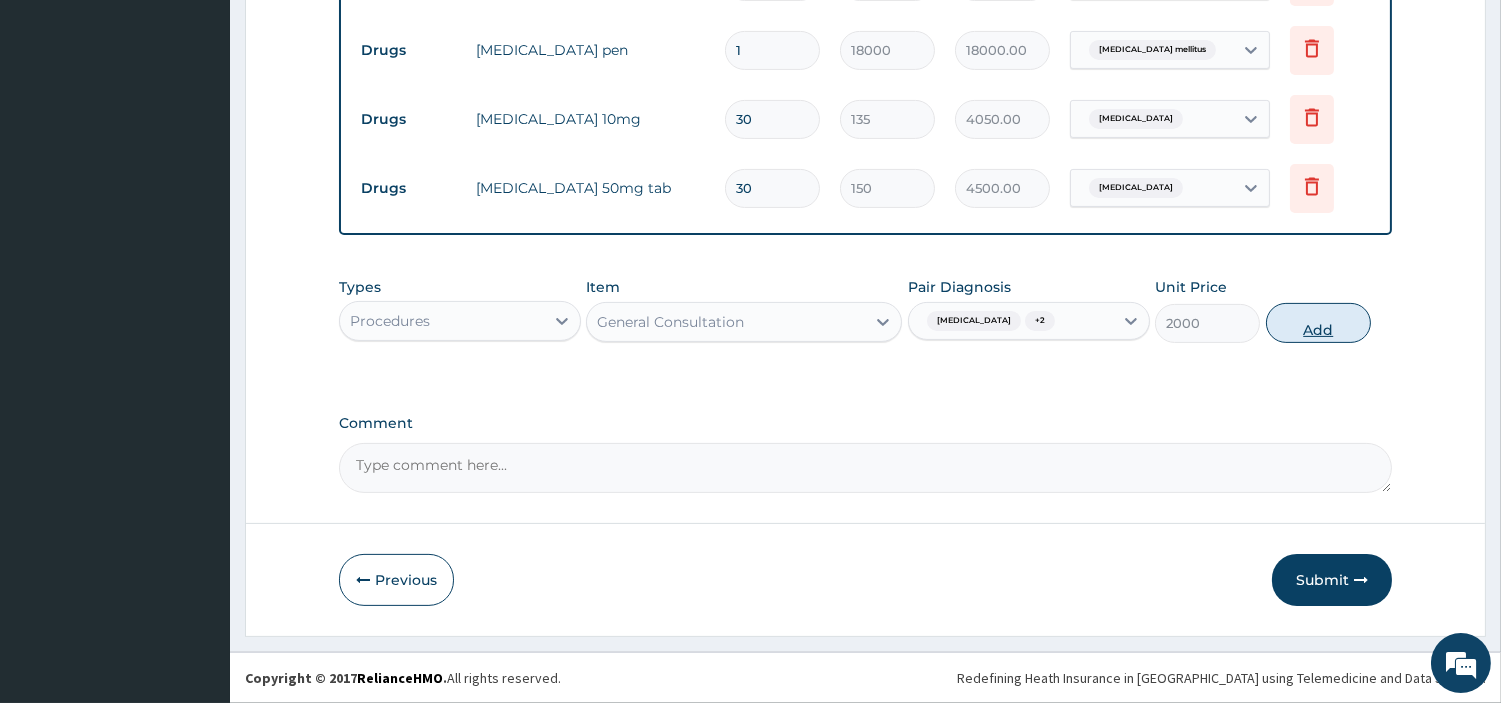 click on "Add" at bounding box center [1318, 323] 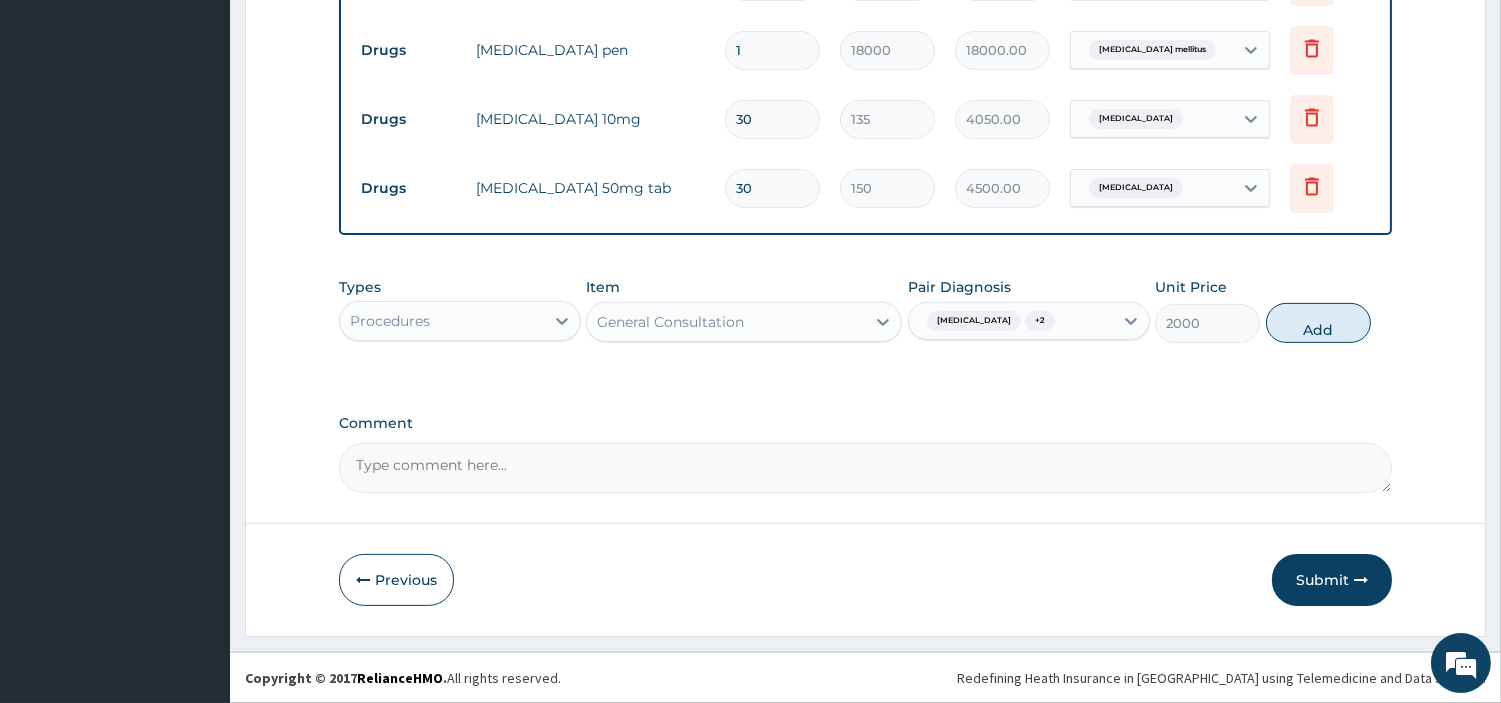 type on "0" 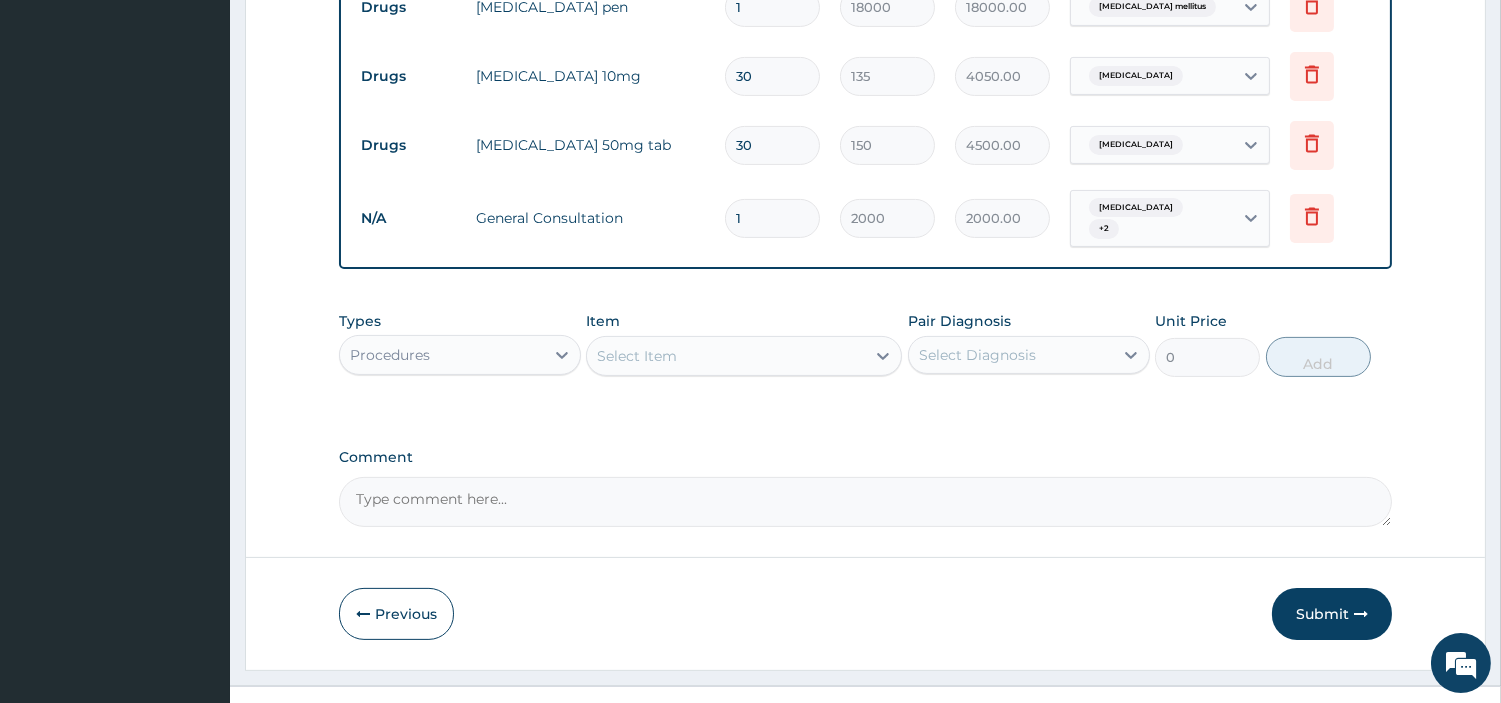 scroll, scrollTop: 1067, scrollLeft: 0, axis: vertical 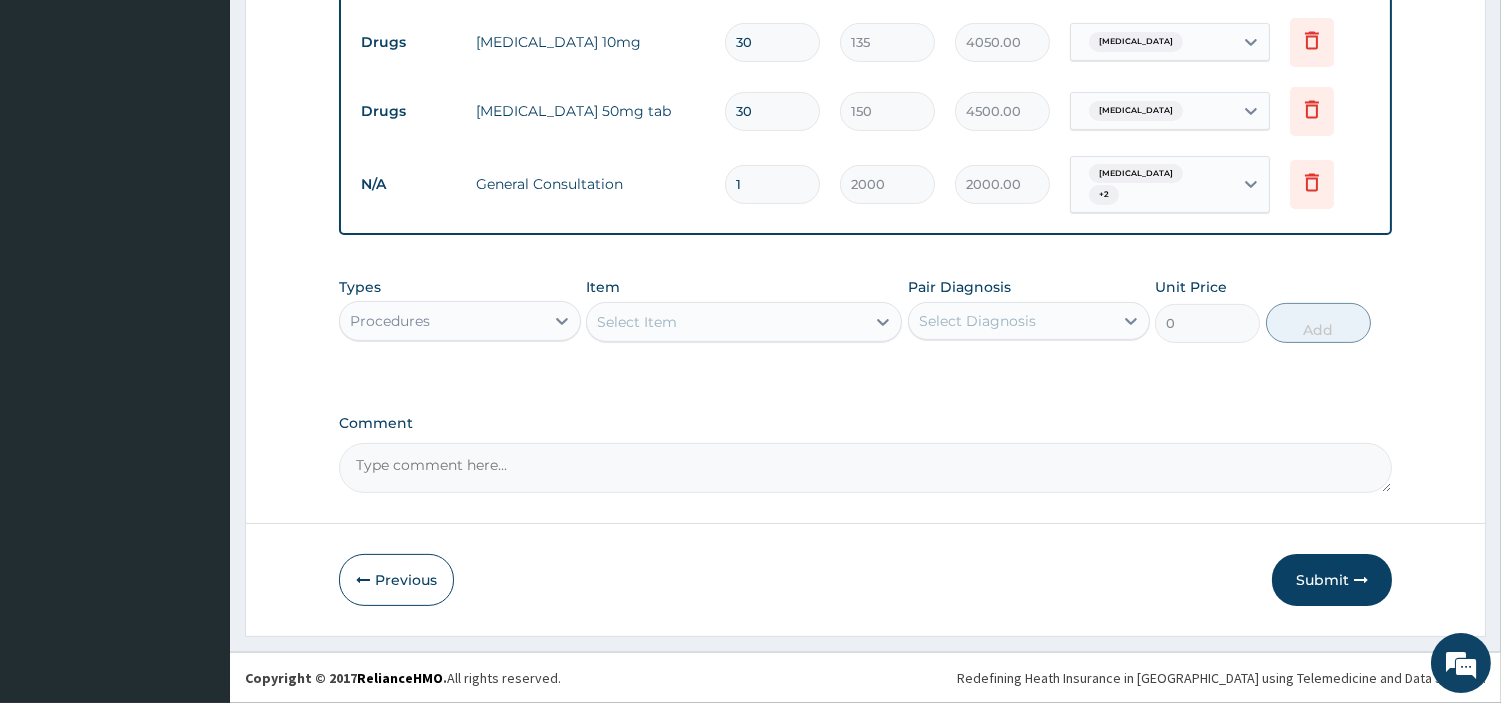 click on "Types Procedures Item Select Item Pair Diagnosis Select Diagnosis Unit Price 0 Add" at bounding box center (865, 325) 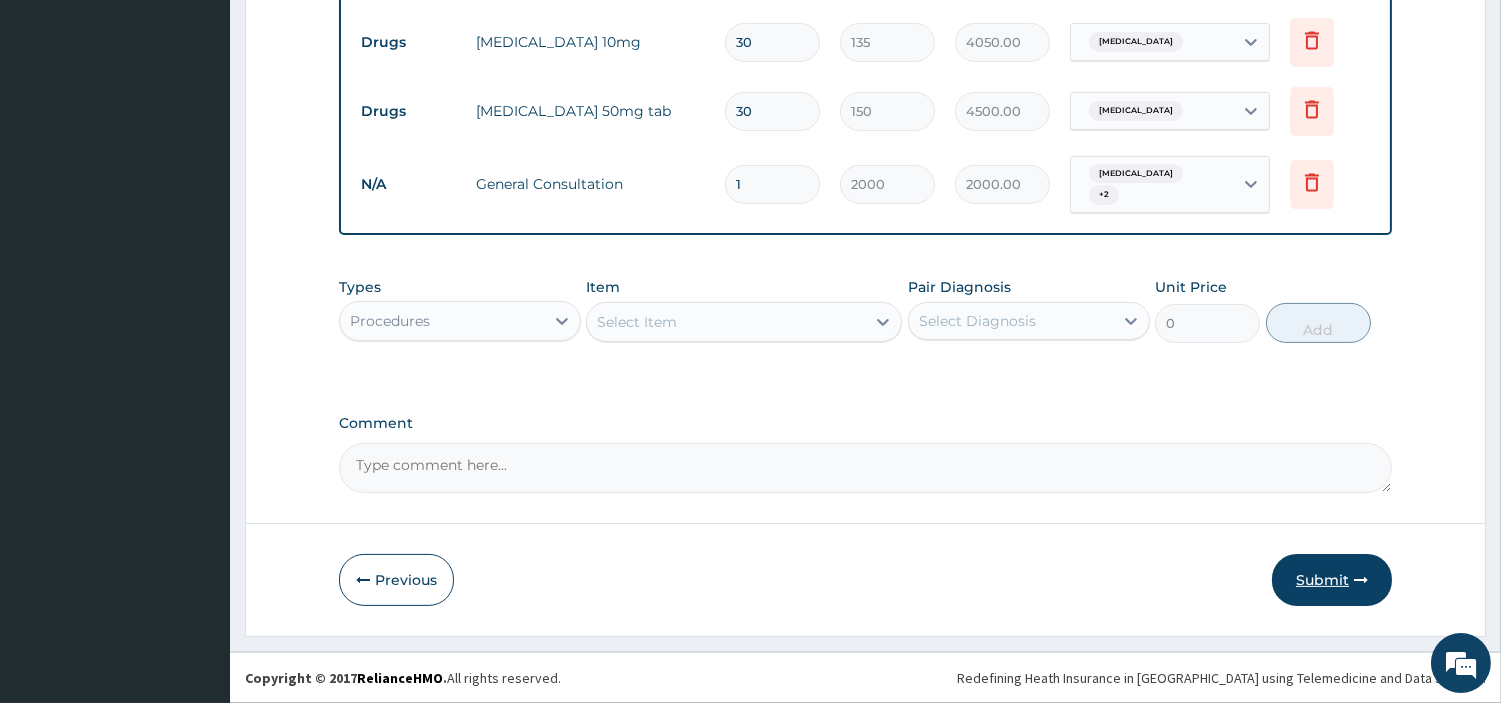 click on "Submit" at bounding box center (1332, 580) 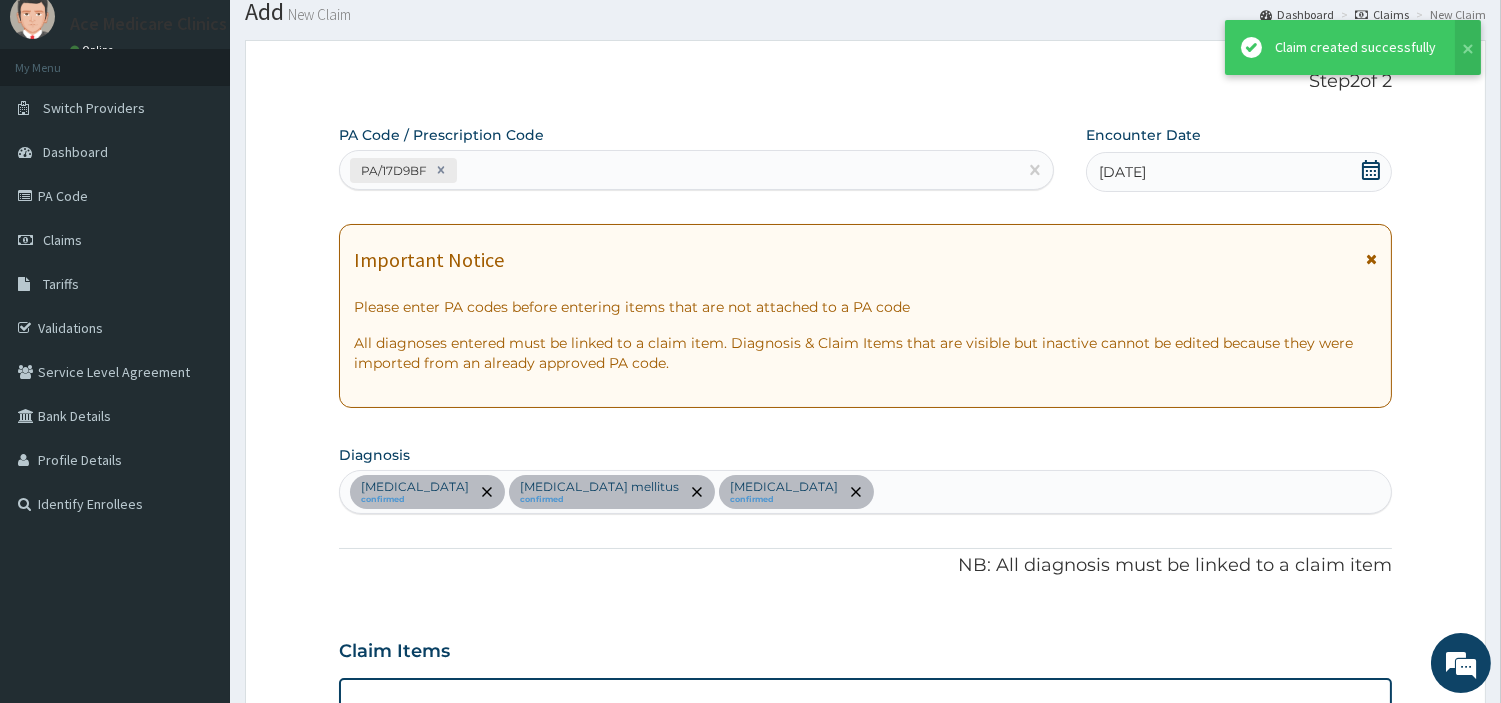 scroll, scrollTop: 1067, scrollLeft: 0, axis: vertical 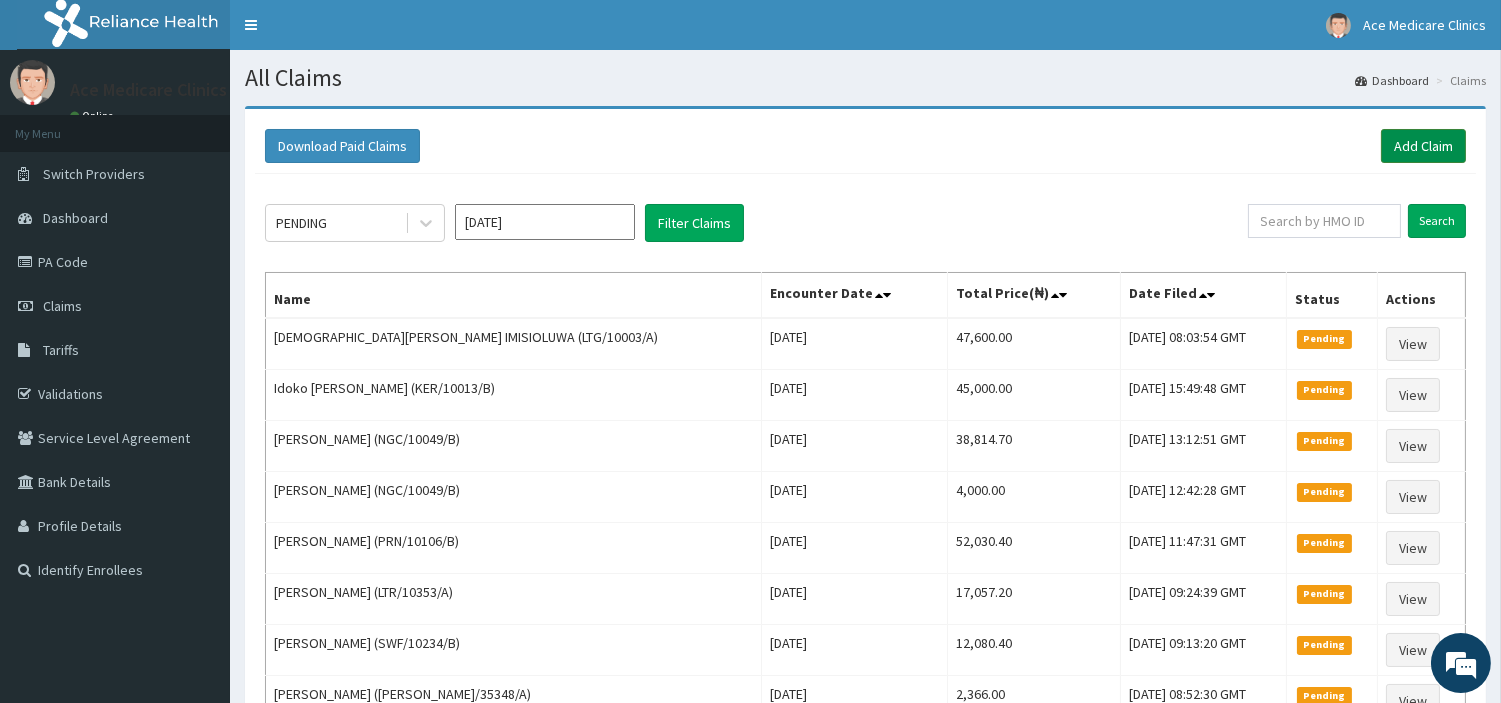 click on "Add Claim" at bounding box center [1423, 146] 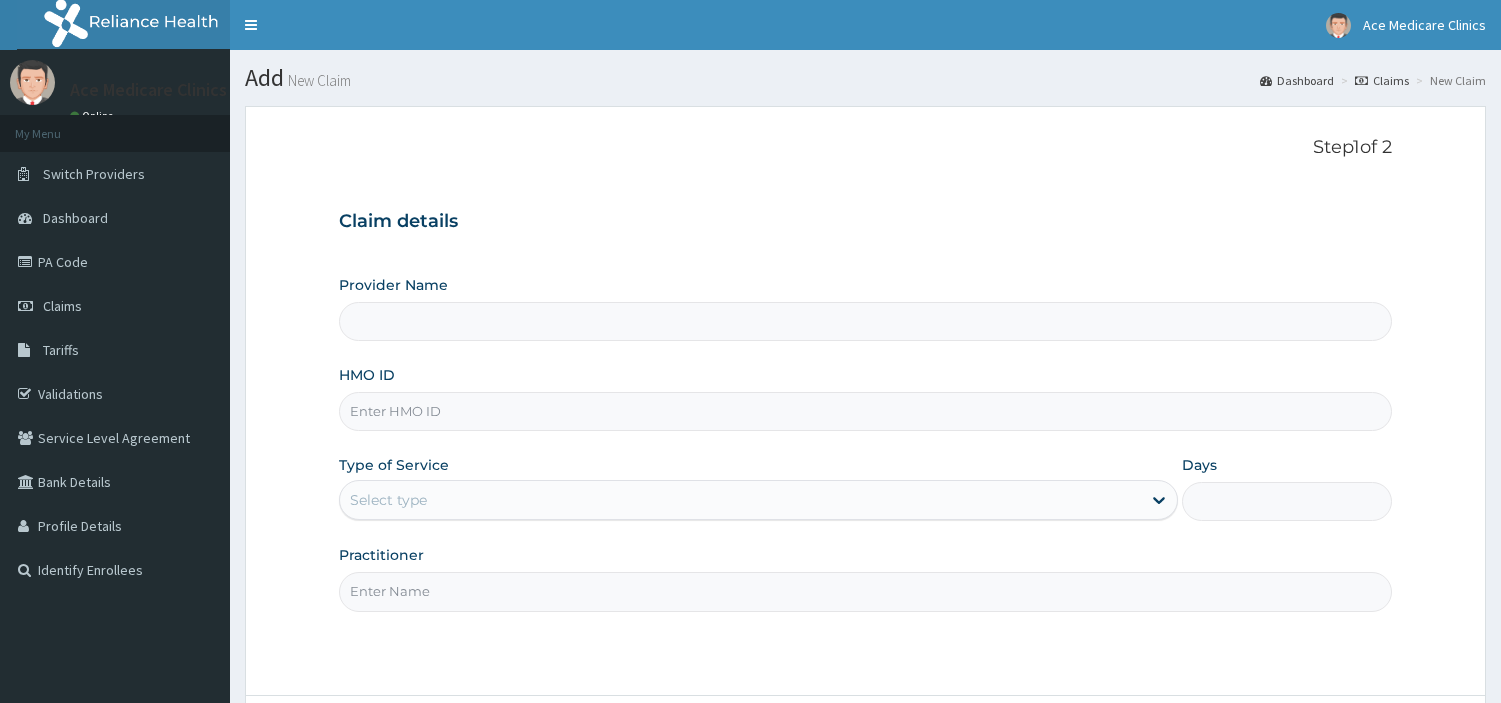 scroll, scrollTop: 0, scrollLeft: 0, axis: both 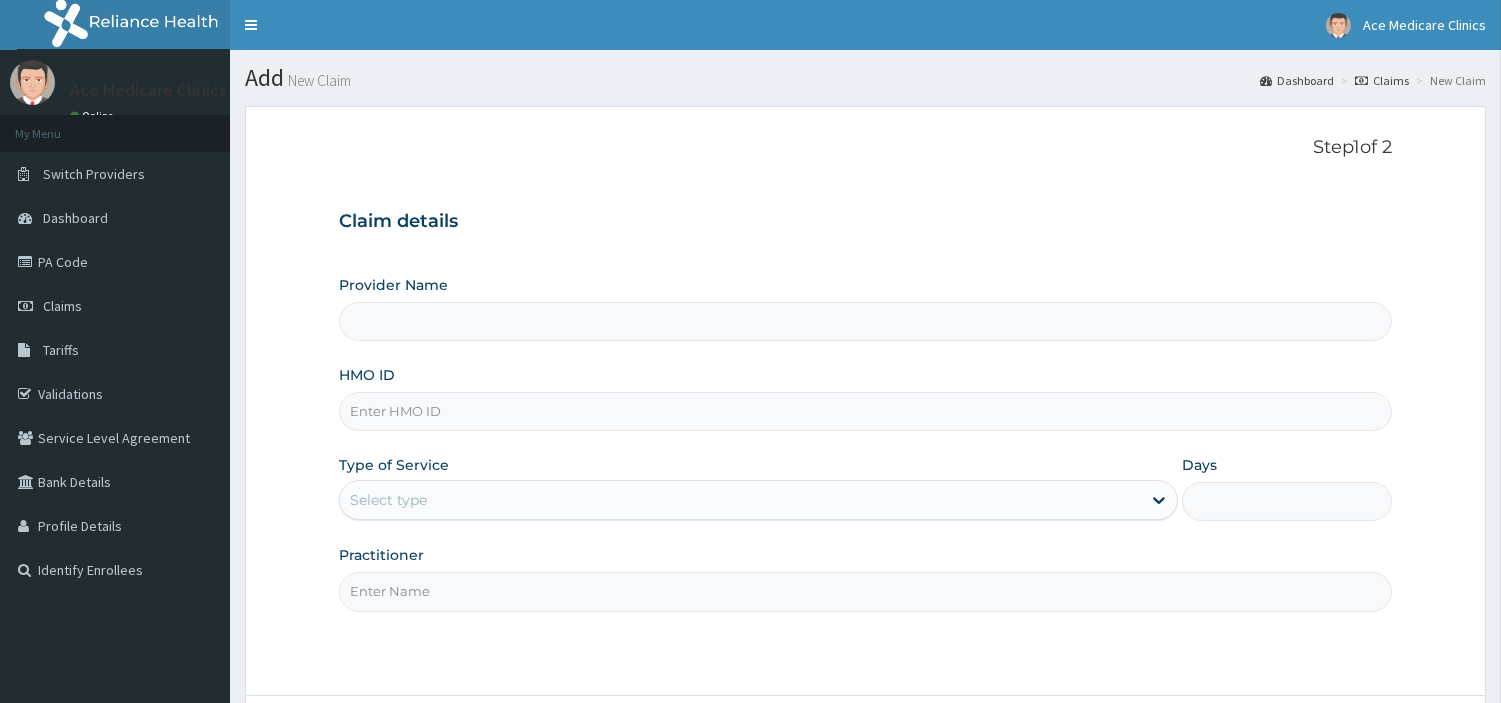 click on "HMO ID" at bounding box center (865, 411) 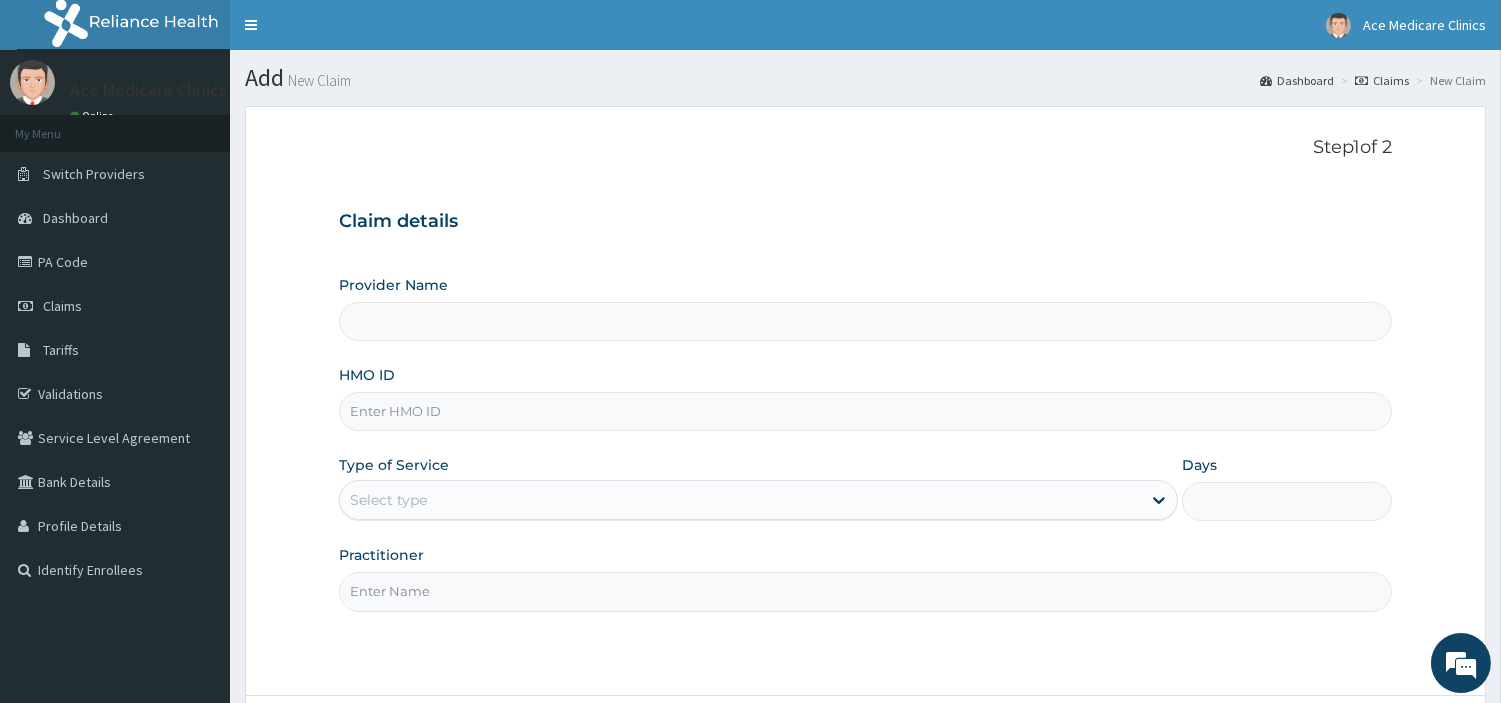 type on "ACE MEDICARE CLINICS- Ota" 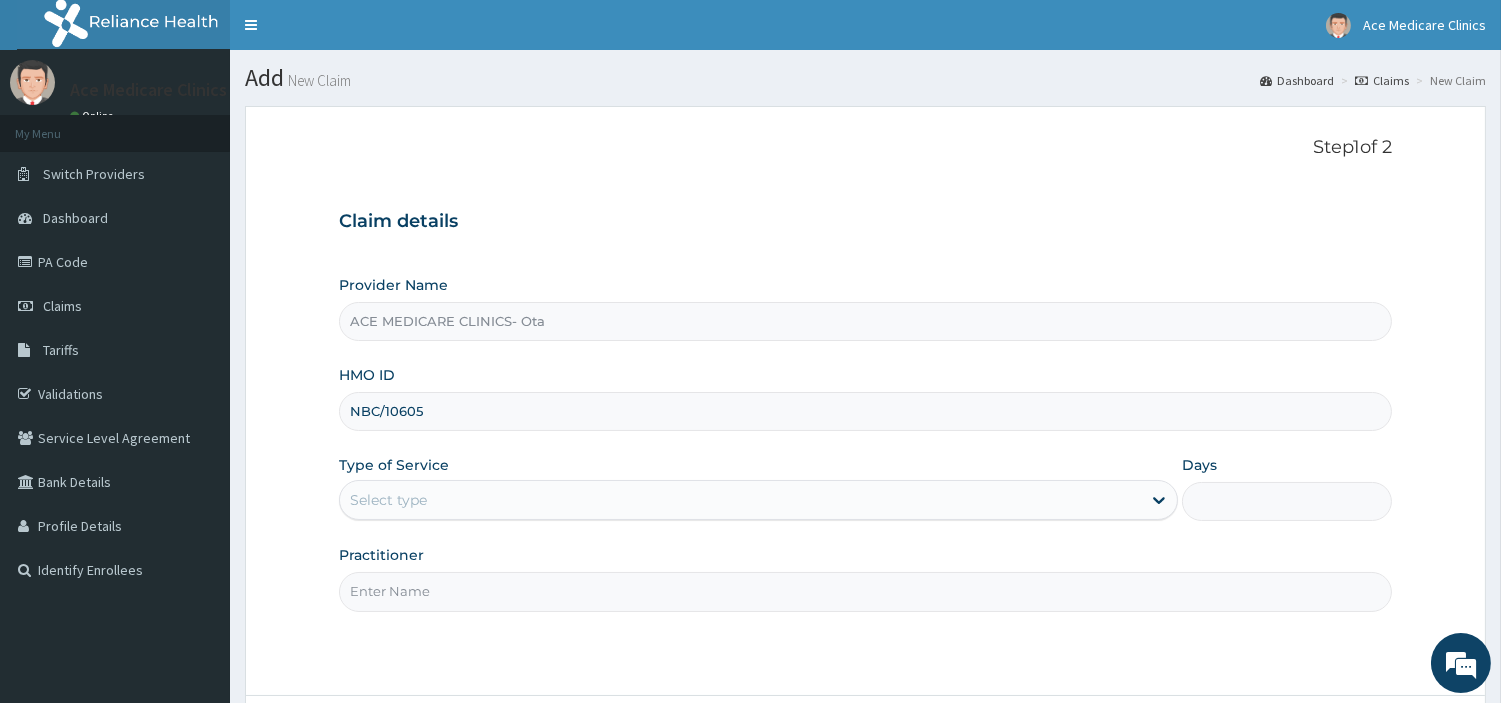 scroll, scrollTop: 0, scrollLeft: 0, axis: both 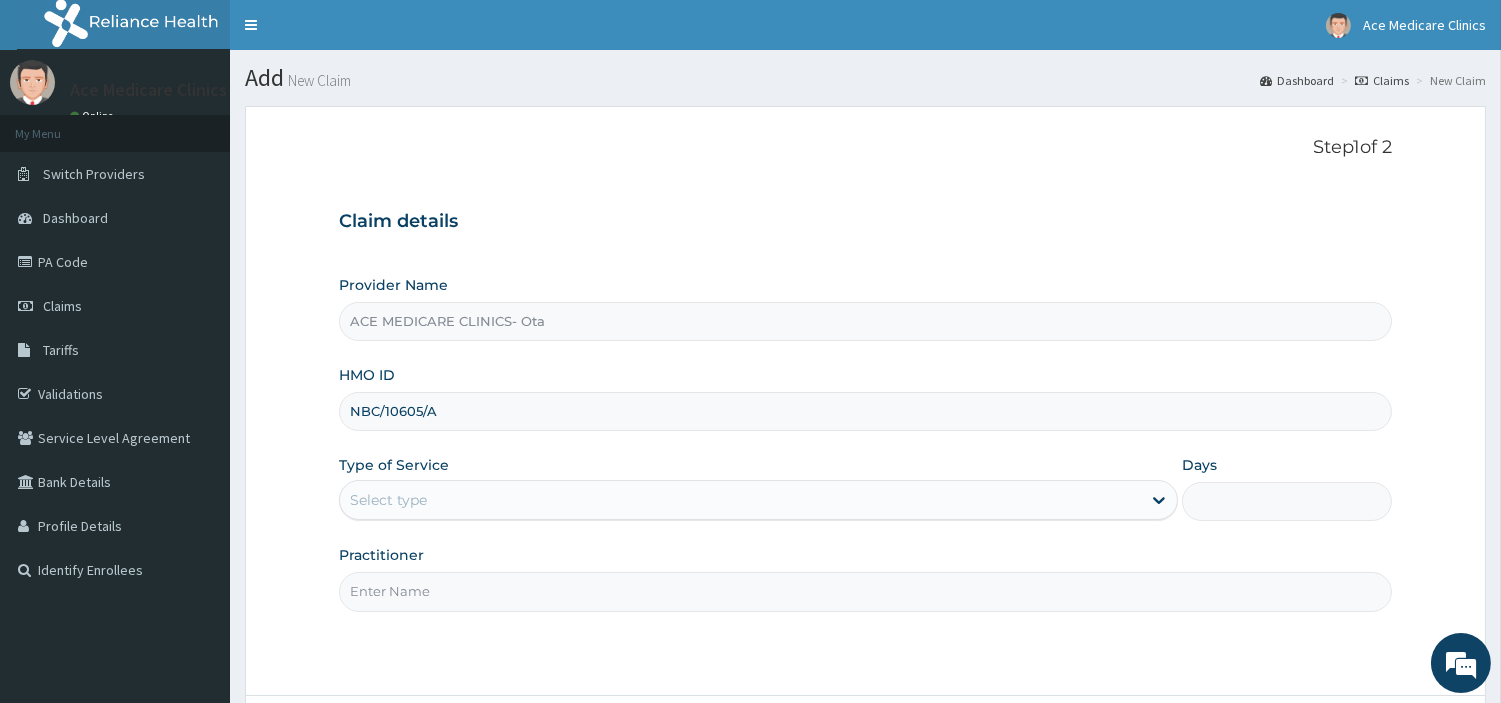 type on "NBC/10605/A" 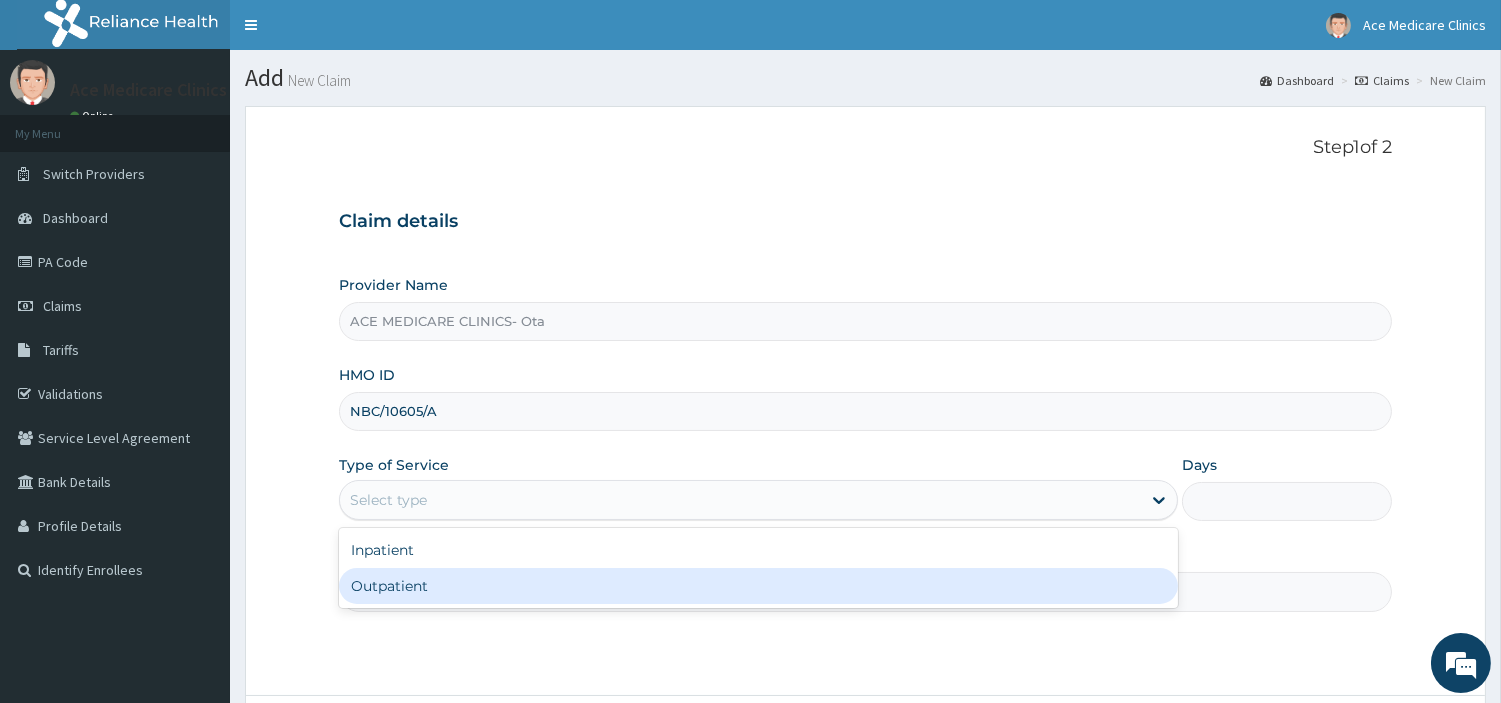 click on "Outpatient" at bounding box center (758, 586) 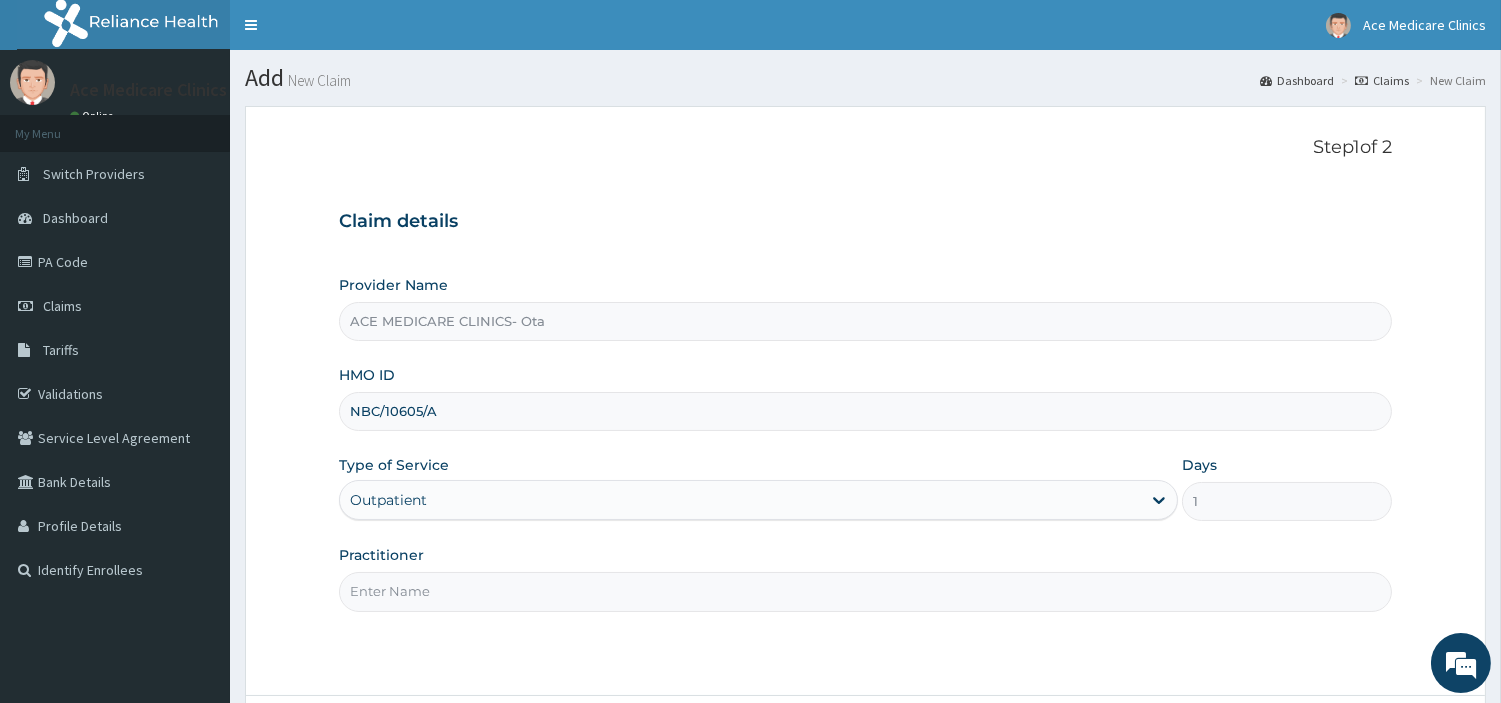 click on "Practitioner" at bounding box center (865, 591) 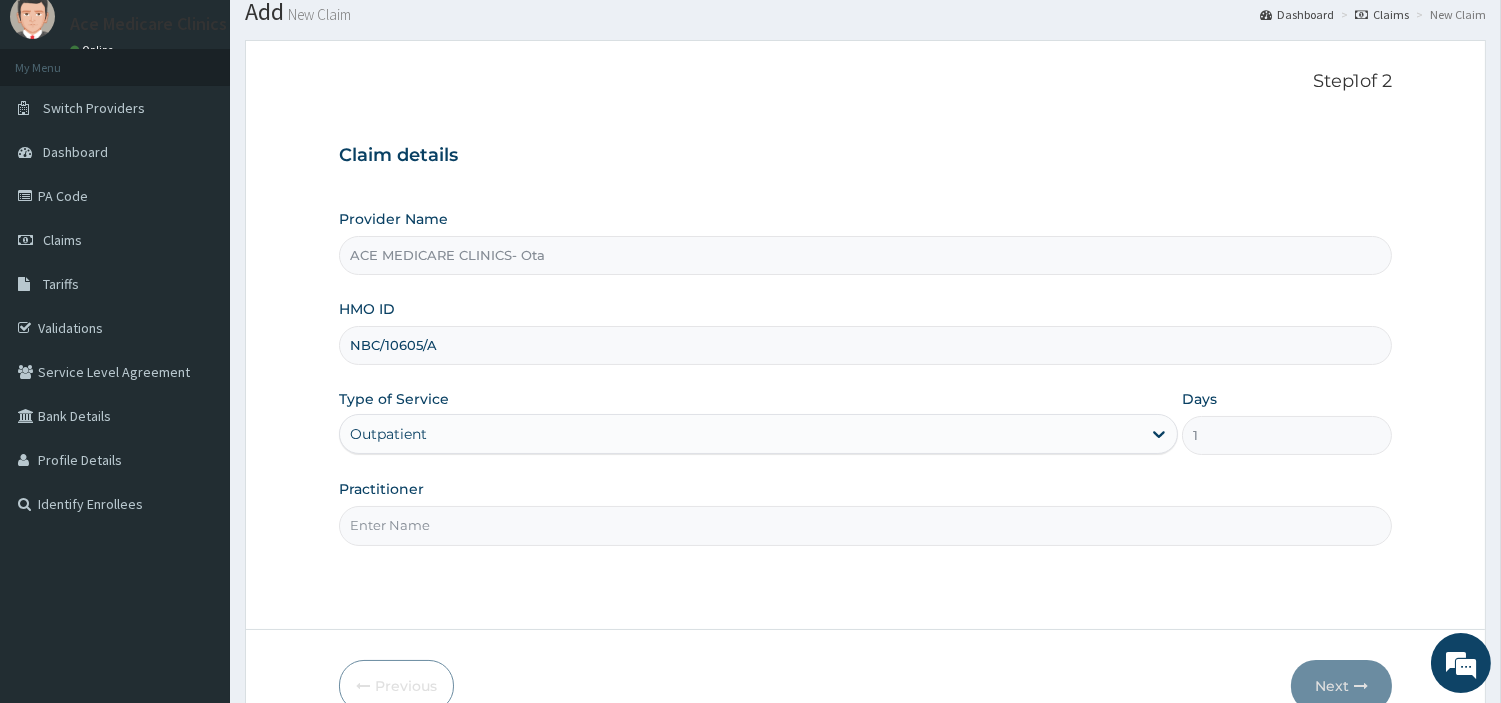 scroll, scrollTop: 172, scrollLeft: 0, axis: vertical 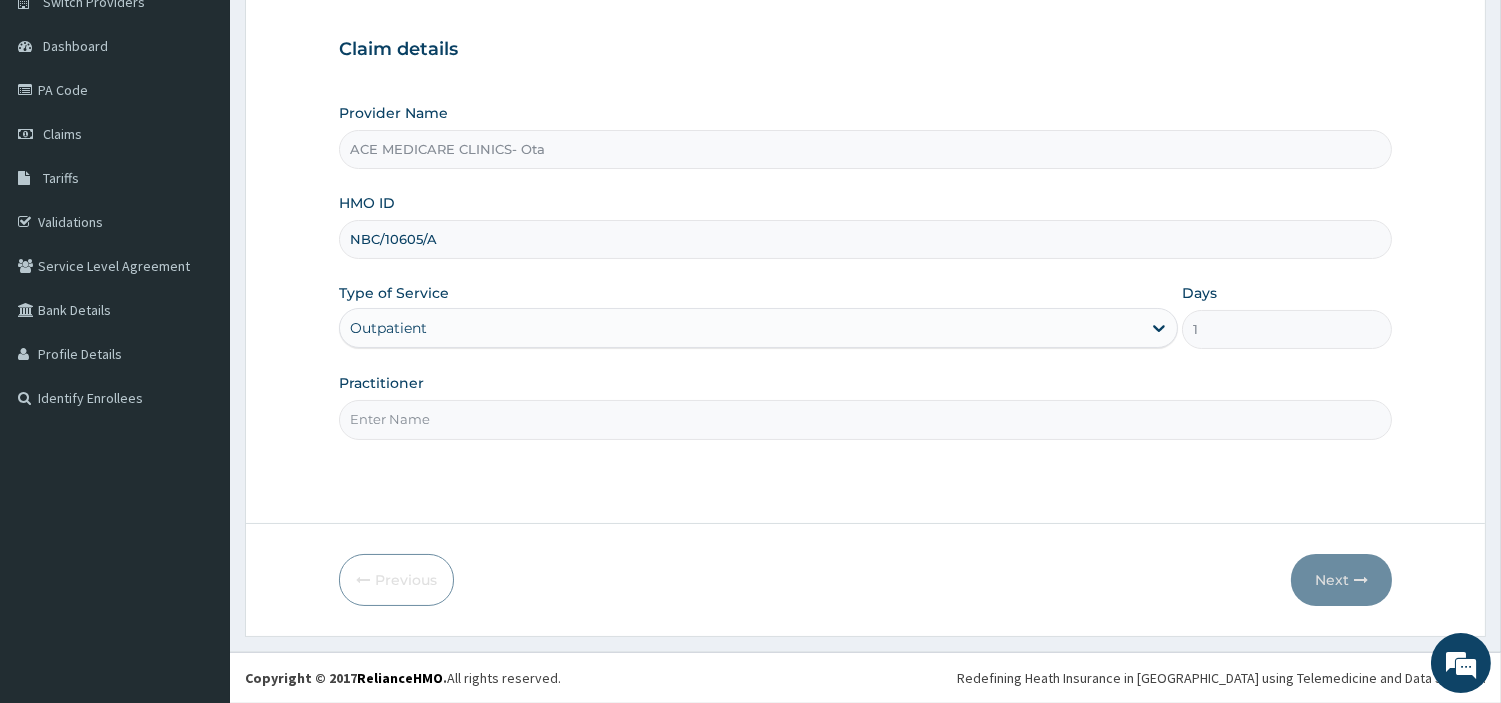 click on "Practitioner" at bounding box center (865, 419) 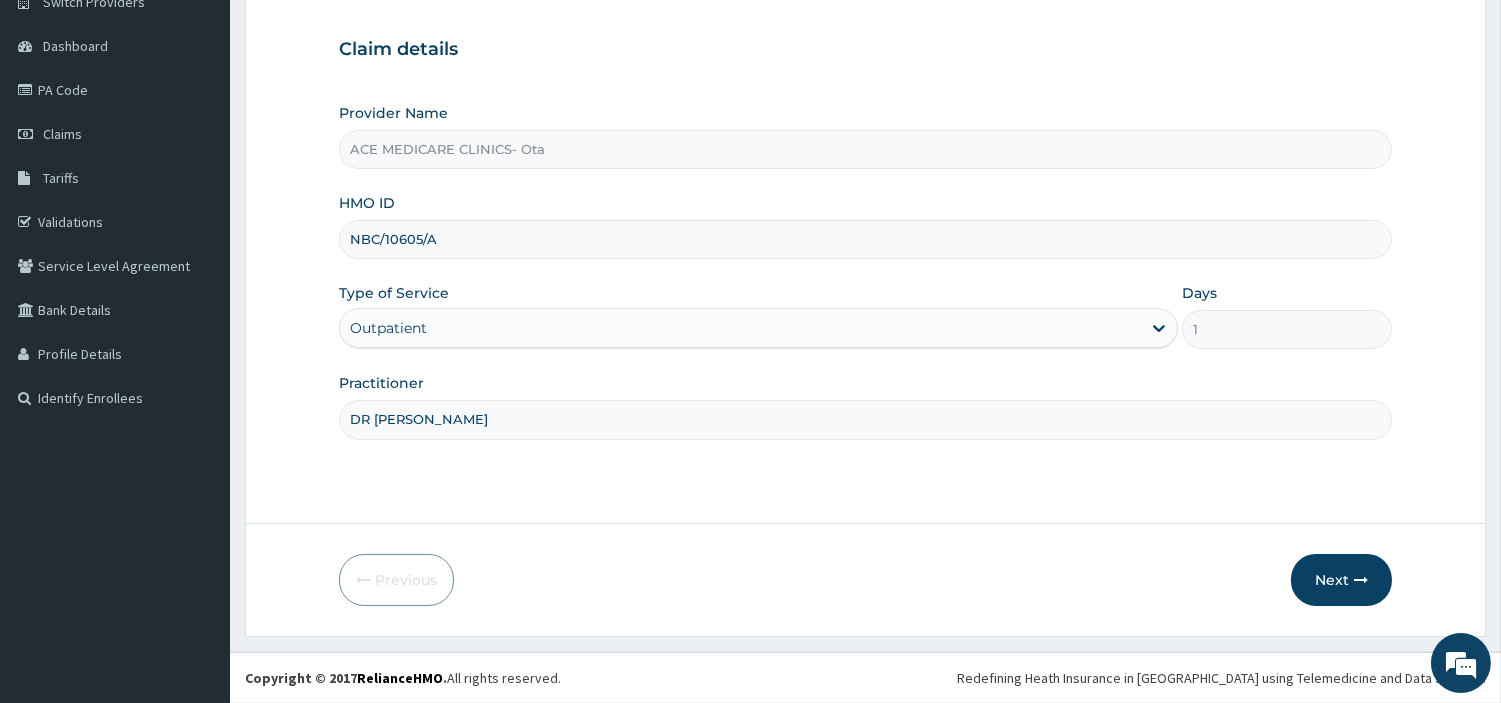 type on "DR AKUNA" 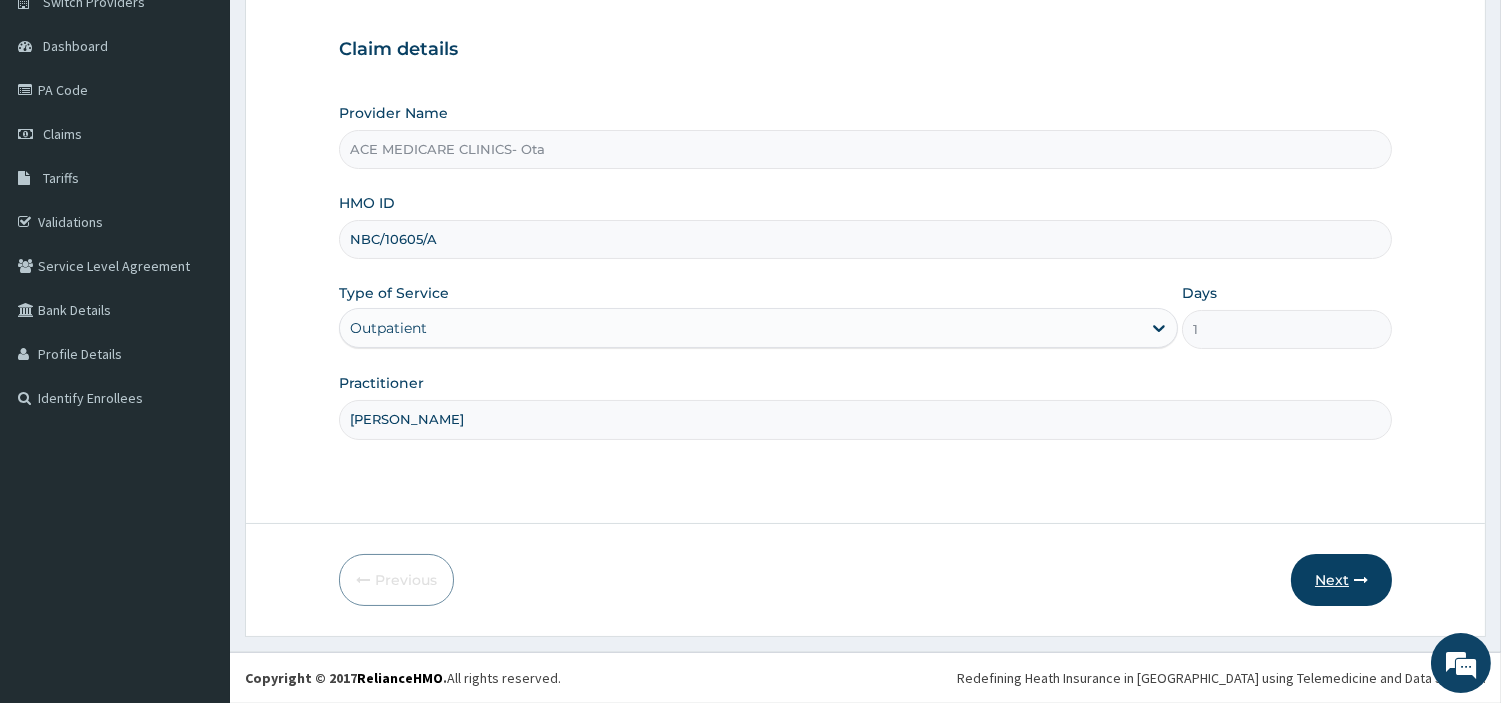 click at bounding box center [1361, 580] 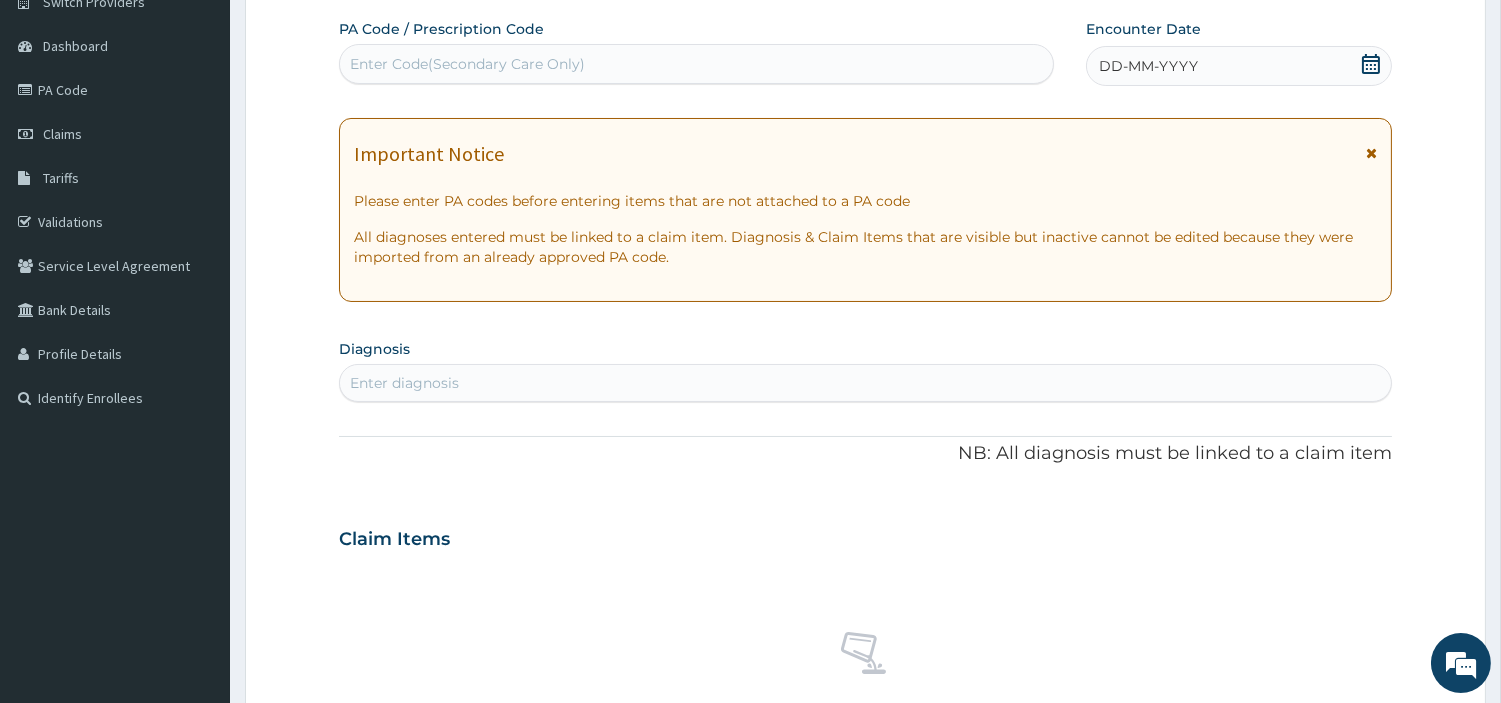 click on "Enter Code(Secondary Care Only)" at bounding box center [696, 64] 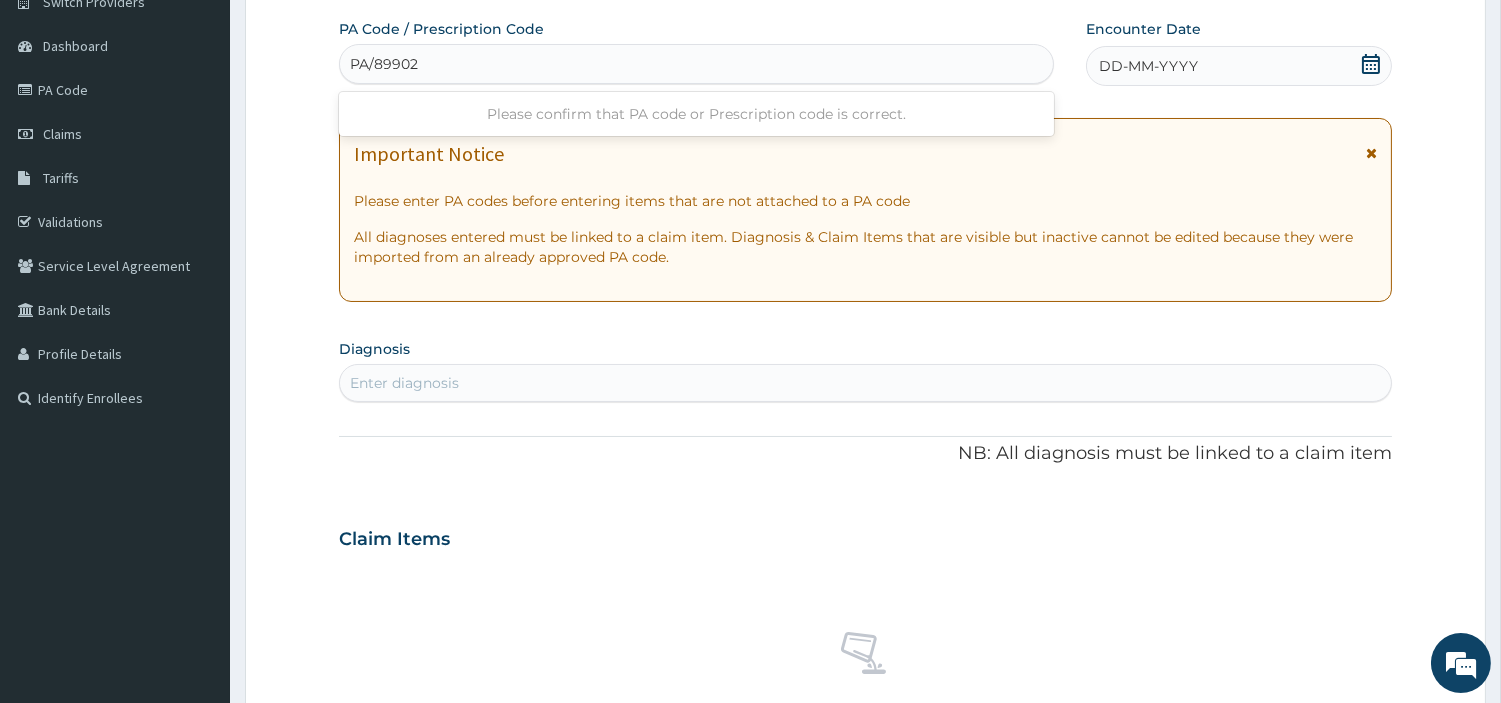 type on "PA/899024" 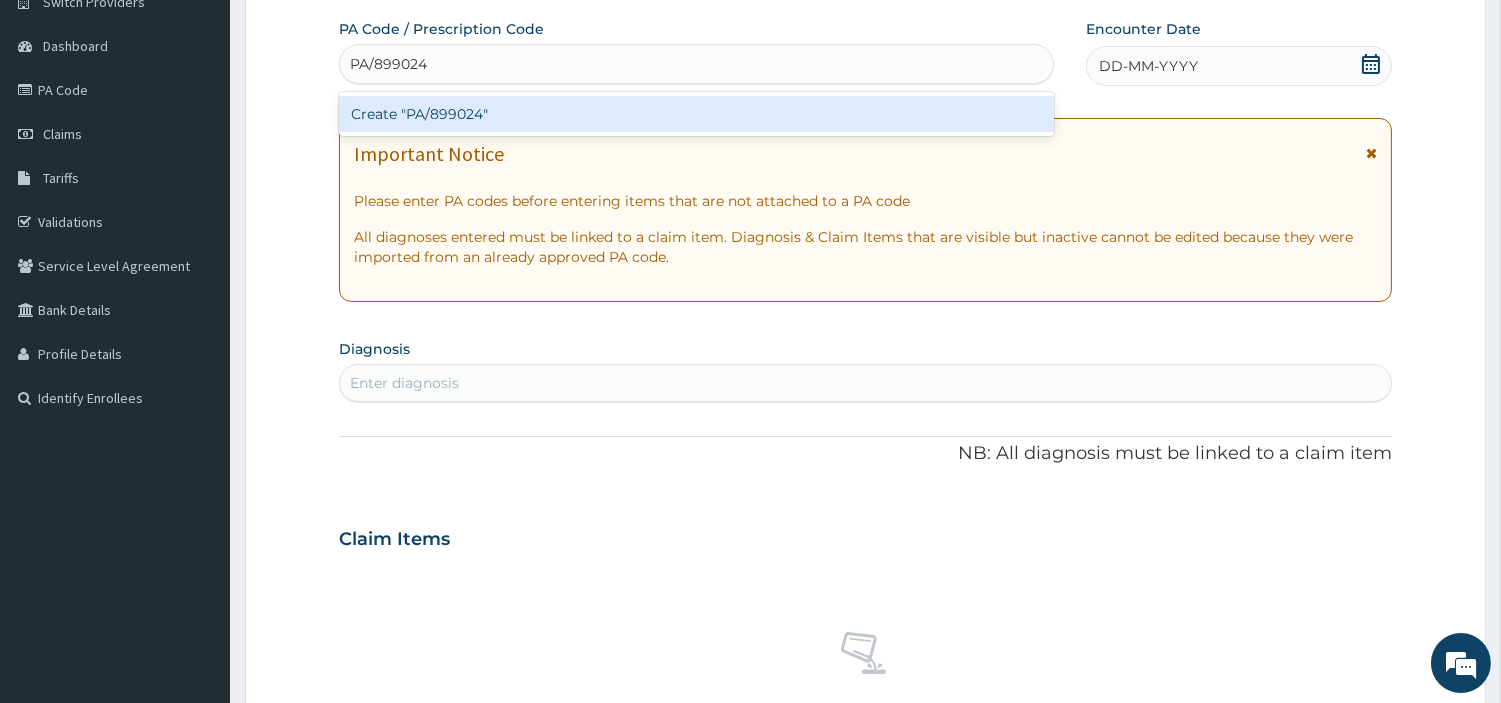 type 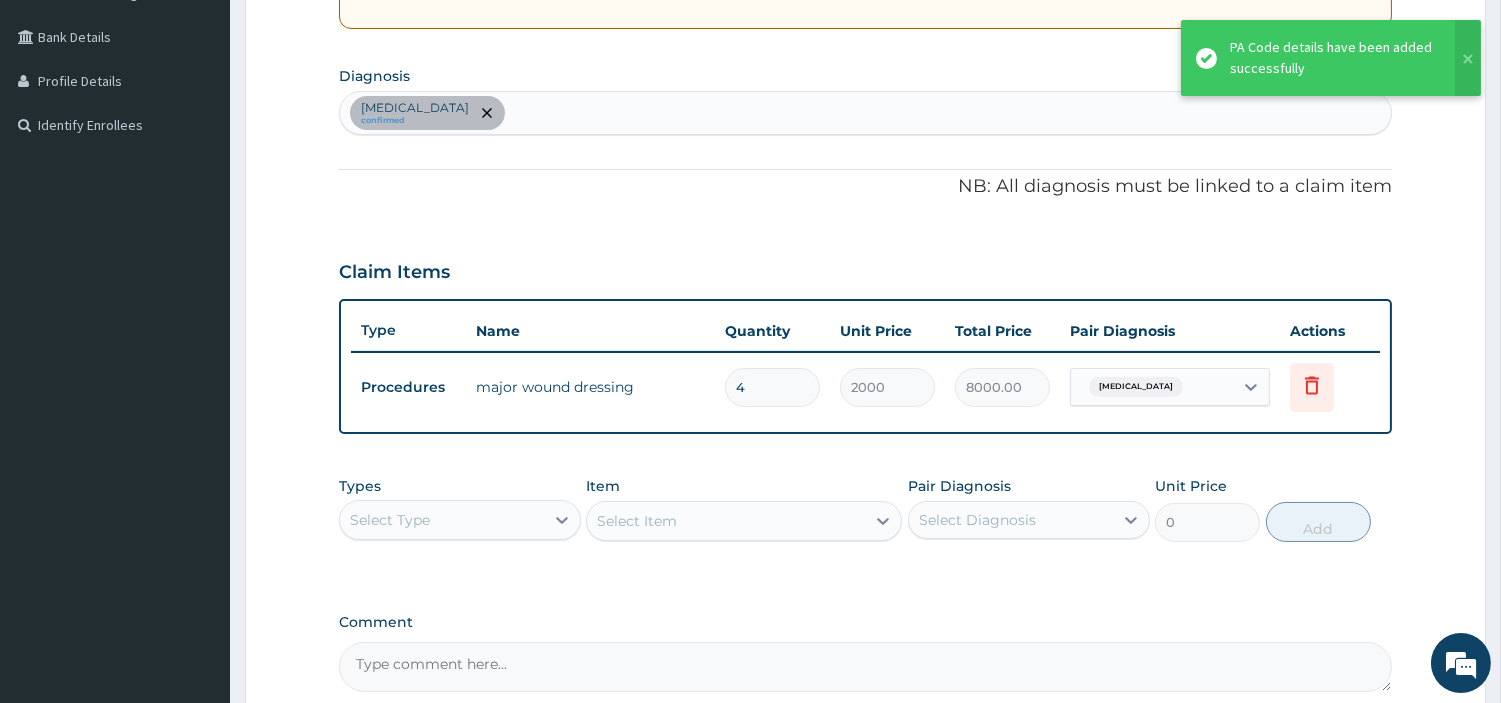scroll, scrollTop: 394, scrollLeft: 0, axis: vertical 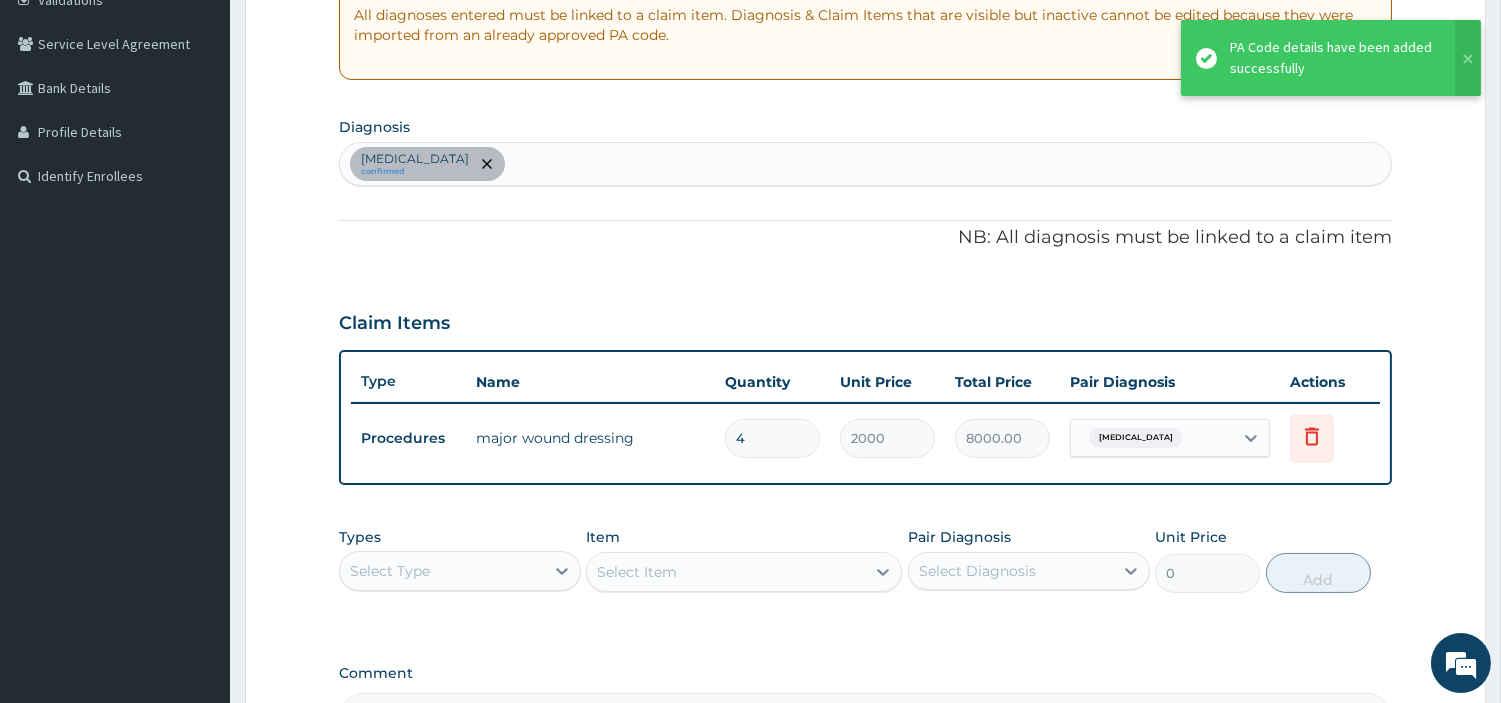 click on "Inguinal hernia confirmed" at bounding box center [865, 164] 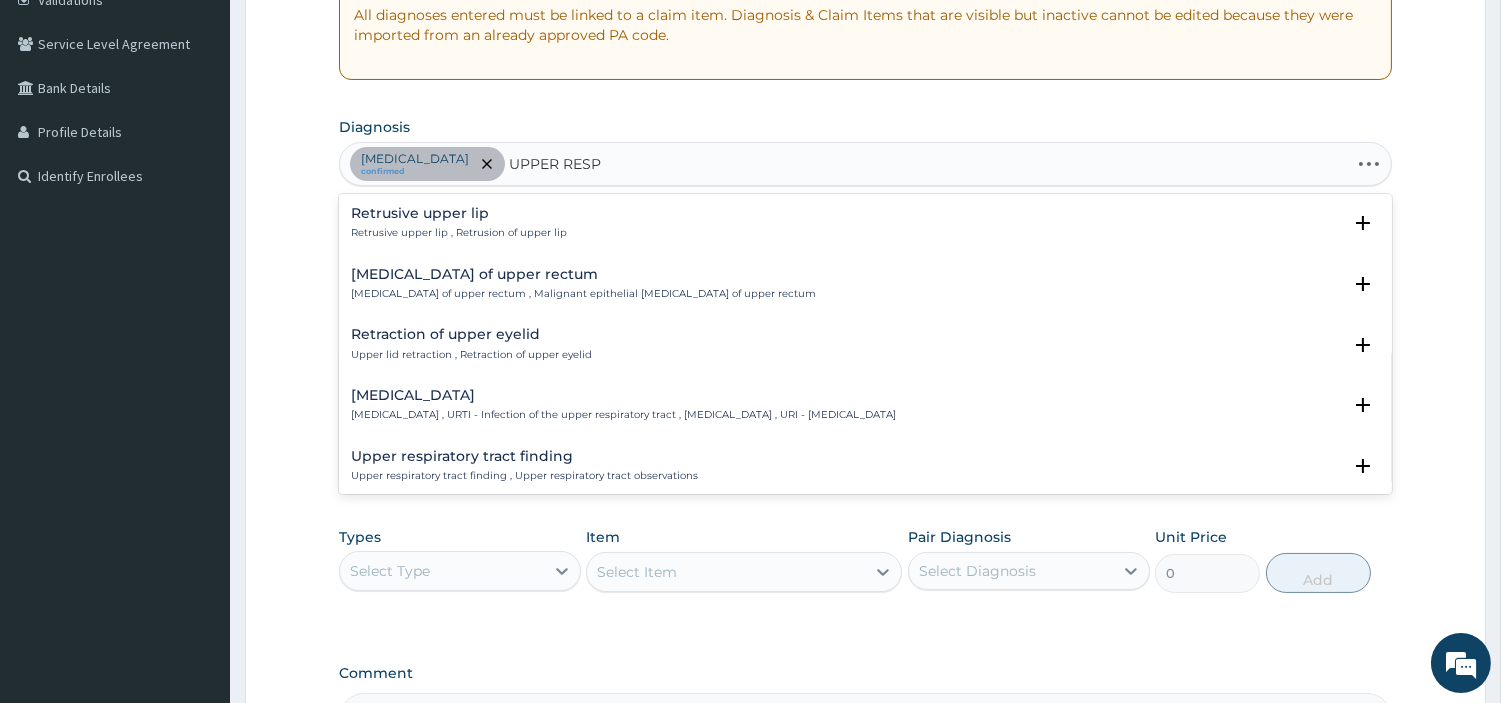 type on "UPPER RESPI" 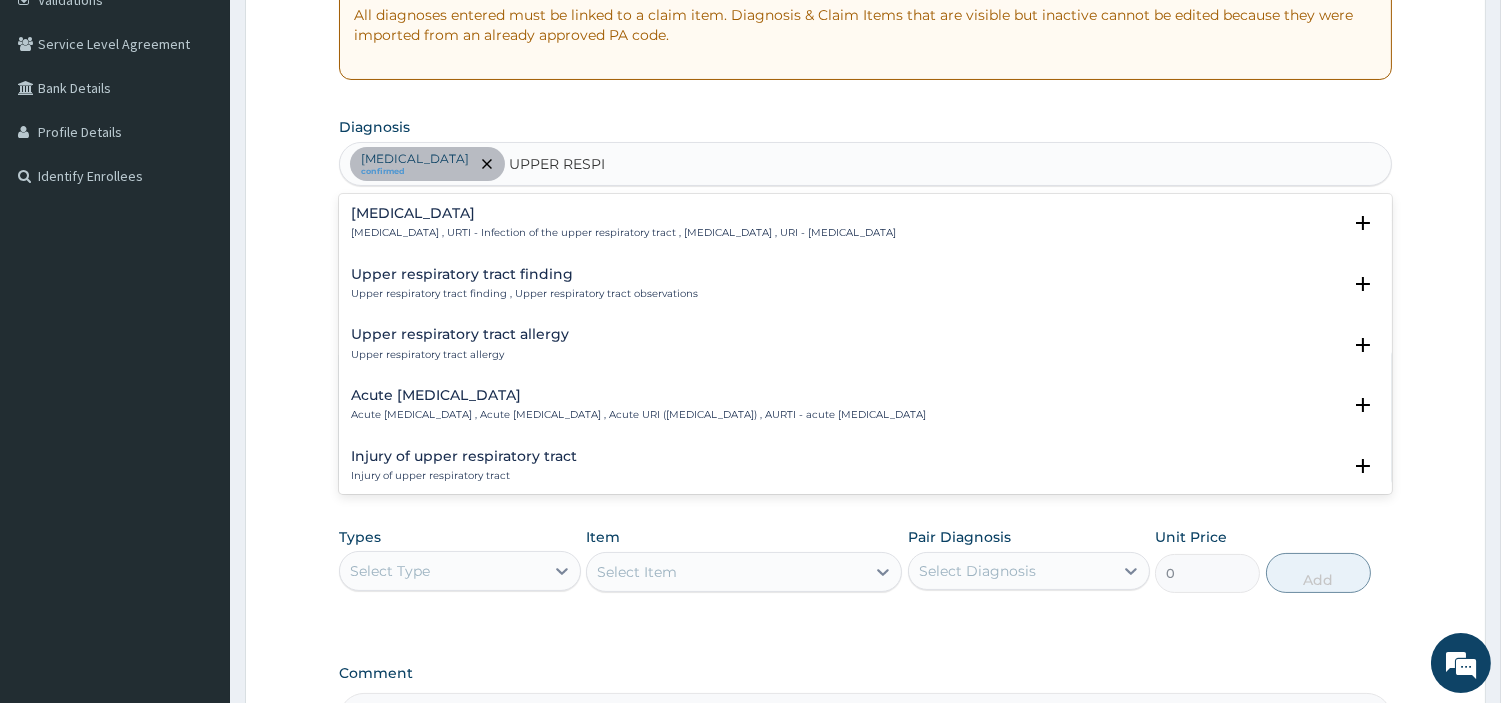 click on "Upper respiratory infection" at bounding box center (623, 213) 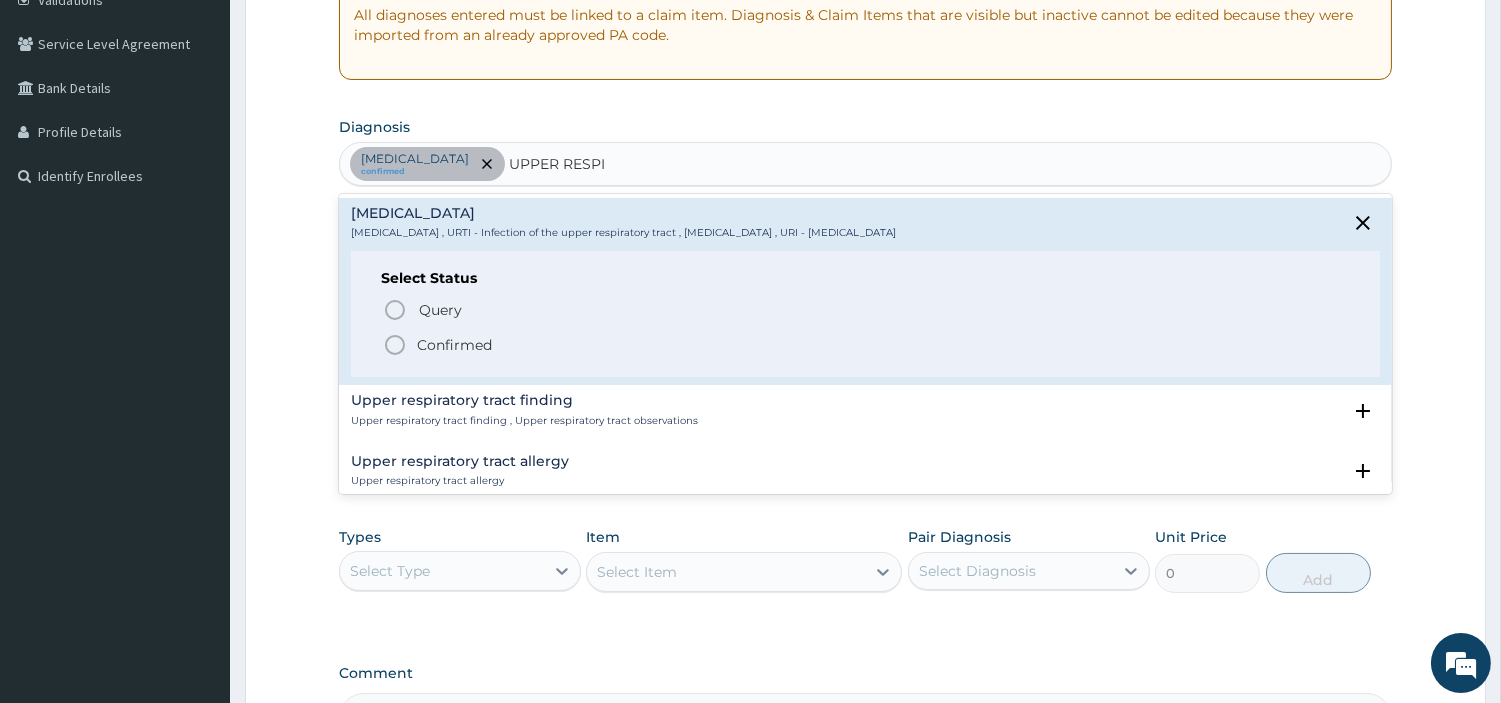 click on "Confirmed" at bounding box center [454, 345] 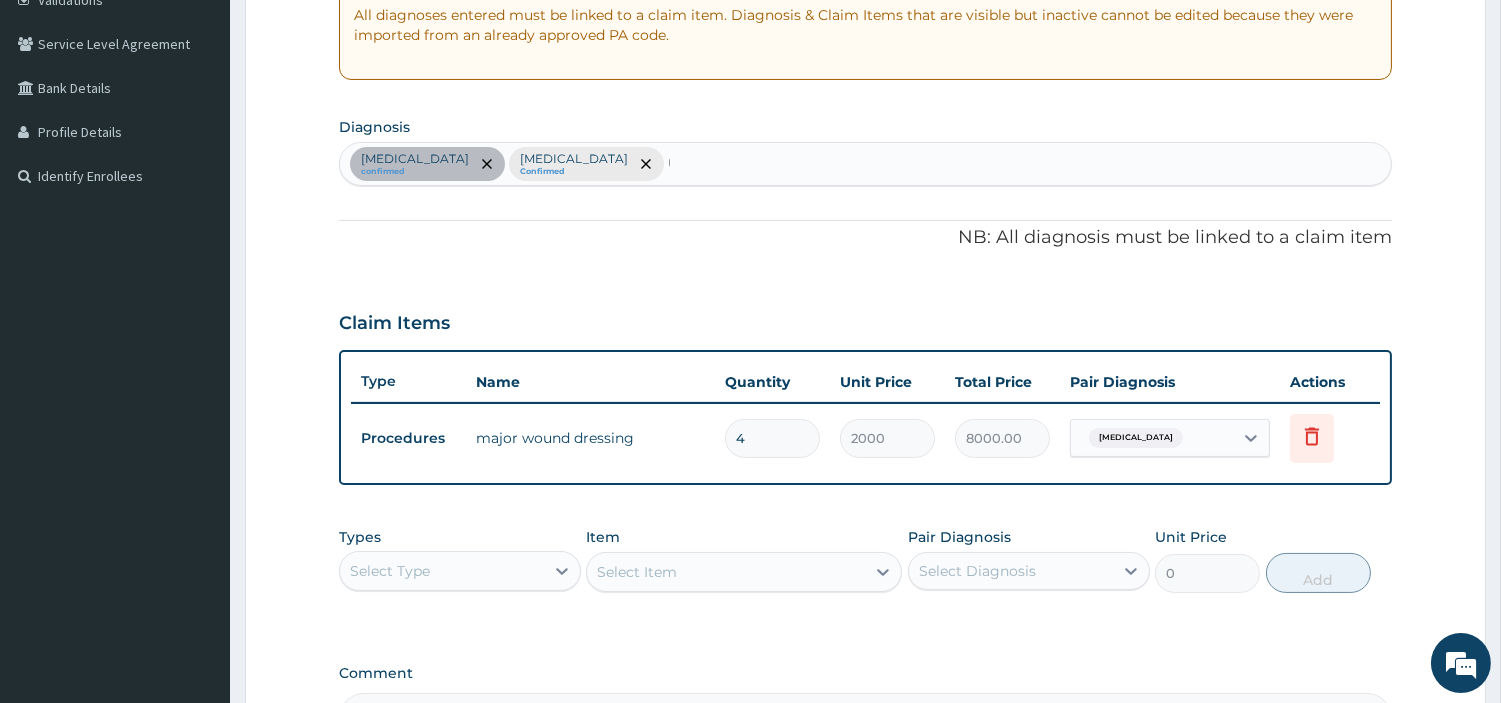 type 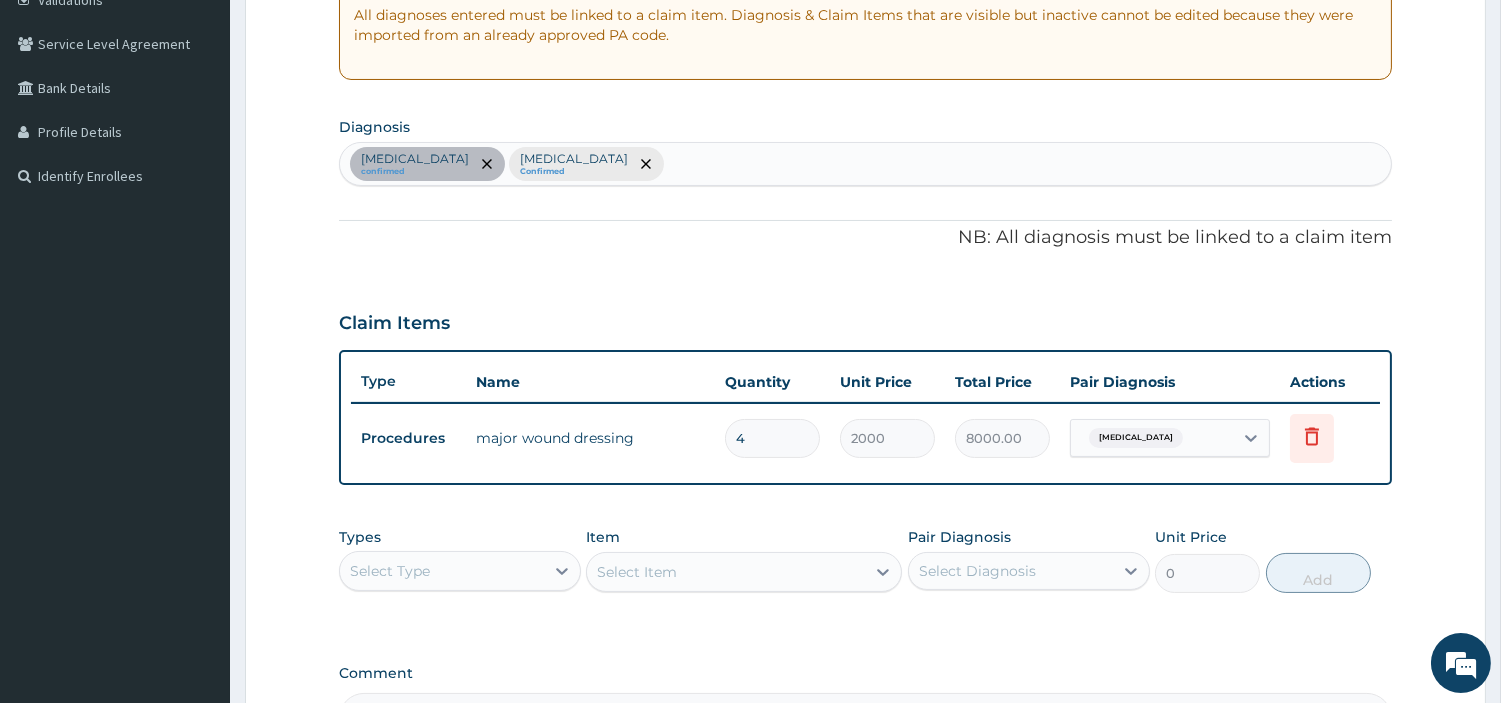 click on "NB: All diagnosis must be linked to a claim item" at bounding box center (865, 238) 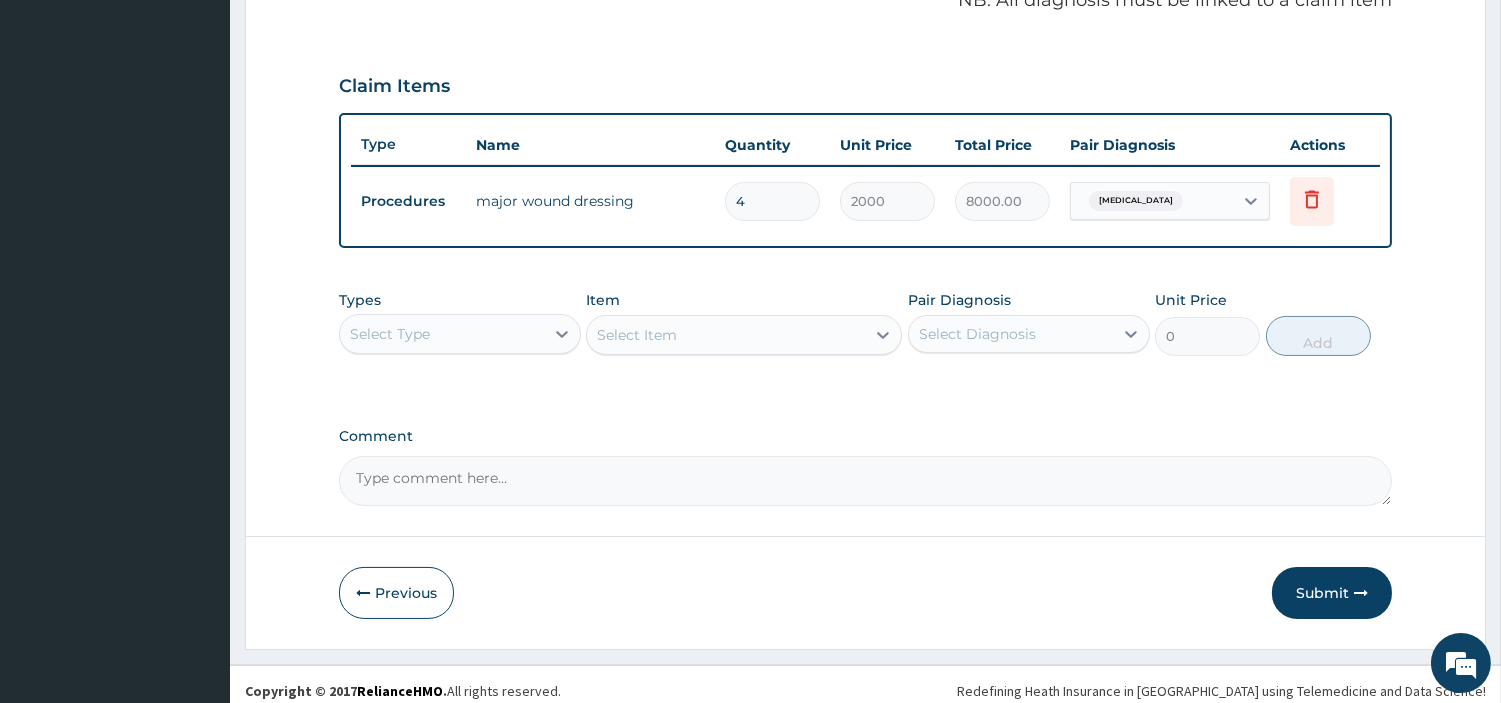 scroll, scrollTop: 642, scrollLeft: 0, axis: vertical 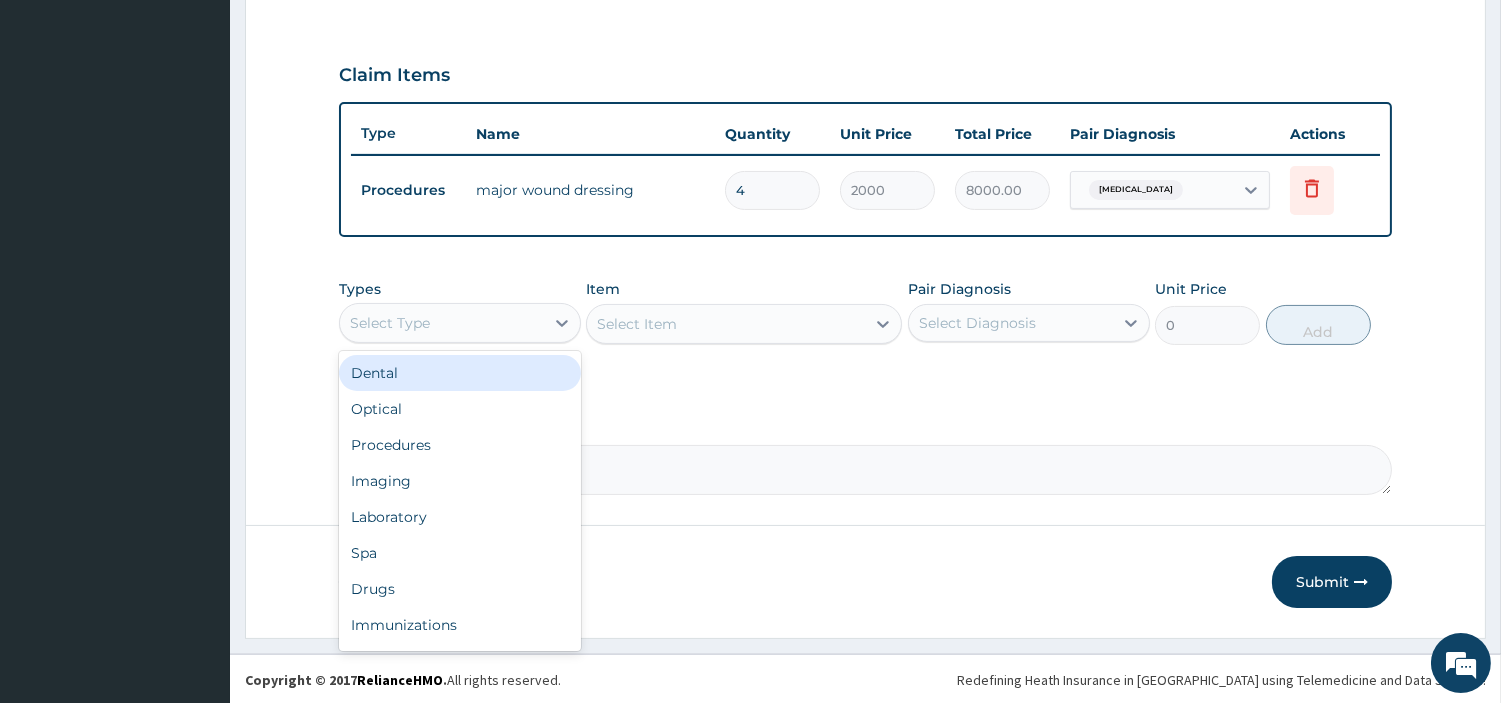 click on "Select Type" at bounding box center [442, 323] 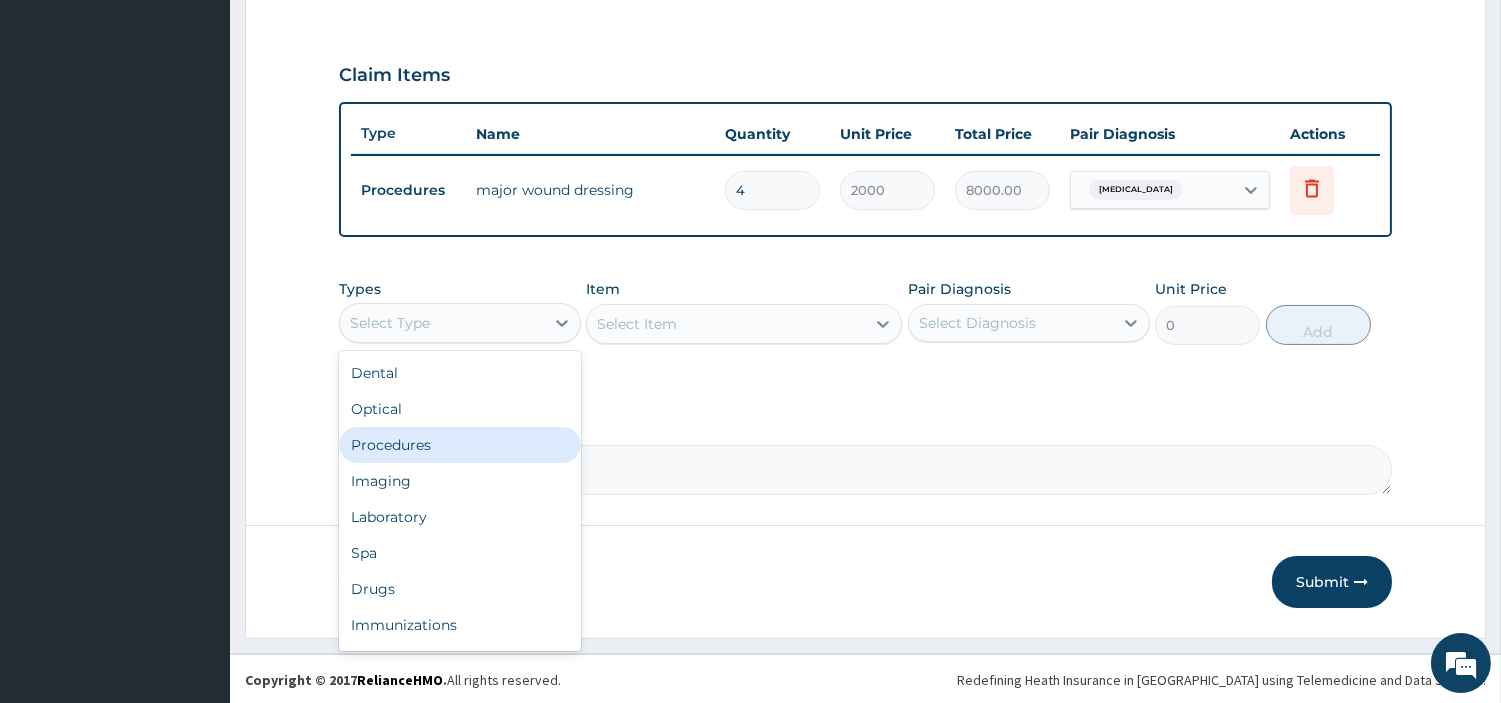 click on "Procedures" at bounding box center [460, 445] 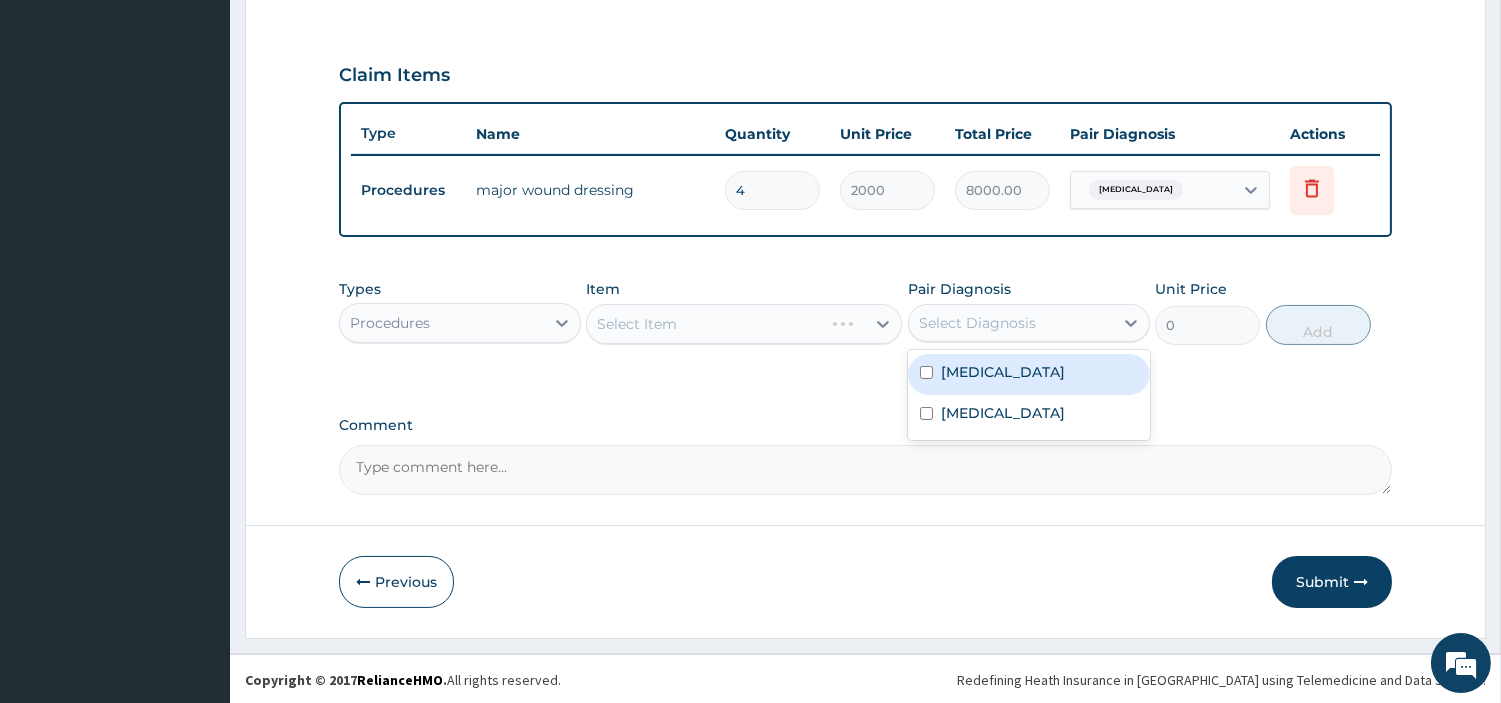 click on "Select Diagnosis" at bounding box center [977, 323] 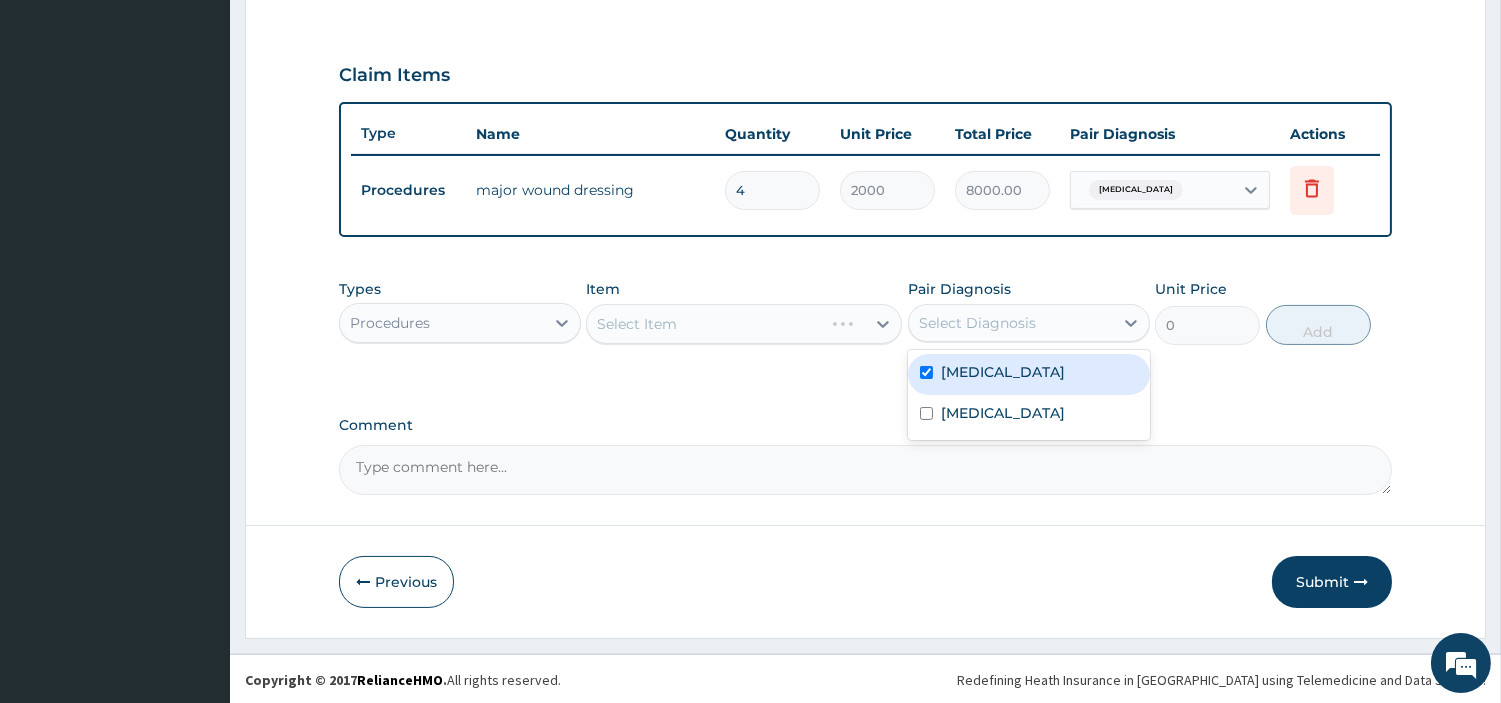 checkbox on "true" 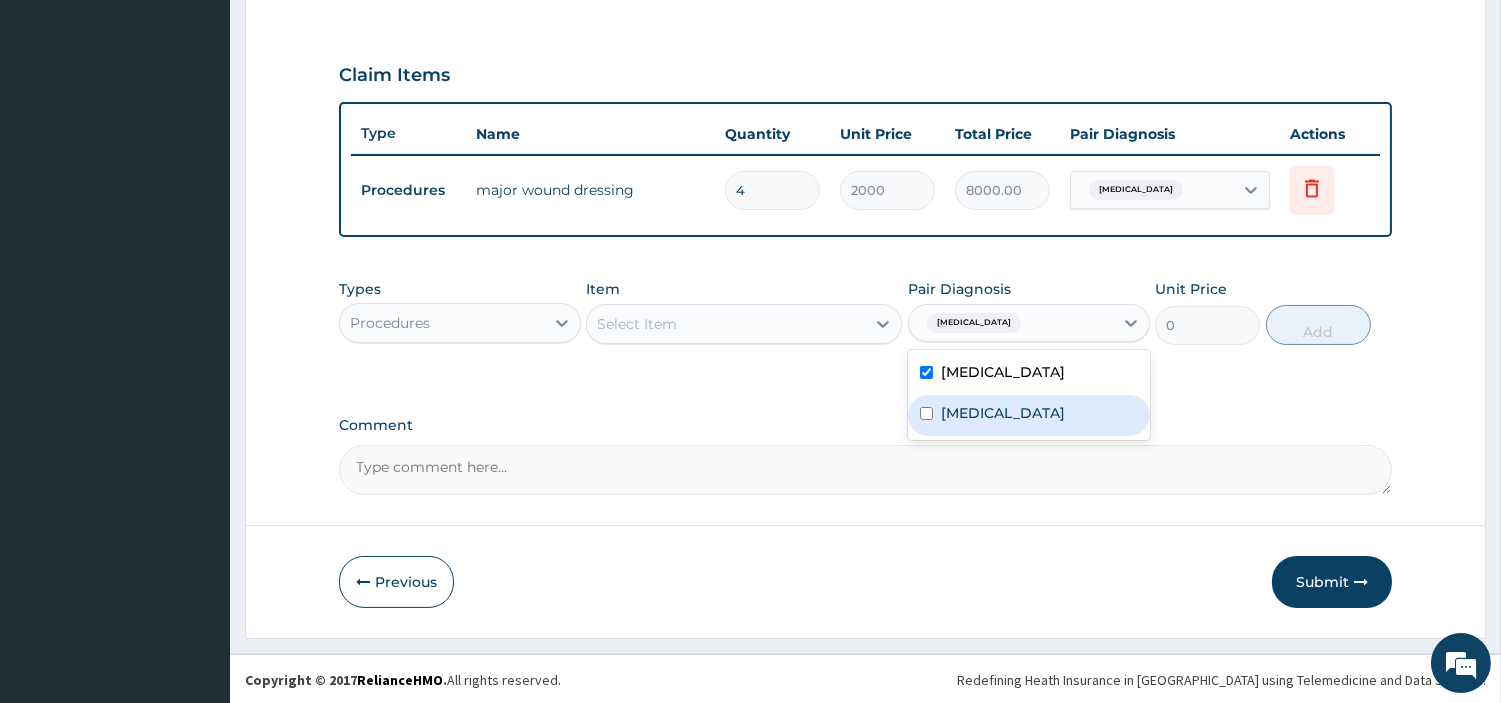click at bounding box center [926, 413] 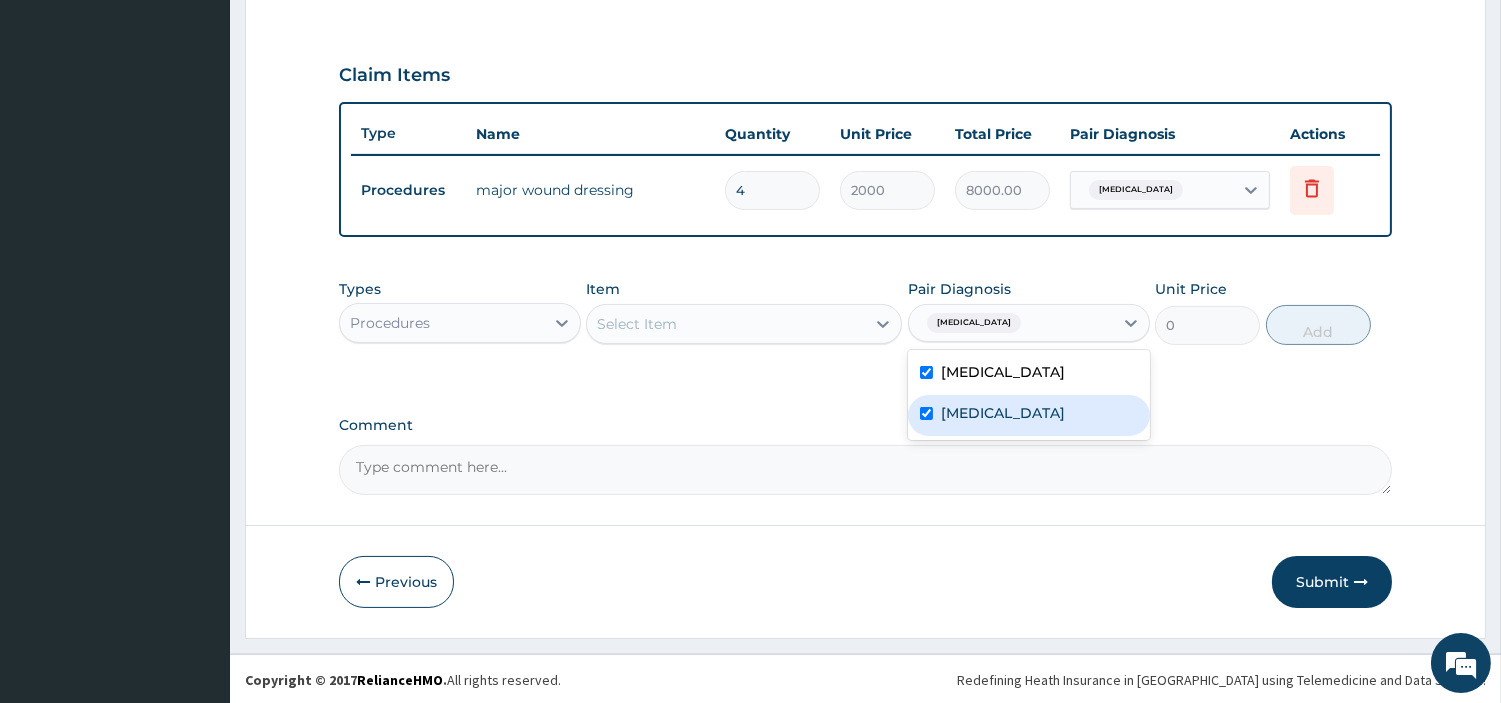 checkbox on "true" 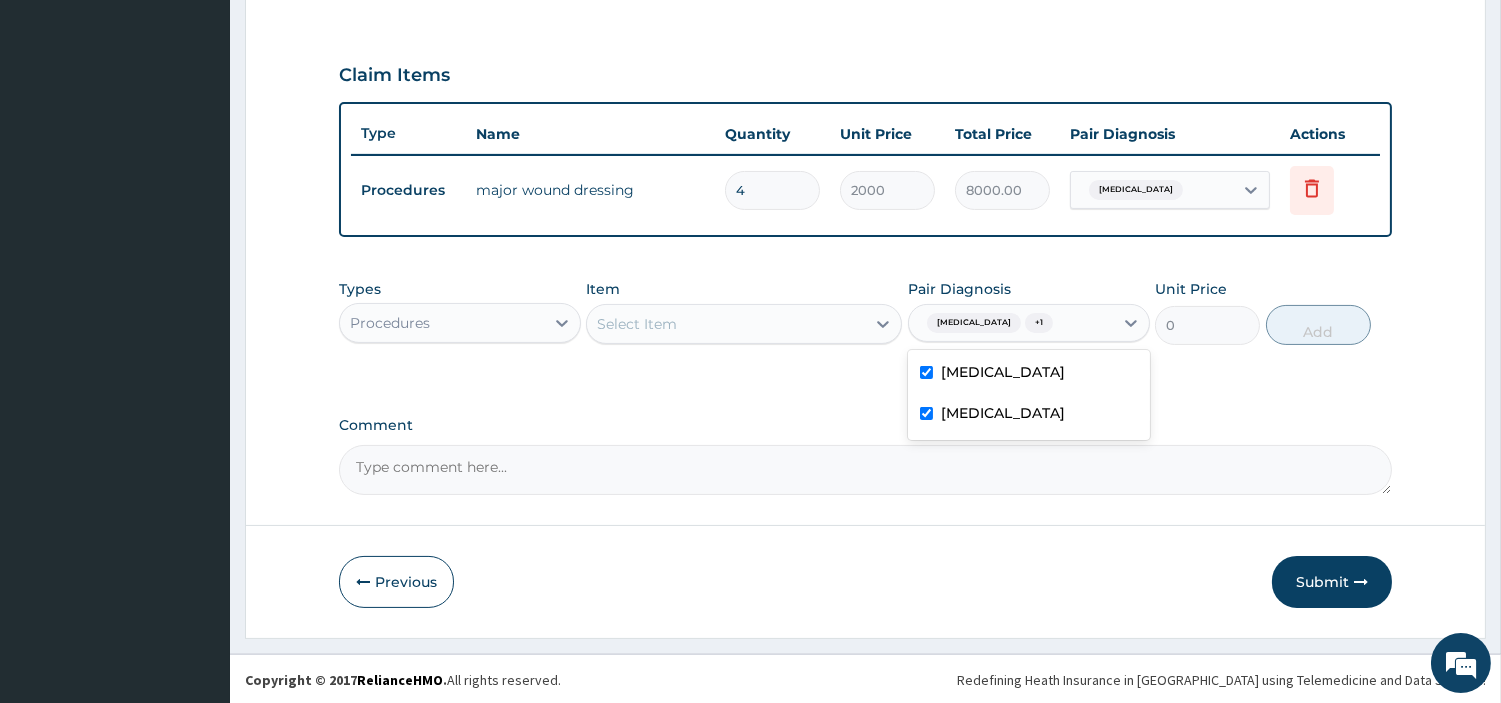 click on "Select Item" at bounding box center (726, 324) 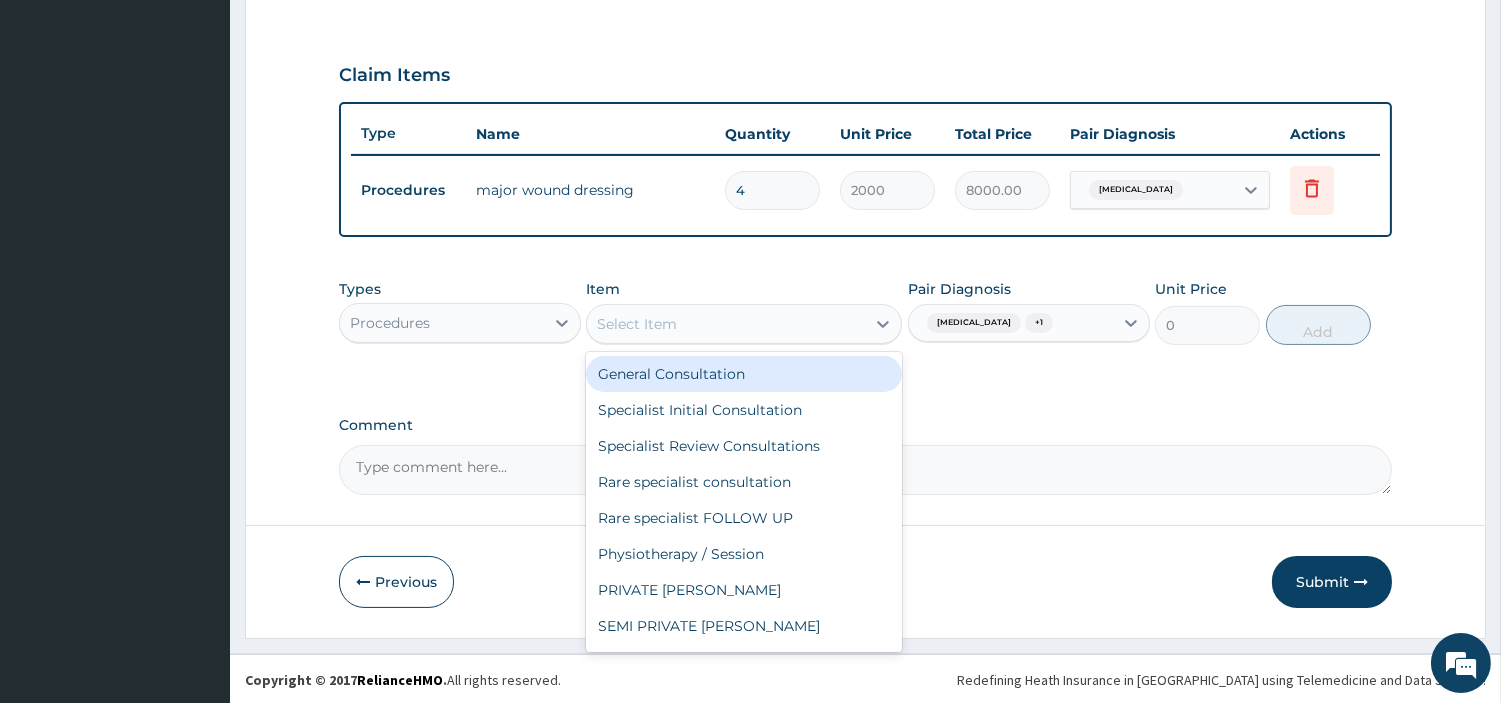 click on "General Consultation" at bounding box center [744, 374] 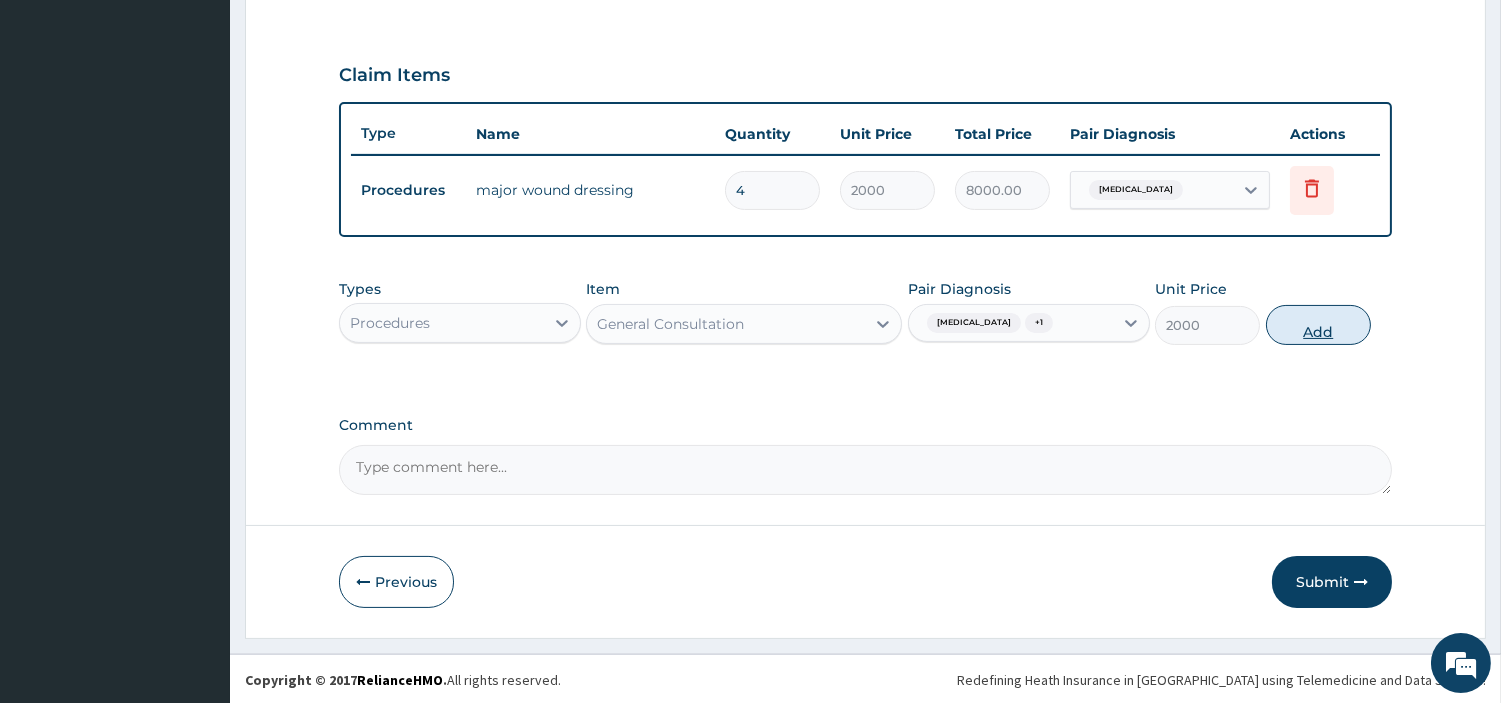 click on "Add" at bounding box center [1318, 325] 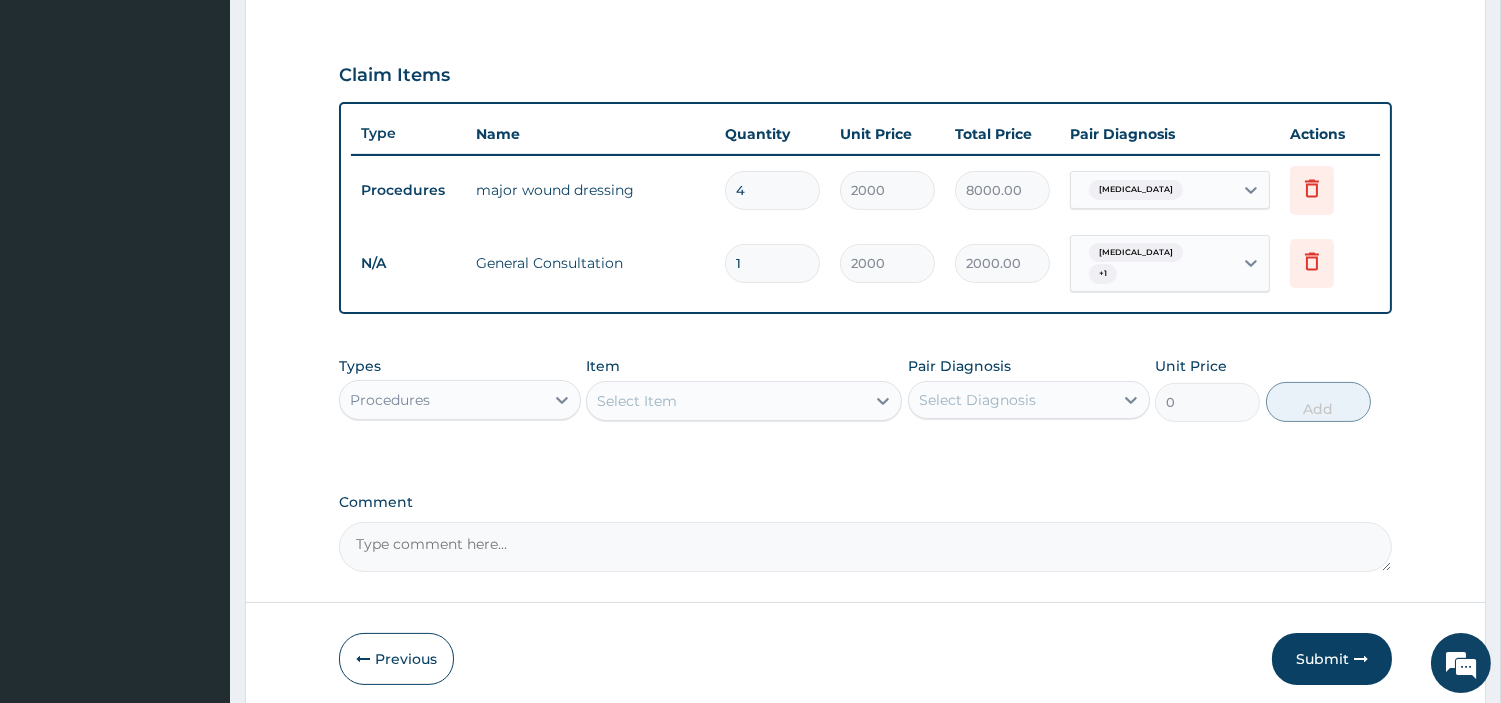 scroll, scrollTop: 711, scrollLeft: 0, axis: vertical 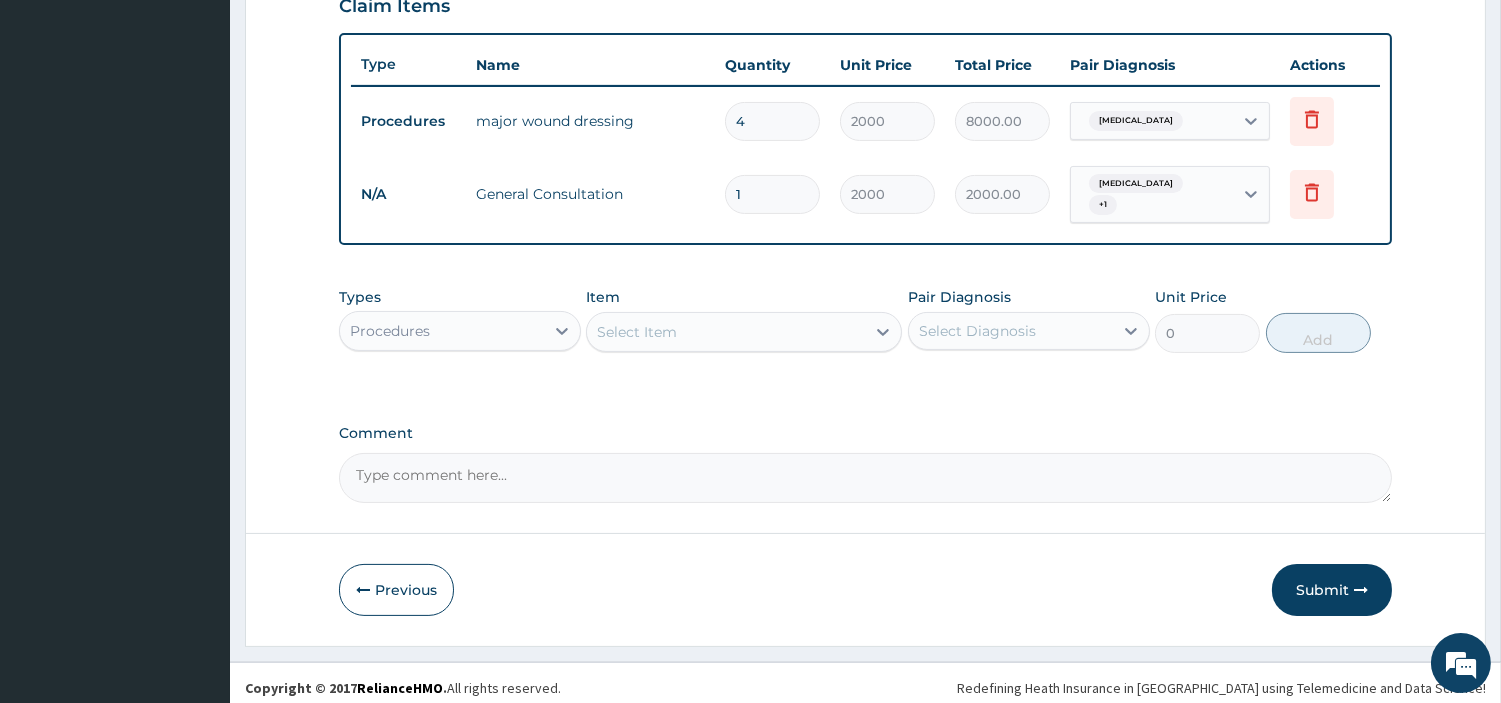 click on "Procedures" at bounding box center [442, 331] 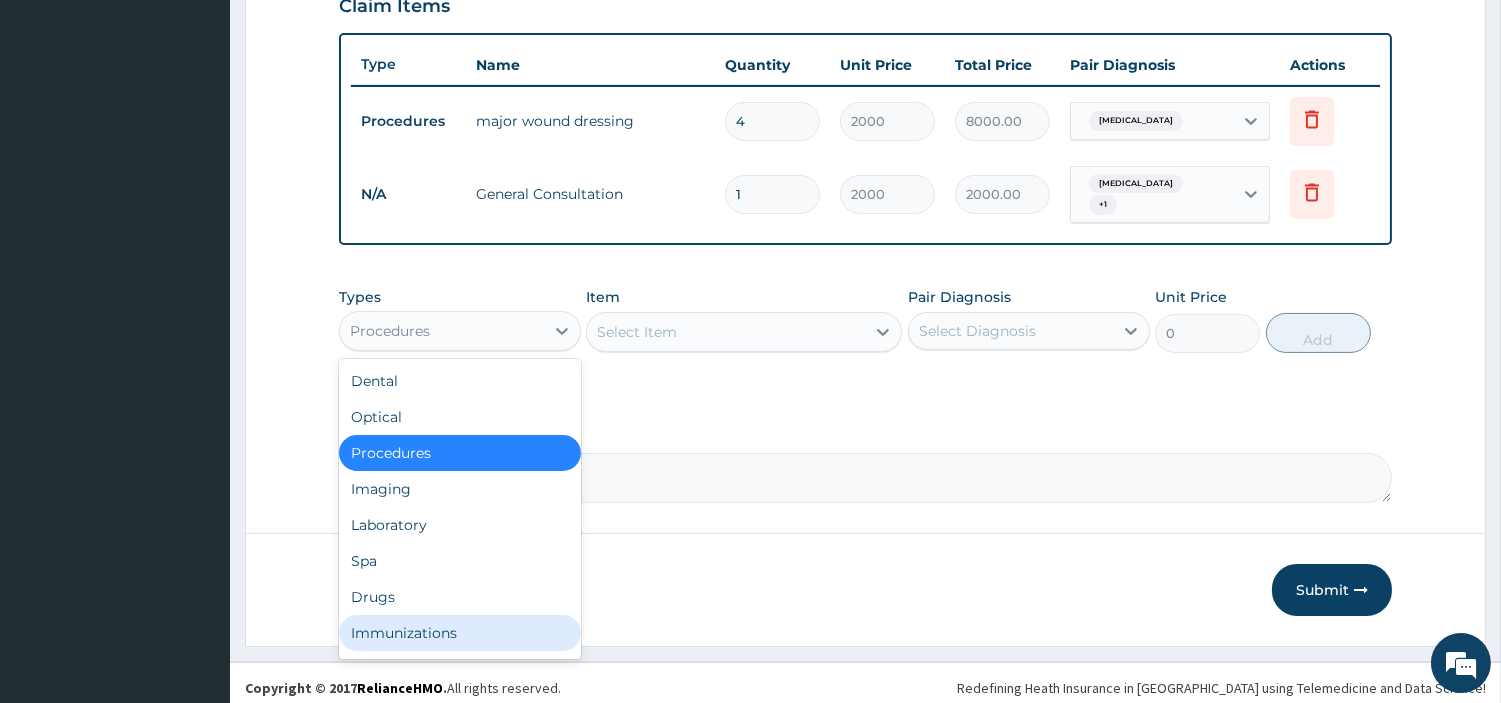 click on "Immunizations" at bounding box center (460, 633) 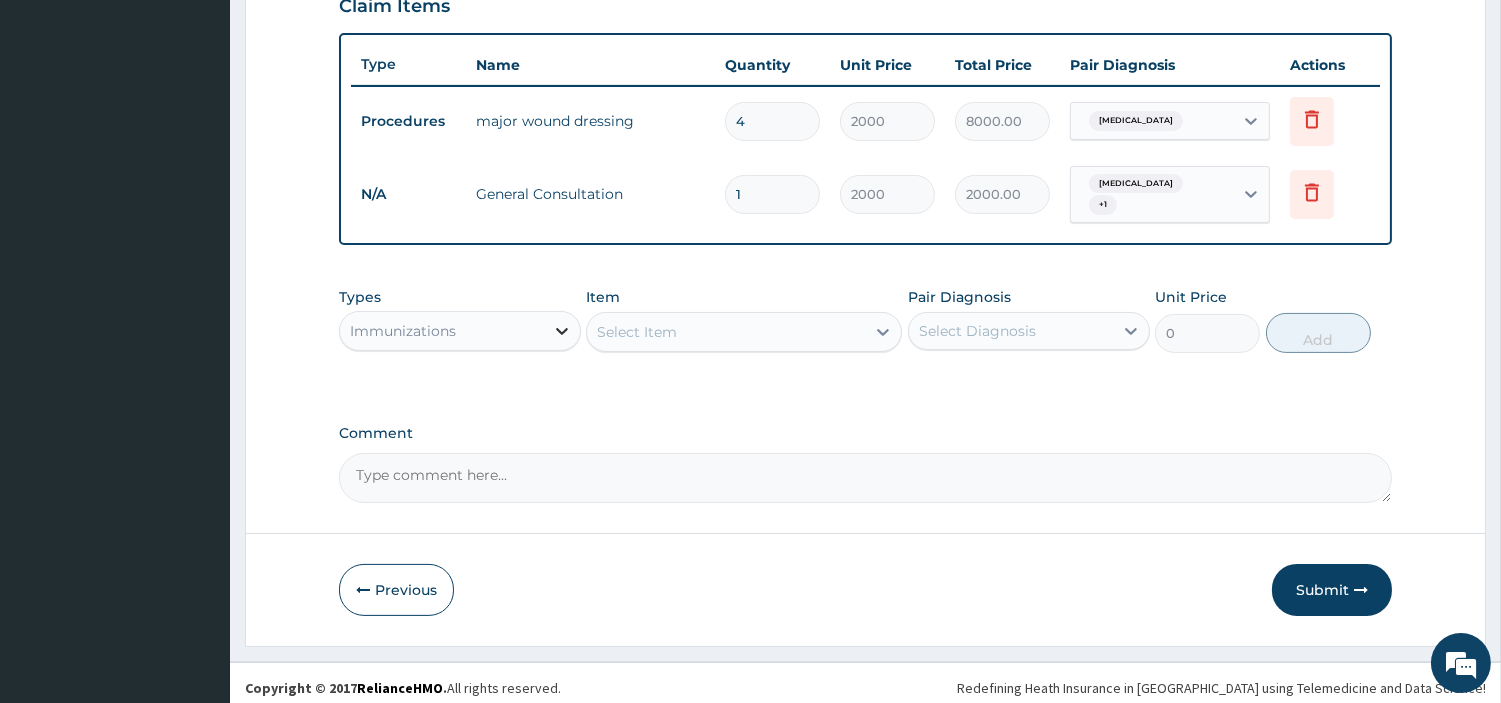 click at bounding box center (562, 331) 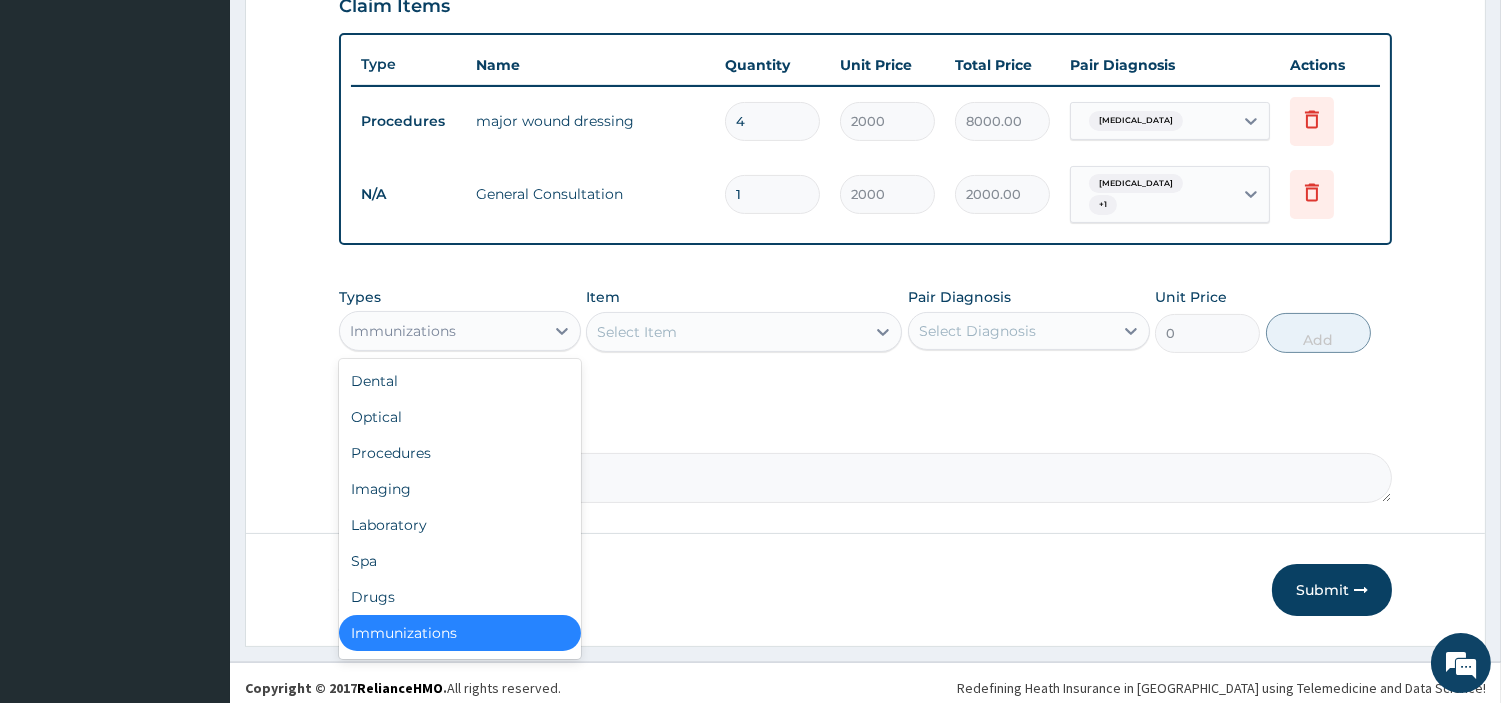 scroll, scrollTop: 4, scrollLeft: 0, axis: vertical 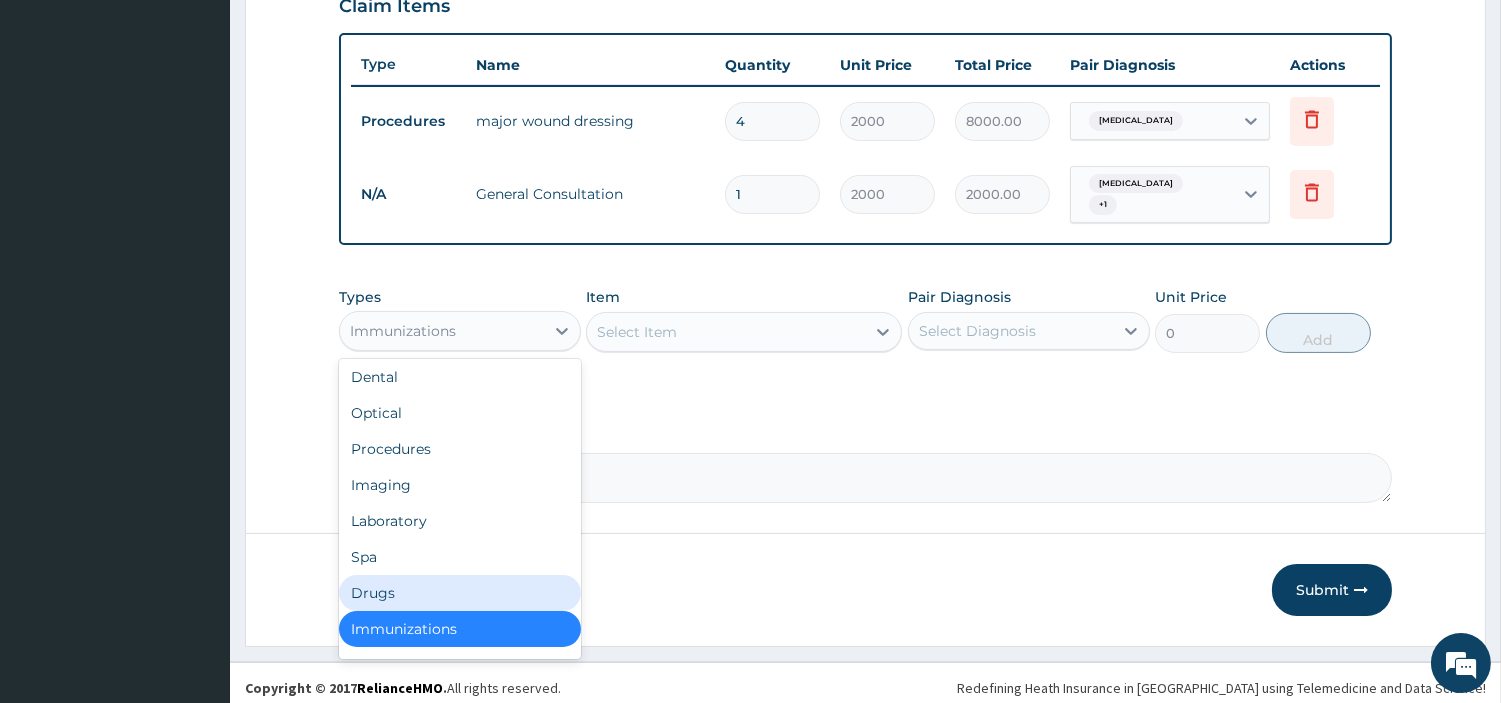 click on "Drugs" at bounding box center (460, 593) 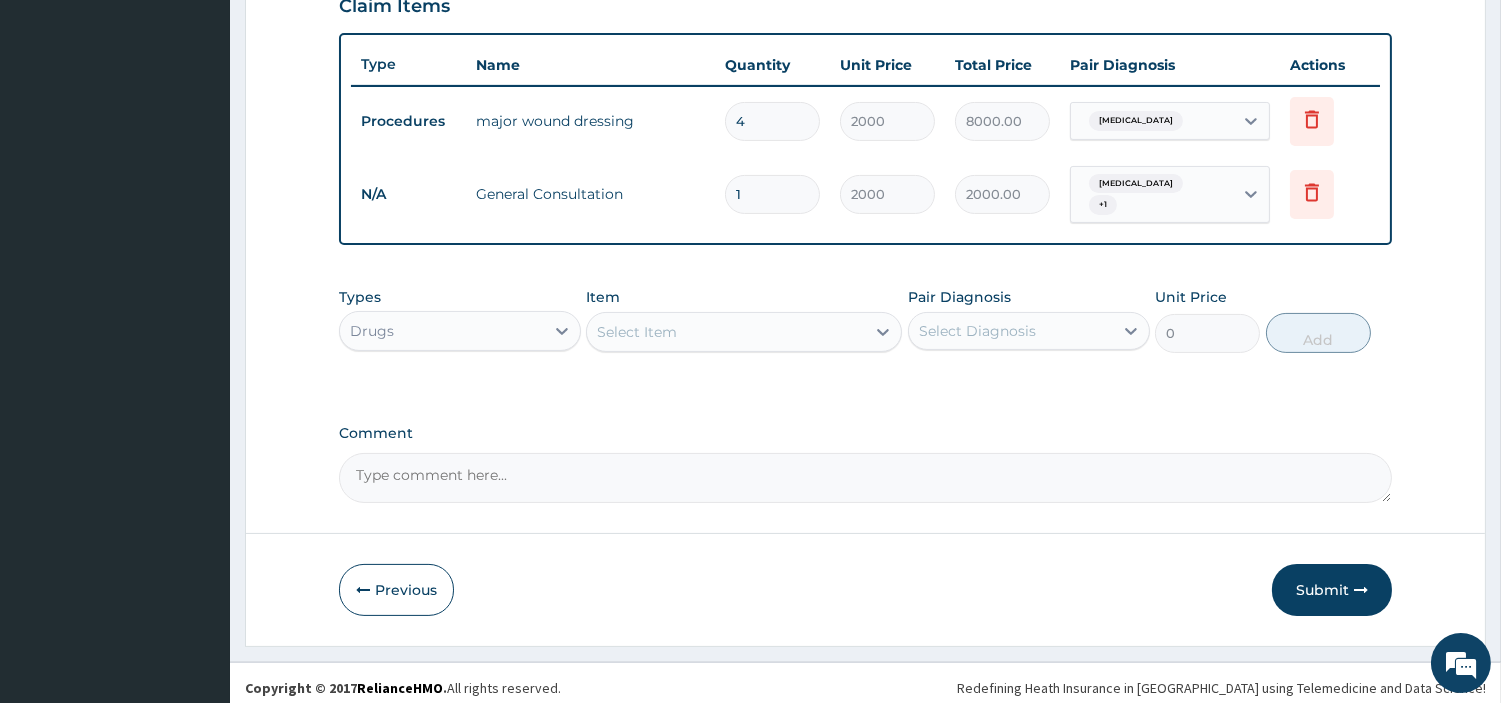 click on "Select Item" at bounding box center [726, 332] 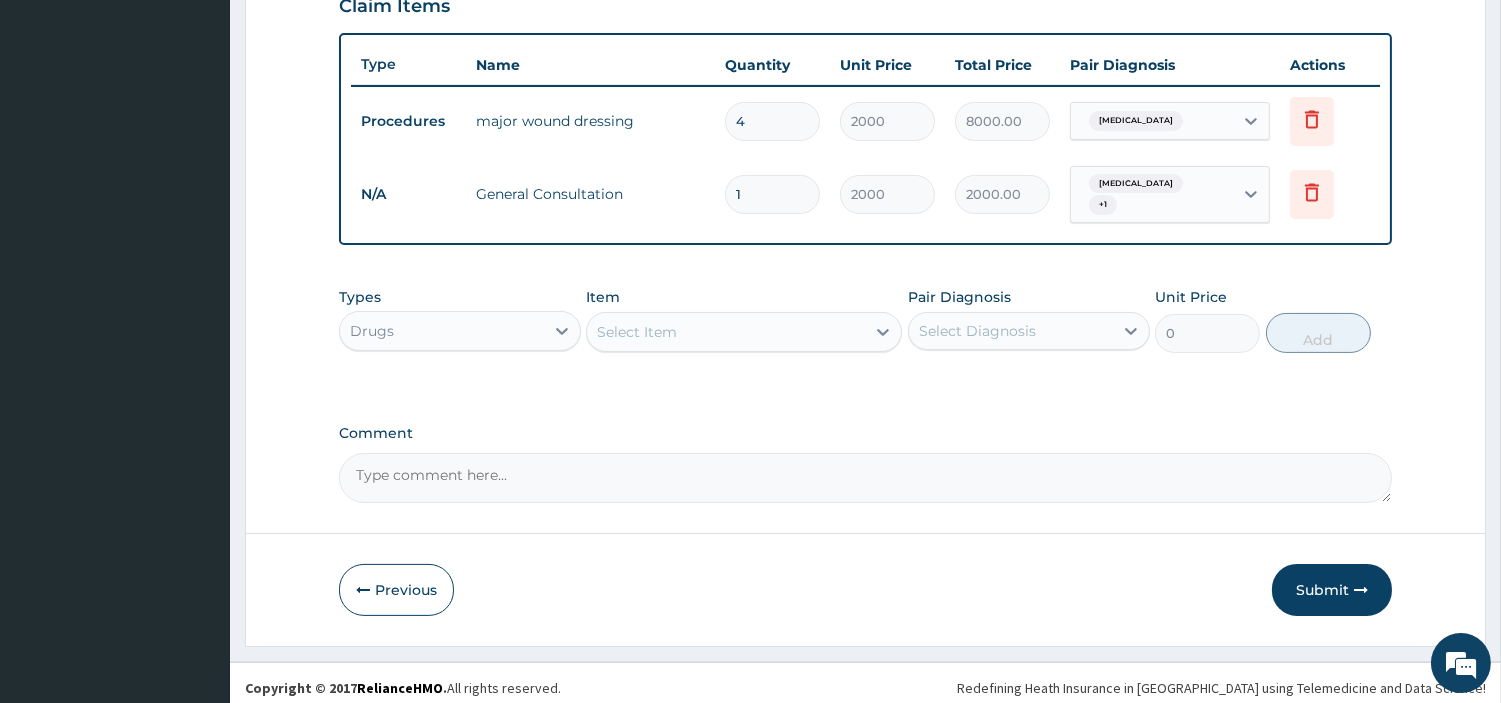 click on "Select Item" at bounding box center (726, 332) 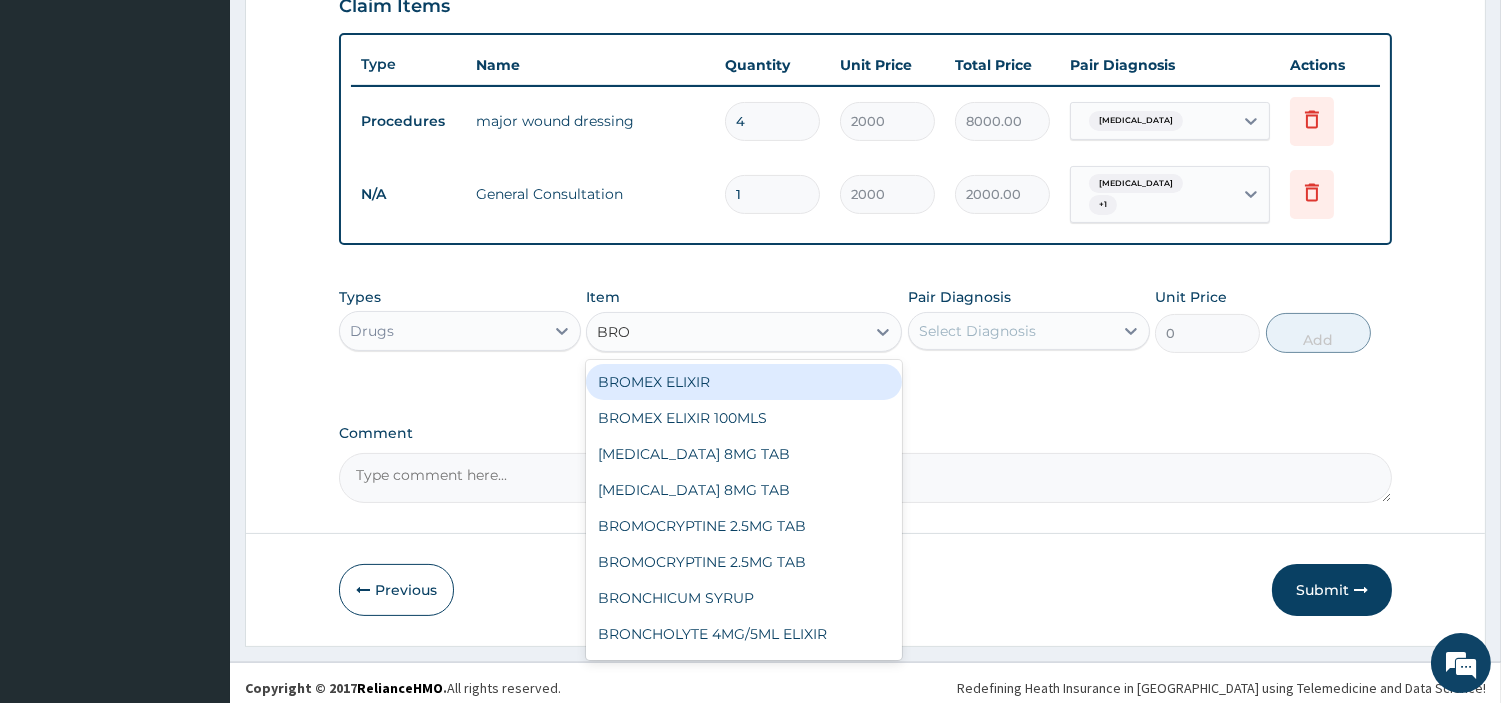 type on "BRON" 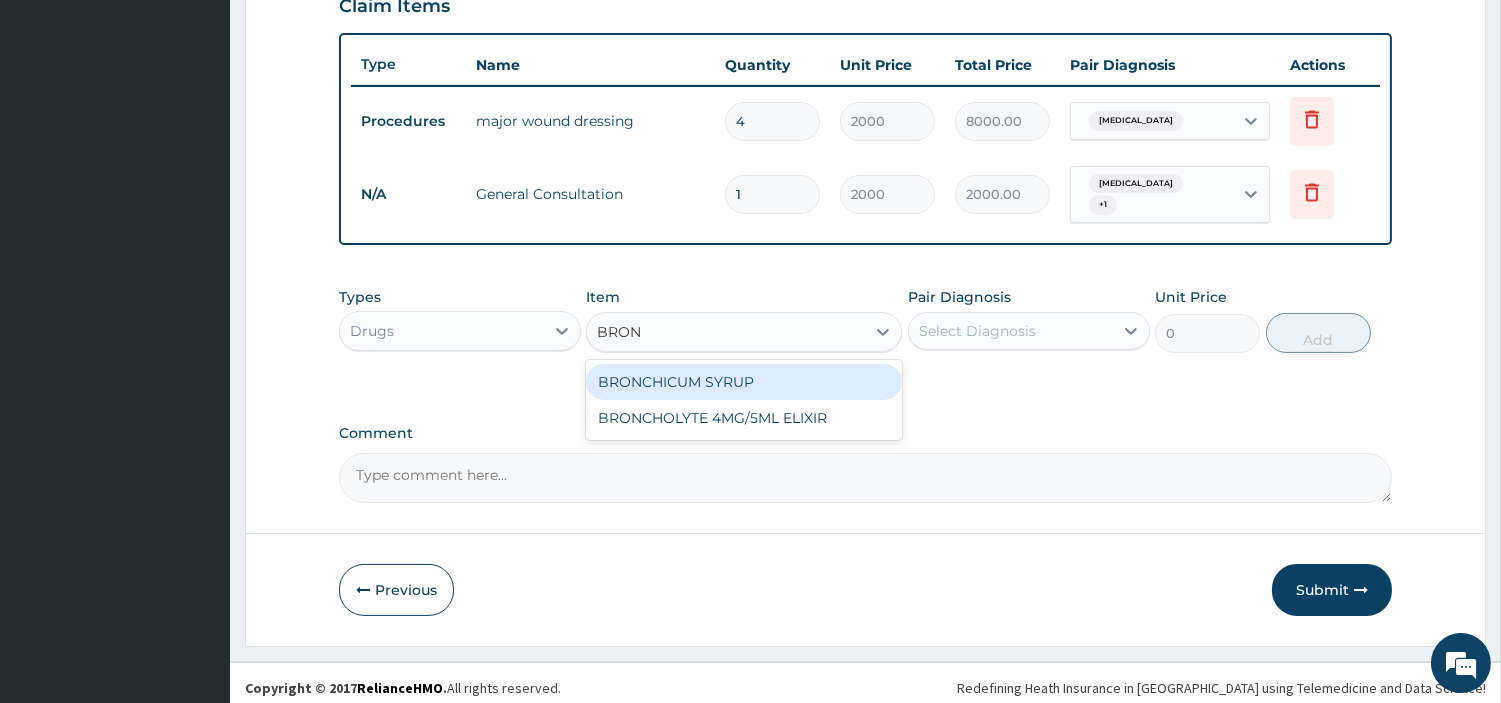click on "BRONCHICUM SYRUP" at bounding box center [744, 382] 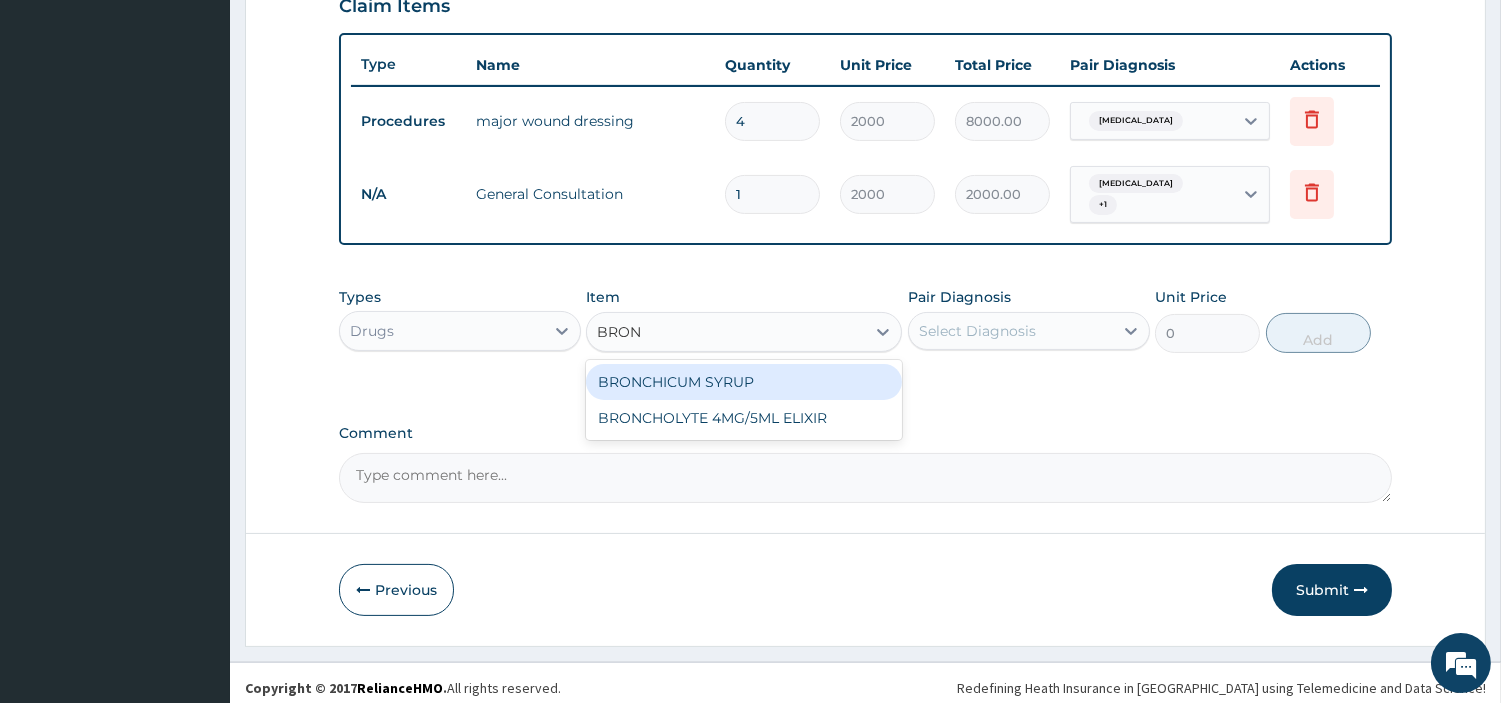 type 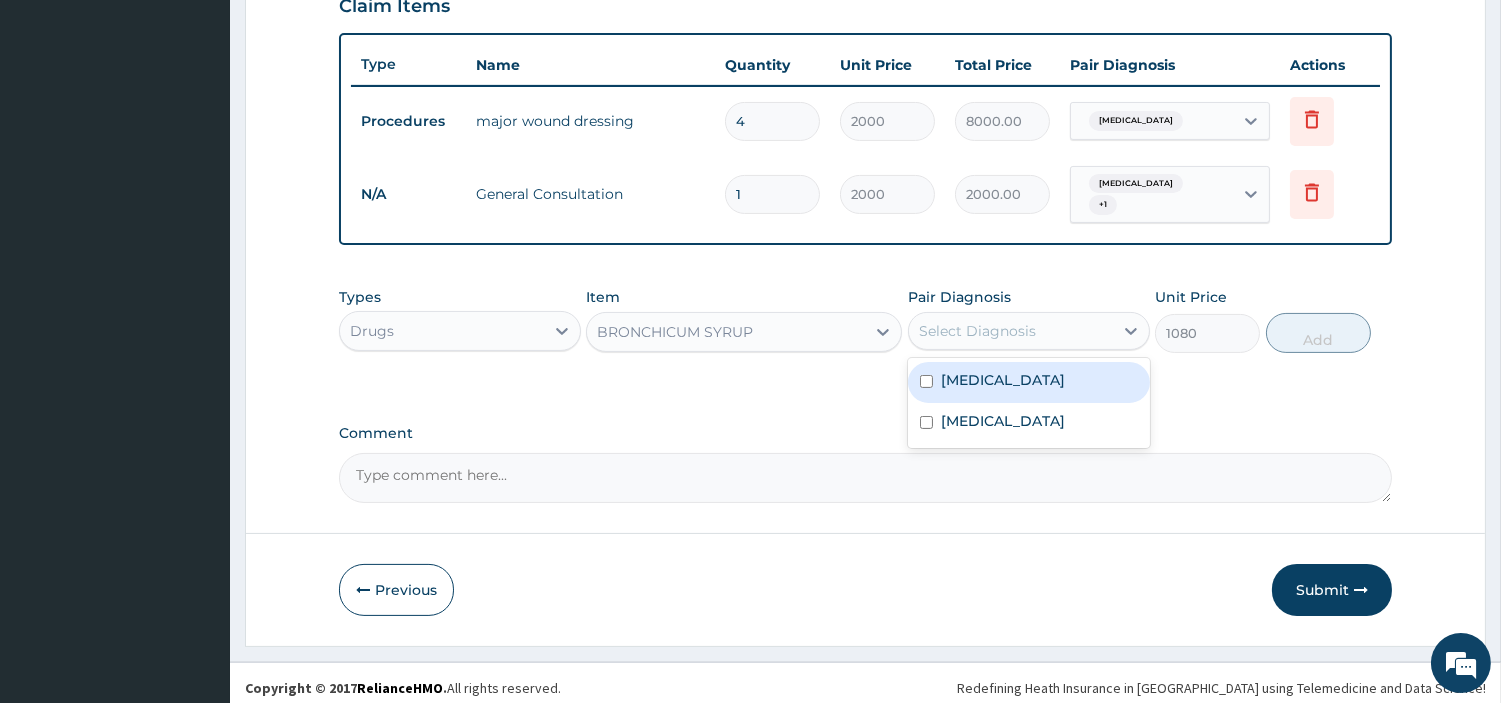 click on "Select Diagnosis" at bounding box center (977, 331) 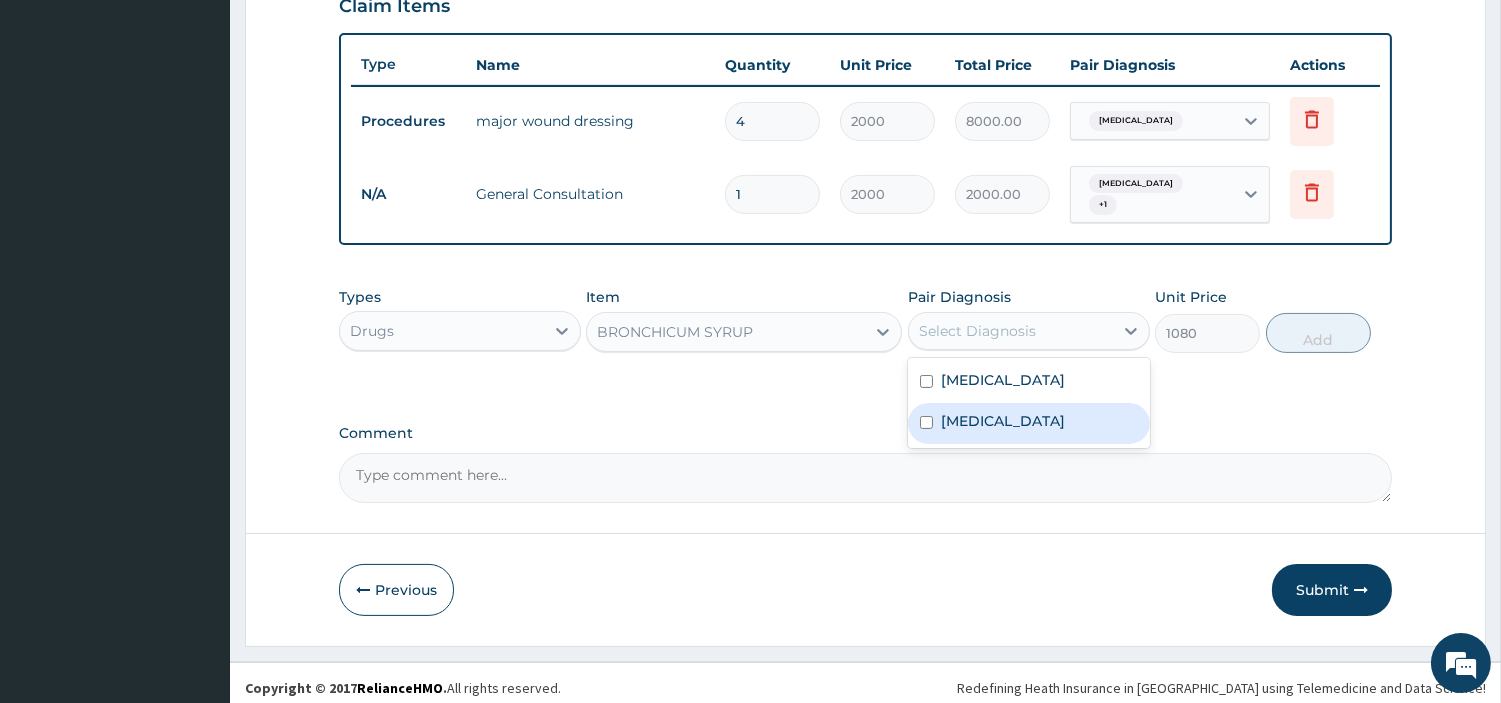 click on "Upper respiratory infection" at bounding box center (1029, 423) 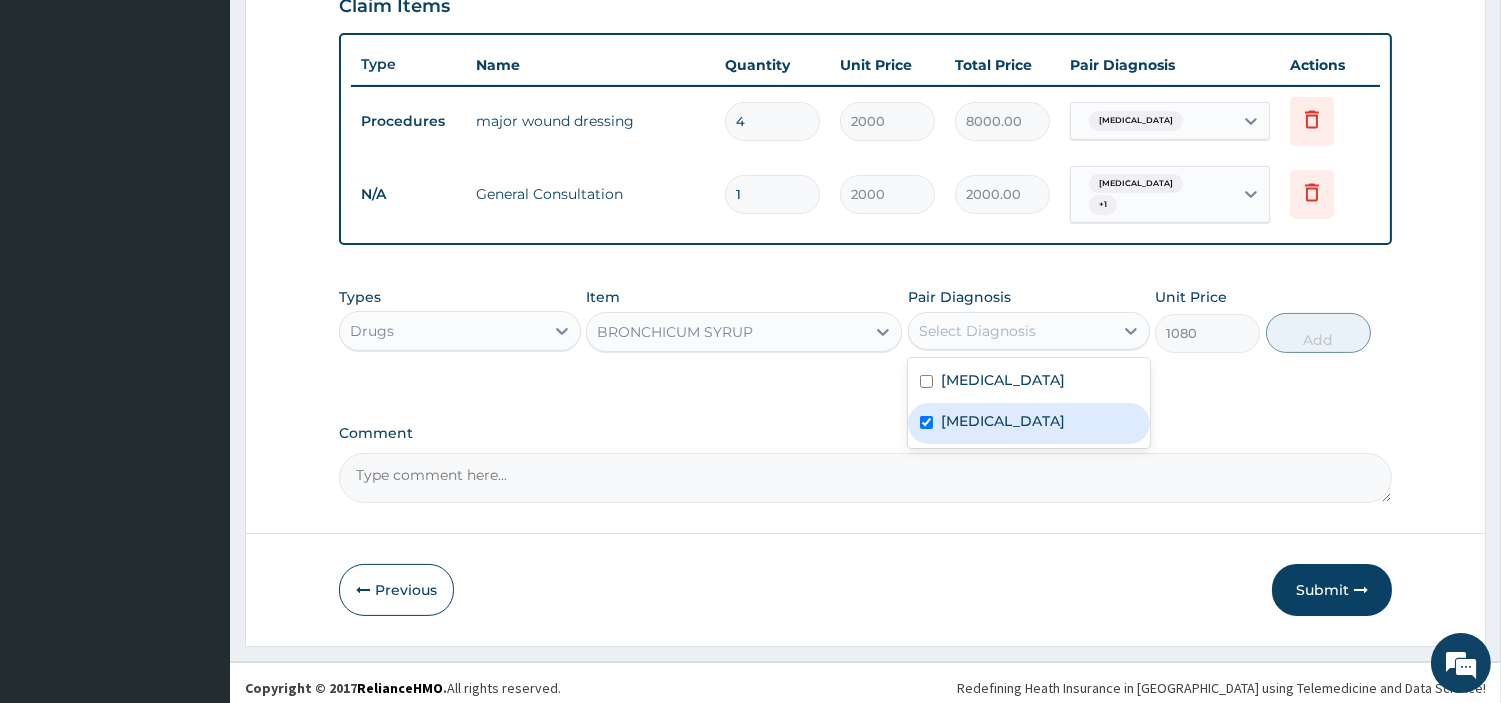 checkbox on "true" 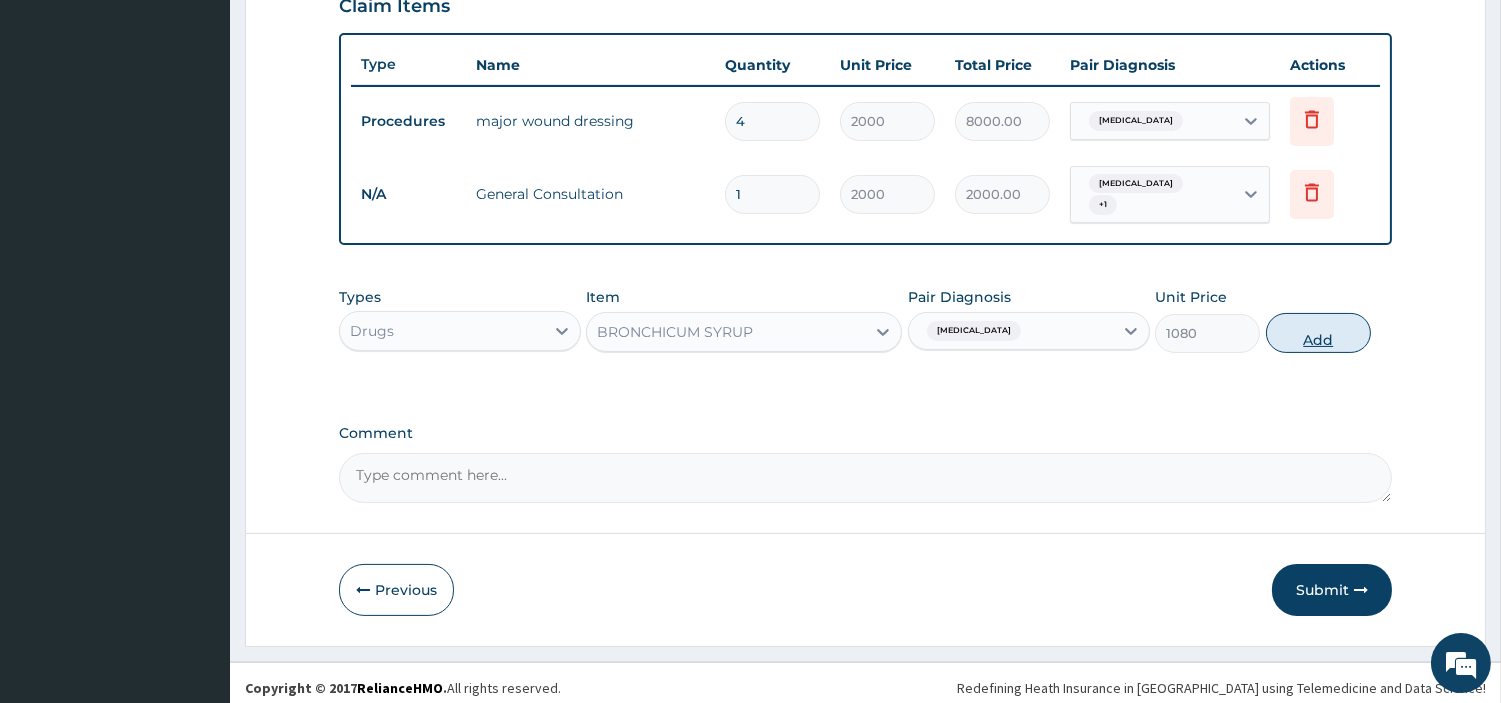 click on "Add" at bounding box center (1318, 333) 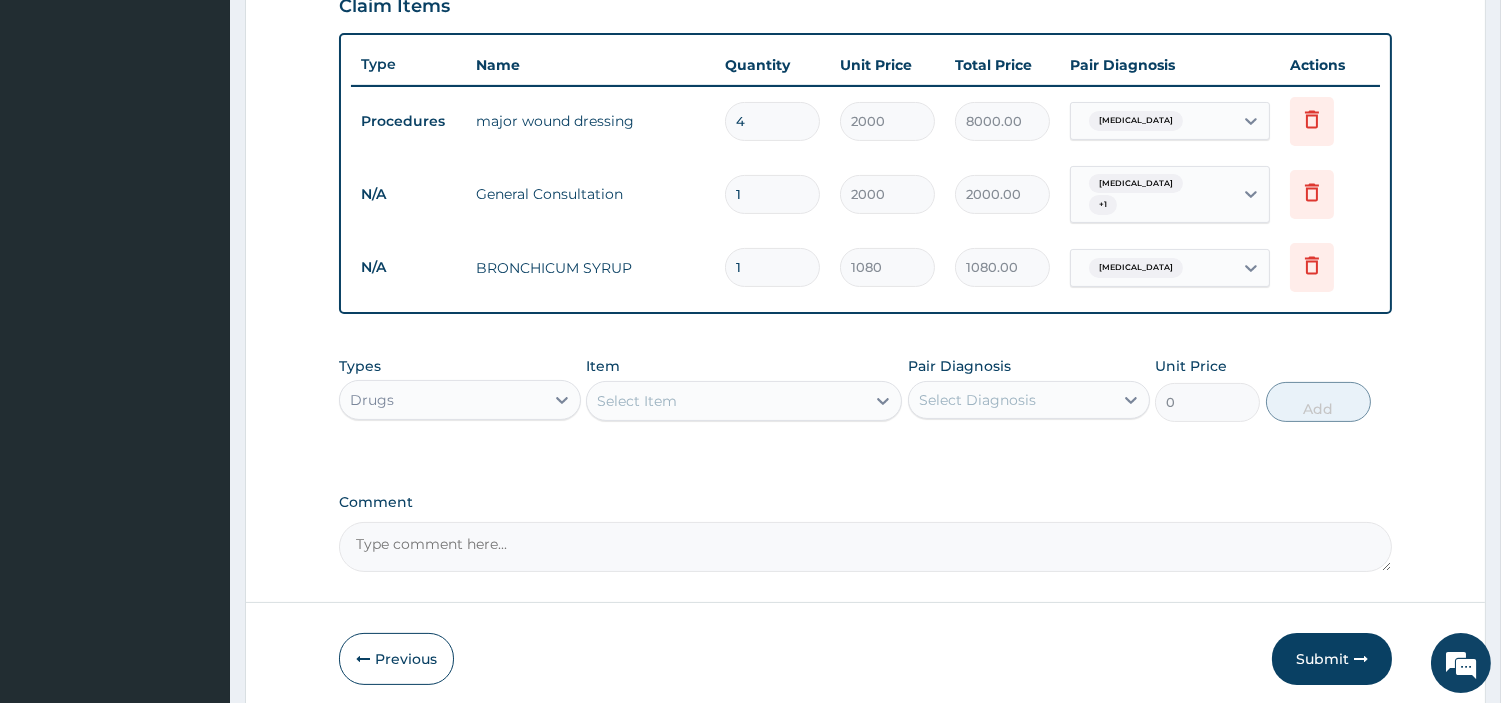 click on "Select Item" at bounding box center (744, 401) 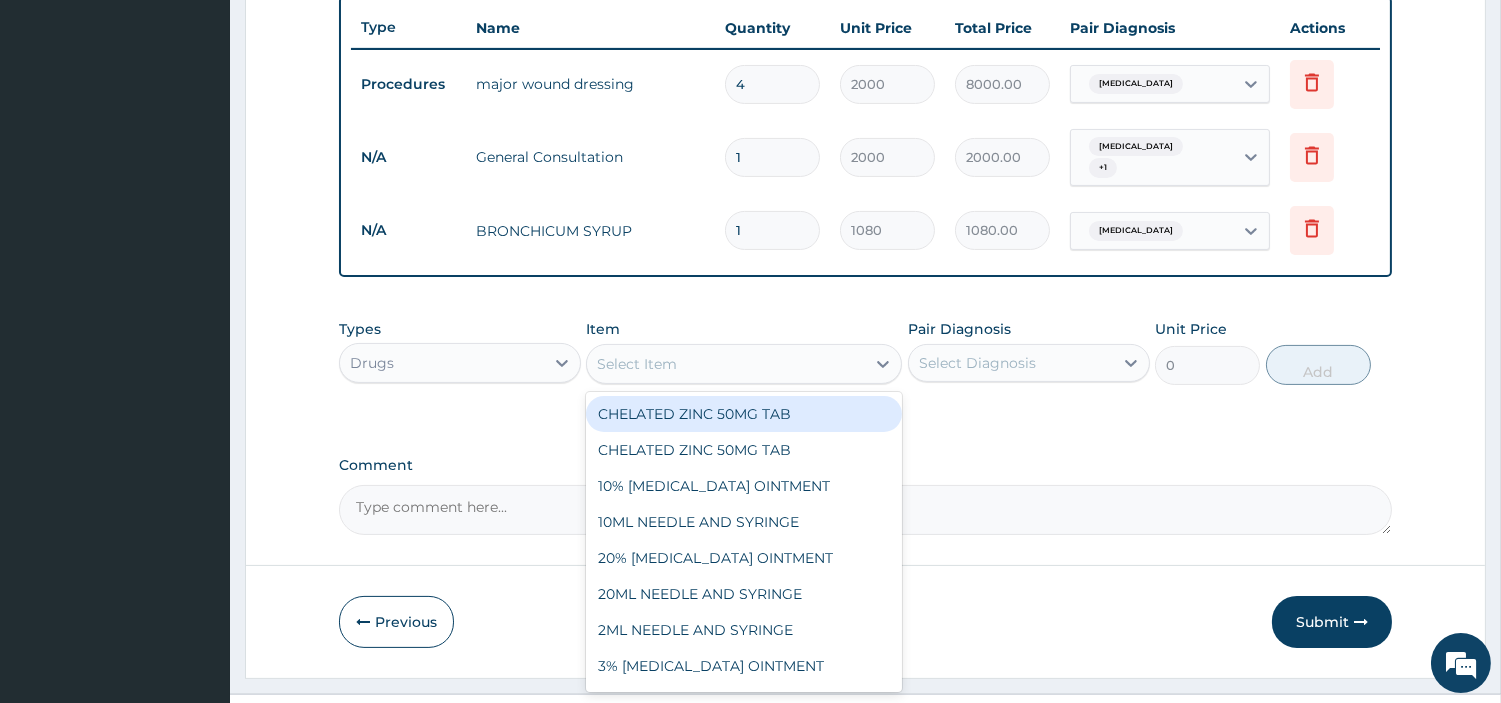 scroll, scrollTop: 781, scrollLeft: 0, axis: vertical 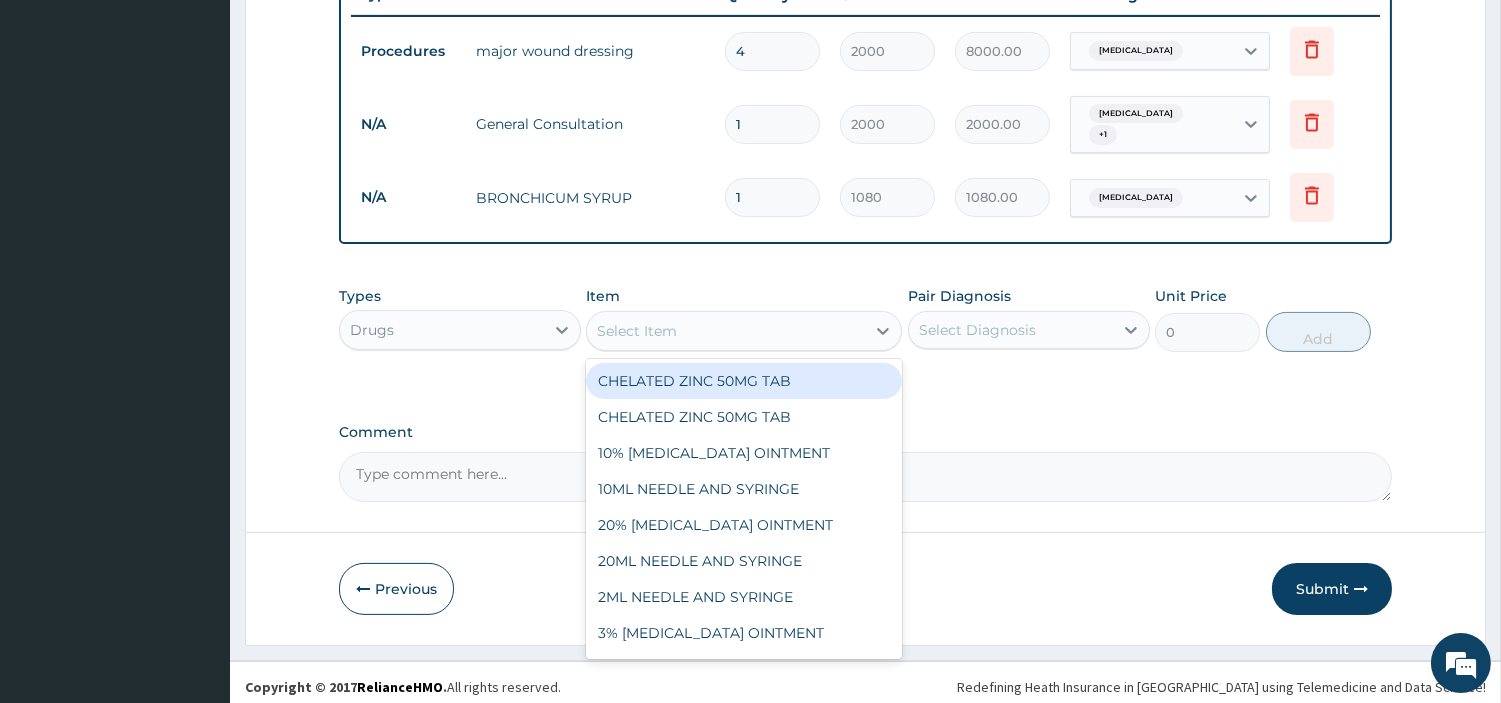 click on "Types Drugs Item option BRONCHICUM SYRUP, selected. option  CHELATED ZINC 50MG TAB focused, 1 of 907. 907 results available. Use Up and Down to choose options, press Enter to select the currently focused option, press Escape to exit the menu, press Tab to select the option and exit the menu. Select Item  CHELATED ZINC 50MG TAB  CHELATED ZINC 50MG TAB 10% SALICYLIC ACID OINTMENT 10ML NEEDLE AND SYRINGE 20% SALICYLIC ACID OINTMENT 20ML NEEDLE AND SYRINGE 2ML NEEDLE AND SYRINGE 3% SALICYLIC ACID OINTMENT 3%, 5%, 10%, 20% SSA OINT 50ML NEEDLE AND SYRINGE 5ML NEEDLE AND SYRINGE aceclofenac tab ACETAZOLAMIDE 250MG TAB ACICLOVIR  TAB 200MG ACICLOVIR CREAM ACTIFED SYRUP 60ML ACTIFED TAB ACTIVATED VEG CHARCOAL 260MG CAP ACTRAPID INSULIN ACTRAPID INSULIN 10MLS (100 UNITS/ML) ACTRAPID INSULIN 10MLS (40 UNITS/ML) ADRENALIN INJ 1MG/AMP ADRICIN INJ 50MG ADVANTAN CREAM Albendazole 100mg/5ml syrup Albendazole 200mg tab ALDOMET  250MG ALDOMET  500MG ALLOPURINOL 100MG TAB Alphabetic tab AMARYL TABLET 4MG AMIAS TAB 16MG SOLUCET" at bounding box center [865, 319] 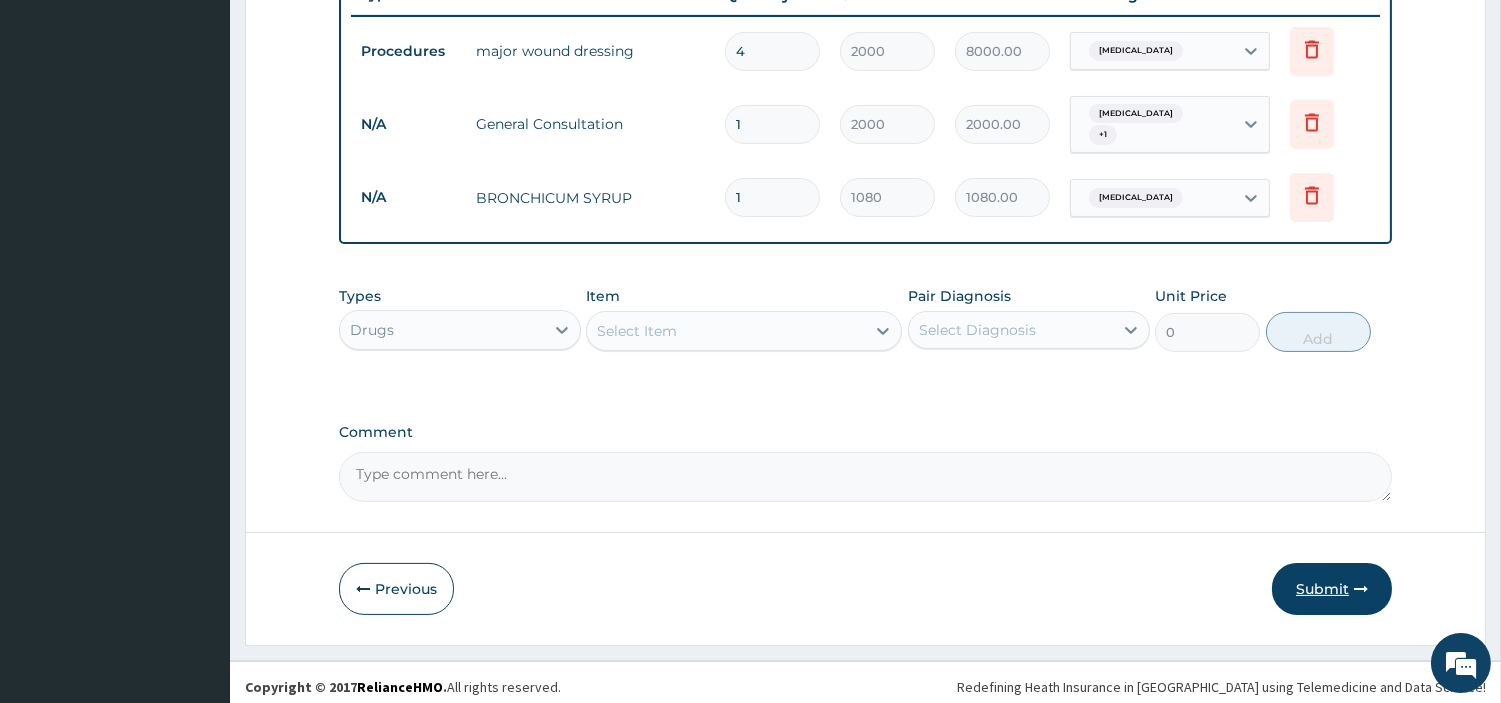 click on "Submit" at bounding box center (1332, 589) 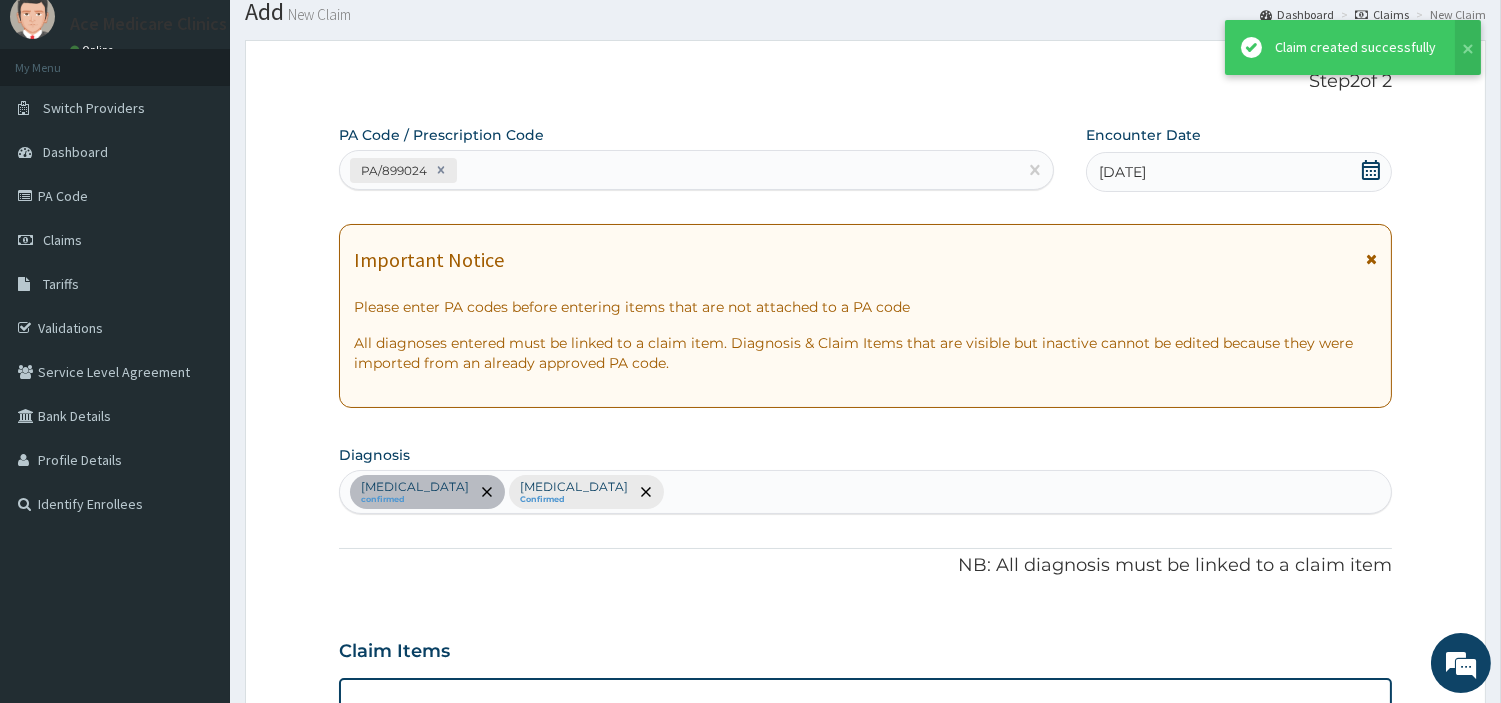 scroll, scrollTop: 781, scrollLeft: 0, axis: vertical 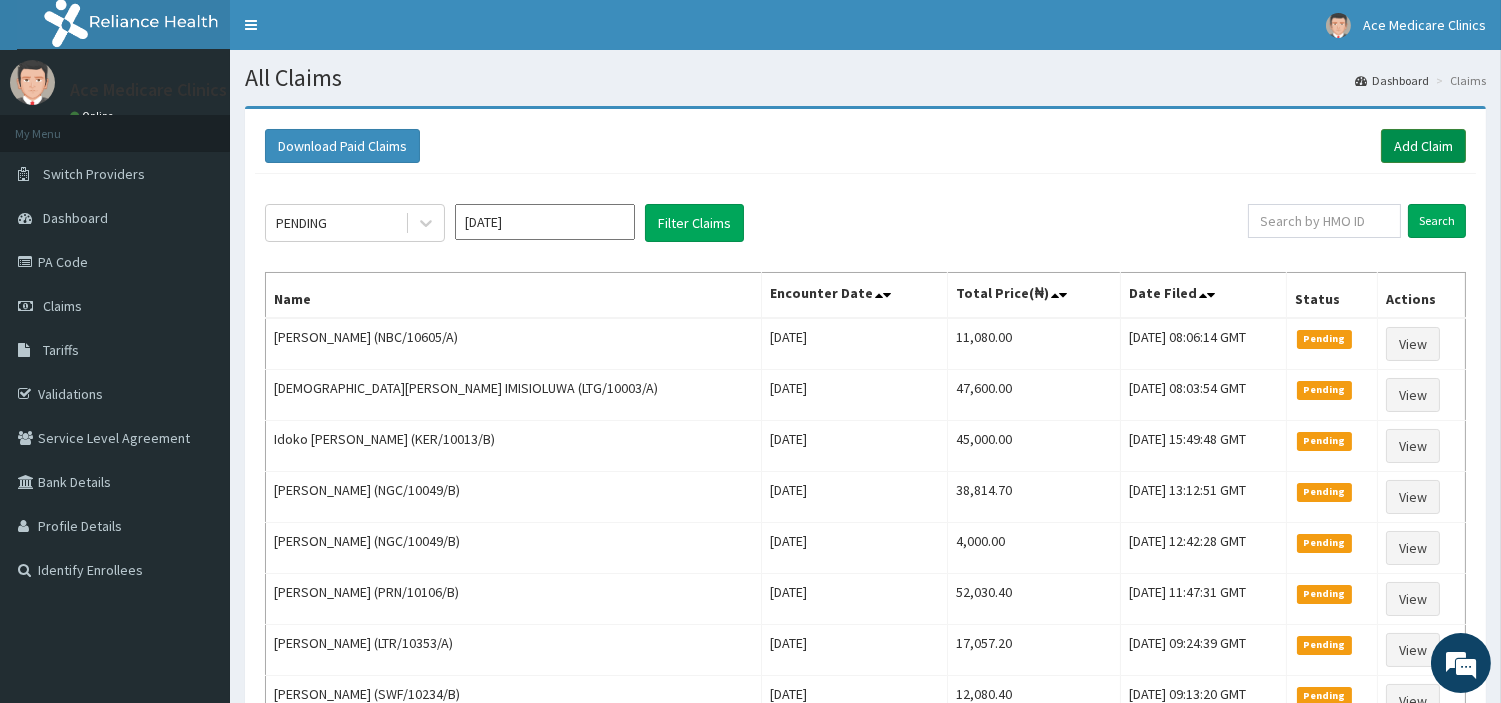 click on "Add Claim" at bounding box center [1423, 146] 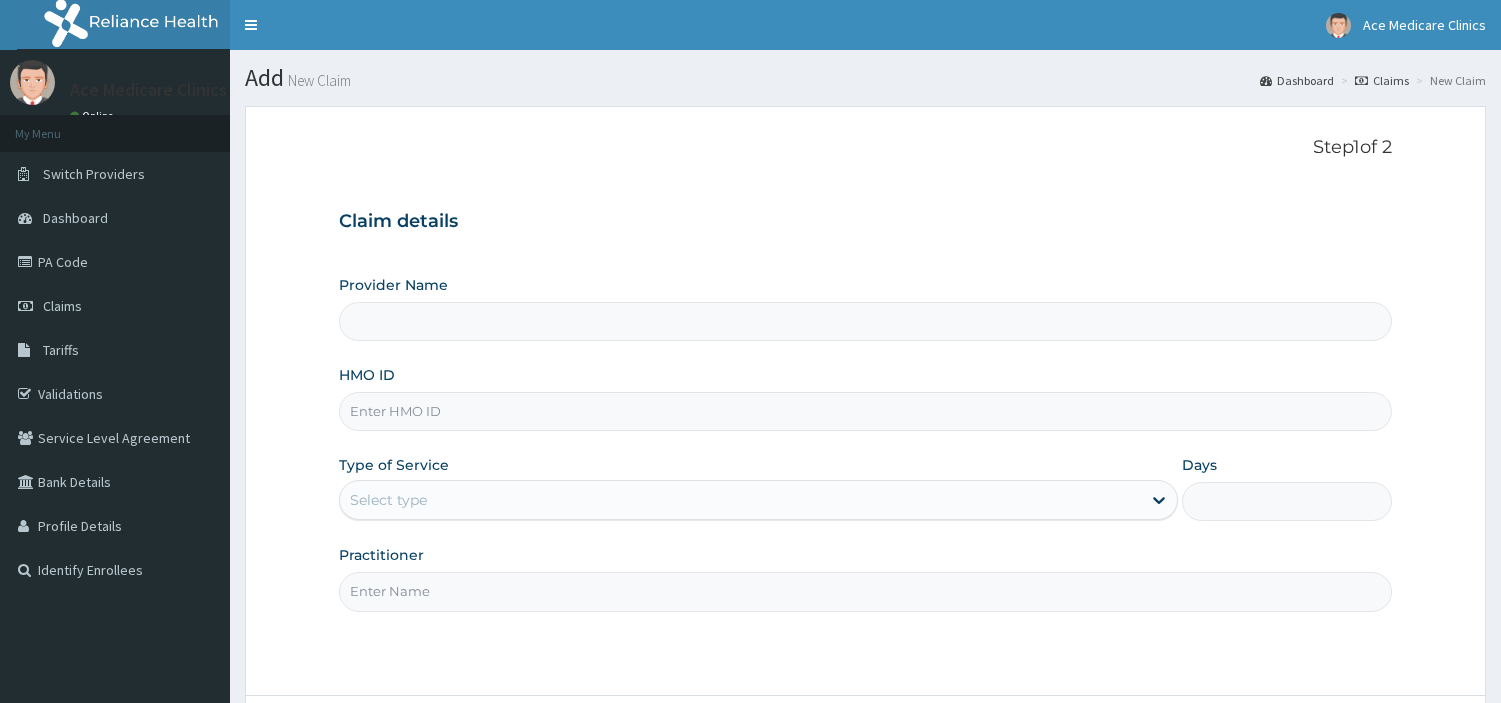 scroll, scrollTop: 0, scrollLeft: 0, axis: both 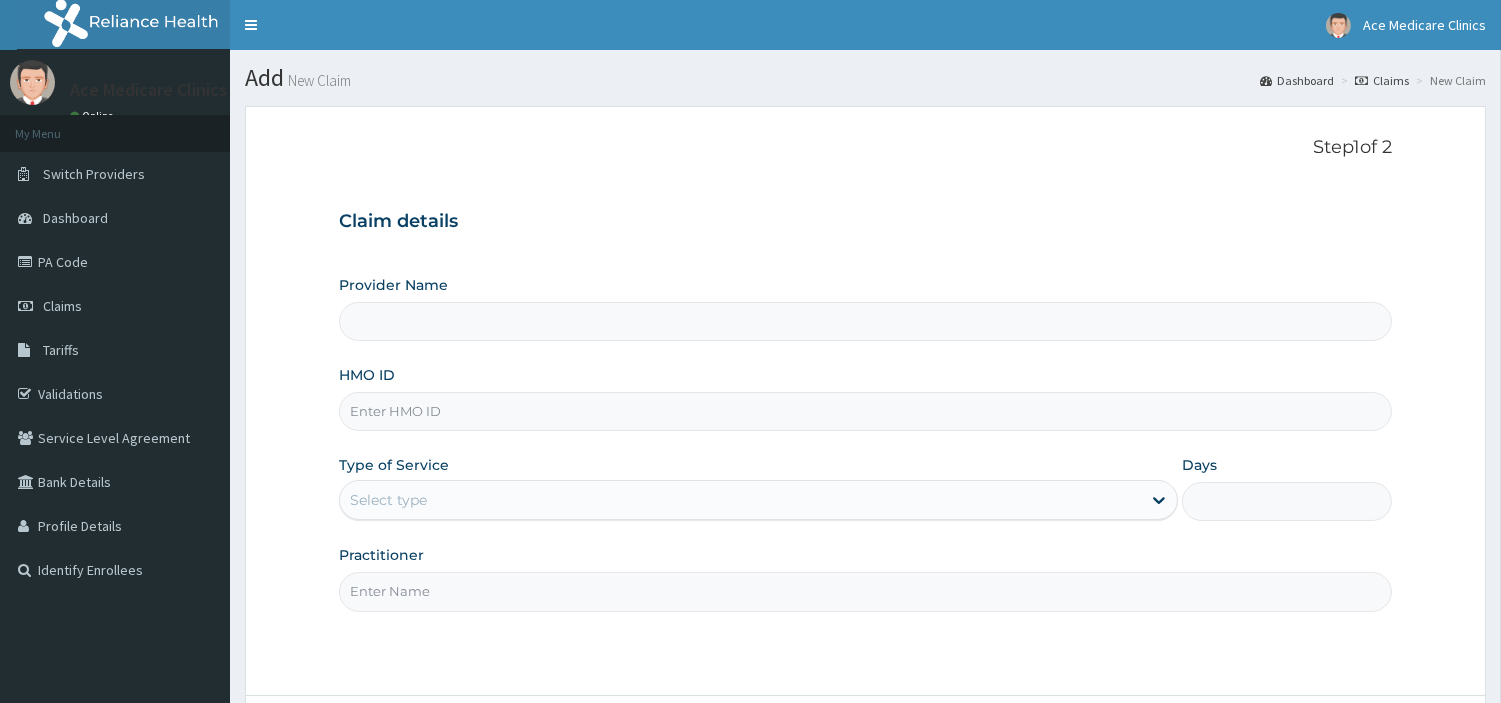drag, startPoint x: 0, startPoint y: 0, endPoint x: 677, endPoint y: 423, distance: 798.2844 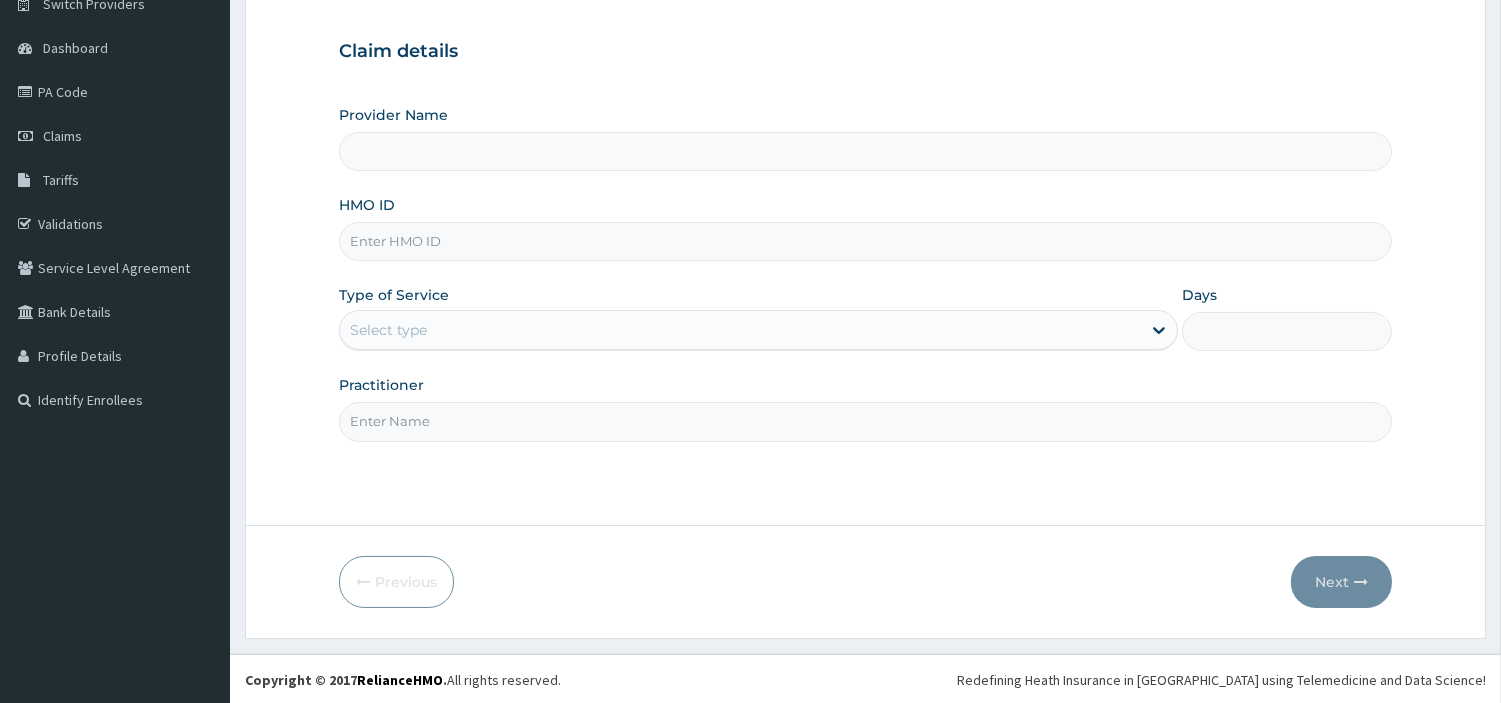 scroll, scrollTop: 172, scrollLeft: 0, axis: vertical 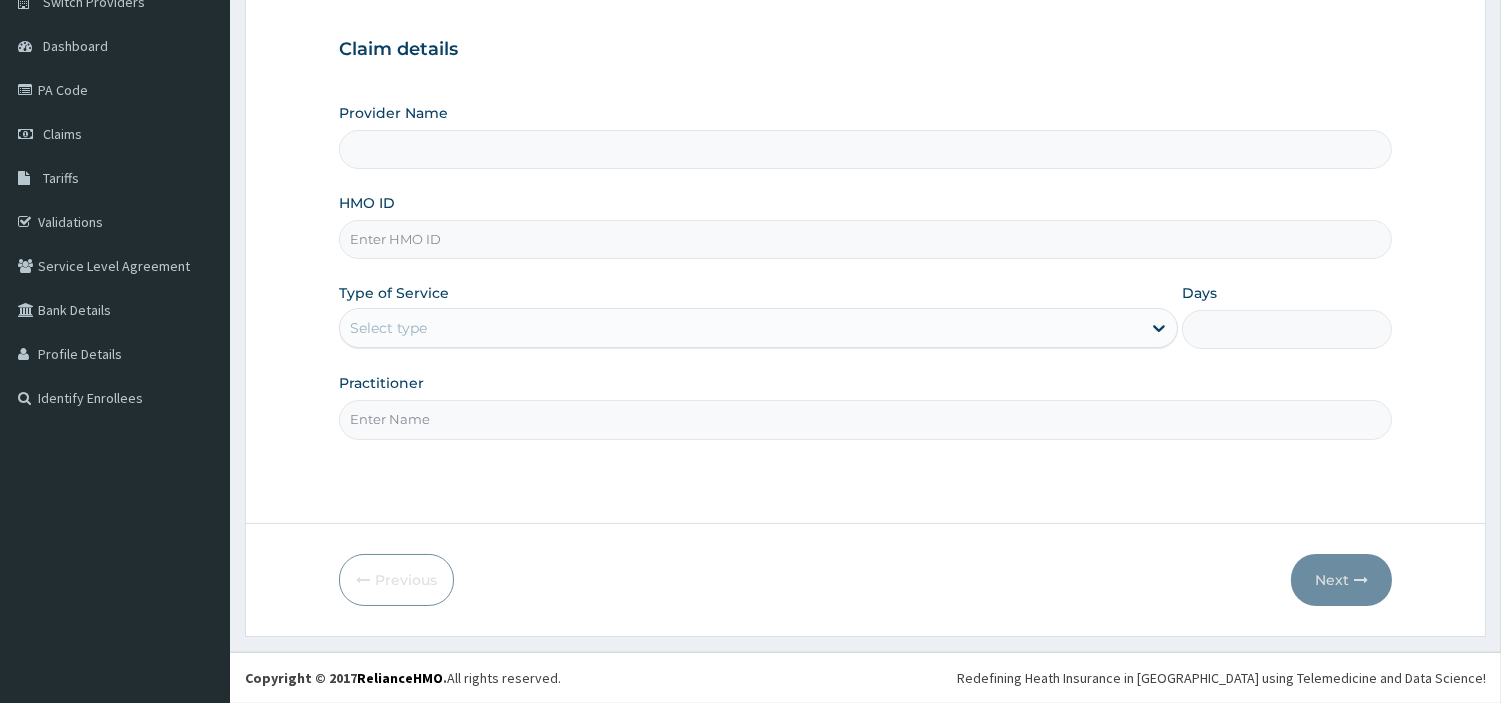 type on "ACE MEDICARE CLINICS- Ota" 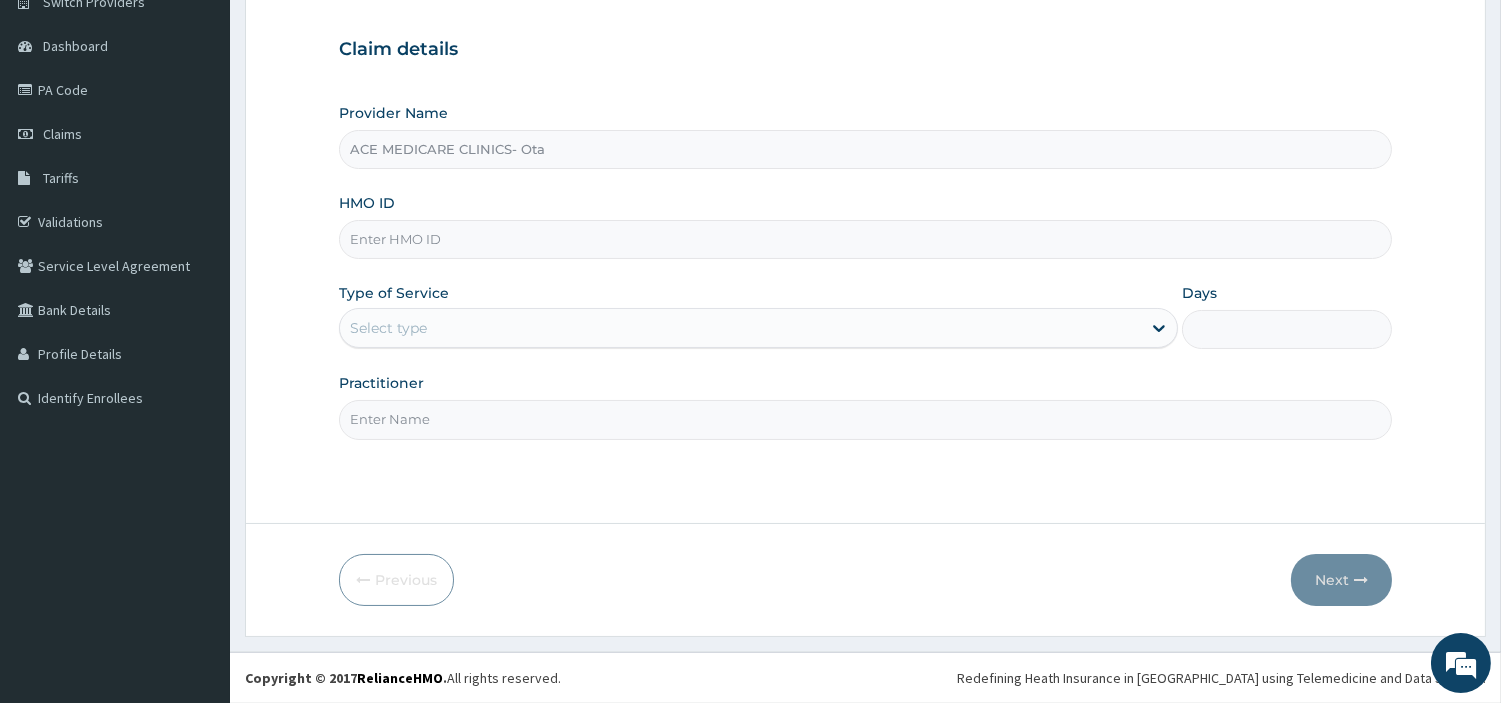 scroll, scrollTop: 0, scrollLeft: 0, axis: both 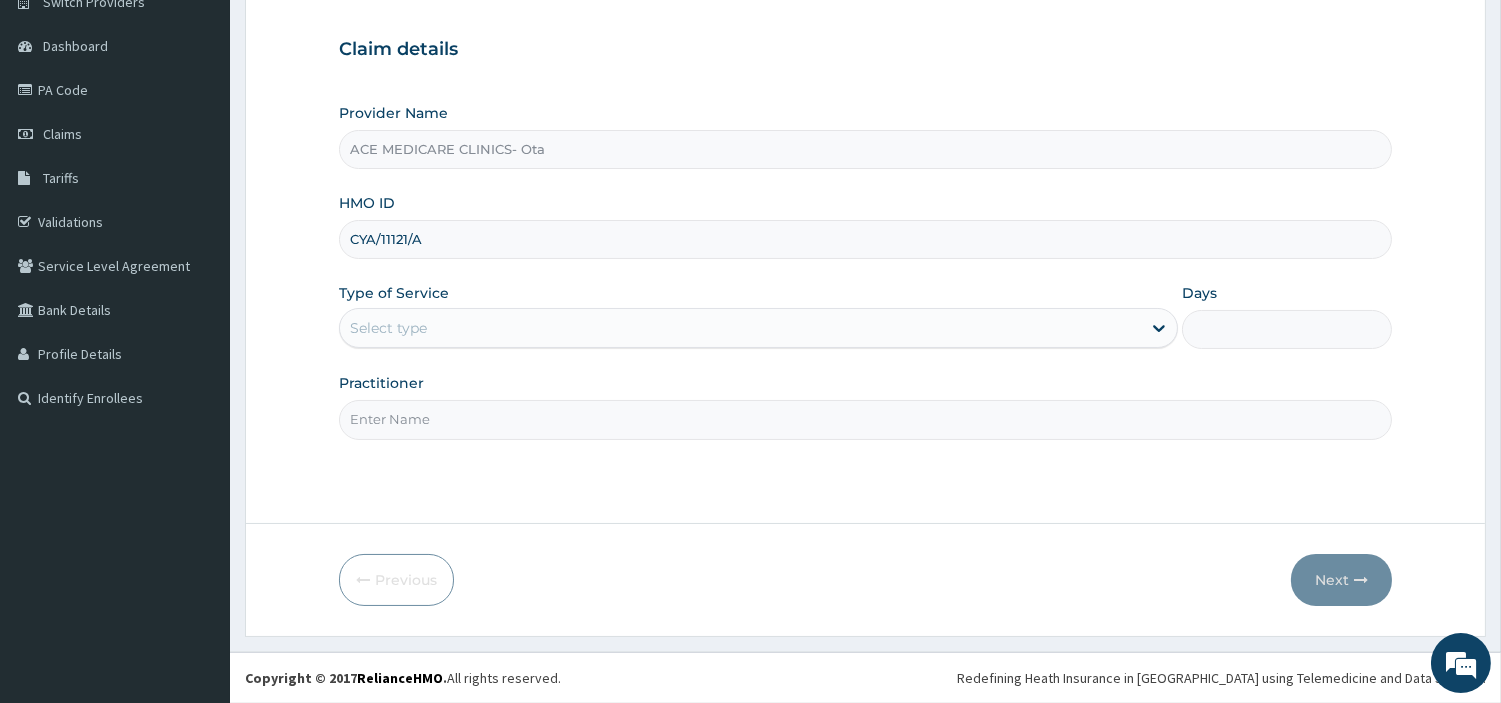 type on "CYA/11121/A" 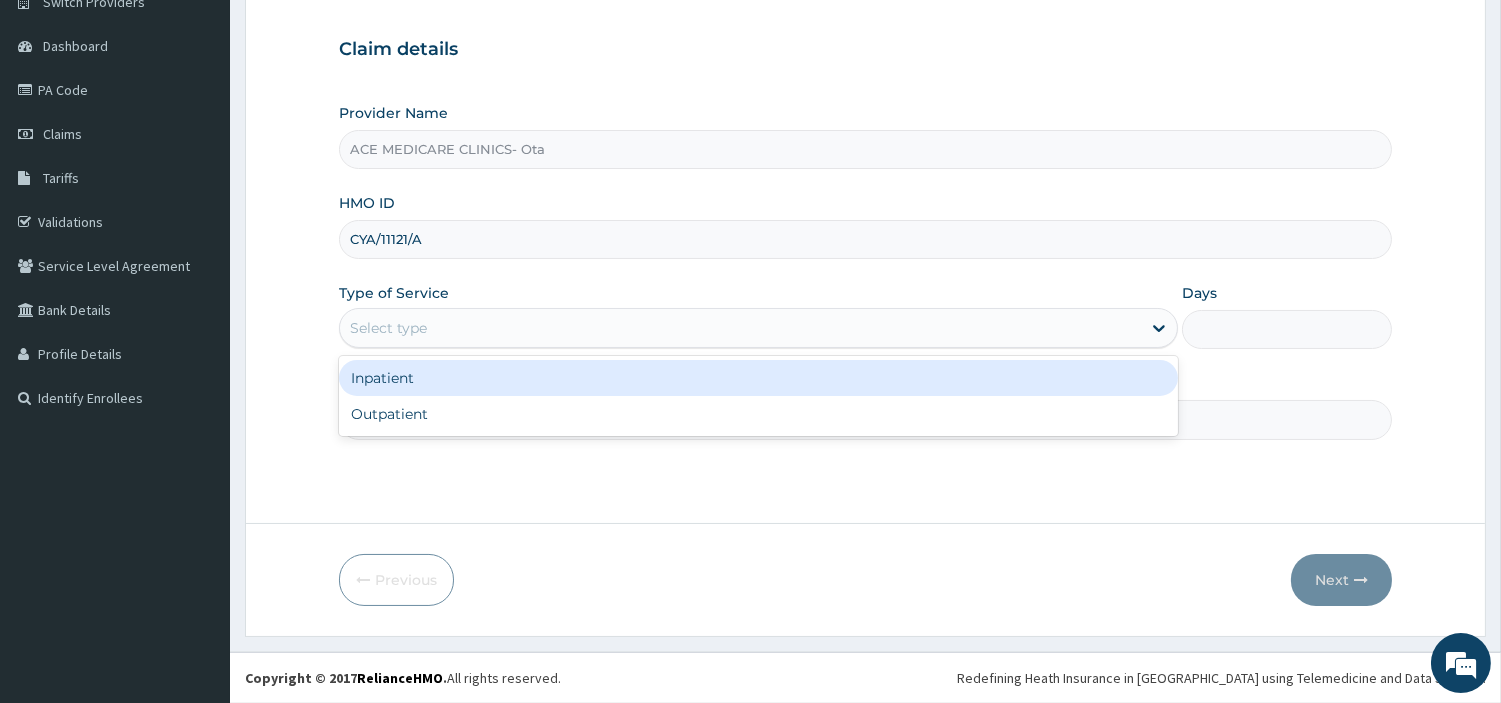 click on "Select type" at bounding box center (740, 328) 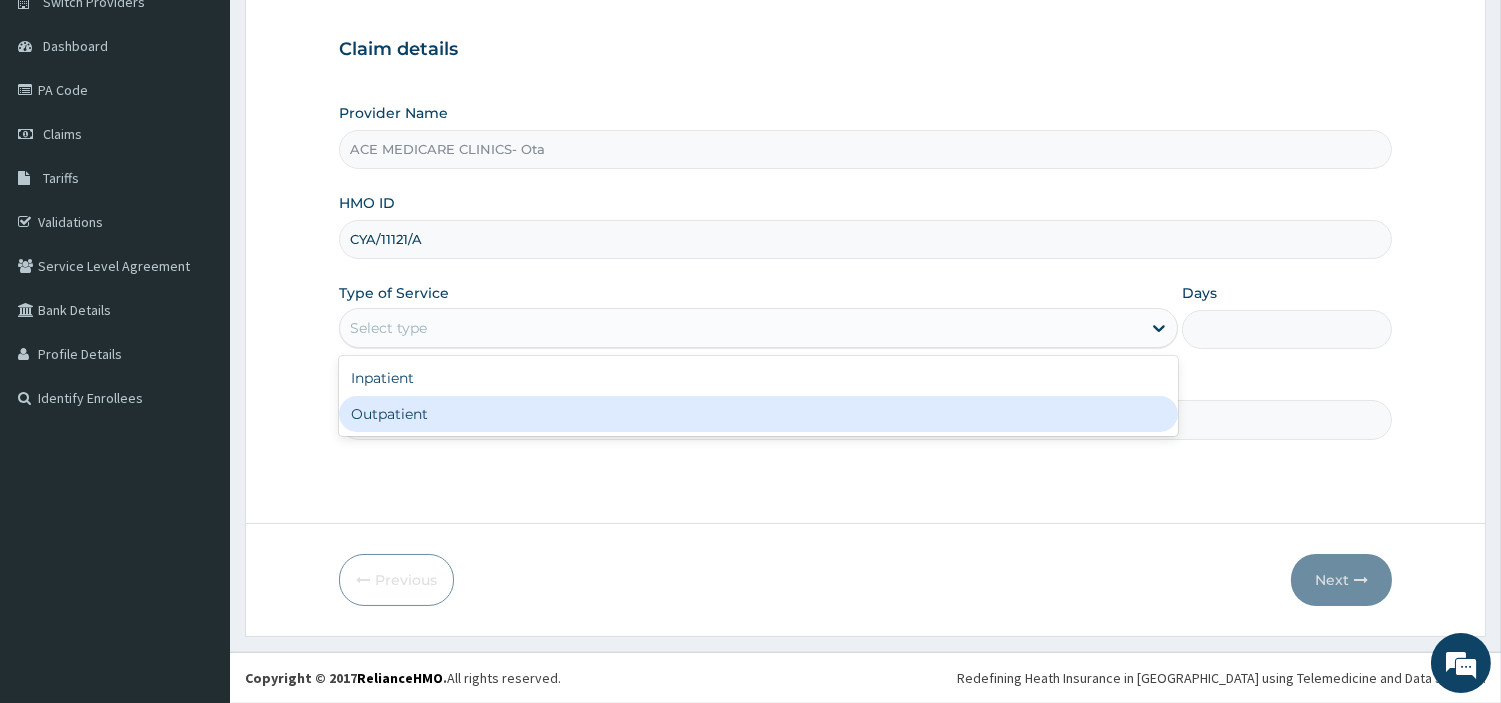 click on "Outpatient" at bounding box center (758, 414) 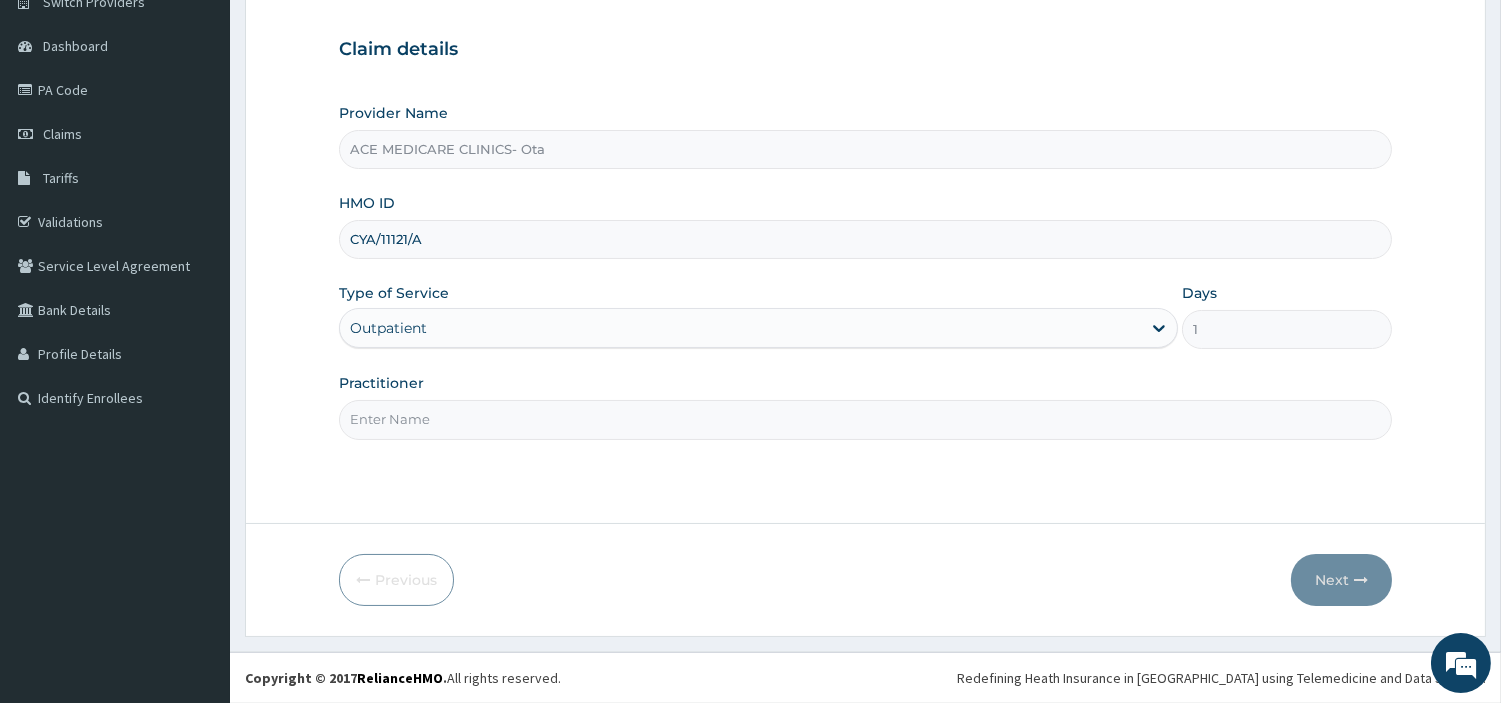 click on "Practitioner" at bounding box center [865, 419] 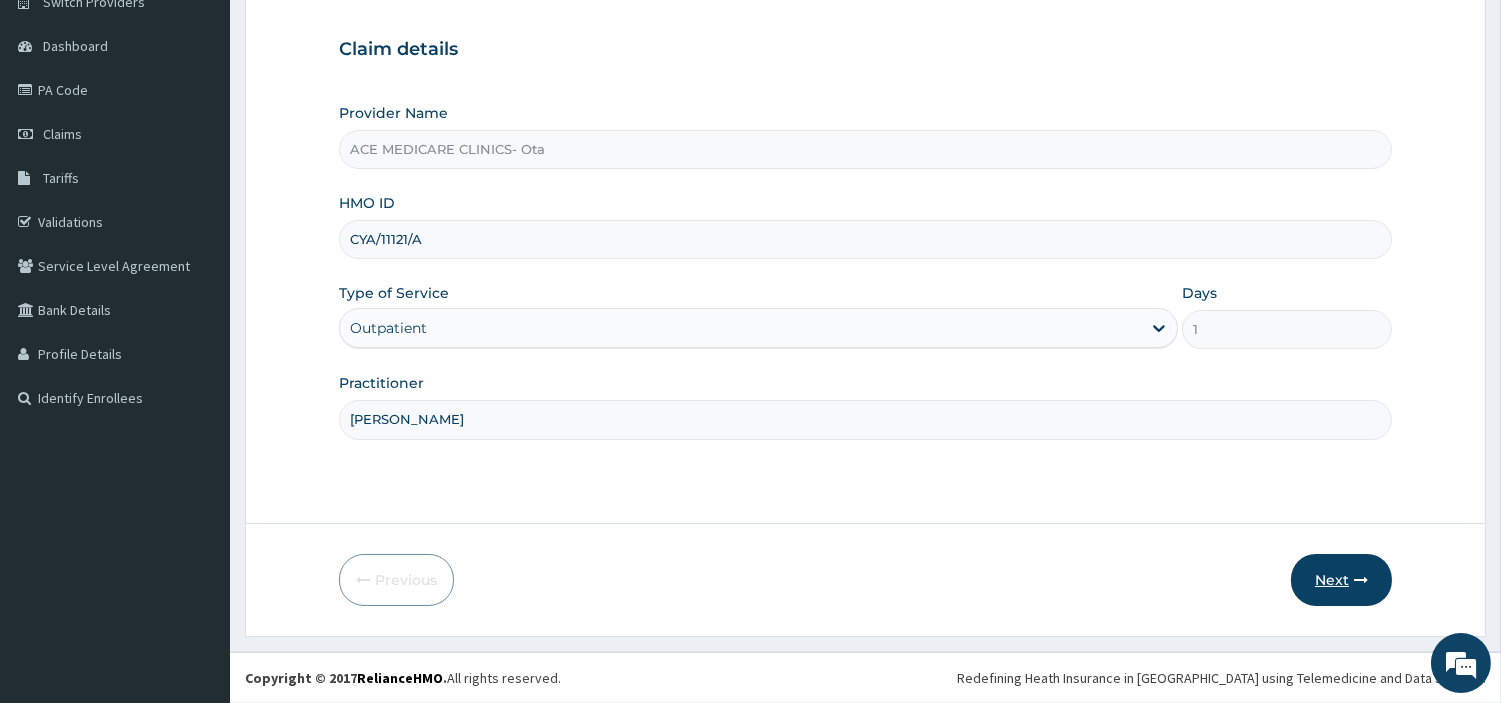 type on "DR AKUNA" 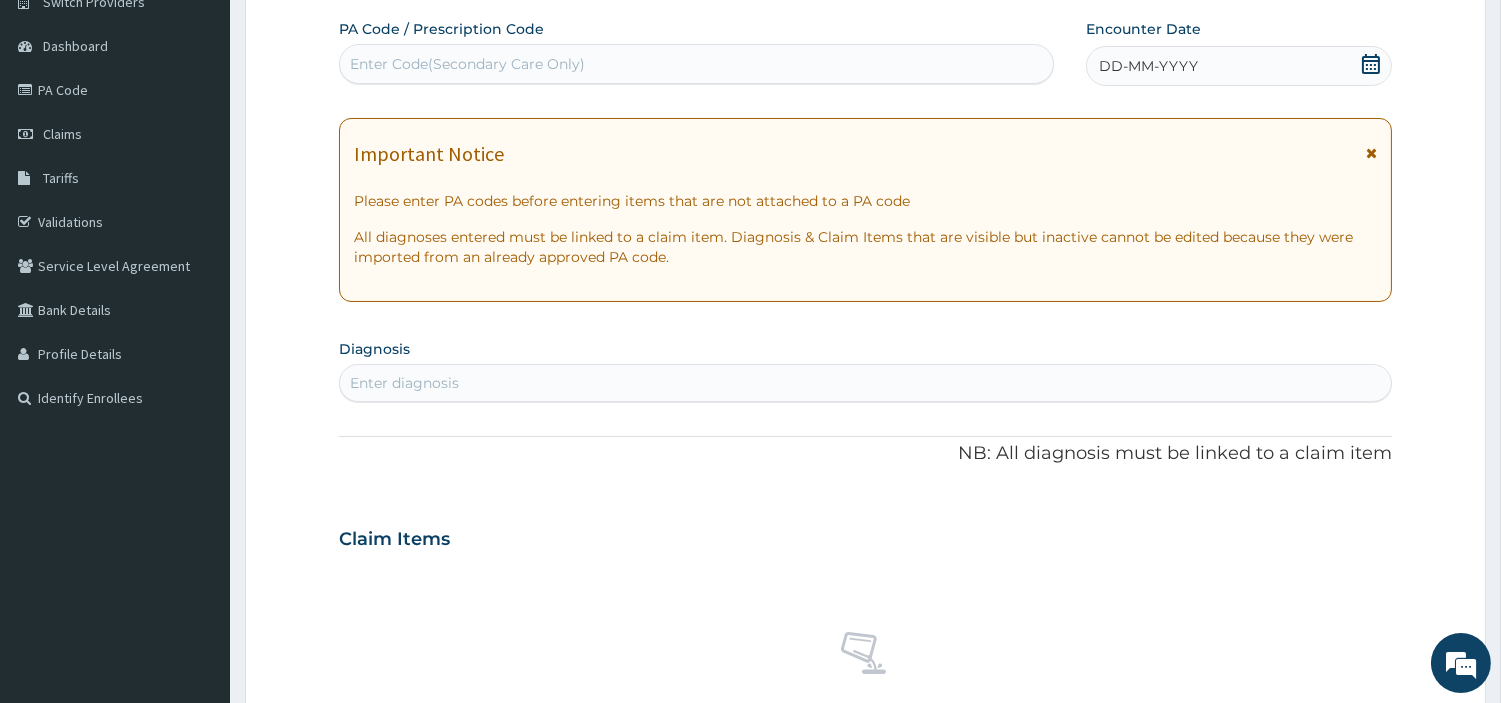 click on "DD-MM-YYYY" at bounding box center [1239, 66] 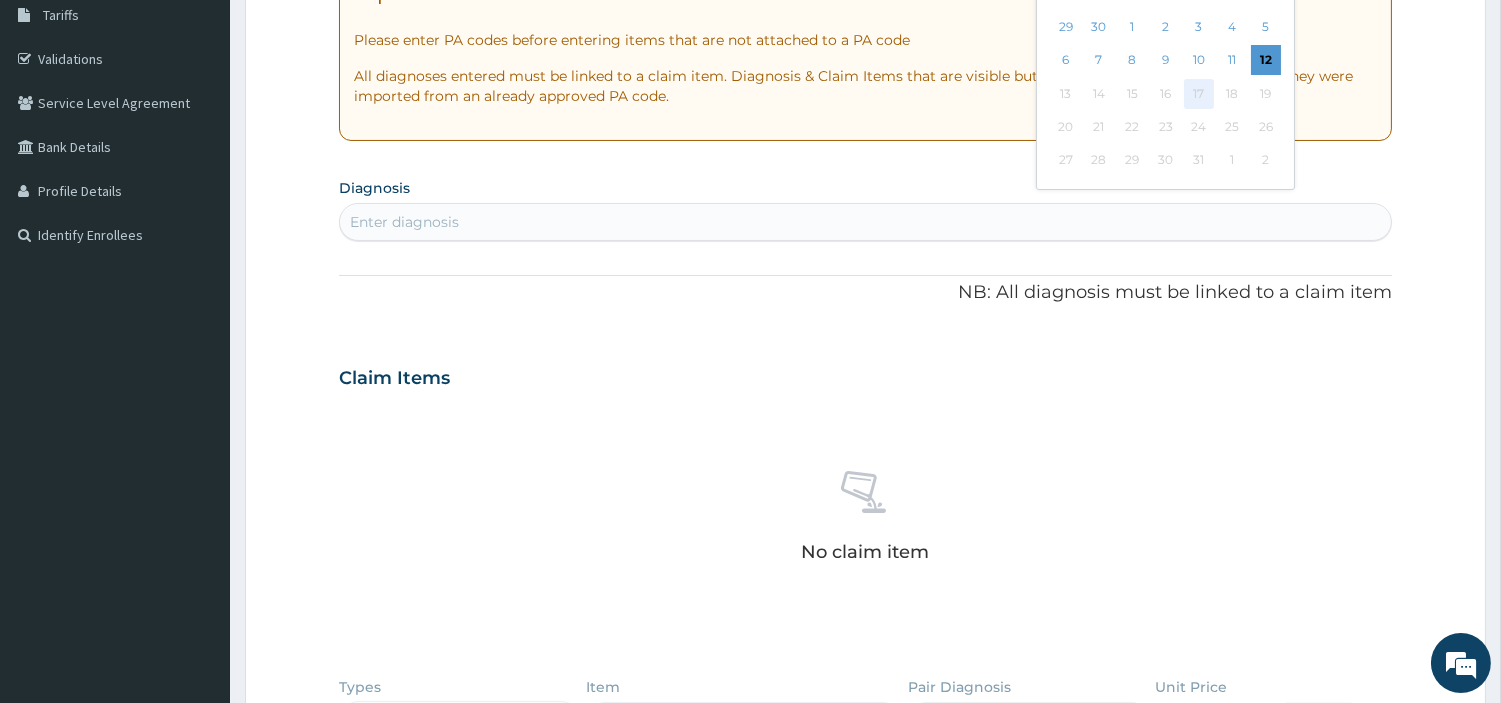 scroll, scrollTop: 283, scrollLeft: 0, axis: vertical 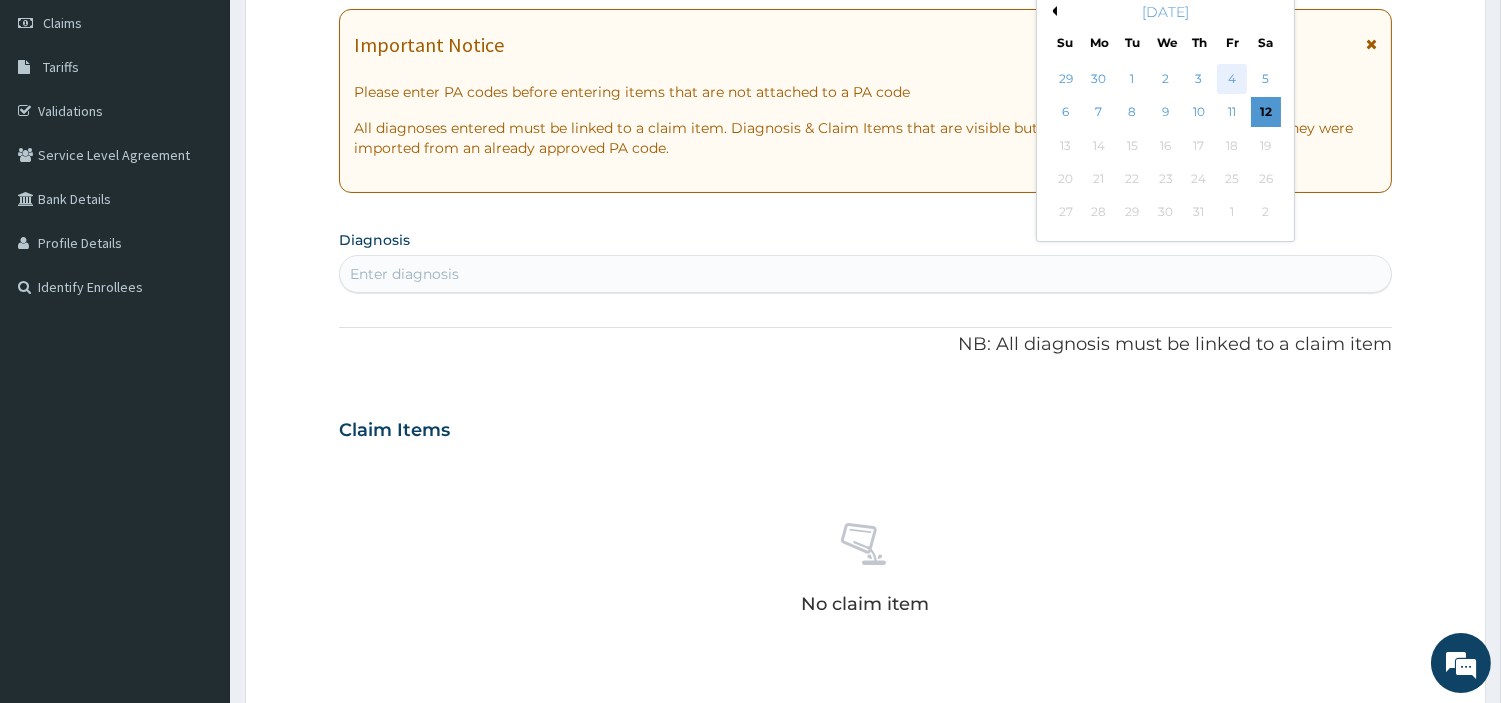 click on "4" at bounding box center [1232, 79] 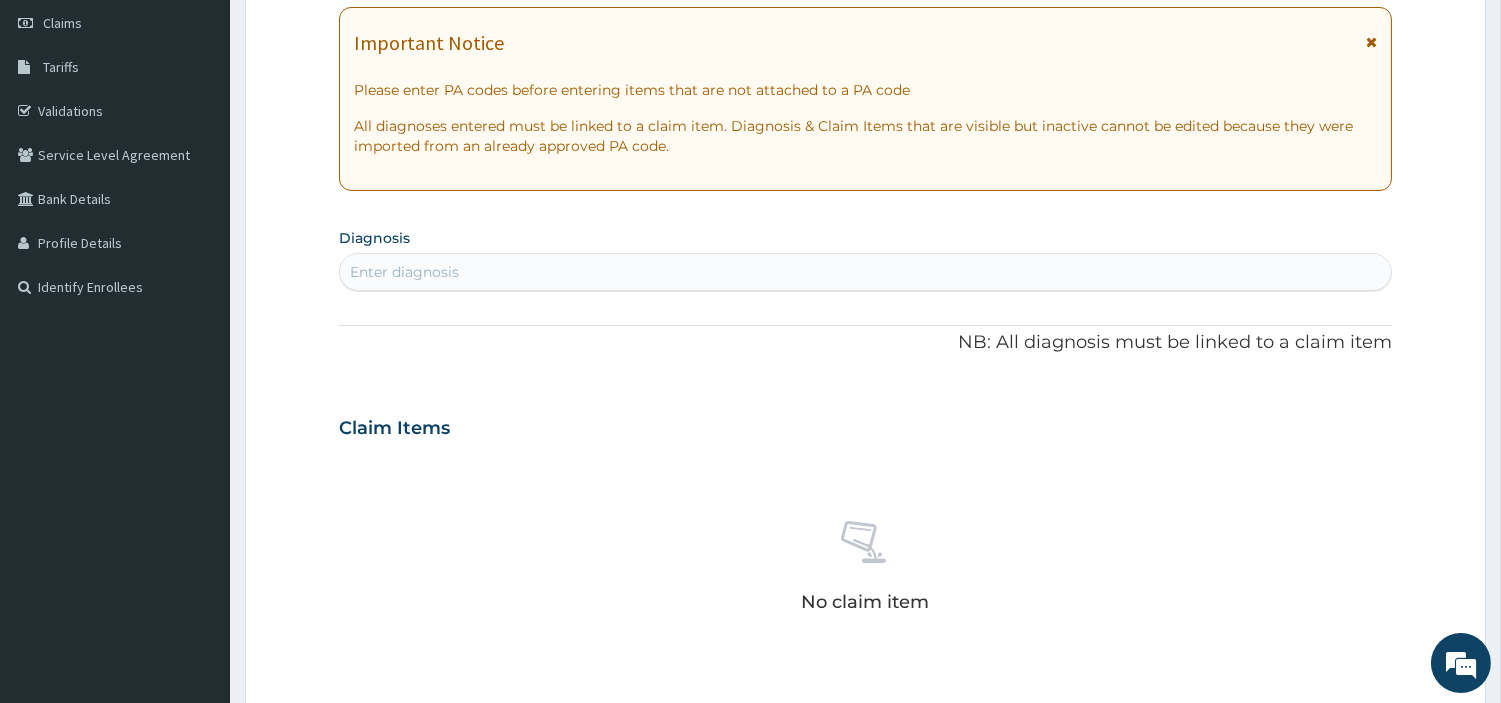 click on "Enter diagnosis" at bounding box center [865, 272] 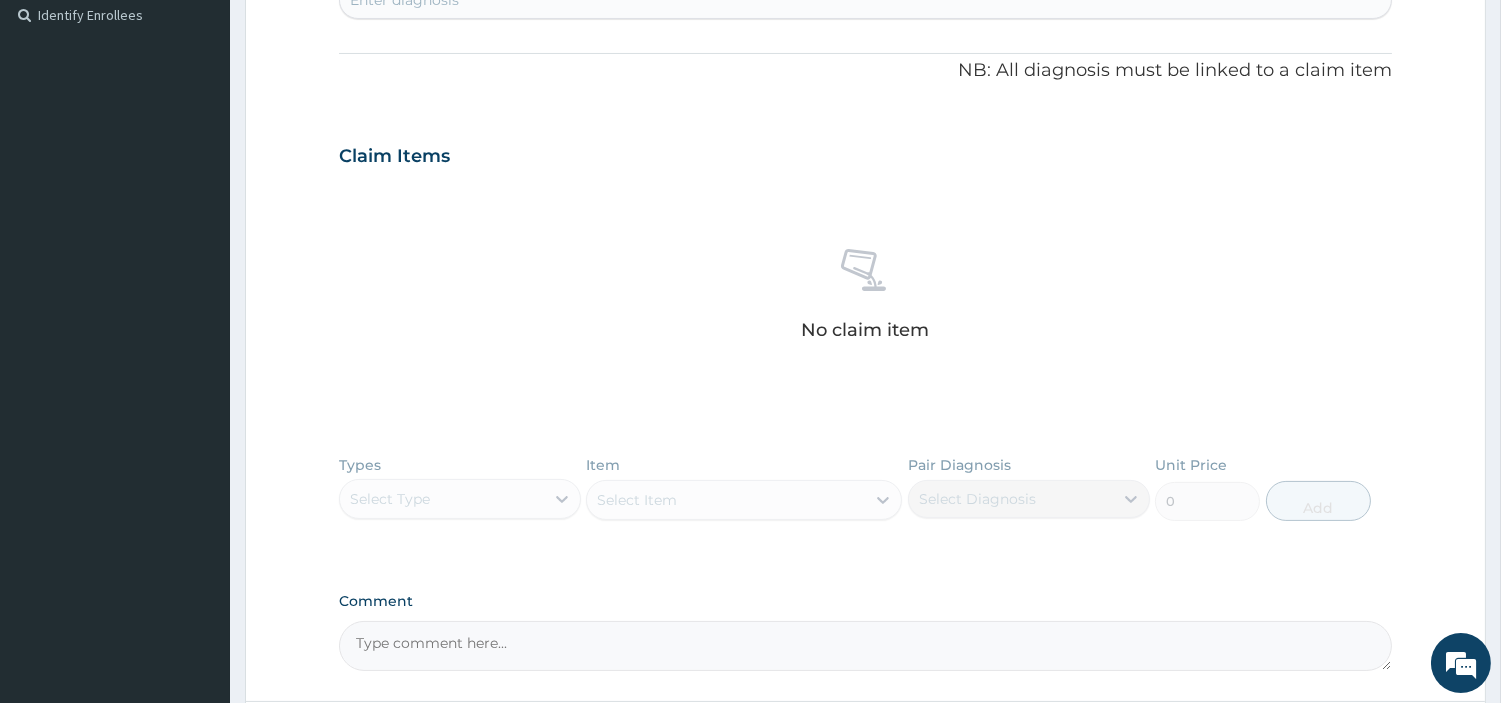 scroll, scrollTop: 505, scrollLeft: 0, axis: vertical 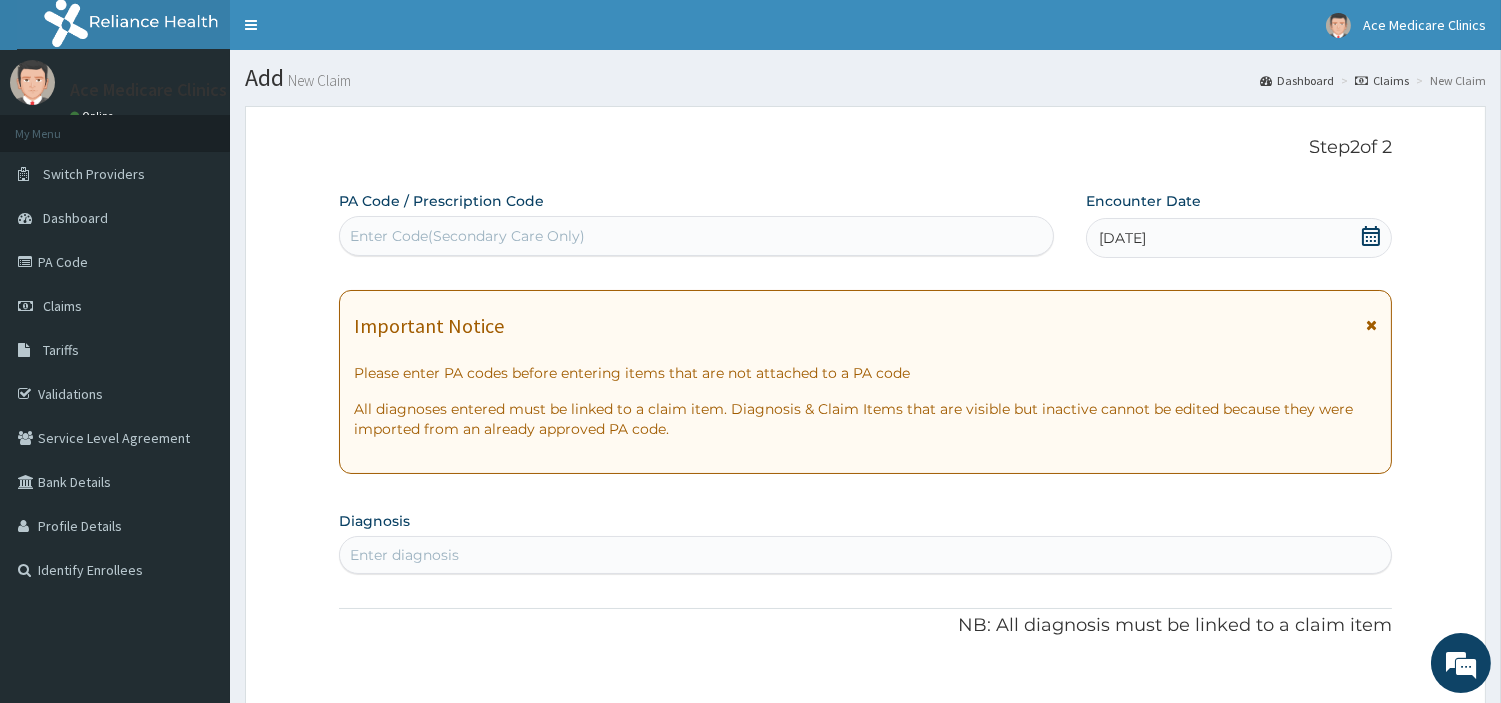 click on "Enter Code(Secondary Care Only)" at bounding box center [696, 236] 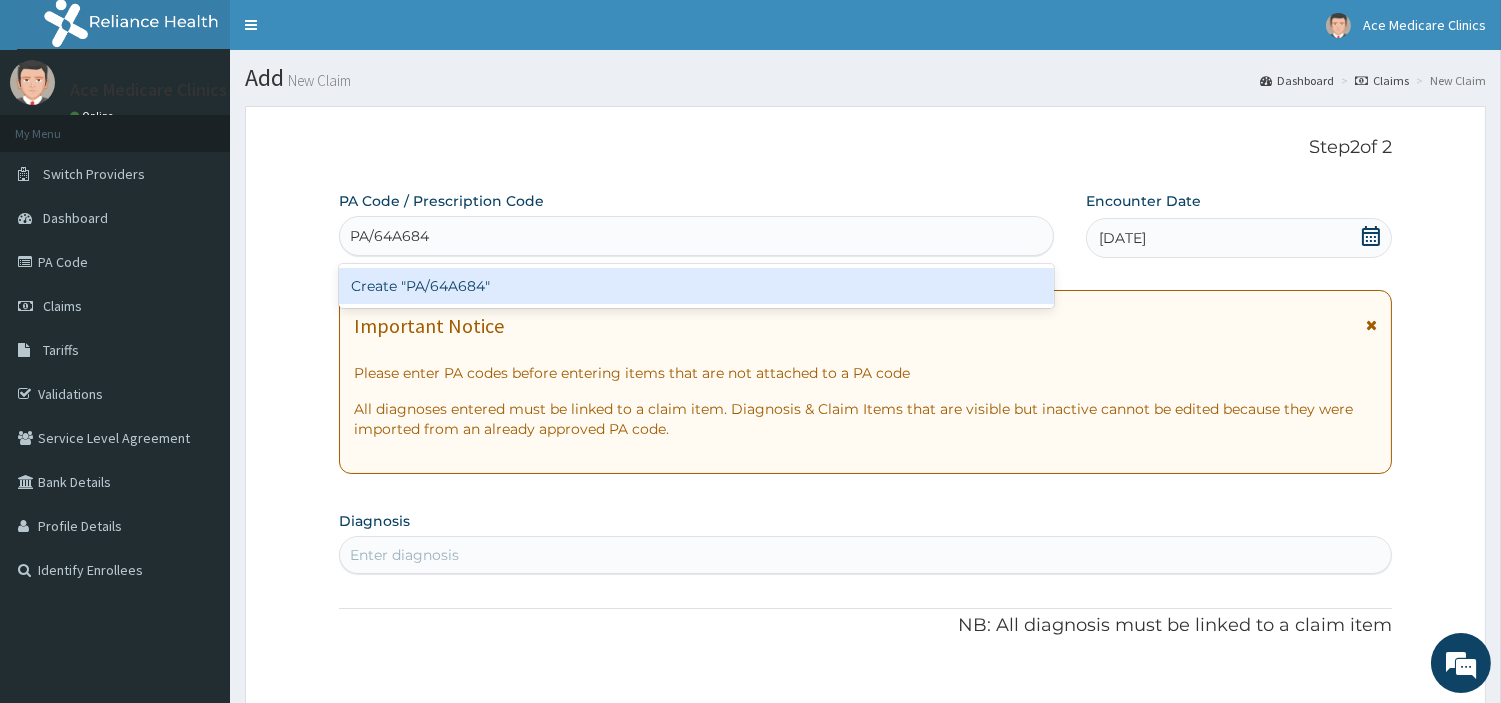 click on "Create "PA/64A684"" at bounding box center [696, 286] 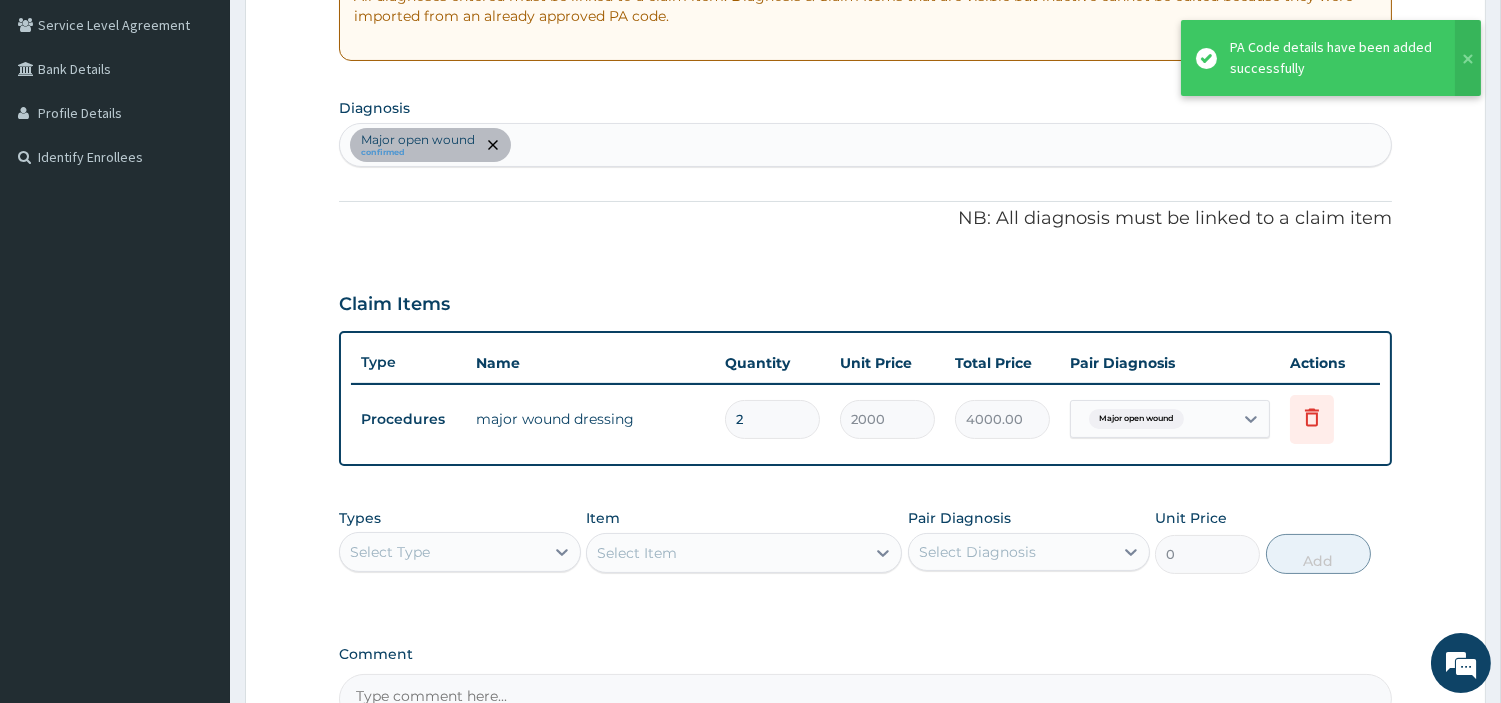 scroll, scrollTop: 444, scrollLeft: 0, axis: vertical 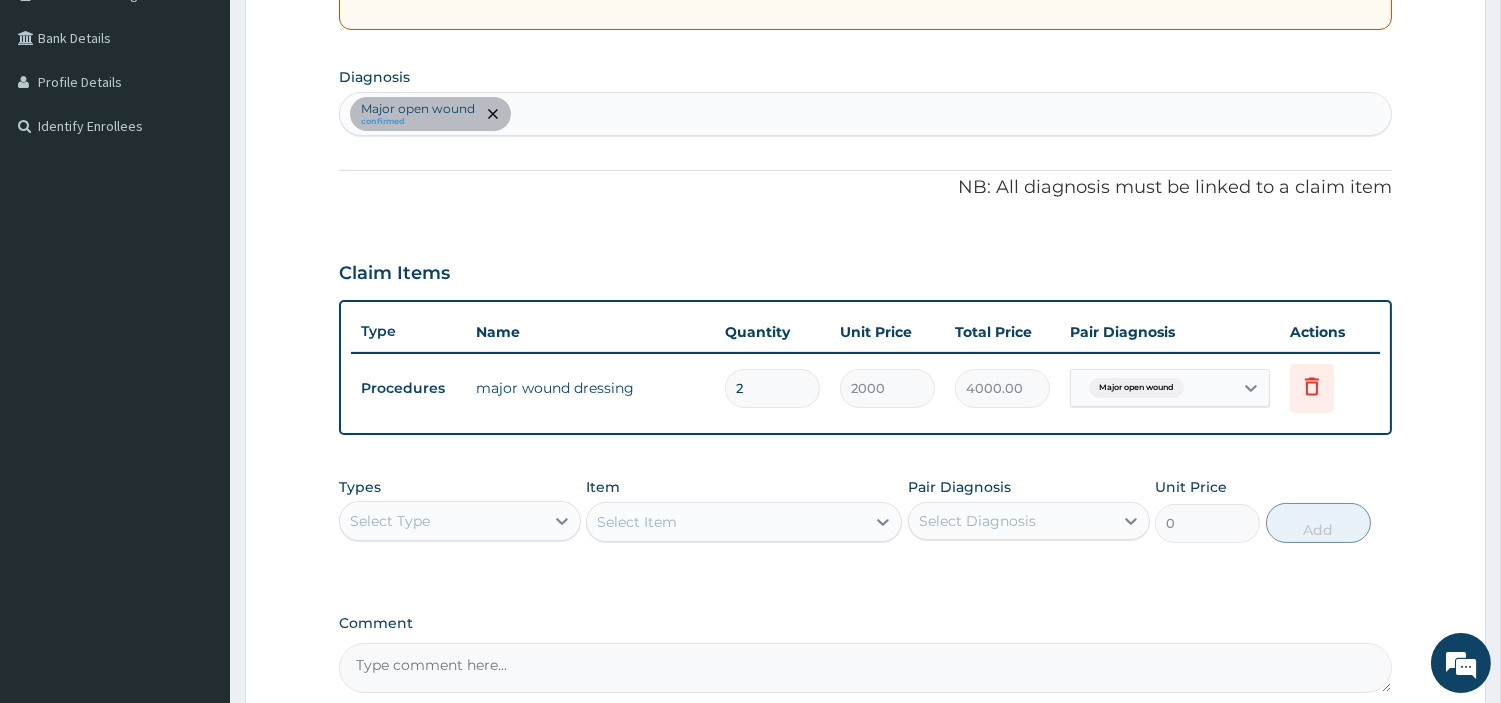 click on "Select Item" at bounding box center (744, 522) 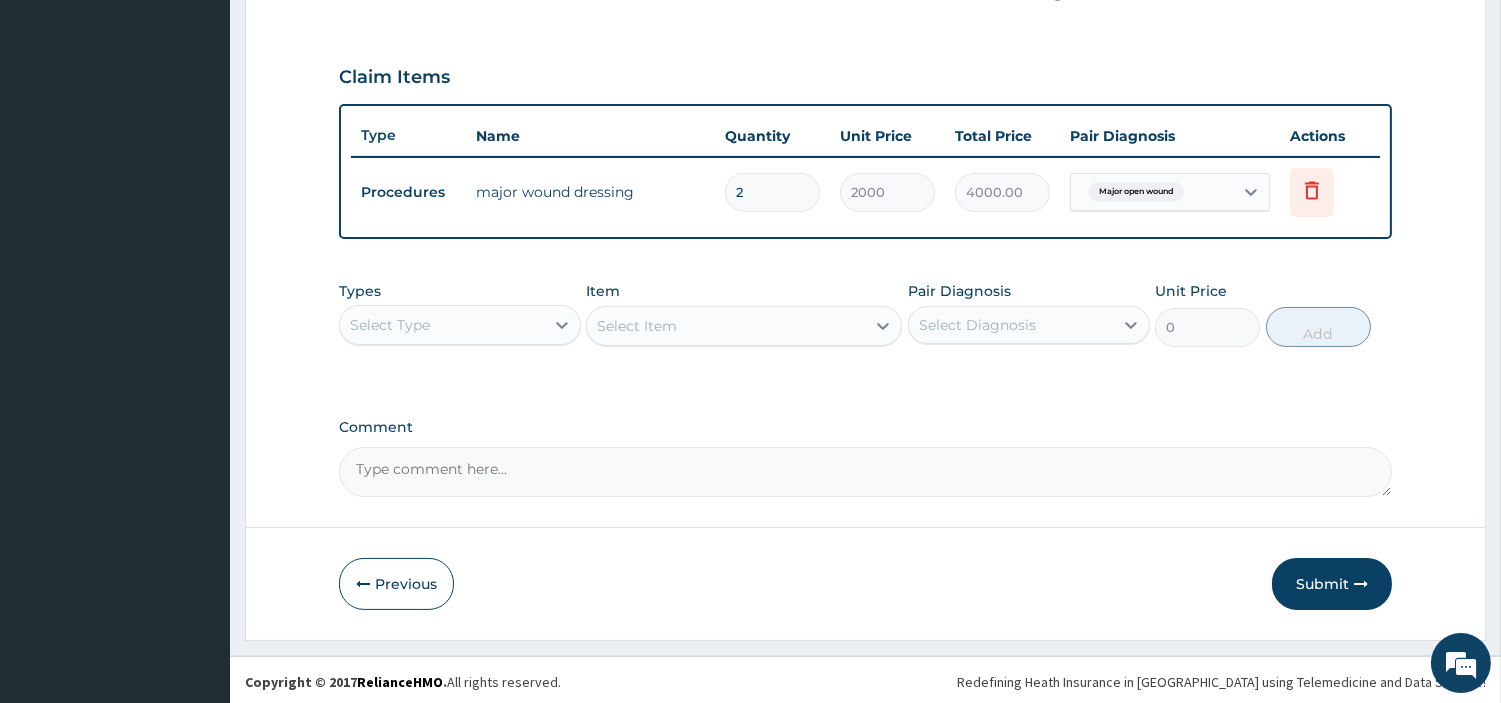 scroll, scrollTop: 642, scrollLeft: 0, axis: vertical 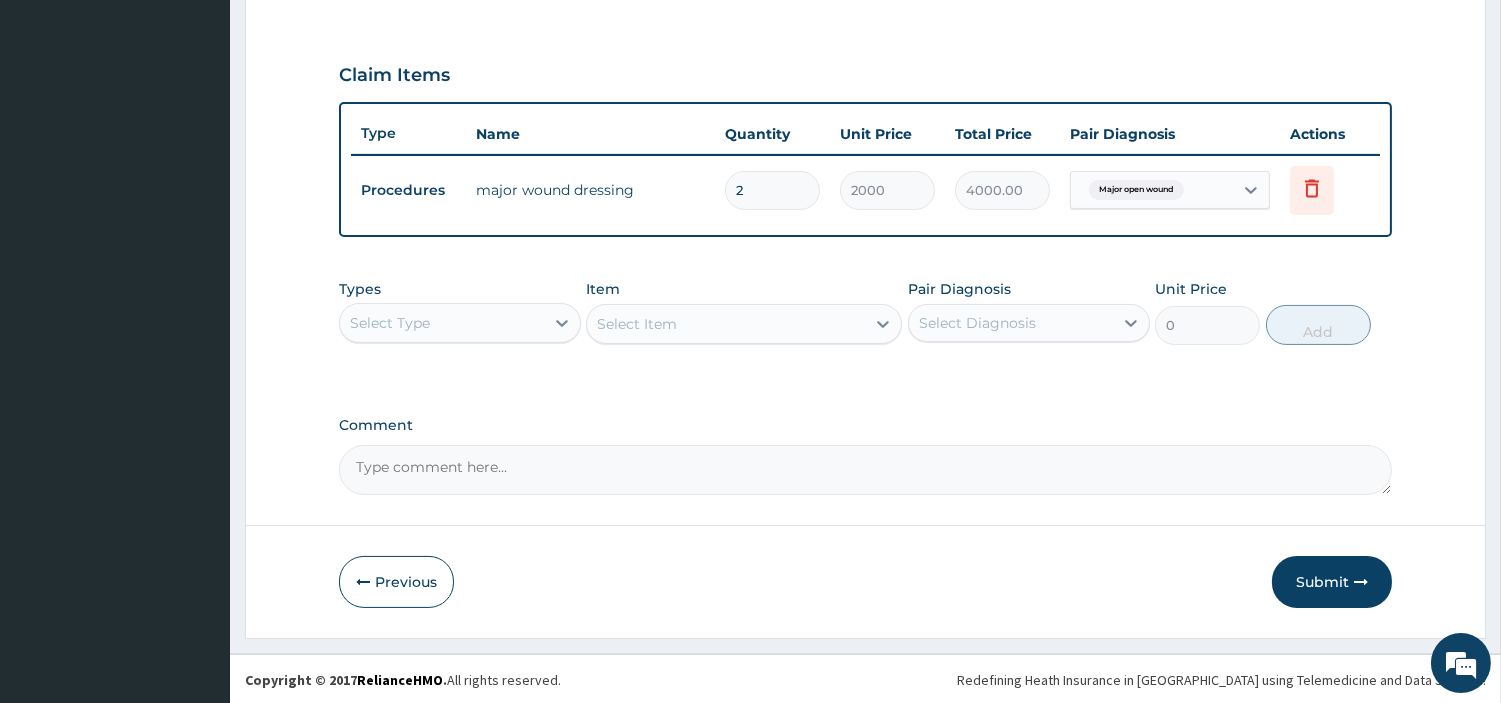 click on "Select Type" at bounding box center (390, 323) 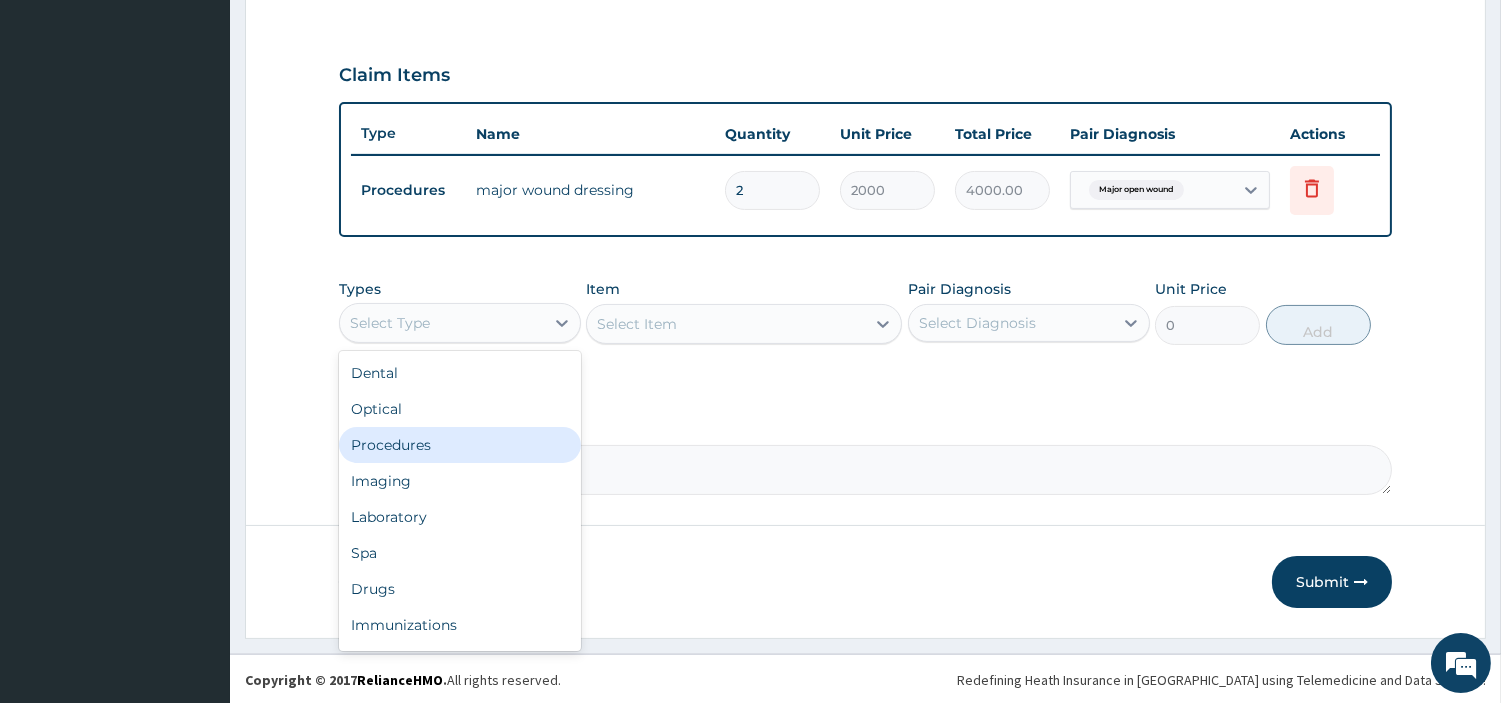 click on "Procedures" at bounding box center [460, 445] 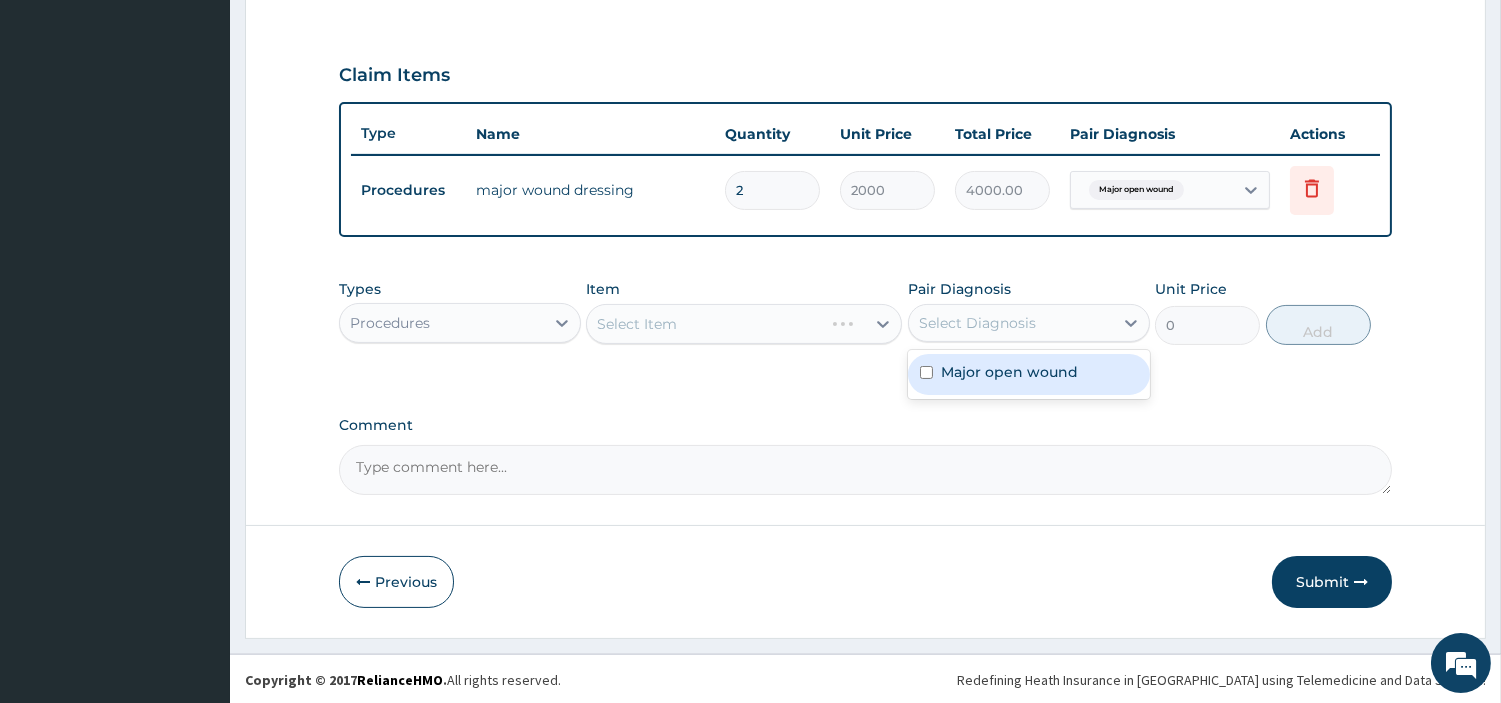 click on "Select Diagnosis" at bounding box center (1011, 323) 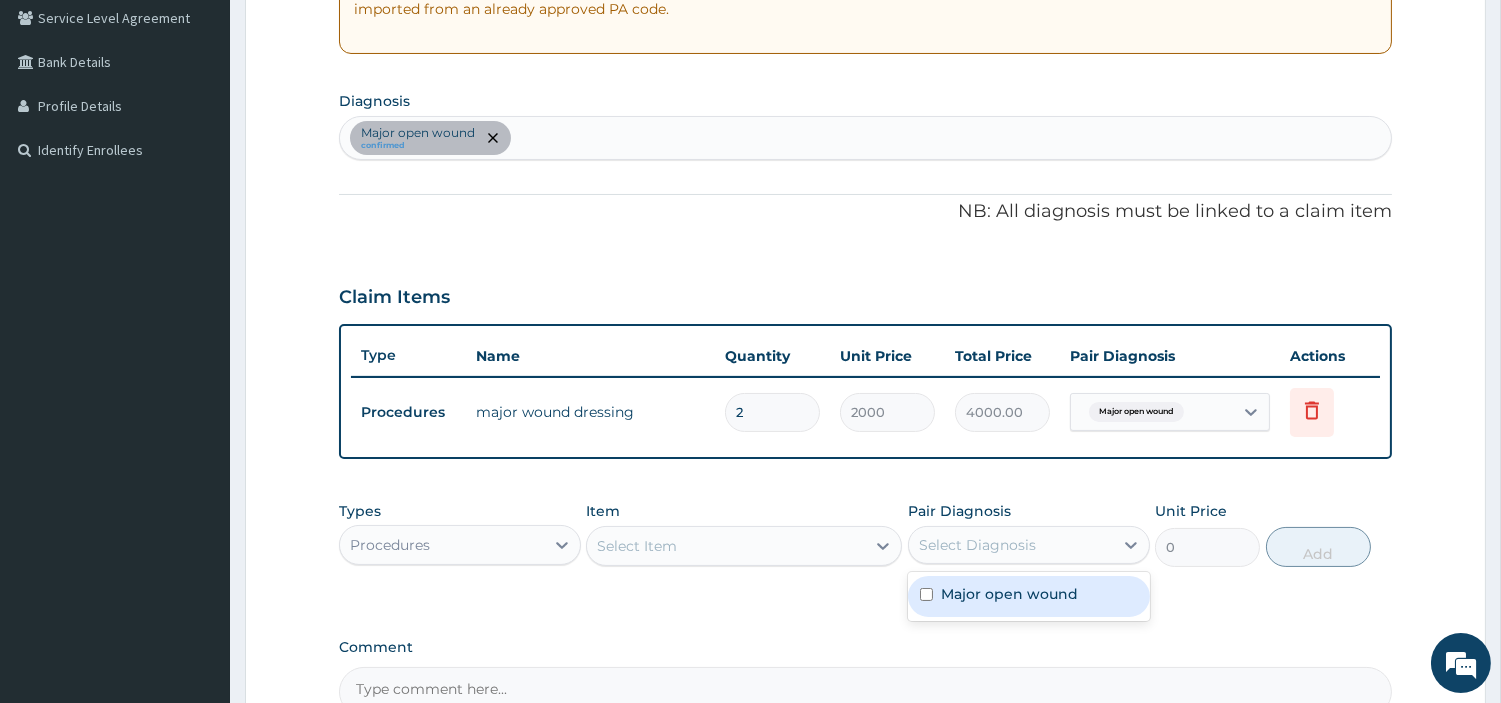 scroll, scrollTop: 308, scrollLeft: 0, axis: vertical 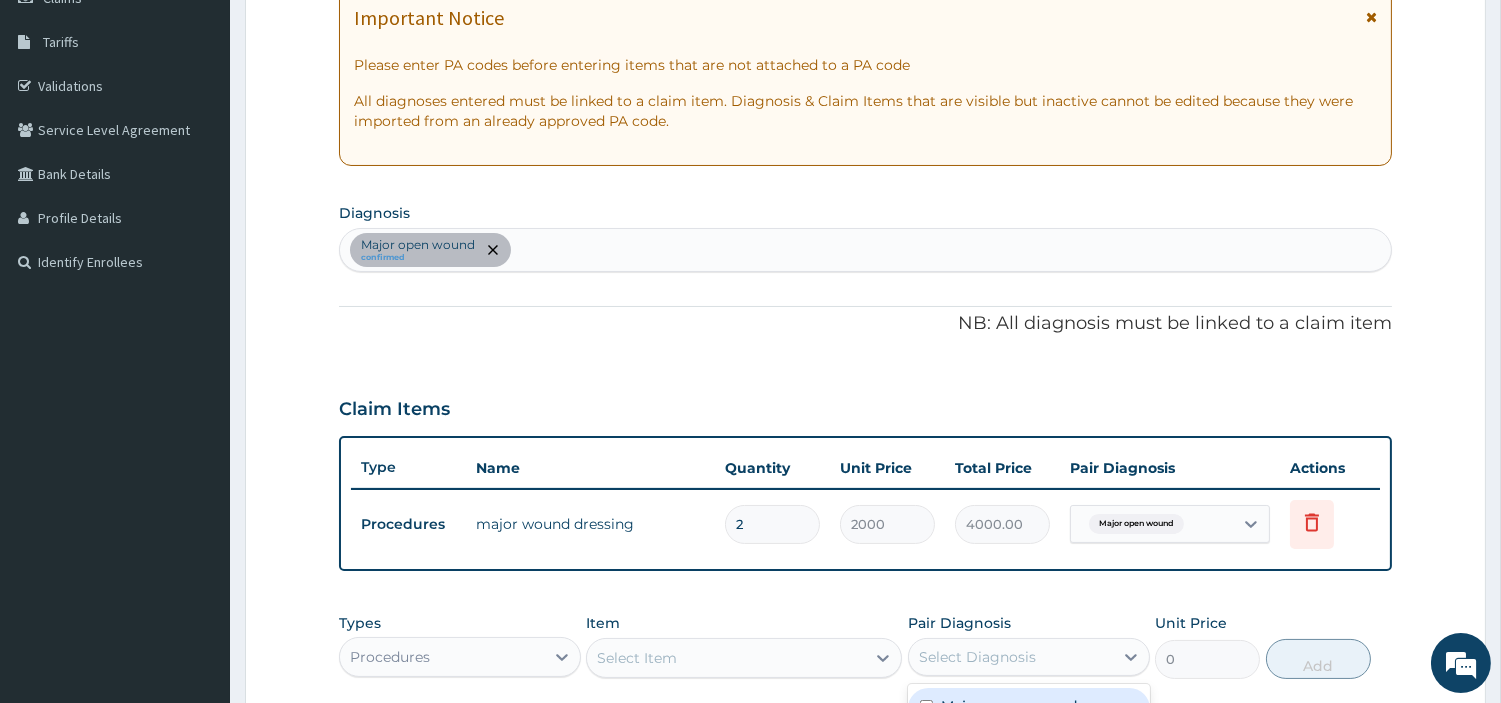click on "Major open wound confirmed" at bounding box center [865, 250] 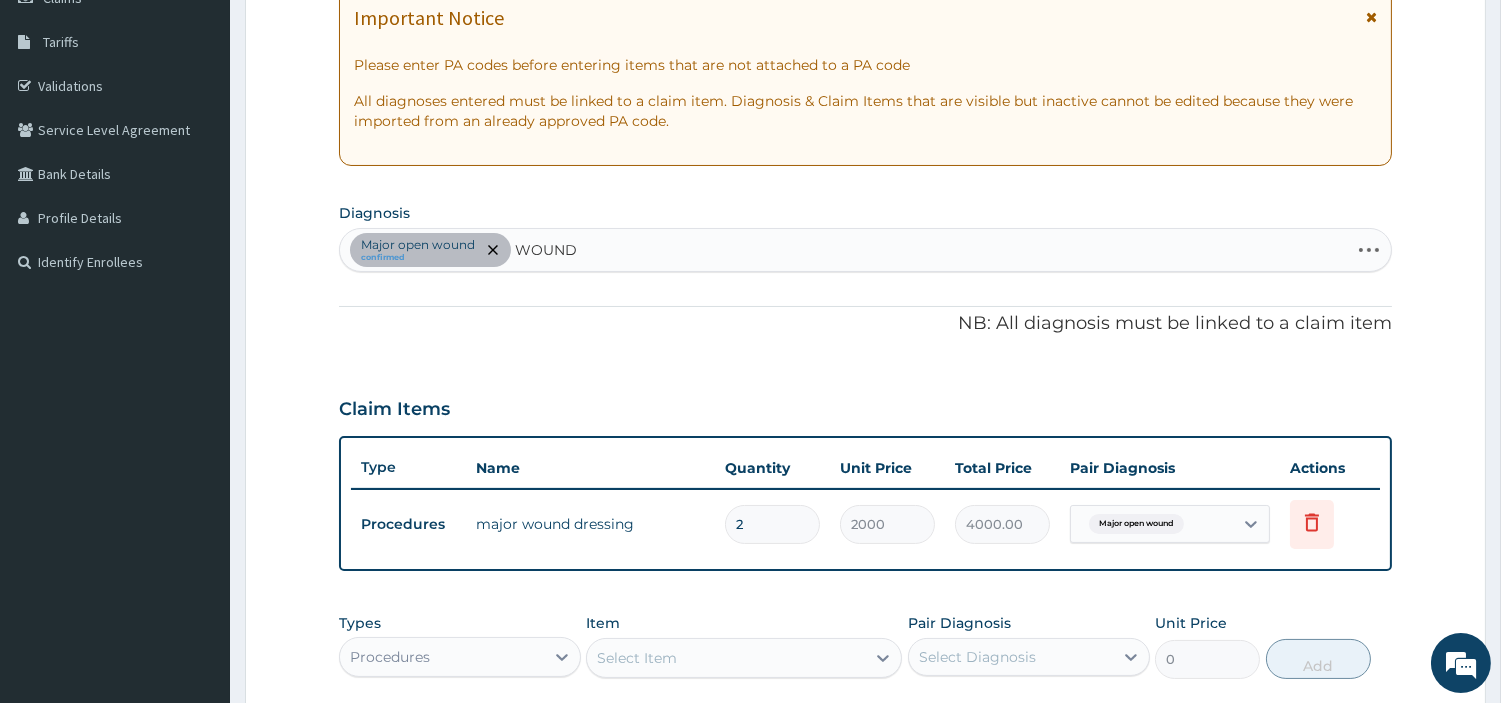 type on "WOUND" 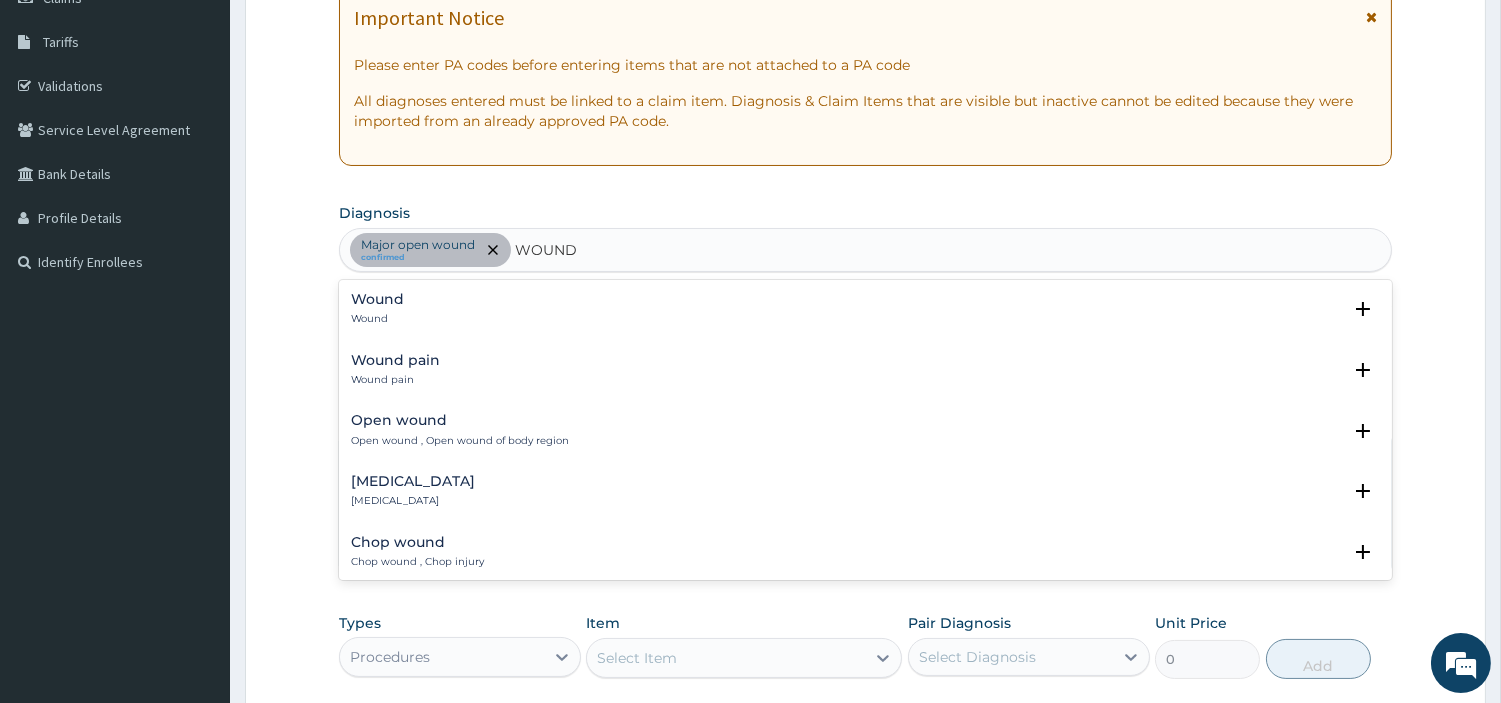click on "Wound Wound" at bounding box center [865, 309] 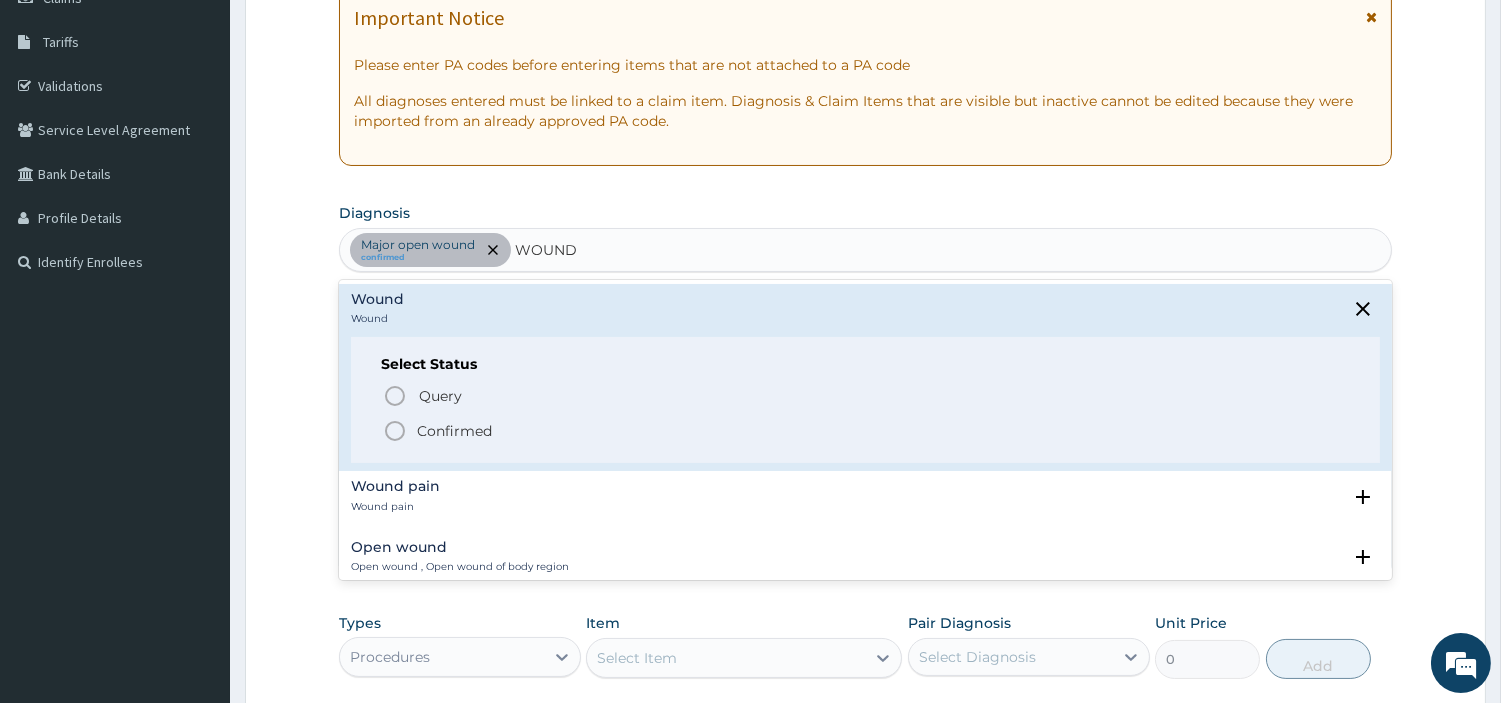 click on "Confirmed" at bounding box center [866, 431] 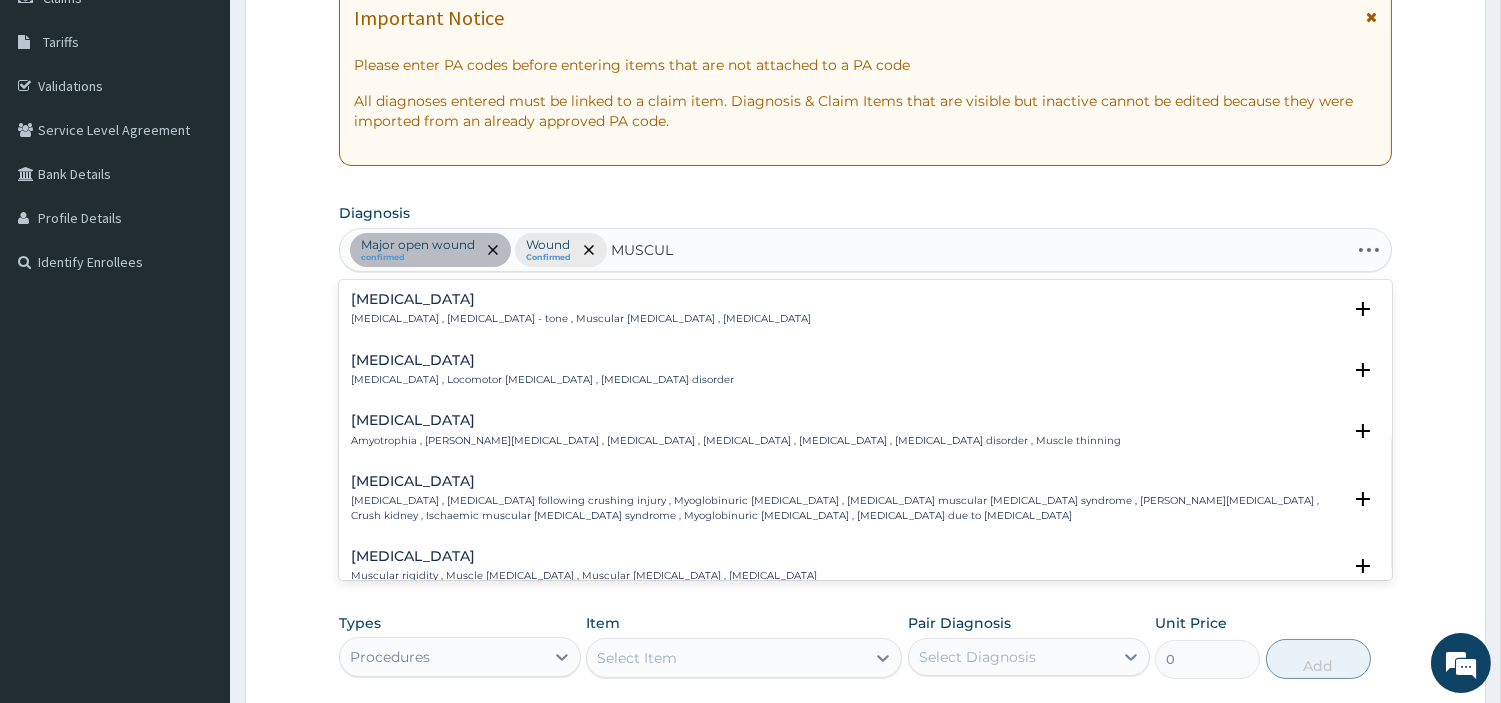 type on "MUSCULO" 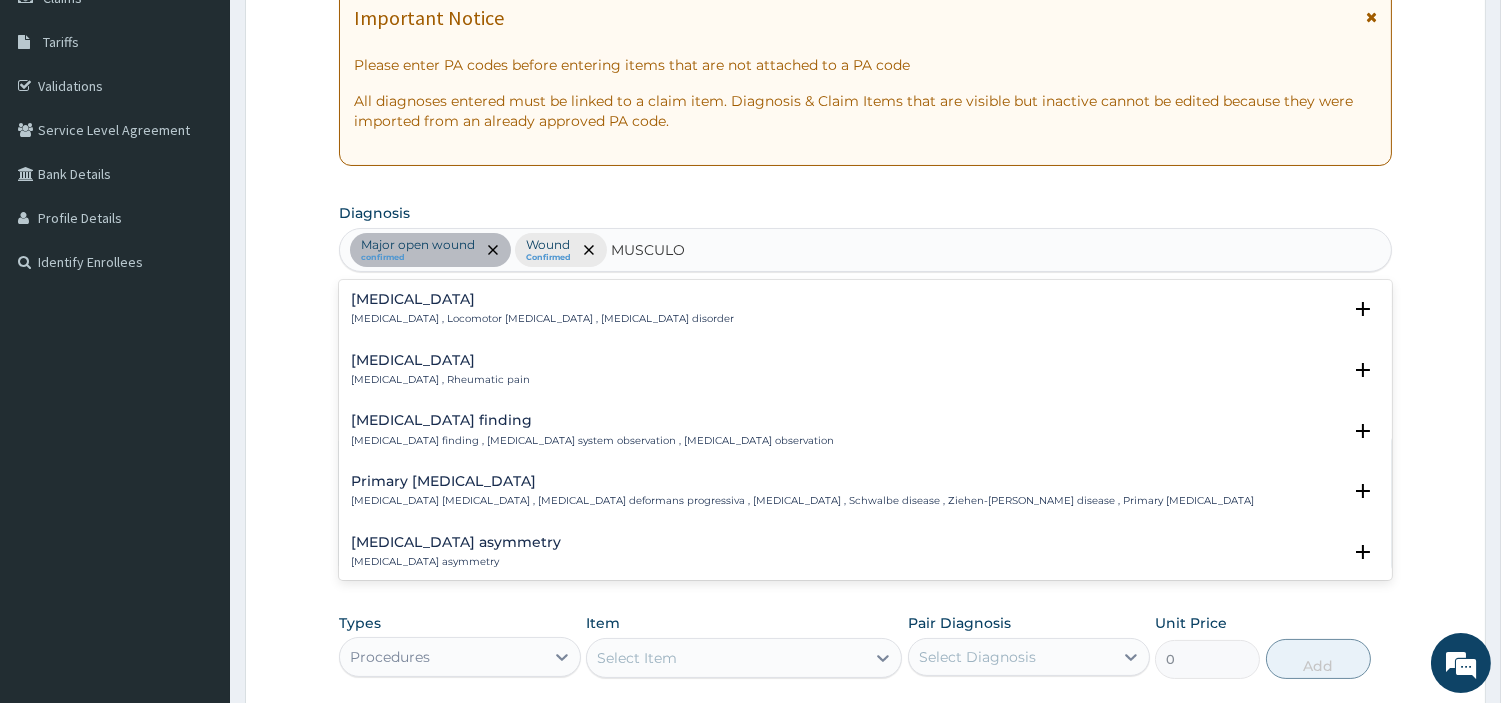 click on "Musculoskeletal pain , Rheumatic pain" at bounding box center (440, 380) 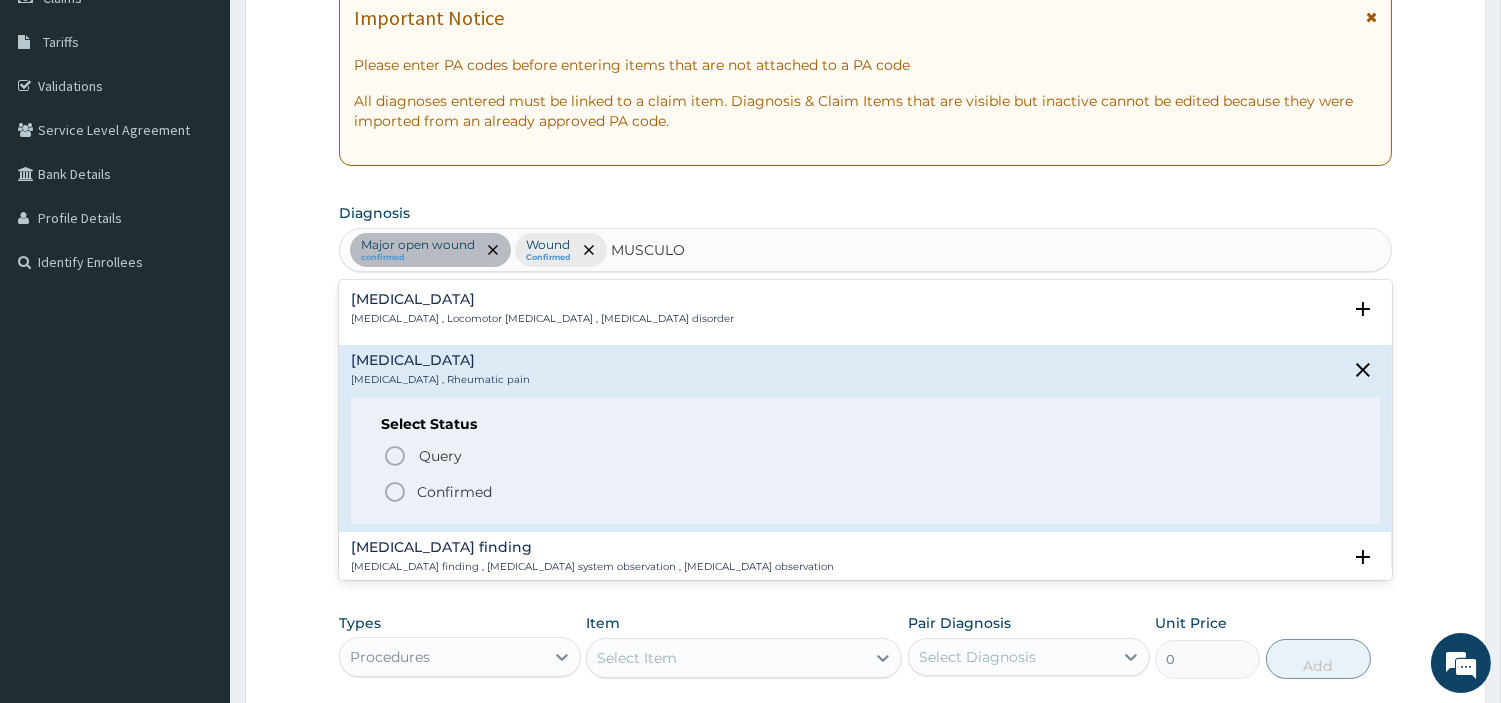 click on "Confirmed" at bounding box center (454, 492) 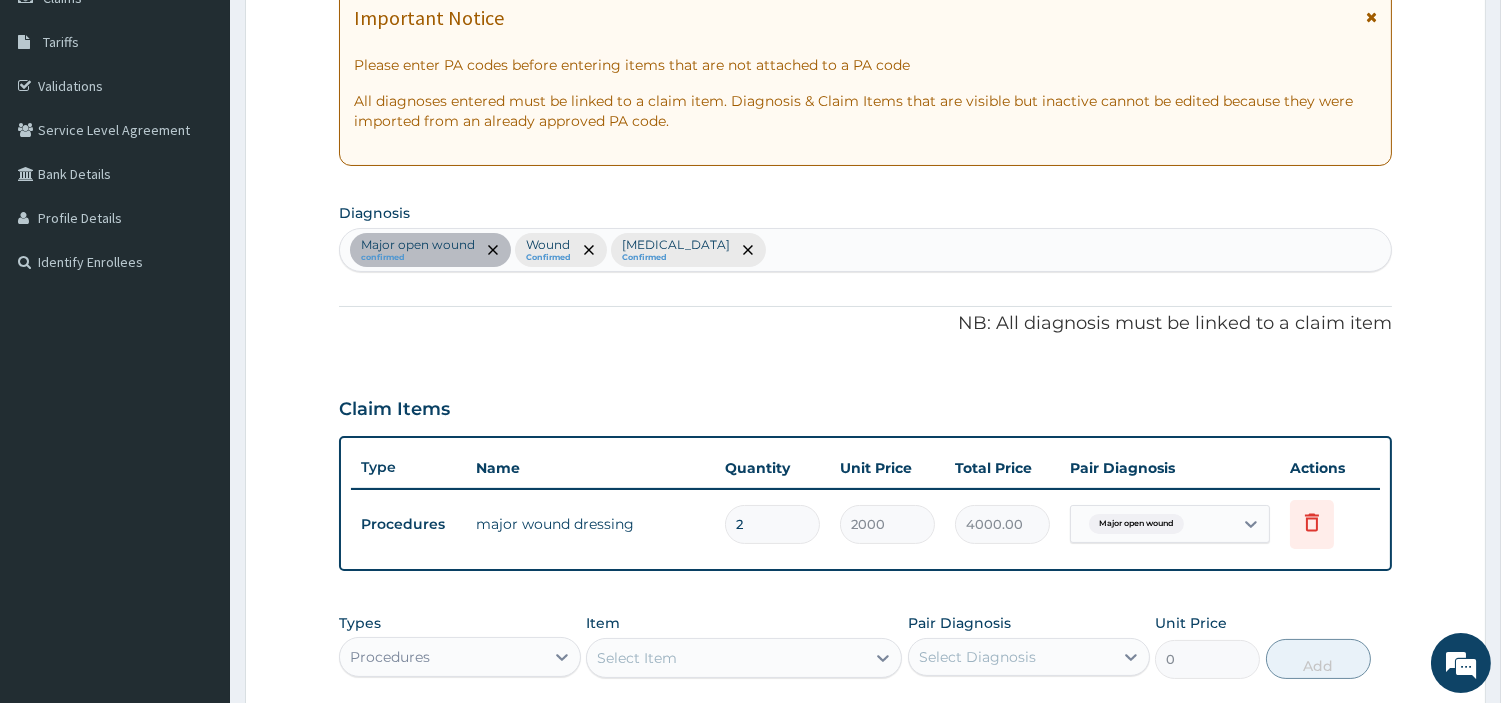 scroll, scrollTop: 642, scrollLeft: 0, axis: vertical 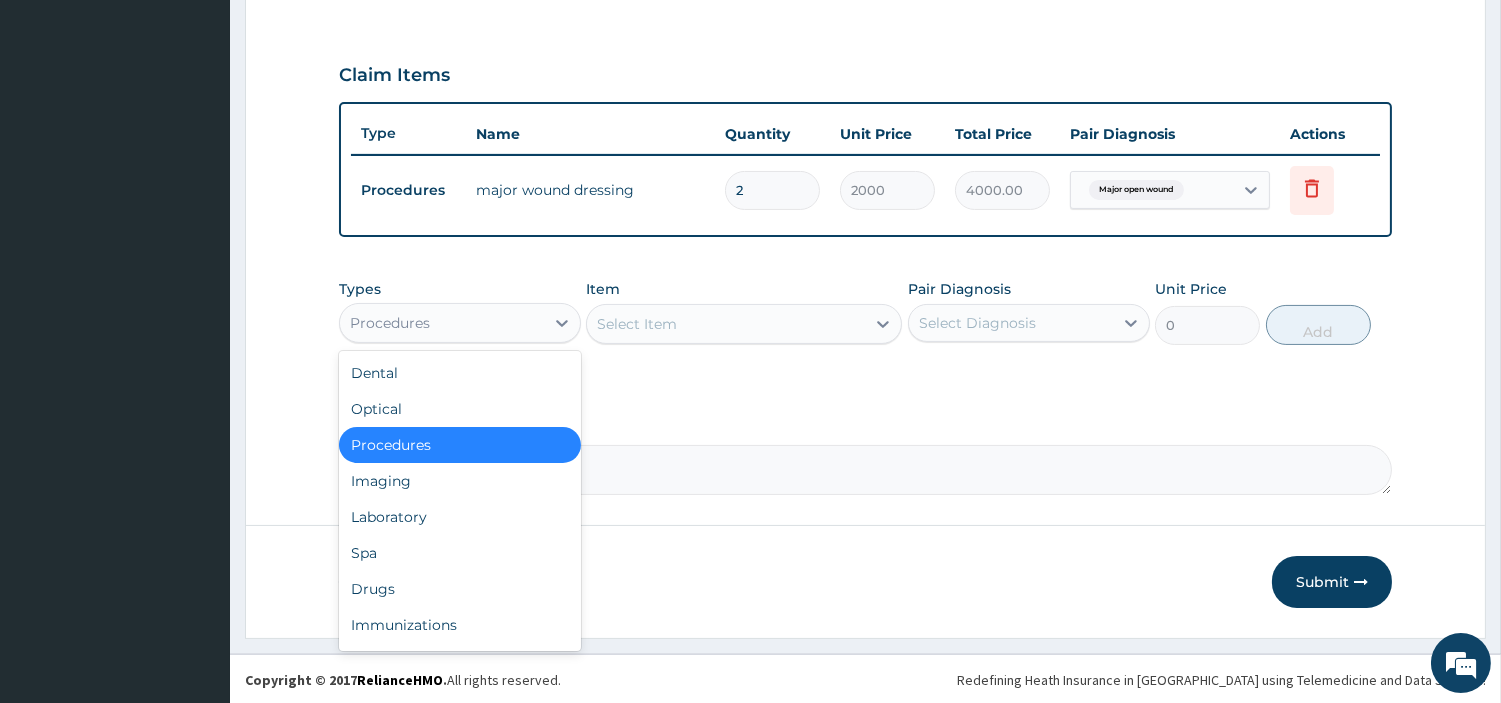 click on "Procedures" at bounding box center [442, 323] 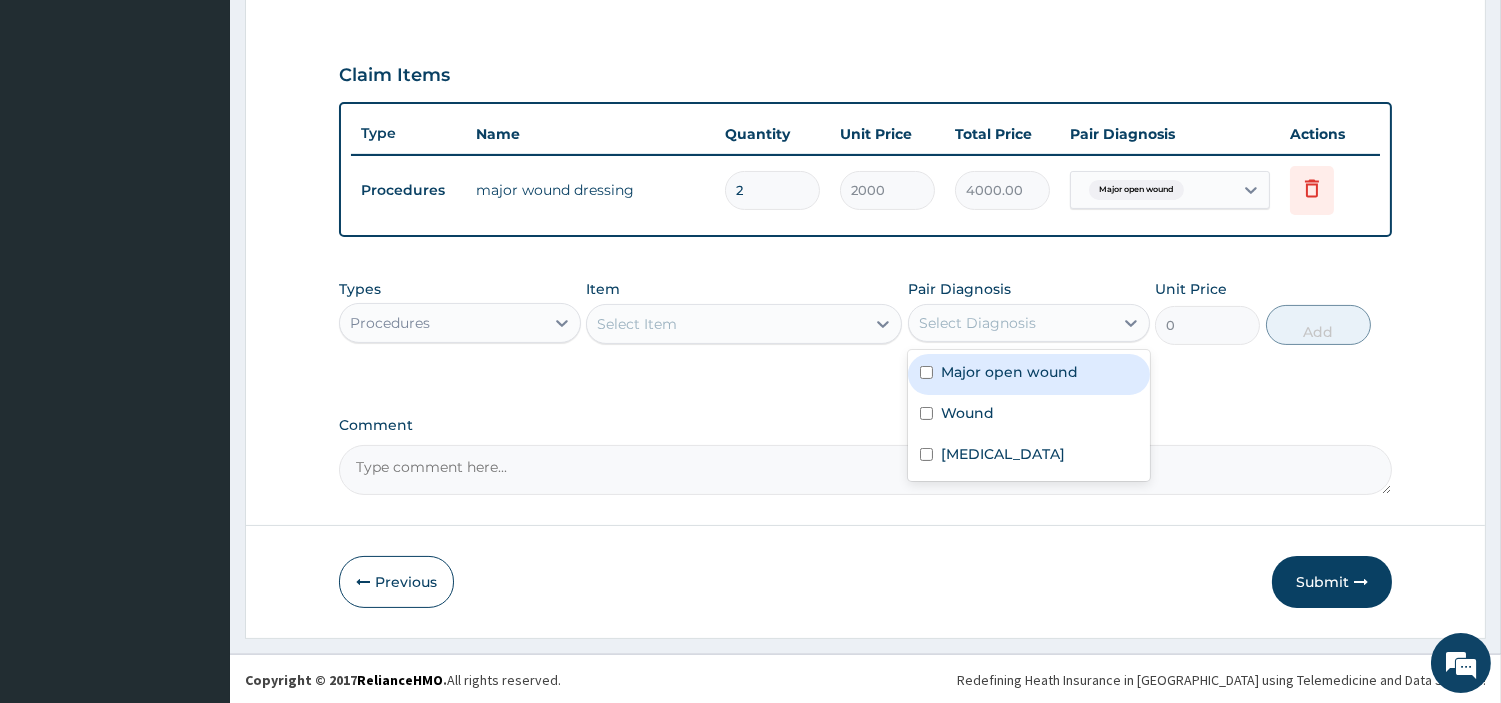 click on "Select Diagnosis" at bounding box center [977, 323] 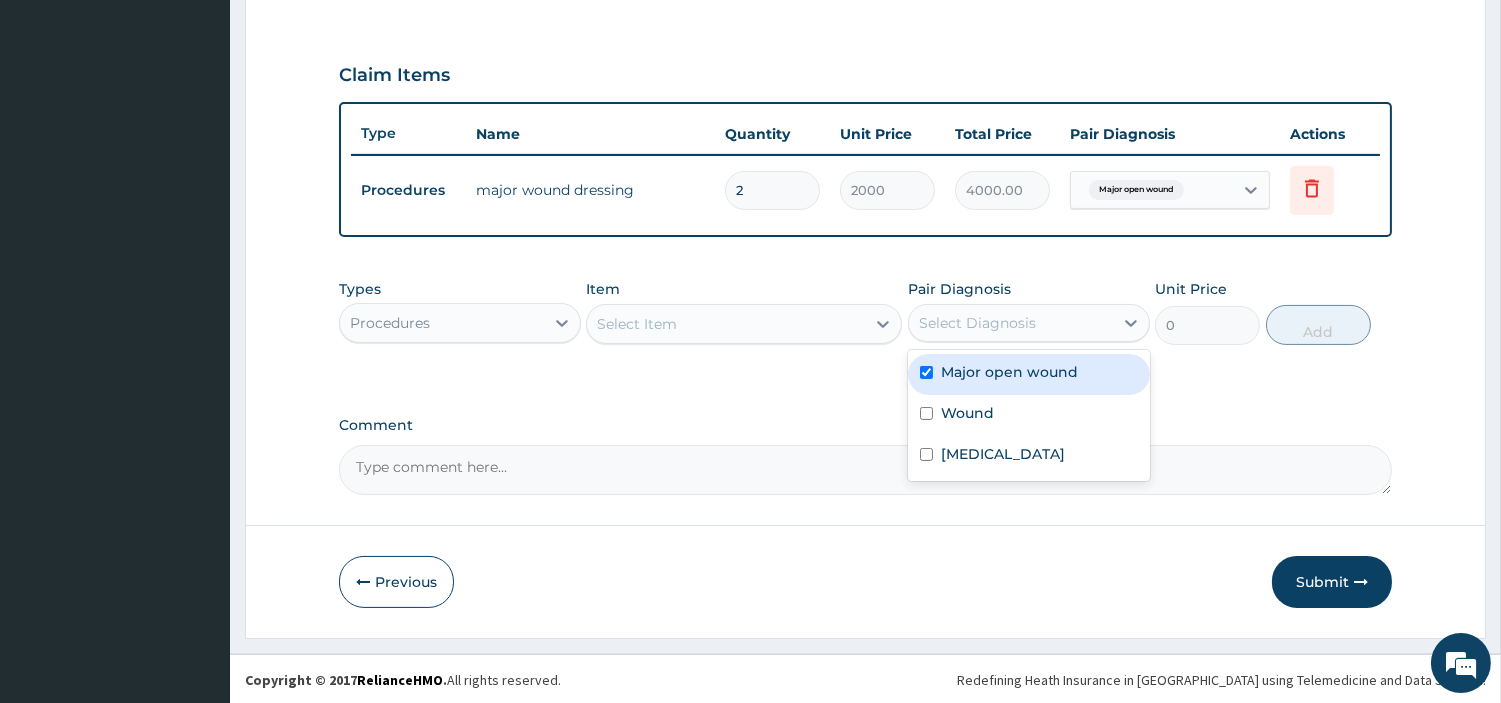 checkbox on "true" 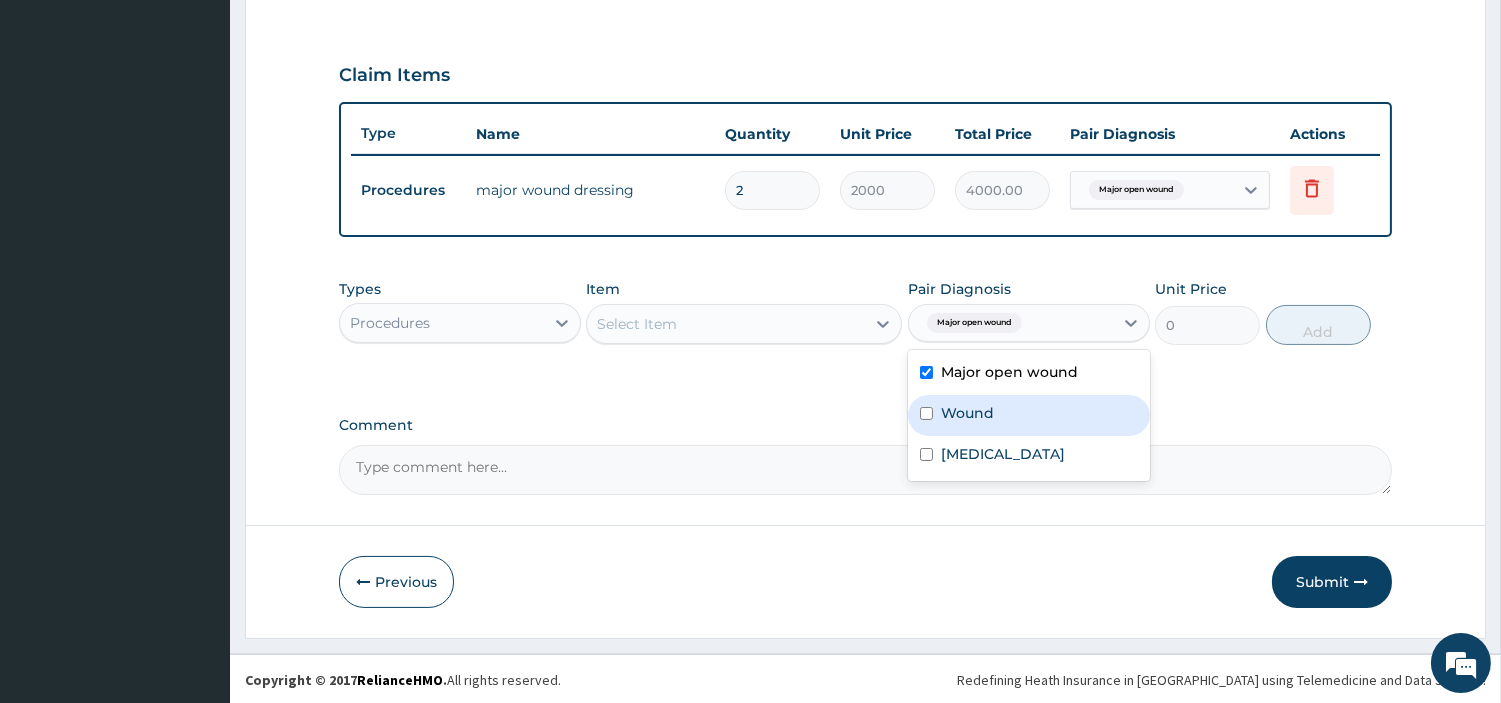 click on "Wound" at bounding box center (1029, 415) 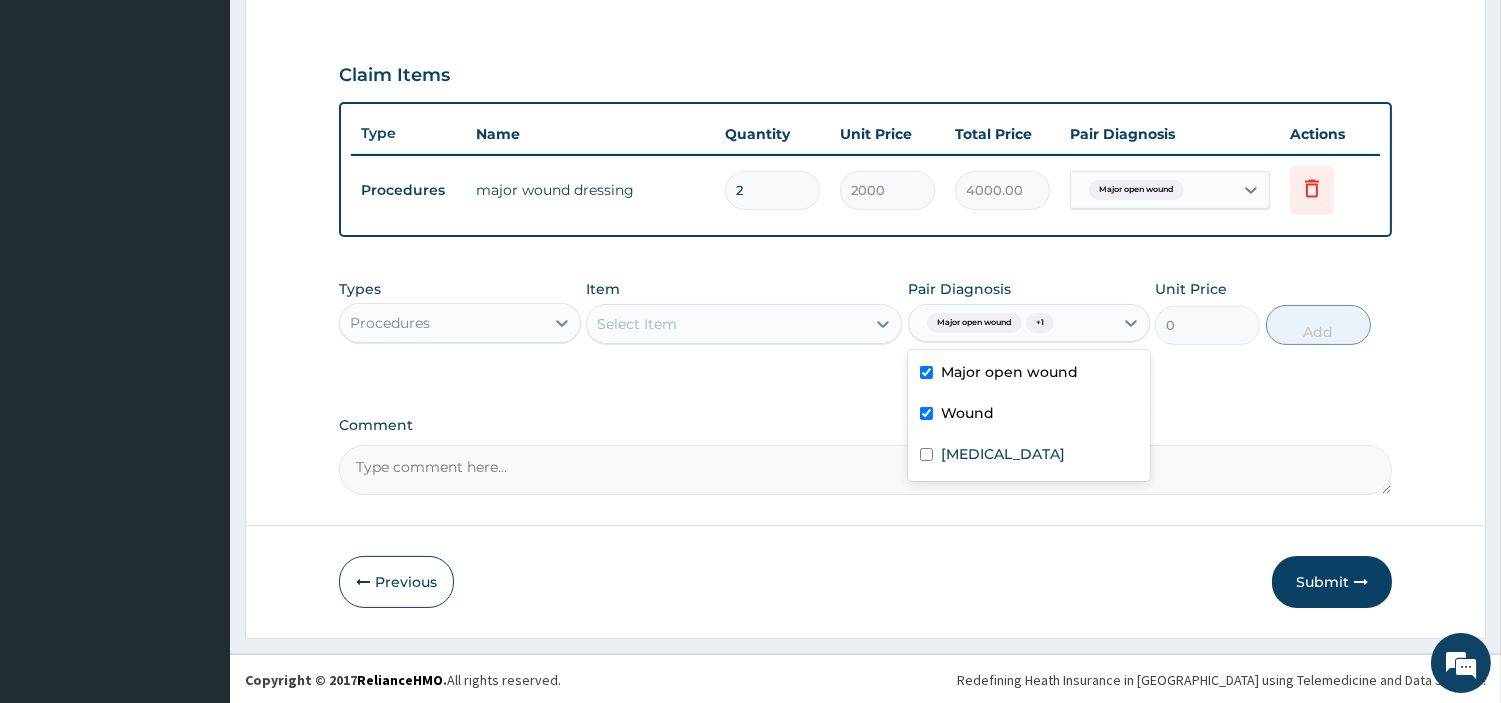 checkbox on "true" 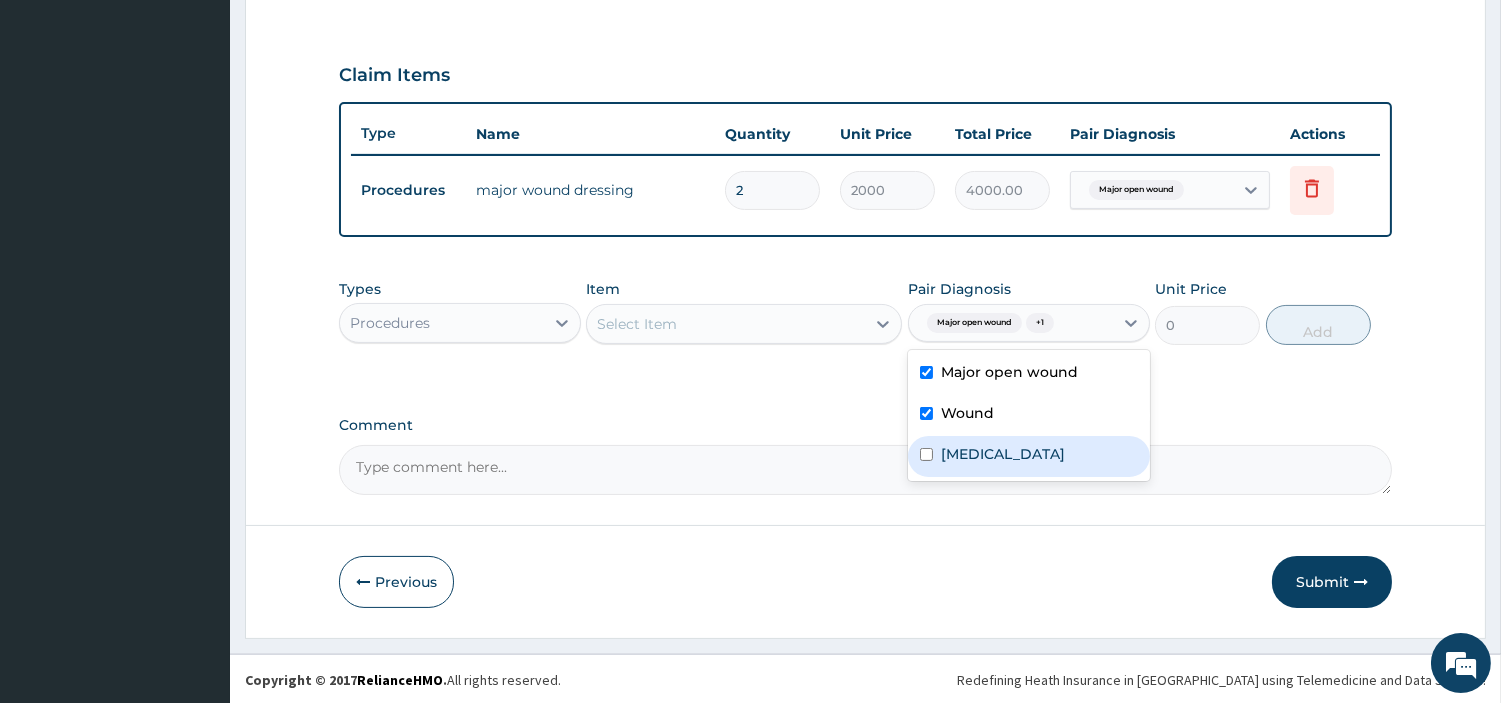drag, startPoint x: 951, startPoint y: 454, endPoint x: 852, endPoint y: 447, distance: 99.24717 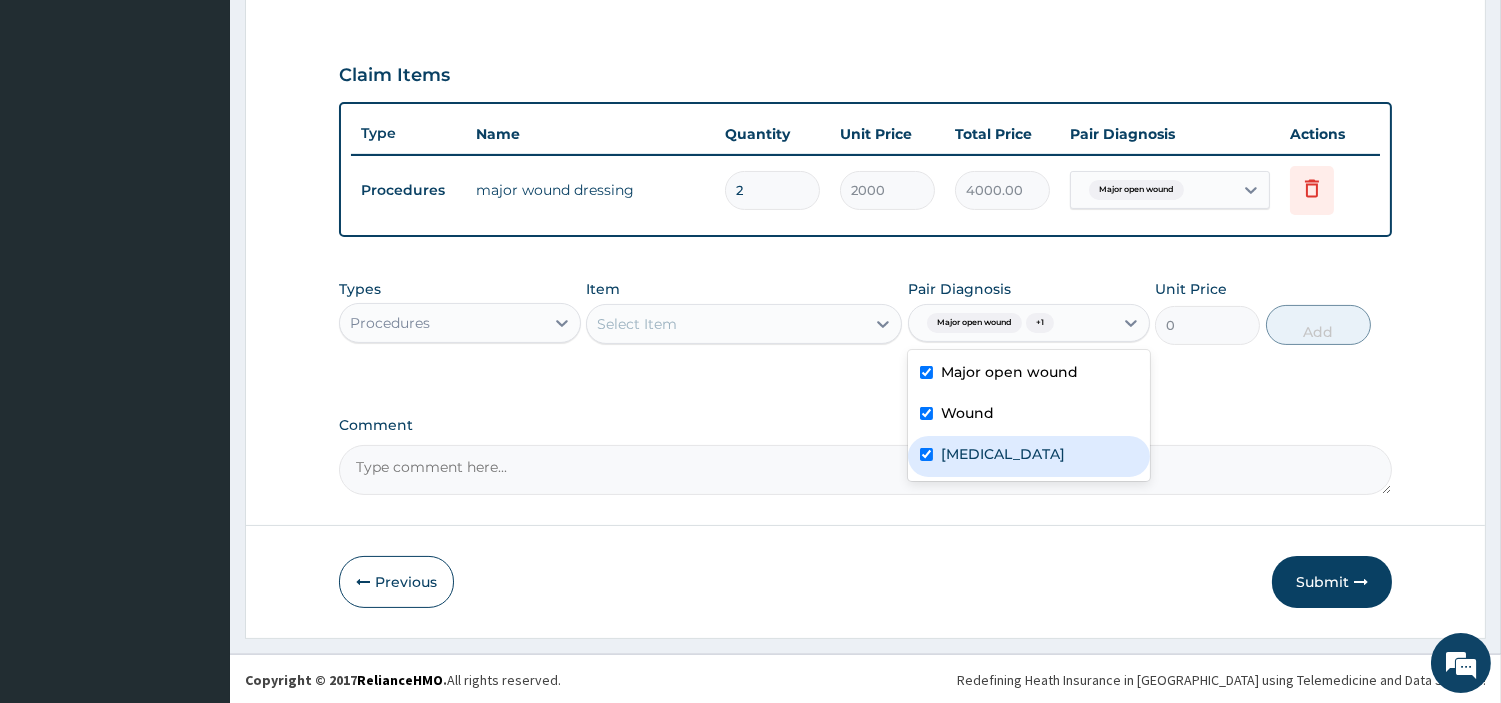 checkbox on "true" 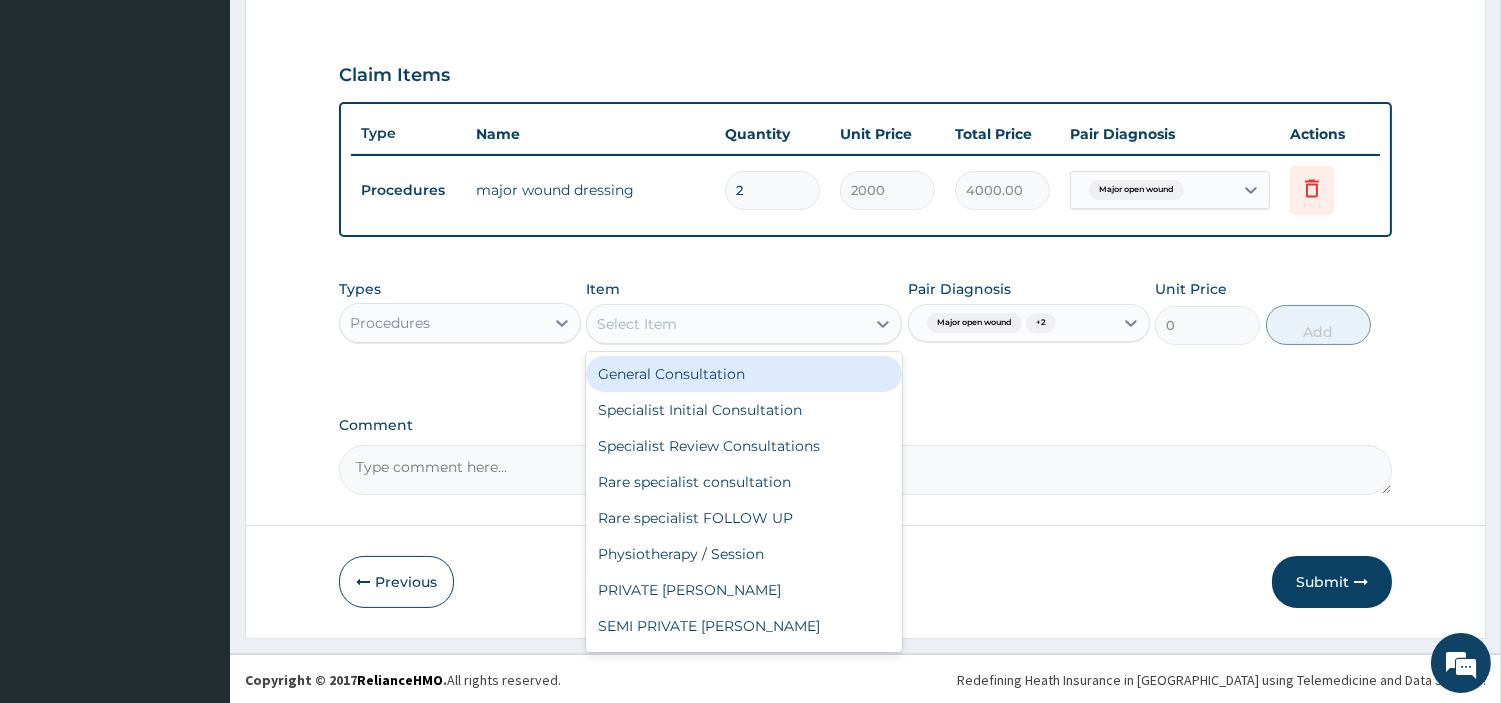 click on "Select Item" at bounding box center [726, 324] 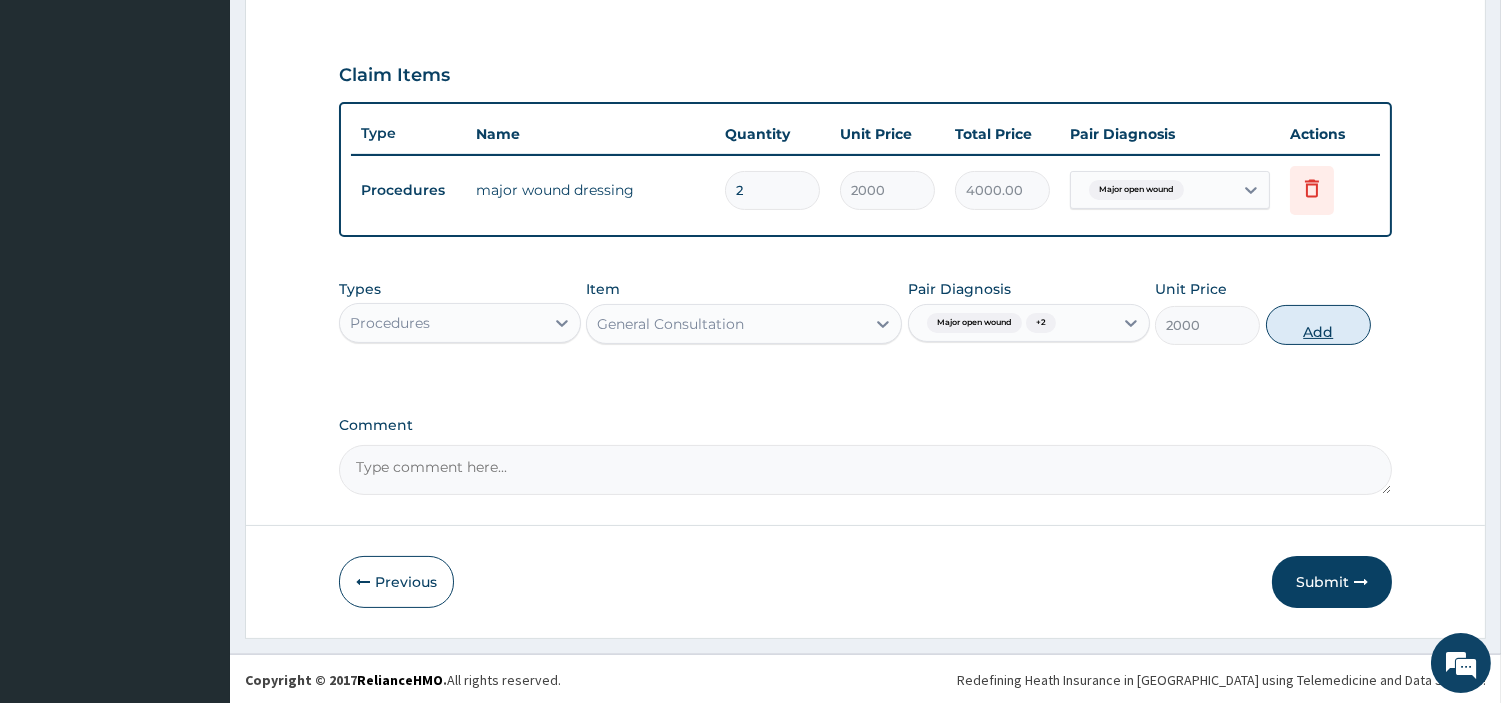 click on "Add" at bounding box center (1318, 325) 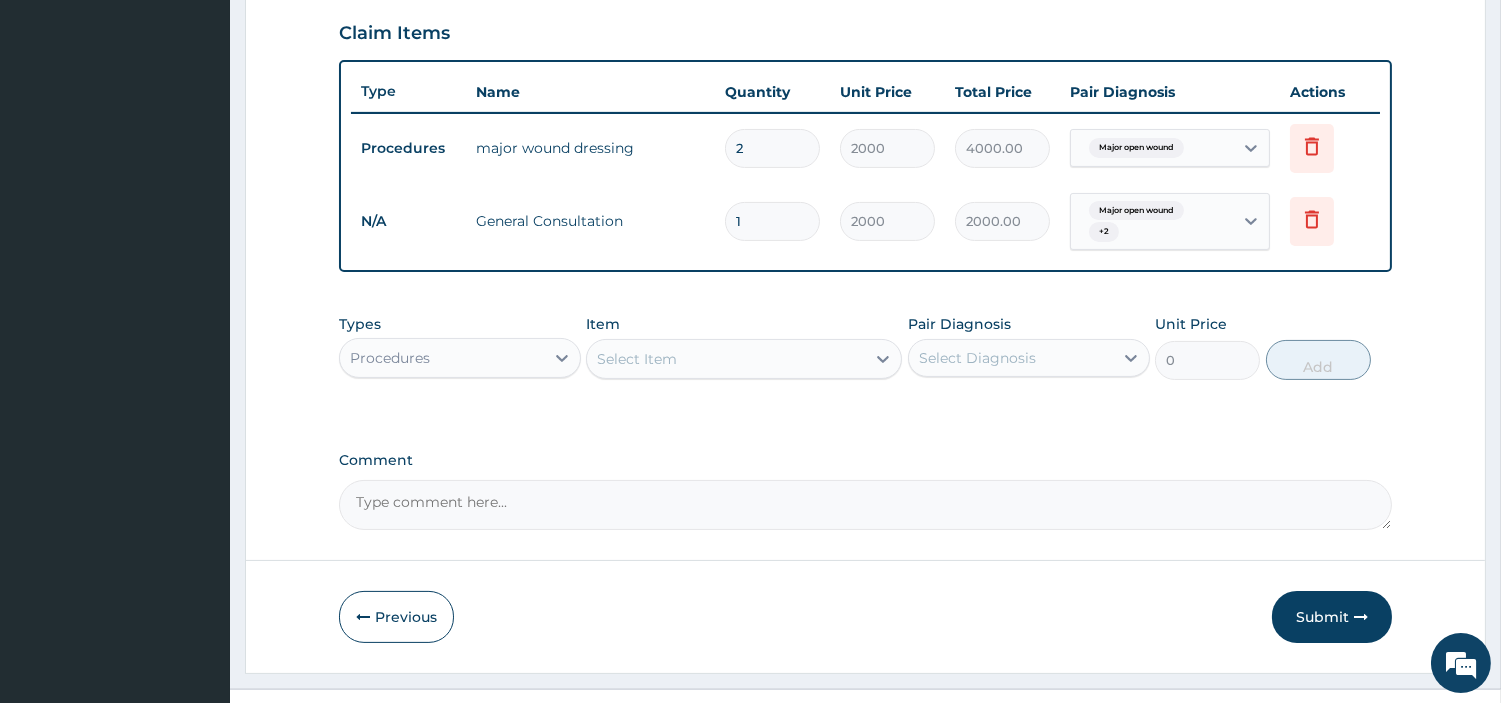 scroll, scrollTop: 720, scrollLeft: 0, axis: vertical 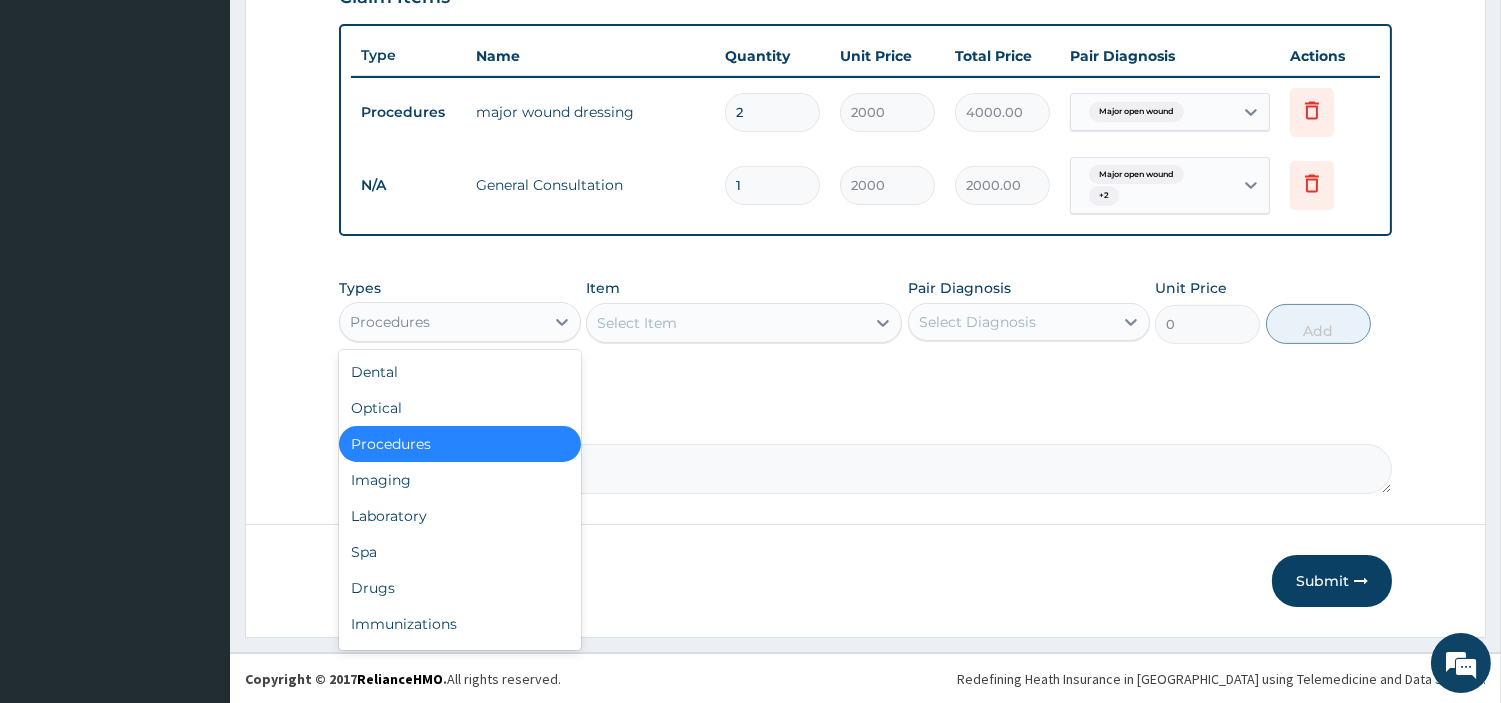 click on "Procedures" at bounding box center [442, 322] 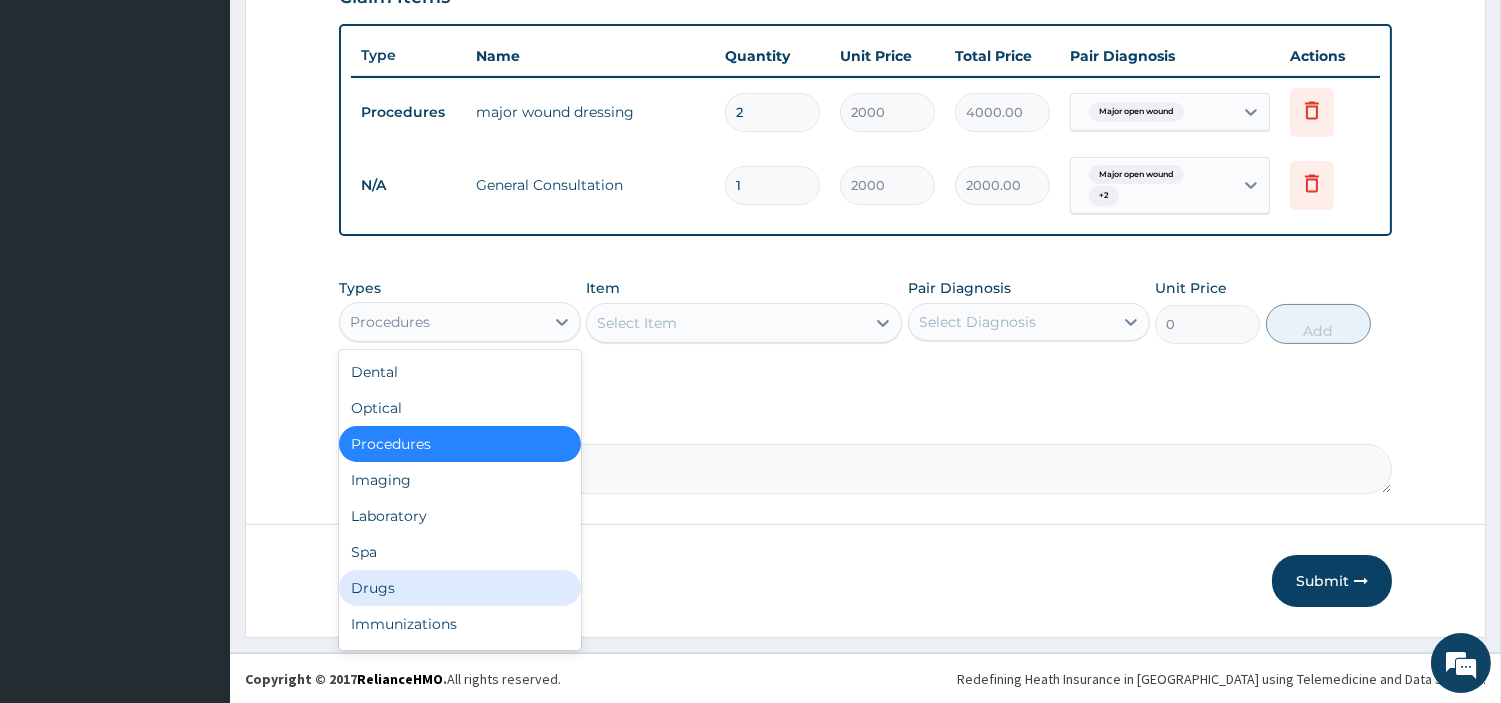 click on "Drugs" at bounding box center [460, 588] 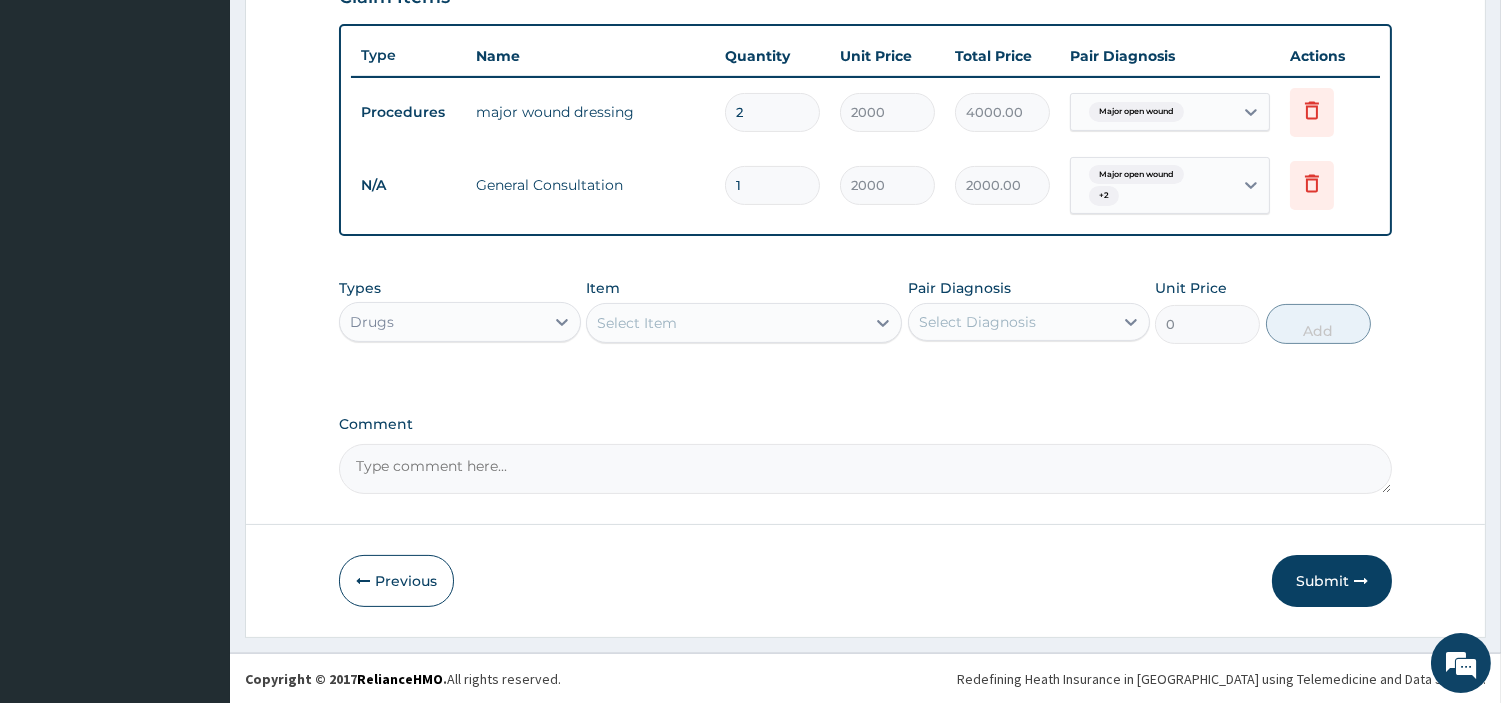 click on "Select Item" at bounding box center (726, 323) 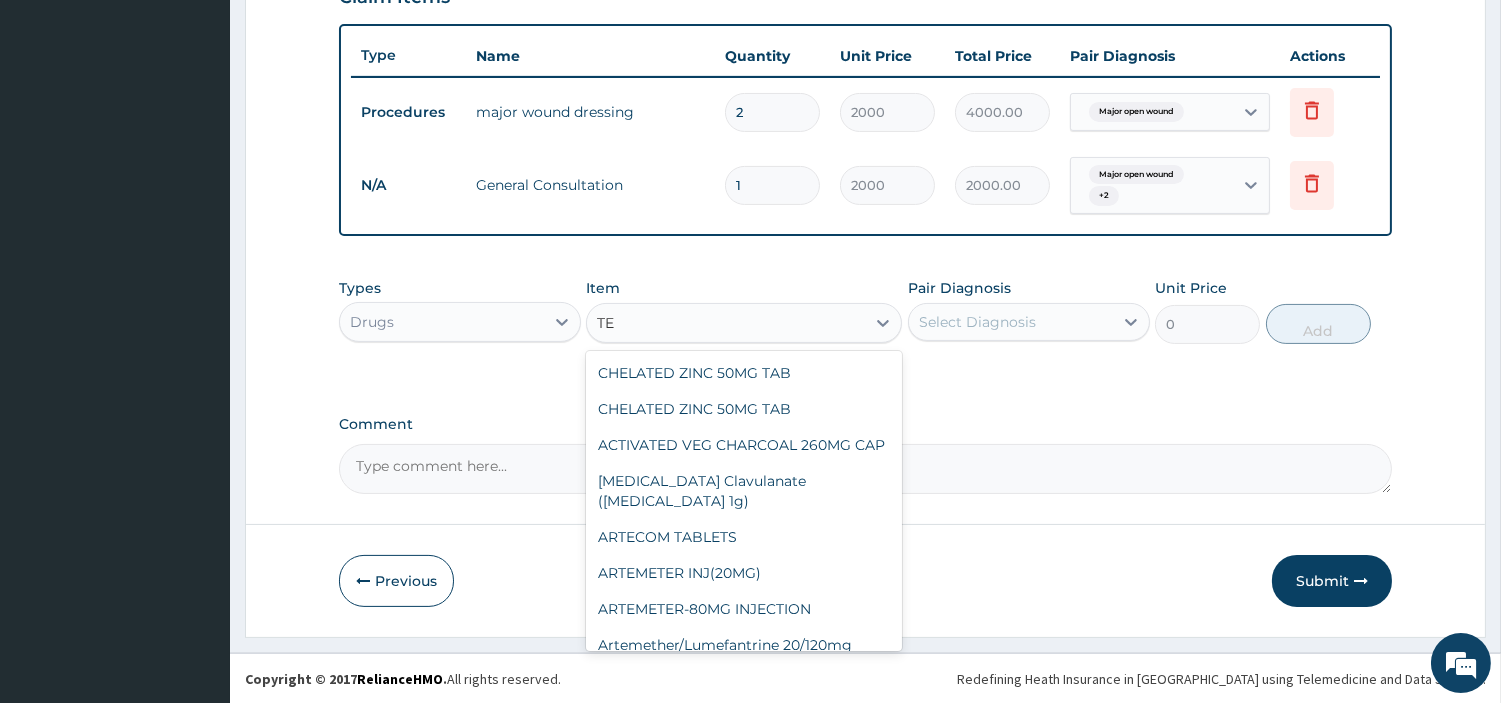 type on "TET" 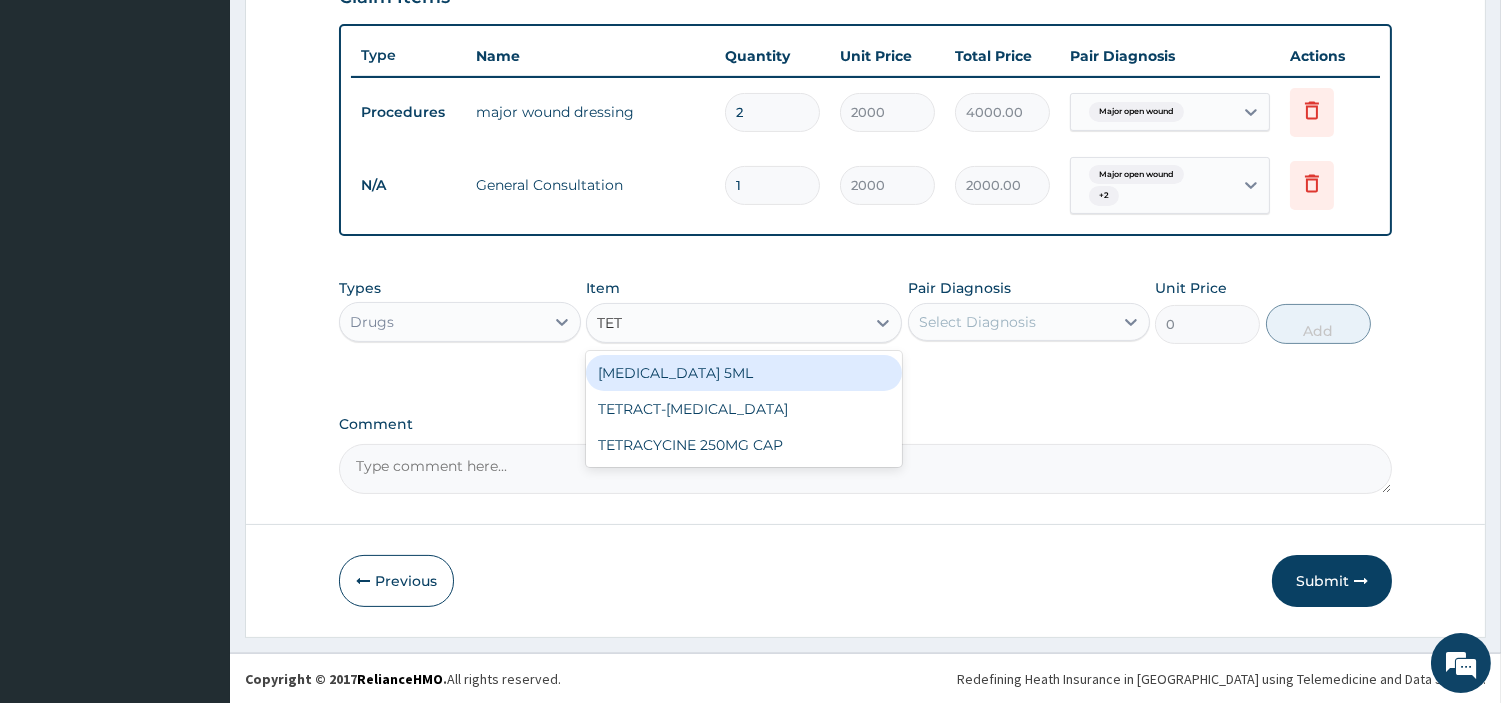 click on "[MEDICAL_DATA] 5ML" at bounding box center (744, 373) 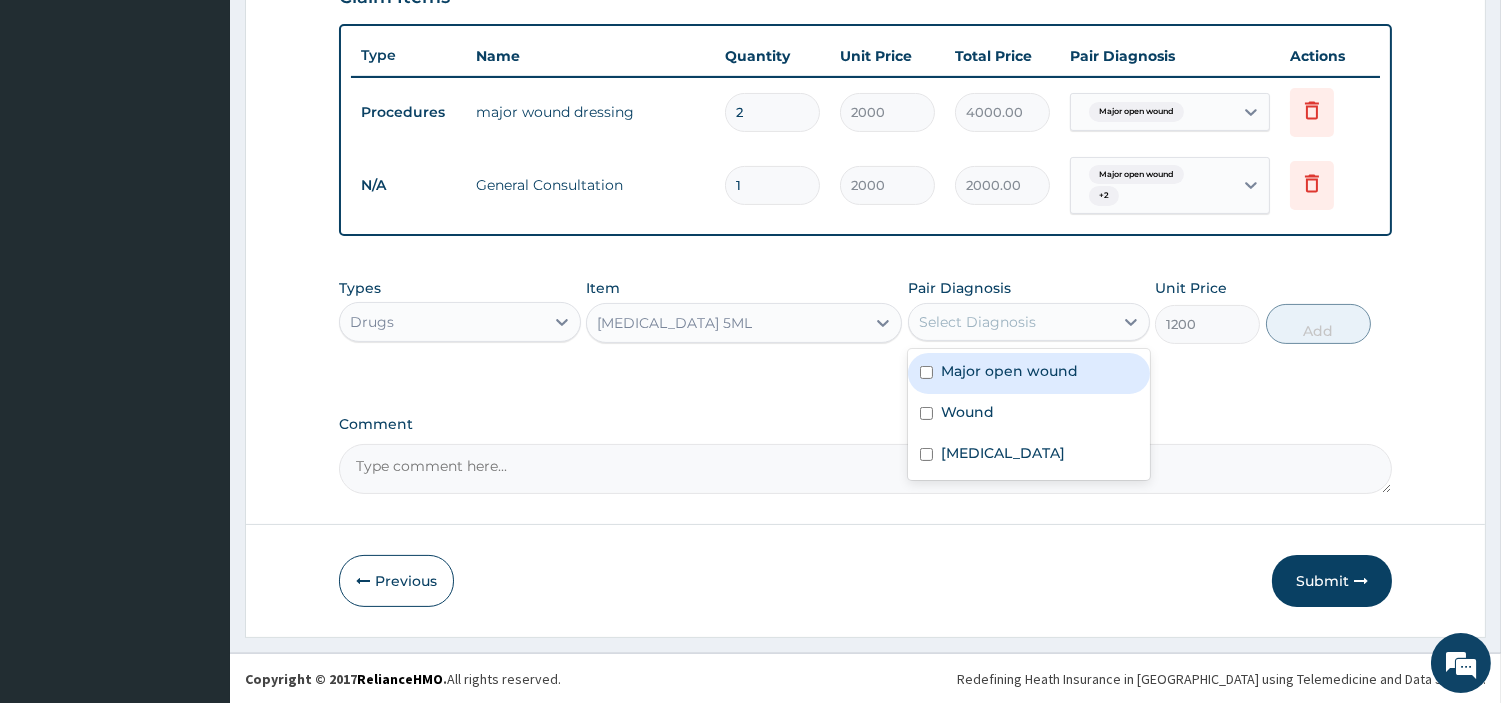 click on "Select Diagnosis" at bounding box center (977, 322) 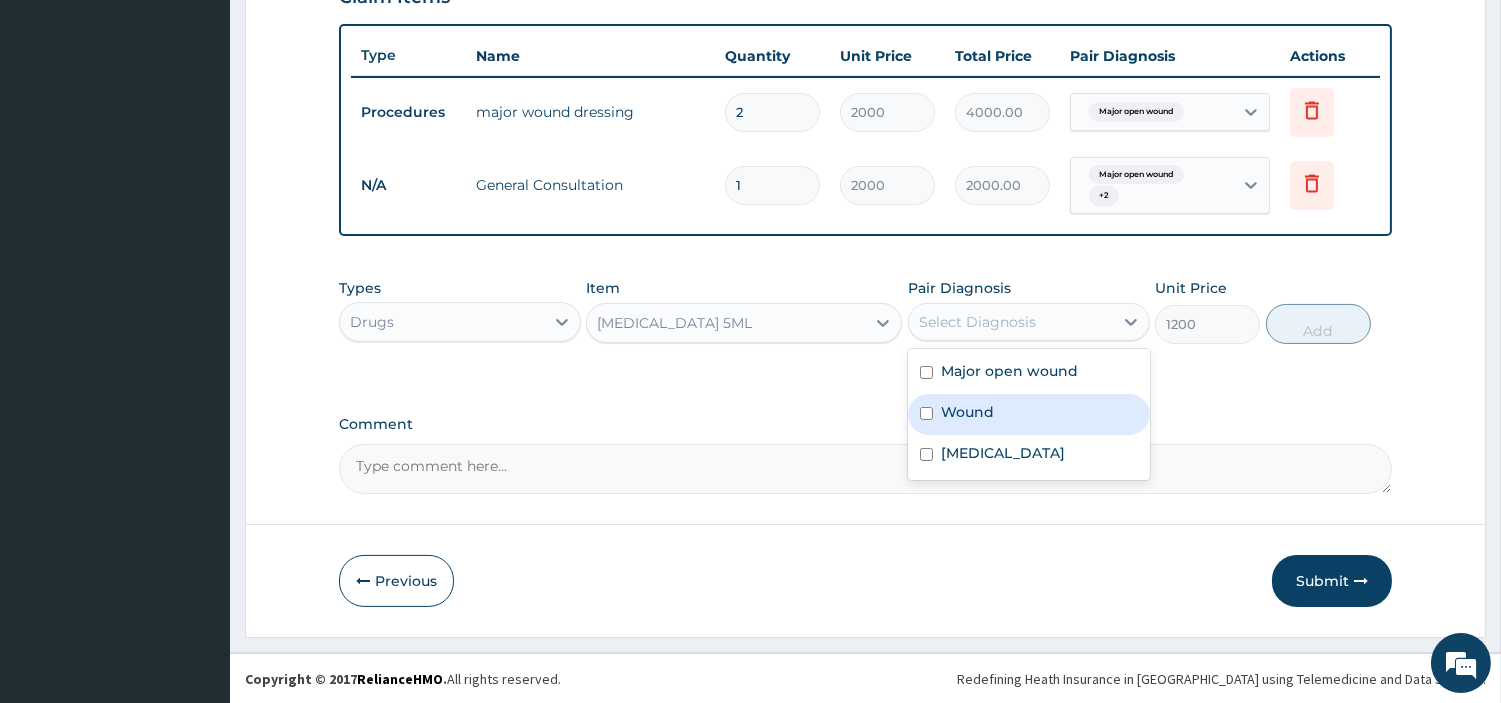 click on "Wound" at bounding box center [967, 412] 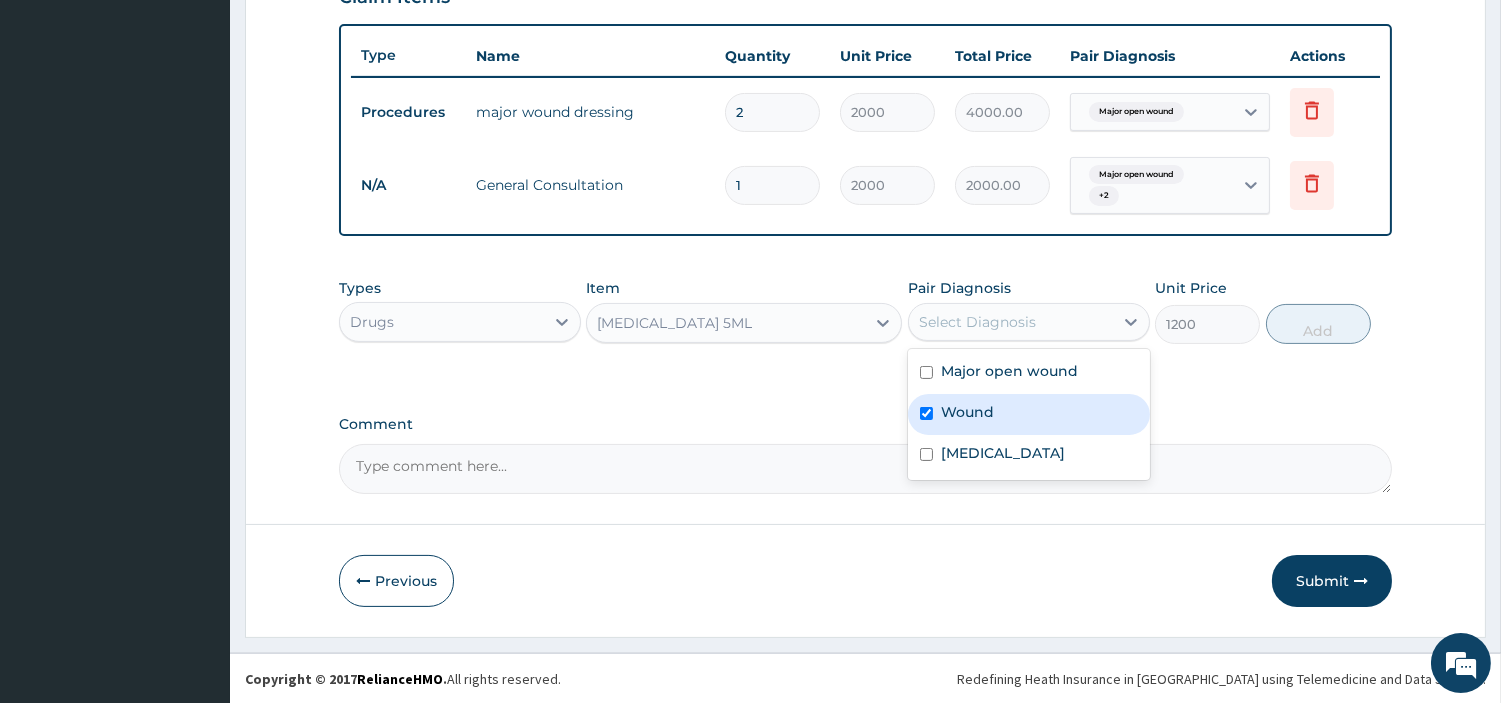 checkbox on "true" 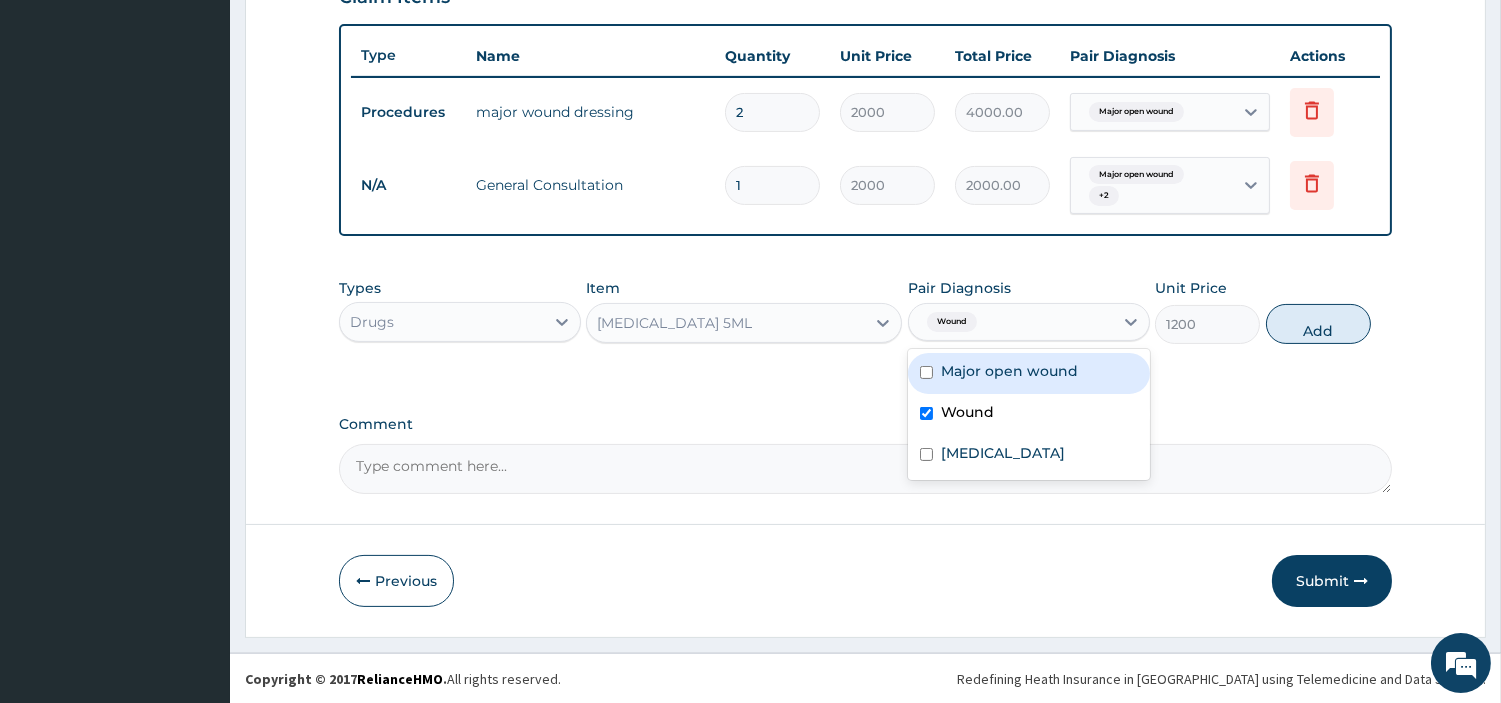 click on "Major open wound" at bounding box center [1009, 371] 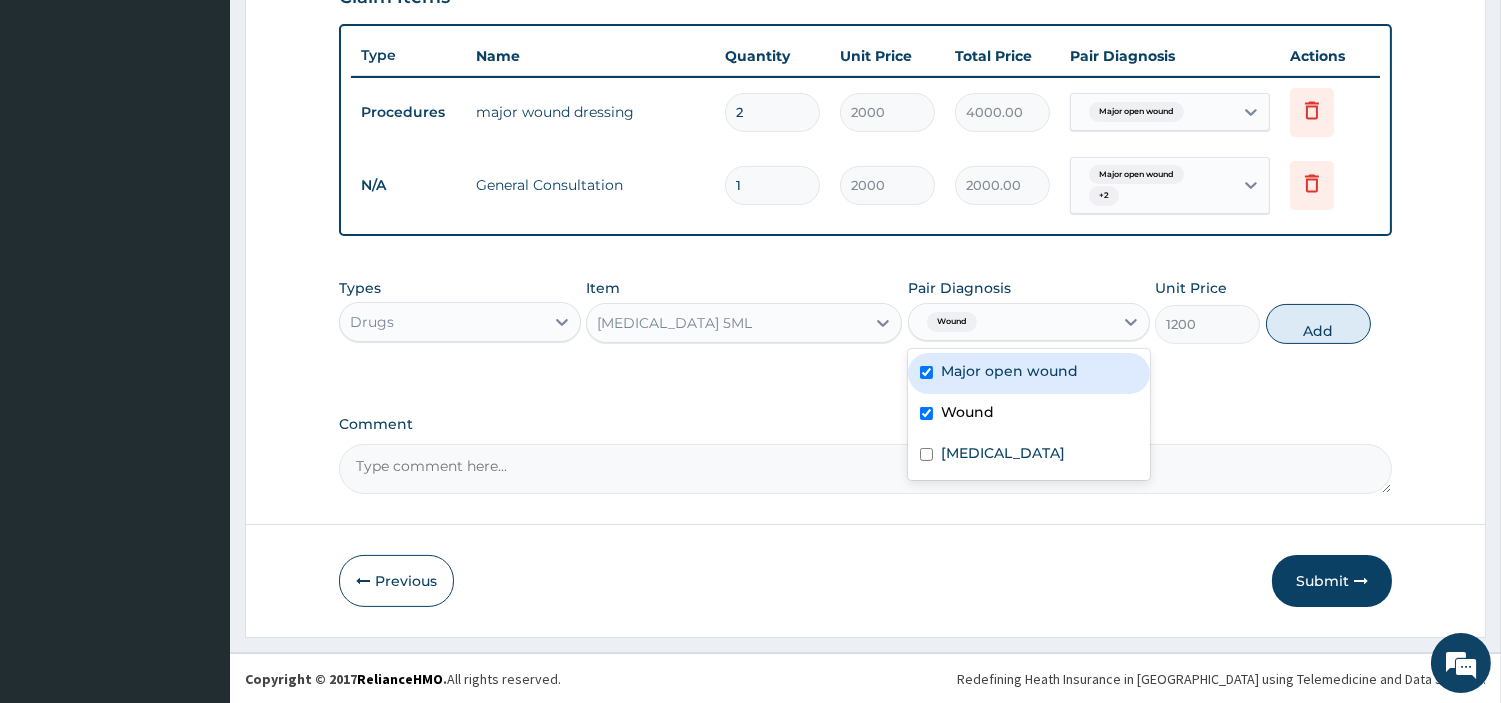 checkbox on "true" 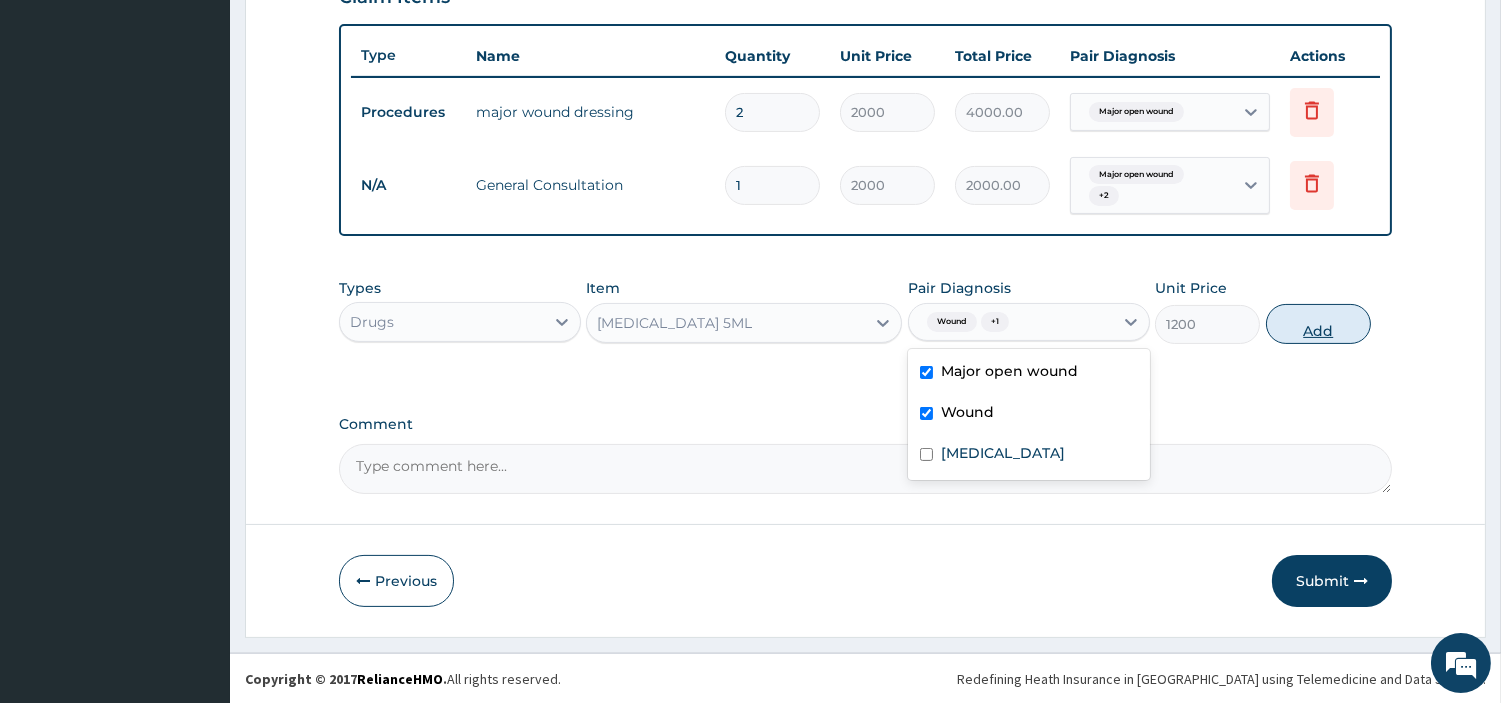 click on "Add" at bounding box center (1318, 324) 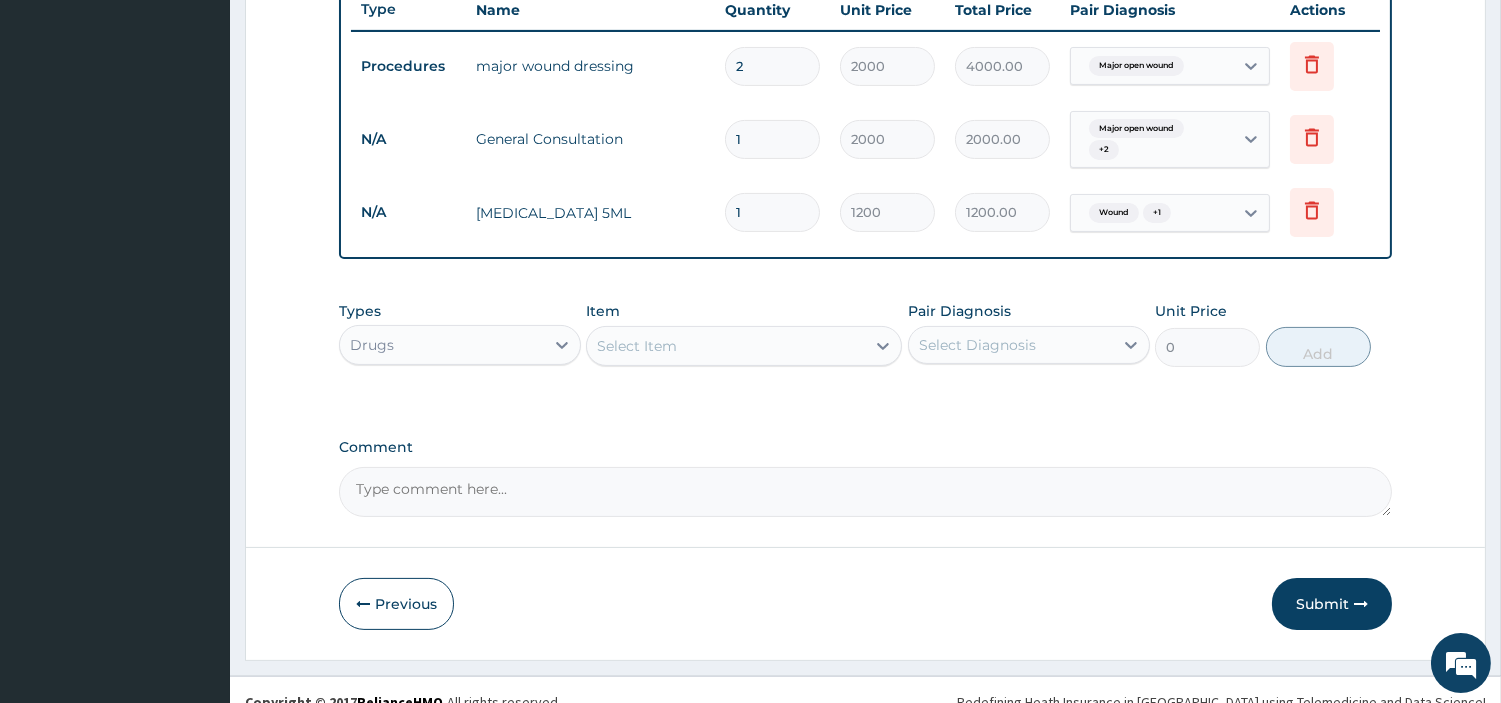 scroll, scrollTop: 788, scrollLeft: 0, axis: vertical 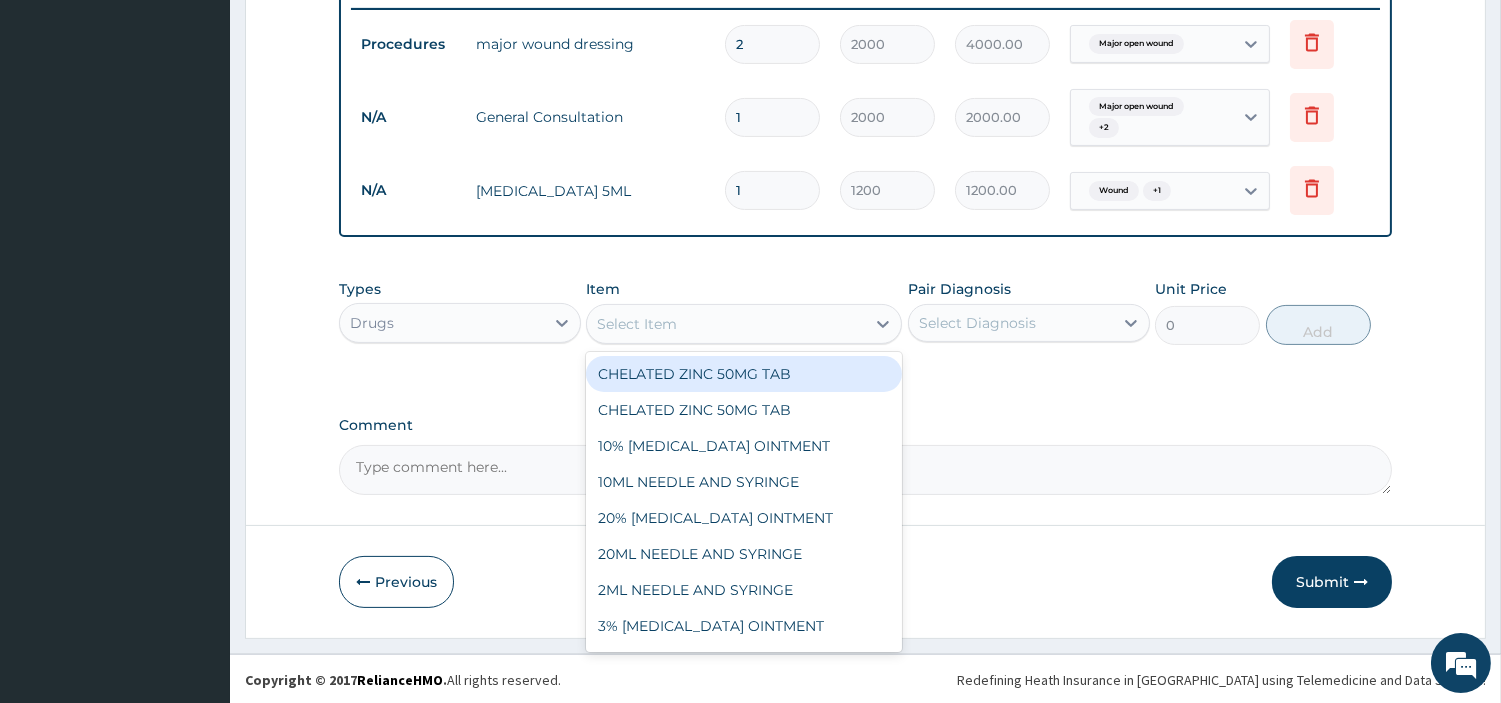click on "Select Item" at bounding box center [726, 324] 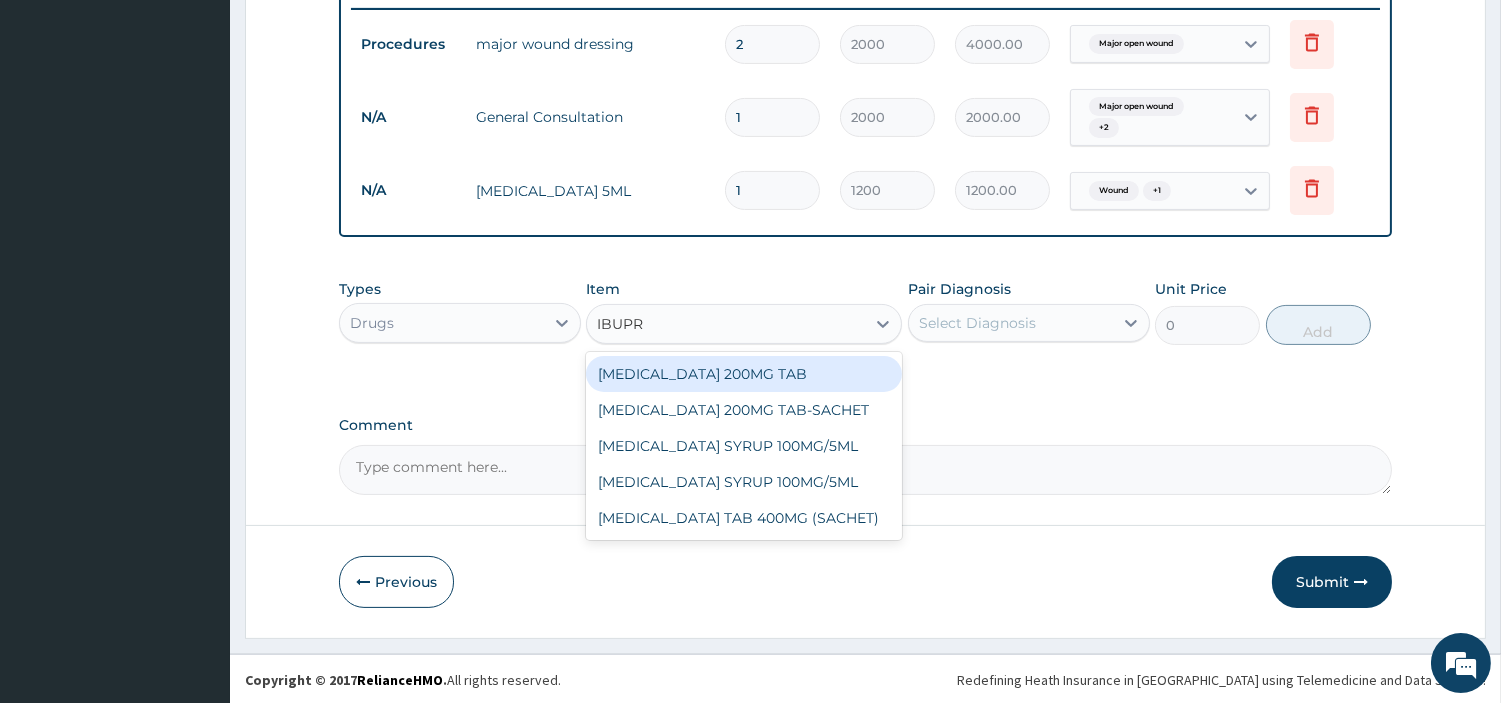 type on "IBUPRO" 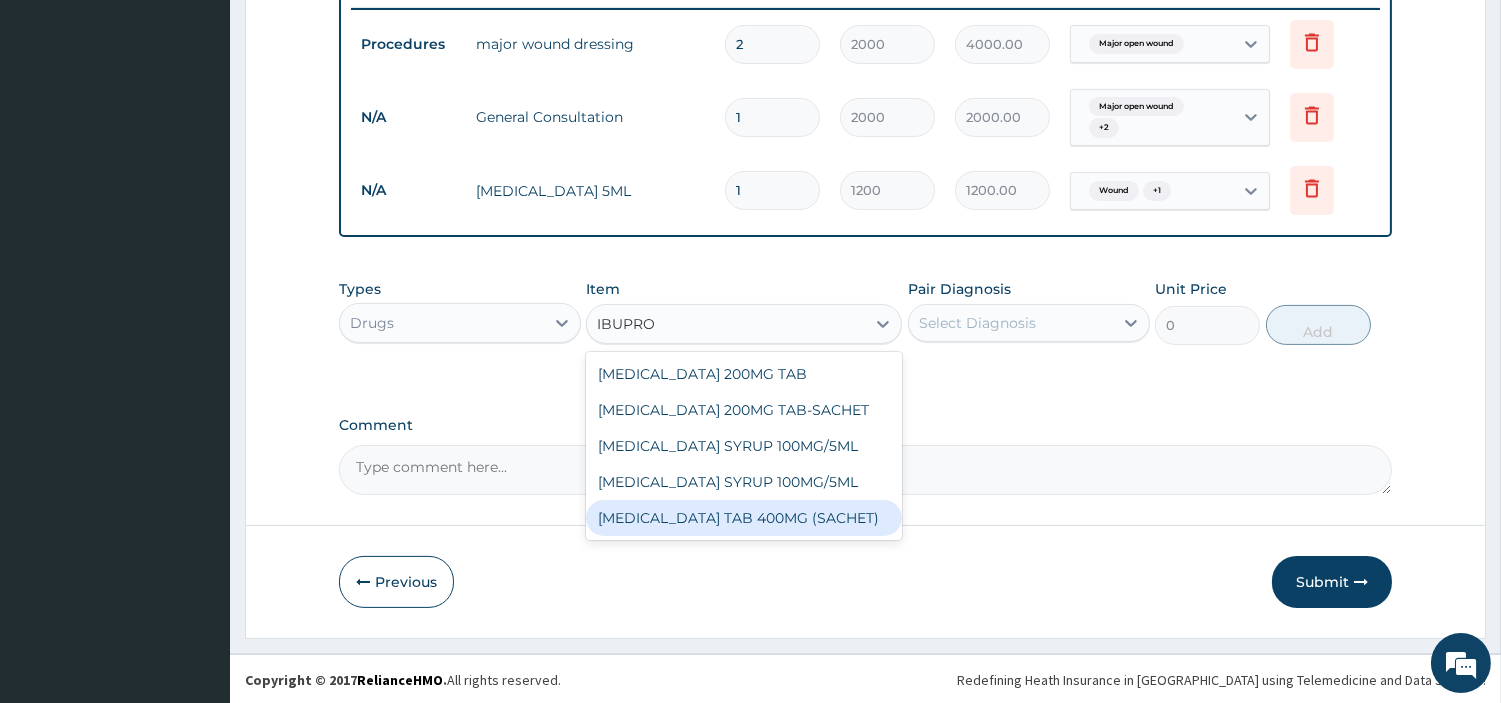 click on "[MEDICAL_DATA] TAB 400MG (SACHET)" at bounding box center [744, 518] 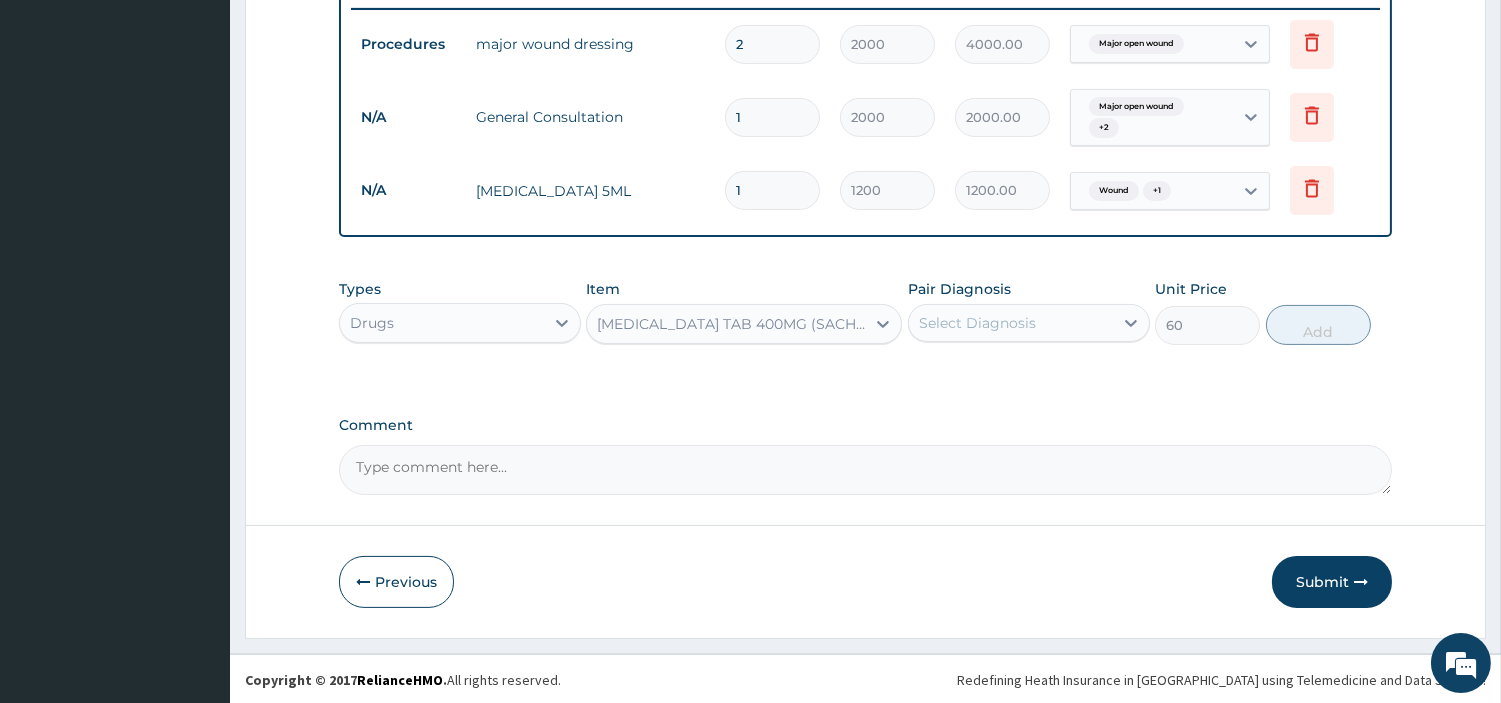 click on "Select Diagnosis" at bounding box center (977, 323) 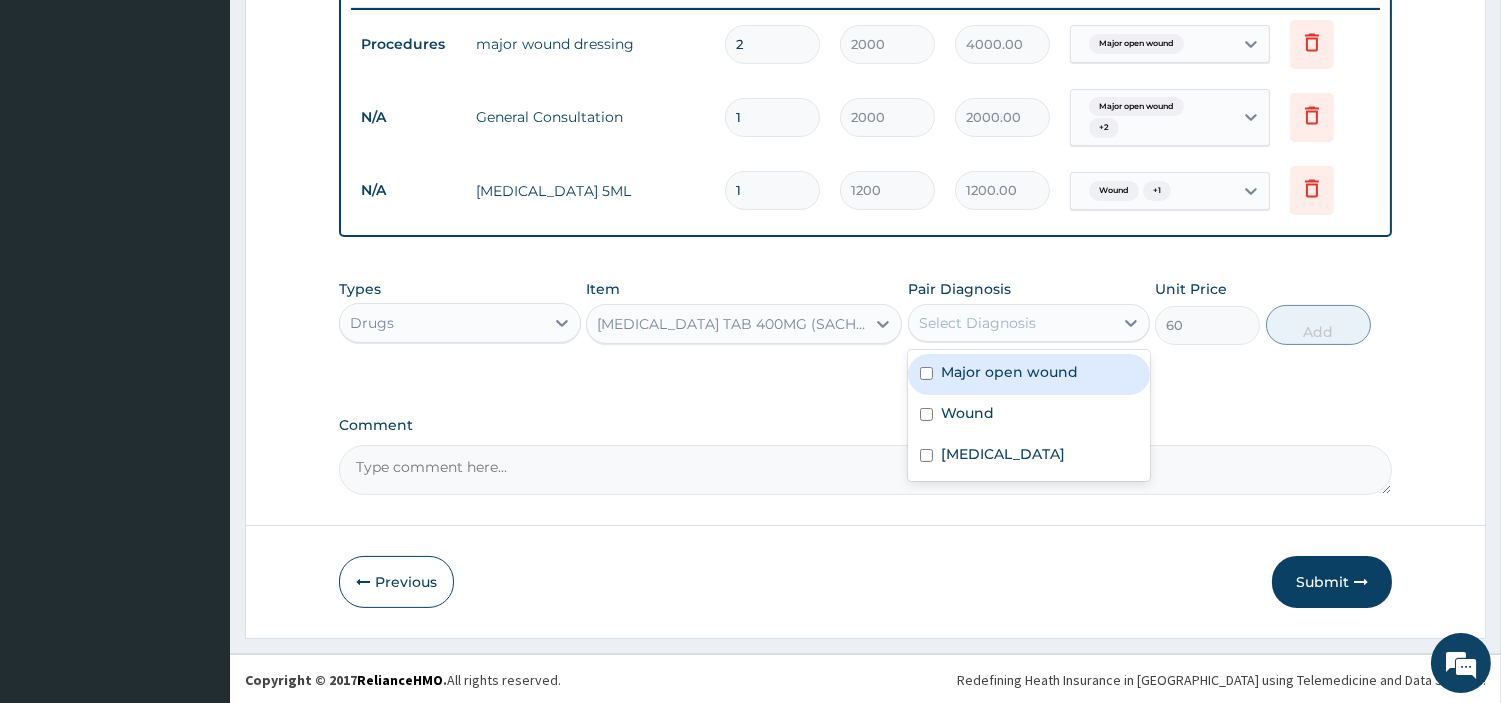 click on "Major open wound Wound Musculoskeletal pain" at bounding box center [1029, 415] 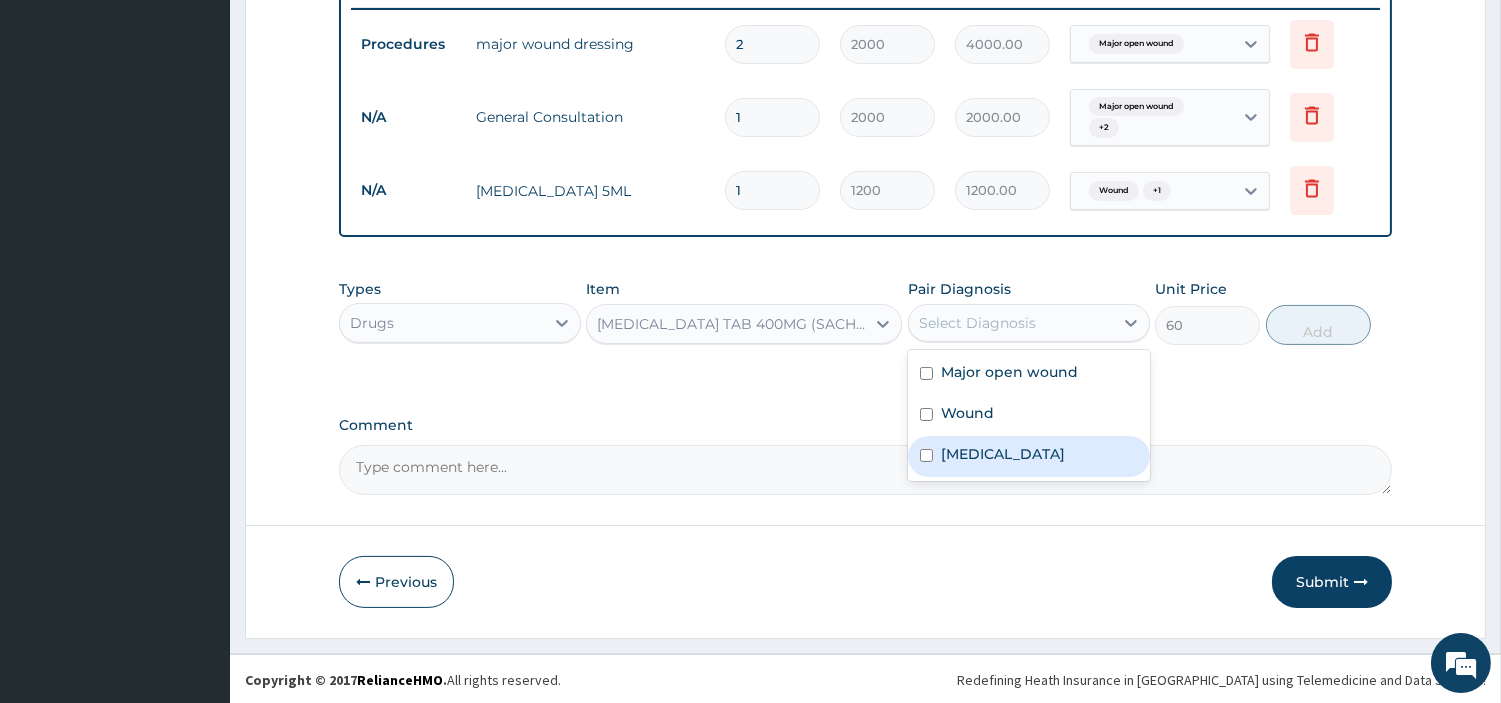 click on "Musculoskeletal pain" at bounding box center [1029, 456] 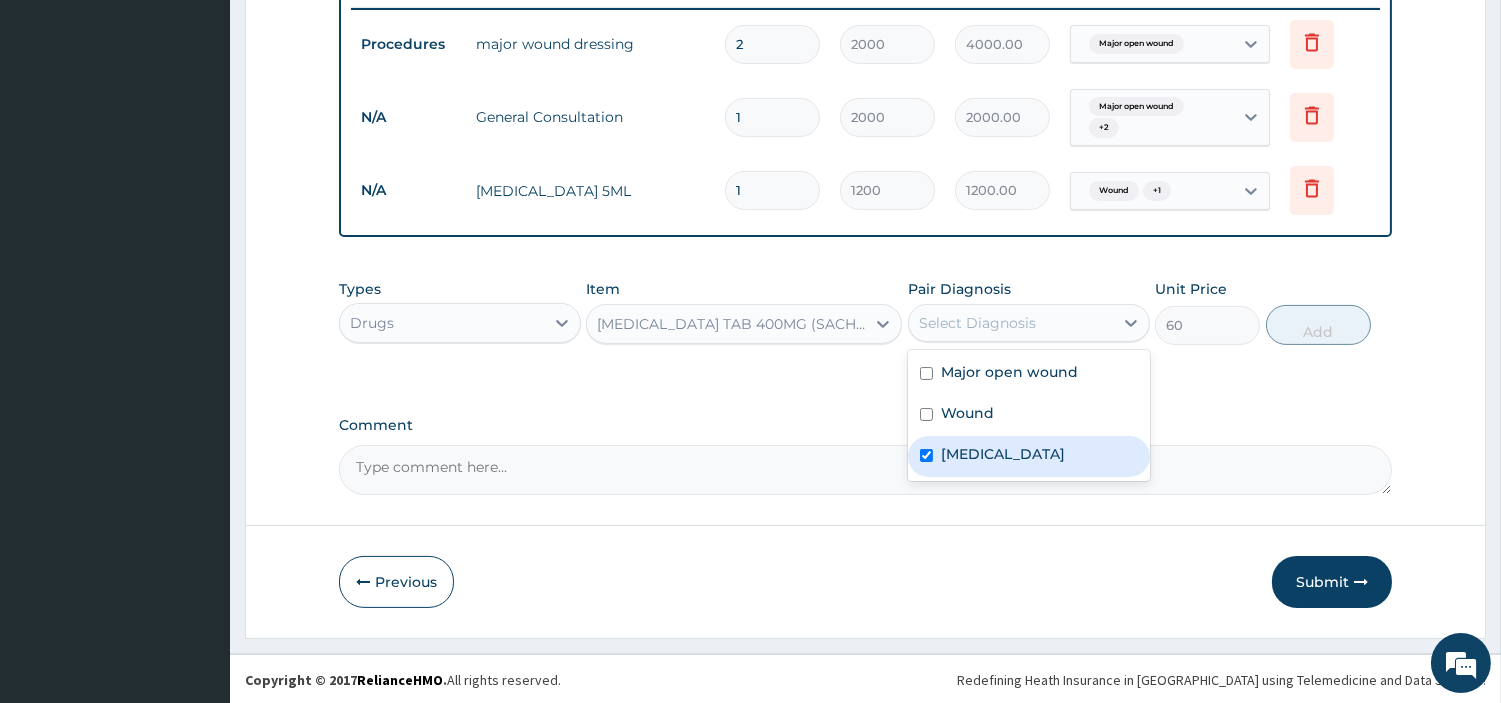 checkbox on "true" 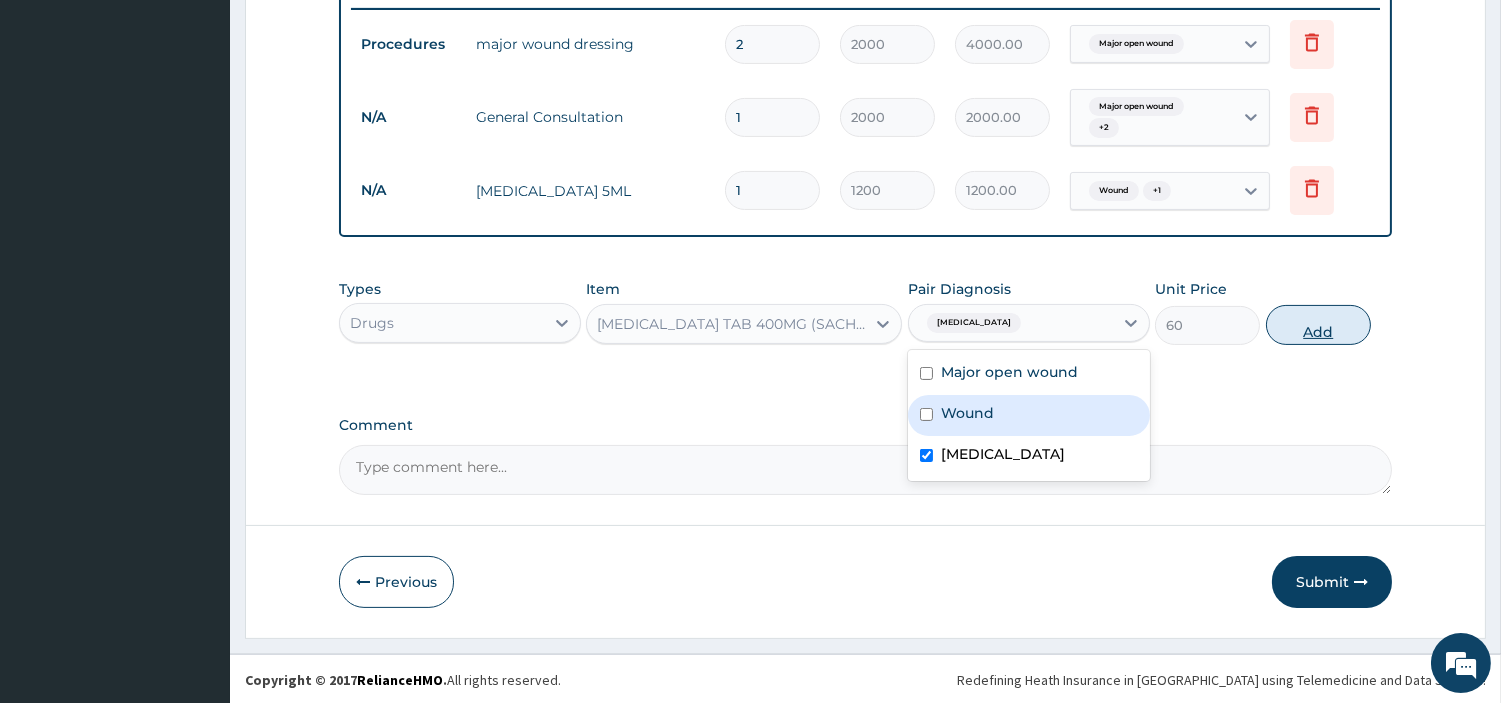click on "Add" at bounding box center (1318, 325) 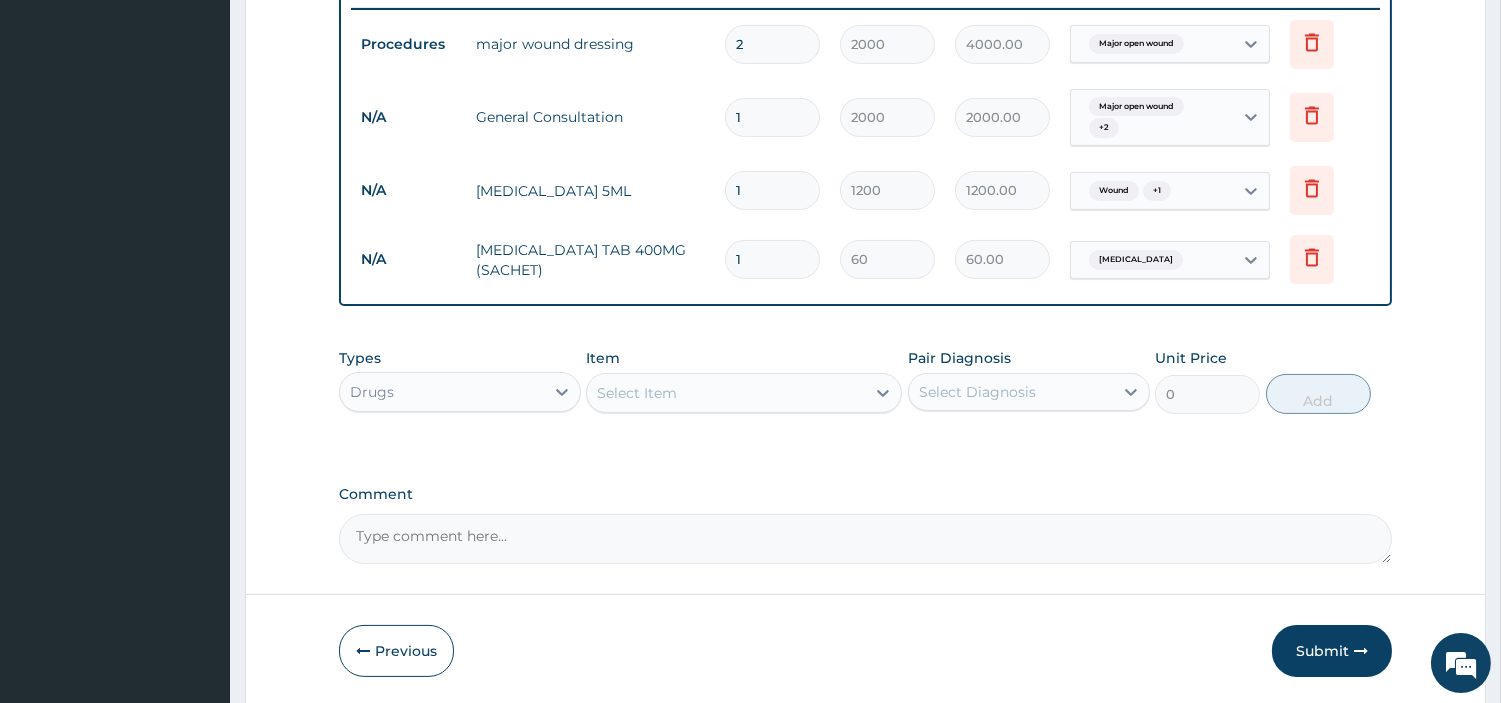 type on "10" 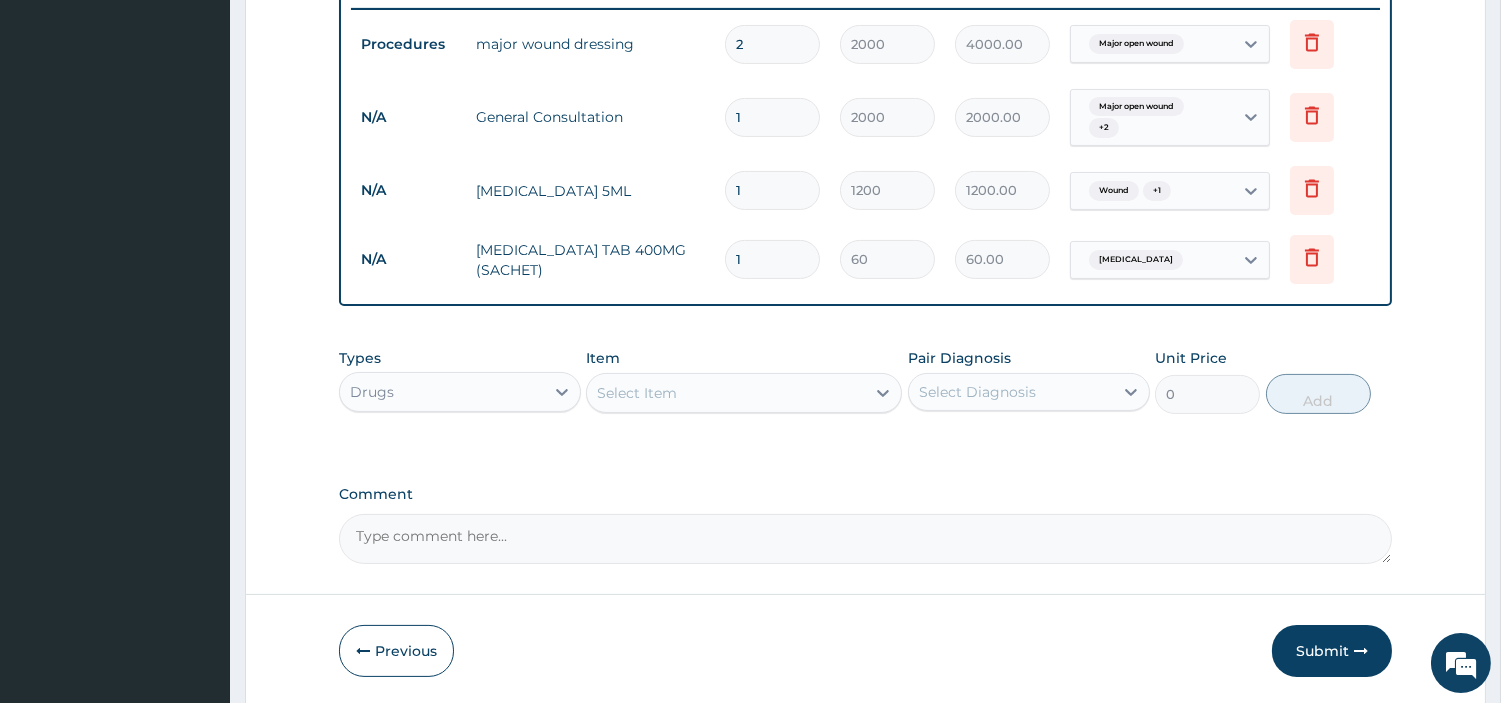 type on "600.00" 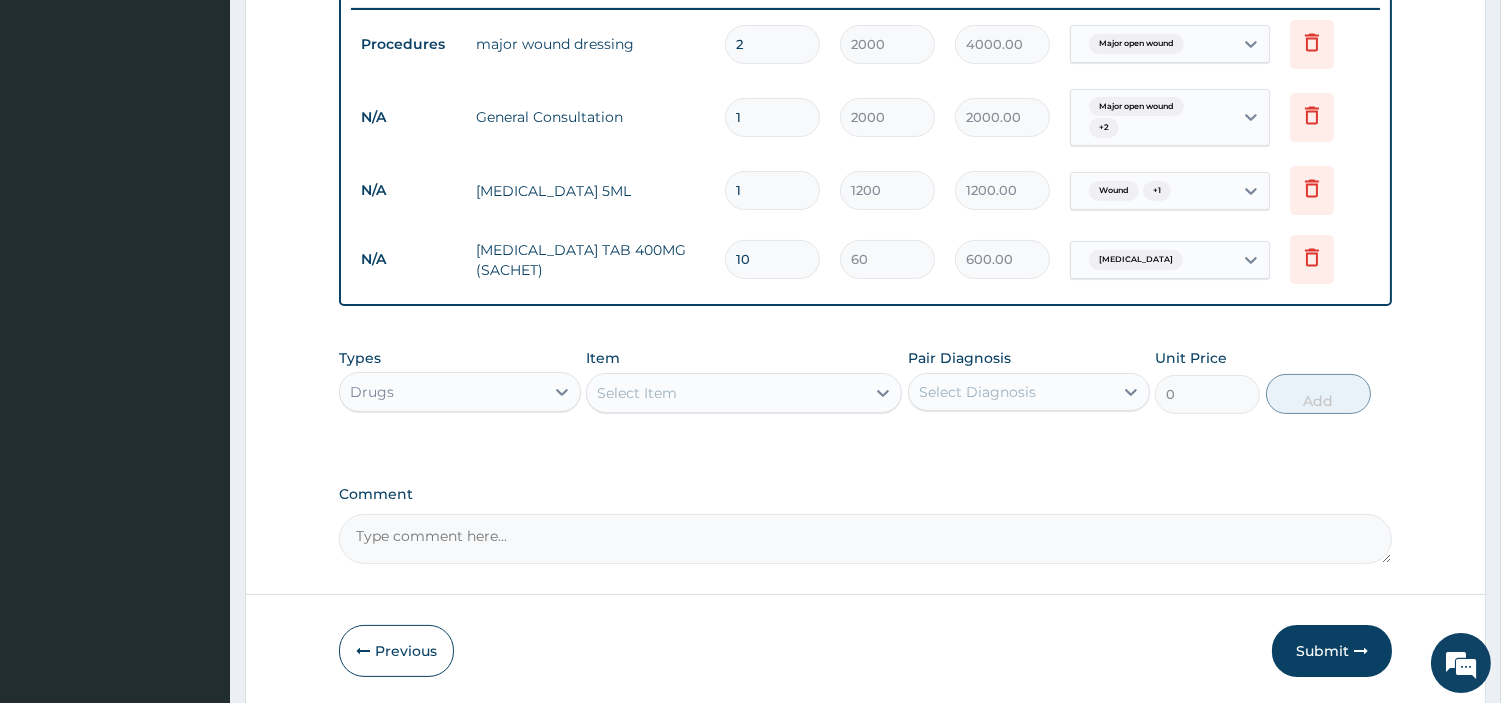 type on "10" 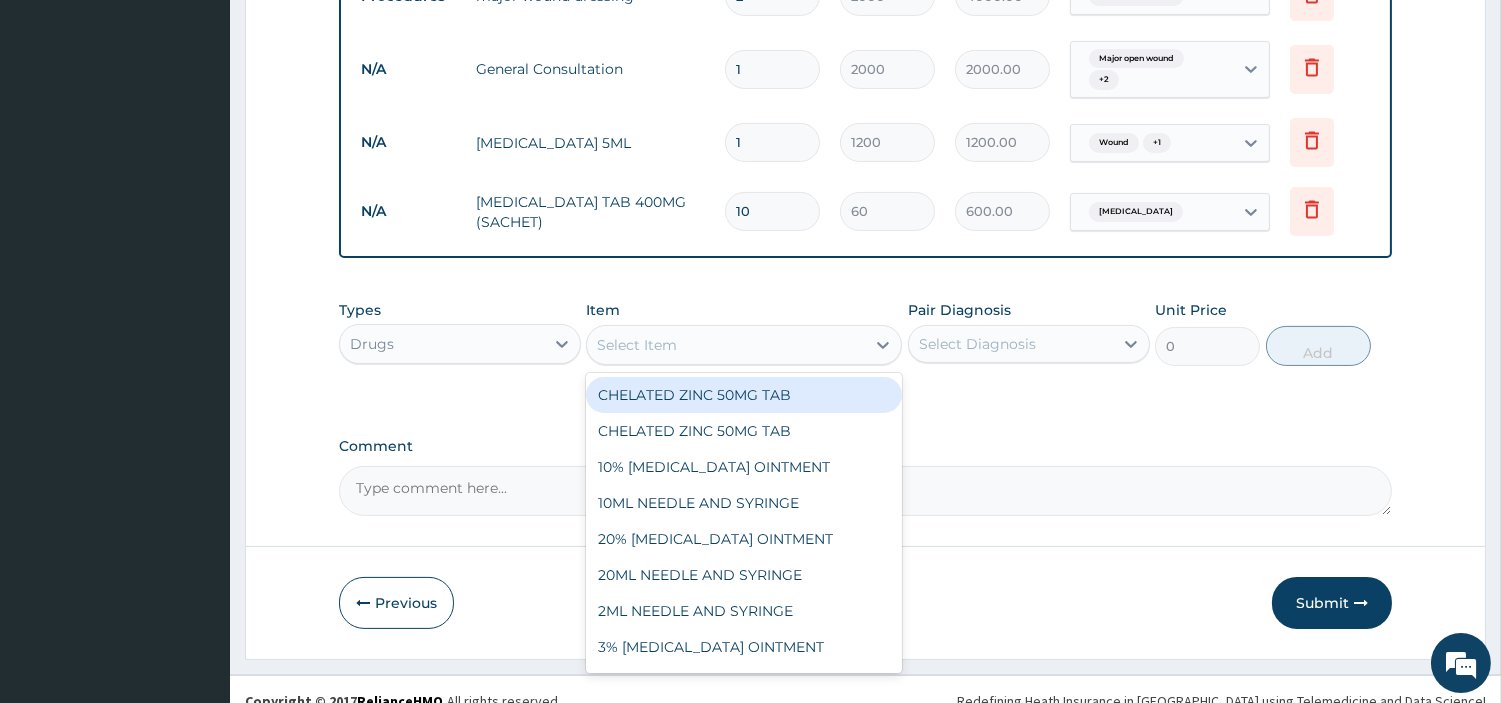 scroll, scrollTop: 858, scrollLeft: 0, axis: vertical 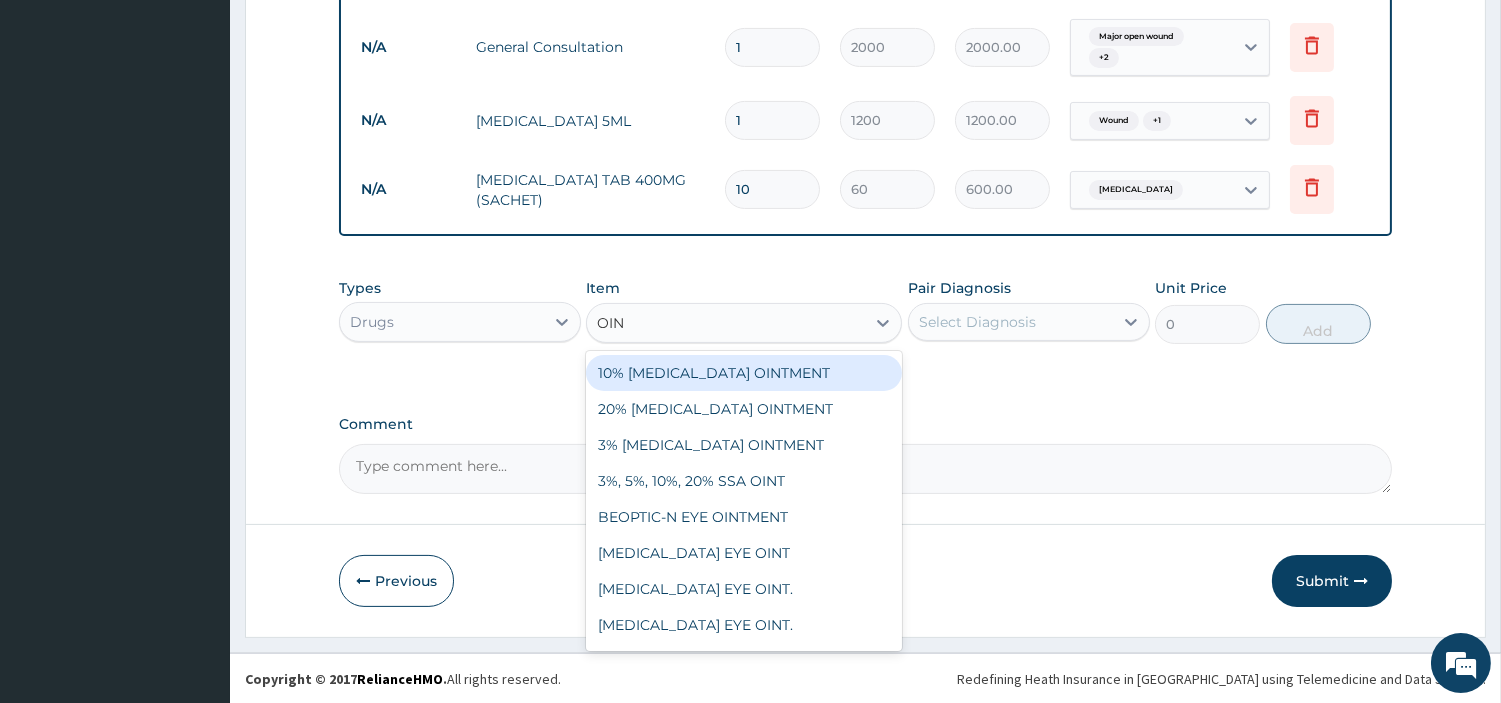 type on "OINT" 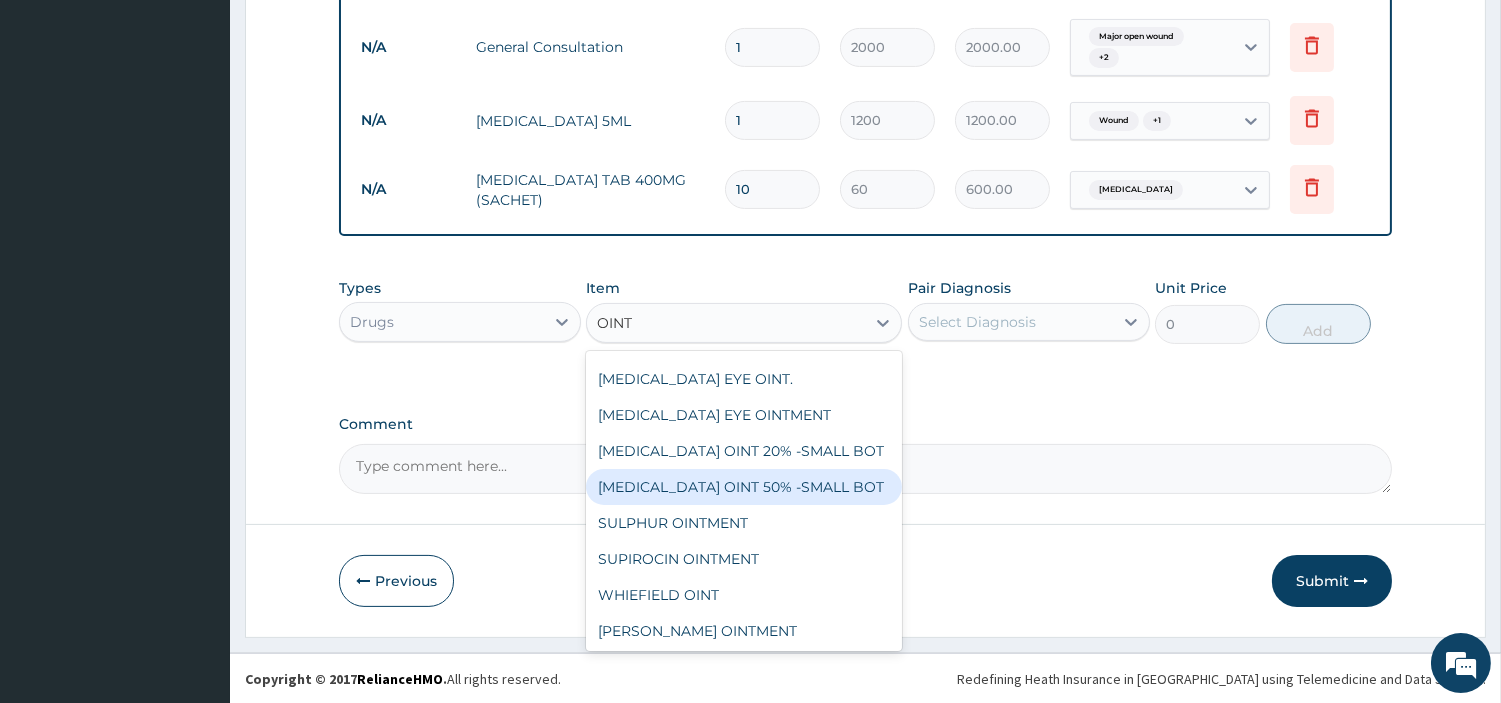 scroll, scrollTop: 246, scrollLeft: 0, axis: vertical 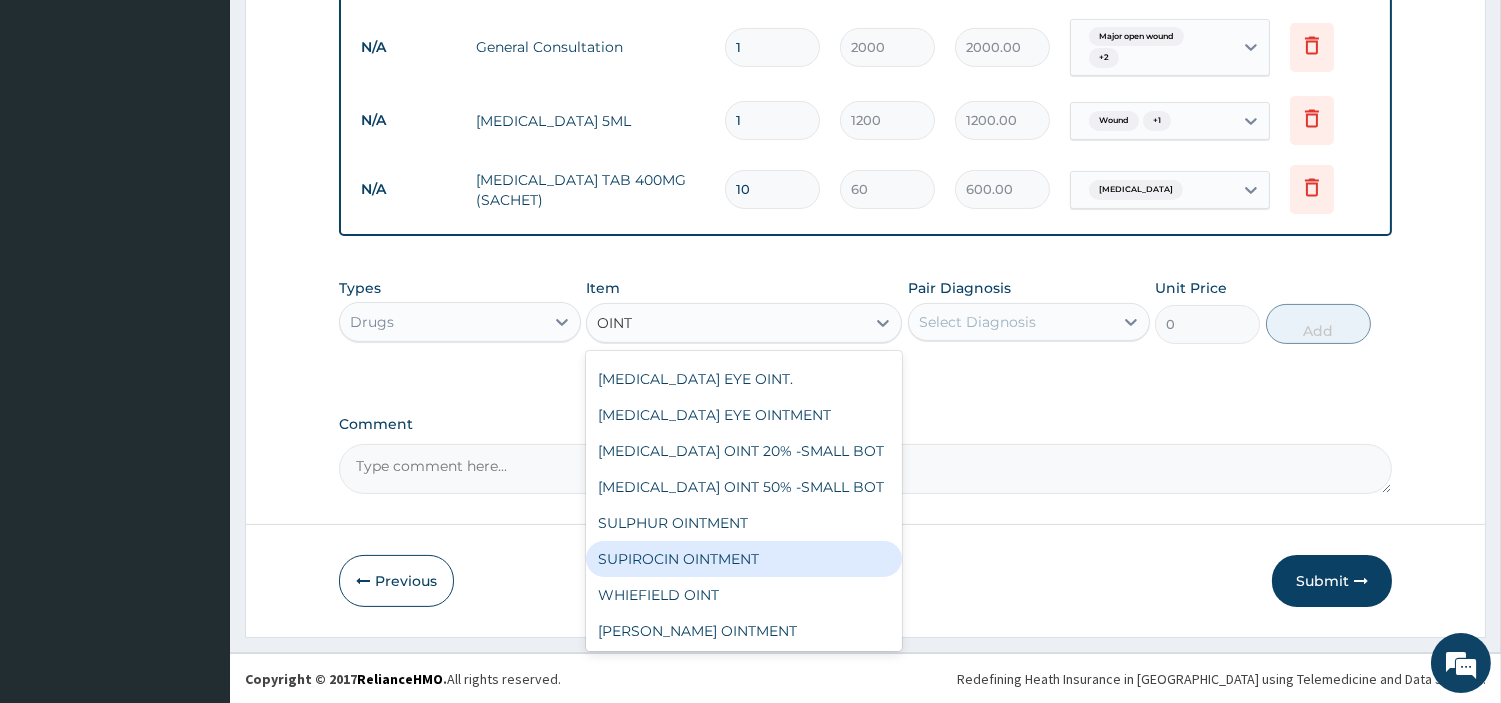 click on "SUPIROCIN OINTMENT" at bounding box center (744, 559) 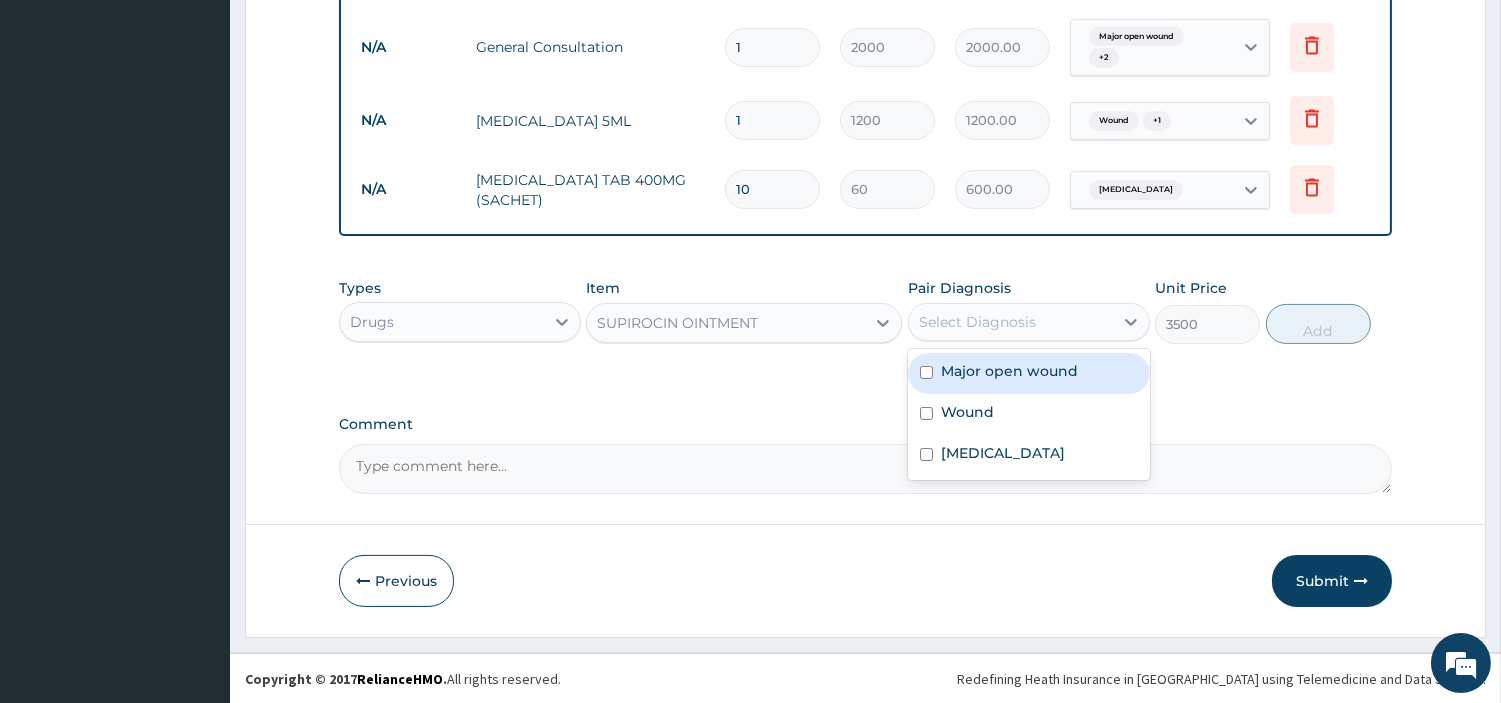 click on "Select Diagnosis" at bounding box center (977, 322) 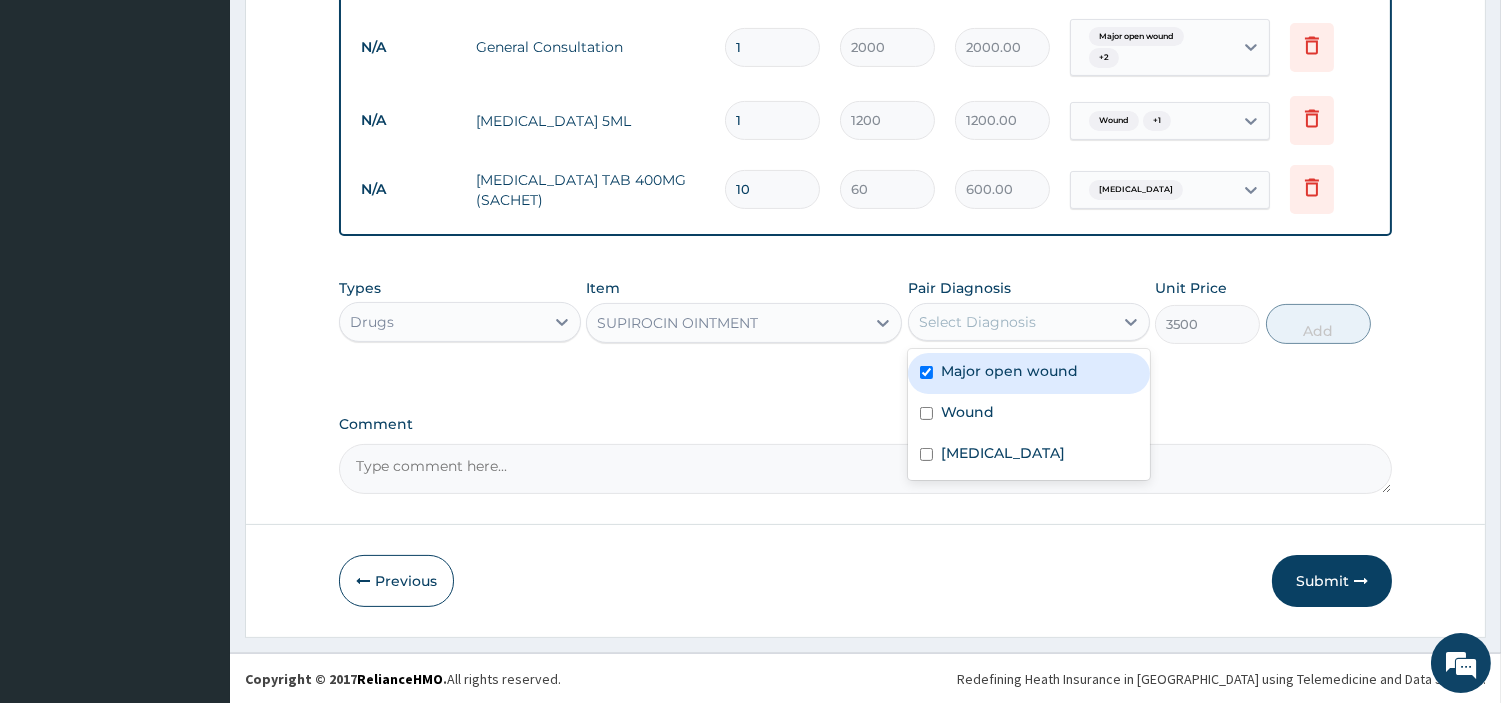 checkbox on "true" 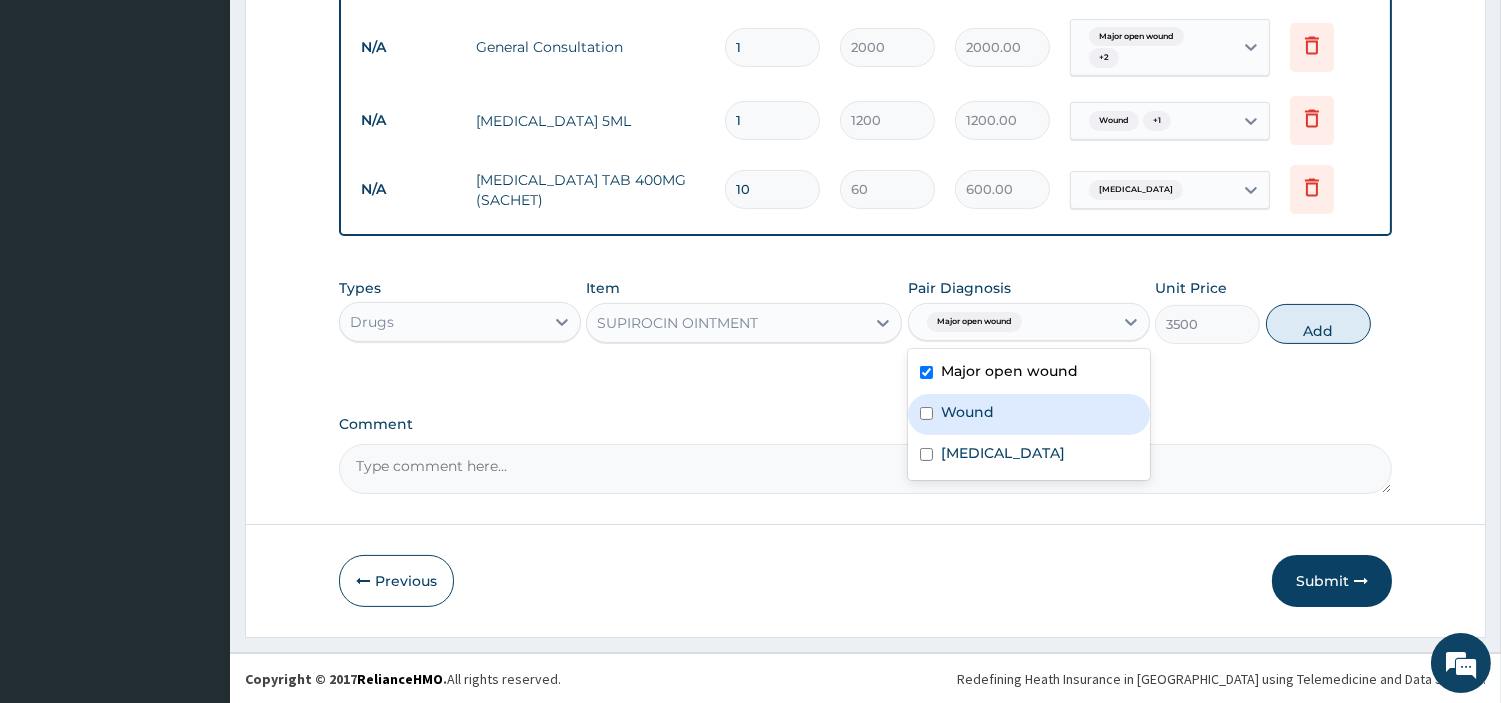click on "Wound" at bounding box center (1029, 414) 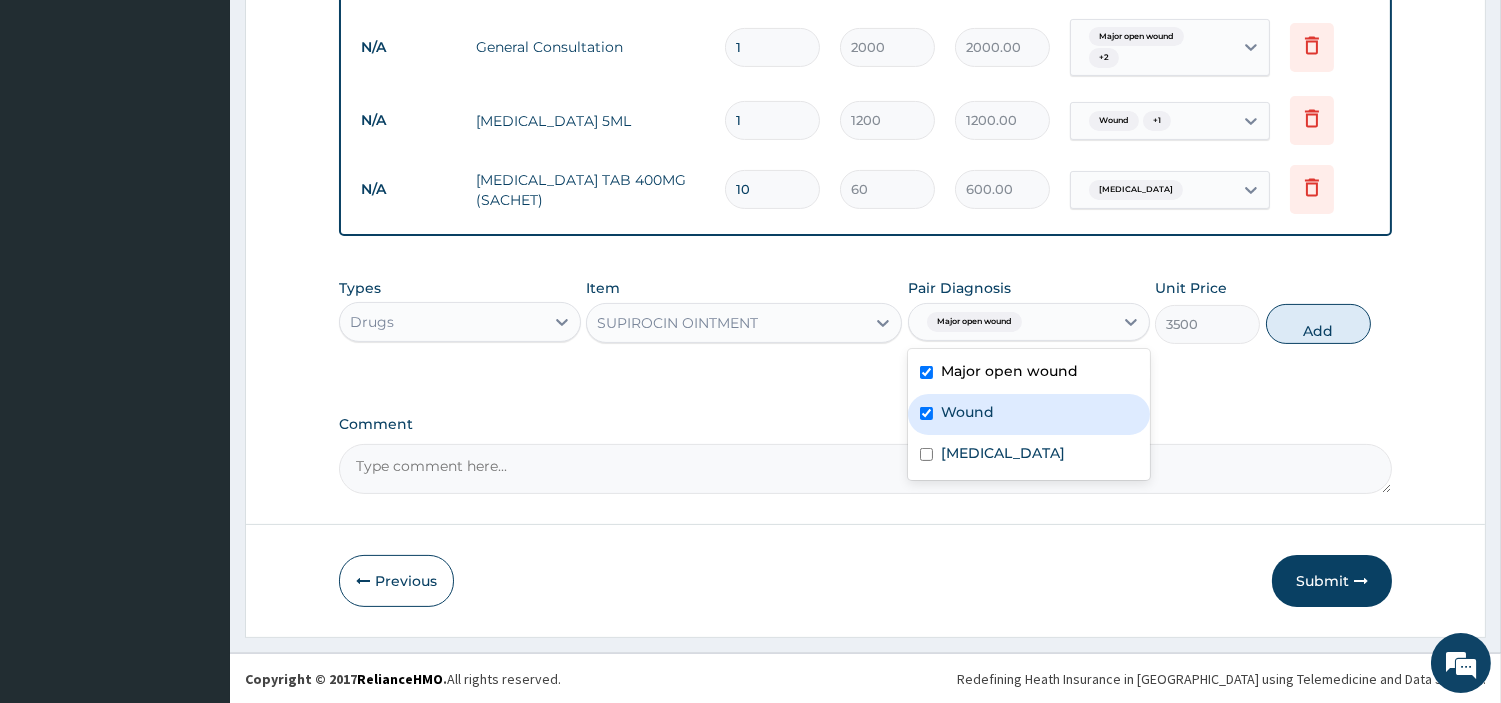 checkbox on "true" 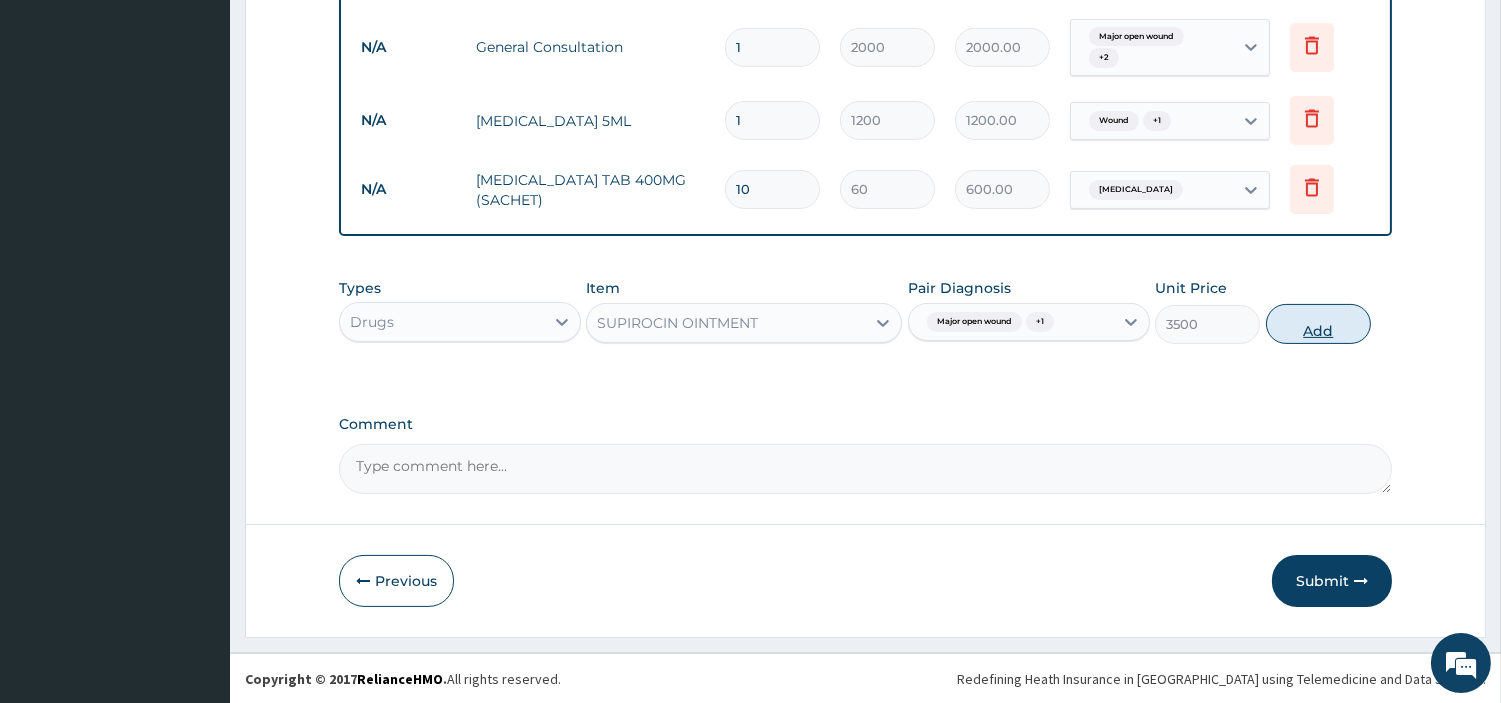 click on "Add" at bounding box center (1318, 324) 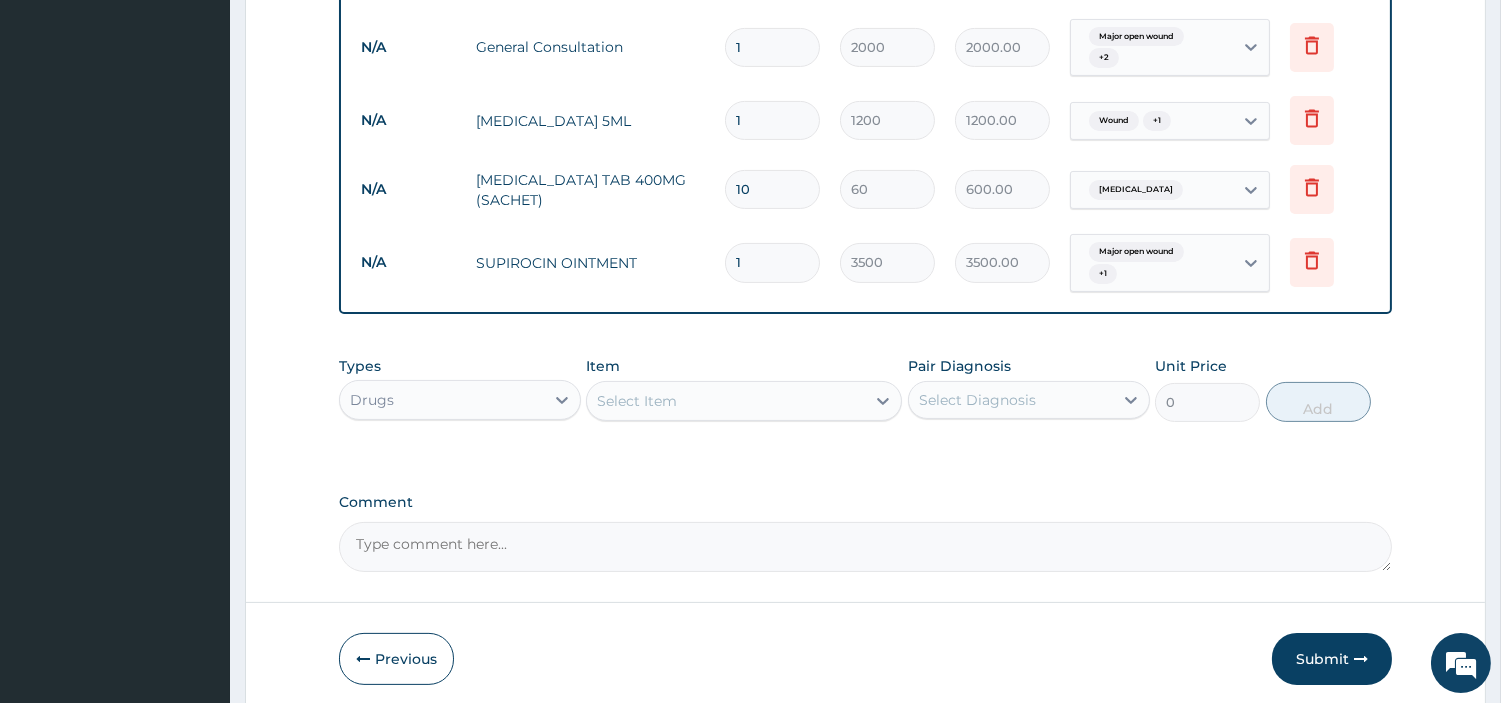 click on "Select Item" at bounding box center [726, 401] 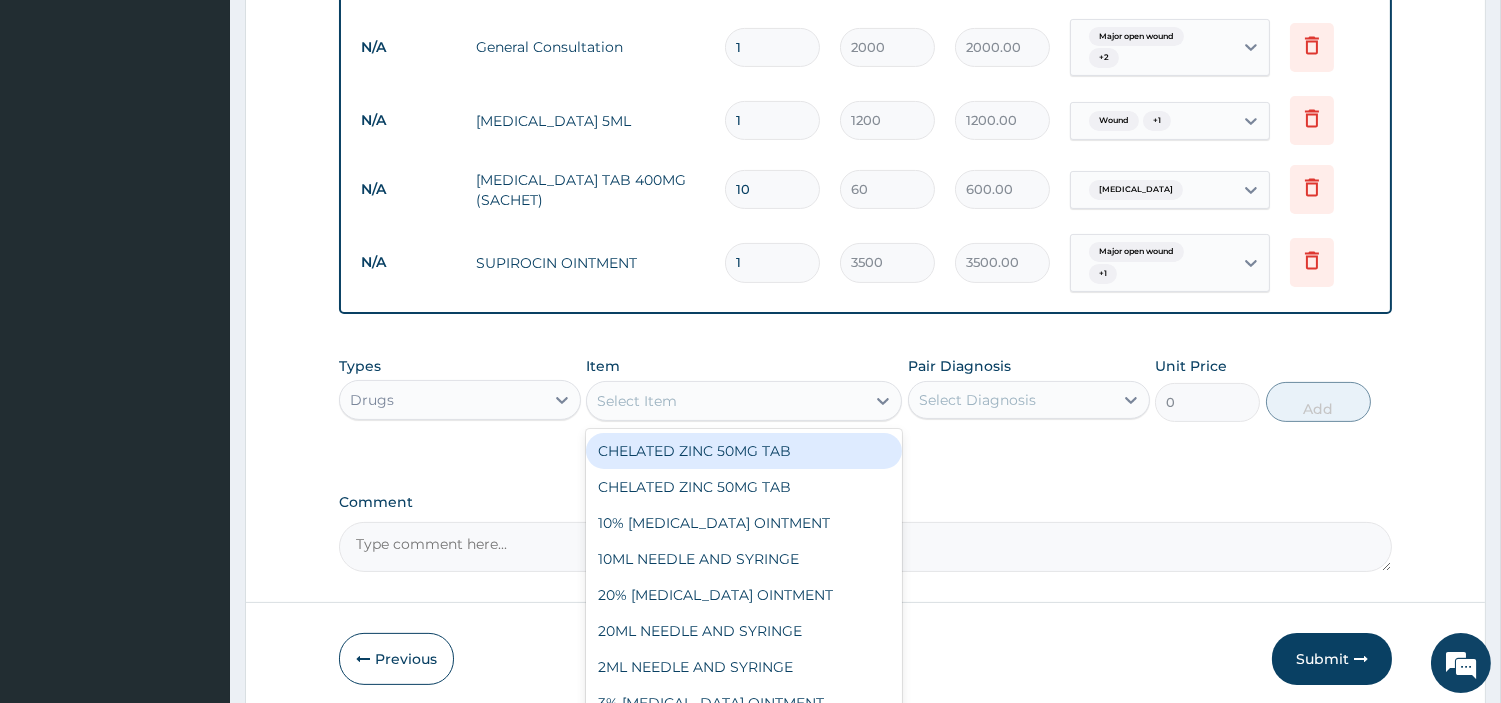 scroll, scrollTop: 936, scrollLeft: 0, axis: vertical 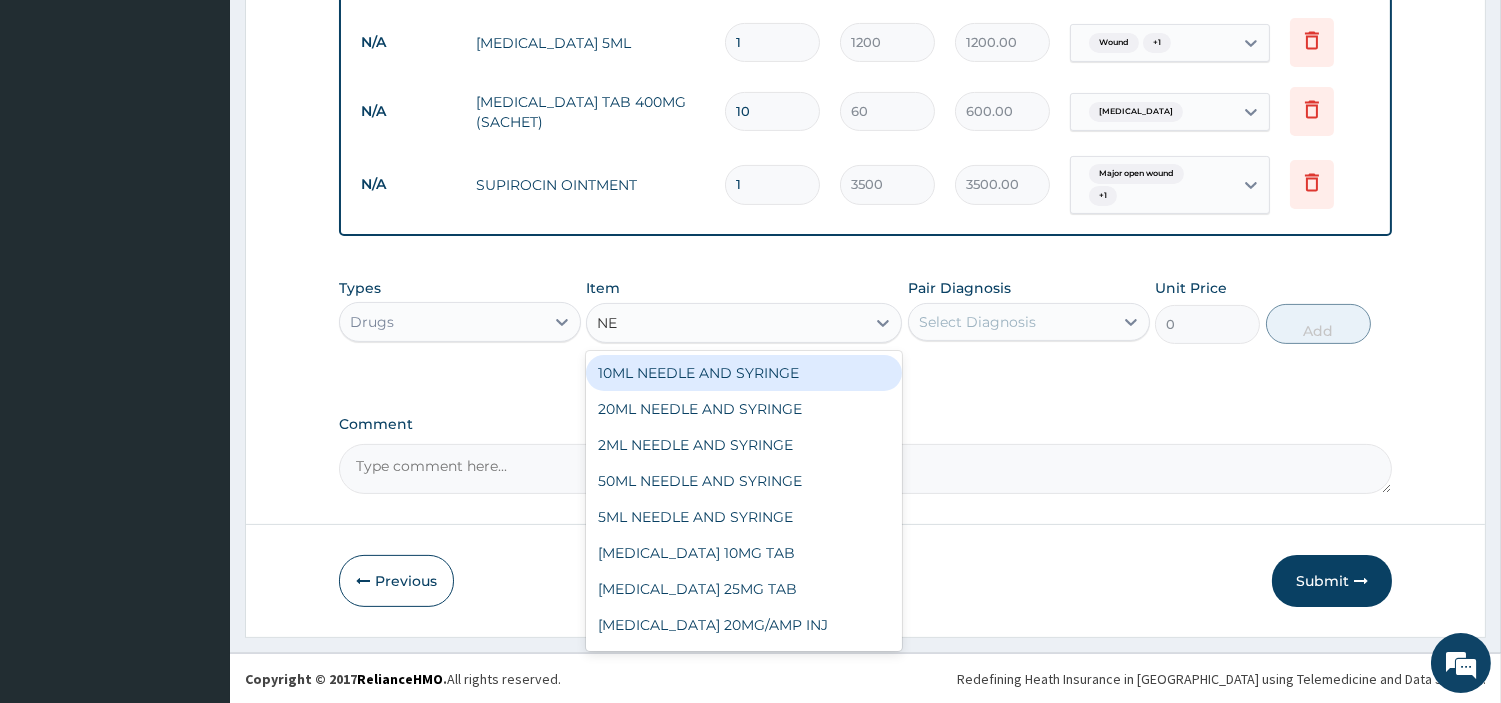 type on "NEU" 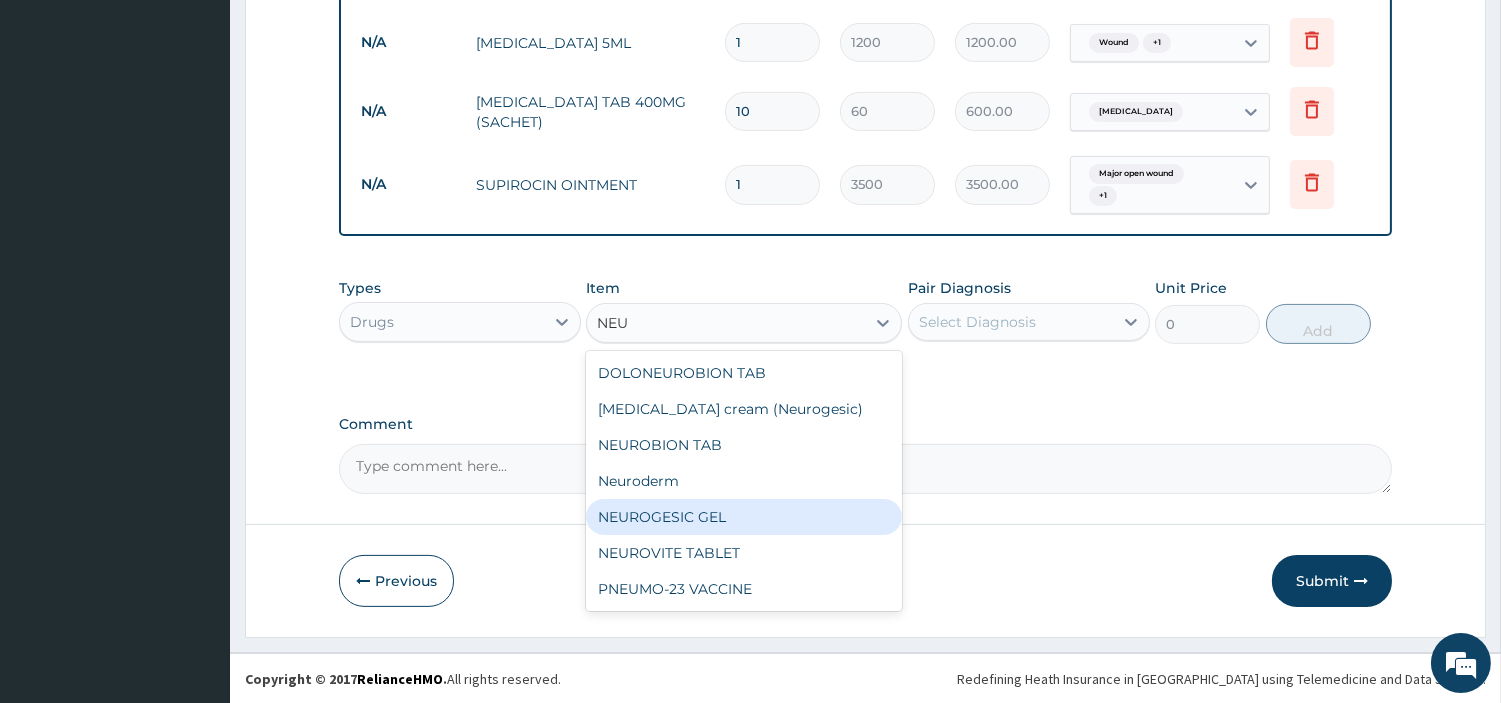 click on "NEUROGESIC GEL" at bounding box center (744, 517) 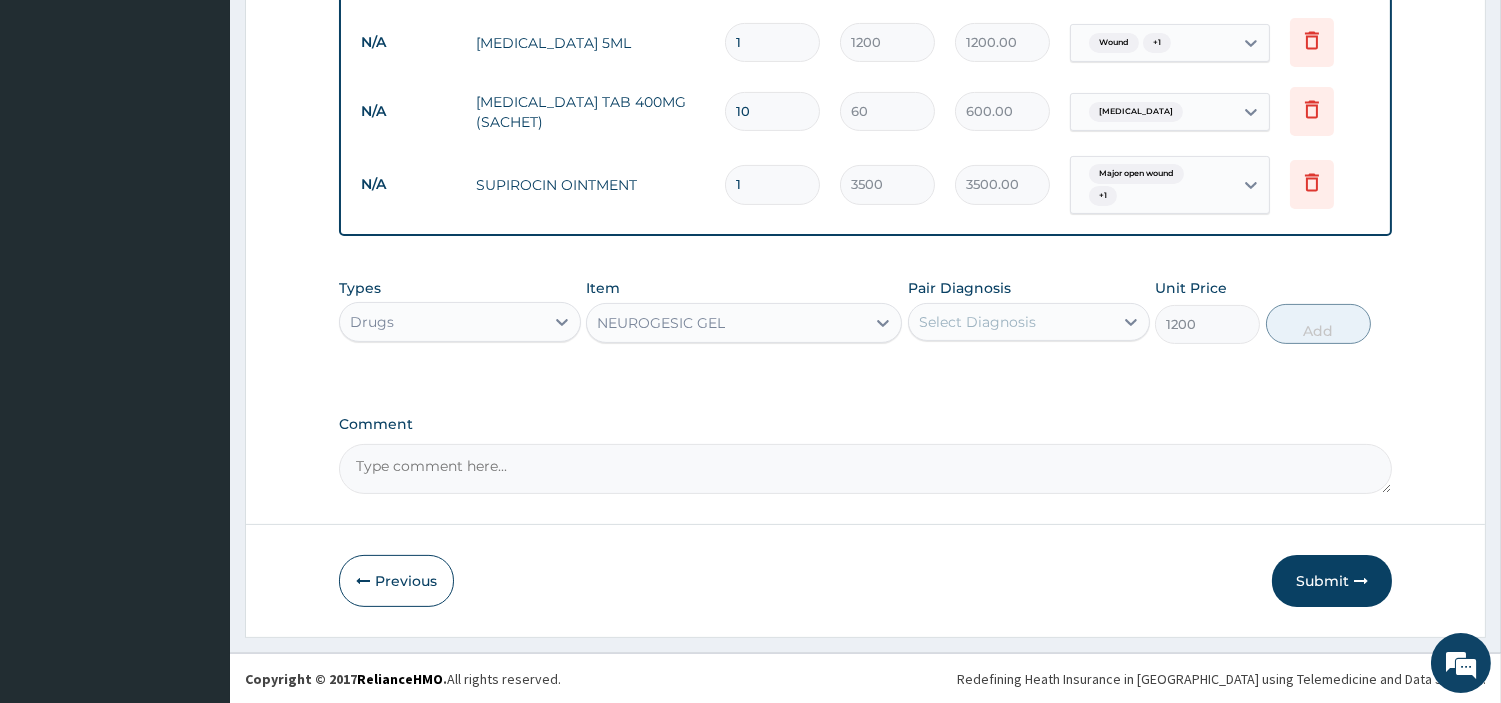 click on "Select Diagnosis" at bounding box center [977, 322] 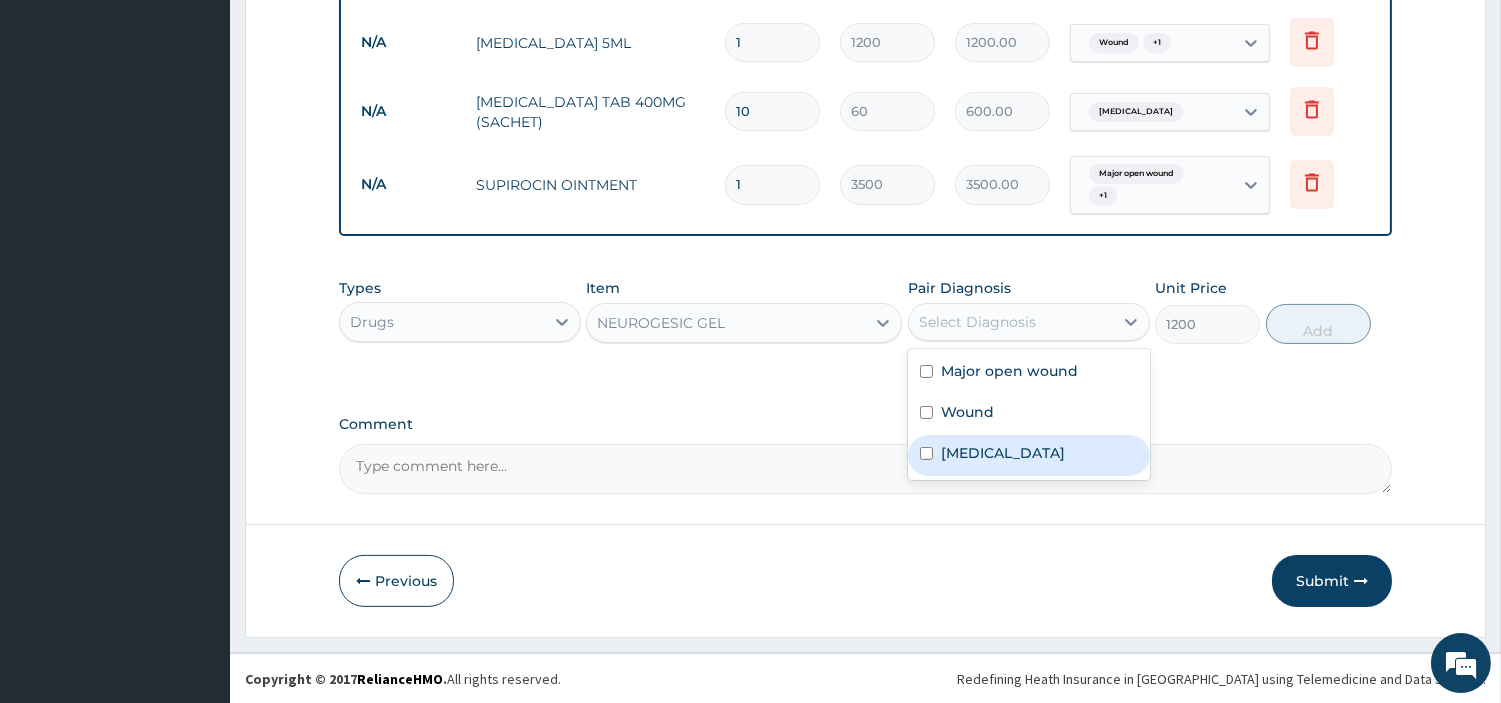 click on "Musculoskeletal pain" at bounding box center [1003, 453] 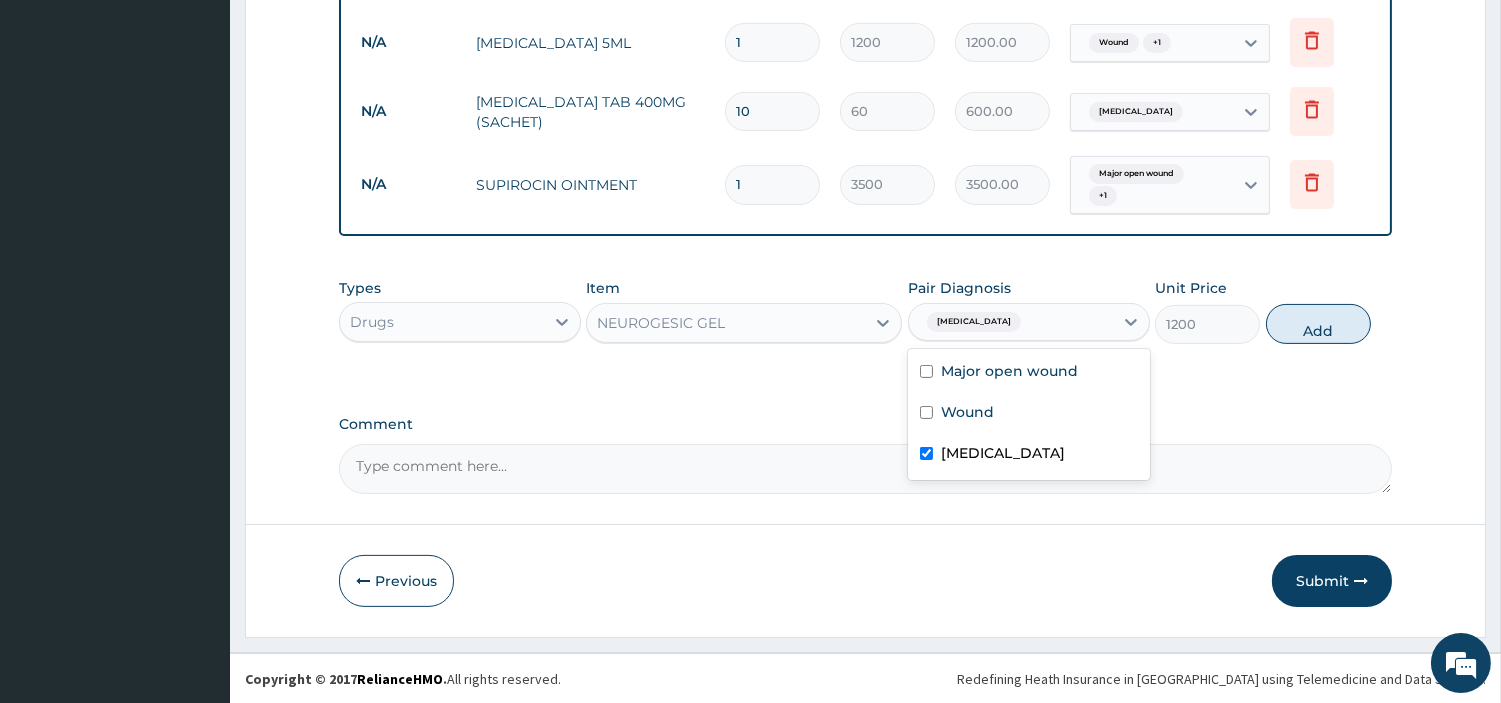 checkbox on "true" 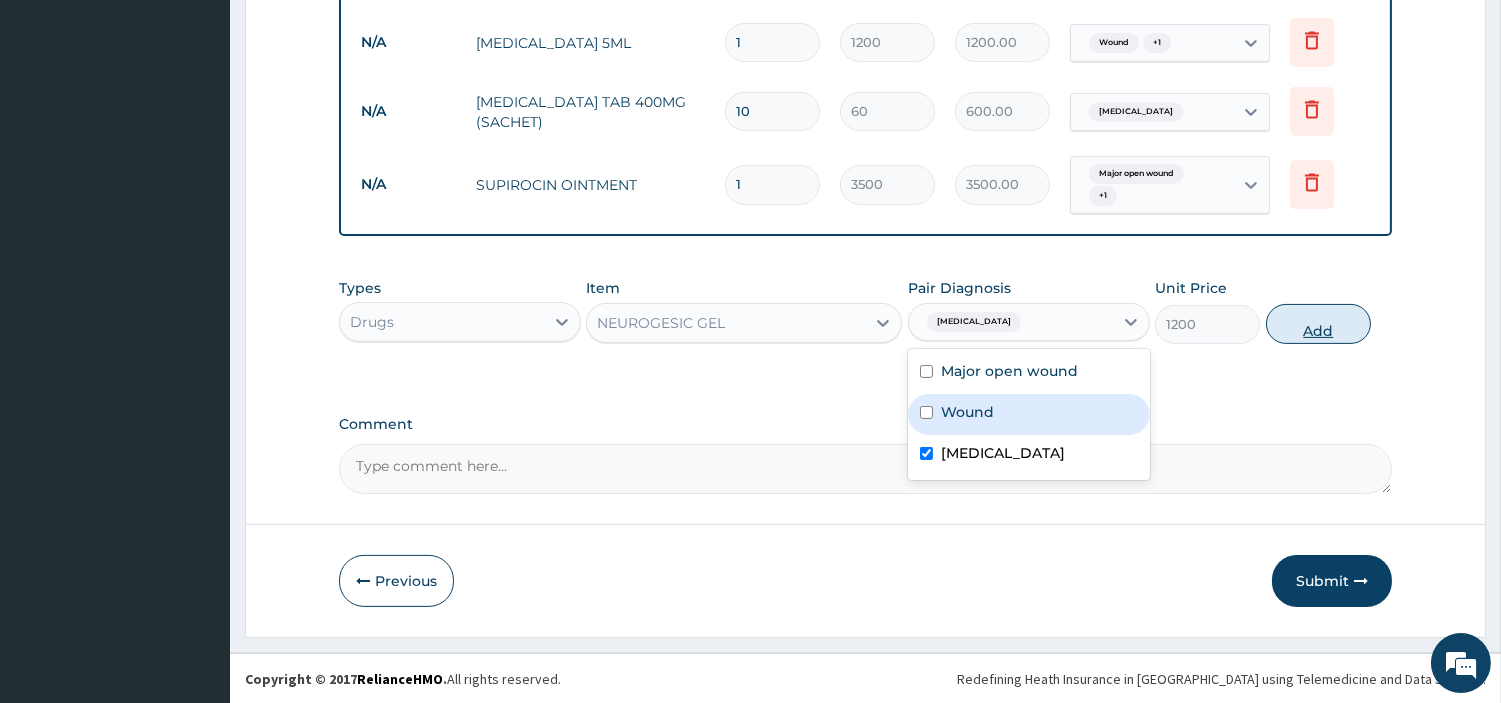 click on "Add" at bounding box center [1318, 324] 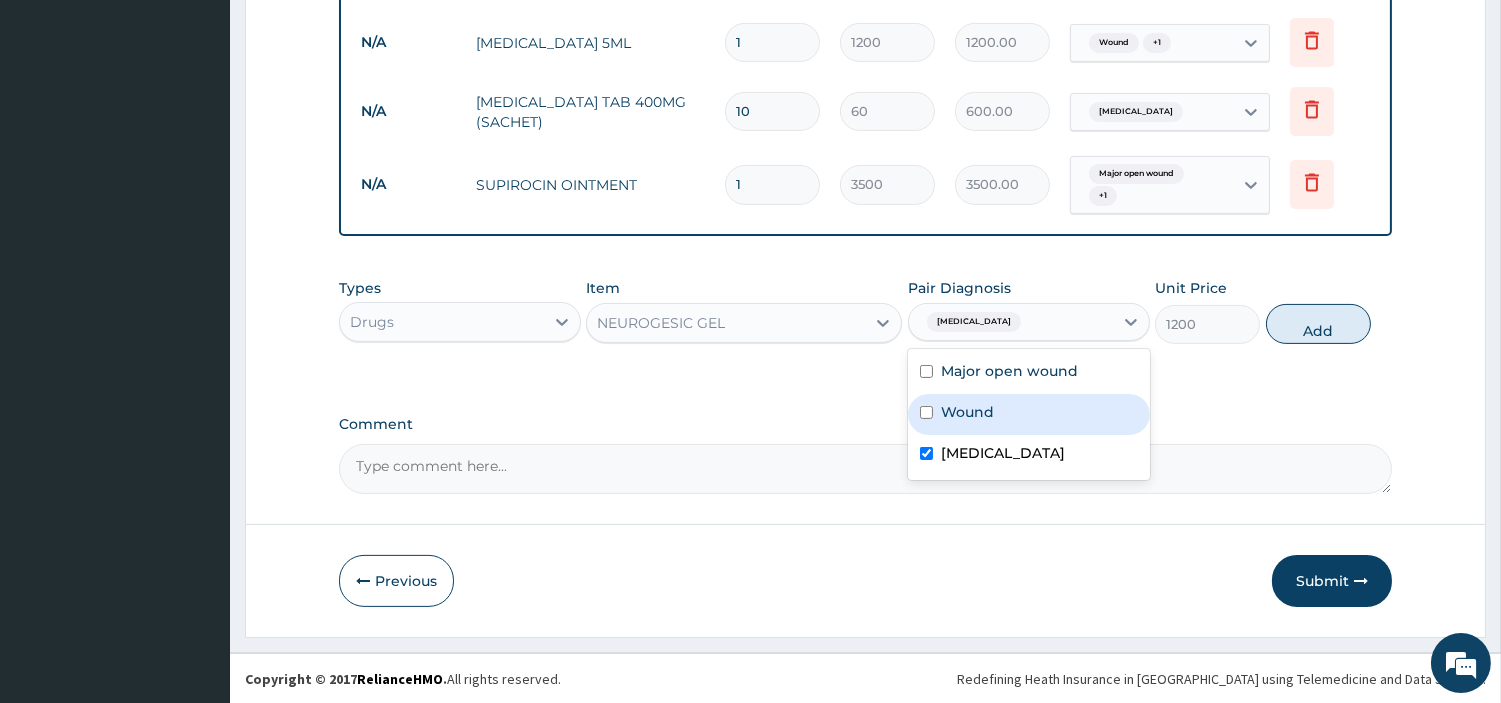 type on "0" 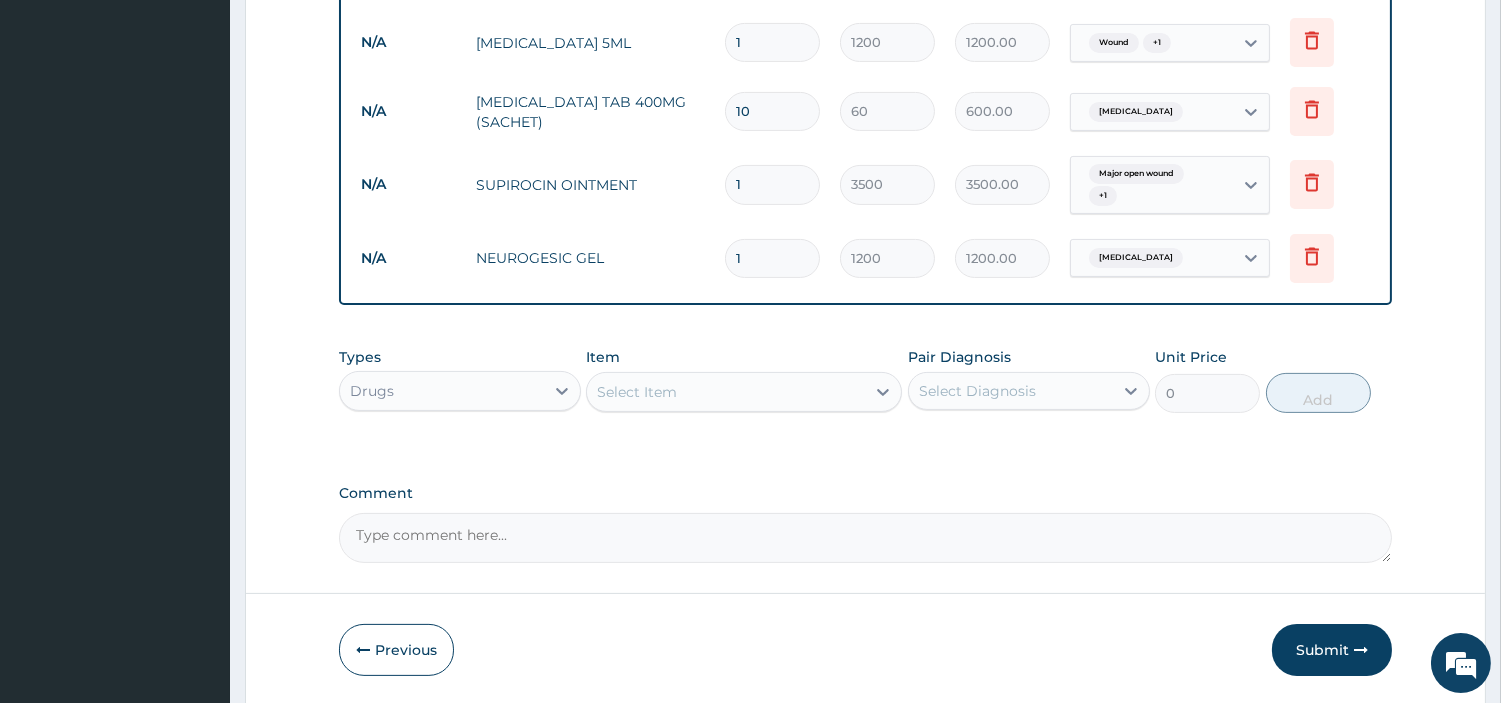 click on "Select Item" at bounding box center (726, 392) 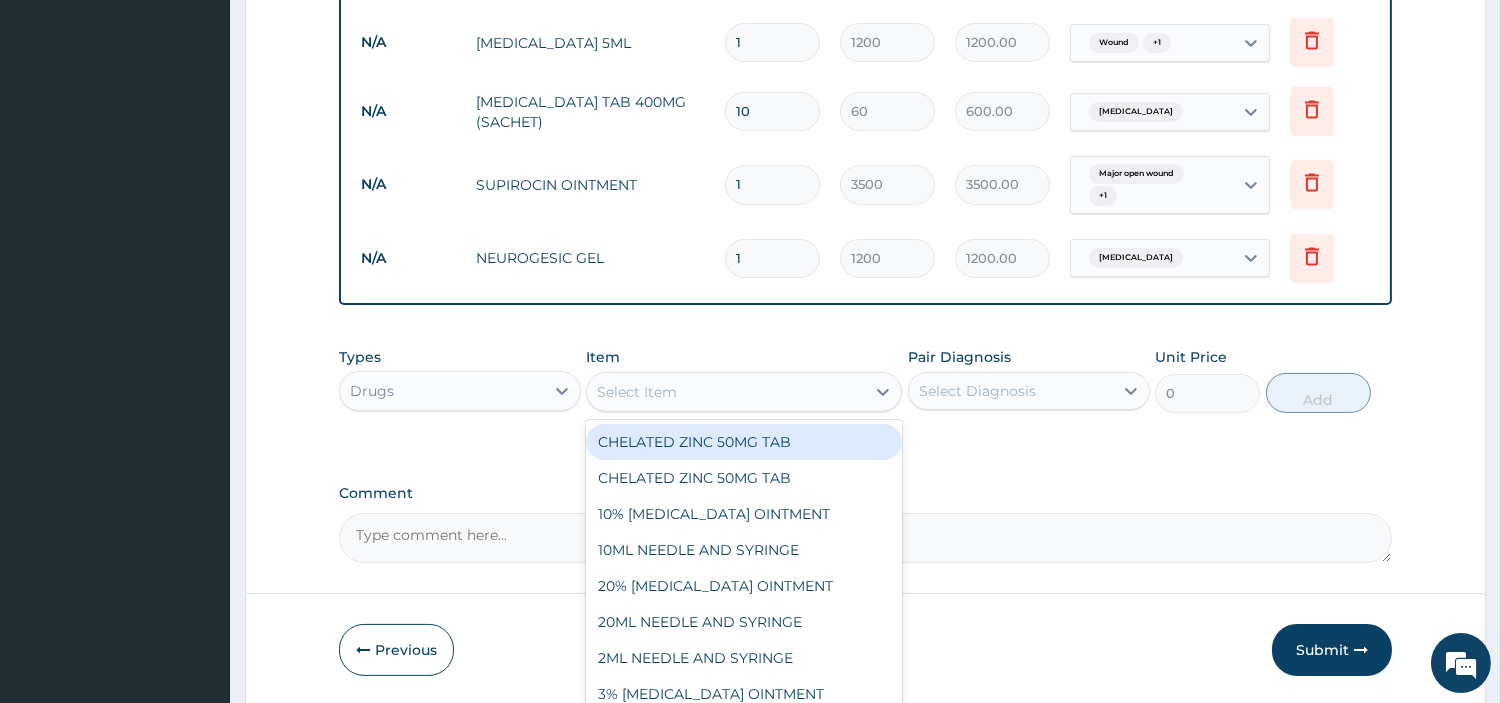 scroll, scrollTop: 1006, scrollLeft: 0, axis: vertical 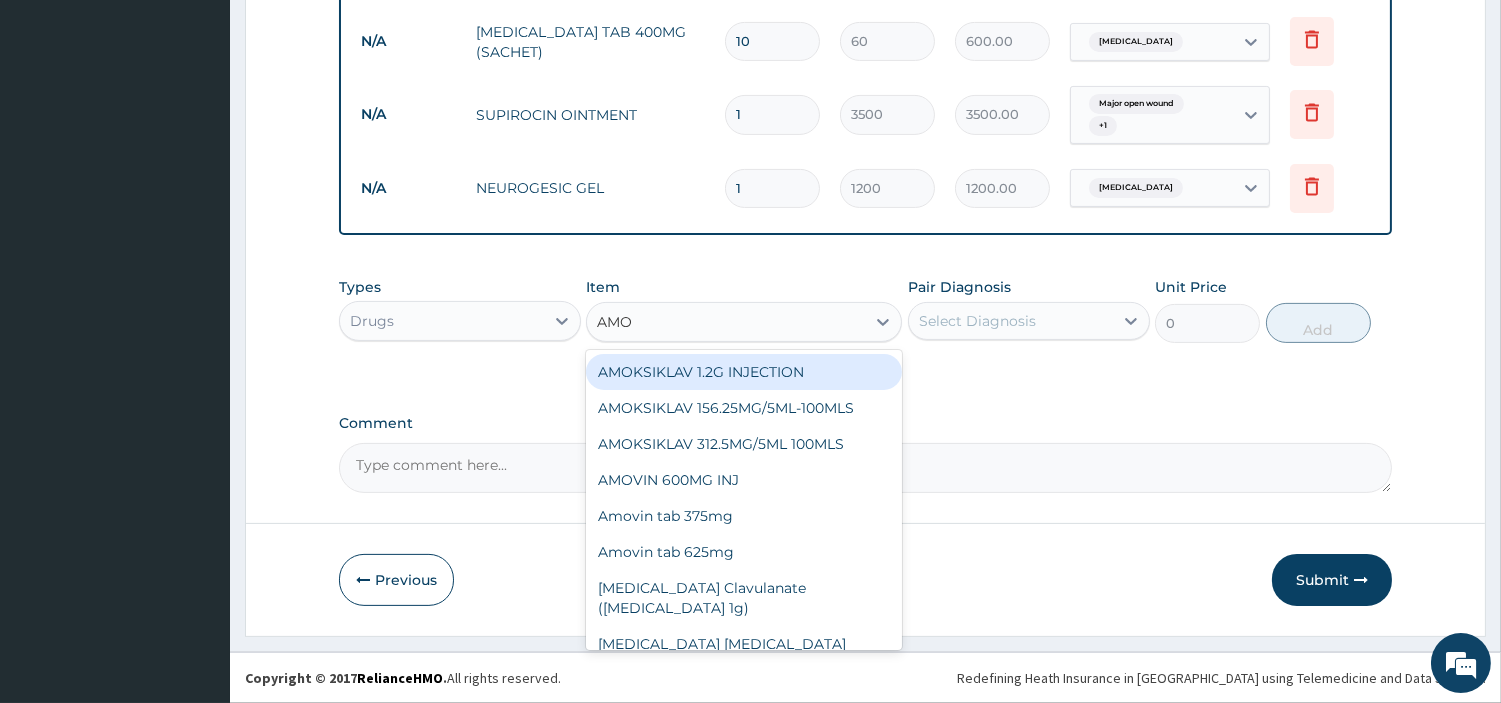 type on "AMOX" 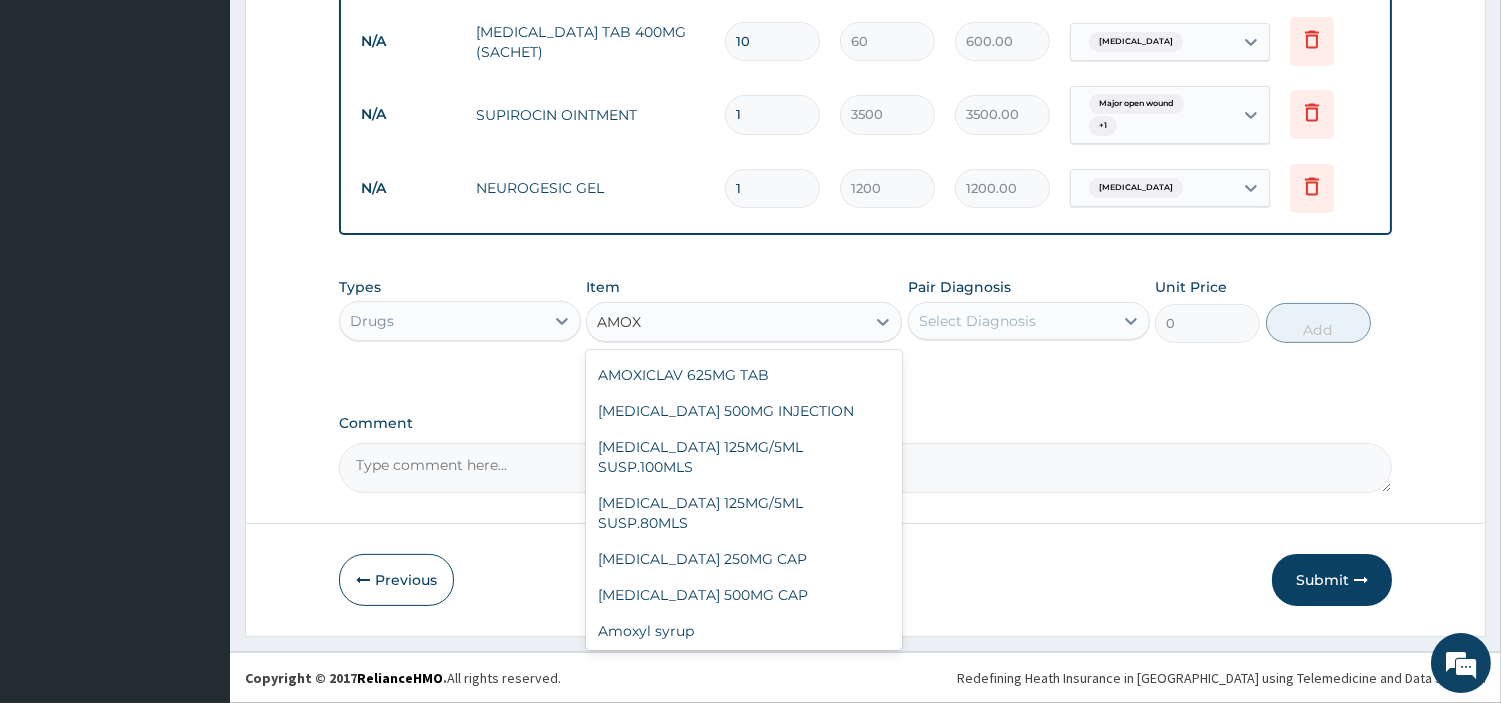 scroll, scrollTop: 443, scrollLeft: 0, axis: vertical 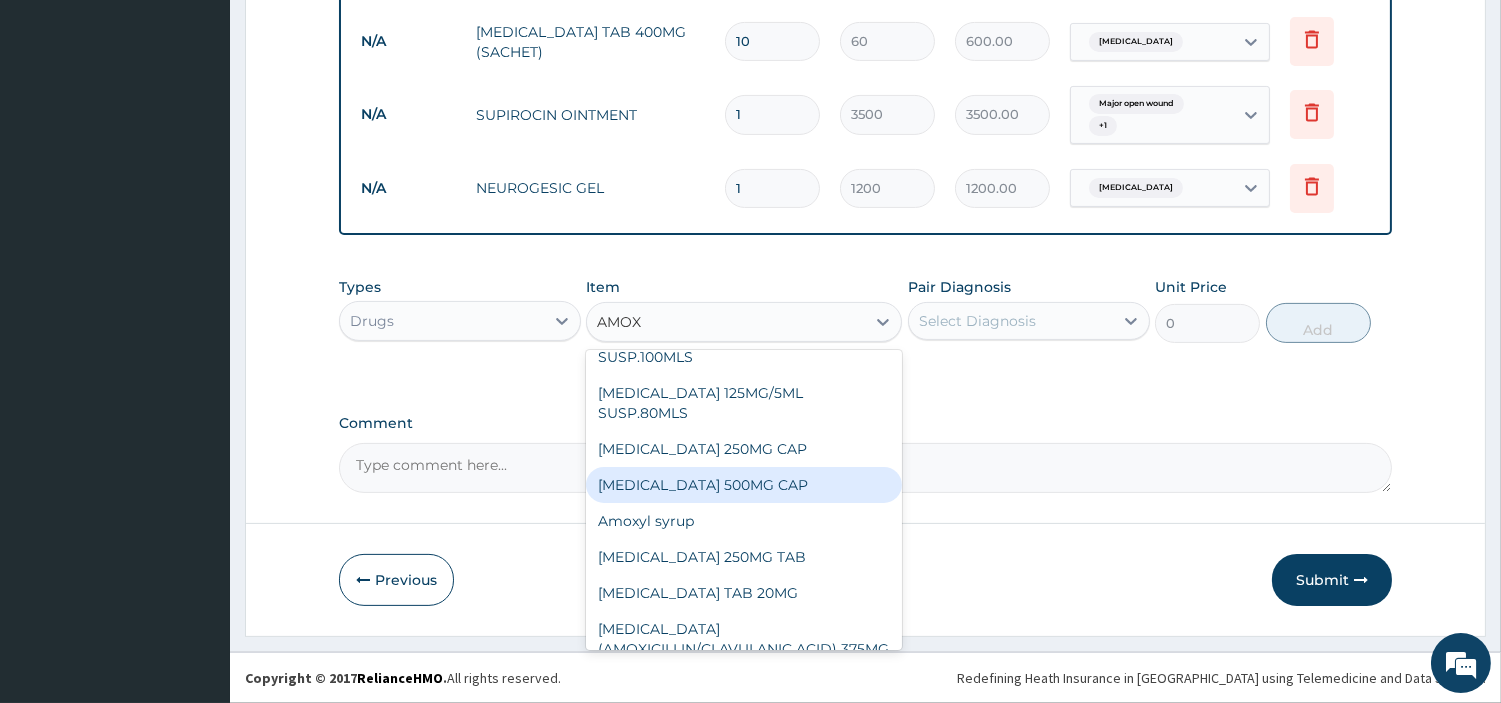 click on "AMOXYCILLIN 500MG CAP" at bounding box center [744, 485] 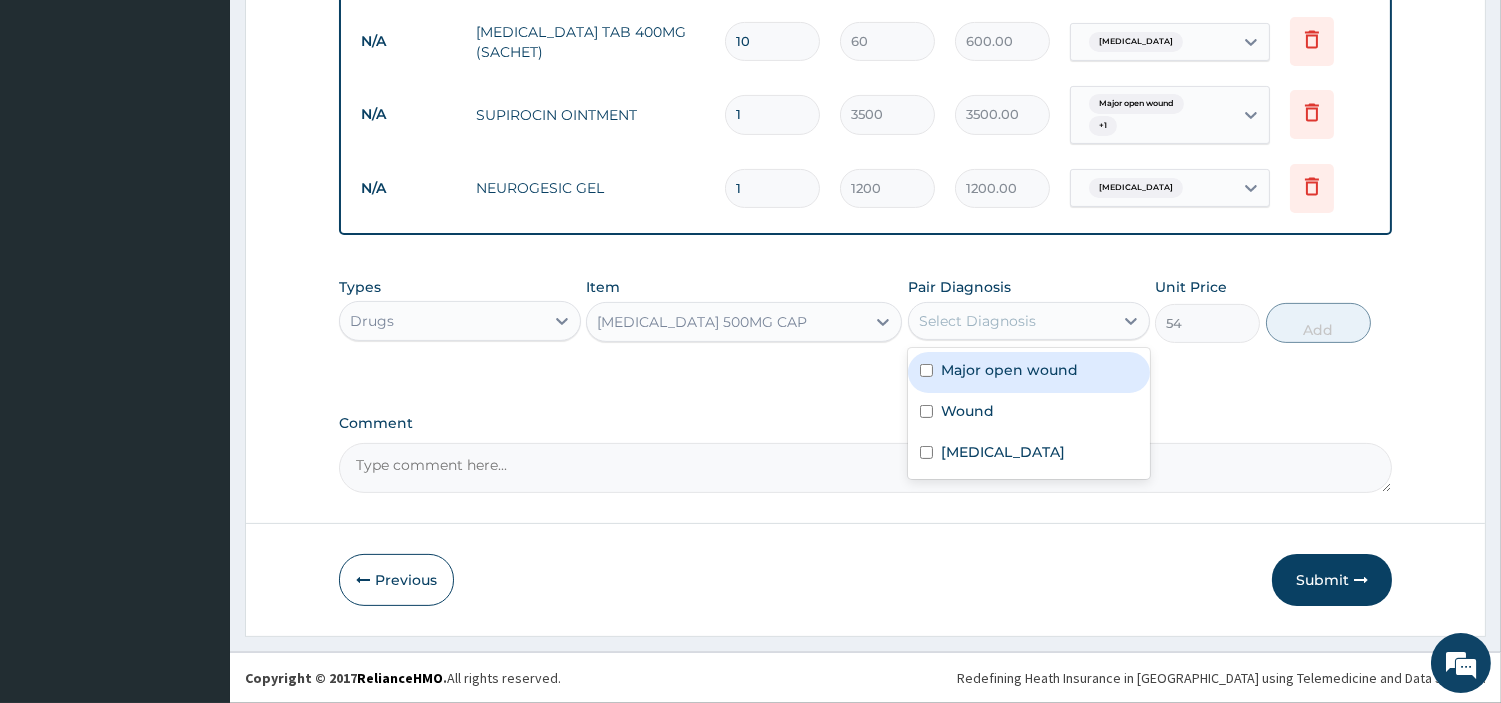 click on "Select Diagnosis" at bounding box center [977, 321] 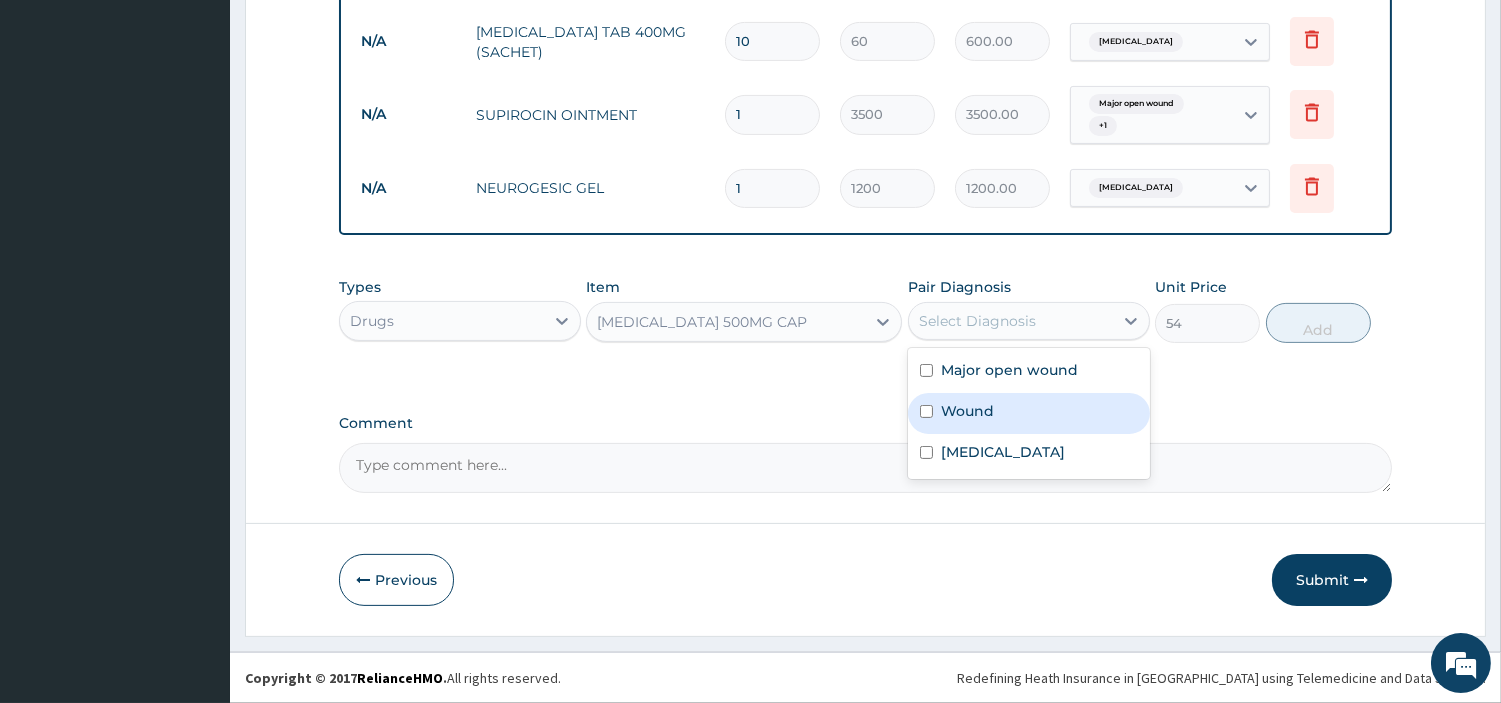 drag, startPoint x: 942, startPoint y: 398, endPoint x: 981, endPoint y: 362, distance: 53.075417 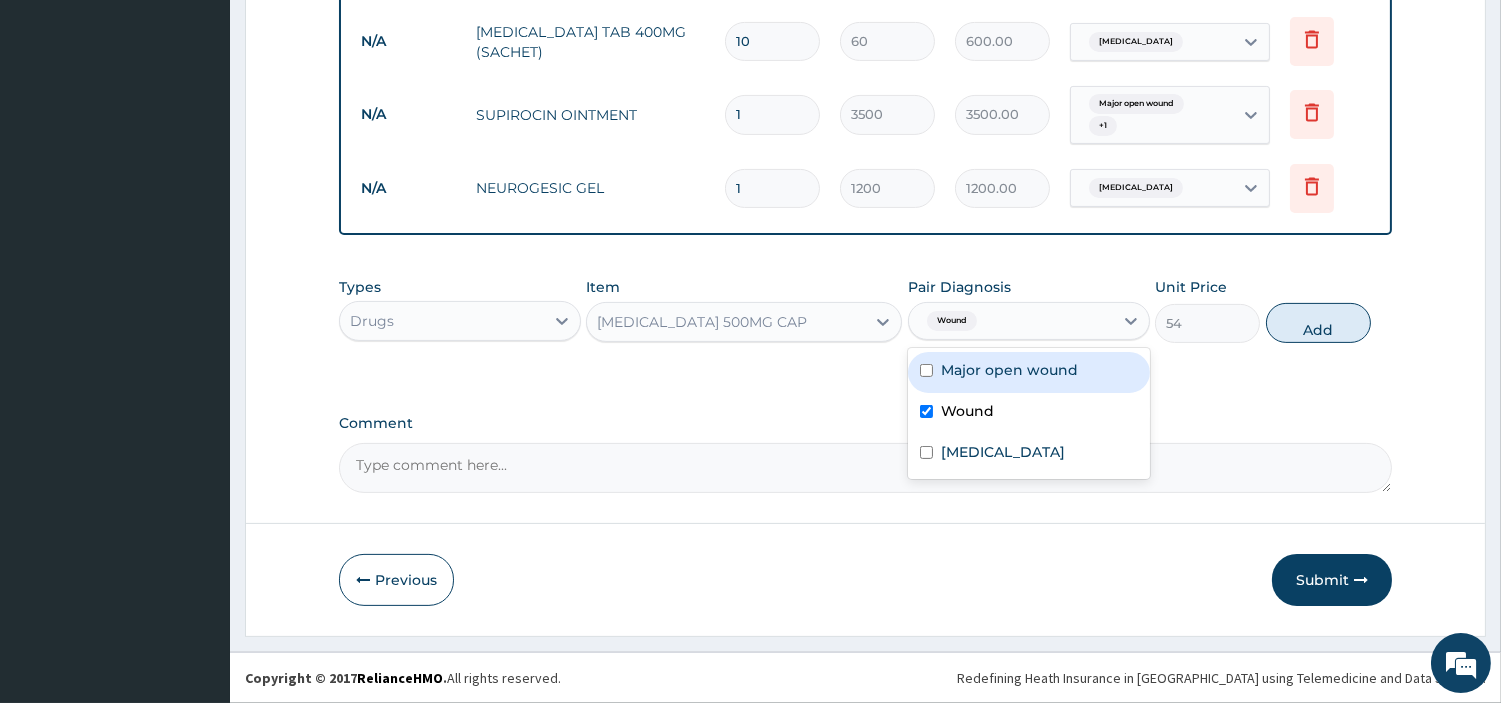 checkbox on "true" 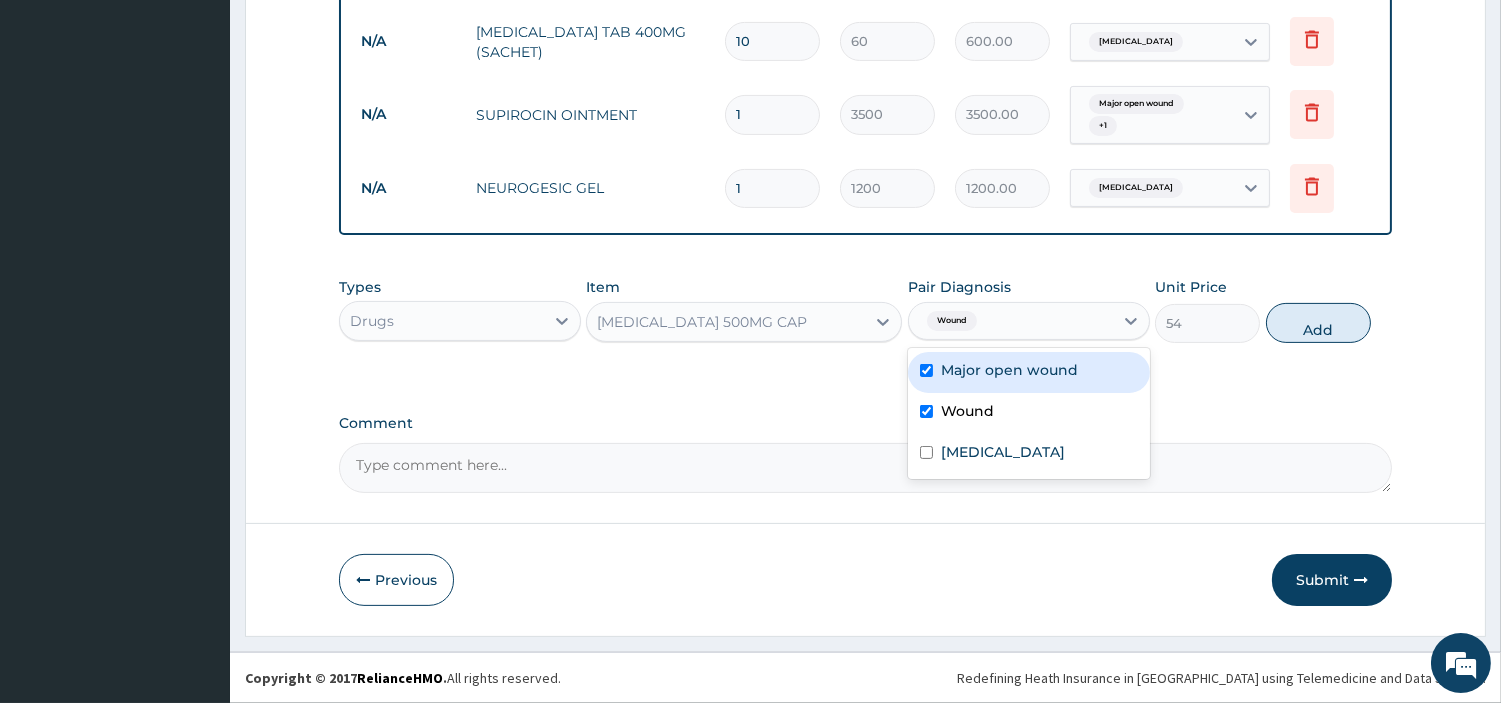 checkbox on "true" 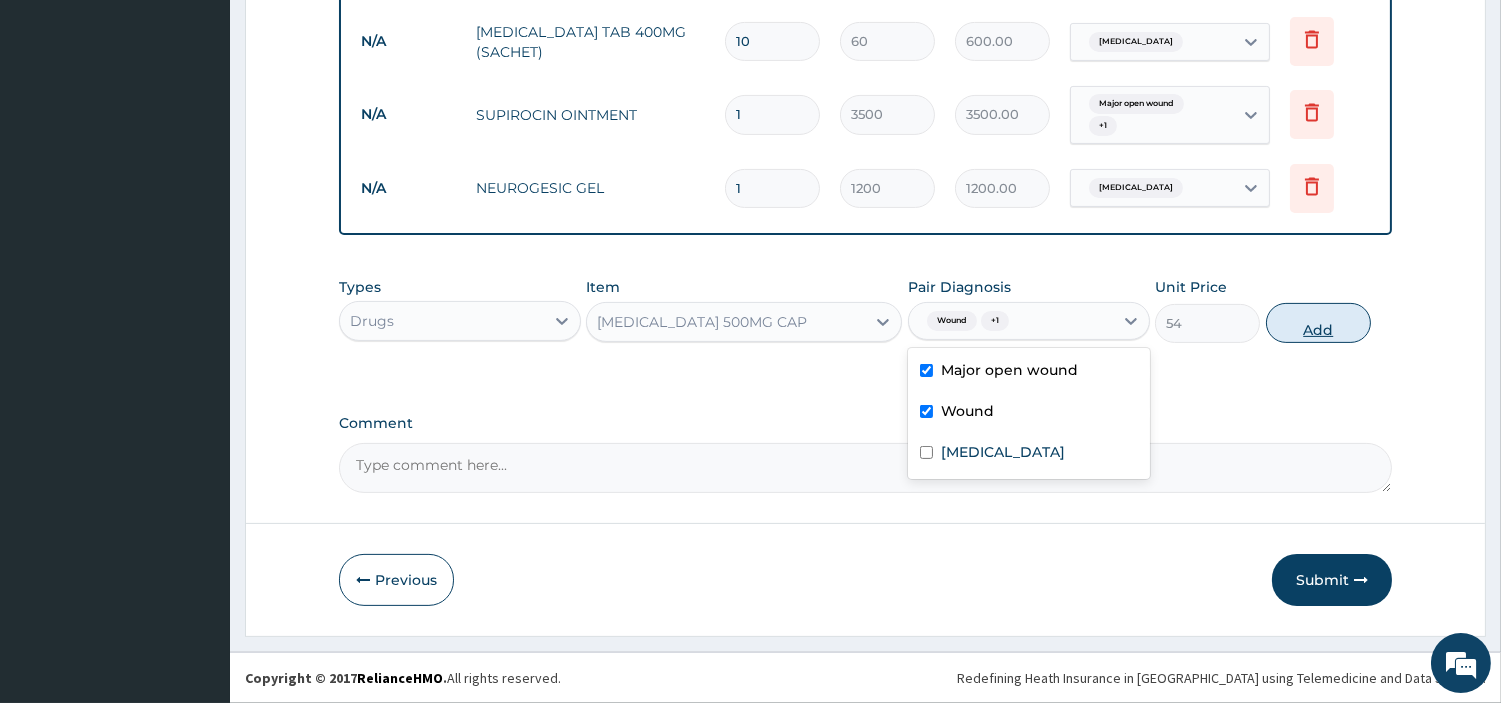 click on "Add" at bounding box center (1318, 323) 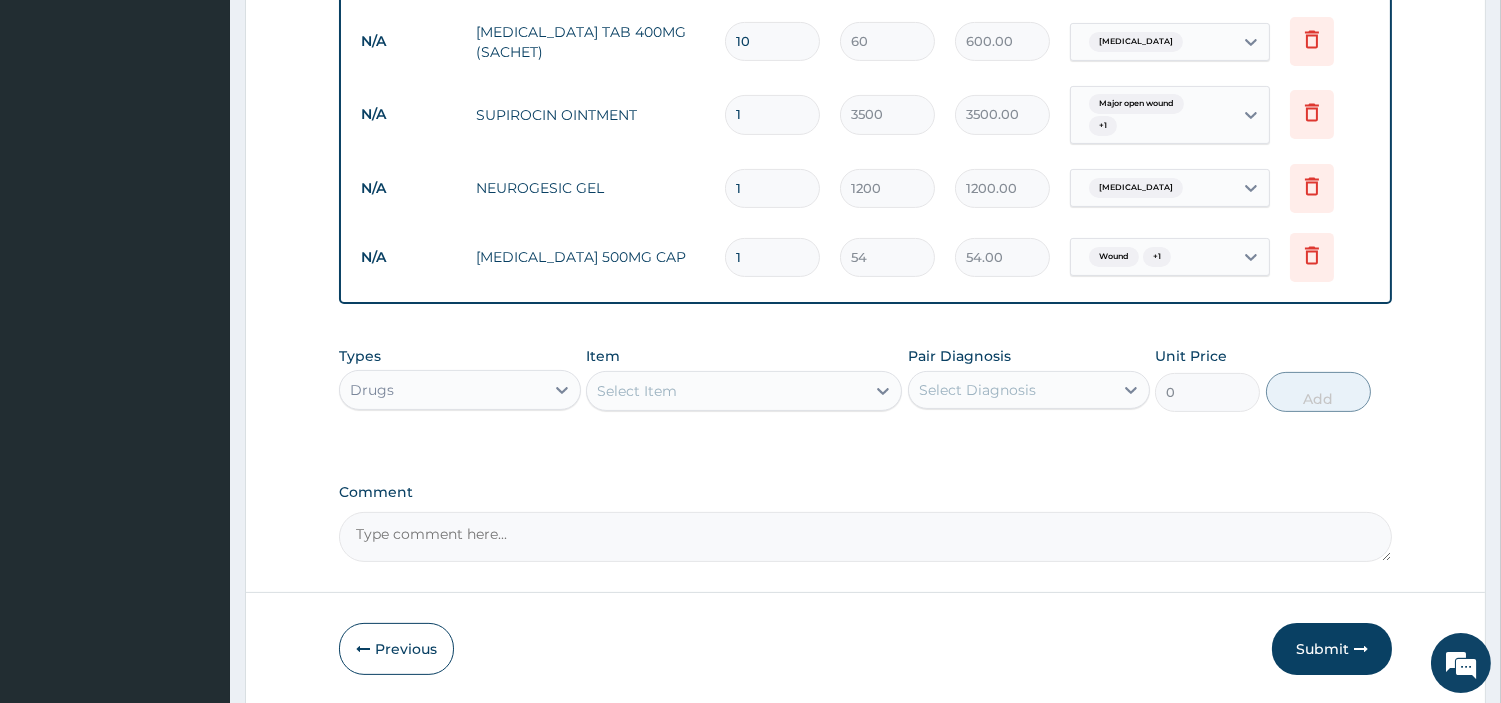 click on "Select Item" at bounding box center (726, 391) 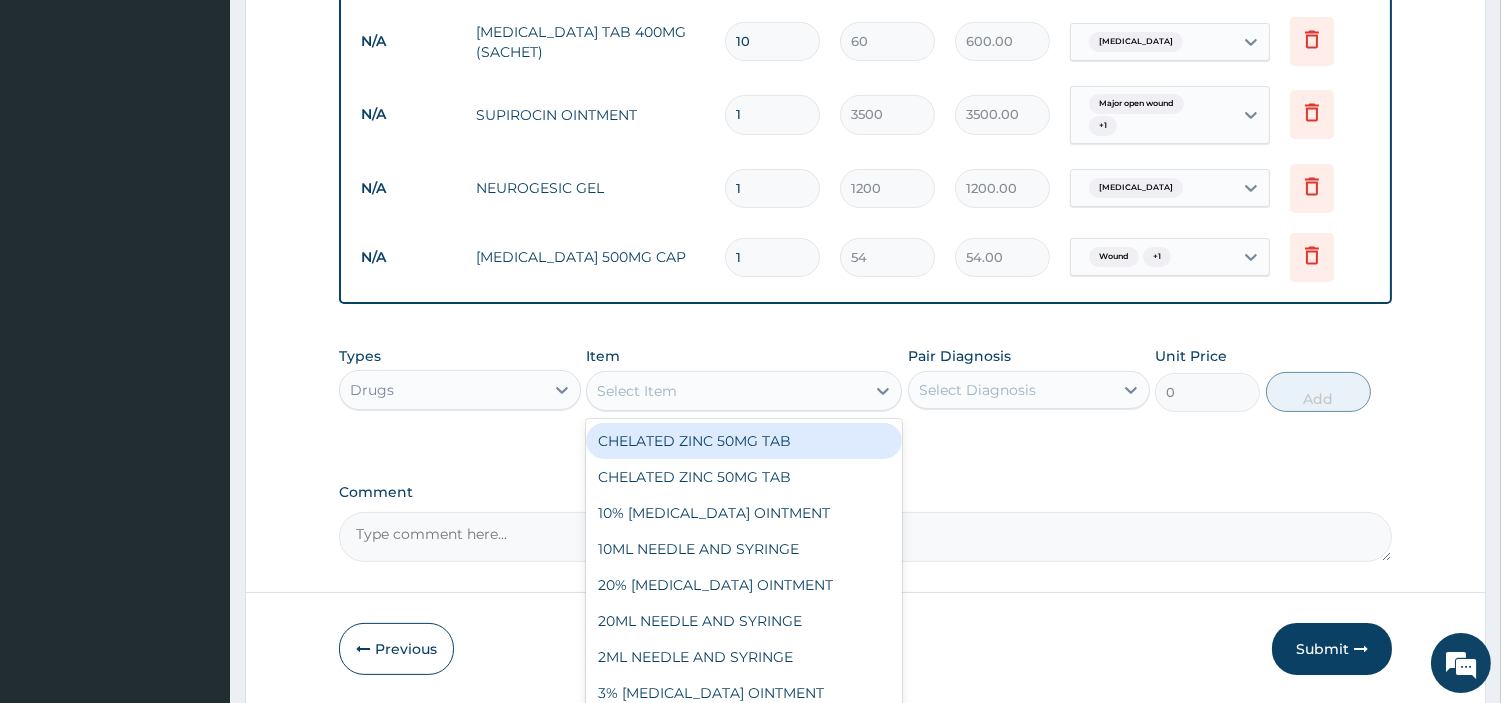 scroll, scrollTop: 1075, scrollLeft: 0, axis: vertical 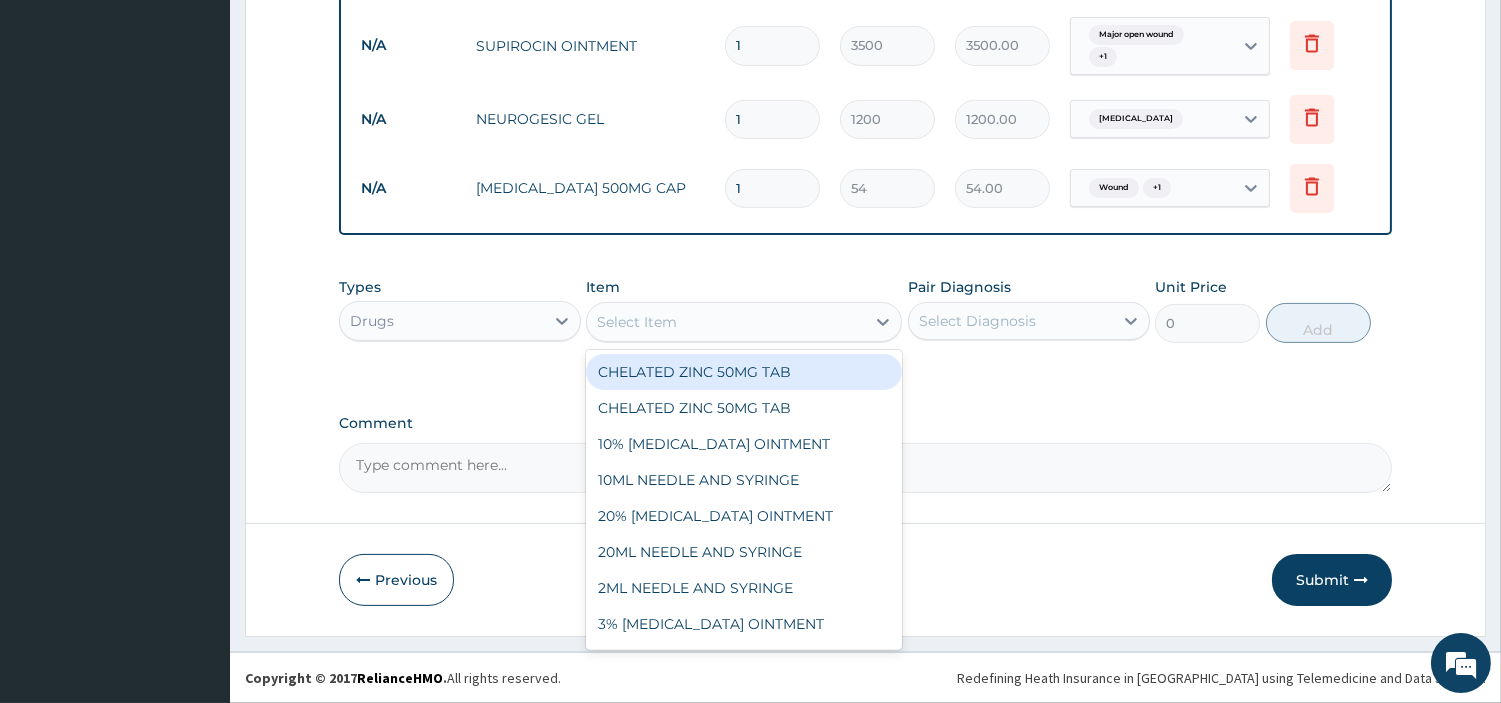 click on "Types Drugs Item option AMOXYCILLIN 500MG CAP, selected. option  CHELATED ZINC 50MG TAB focused, 1 of 907. 907 results available. Use Up and Down to choose options, press Enter to select the currently focused option, press Escape to exit the menu, press Tab to select the option and exit the menu. Select Item  CHELATED ZINC 50MG TAB  CHELATED ZINC 50MG TAB 10% SALICYLIC ACID OINTMENT 10ML NEEDLE AND SYRINGE 20% SALICYLIC ACID OINTMENT 20ML NEEDLE AND SYRINGE 2ML NEEDLE AND SYRINGE 3% SALICYLIC ACID OINTMENT 3%, 5%, 10%, 20% SSA OINT 50ML NEEDLE AND SYRINGE 5ML NEEDLE AND SYRINGE aceclofenac tab ACETAZOLAMIDE 250MG TAB ACICLOVIR  TAB 200MG ACICLOVIR CREAM ACTIFED SYRUP 60ML ACTIFED TAB ACTIVATED VEG CHARCOAL 260MG CAP ACTRAPID INSULIN ACTRAPID INSULIN 10MLS (100 UNITS/ML) ACTRAPID INSULIN 10MLS (40 UNITS/ML) ADRENALIN INJ 1MG/AMP ADRICIN INJ 50MG ADVANTAN CREAM Albendazole 100mg/5ml syrup Albendazole 200mg tab ALDOMET  250MG ALDOMET  500MG ALLOPURINOL 100MG TAB Alphabetic tab AMARYL TABLET 4MG AMIAS TAB 16MG 0" at bounding box center [865, 325] 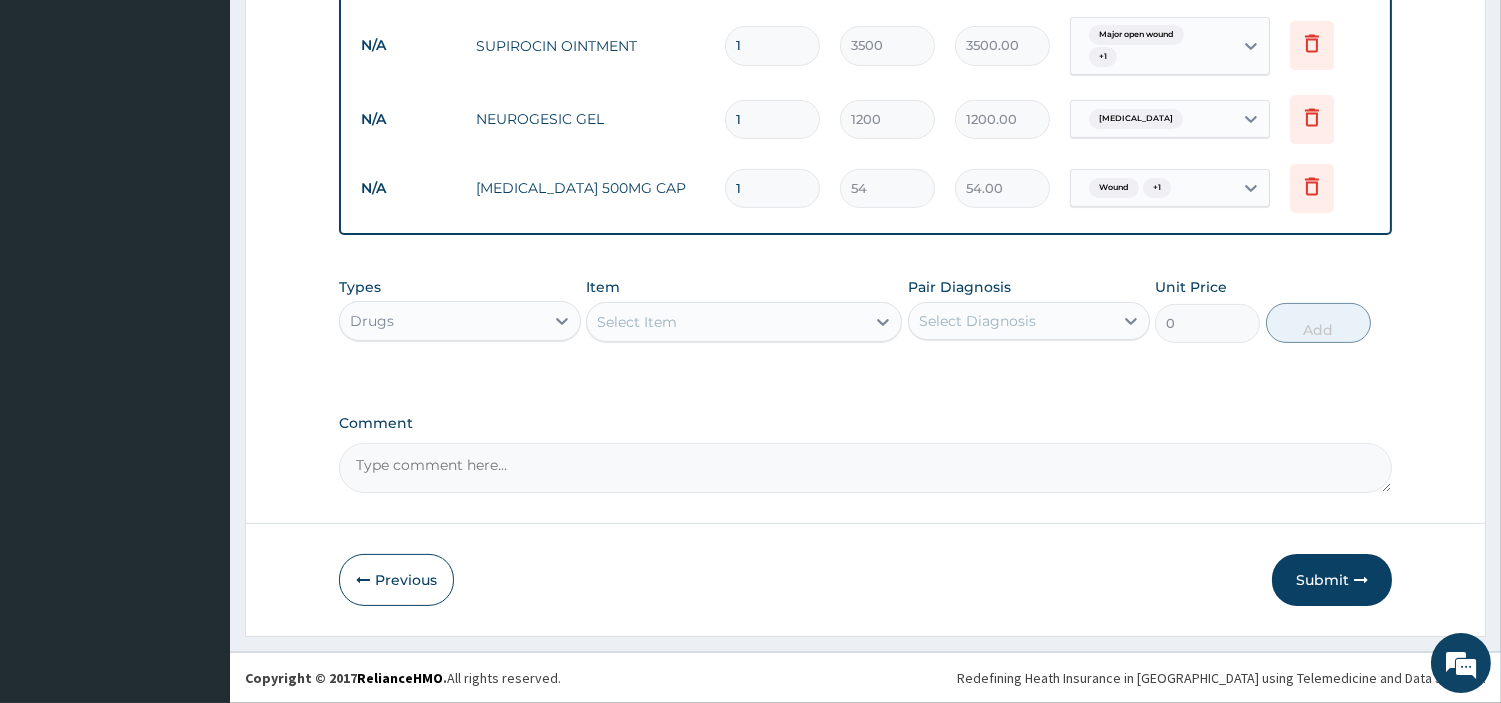 click on "1" at bounding box center (772, 188) 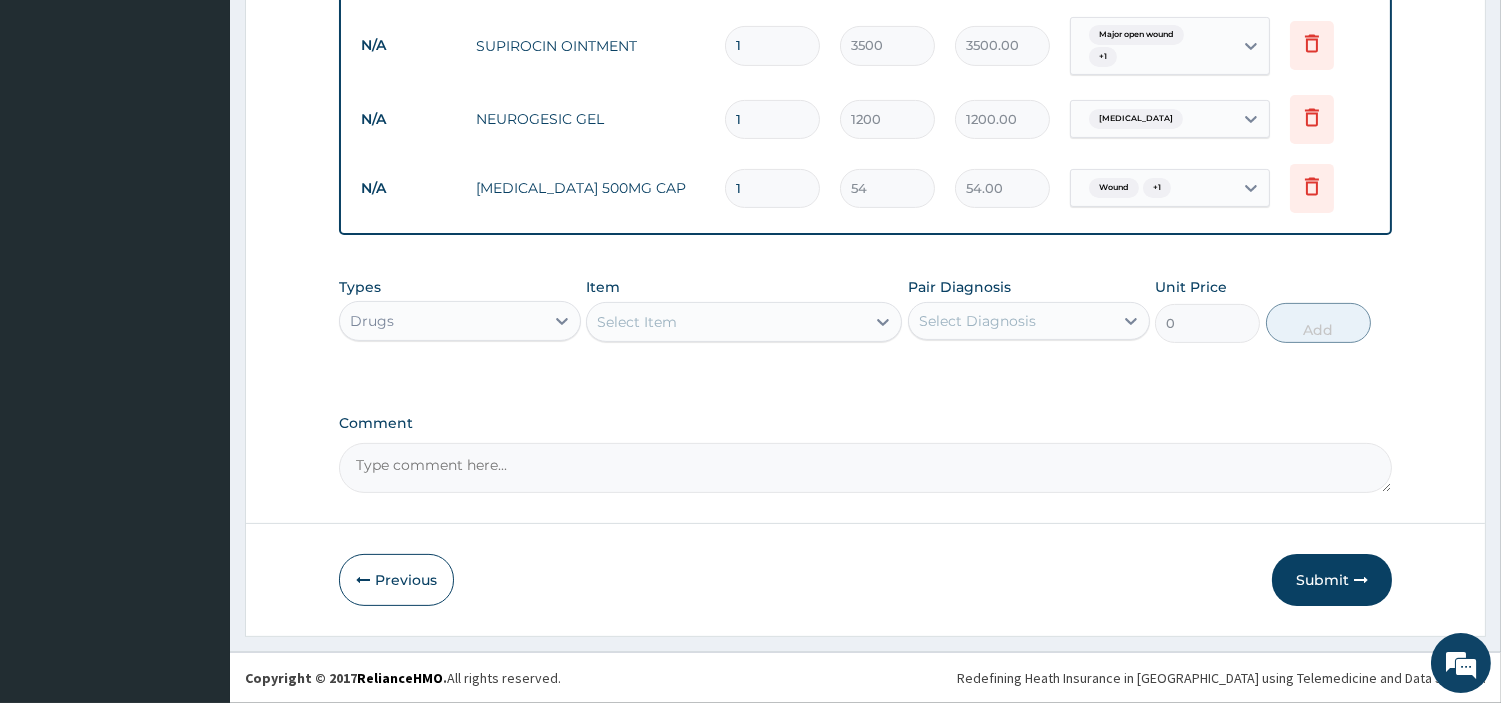type on "15" 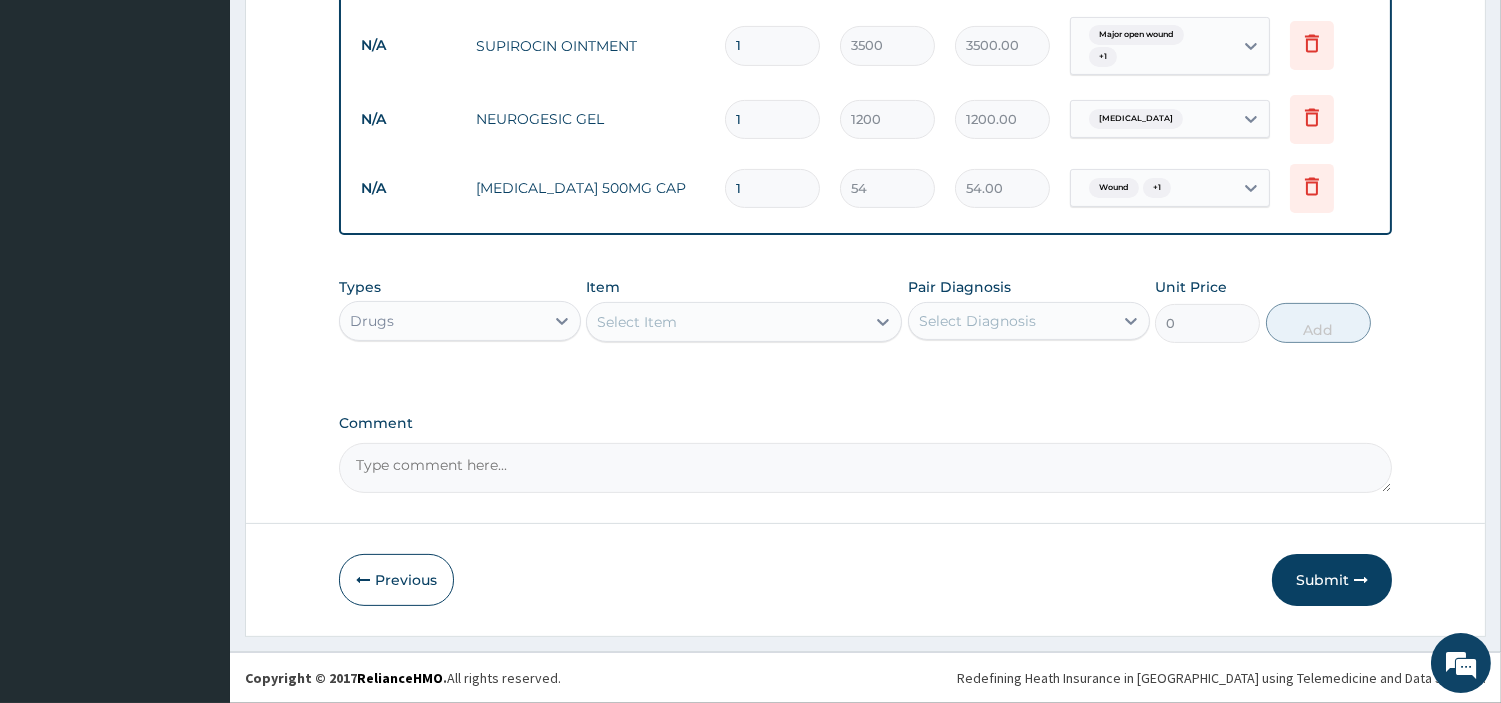 type on "810.00" 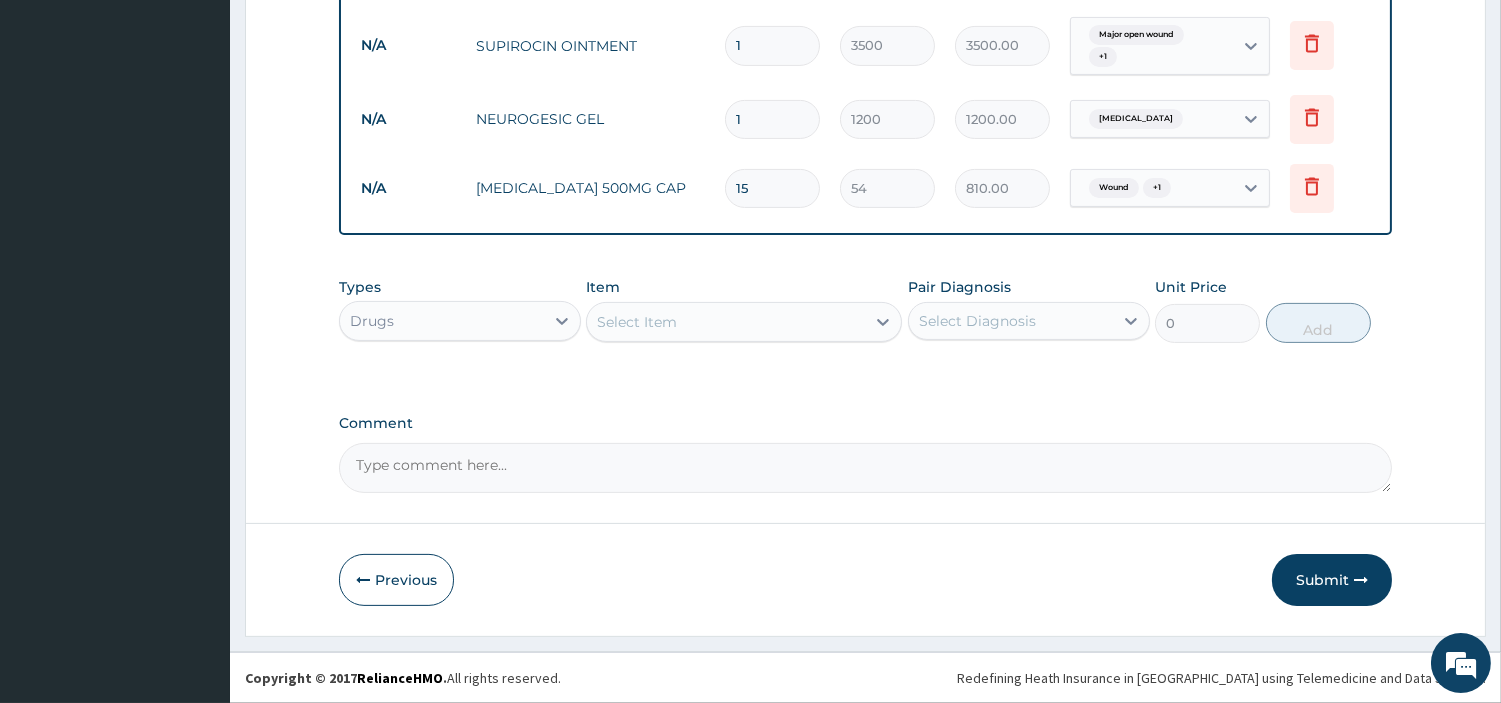 type on "15" 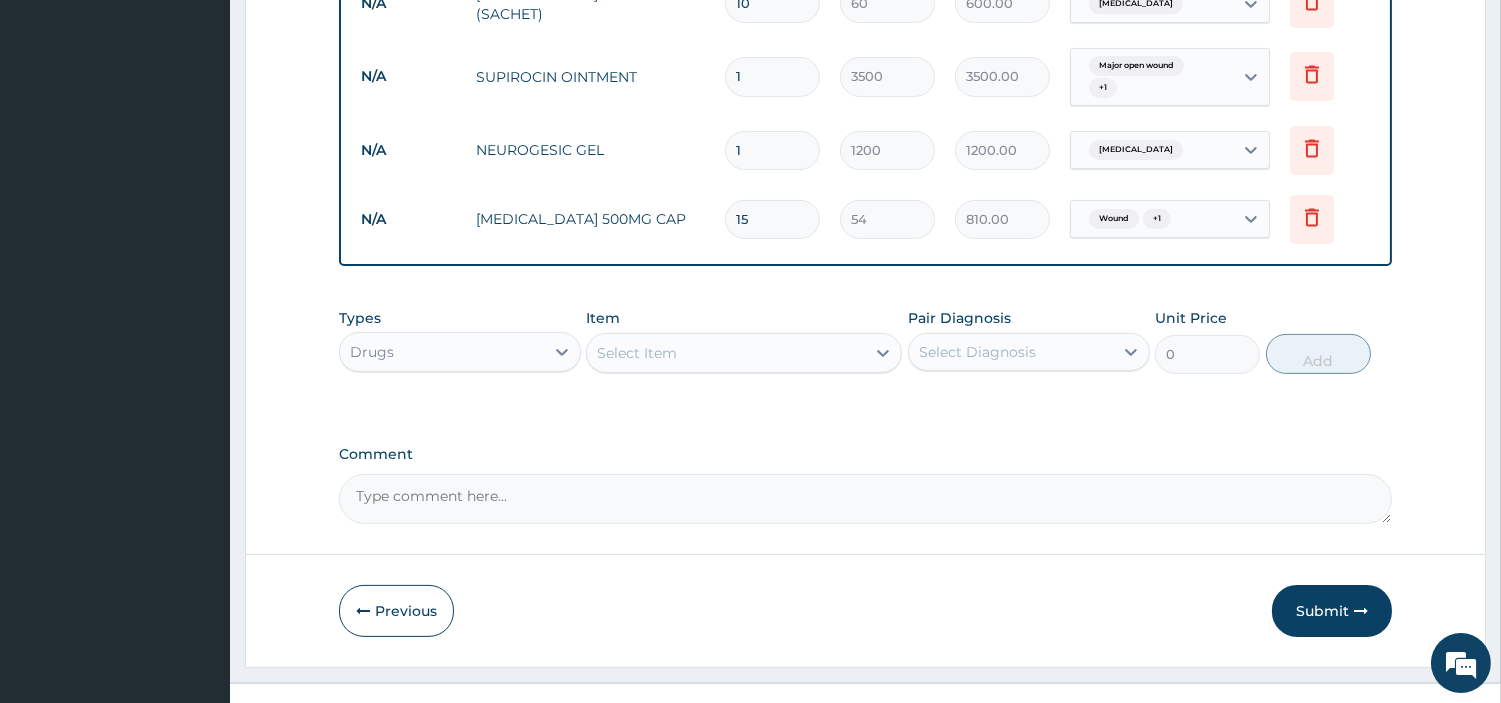 scroll, scrollTop: 1075, scrollLeft: 0, axis: vertical 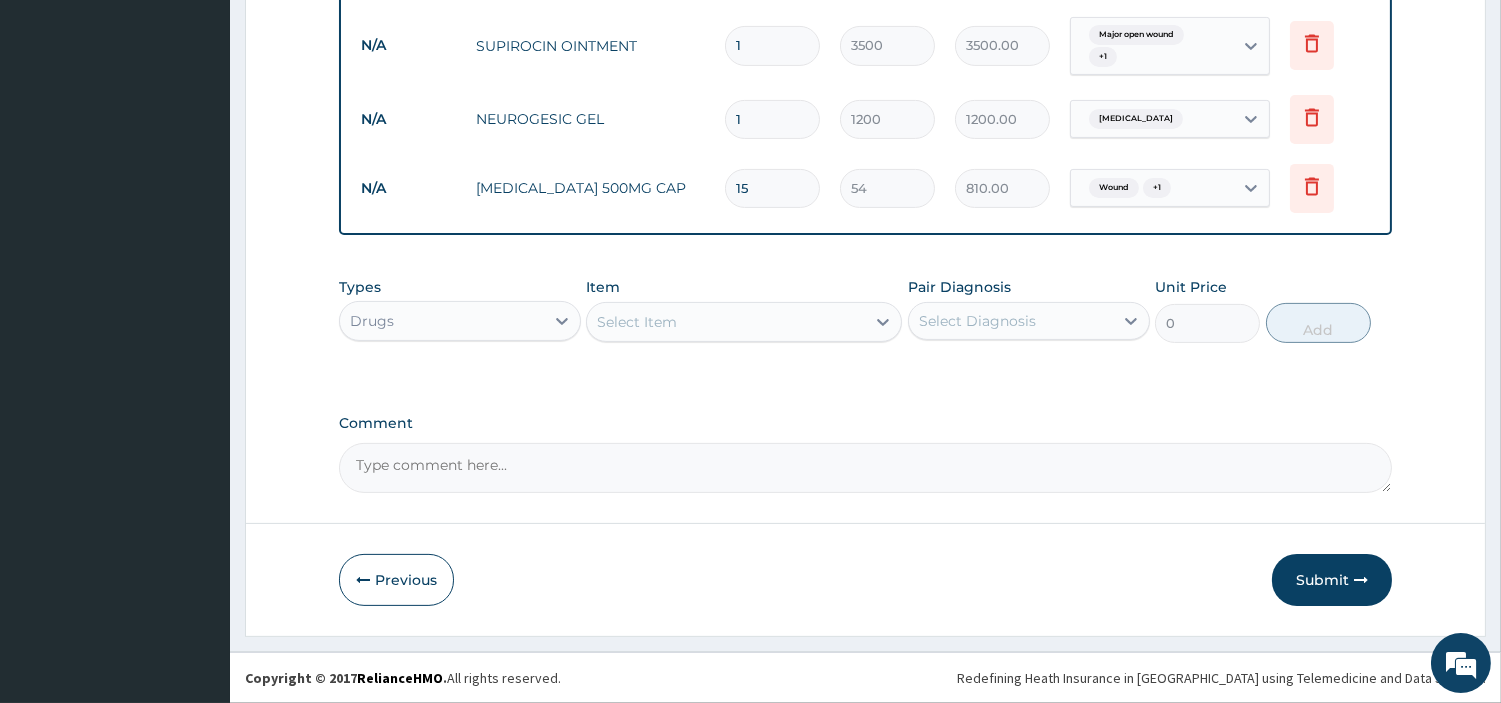 click on "Types Drugs Item Select Item Pair Diagnosis Select Diagnosis Unit Price 0 Add" at bounding box center (865, 325) 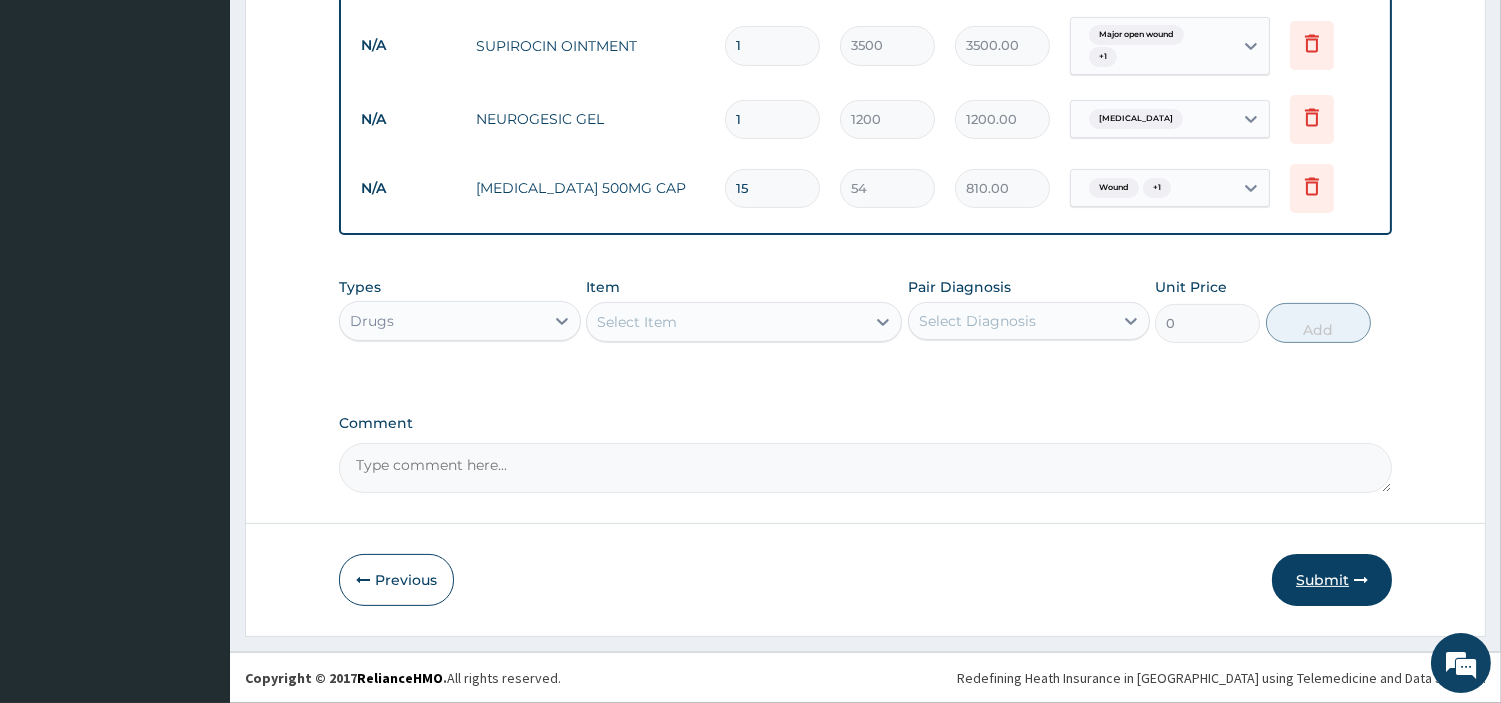 click on "Submit" at bounding box center (1332, 580) 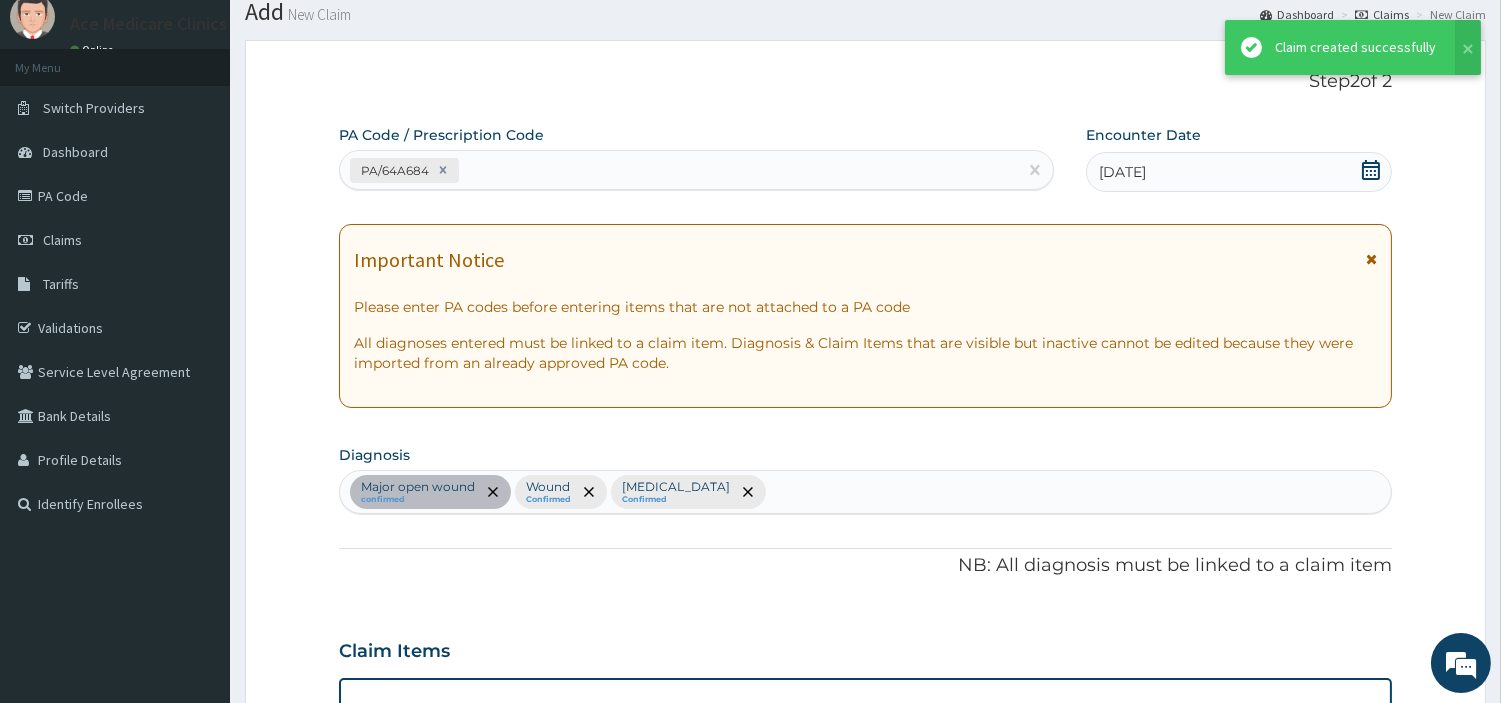 scroll, scrollTop: 1075, scrollLeft: 0, axis: vertical 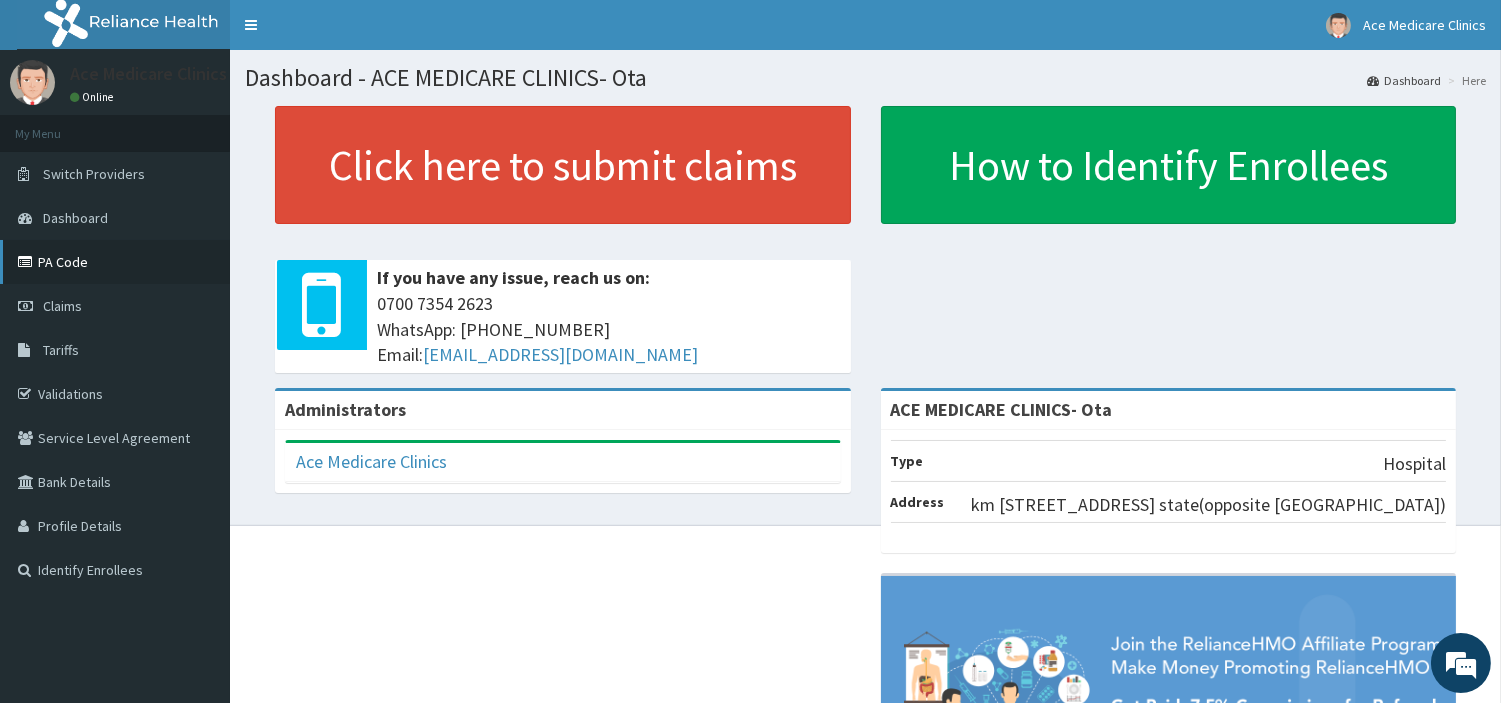 click on "PA Code" at bounding box center [115, 262] 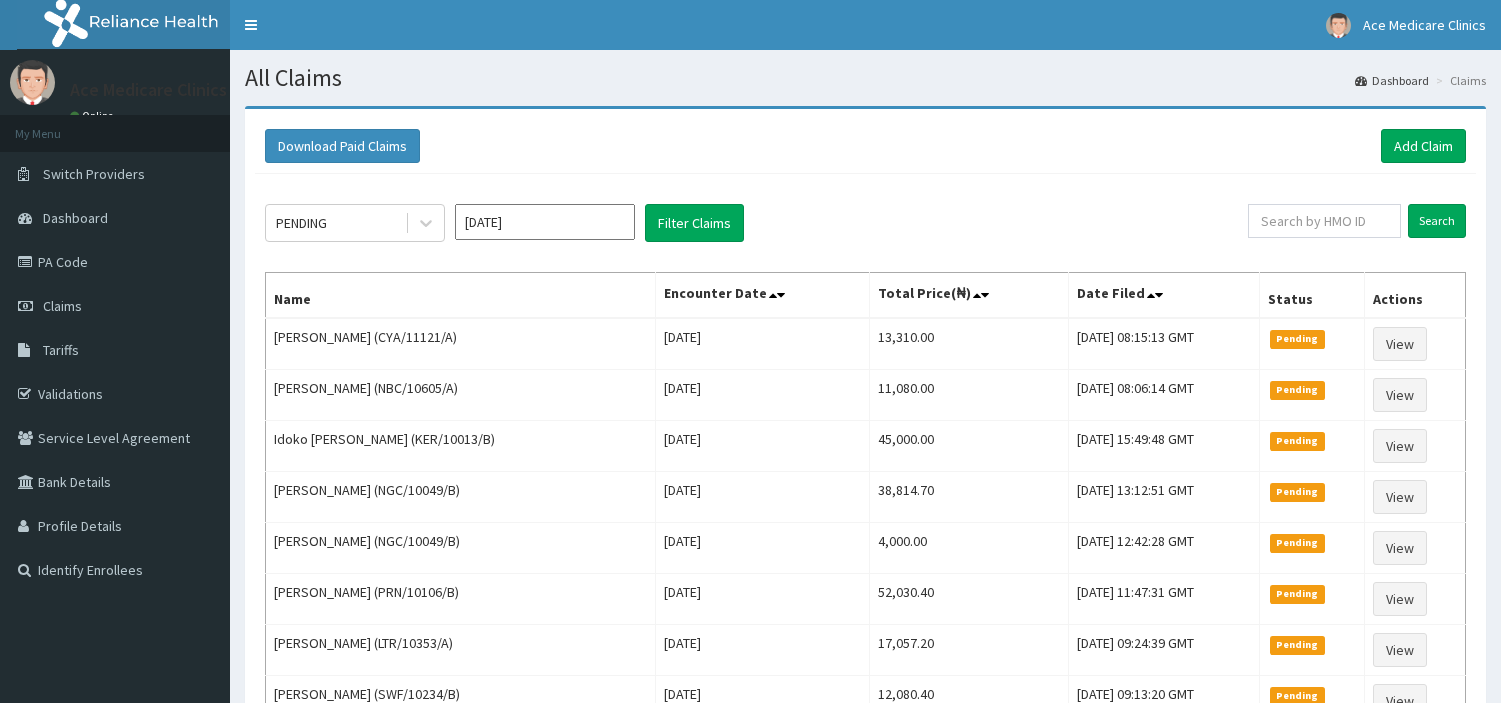 scroll, scrollTop: 0, scrollLeft: 0, axis: both 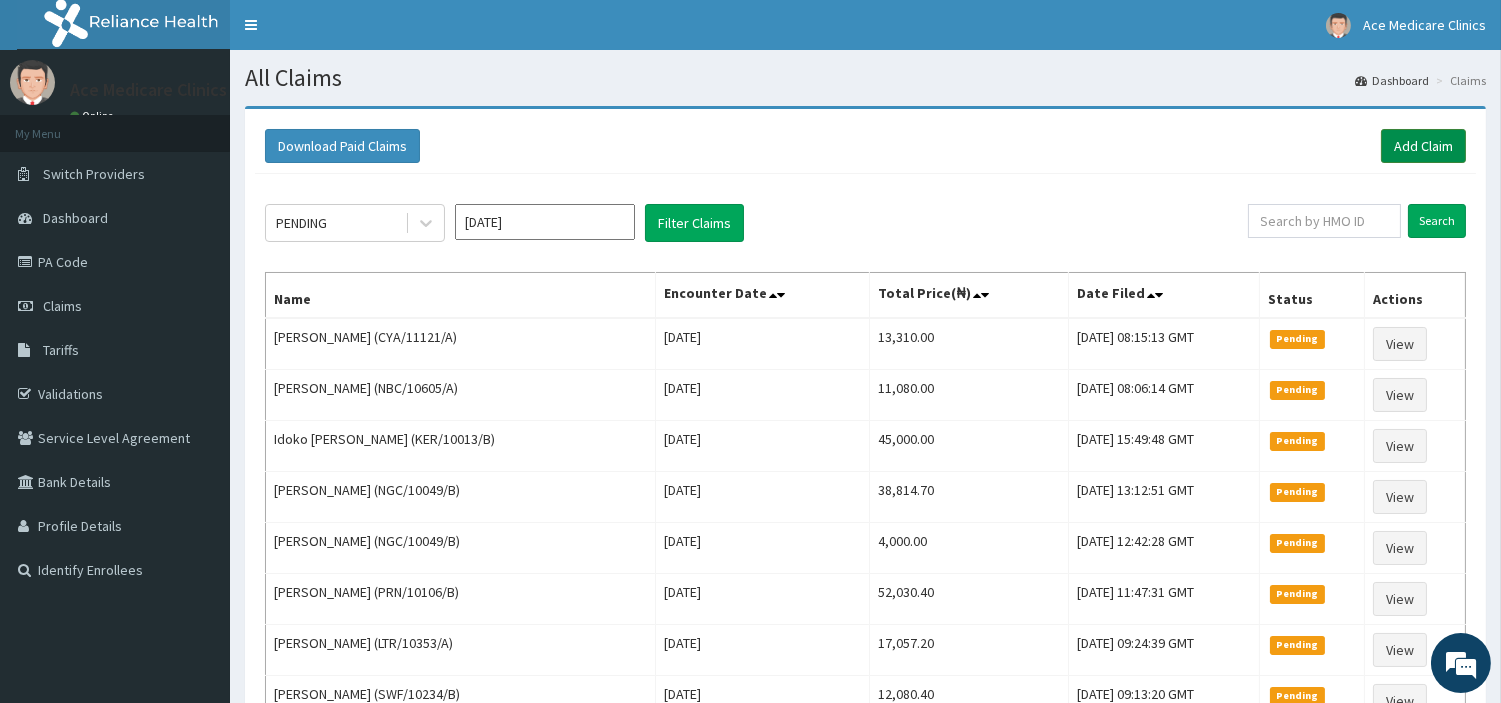 click on "Add Claim" at bounding box center (1423, 146) 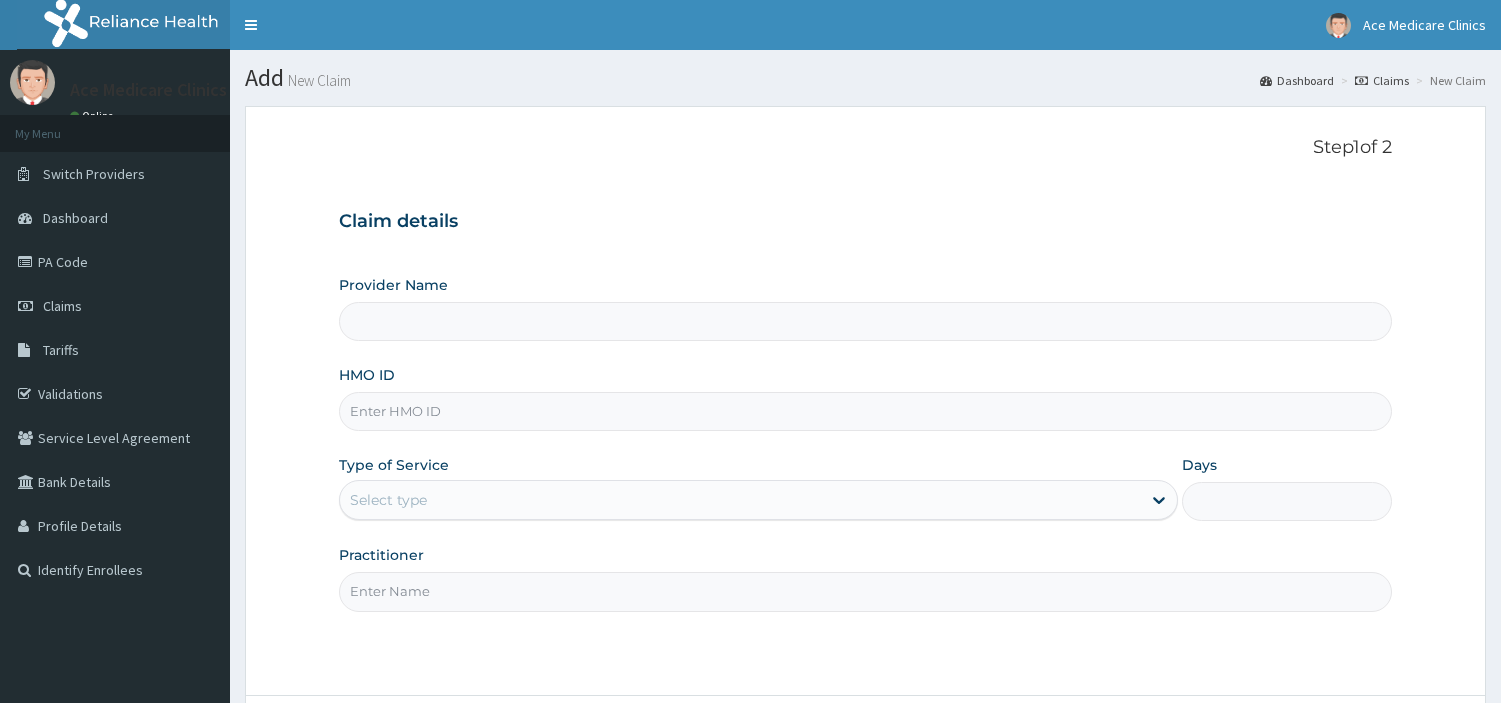 scroll, scrollTop: 0, scrollLeft: 0, axis: both 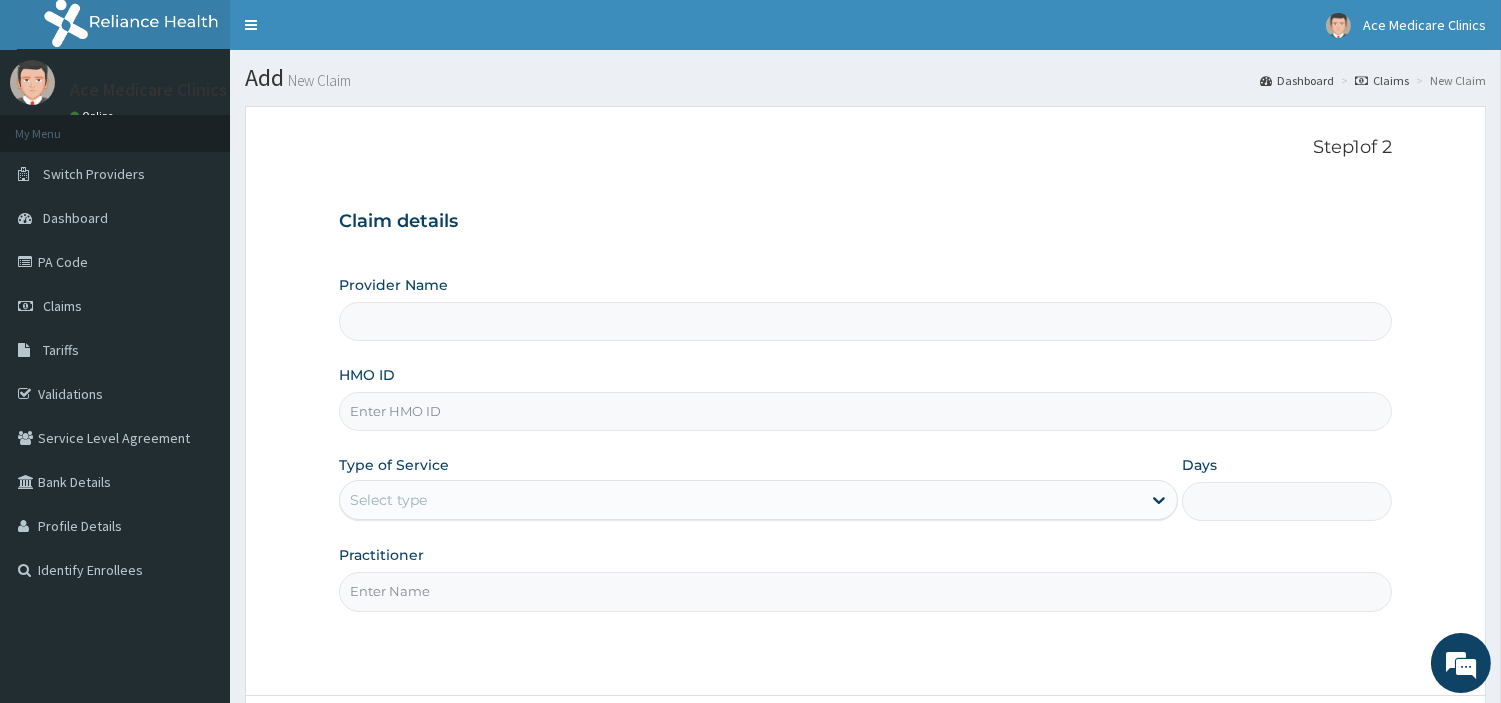 type on "ACE MEDICARE CLINICS- Ota" 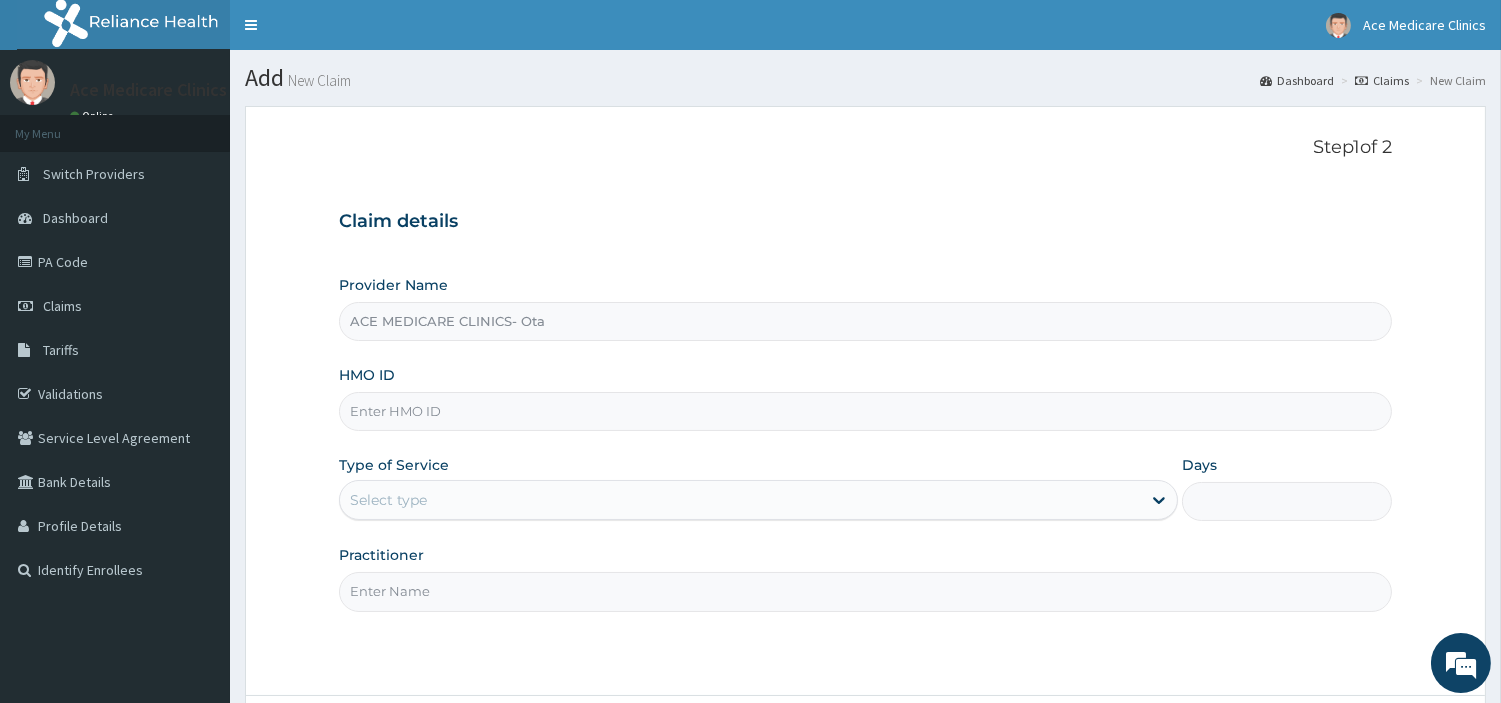 click on "HMO ID" at bounding box center [865, 411] 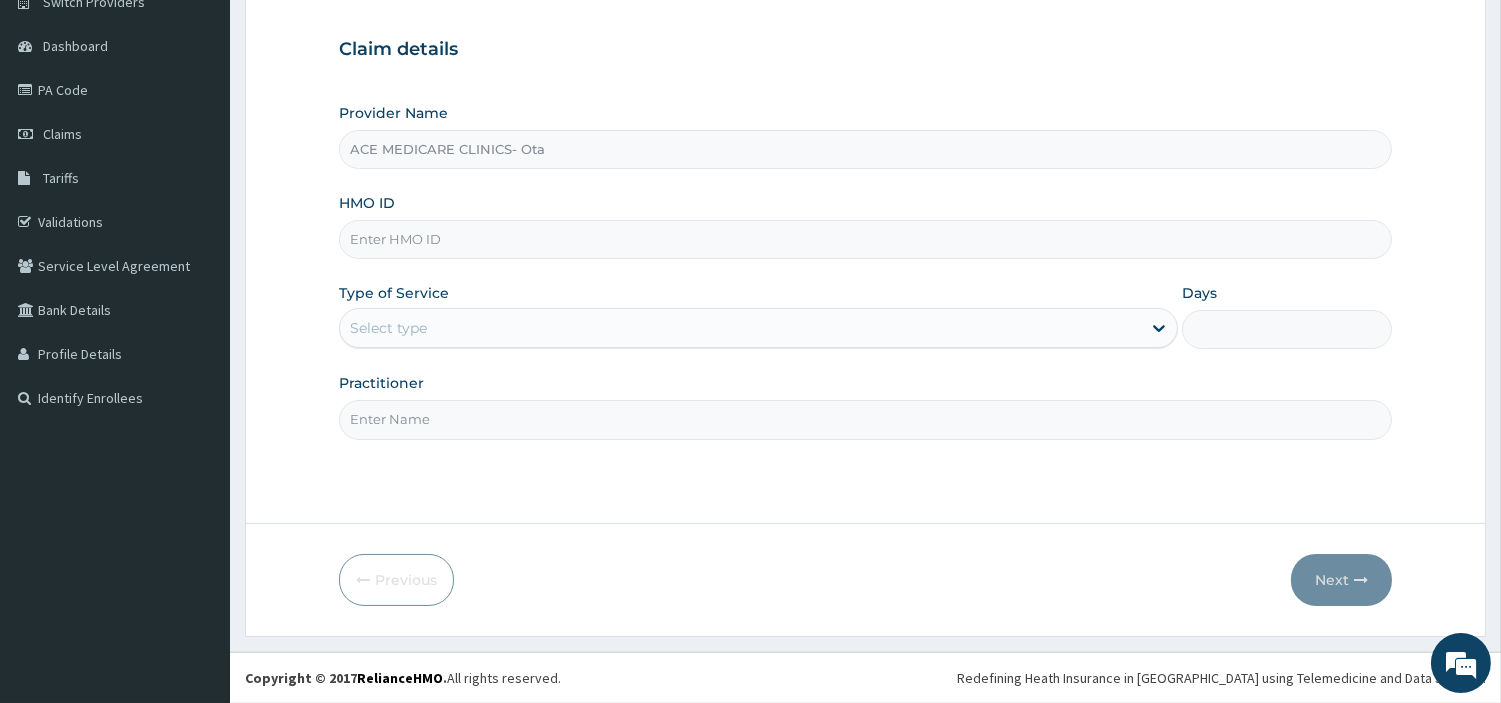 scroll, scrollTop: 0, scrollLeft: 0, axis: both 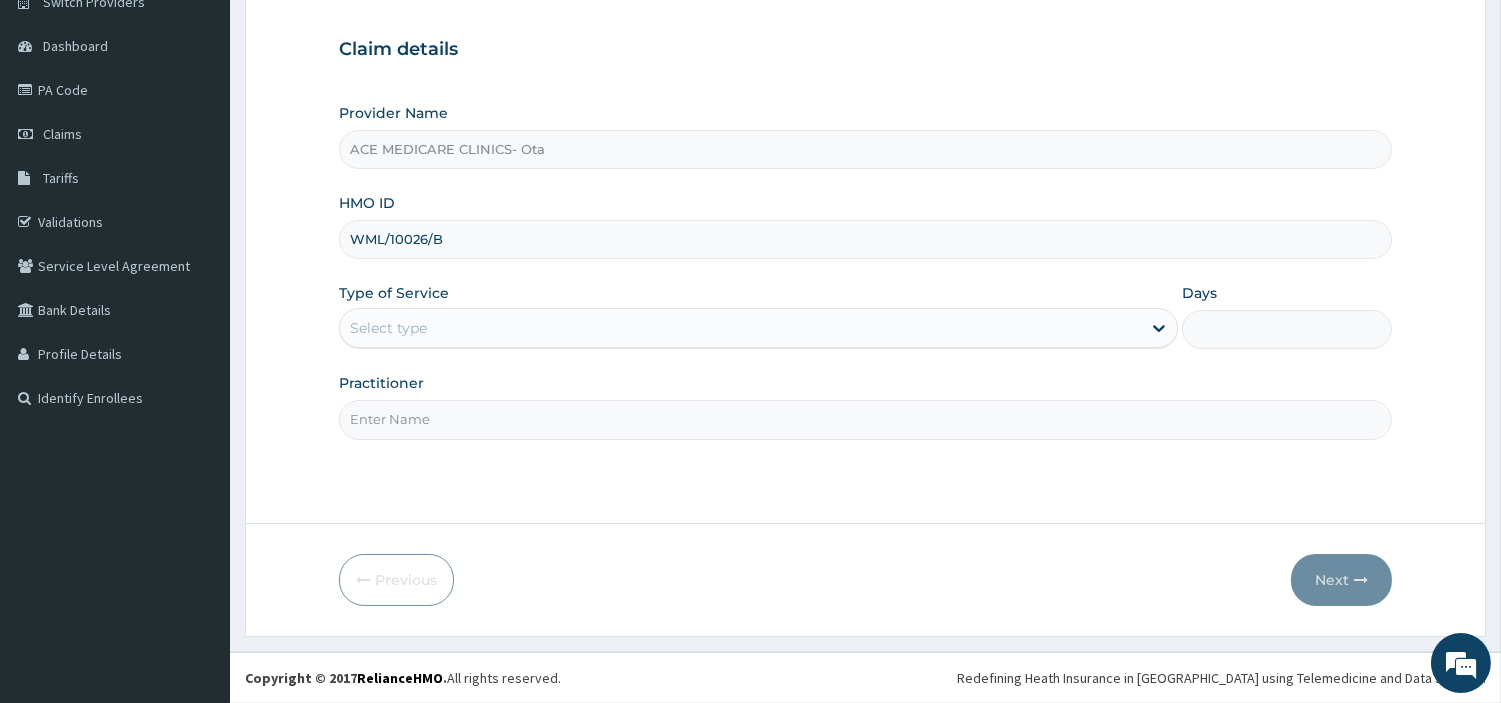 type on "WML/10026/B" 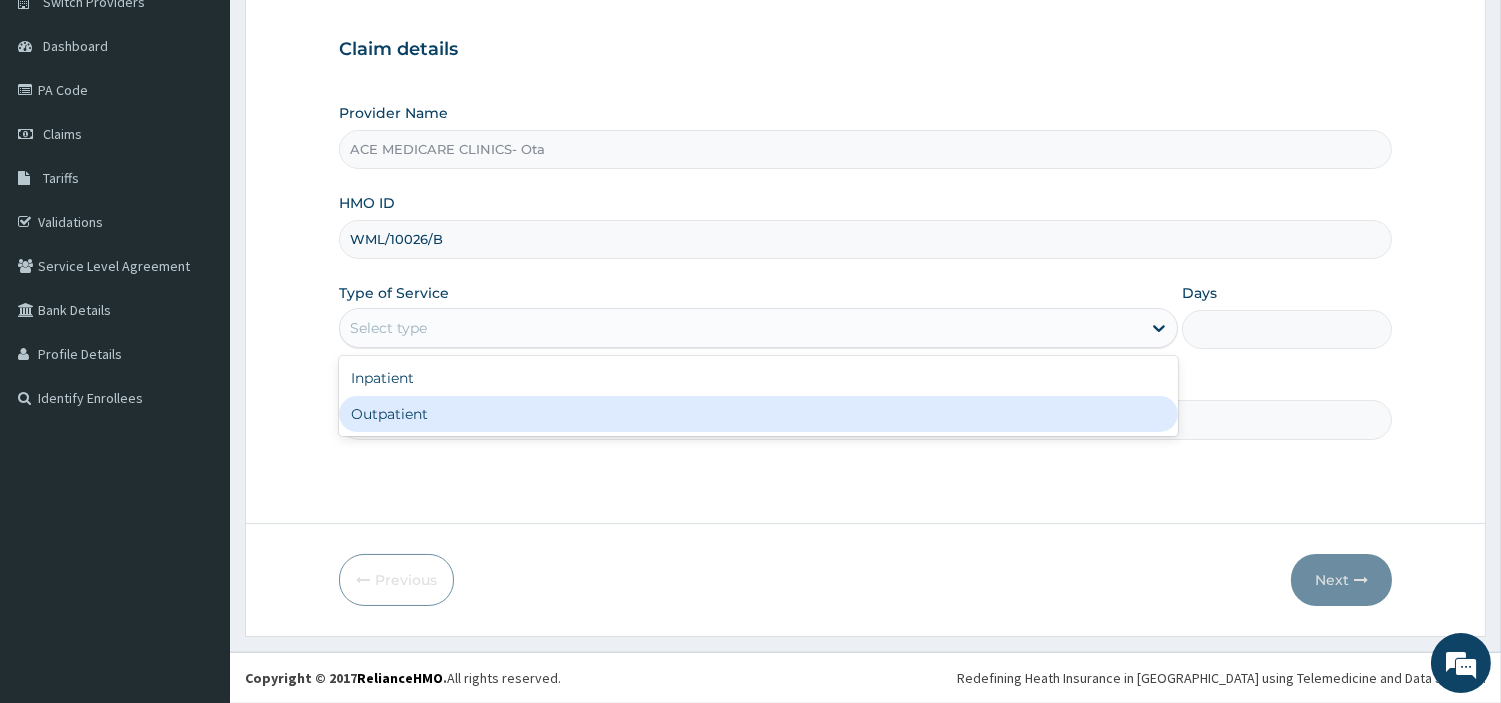 click on "Outpatient" at bounding box center [758, 414] 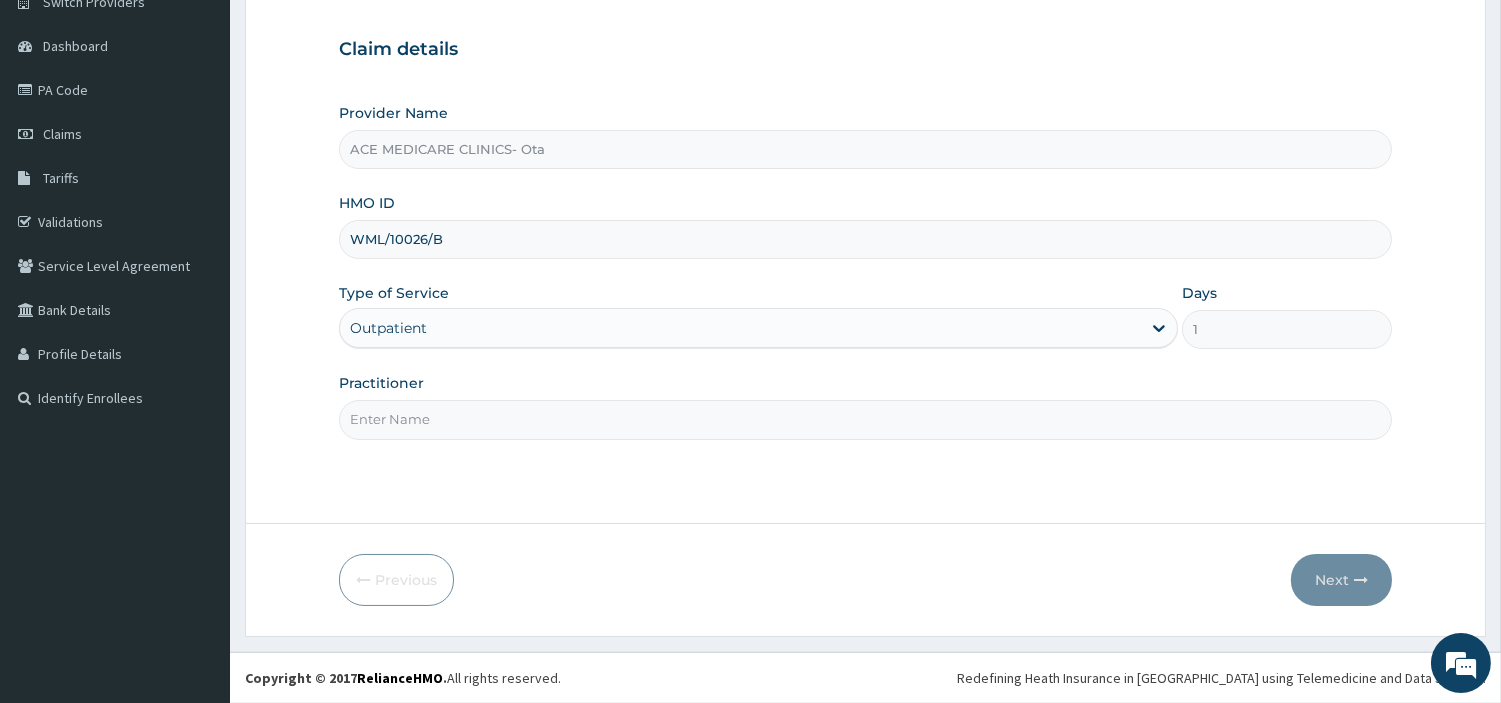 click on "Practitioner" at bounding box center (865, 419) 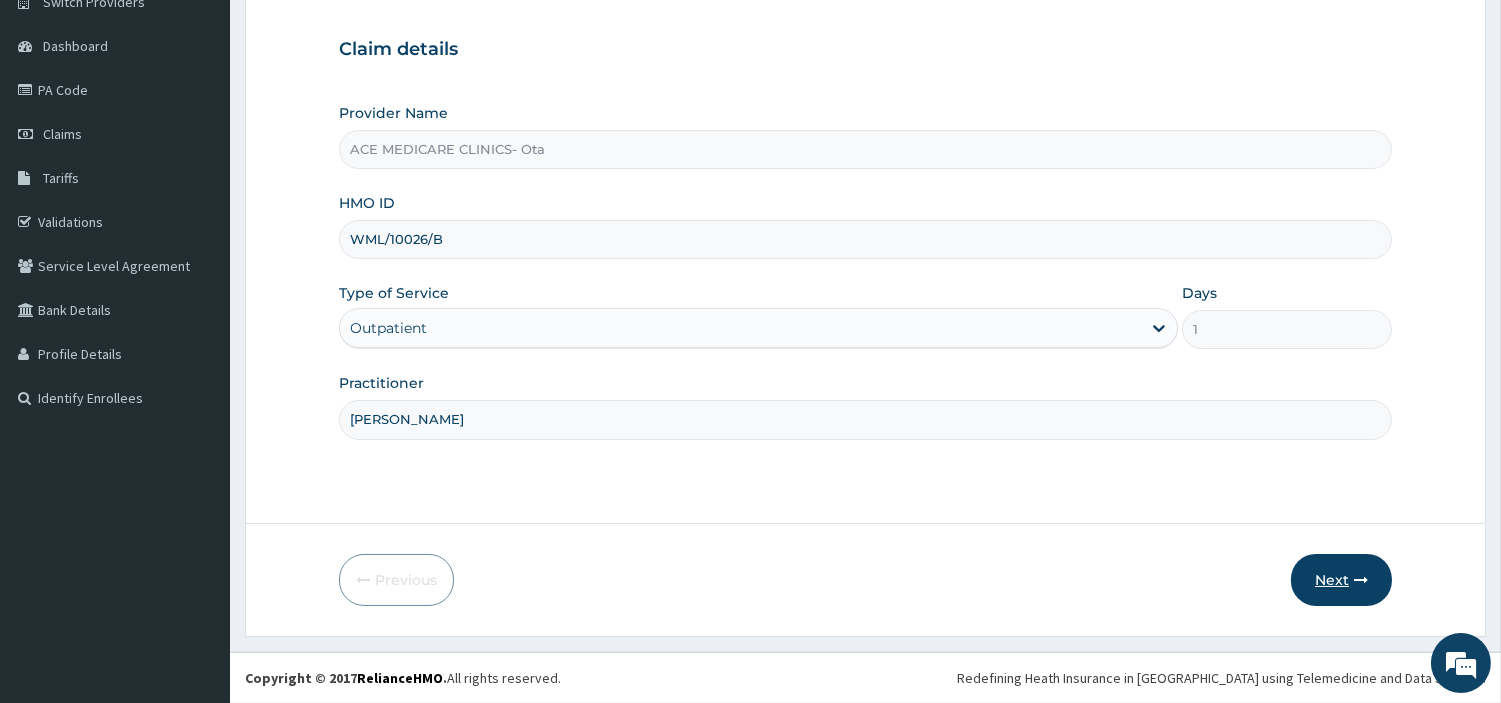 type on "DR KIERAN" 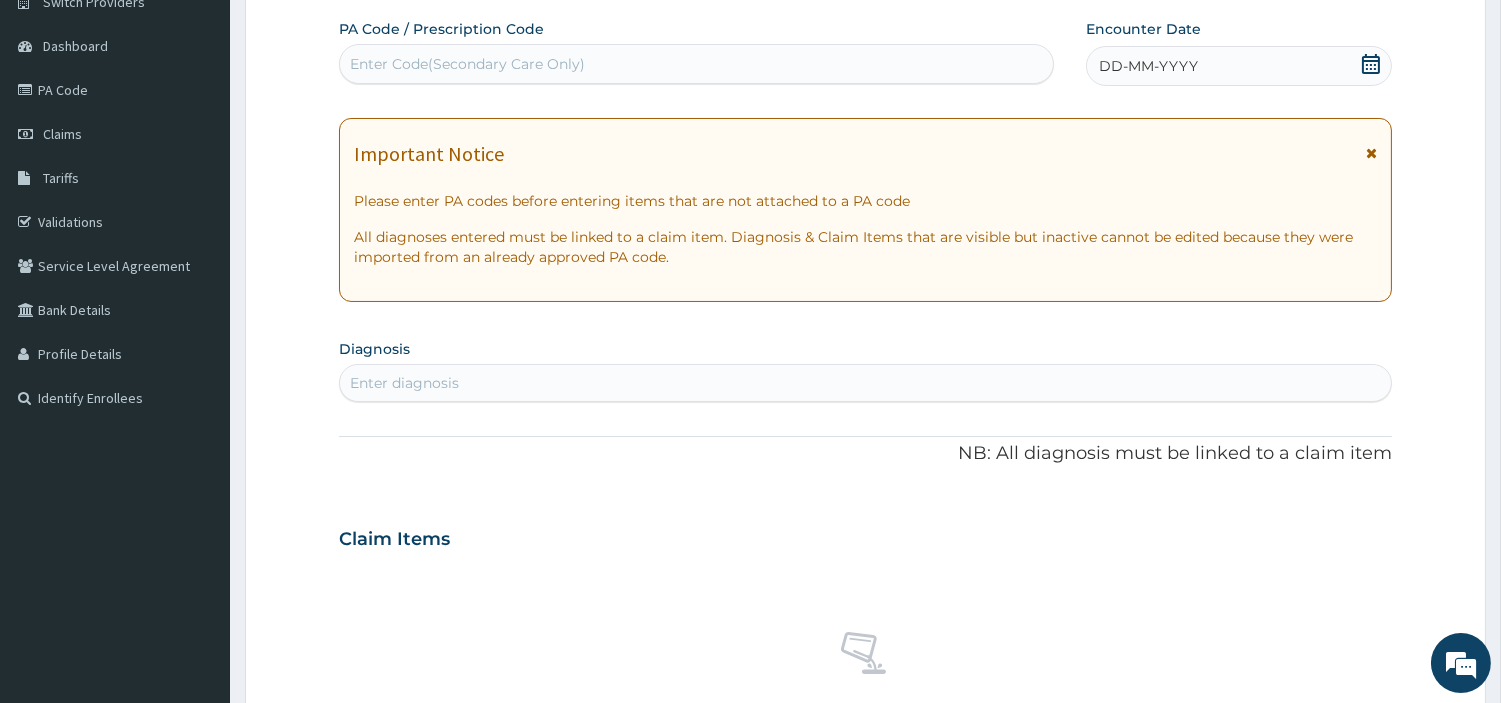 click on "Enter Code(Secondary Care Only)" at bounding box center (696, 64) 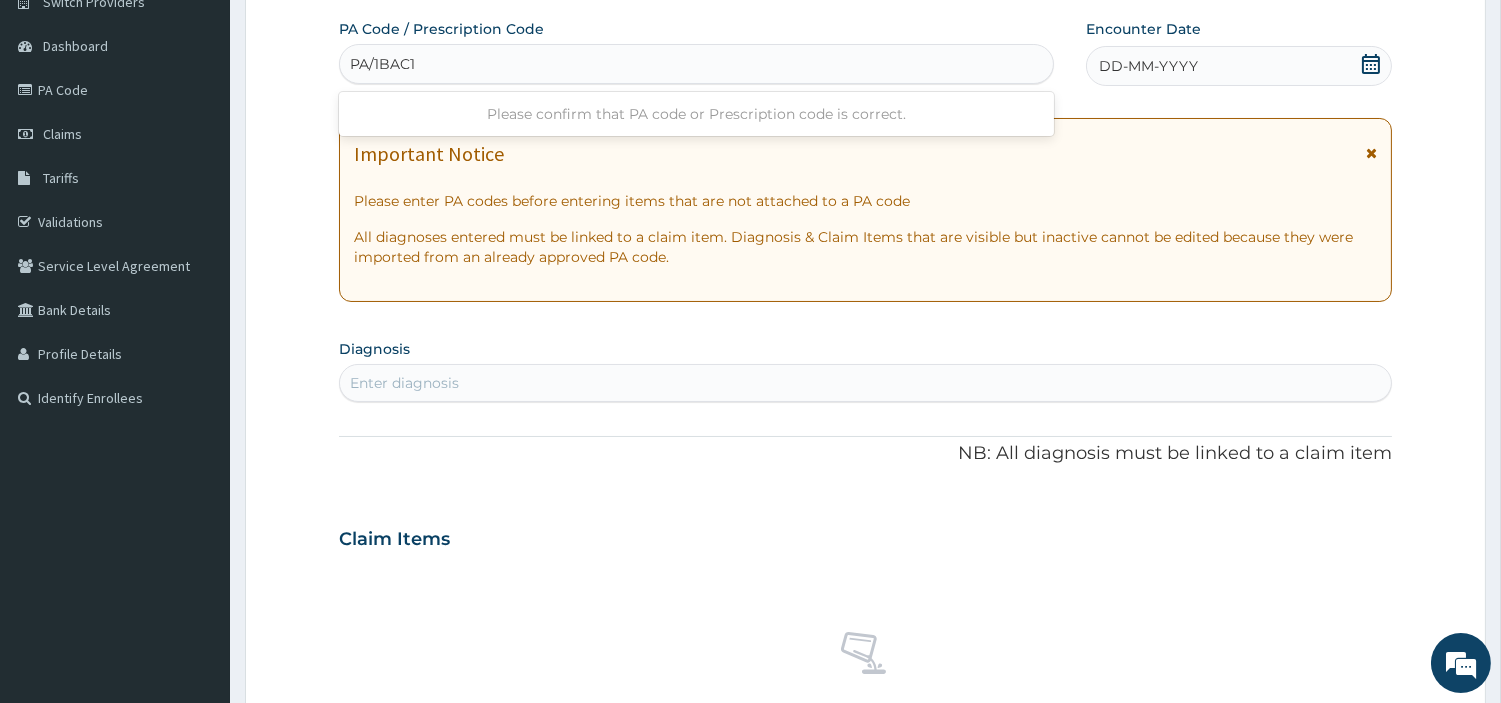 type on "PA/1BAC14" 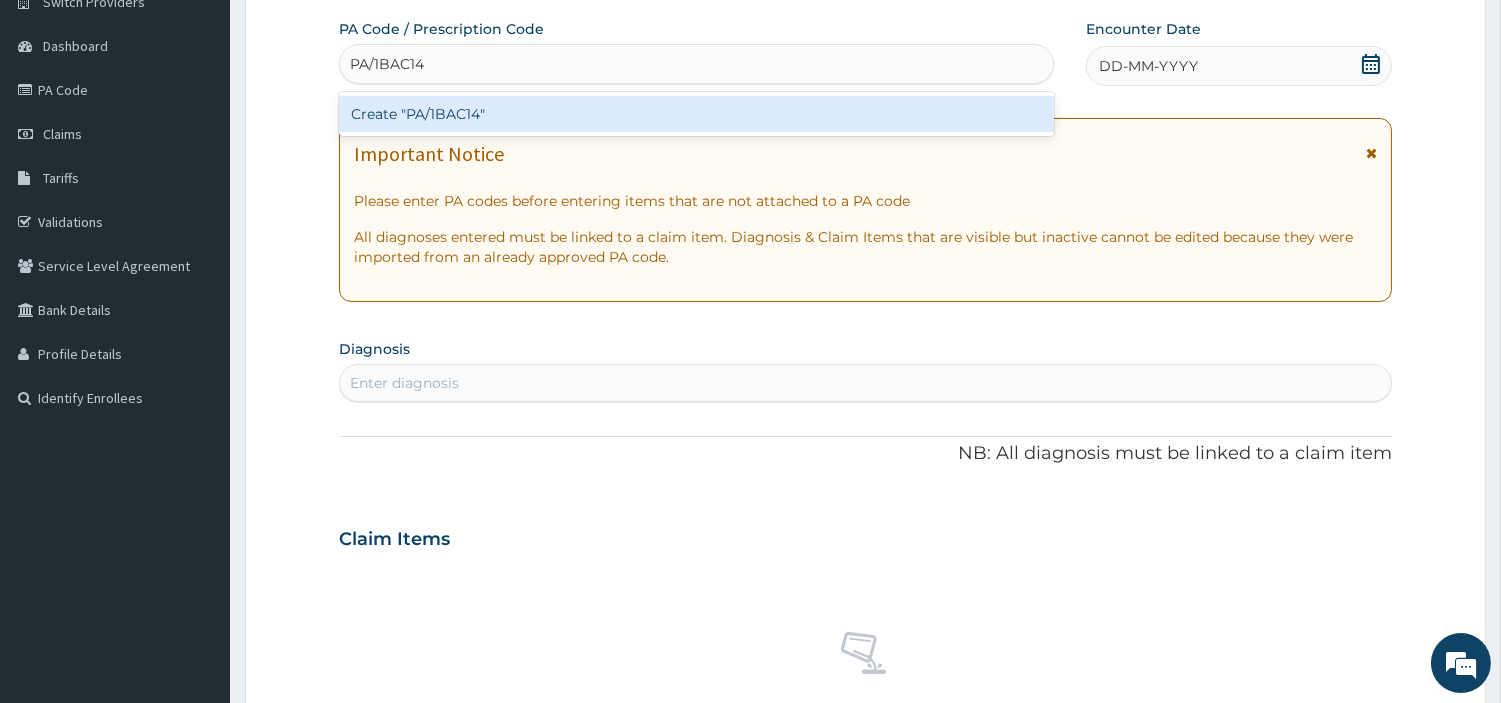 click on "Create "PA/1BAC14"" at bounding box center (696, 114) 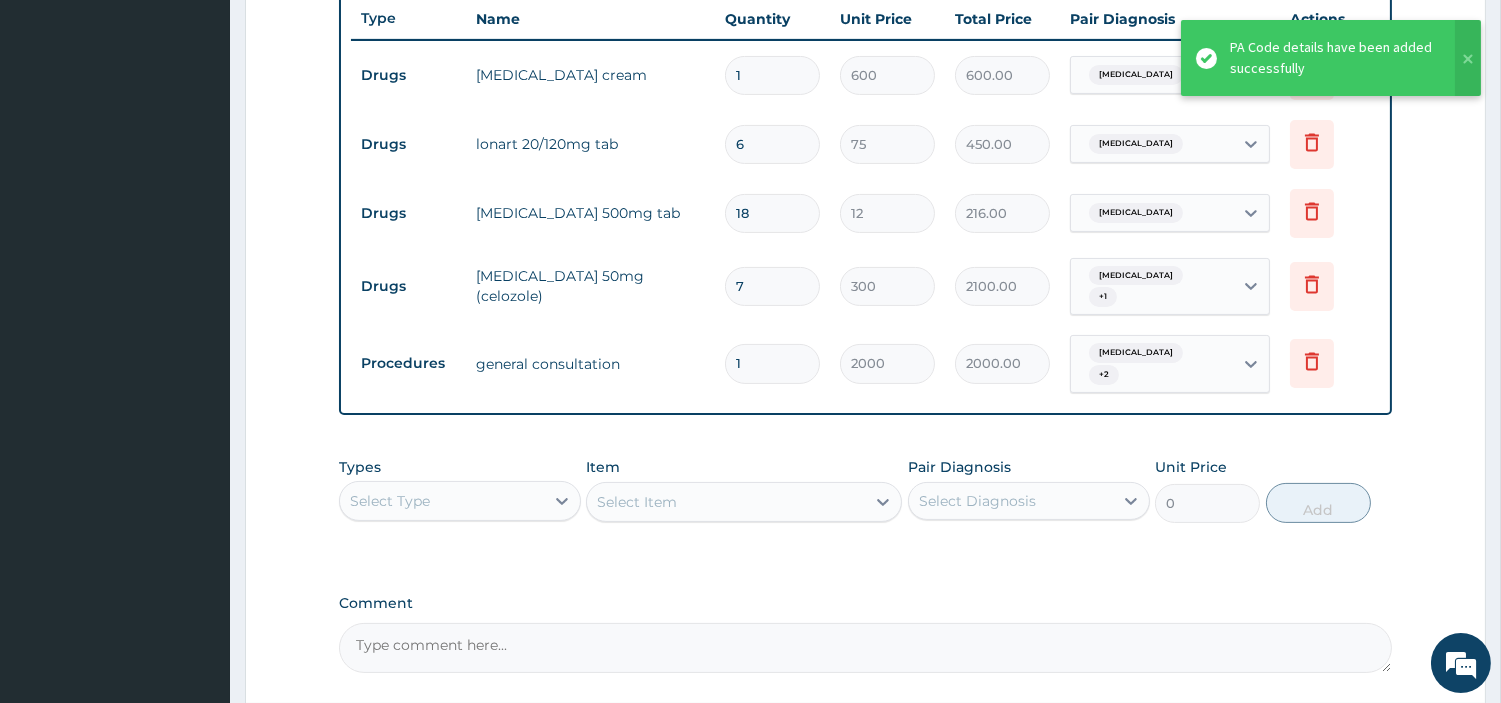 scroll, scrollTop: 535, scrollLeft: 0, axis: vertical 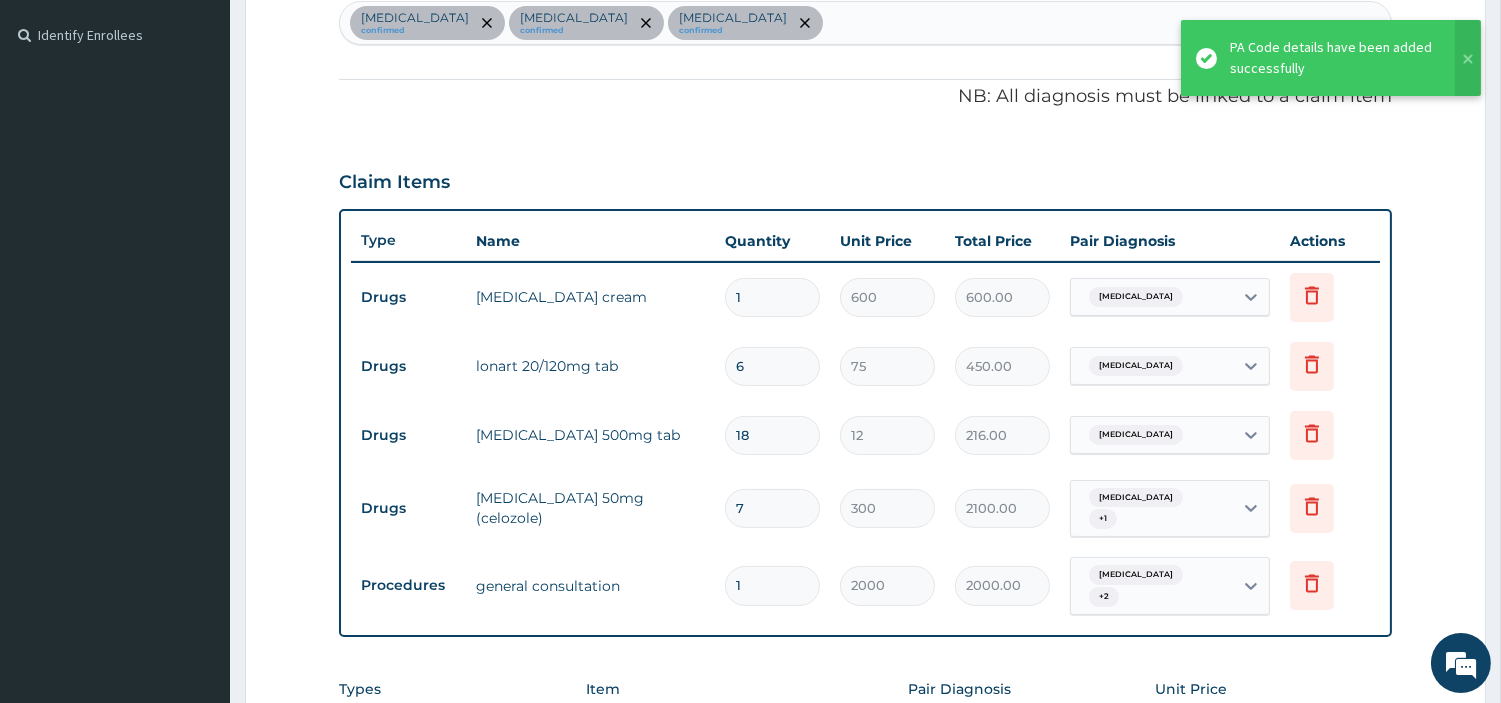 click on "Vulvovaginitis confirmed Malaria confirmed Arthritis confirmed" at bounding box center (865, 23) 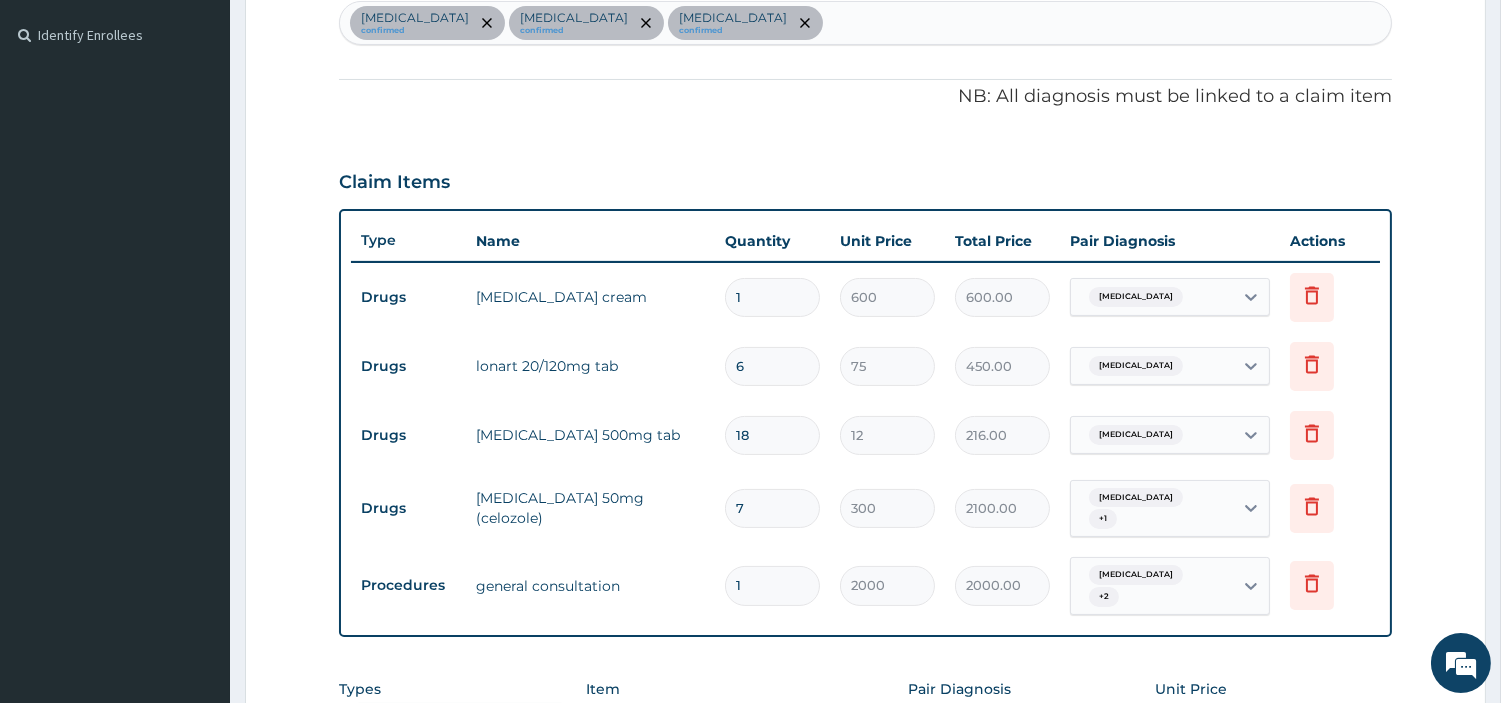 click on "7" at bounding box center [772, 508] 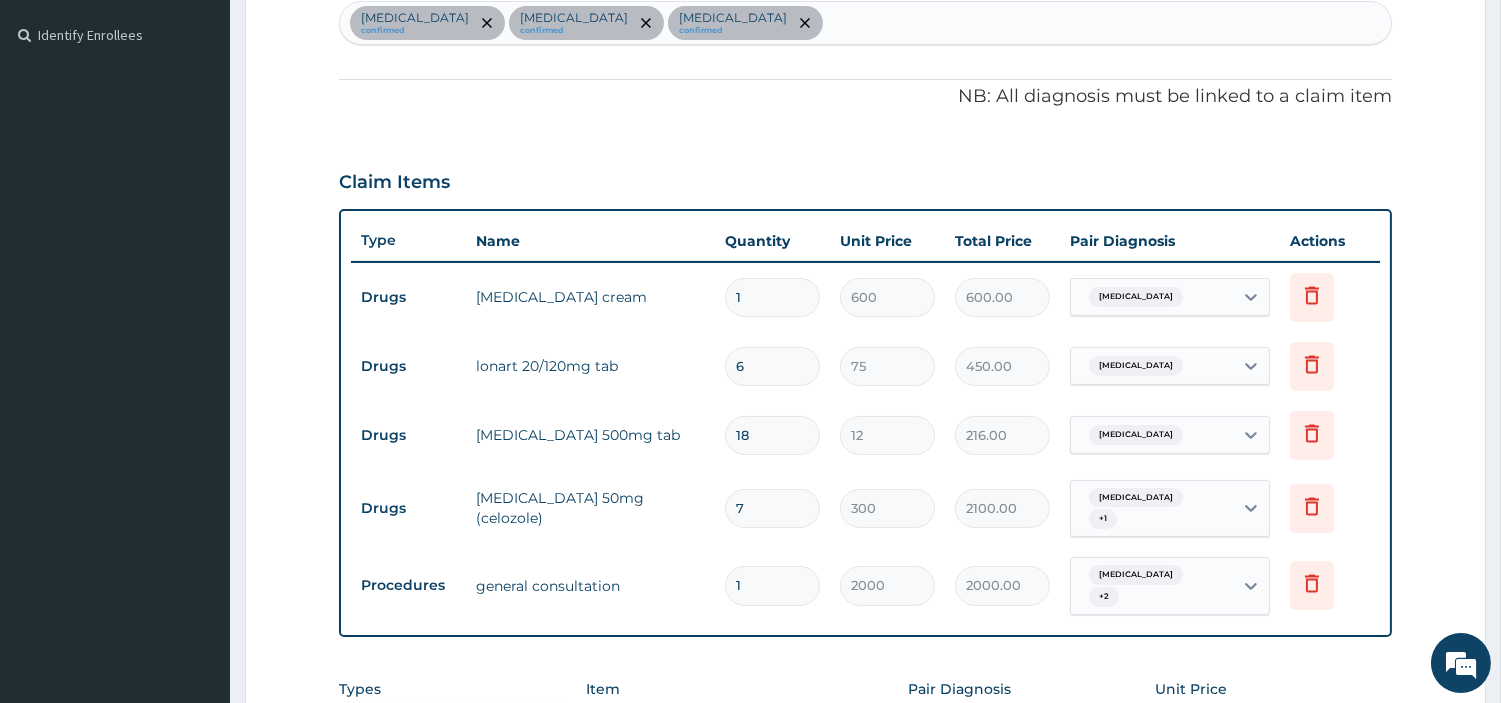 type on "1" 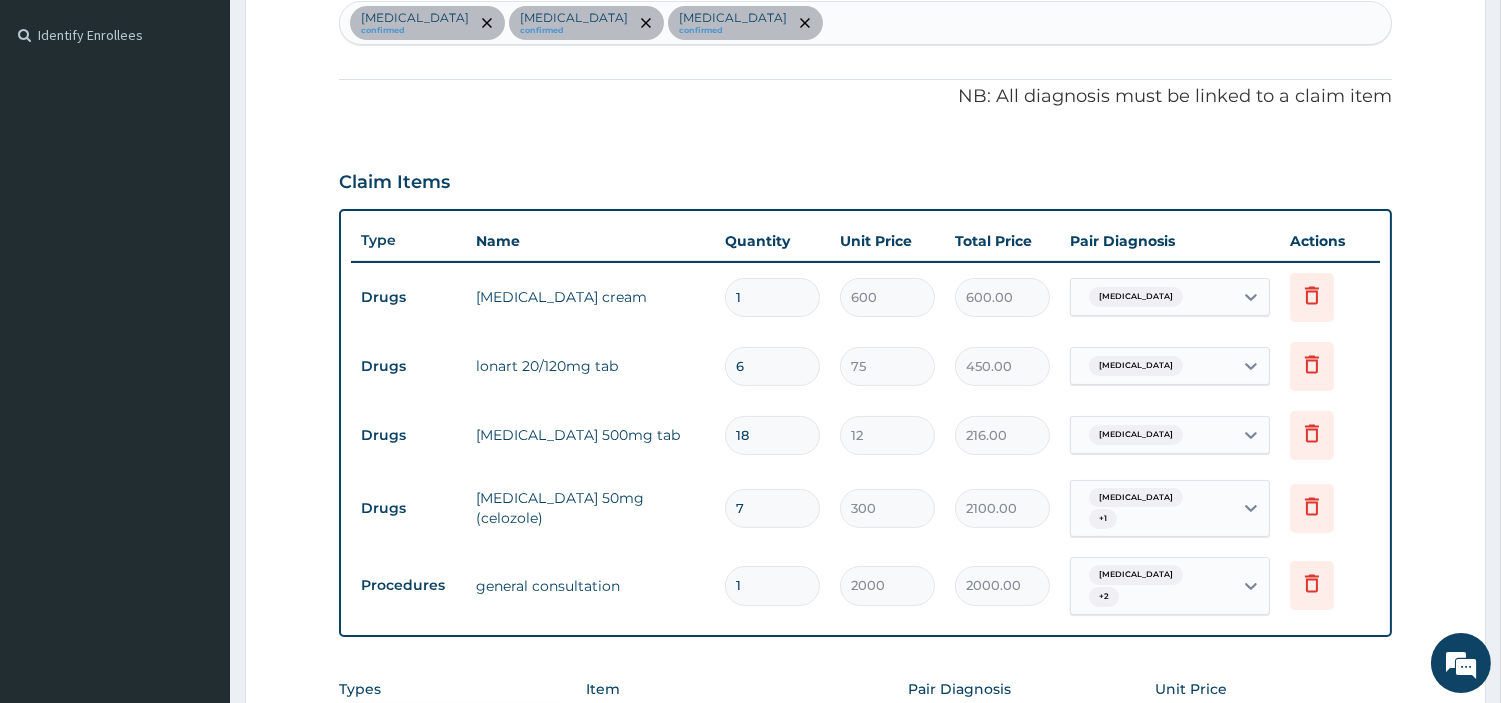 type on "300.00" 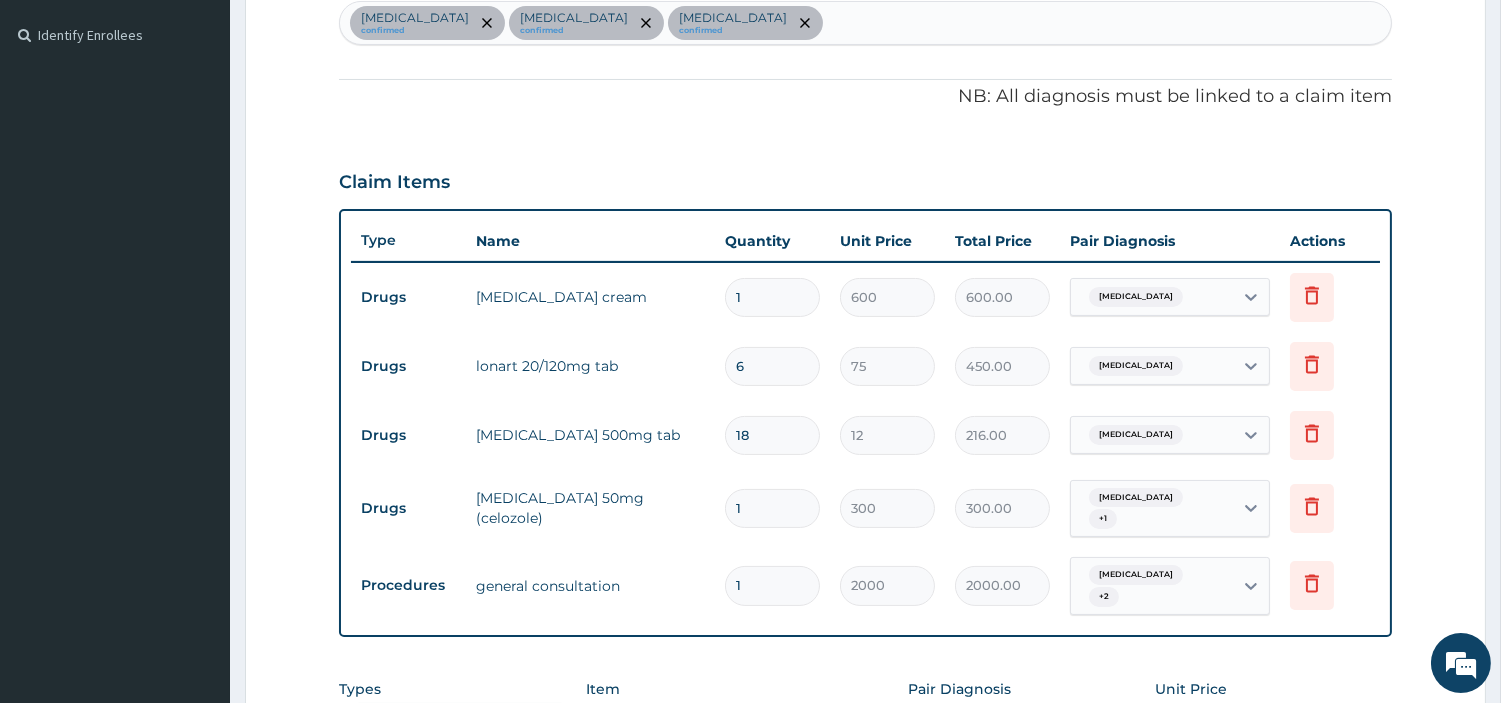 type on "14" 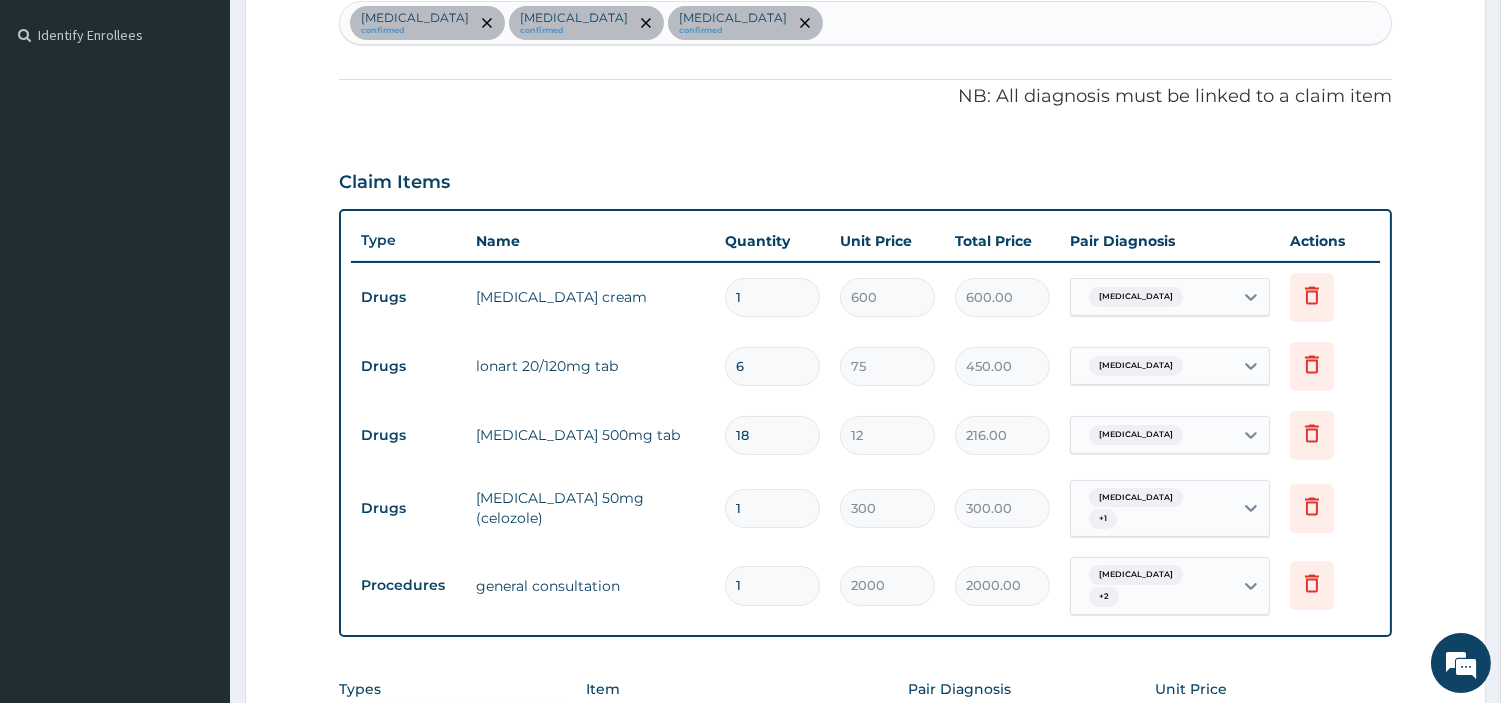 type on "4200.00" 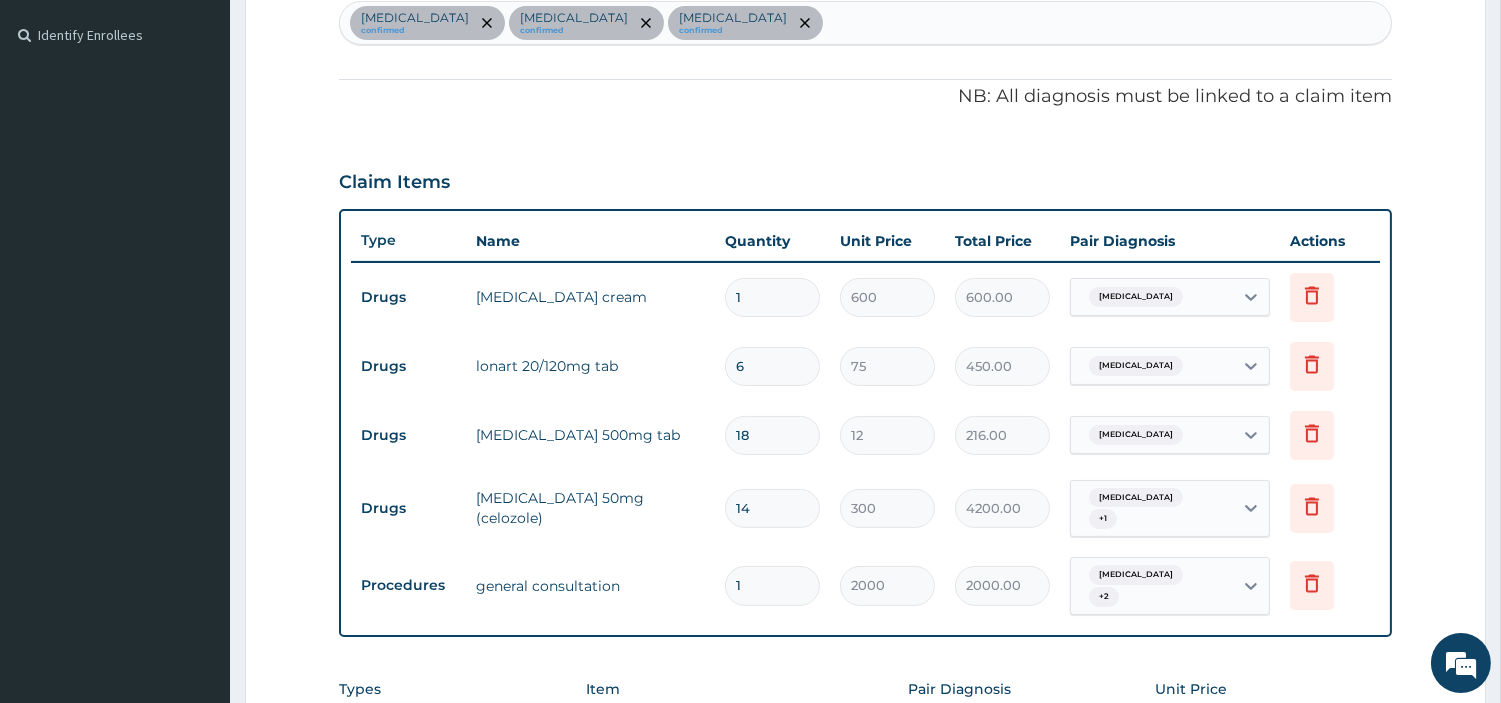 type on "14" 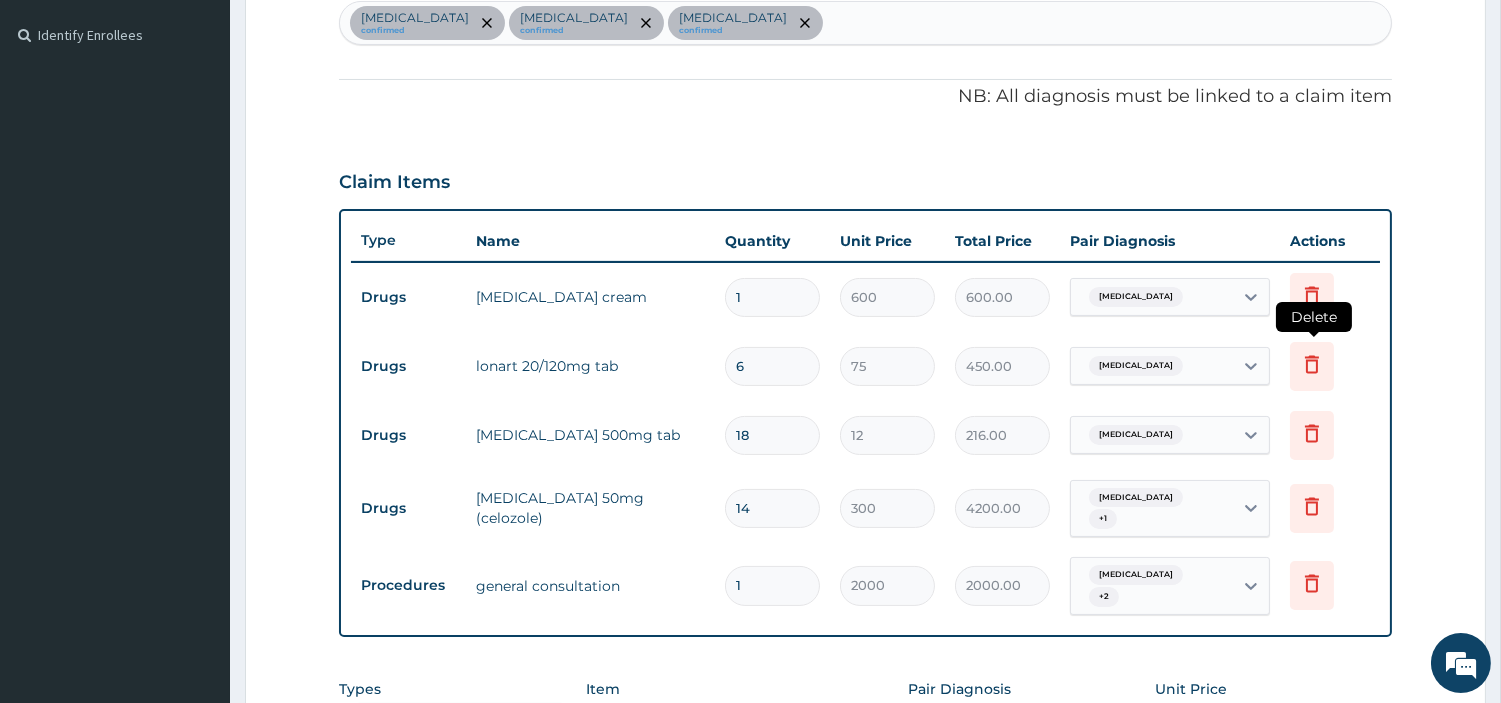 click 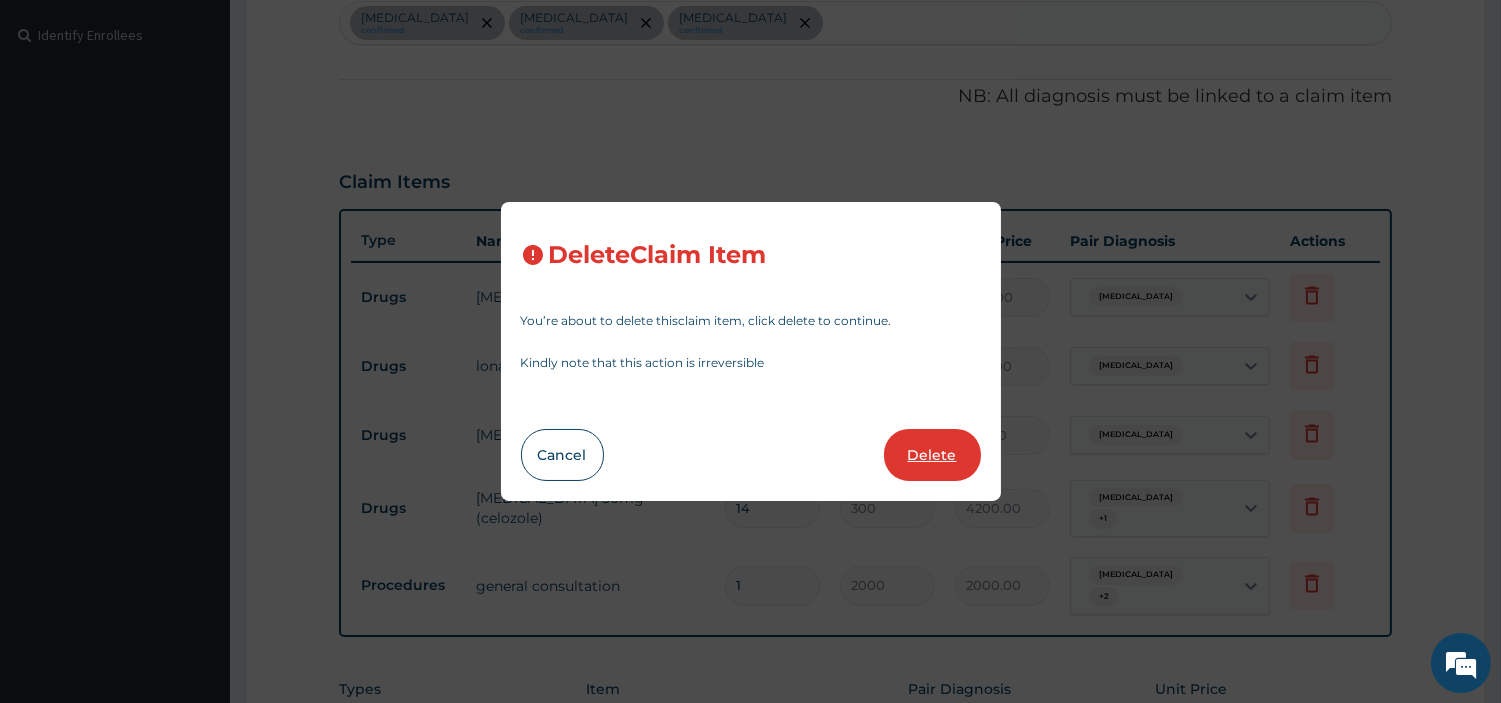 click on "Delete" at bounding box center [932, 455] 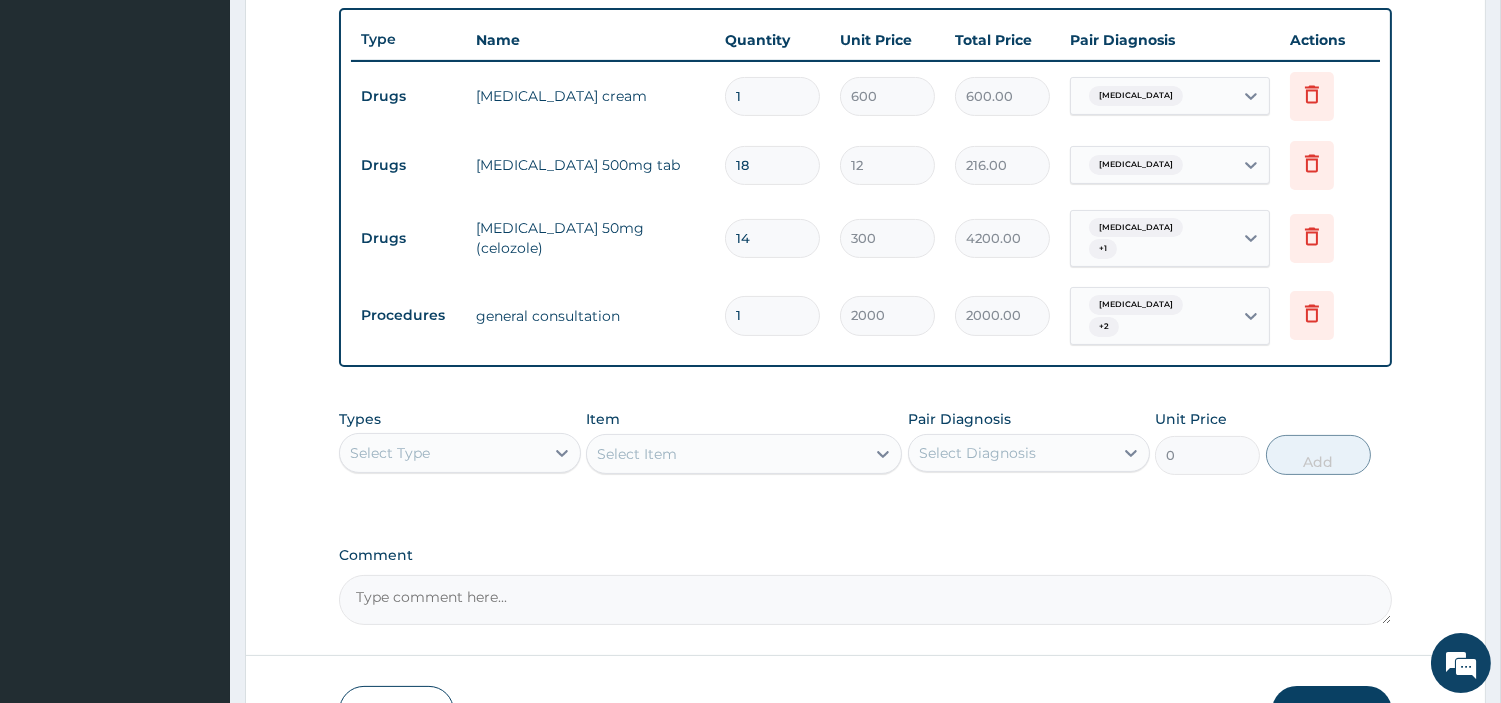 scroll, scrollTop: 757, scrollLeft: 0, axis: vertical 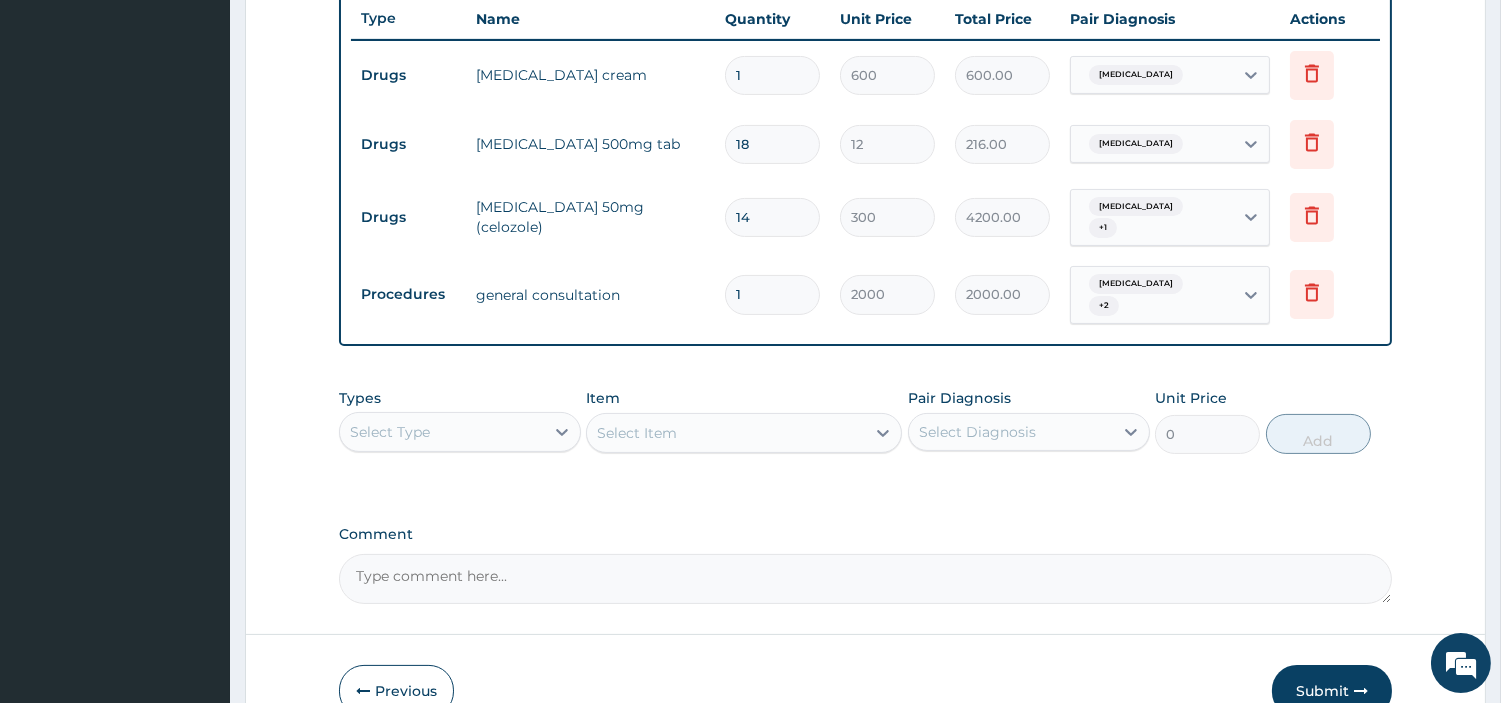 click on "PA Code / Prescription Code PA/1BAC14 Encounter Date 04-07-2025 Important Notice Please enter PA codes before entering items that are not attached to a PA code   All diagnoses entered must be linked to a claim item. Diagnosis & Claim Items that are visible but inactive cannot be edited because they were imported from an already approved PA code. Diagnosis Vulvovaginitis confirmed Malaria confirmed Arthritis confirmed NB: All diagnosis must be linked to a claim item Claim Items Type Name Quantity Unit Price Total Price Pair Diagnosis Actions Drugs ketoconazole cream 1 600 600.00 Vulvovaginitis Delete Drugs paracetamol 500mg tab 18 12 216.00 Malaria Delete Drugs fluconazole 50mg (celozole) 14 300 4200.00 Malaria  + 1 Delete Procedures general consultation 1 2000 2000.00 Arthritis  + 2 Delete Types Select Type Item Select Item Pair Diagnosis Select Diagnosis Unit Price 0 Add Comment" at bounding box center [865, 19] 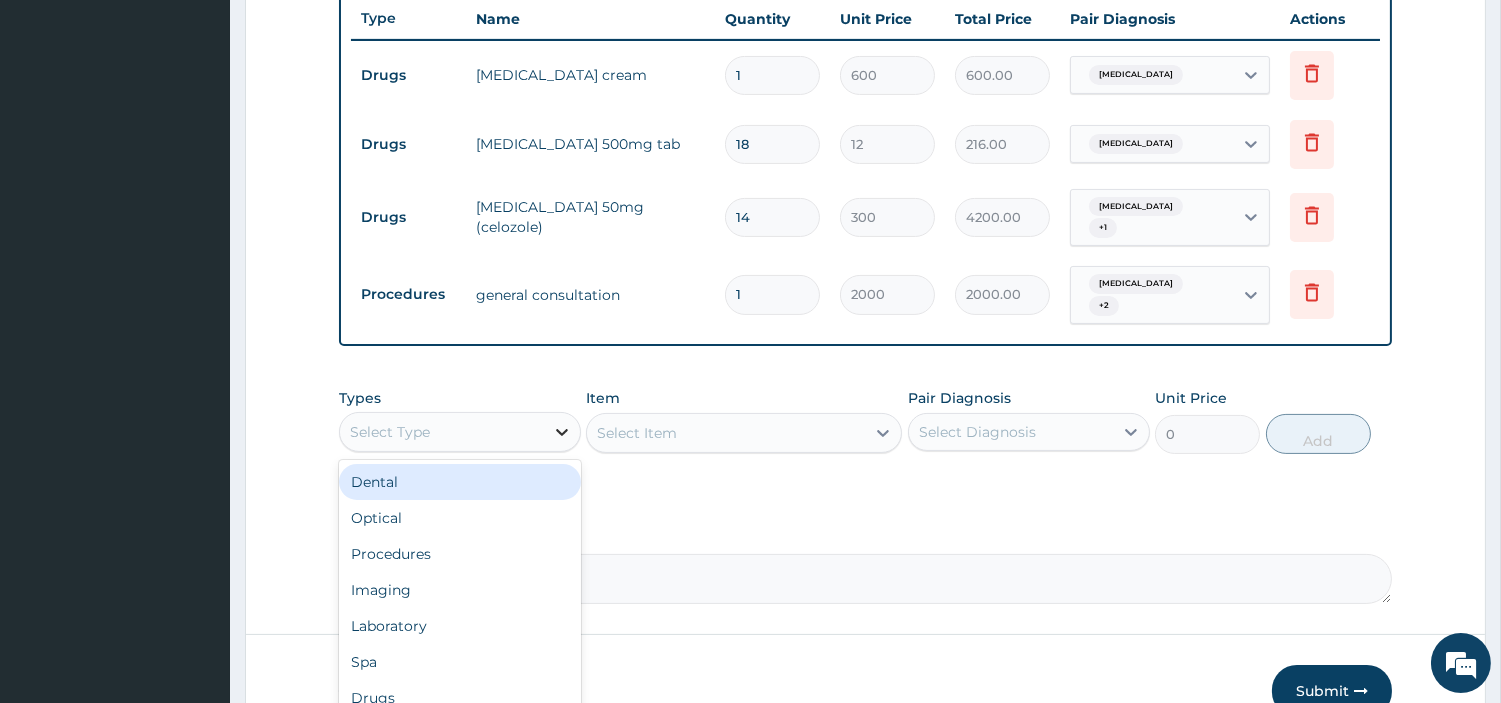 click 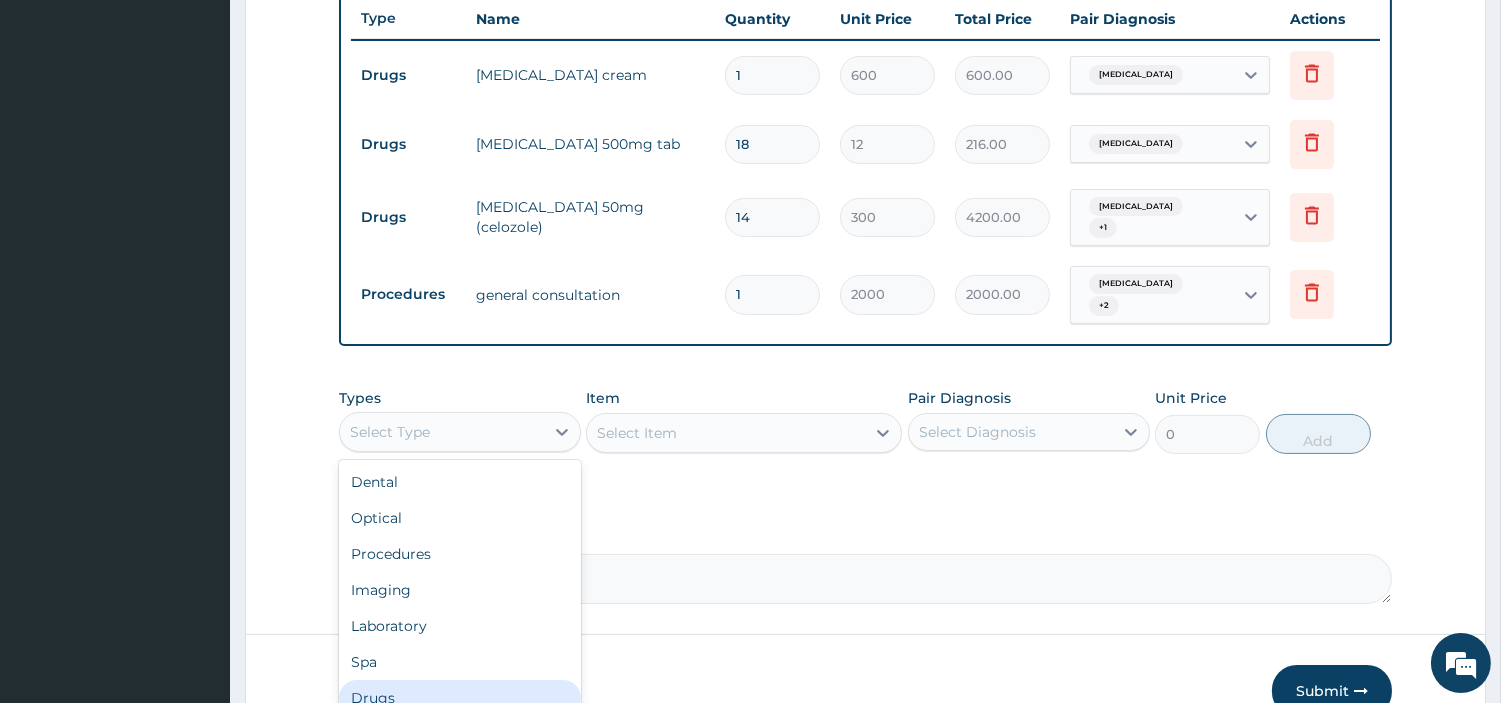 click on "Drugs" at bounding box center (460, 698) 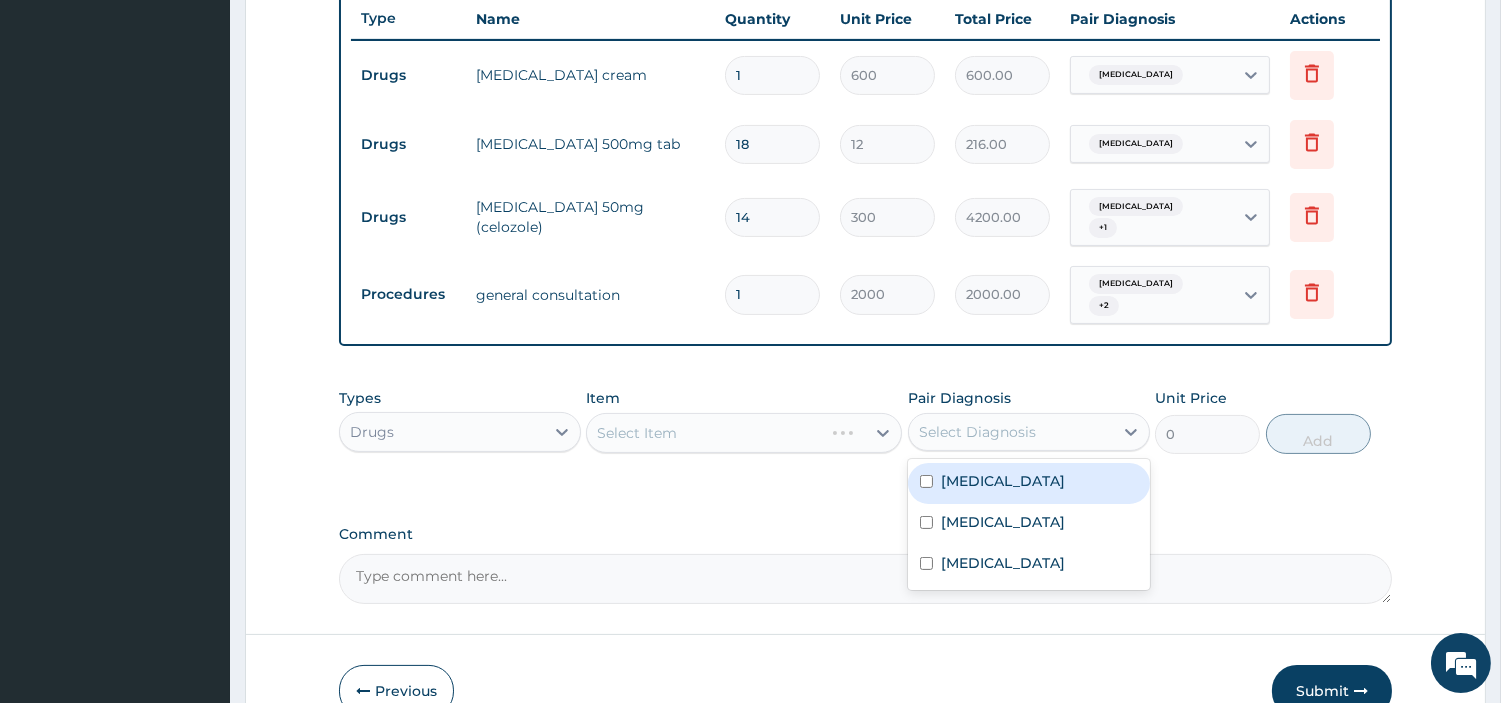 click on "Select Diagnosis" at bounding box center (1011, 432) 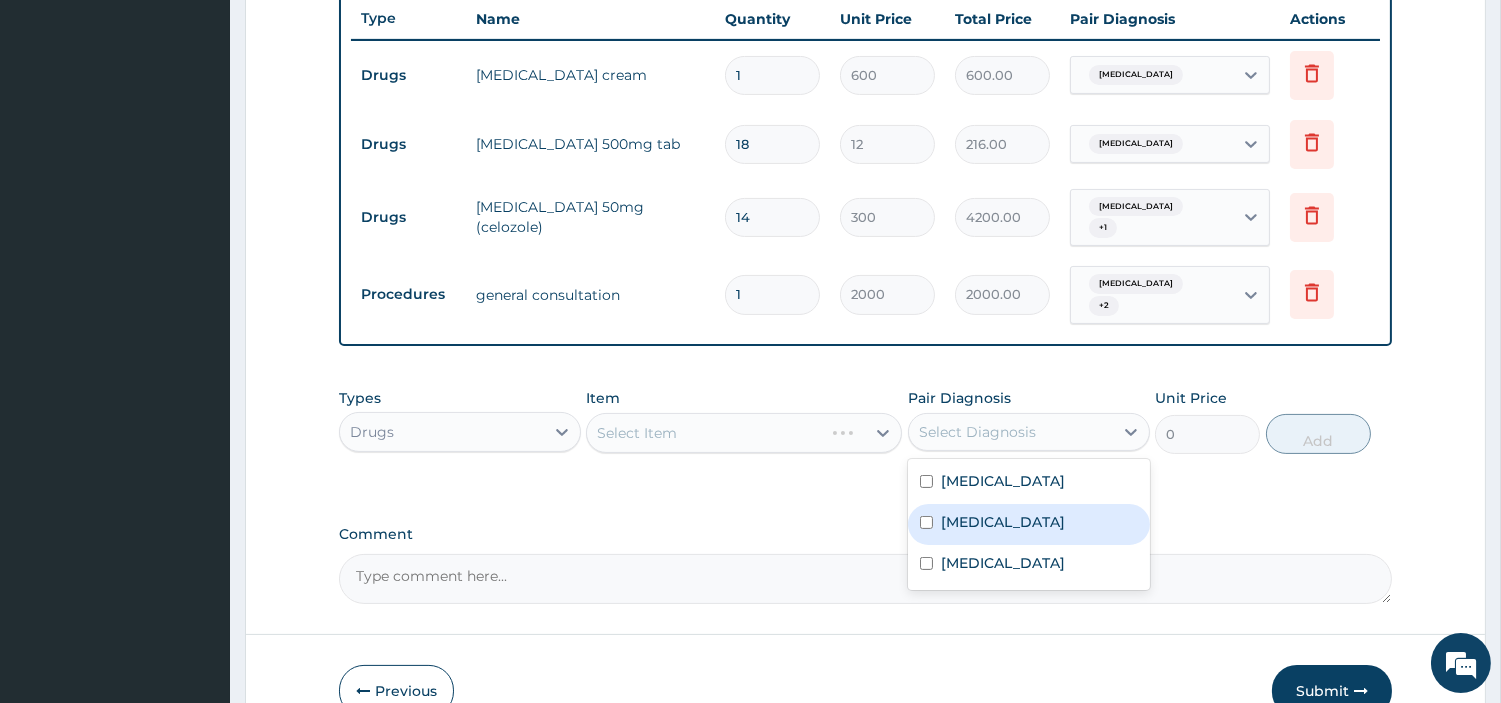 click on "[MEDICAL_DATA]" at bounding box center (1003, 522) 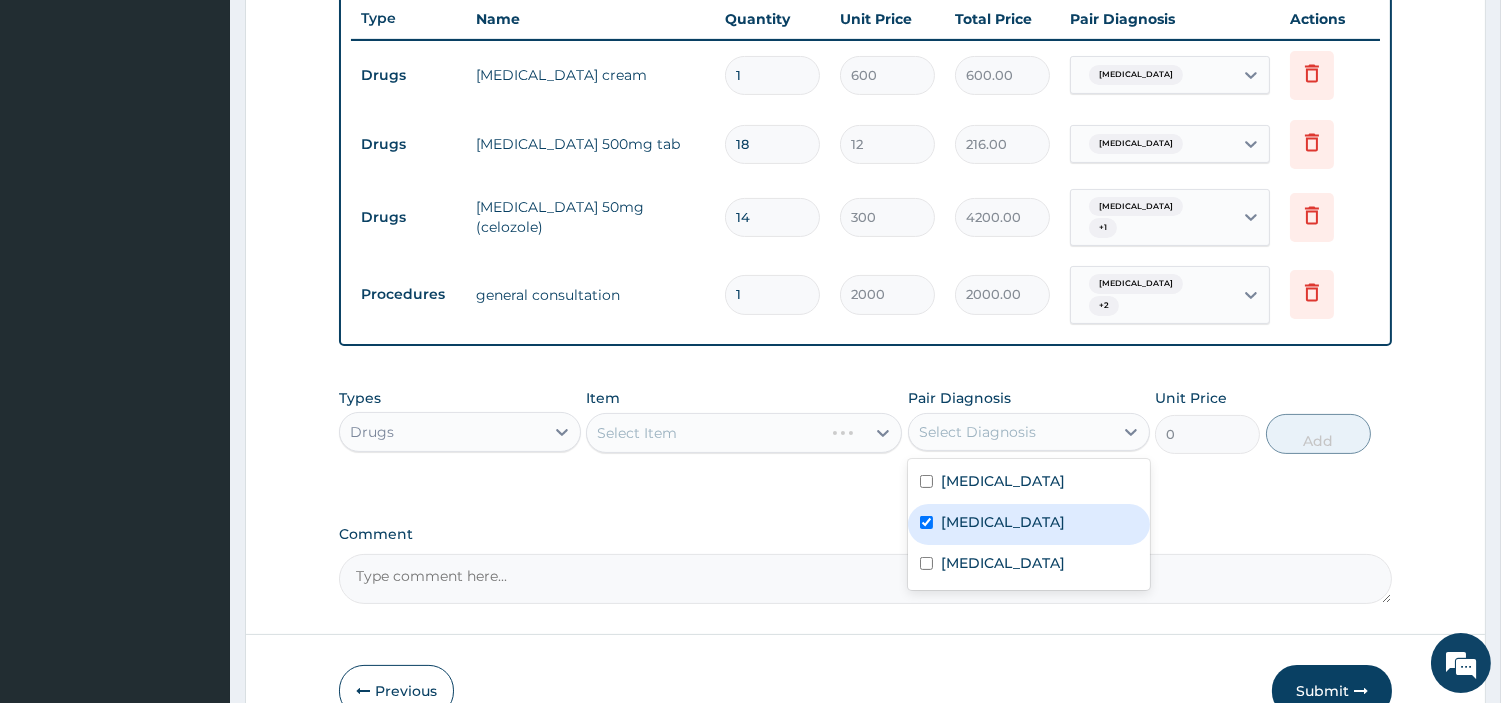 checkbox on "true" 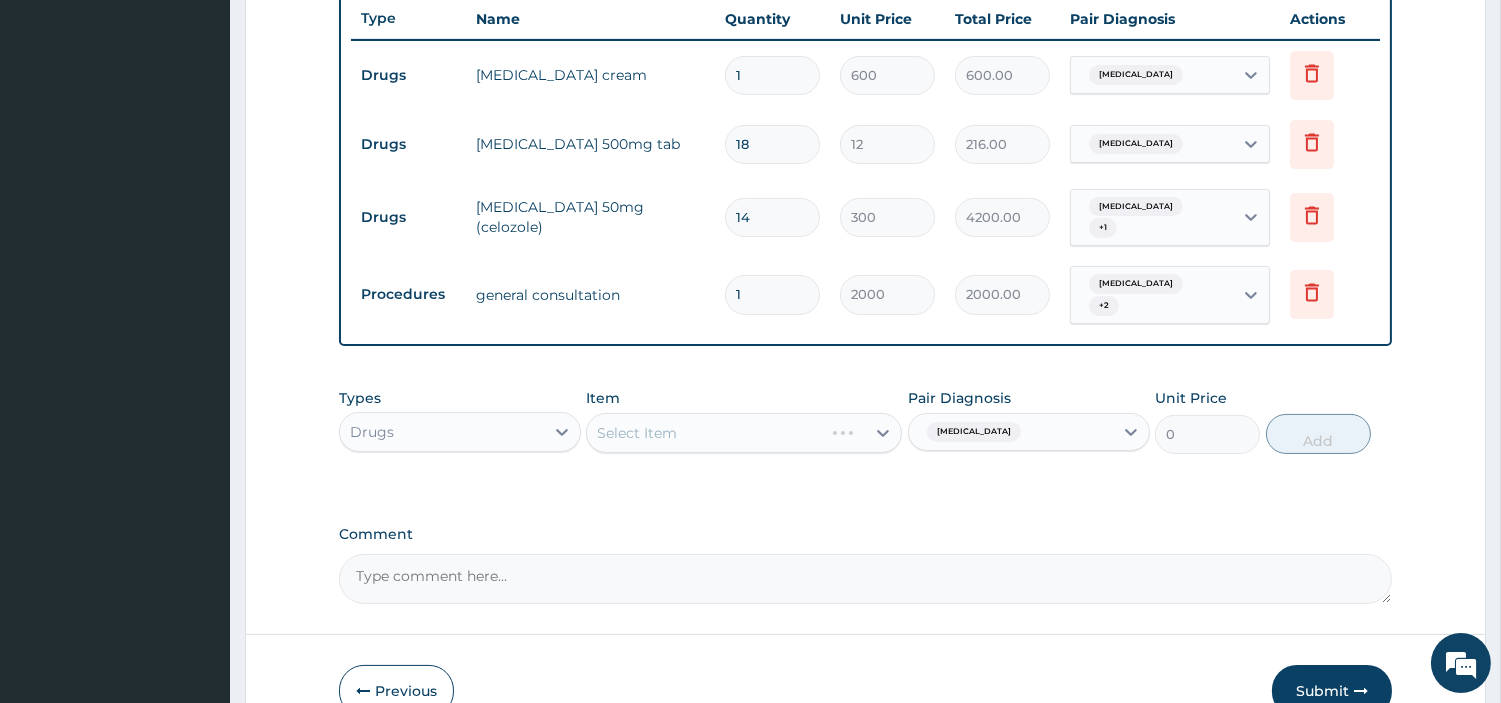 click on "Select Item" at bounding box center (744, 433) 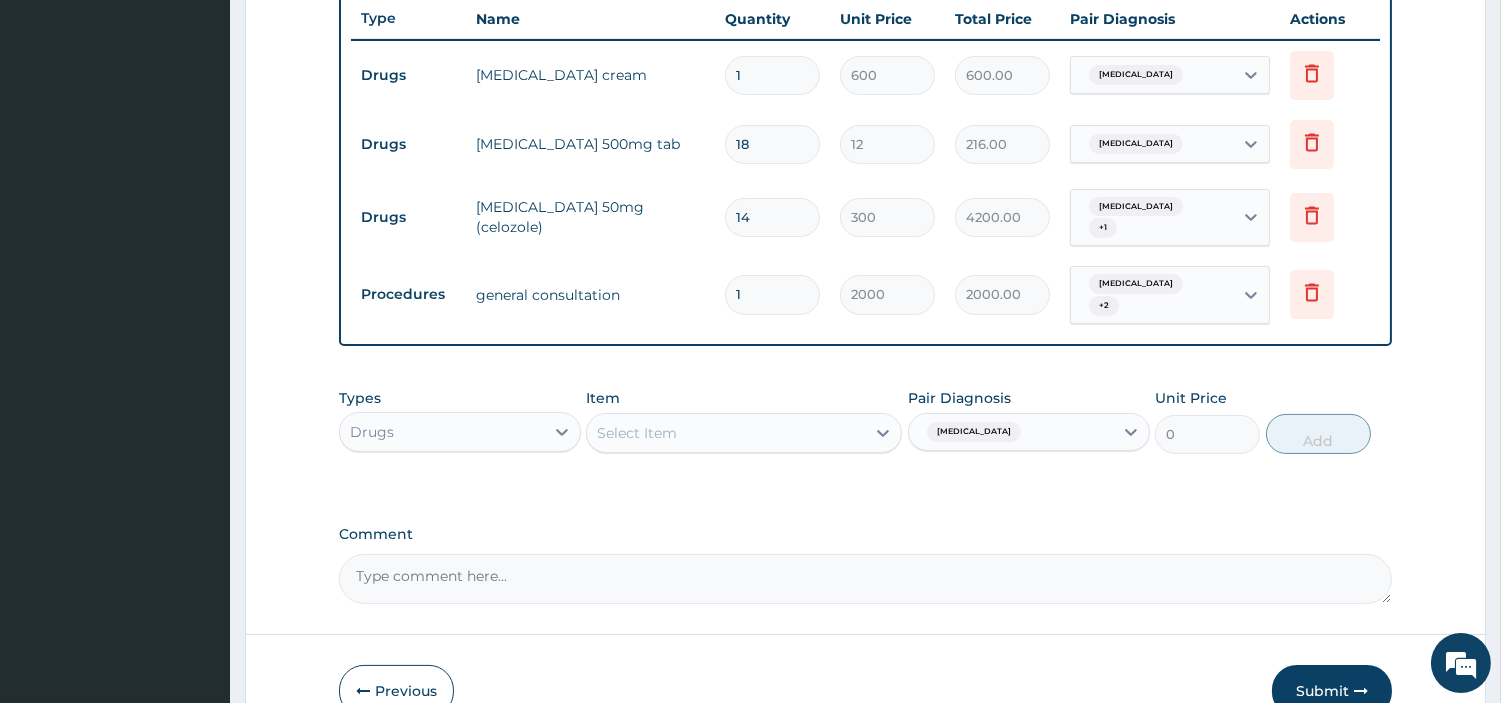 click on "Select Item" at bounding box center [726, 433] 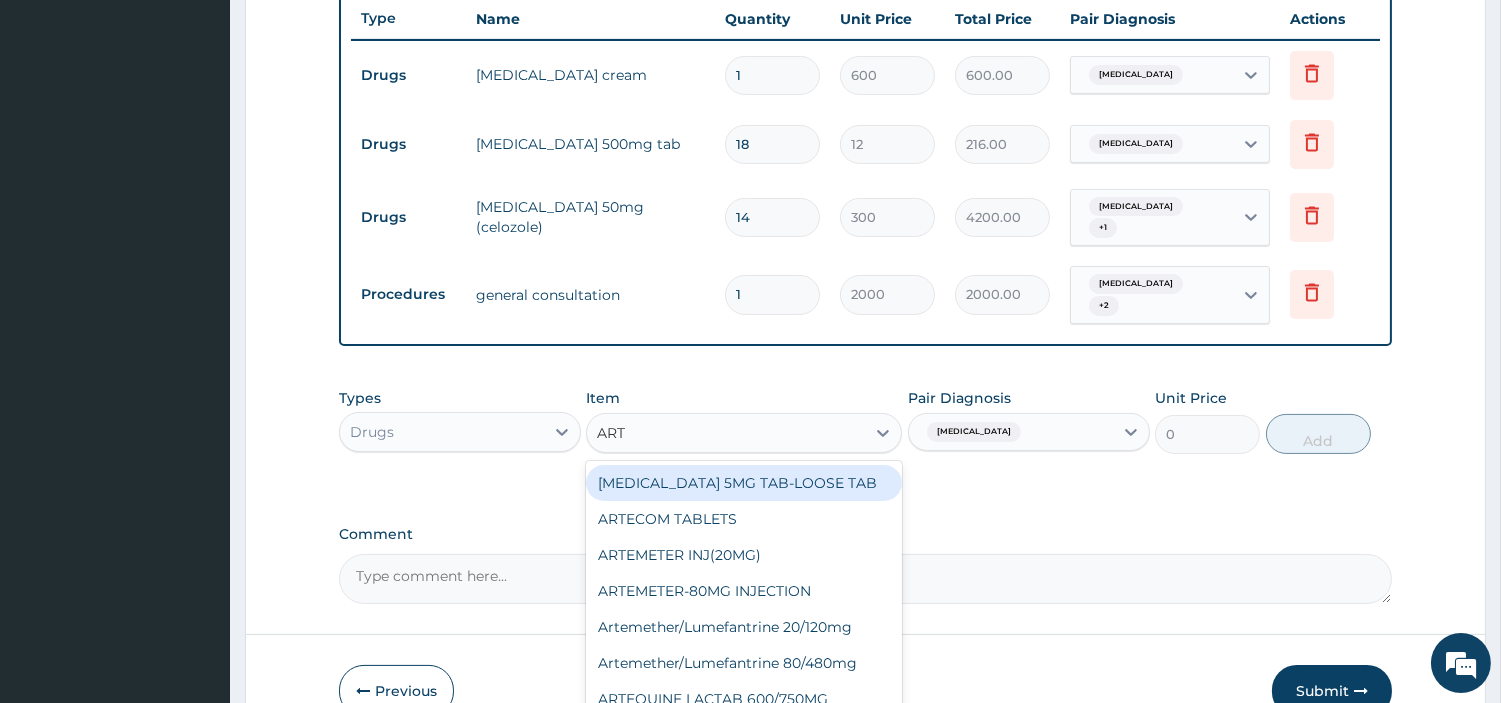 type on "ARTE" 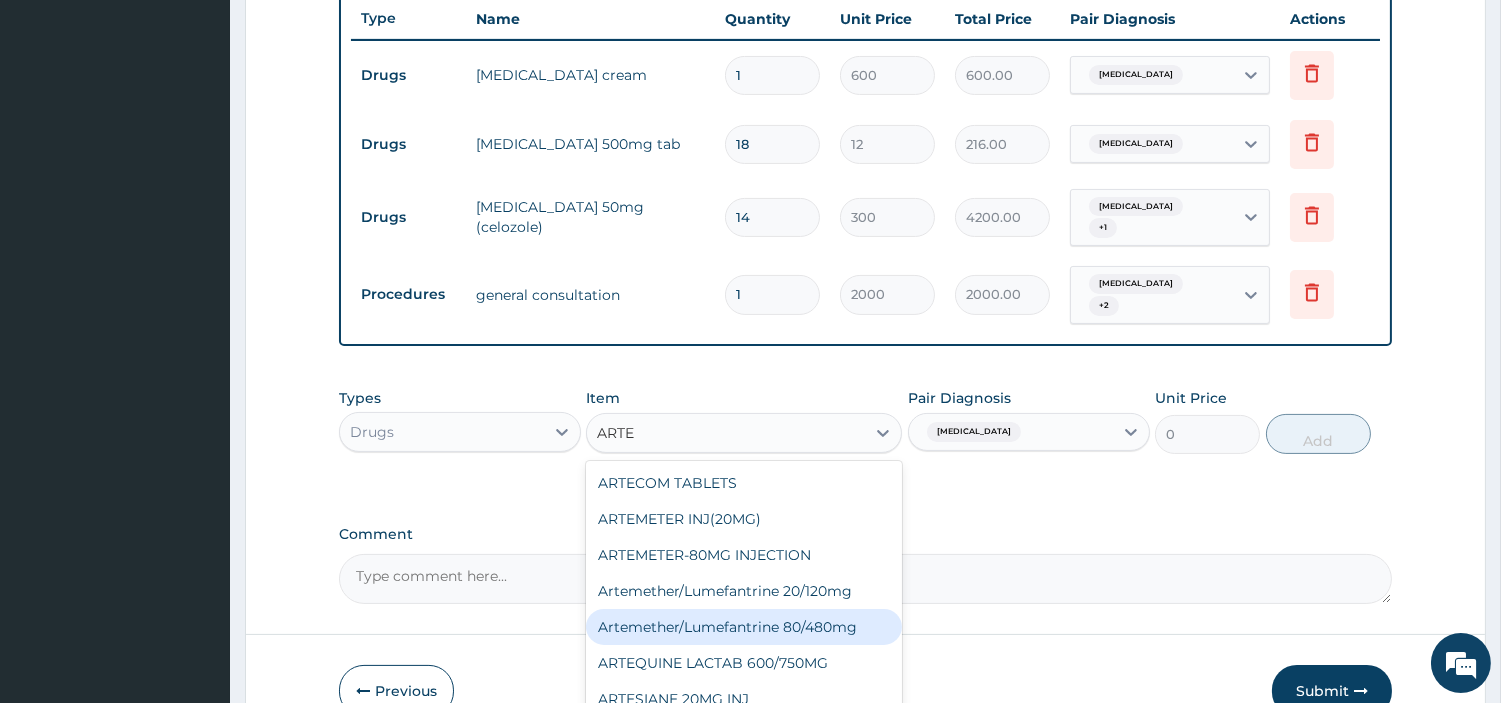 drag, startPoint x: 805, startPoint y: 608, endPoint x: 1244, endPoint y: 451, distance: 466.22955 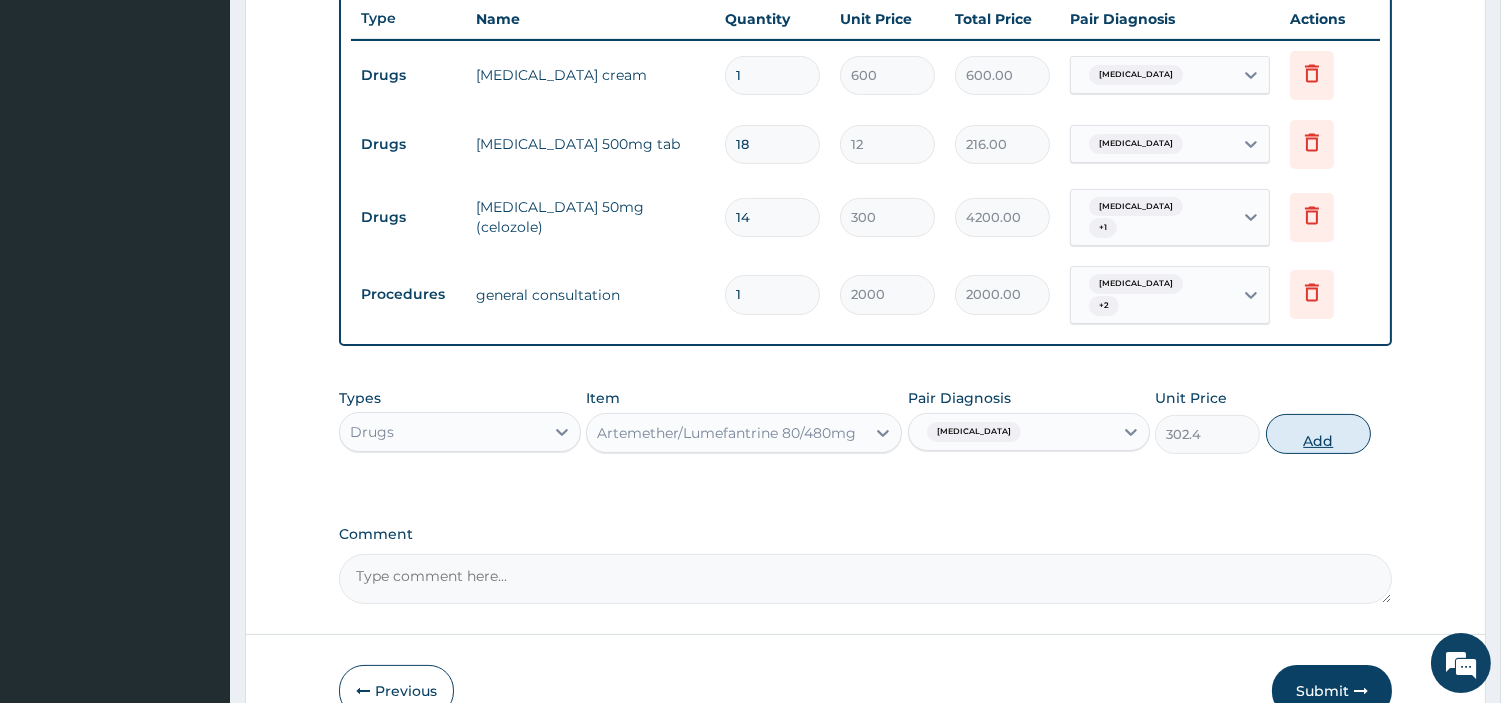 click on "Add" at bounding box center [1318, 434] 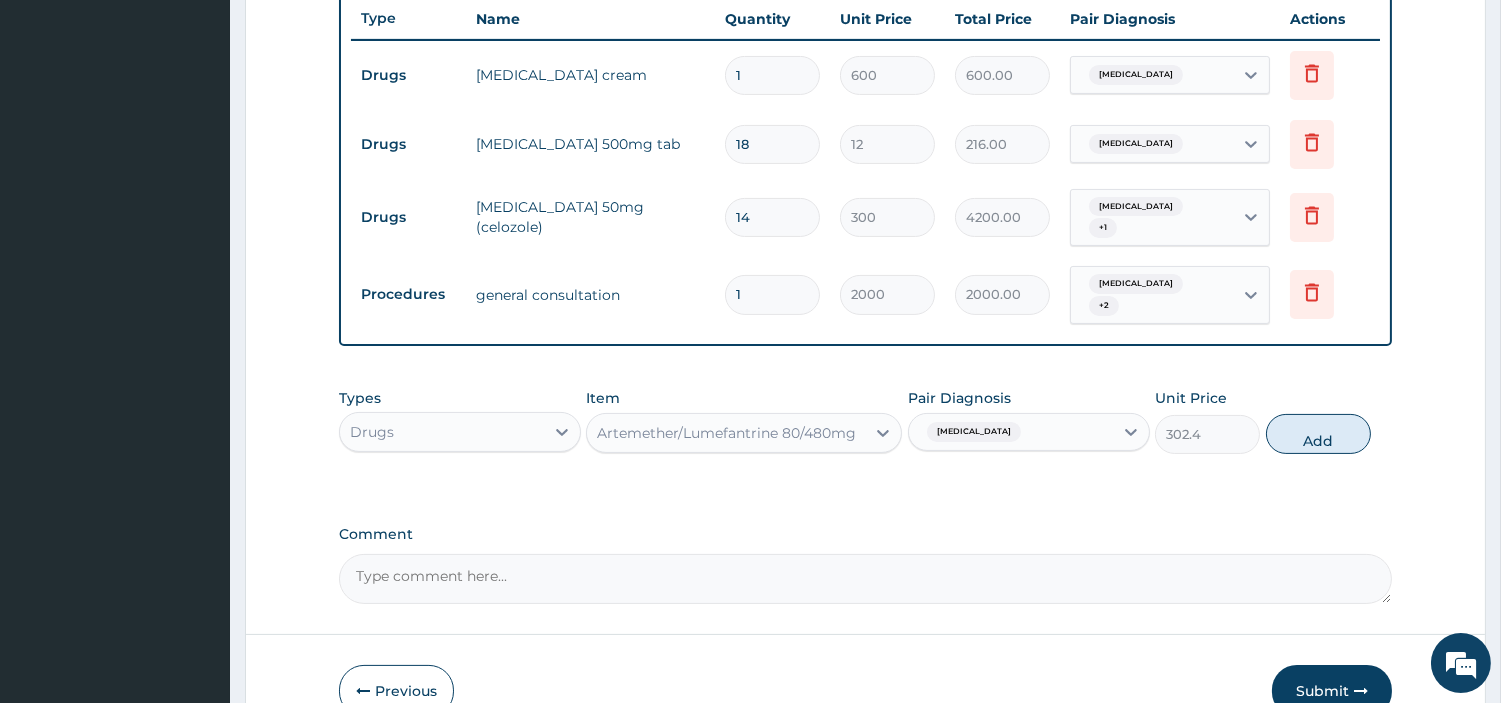 type on "0" 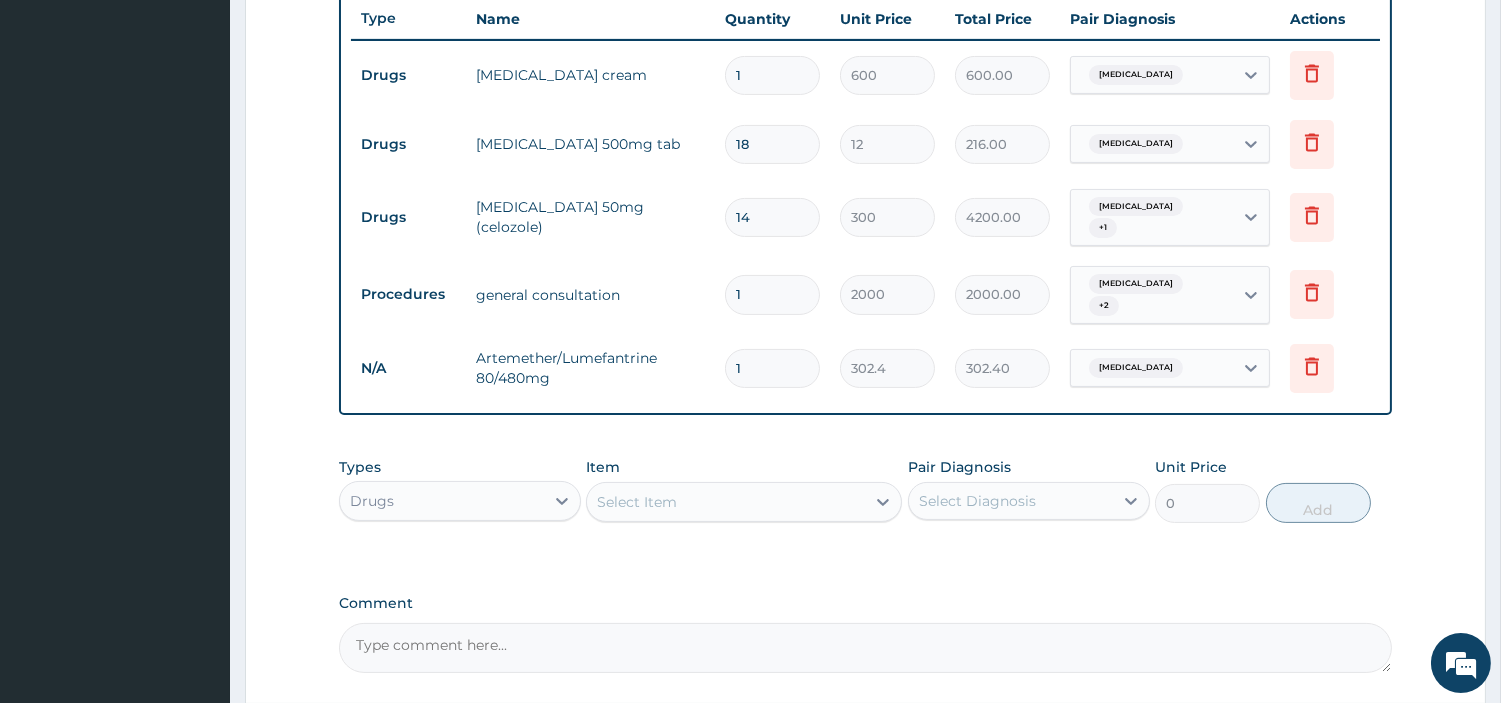 type 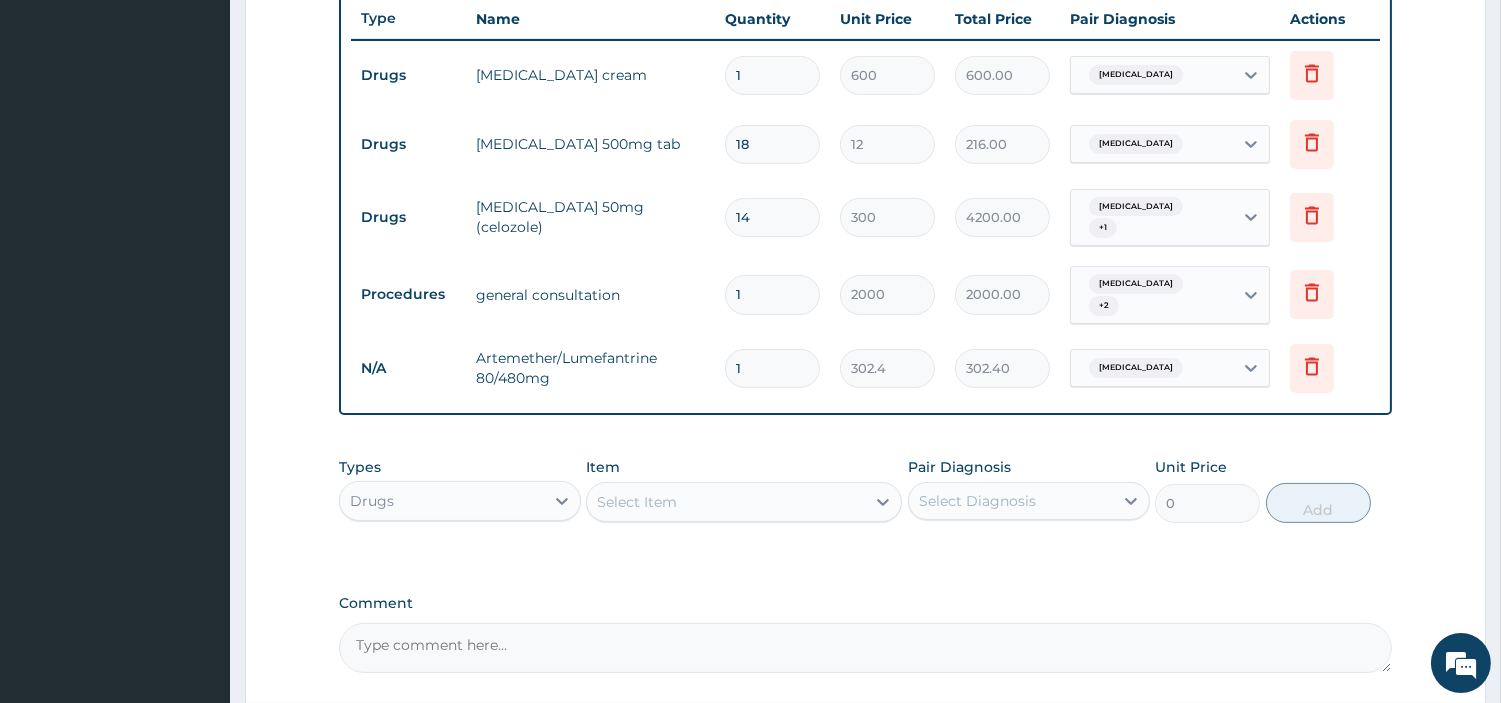 type on "0.00" 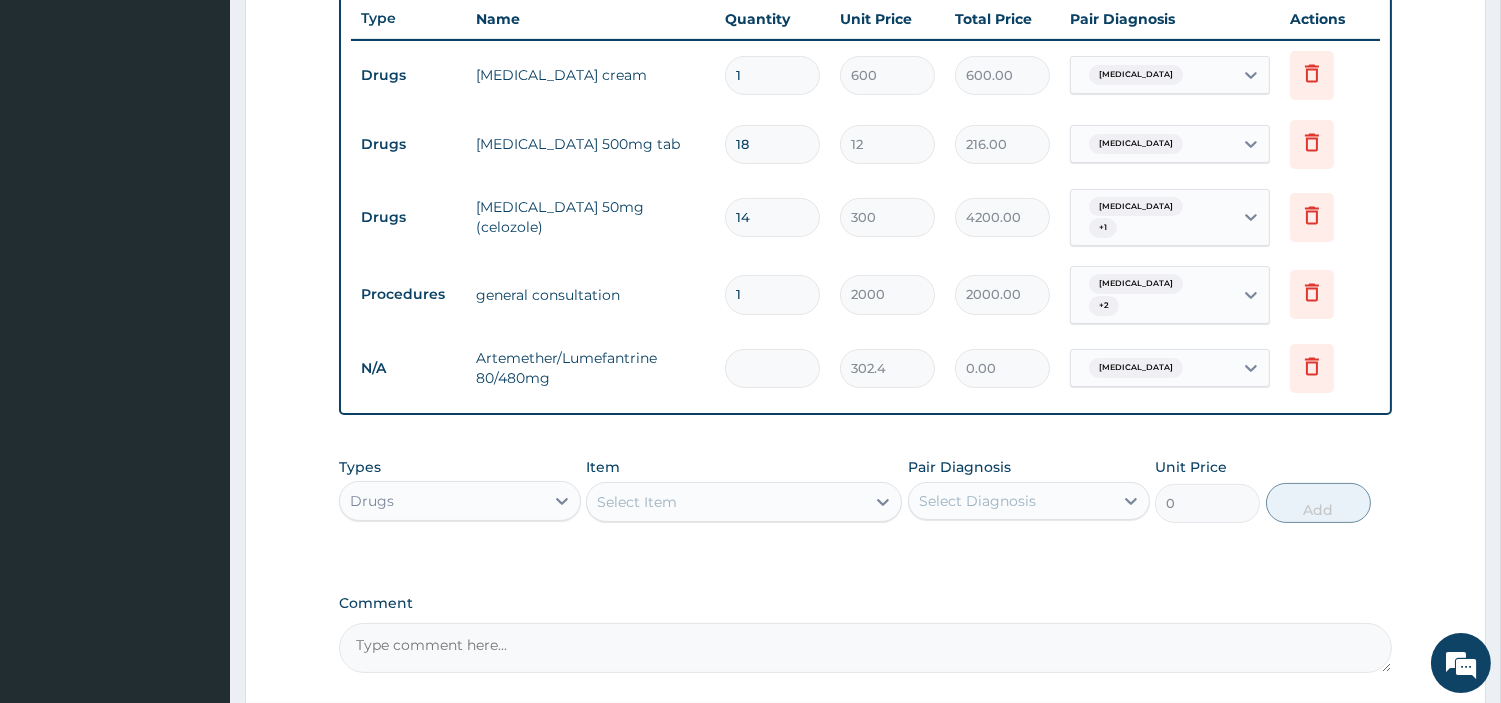 type on "6" 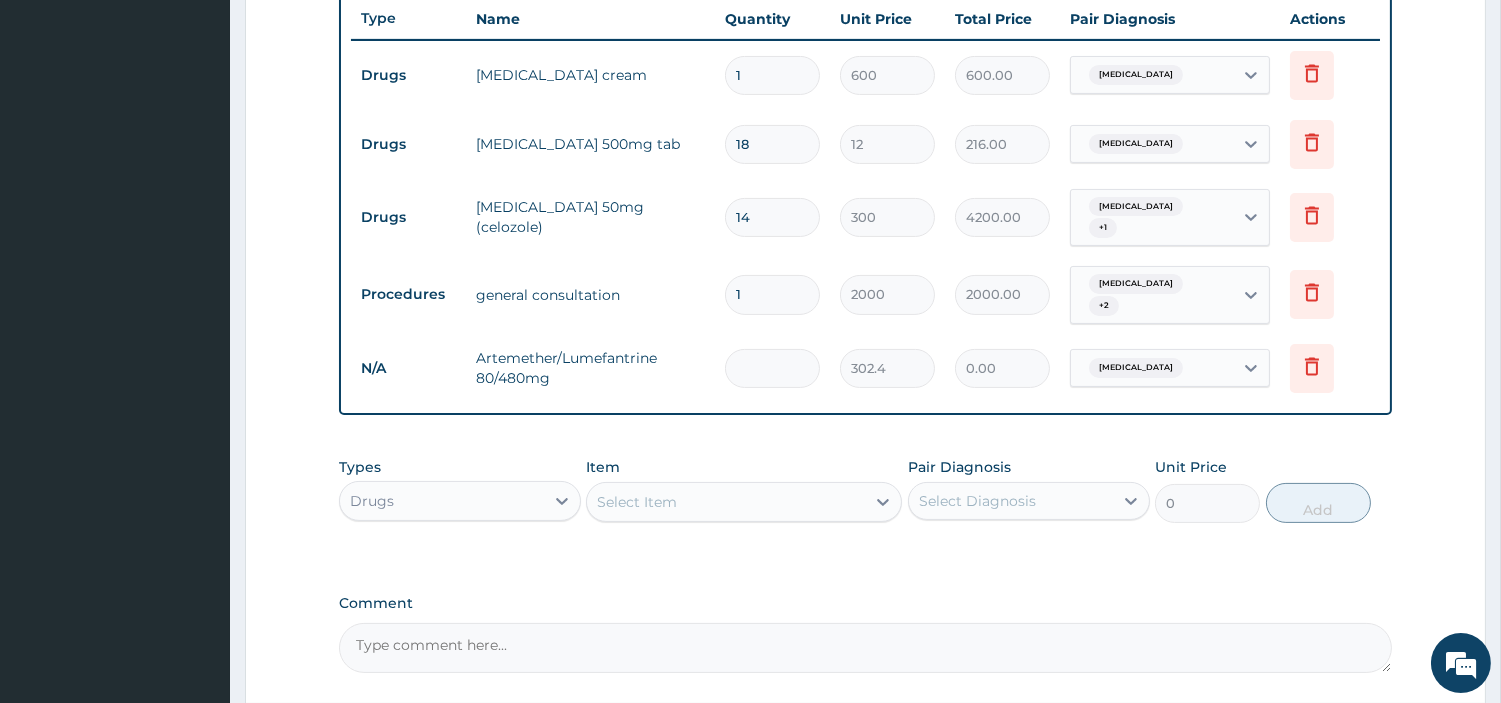 type on "1814.40" 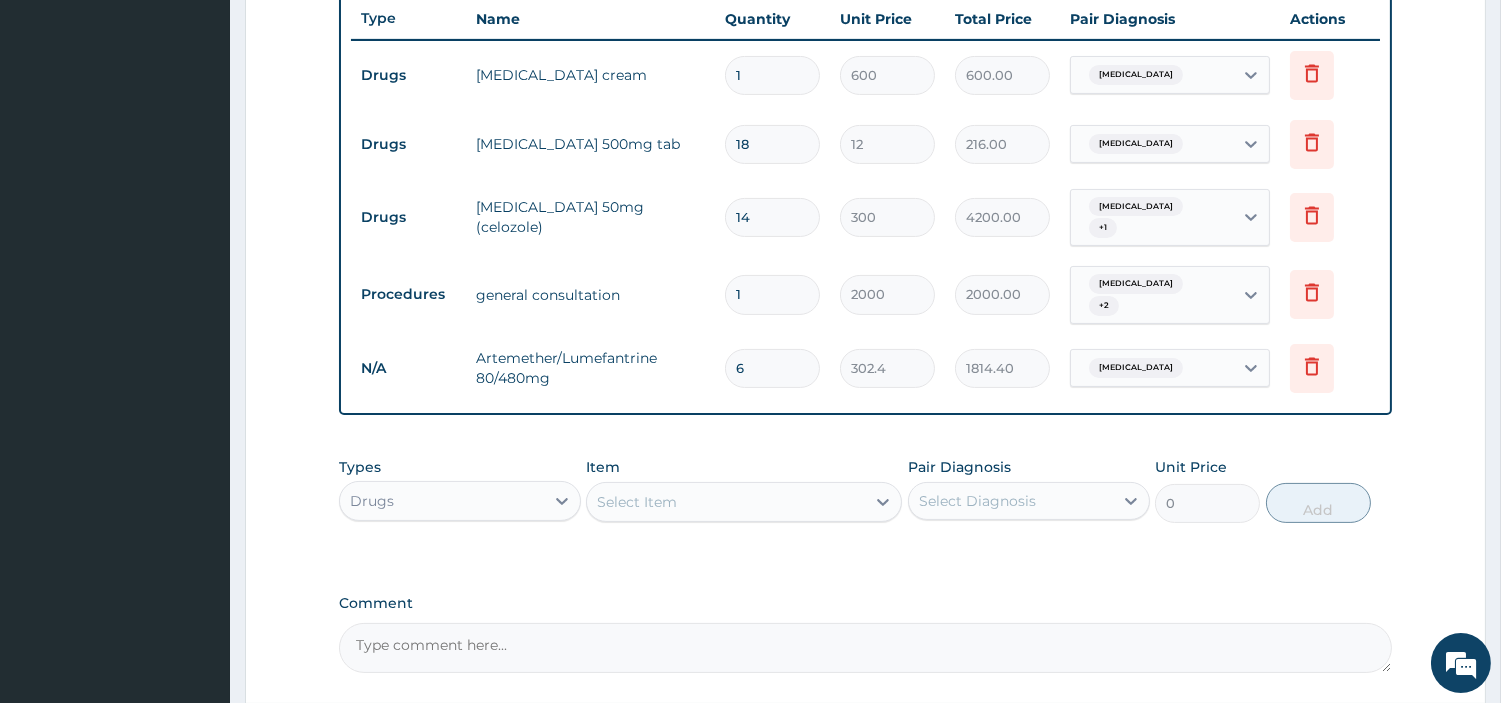 type on "6" 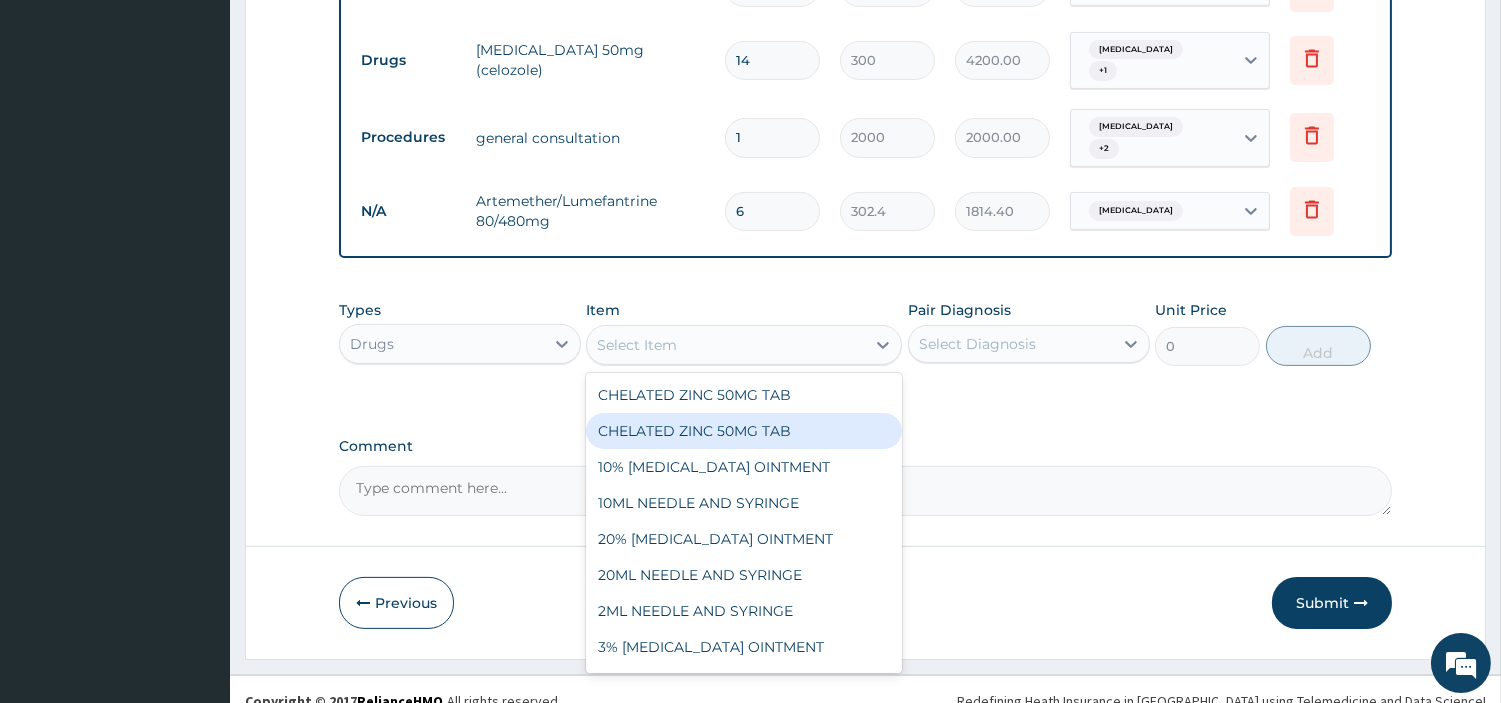 scroll, scrollTop: 920, scrollLeft: 0, axis: vertical 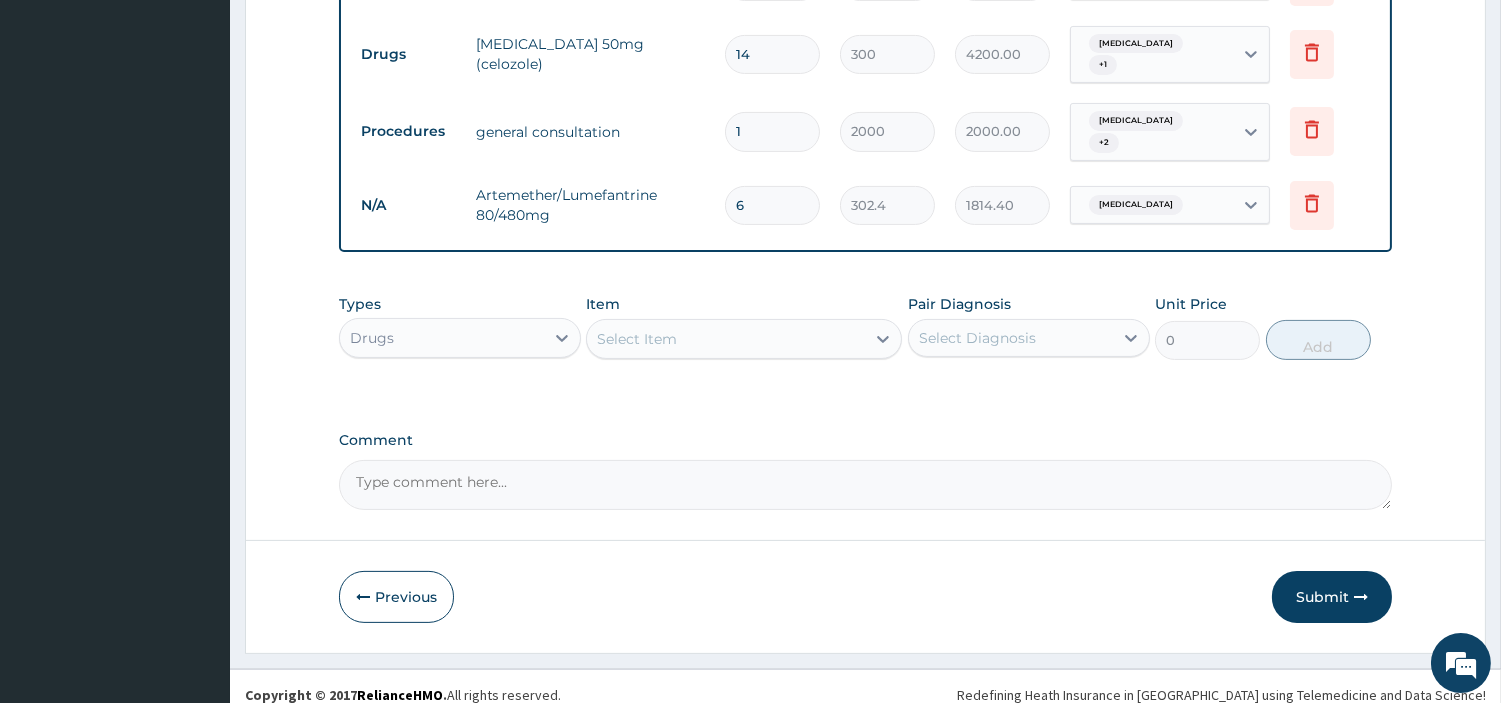 click on "PA Code / Prescription Code PA/1BAC14 Encounter Date 04-07-2025 Important Notice Please enter PA codes before entering items that are not attached to a PA code   All diagnoses entered must be linked to a claim item. Diagnosis & Claim Items that are visible but inactive cannot be edited because they were imported from an already approved PA code. Diagnosis Vulvovaginitis confirmed Malaria confirmed Arthritis confirmed NB: All diagnosis must be linked to a claim item Claim Items Type Name Quantity Unit Price Total Price Pair Diagnosis Actions Drugs ketoconazole cream 1 600 600.00 Vulvovaginitis Delete Drugs paracetamol 500mg tab 18 12 216.00 Malaria Delete Drugs fluconazole 50mg (celozole) 14 300 4200.00 Malaria  + 1 Delete Procedures general consultation 1 2000 2000.00 Arthritis  + 2 Delete N/A Artemether/Lumefantrine 80/480mg 6 302.4 1814.40 Malaria Delete Types Drugs Item Select Item Pair Diagnosis Select Diagnosis Unit Price 0 Add Comment" at bounding box center [865, -110] 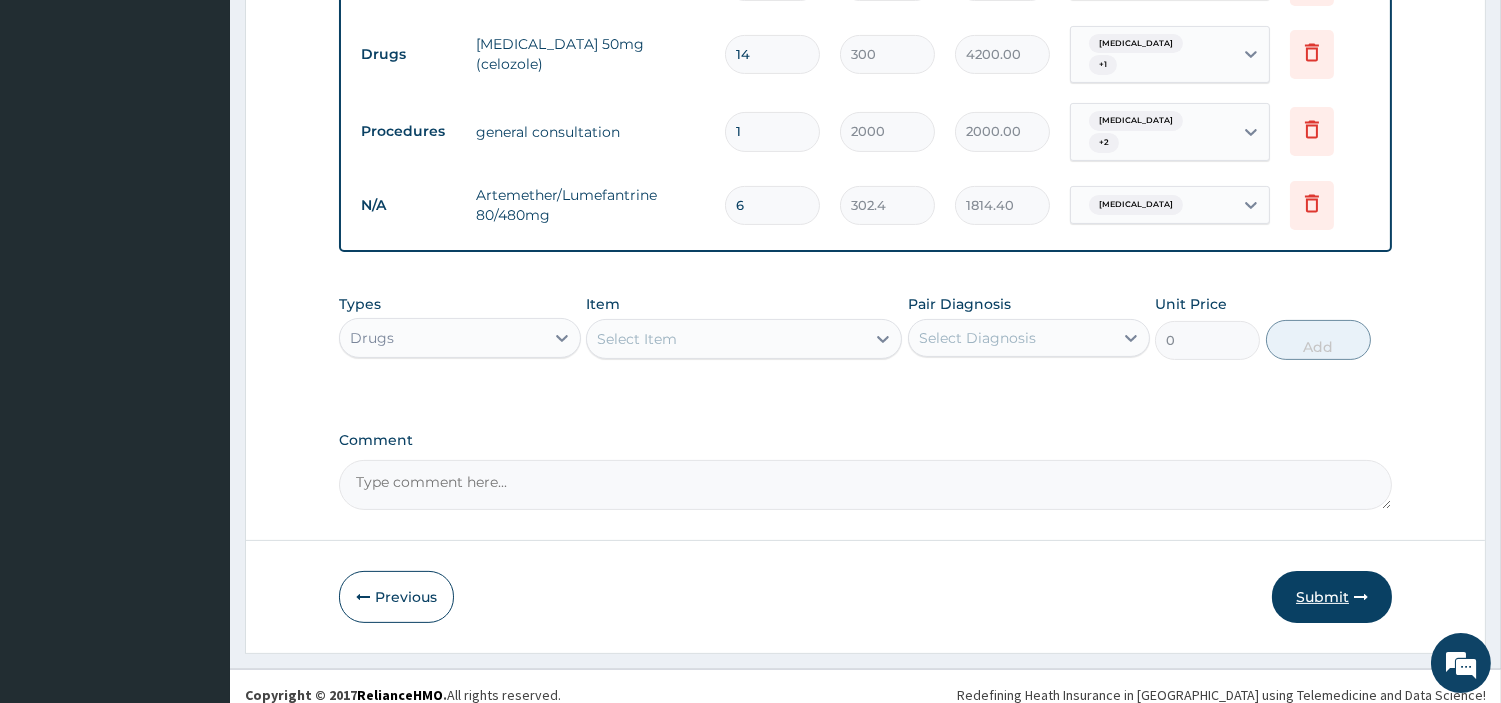 click on "Submit" at bounding box center [1332, 597] 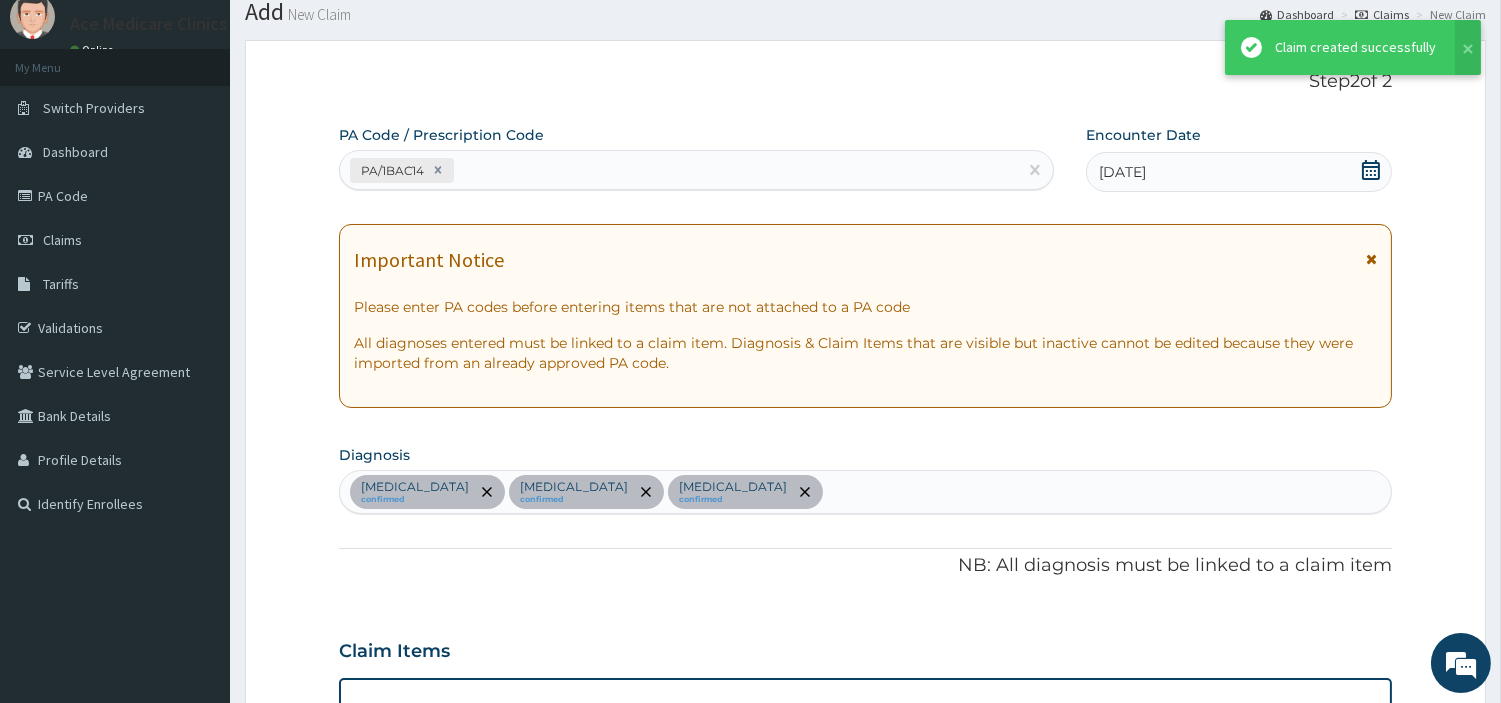 scroll, scrollTop: 920, scrollLeft: 0, axis: vertical 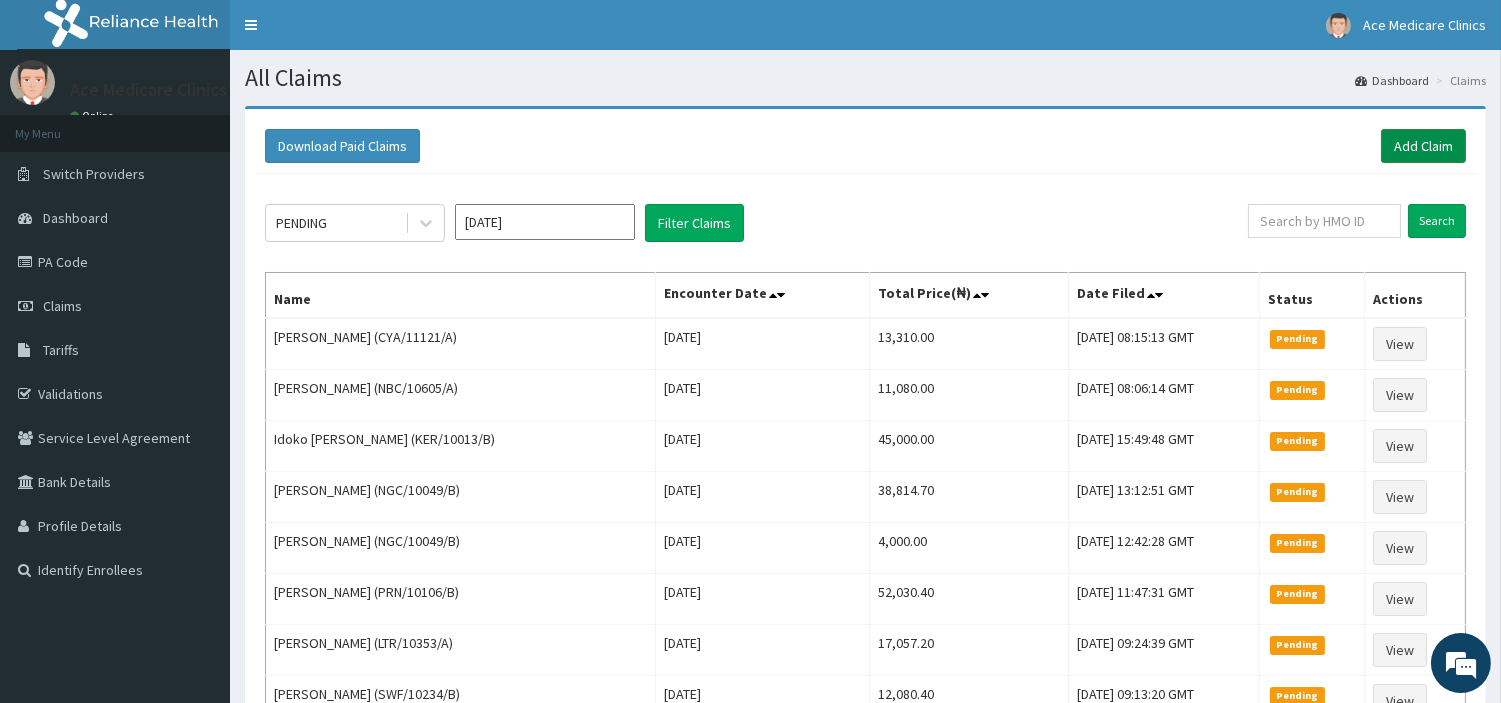 click on "Add Claim" at bounding box center (1423, 146) 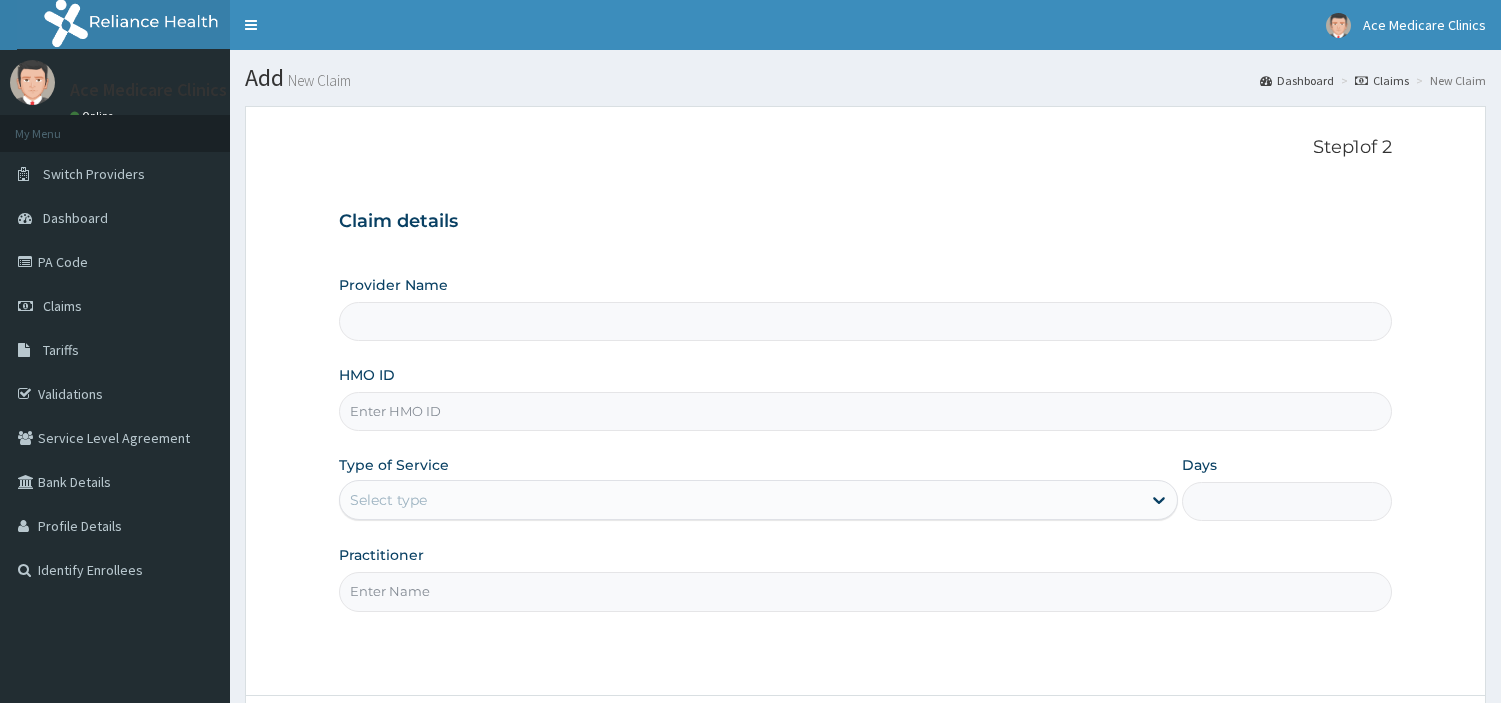 scroll, scrollTop: 0, scrollLeft: 0, axis: both 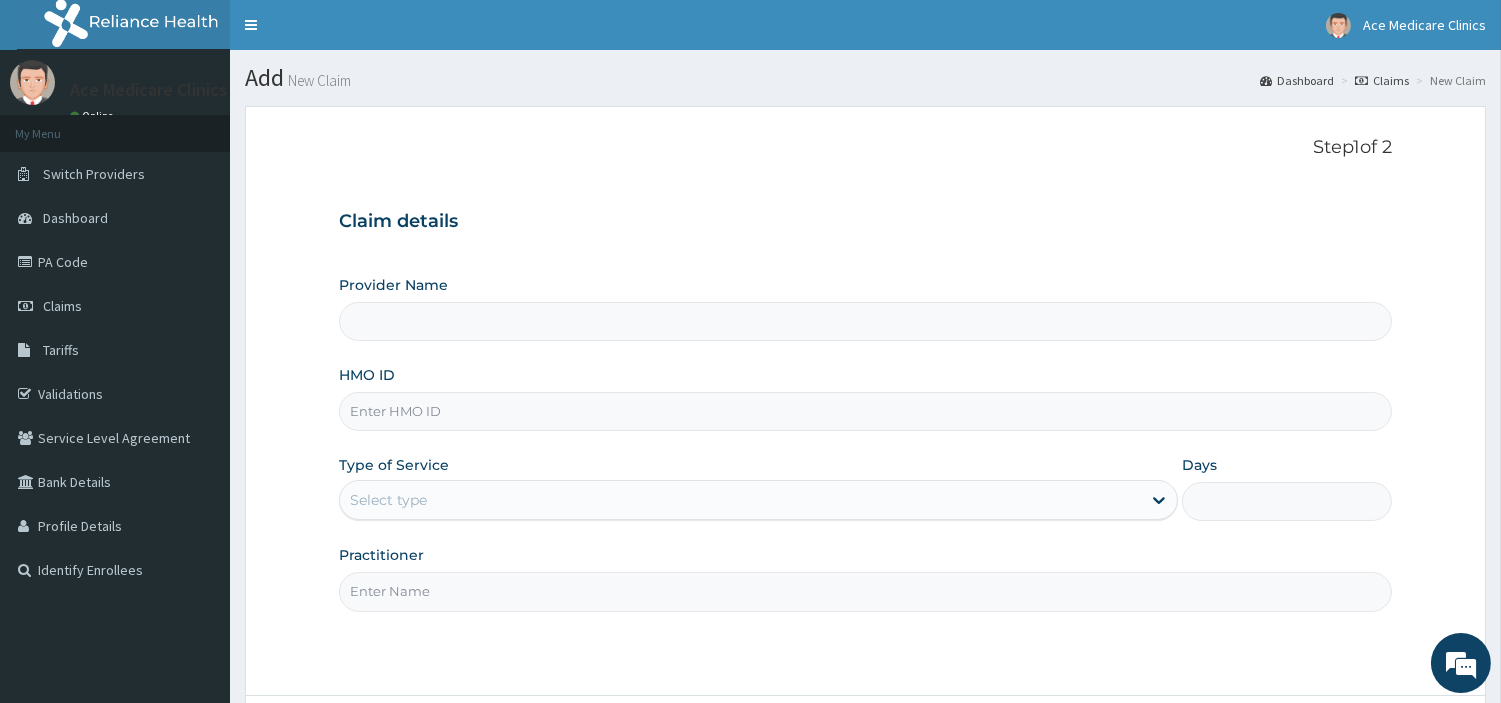 type on "ACE MEDICARE CLINICS- Ota" 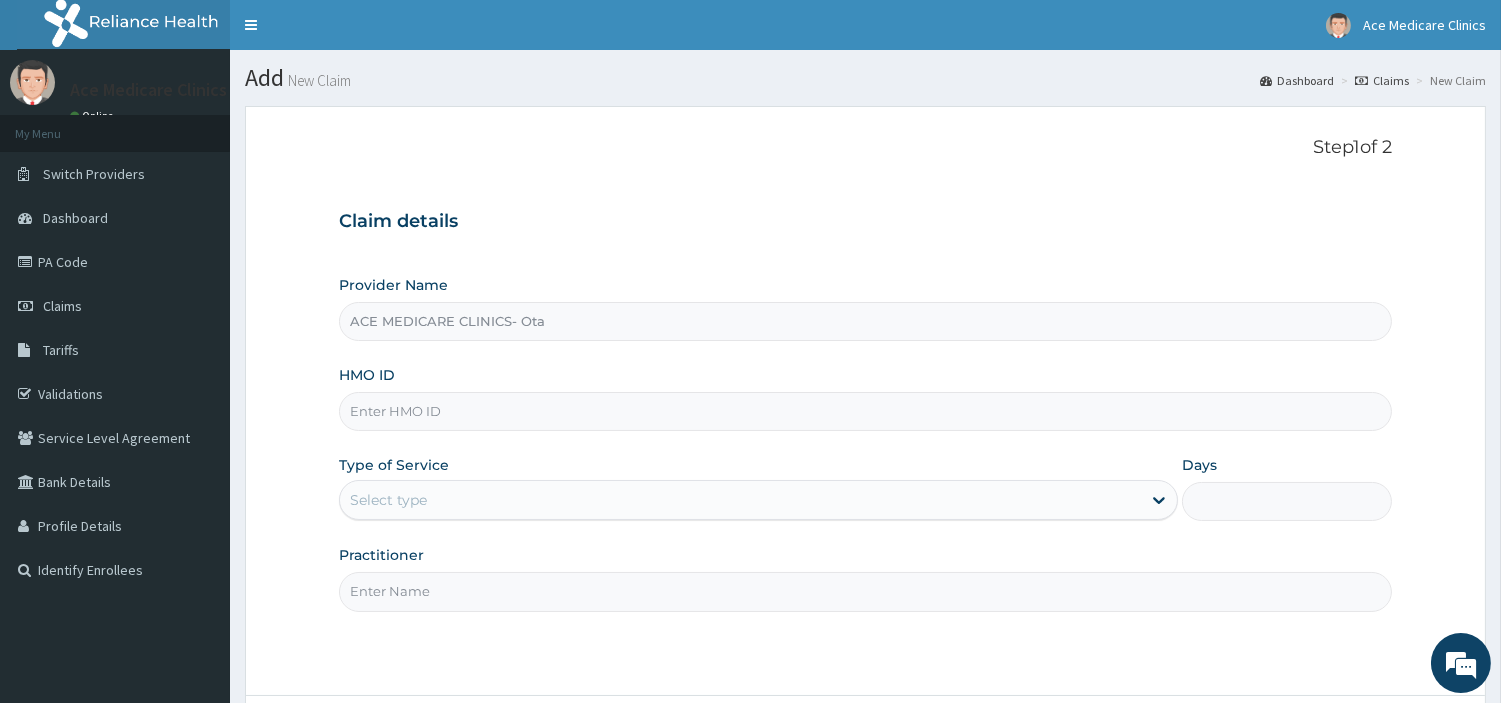 click on "HMO ID" at bounding box center (865, 411) 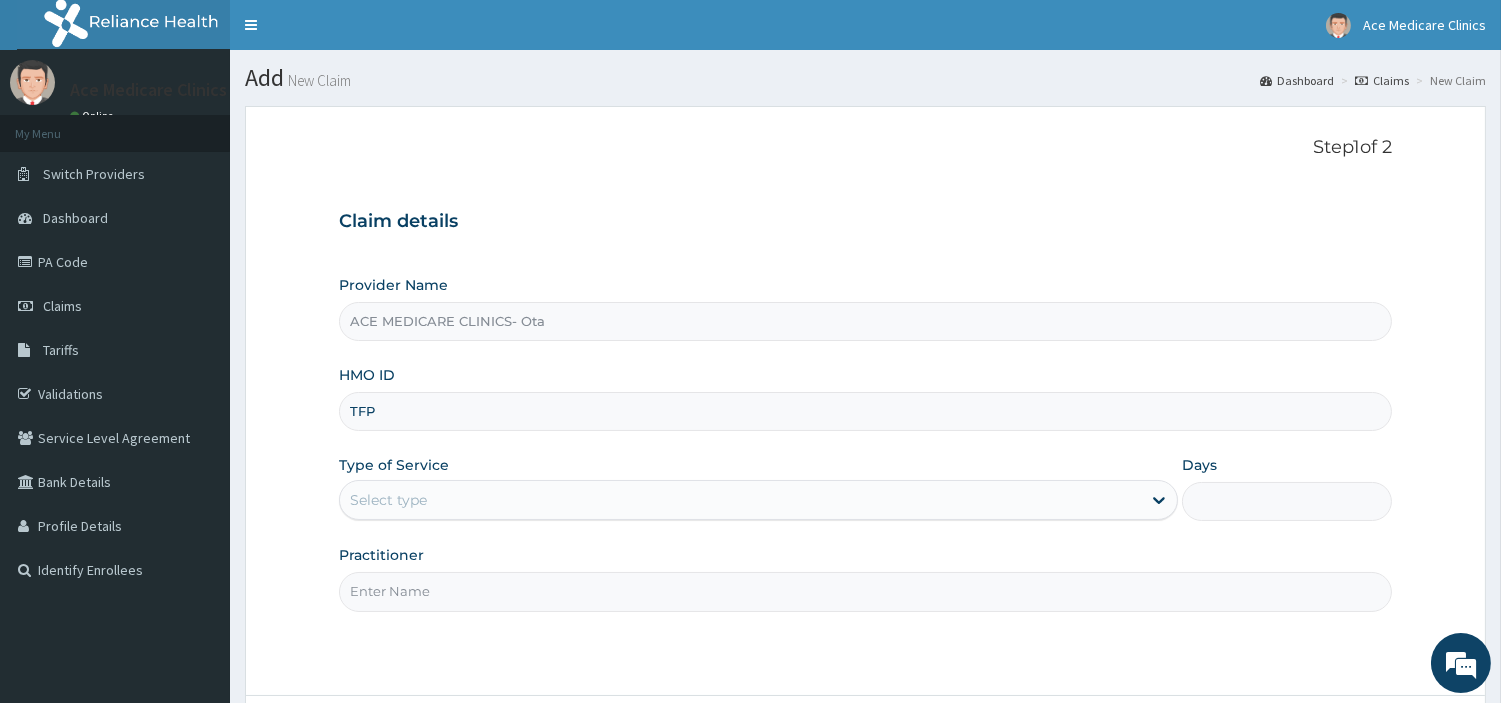 scroll, scrollTop: 0, scrollLeft: 0, axis: both 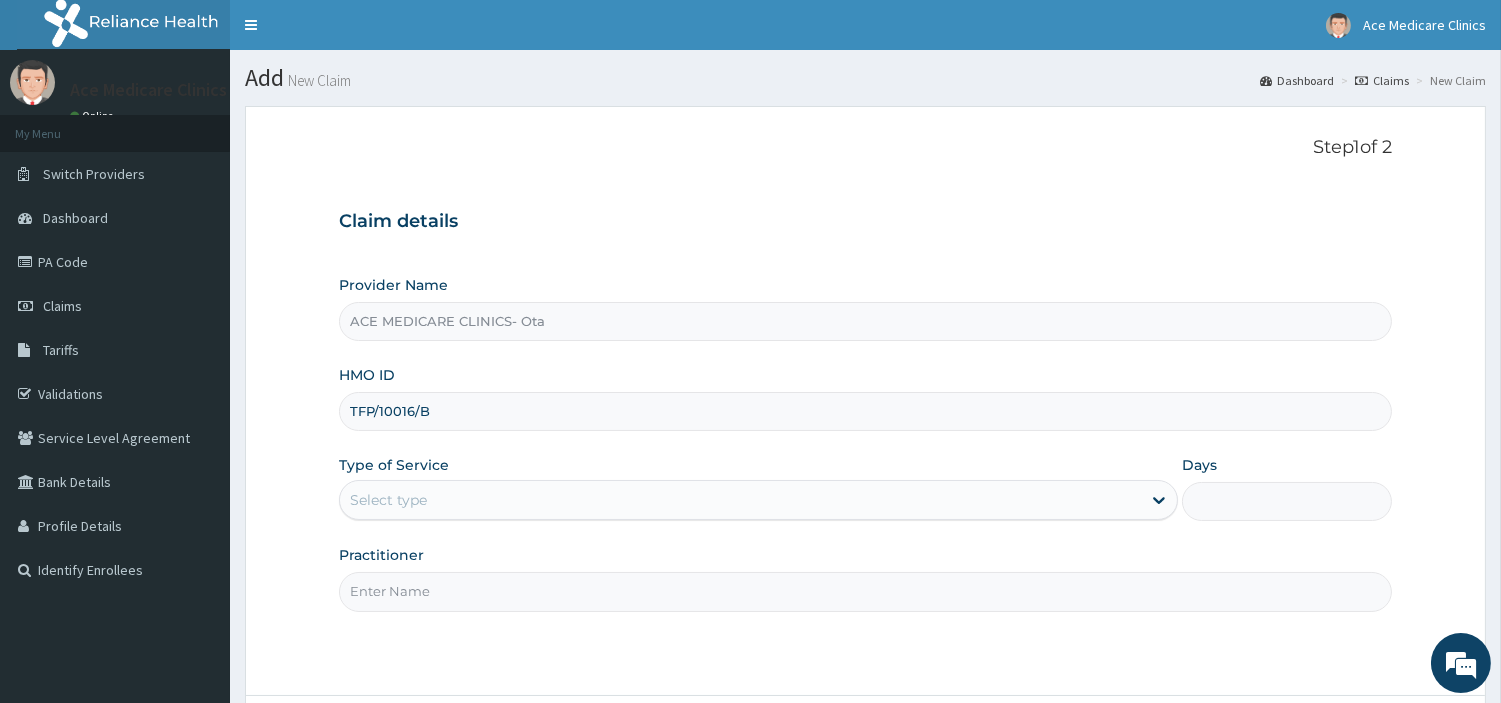 type on "TFP/10016/B" 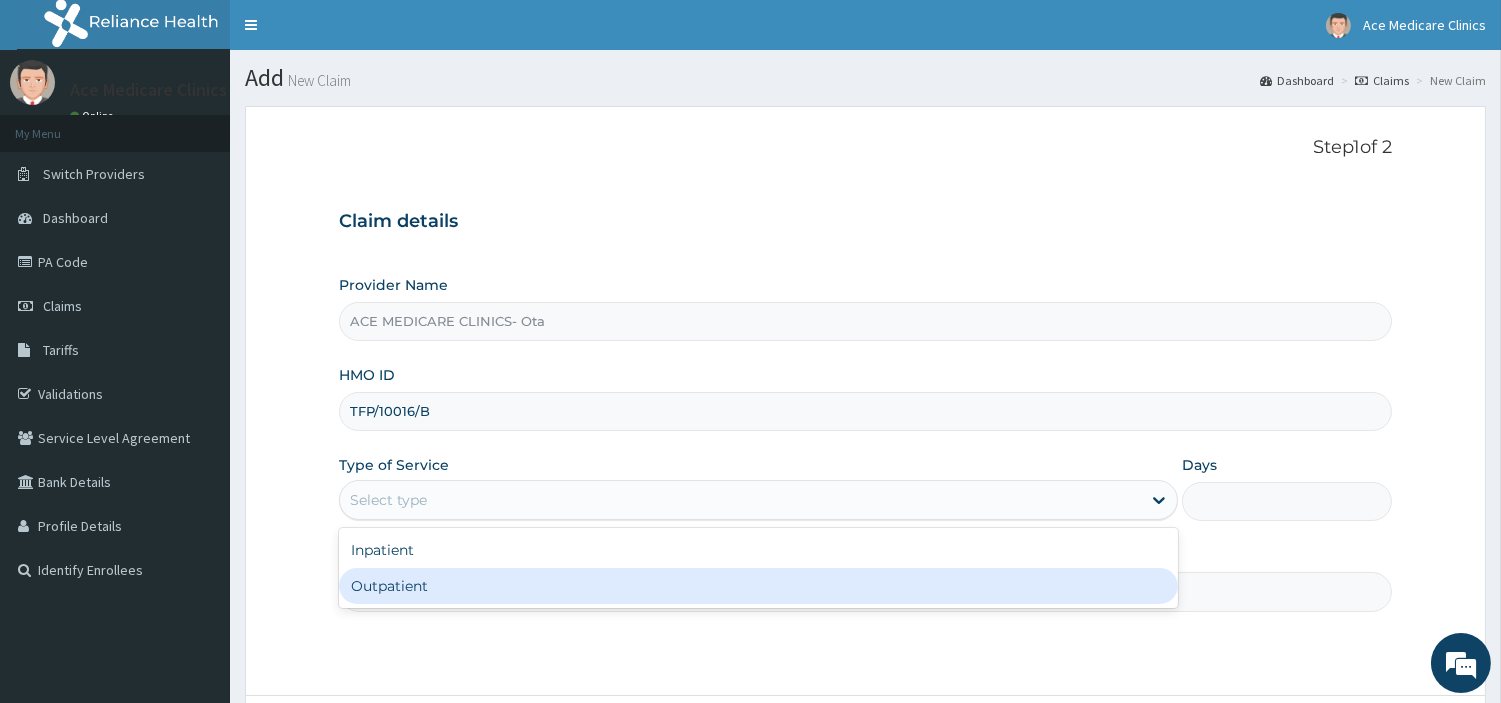 click on "Outpatient" at bounding box center (758, 586) 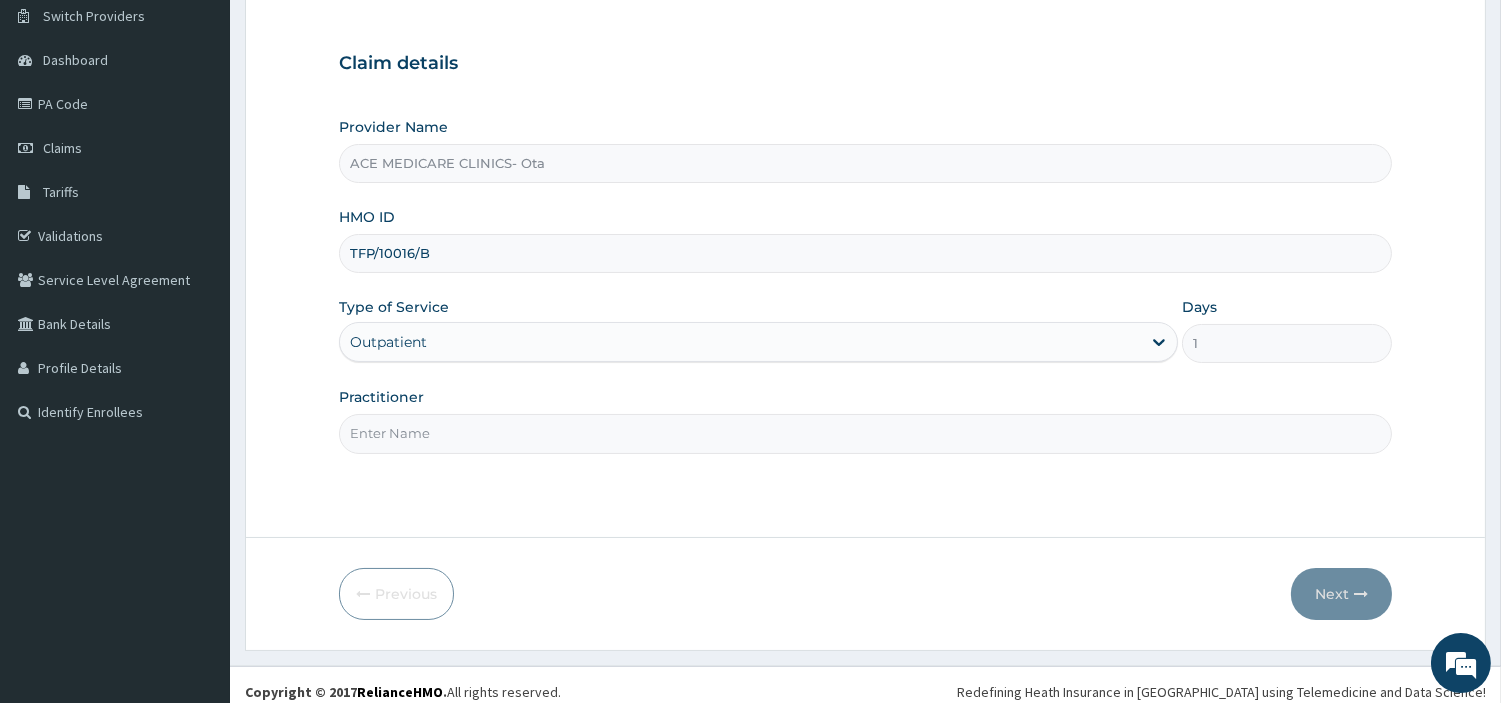scroll, scrollTop: 172, scrollLeft: 0, axis: vertical 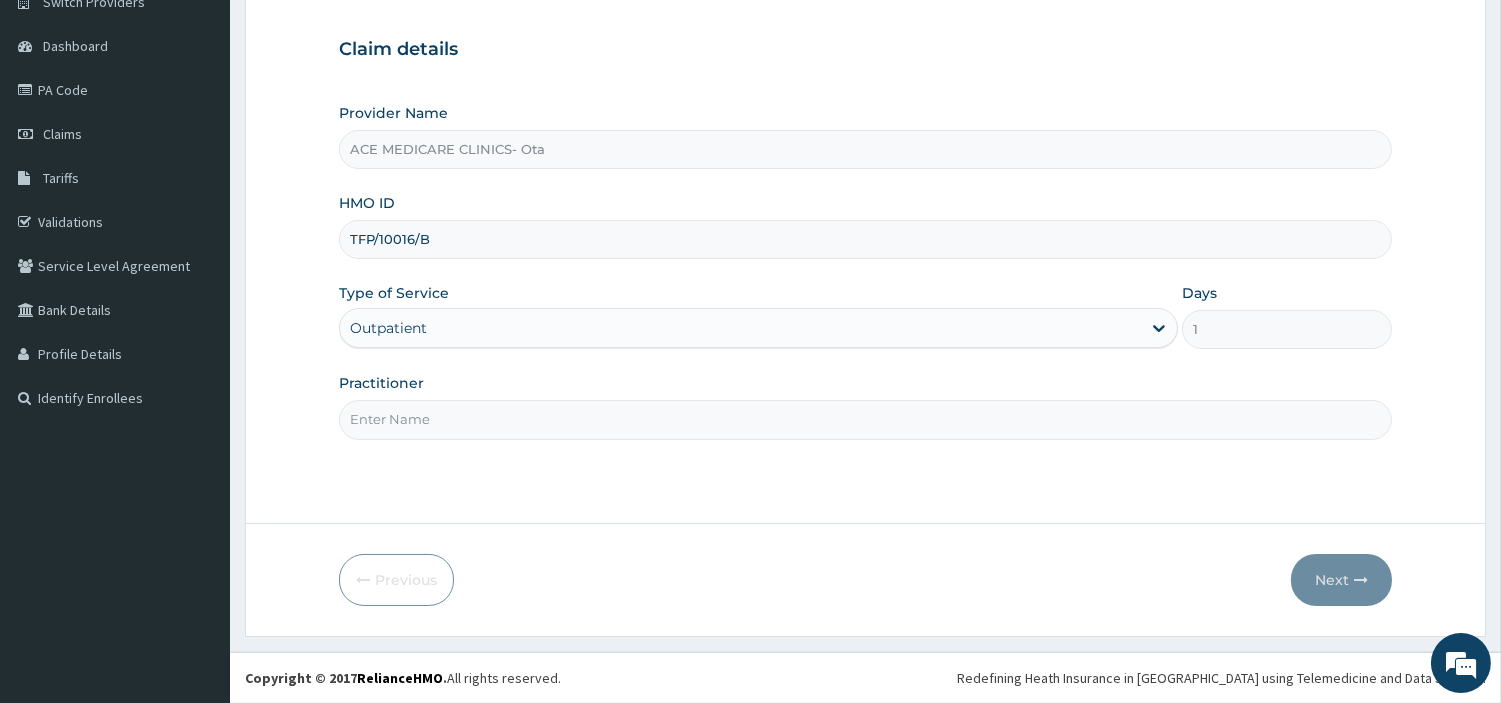 click on "Practitioner" at bounding box center [865, 419] 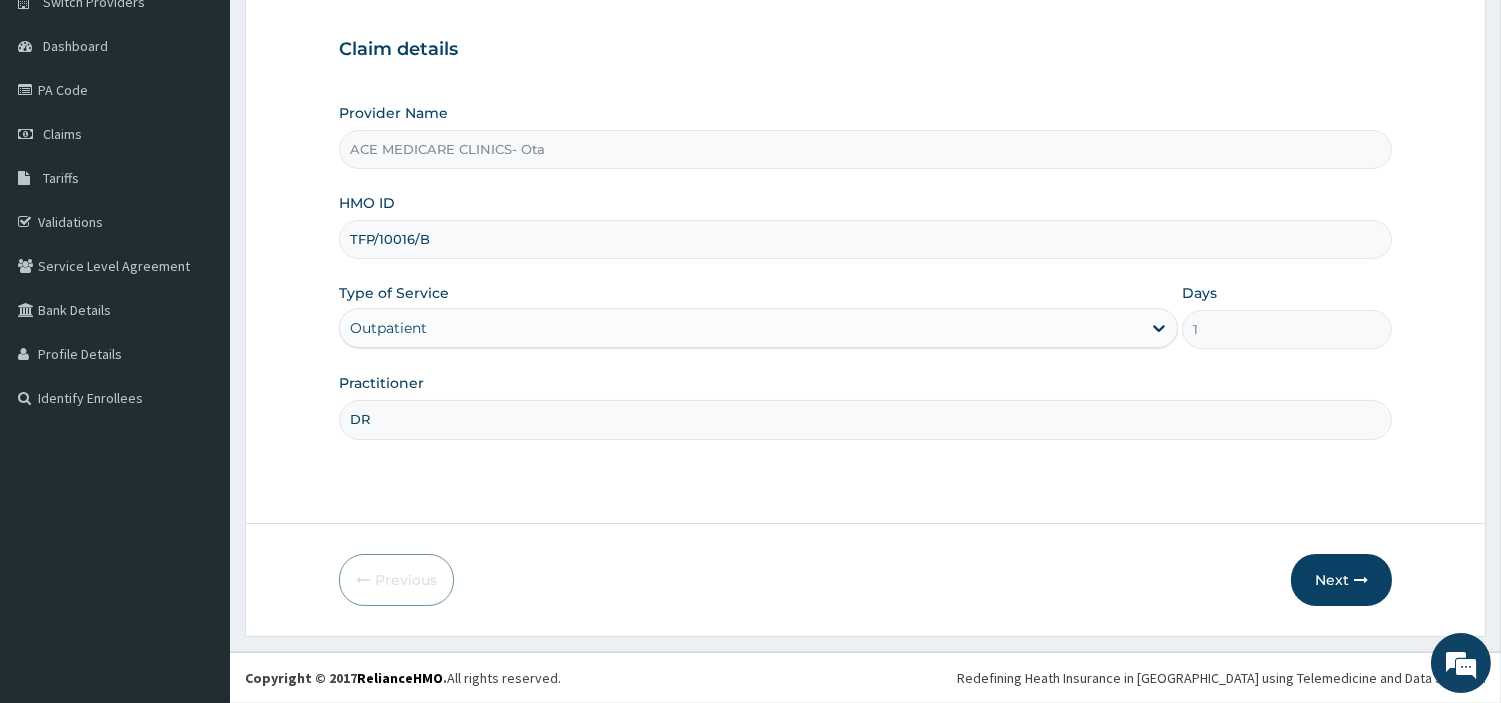 type on "DR NWALE" 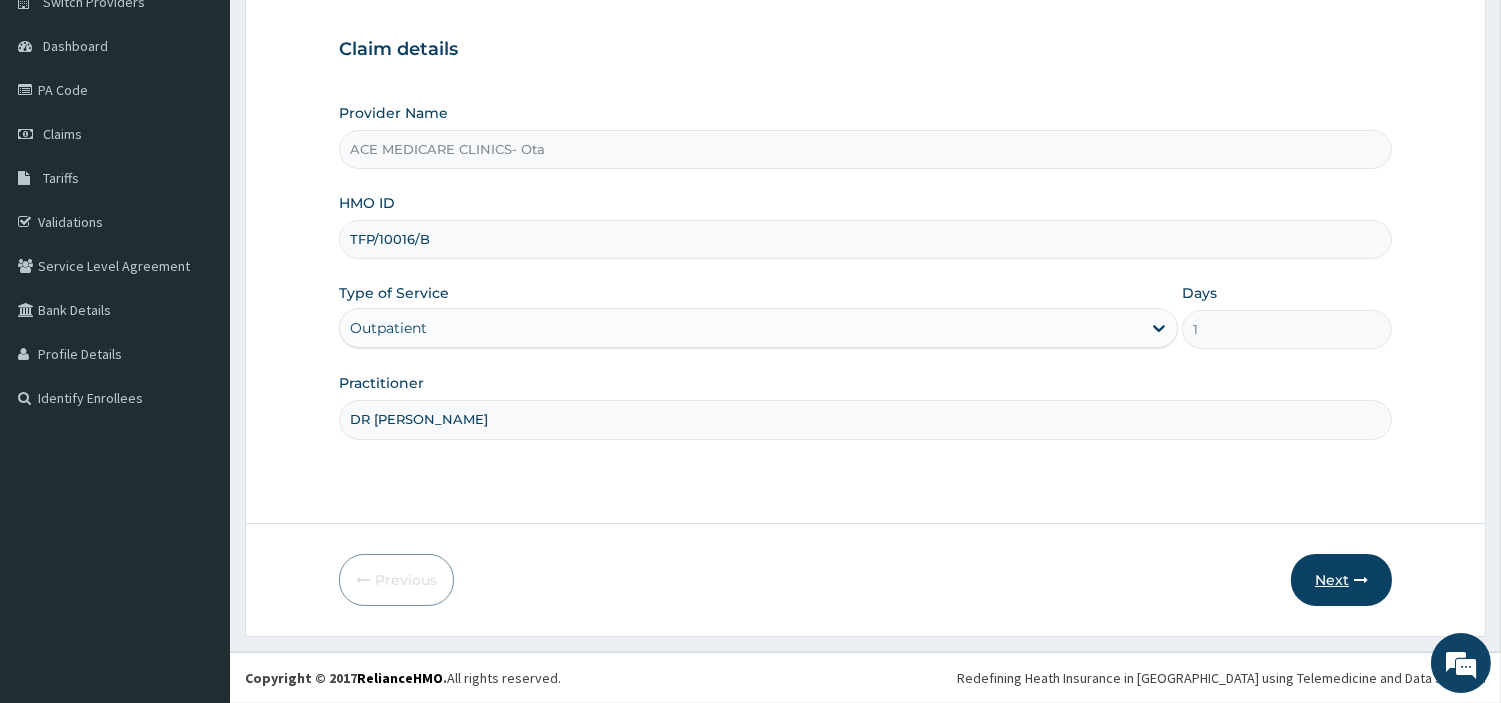 click on "Next" at bounding box center (1341, 580) 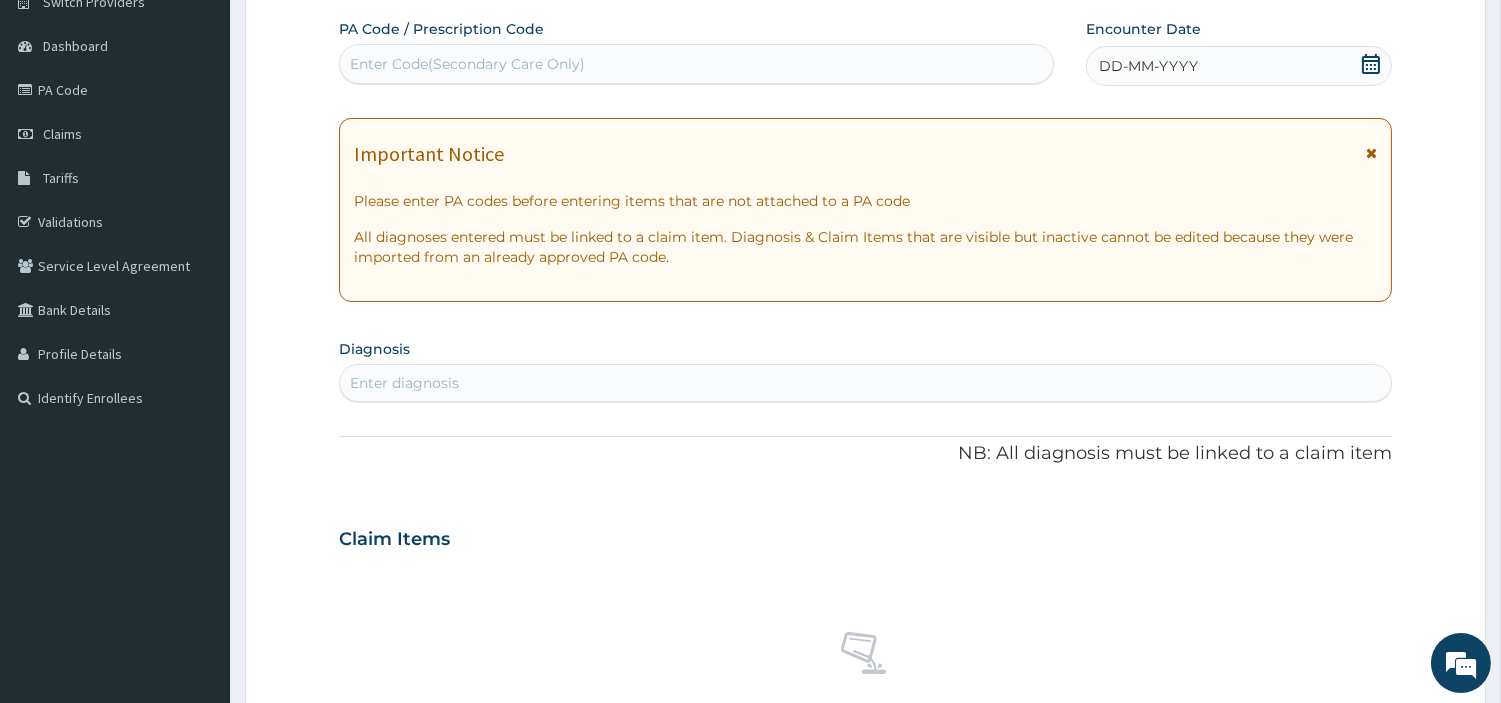 click on "Enter Code(Secondary Care Only)" at bounding box center [696, 64] 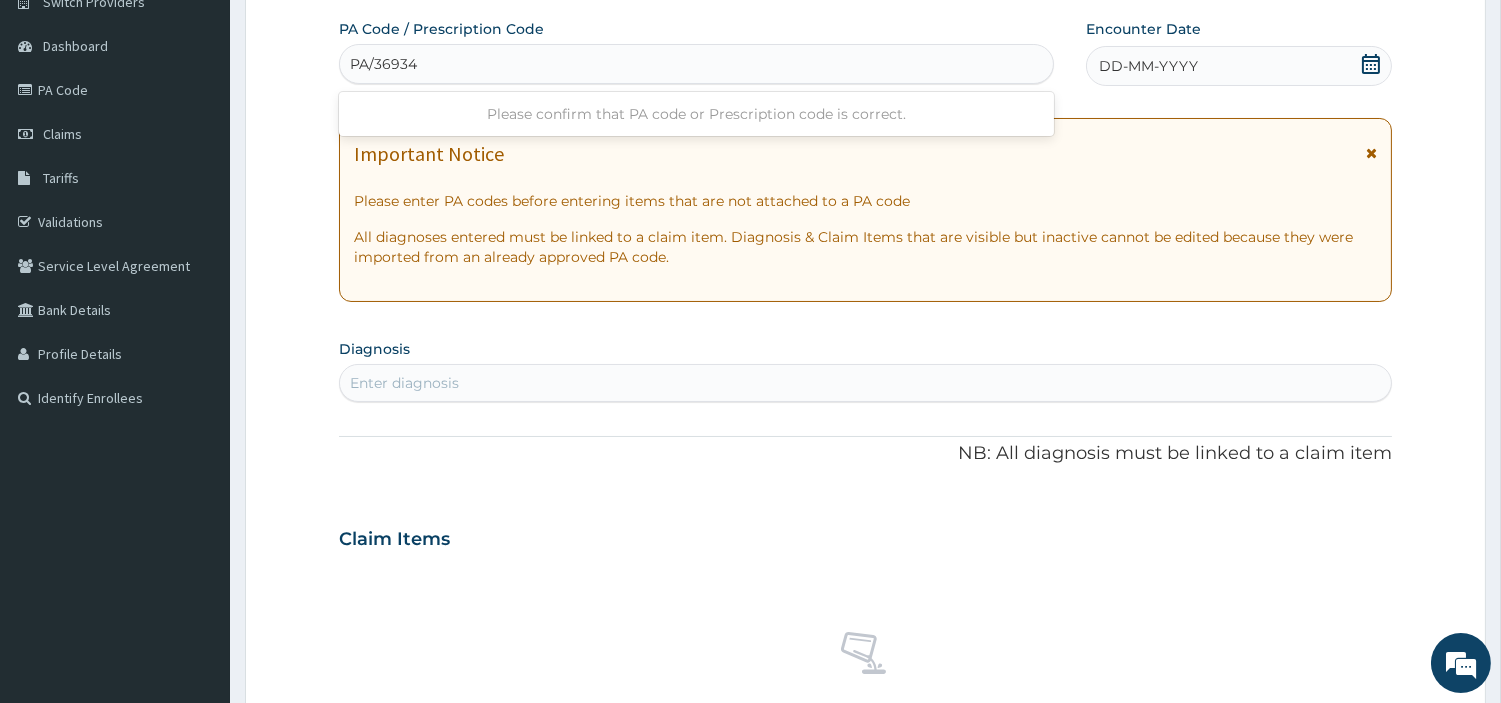 type on "PA/36934C" 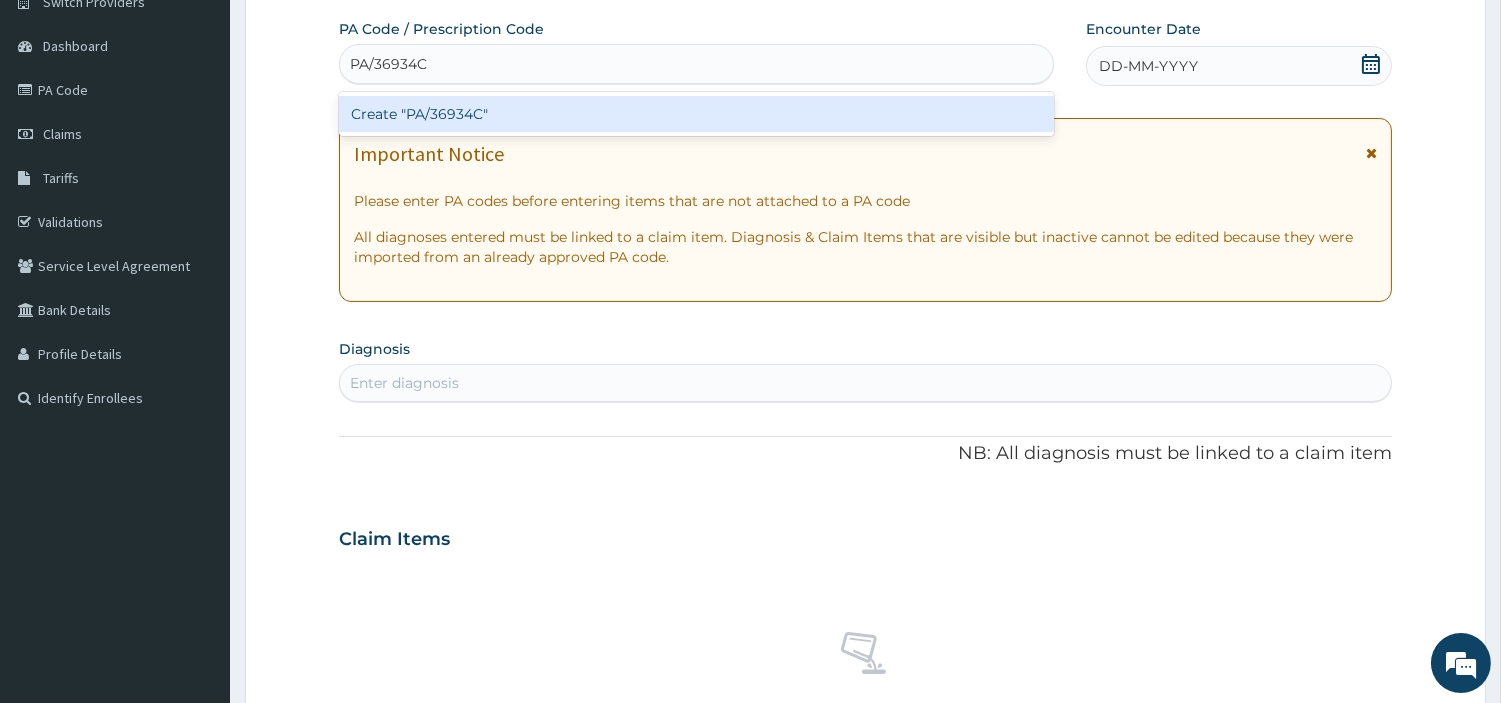 type 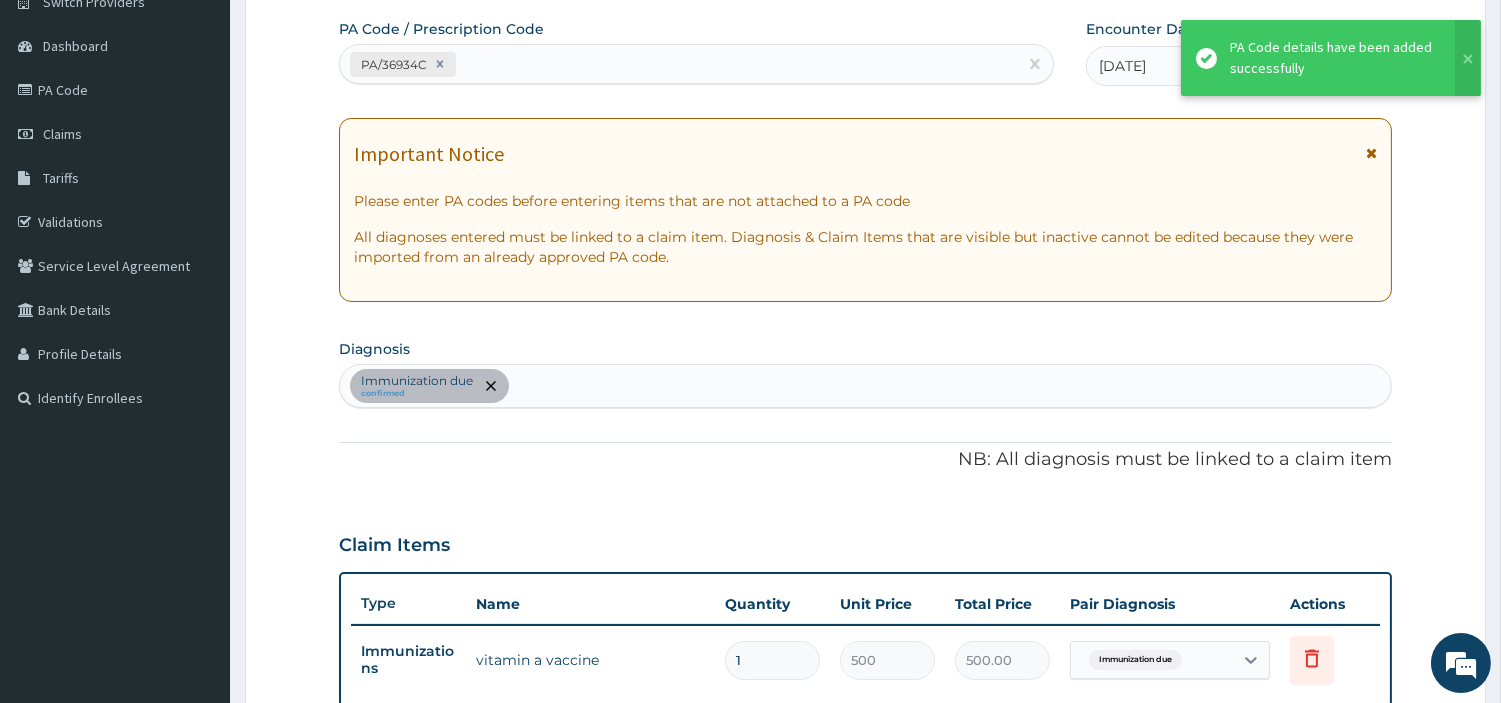 click on "Immunization due confirmed" at bounding box center [865, 386] 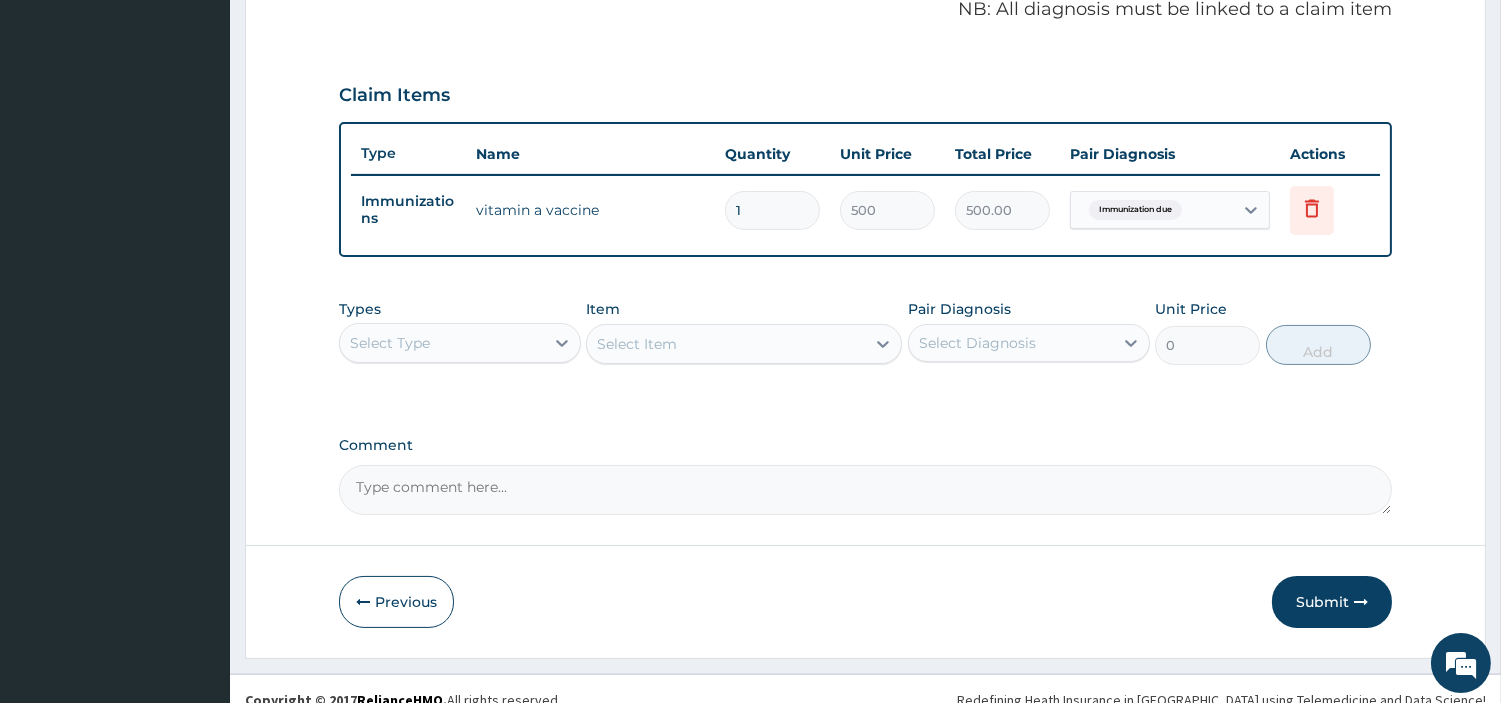 scroll, scrollTop: 642, scrollLeft: 0, axis: vertical 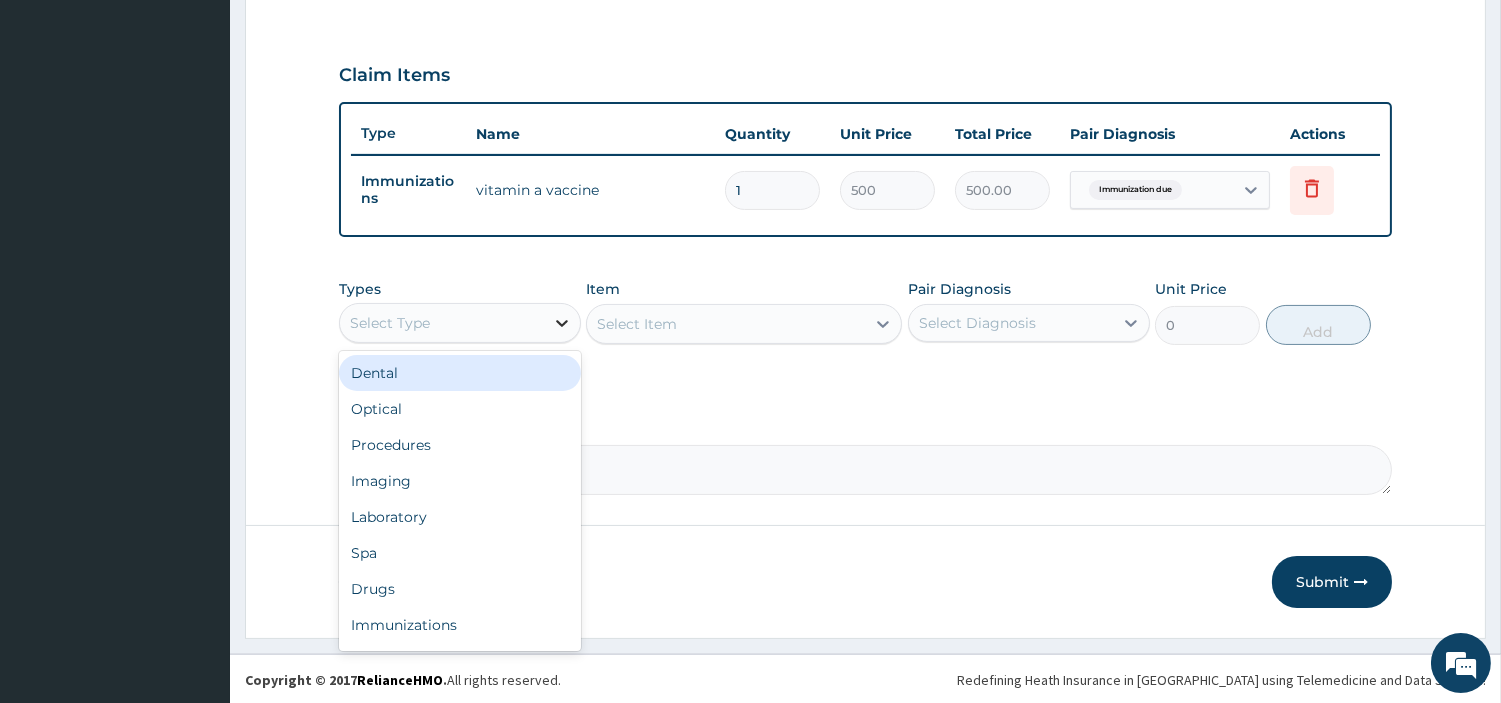 click 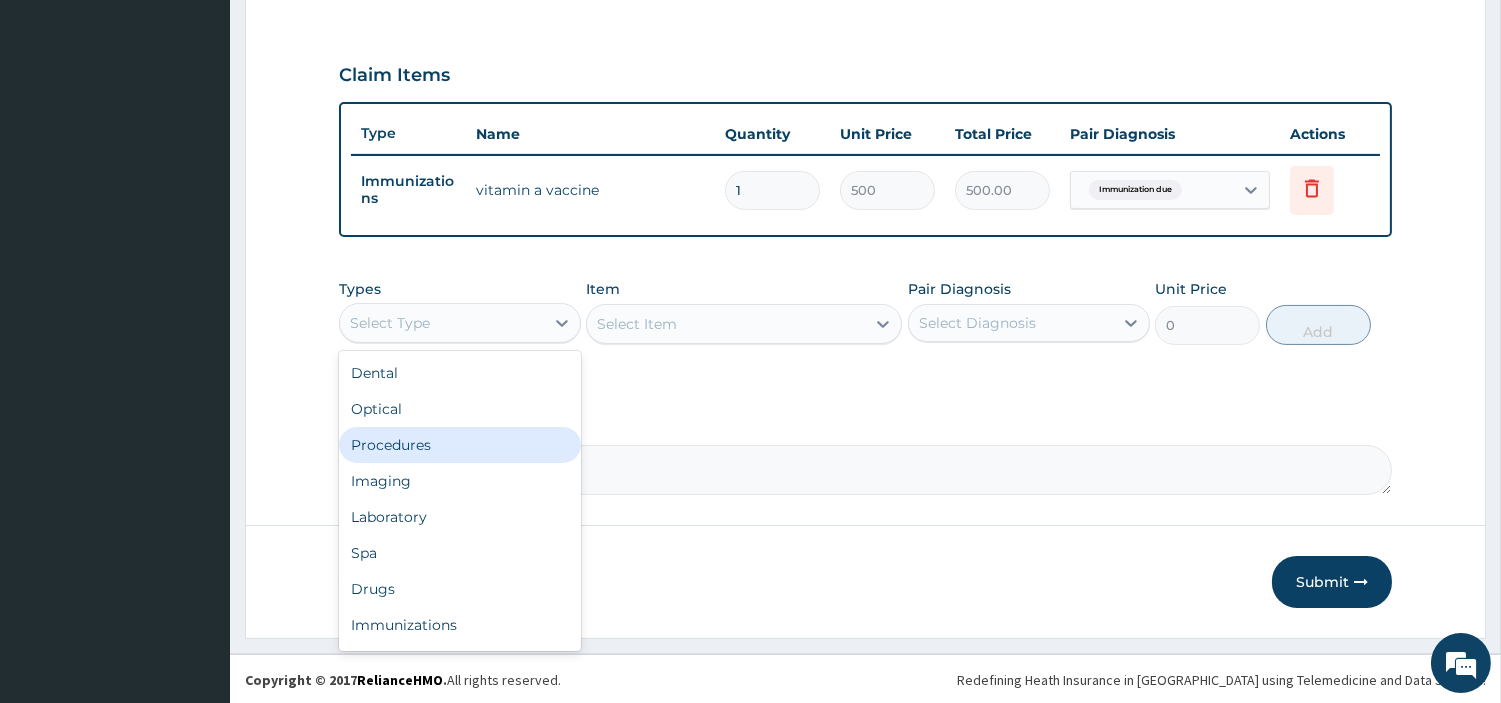 click on "Procedures" at bounding box center (460, 445) 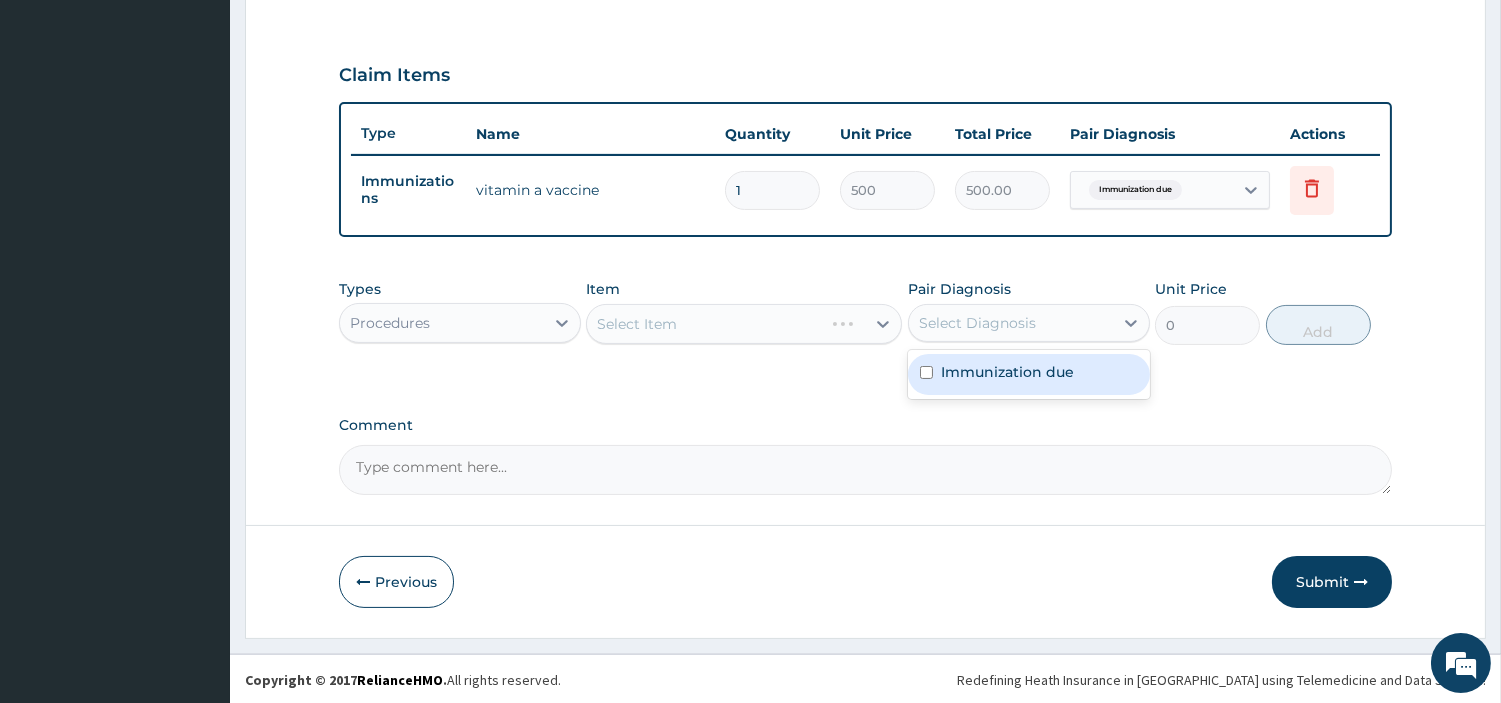 click on "Select Diagnosis" at bounding box center (1011, 323) 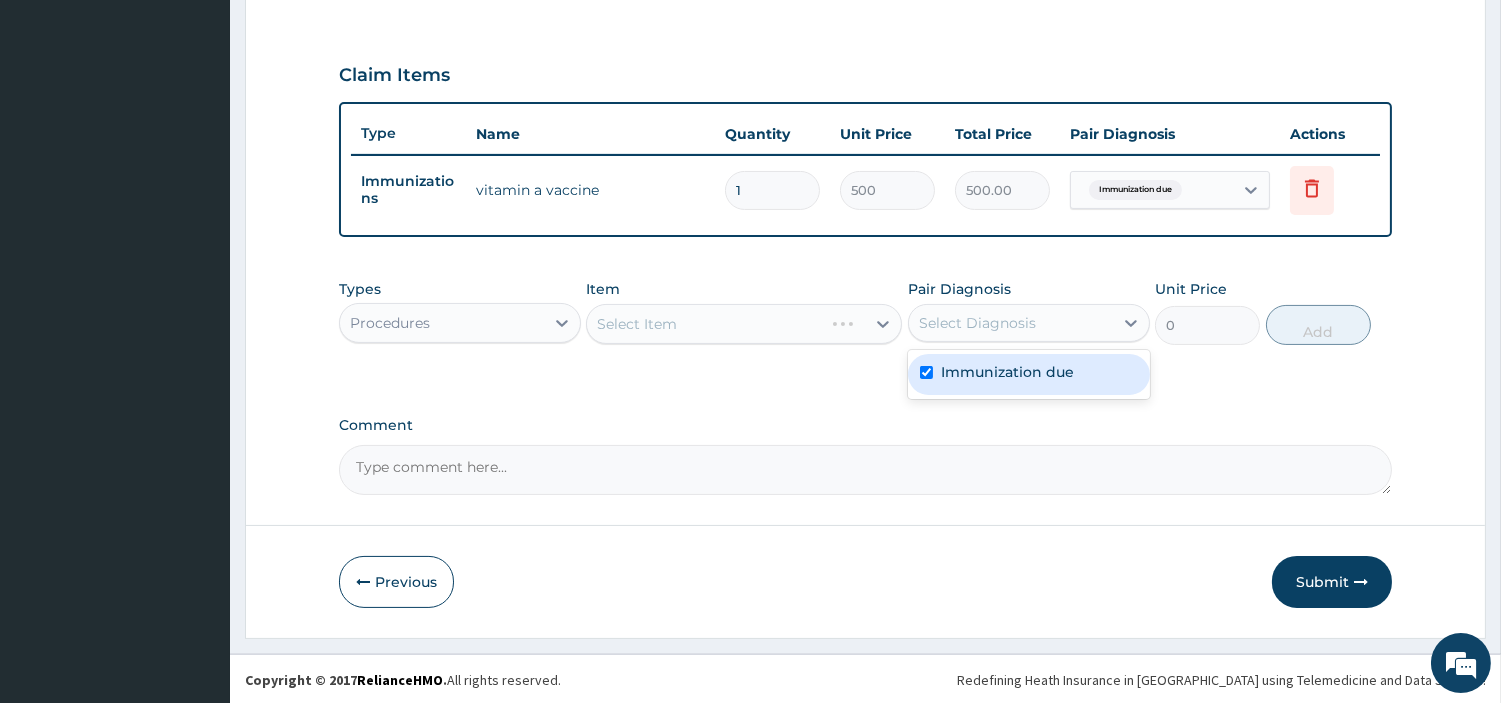 checkbox on "true" 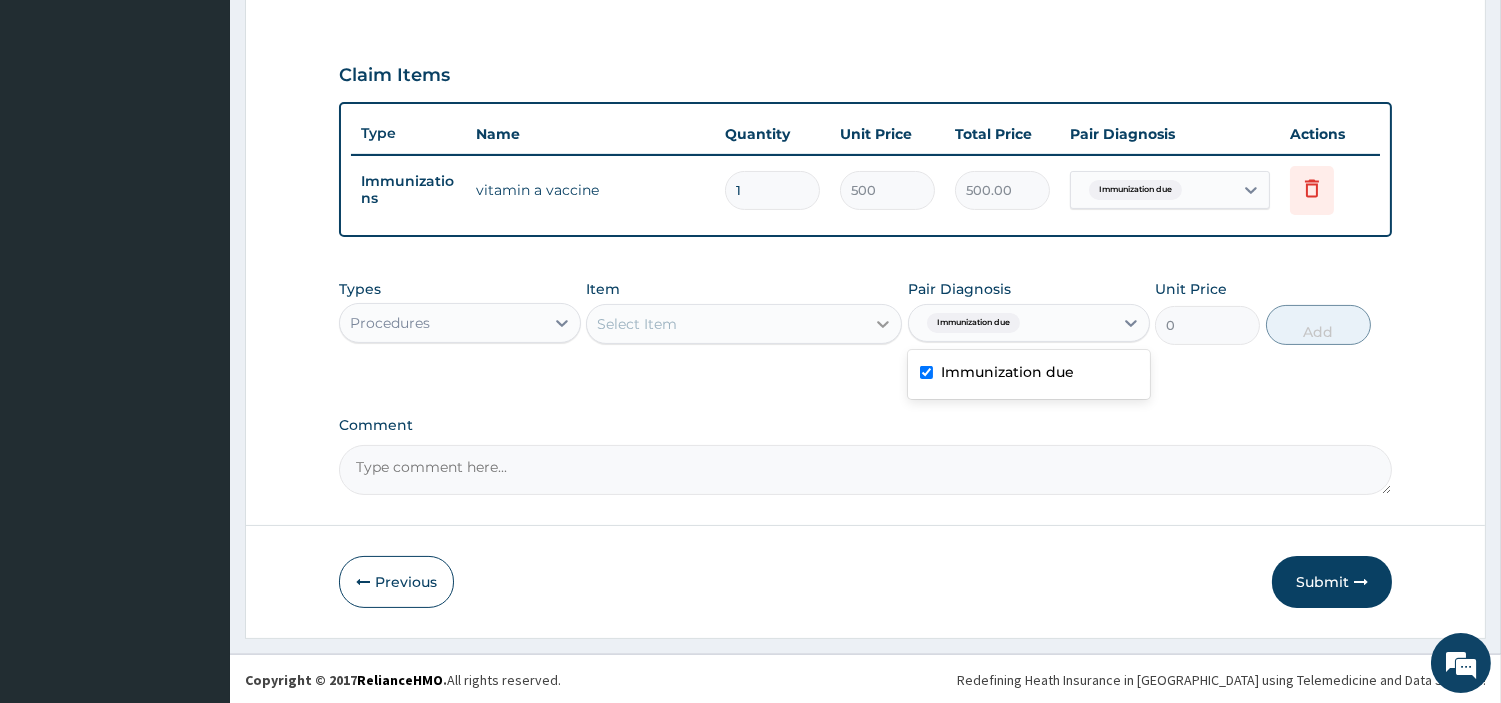 click at bounding box center [883, 324] 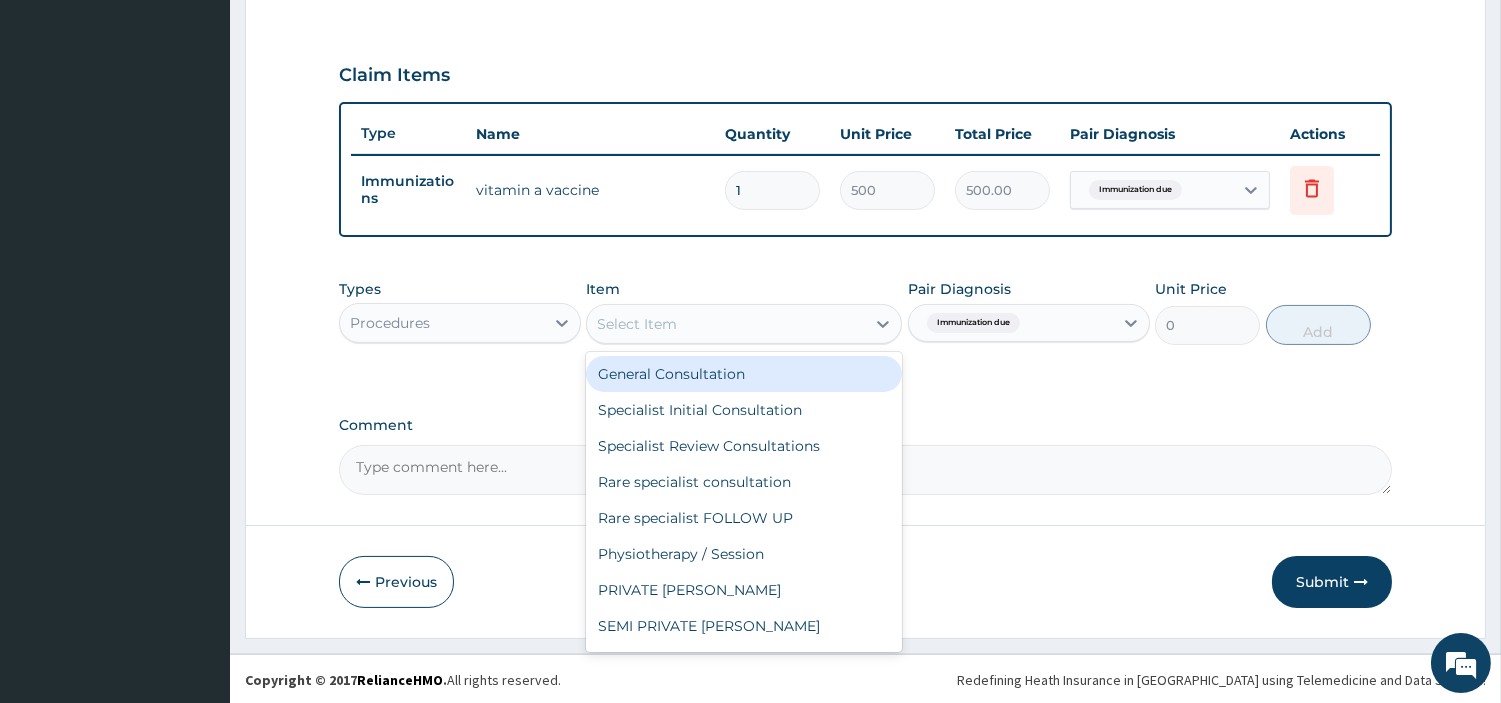 click on "General Consultation" at bounding box center [744, 374] 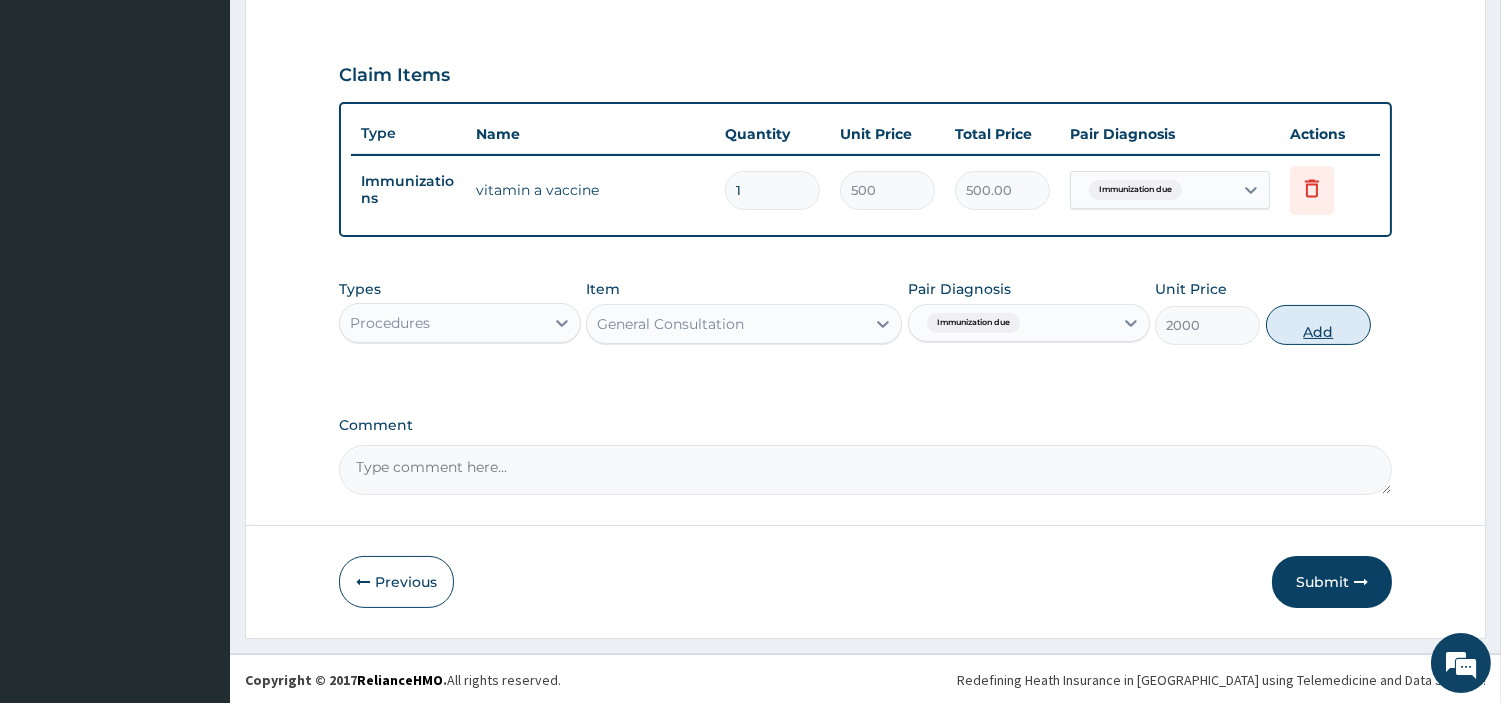 click on "Add" at bounding box center [1318, 325] 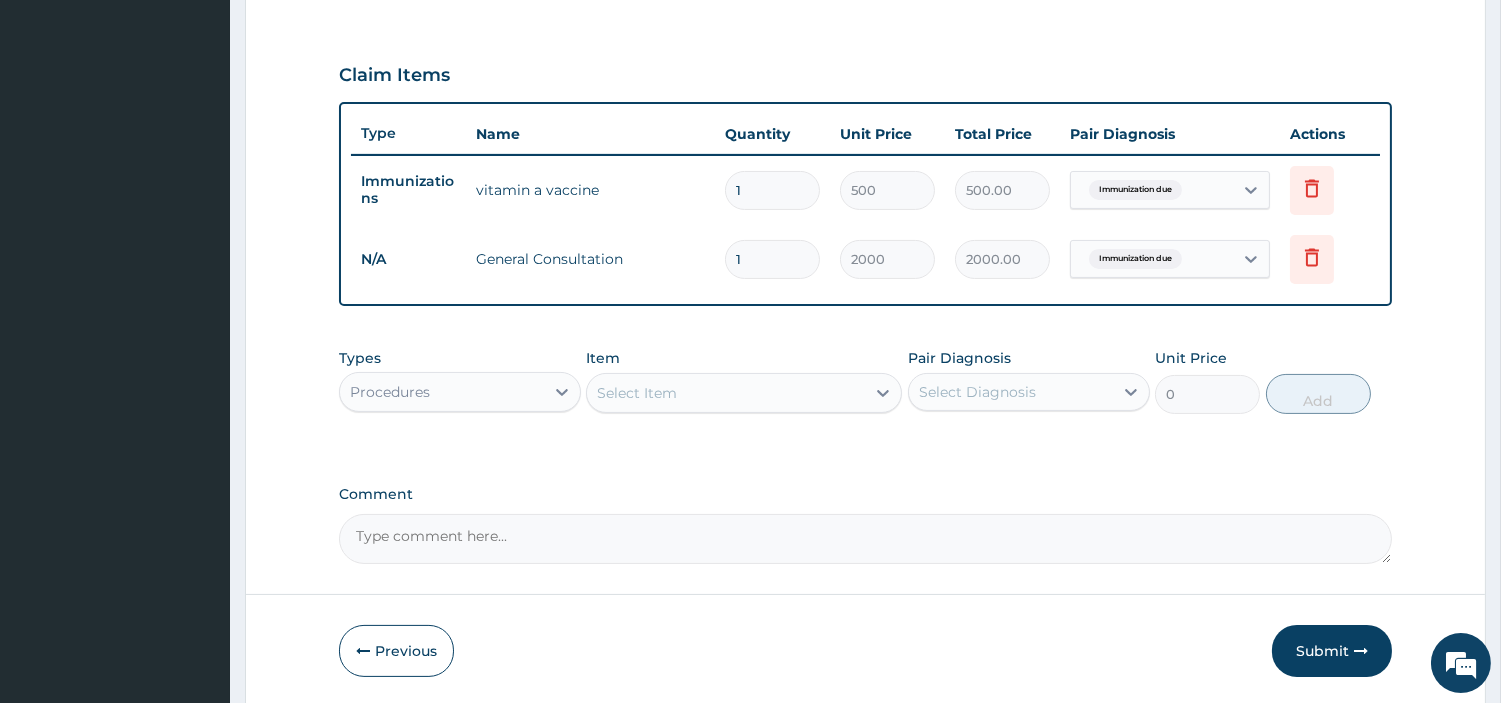 click on "Types Procedures Item Select Item Pair Diagnosis Select Diagnosis Unit Price 0 Add" at bounding box center [865, 381] 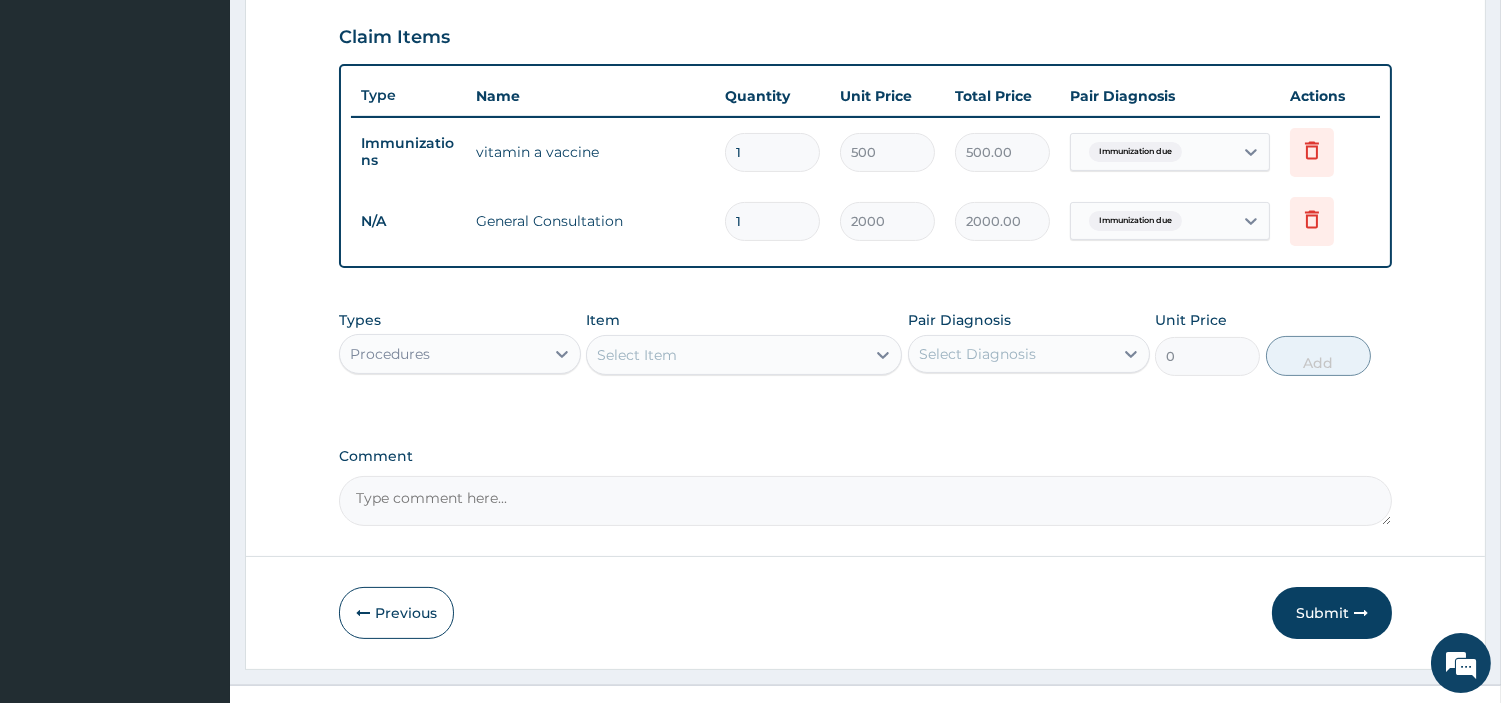 scroll, scrollTop: 711, scrollLeft: 0, axis: vertical 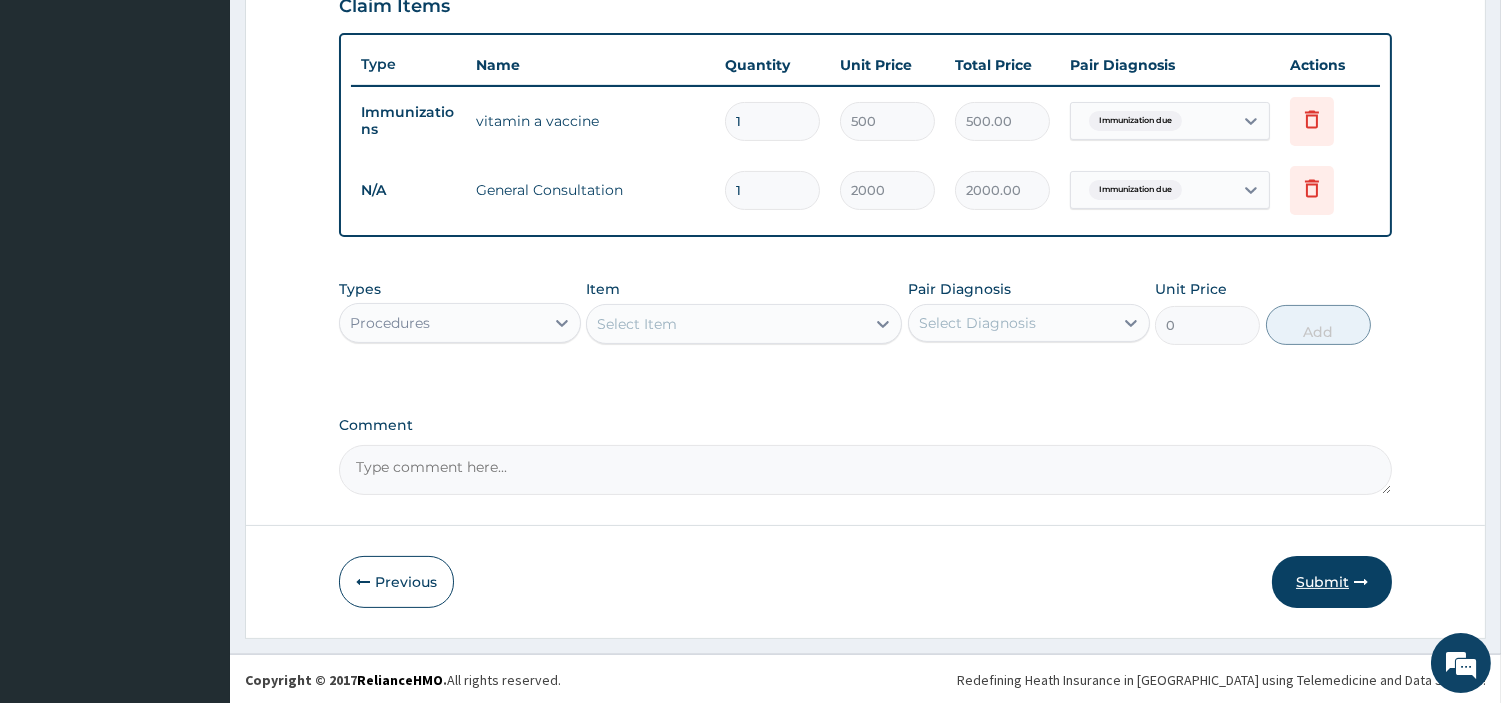 click on "Submit" at bounding box center (1332, 582) 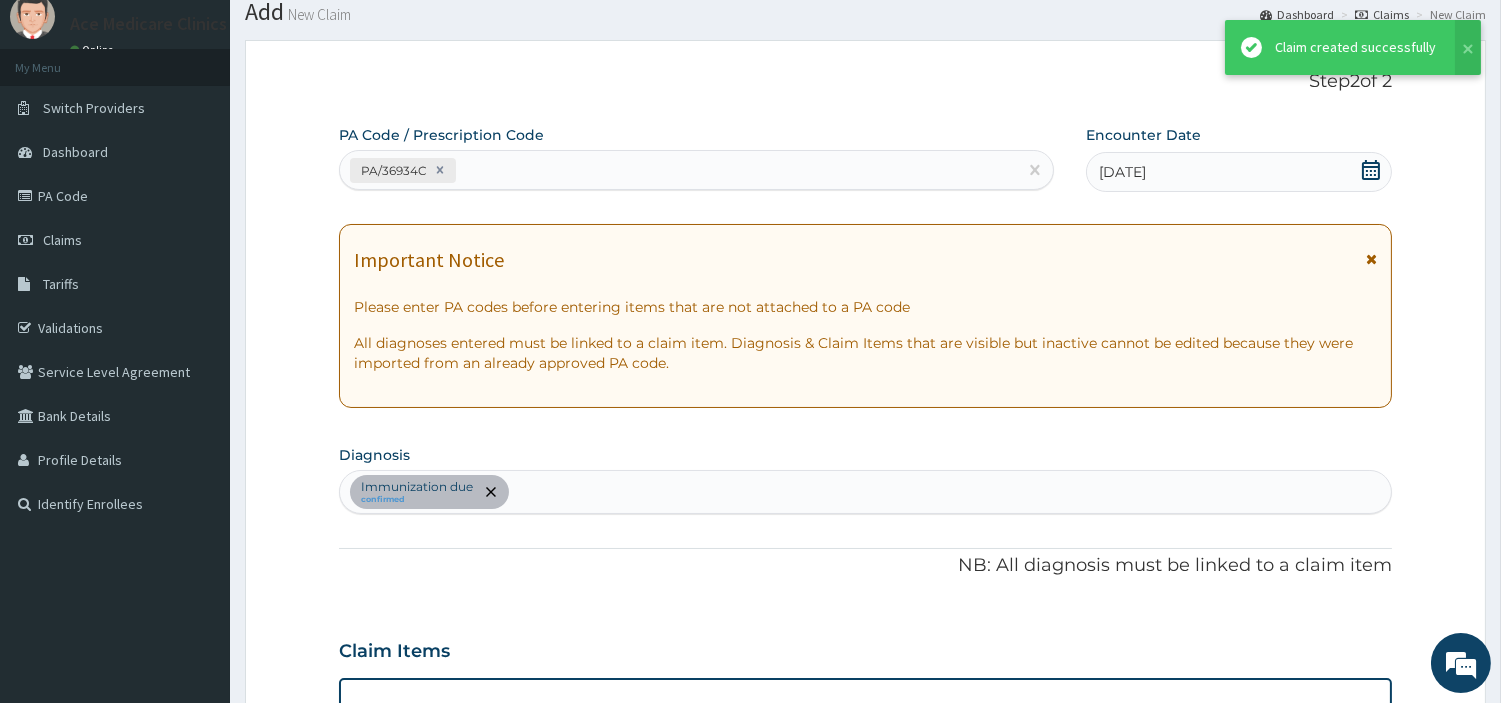 scroll, scrollTop: 711, scrollLeft: 0, axis: vertical 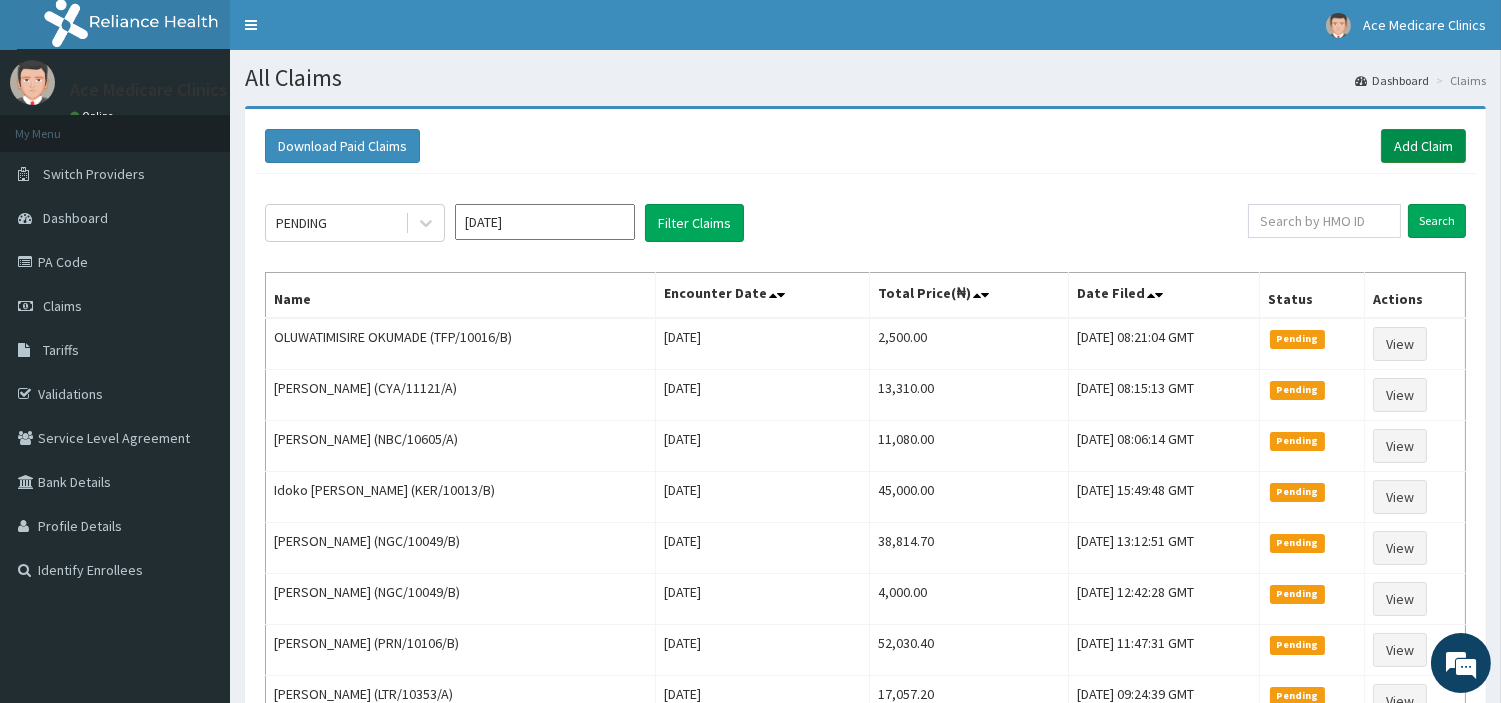 click on "Add Claim" at bounding box center [1423, 146] 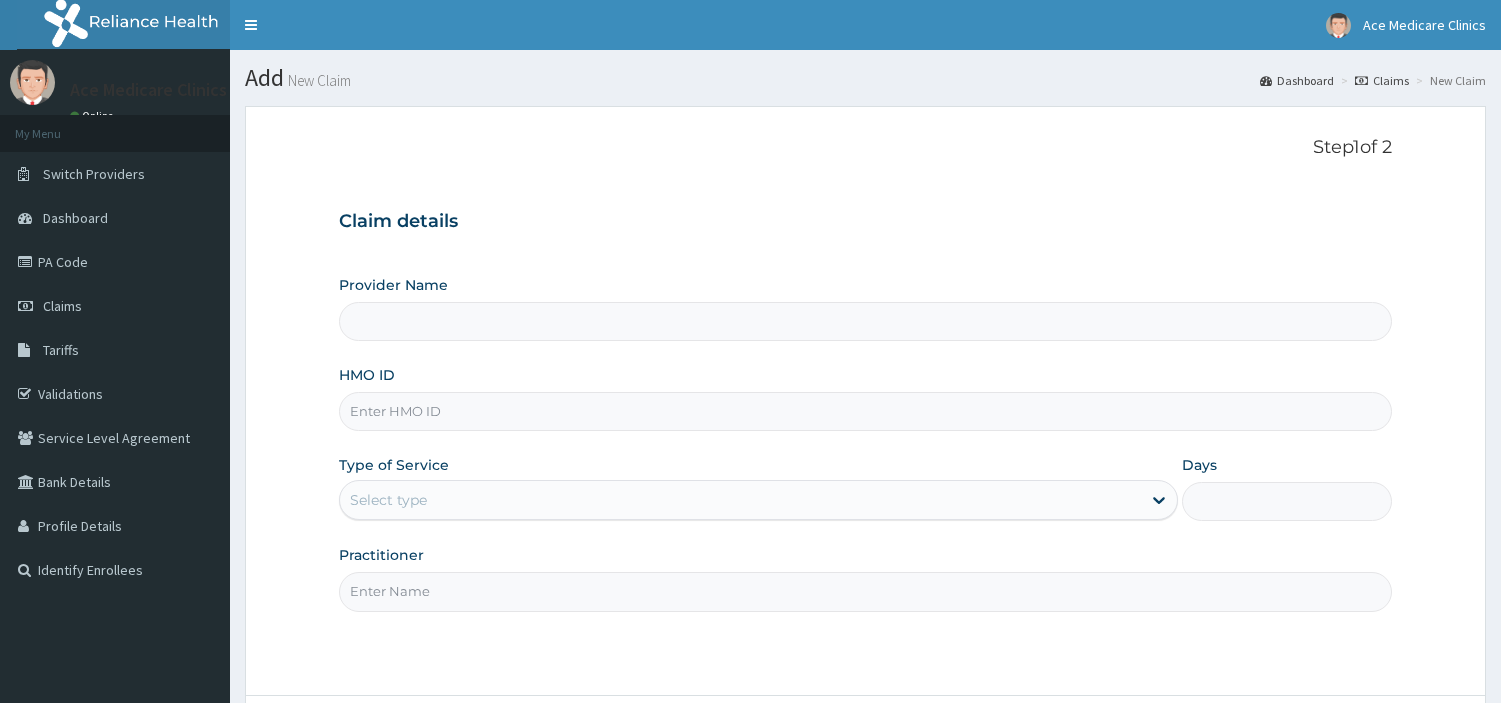 scroll, scrollTop: 0, scrollLeft: 0, axis: both 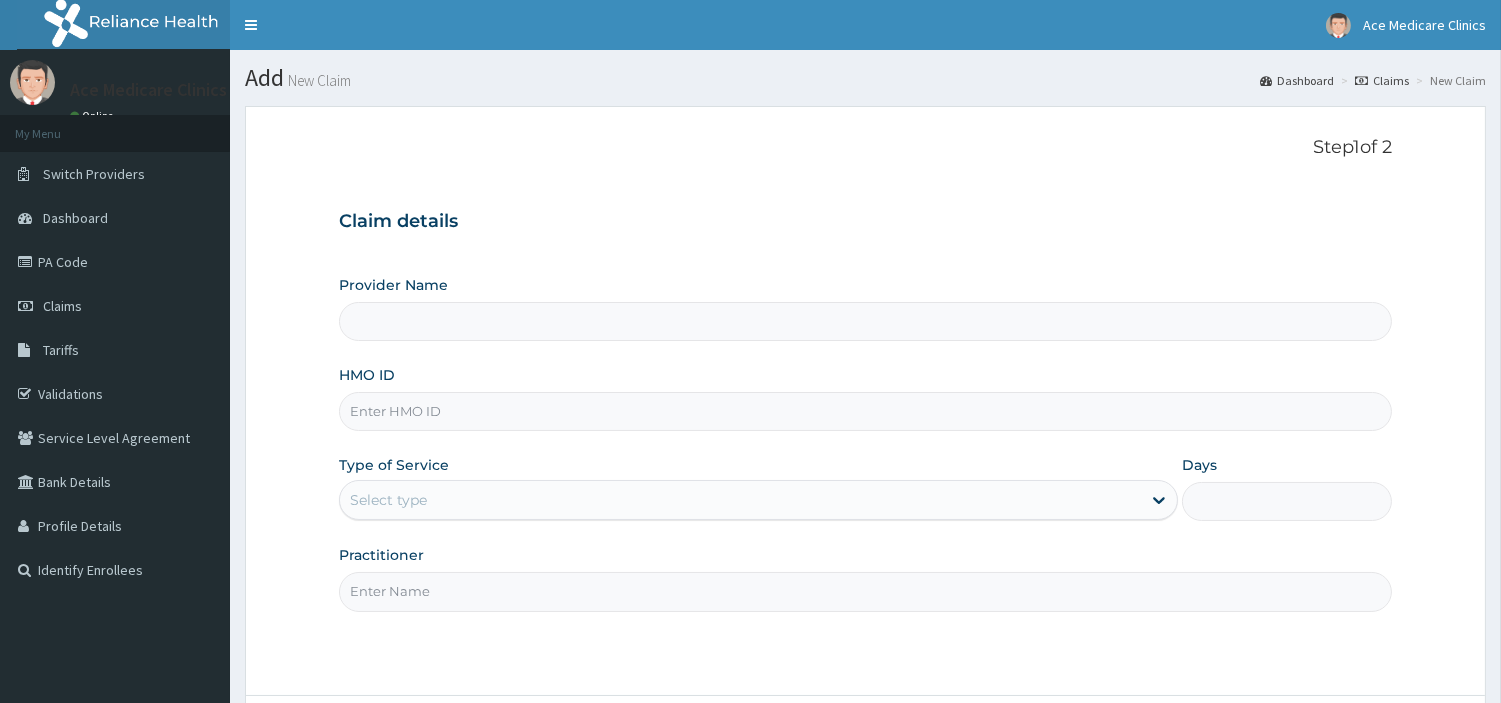 type on "ACE MEDICARE CLINICS- Ota" 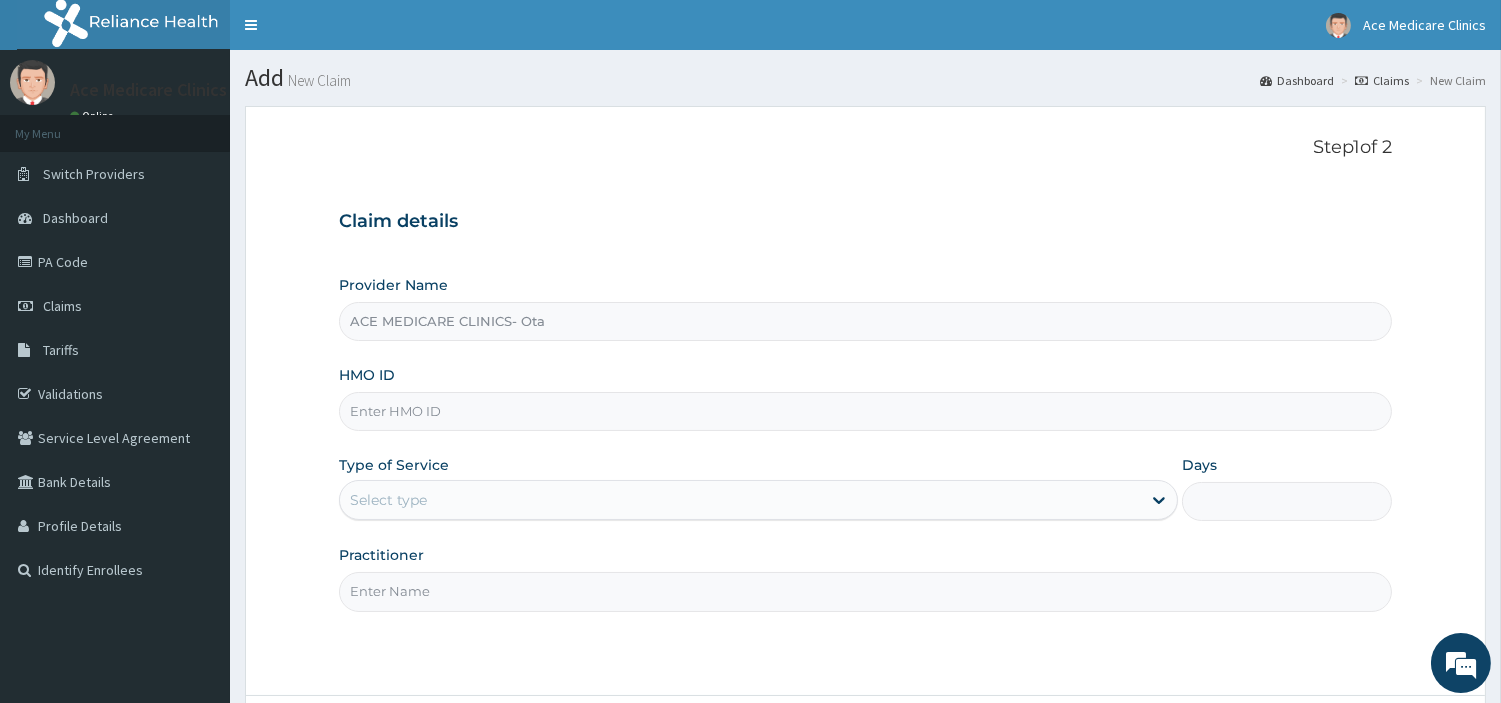 click on "HMO ID" at bounding box center [865, 411] 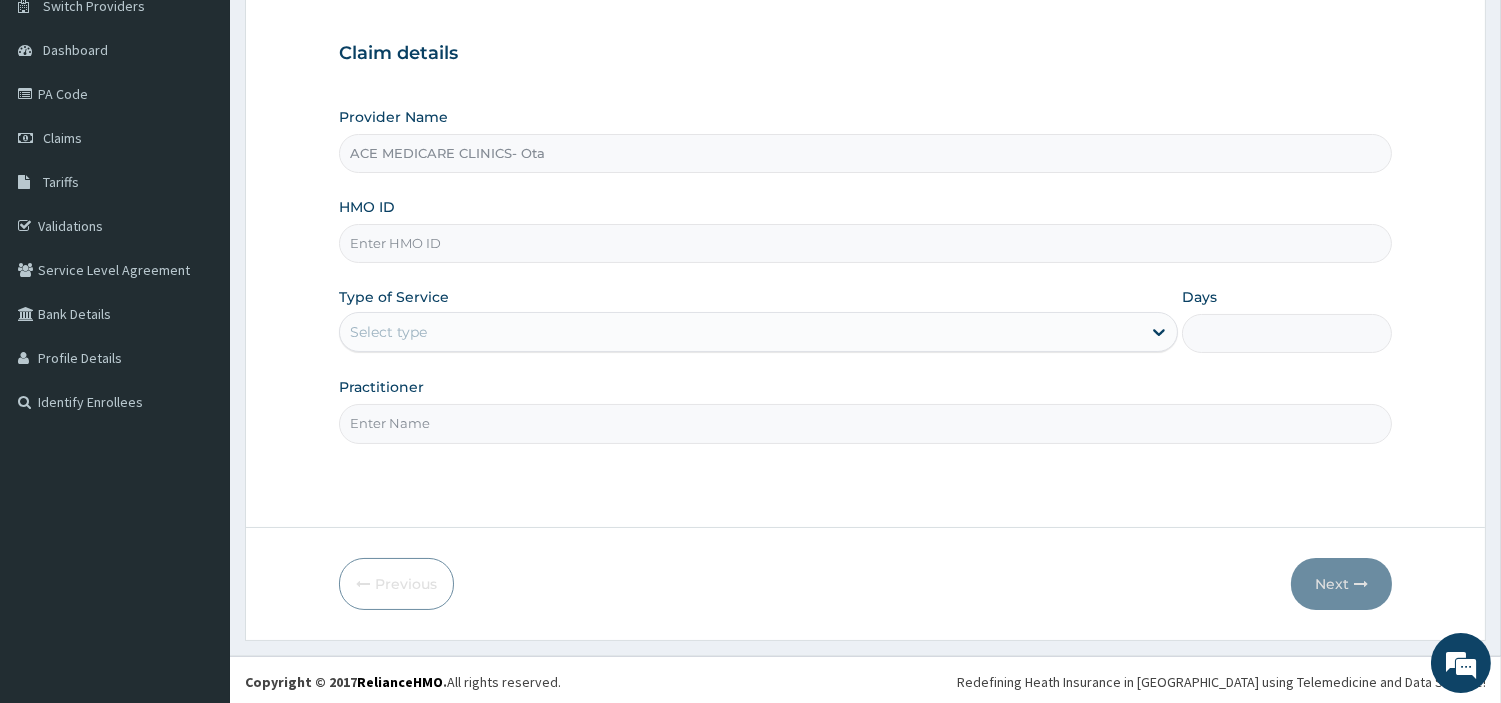 scroll, scrollTop: 172, scrollLeft: 0, axis: vertical 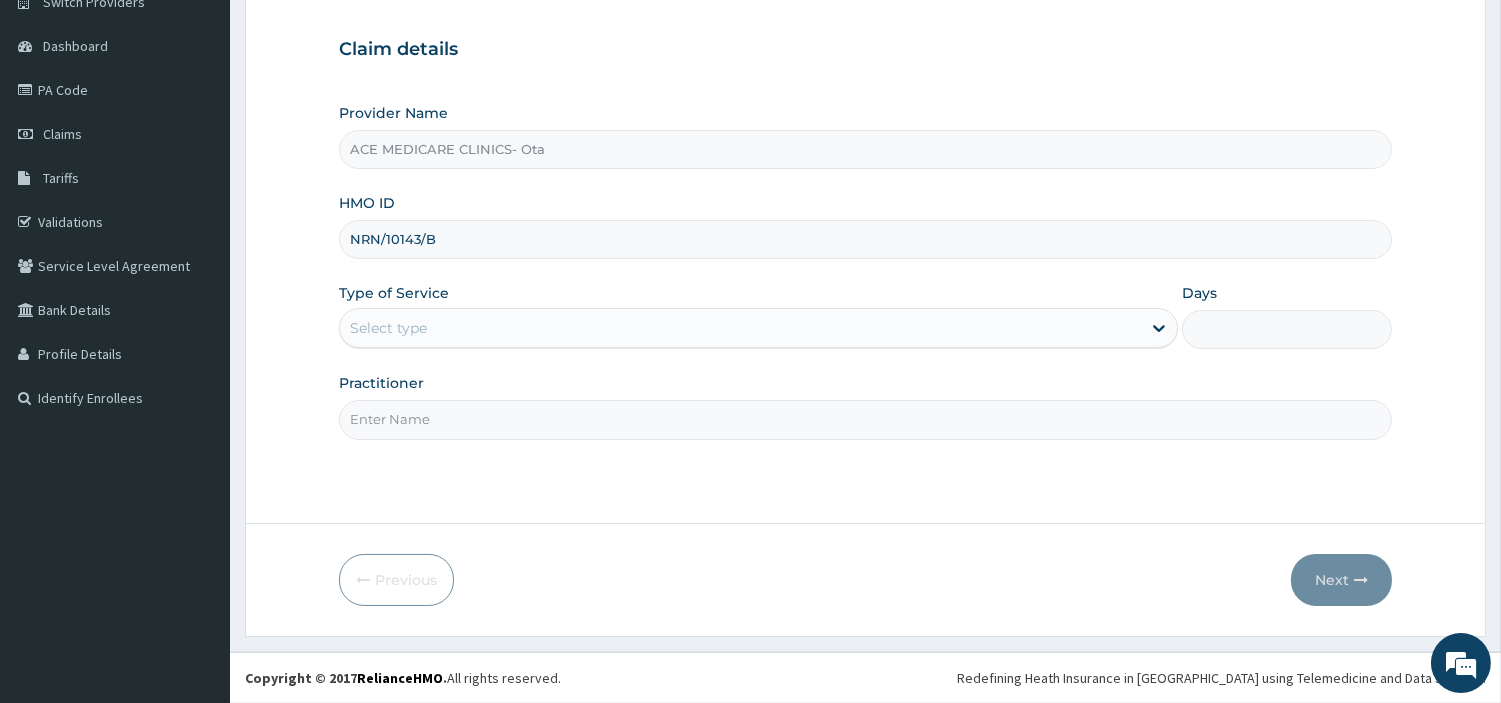 type on "NRN/10143/B" 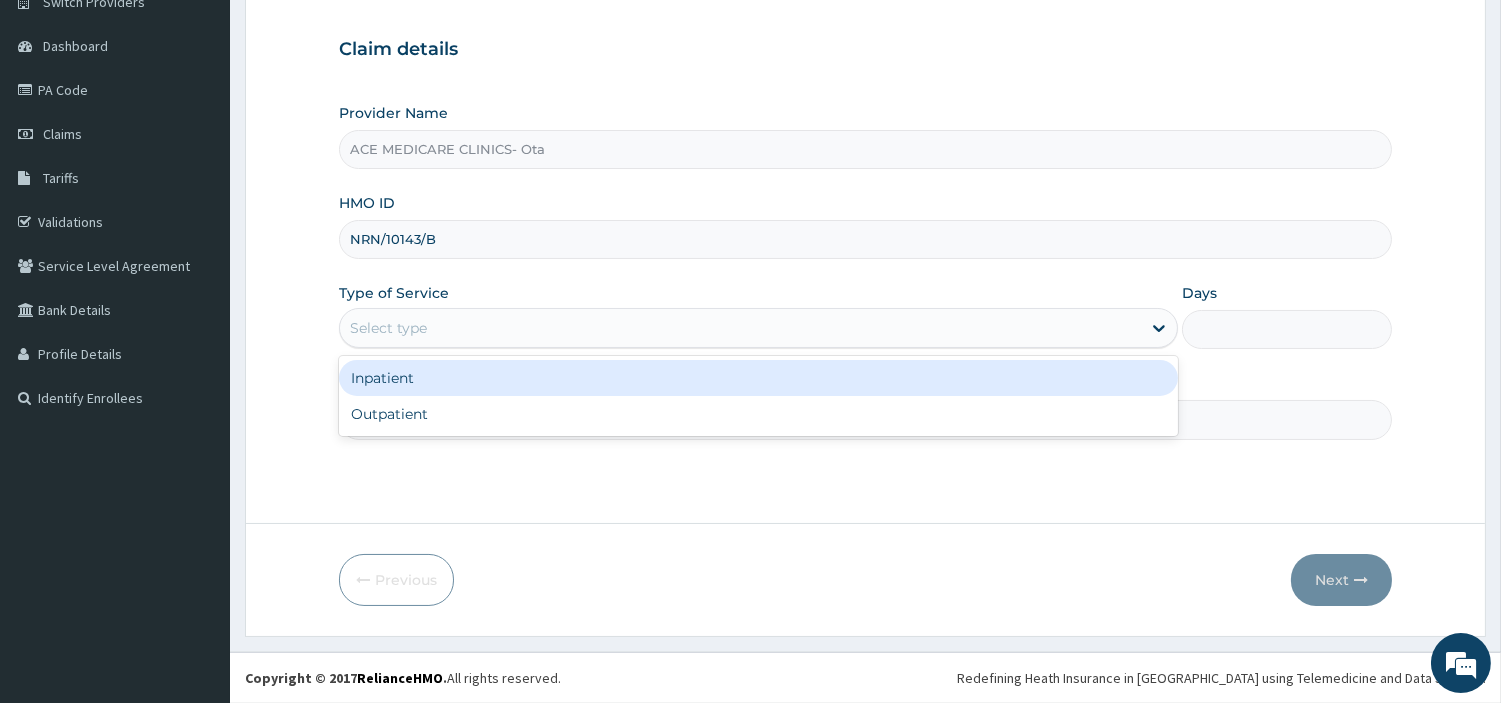 click on "Select type" at bounding box center (740, 328) 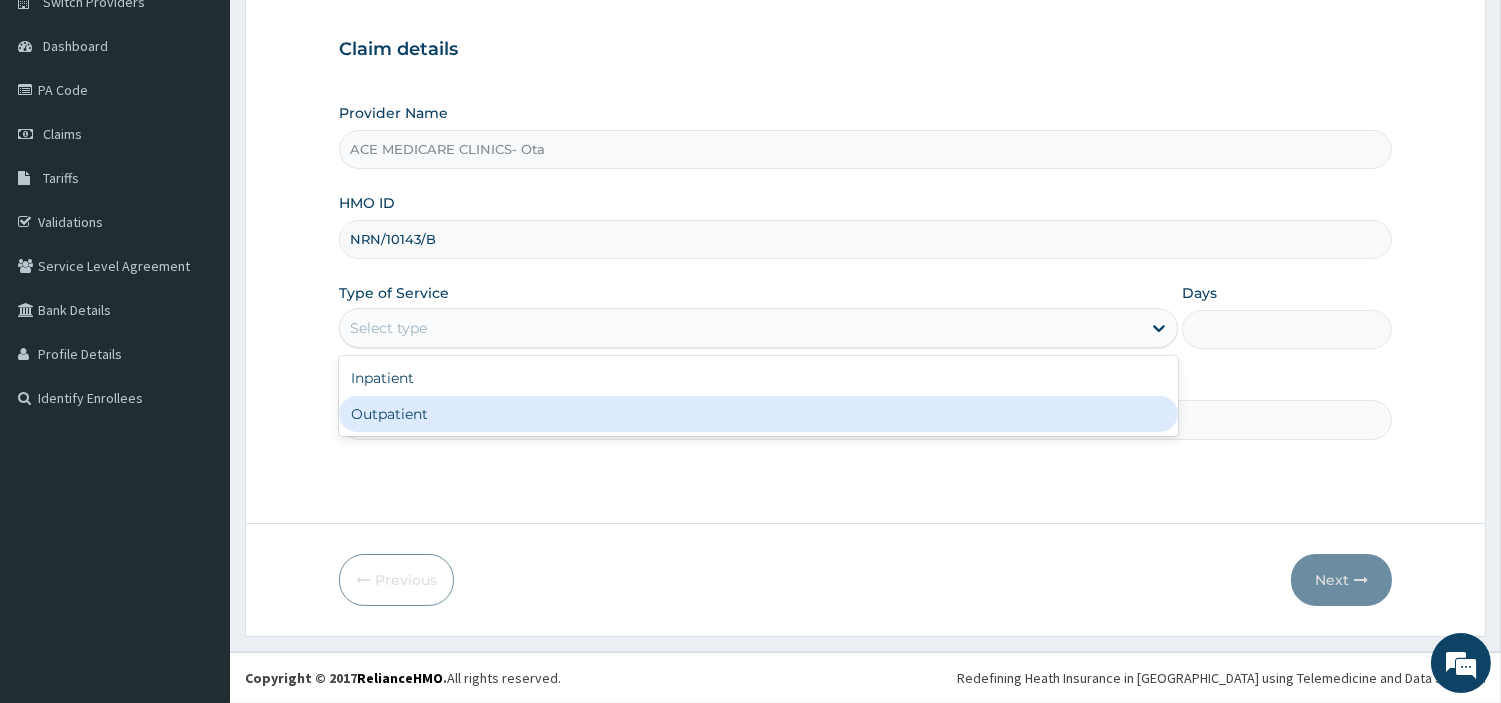 click on "Outpatient" at bounding box center [758, 414] 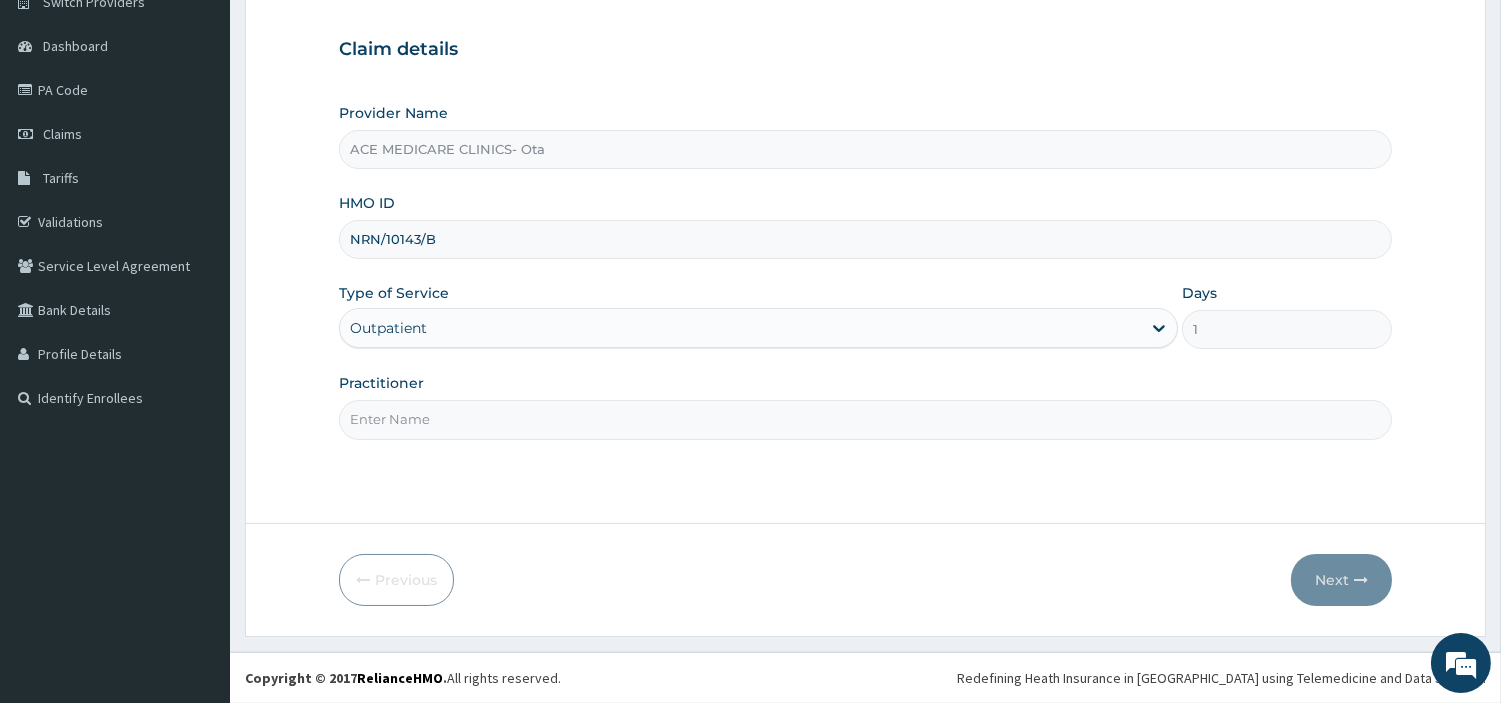 click on "Step  1  of 2 Claim details Provider Name ACE MEDICARE CLINICS- Ota HMO ID NRN/10143/B Type of Service Outpatient Days 1 Practitioner" at bounding box center (865, 228) 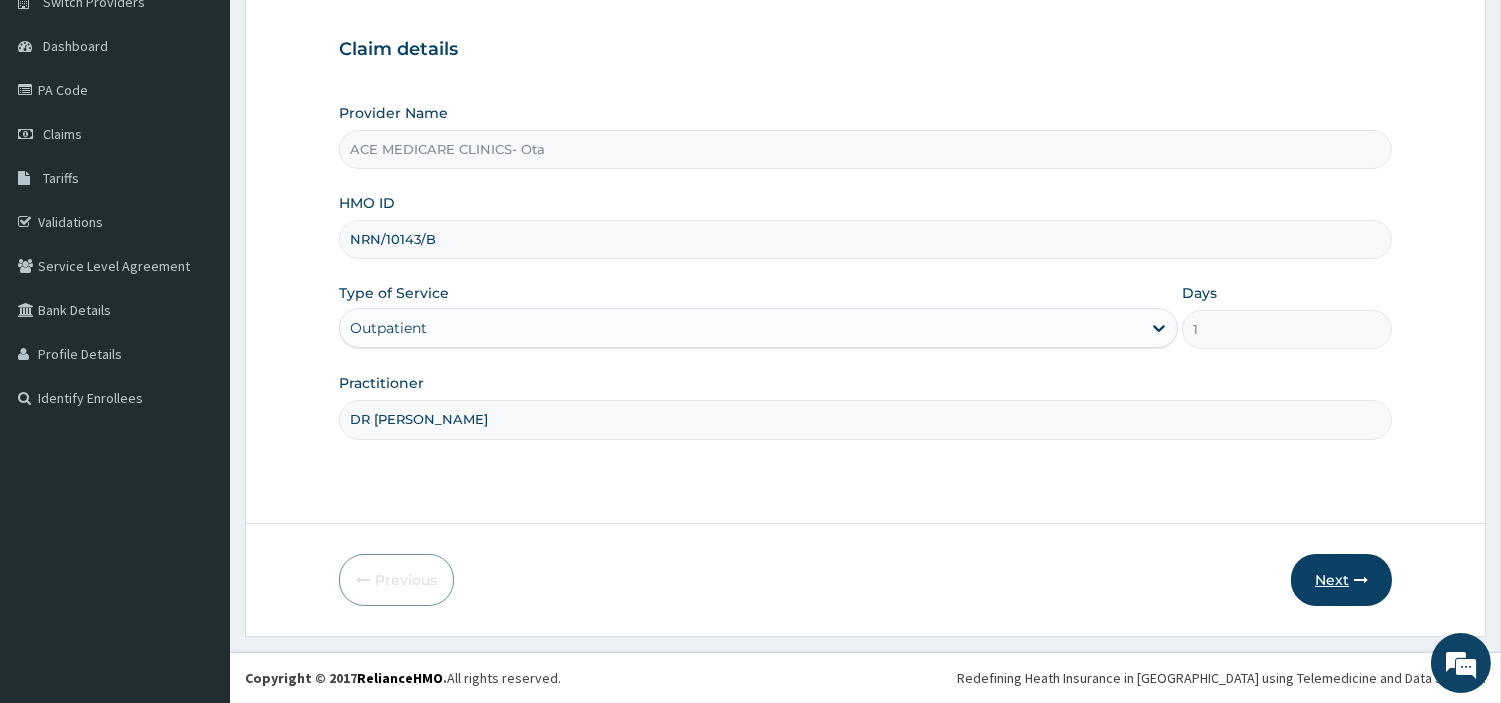 type on "DR [PERSON_NAME]" 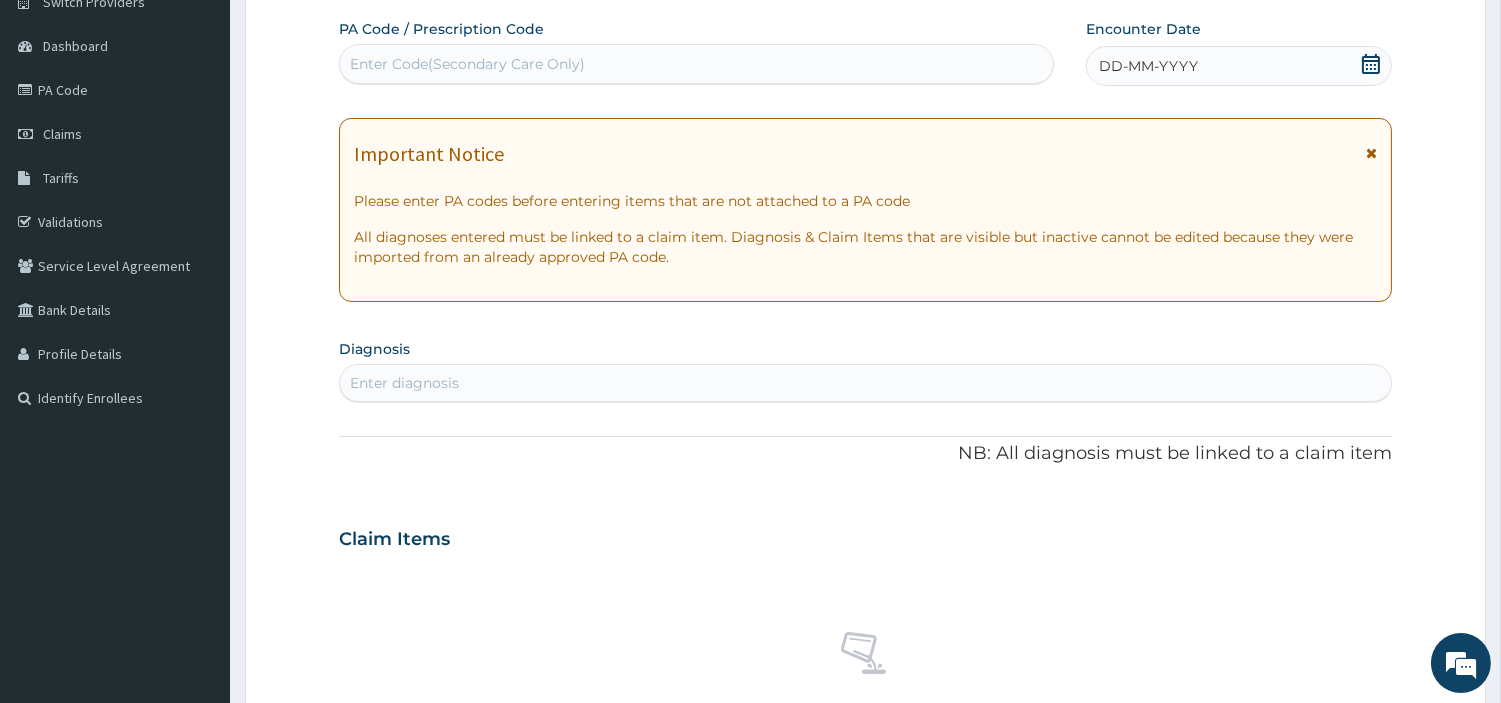 click on "Enter Code(Secondary Care Only)" at bounding box center [696, 64] 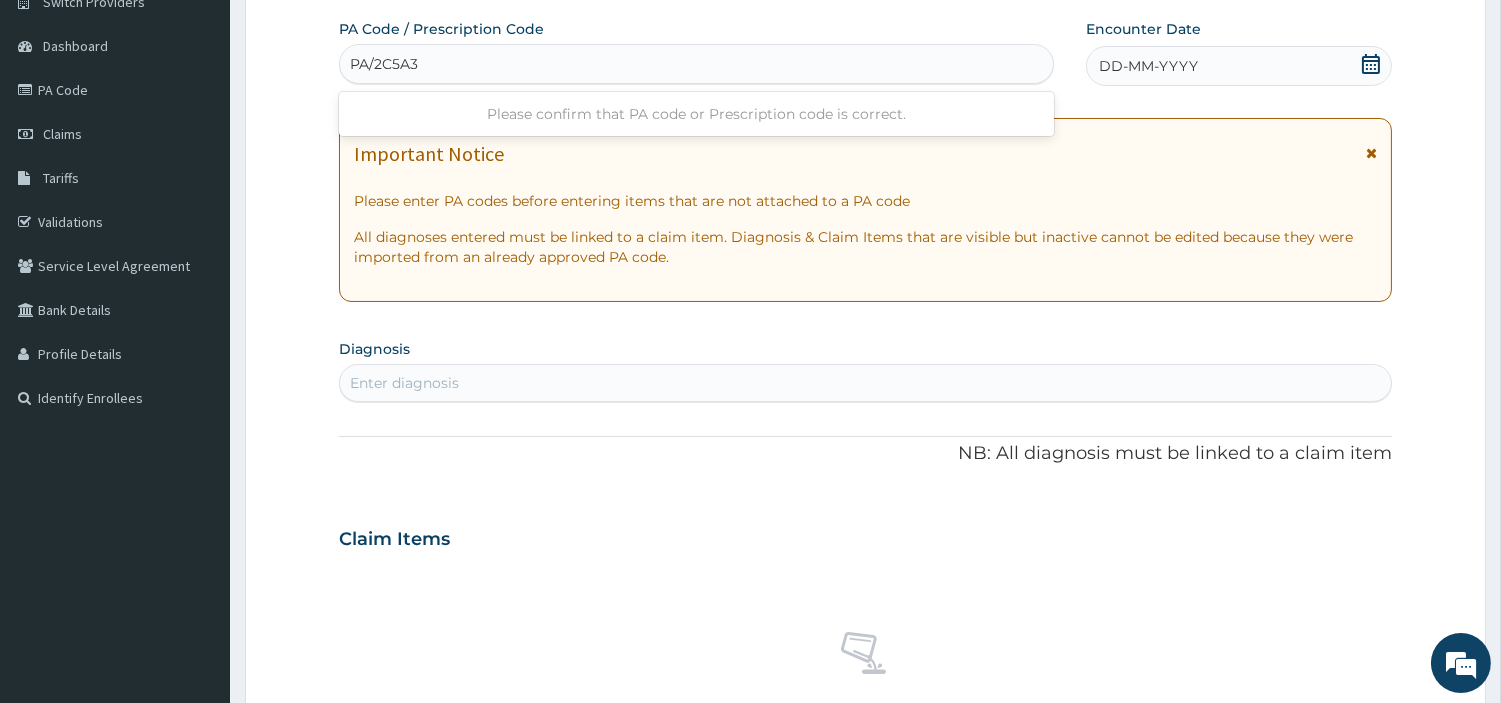 type on "PA/2C5A3B" 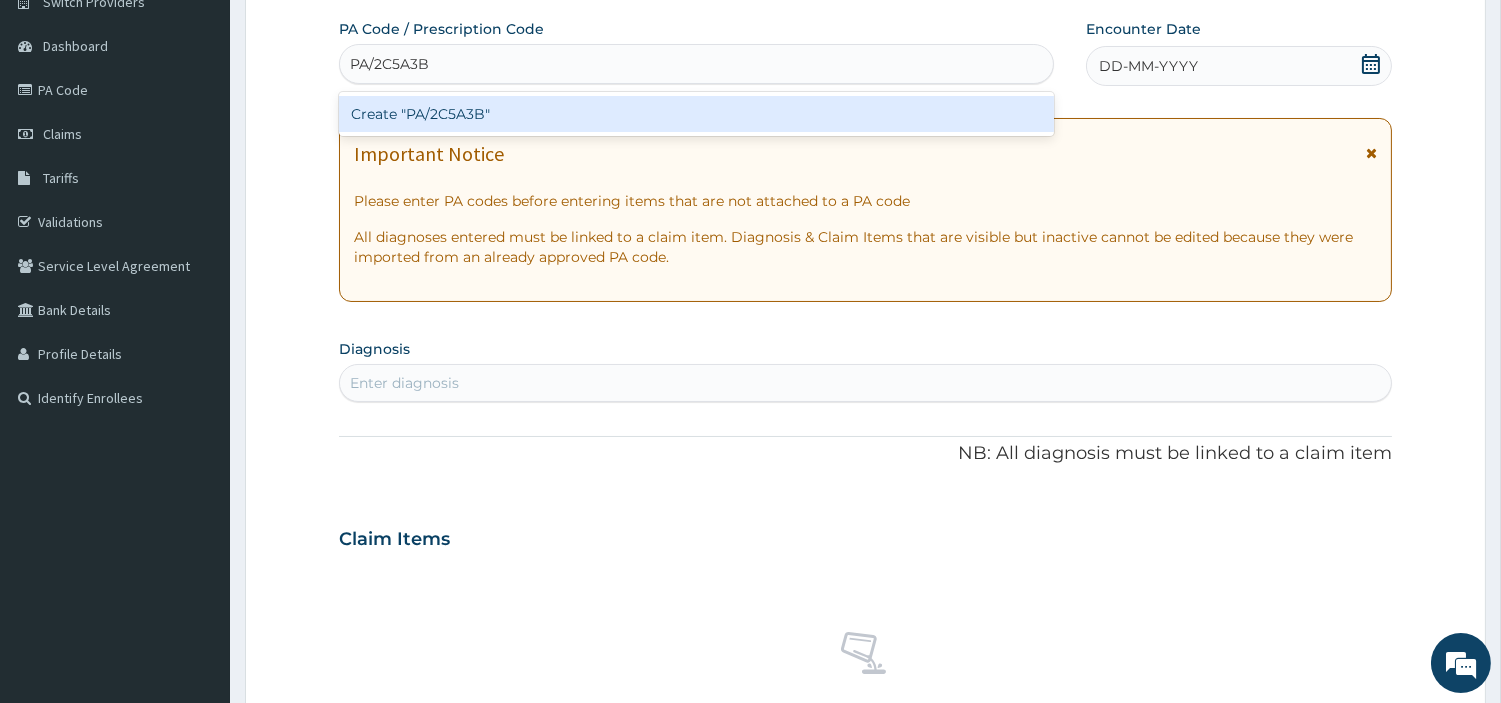 type 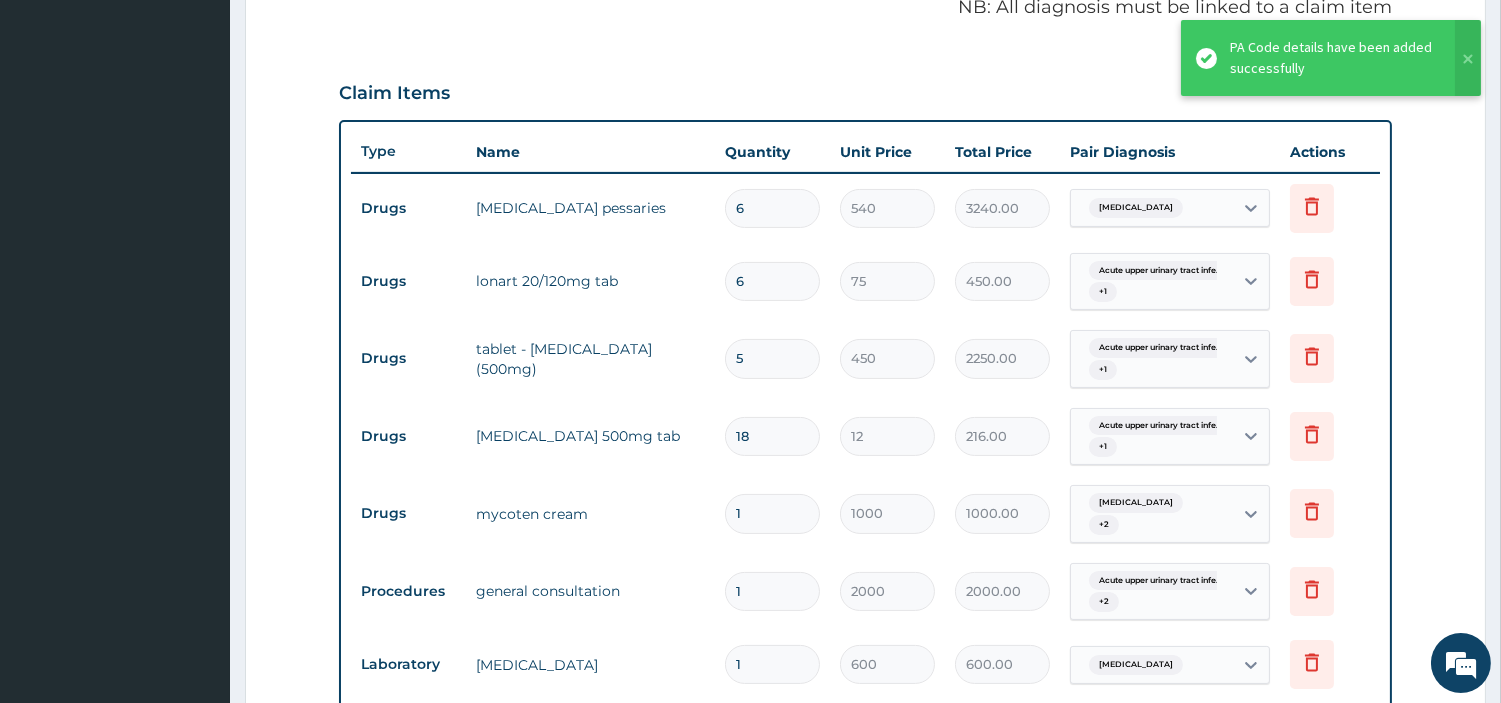 scroll, scrollTop: 513, scrollLeft: 0, axis: vertical 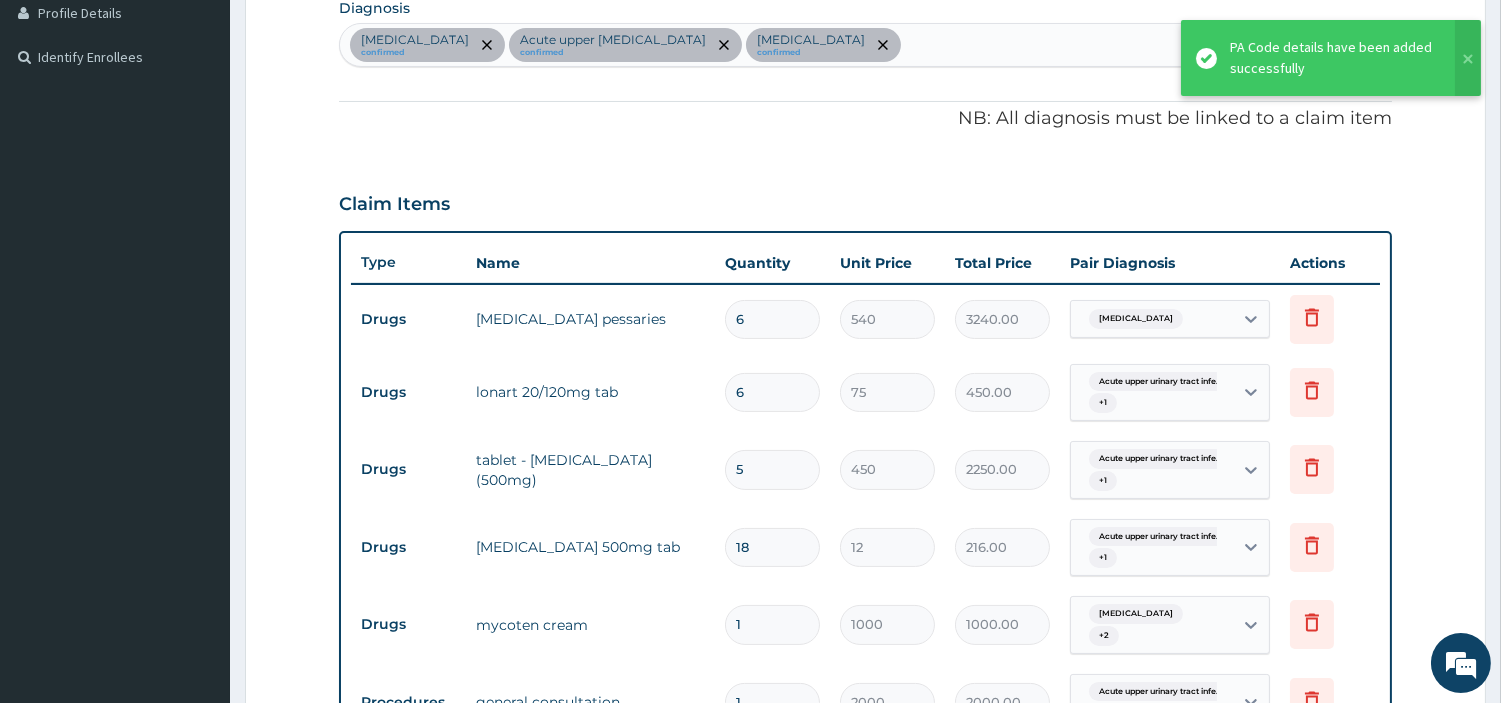 click on "[MEDICAL_DATA] confirmed Acute upper [MEDICAL_DATA] confirmed [MEDICAL_DATA] confirmed" at bounding box center (865, 45) 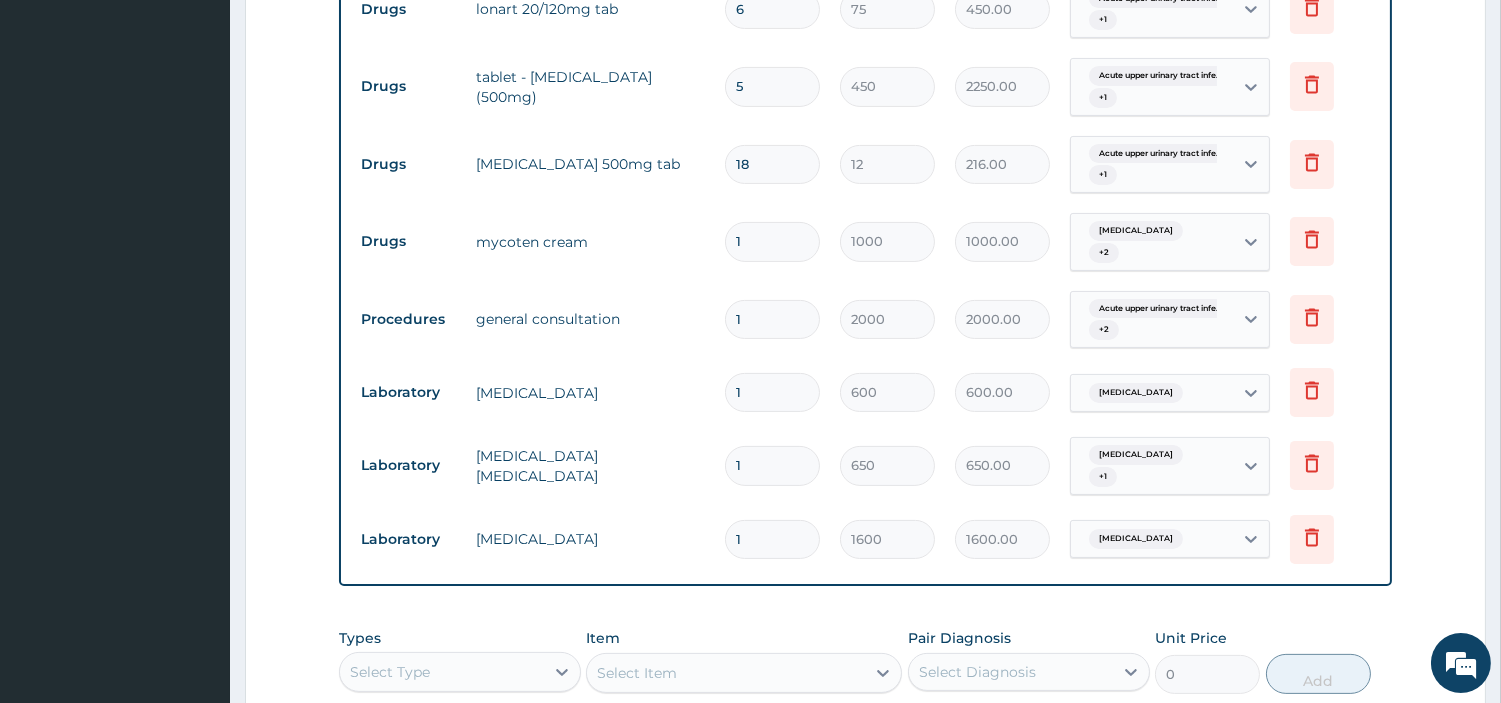 scroll, scrollTop: 957, scrollLeft: 0, axis: vertical 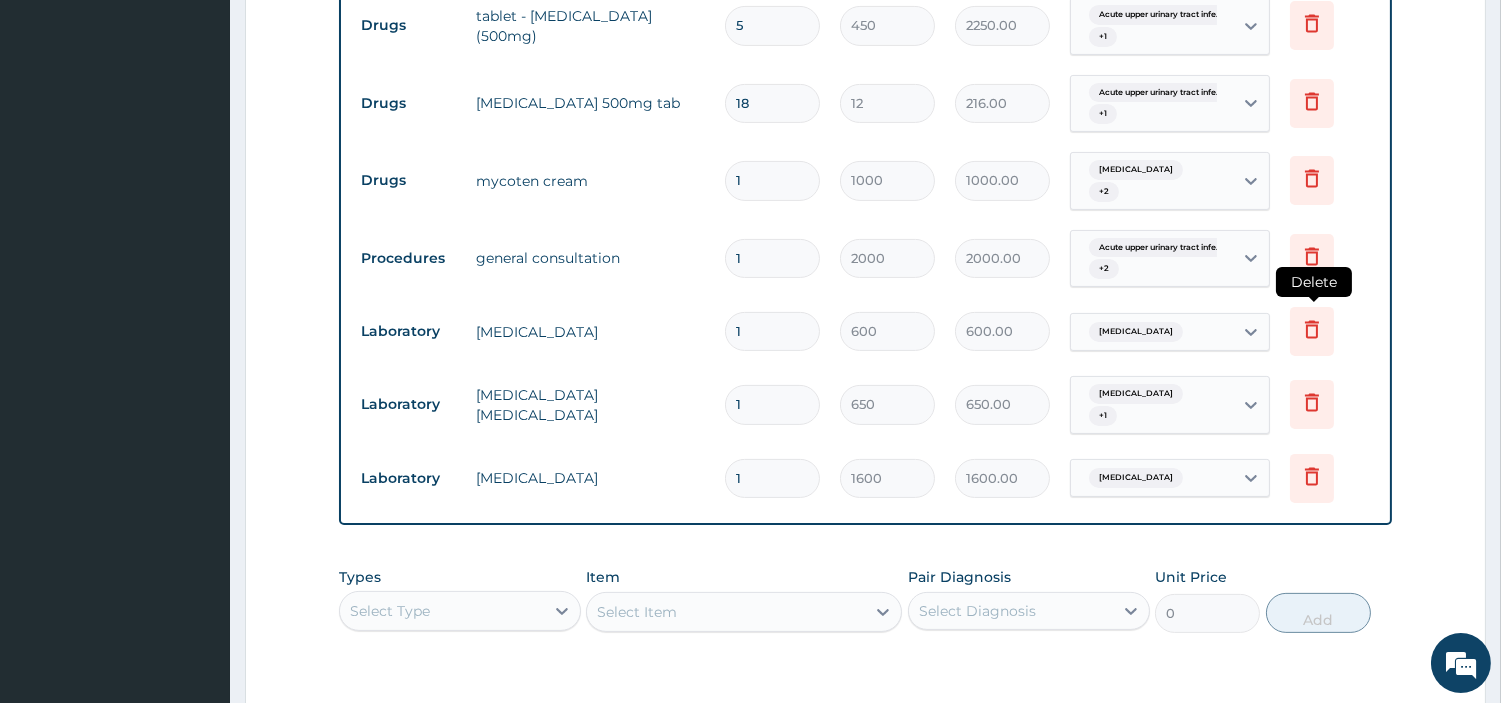 click 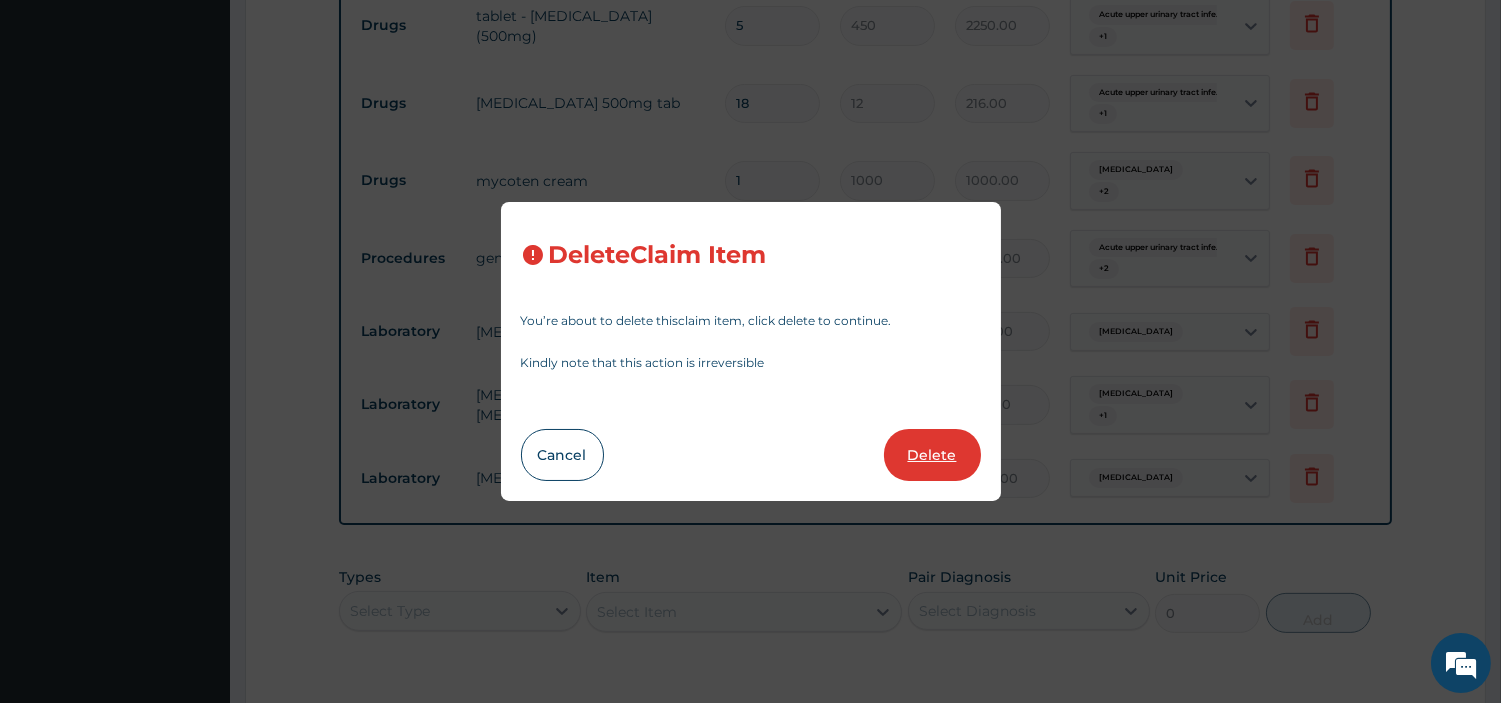 click on "Delete" at bounding box center [932, 455] 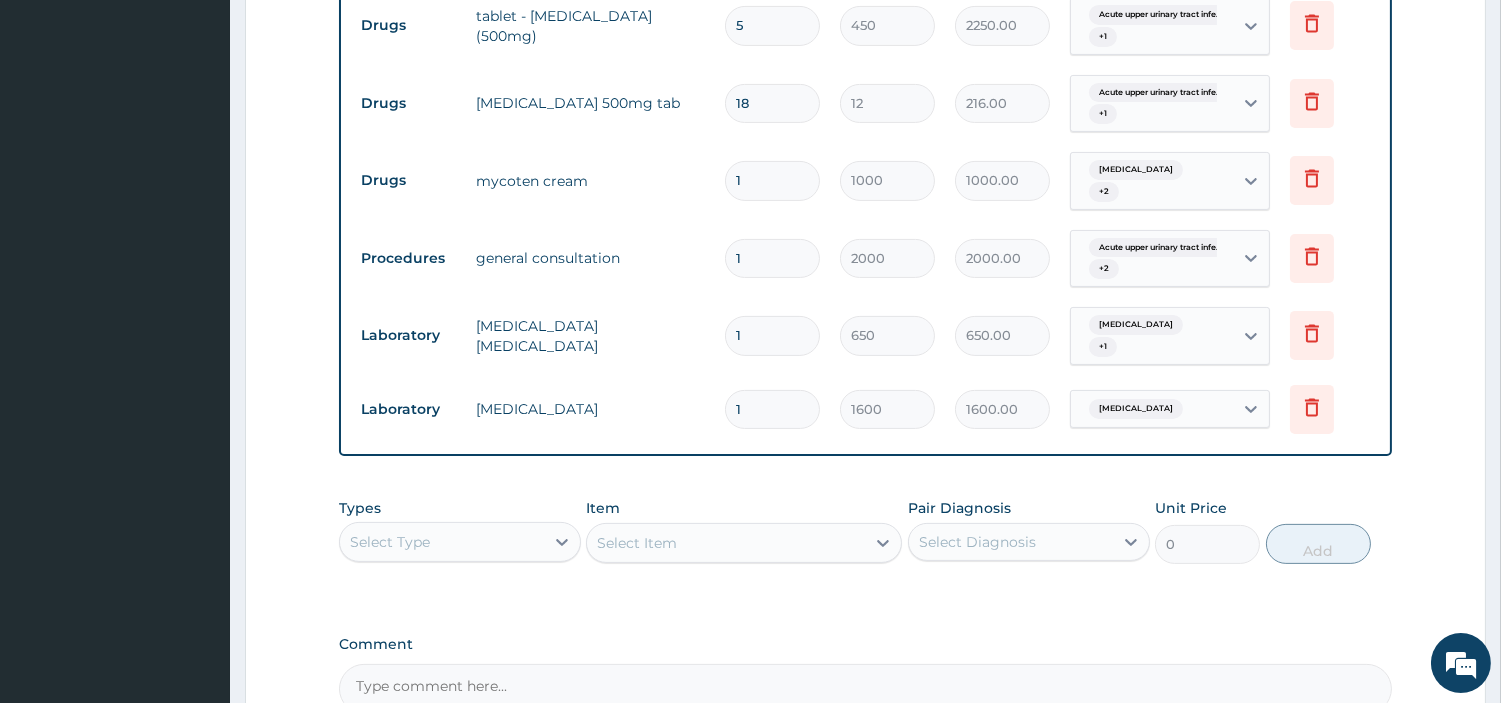 scroll, scrollTop: 846, scrollLeft: 0, axis: vertical 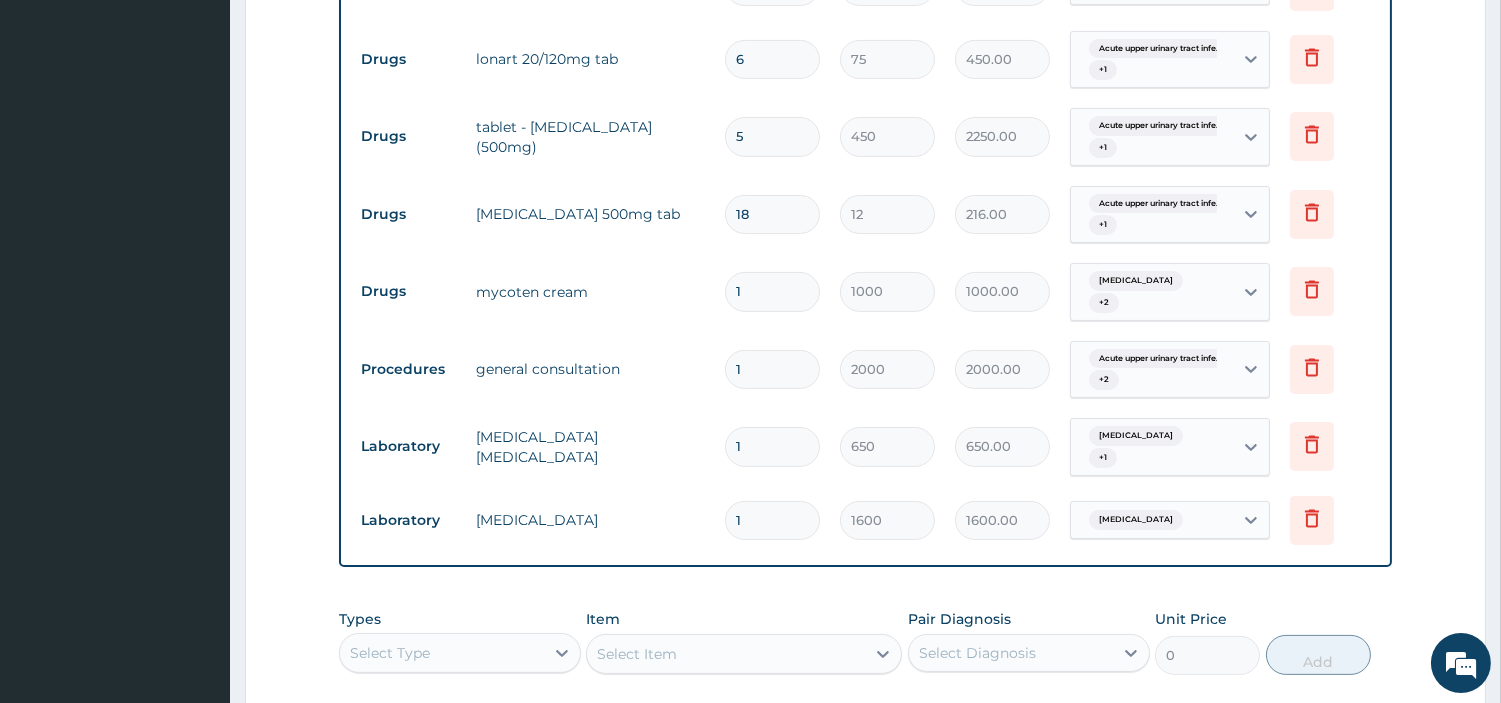 click on "PA Code / Prescription Code PA/2C5A3B Encounter Date [DATE] Important Notice Please enter PA codes before entering items that are not attached to a PA code   All diagnoses entered must be linked to a claim item. Diagnosis & Claim Items that are visible but inactive cannot be edited because they were imported from an already approved PA code. Diagnosis [MEDICAL_DATA] confirmed Acute upper [MEDICAL_DATA] confirmed [MEDICAL_DATA] confirmed NB: All diagnosis must be linked to a claim item Claim Items Type Name Quantity Unit Price Total Price Pair Diagnosis Actions Drugs [MEDICAL_DATA] pessaries 6 540 3240.00 [MEDICAL_DATA] Delete Drugs lonart 20/120mg tab 6 75 450.00 Acute upper urinary tract infe...  + 1 Delete Drugs tablet - [MEDICAL_DATA] (500mg) 5 450 2250.00 Acute upper urinary tract infe...  + 1 Delete Drugs [MEDICAL_DATA] 500mg tab 18 12 216.00 Acute upper urinary tract infe...  + 1 Delete Drugs mycoten cream 1 1000 1000.00 [MEDICAL_DATA]  + 2 Delete Procedures general consultation 1 2000 2000.00  + 2 1 650" at bounding box center [865, 85] 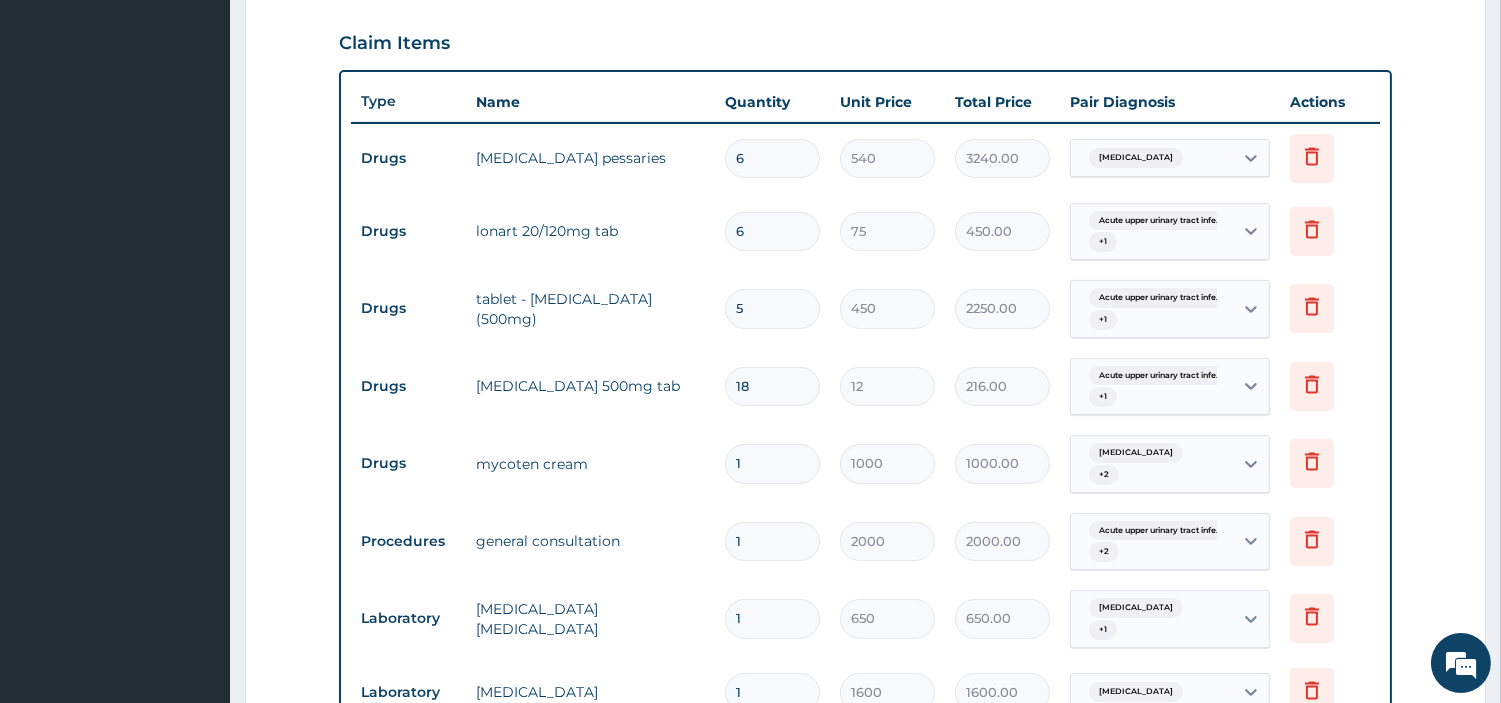 scroll, scrollTop: 624, scrollLeft: 0, axis: vertical 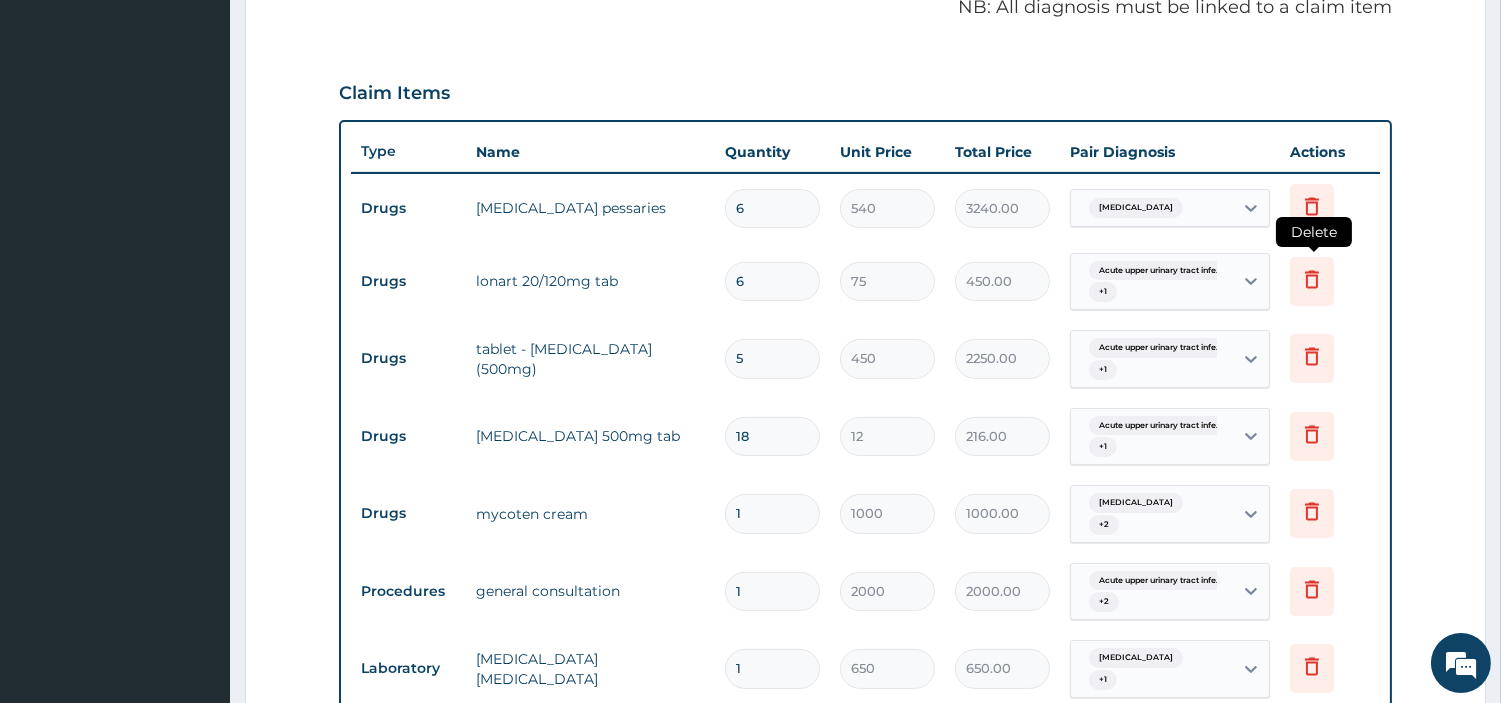 click 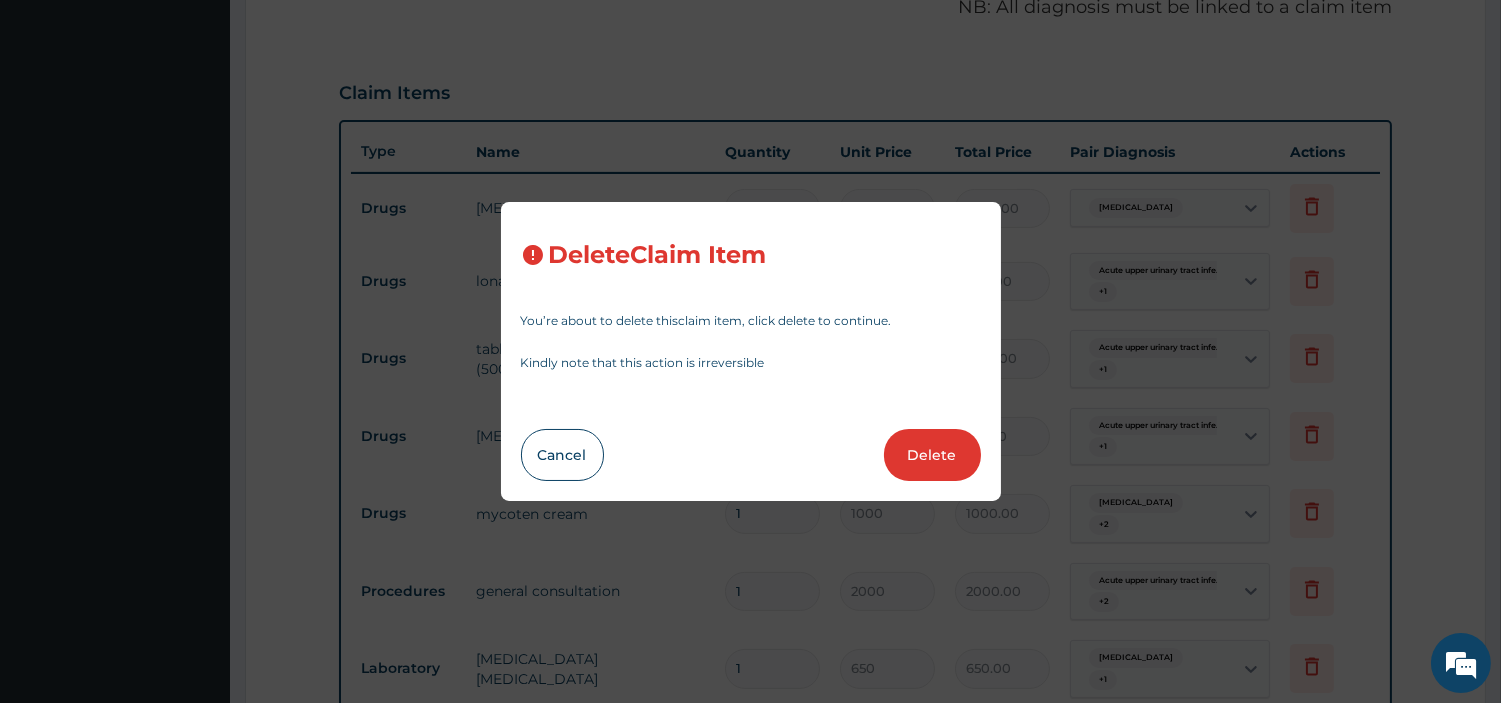 click on "Delete" at bounding box center (932, 455) 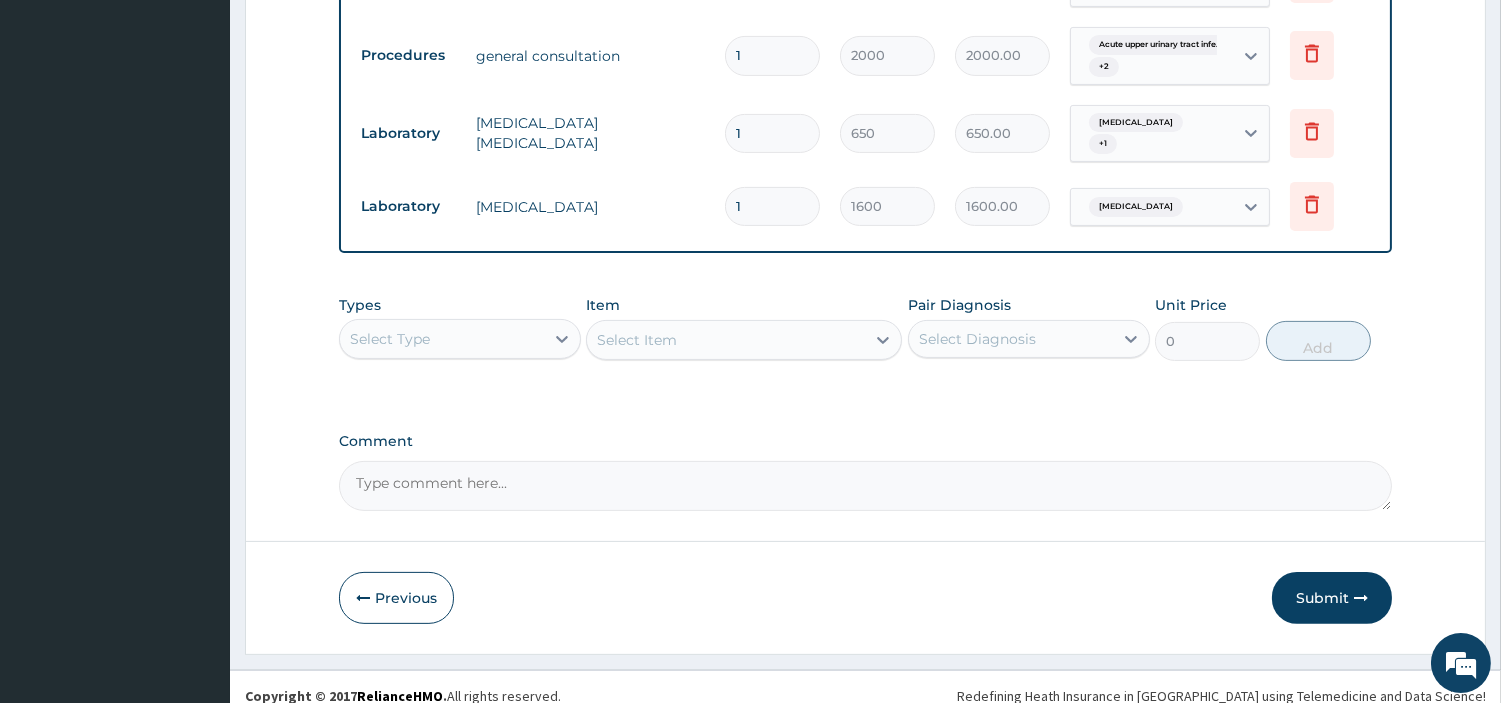 scroll, scrollTop: 1083, scrollLeft: 0, axis: vertical 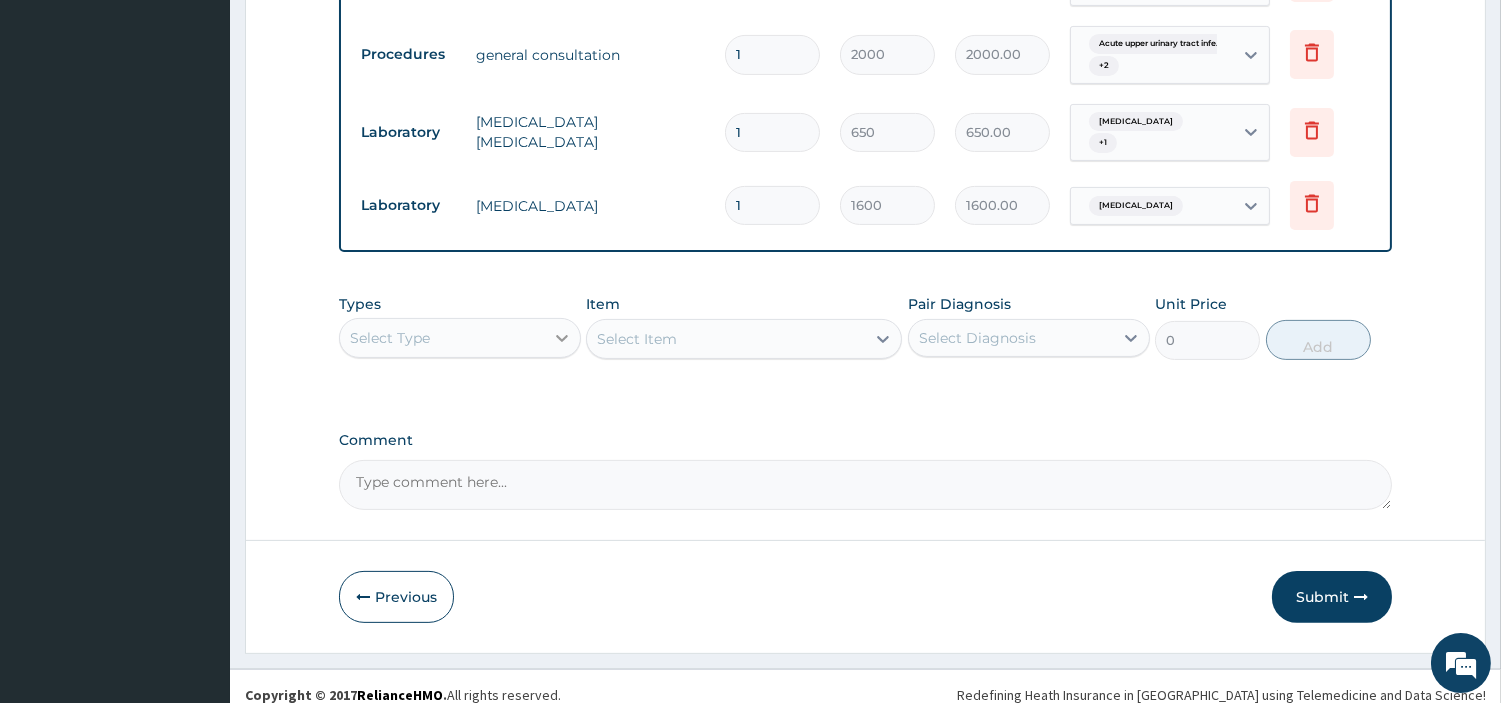 click 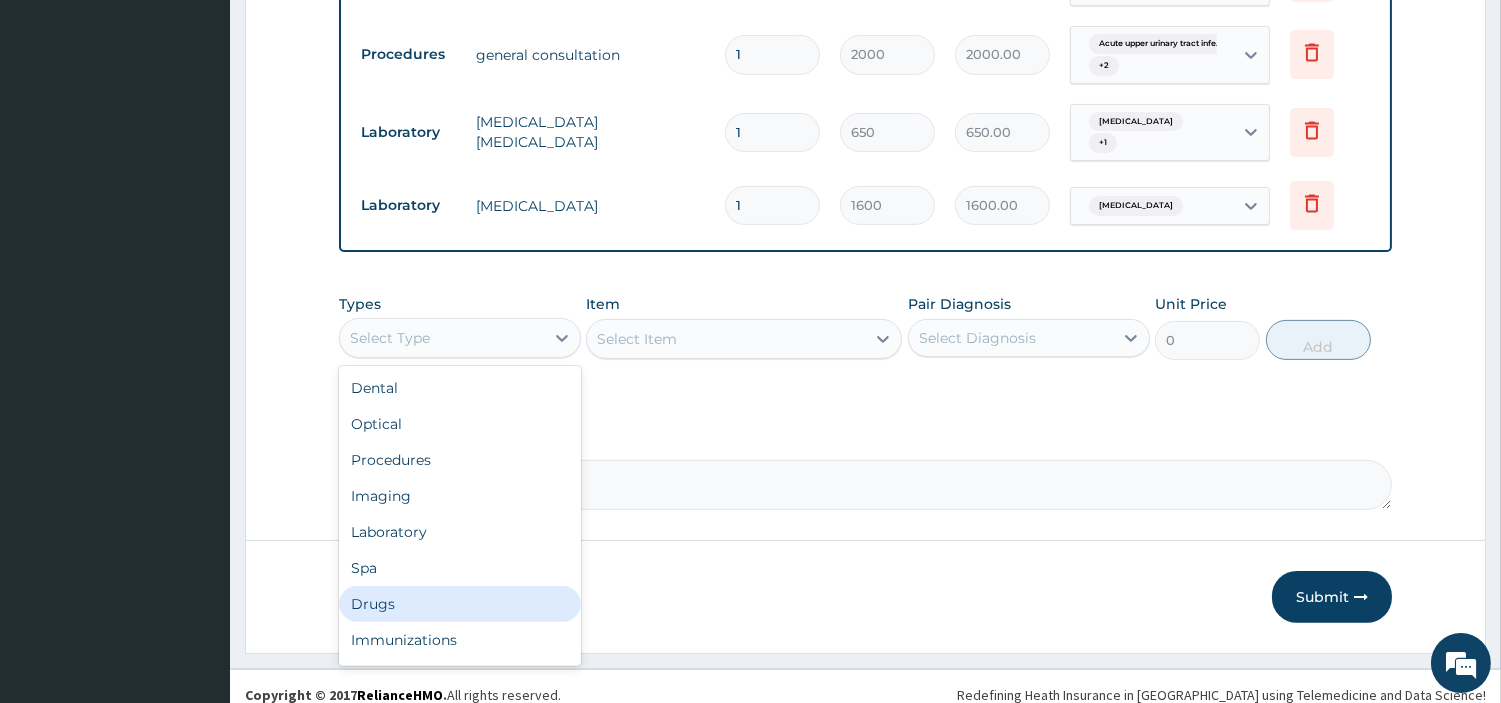 click on "Drugs" at bounding box center [460, 604] 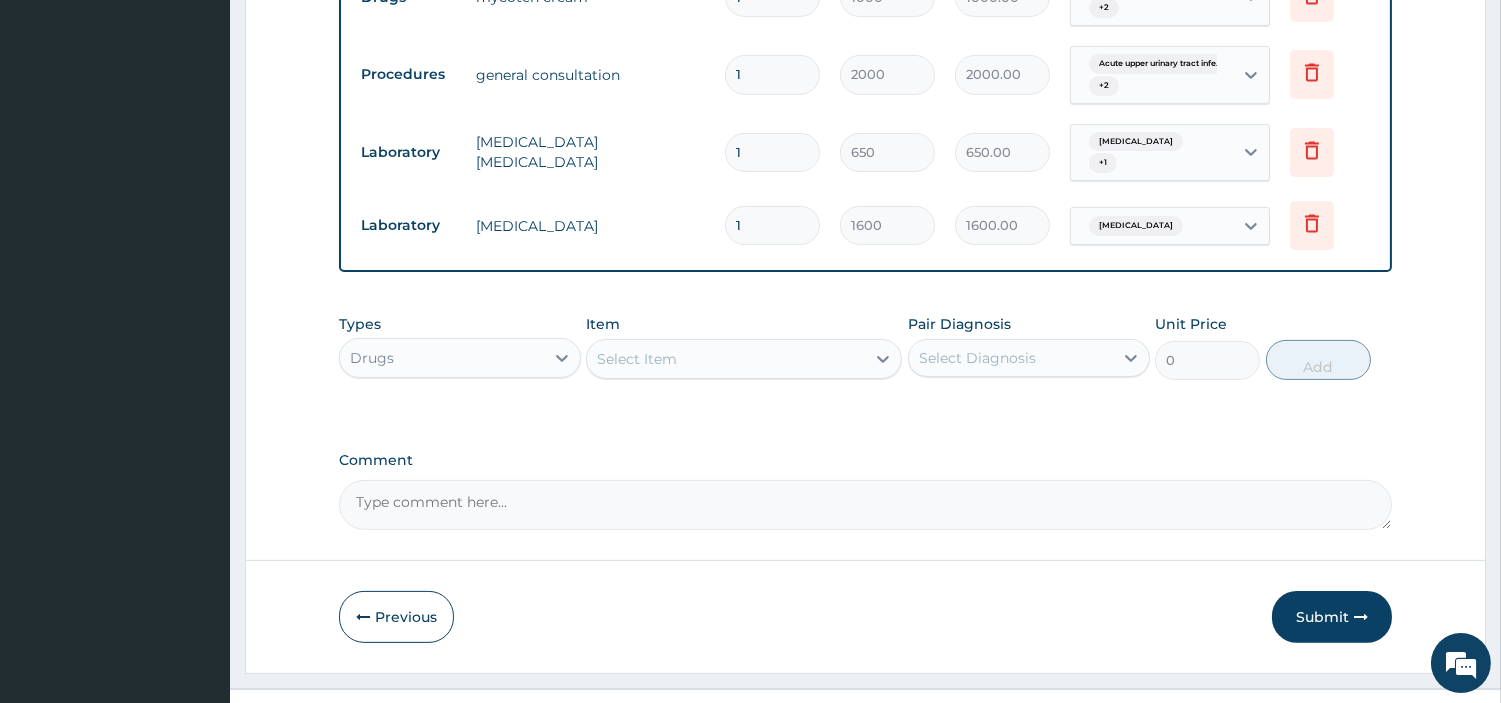 scroll, scrollTop: 1083, scrollLeft: 0, axis: vertical 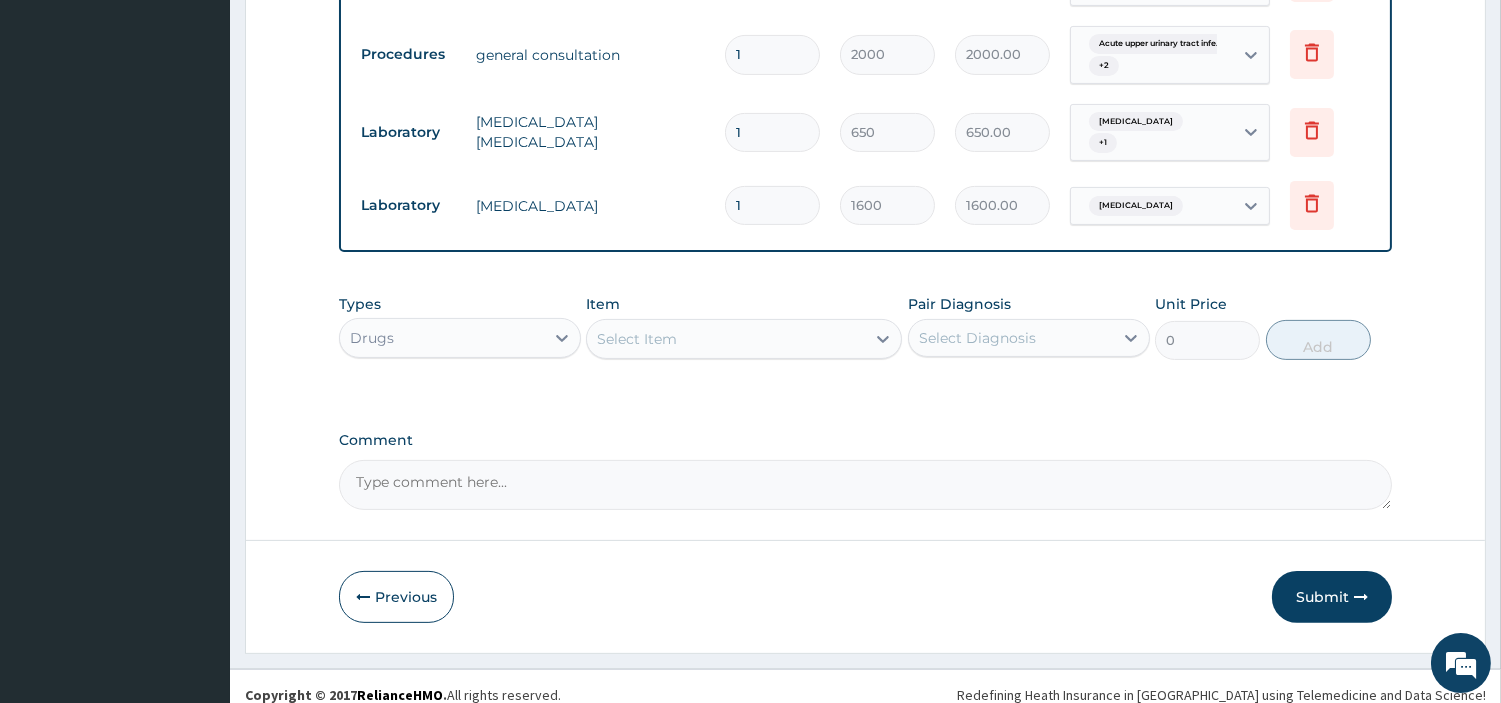 click on "Select Item" at bounding box center [726, 339] 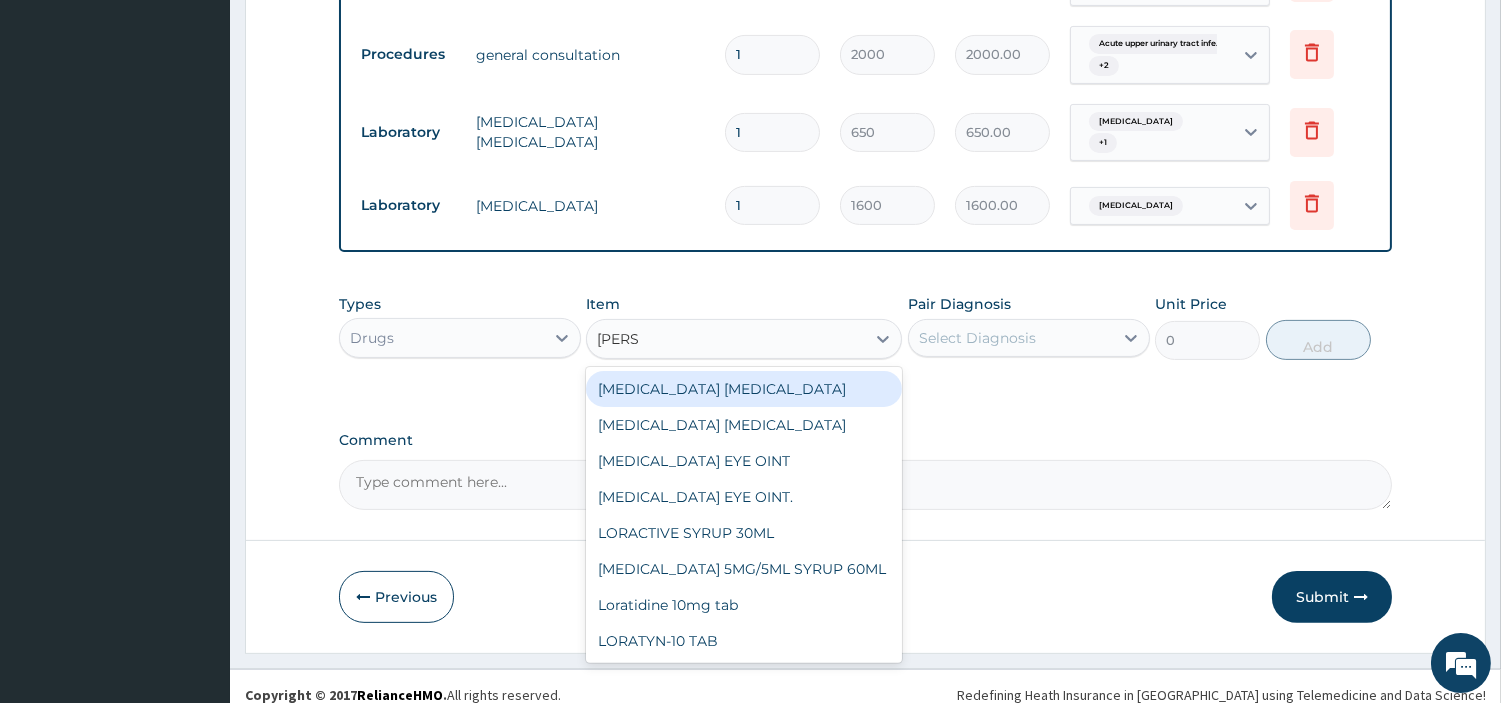 type on "LORAT" 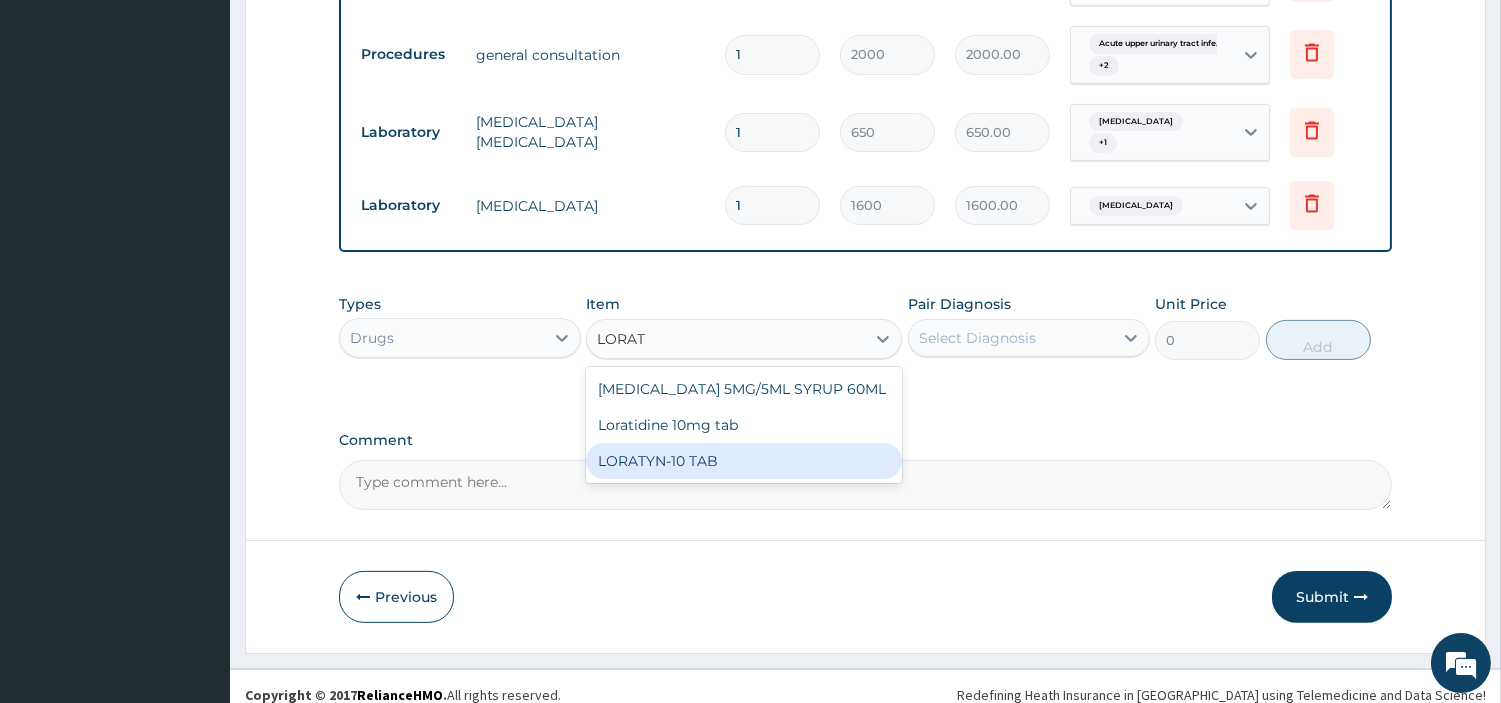 click on "LORATYN-10 TAB" at bounding box center (744, 461) 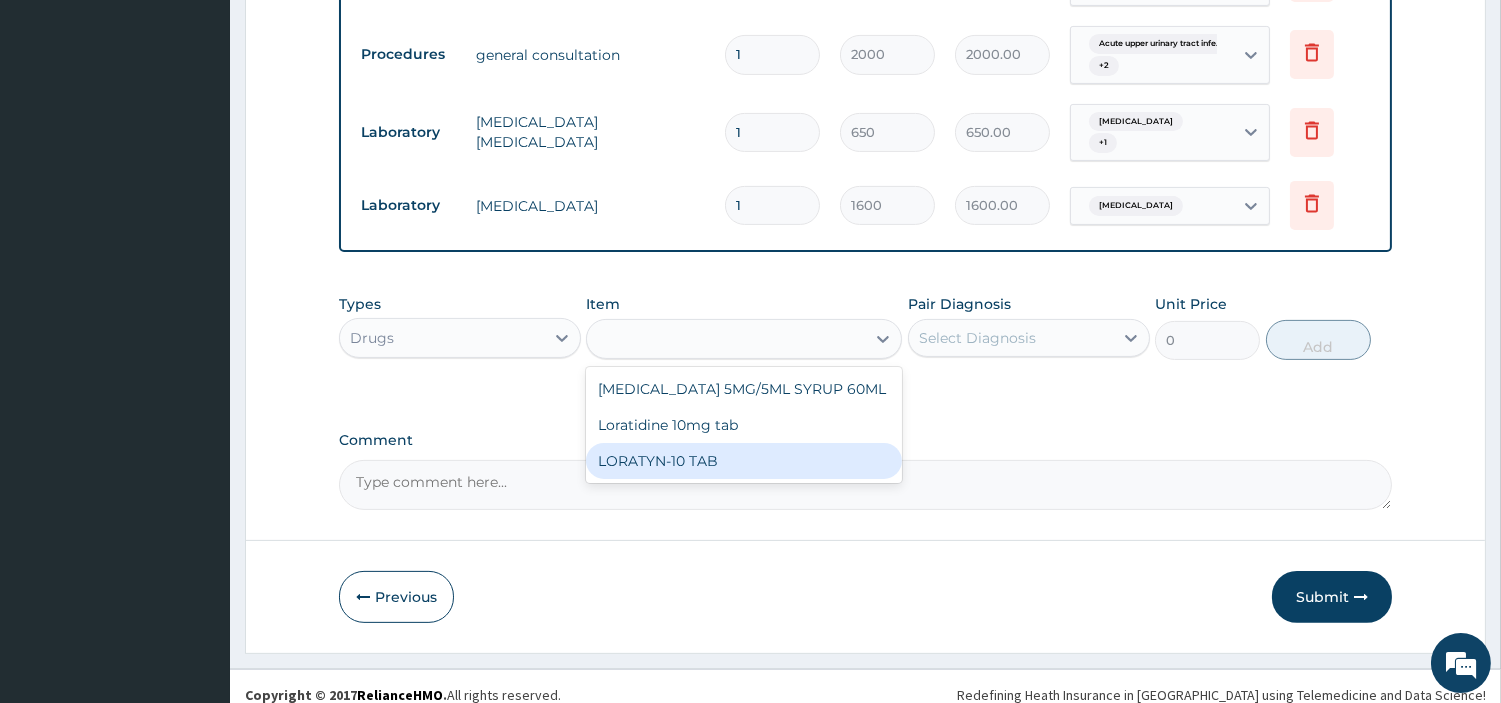 type on "65" 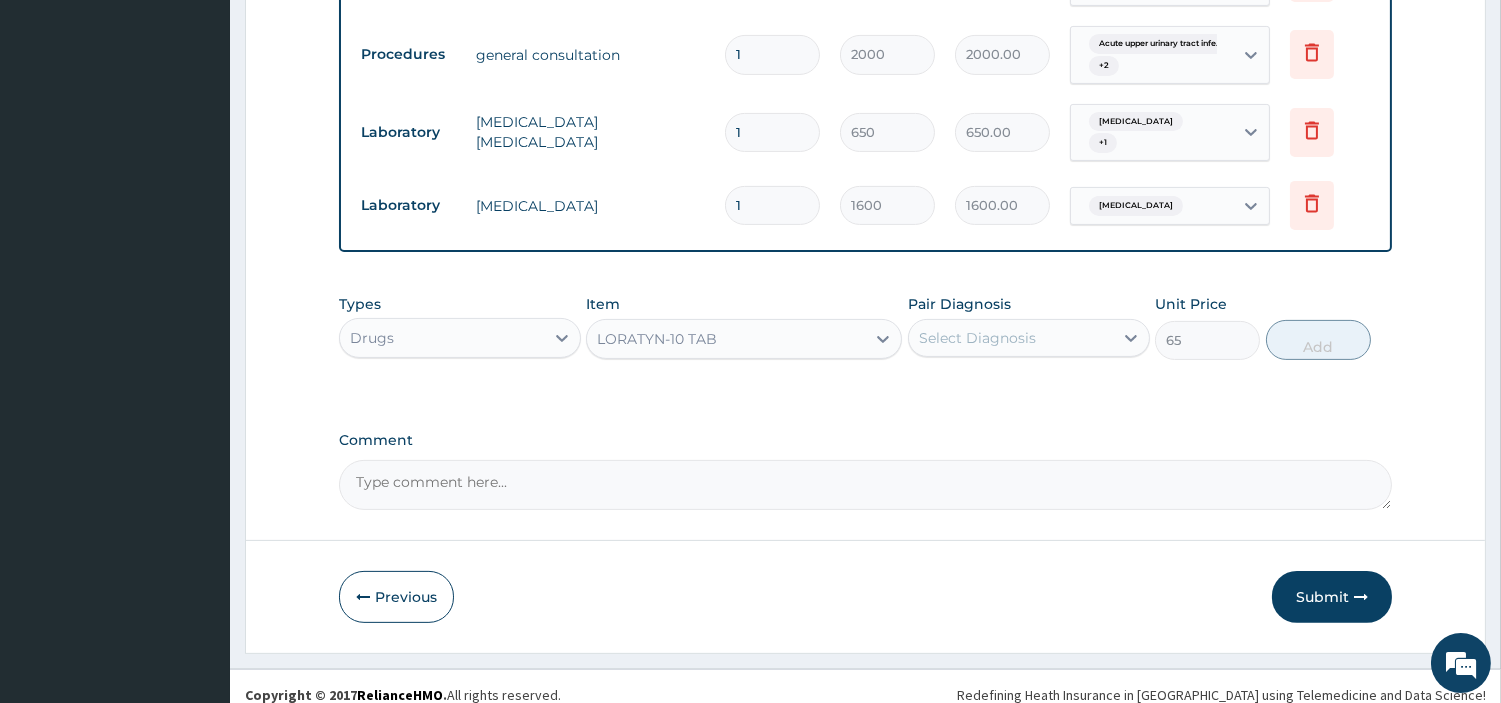 click on "Pair Diagnosis Select Diagnosis" at bounding box center [1029, 327] 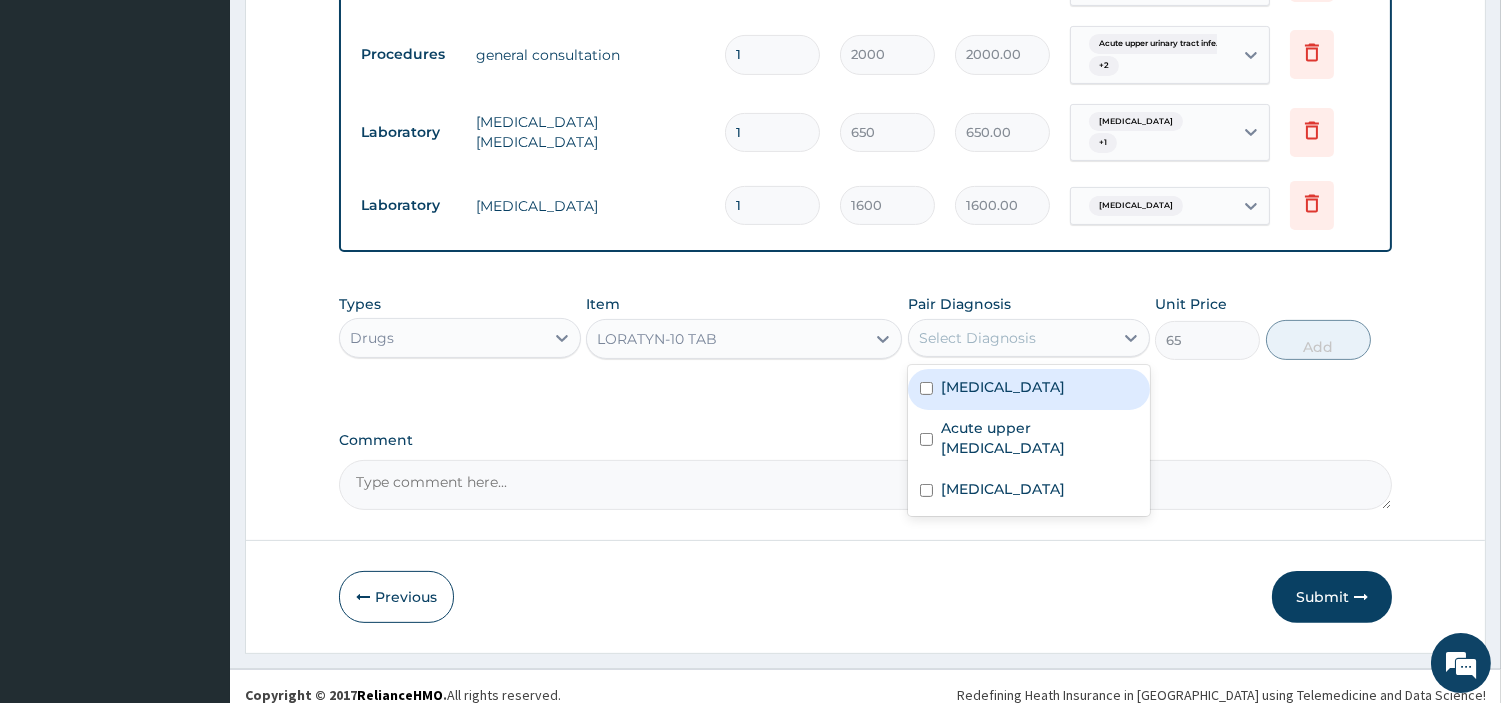 drag, startPoint x: 915, startPoint y: 362, endPoint x: 930, endPoint y: 393, distance: 34.43835 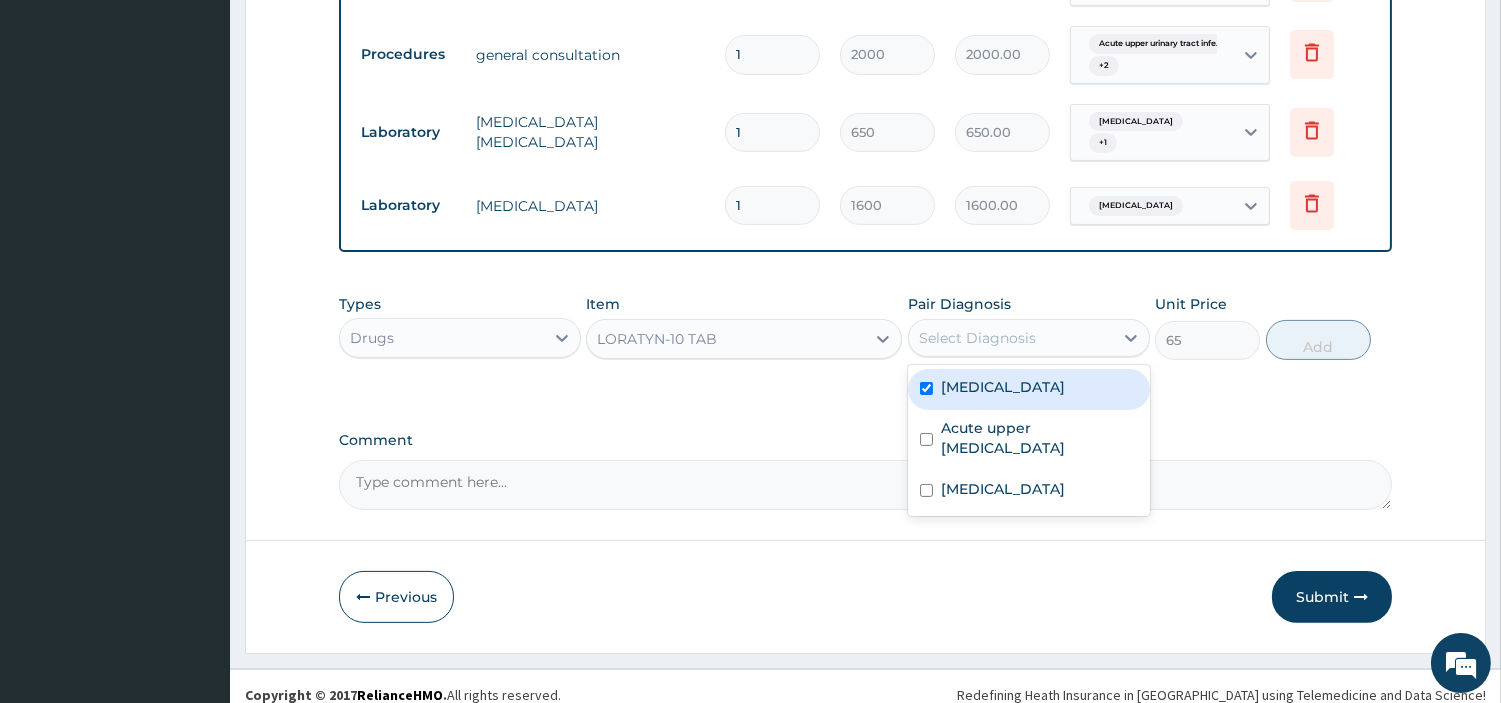 checkbox on "true" 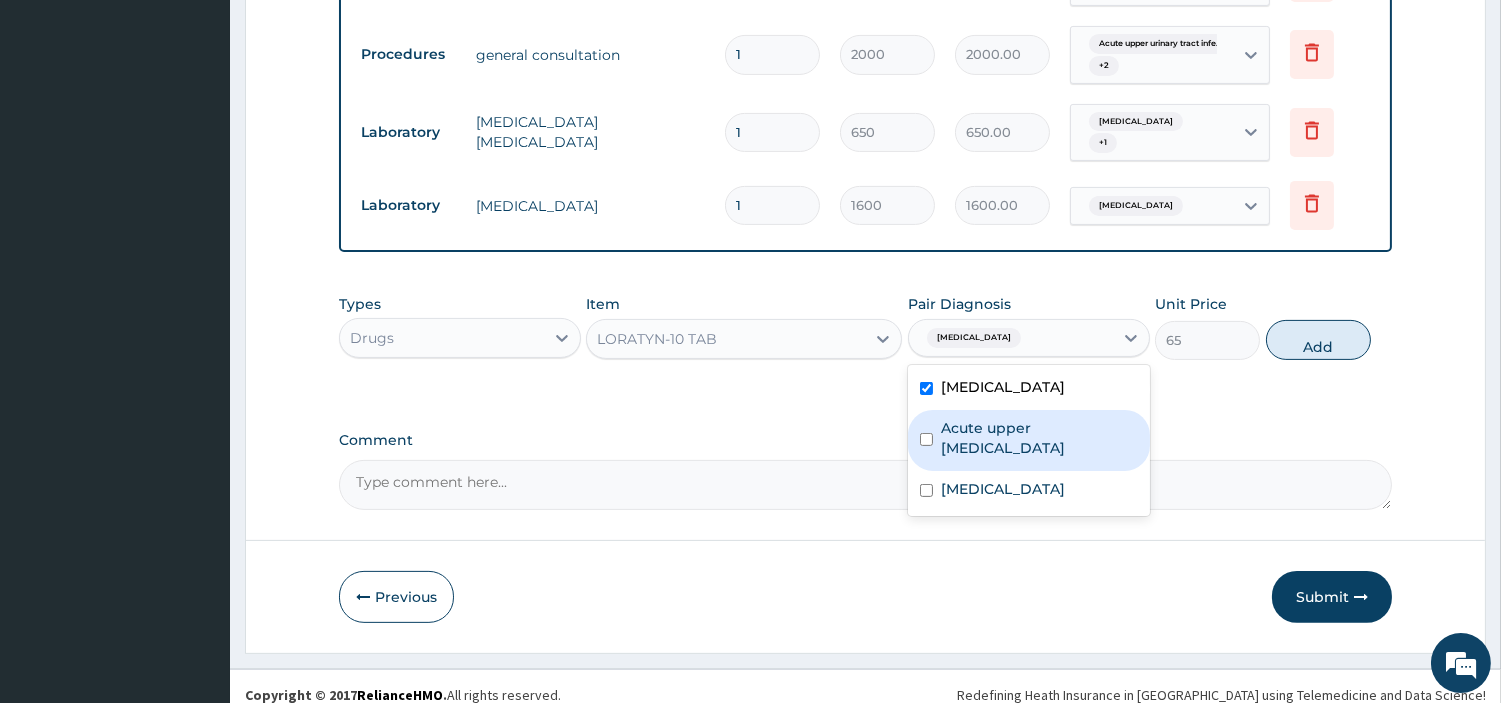 click at bounding box center [926, 439] 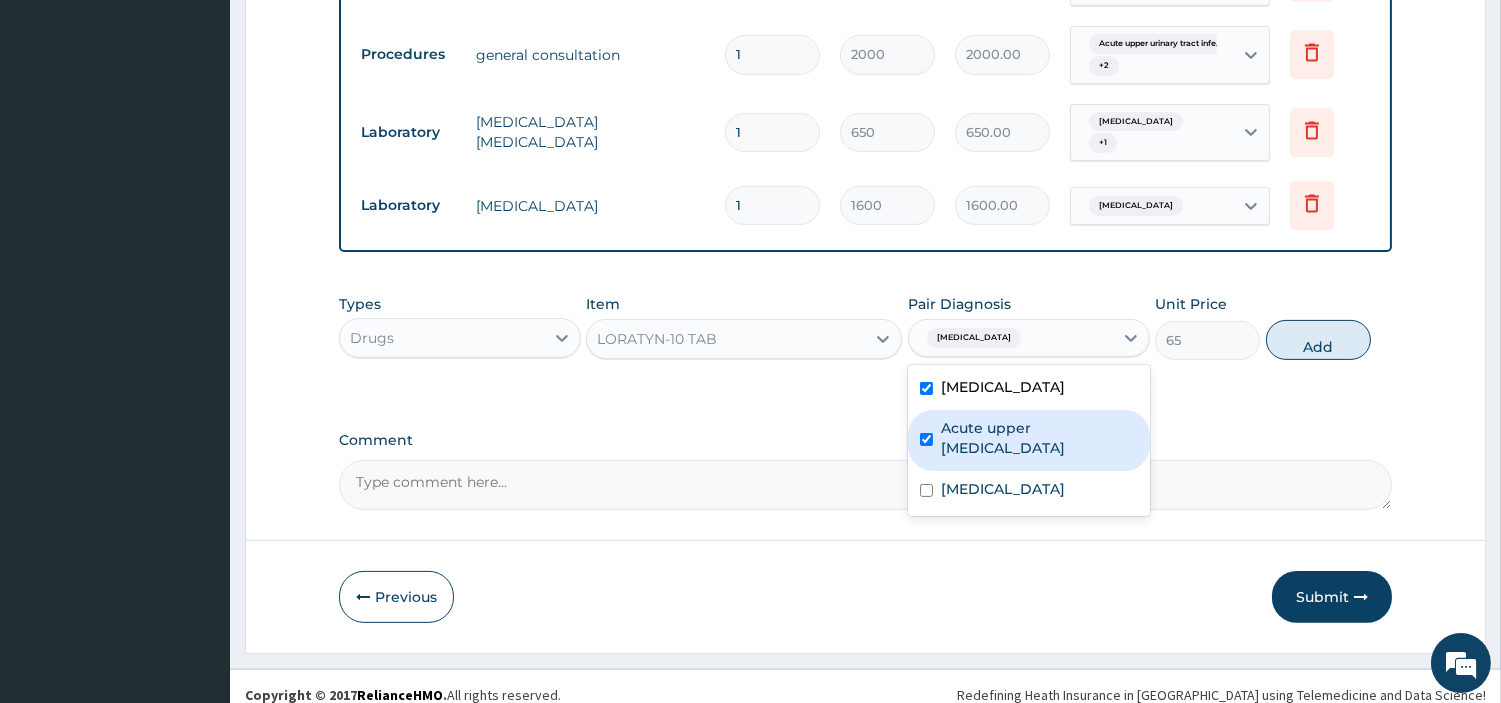 checkbox on "true" 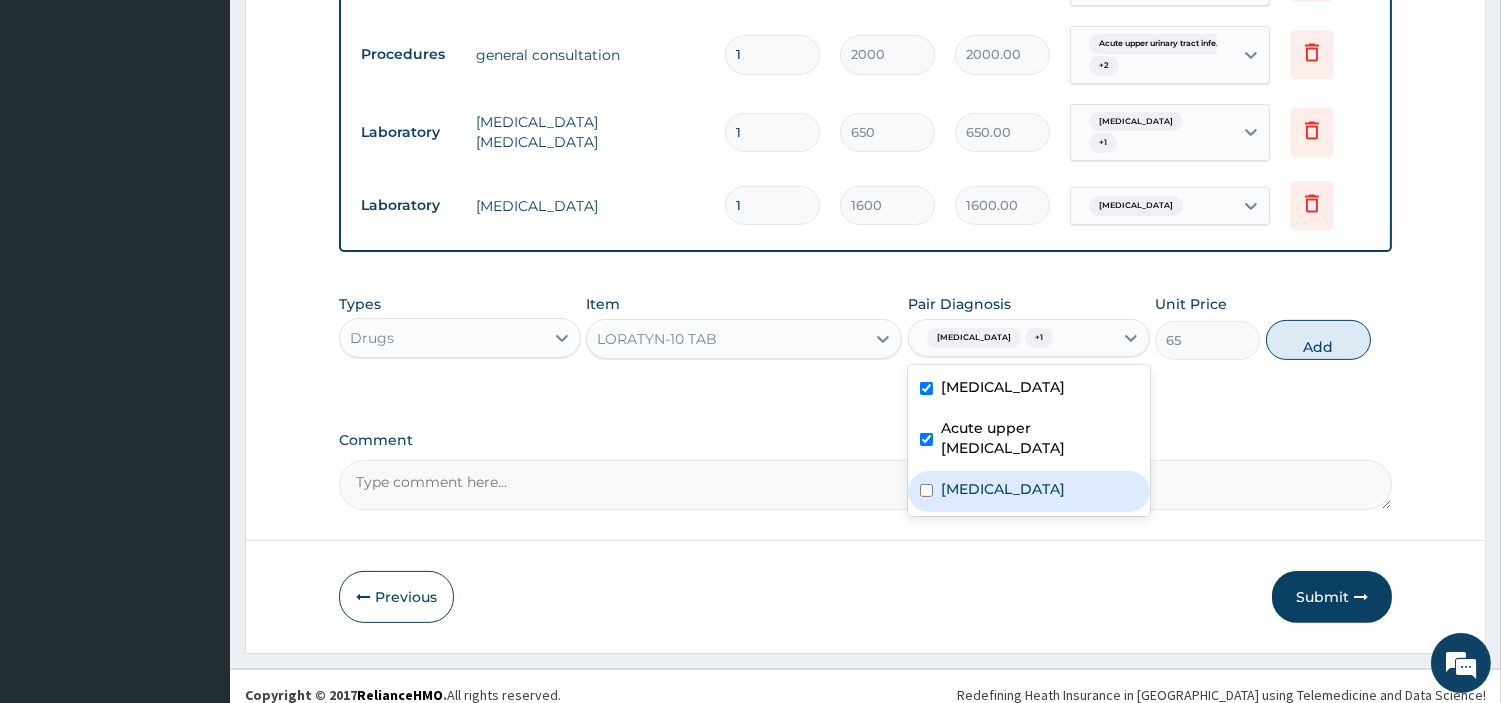 drag, startPoint x: 924, startPoint y: 463, endPoint x: 935, endPoint y: 468, distance: 12.083046 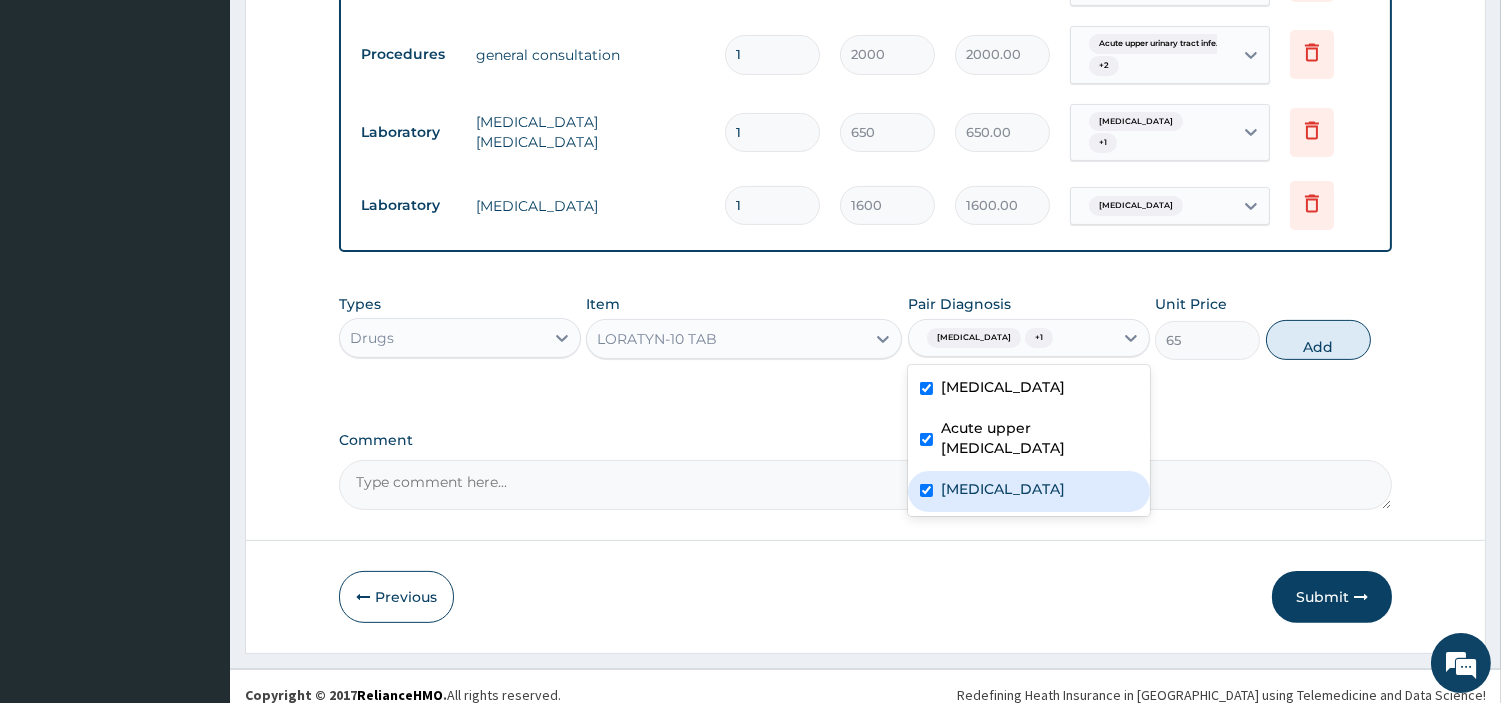 checkbox on "true" 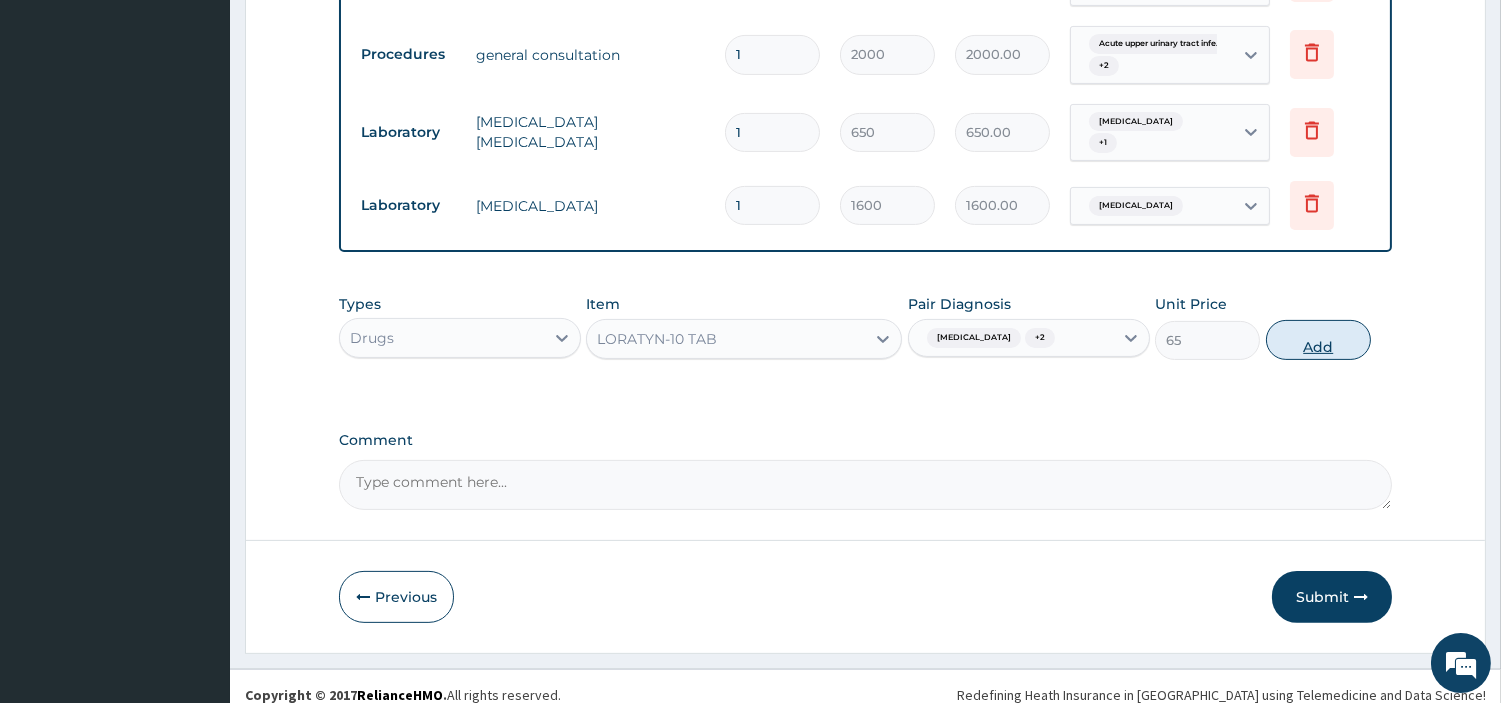 click on "Add" at bounding box center (1318, 340) 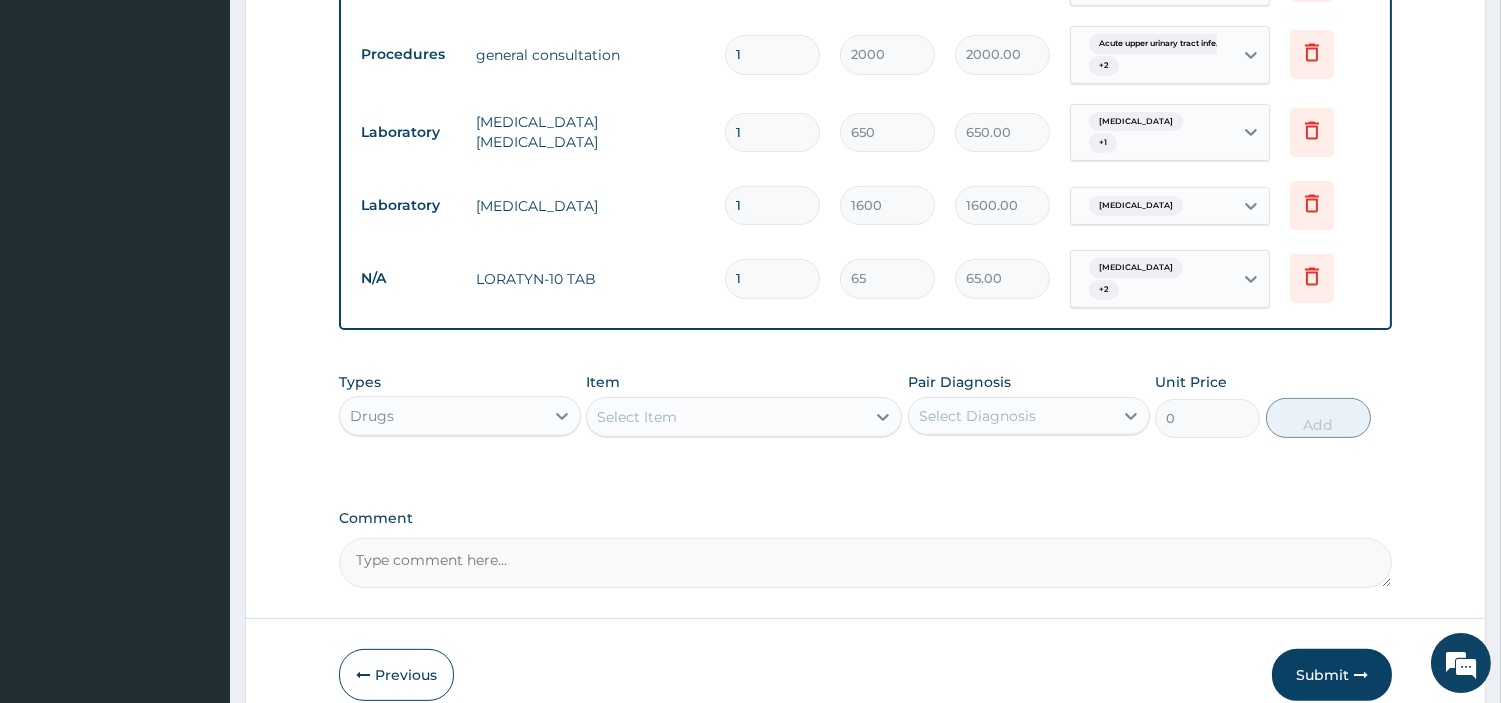 type 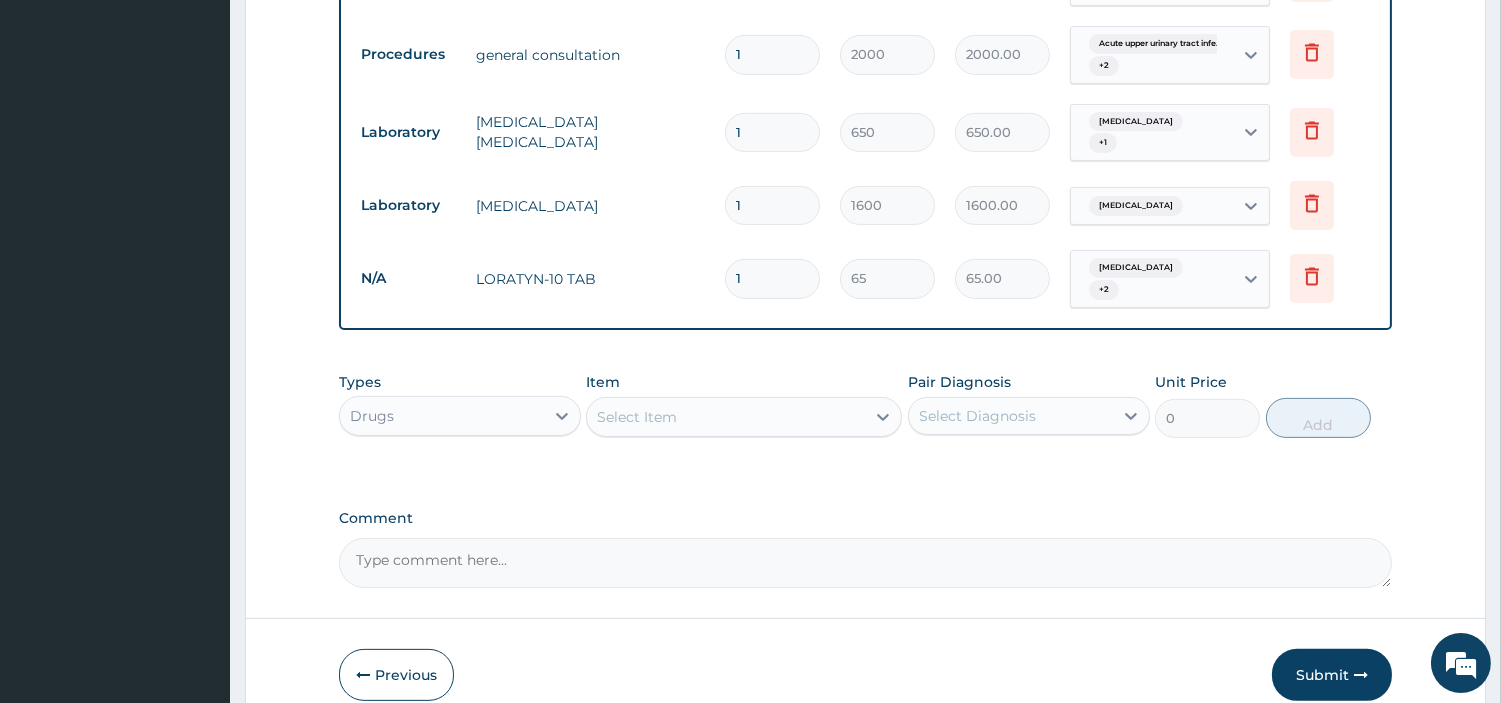 type on "0.00" 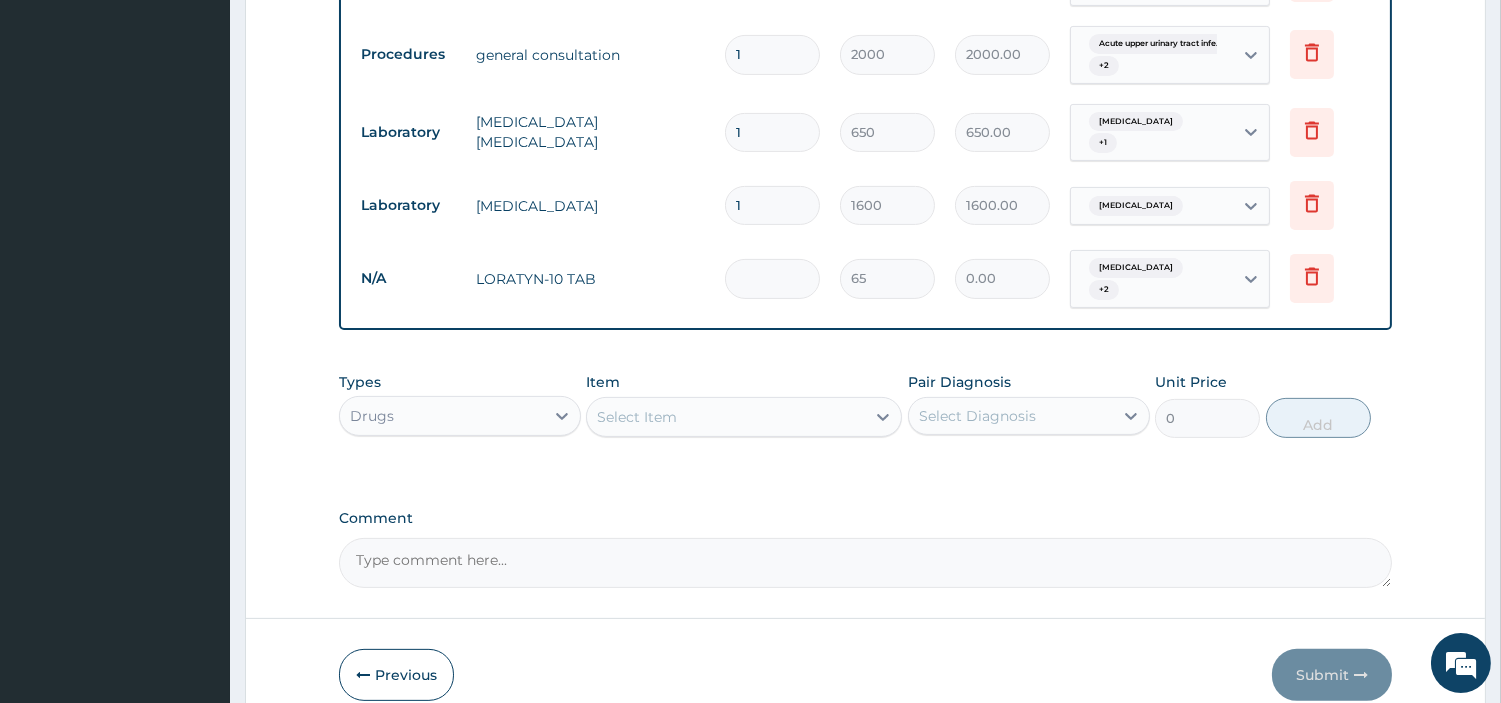 type on "5" 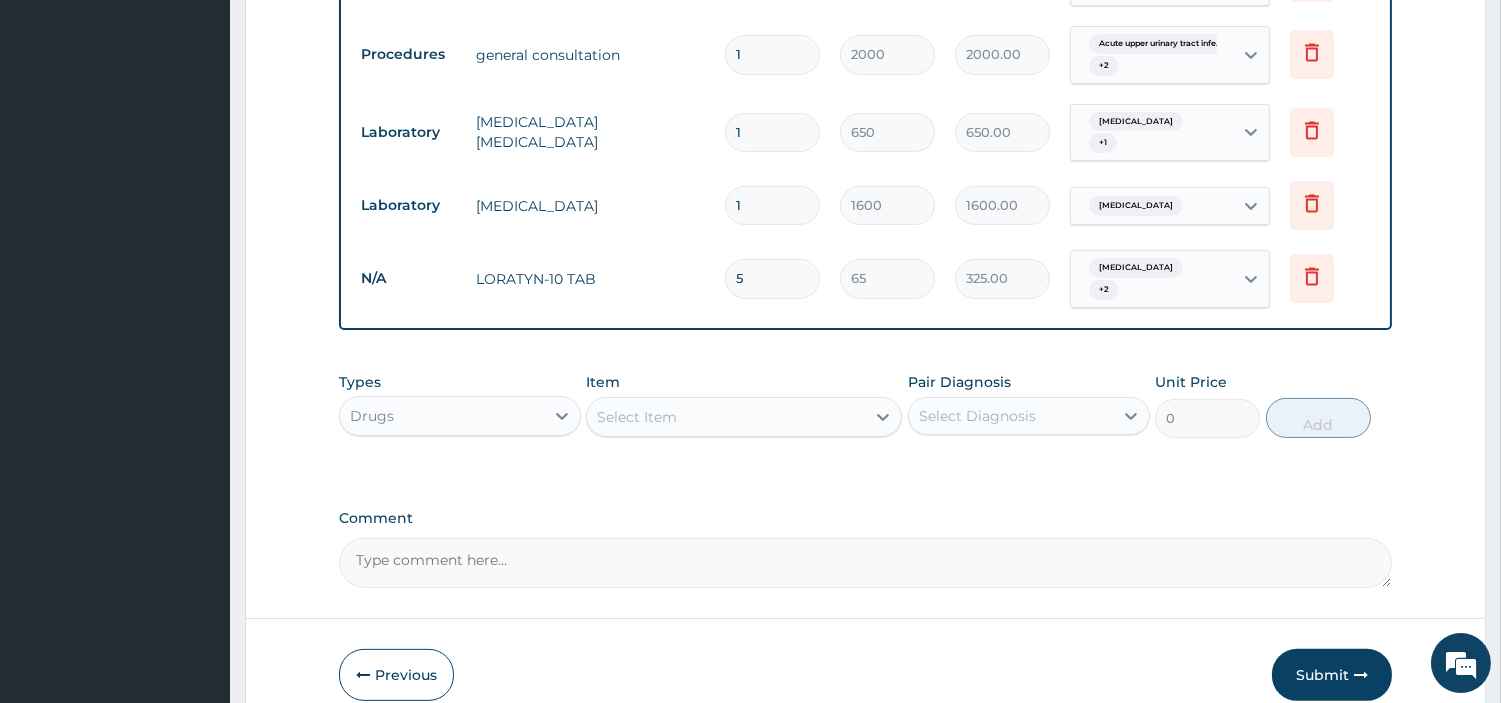 type on "5" 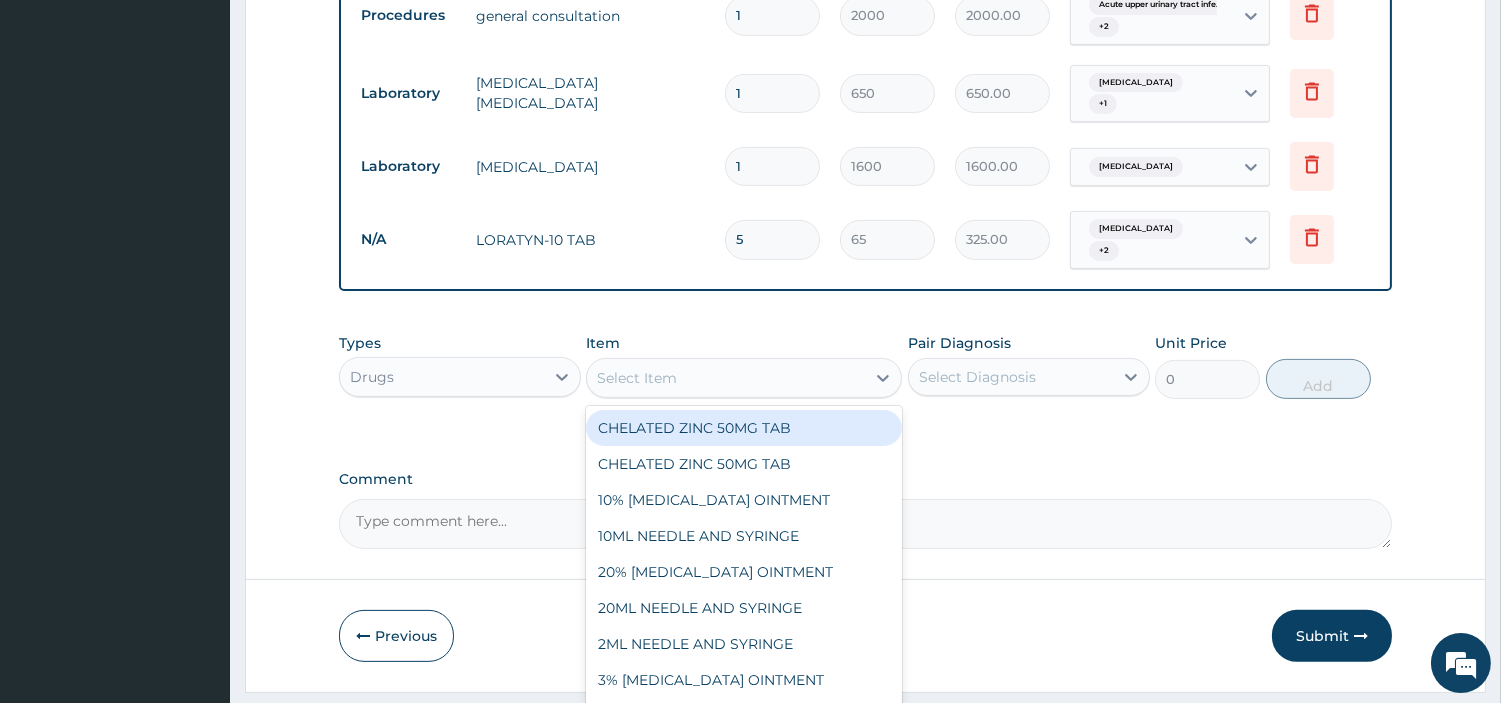 scroll, scrollTop: 1153, scrollLeft: 0, axis: vertical 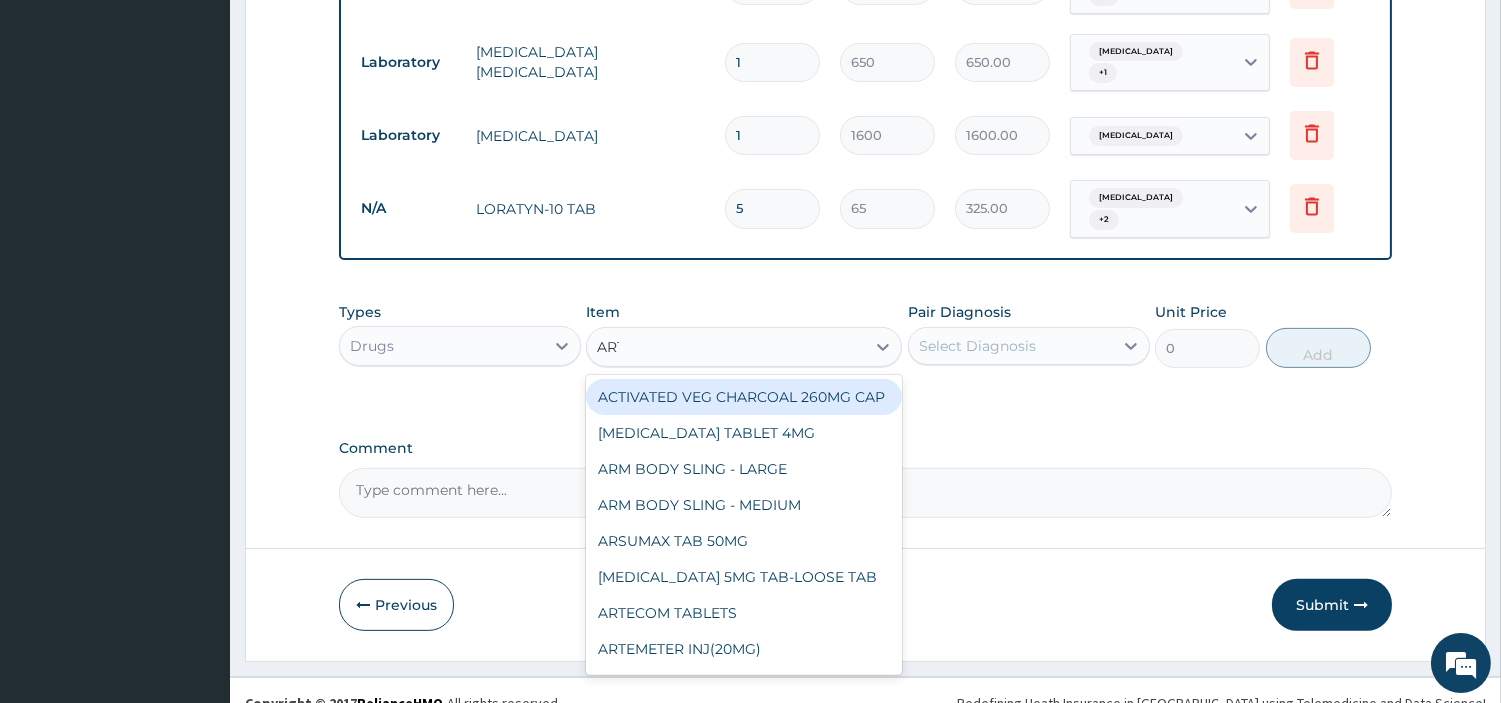 type on "ARTE" 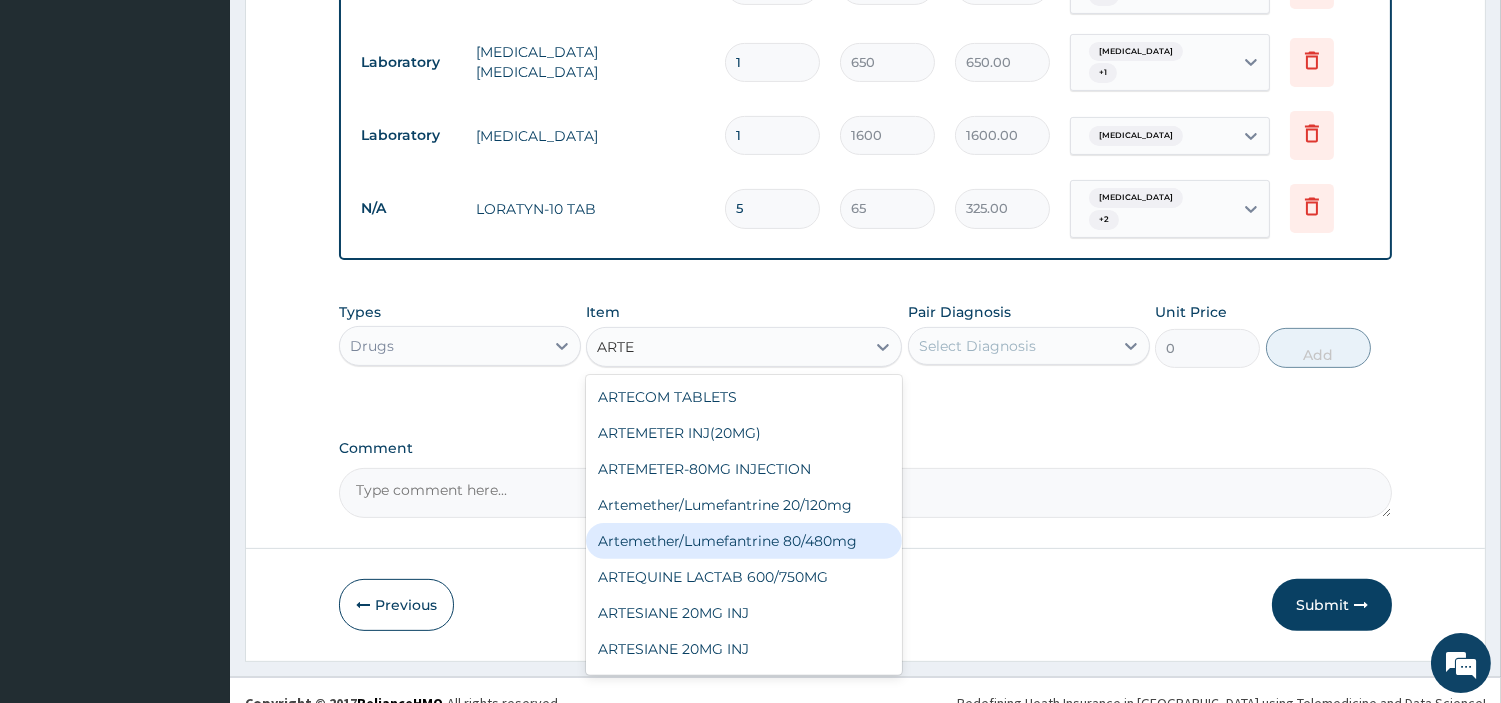 click on "Artemether/Lumefantrine 80/480mg" at bounding box center (744, 541) 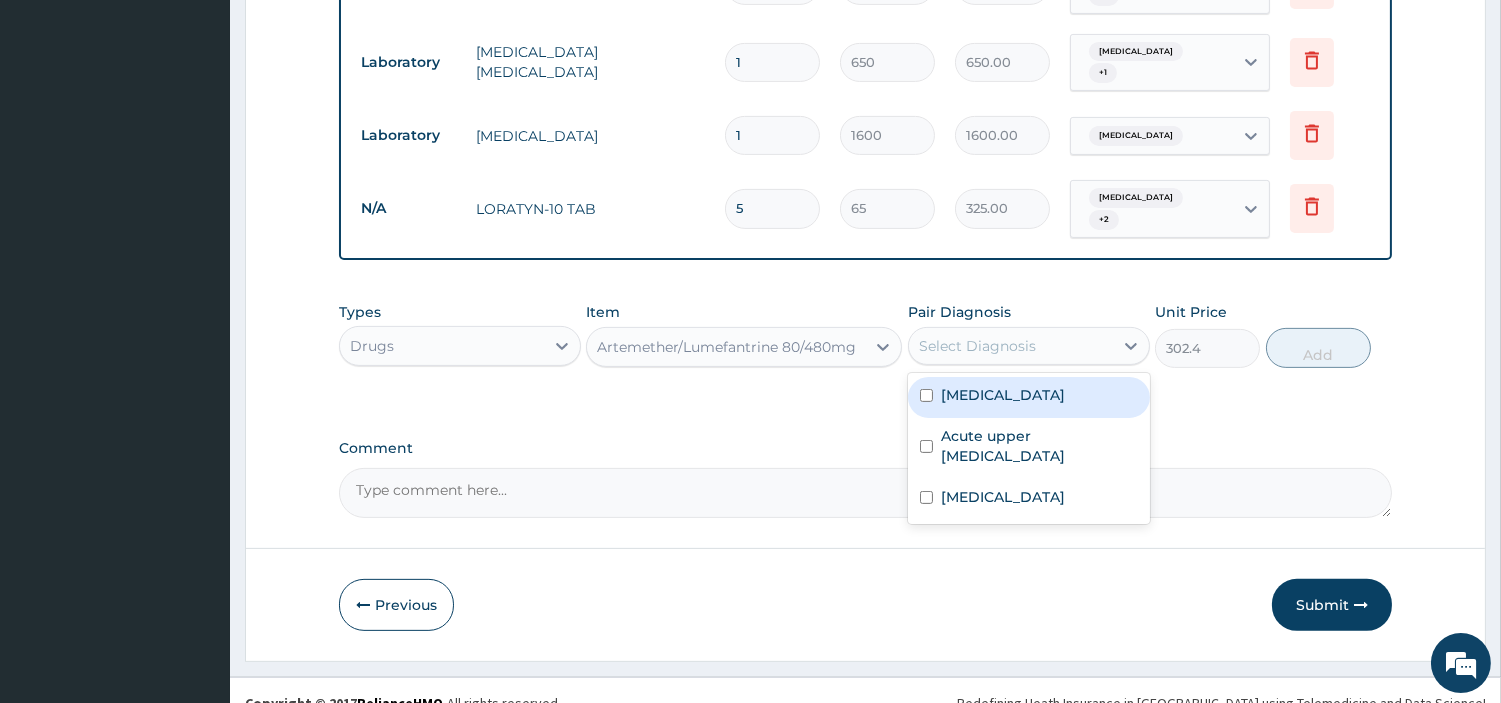 click on "Select Diagnosis" at bounding box center [977, 346] 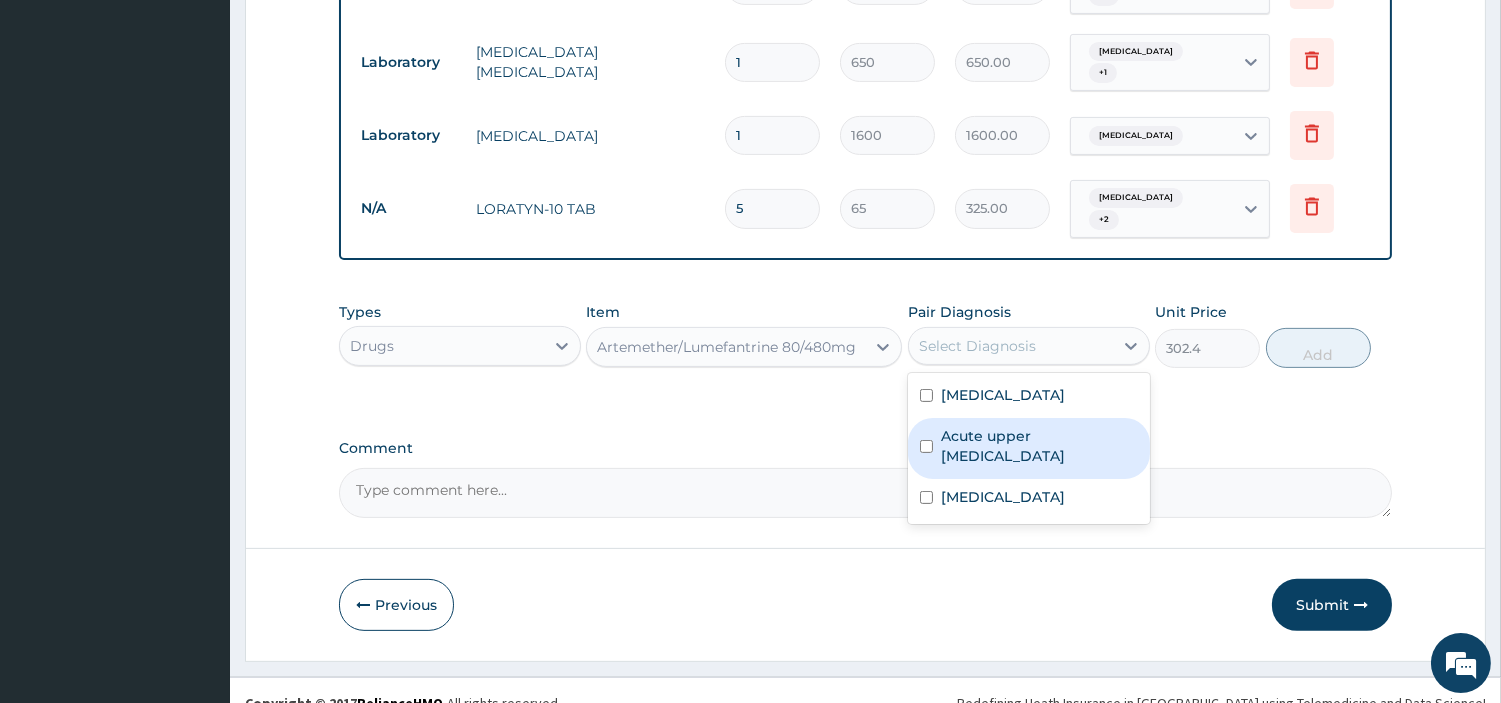 click on "Acute upper urinary tract infection" at bounding box center [1029, 448] 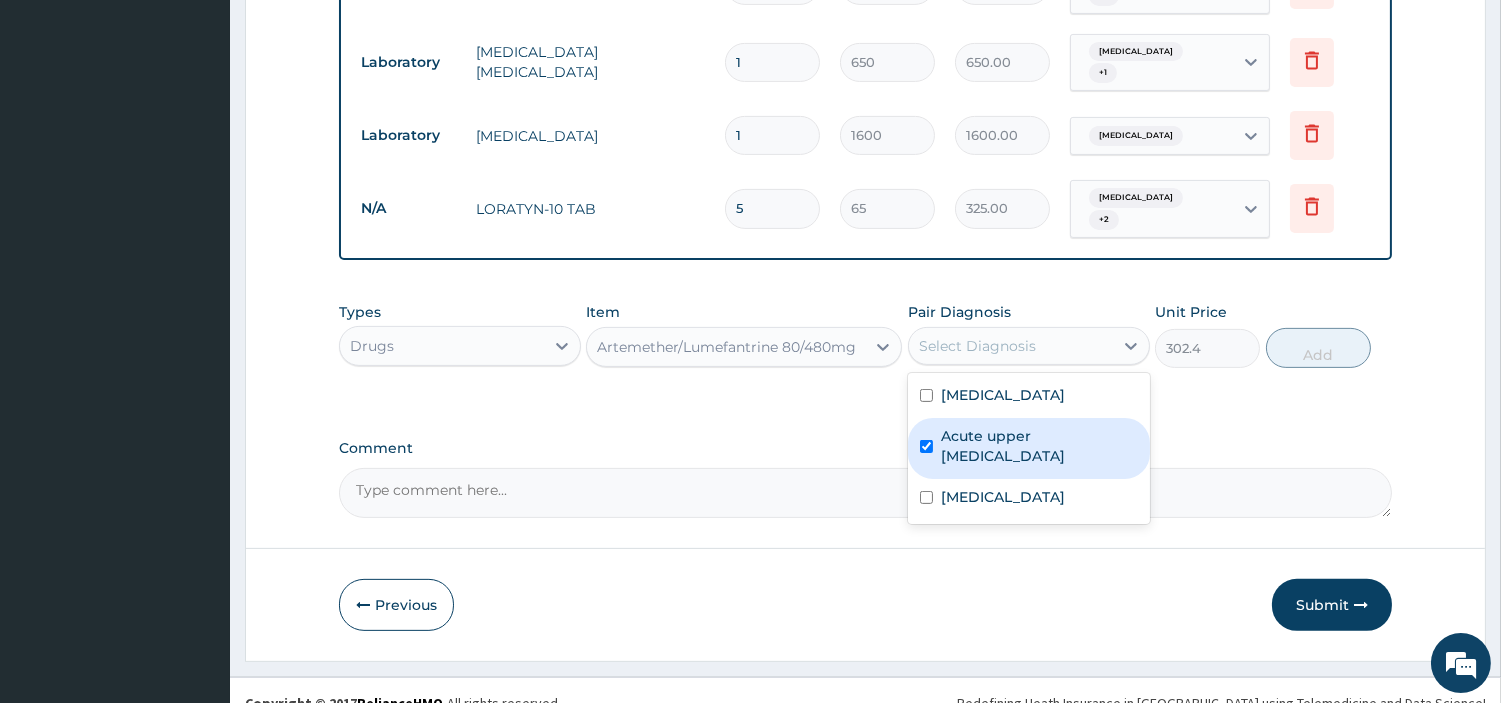 checkbox on "true" 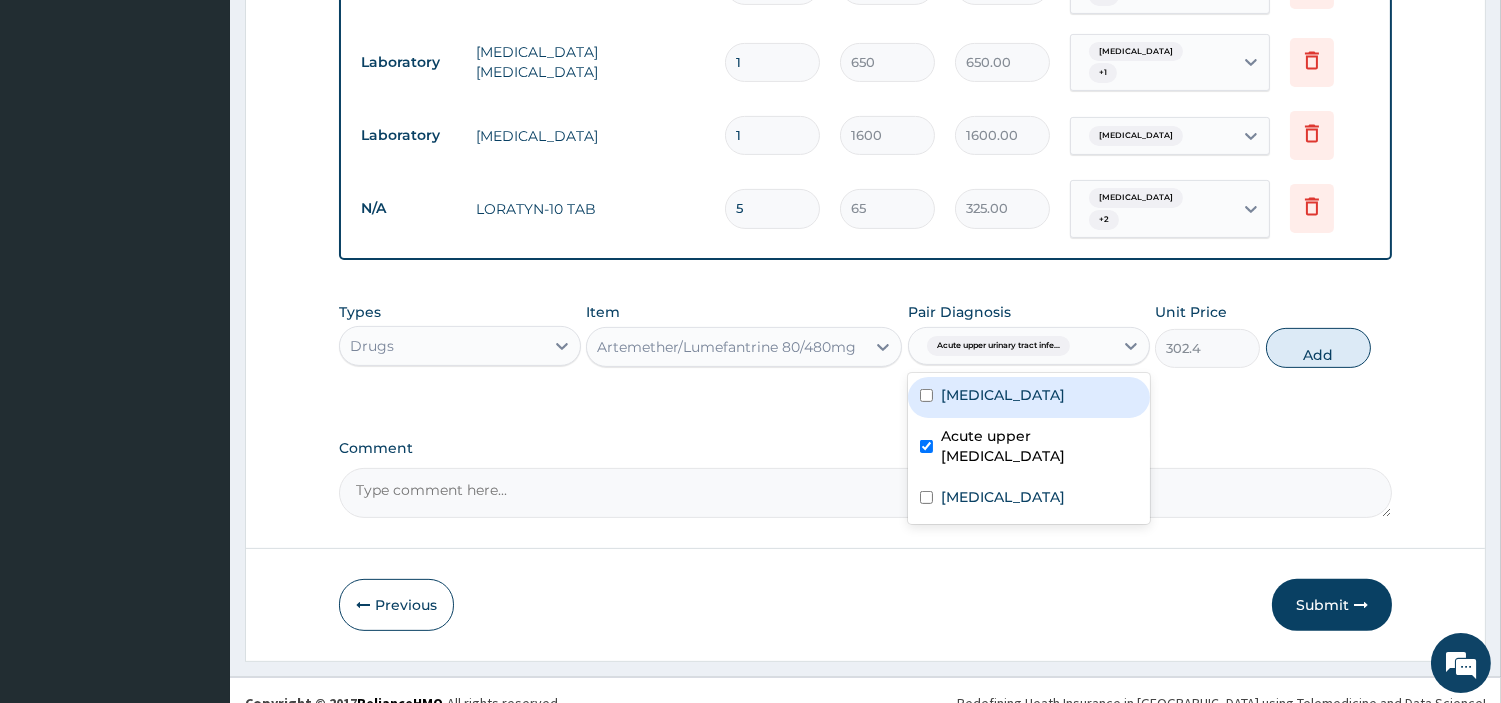 click on "Vulvovaginitis" at bounding box center (1003, 395) 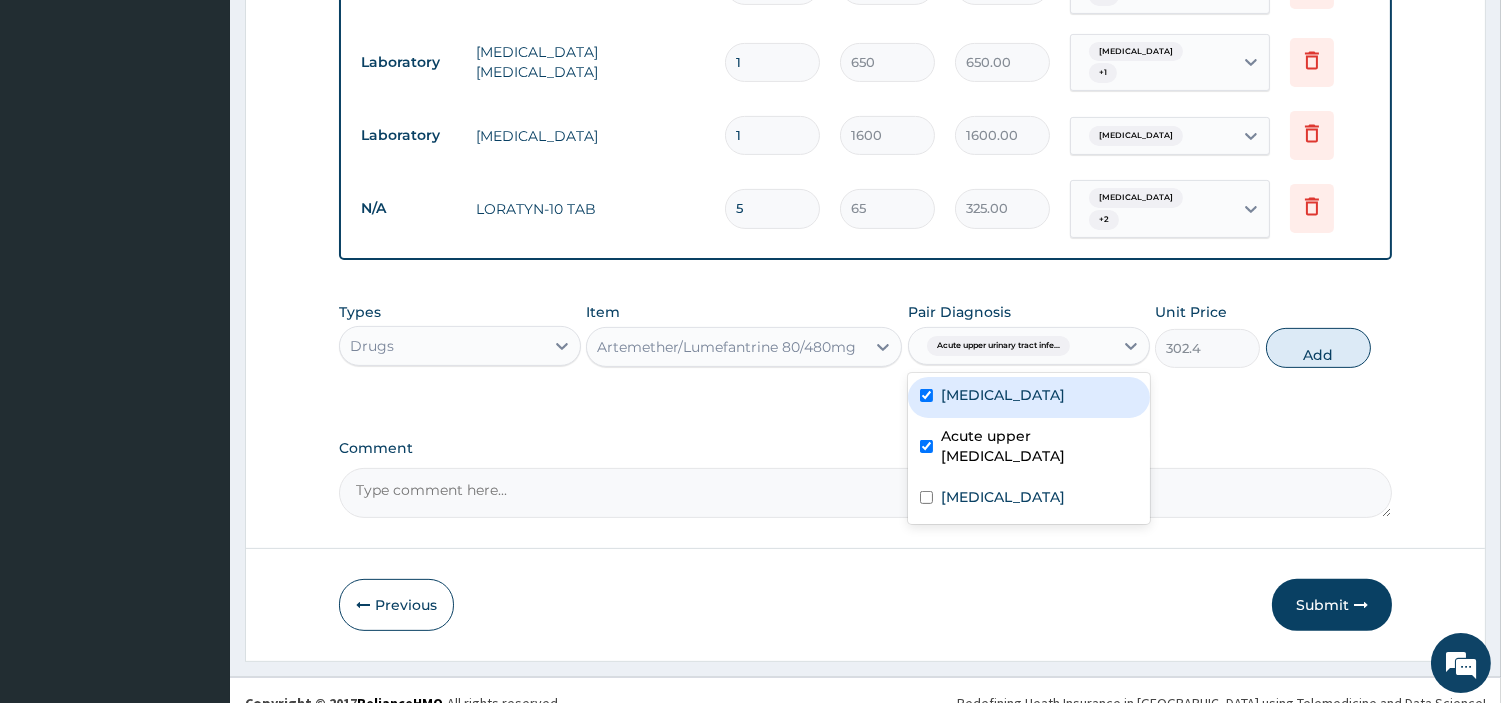 checkbox on "true" 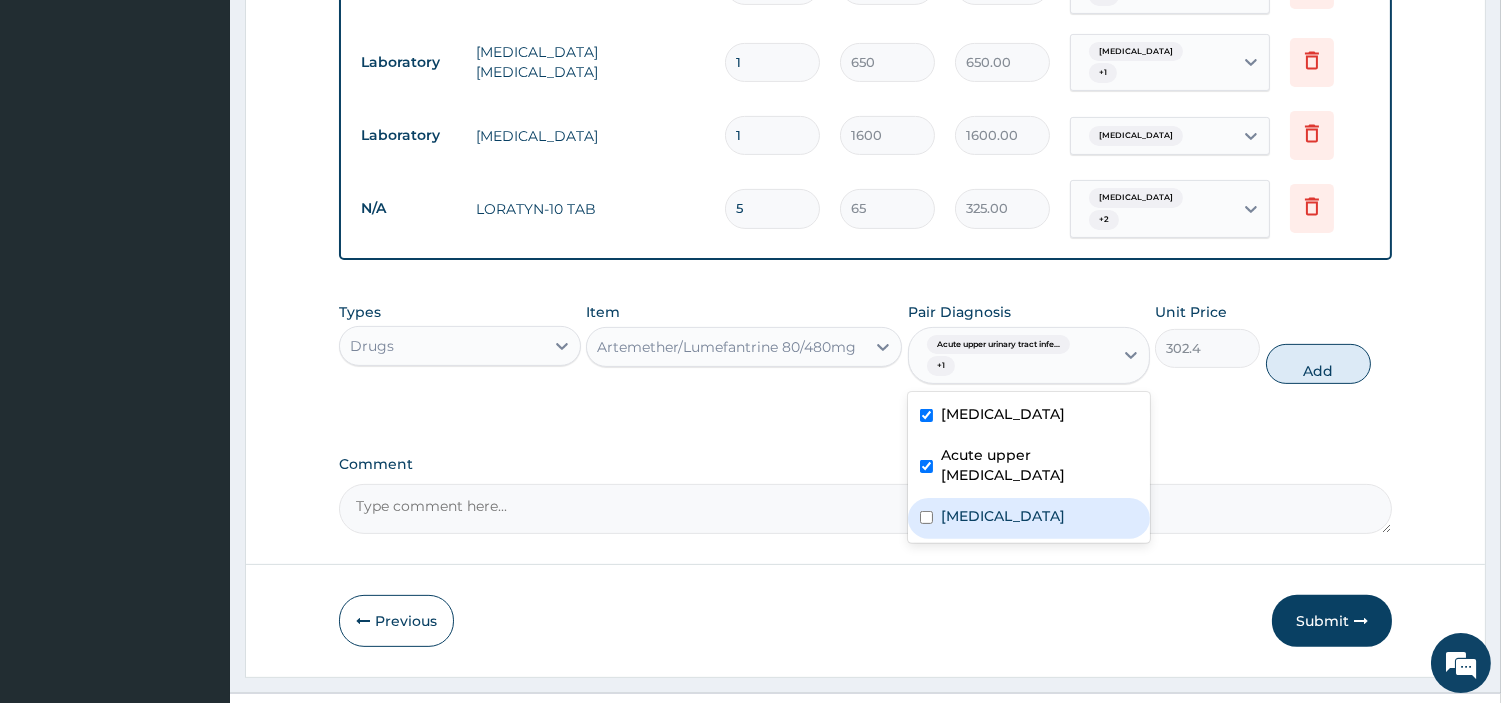 click on "Malaria" at bounding box center [1003, 516] 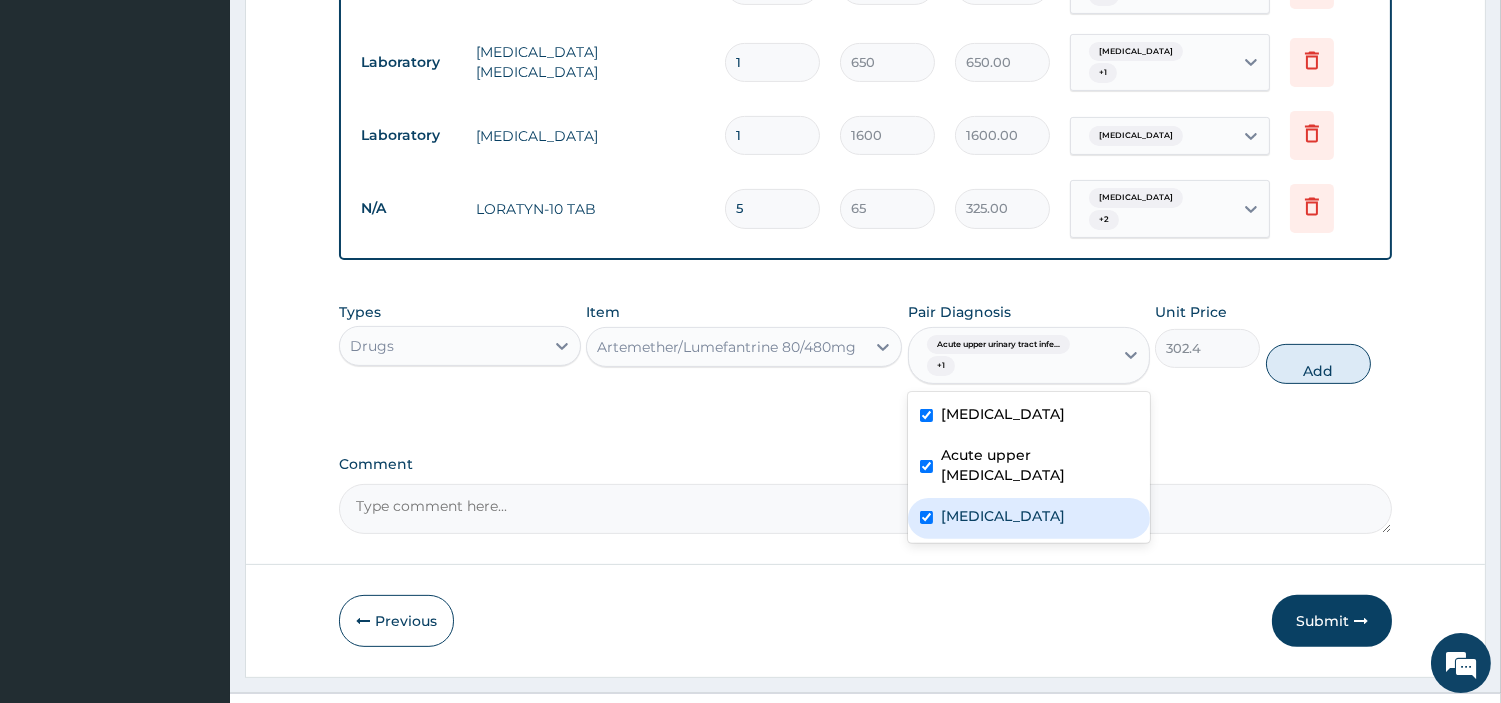 checkbox on "true" 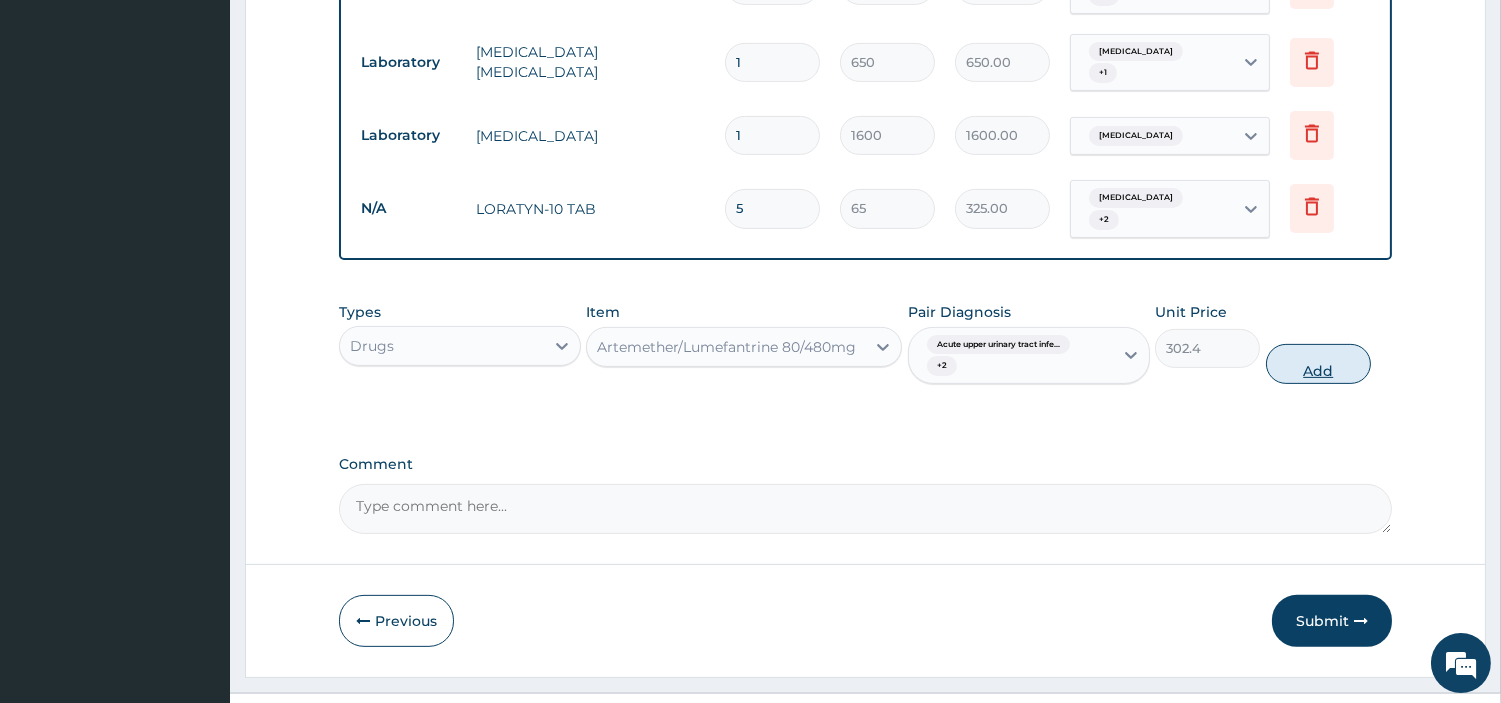 click on "Add" at bounding box center [1318, 364] 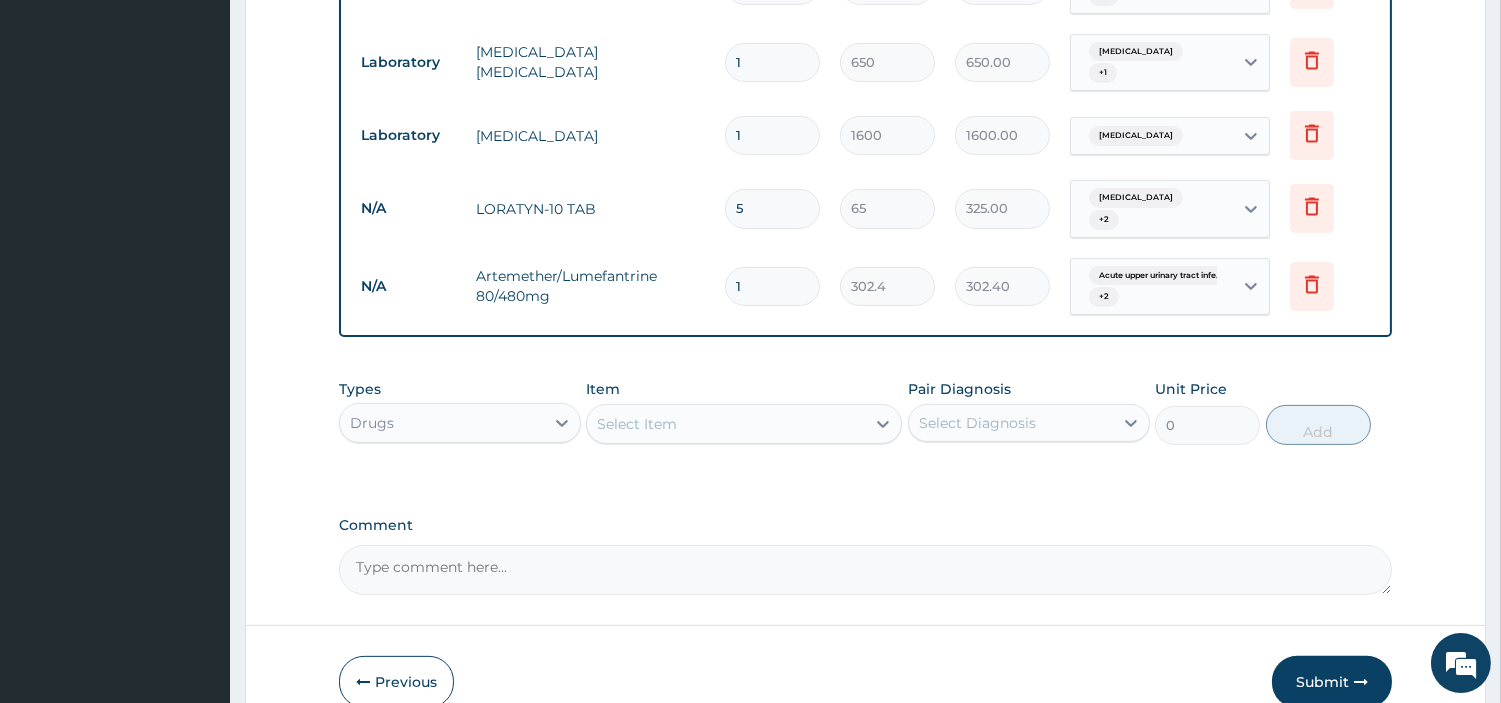 type 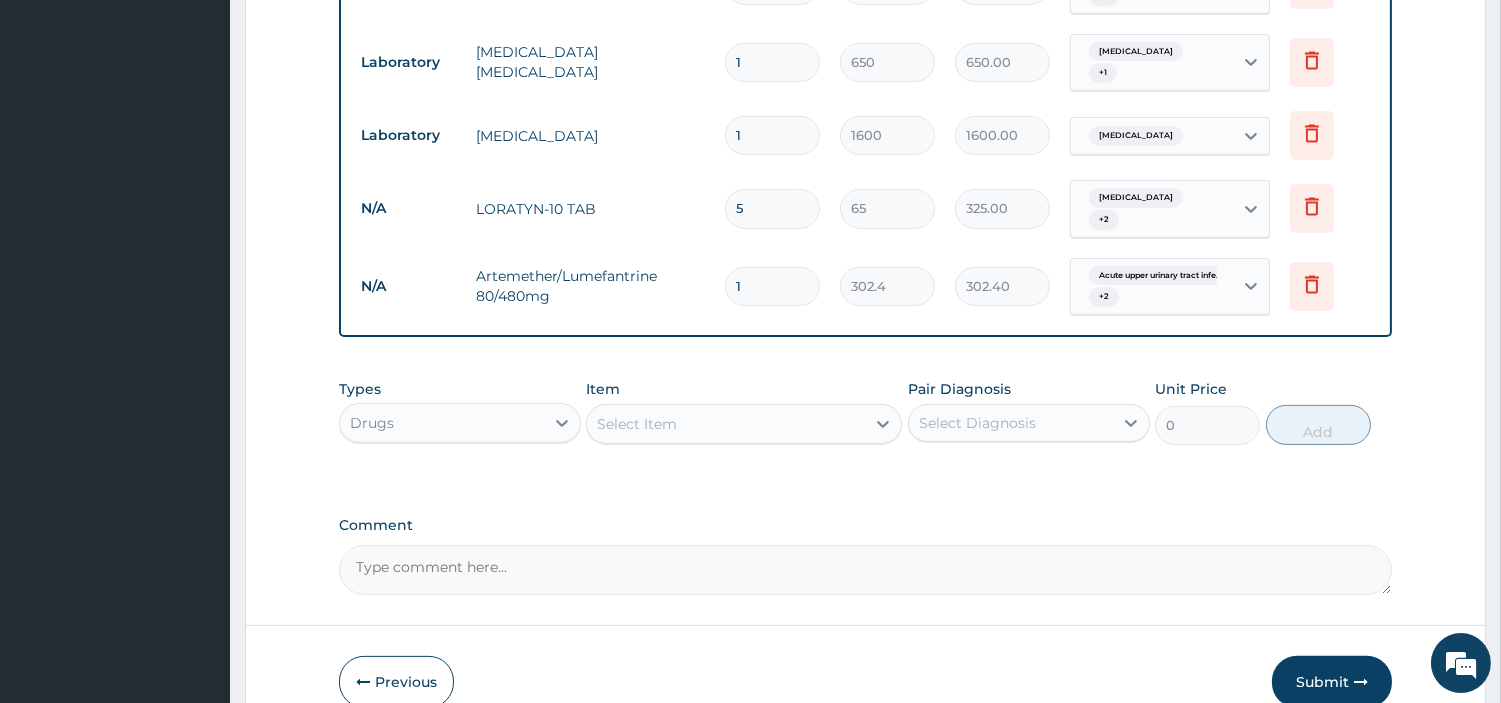 type on "0.00" 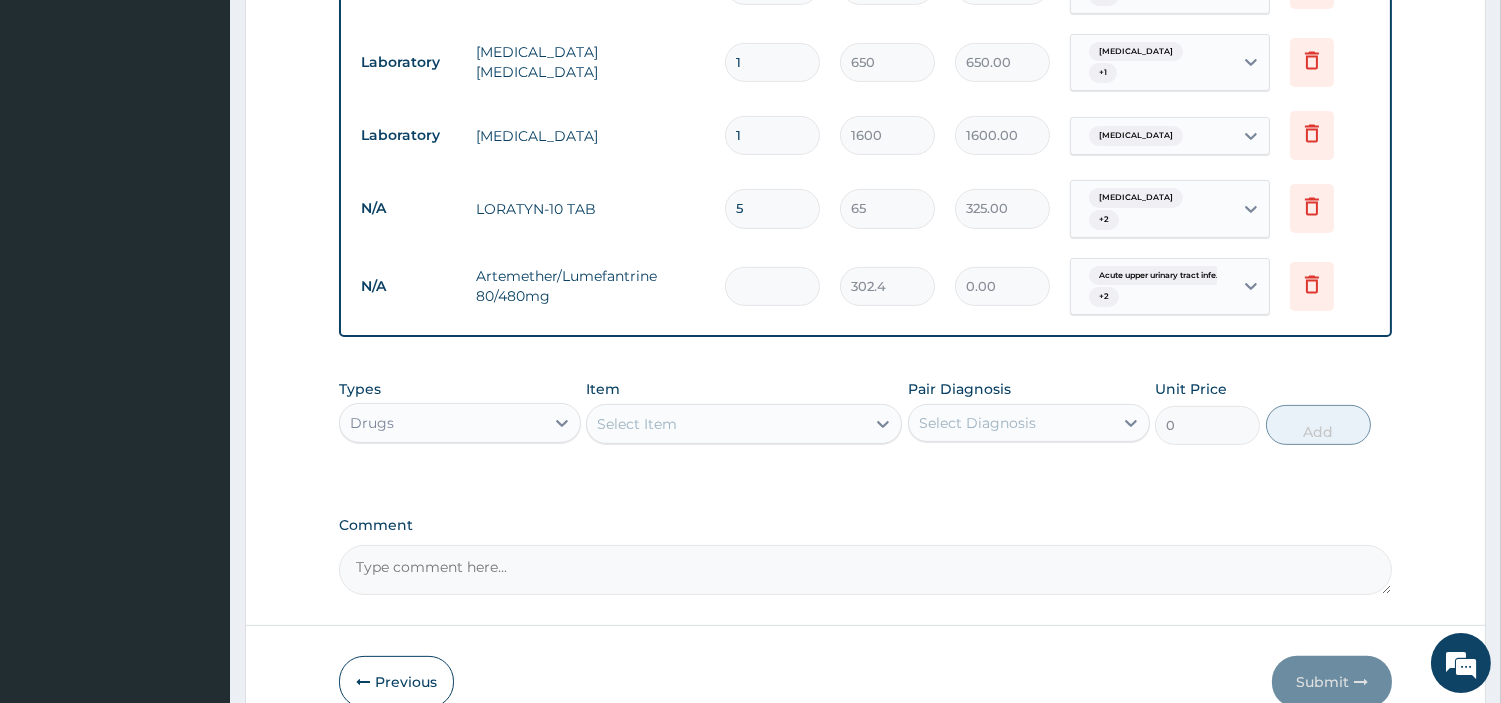 type on "6" 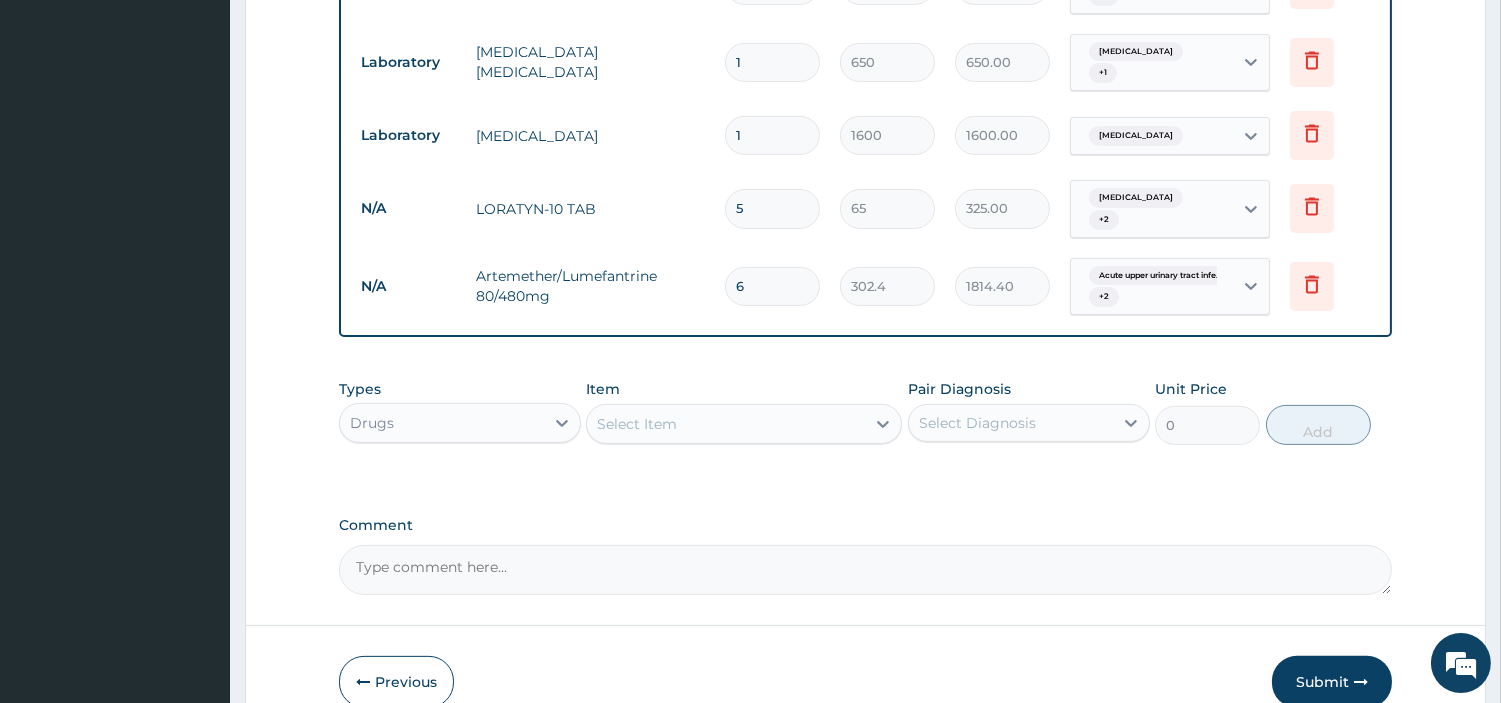 type on "6" 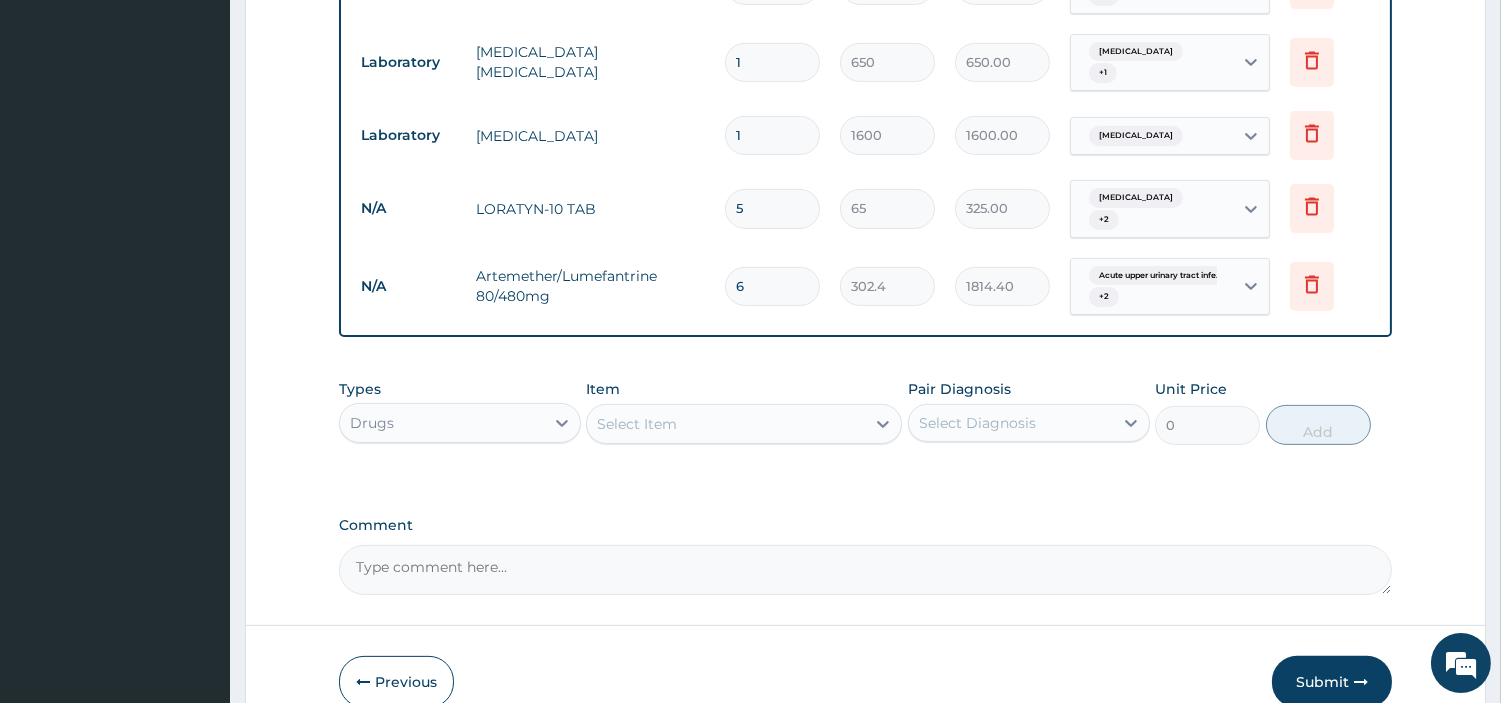 click on "Types Drugs Item Select Item Pair Diagnosis Select Diagnosis Unit Price 0 Add" at bounding box center [865, 412] 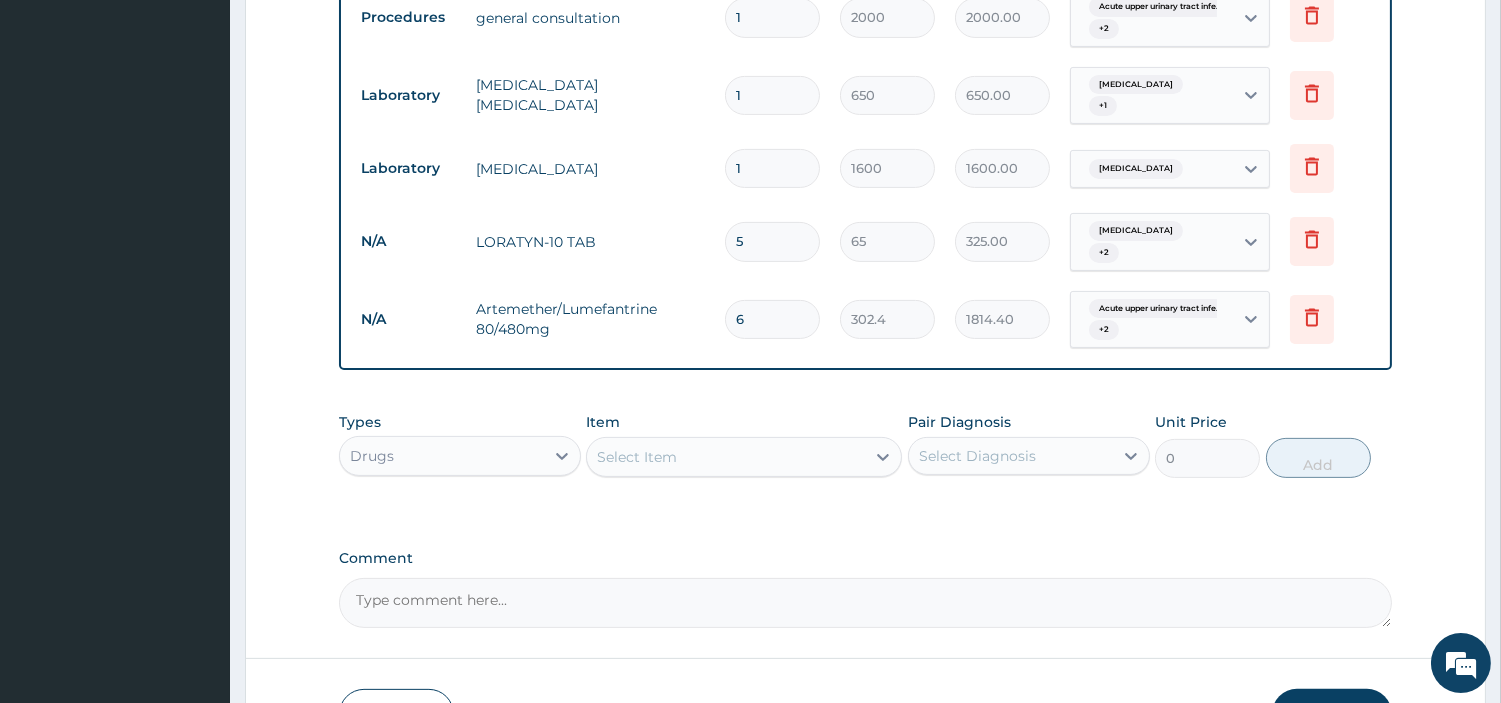 scroll, scrollTop: 1231, scrollLeft: 0, axis: vertical 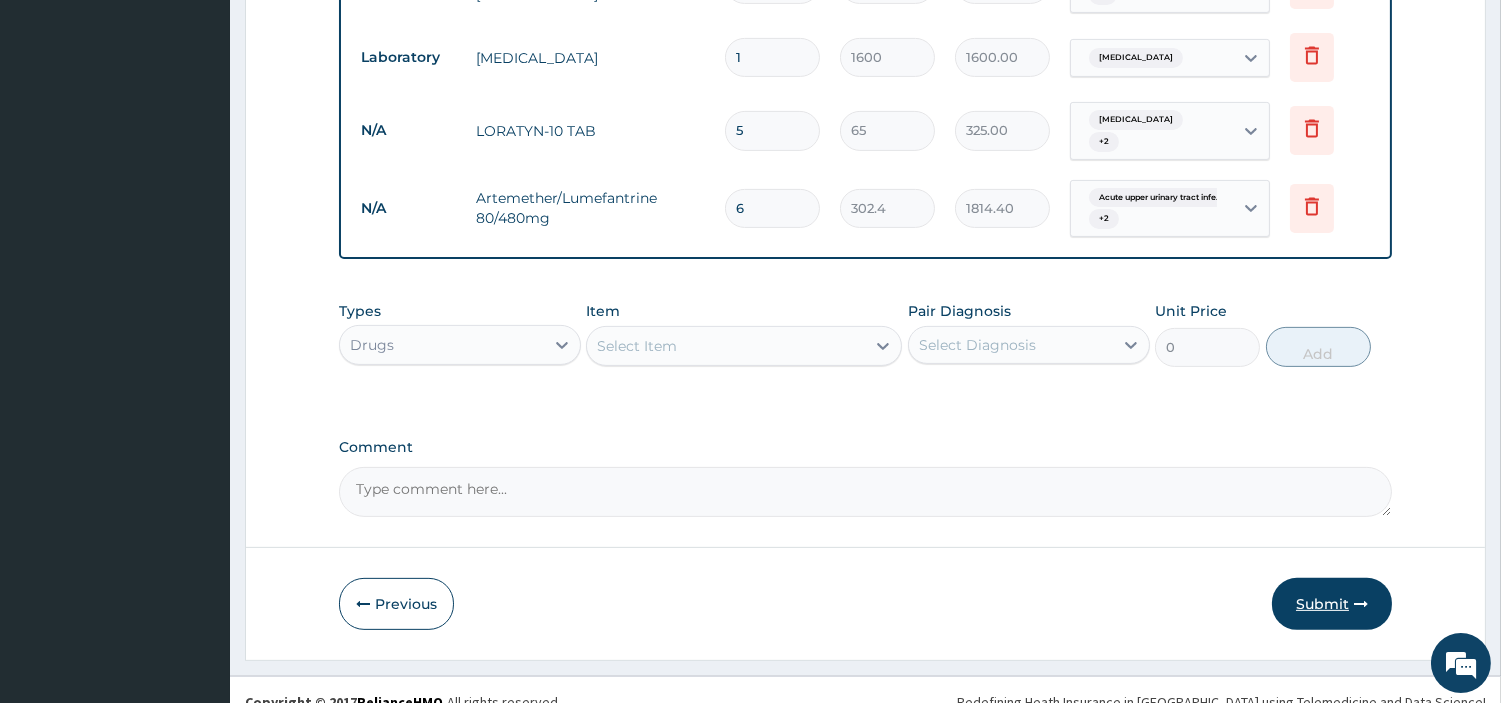 click on "Submit" at bounding box center (1332, 604) 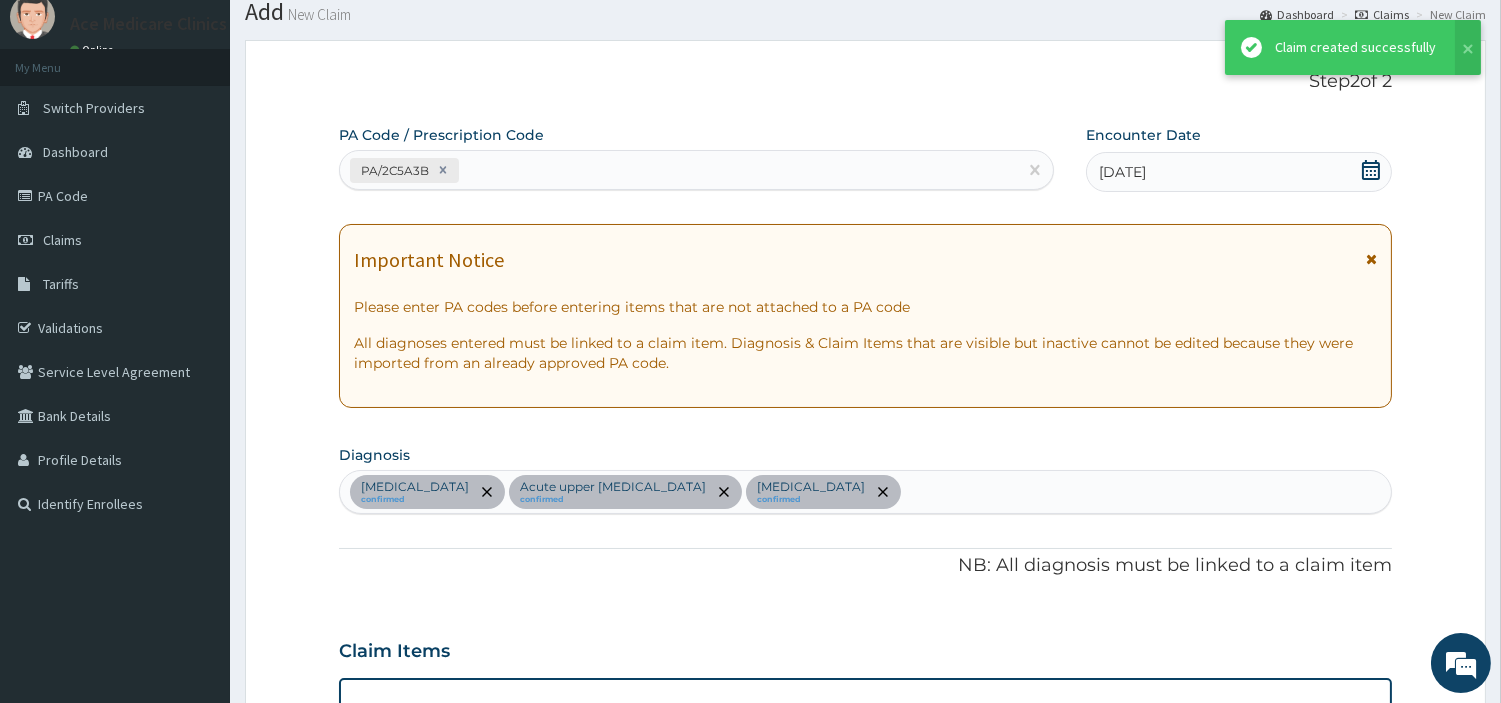 scroll, scrollTop: 1231, scrollLeft: 0, axis: vertical 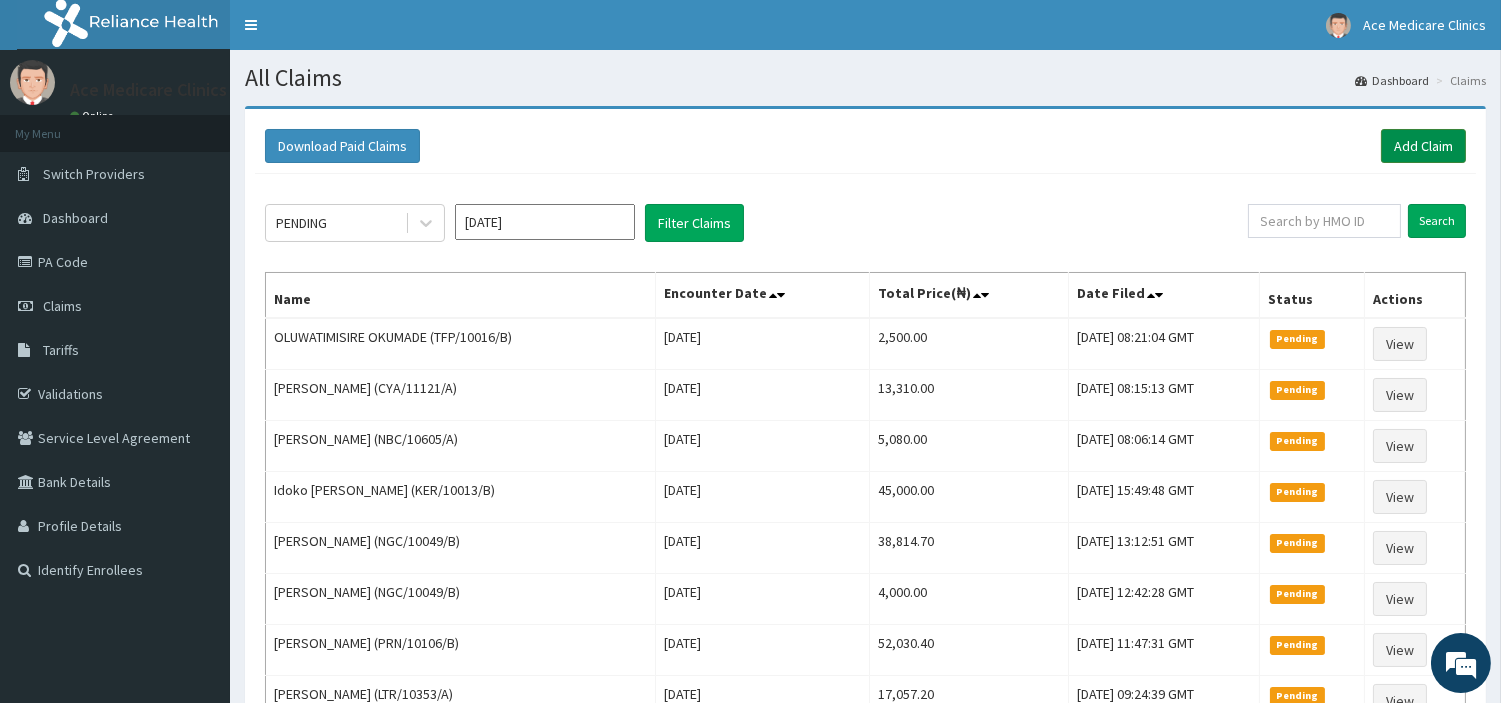 click on "Add Claim" at bounding box center [1423, 146] 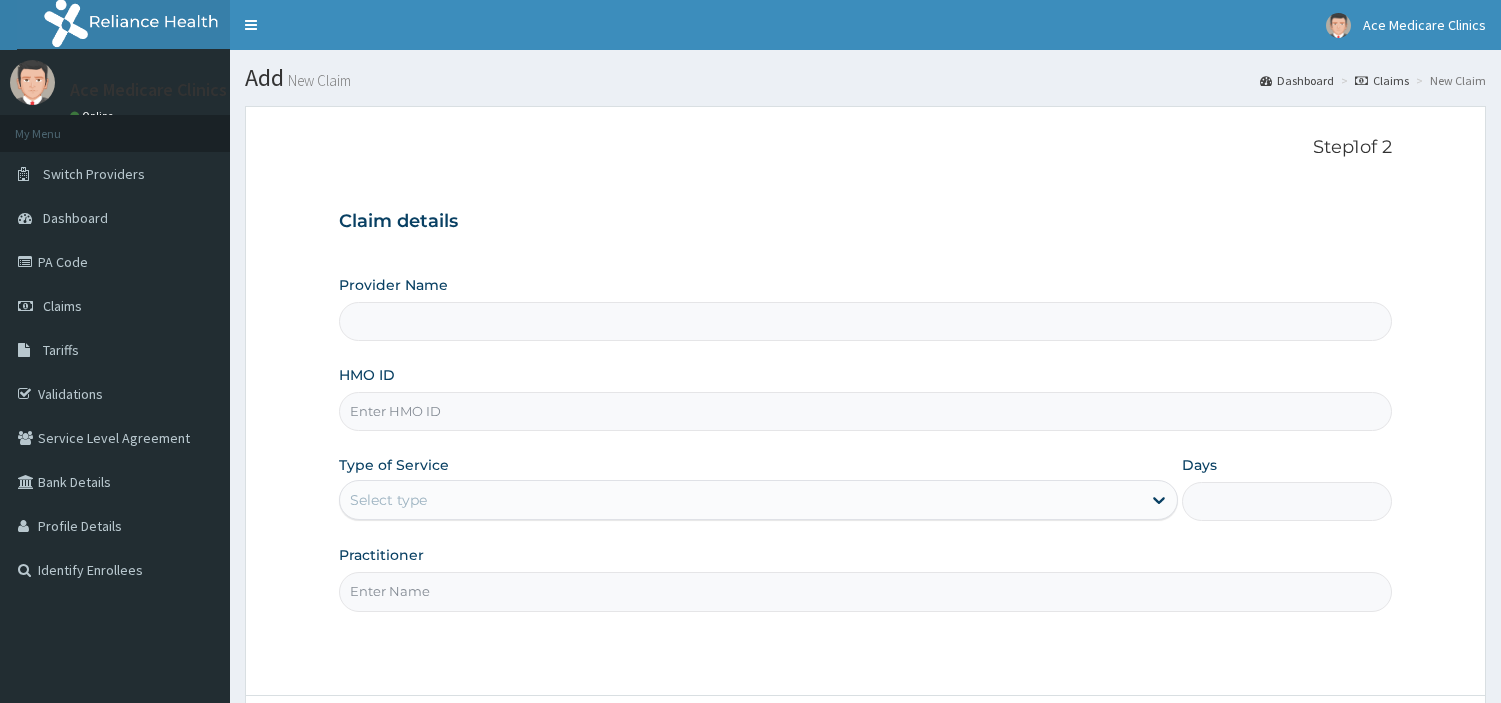 scroll, scrollTop: 0, scrollLeft: 0, axis: both 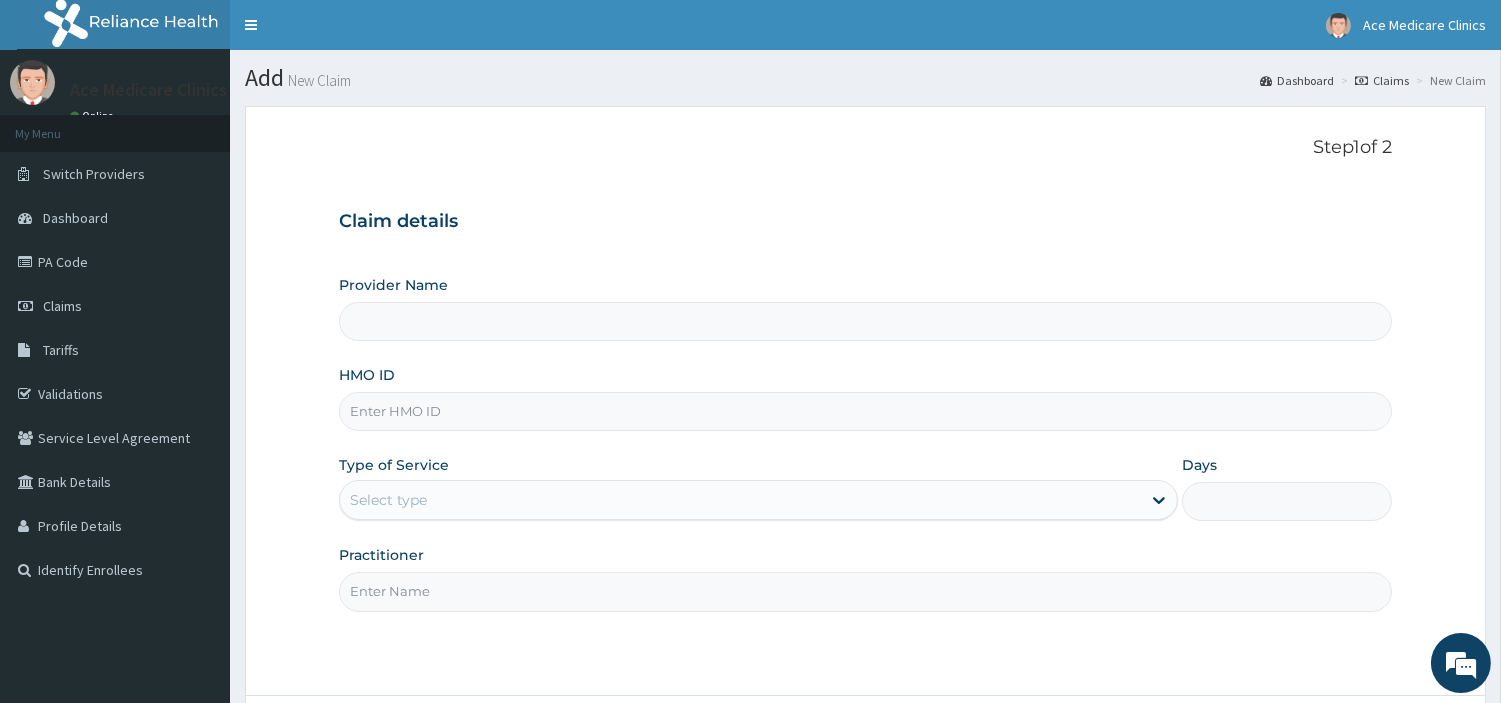 click on "HMO ID" at bounding box center [865, 411] 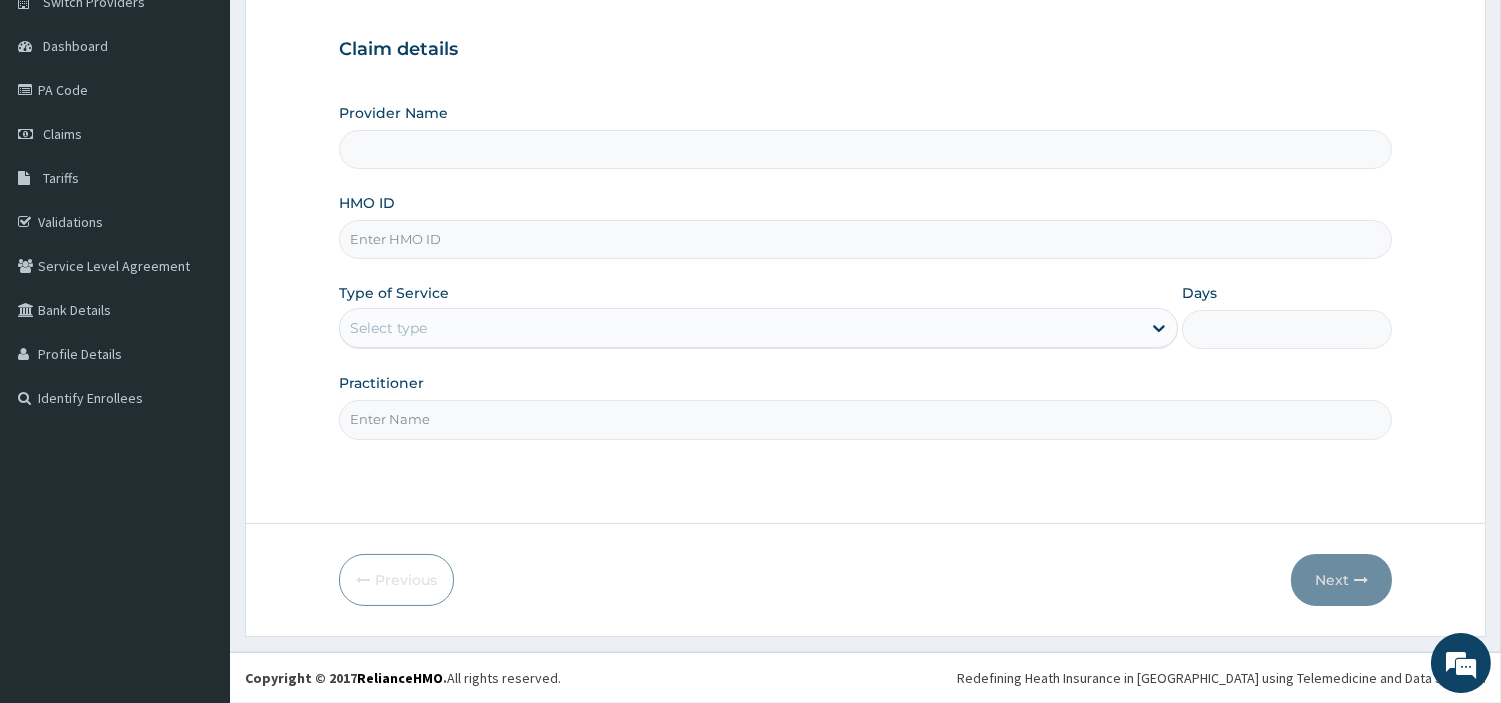 type on "ACE MEDICARE CLINICS- Ota" 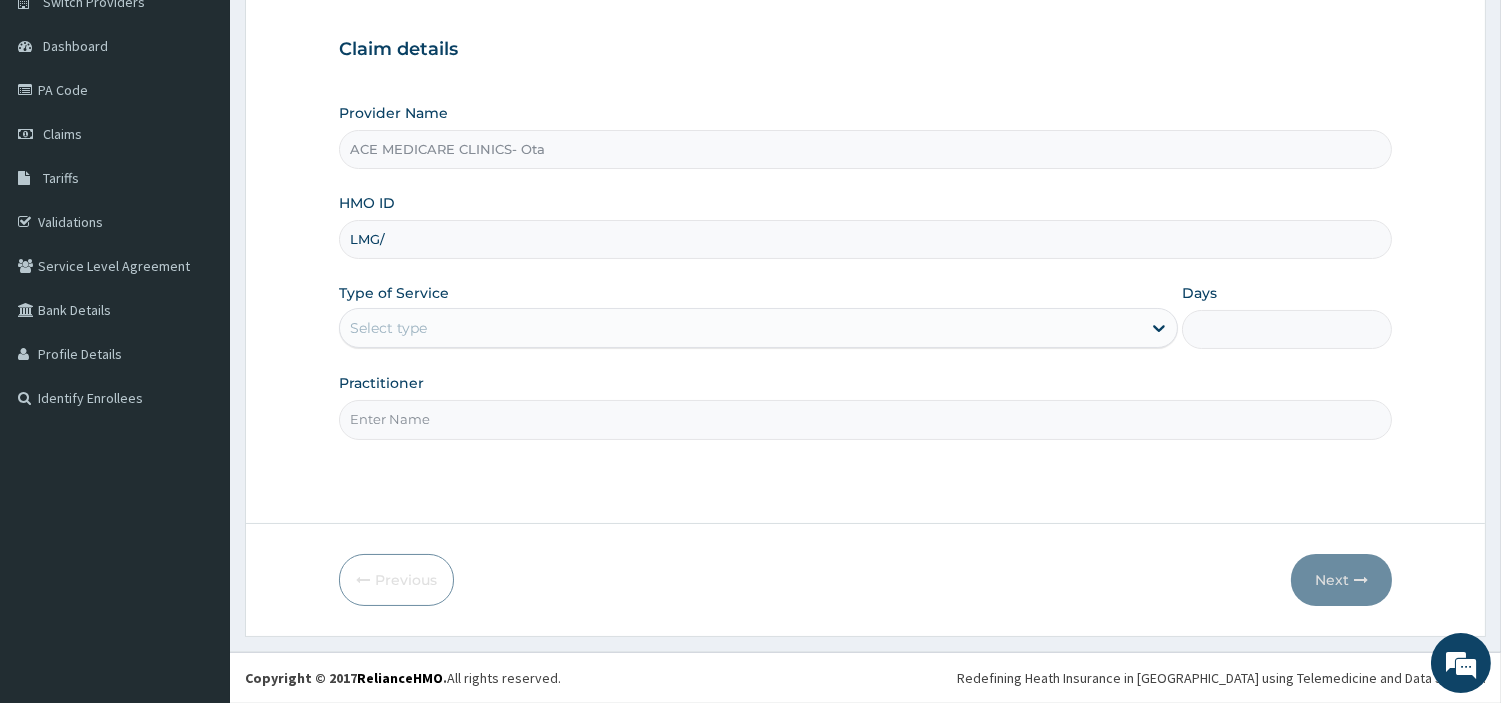 scroll, scrollTop: 0, scrollLeft: 0, axis: both 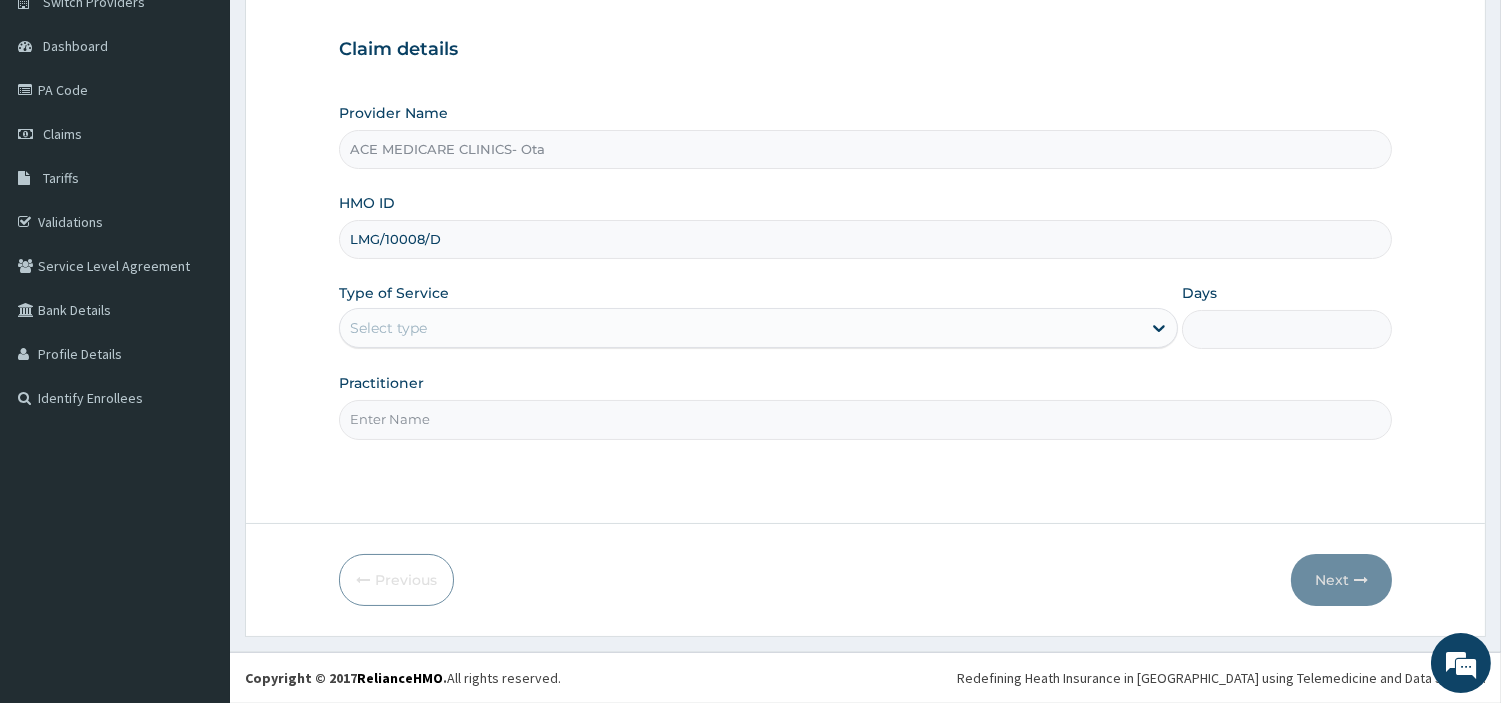type on "LMG/10008/D" 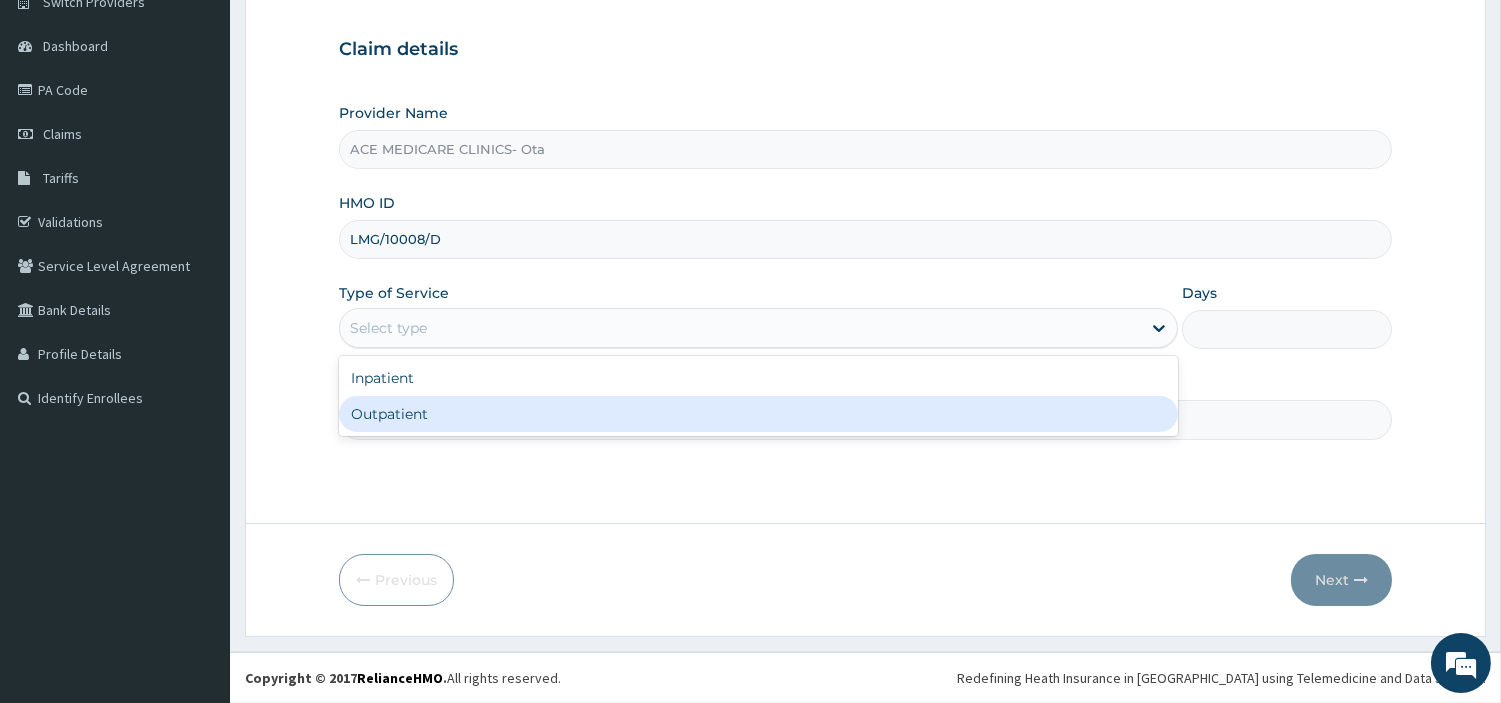 click on "Outpatient" at bounding box center [758, 414] 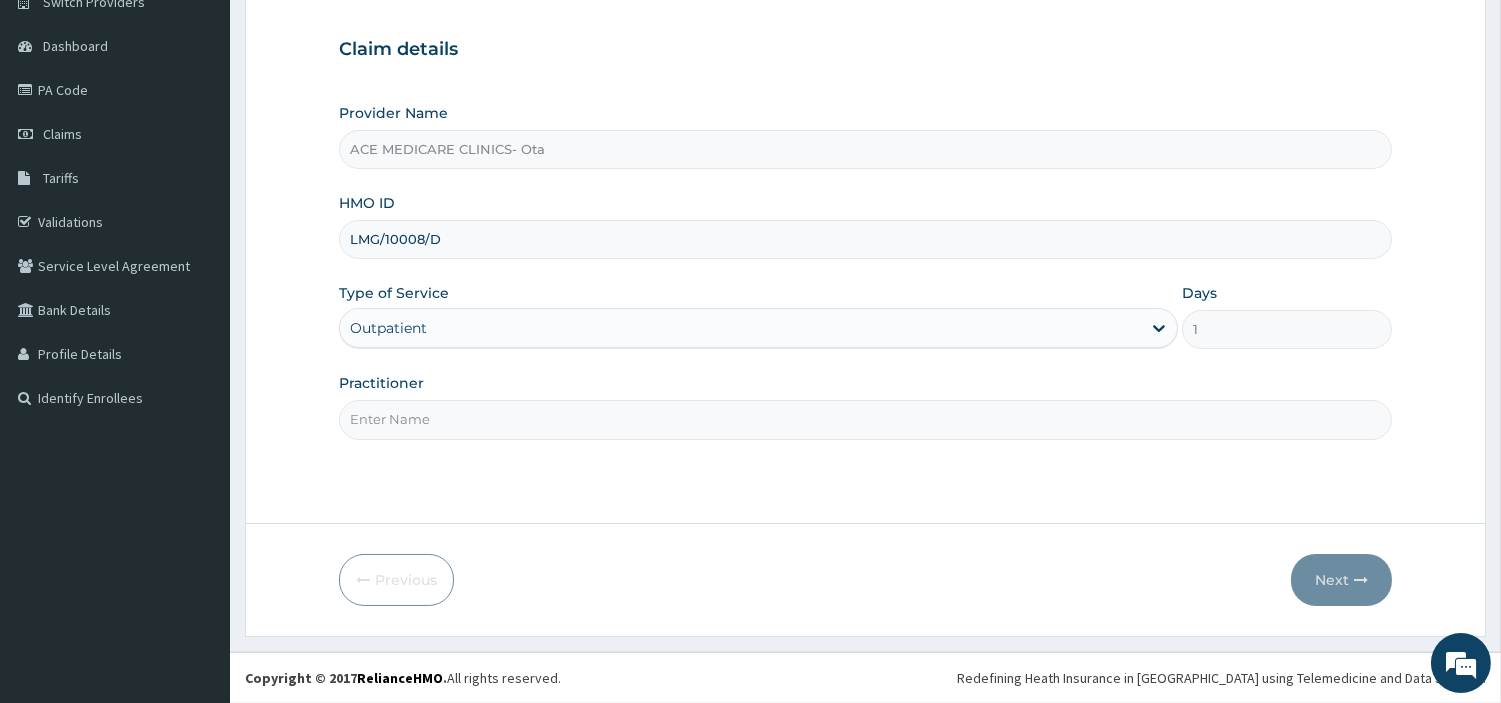 click on "Practitioner" at bounding box center (865, 419) 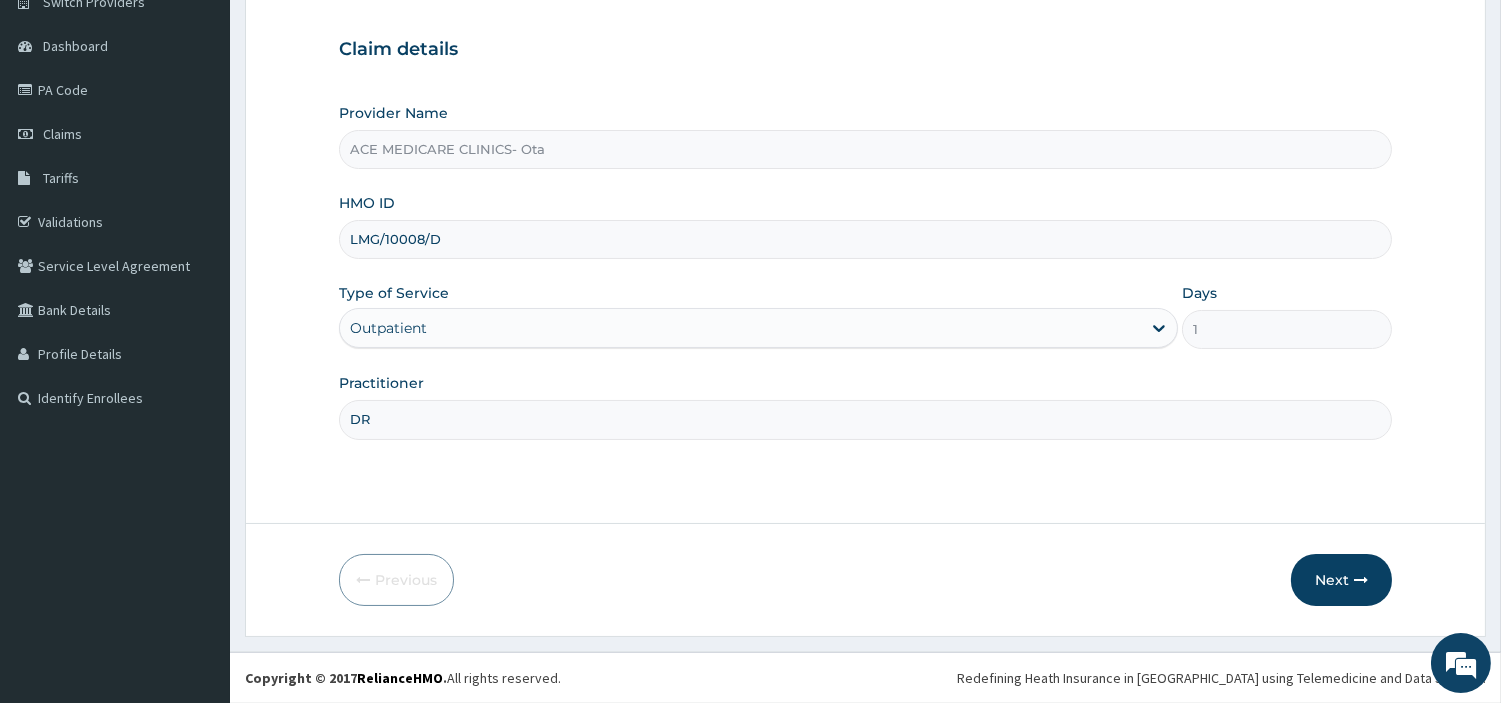 type on "DR KINGSLEY" 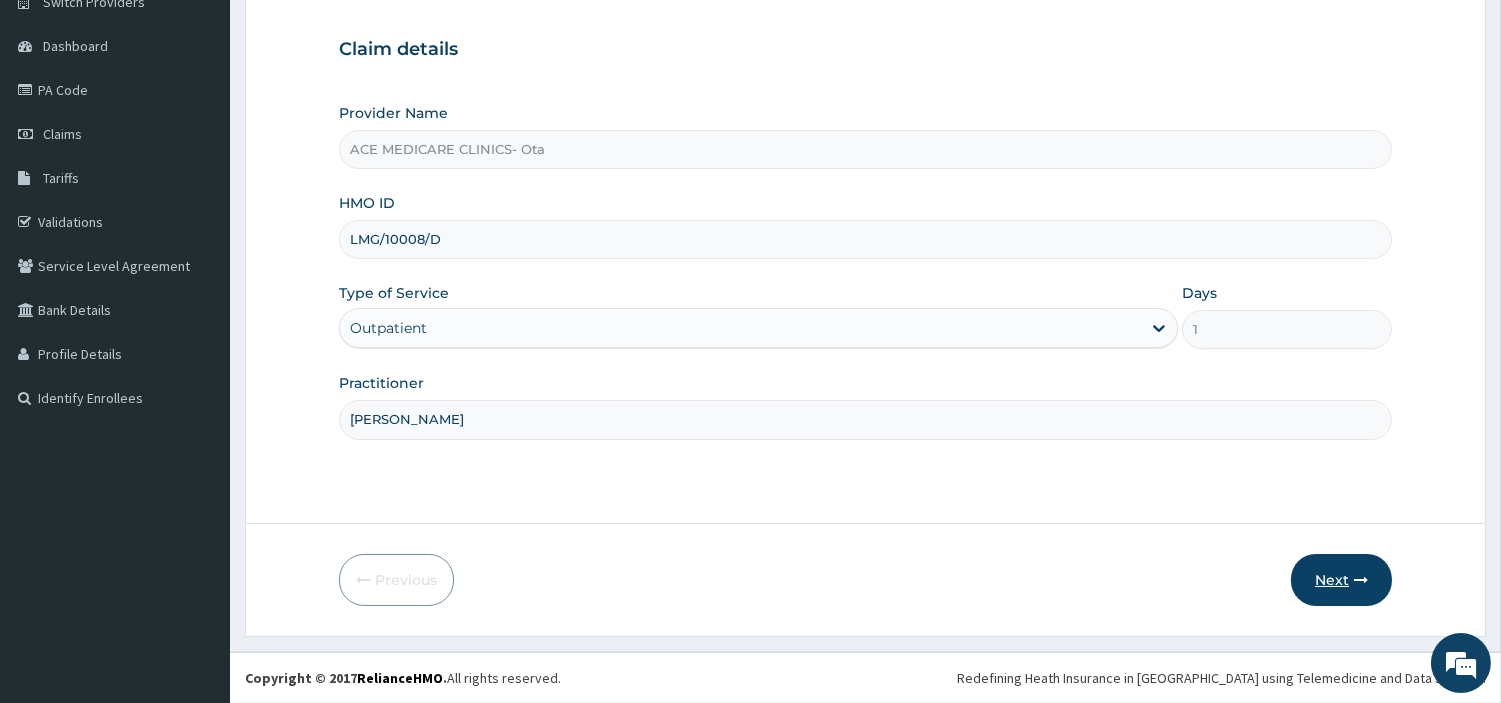 click at bounding box center [1361, 580] 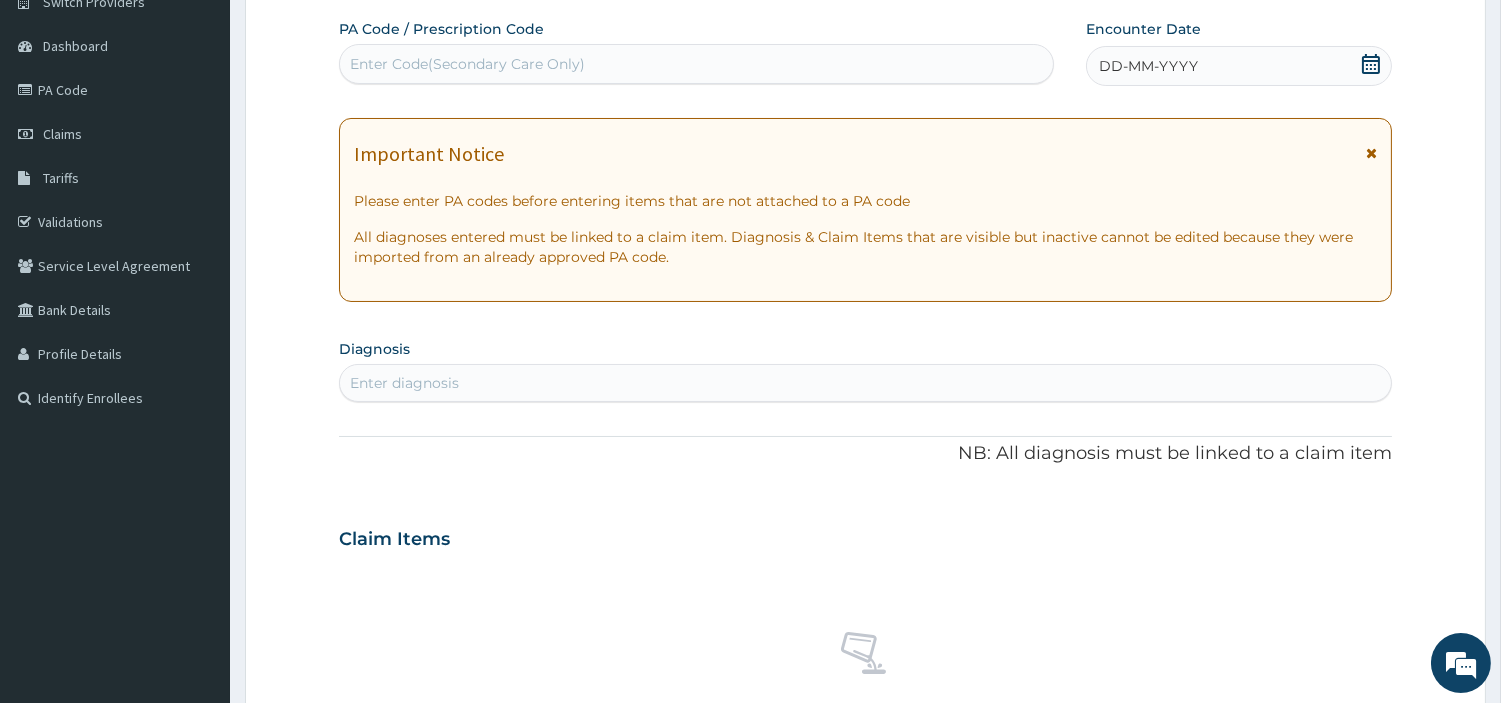 click on "Enter Code(Secondary Care Only)" at bounding box center [696, 64] 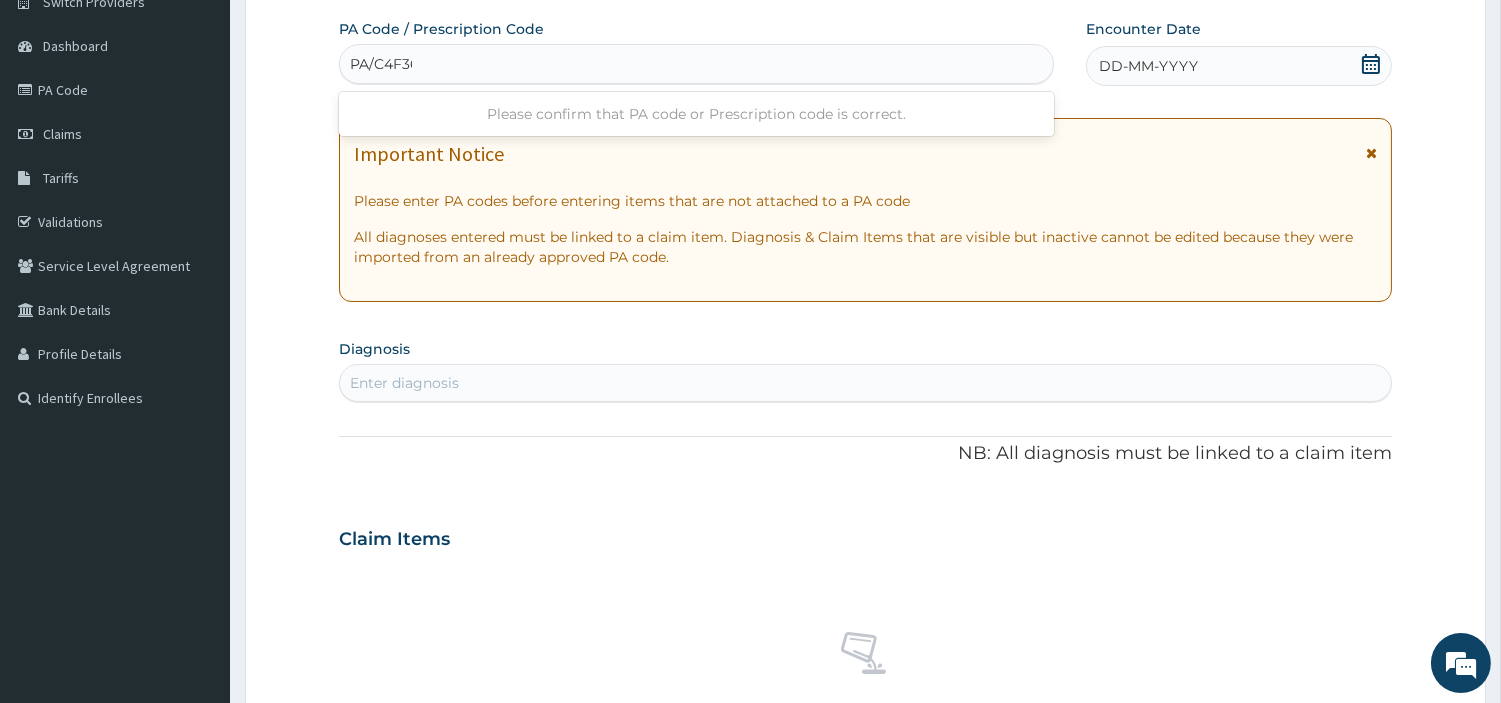type on "PA/C4F366" 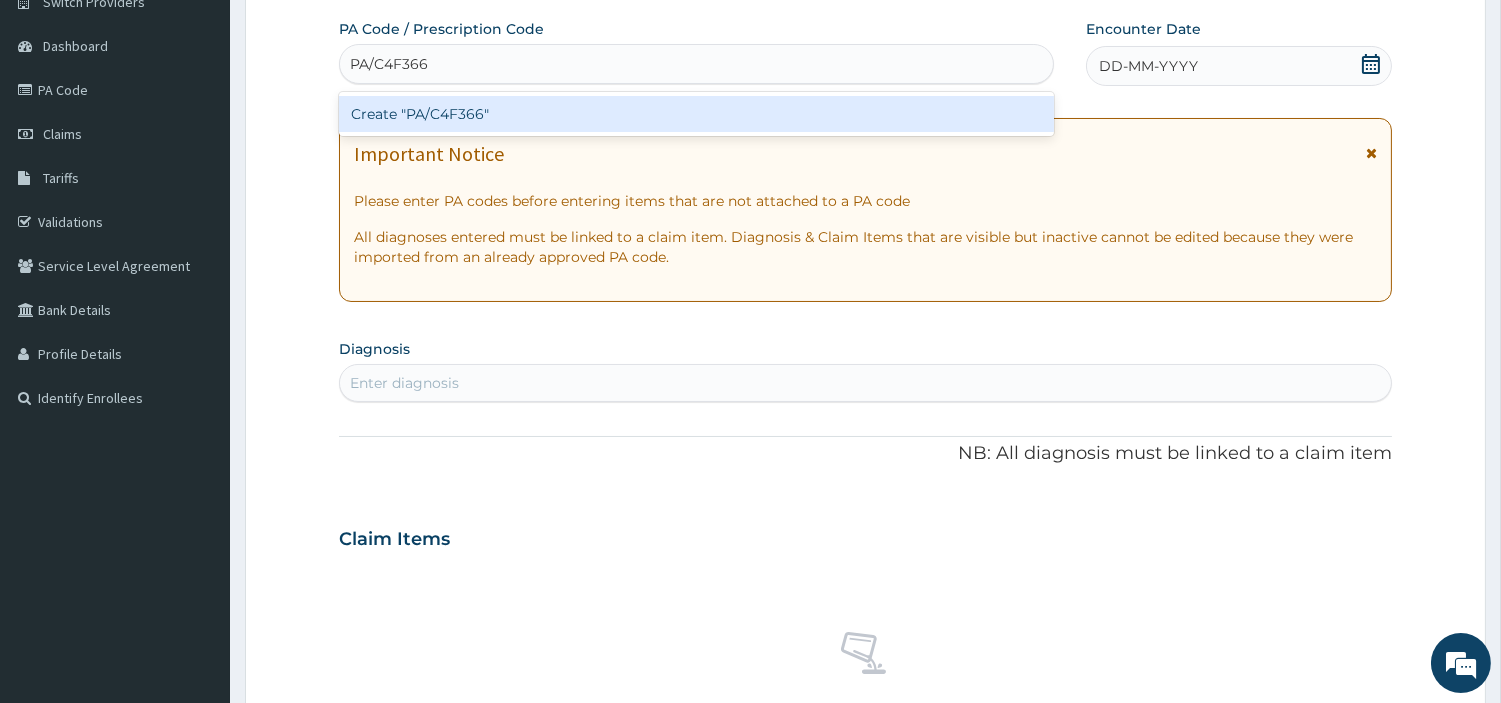 type 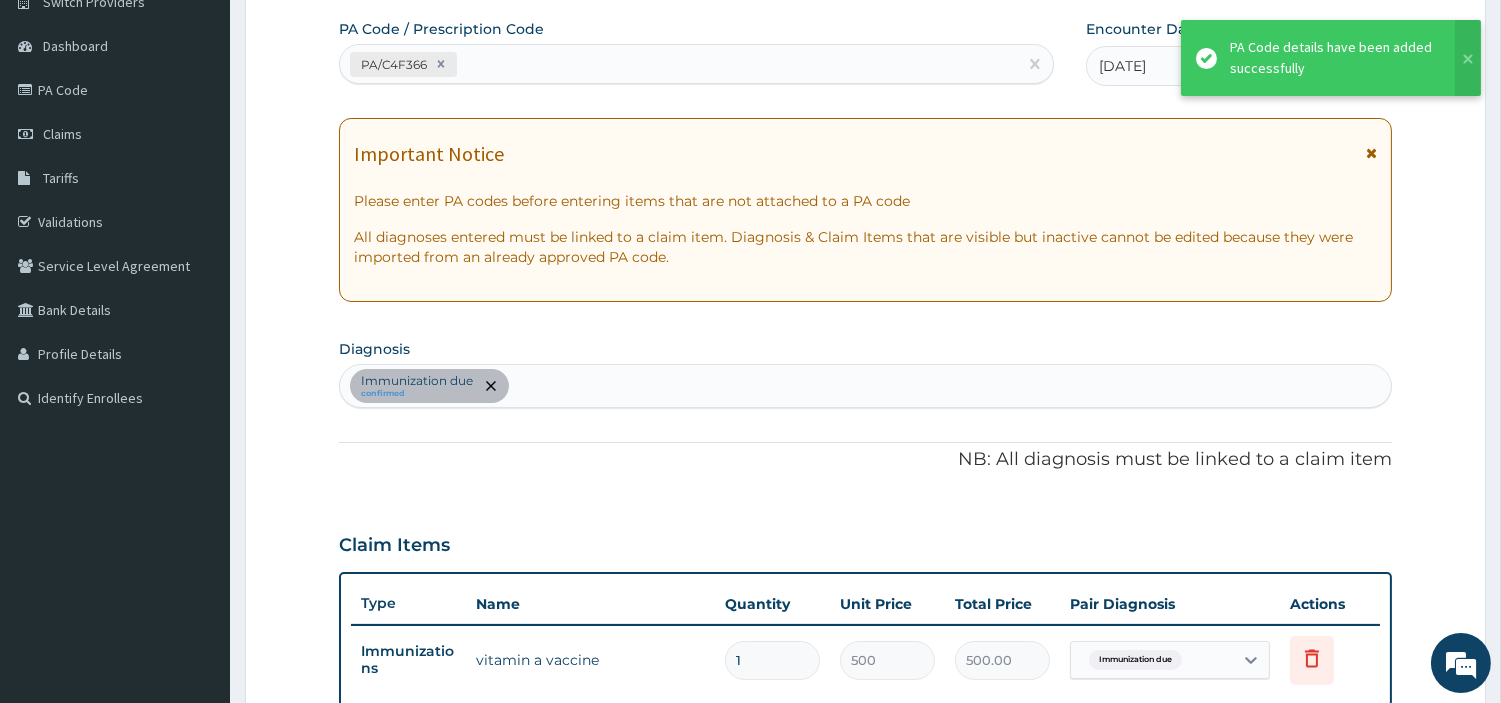 click on "Immunization due confirmed" at bounding box center (865, 386) 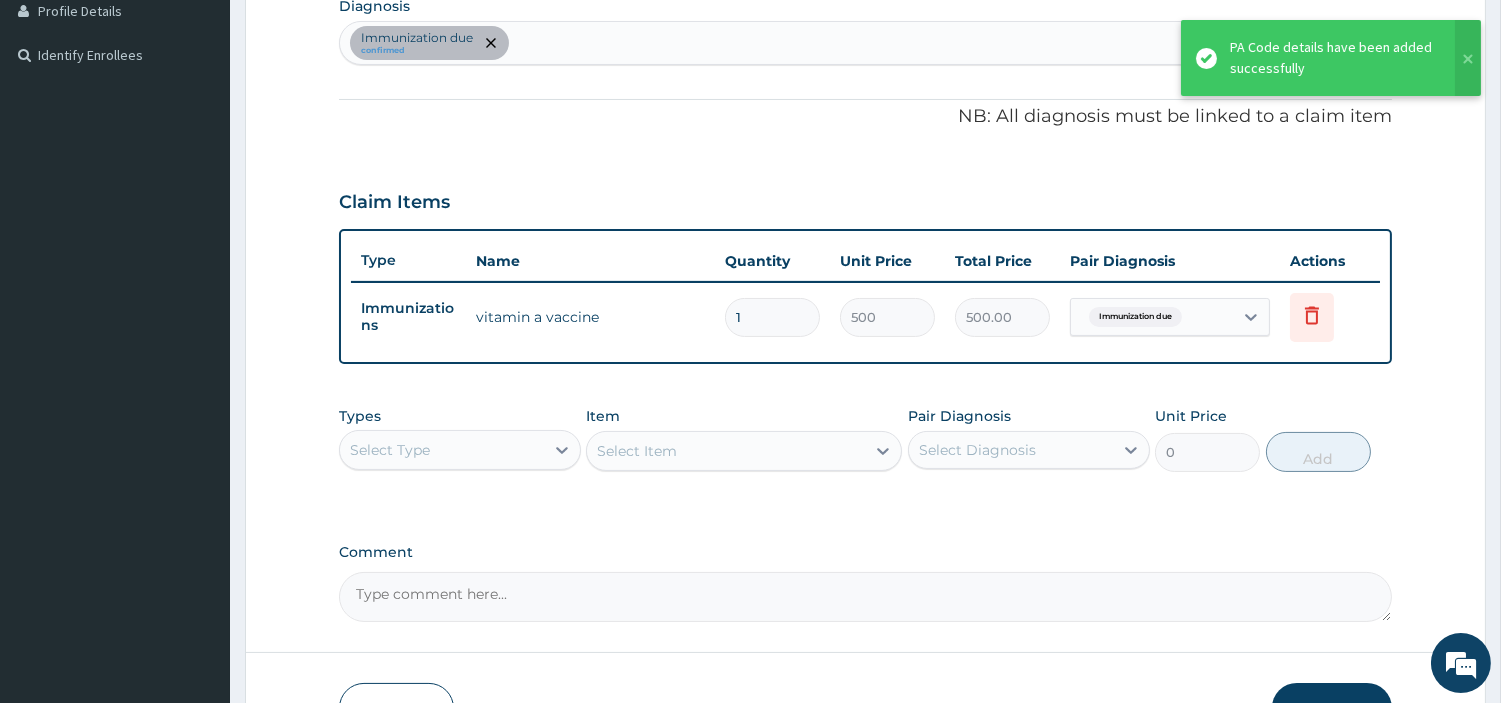 scroll, scrollTop: 616, scrollLeft: 0, axis: vertical 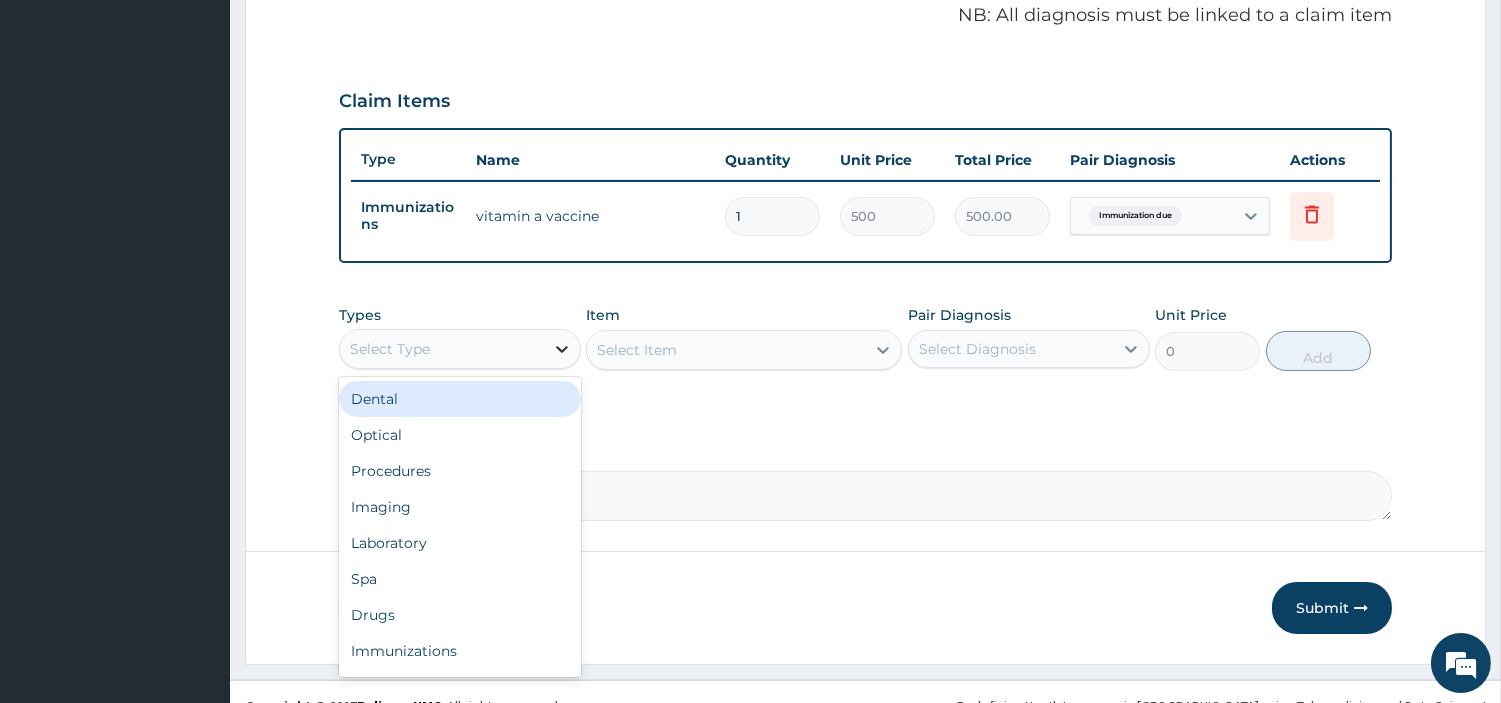 click at bounding box center (562, 349) 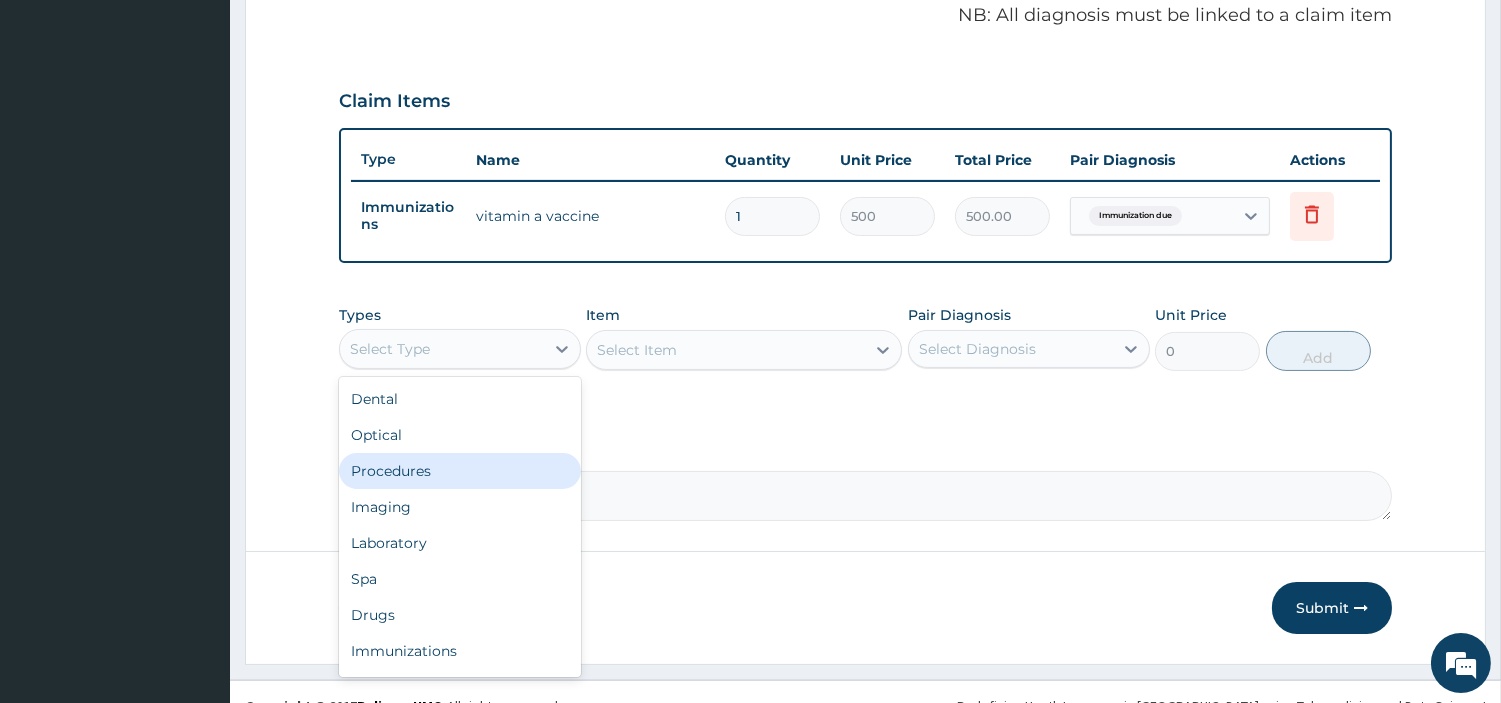 drag, startPoint x: 468, startPoint y: 472, endPoint x: 844, endPoint y: 404, distance: 382.09946 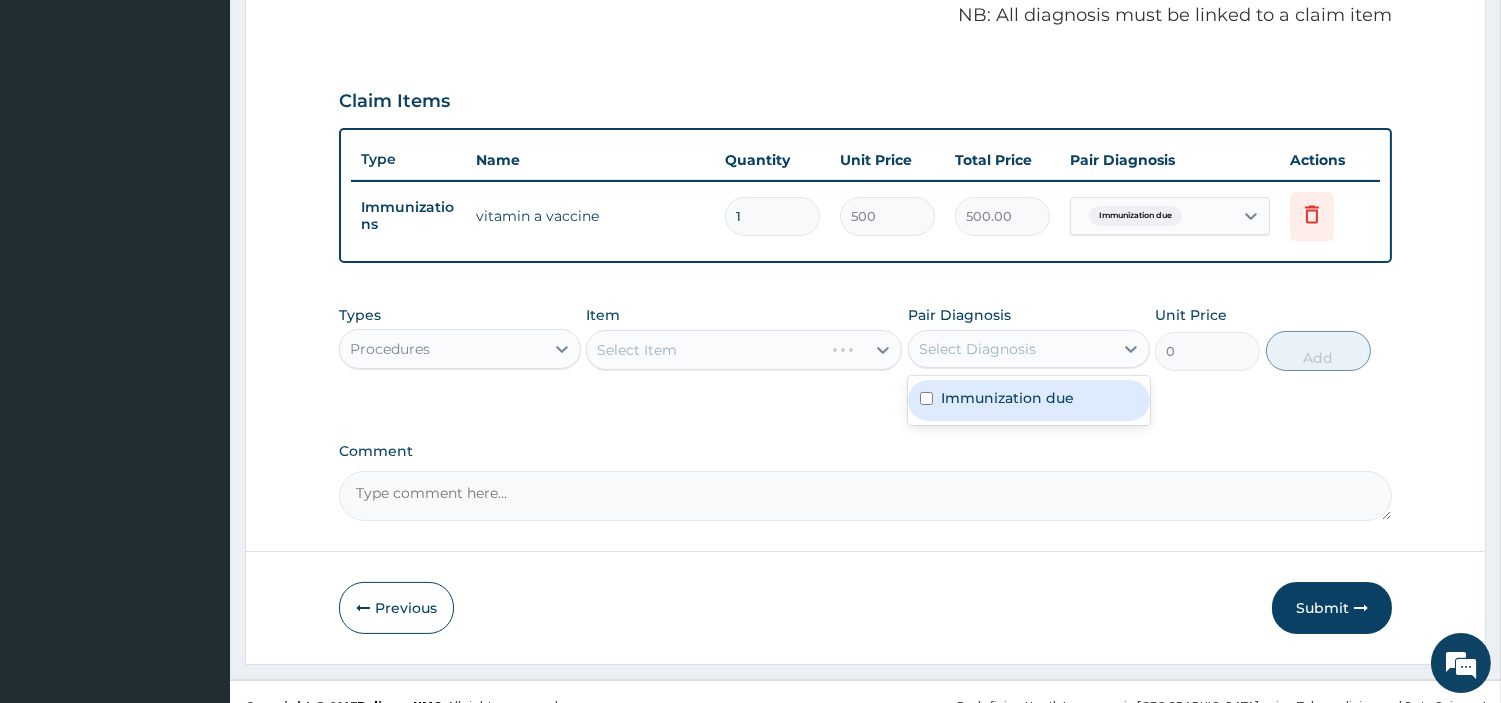 click on "Select Diagnosis" at bounding box center (977, 349) 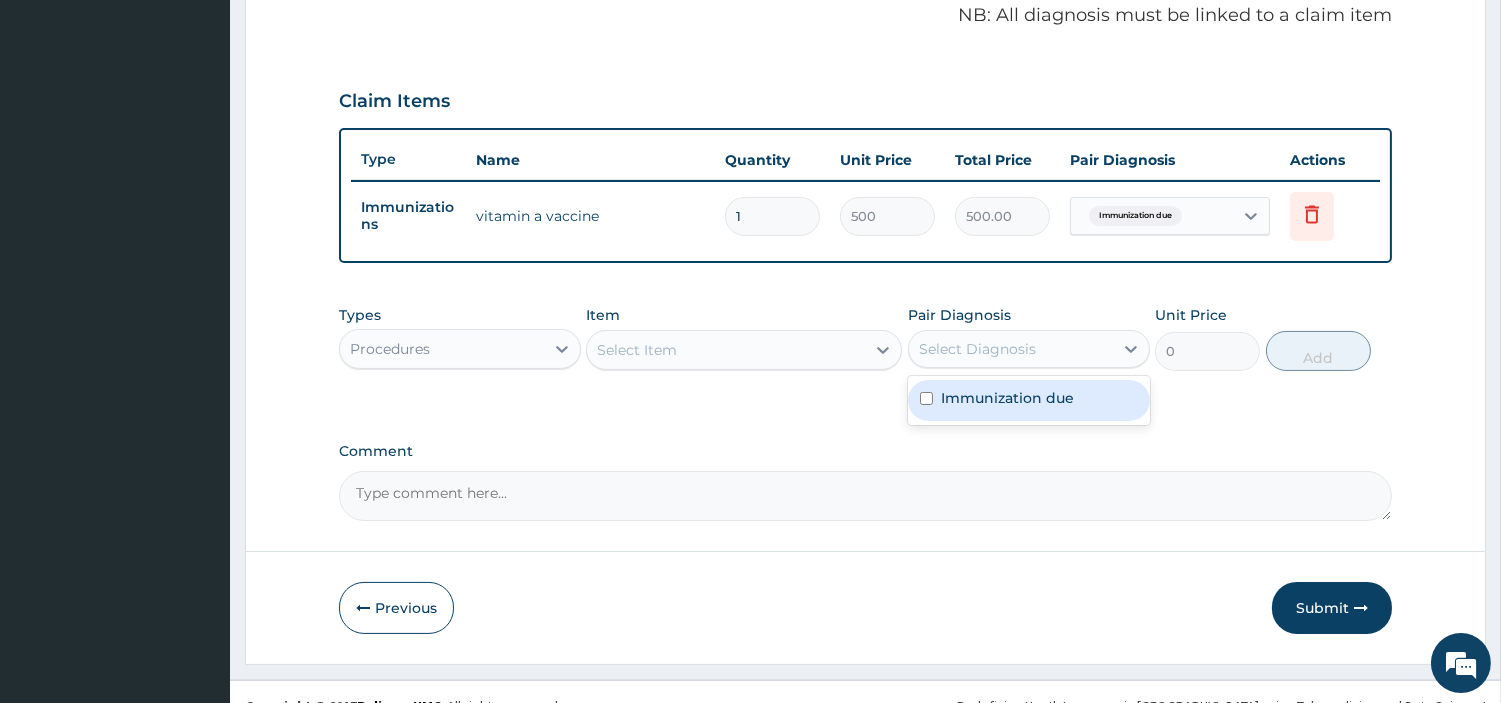 click on "Immunization due" at bounding box center [1029, 400] 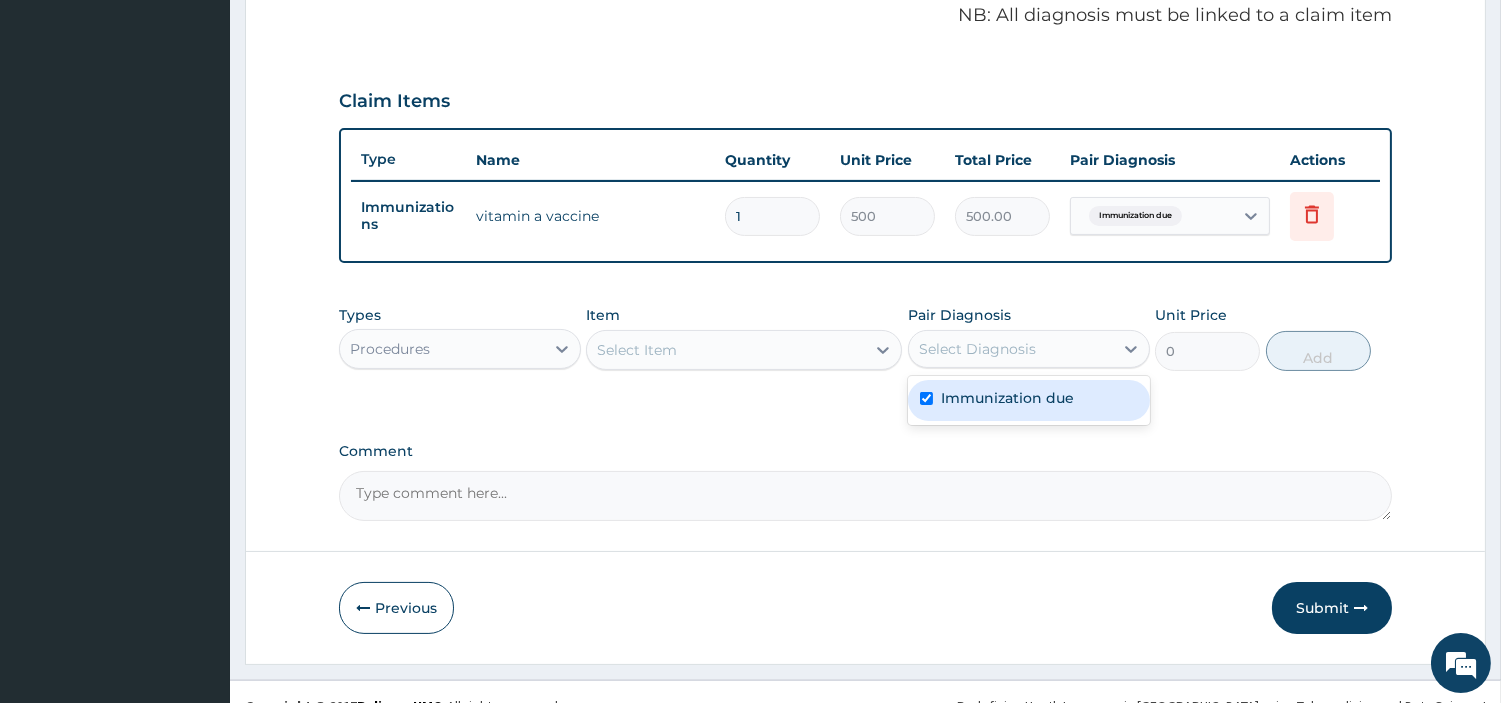 checkbox on "true" 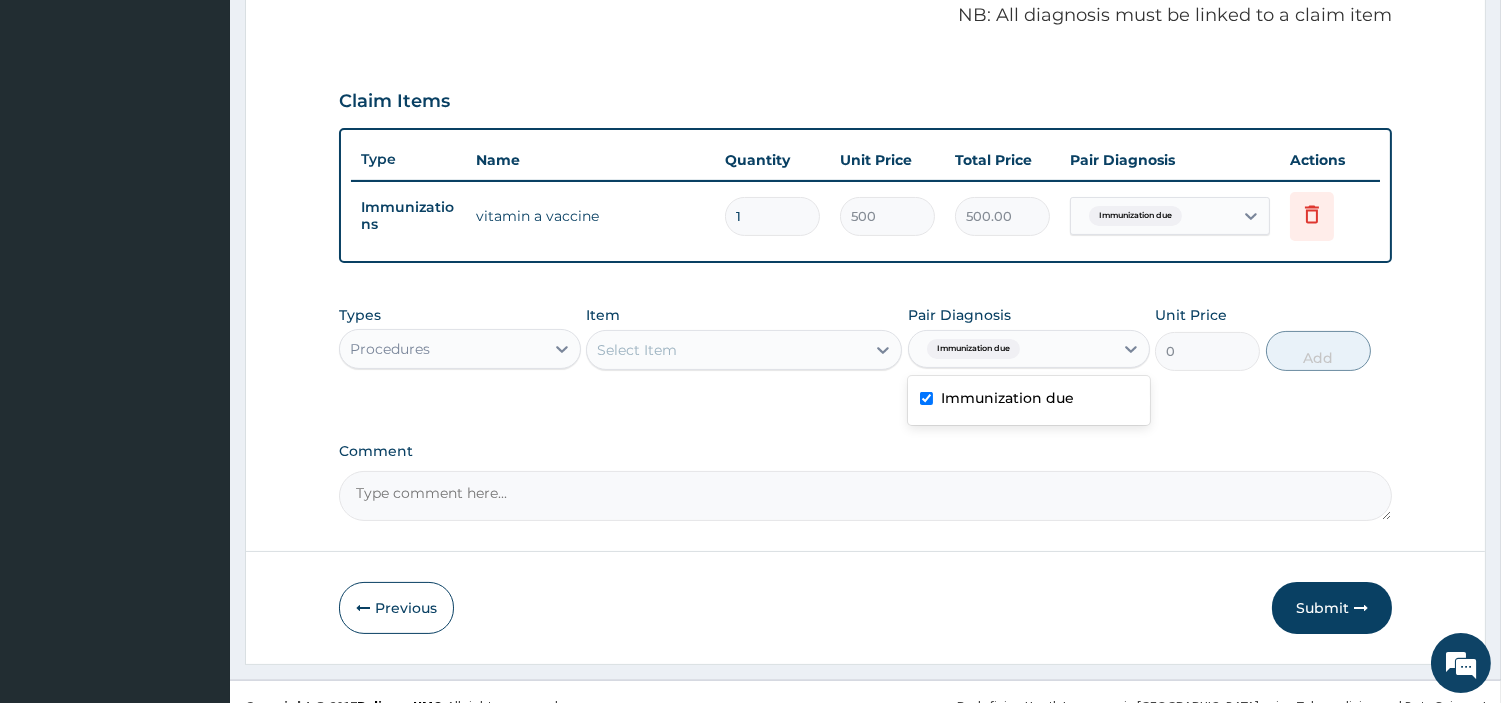 click on "Select Item" at bounding box center (726, 350) 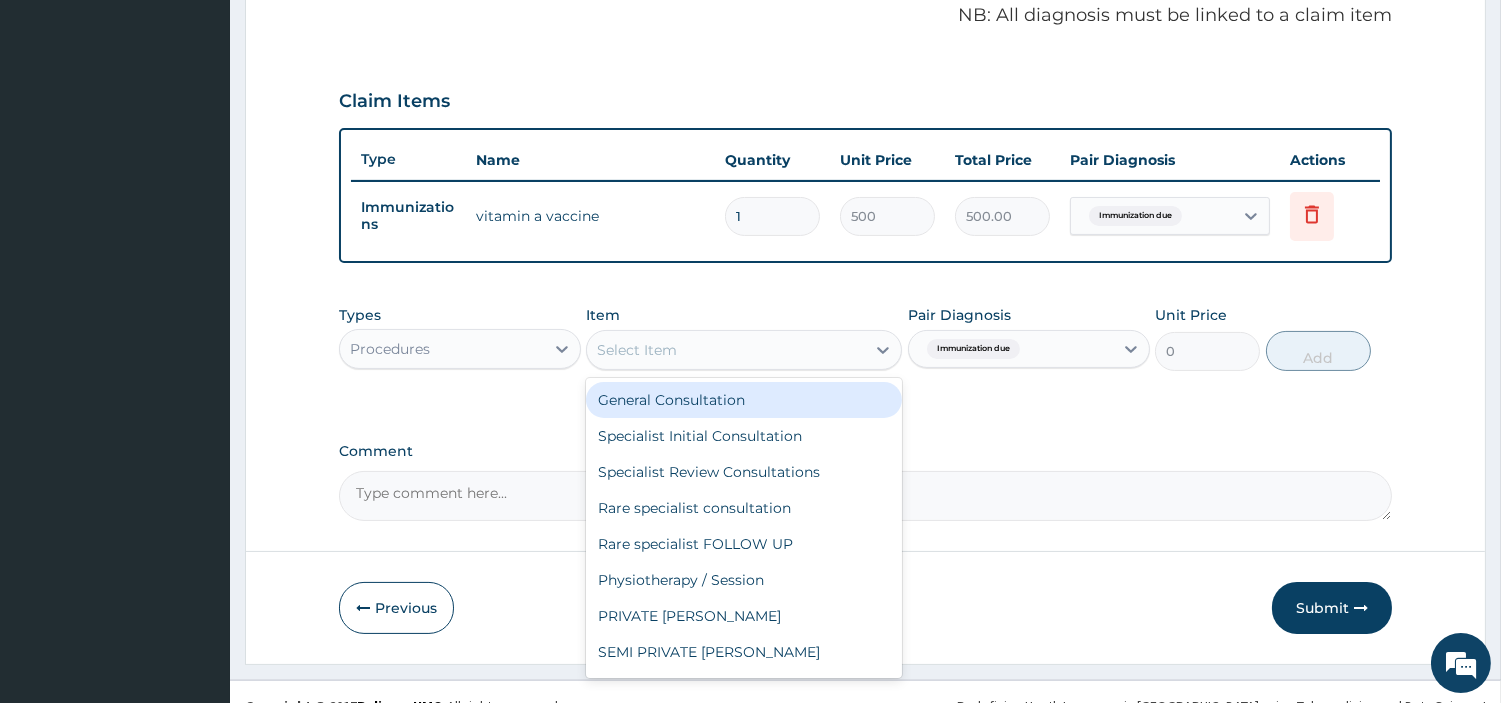 click on "General Consultation" at bounding box center (744, 400) 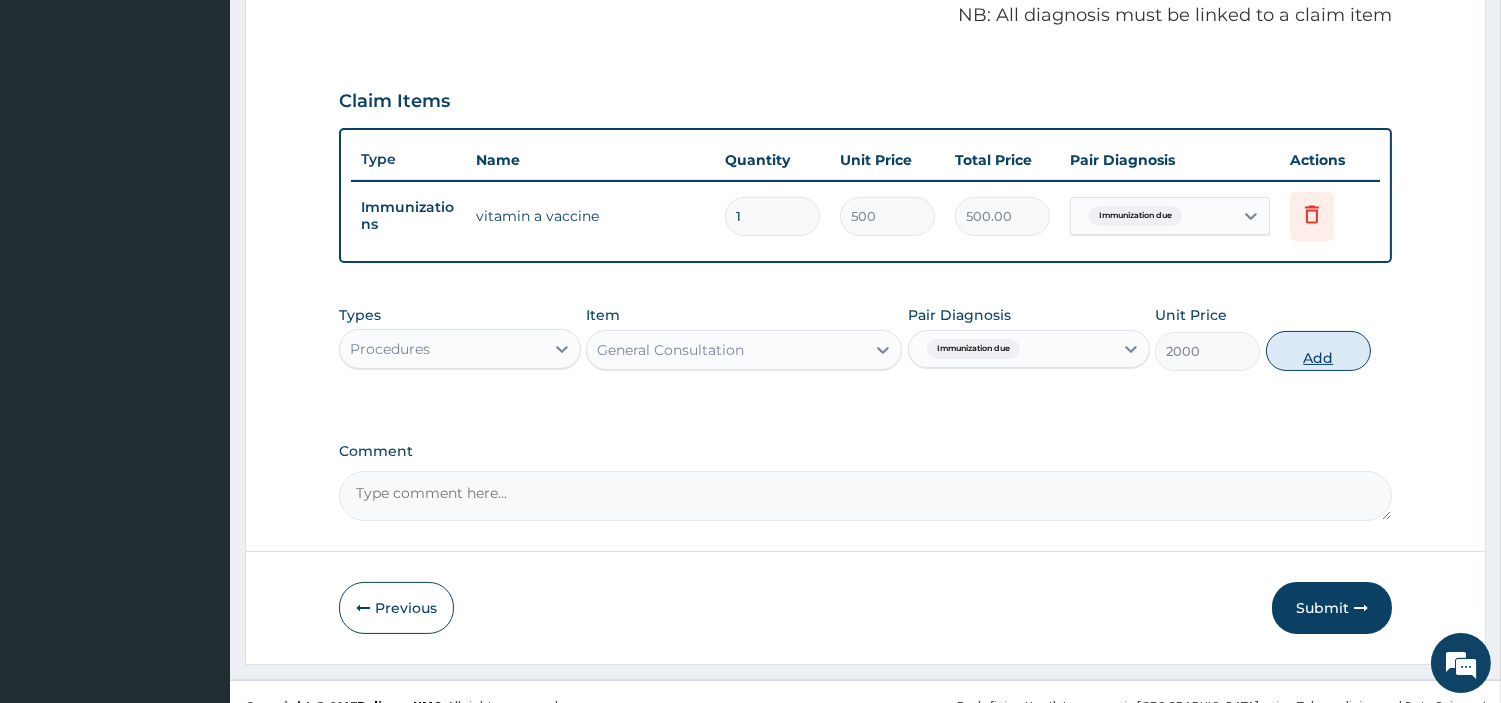click on "Add" at bounding box center (1318, 351) 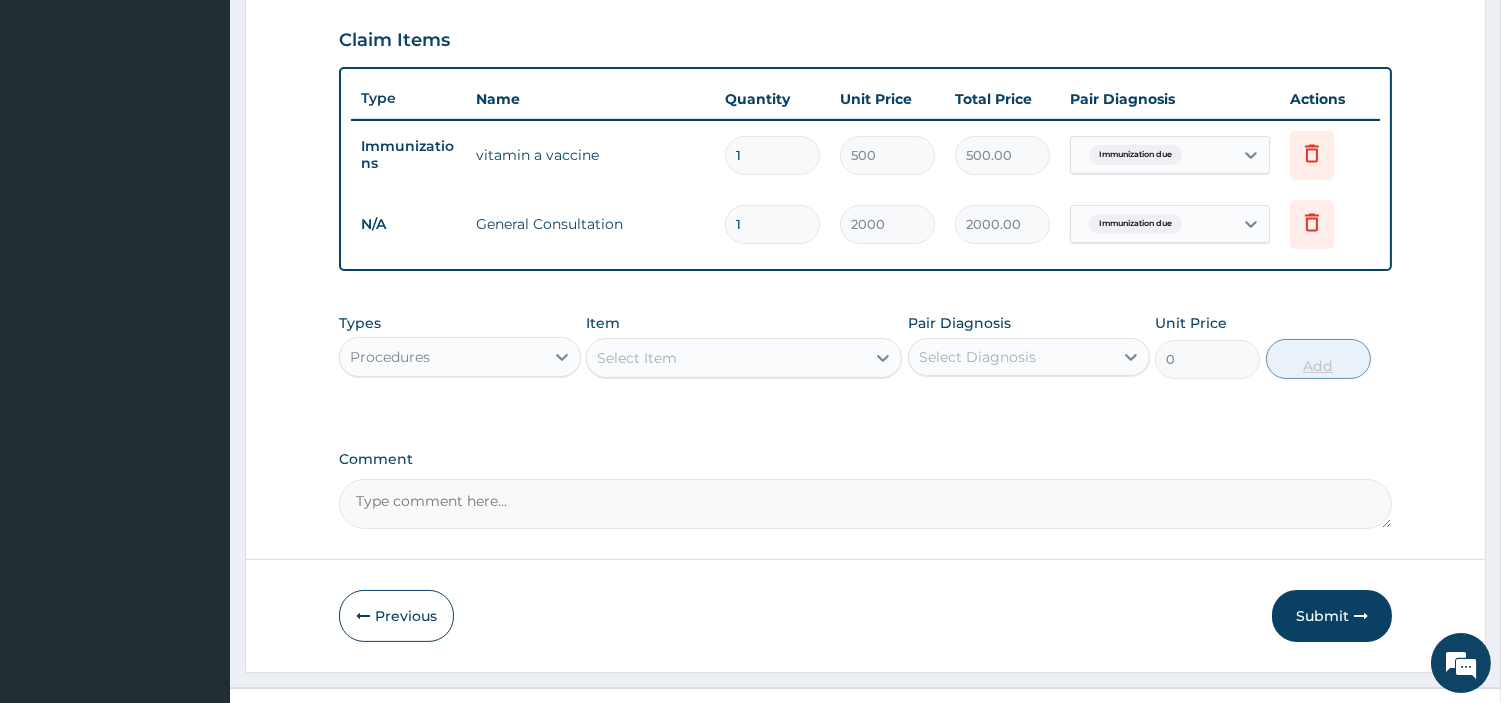 scroll, scrollTop: 711, scrollLeft: 0, axis: vertical 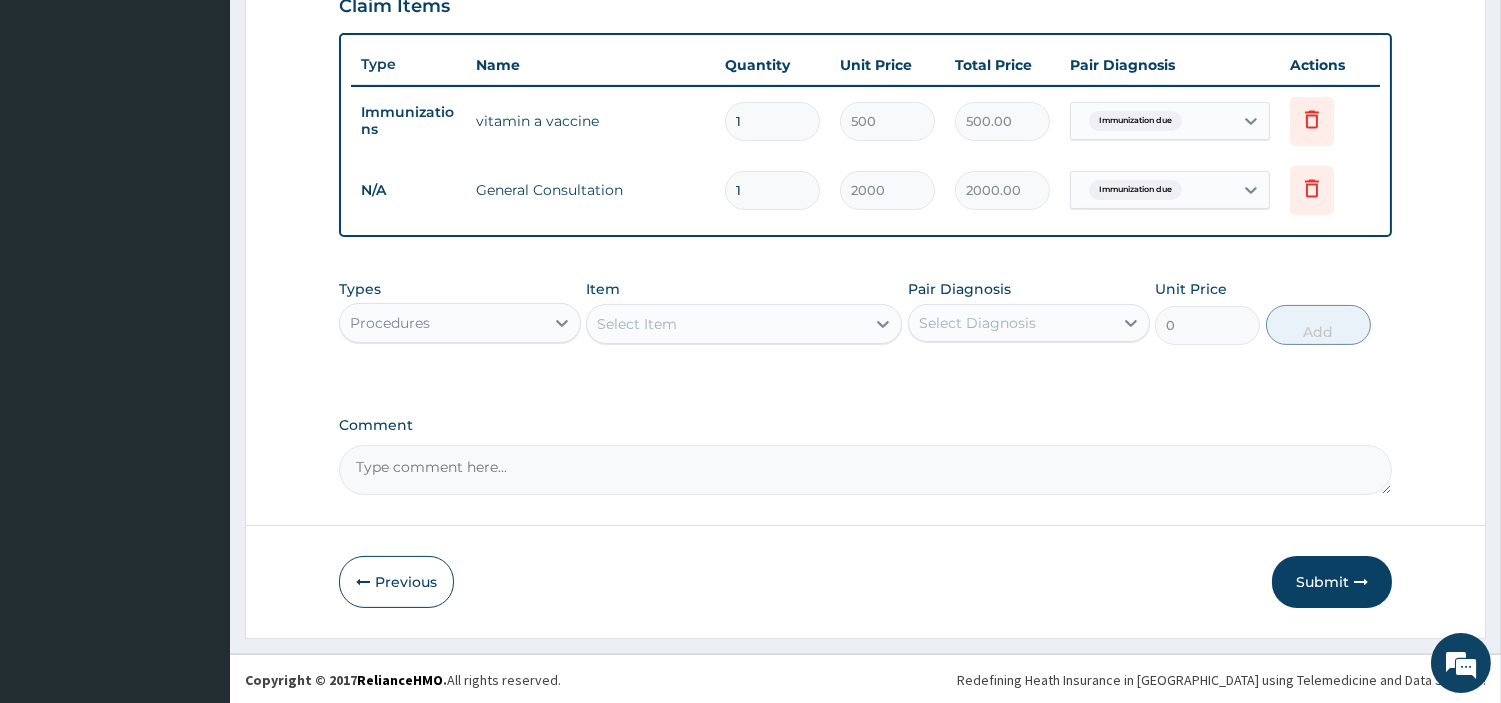 click on "Types Procedures Item Select Item Pair Diagnosis Select Diagnosis Unit Price 0 Add" at bounding box center (865, 327) 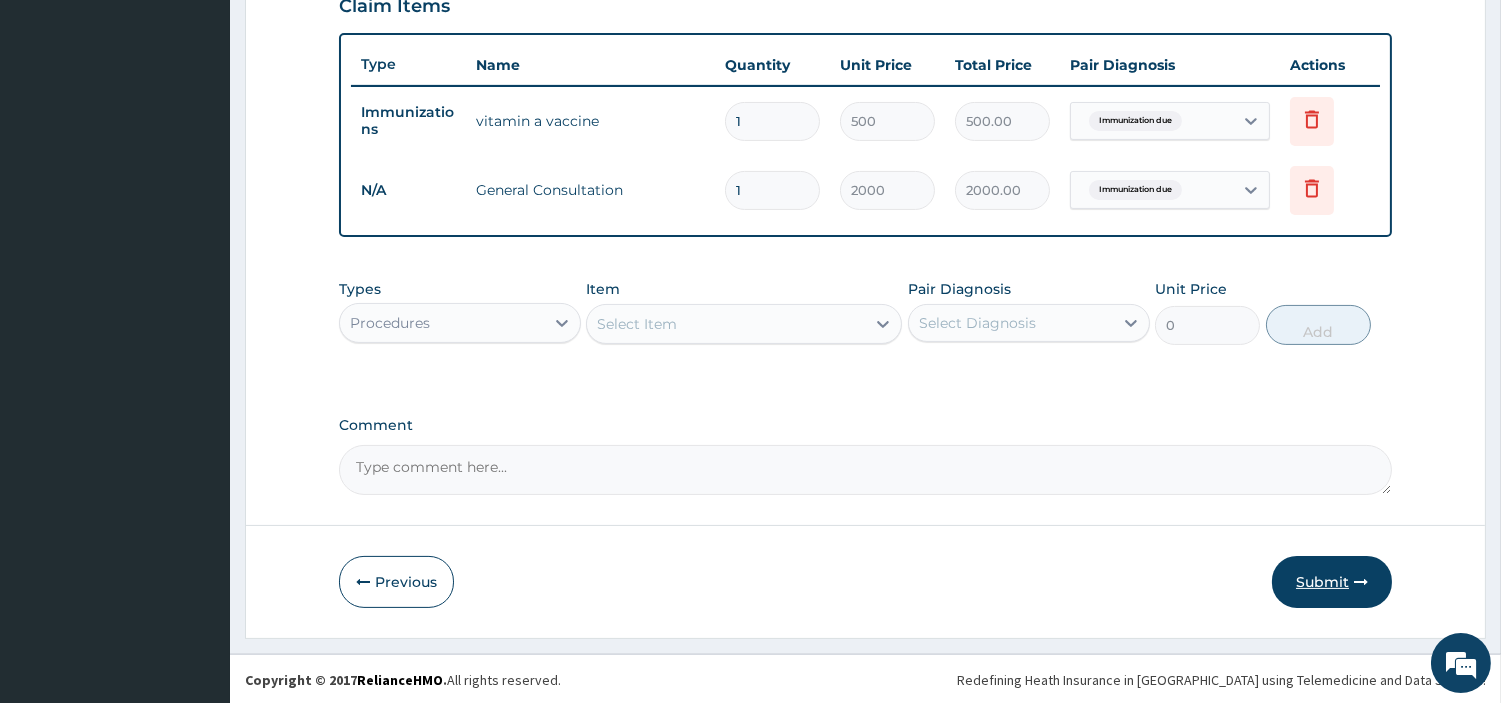click on "Submit" at bounding box center [1332, 582] 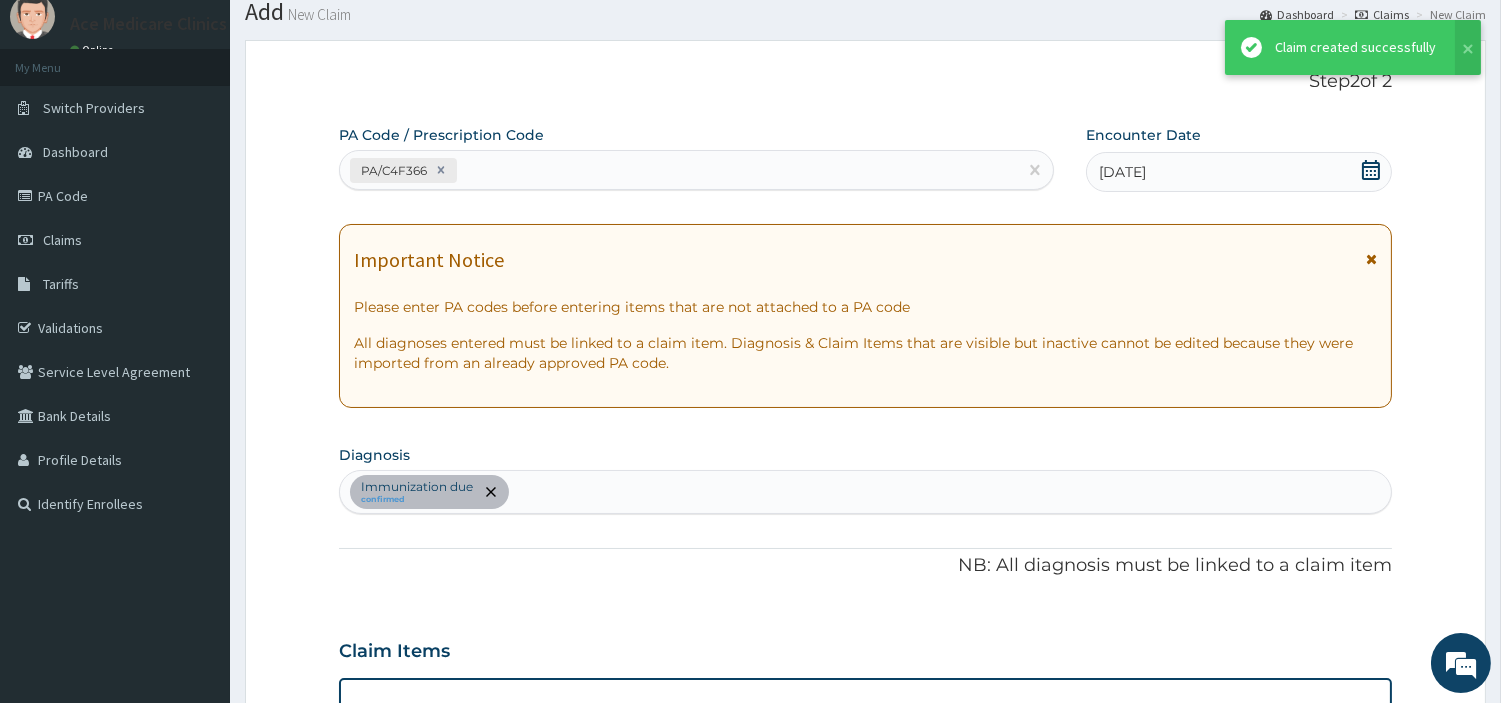 scroll, scrollTop: 711, scrollLeft: 0, axis: vertical 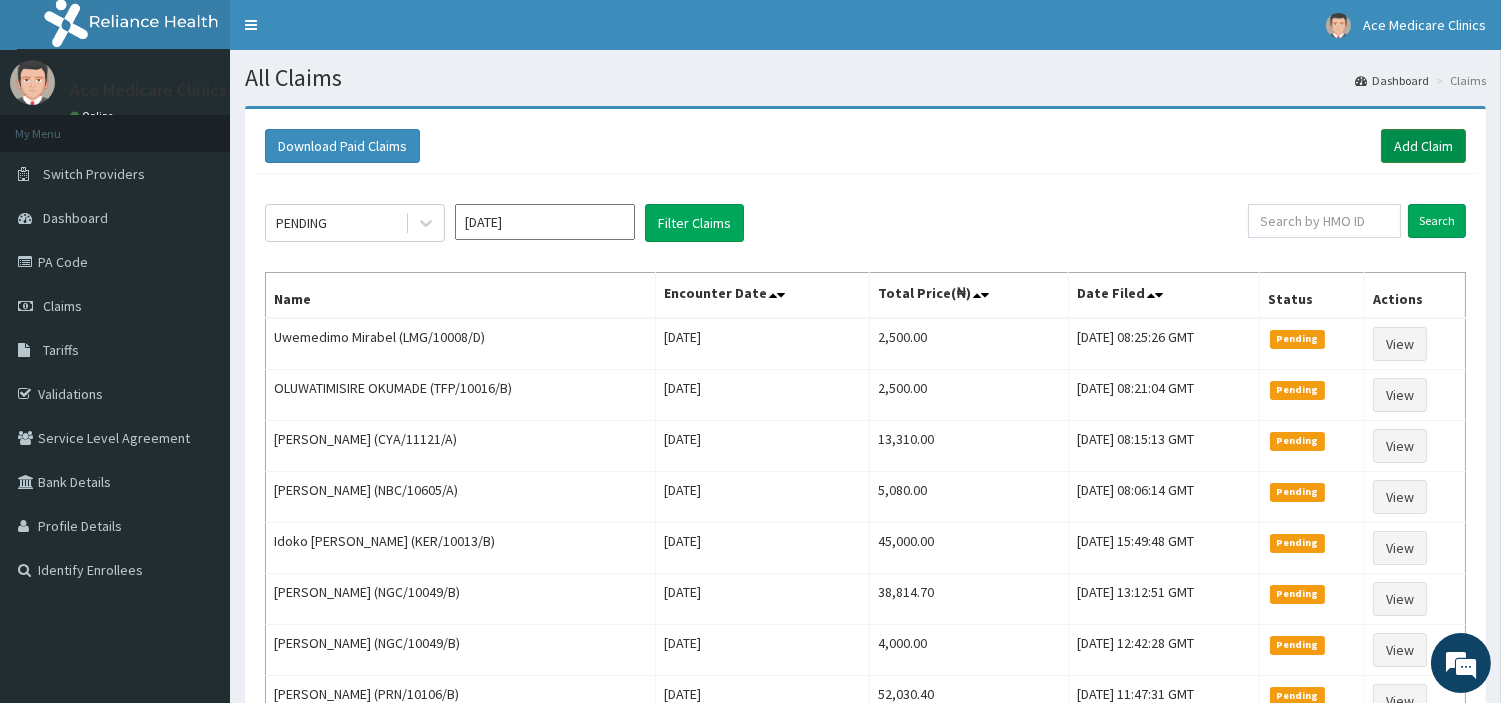 click on "Add Claim" at bounding box center [1423, 146] 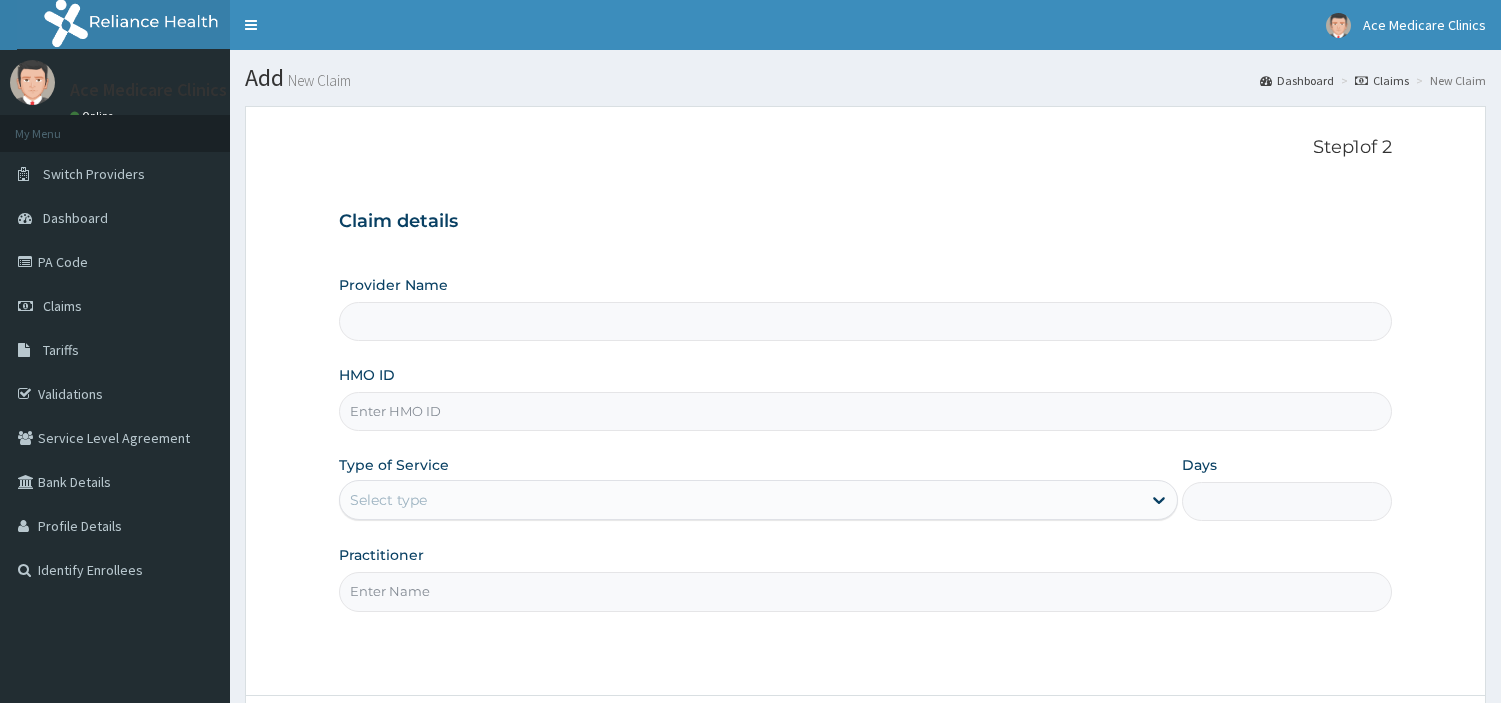 scroll, scrollTop: 0, scrollLeft: 0, axis: both 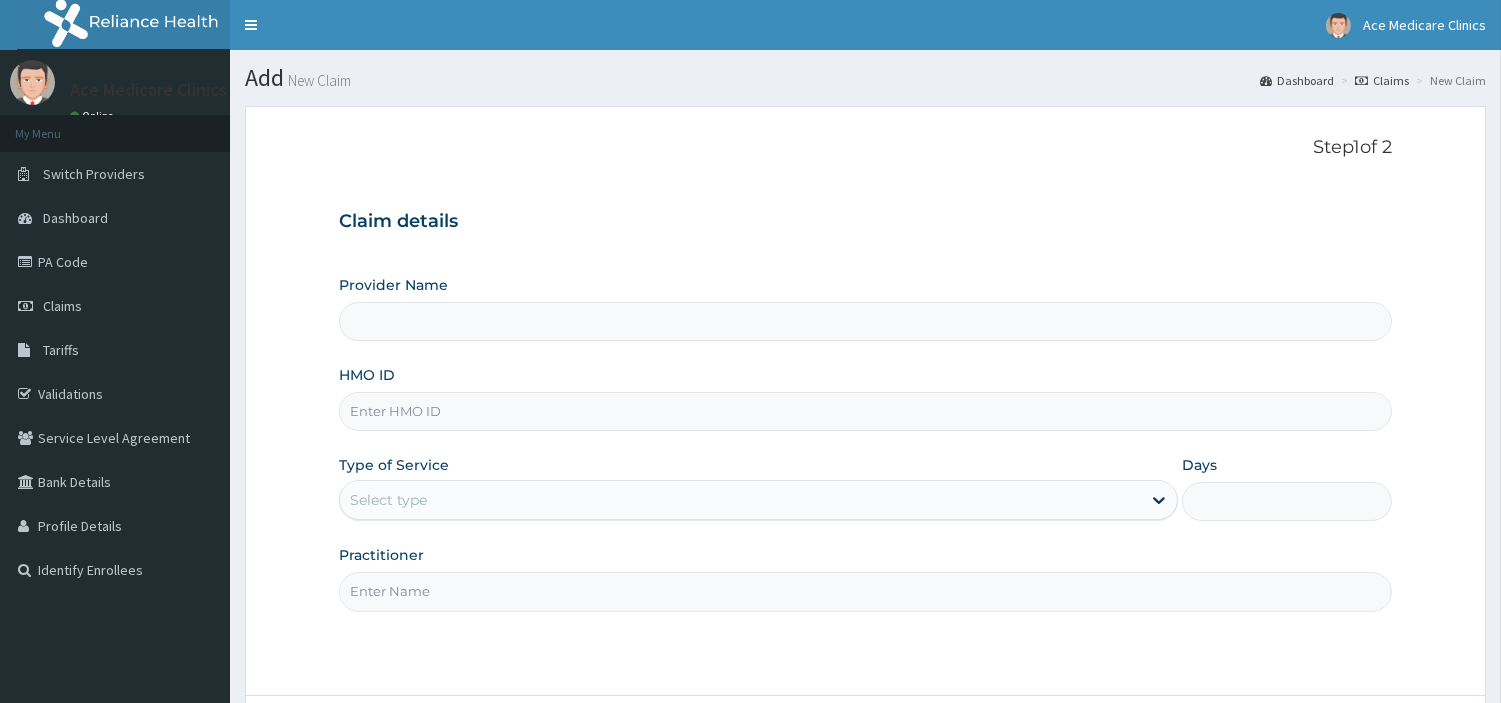 click on "HMO ID" at bounding box center [865, 411] 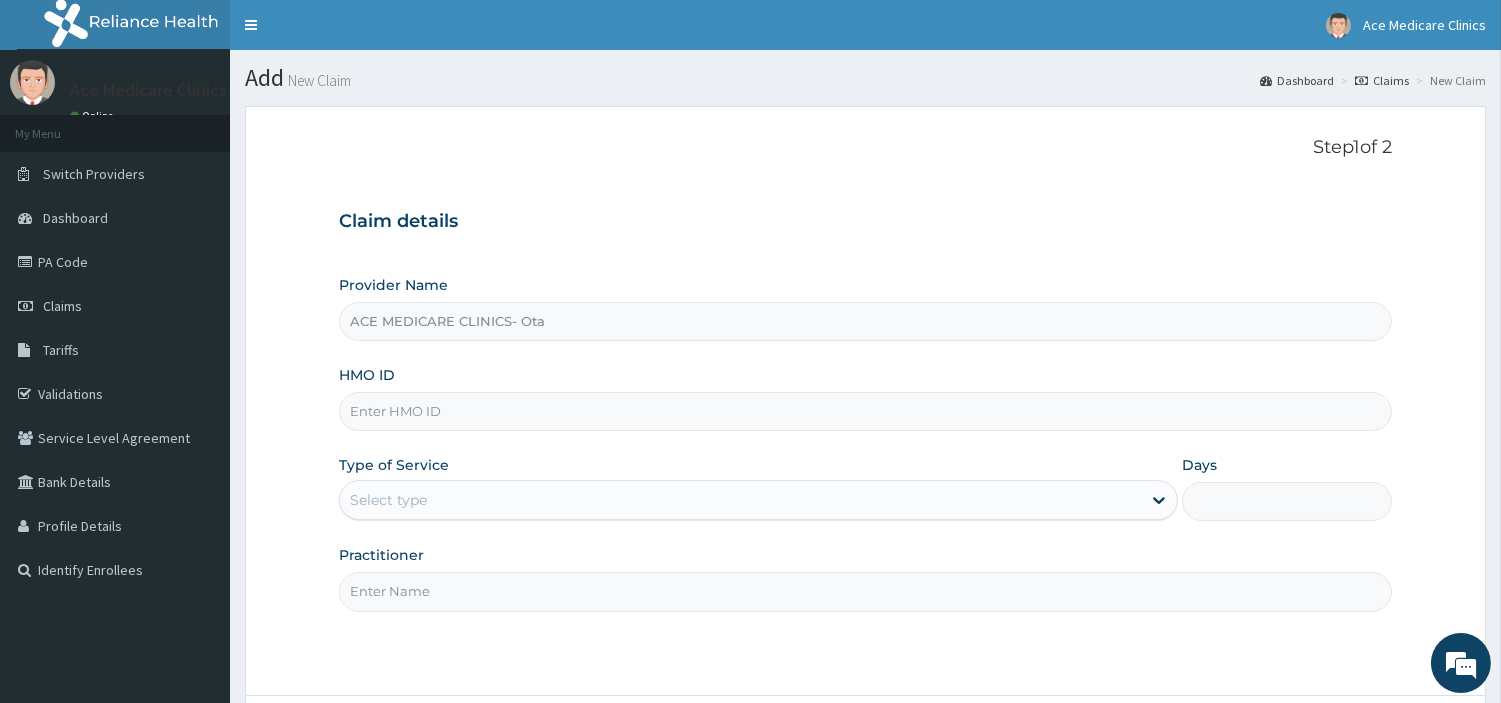 scroll, scrollTop: 0, scrollLeft: 0, axis: both 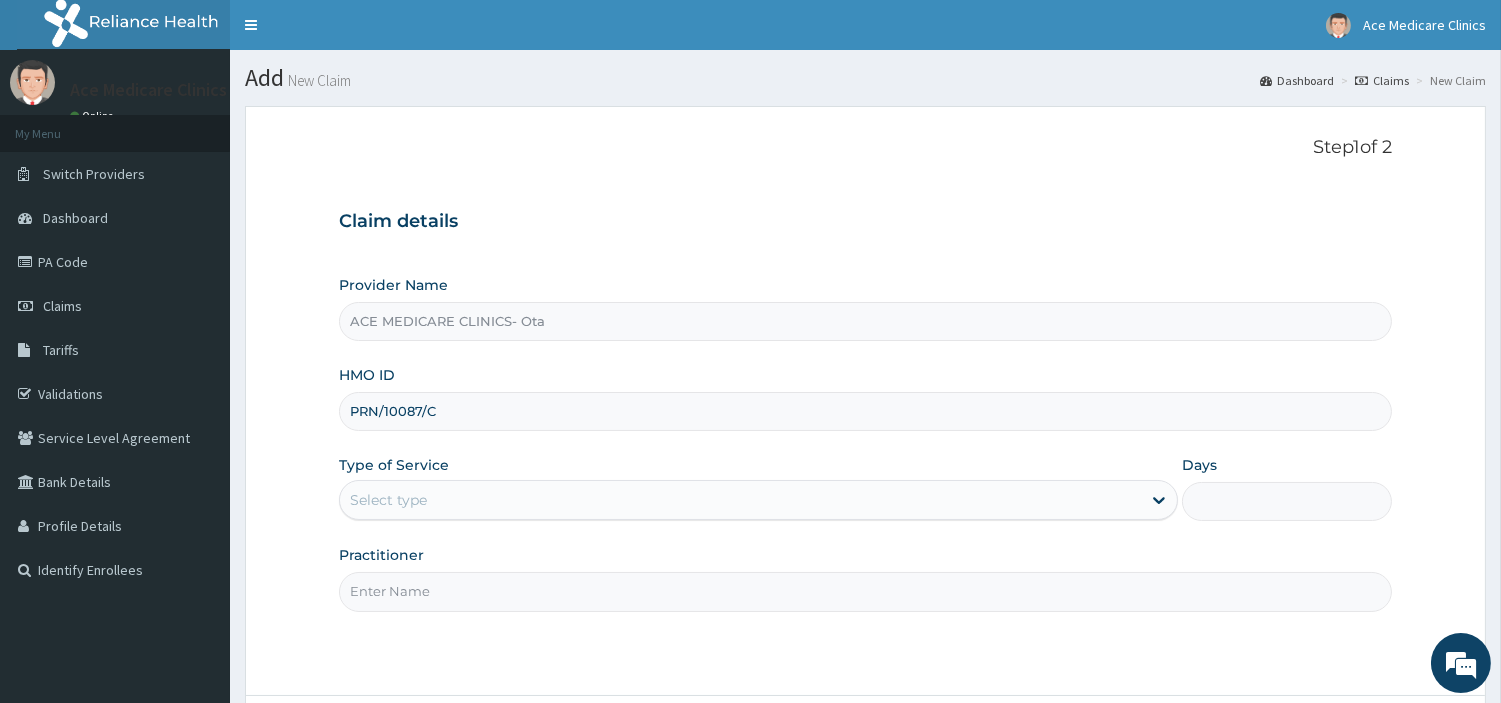 type on "PRN/10087/C" 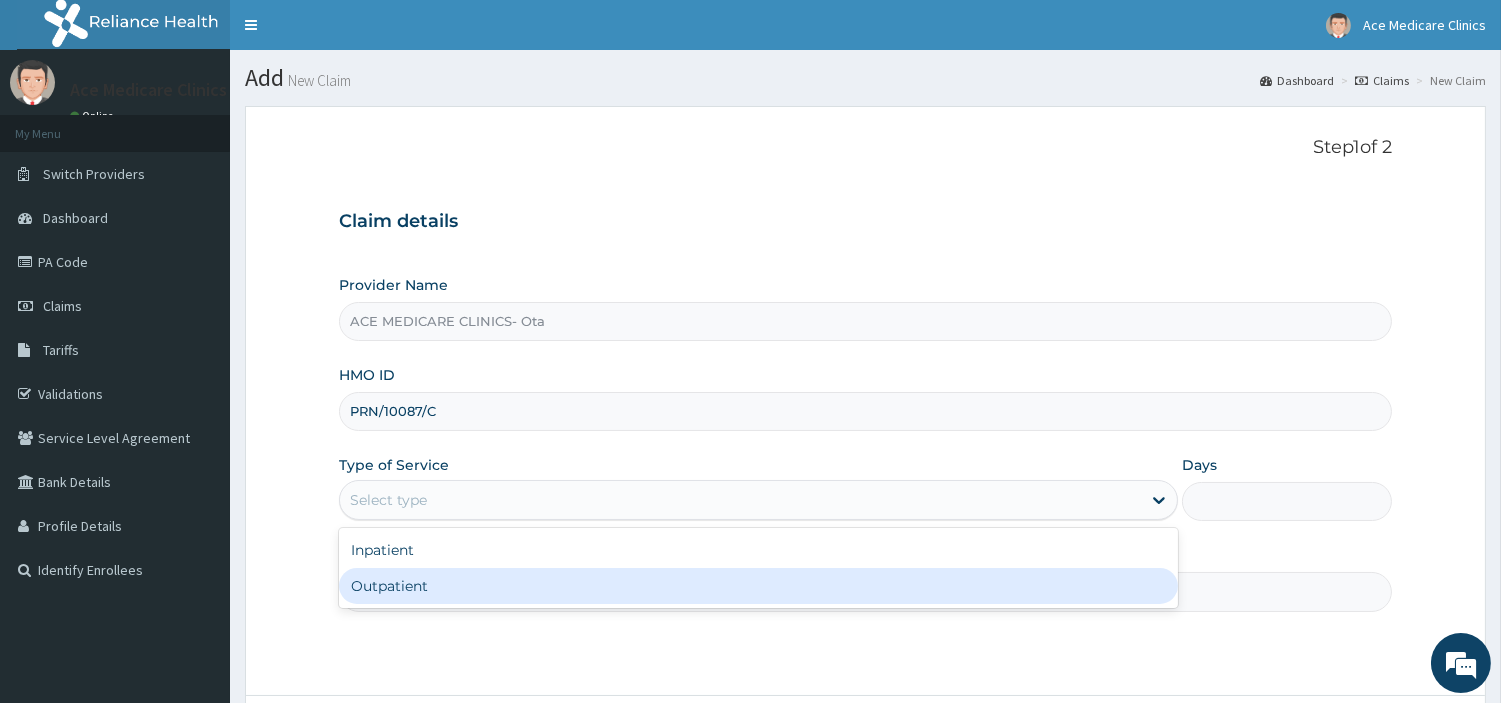 click on "Outpatient" at bounding box center (758, 586) 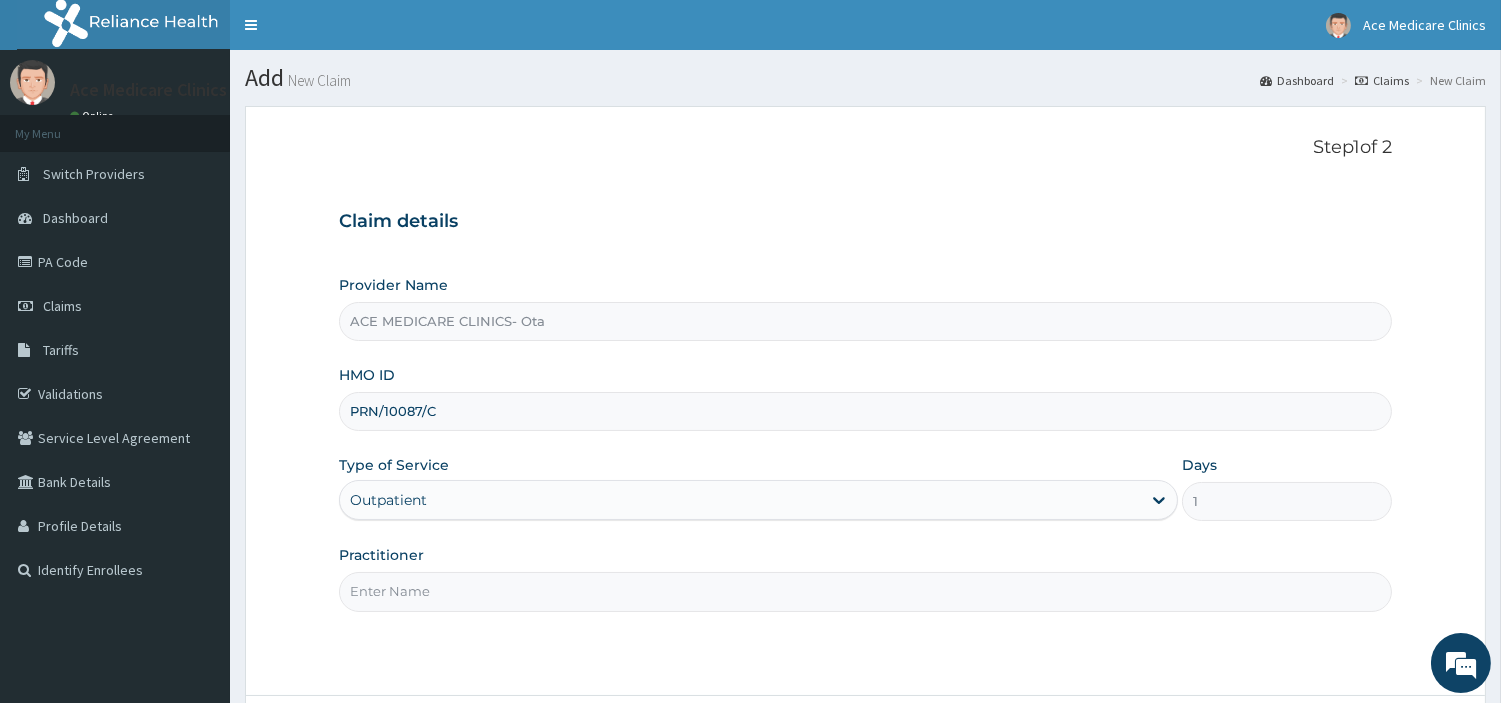 click on "Practitioner" at bounding box center (865, 591) 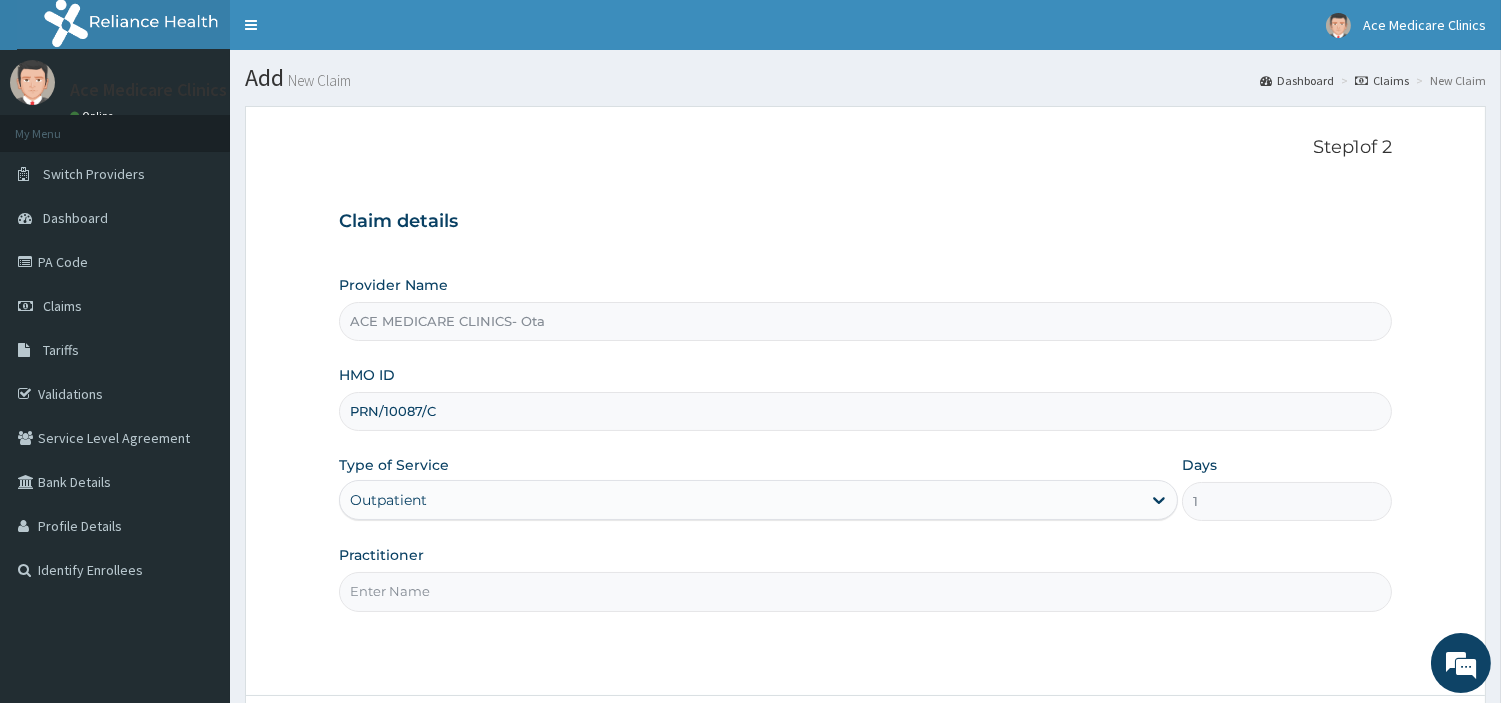 type on "Dr [PERSON_NAME]" 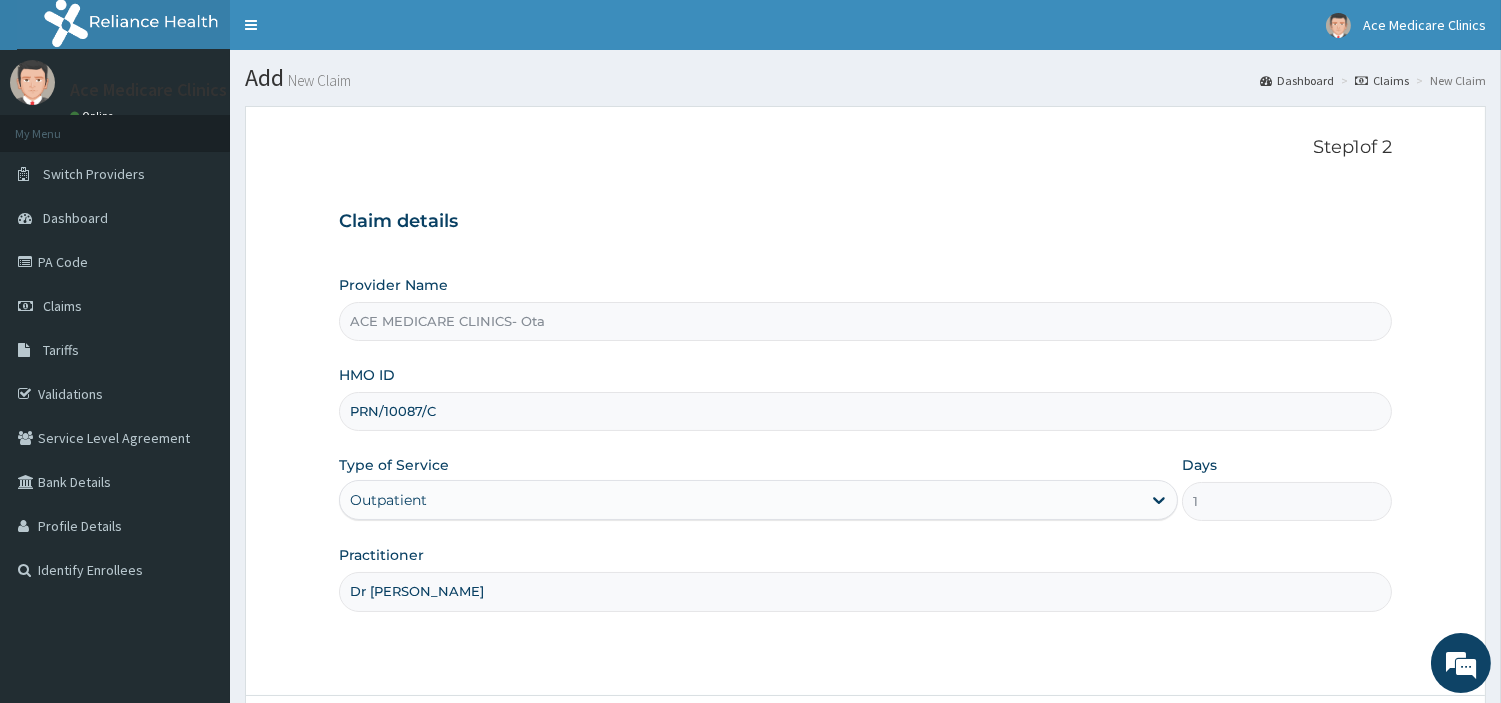 scroll, scrollTop: 172, scrollLeft: 0, axis: vertical 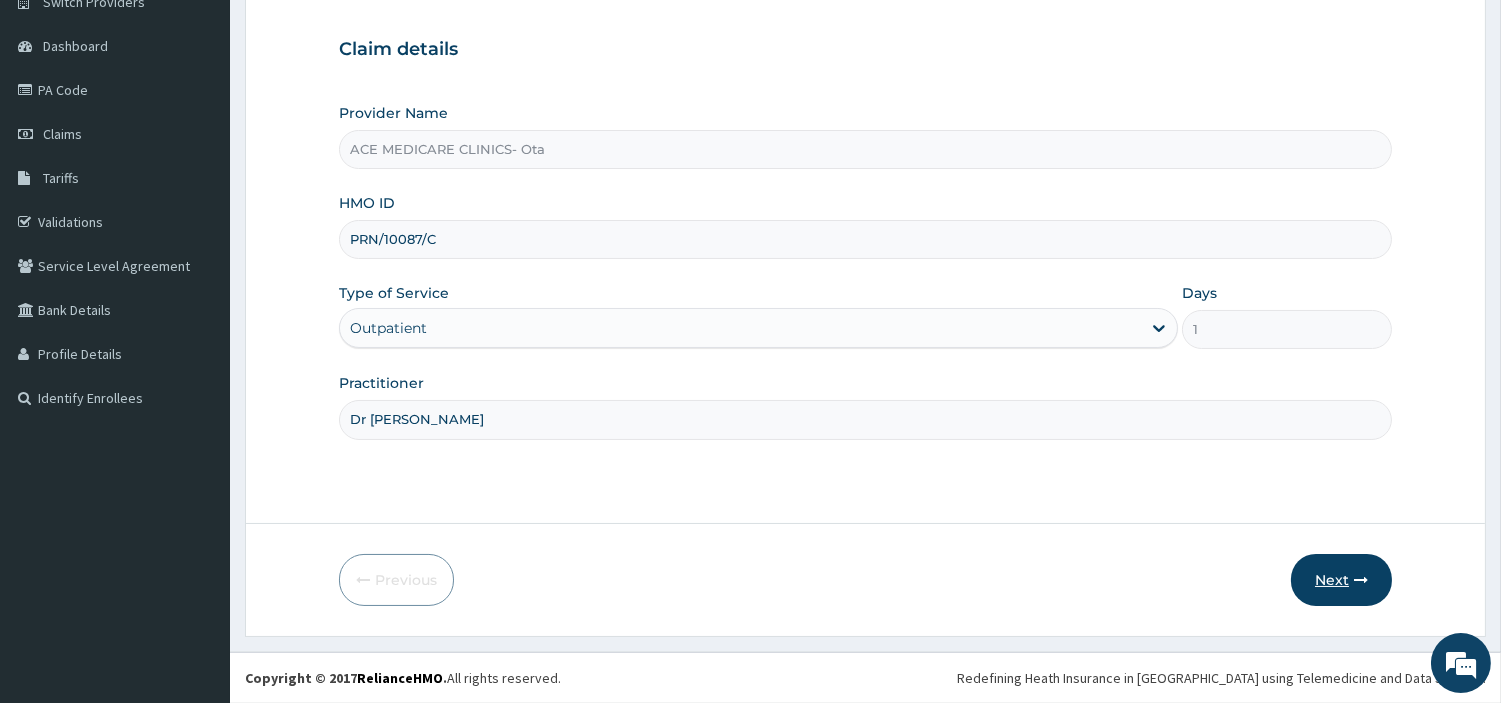 click at bounding box center [1361, 580] 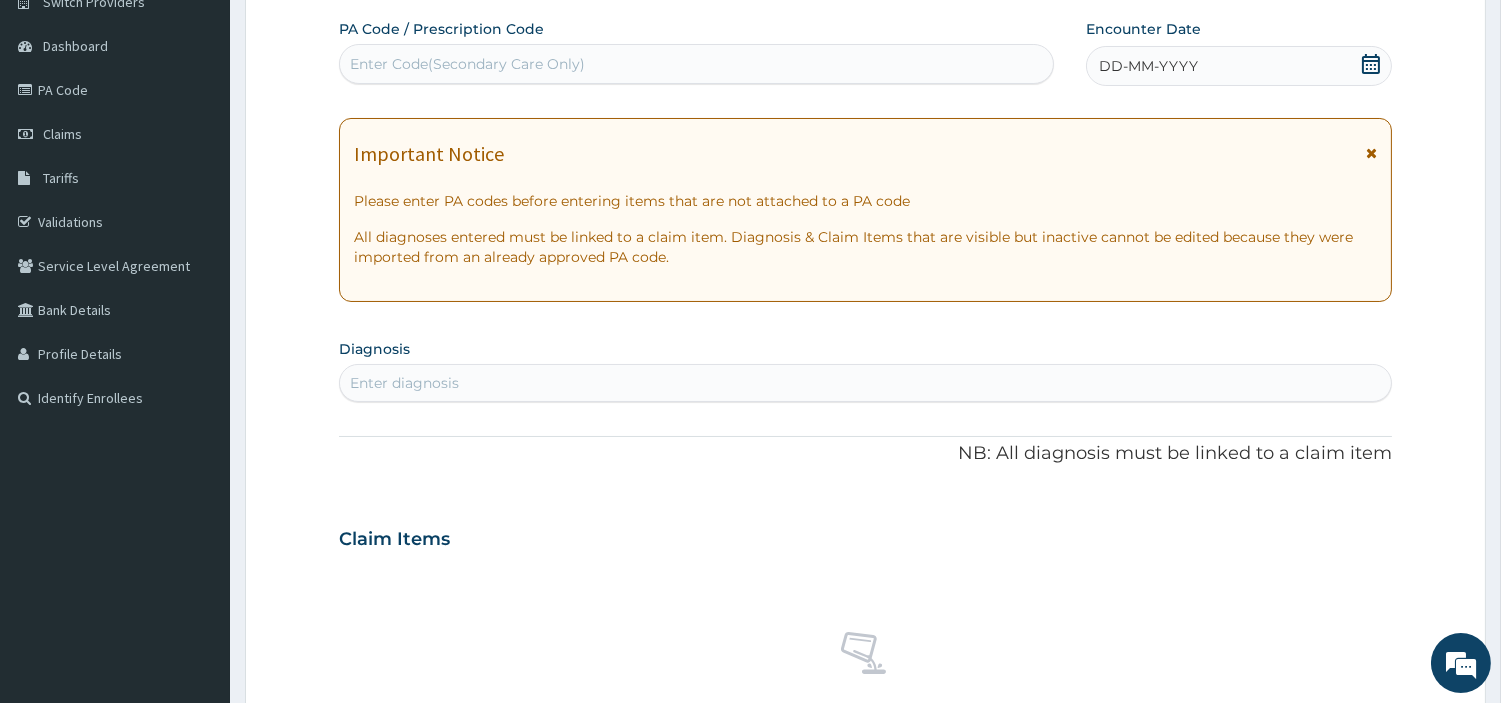 click on "DD-MM-YYYY" at bounding box center [1239, 66] 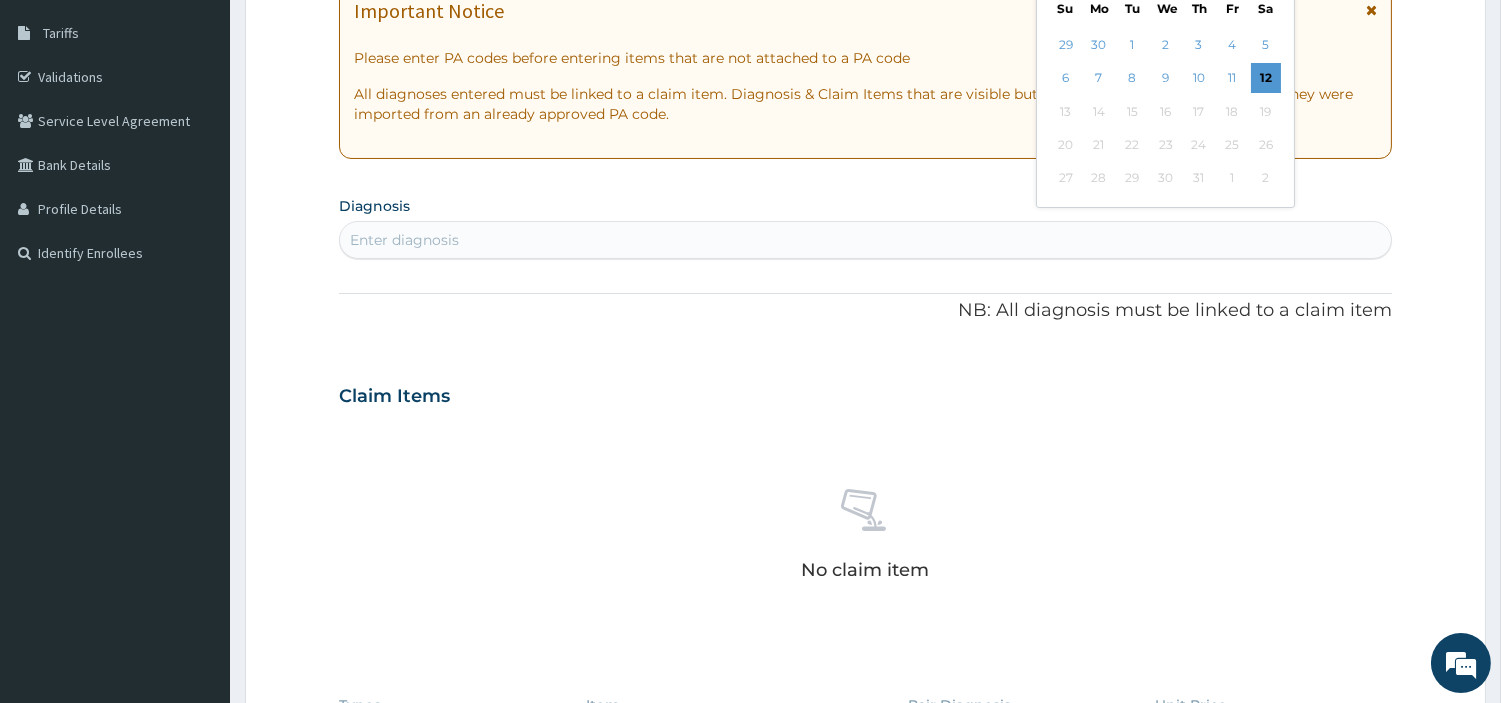 scroll, scrollTop: 283, scrollLeft: 0, axis: vertical 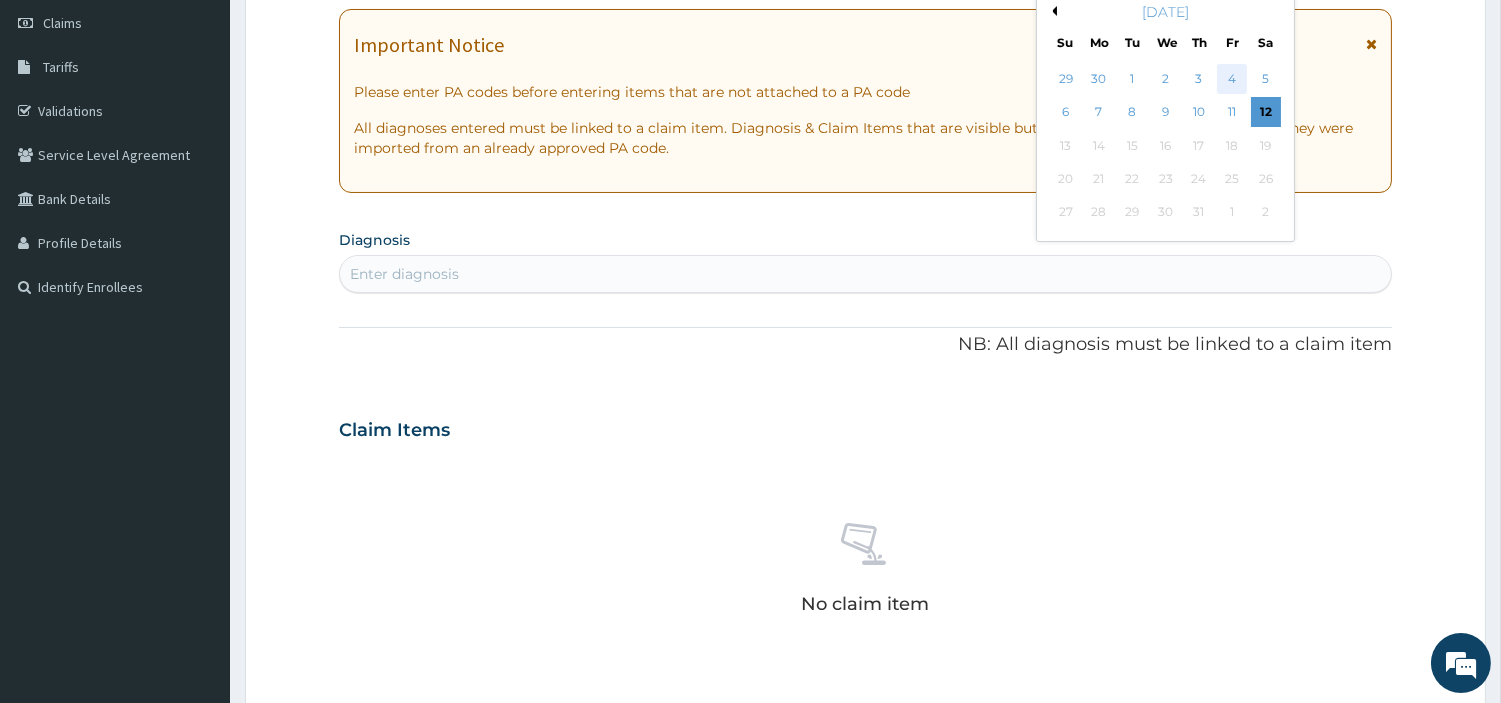 click on "4" at bounding box center [1232, 79] 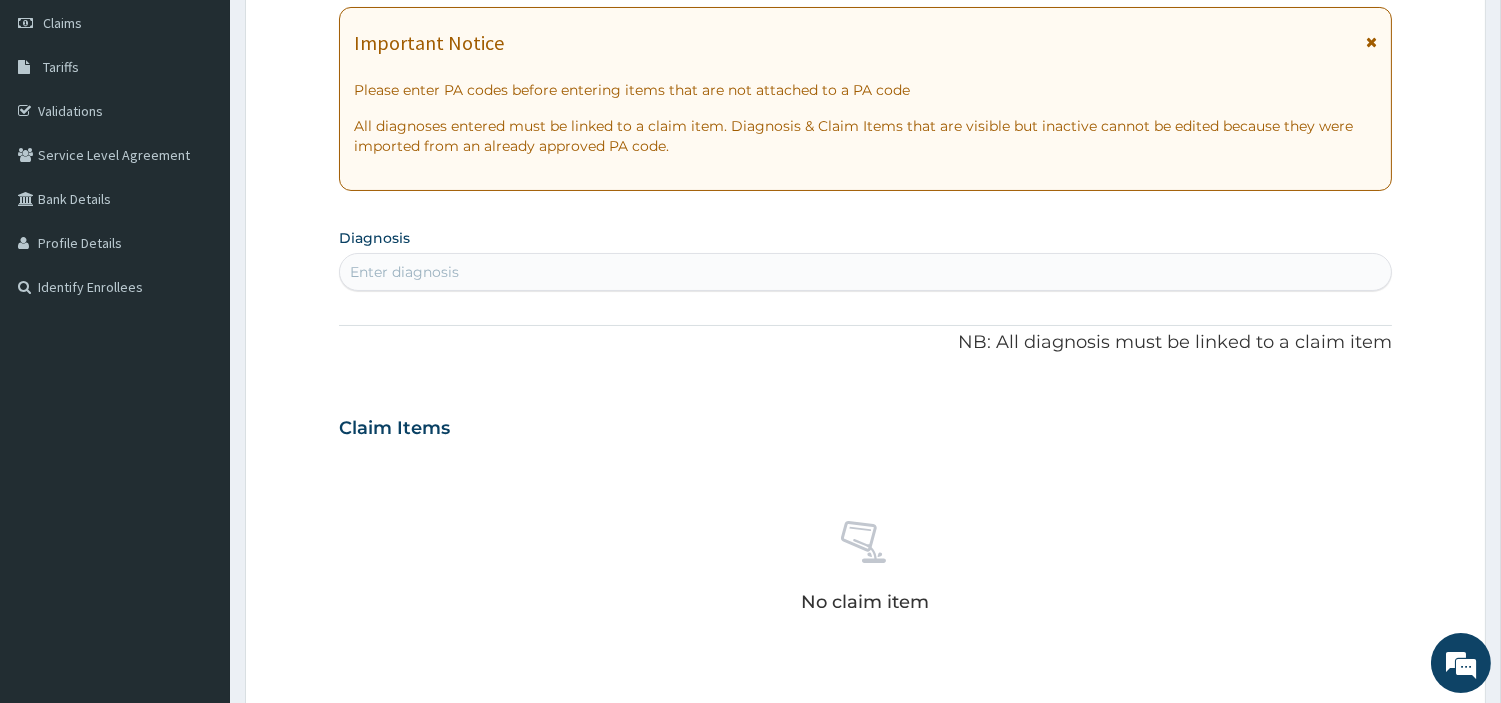 click on "Enter diagnosis" at bounding box center (865, 272) 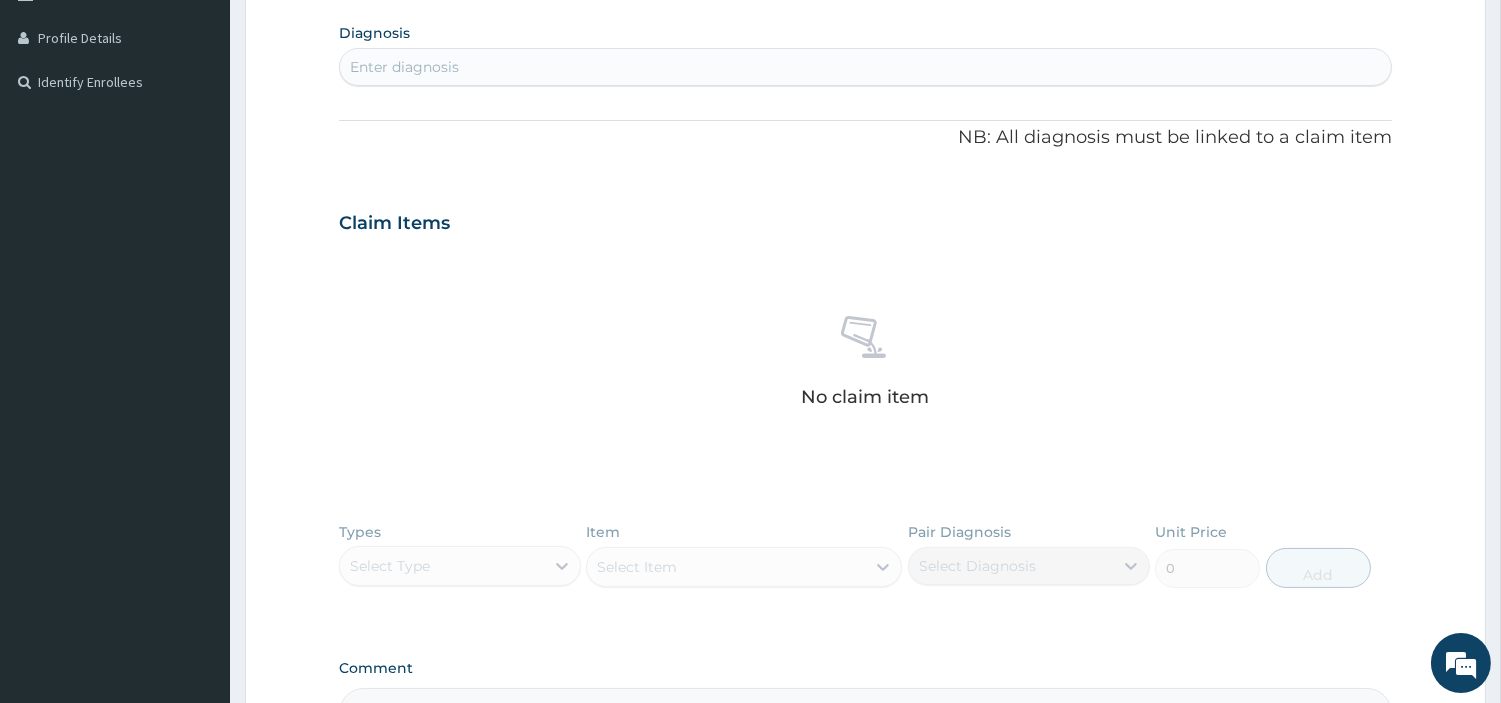 scroll, scrollTop: 505, scrollLeft: 0, axis: vertical 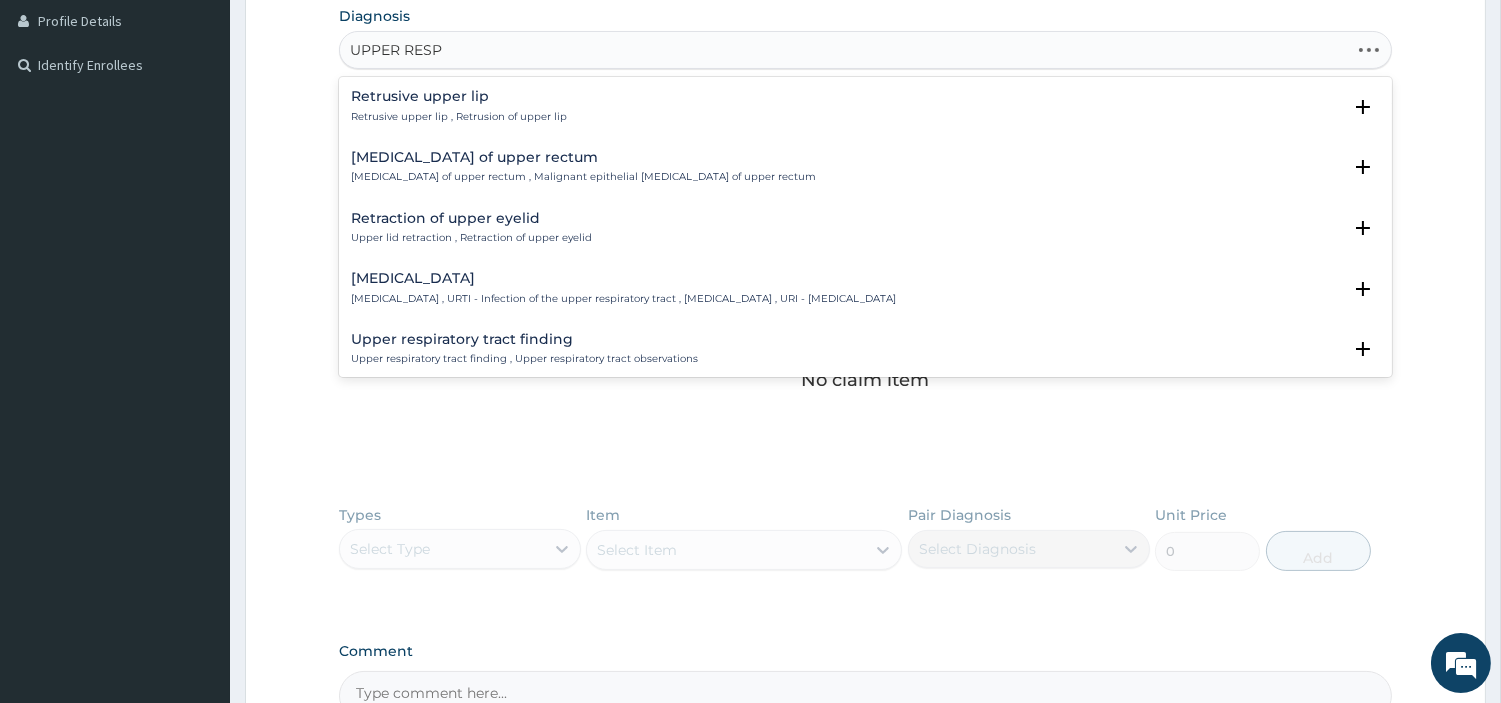 type on "UPPER RESPI" 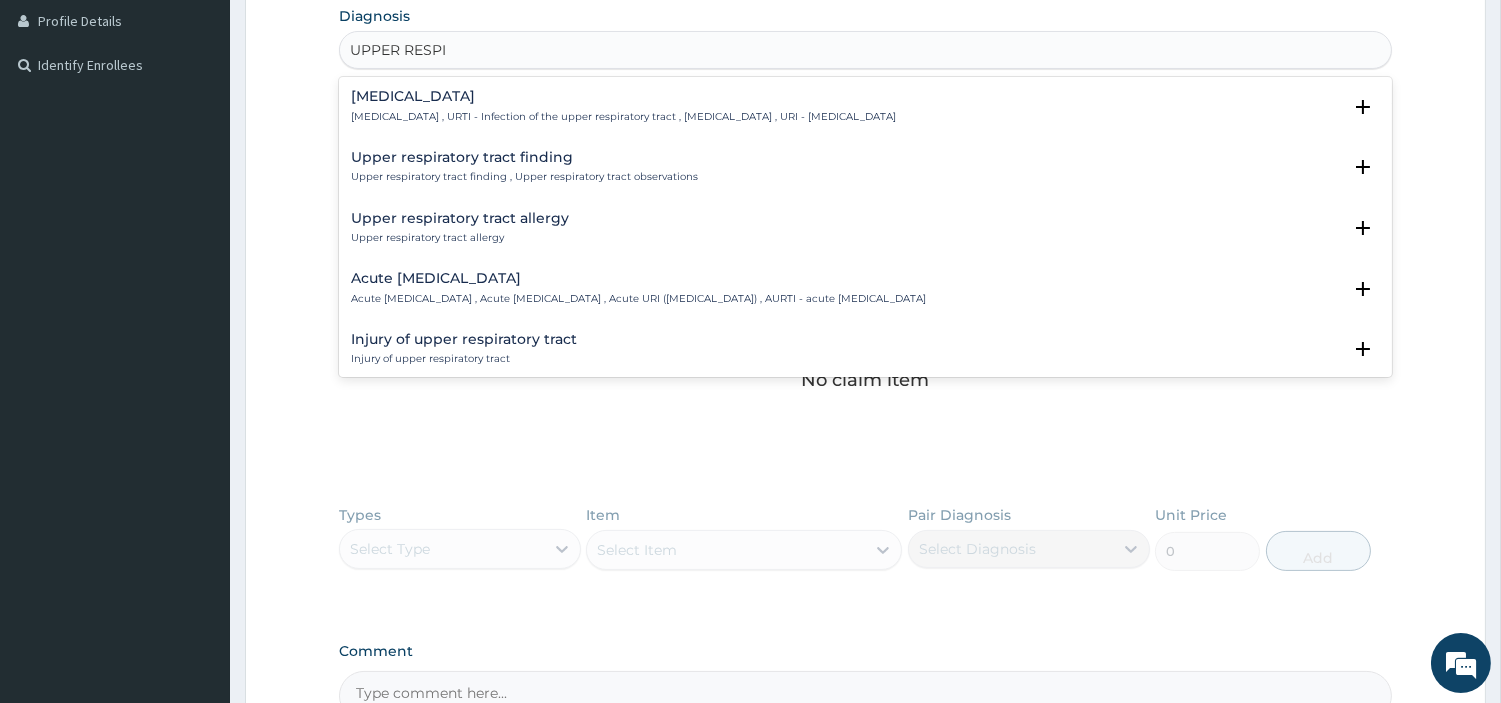 click on "Upper respiratory infection" at bounding box center [623, 96] 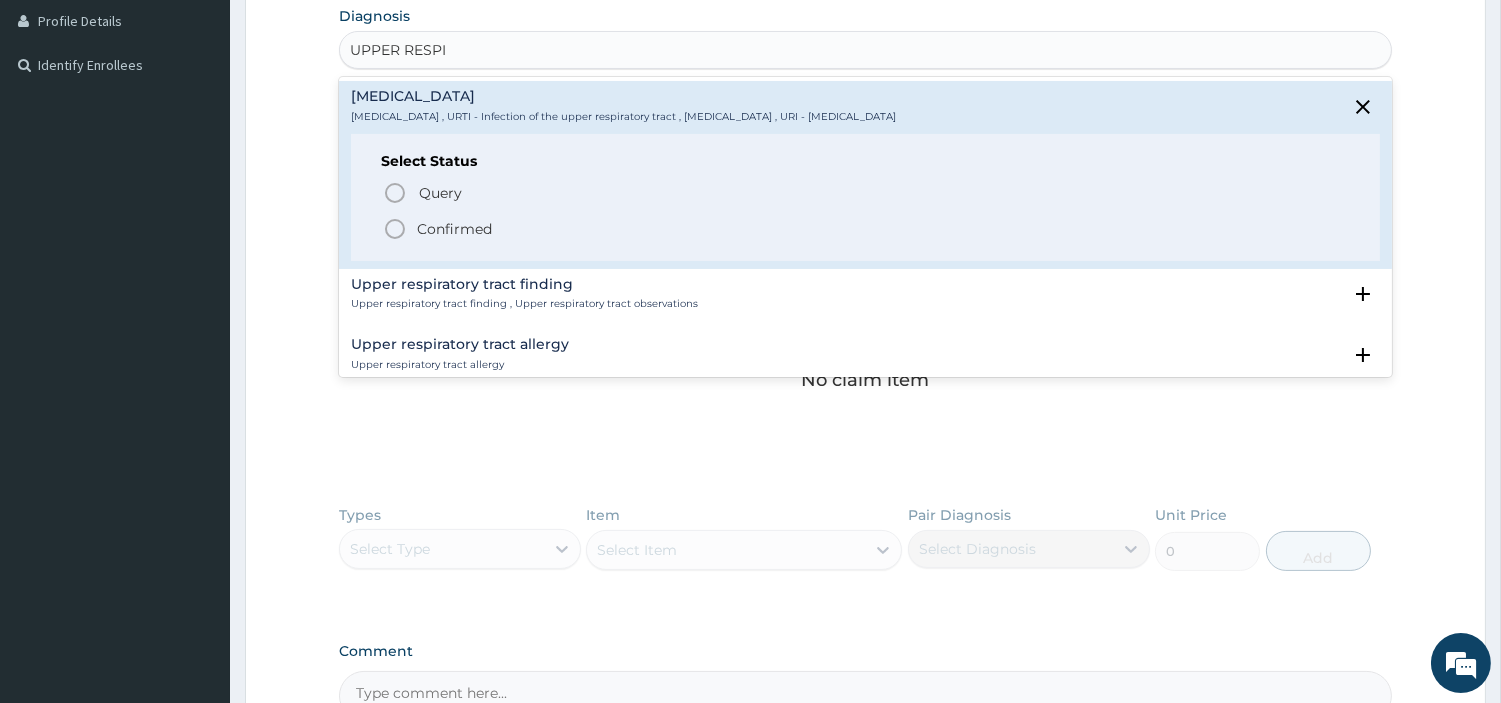 click on "Confirmed" at bounding box center [454, 229] 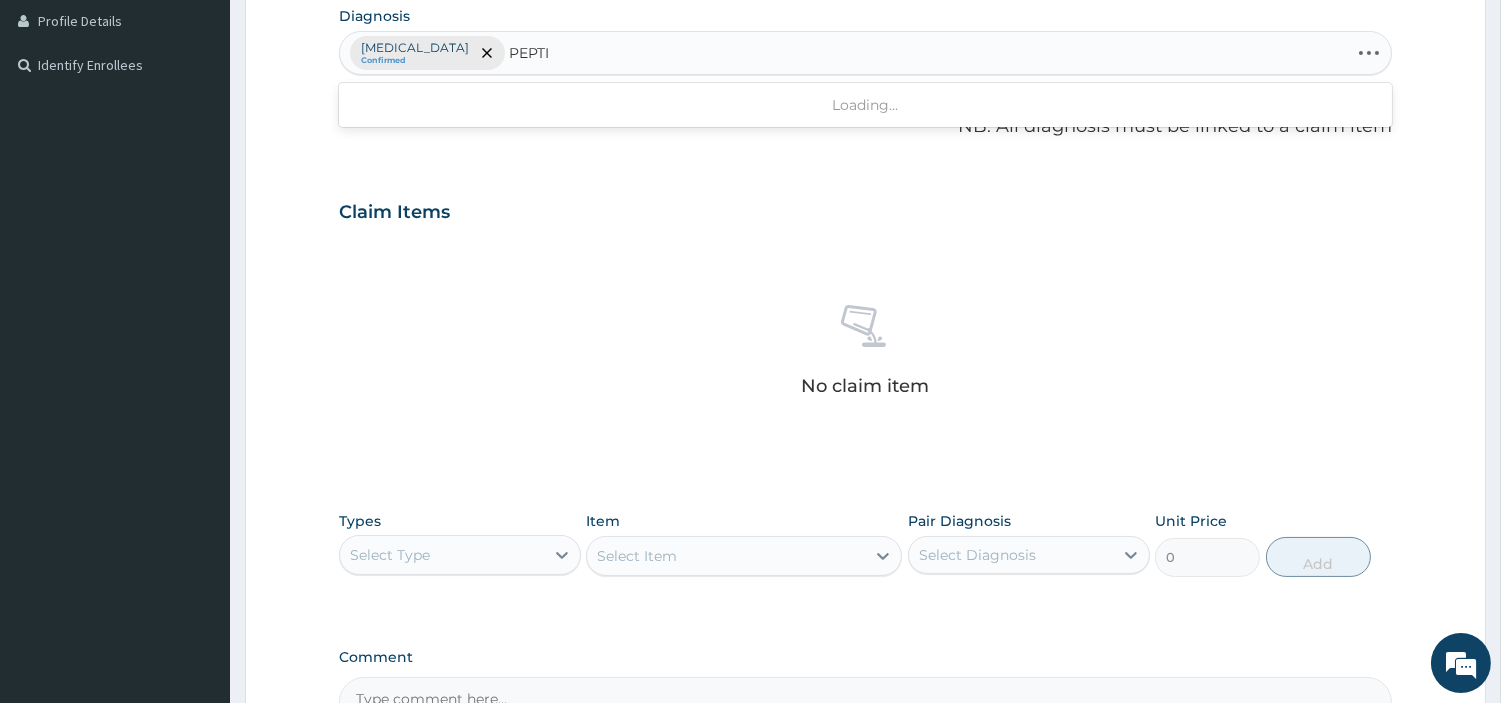 type on "PEPTIC" 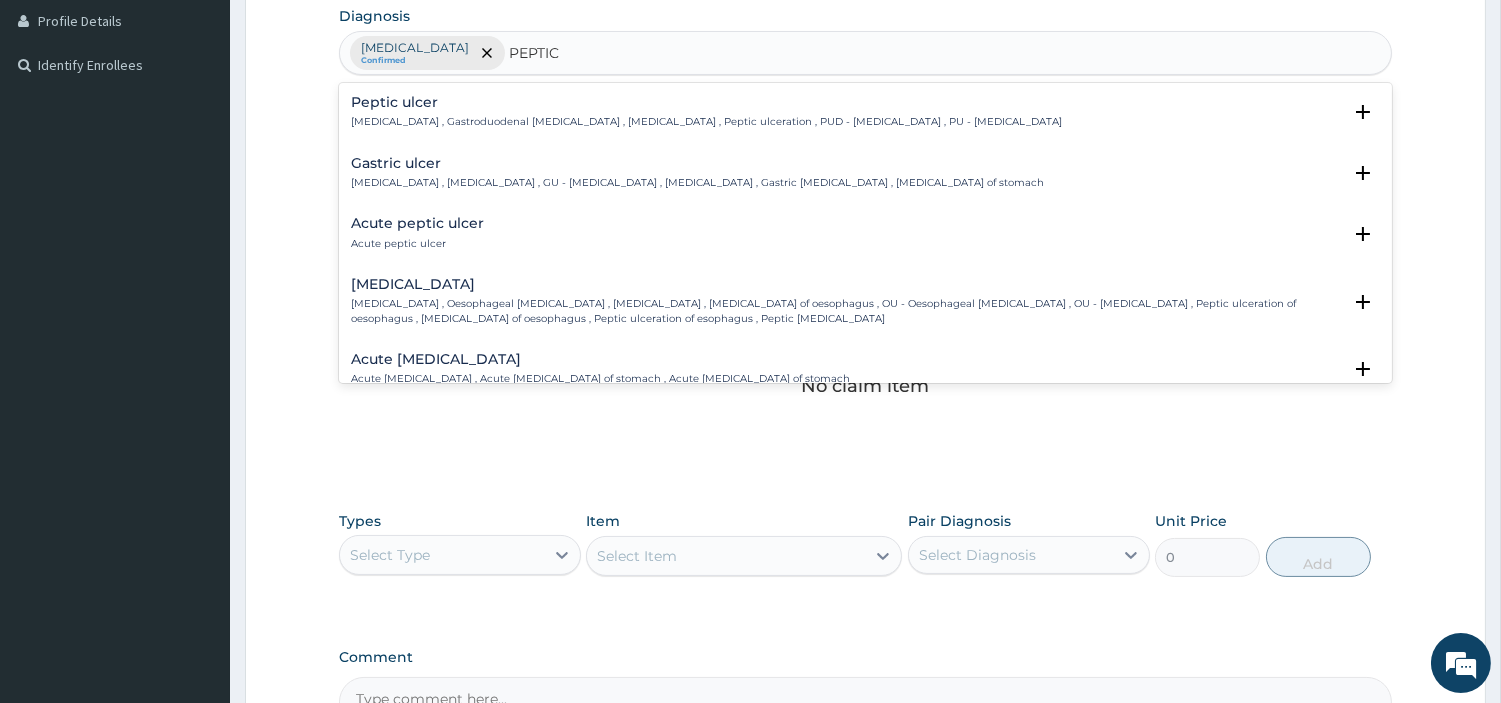 click on "Peptic ulcer" at bounding box center (706, 102) 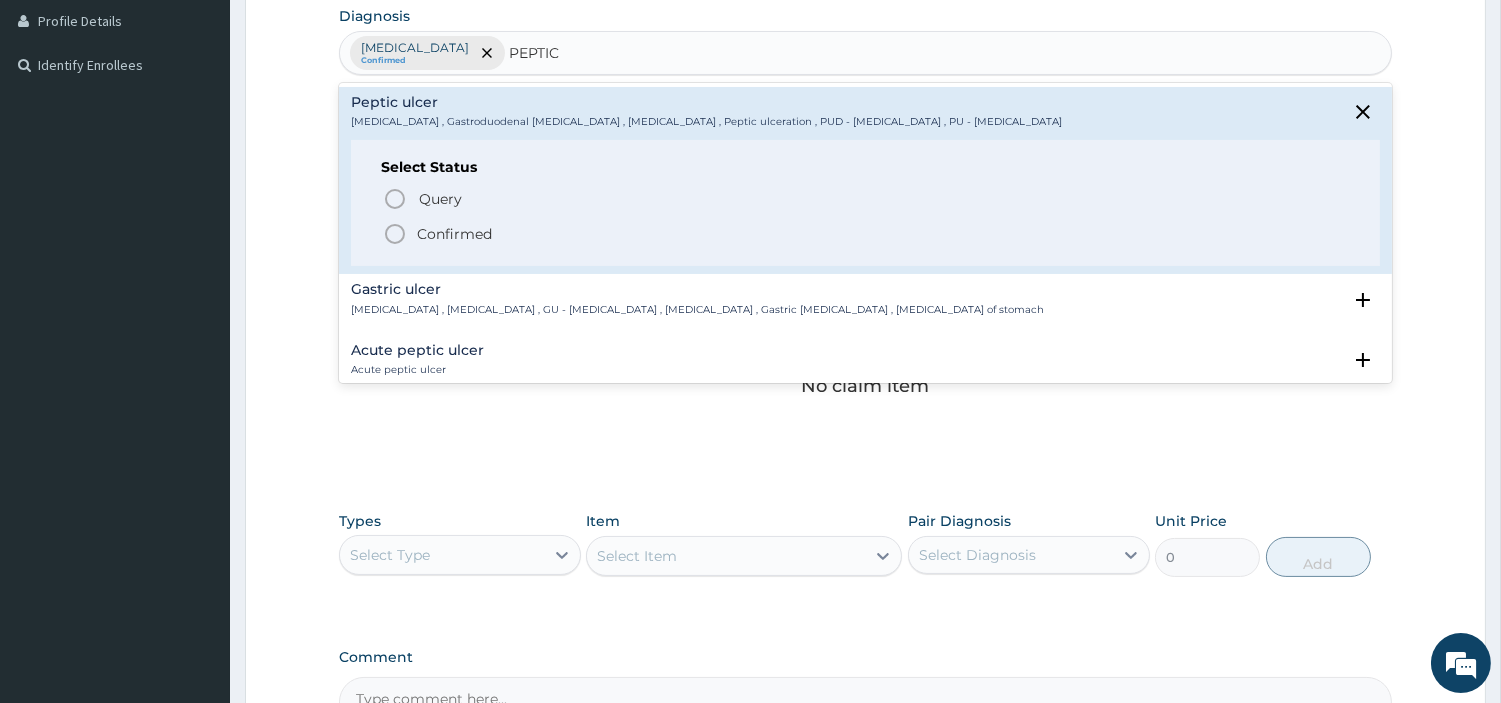 click on "Confirmed" at bounding box center (454, 234) 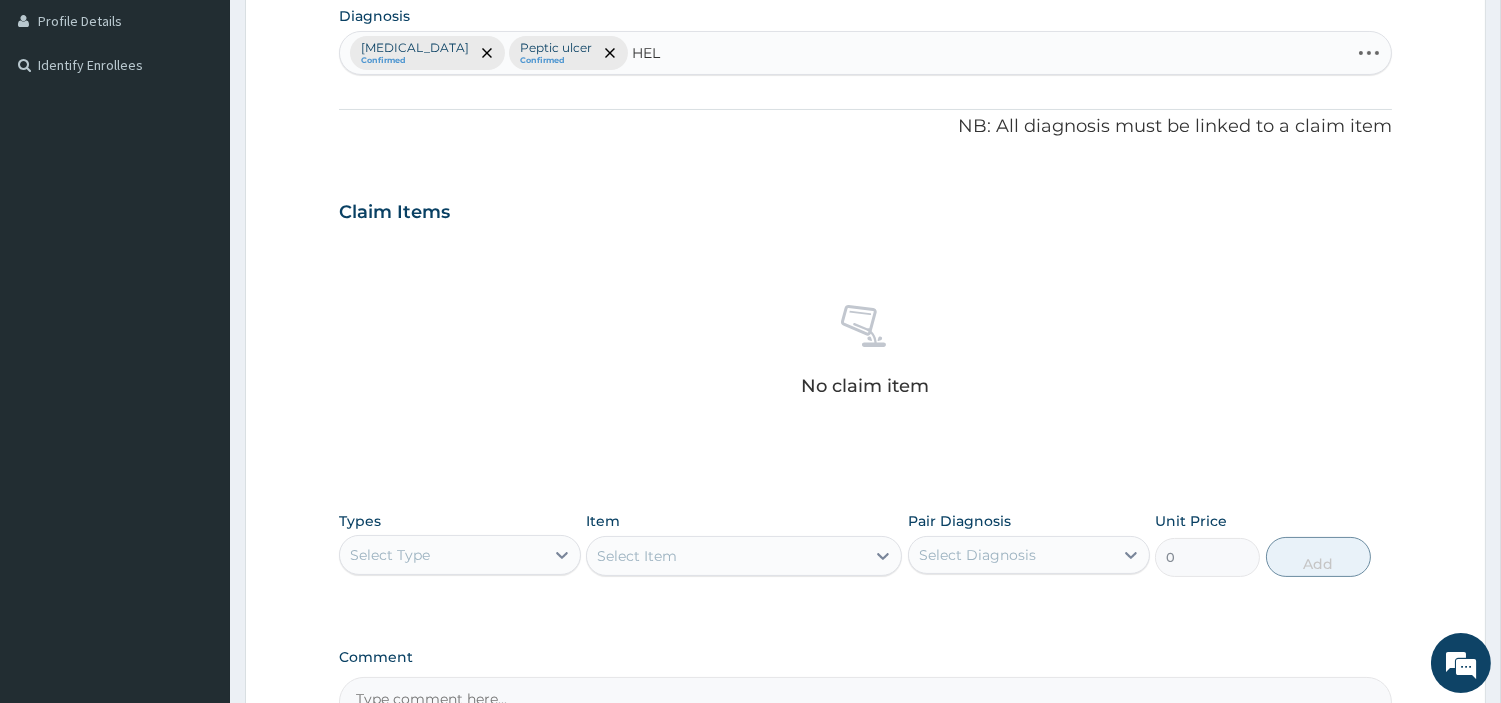 type on "HELM" 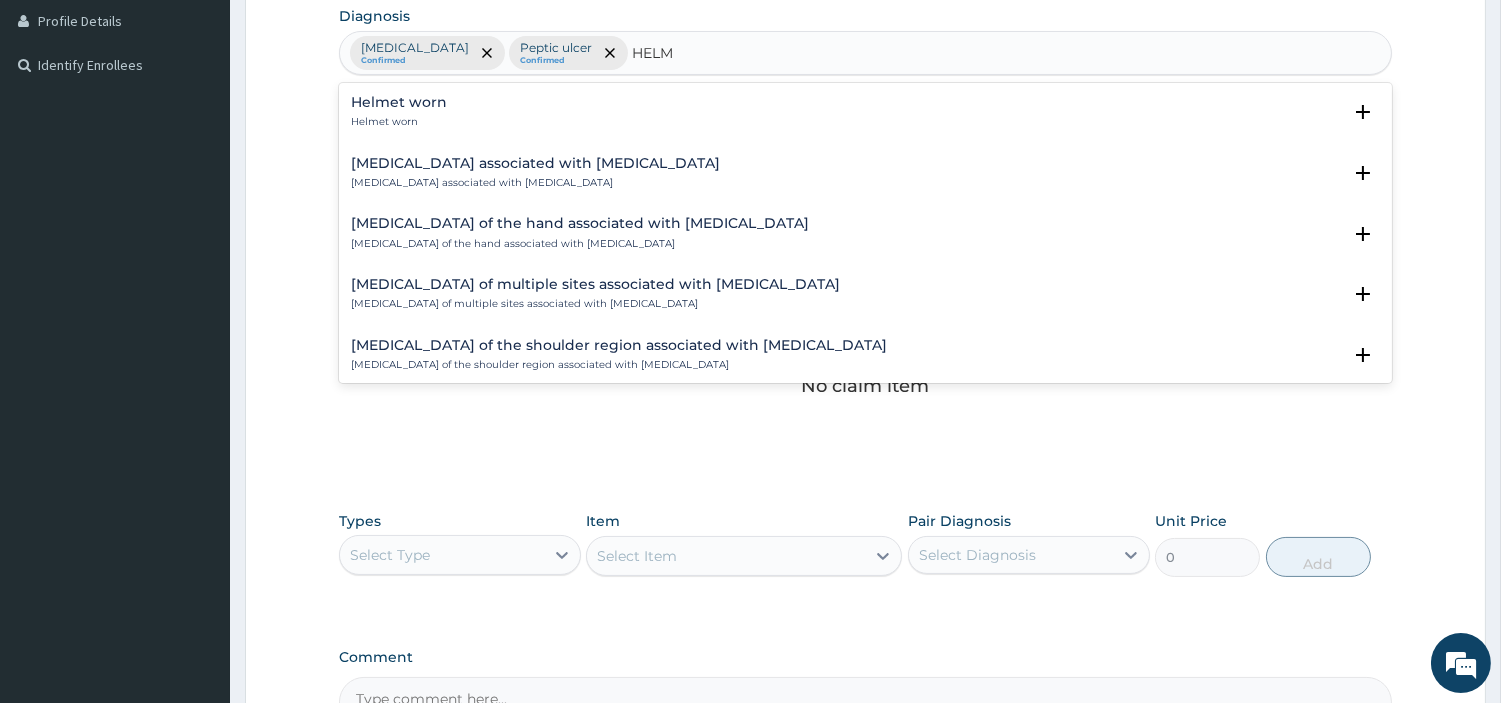 click on "Arthropathy associated with helminthiasis" at bounding box center (535, 163) 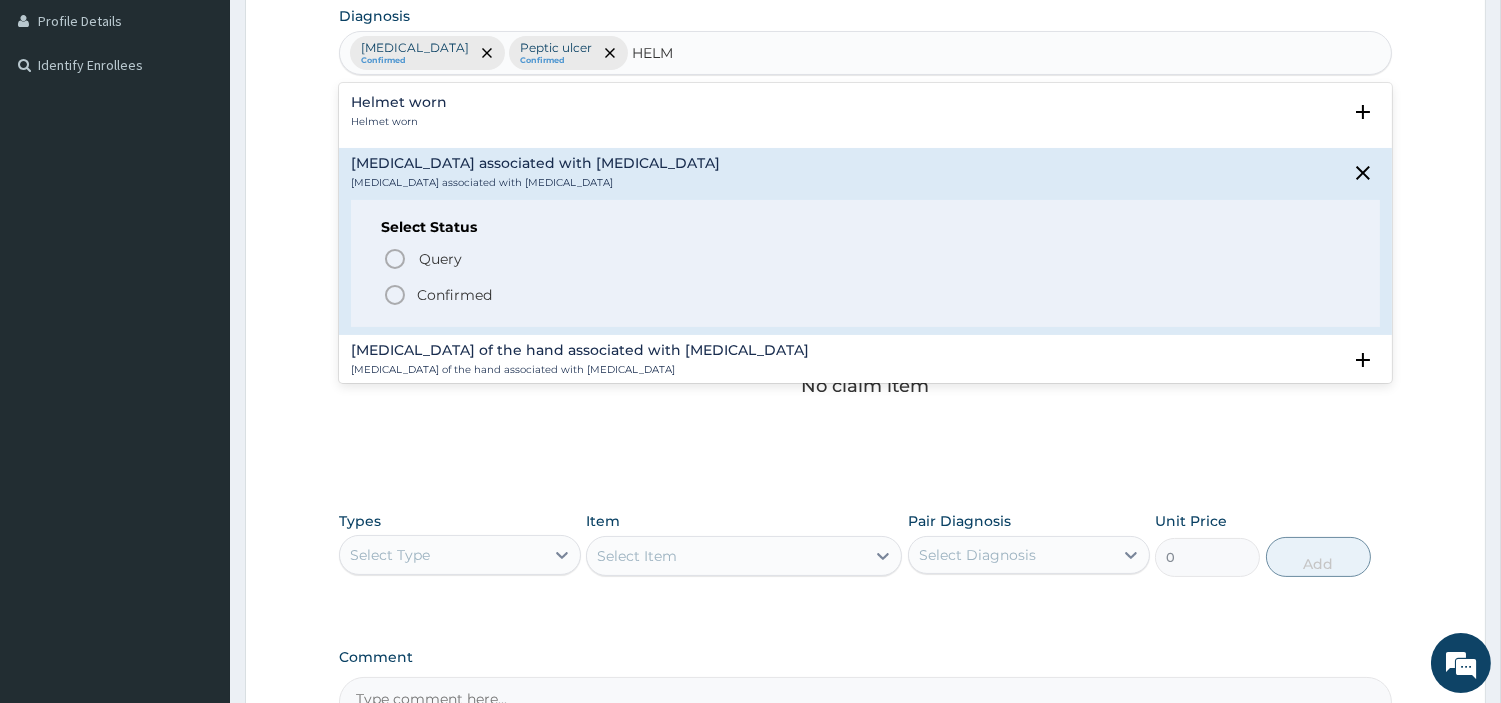 click on "Confirmed" at bounding box center [454, 295] 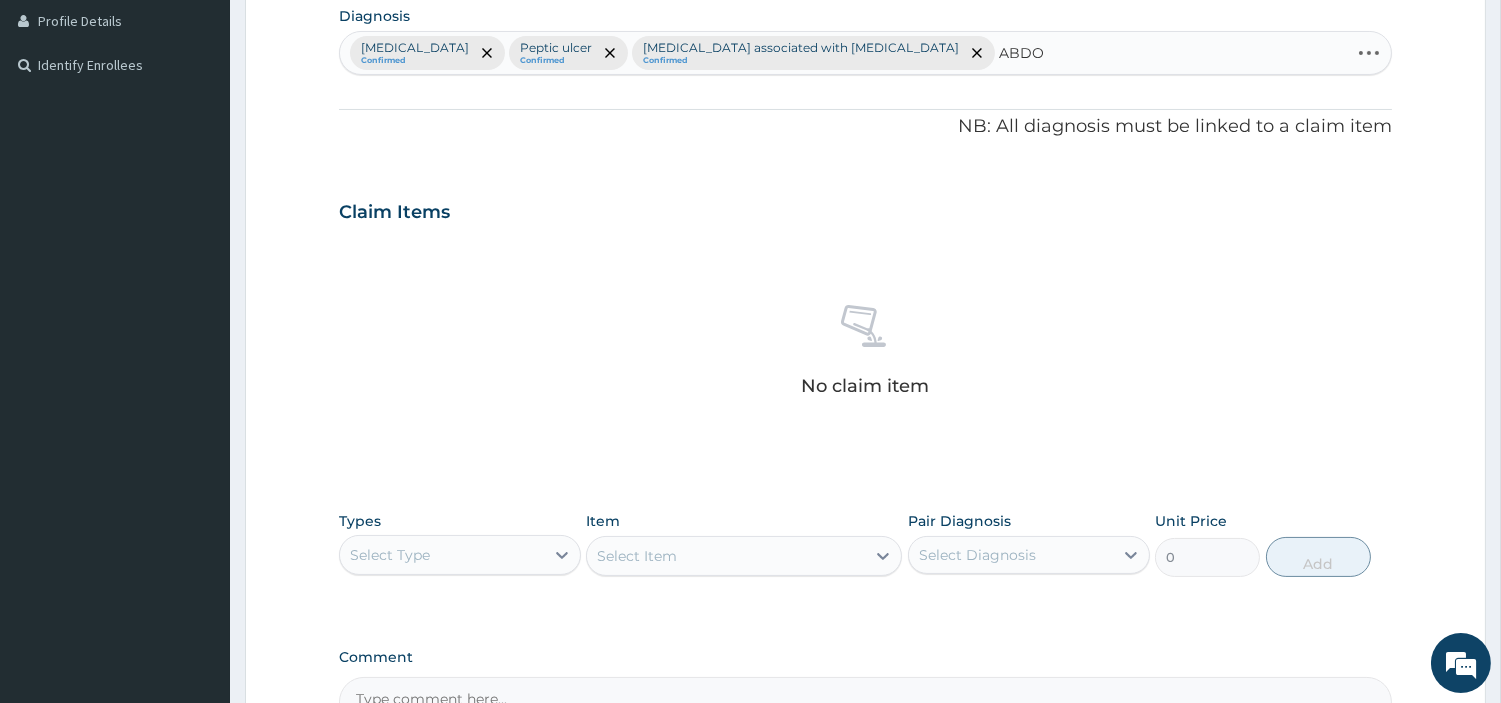 type on "ABDOM" 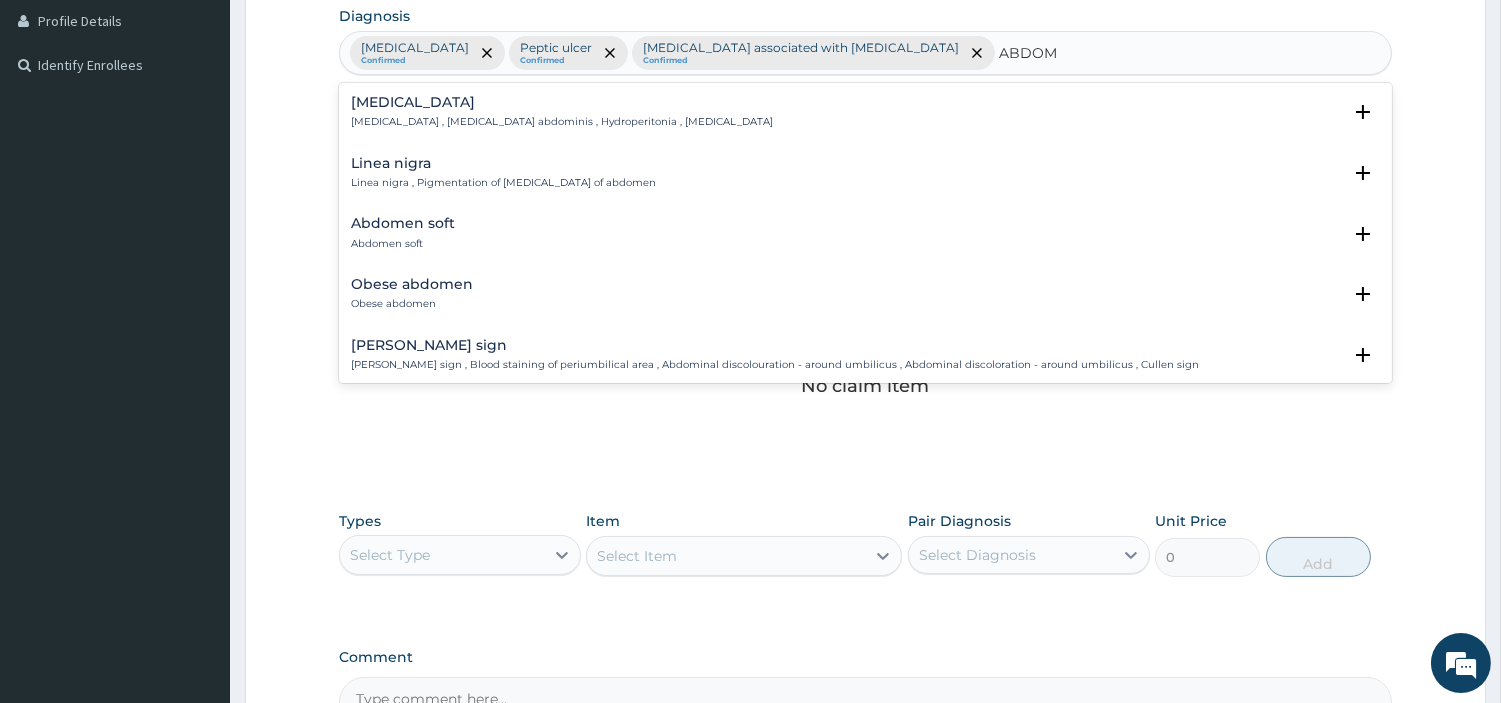 scroll, scrollTop: 111, scrollLeft: 0, axis: vertical 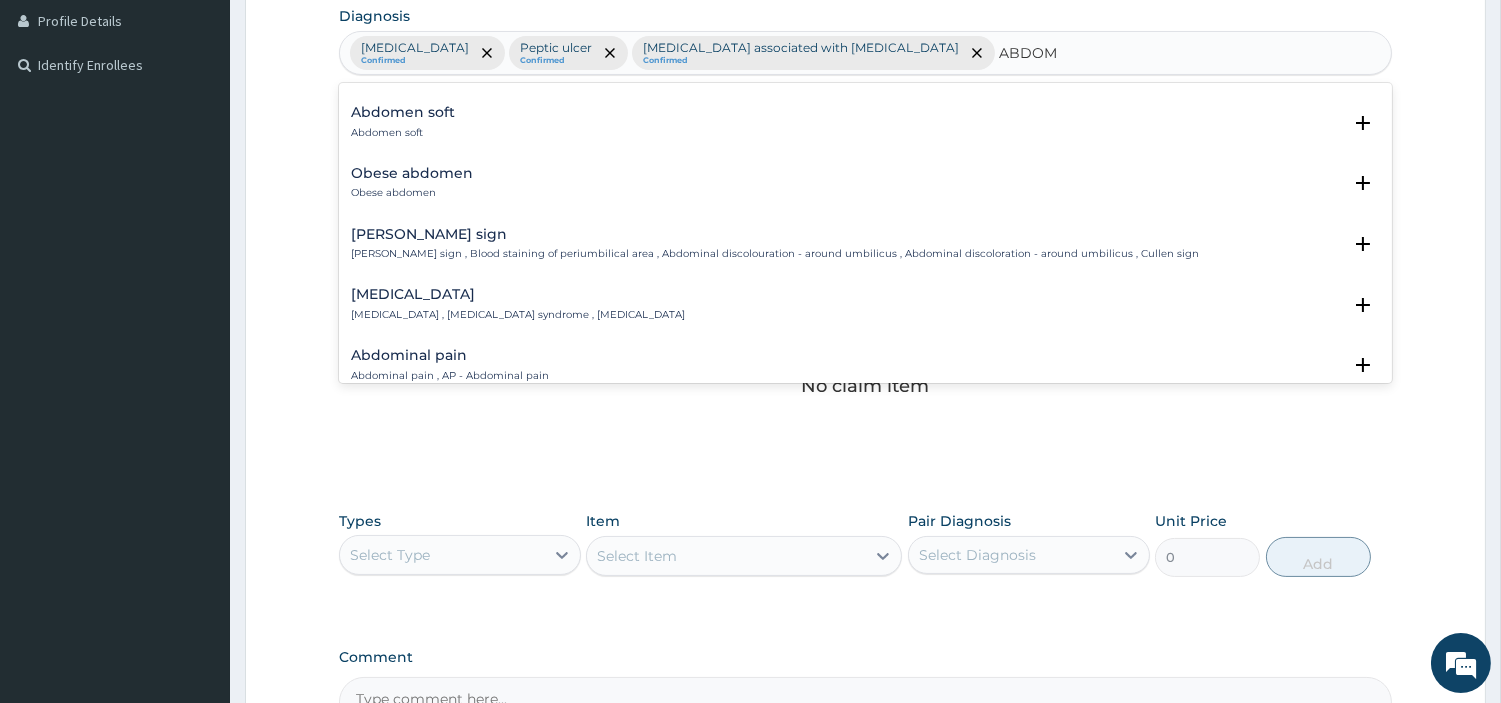 click on "Acute abdomen , Acute abdominal pain syndrome , Surgical abdomen" at bounding box center (518, 315) 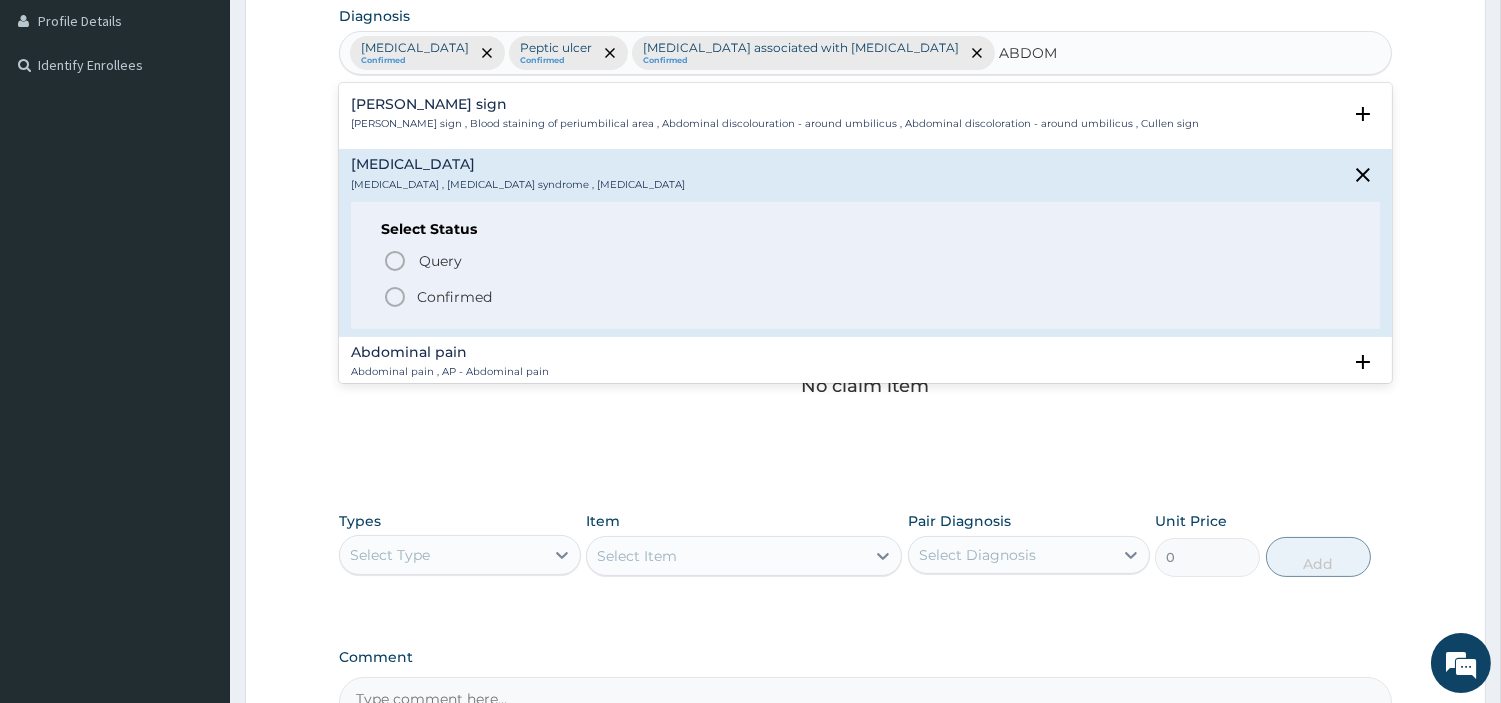scroll, scrollTop: 333, scrollLeft: 0, axis: vertical 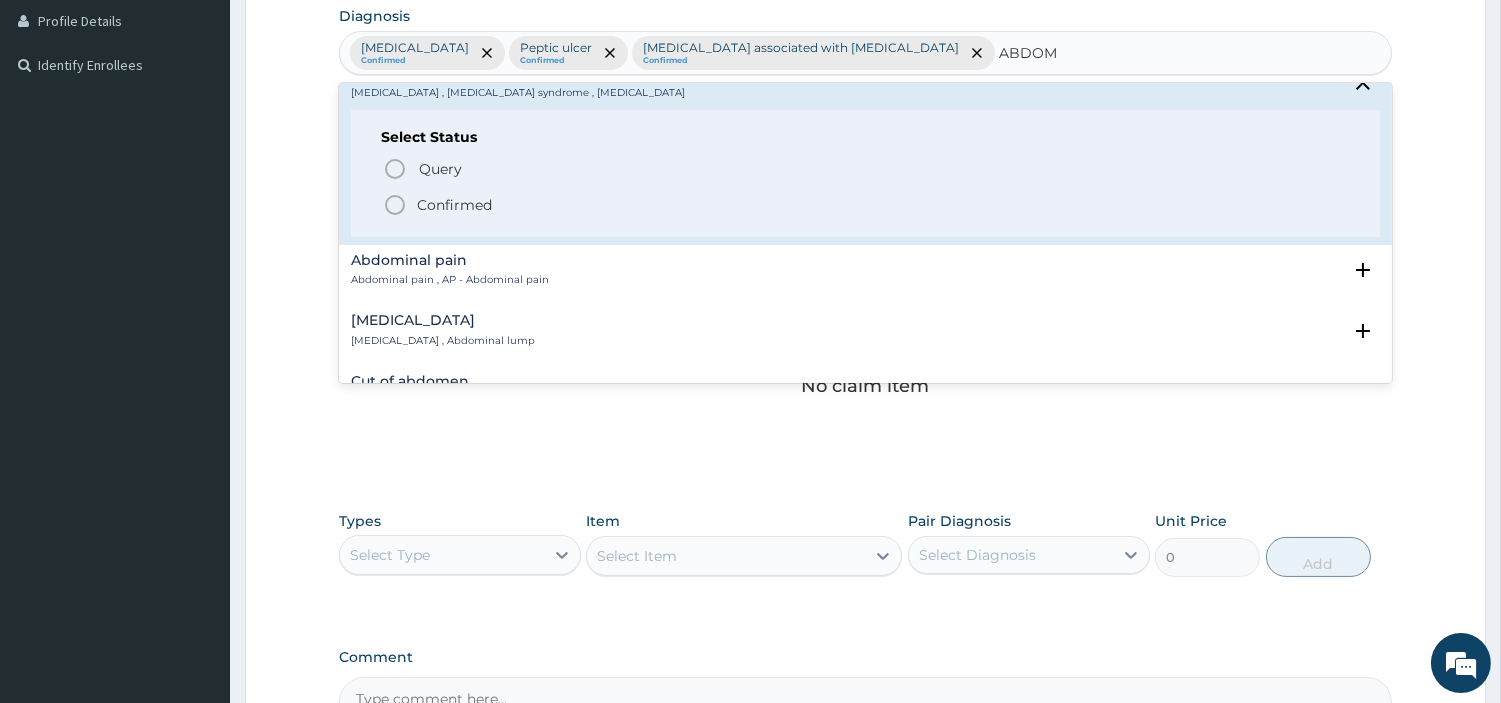 click on "Confirmed" at bounding box center (454, 205) 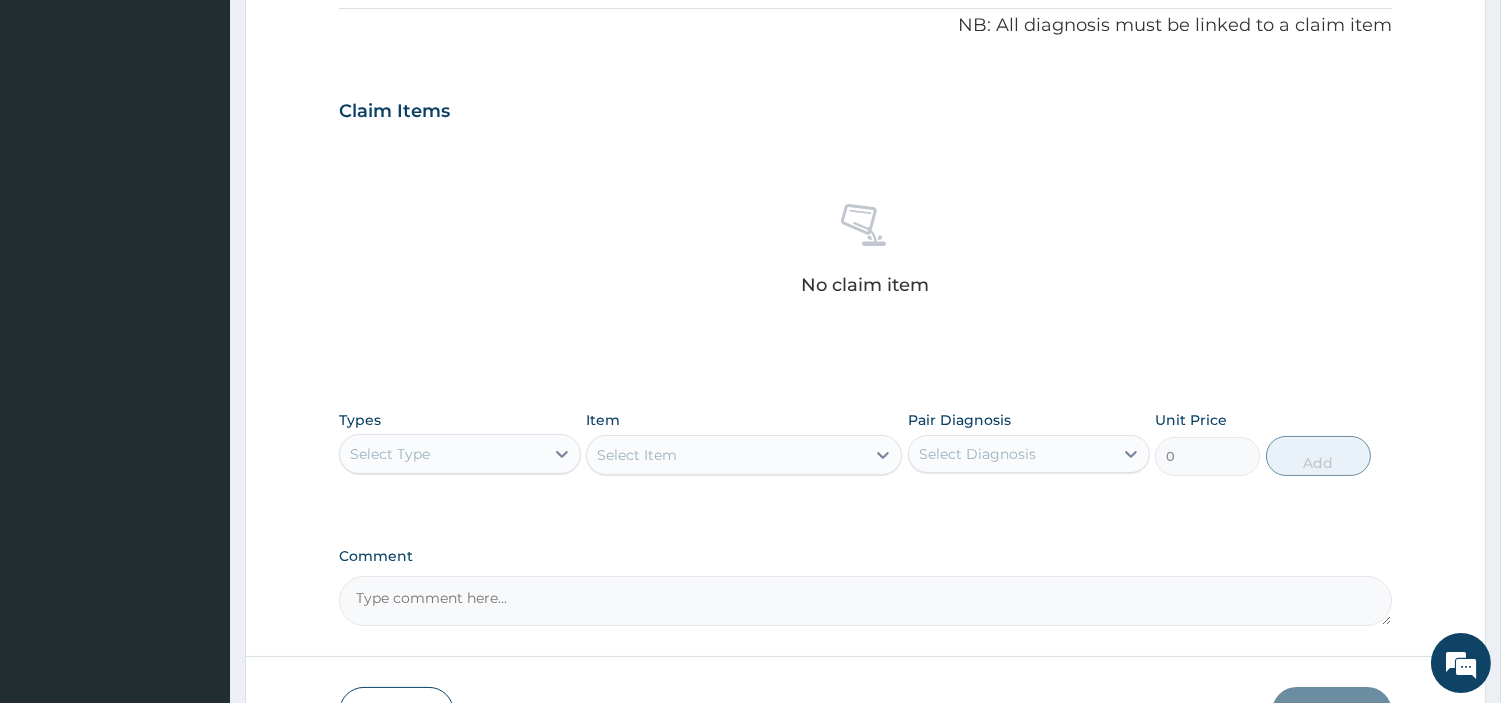 scroll, scrollTop: 738, scrollLeft: 0, axis: vertical 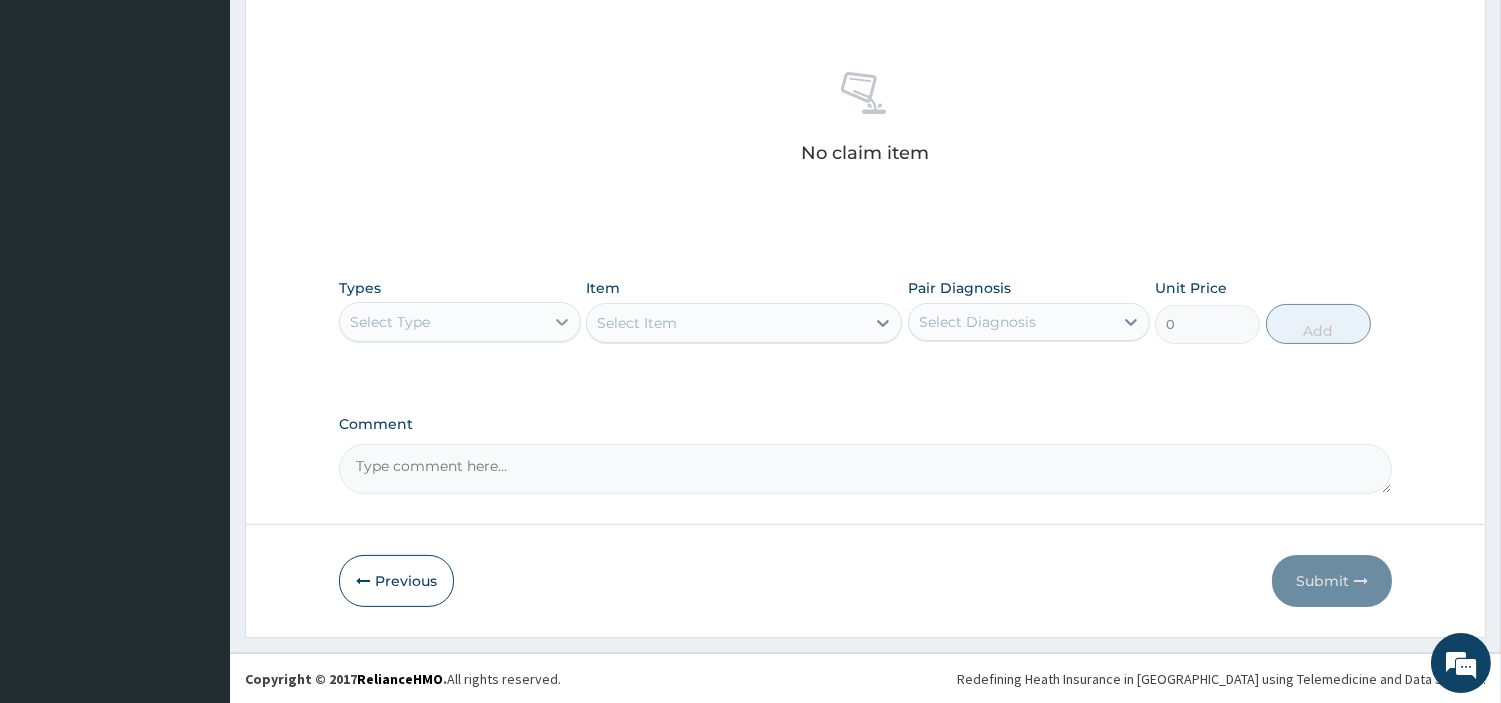 click 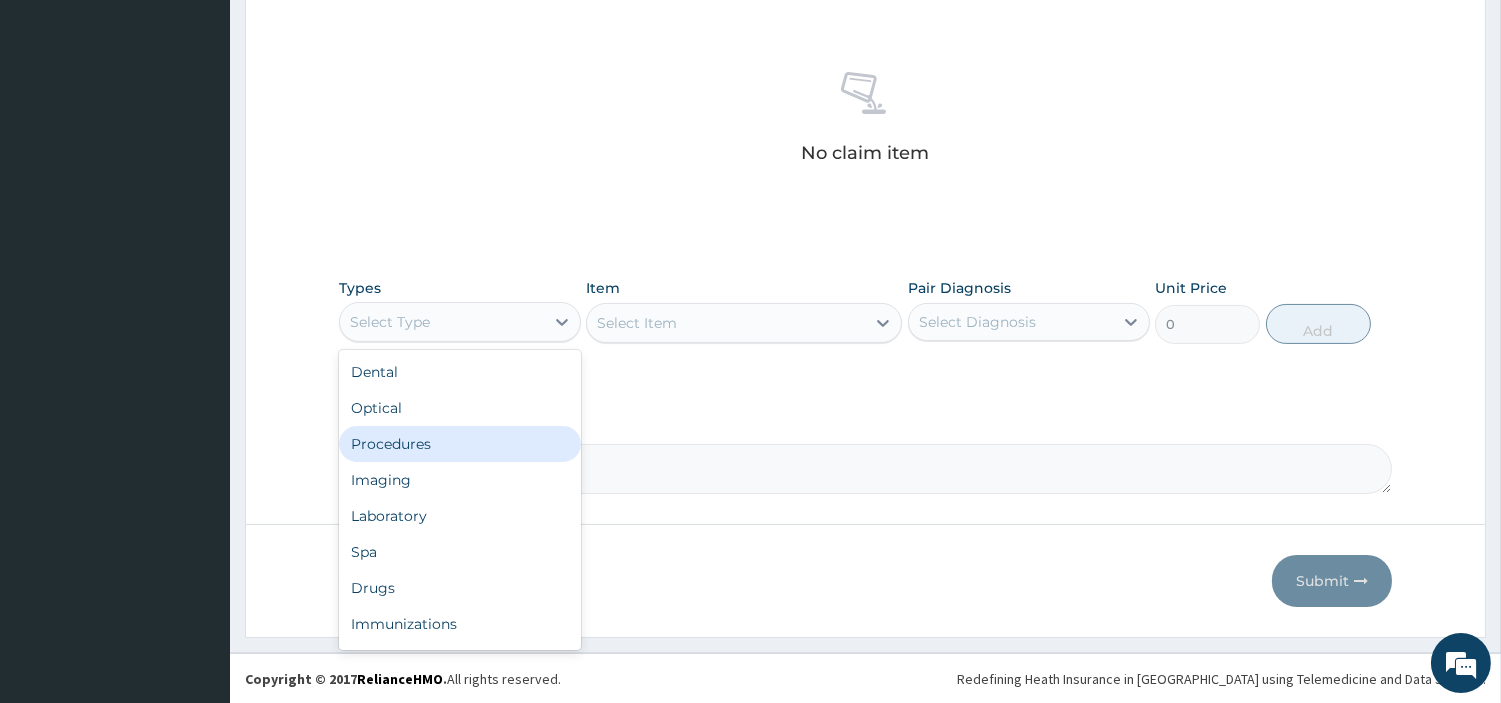 drag, startPoint x: 434, startPoint y: 441, endPoint x: 826, endPoint y: 371, distance: 398.20096 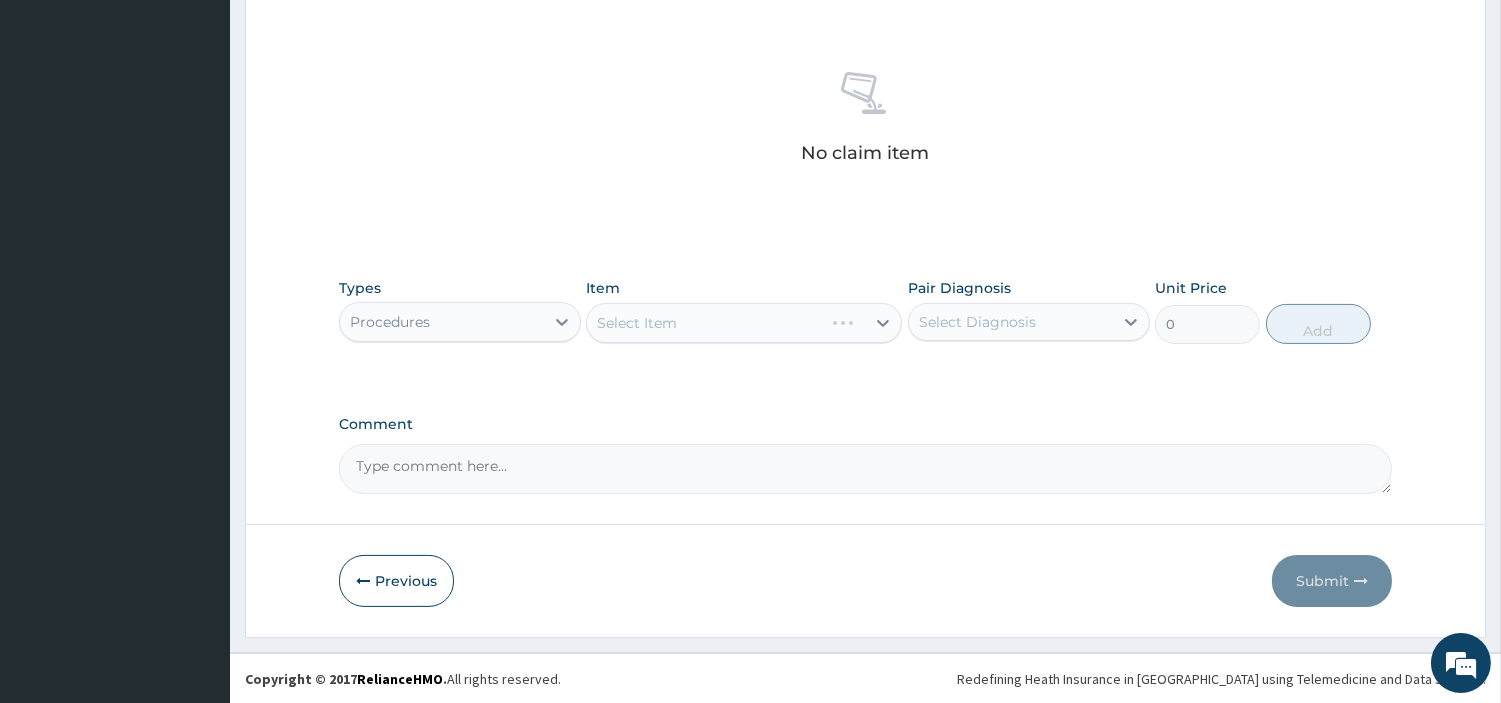 click on "Select Diagnosis" at bounding box center (1011, 322) 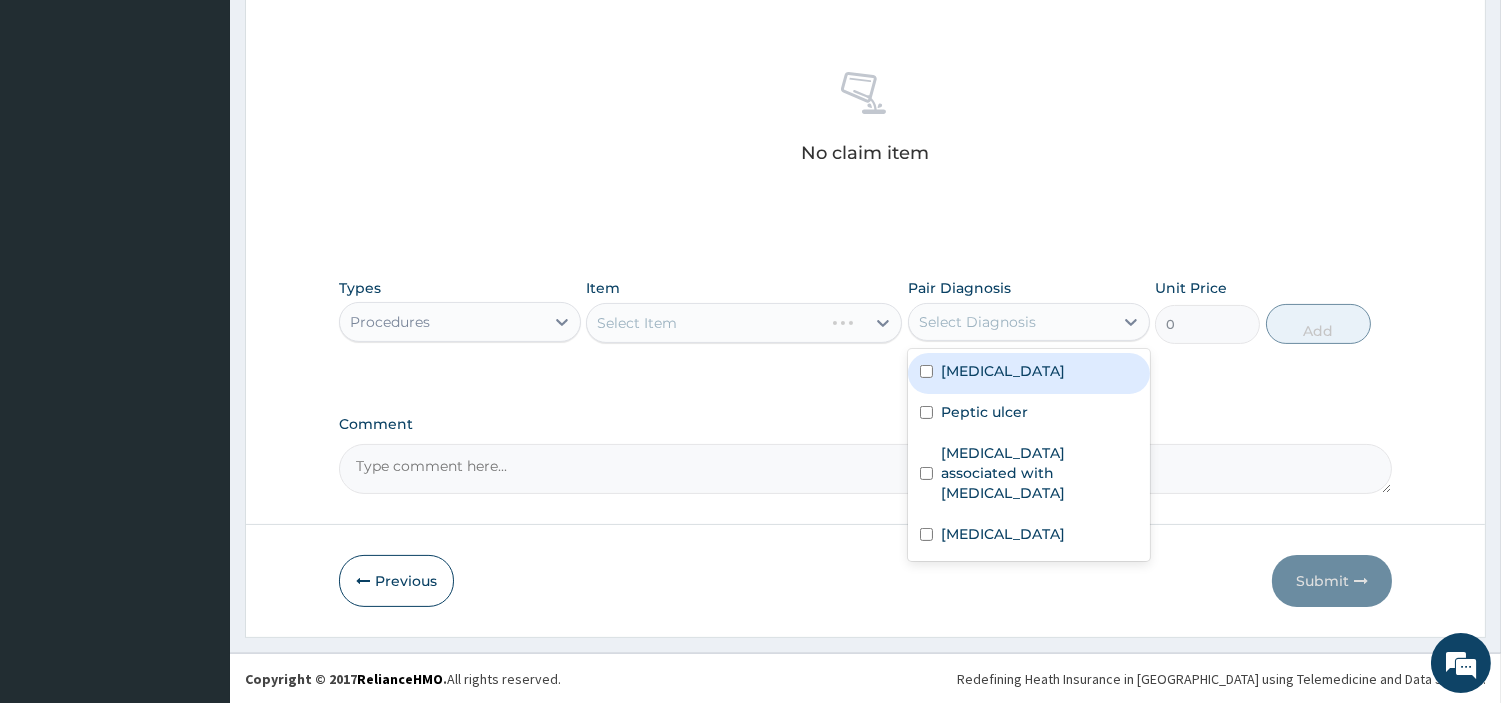 click at bounding box center [926, 371] 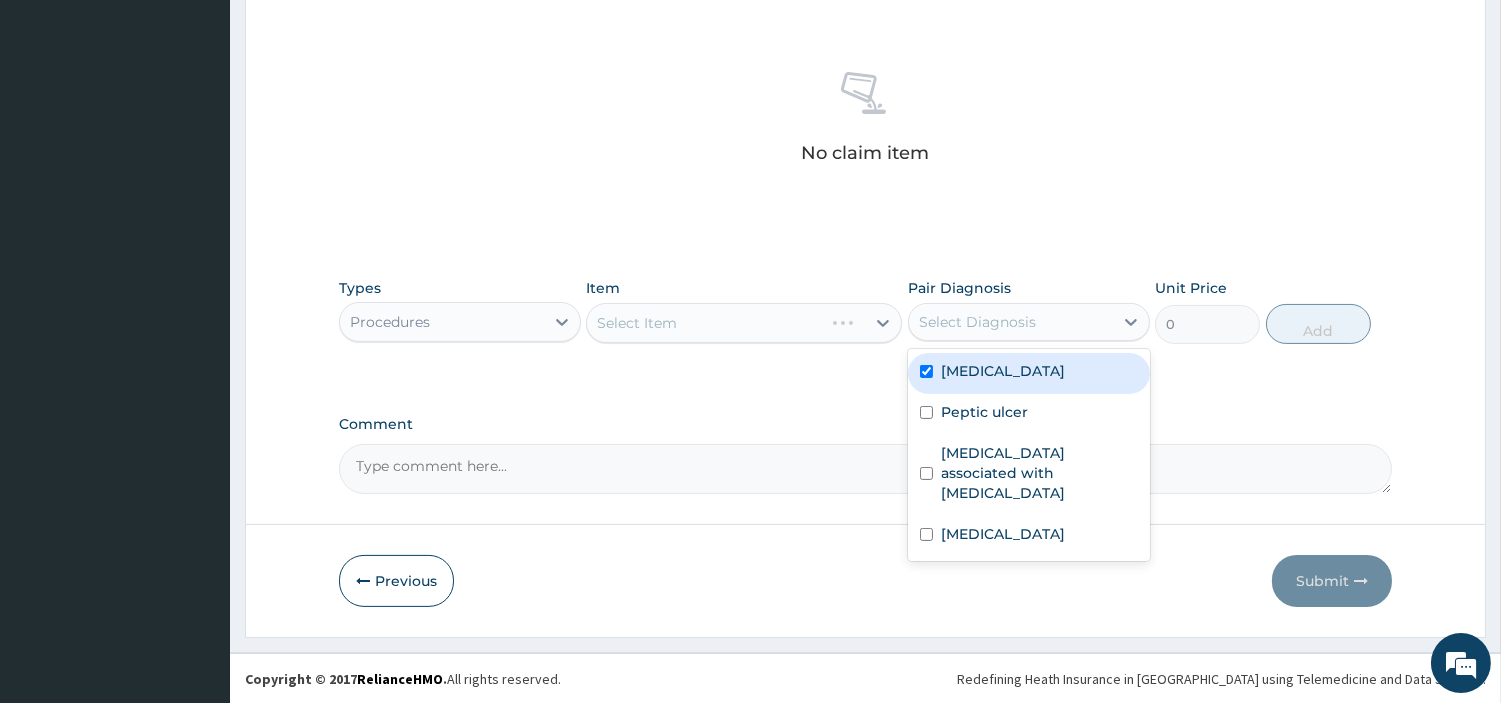 checkbox on "true" 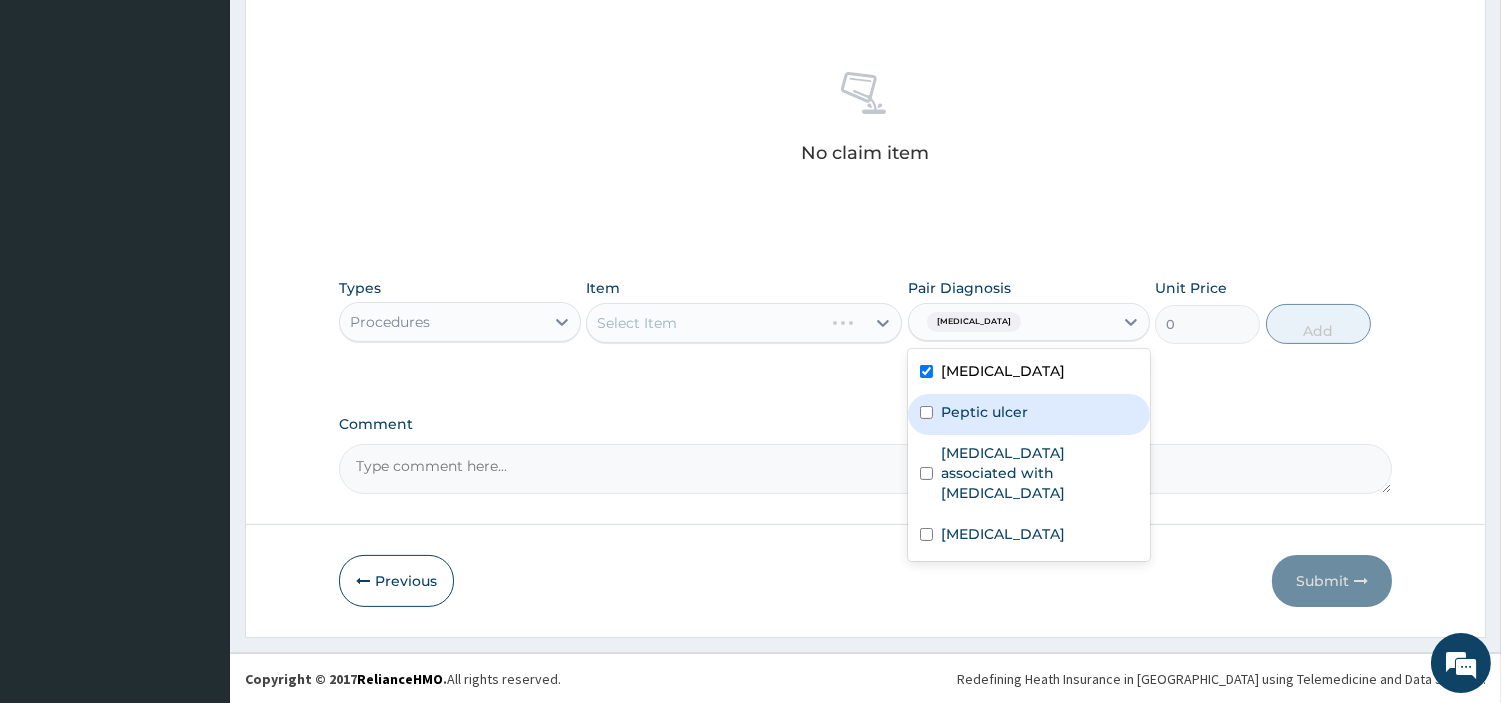 click on "Peptic ulcer" at bounding box center (1029, 414) 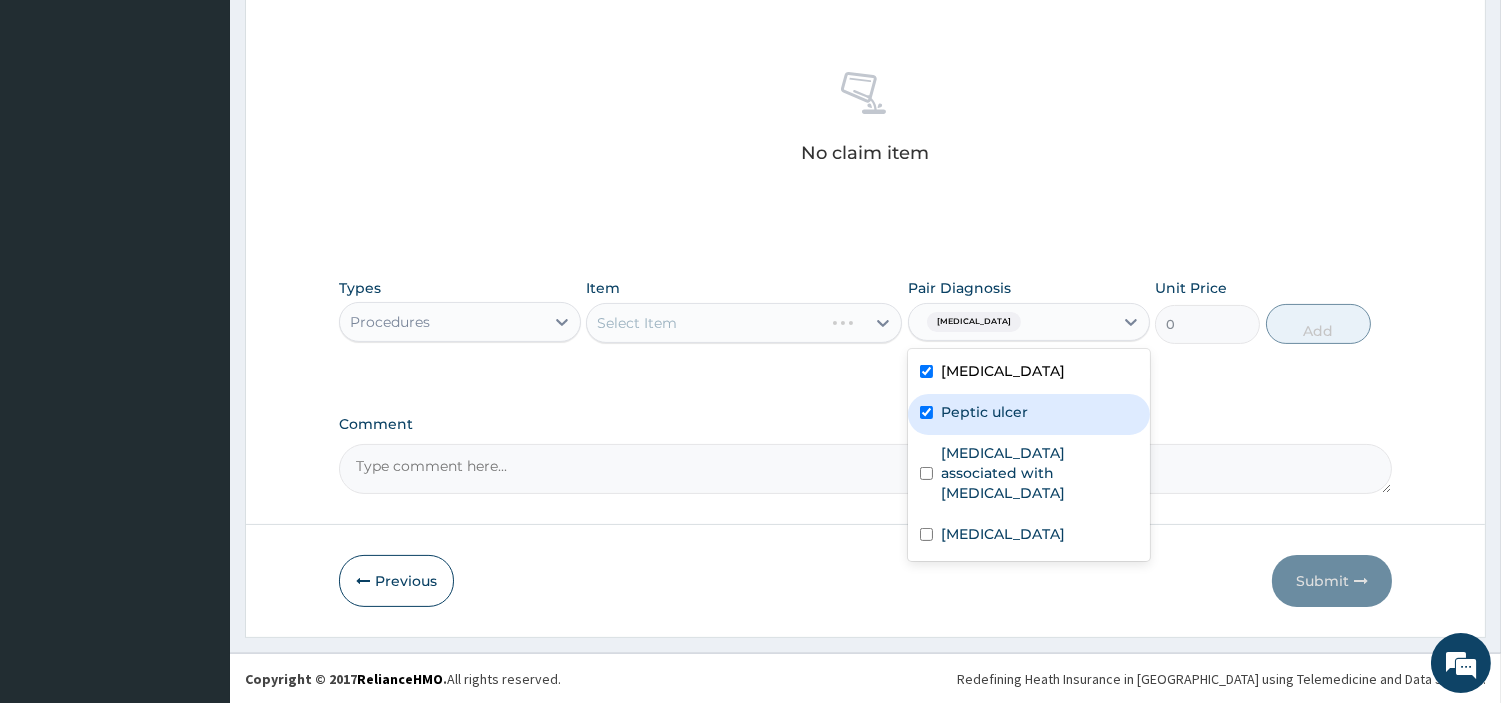 checkbox on "true" 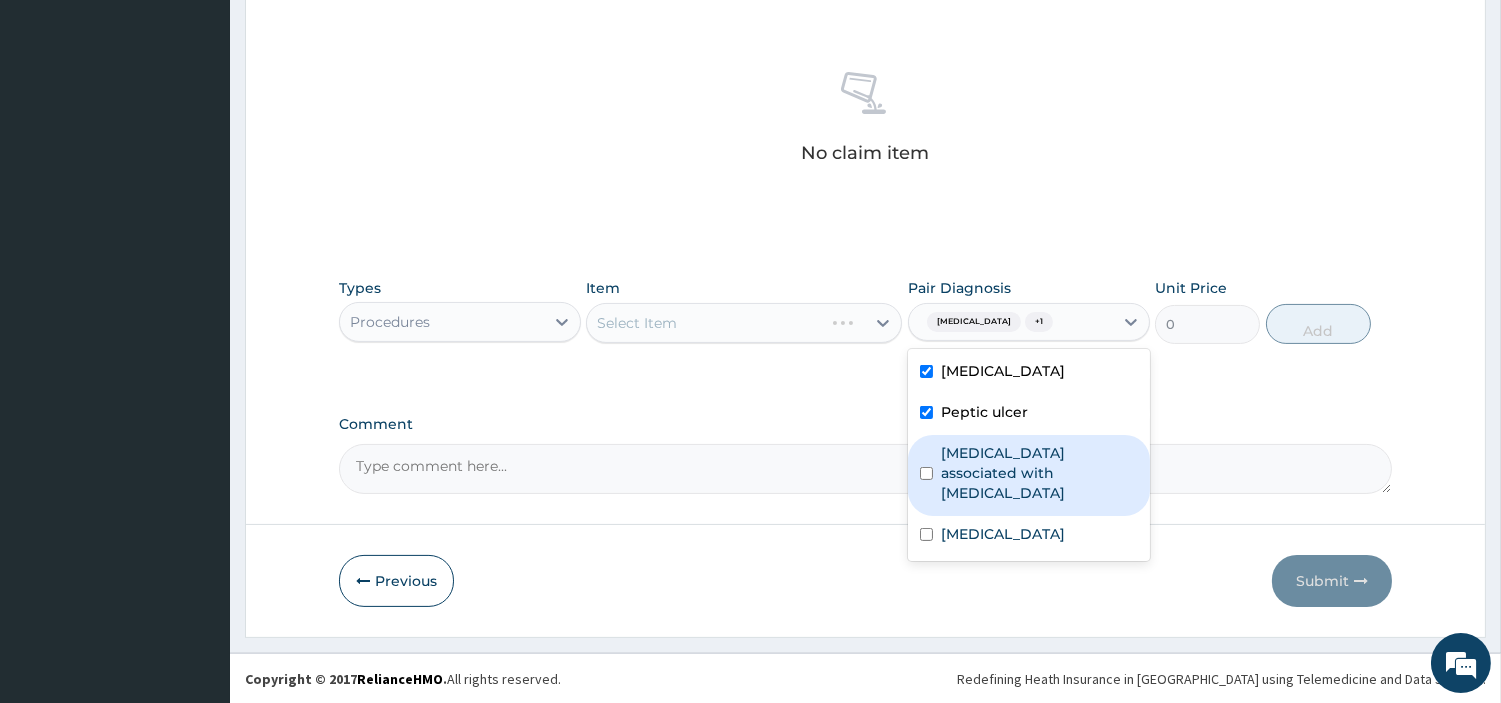 click on "Arthropathy associated with helminthiasis" at bounding box center (1029, 475) 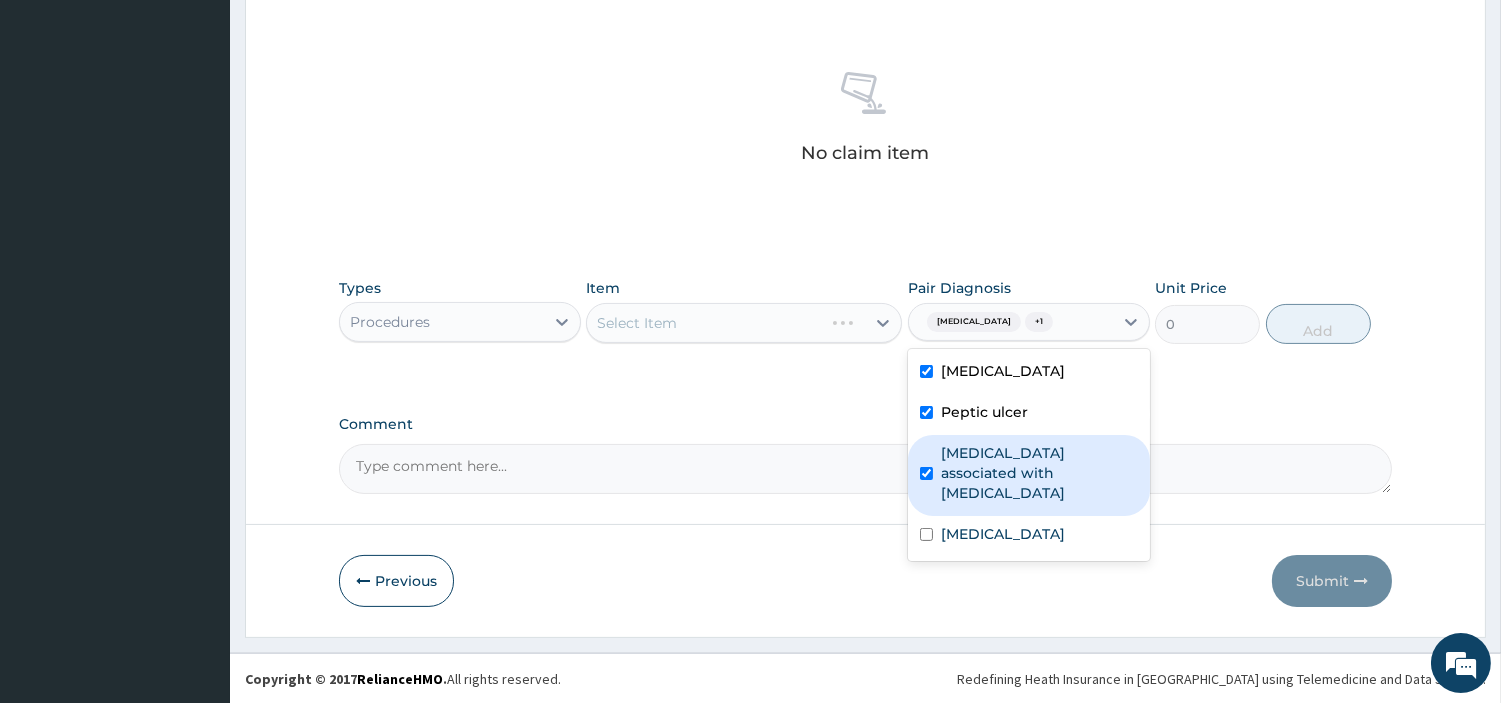 checkbox on "true" 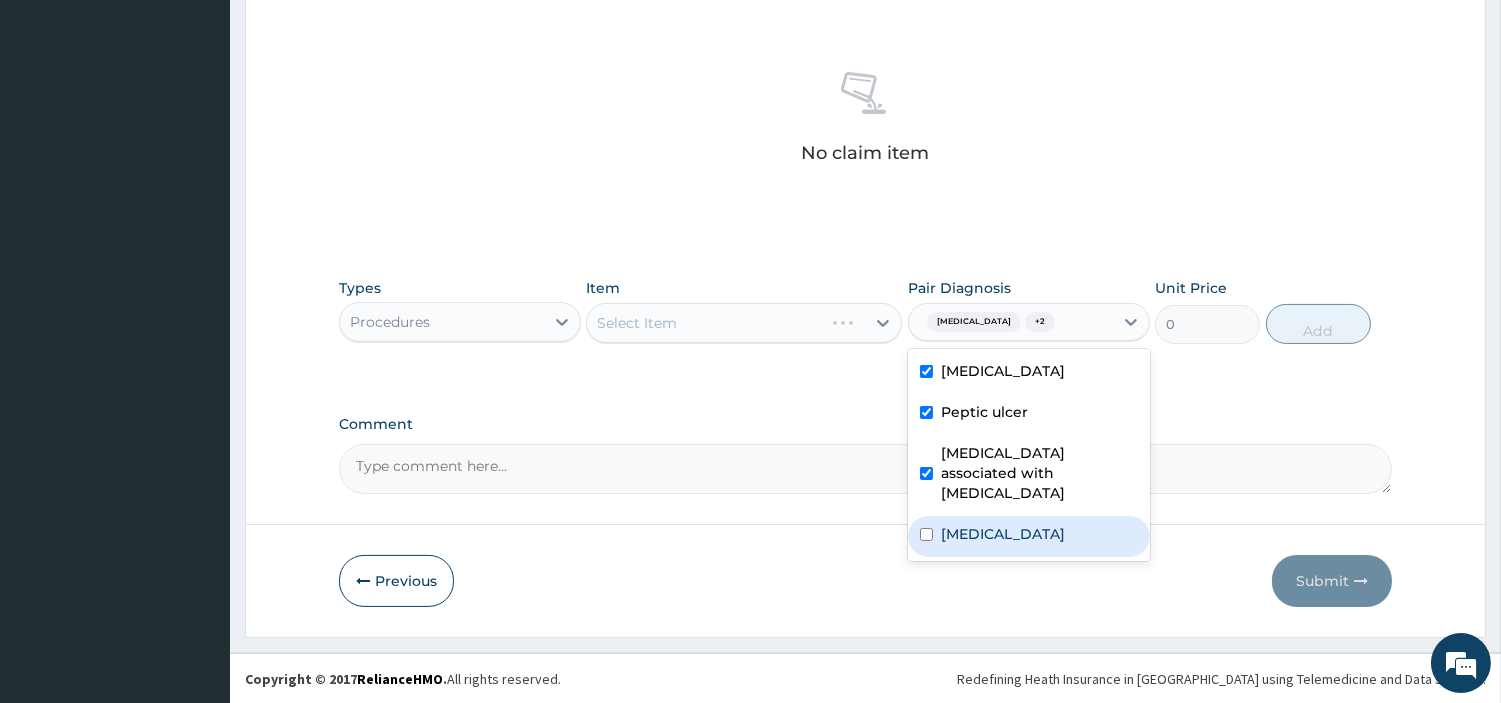 click on "Acute abdomen" at bounding box center (1029, 536) 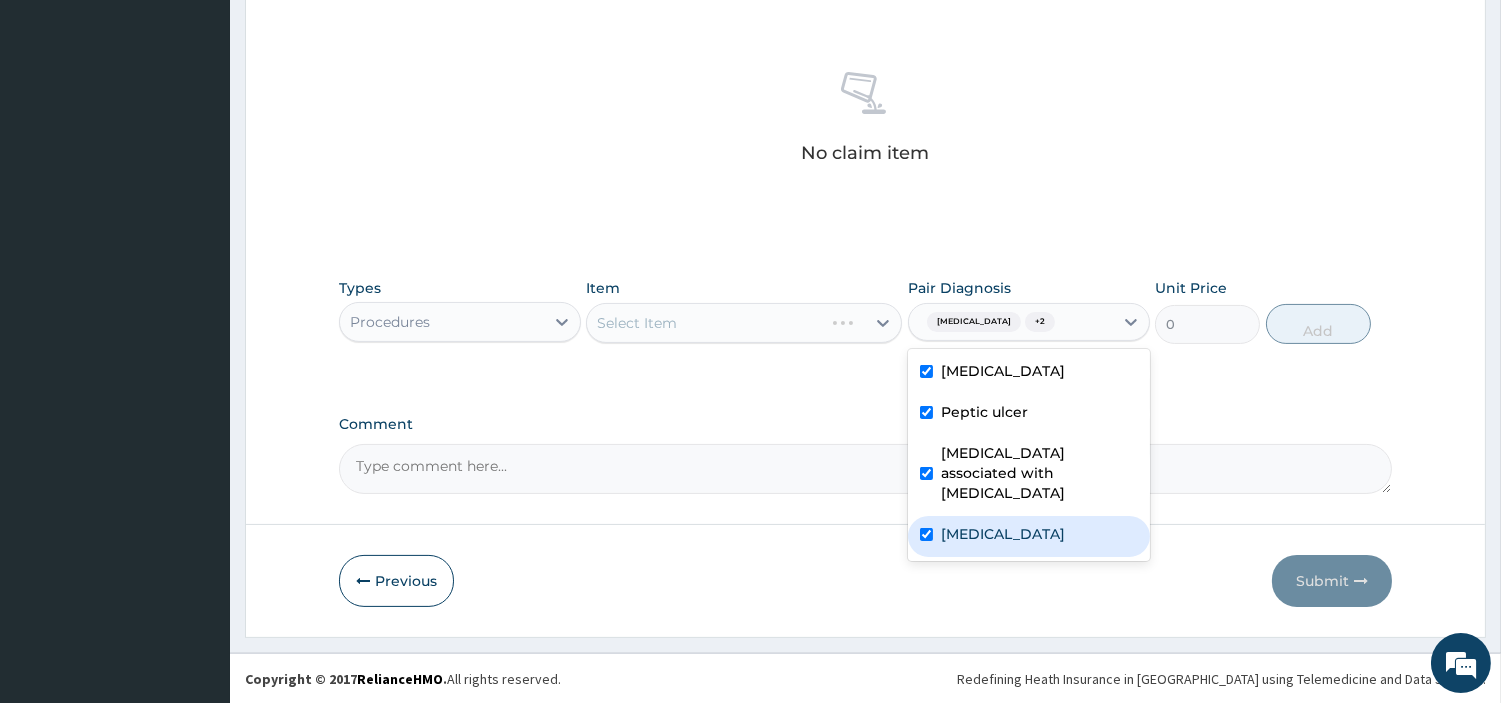 checkbox on "true" 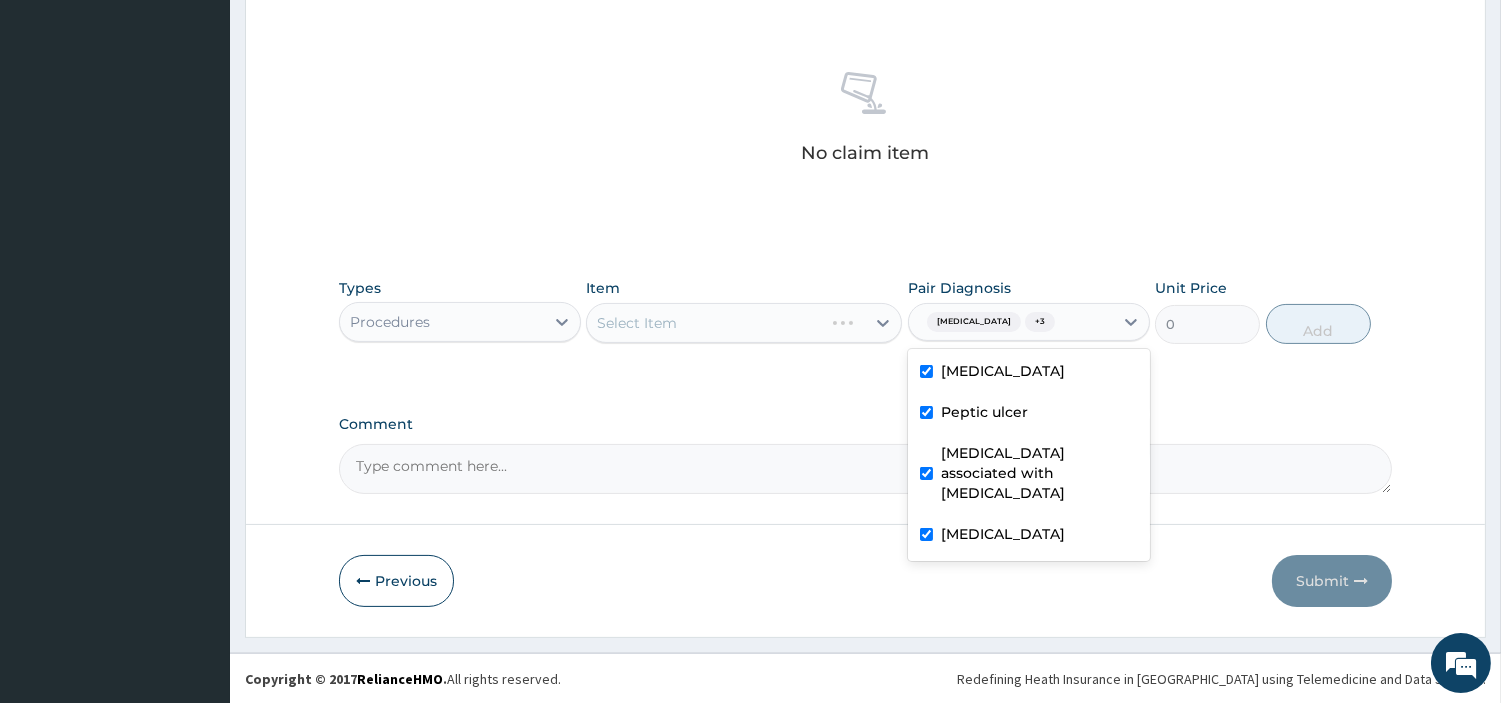 click on "Select Item" at bounding box center [744, 323] 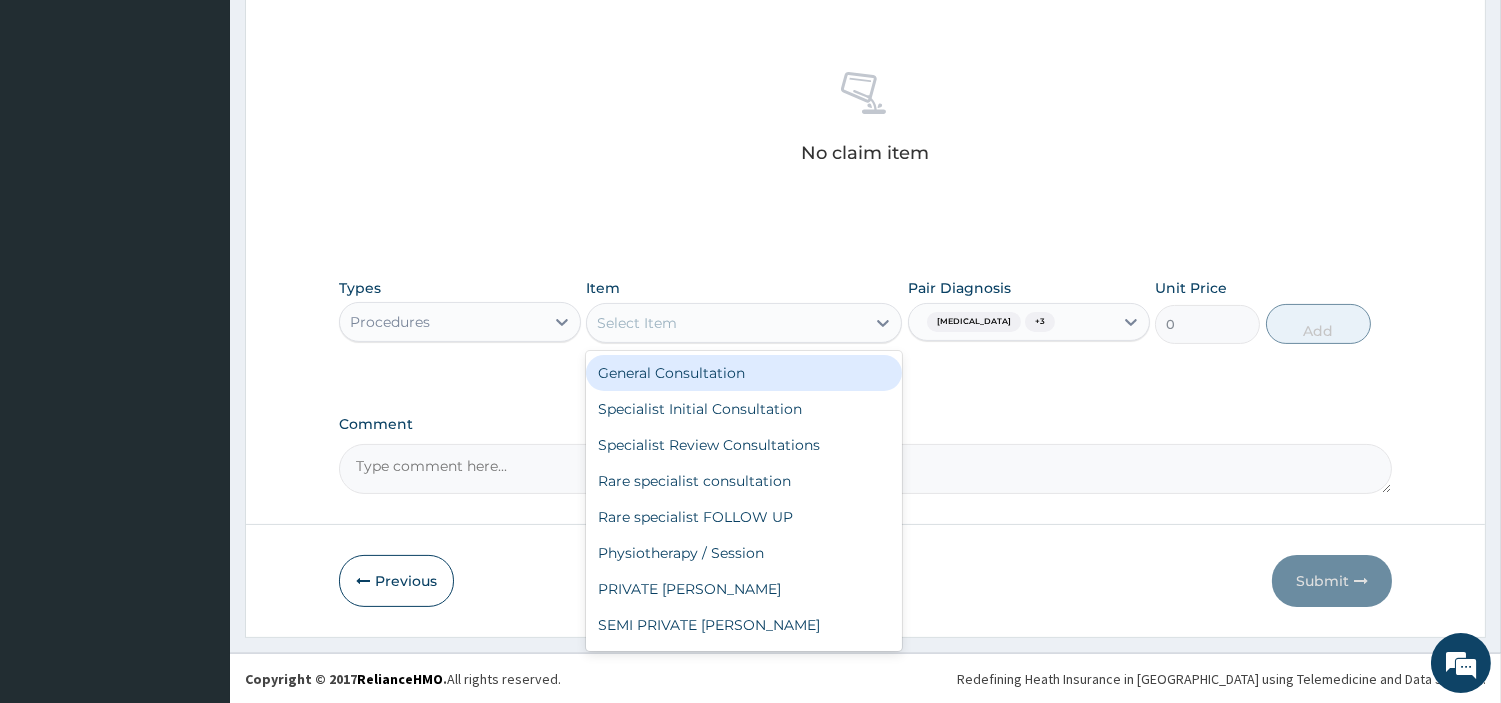 click on "Select Item" at bounding box center [726, 323] 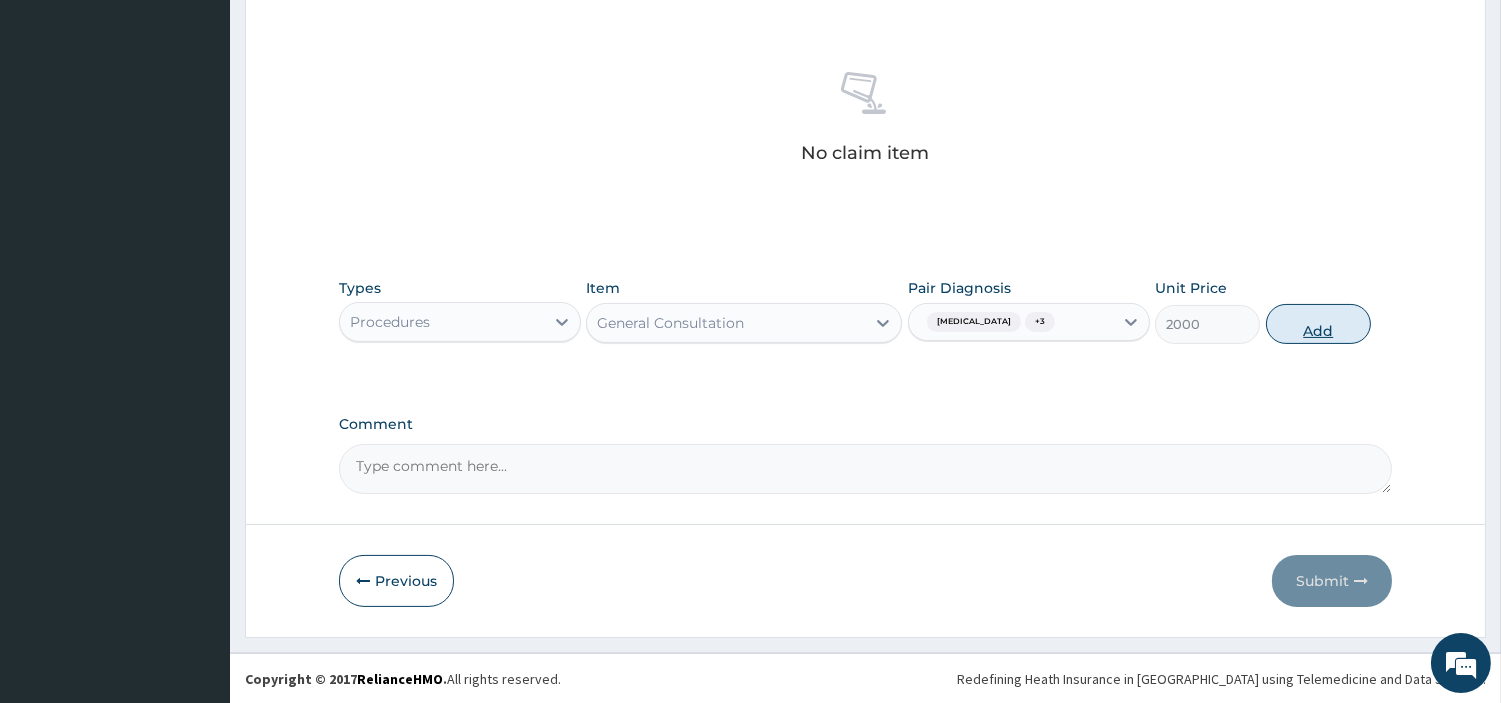 click on "Add" at bounding box center (1318, 324) 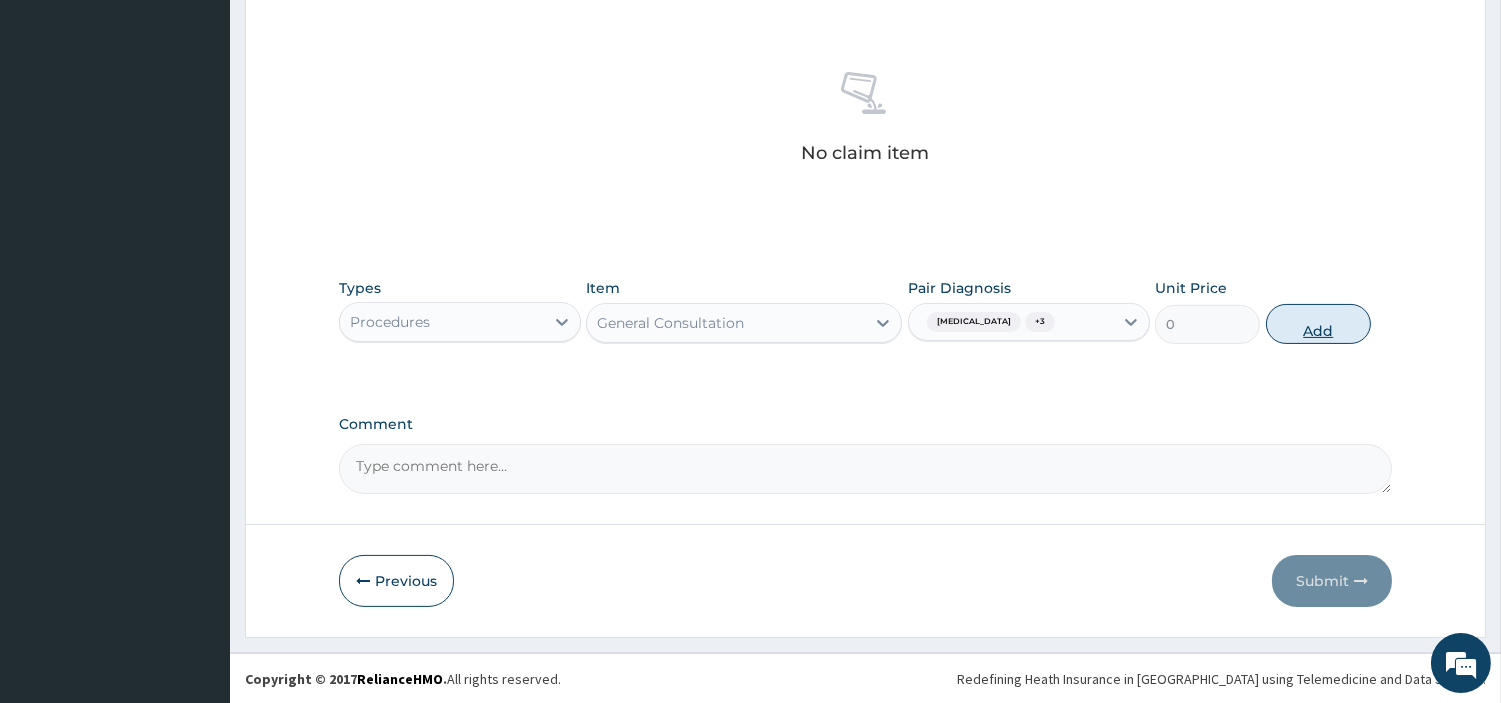 scroll, scrollTop: 650, scrollLeft: 0, axis: vertical 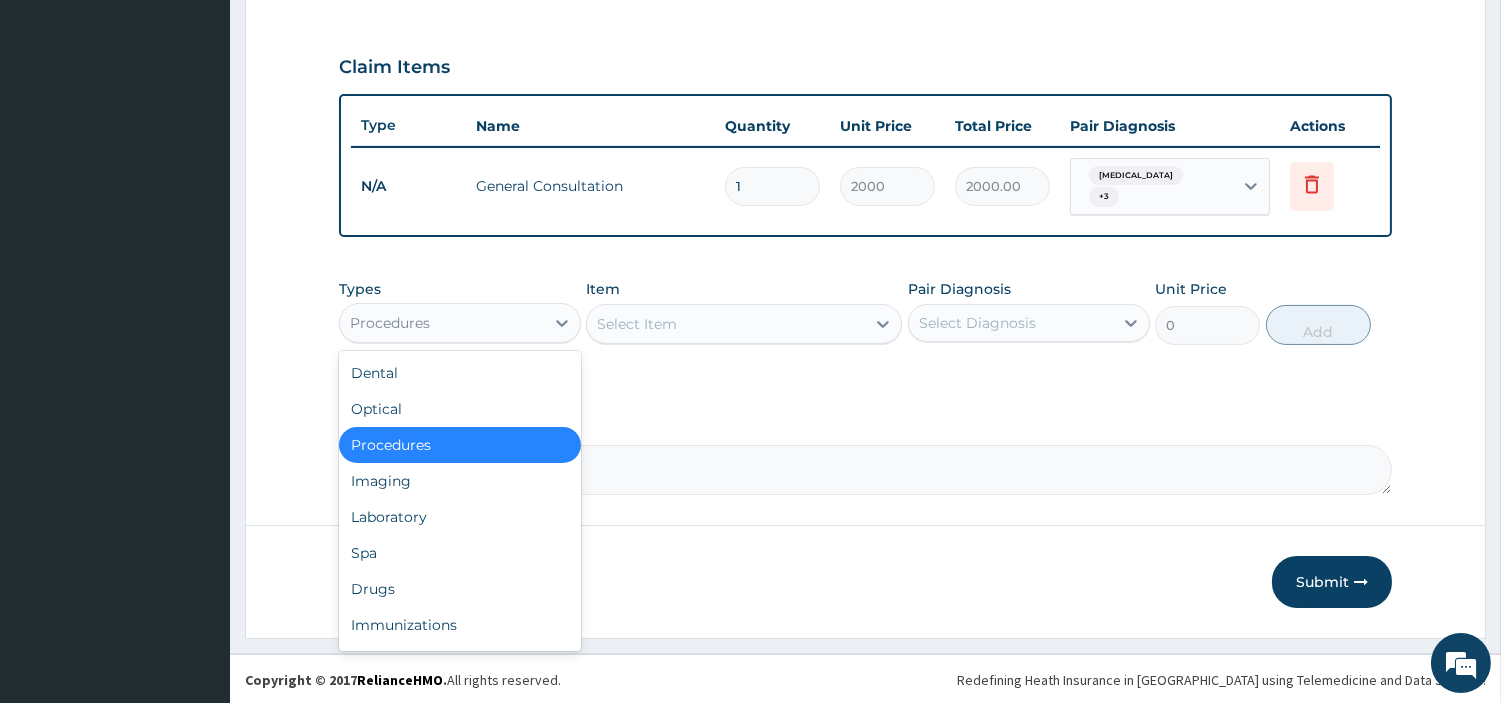 click on "Procedures" at bounding box center (442, 323) 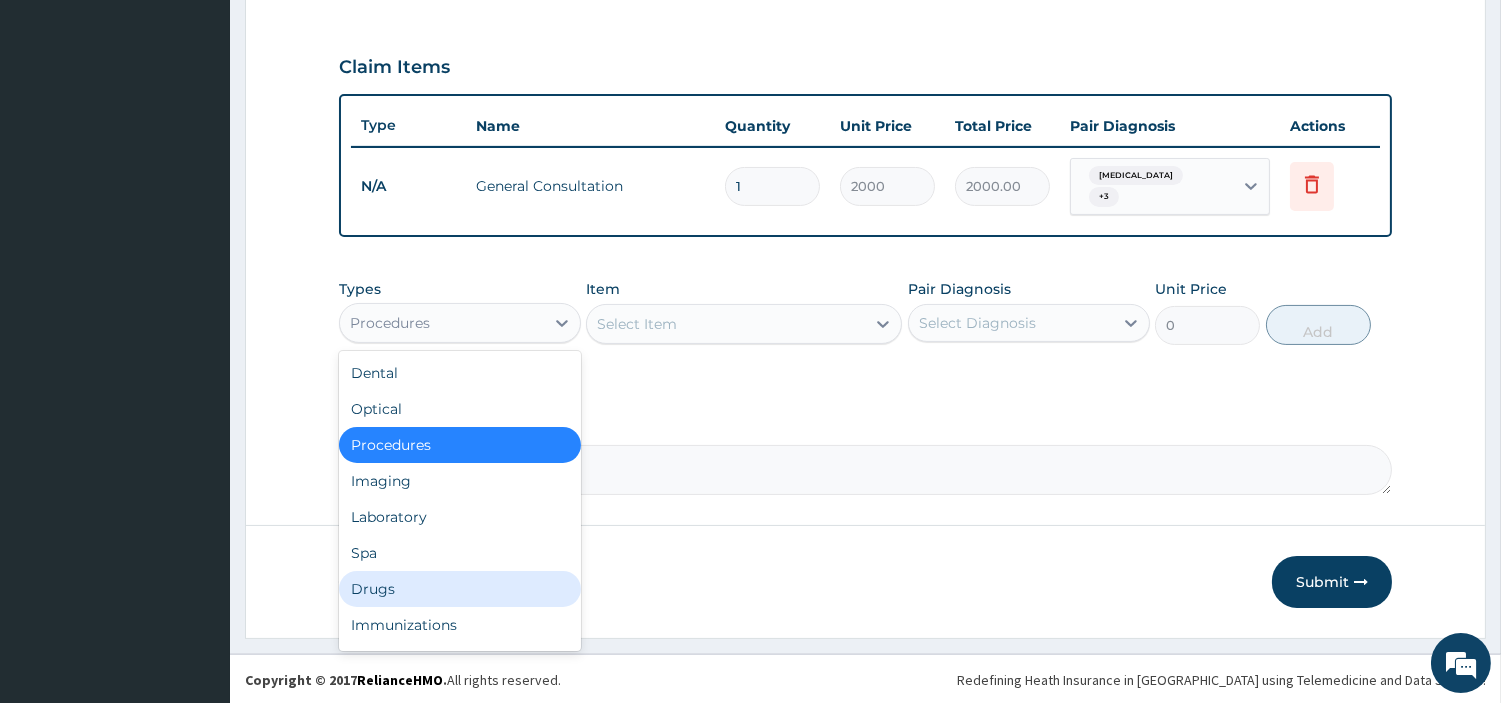 click on "Drugs" at bounding box center [460, 589] 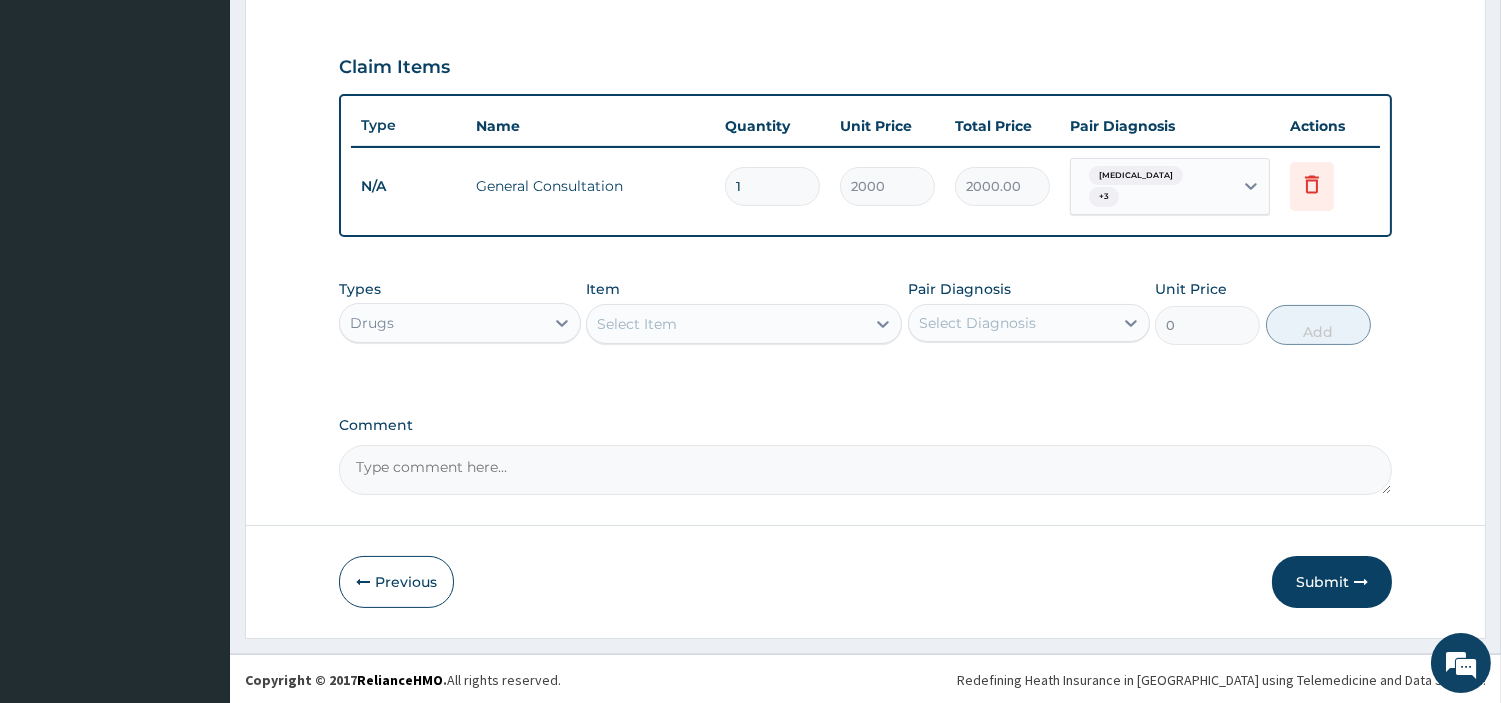 click on "Select Item" at bounding box center (726, 324) 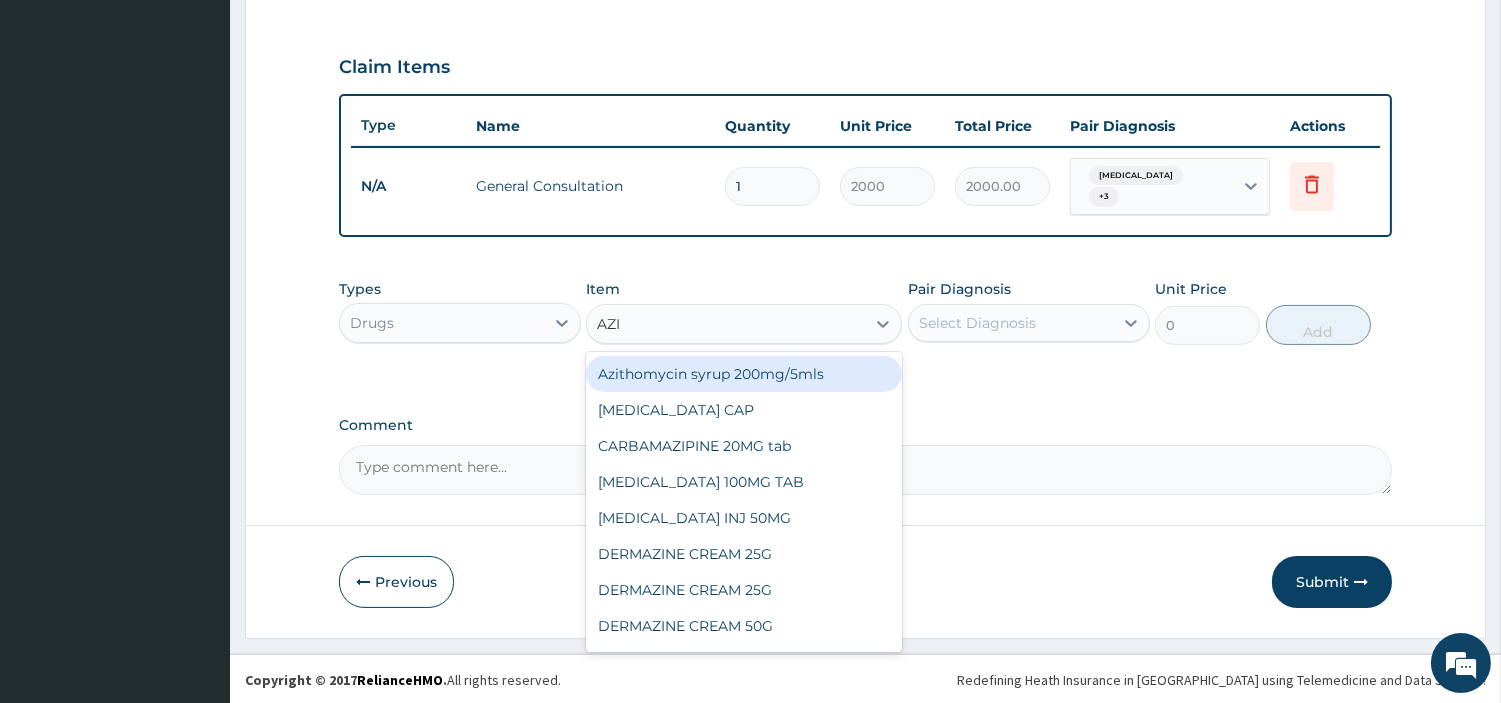 type on "AZIT" 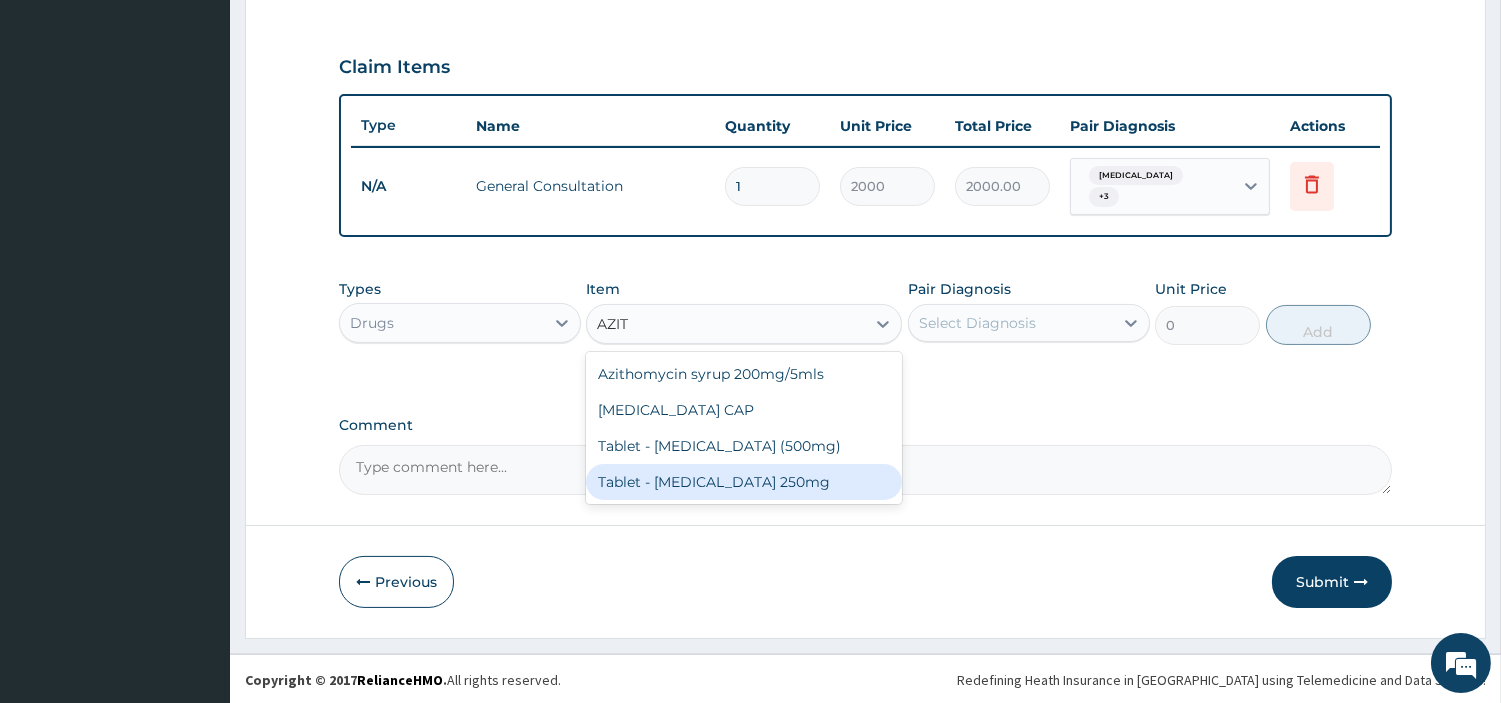 click on "Tablet - Azithromycin 250mg" at bounding box center [744, 482] 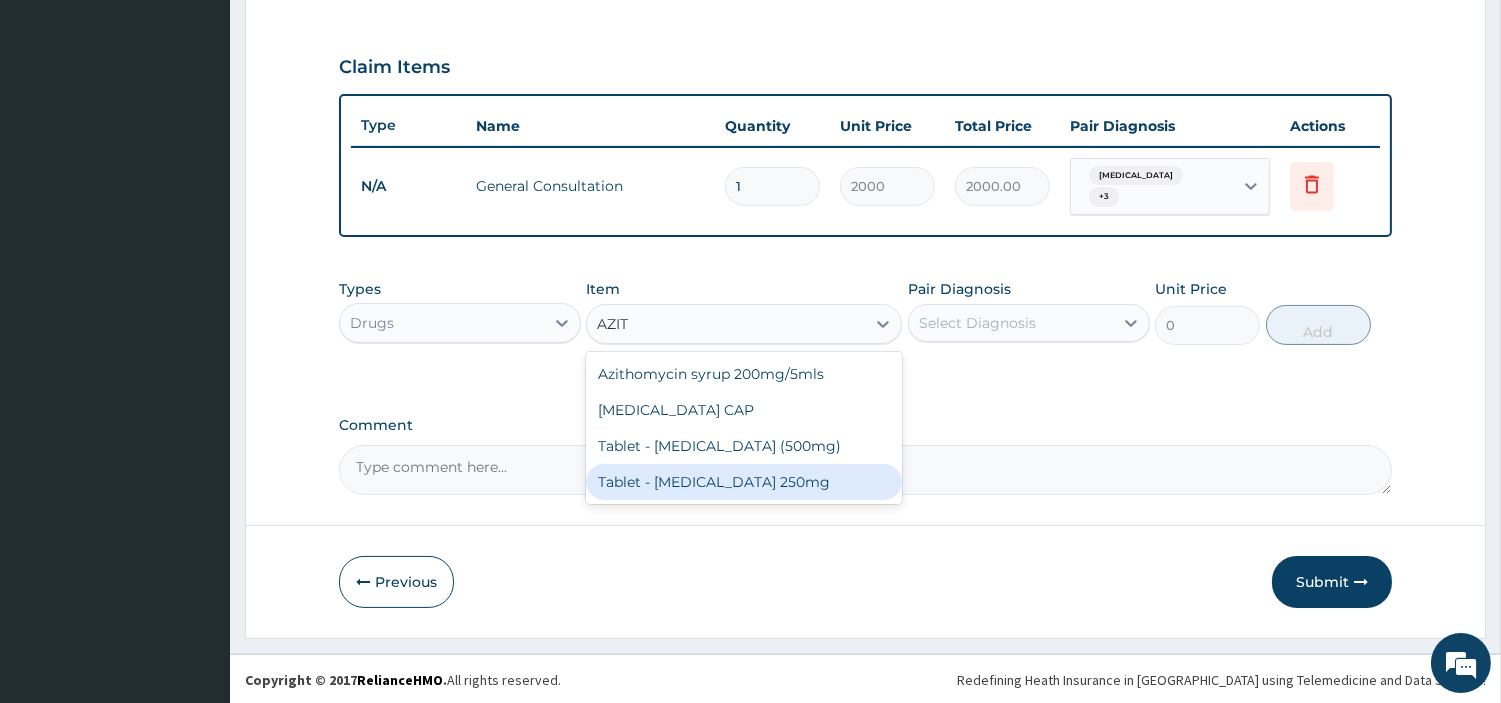 type 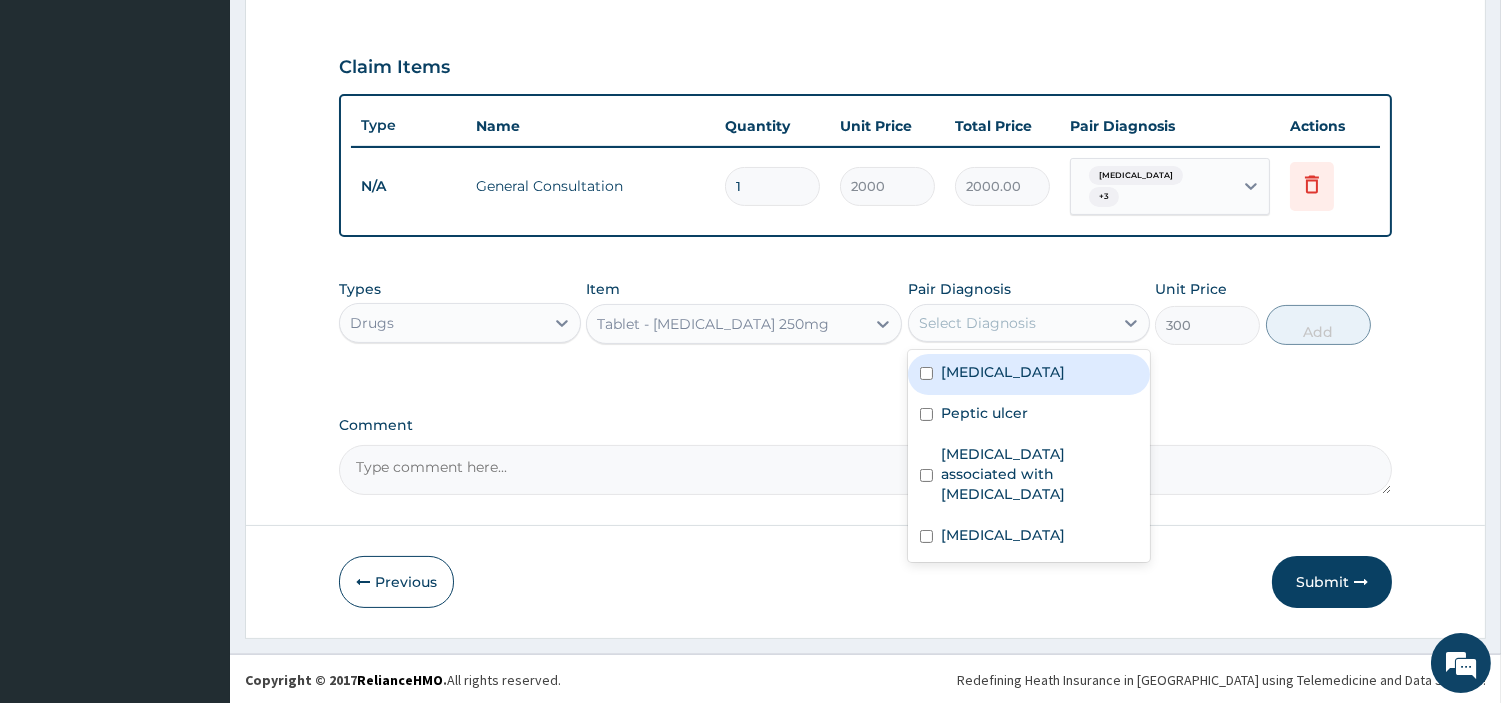 click on "Select Diagnosis" at bounding box center [977, 323] 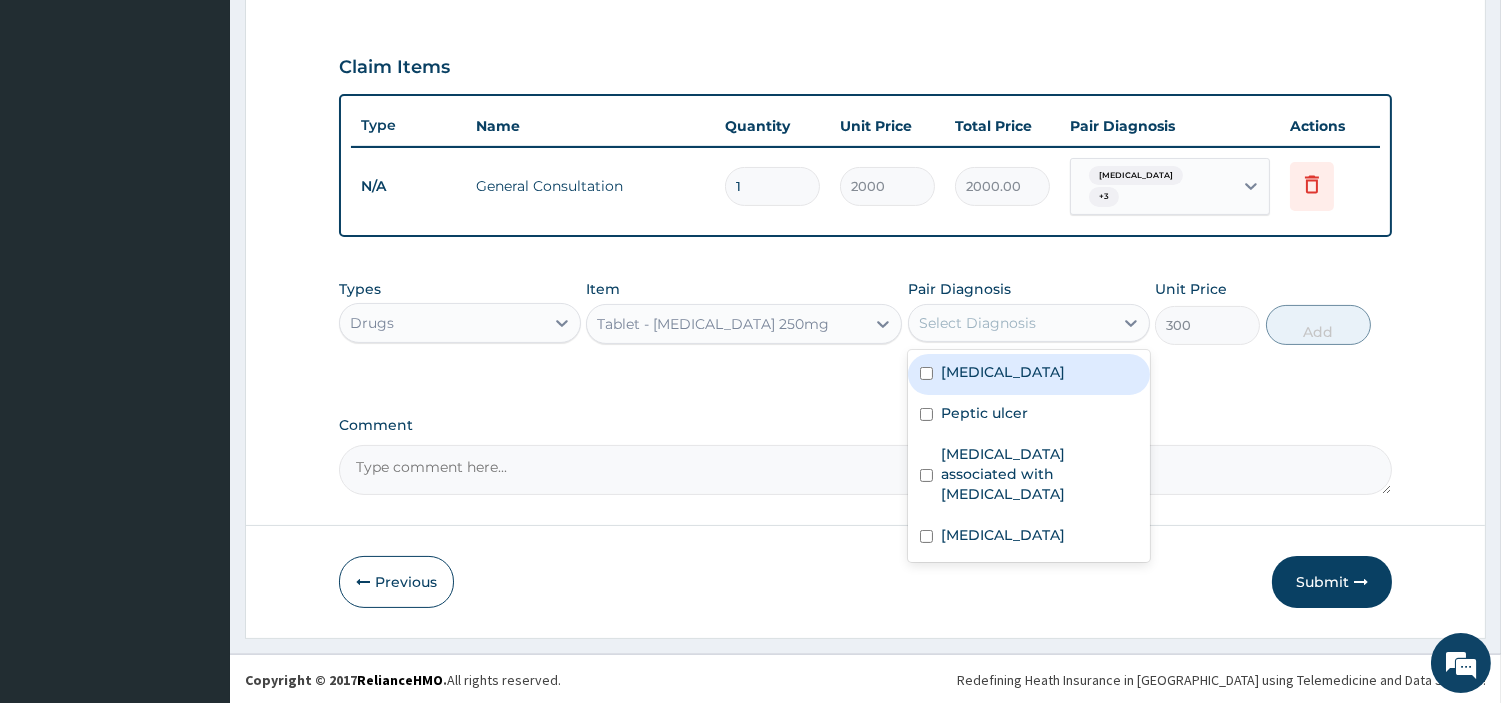 click on "Upper respiratory infection" at bounding box center [1029, 374] 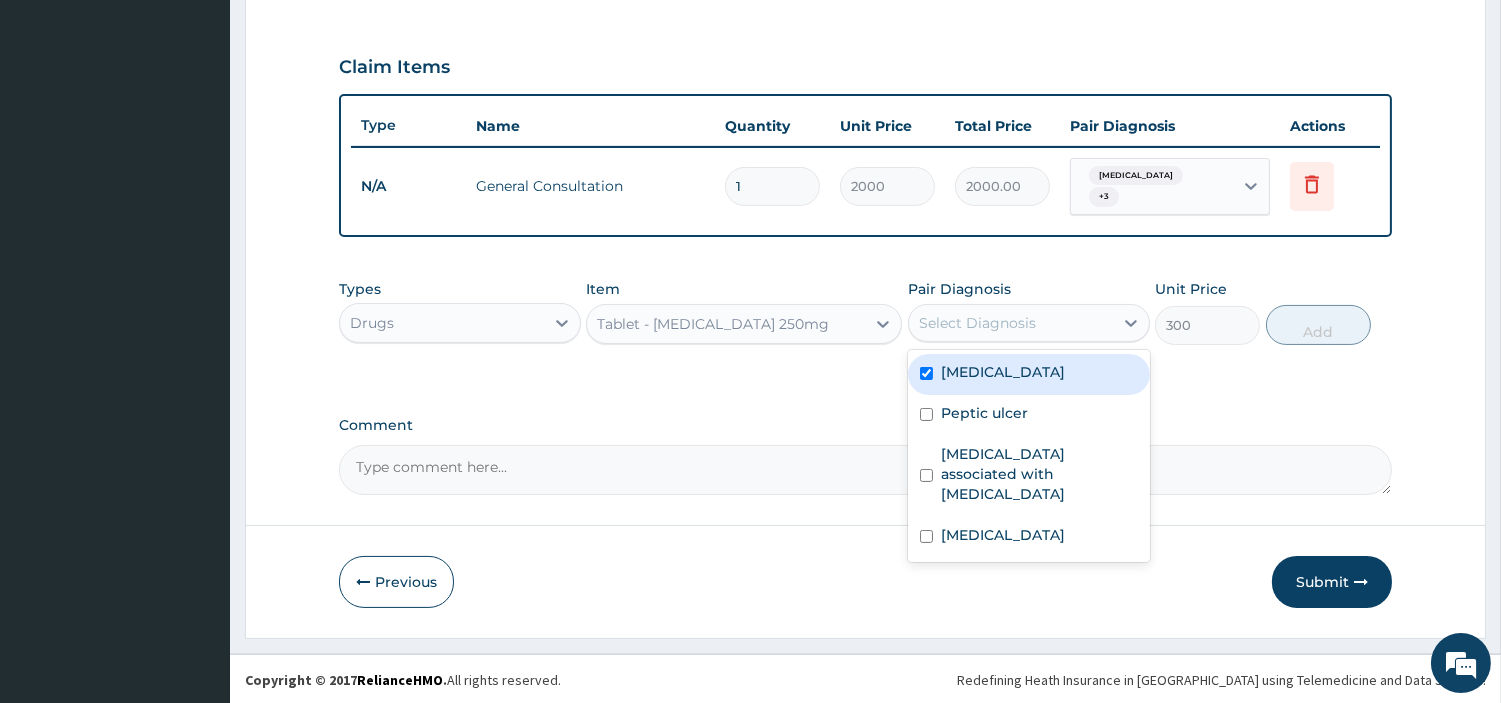 checkbox on "true" 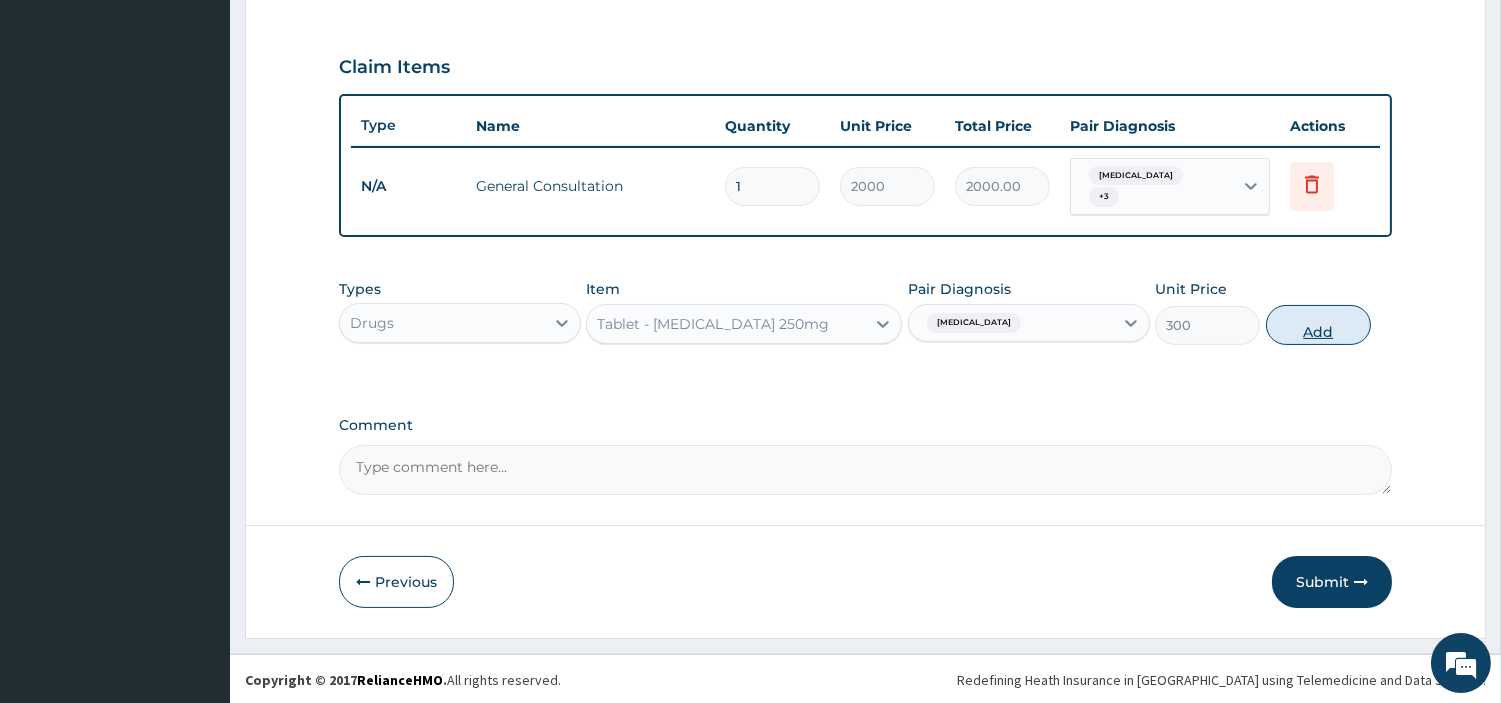 click on "Add" at bounding box center (1318, 325) 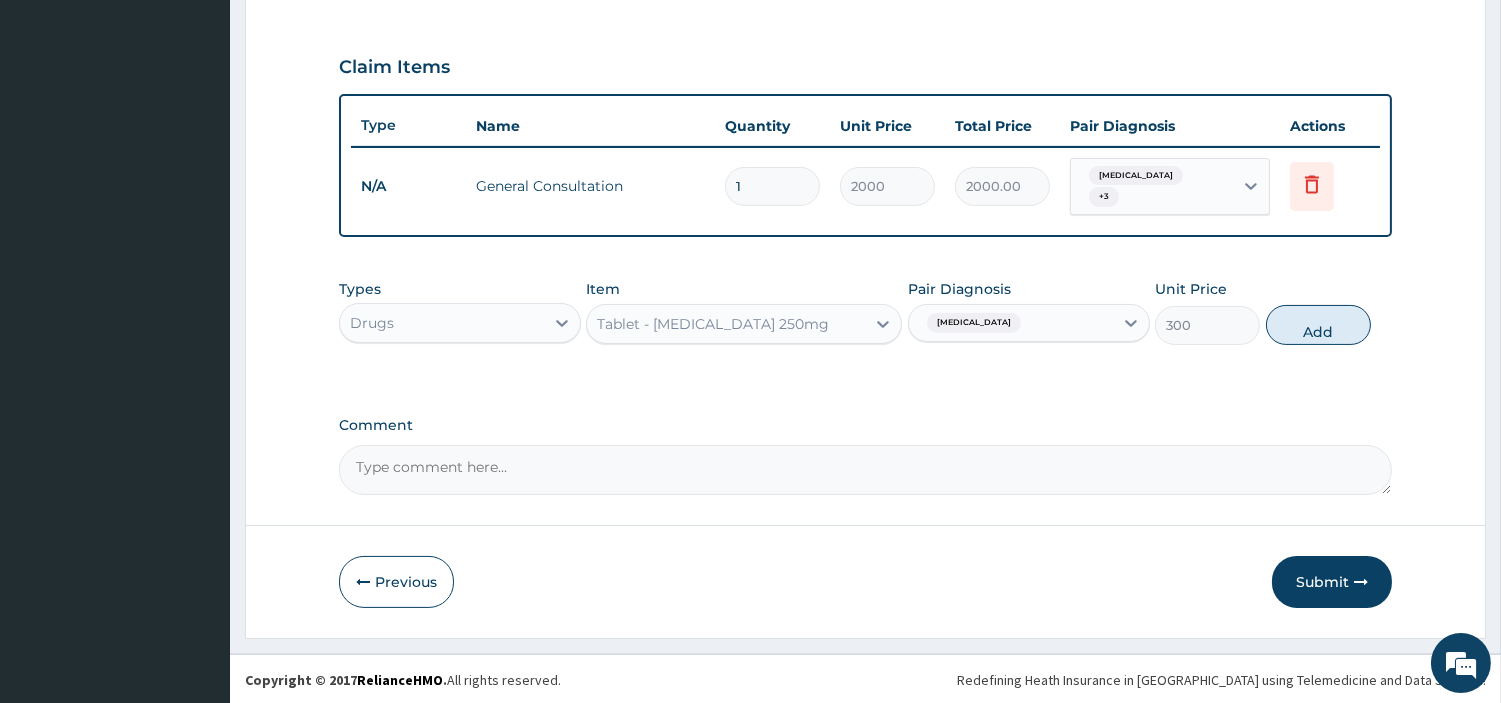 type on "0" 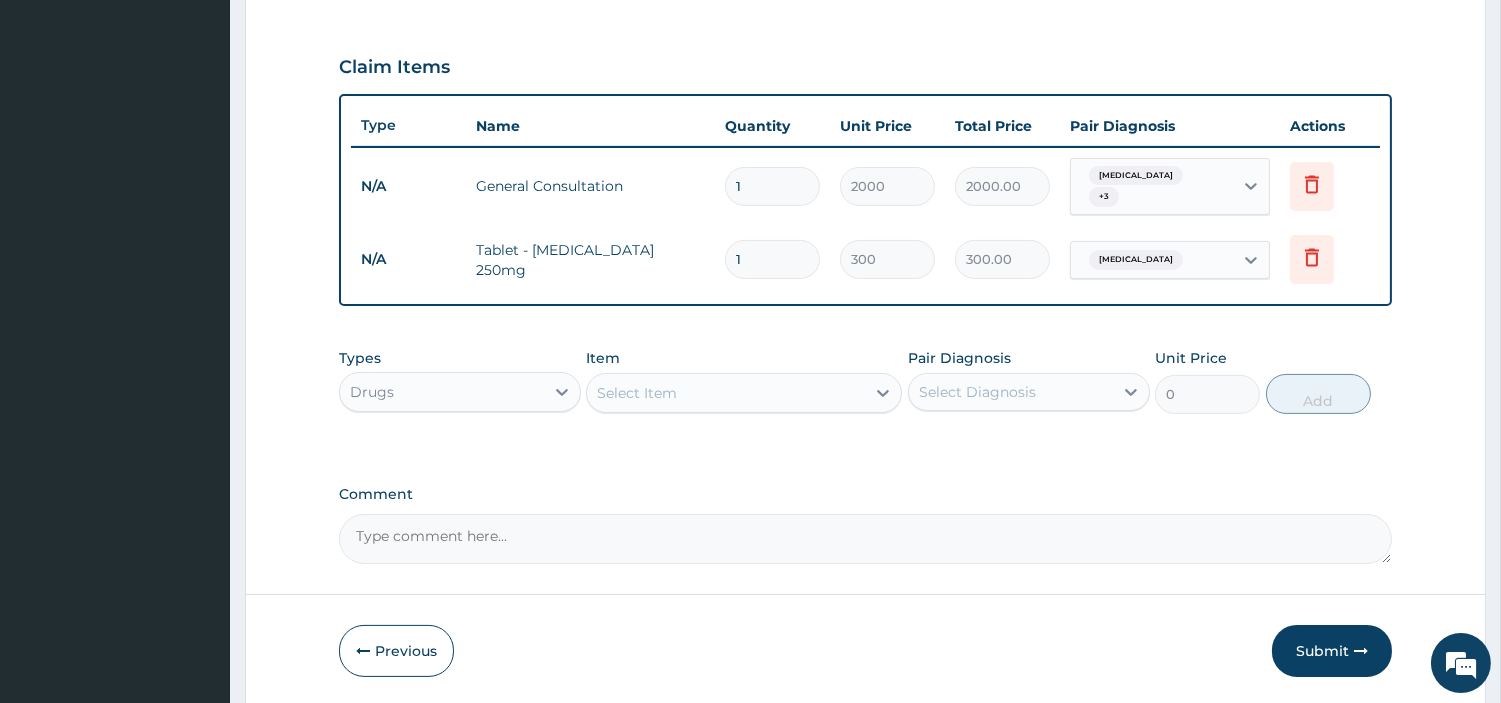 type 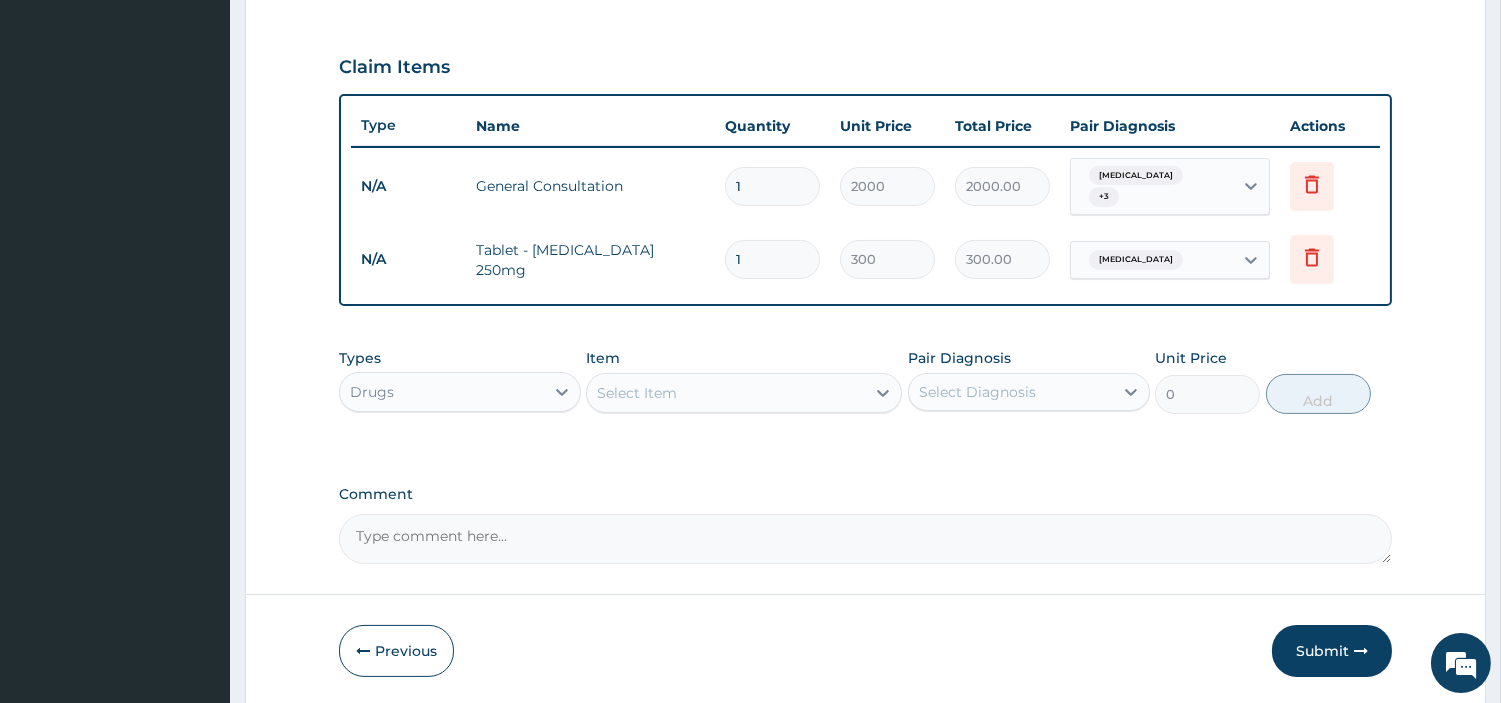 type on "0.00" 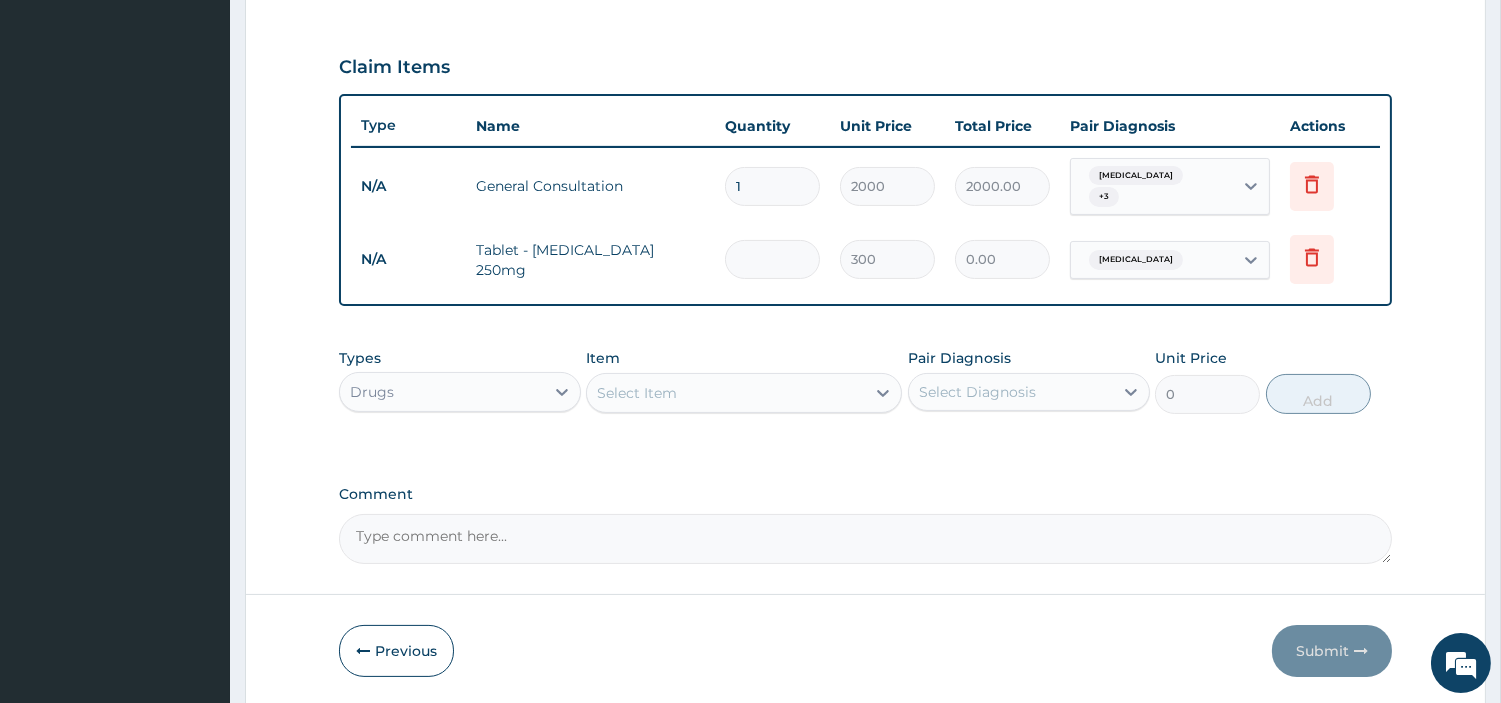 type on "7" 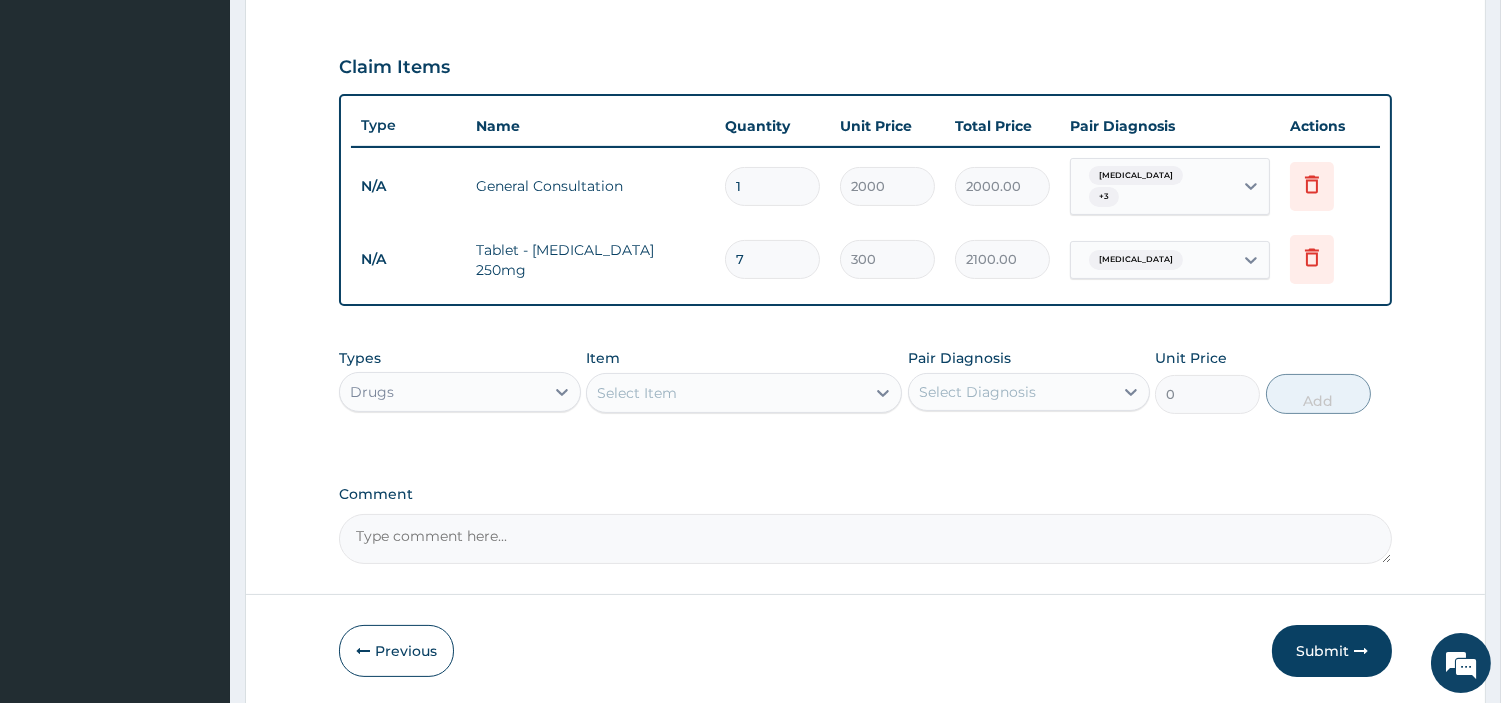 type on "7" 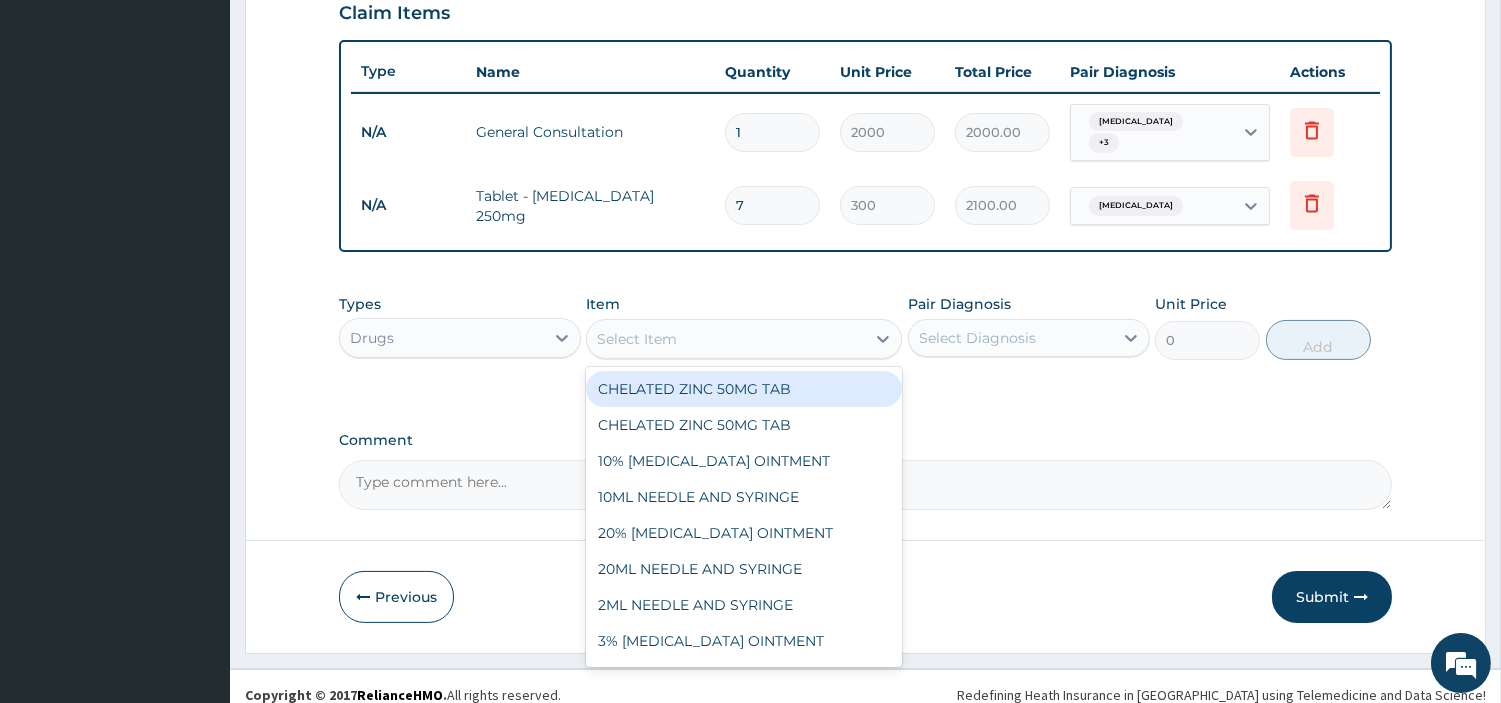 scroll, scrollTop: 720, scrollLeft: 0, axis: vertical 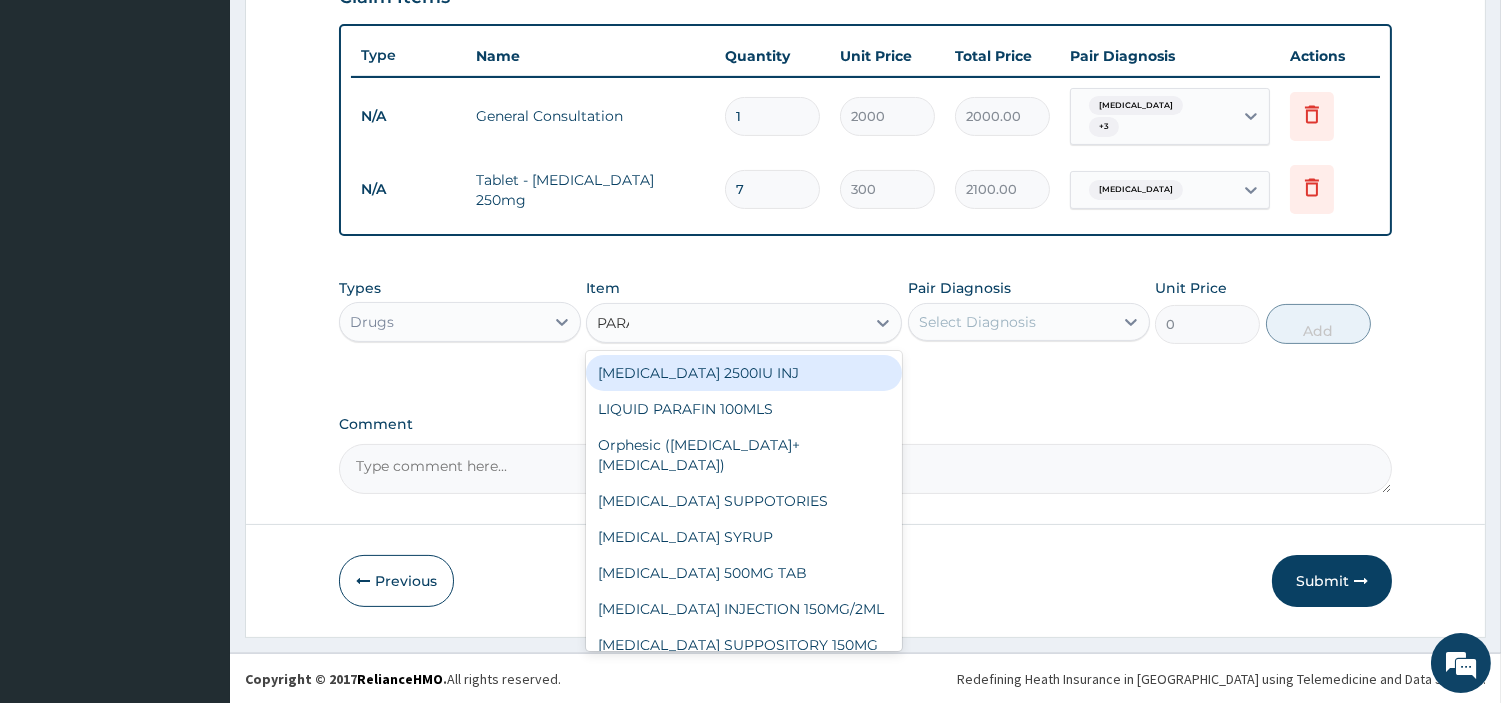 type on "PARAC" 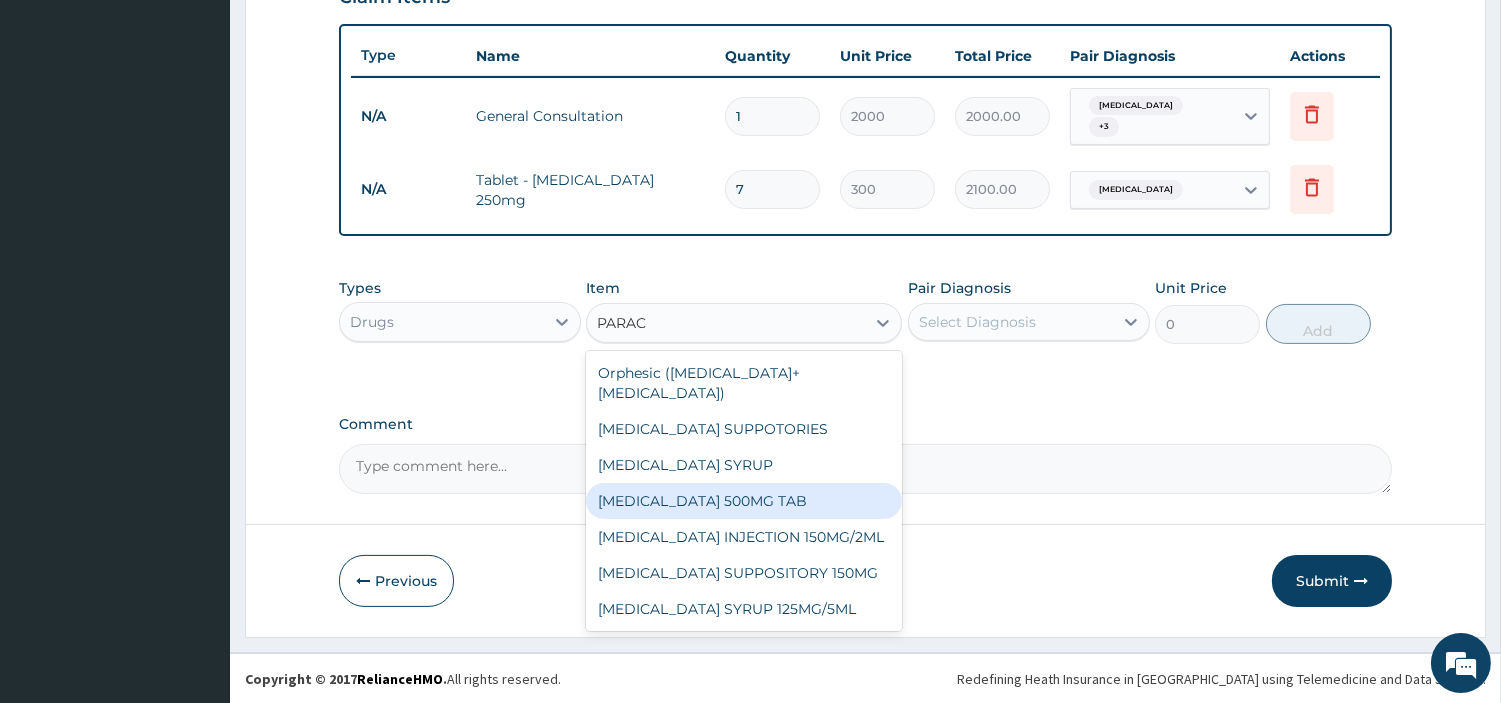 drag, startPoint x: 743, startPoint y: 494, endPoint x: 1080, endPoint y: 292, distance: 392.9033 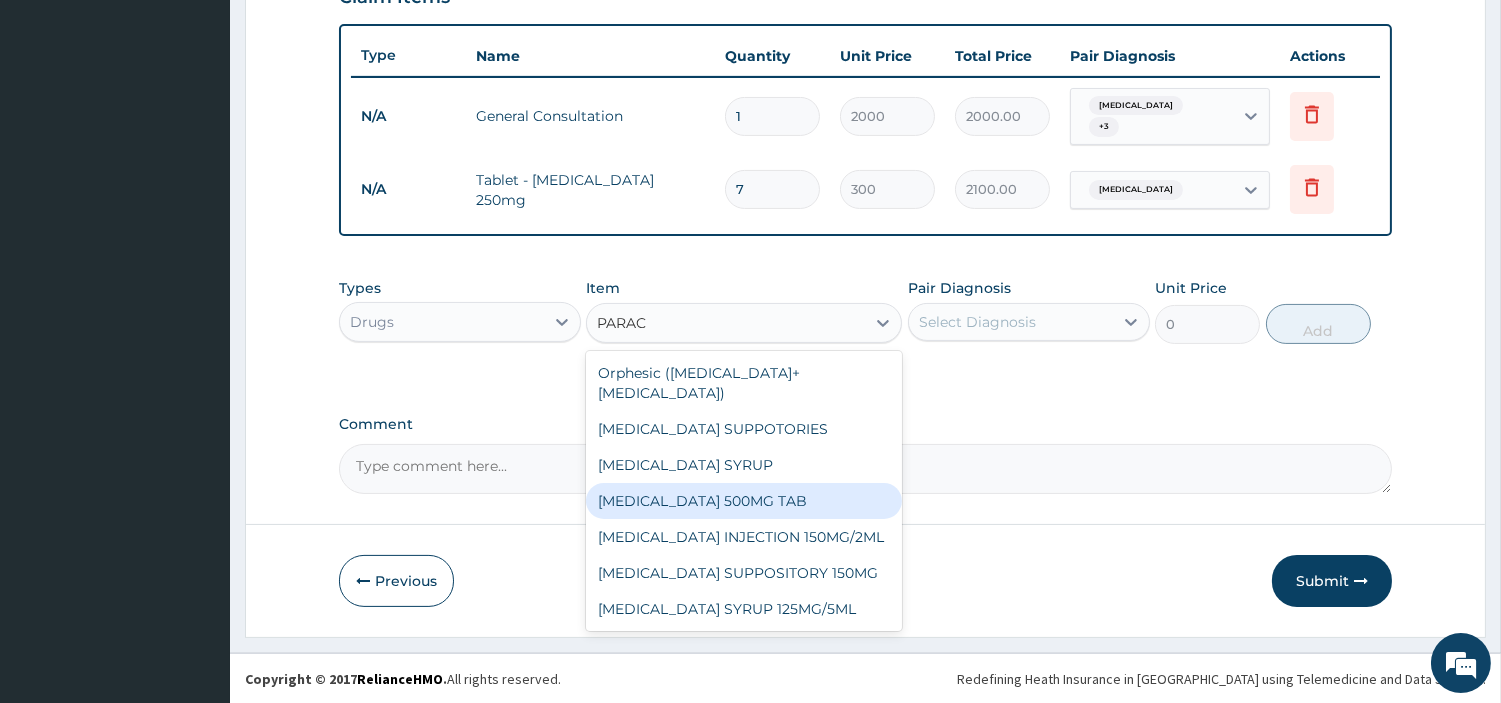 click on "PARACETAMOL 500MG TAB" at bounding box center (744, 501) 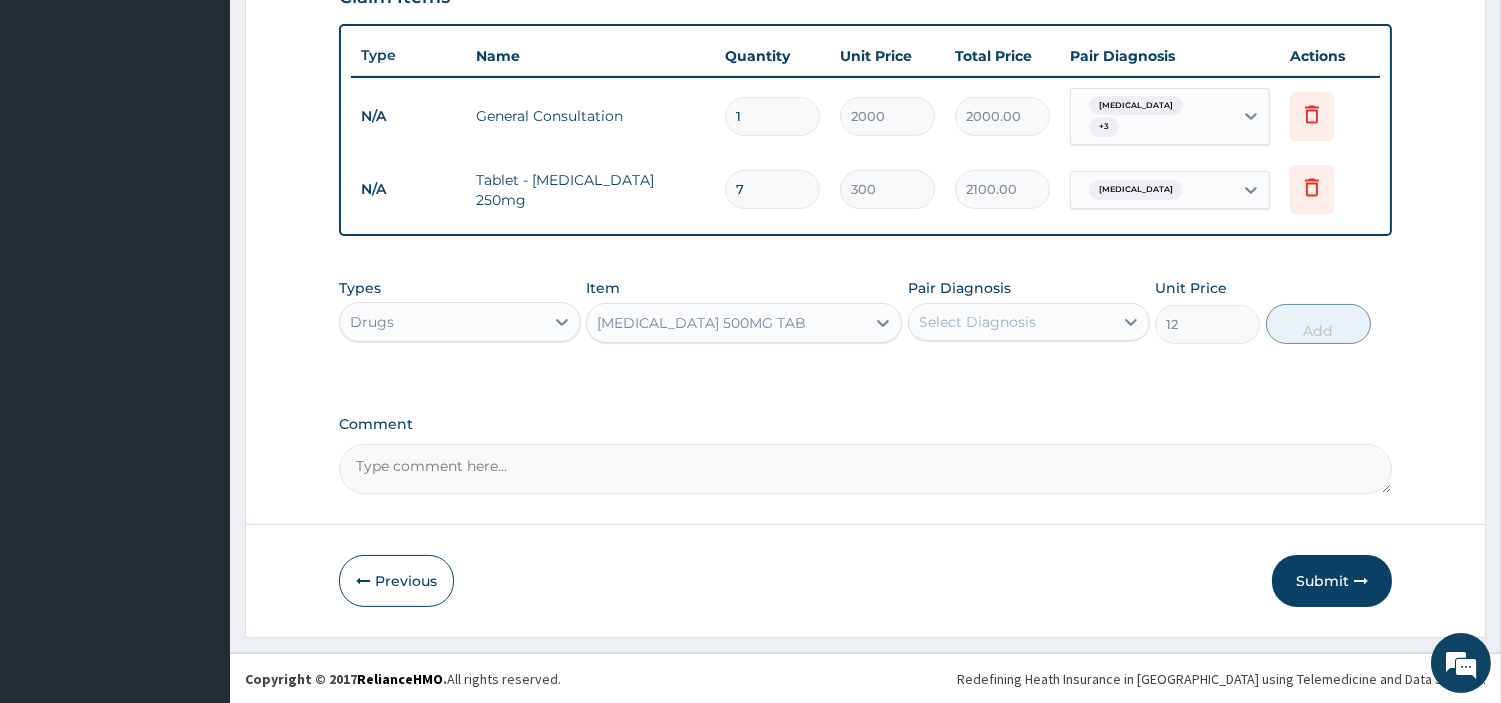 click on "Select Diagnosis" at bounding box center (977, 322) 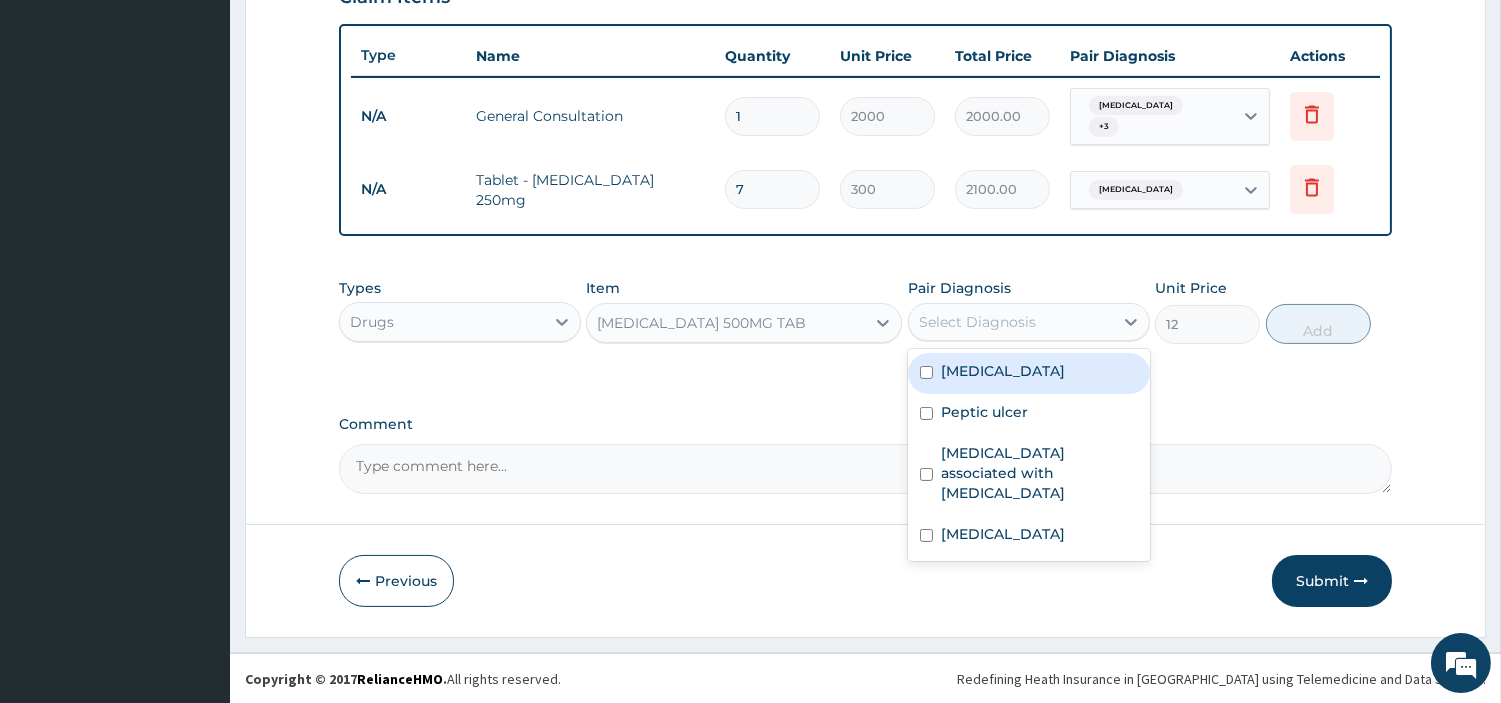 click on "Upper respiratory infection" at bounding box center (1003, 371) 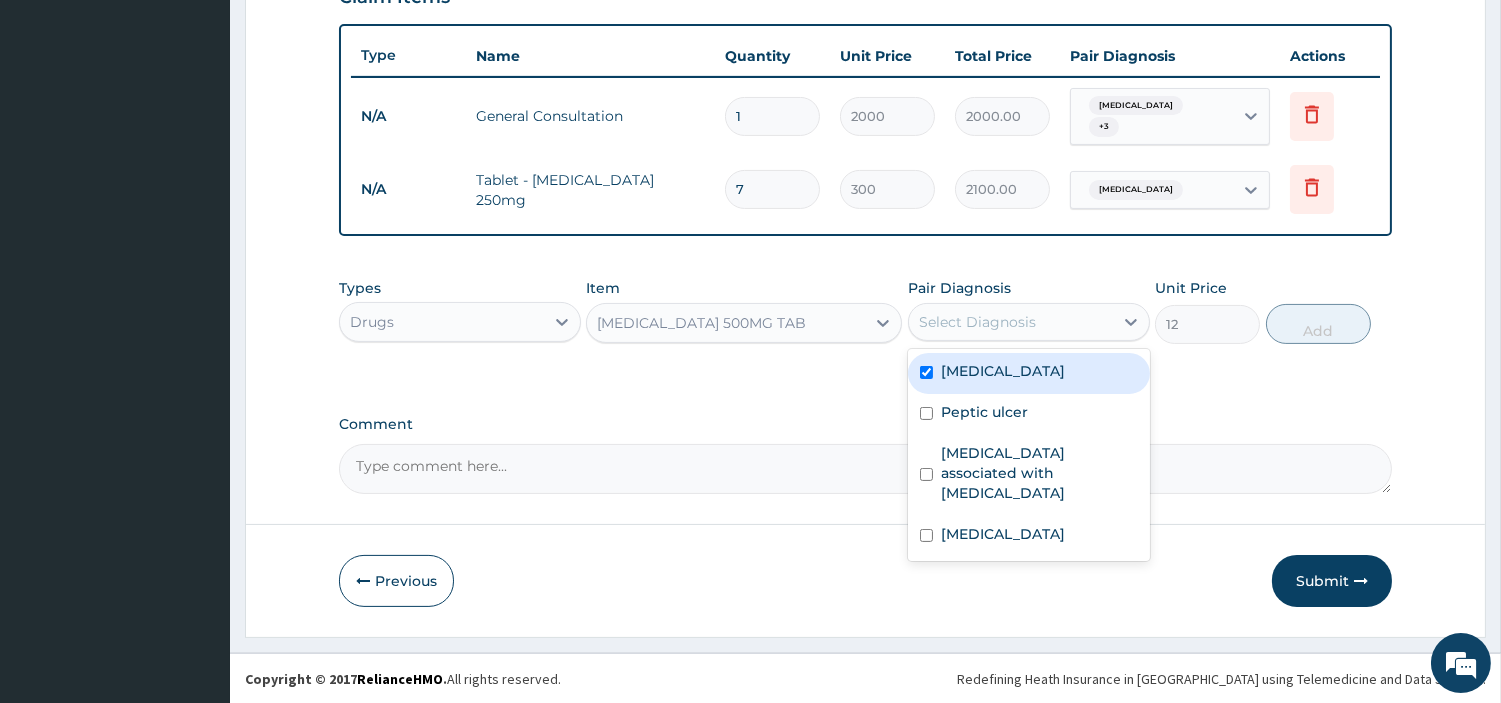 checkbox on "true" 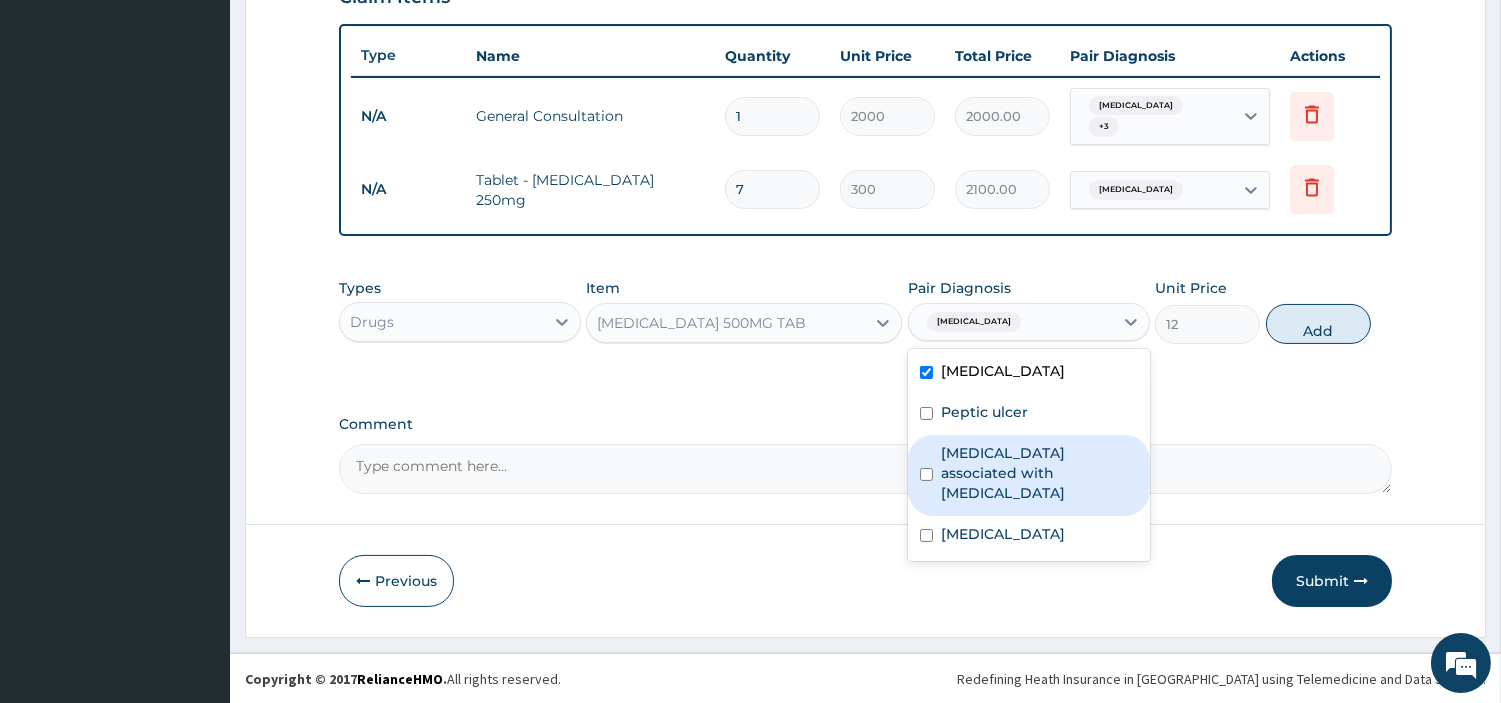 click on "Arthropathy associated with helminthiasis" at bounding box center [1039, 473] 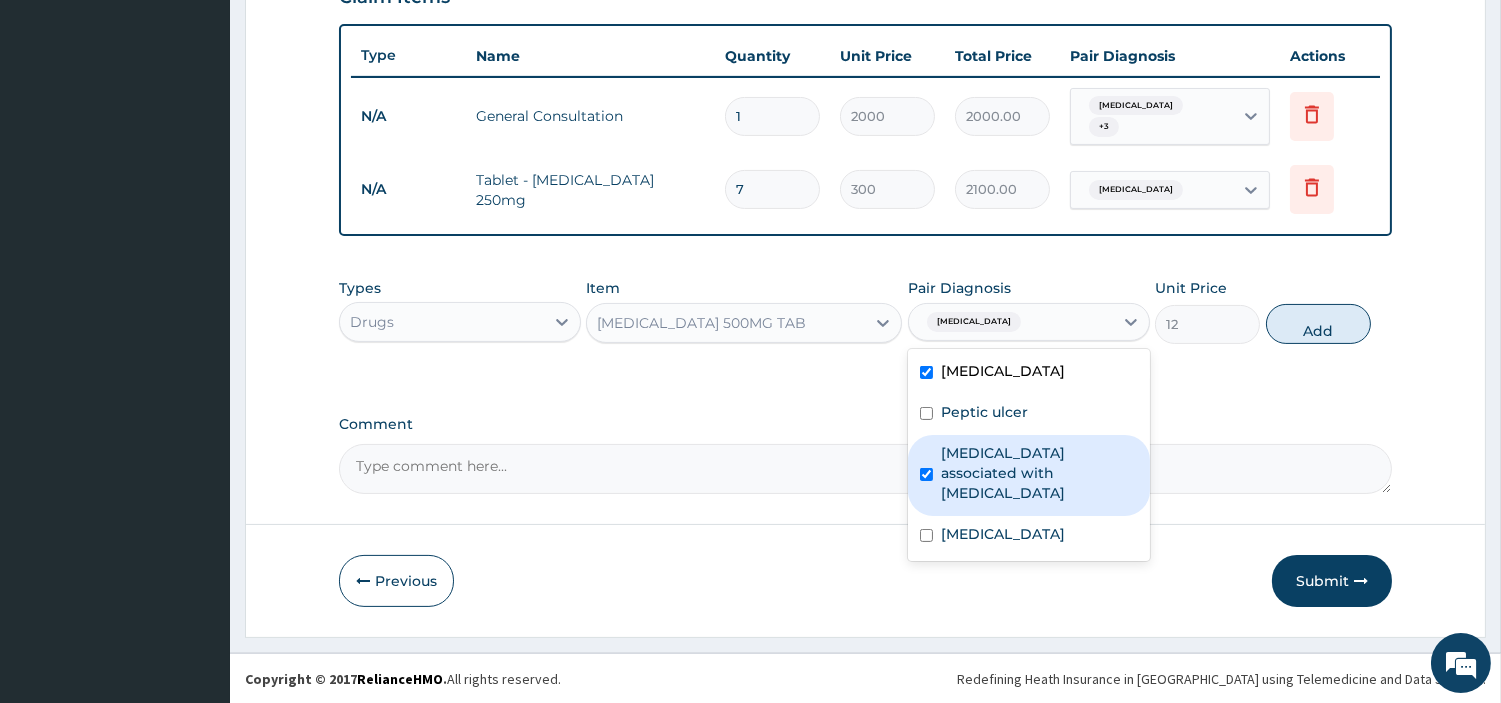 checkbox on "true" 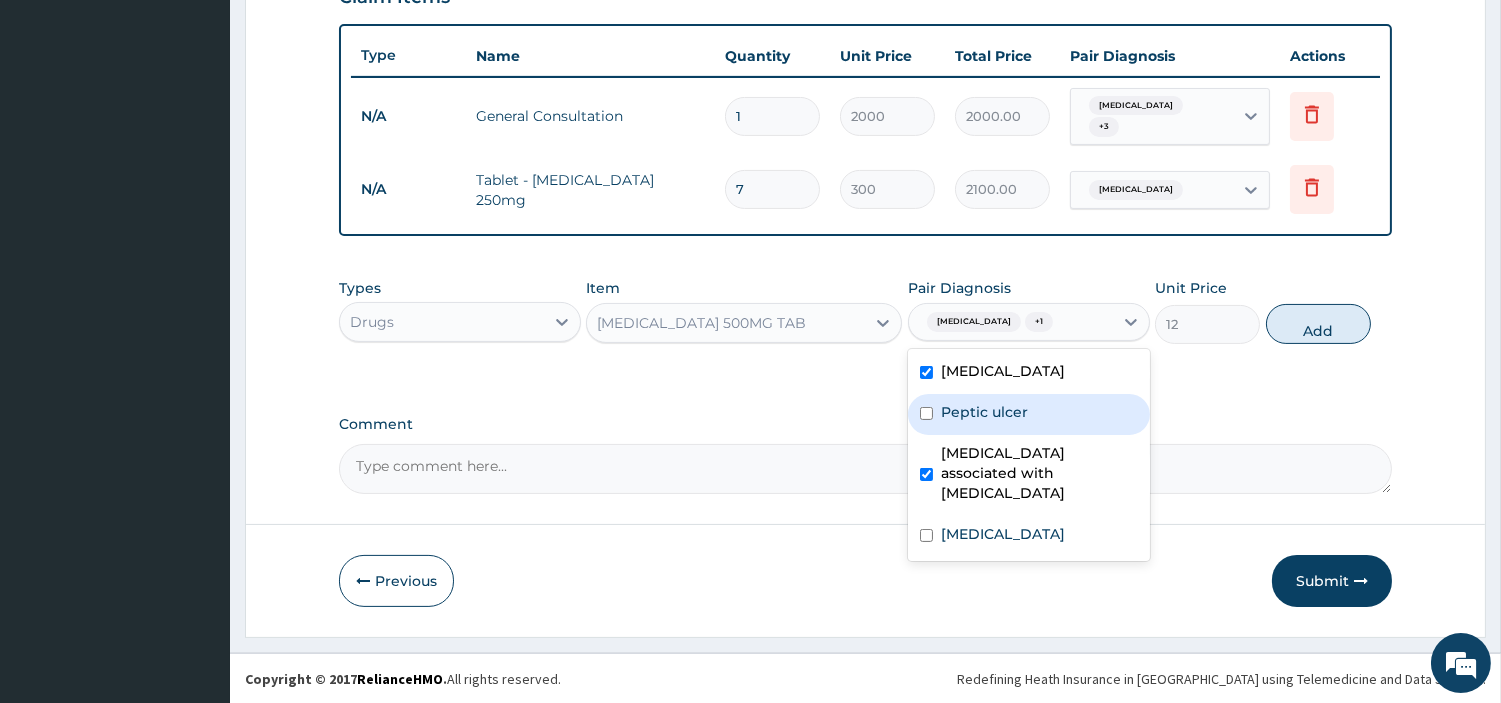 click on "Peptic ulcer" at bounding box center [984, 412] 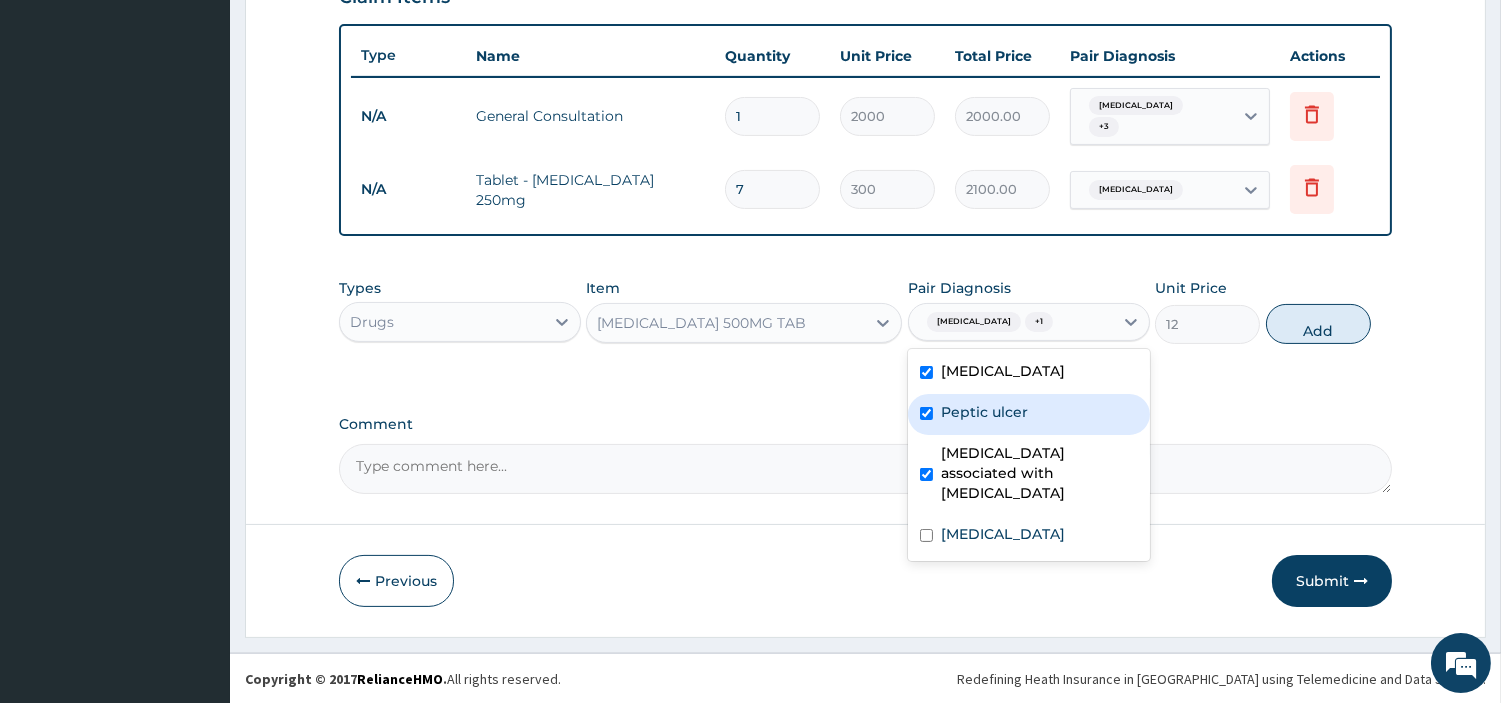 checkbox on "true" 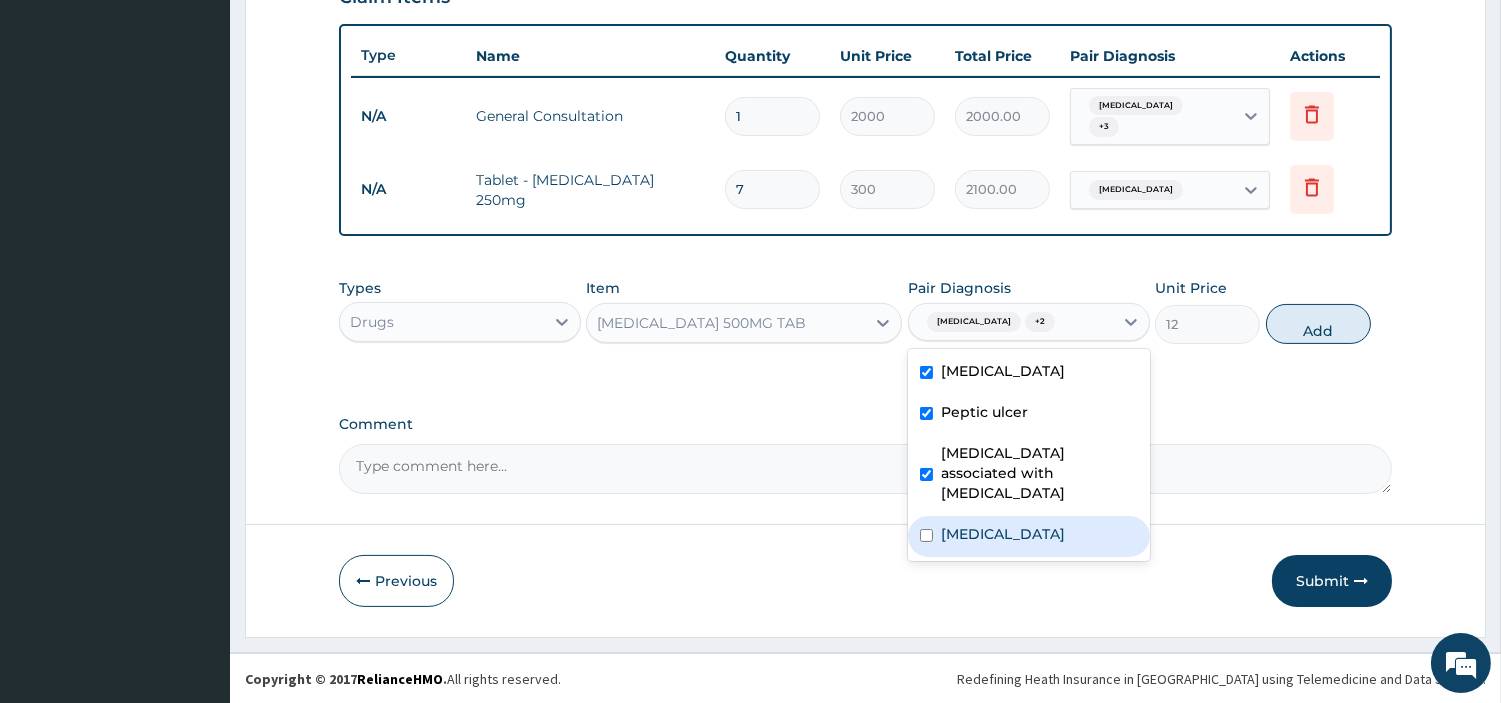 click on "Acute abdomen" at bounding box center [1003, 534] 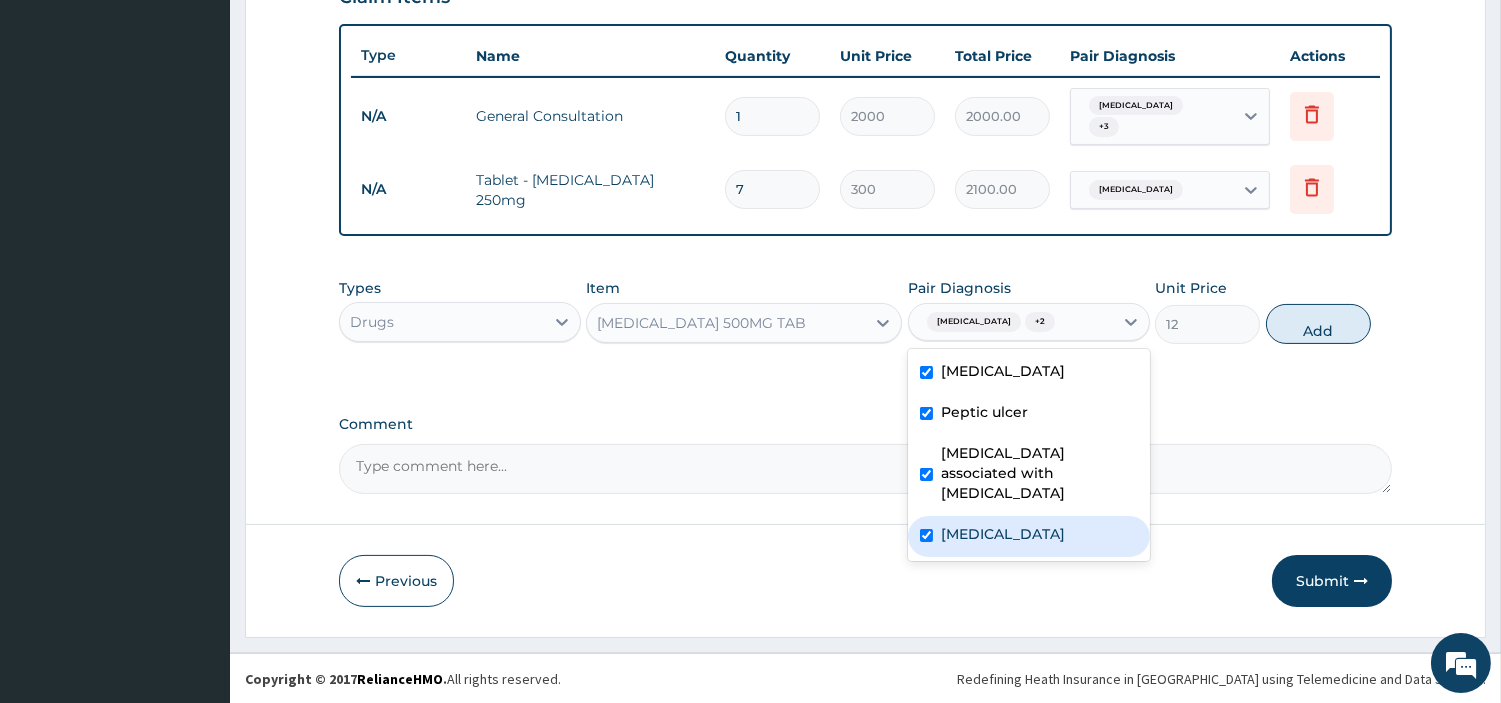 checkbox on "true" 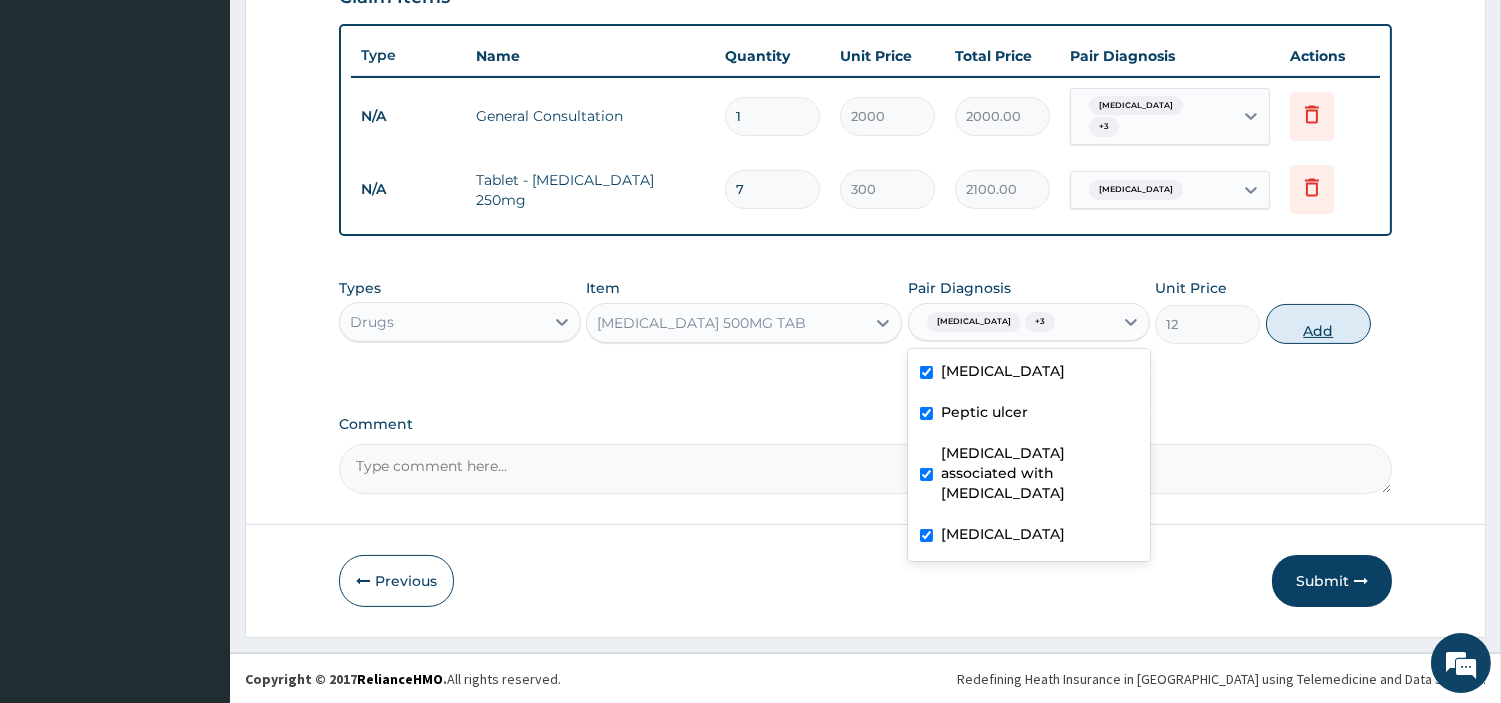 click on "Add" at bounding box center [1318, 324] 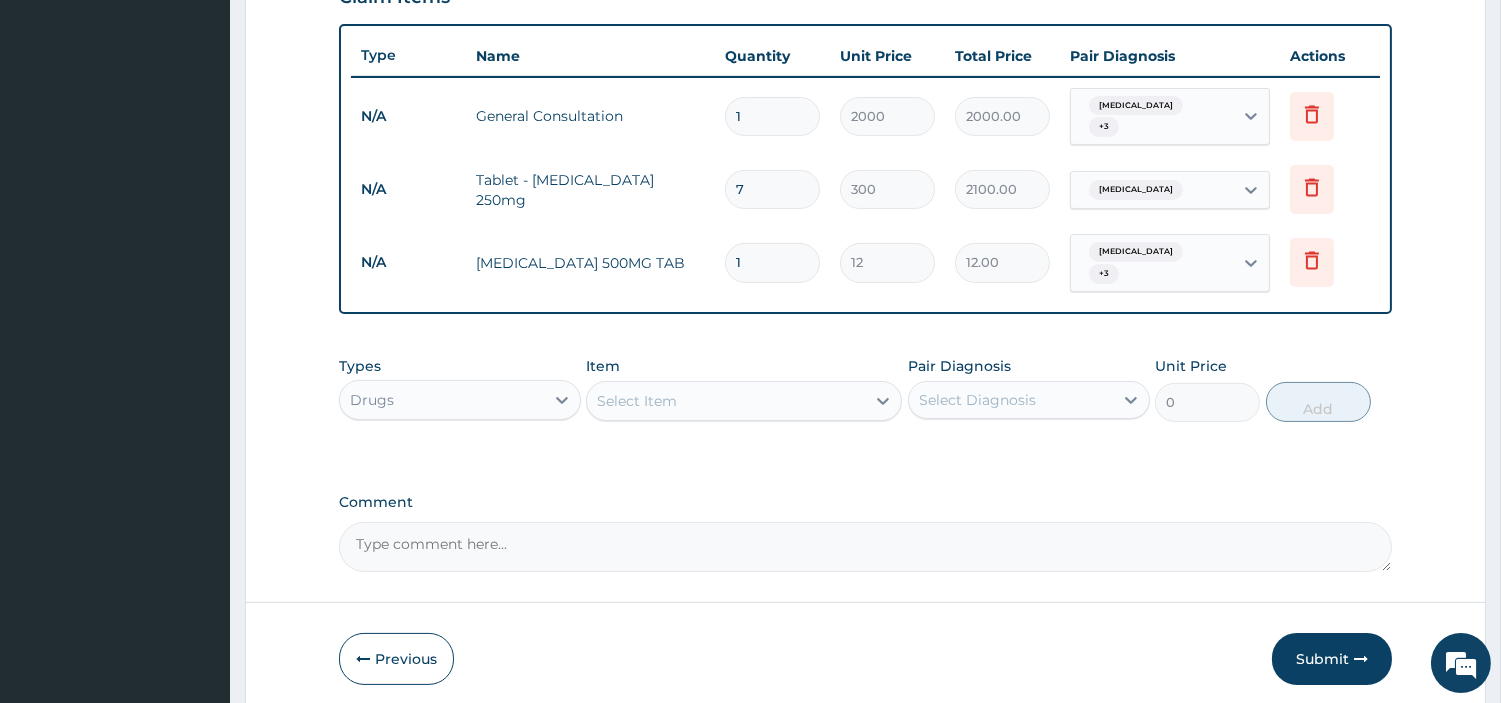 type 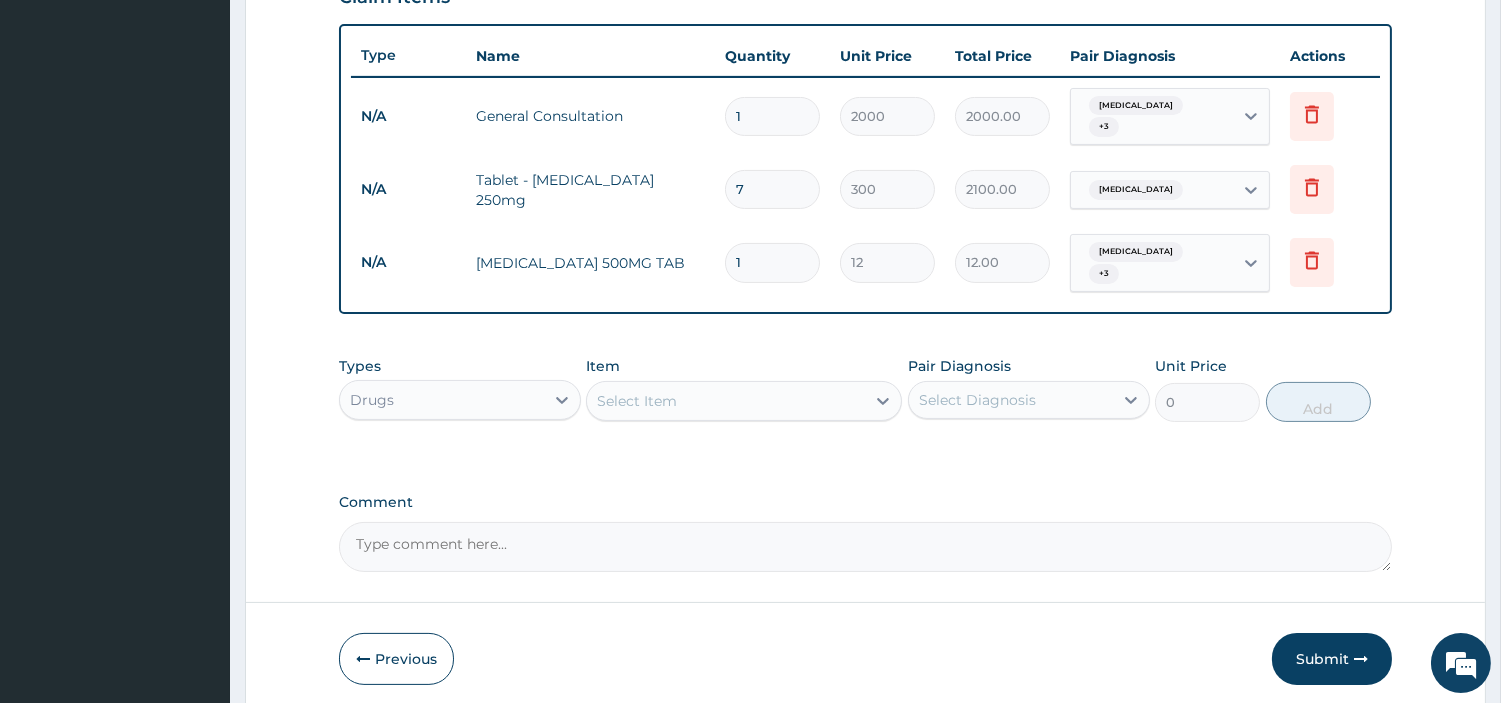 type on "0.00" 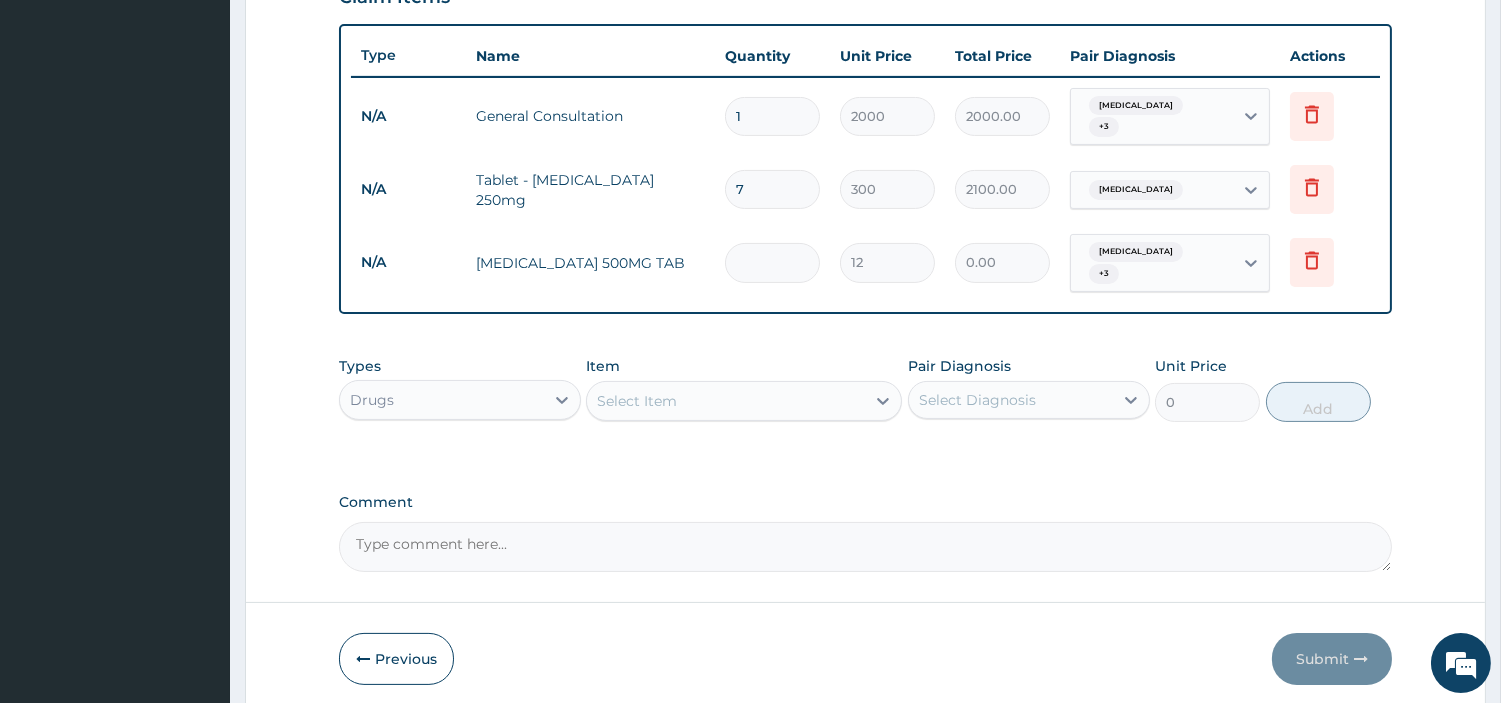 type on "9" 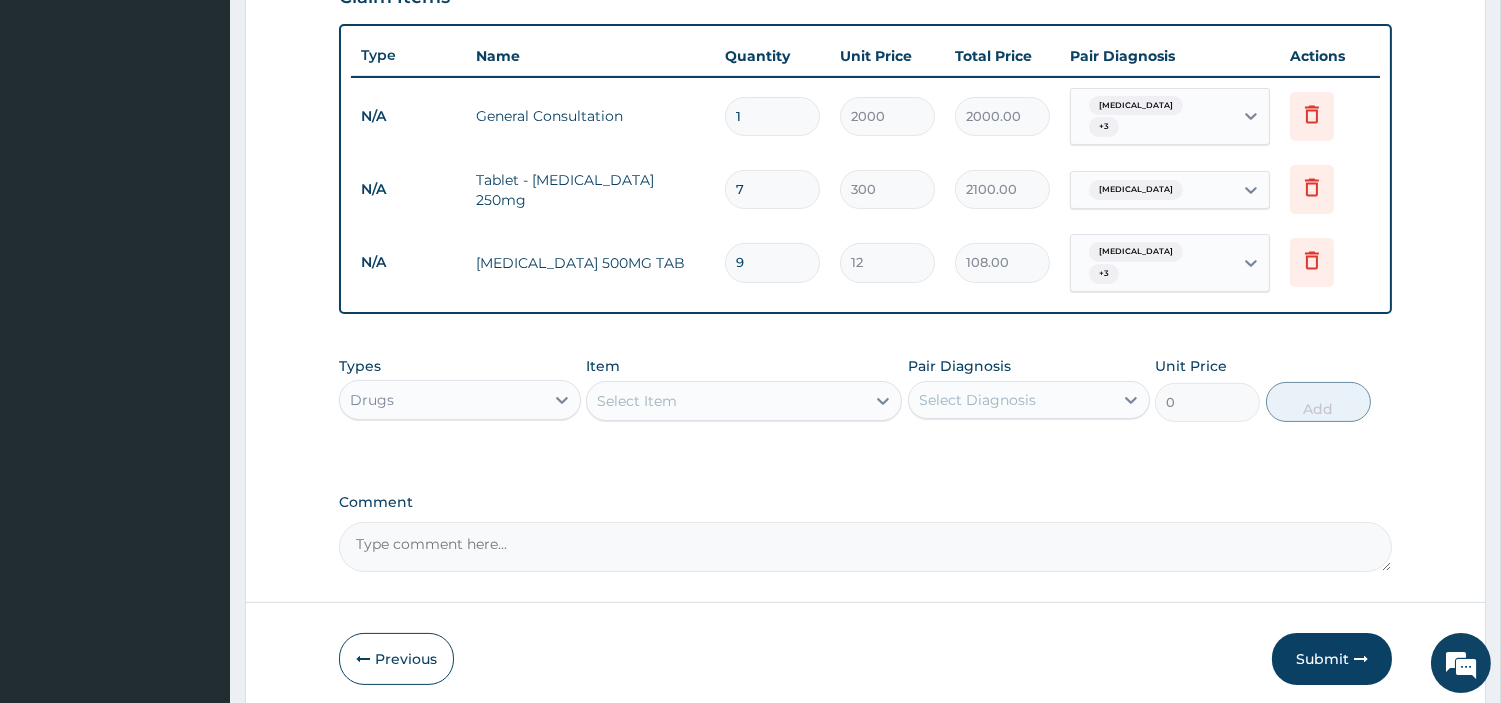 type on "9" 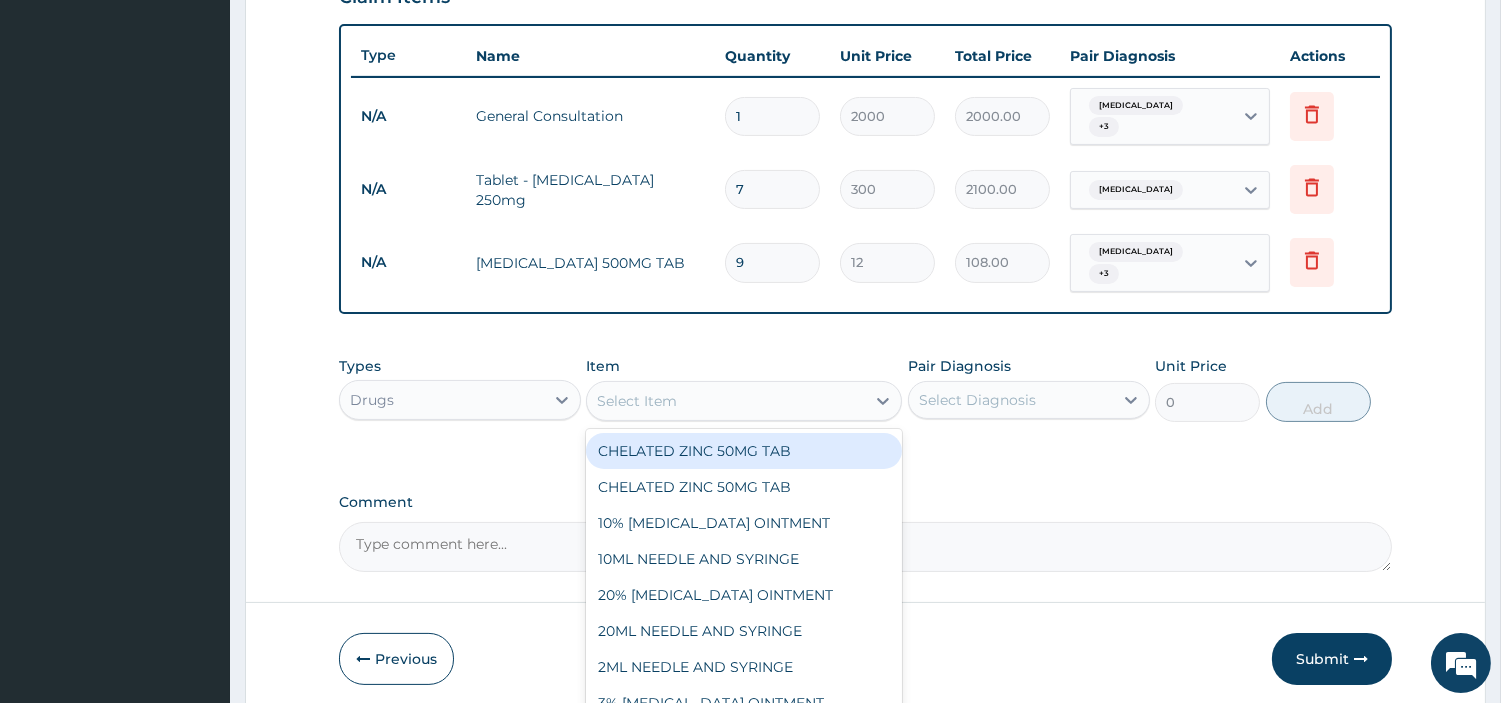 scroll, scrollTop: 797, scrollLeft: 0, axis: vertical 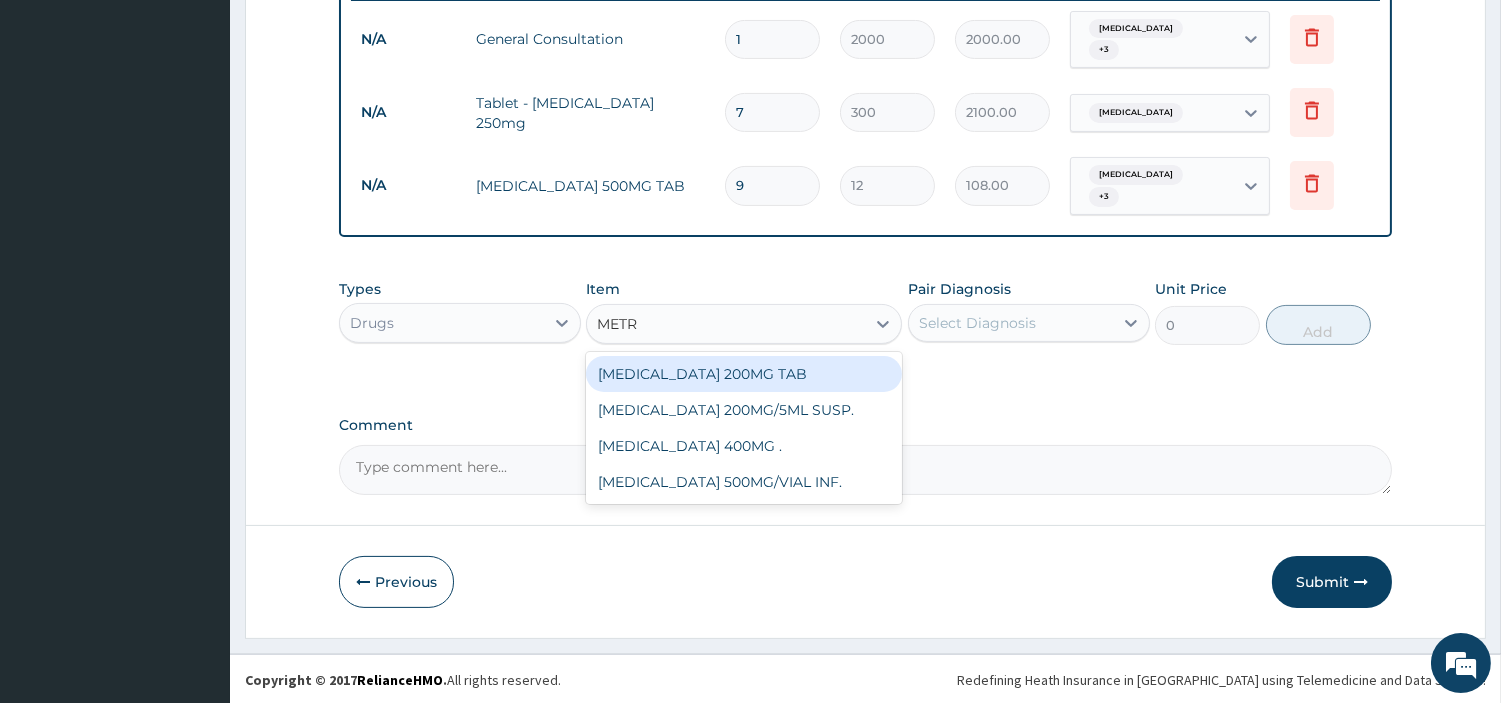 type on "METRO" 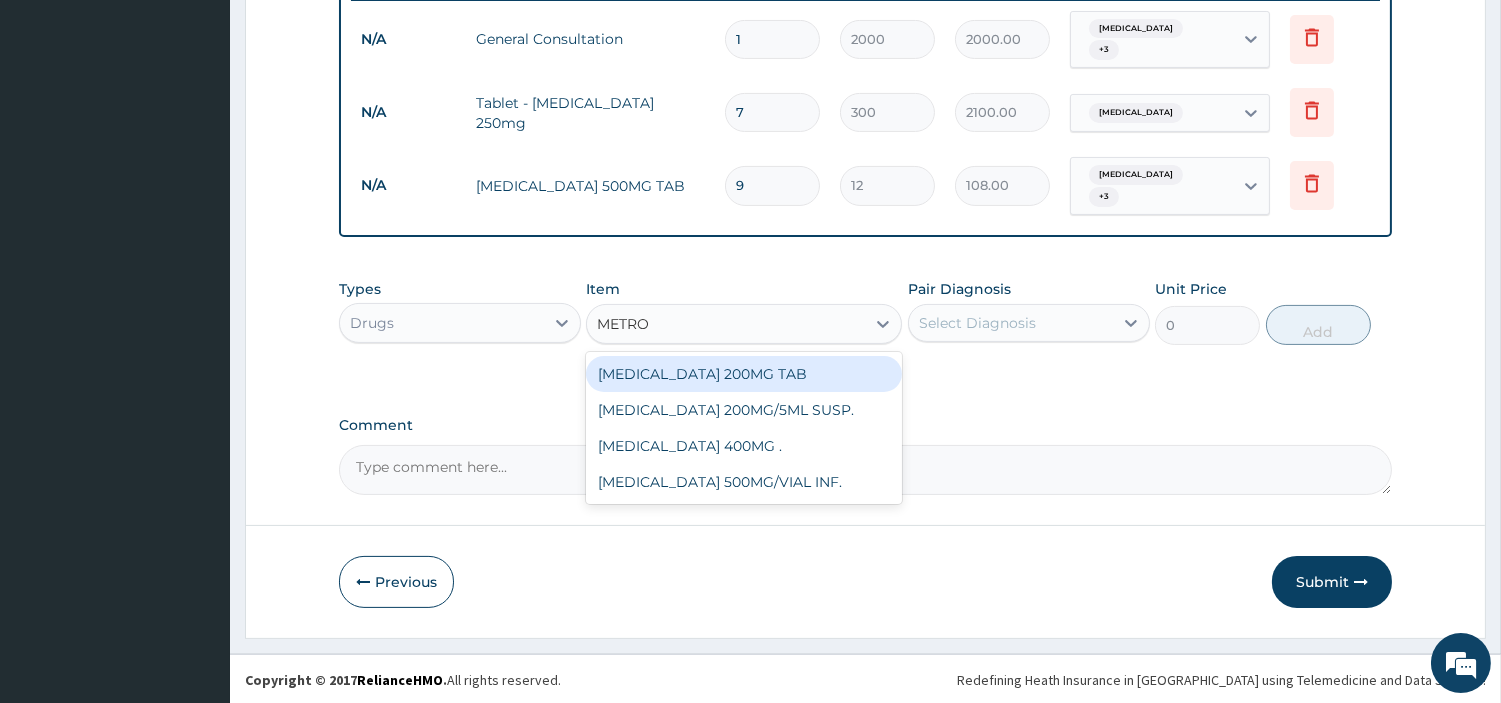 click on "METRONIDAZOLE 200MG TAB" at bounding box center [744, 374] 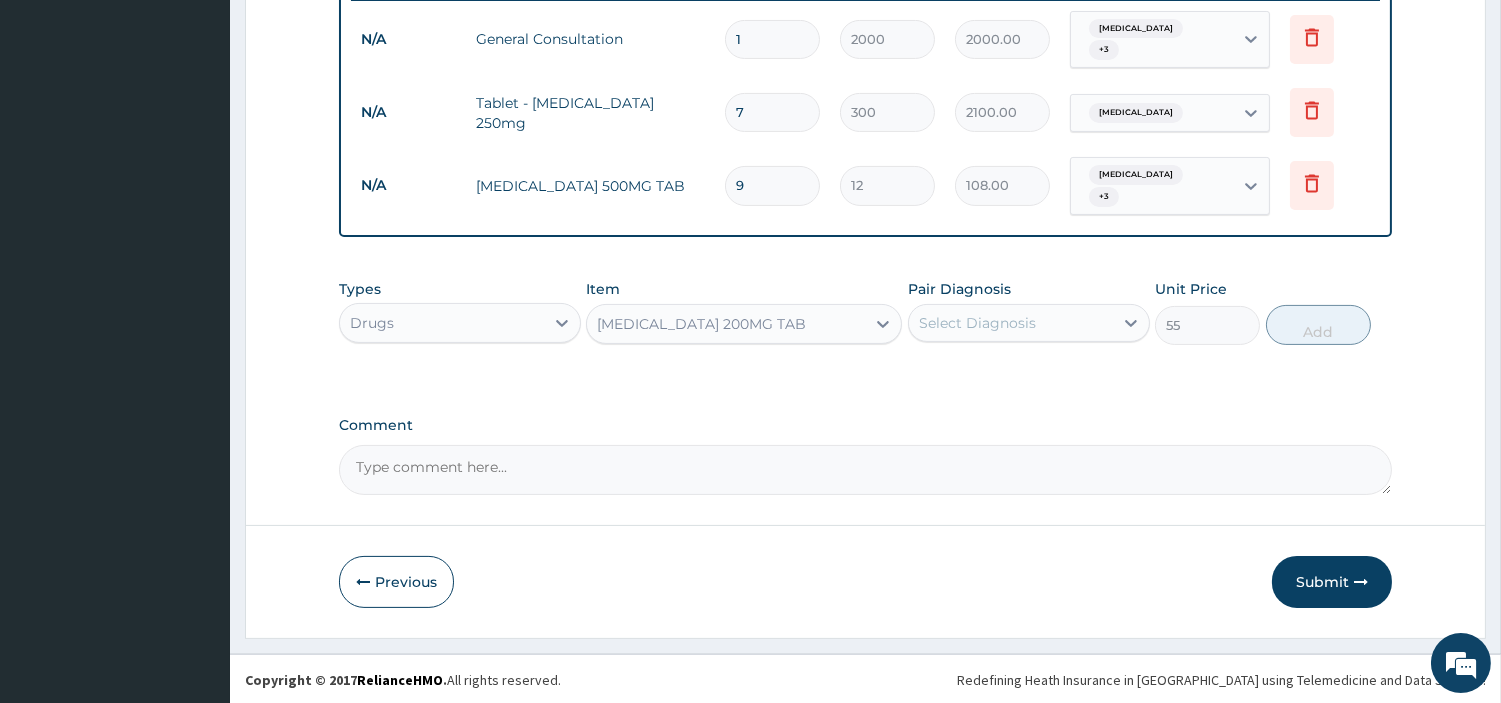 click on "Select Diagnosis" at bounding box center (977, 323) 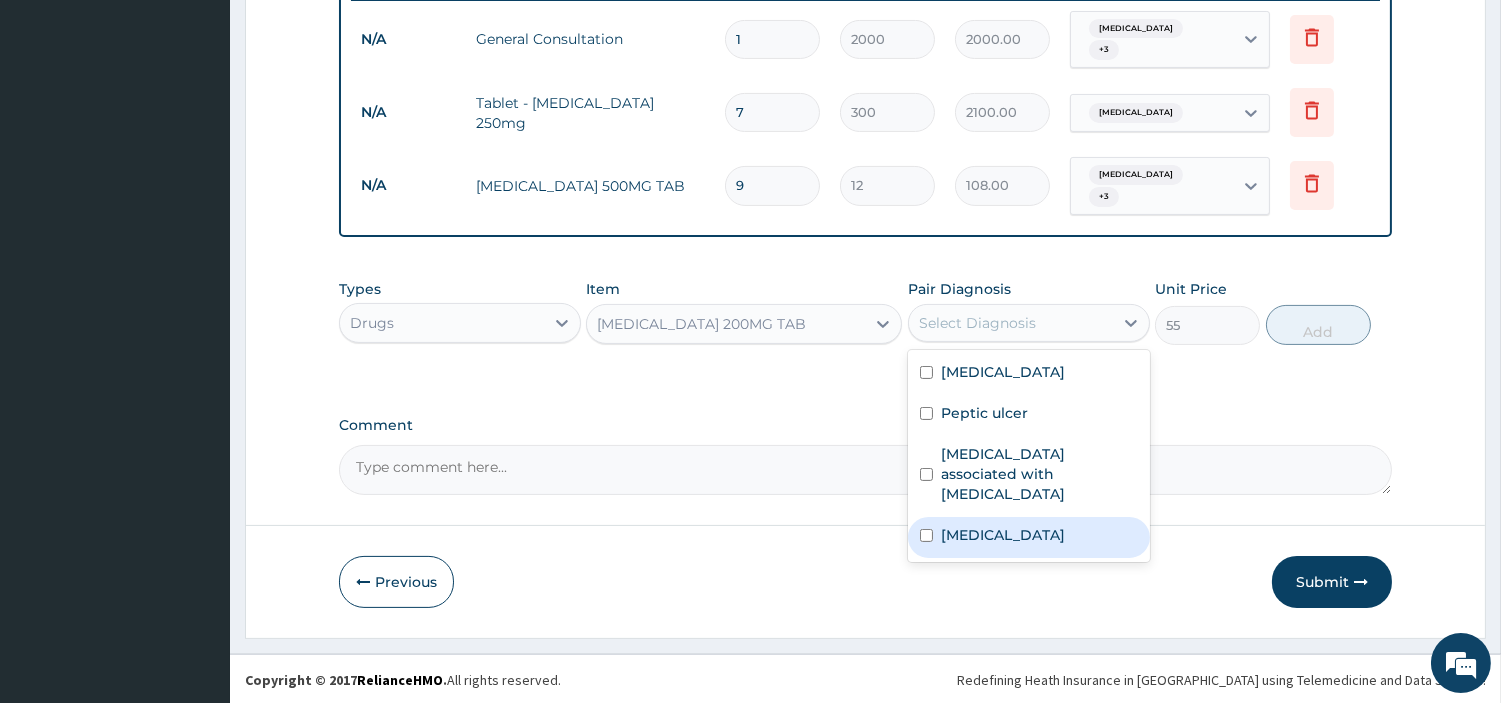 click on "Acute abdomen" at bounding box center [1003, 535] 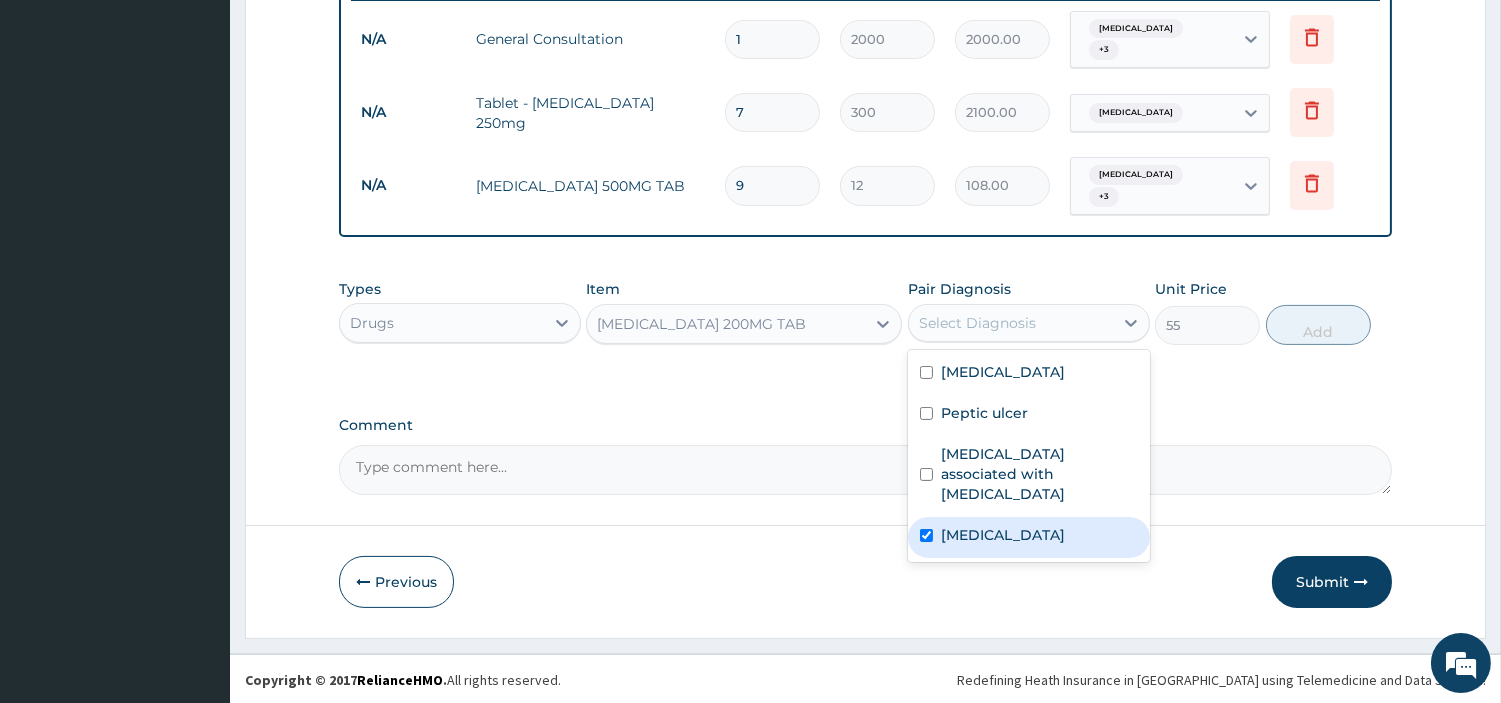 checkbox on "true" 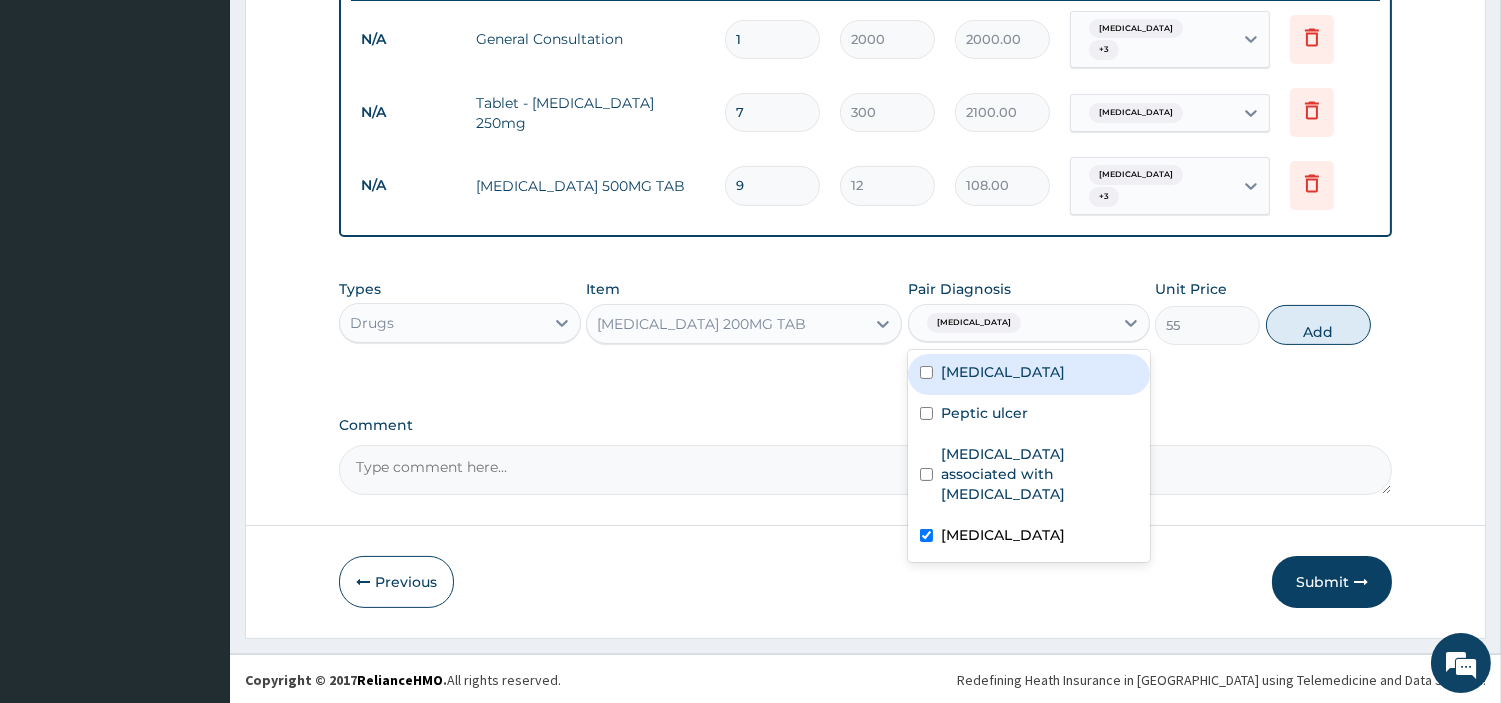 click on "Upper respiratory infection" at bounding box center (1003, 372) 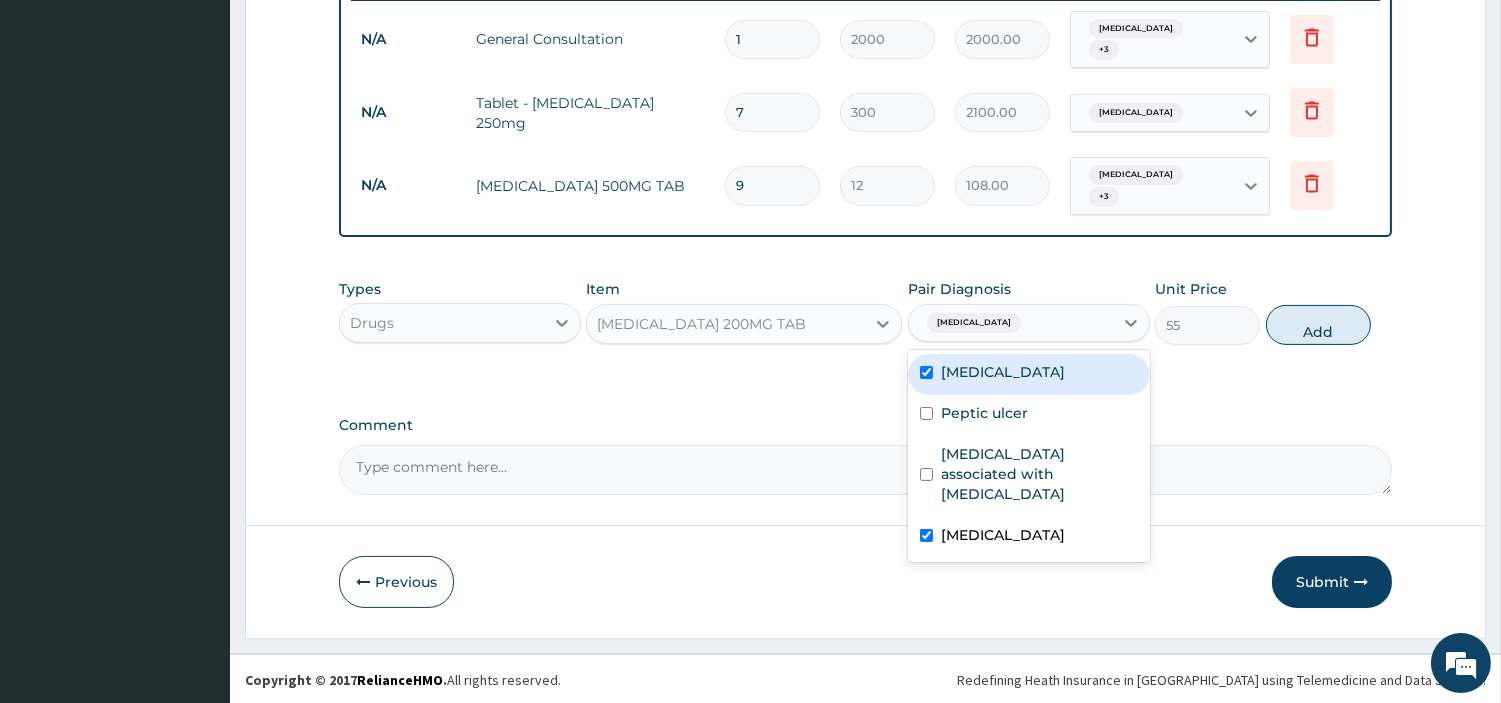 checkbox on "true" 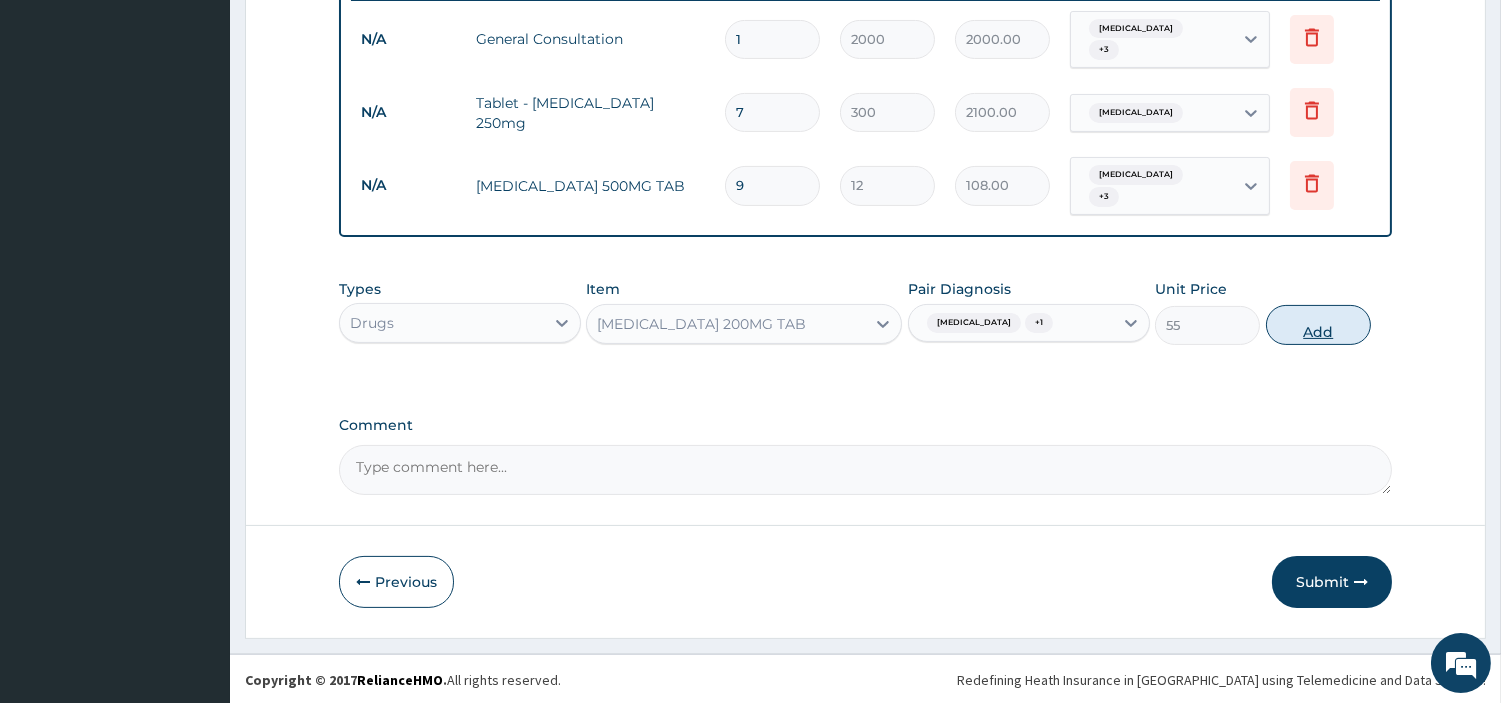 click on "Add" at bounding box center [1318, 325] 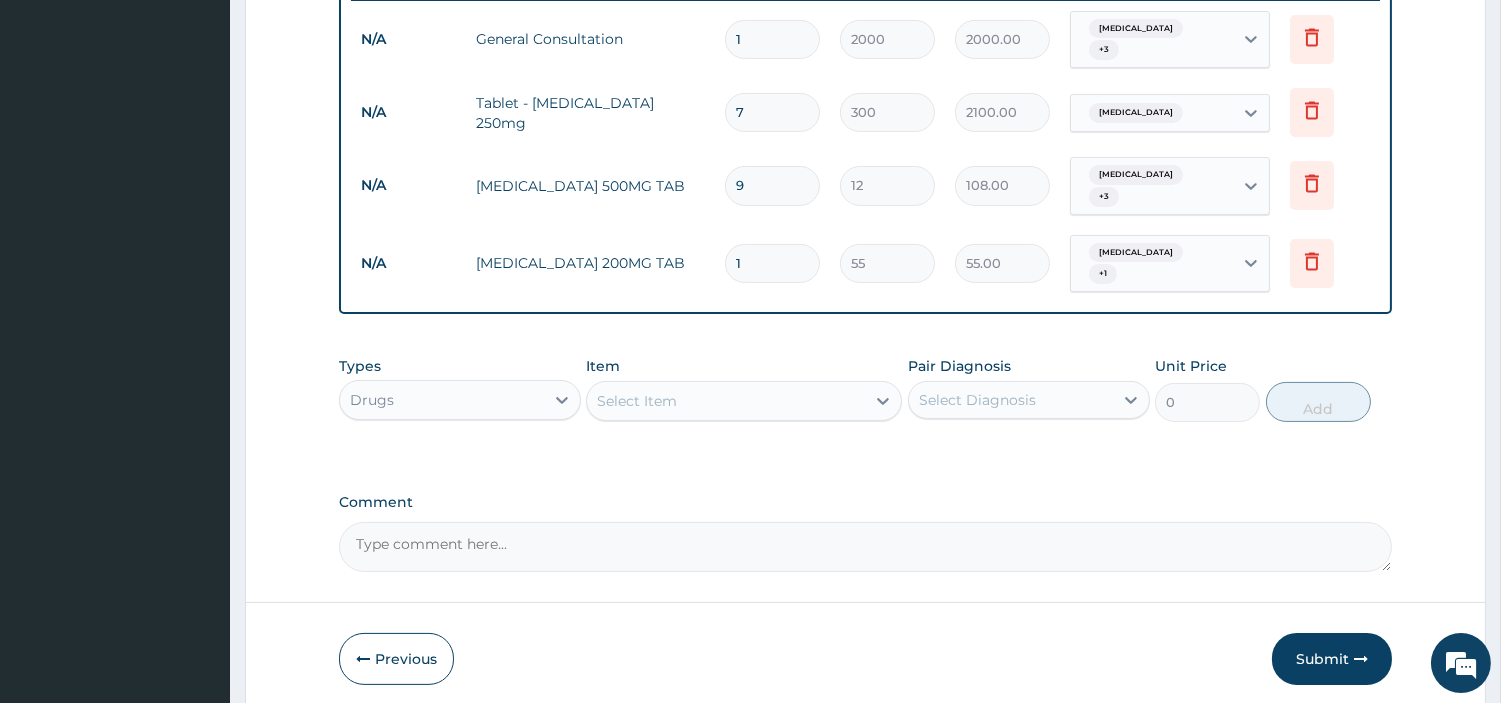 type on "10" 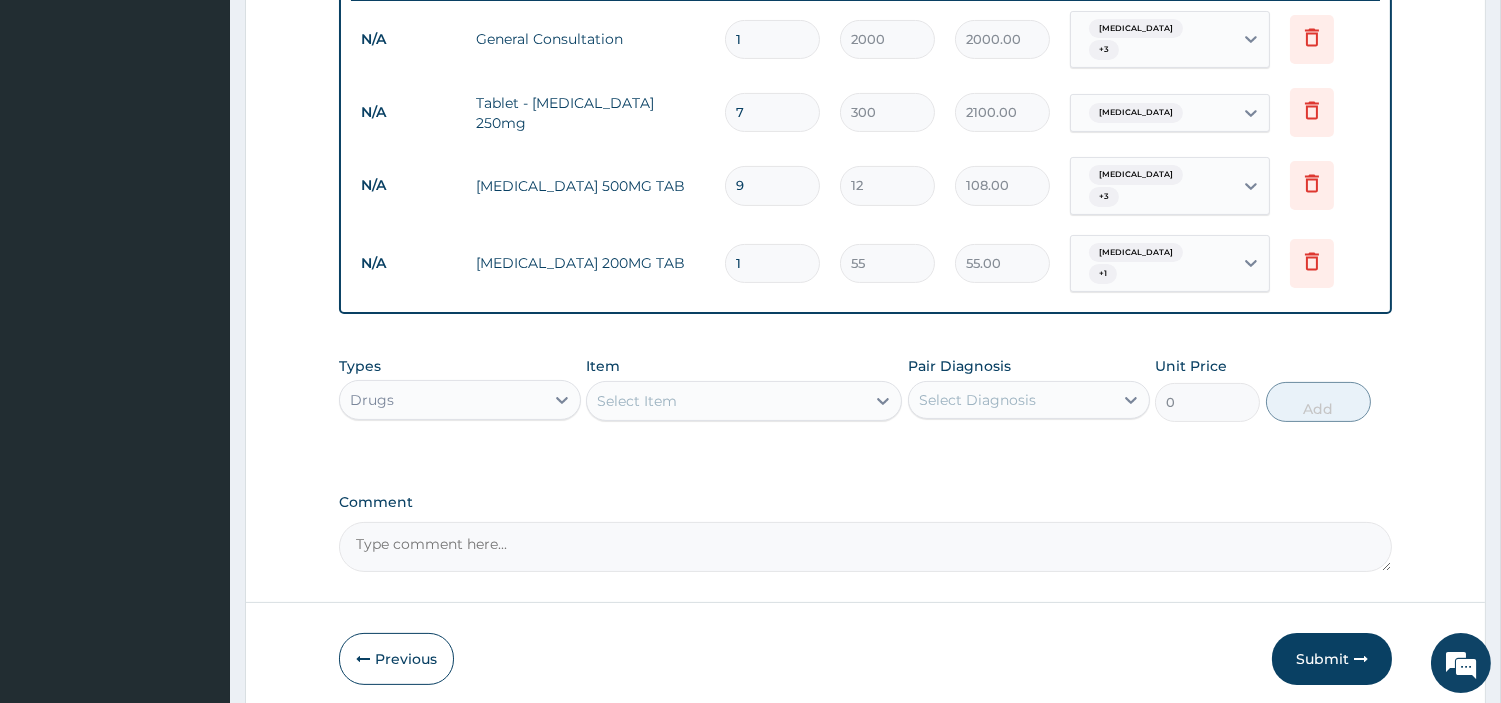 type on "550.00" 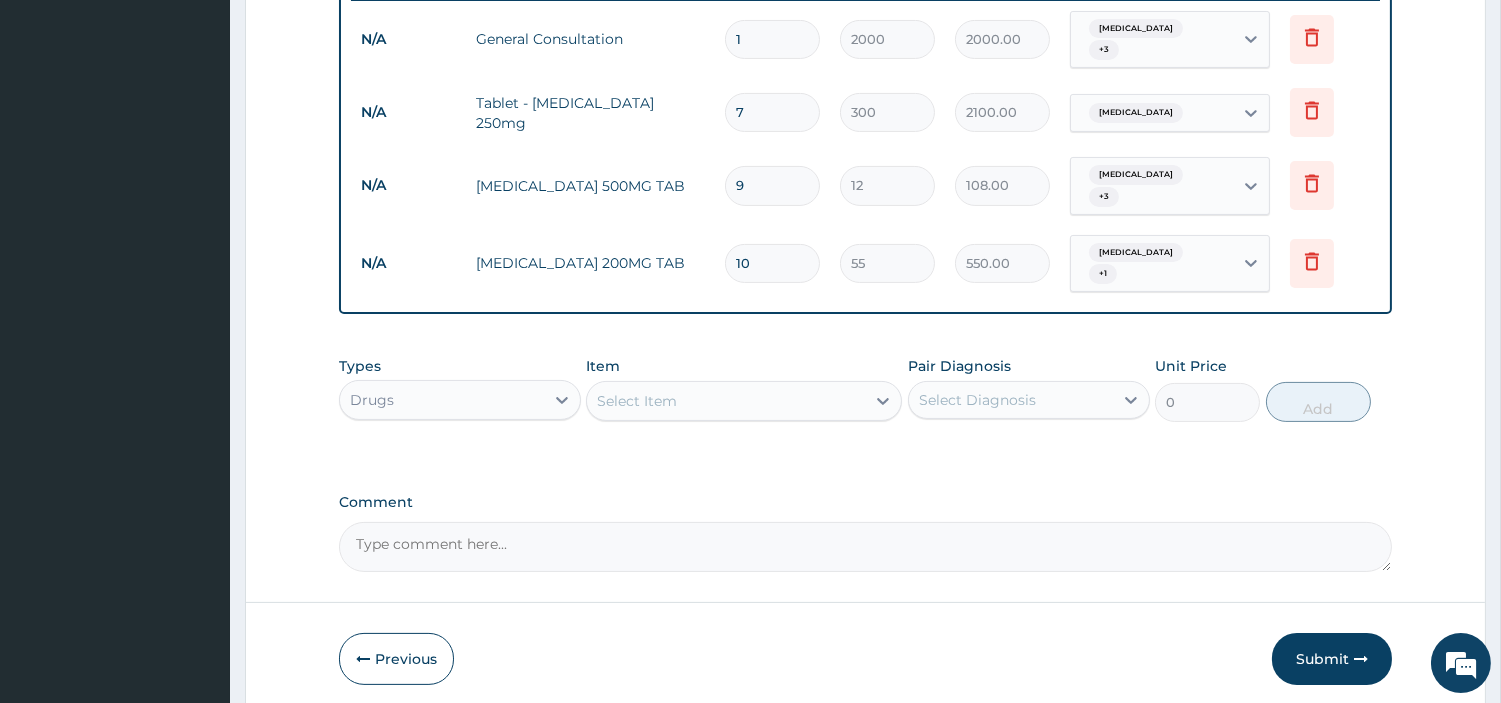 type on "10" 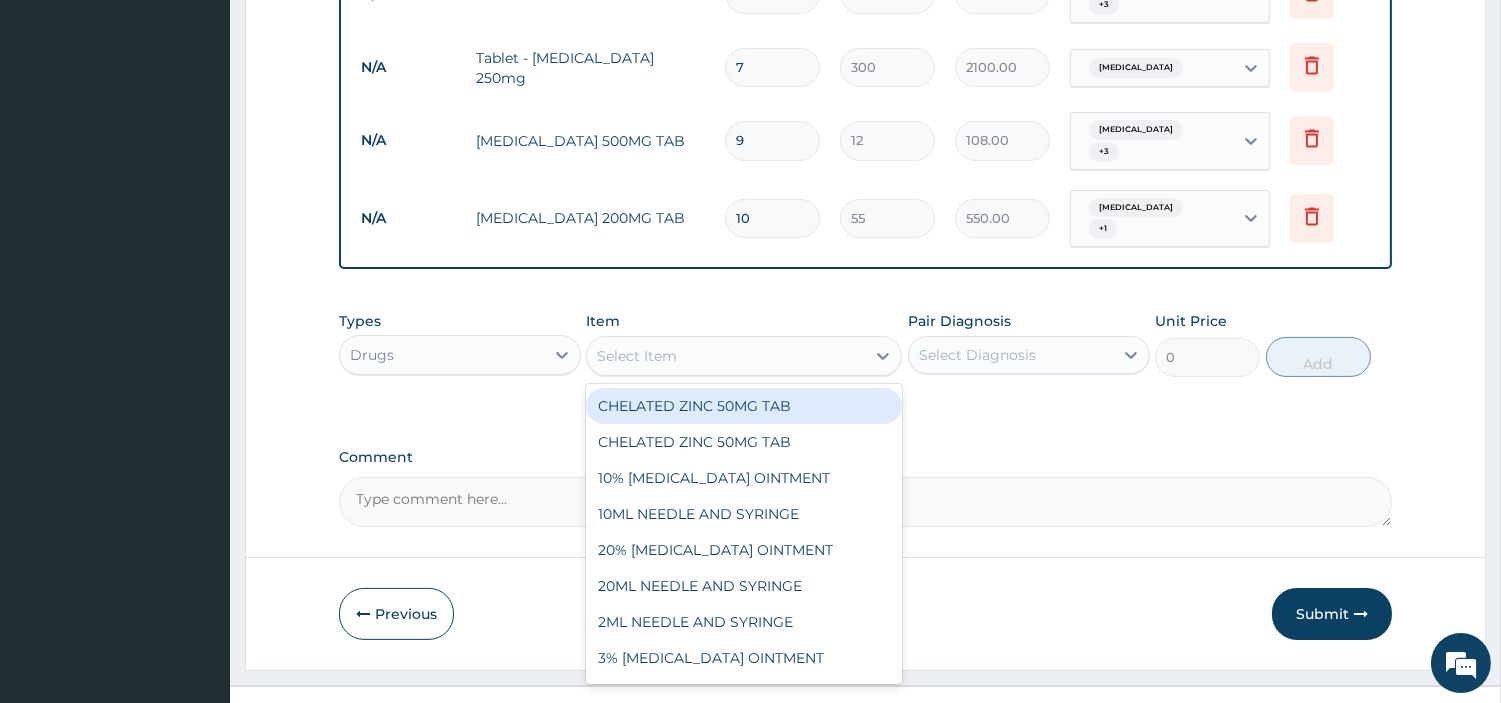 scroll, scrollTop: 866, scrollLeft: 0, axis: vertical 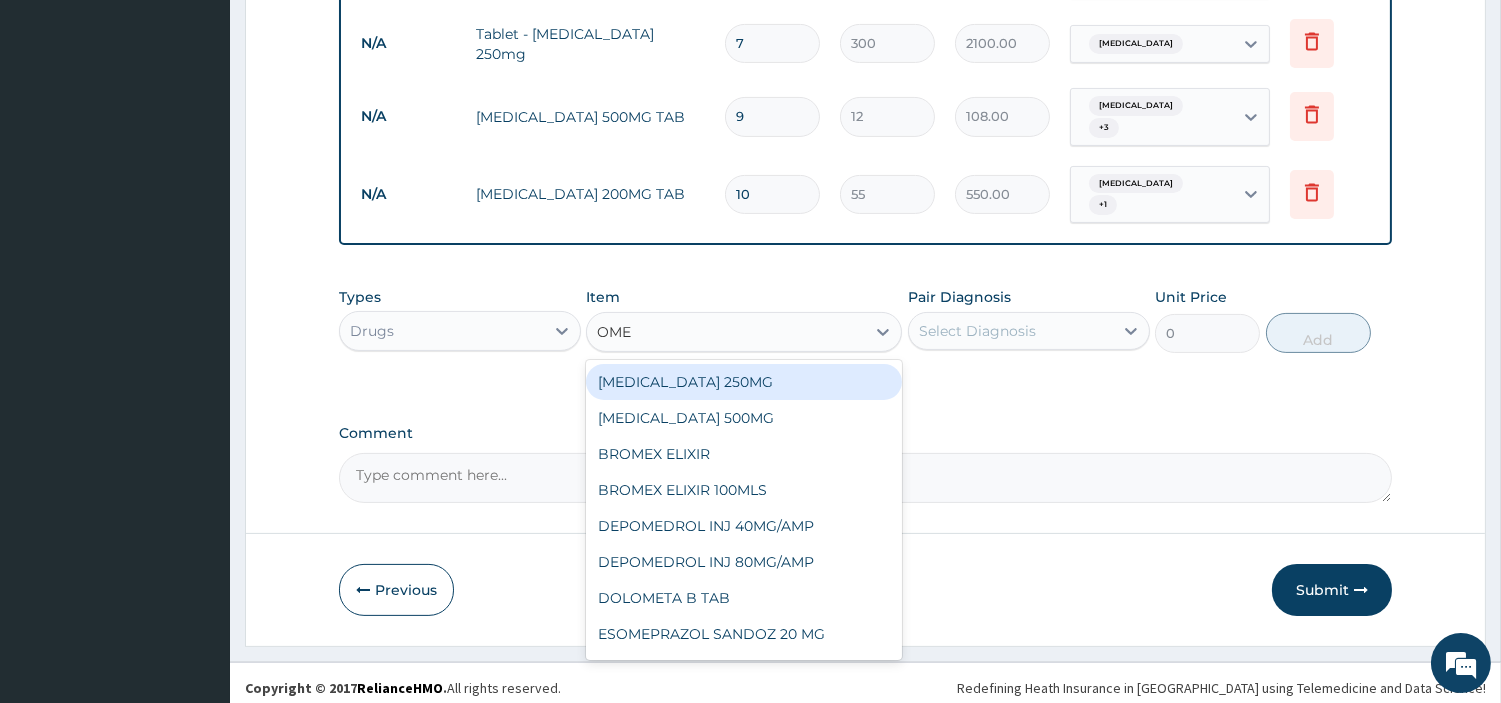 type on "OMEP" 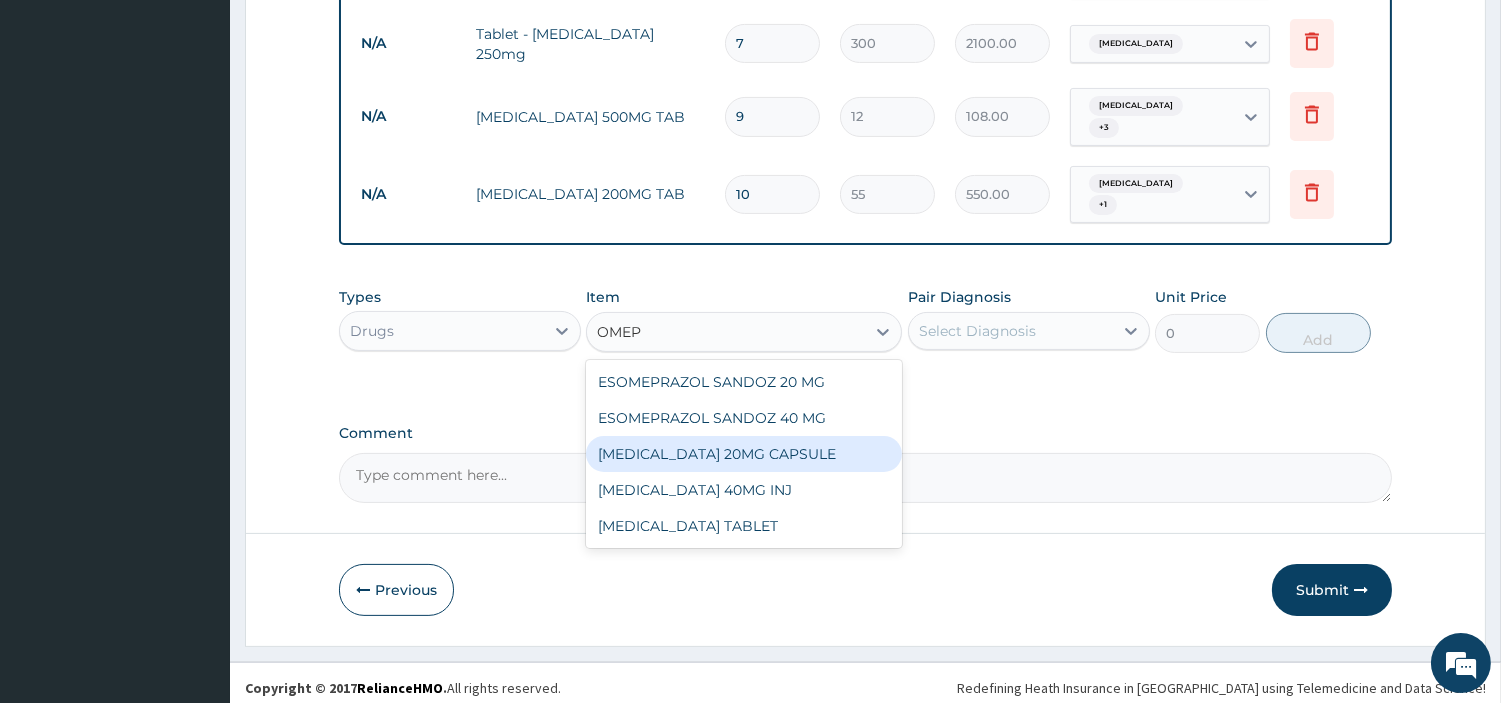 click on "OMEPRAZOLE 20MG CAPSULE" at bounding box center (744, 454) 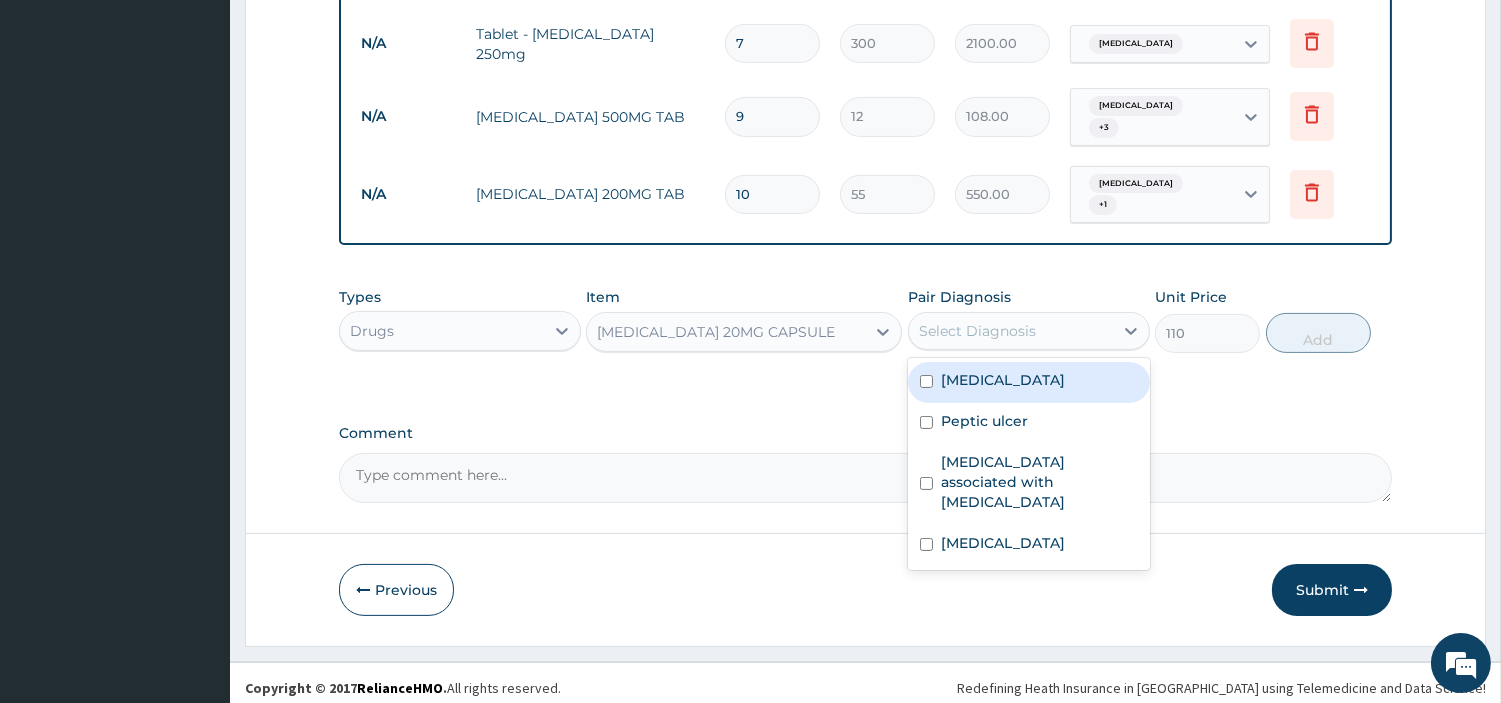 click on "Select Diagnosis" at bounding box center [977, 331] 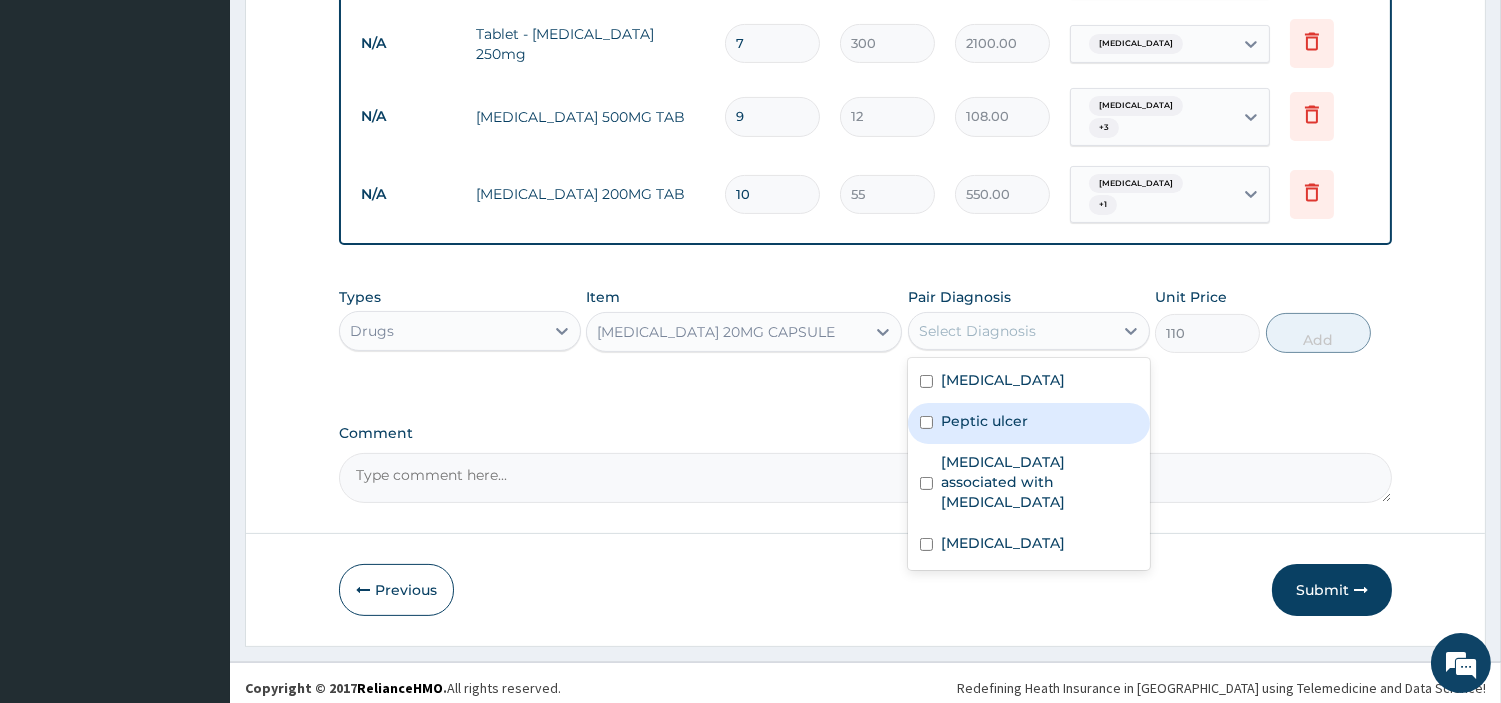 click on "Peptic ulcer" at bounding box center (984, 421) 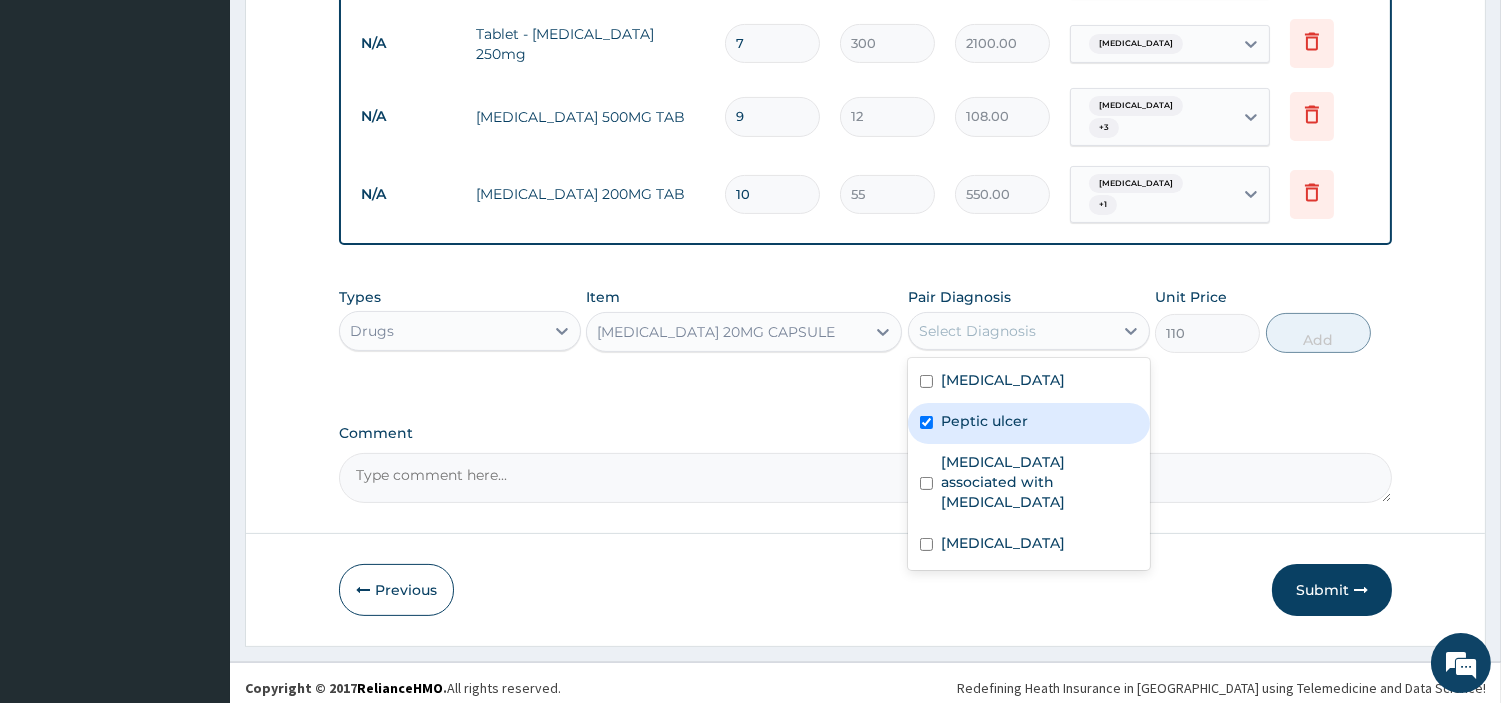 checkbox on "true" 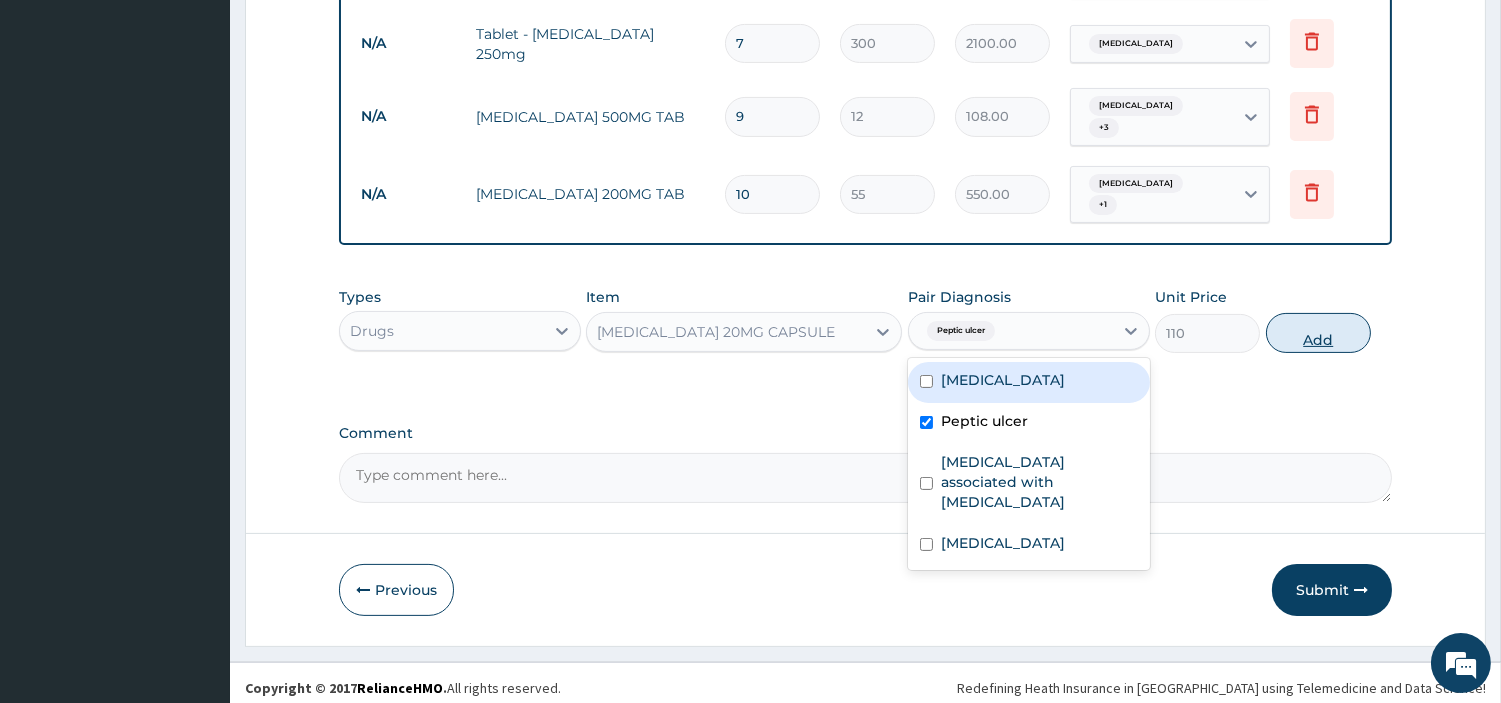 click on "Add" at bounding box center [1318, 333] 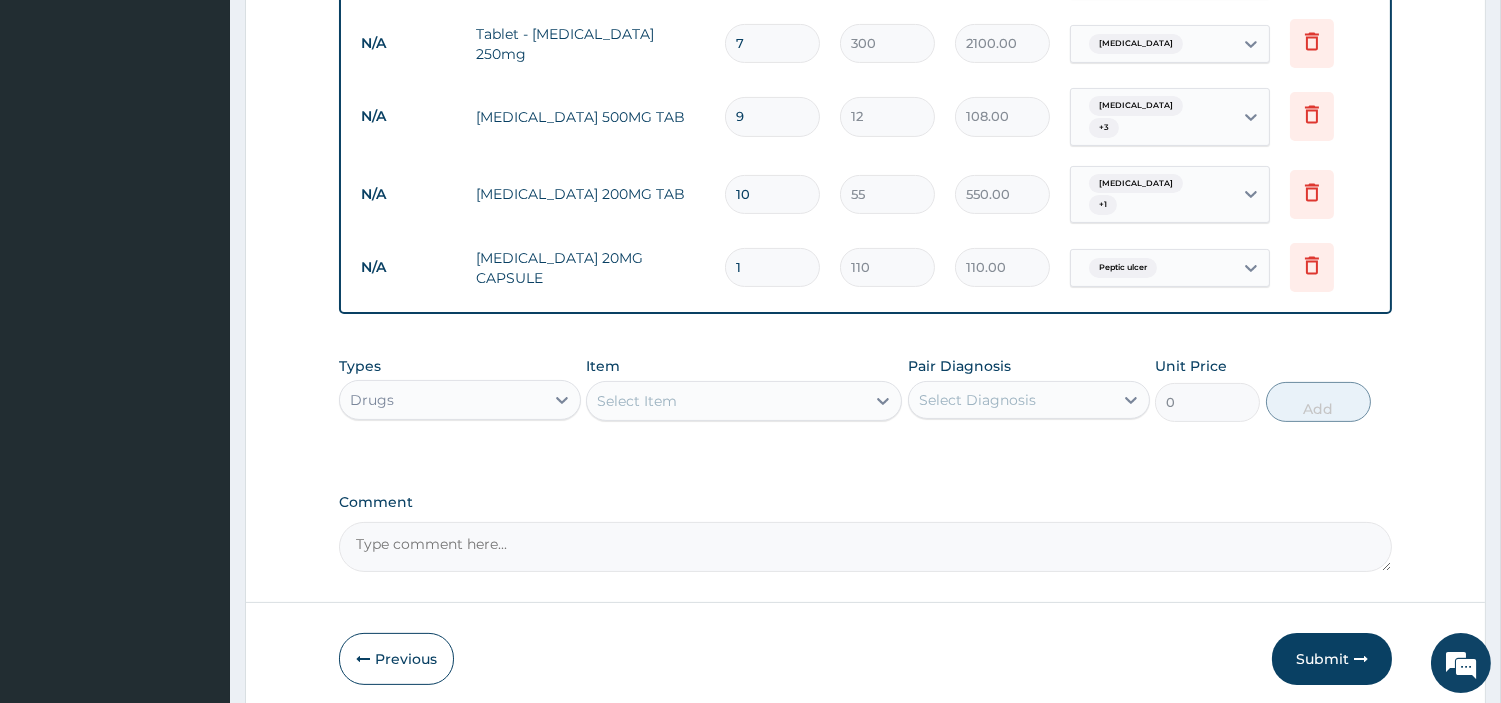 type 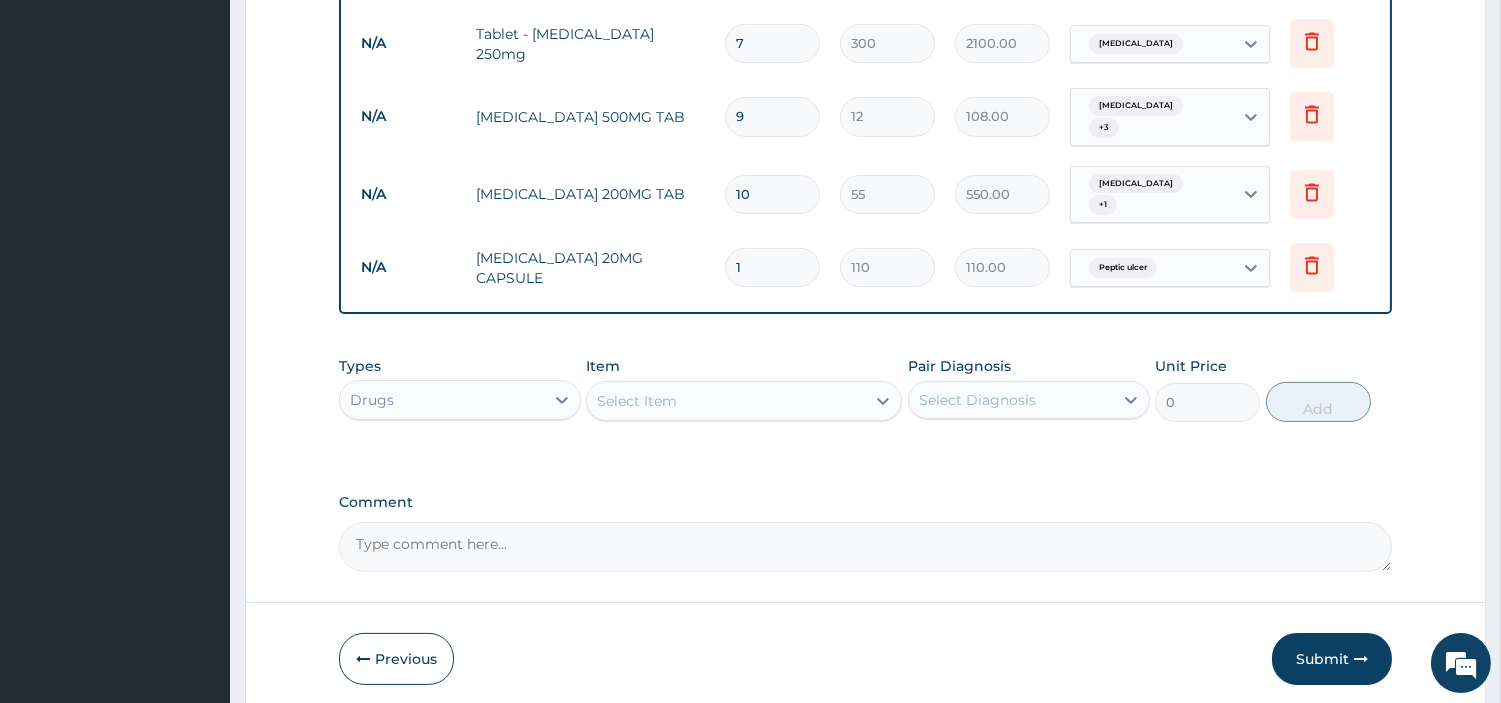 type on "0.00" 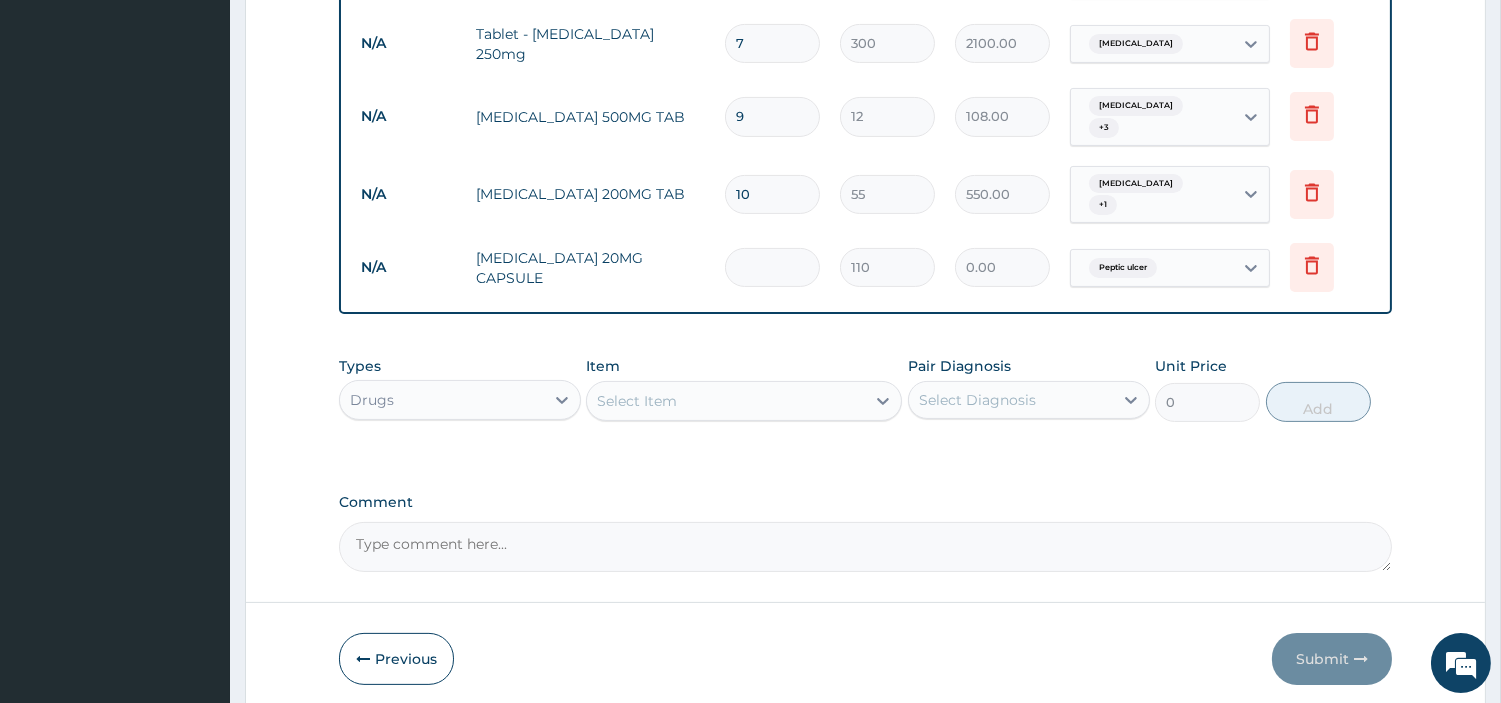 type on "5" 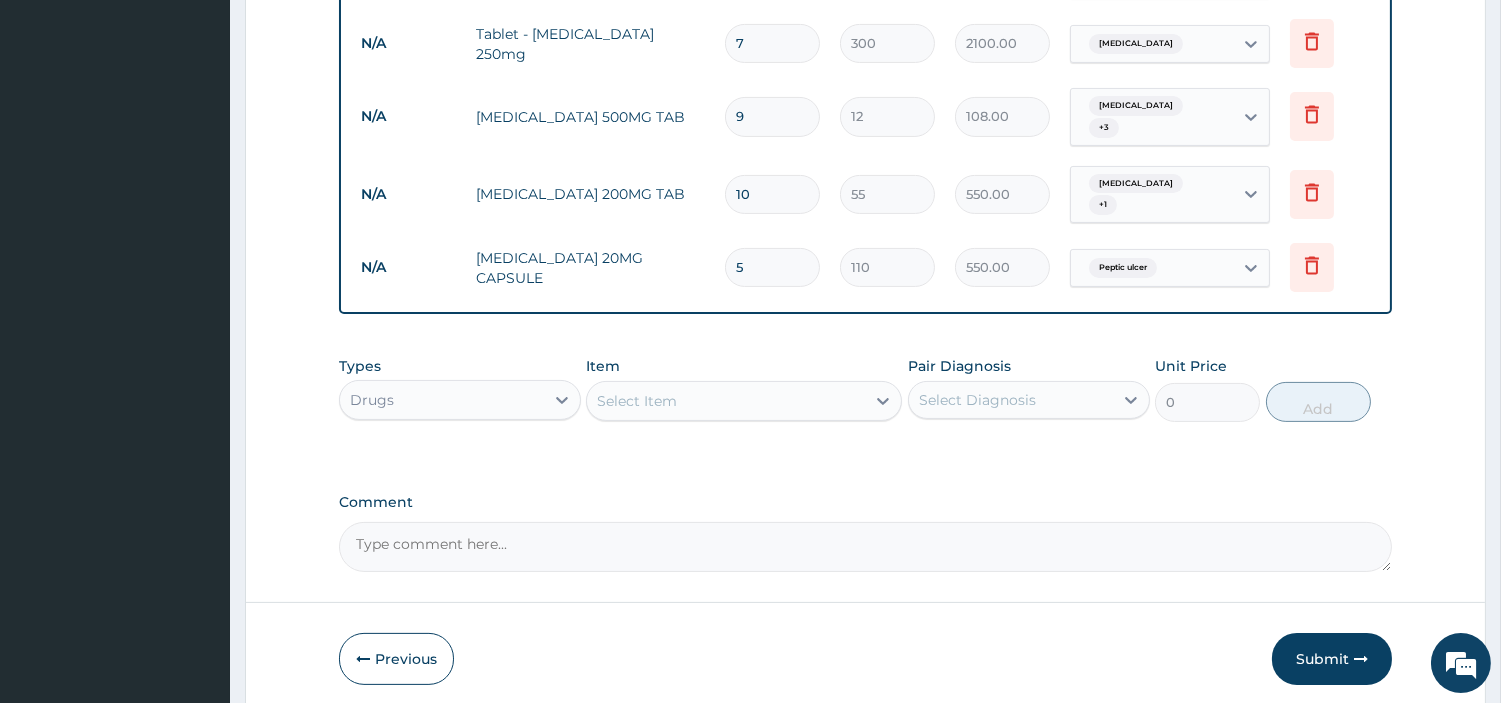 type on "5" 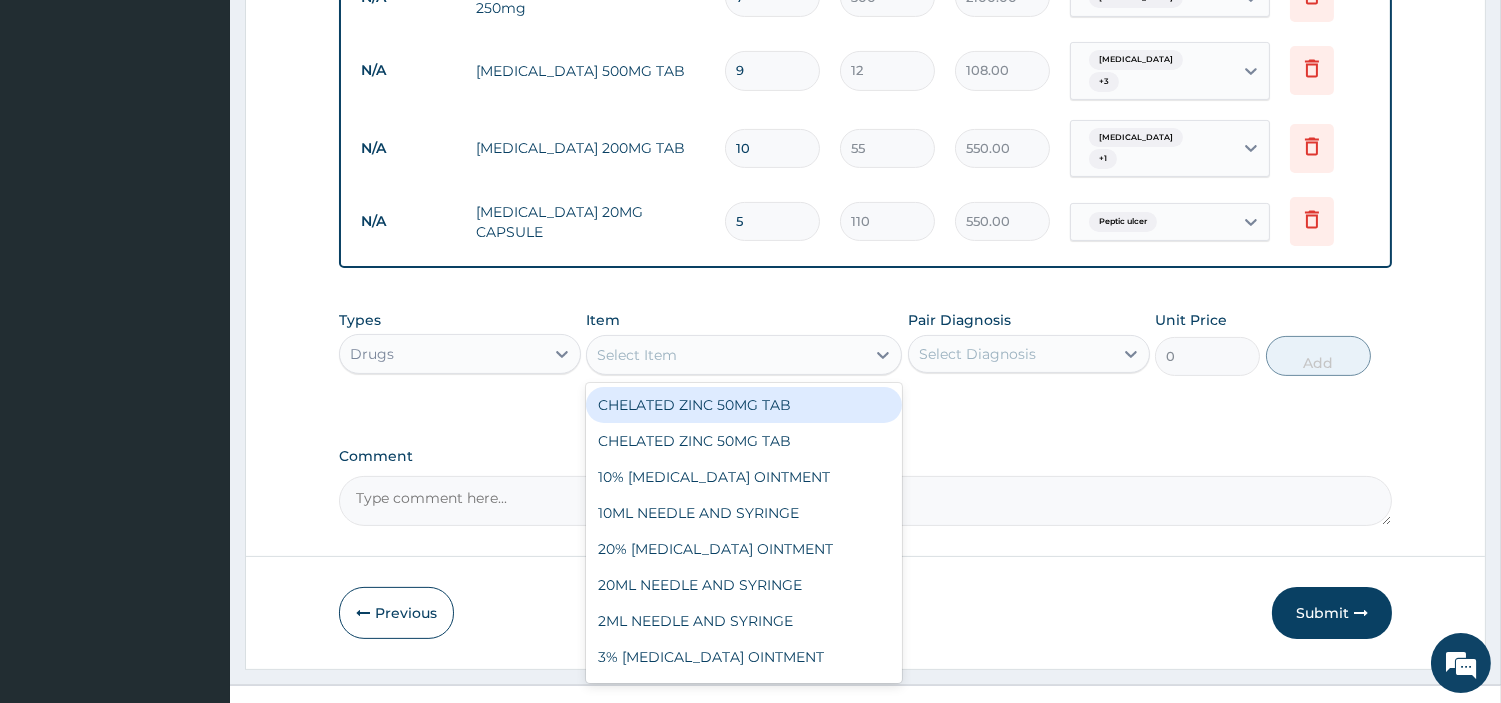 scroll, scrollTop: 936, scrollLeft: 0, axis: vertical 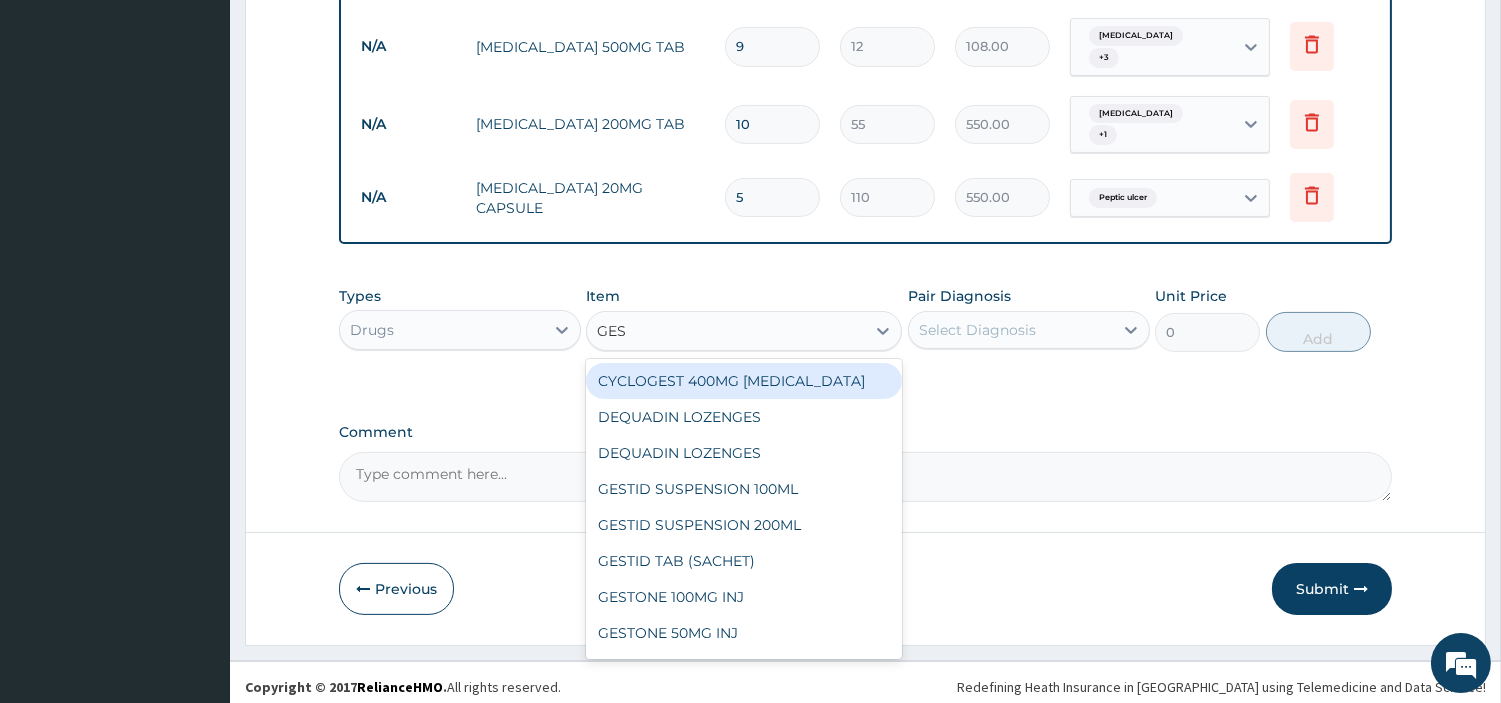 type on "GEST" 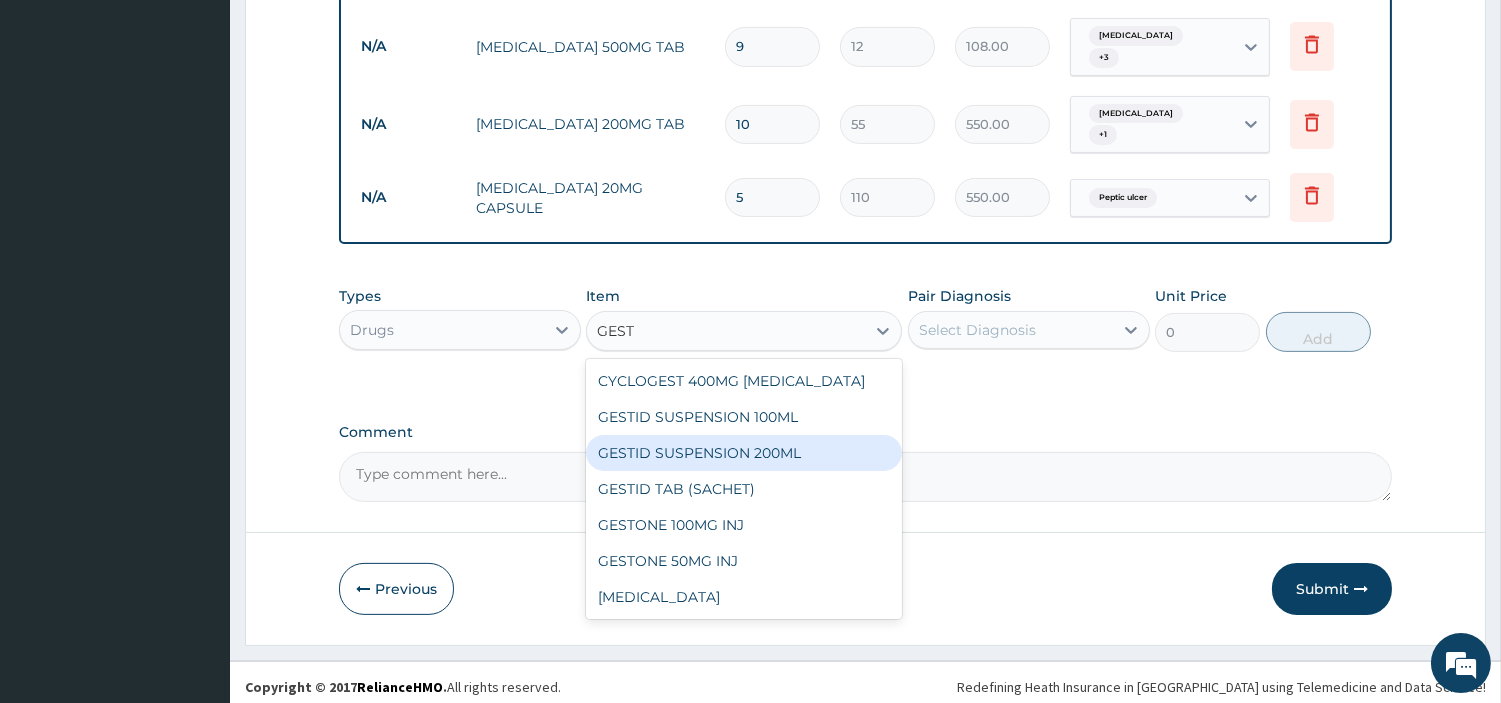 click on "GESTID SUSPENSION 200ML" at bounding box center (744, 453) 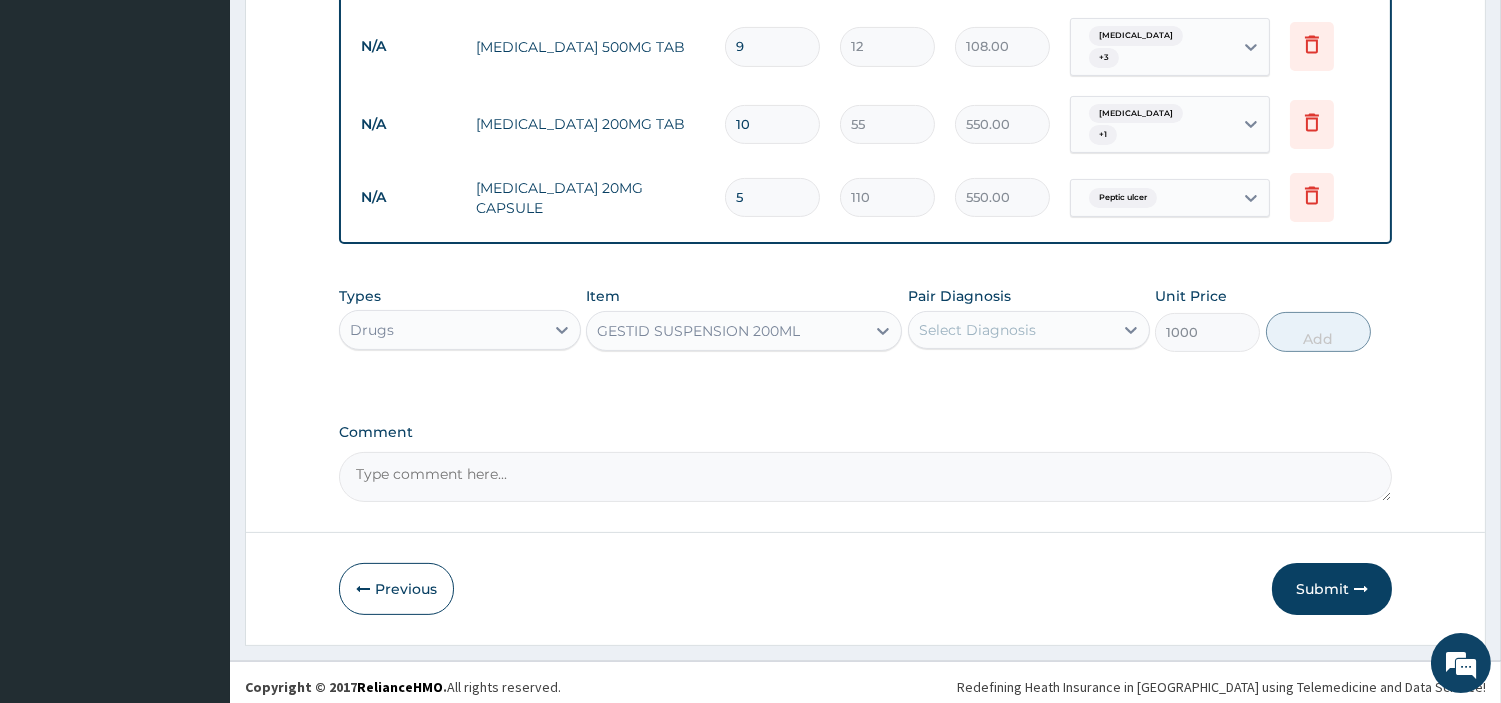click on "Select Diagnosis" at bounding box center (977, 330) 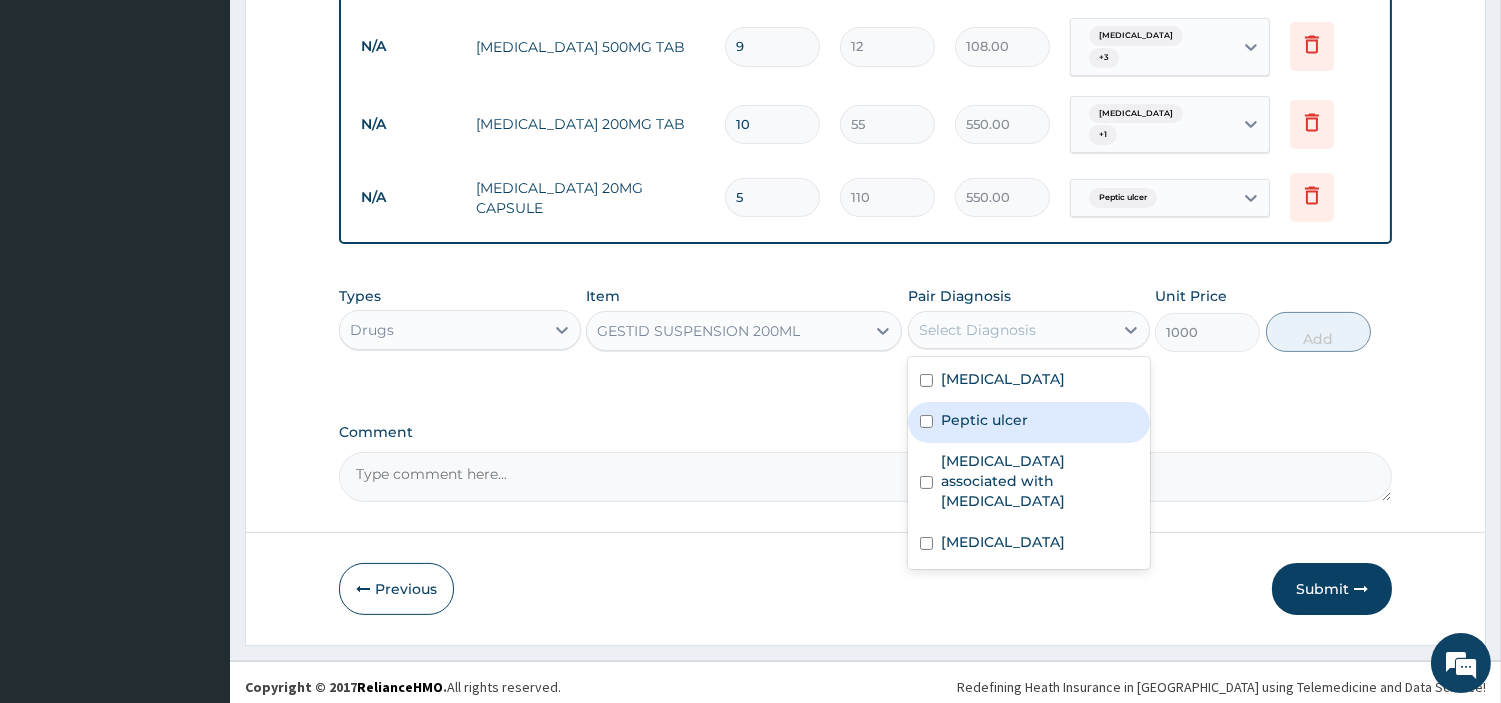 click on "Peptic ulcer" at bounding box center [1029, 422] 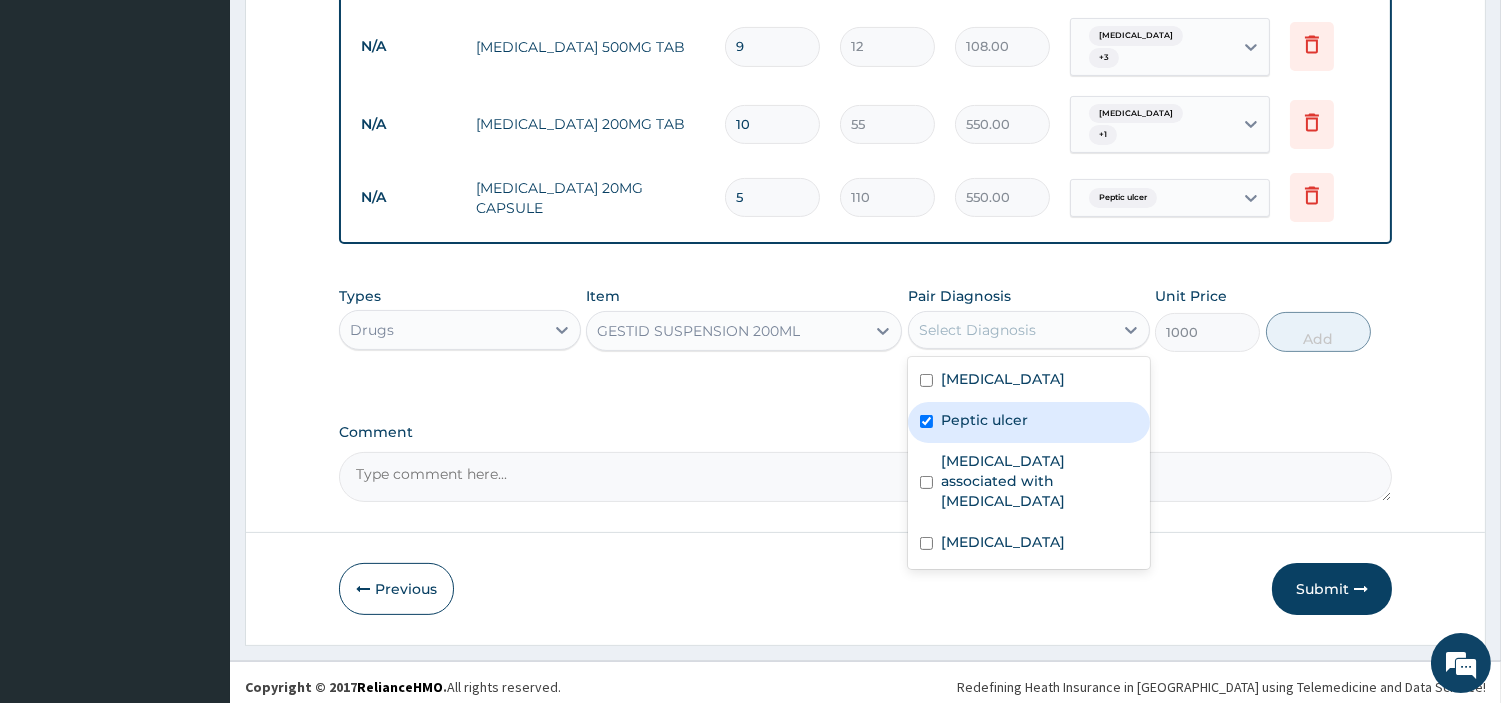 checkbox on "true" 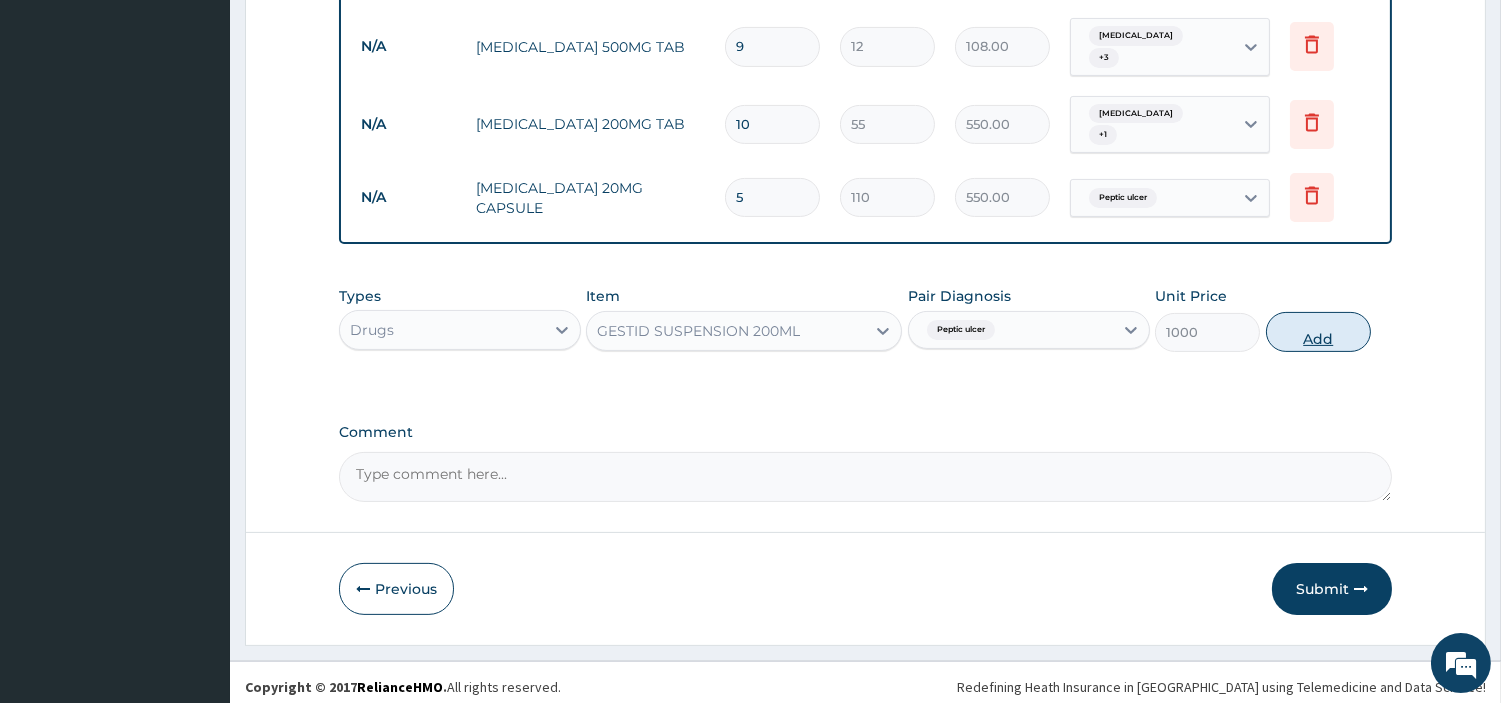 click on "Add" at bounding box center [1318, 332] 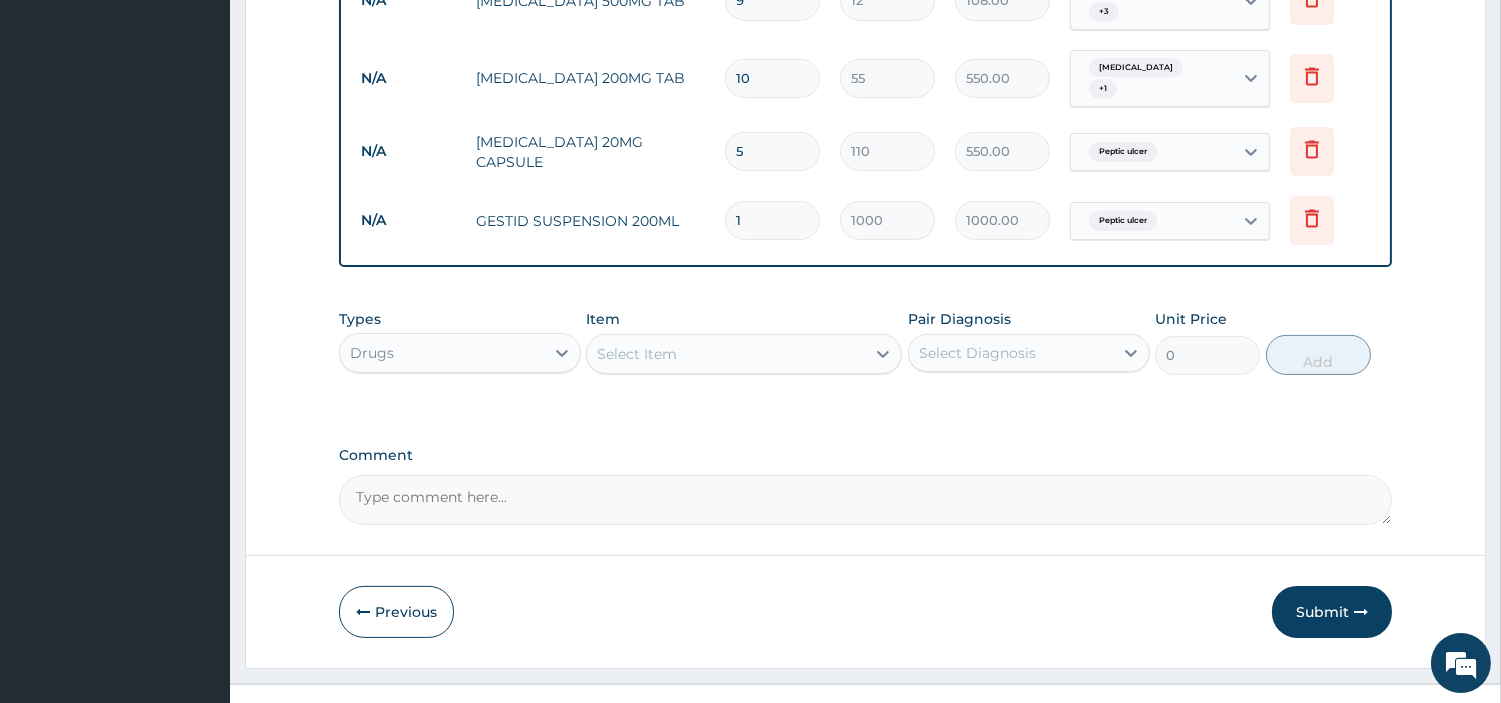 scroll, scrollTop: 1006, scrollLeft: 0, axis: vertical 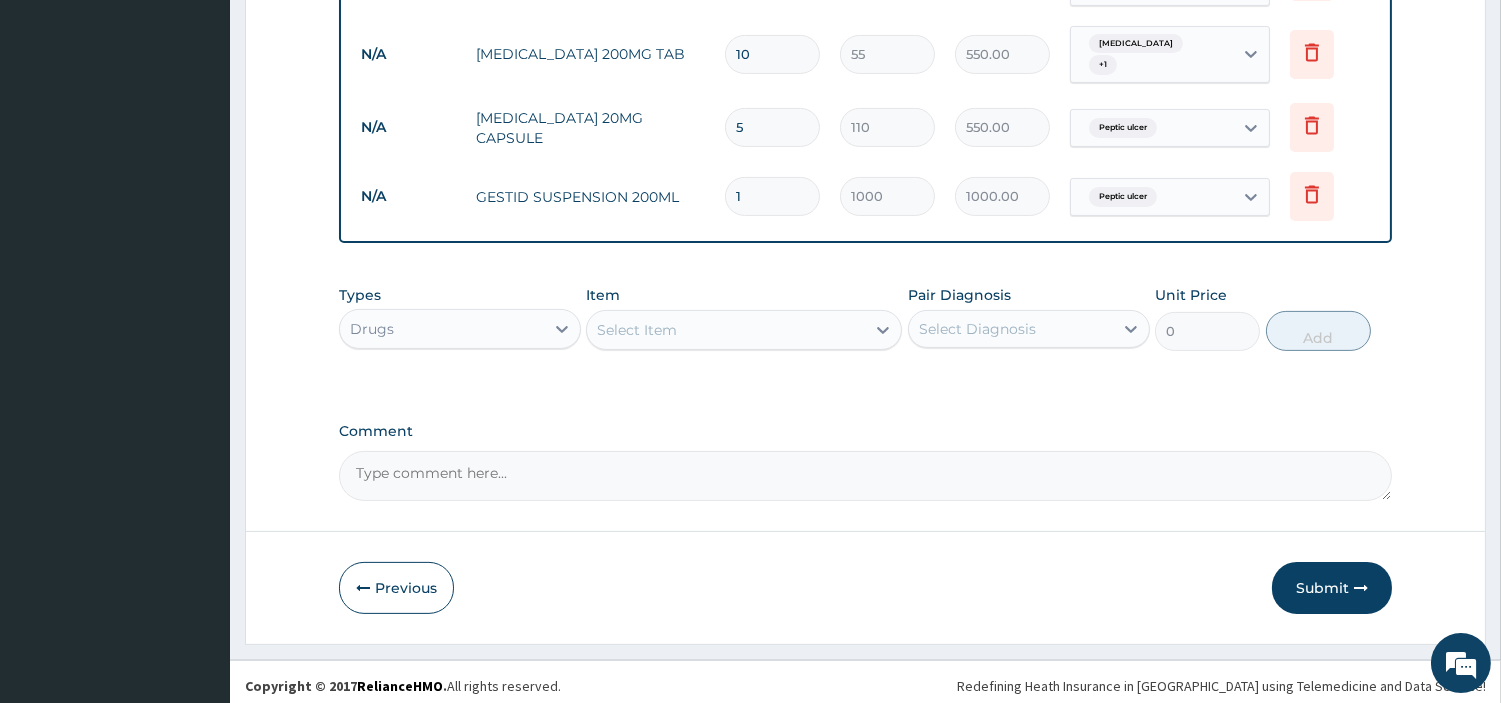 click on "Select Item" at bounding box center (726, 330) 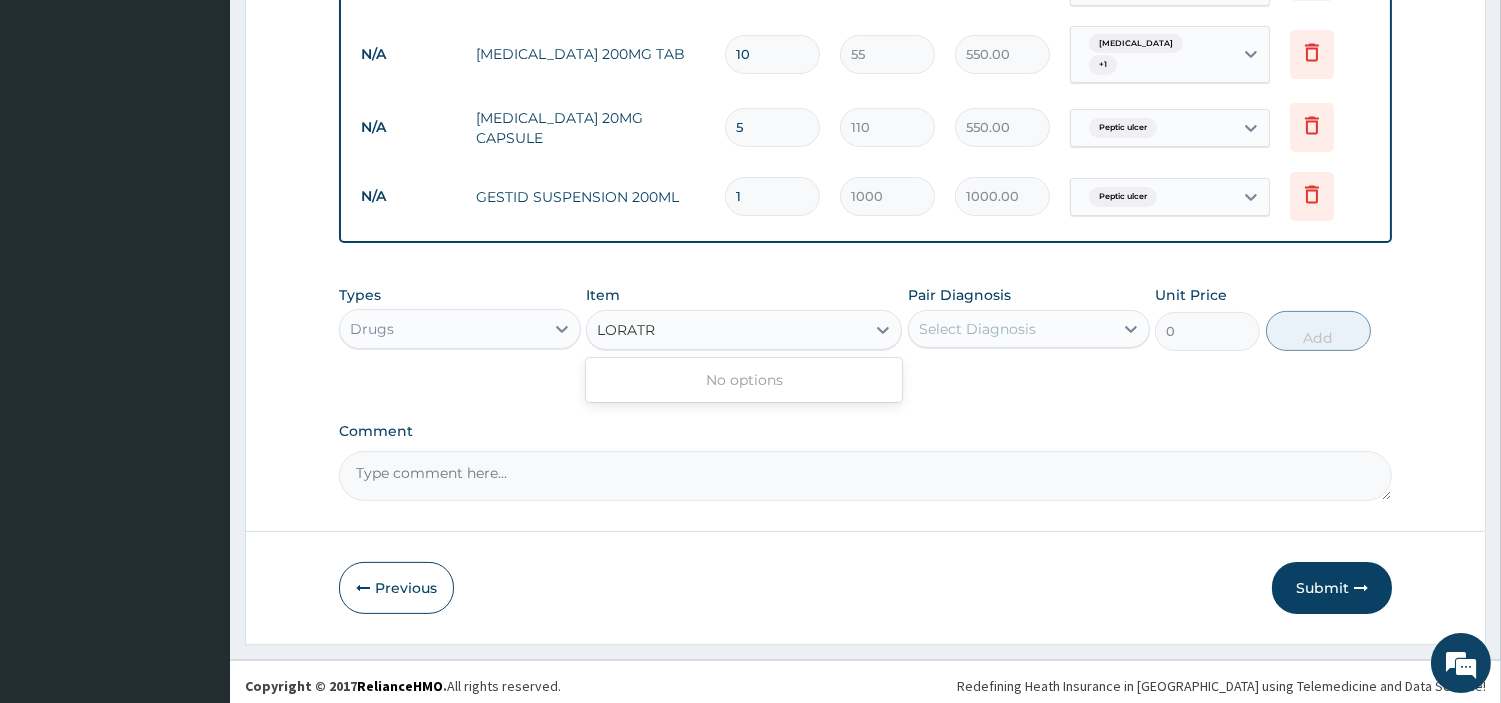 type on "LORAT" 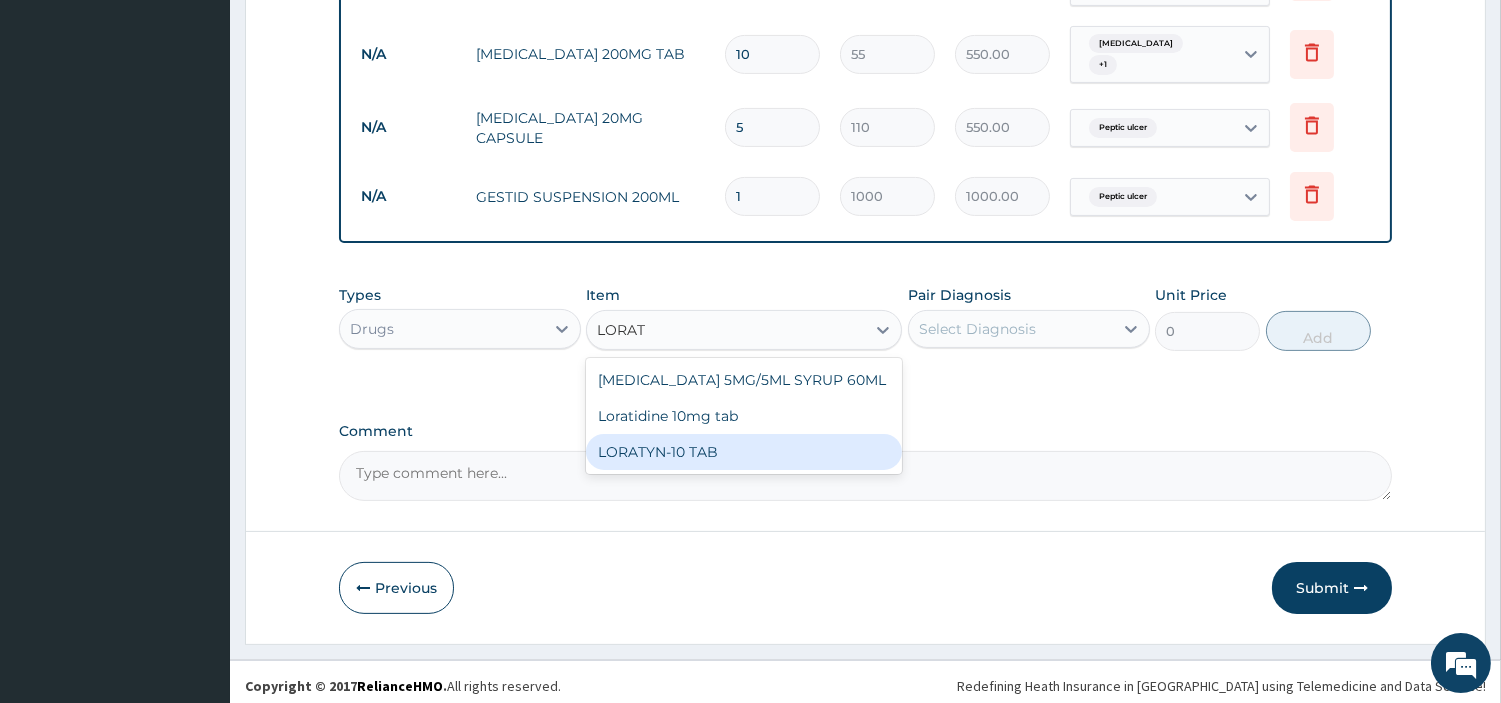 click on "LORATYN-10 TAB" at bounding box center (744, 452) 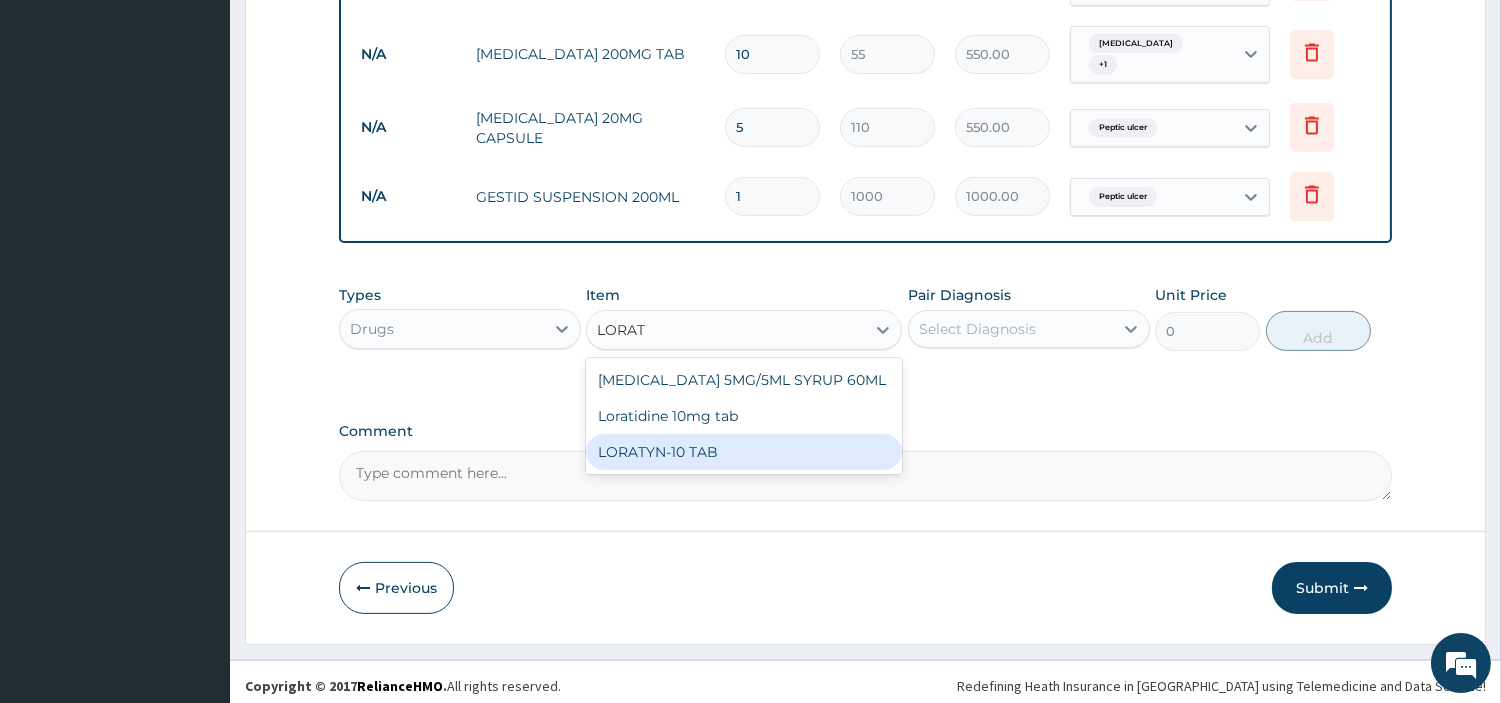 type 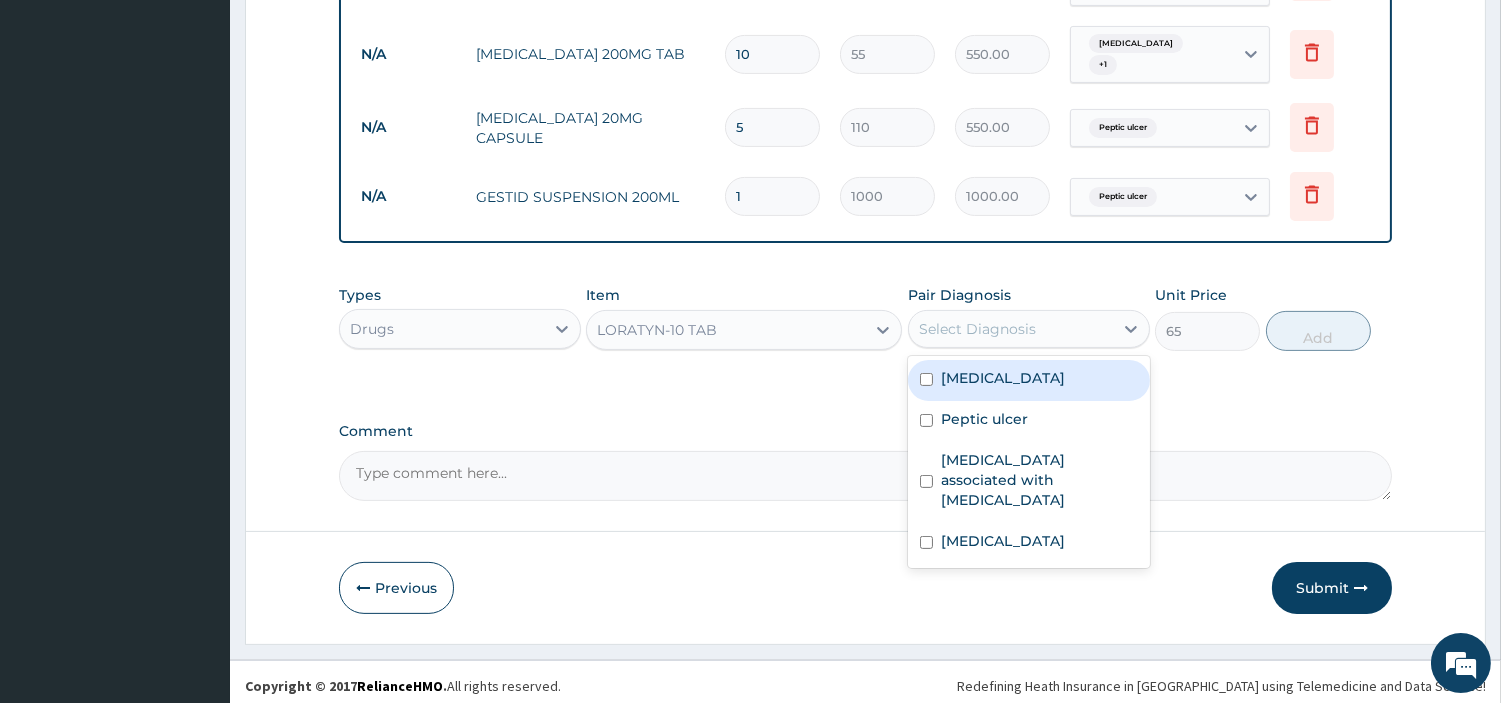 click on "Select Diagnosis" at bounding box center (1011, 329) 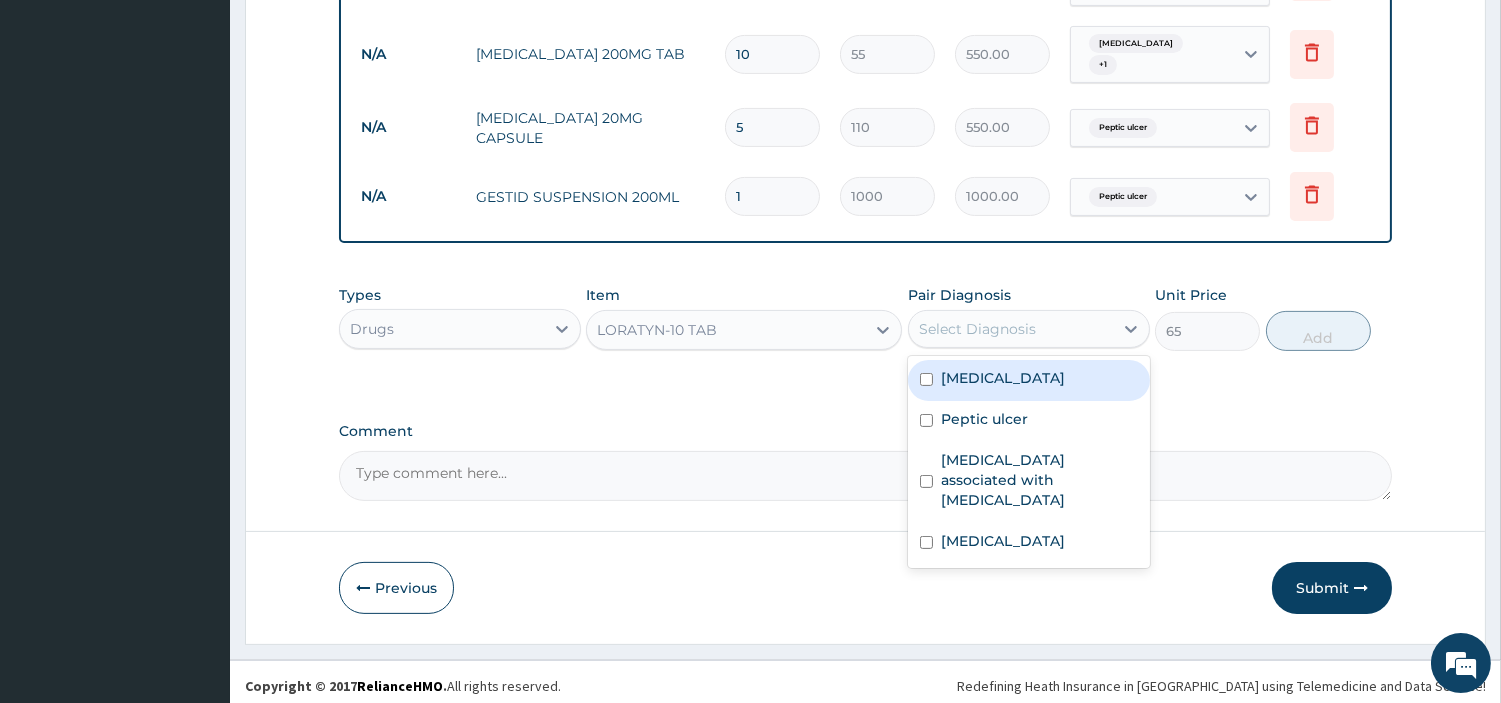 click on "Upper respiratory infection" at bounding box center [1003, 378] 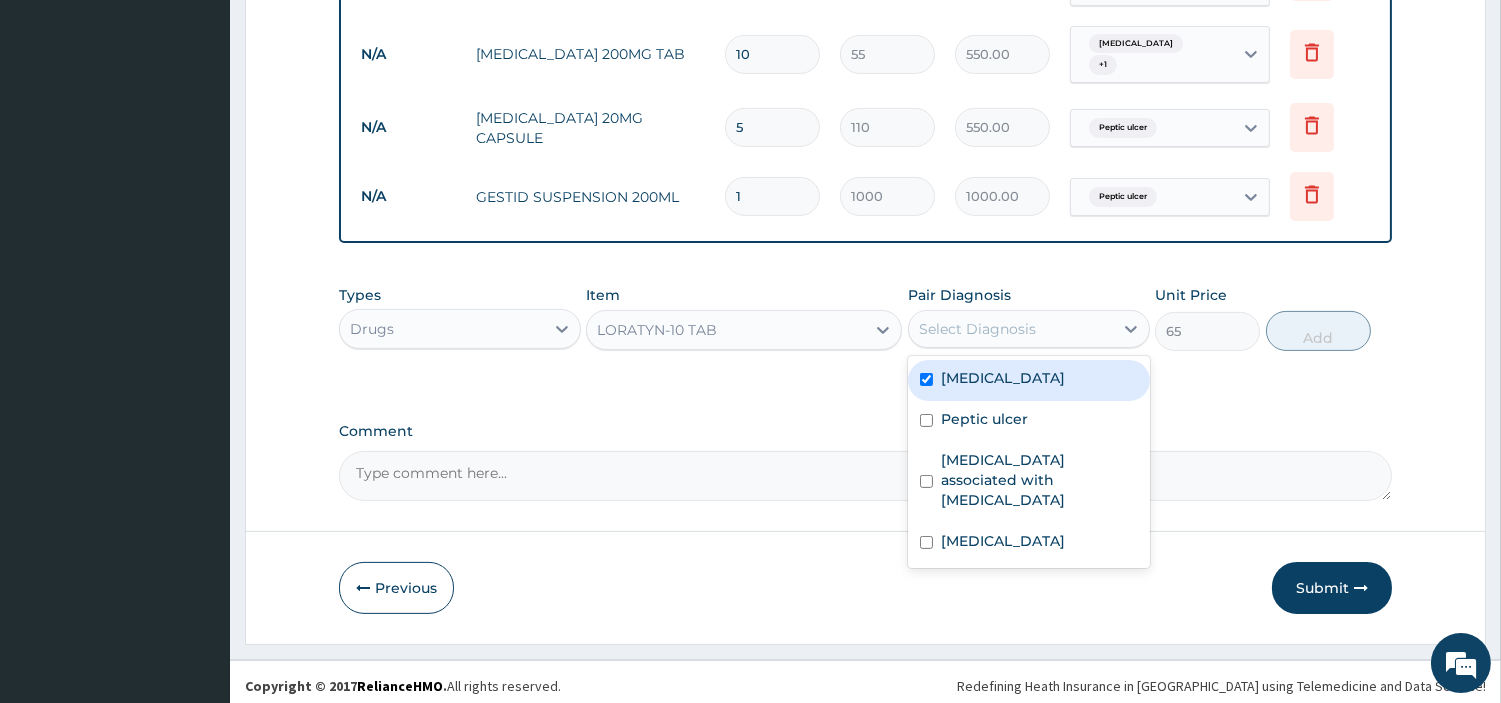 checkbox on "true" 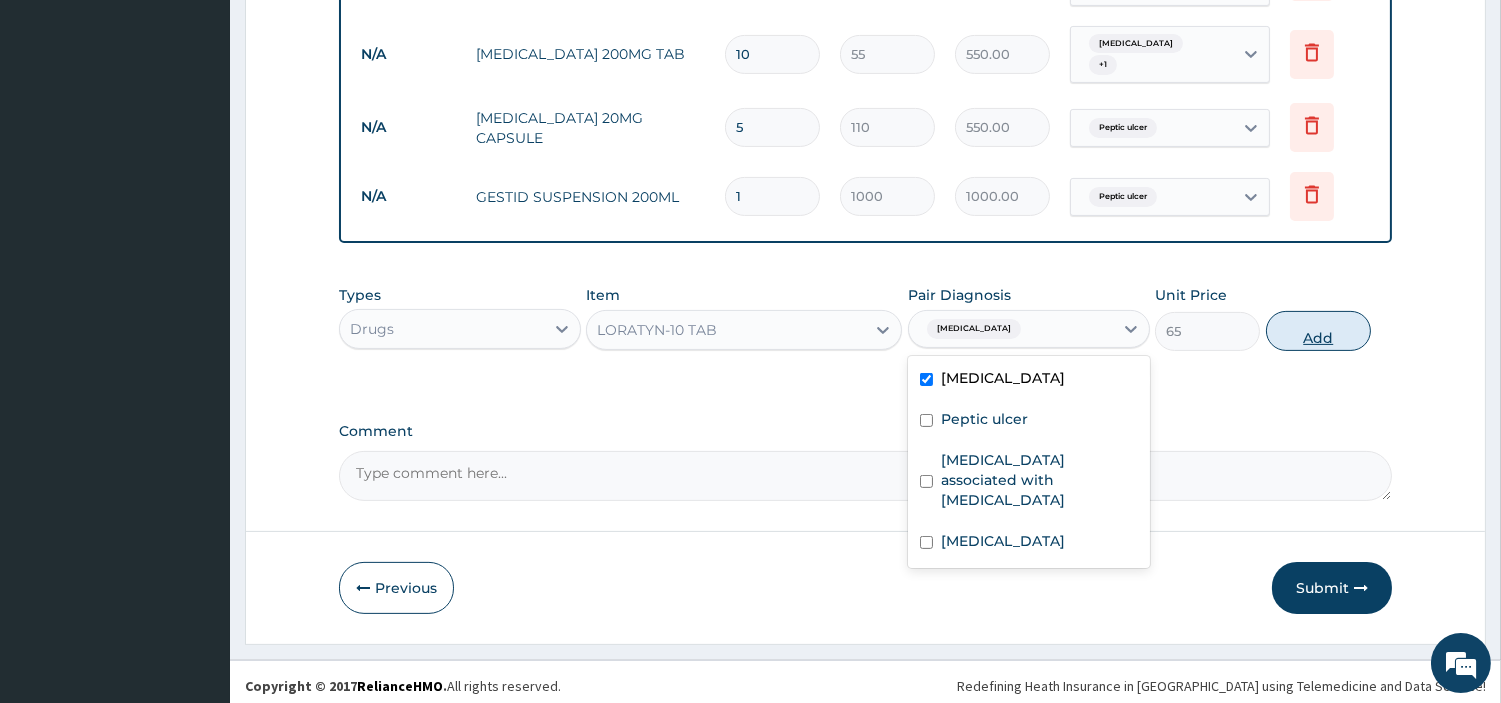 click on "Add" at bounding box center [1318, 331] 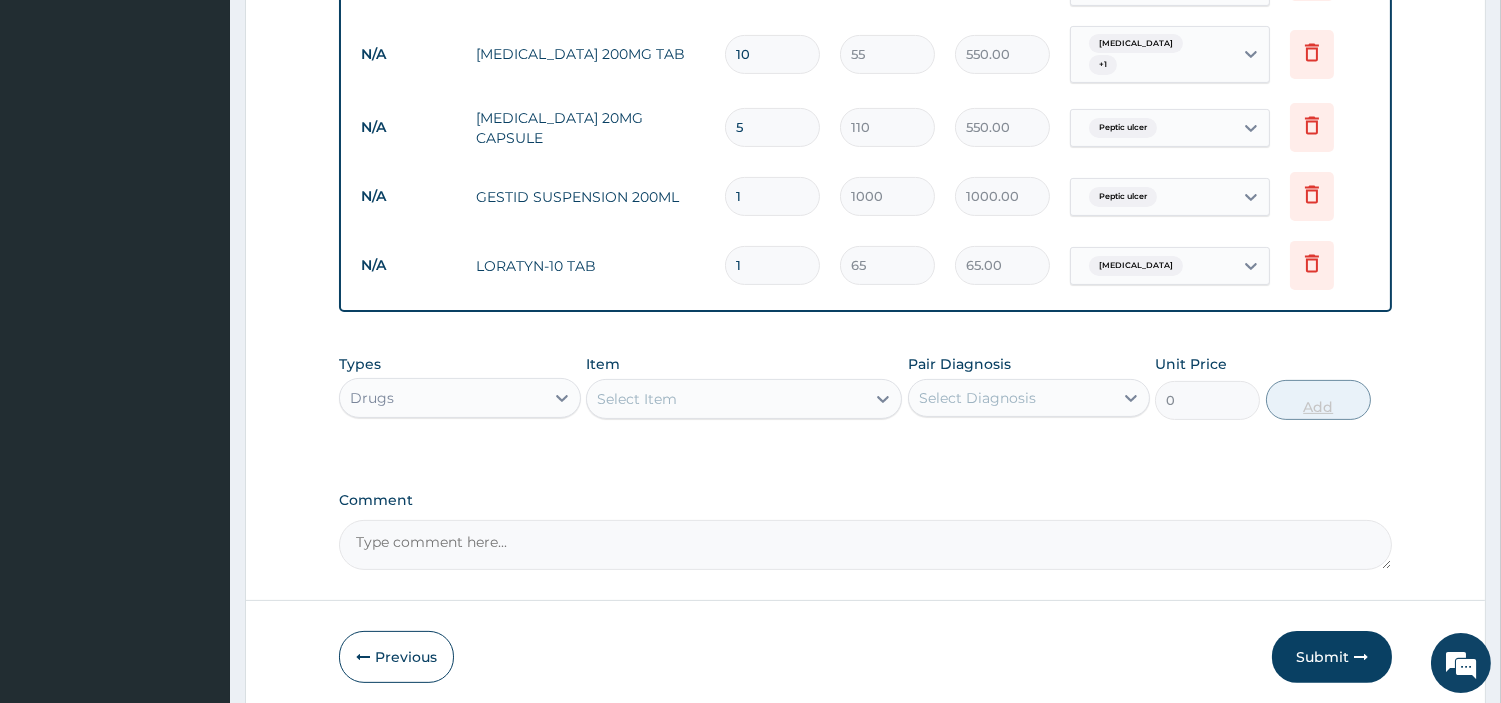 type 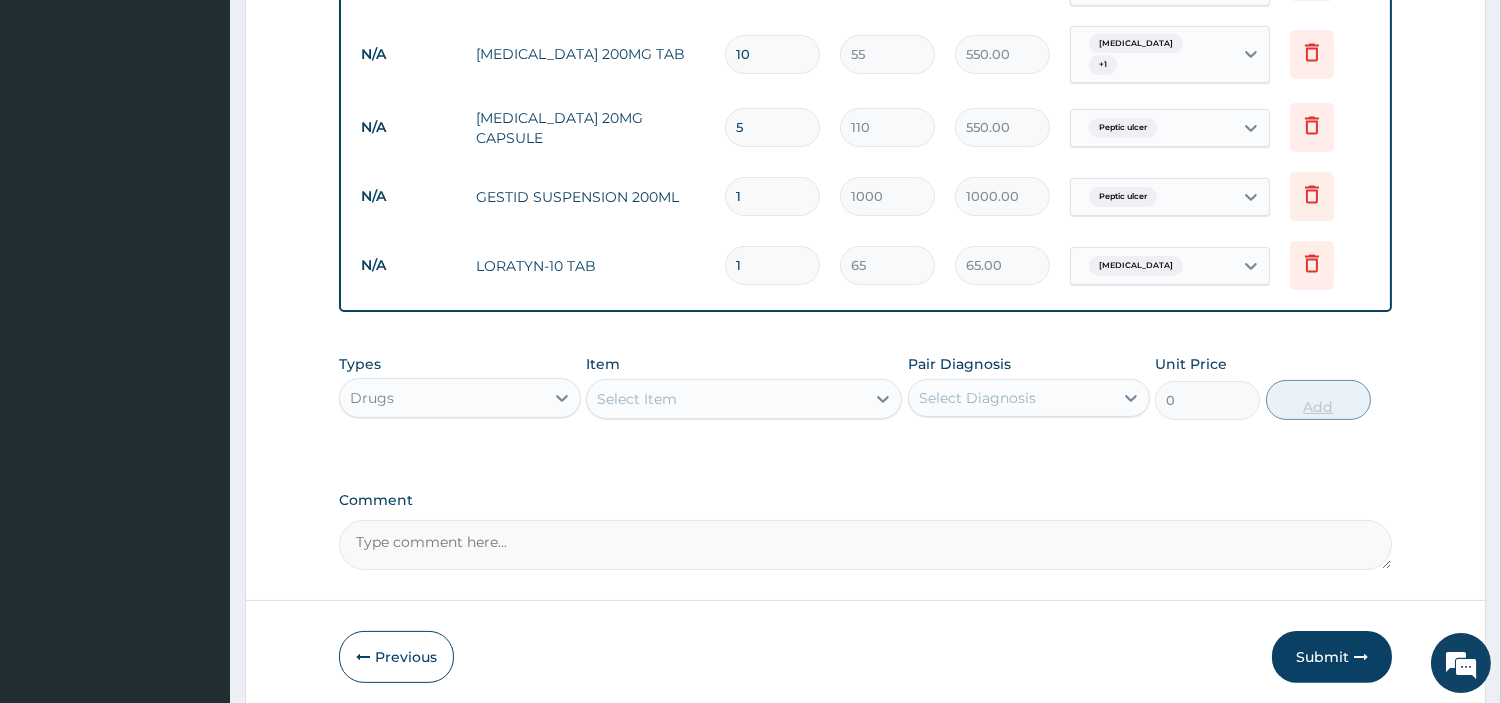 type on "0.00" 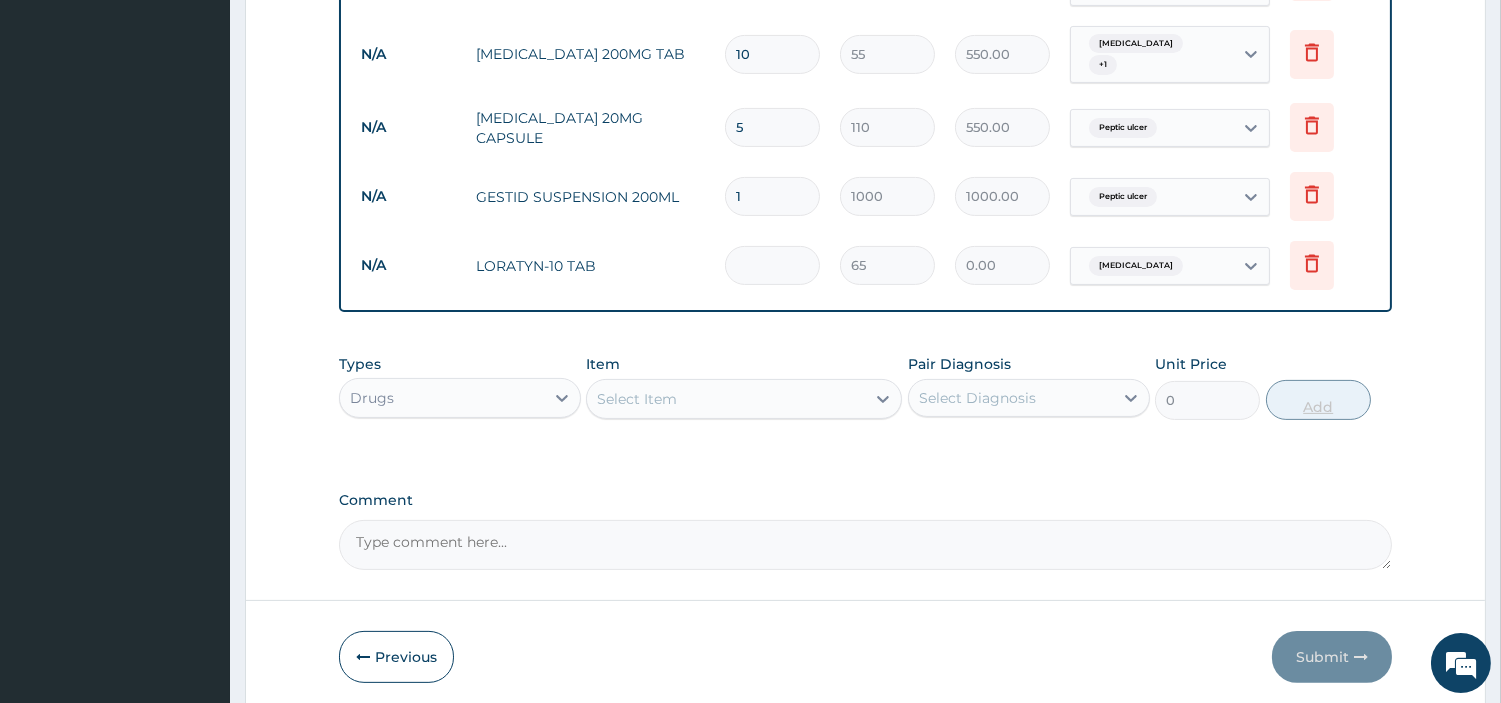 type on "5" 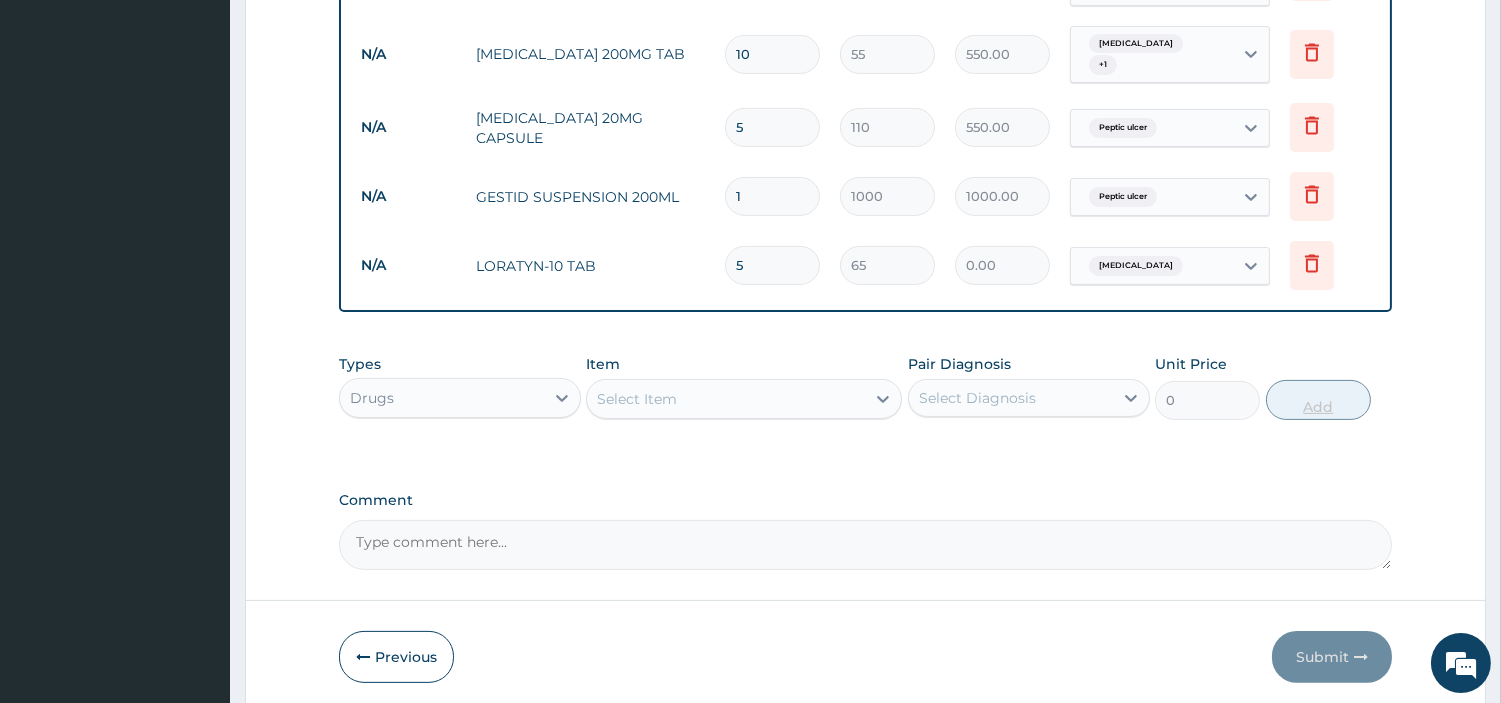 type on "325.00" 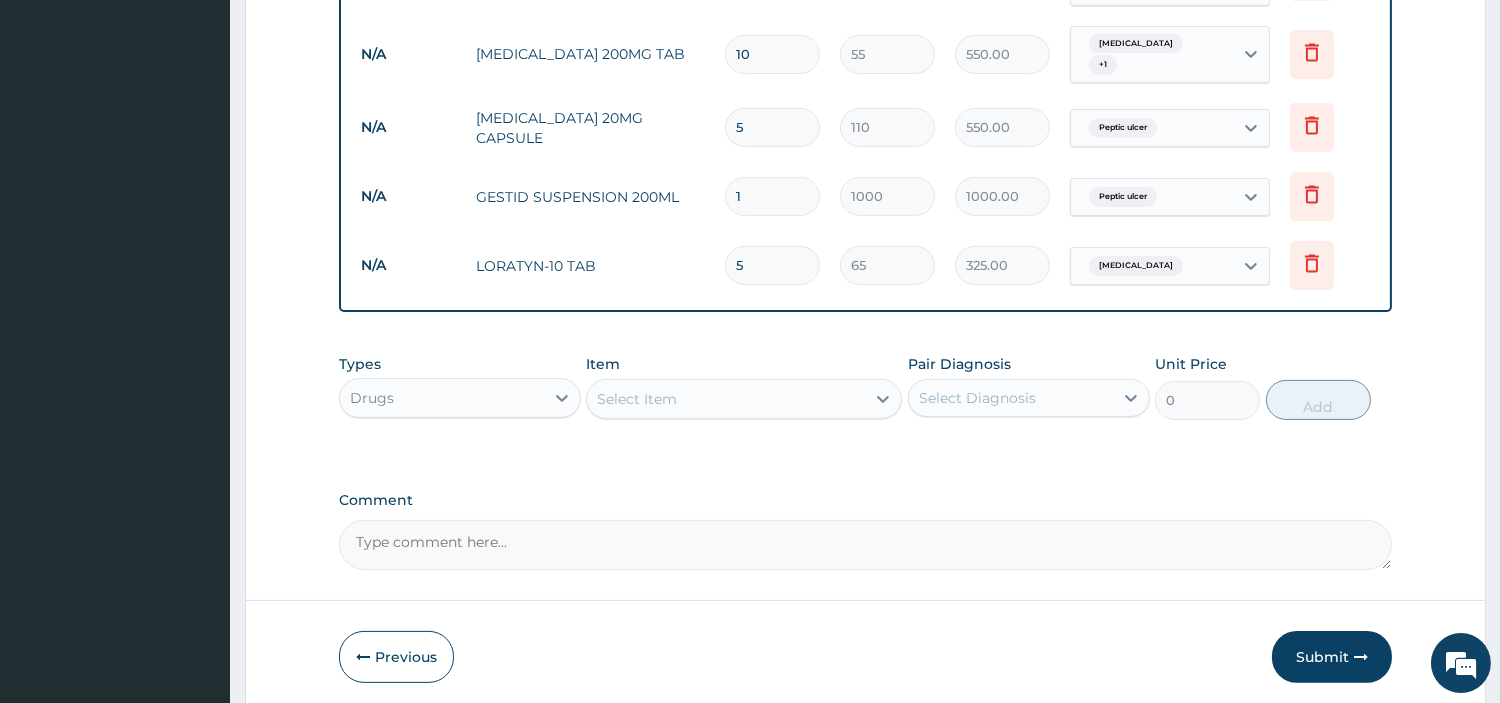 type on "5" 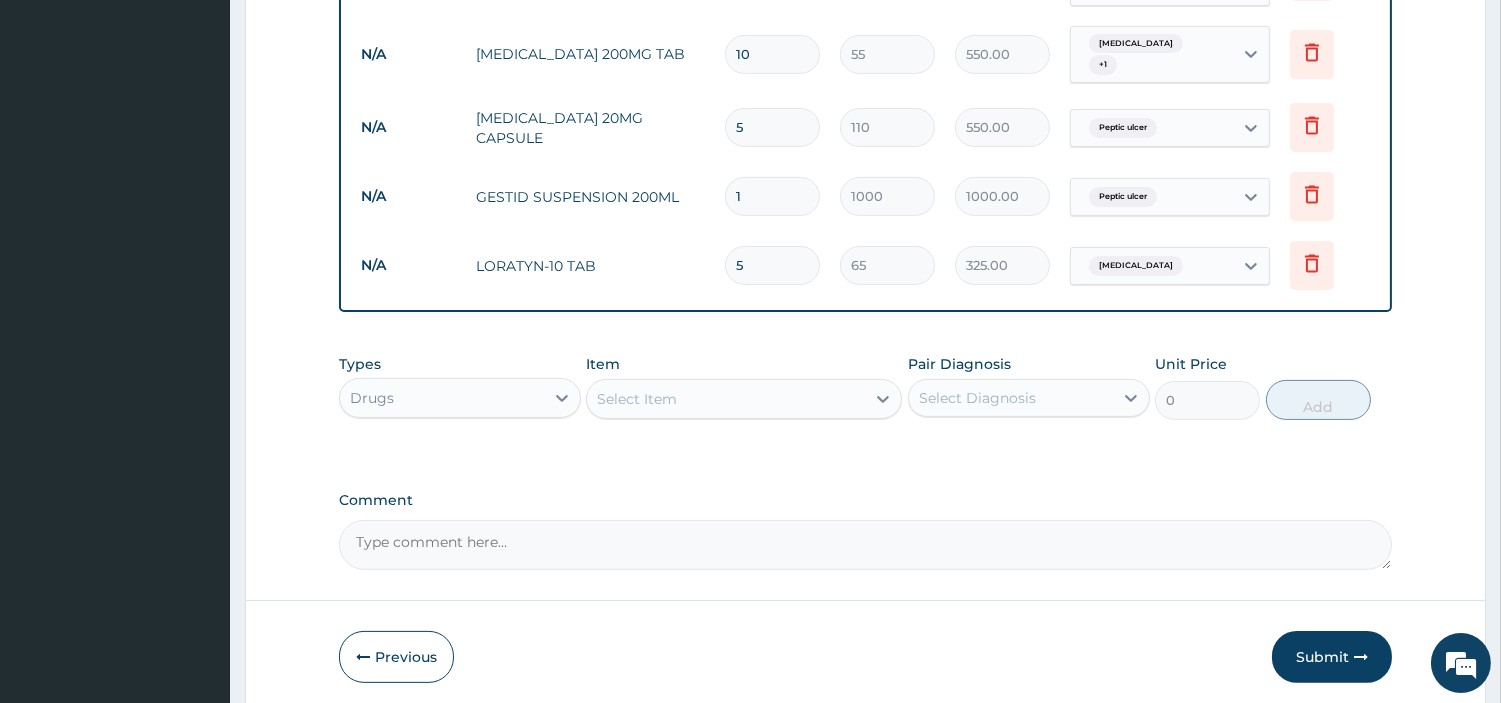 click on "Select Item" at bounding box center [726, 399] 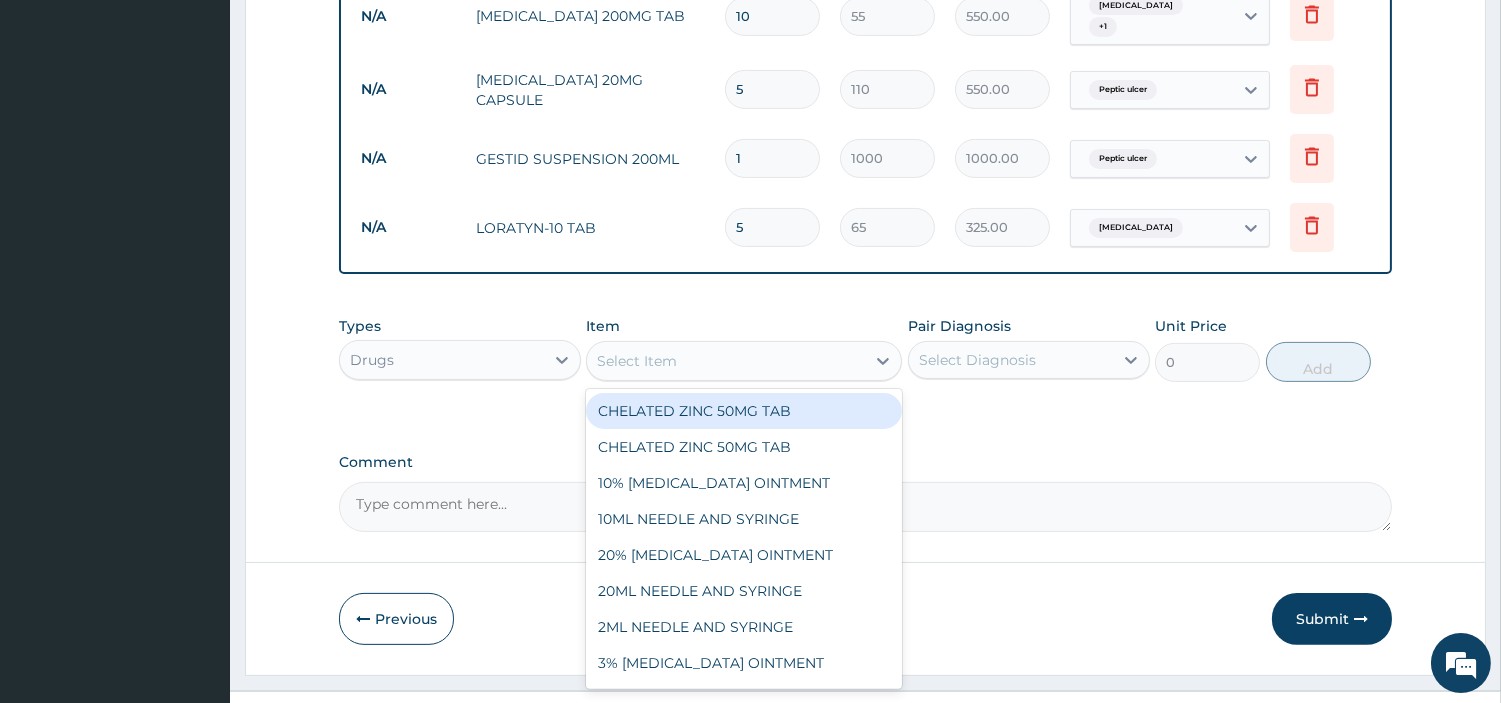 scroll, scrollTop: 1075, scrollLeft: 0, axis: vertical 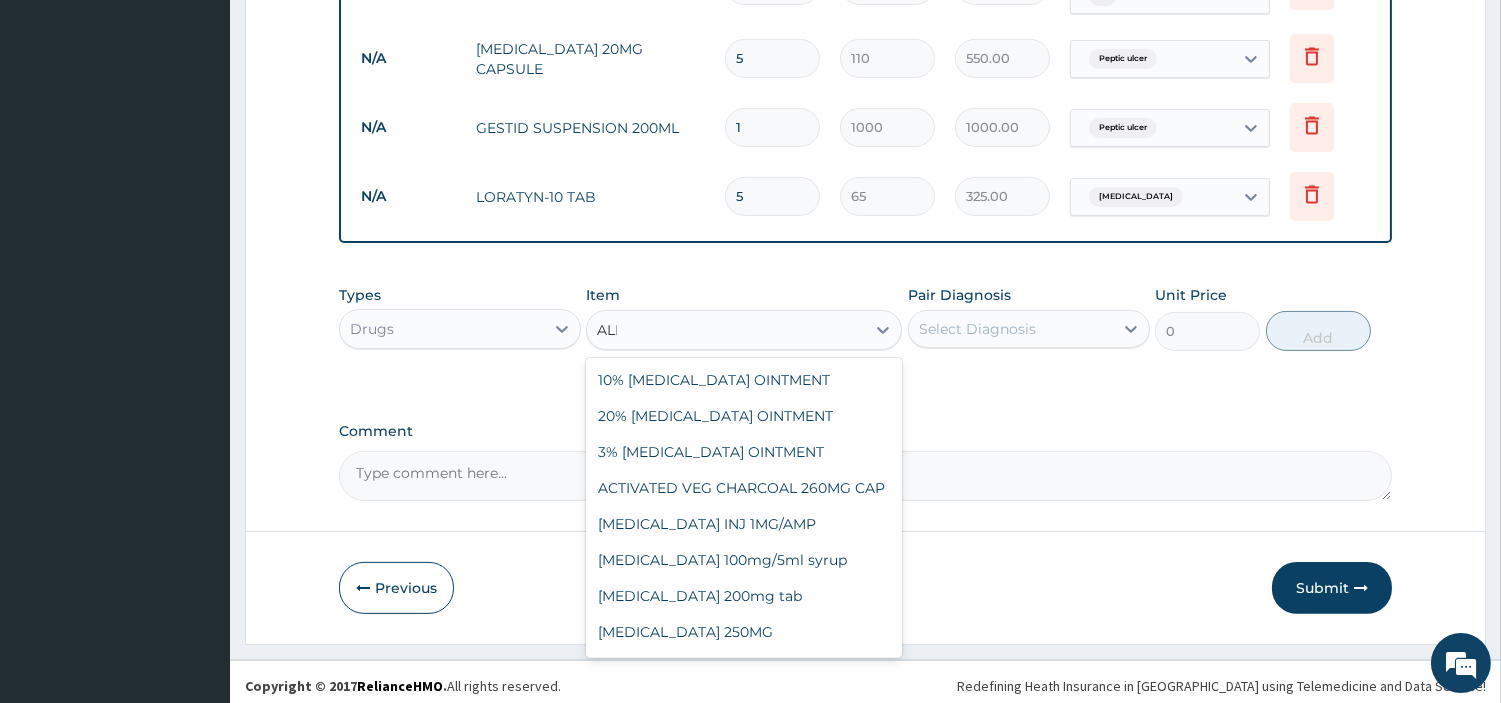 type on "ALBE" 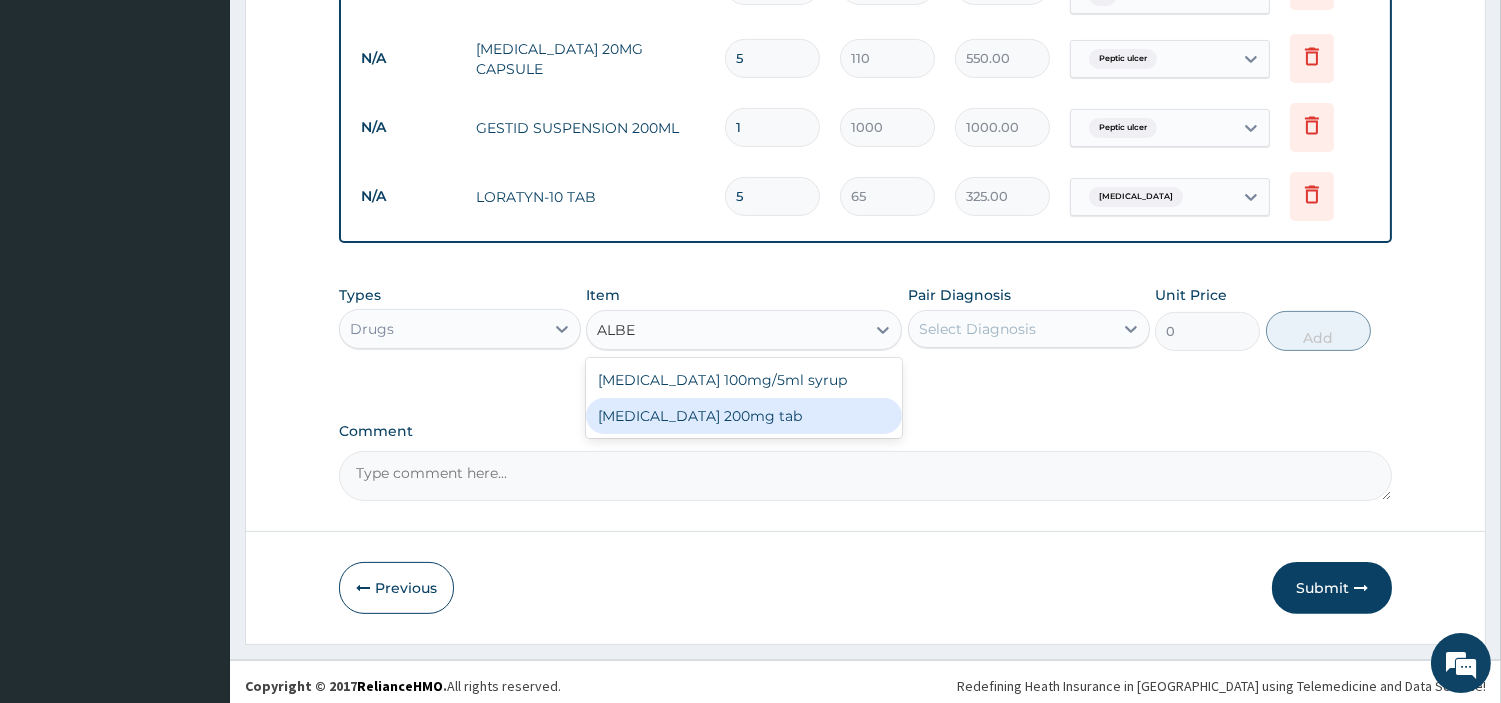 click on "Albendazole 200mg tab" at bounding box center [744, 416] 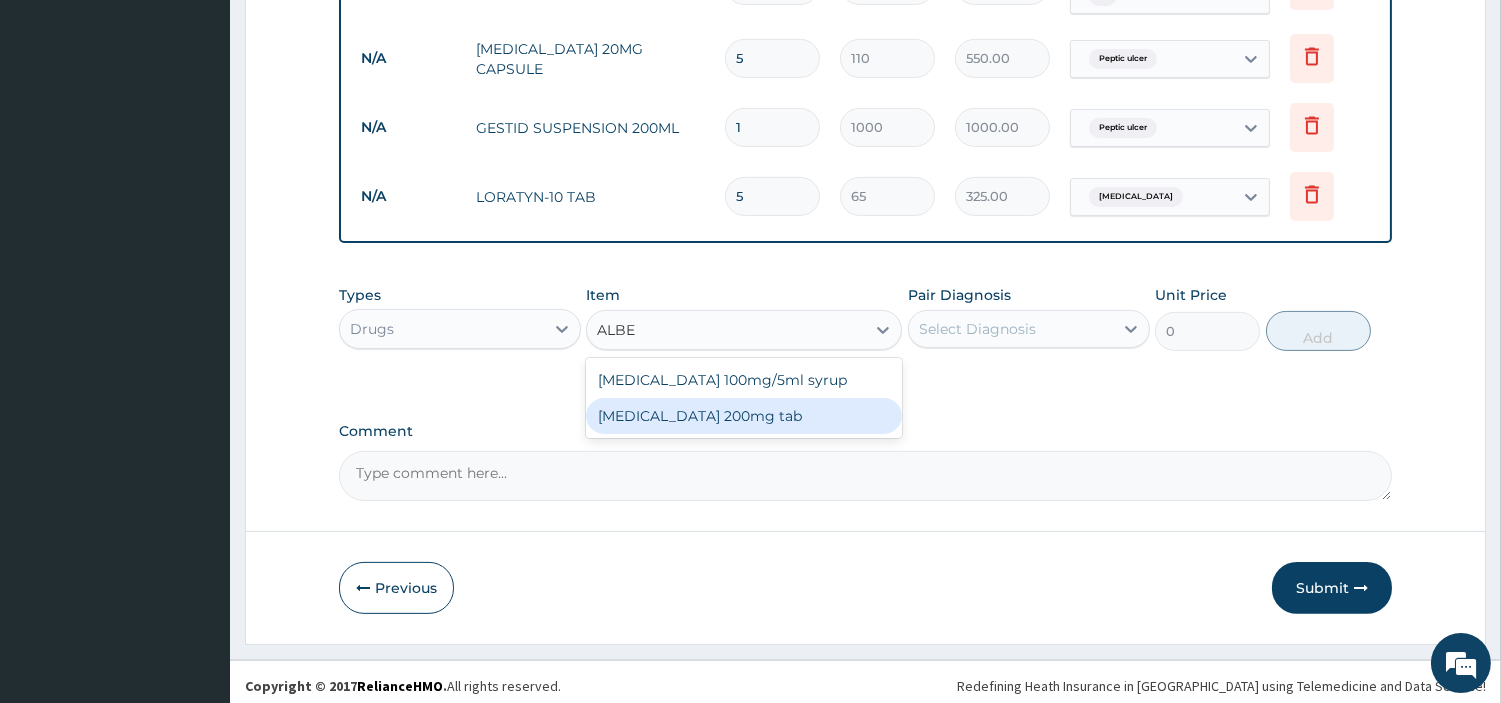 type 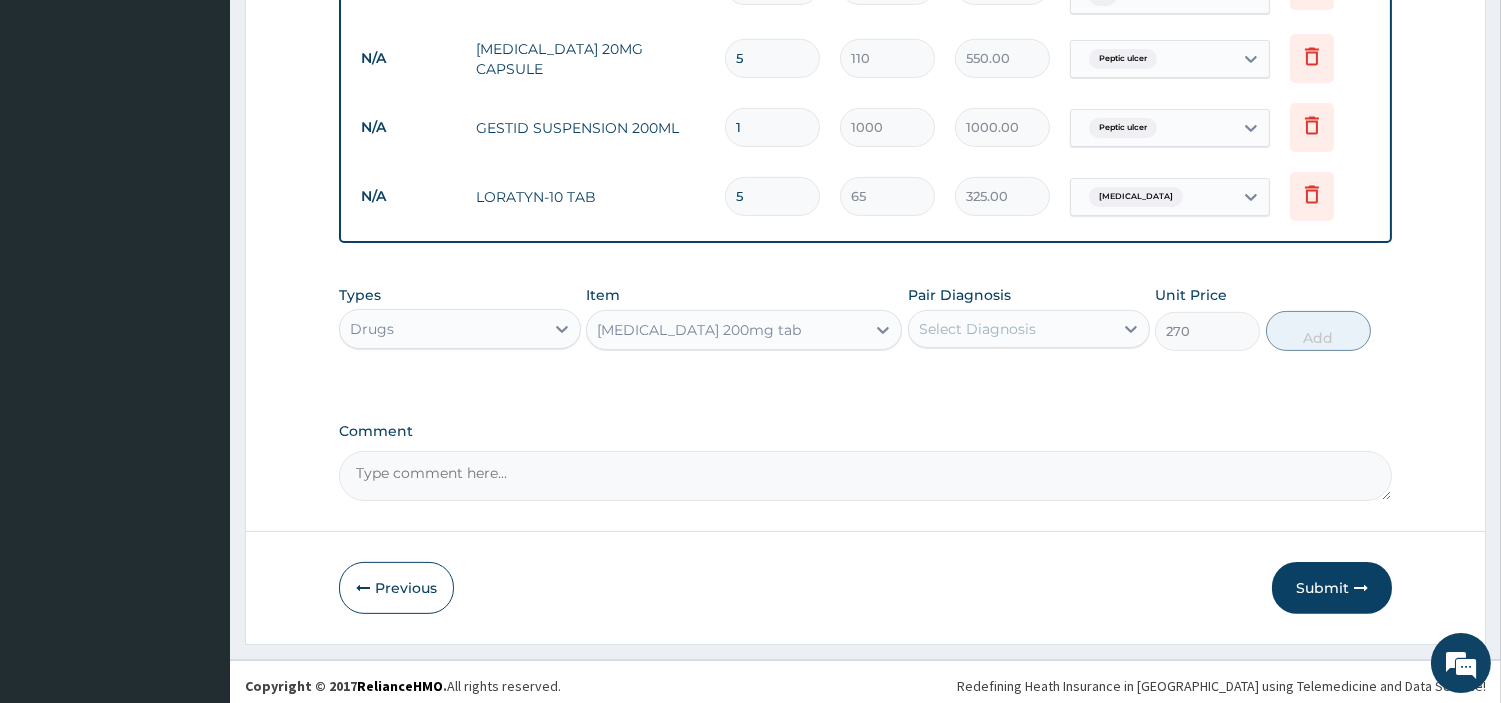 click on "Select Diagnosis" at bounding box center [977, 329] 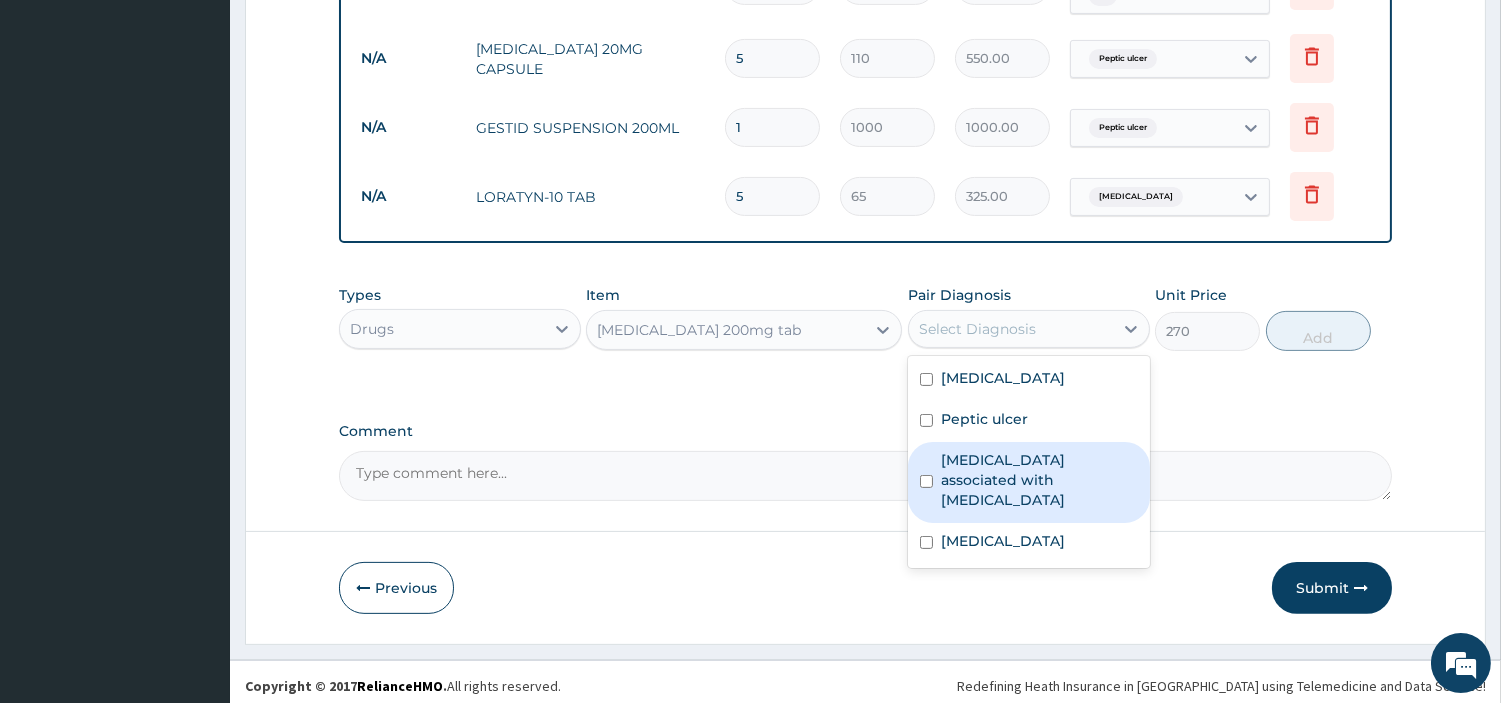 click on "Arthropathy associated with helminthiasis" at bounding box center [1039, 480] 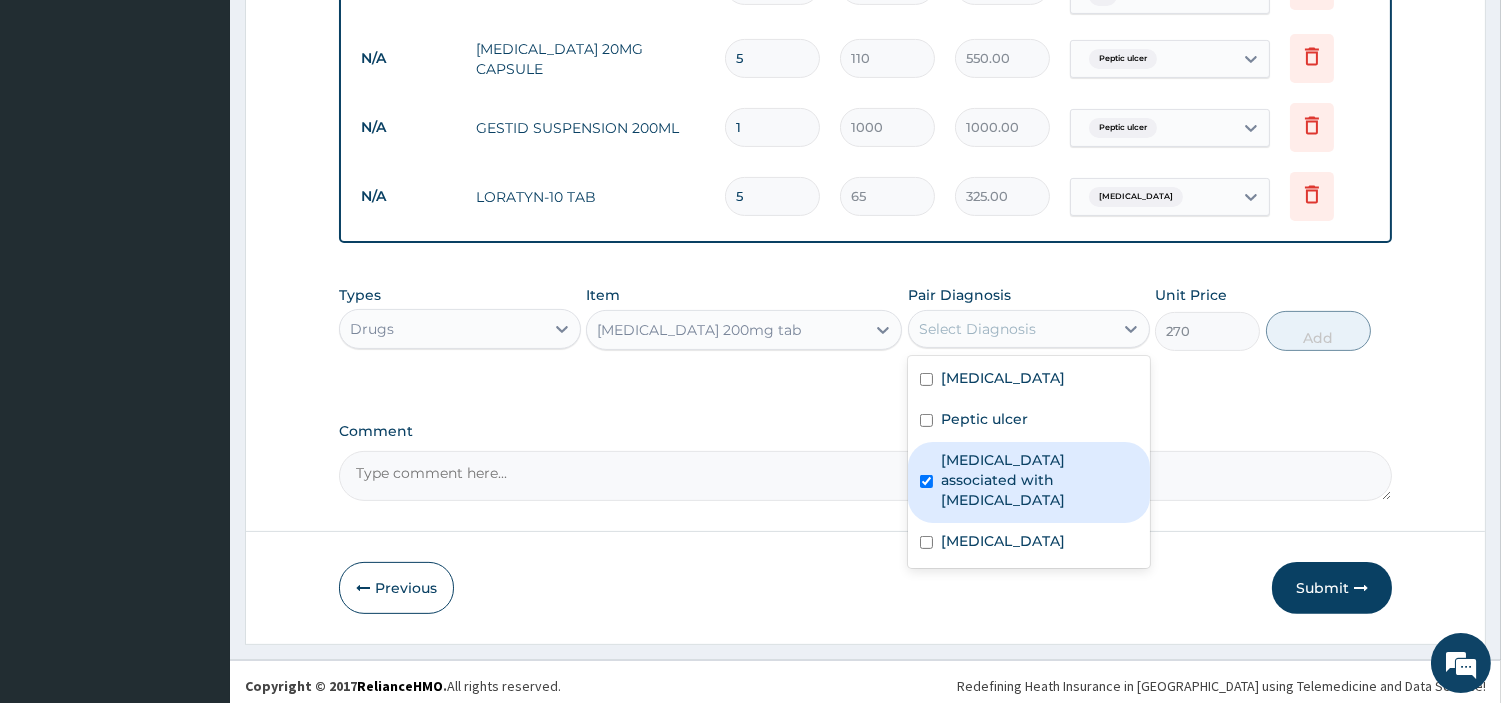 checkbox on "true" 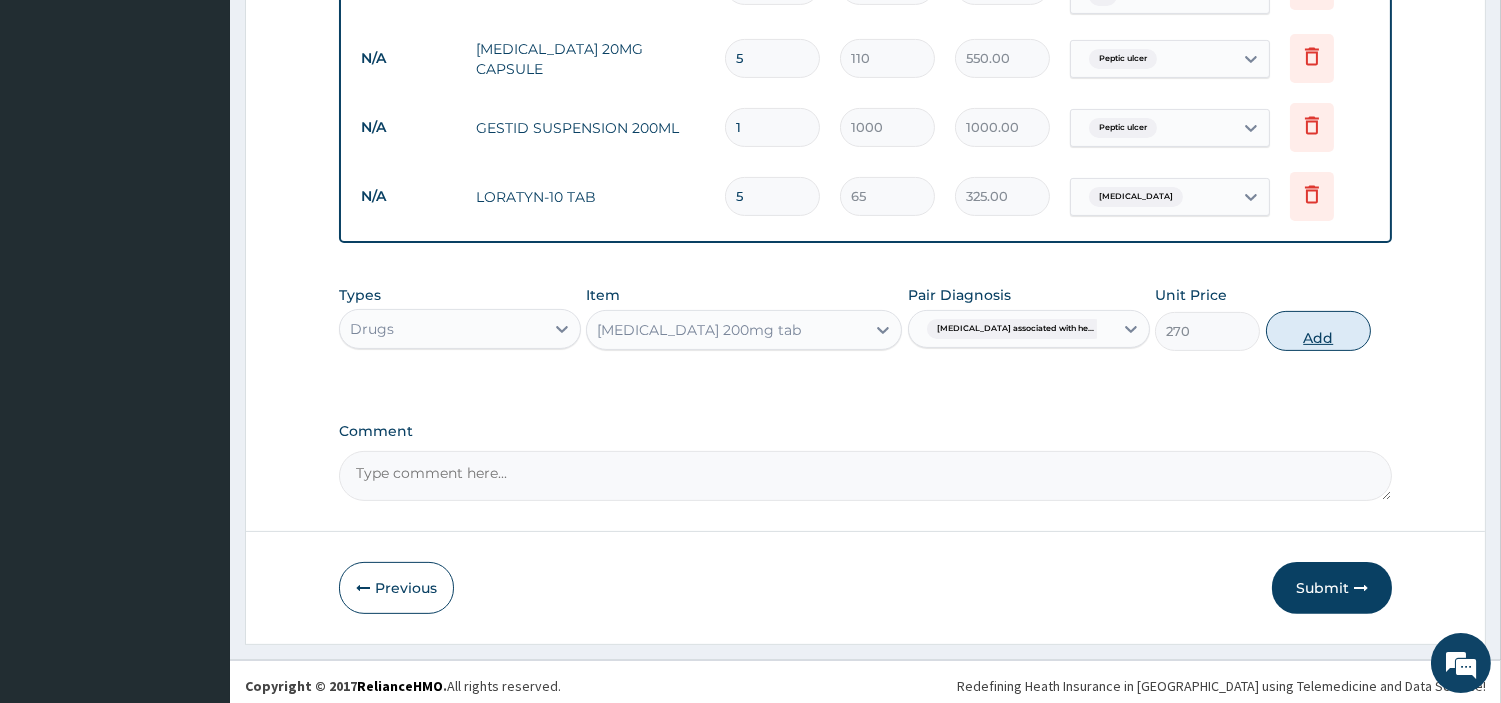 click on "Add" at bounding box center (1318, 331) 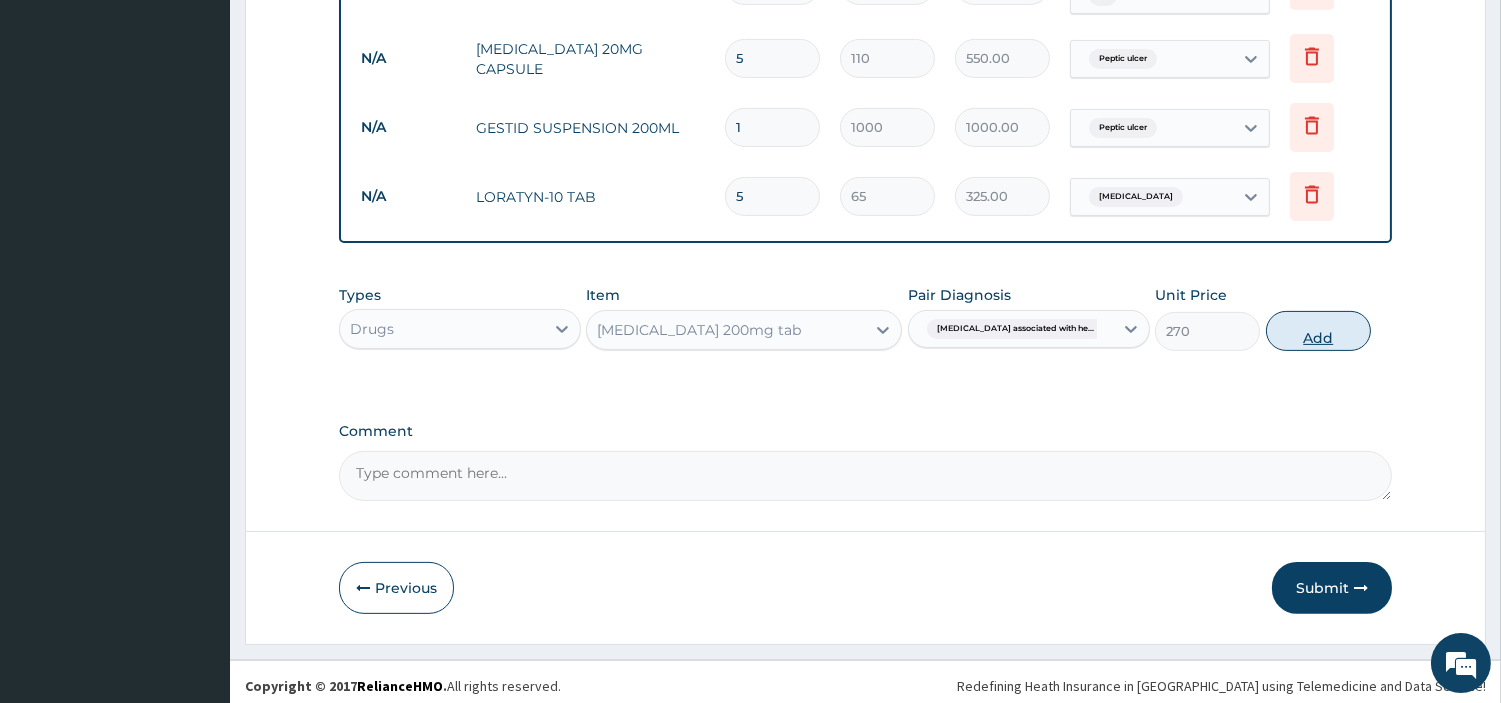 type on "0" 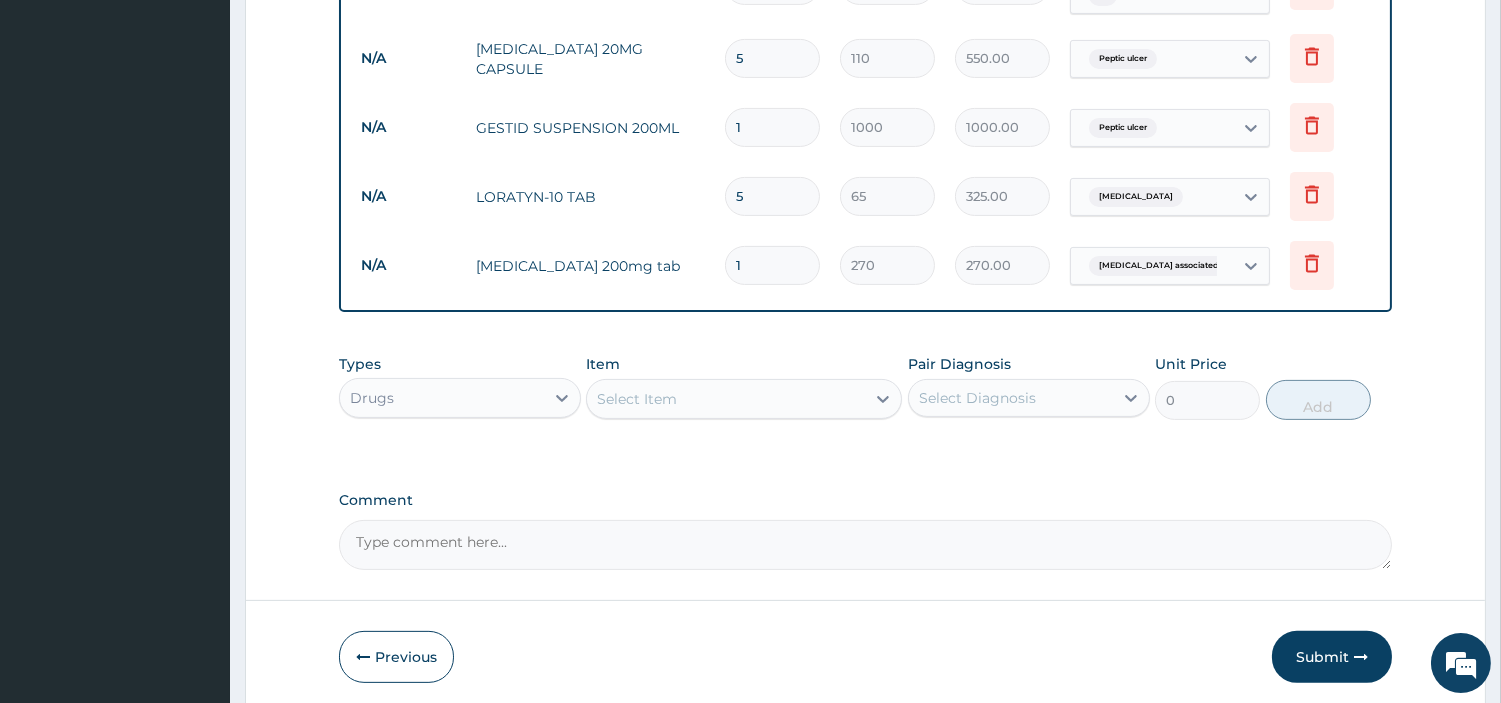 click on "Types Drugs Item Select Item Pair Diagnosis Select Diagnosis Unit Price 0 Add" at bounding box center [865, 402] 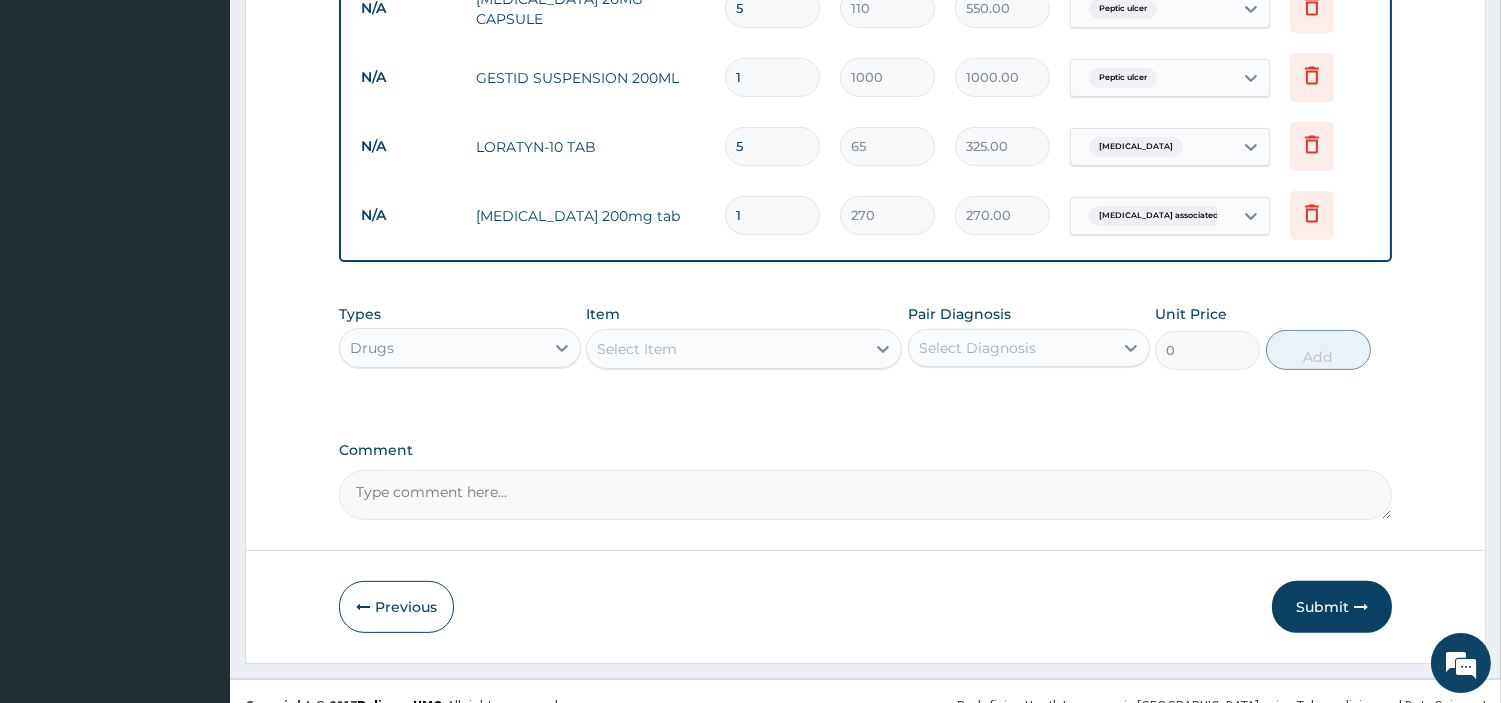 scroll, scrollTop: 1145, scrollLeft: 0, axis: vertical 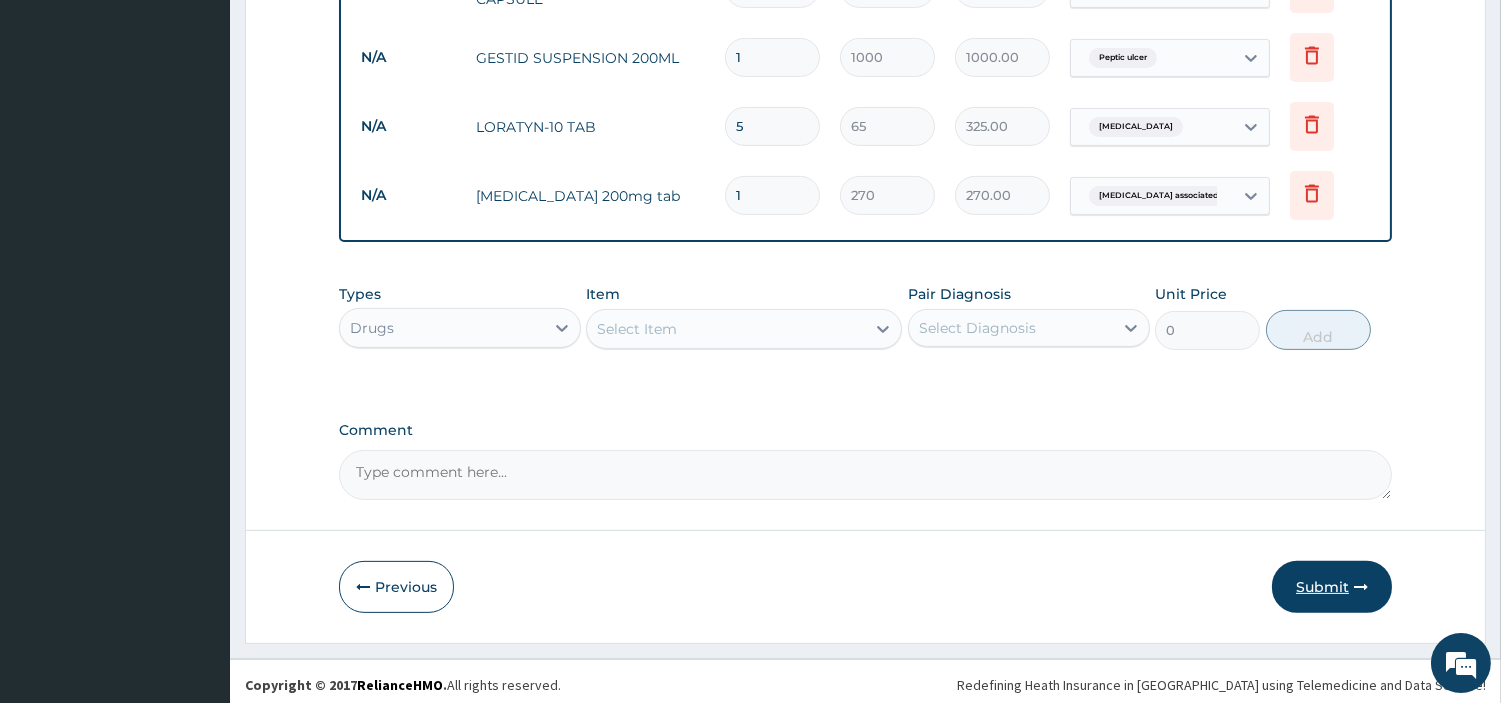 click on "Submit" at bounding box center [1332, 587] 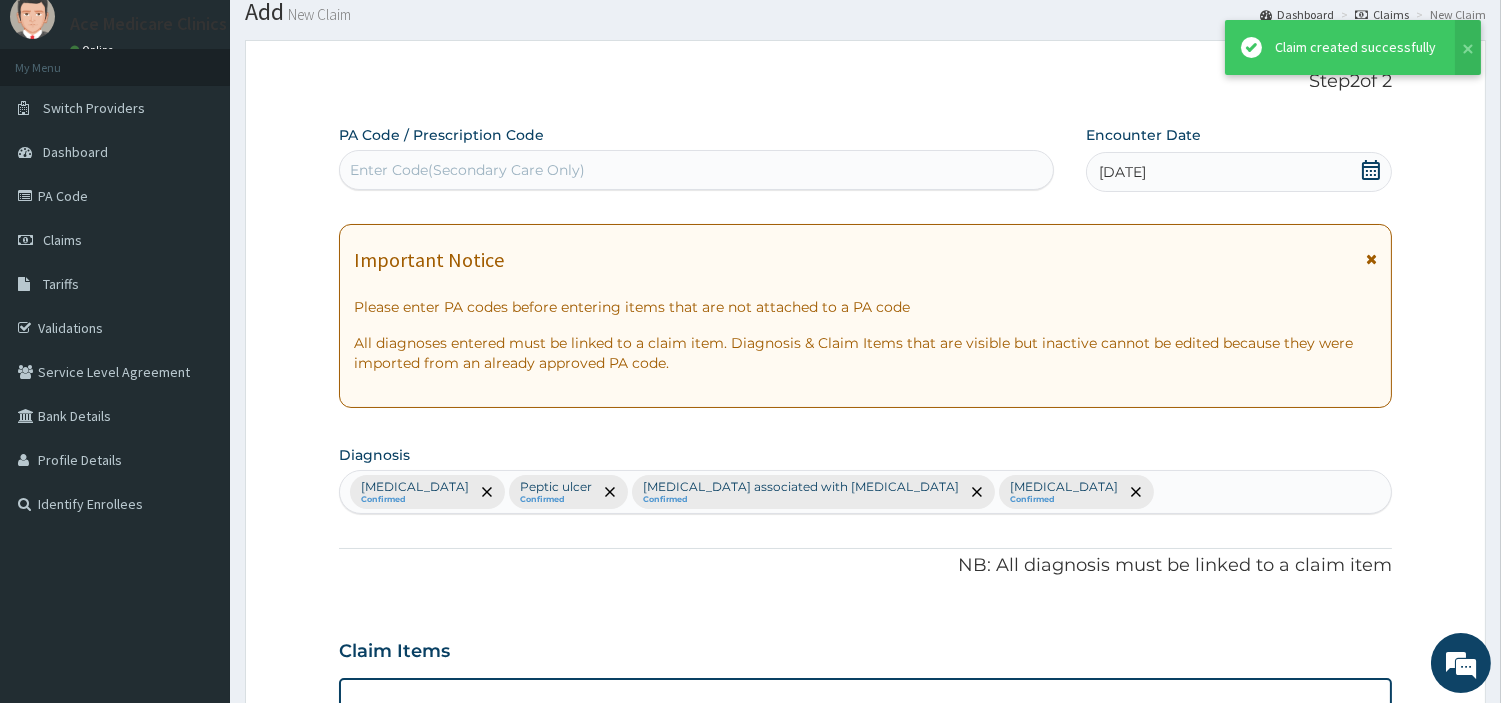 scroll, scrollTop: 1145, scrollLeft: 0, axis: vertical 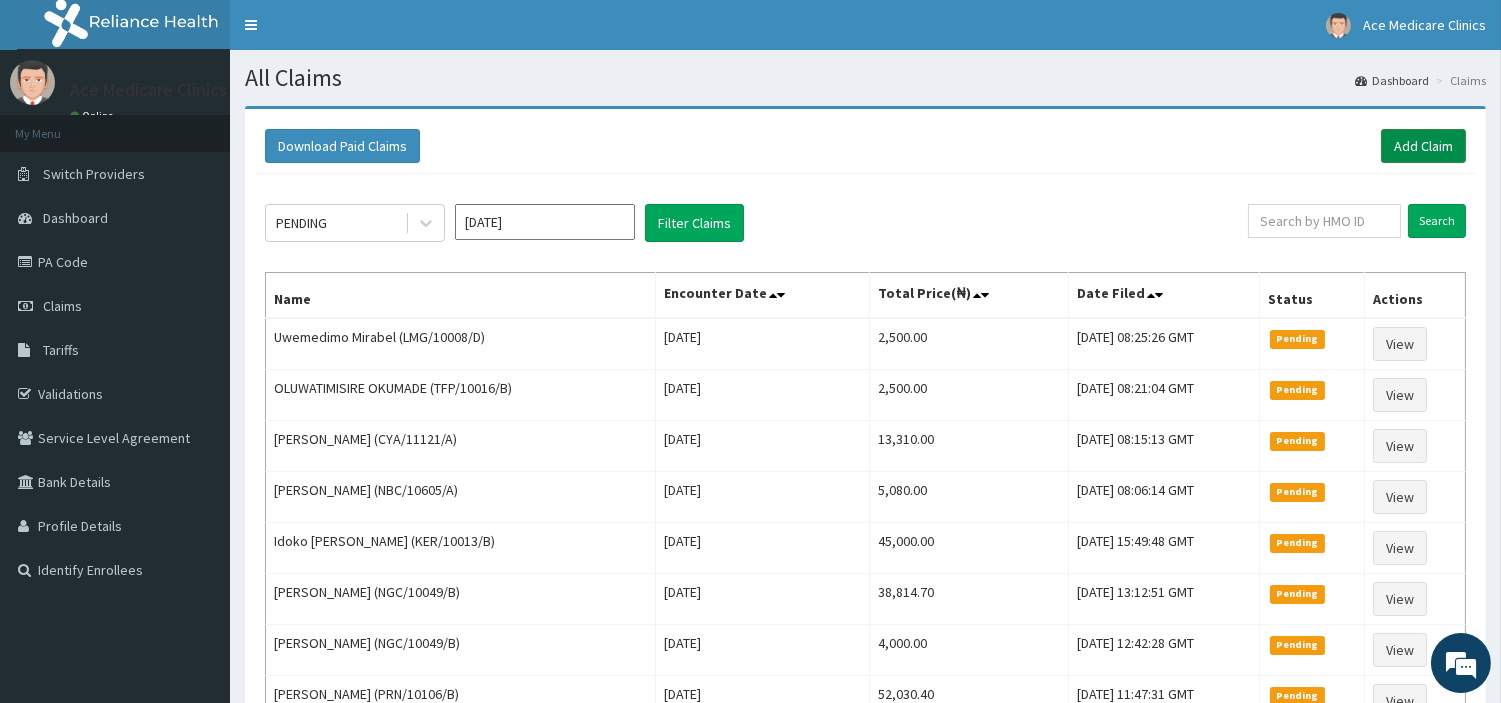 click on "Add Claim" at bounding box center [1423, 146] 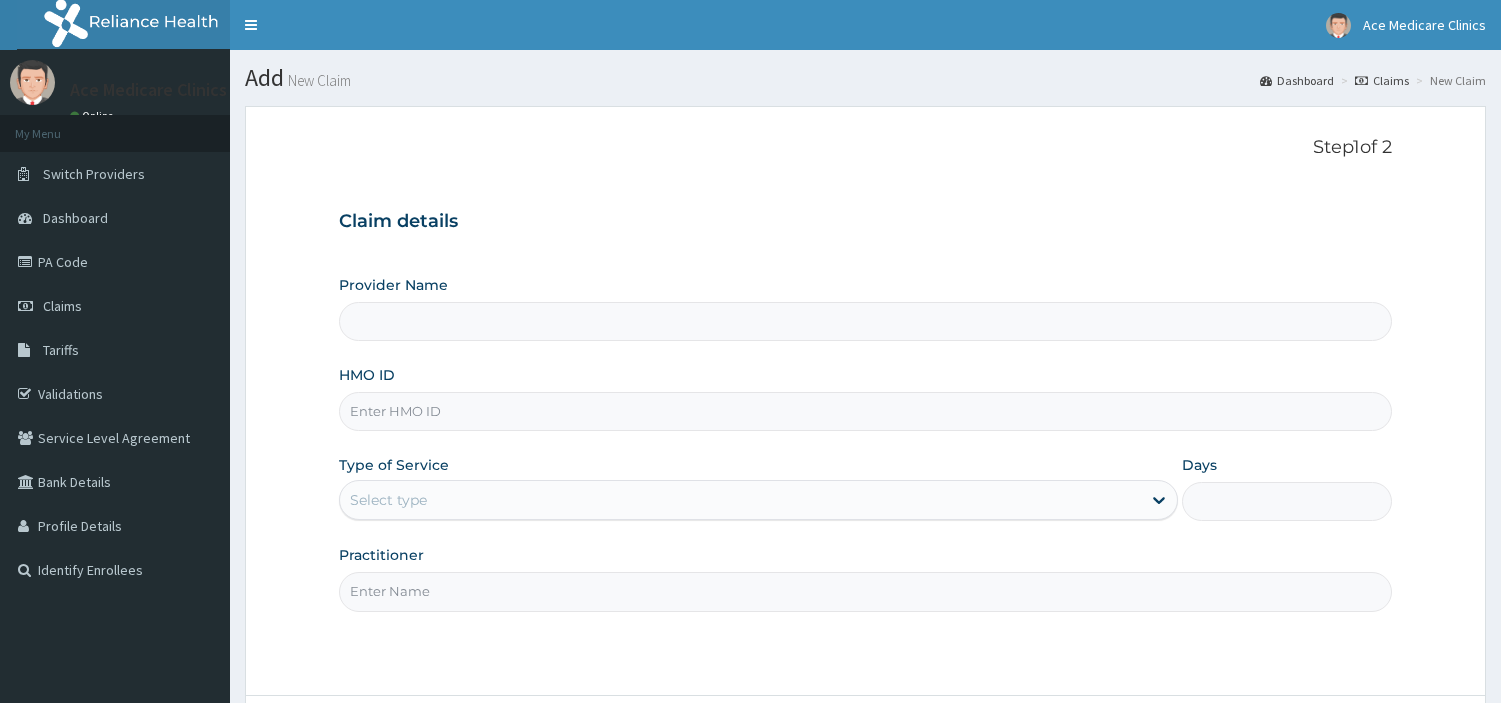 scroll, scrollTop: 0, scrollLeft: 0, axis: both 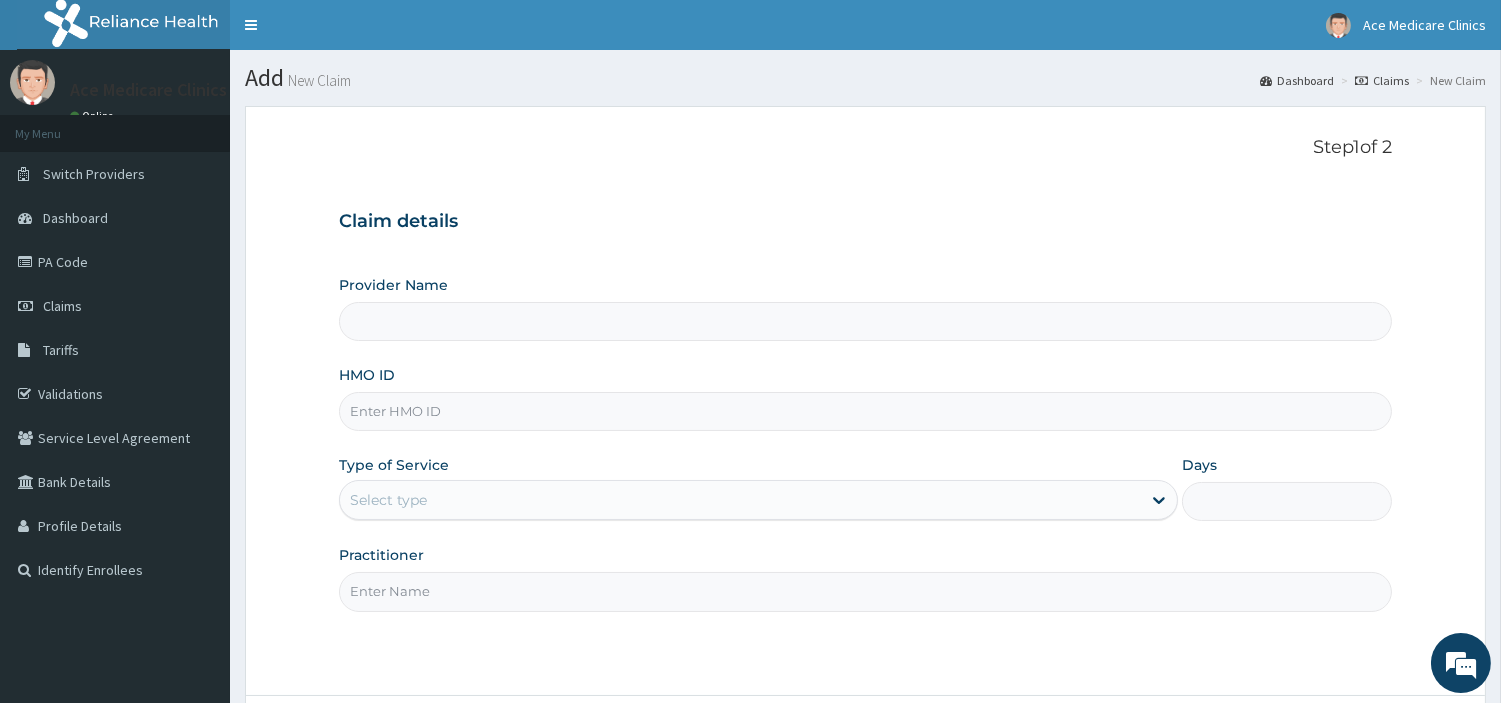 type on "ACE MEDICARE CLINICS- Ota" 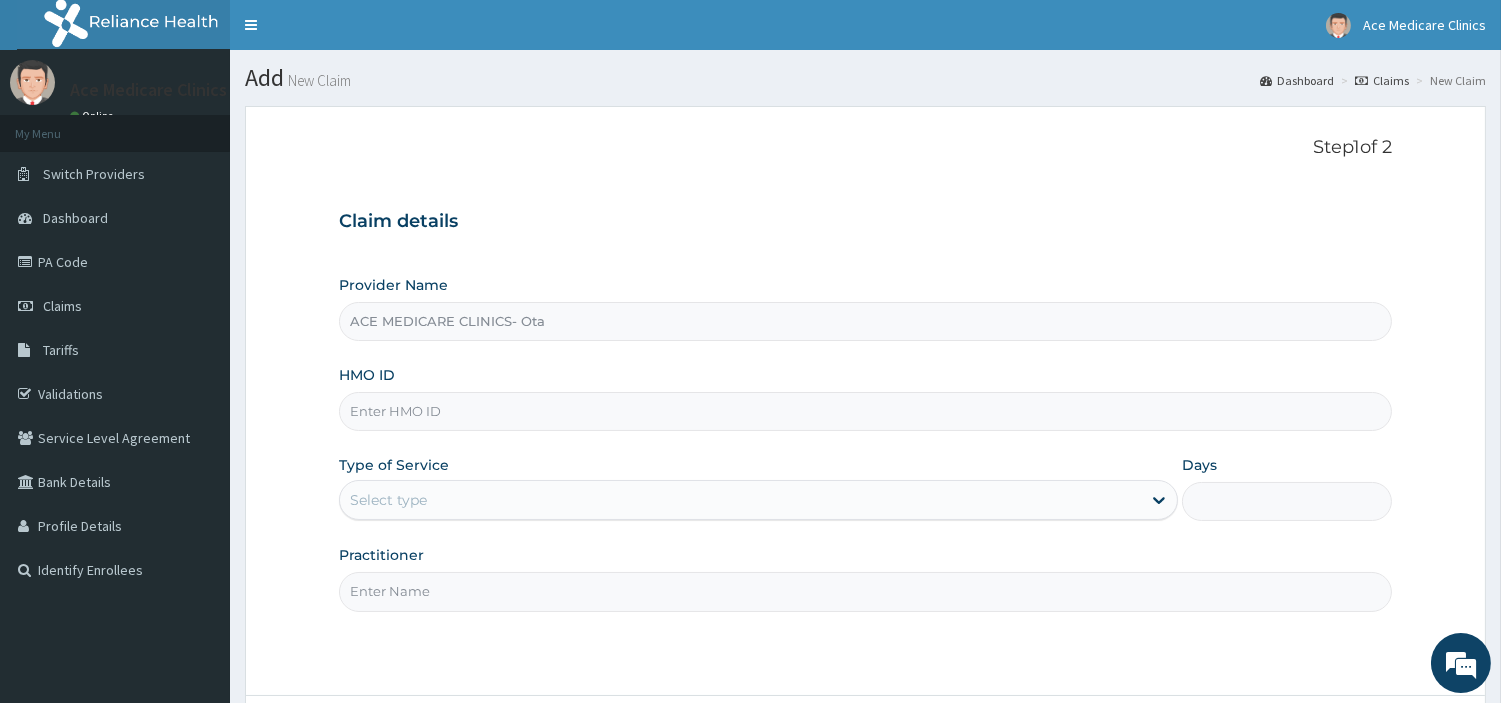 click on "HMO ID" at bounding box center (865, 411) 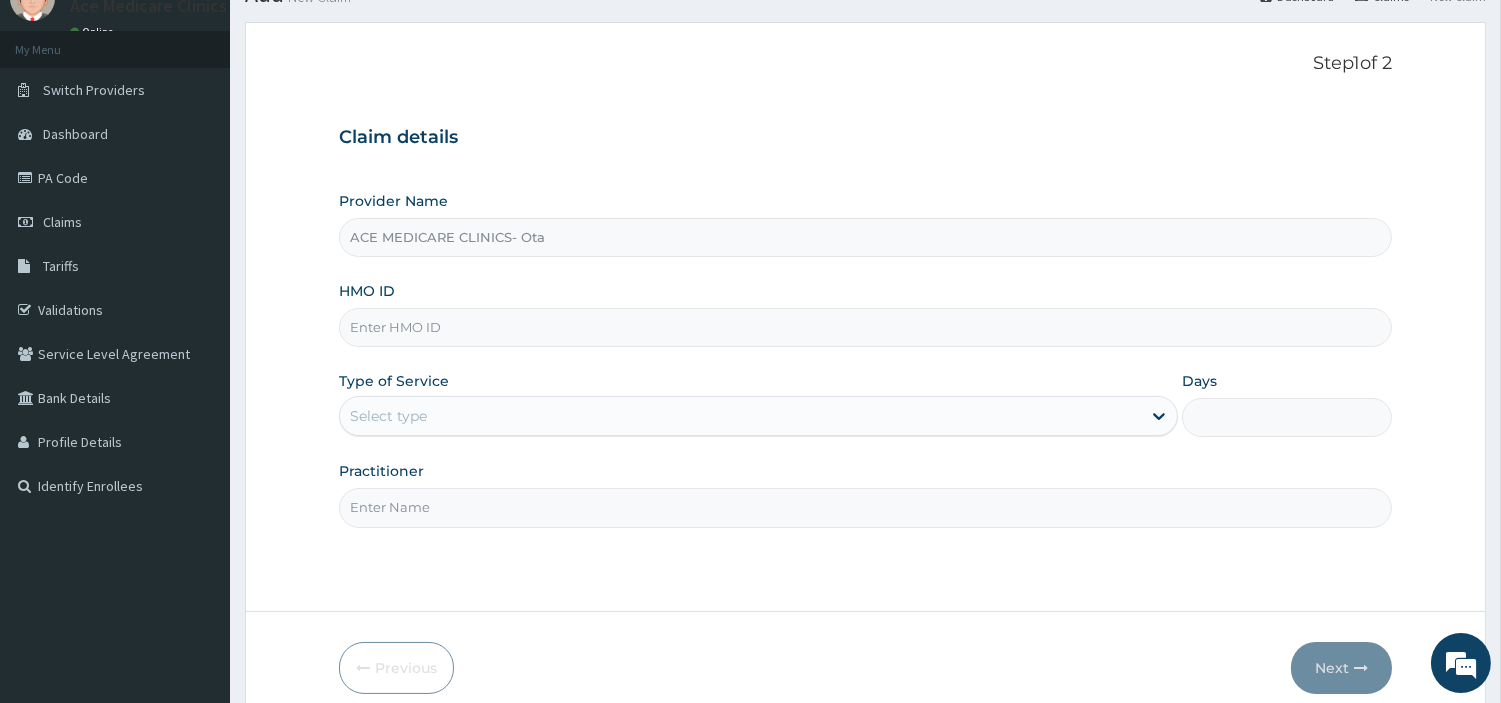 scroll, scrollTop: 172, scrollLeft: 0, axis: vertical 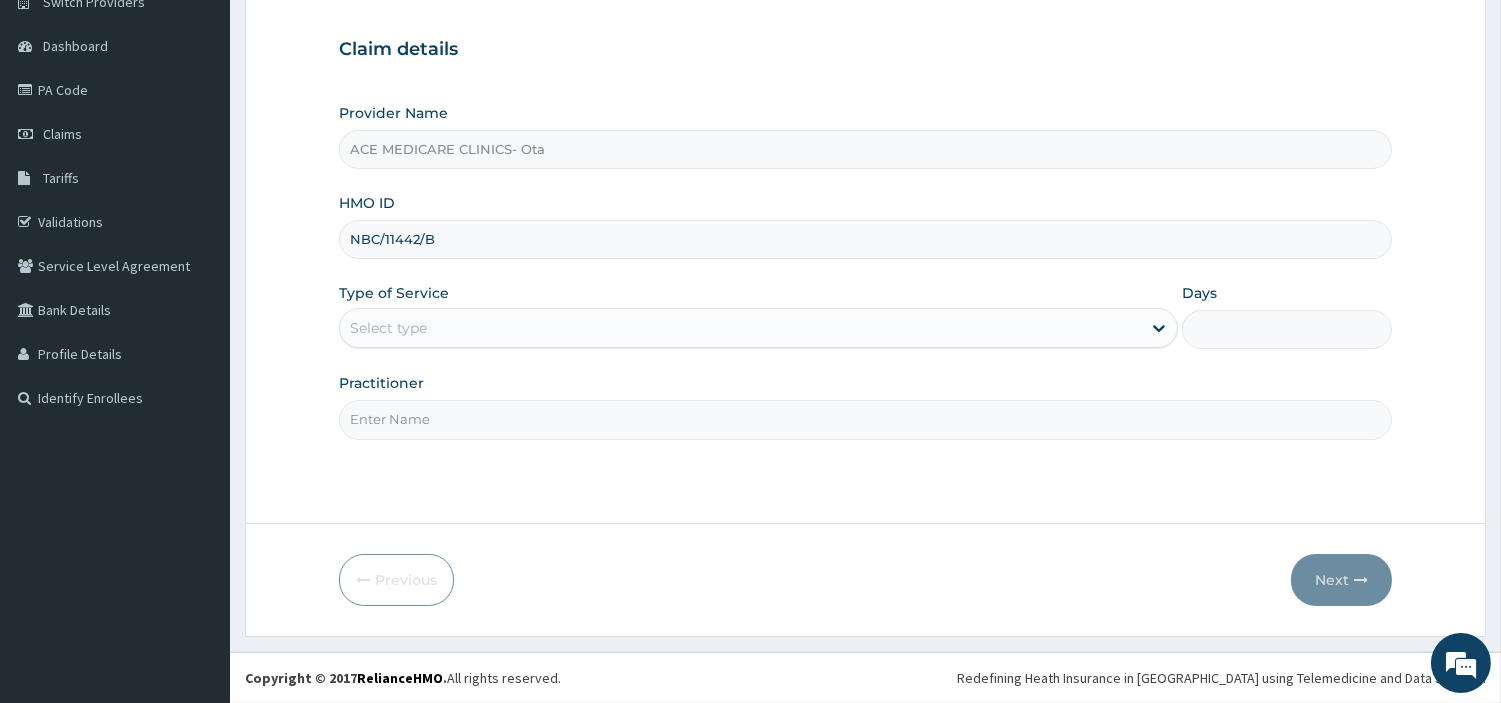 type on "NBC/11442/B" 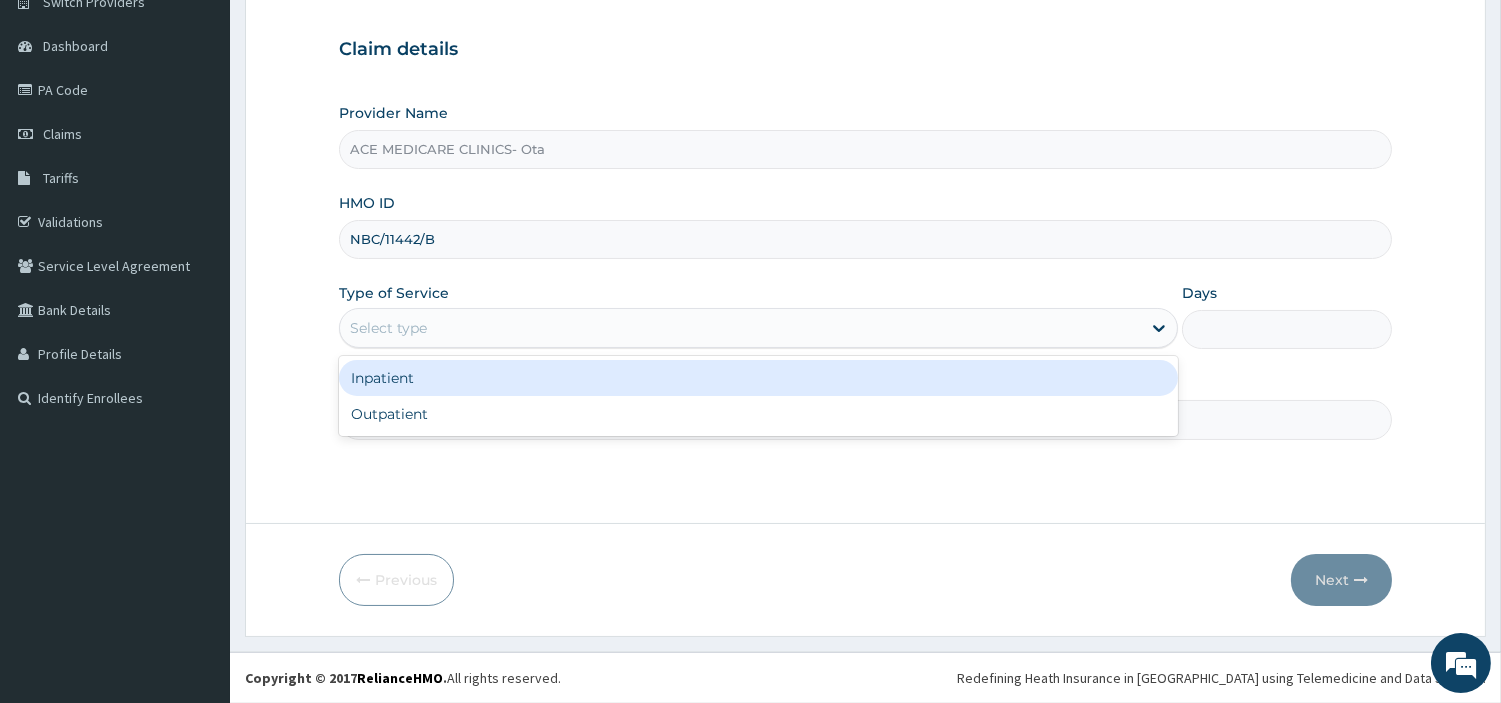 click on "Select type" at bounding box center (740, 328) 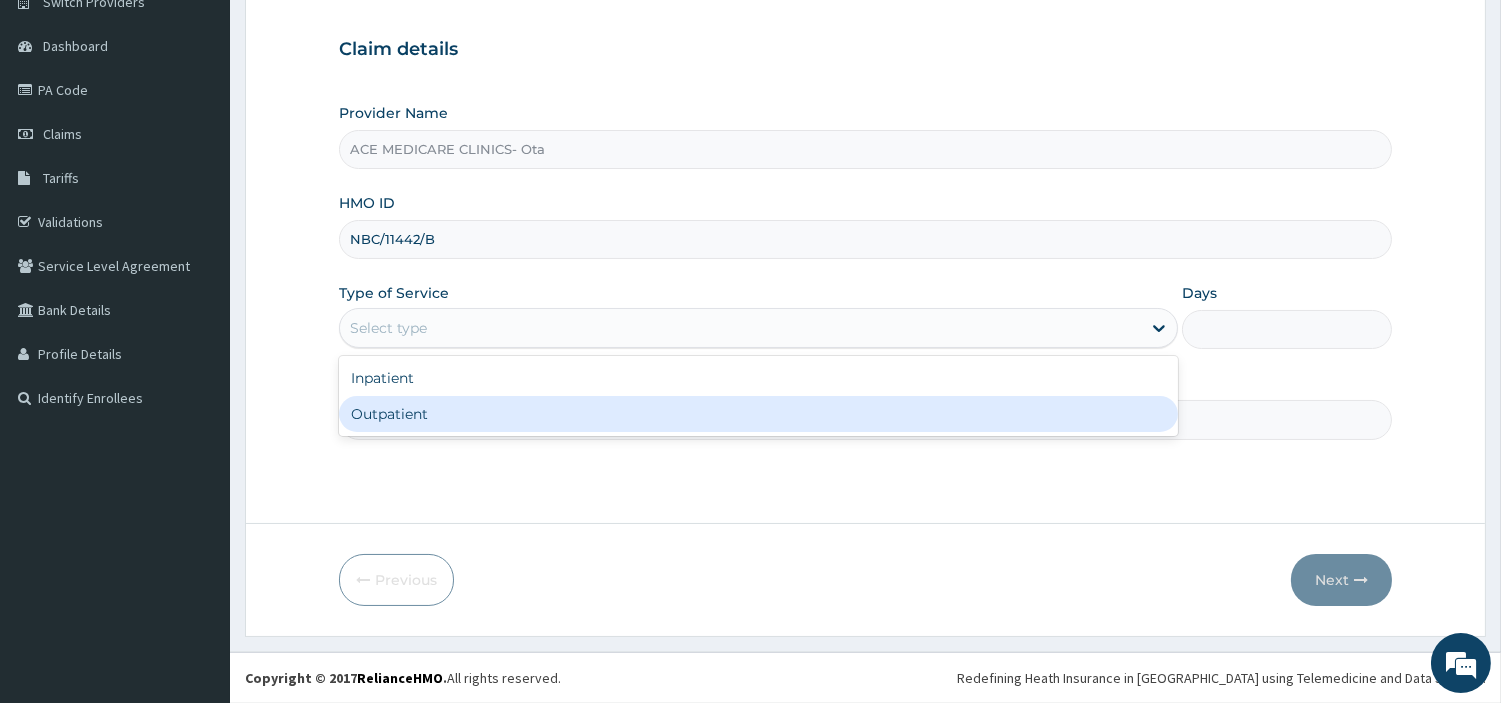 click on "Outpatient" at bounding box center (758, 414) 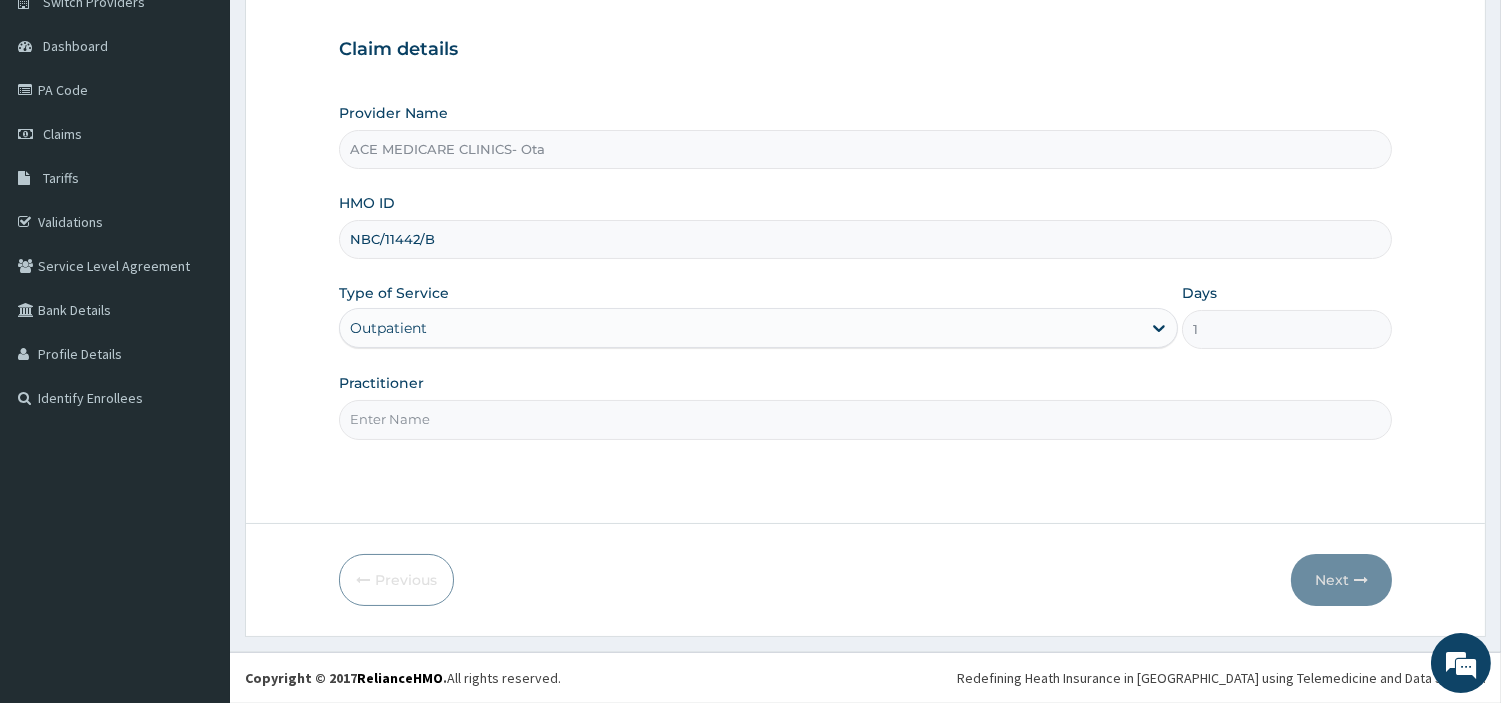 click on "Practitioner" at bounding box center (865, 419) 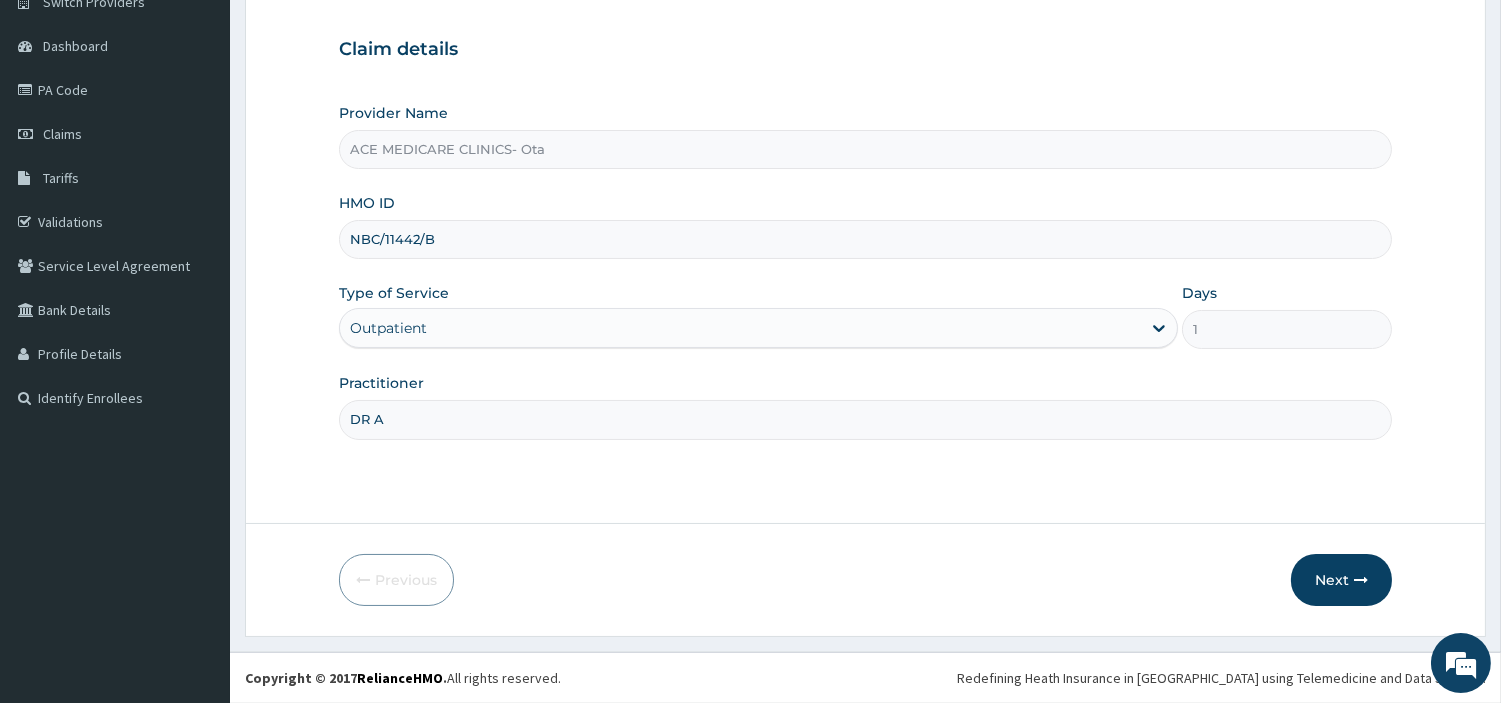 type on "[PERSON_NAME]" 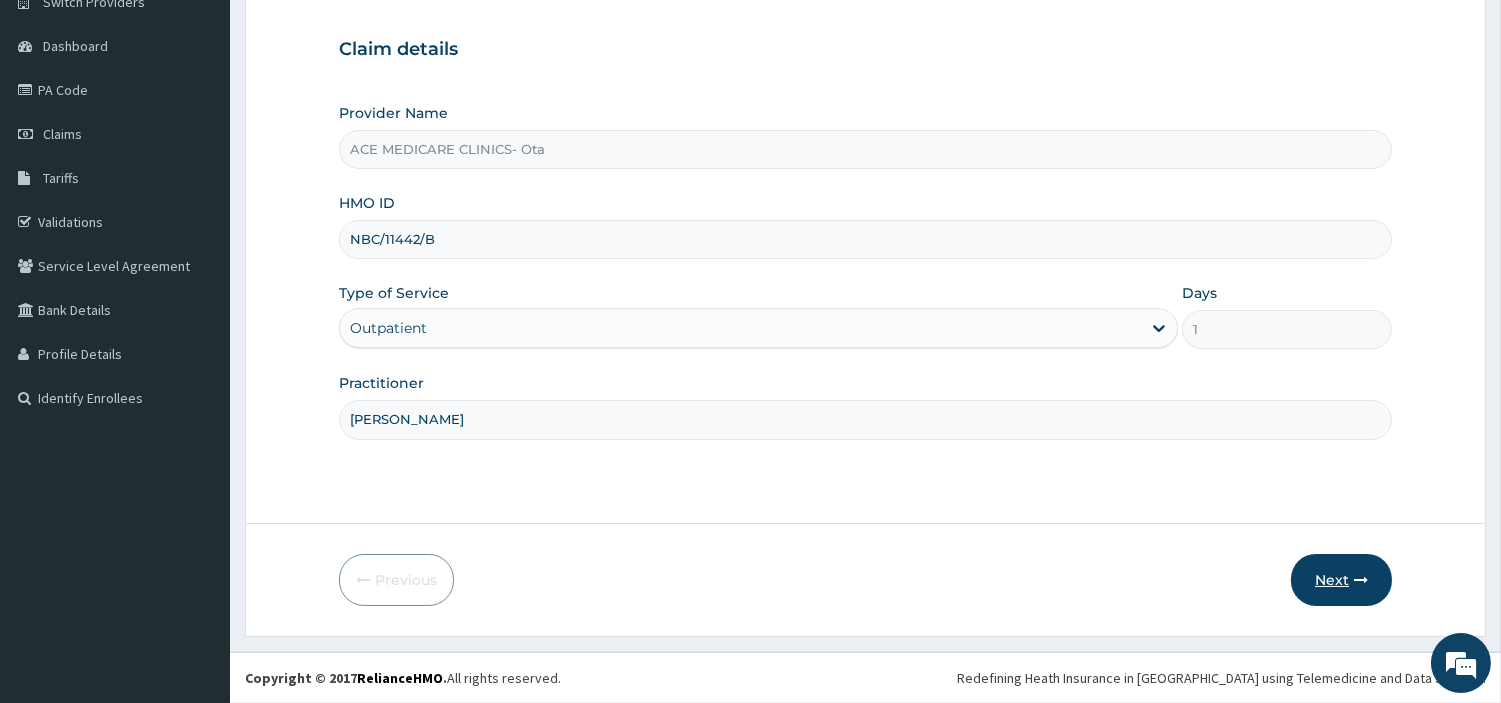 click on "Next" at bounding box center [1341, 580] 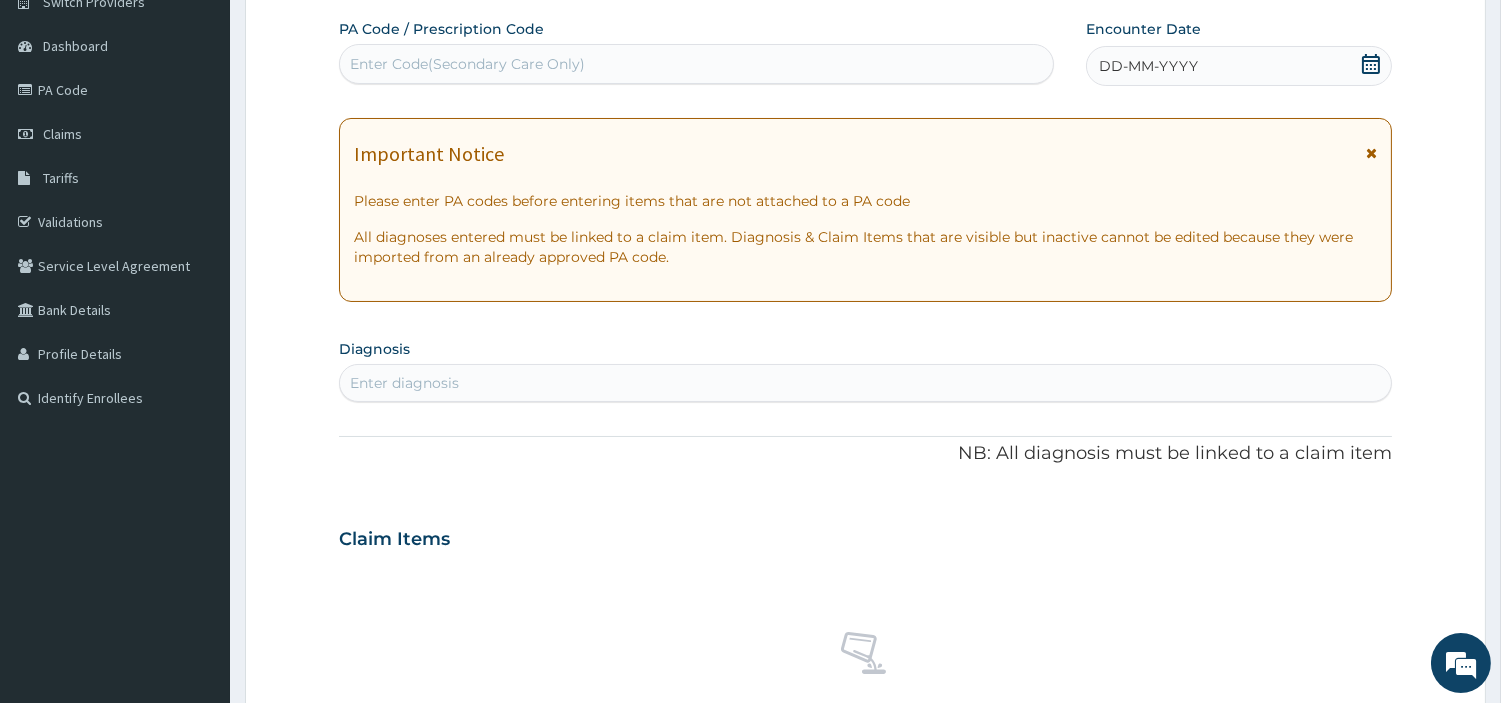 click on "Enter Code(Secondary Care Only)" at bounding box center [696, 64] 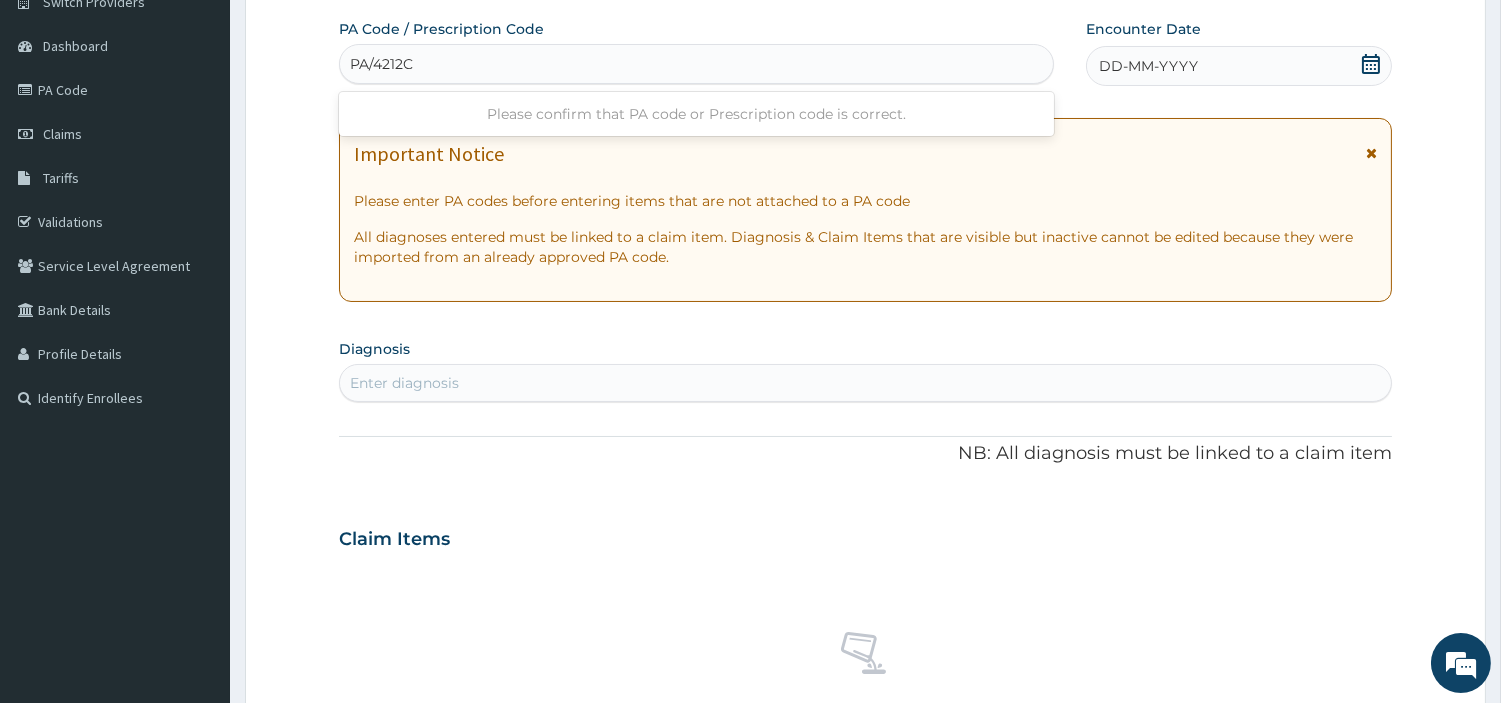 type on "PA/4212C6" 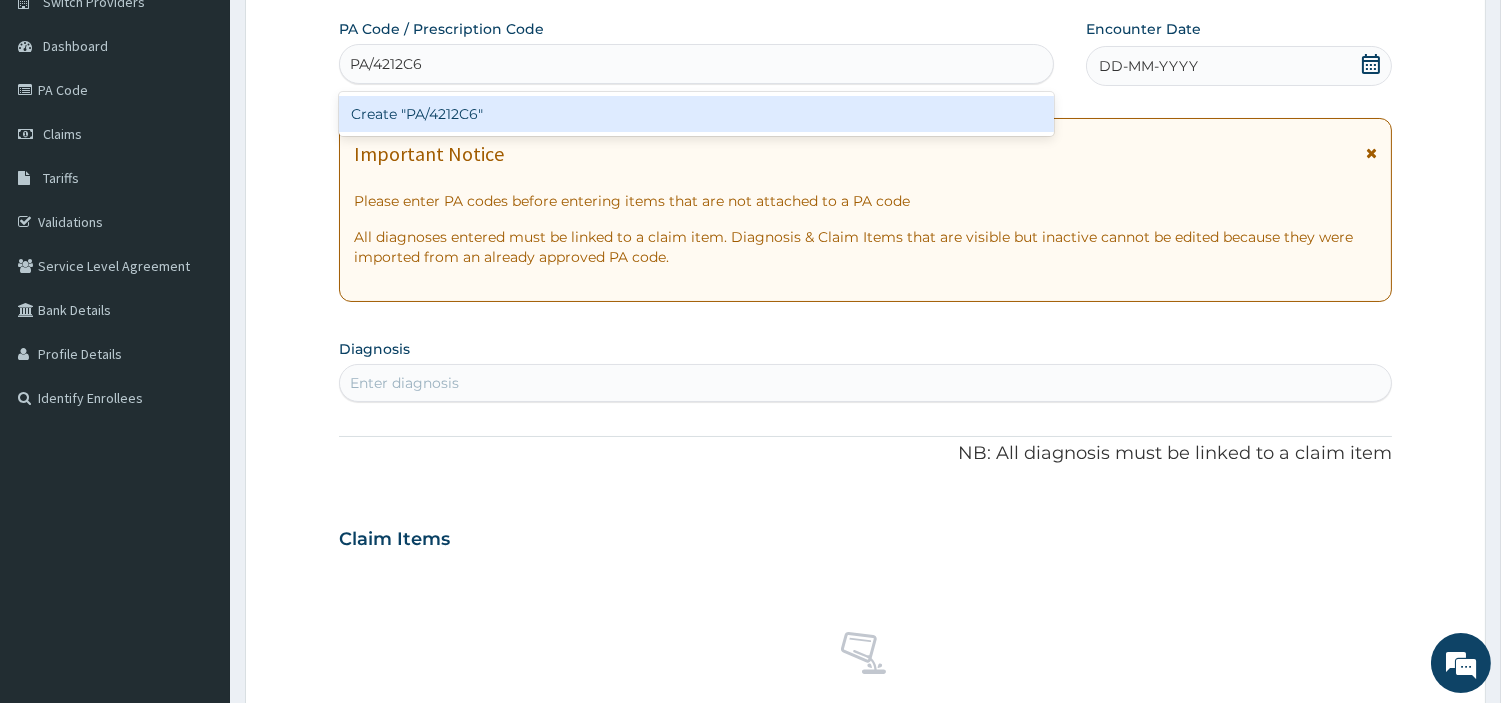 click on "Create "PA/4212C6"" at bounding box center (696, 114) 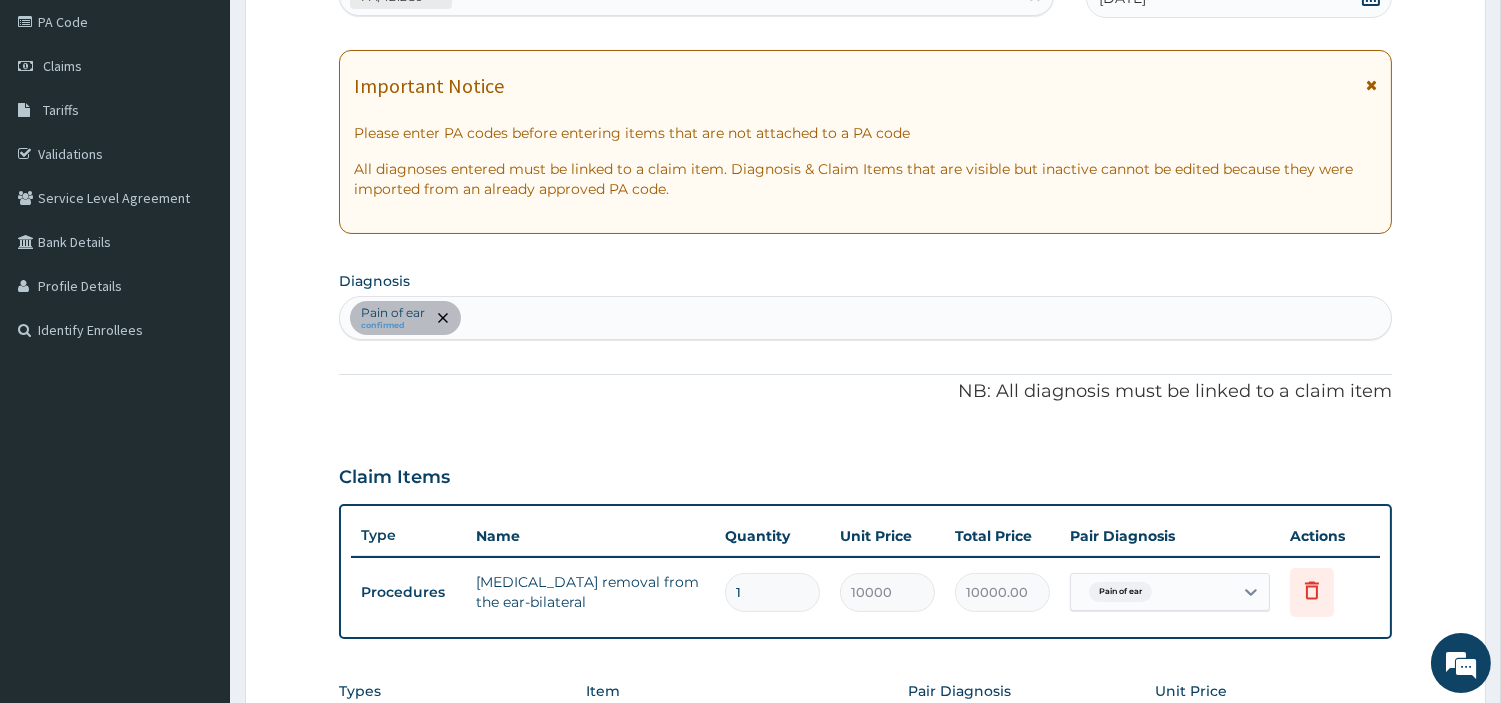 scroll, scrollTop: 394, scrollLeft: 0, axis: vertical 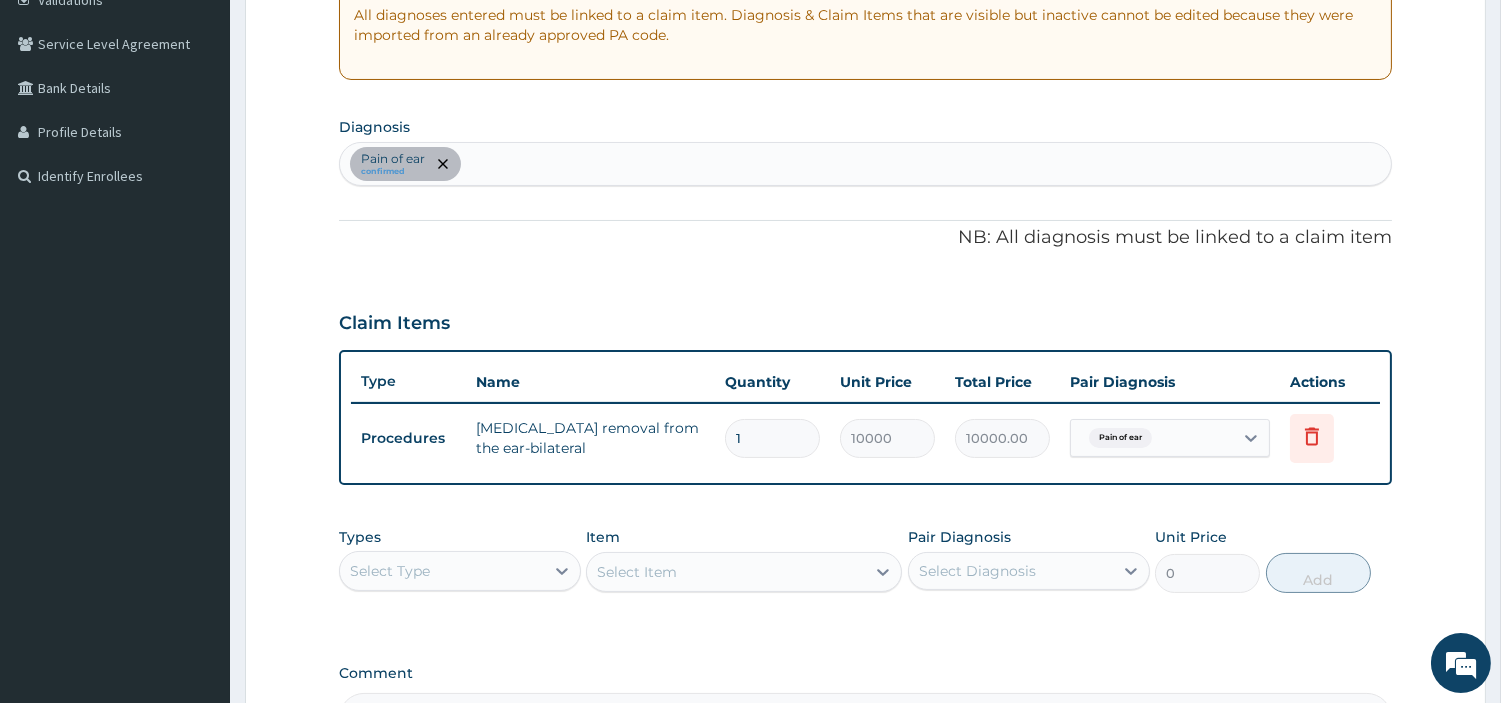 click on "Pain of ear confirmed" at bounding box center [865, 164] 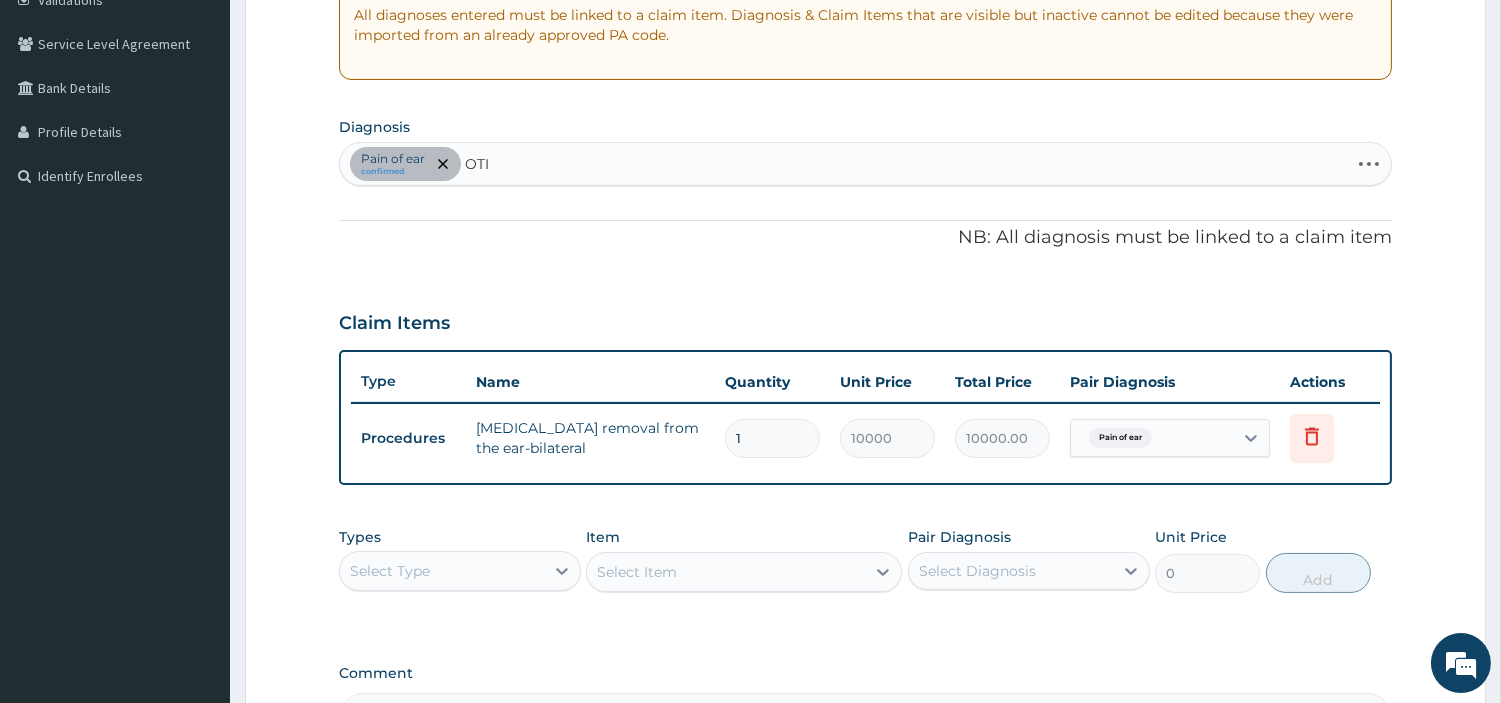 type on "OTIT" 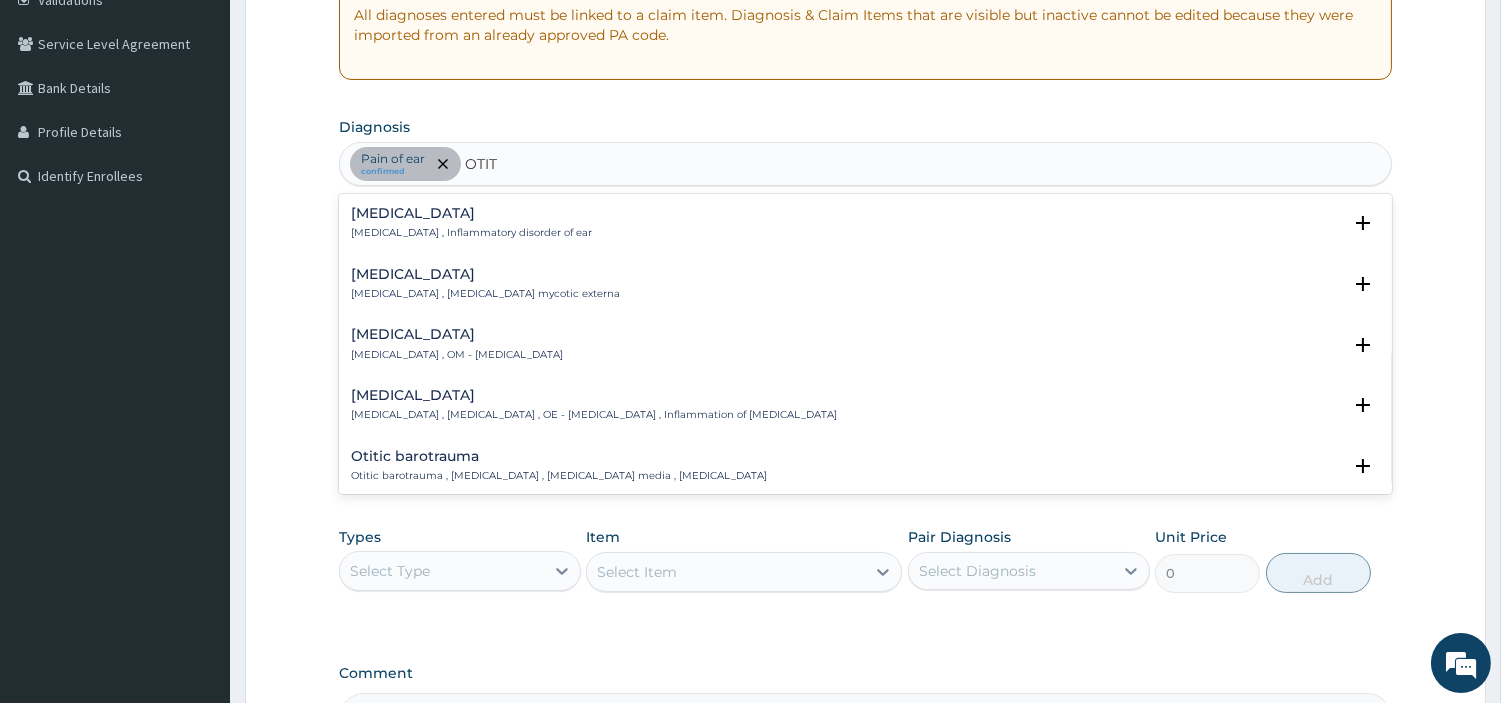 click on "Otitis" at bounding box center (471, 213) 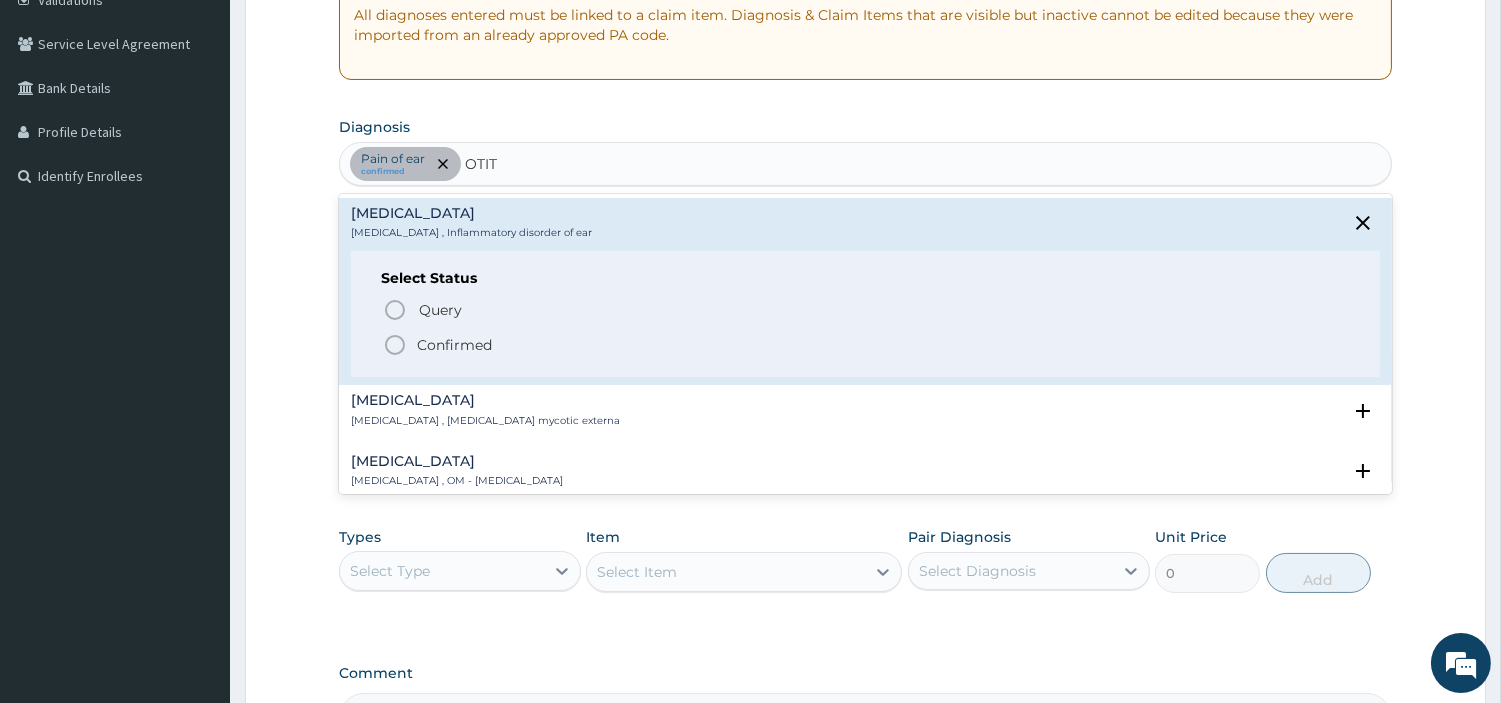 click on "Confirmed" at bounding box center [454, 345] 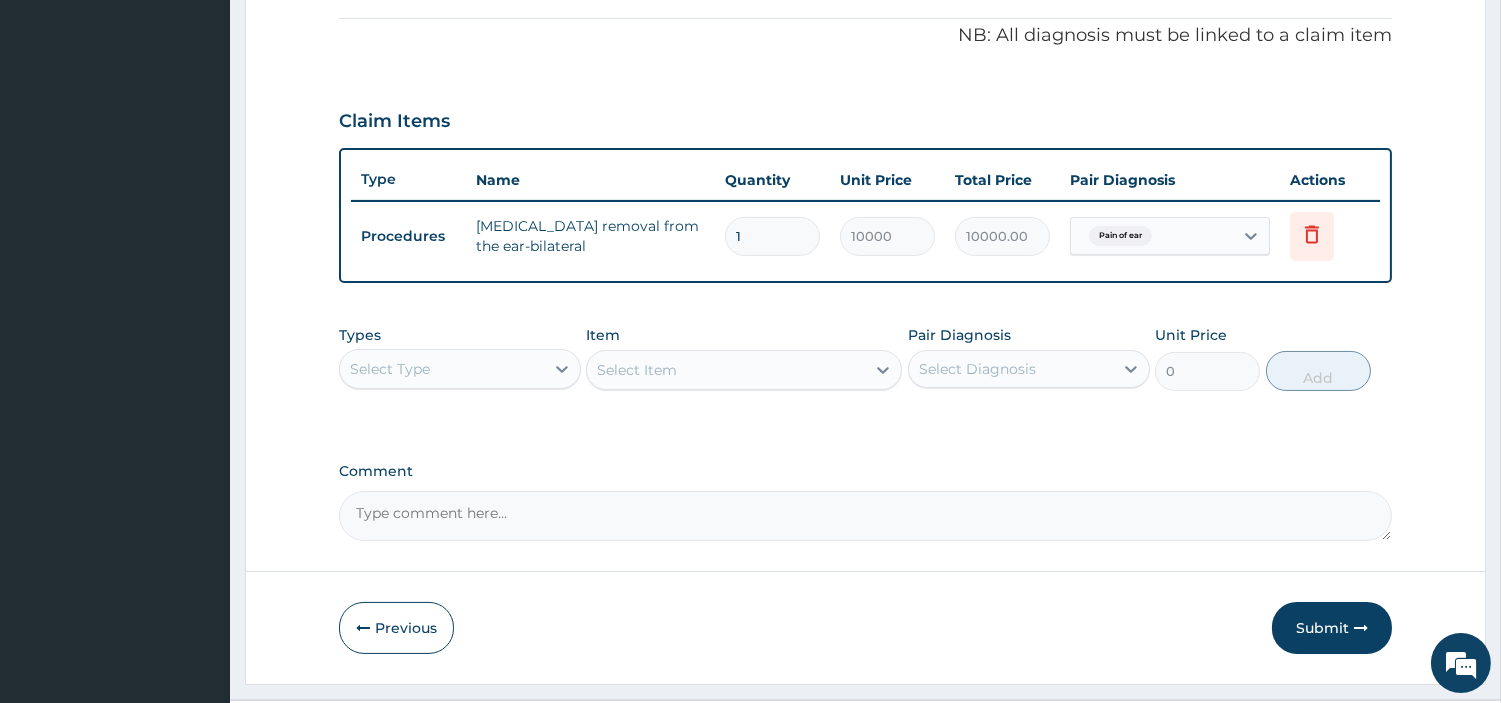 scroll, scrollTop: 642, scrollLeft: 0, axis: vertical 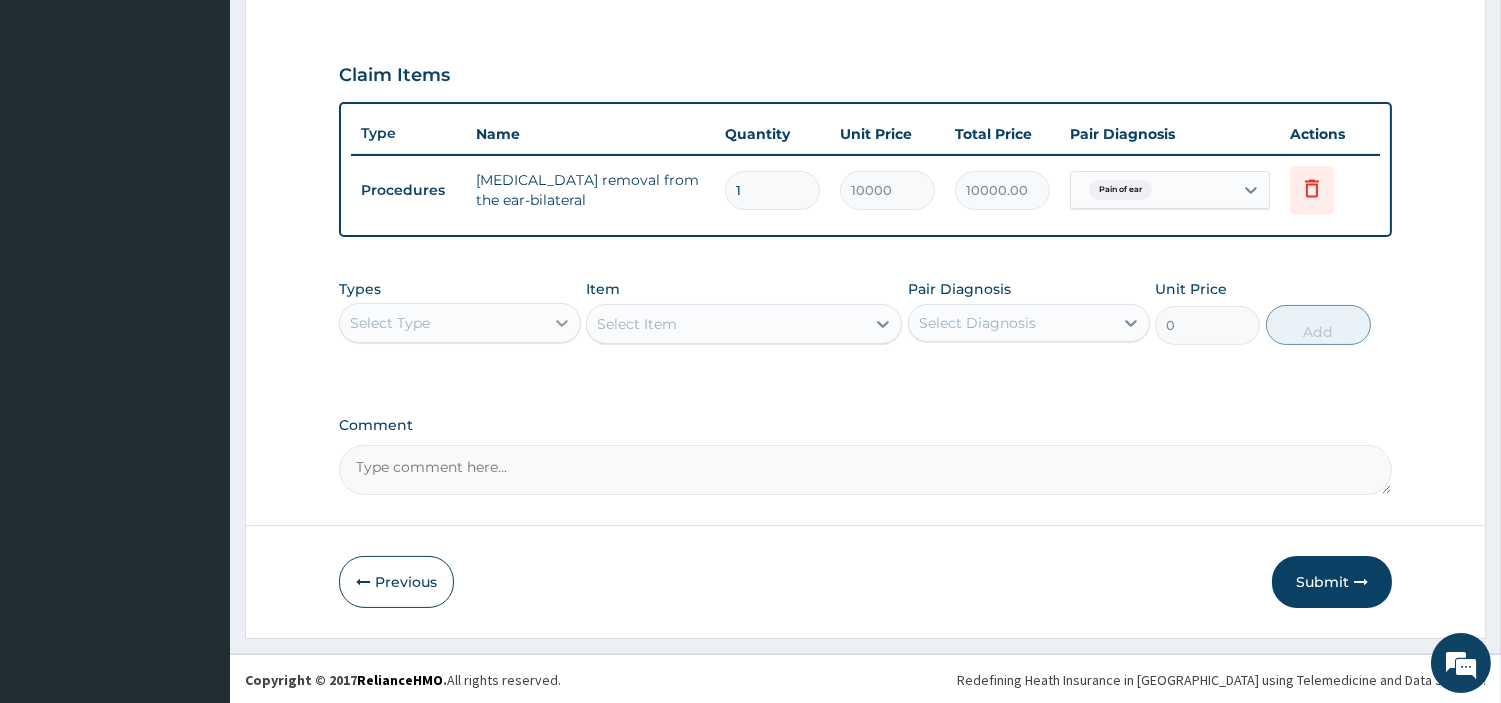 click at bounding box center [562, 323] 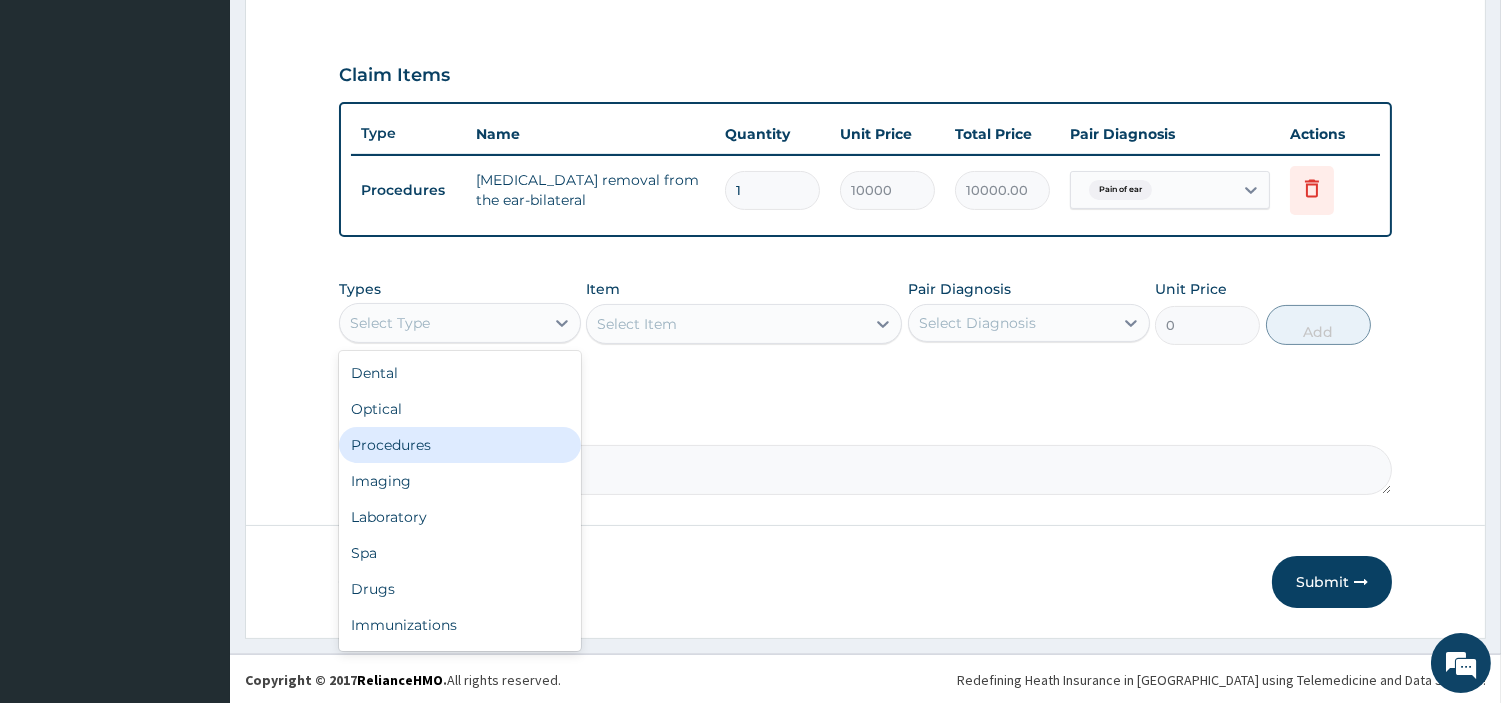 click on "Procedures" at bounding box center [460, 445] 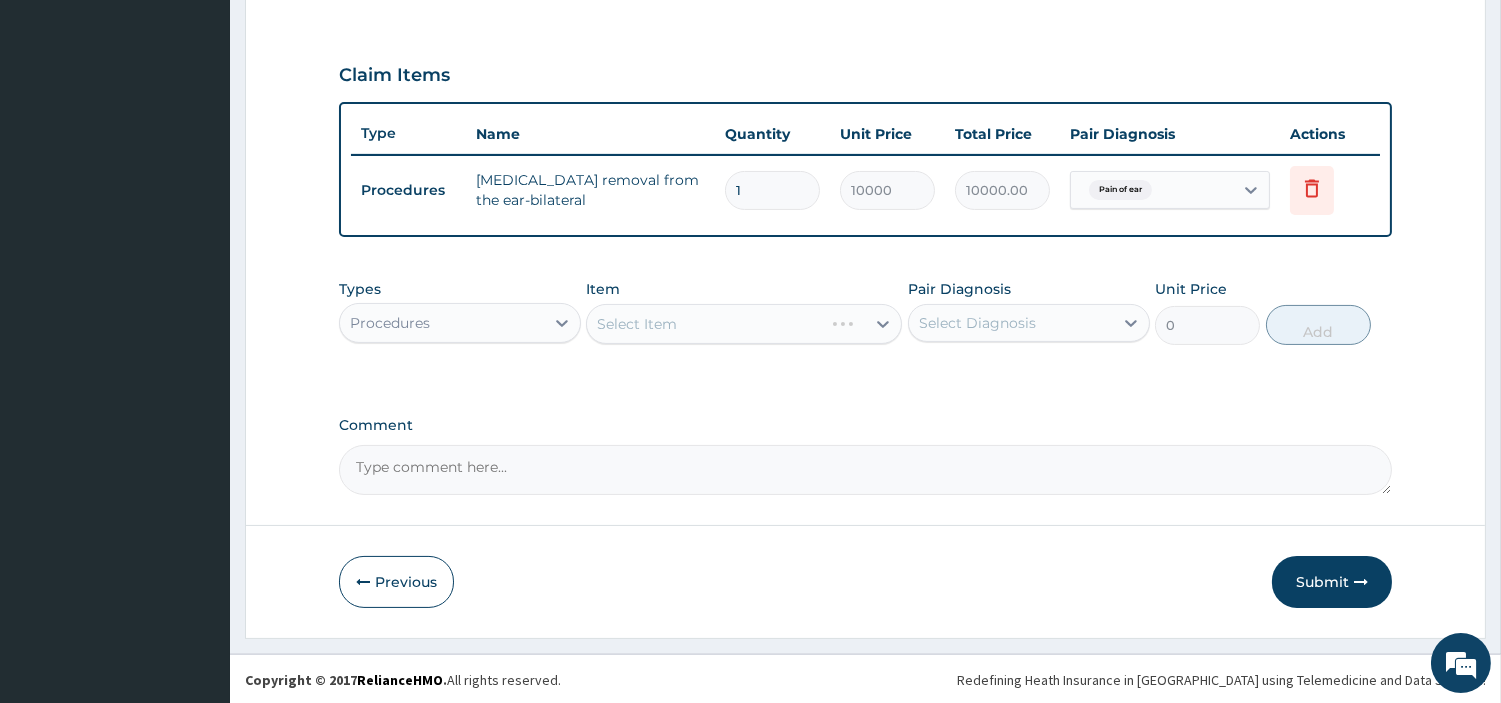 click on "Select Diagnosis" at bounding box center [977, 323] 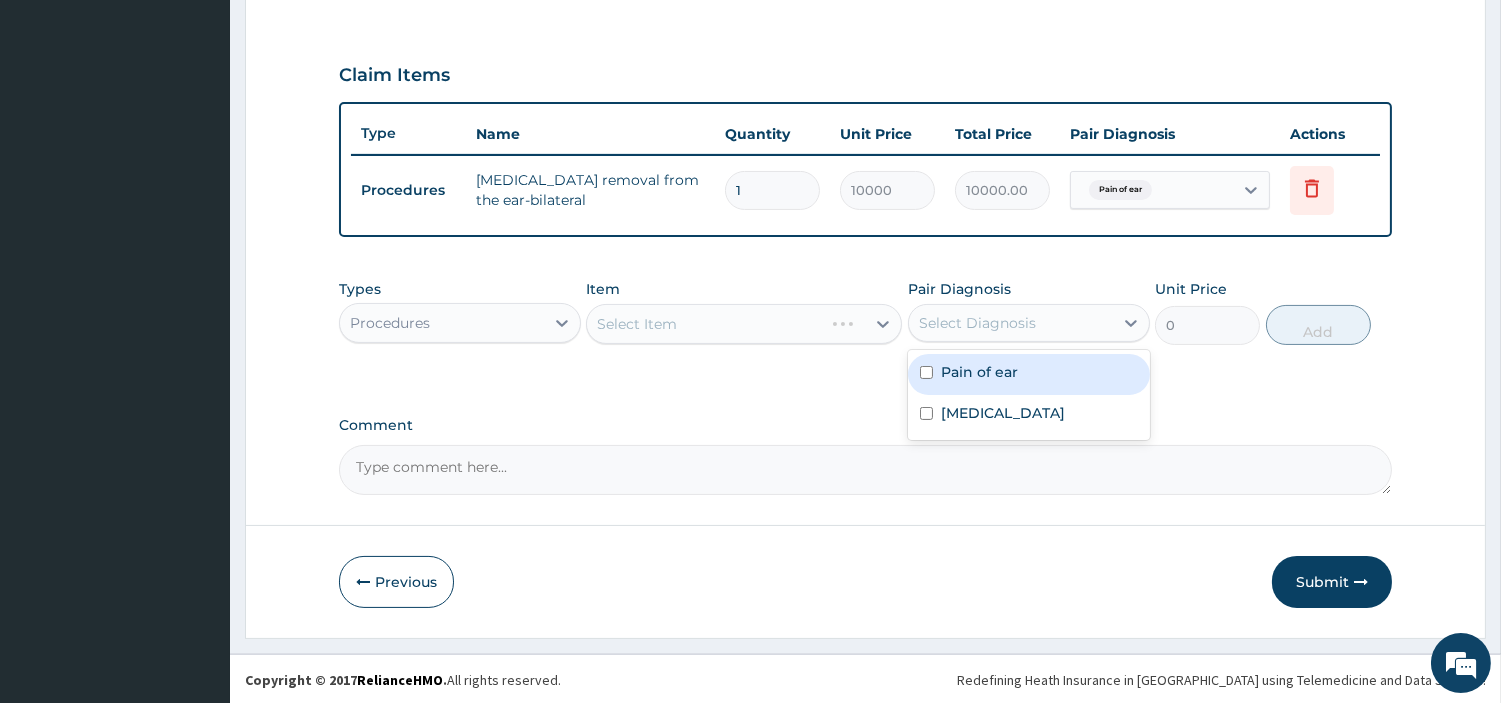 click at bounding box center (926, 372) 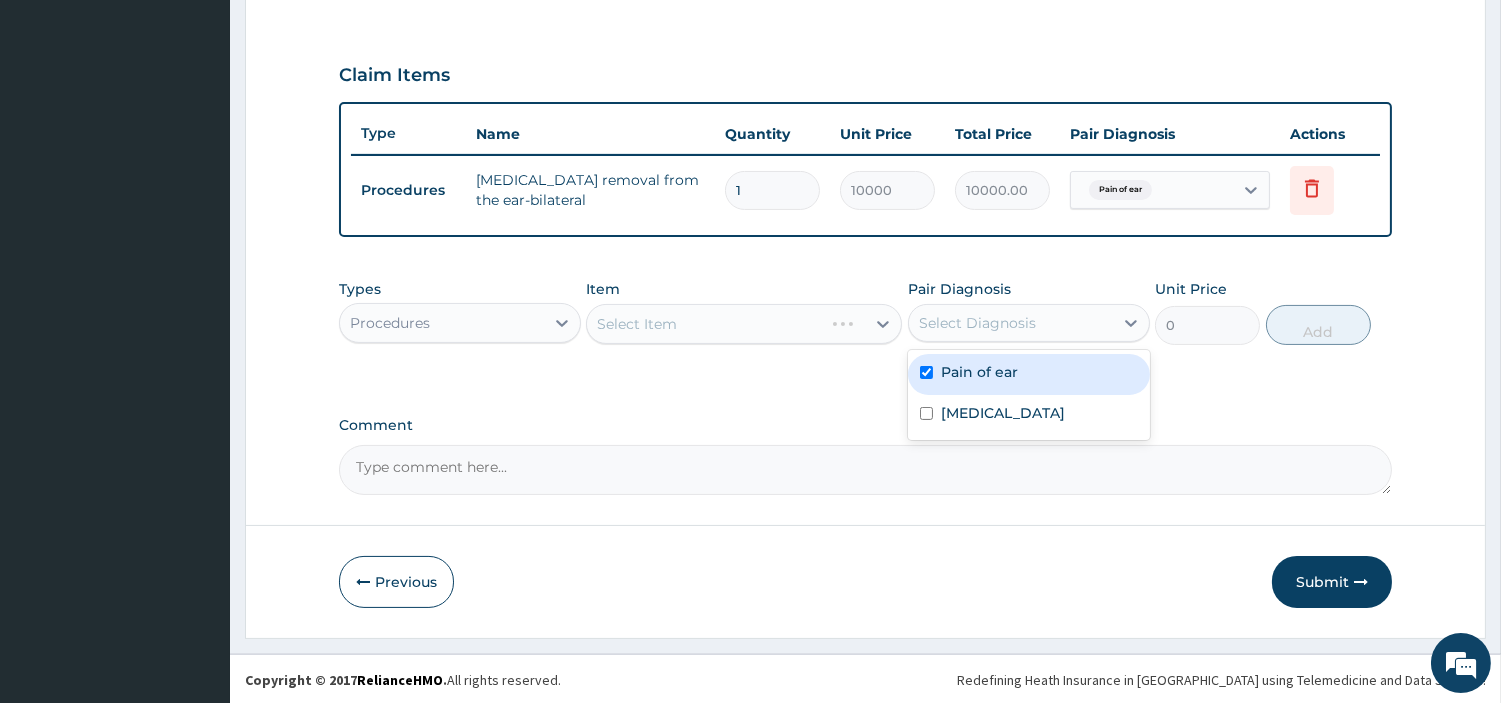 checkbox on "true" 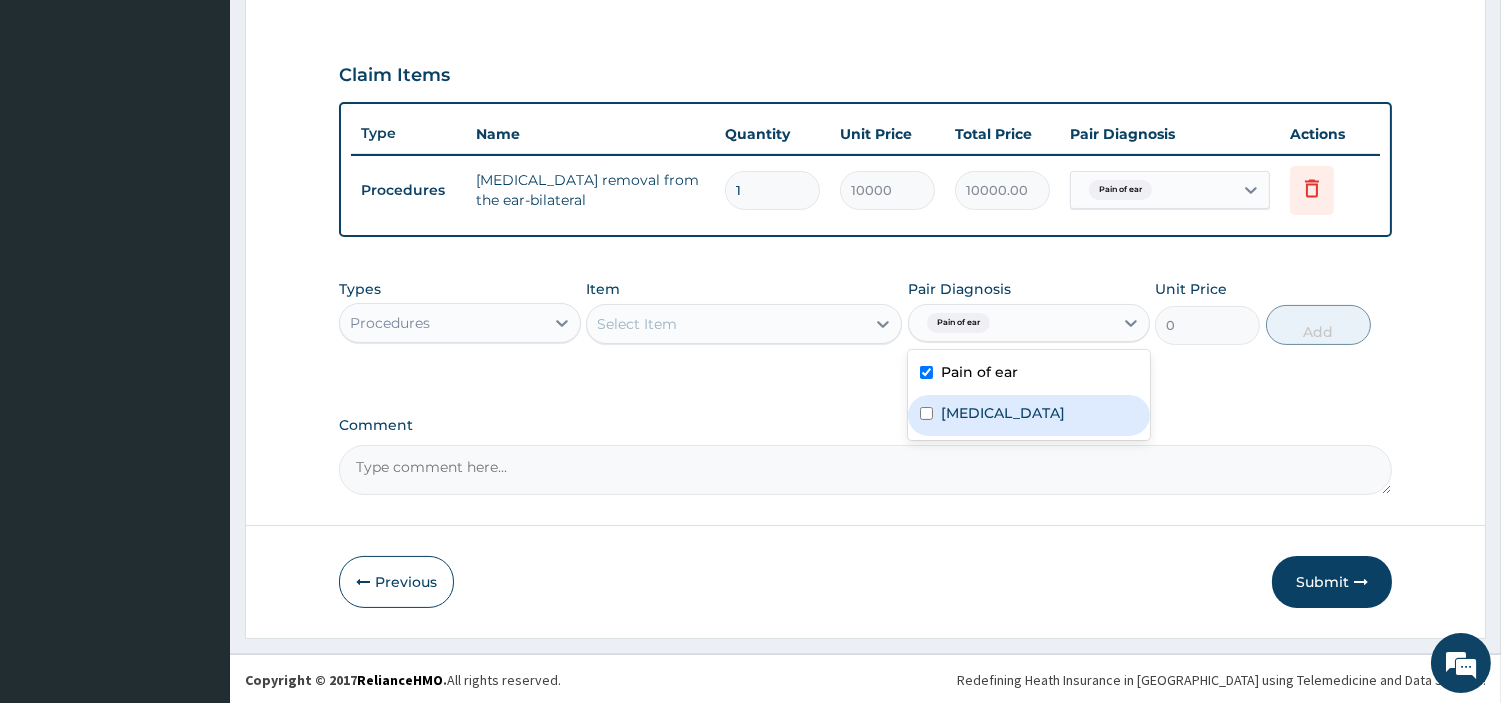 click on "Otitis" at bounding box center (1029, 415) 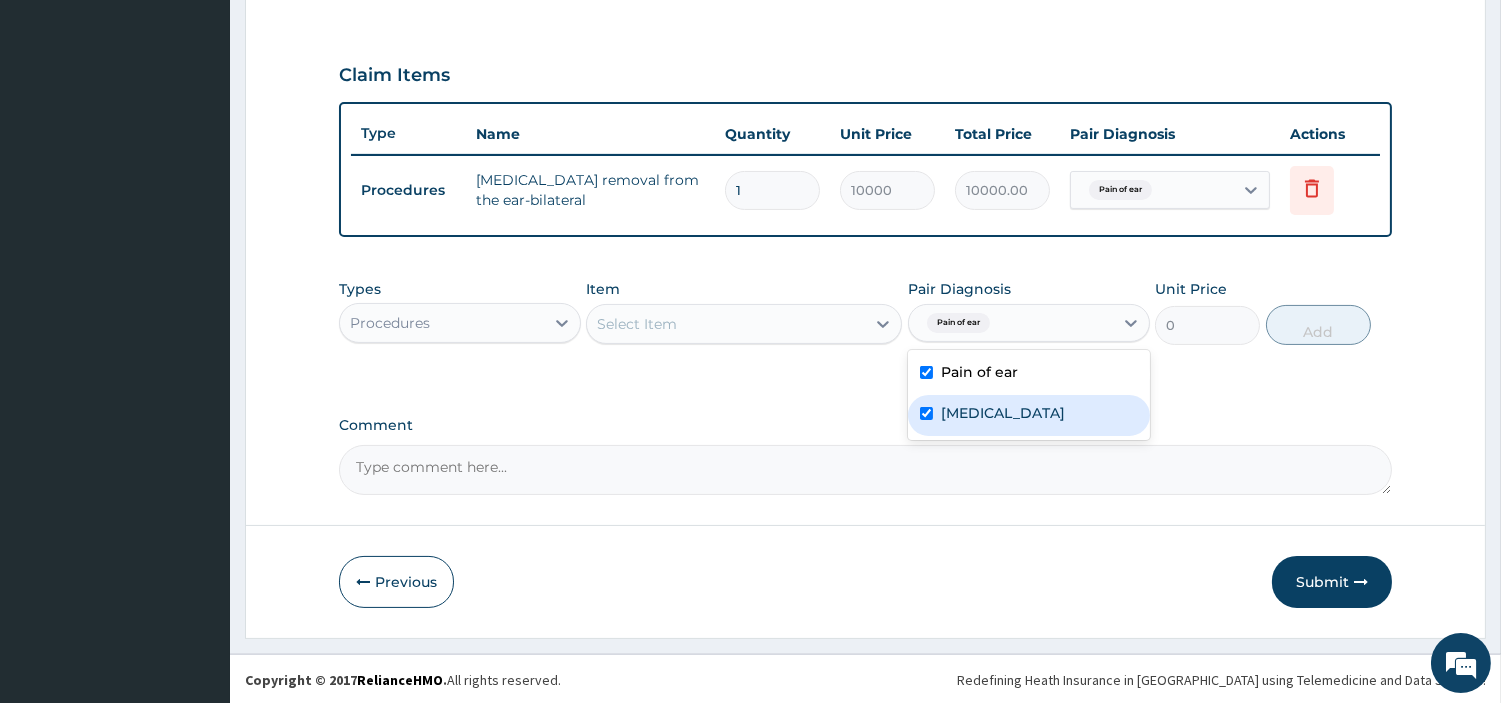 checkbox on "true" 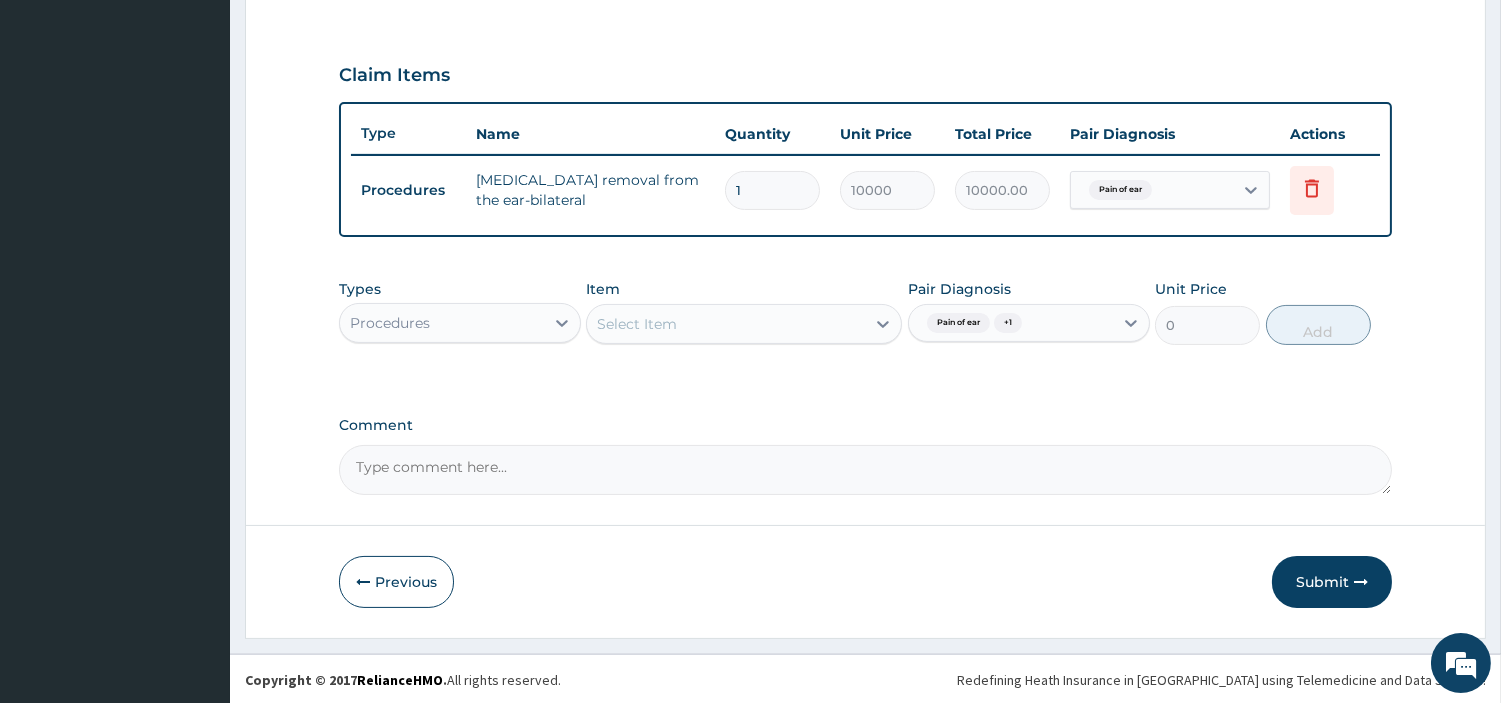 click on "Item Select Item" at bounding box center [744, 312] 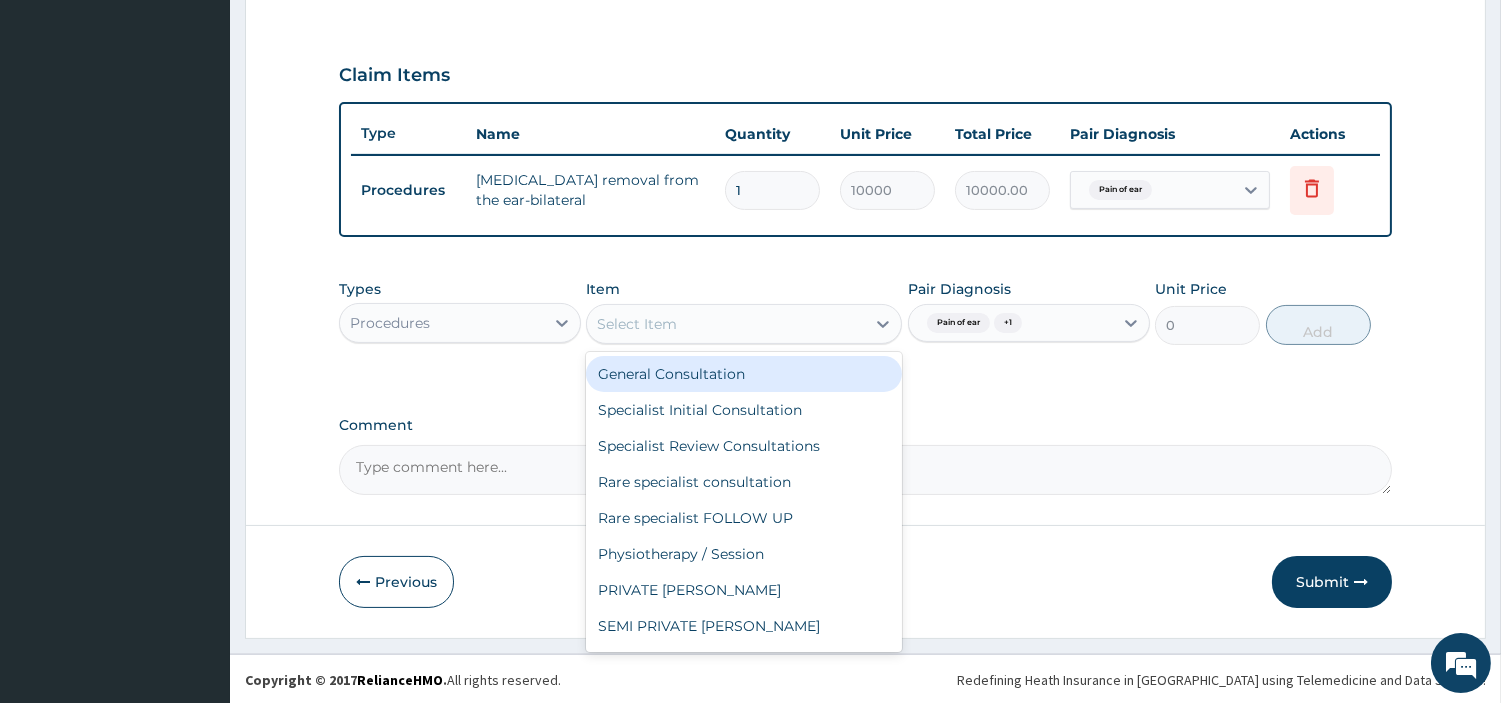 click on "General Consultation" at bounding box center (744, 374) 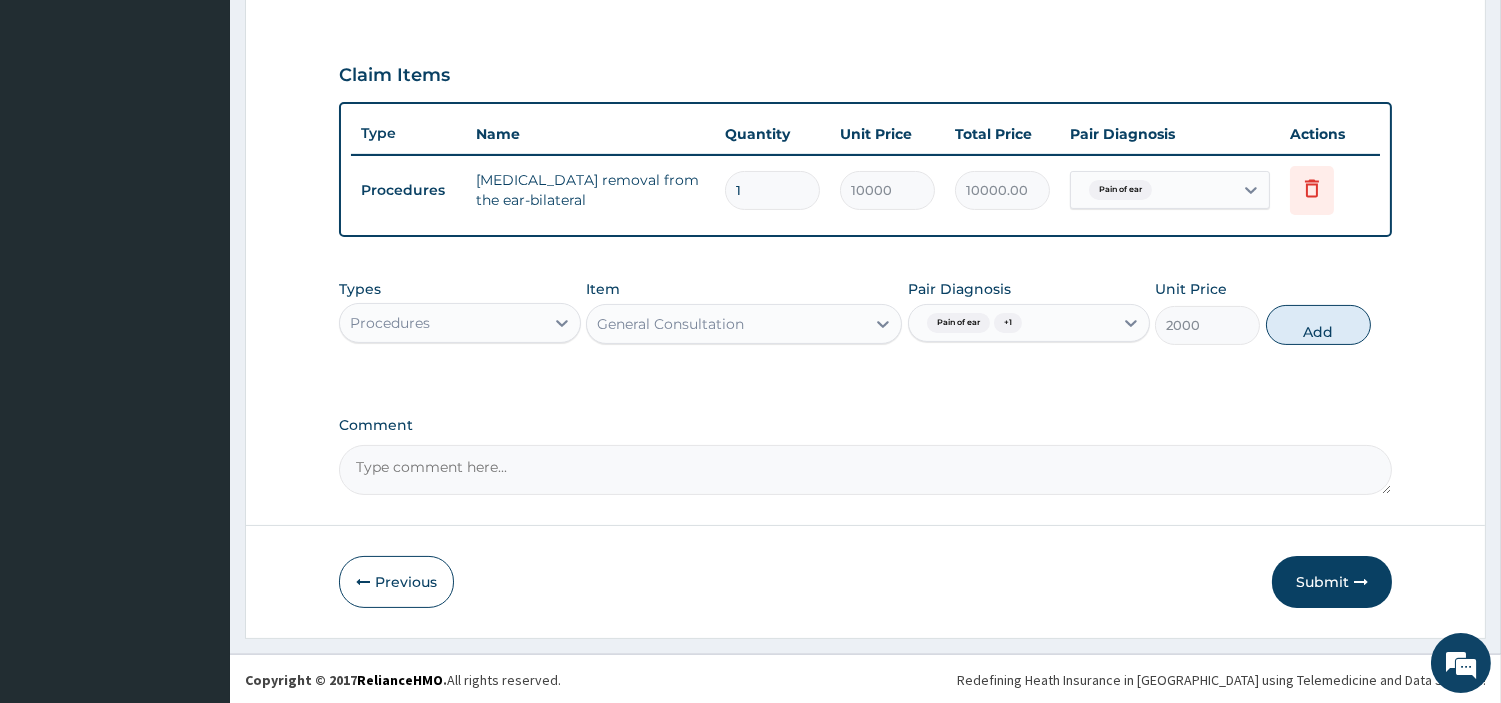 click on "Add" at bounding box center (1318, 325) 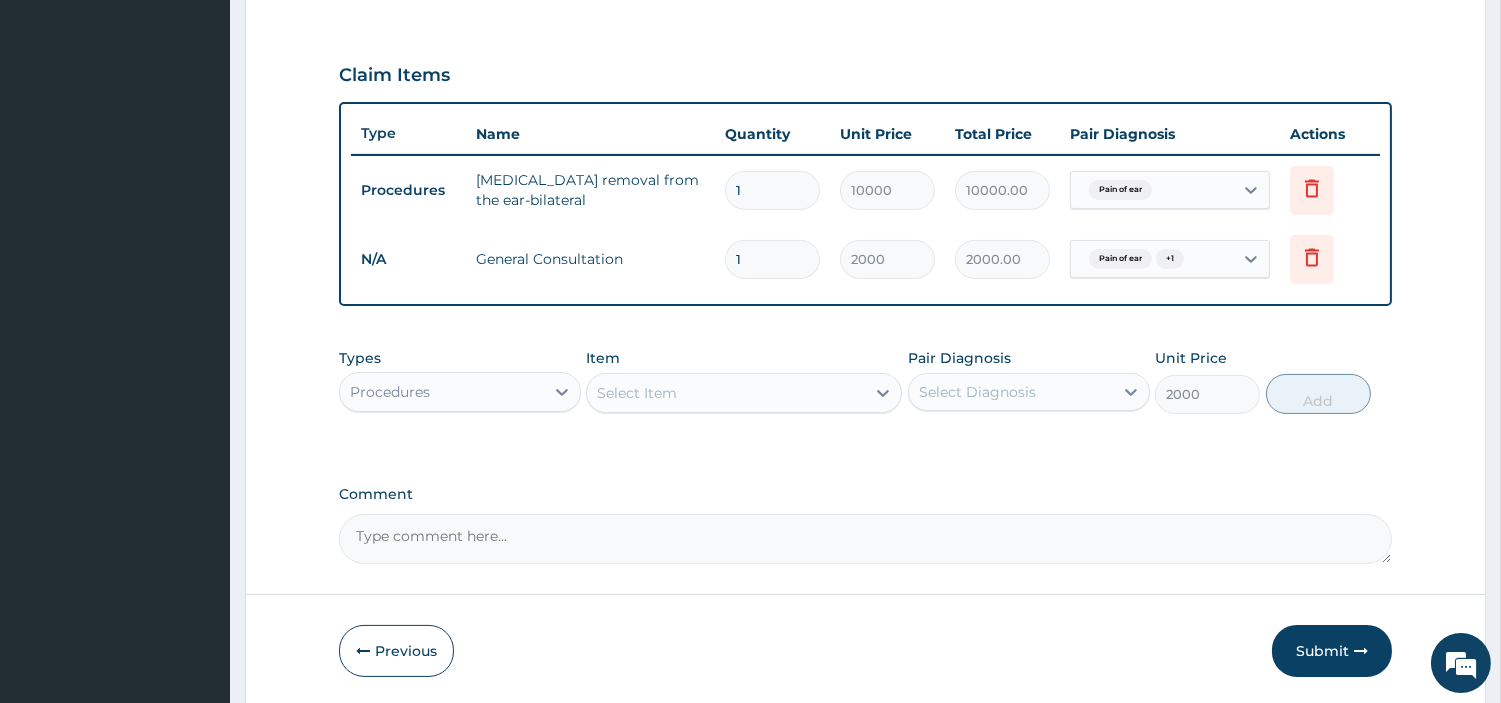 type on "0" 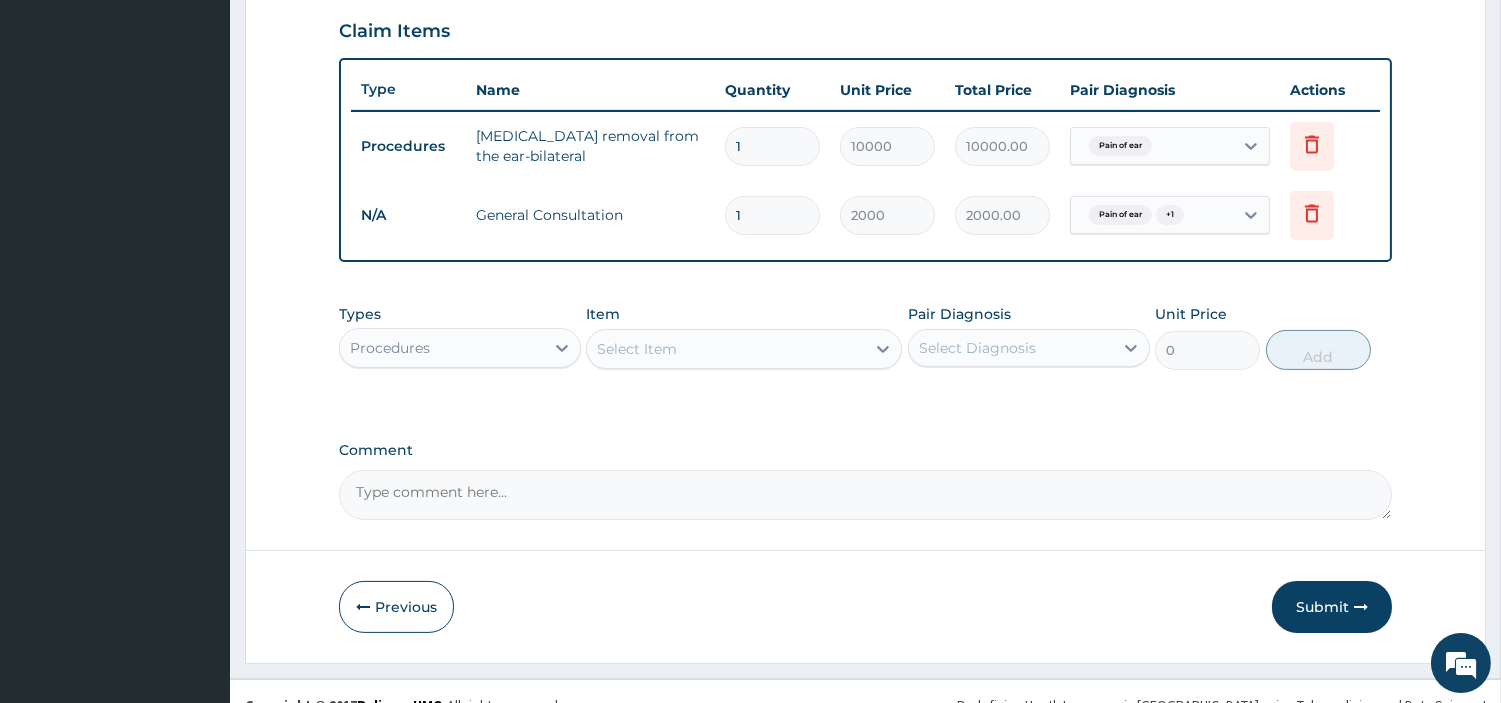 scroll, scrollTop: 711, scrollLeft: 0, axis: vertical 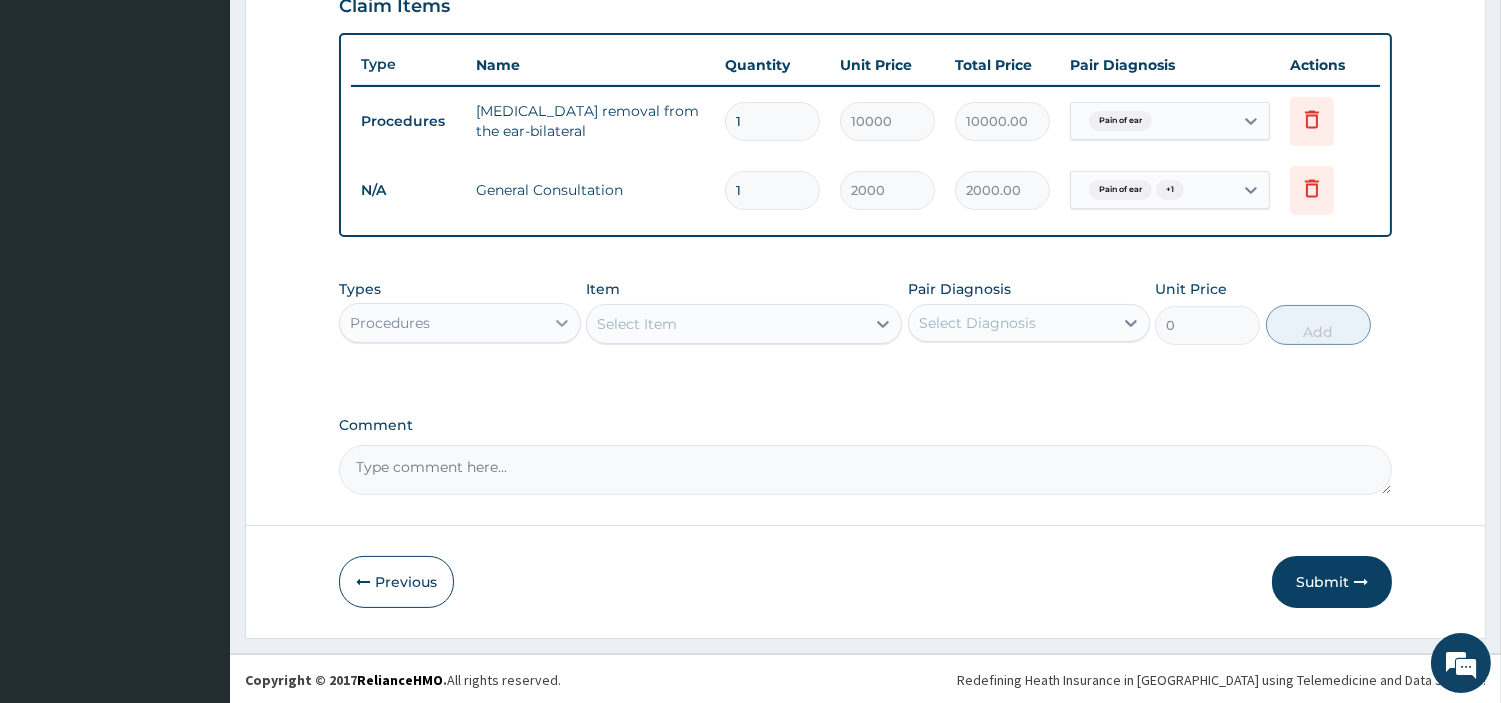 click at bounding box center (562, 323) 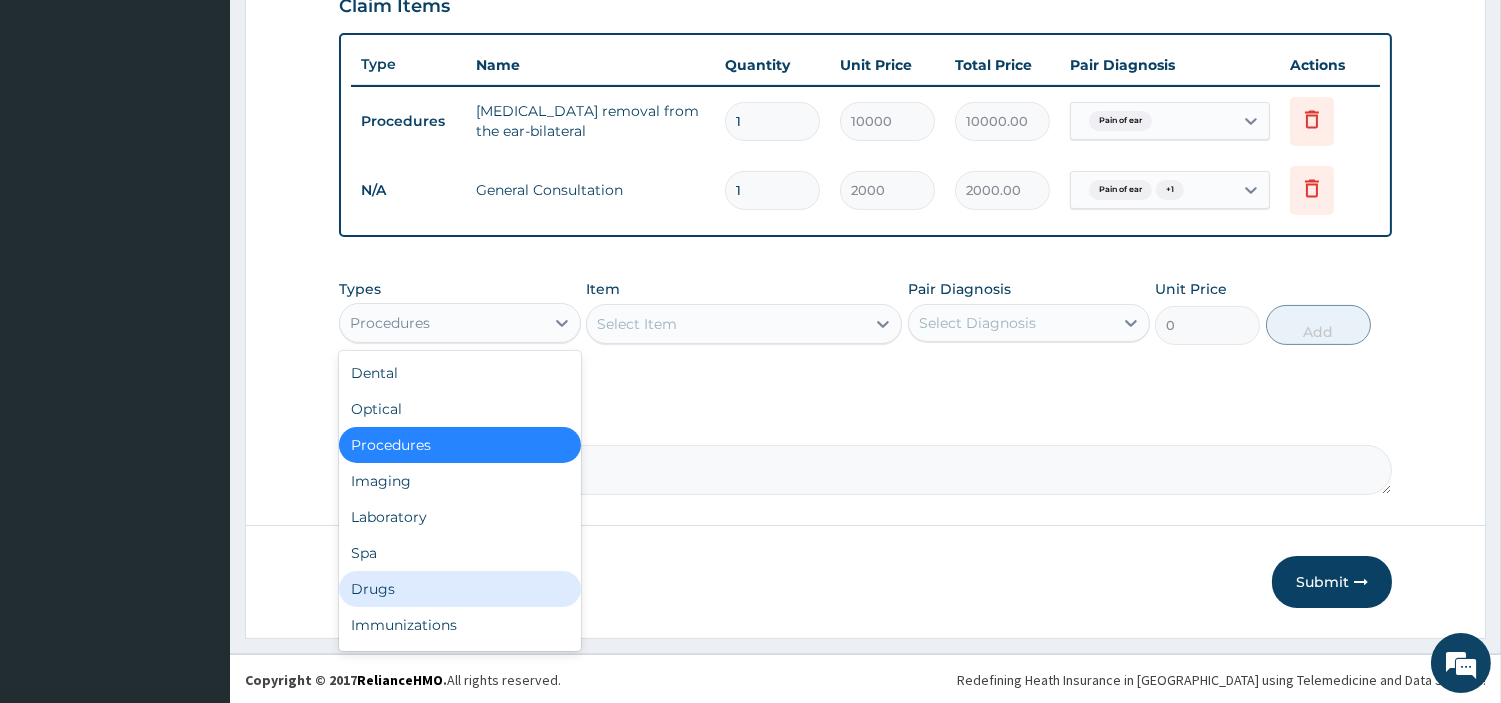drag, startPoint x: 413, startPoint y: 586, endPoint x: 895, endPoint y: 408, distance: 513.8171 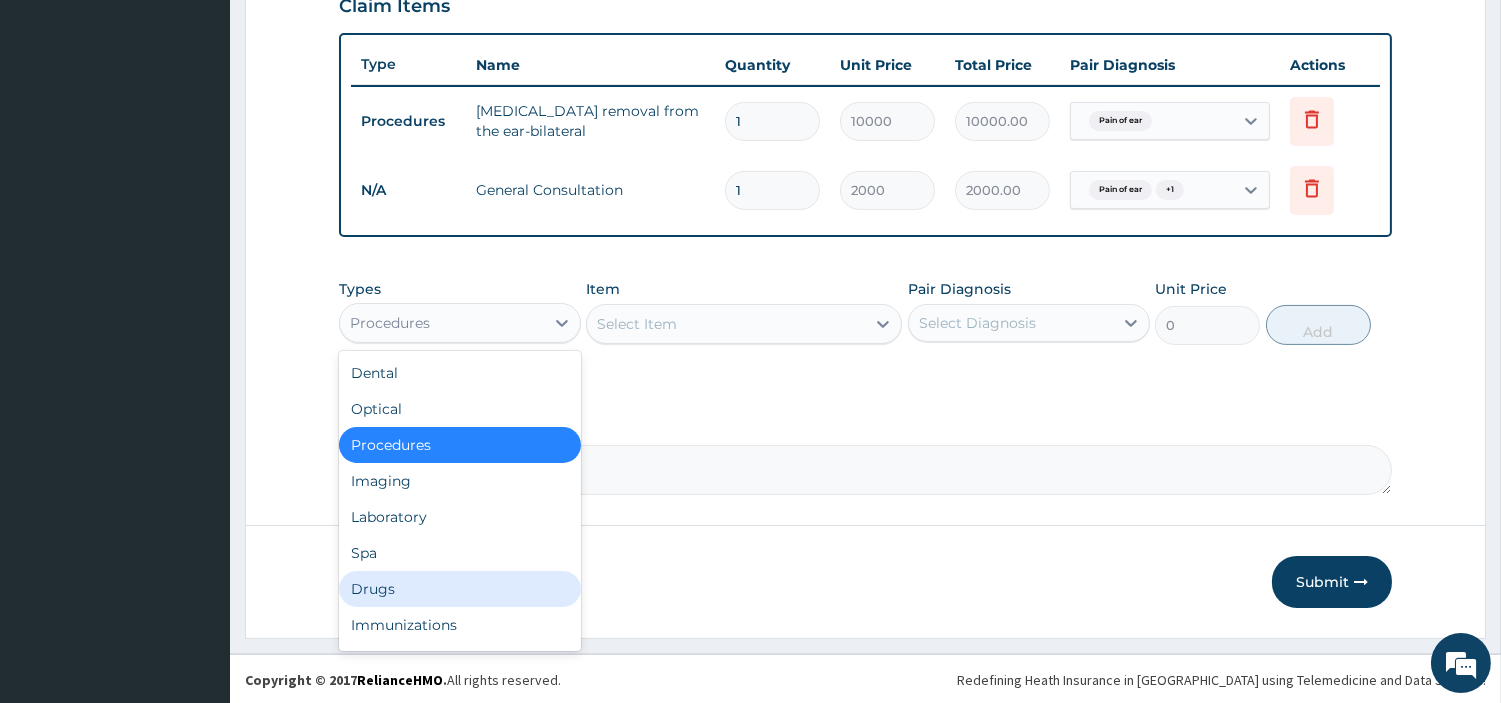 click on "Drugs" at bounding box center [460, 589] 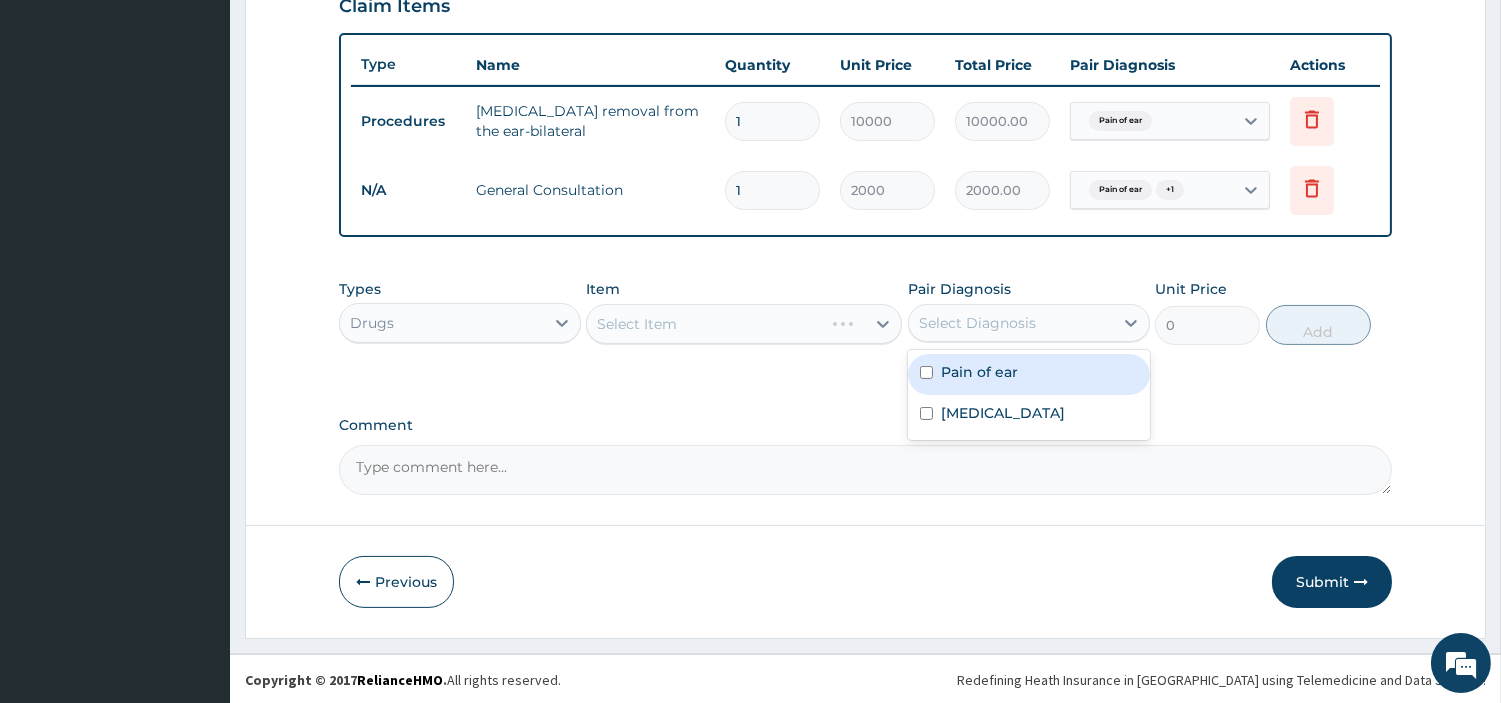 click on "Select Diagnosis" at bounding box center (977, 323) 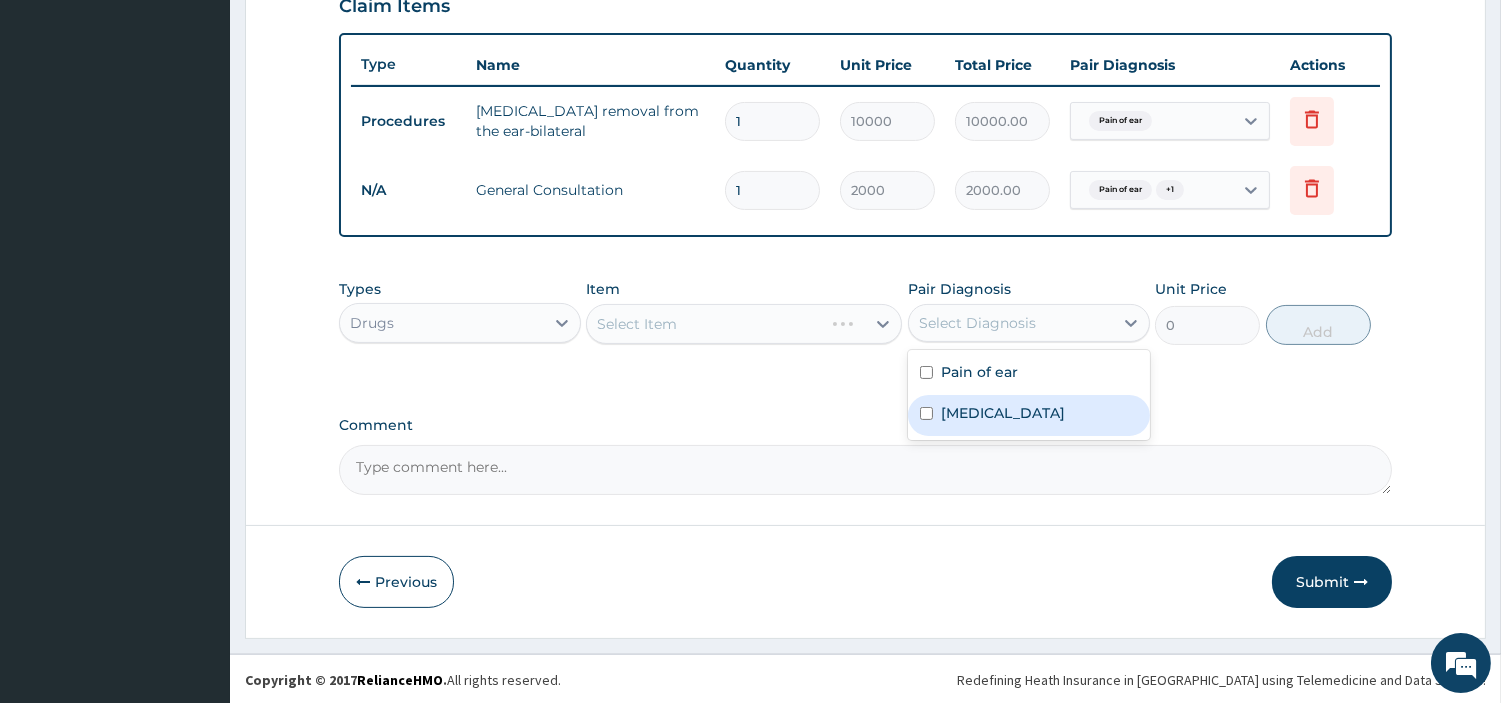 click at bounding box center (926, 413) 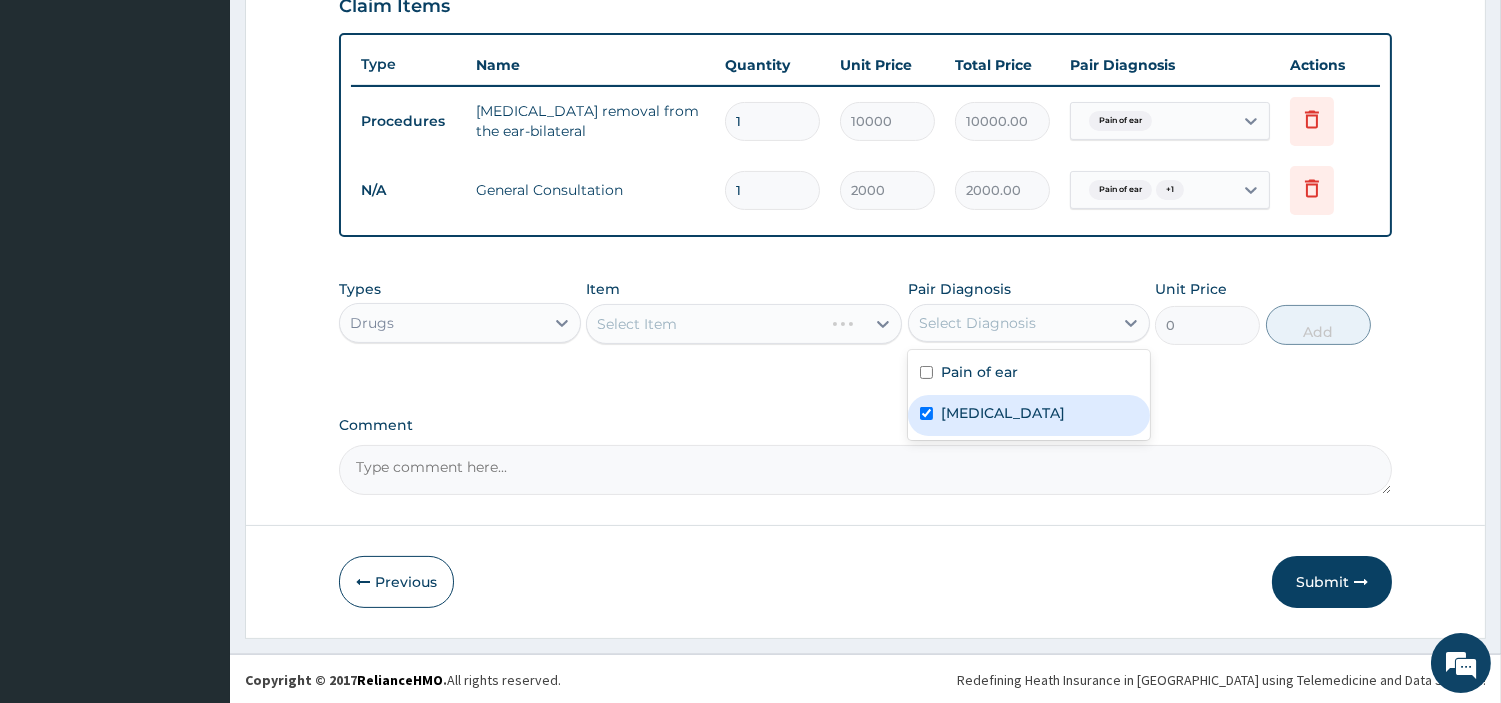 checkbox on "true" 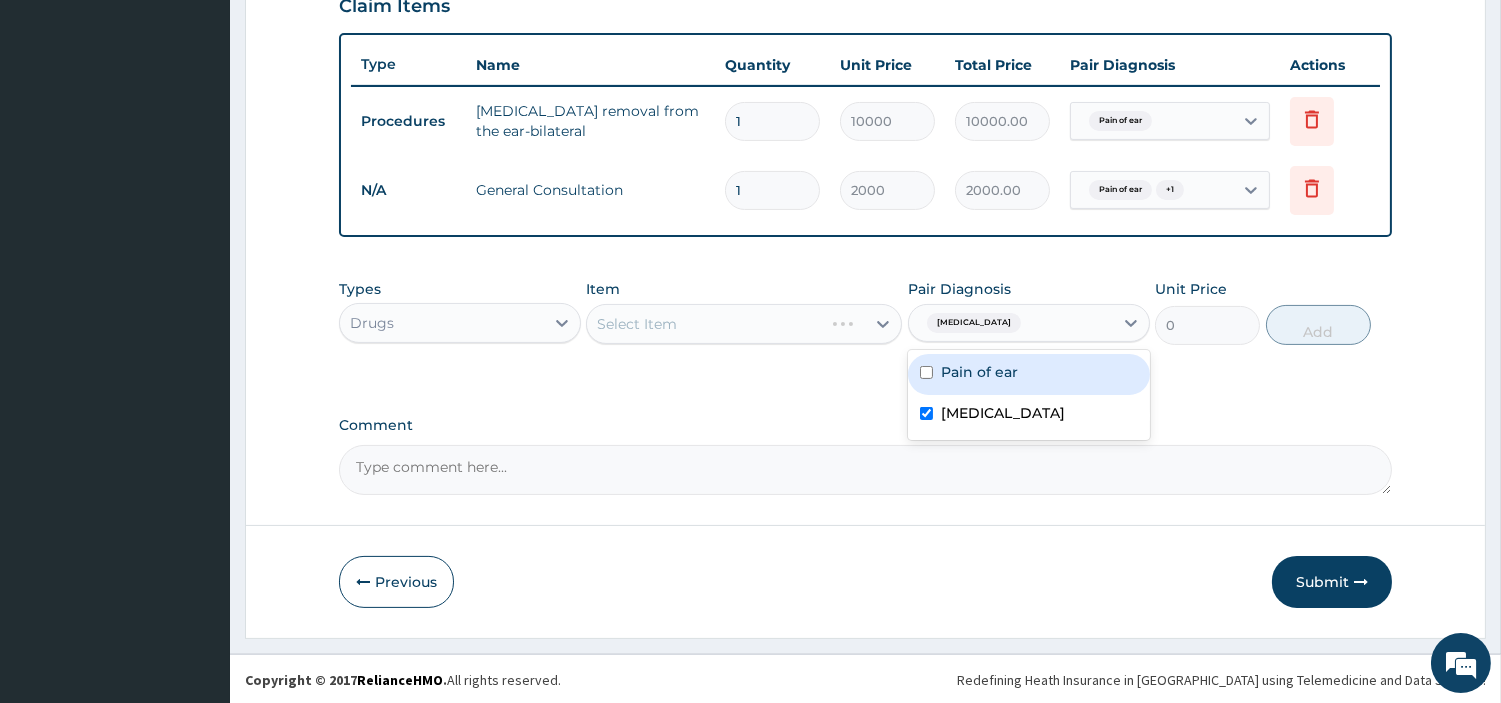 click on "Pain of ear" at bounding box center [1029, 374] 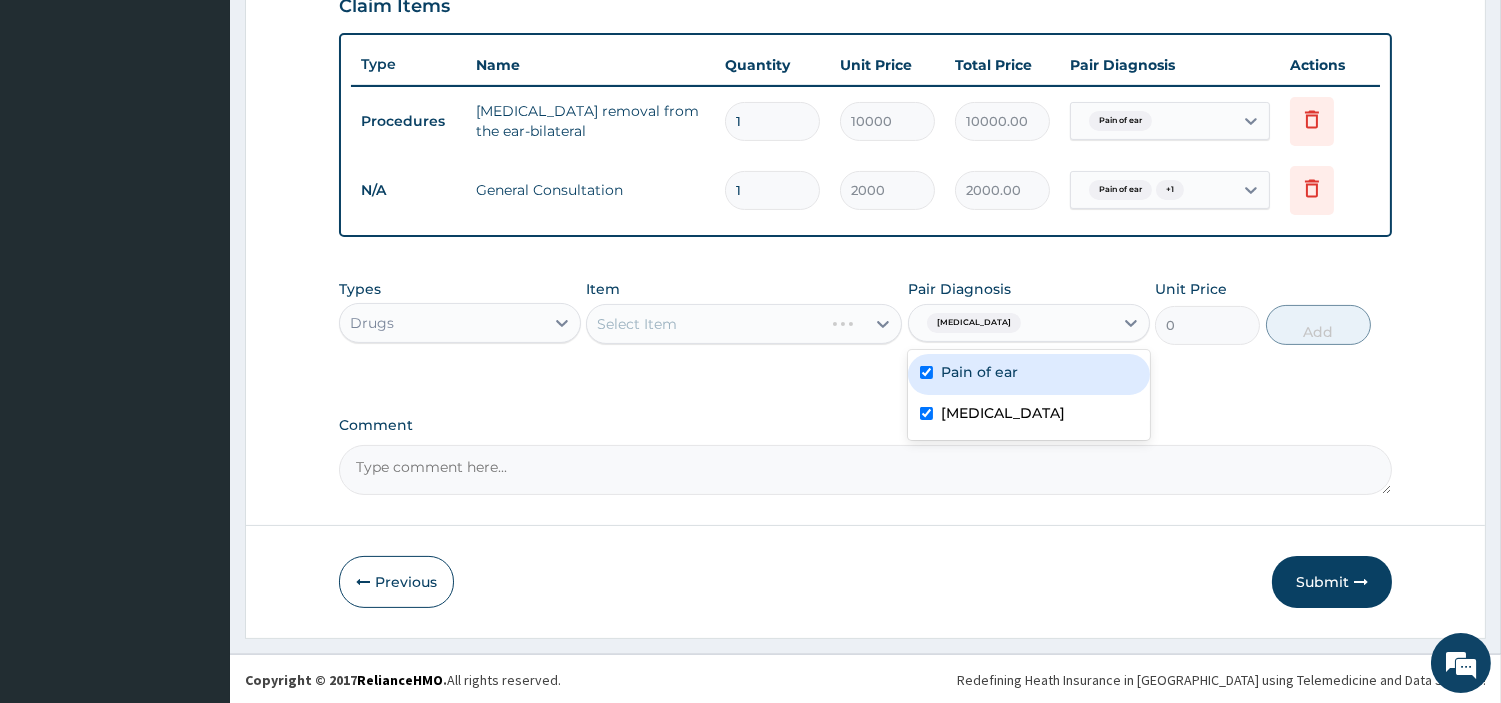 checkbox on "true" 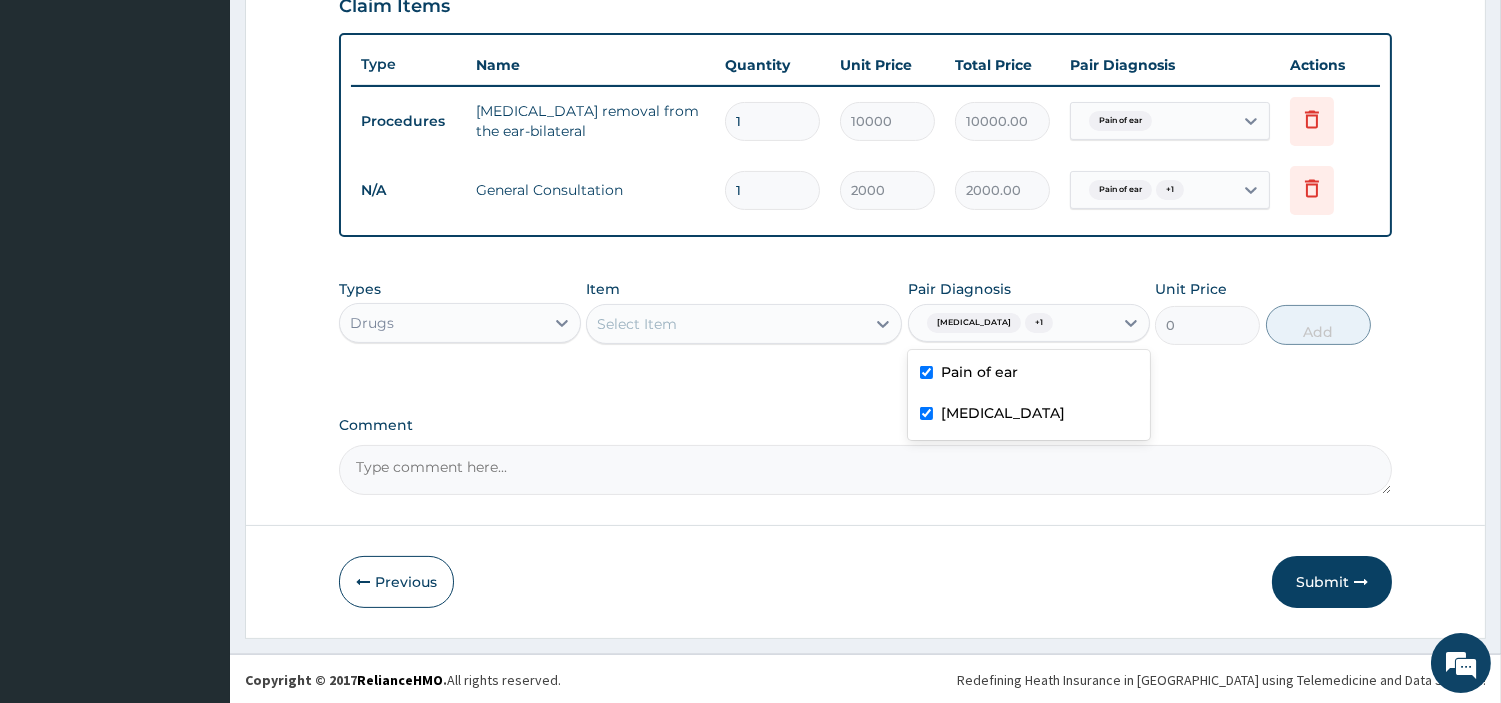 click on "Select Item" at bounding box center (726, 324) 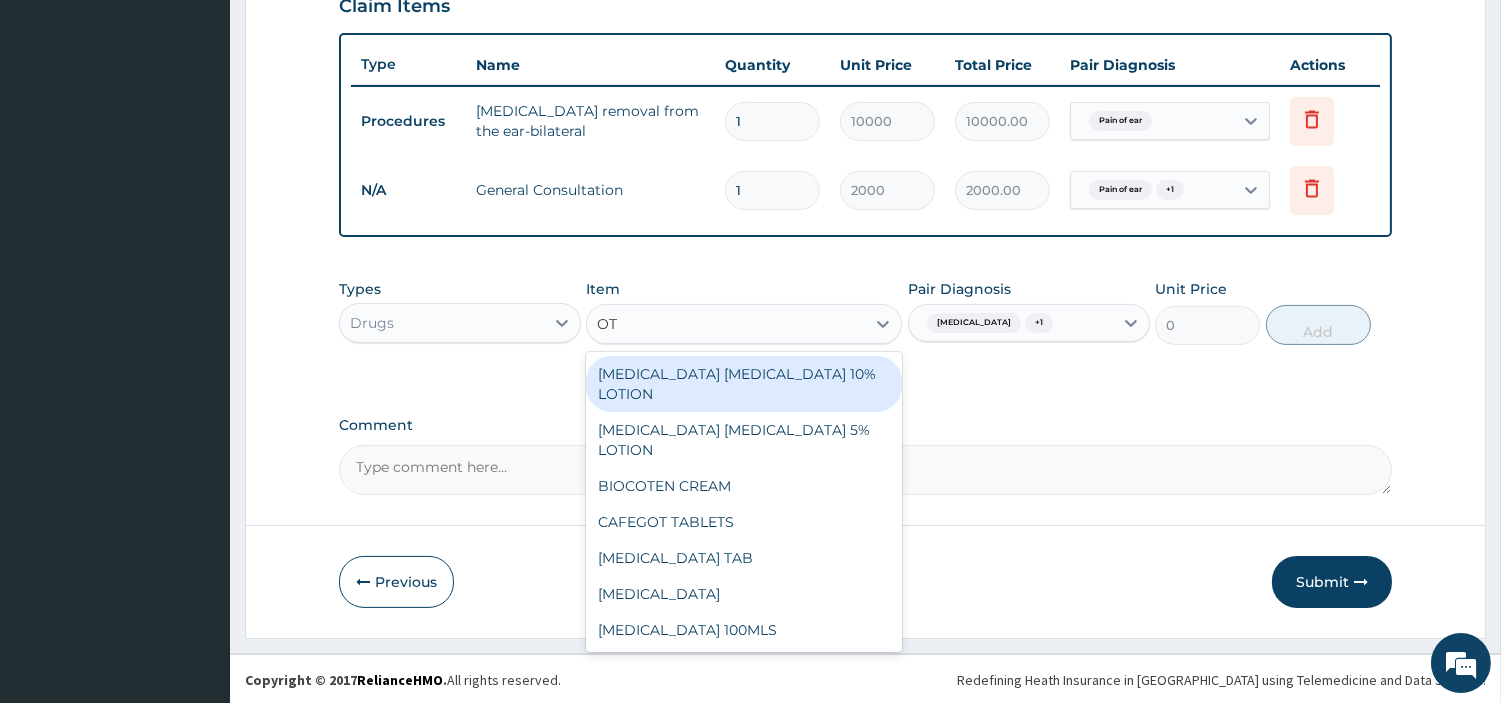 type on "OTO" 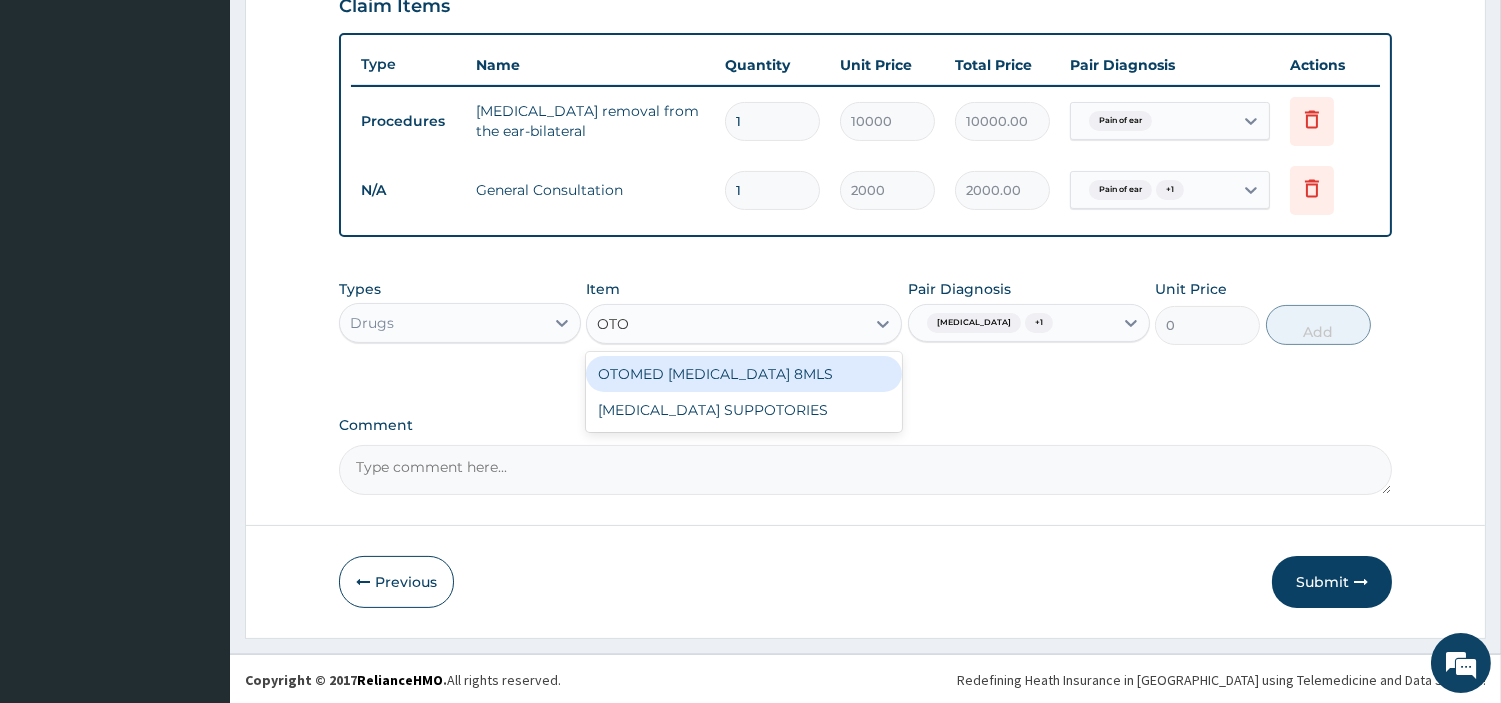 click on "OTOMED EAR DROP 8MLS" at bounding box center [744, 374] 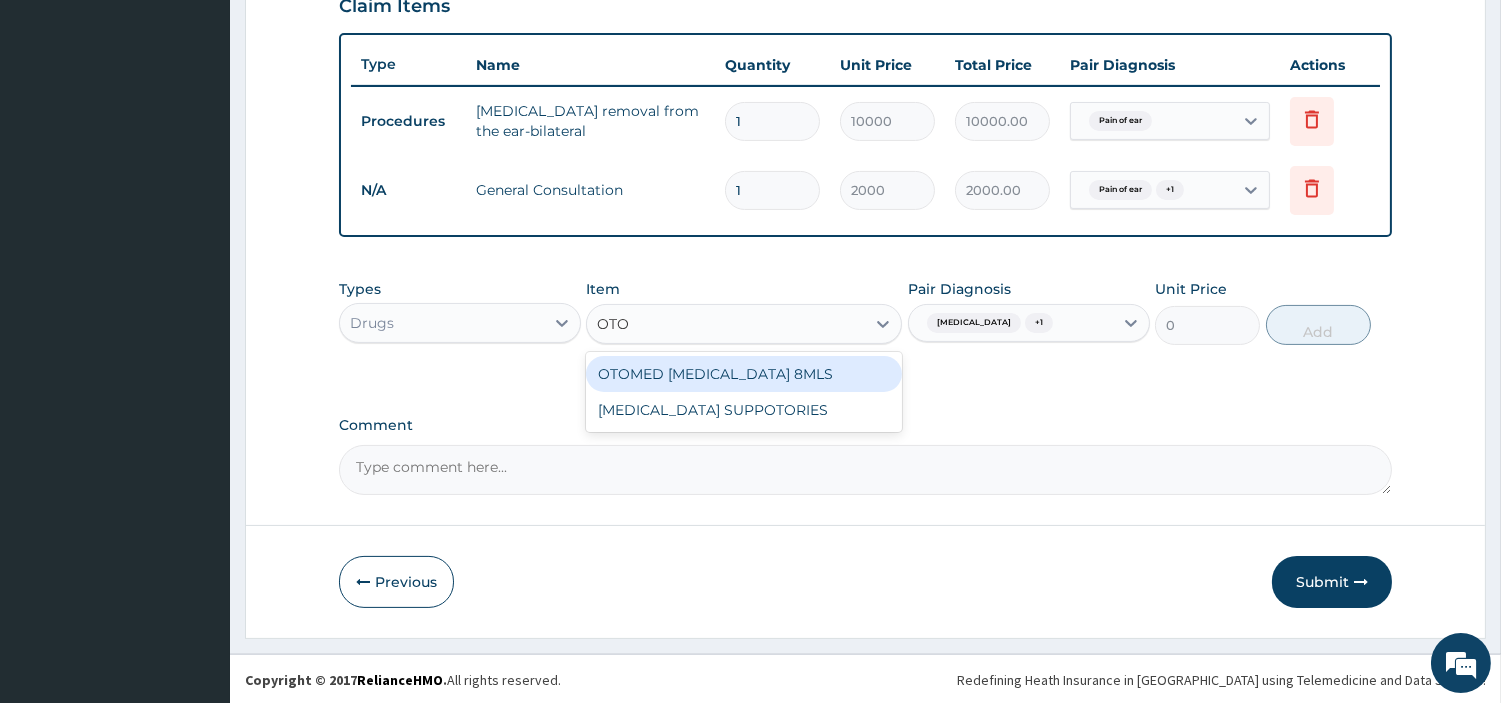 type 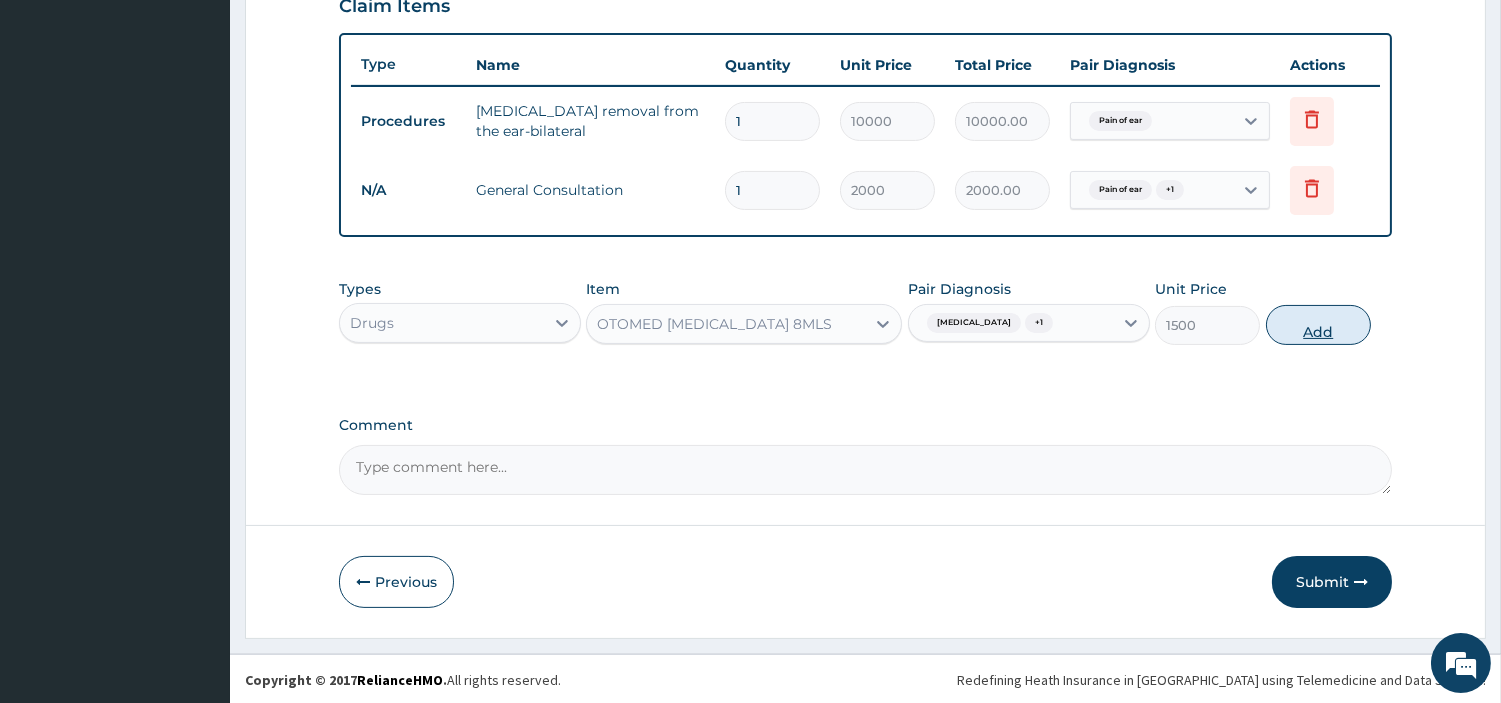 click on "Add" at bounding box center (1318, 325) 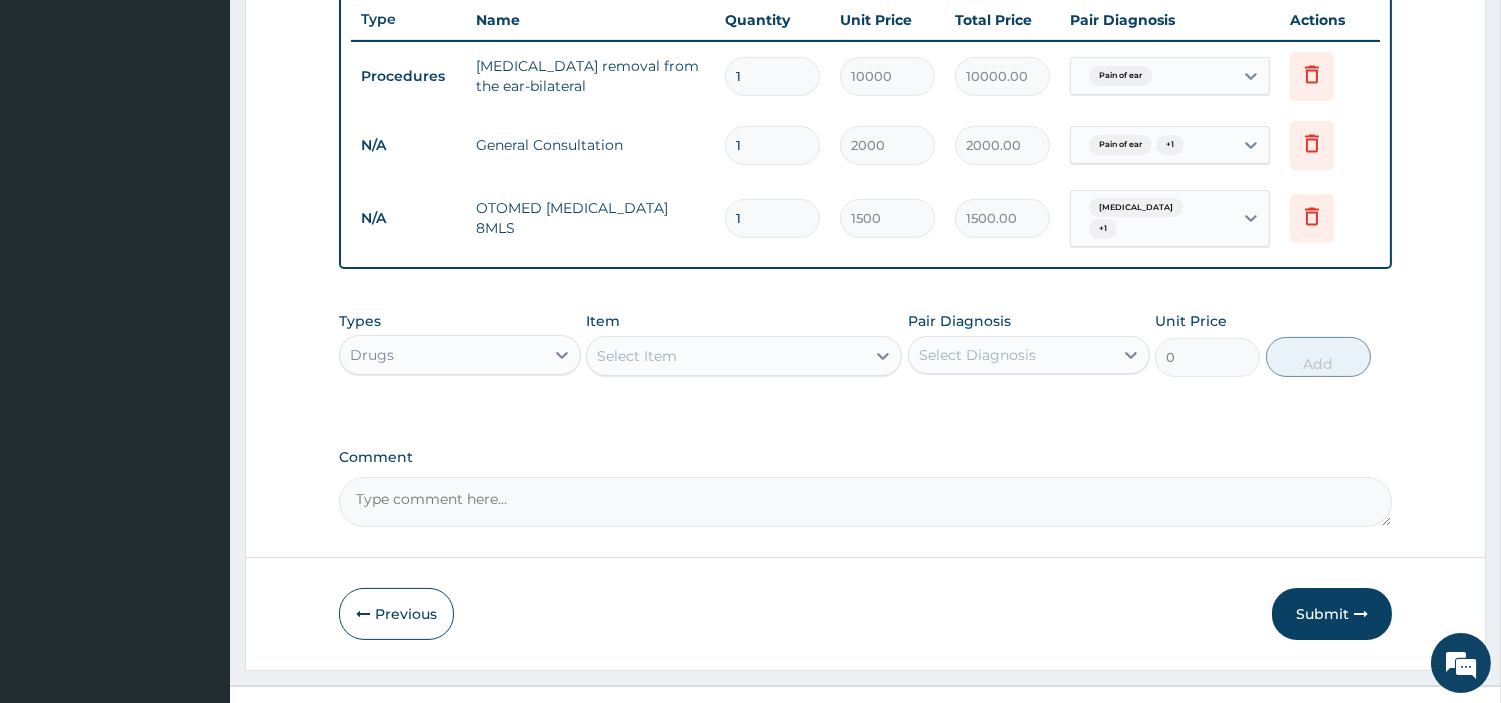 scroll, scrollTop: 781, scrollLeft: 0, axis: vertical 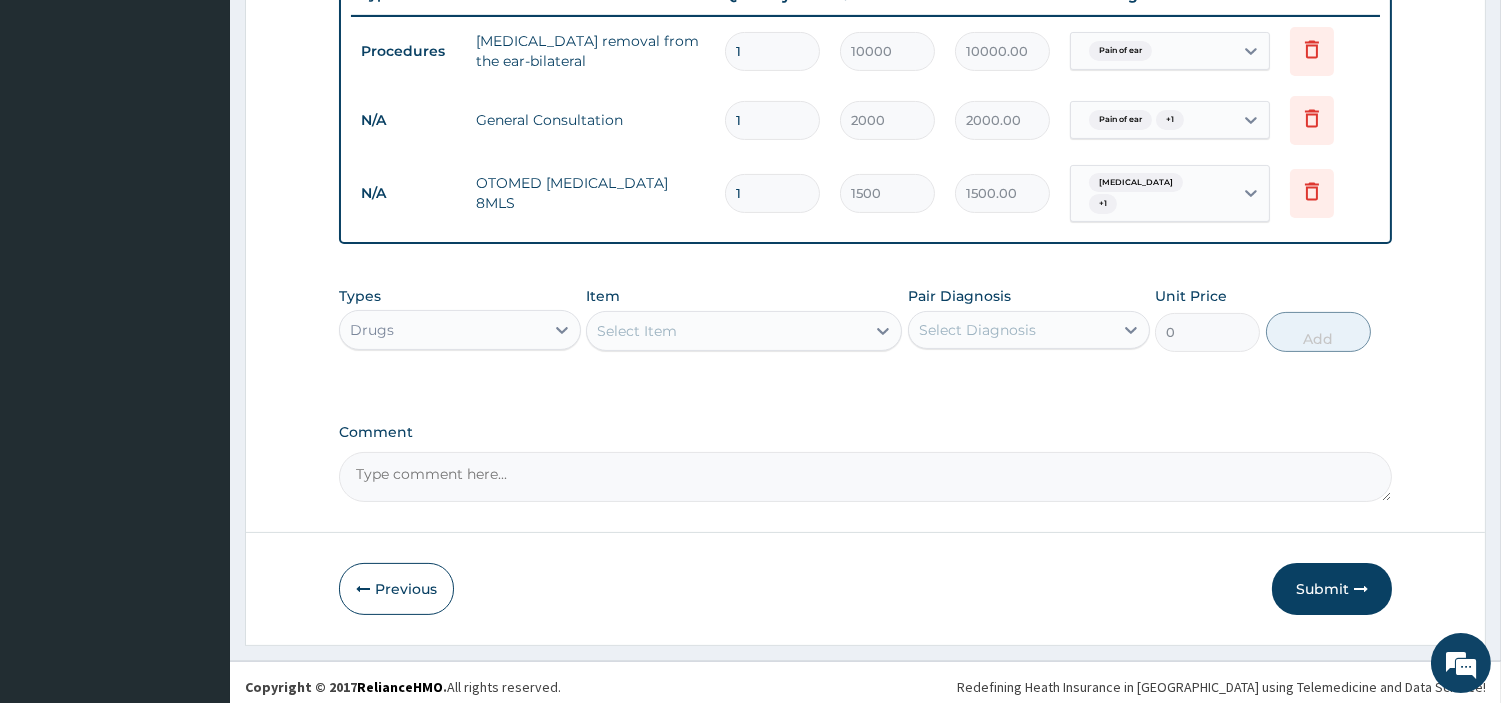 click on "Select Item" at bounding box center [726, 331] 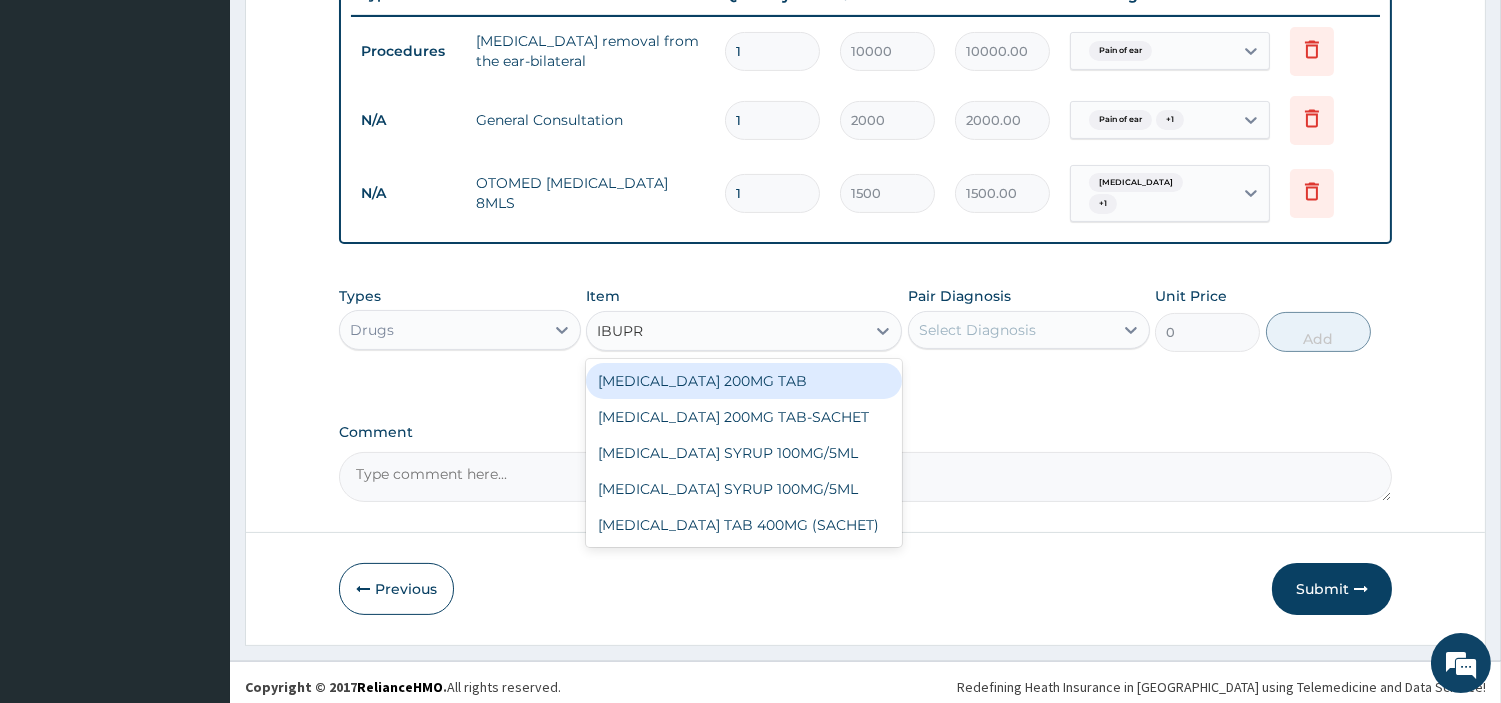 type on "IBUPRO" 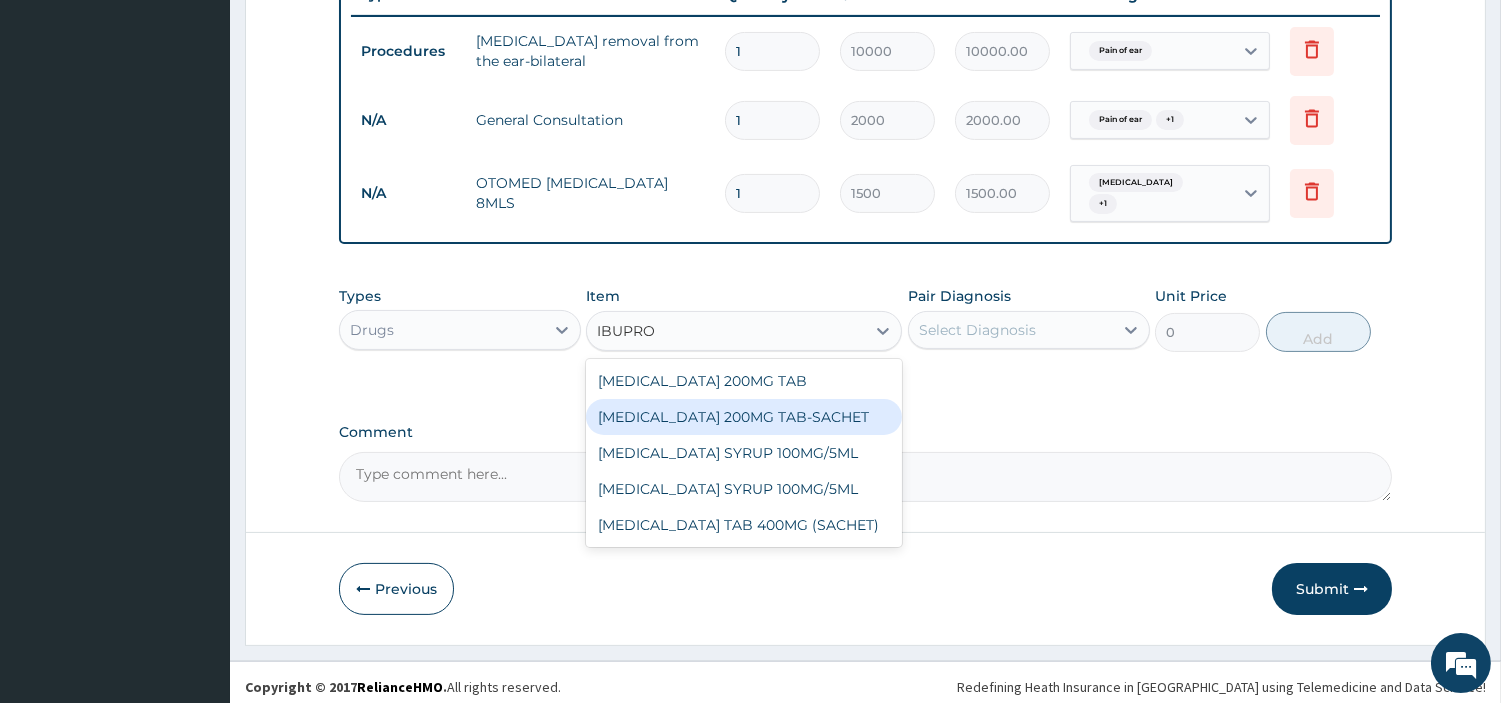 click on "IBUPROFEN 200MG TAB-SACHET" at bounding box center (744, 417) 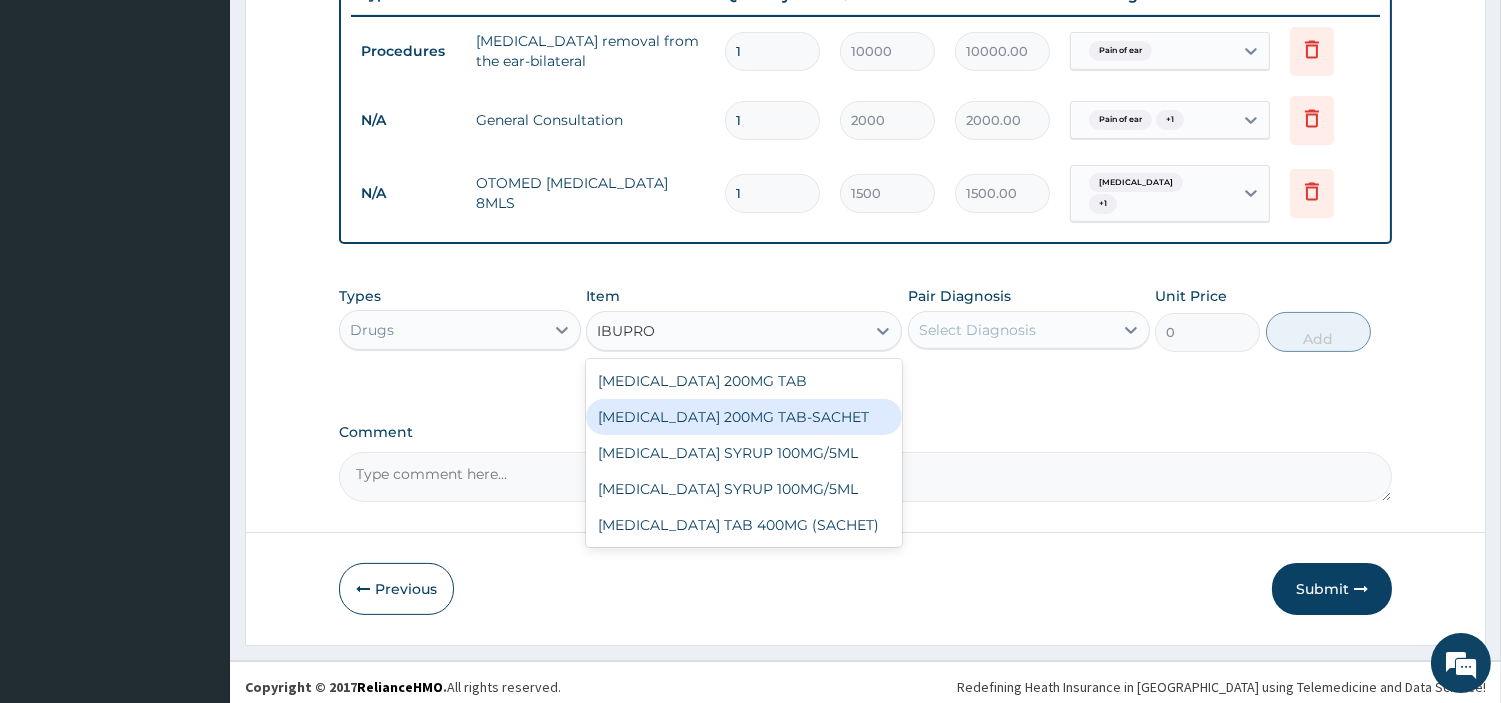 type 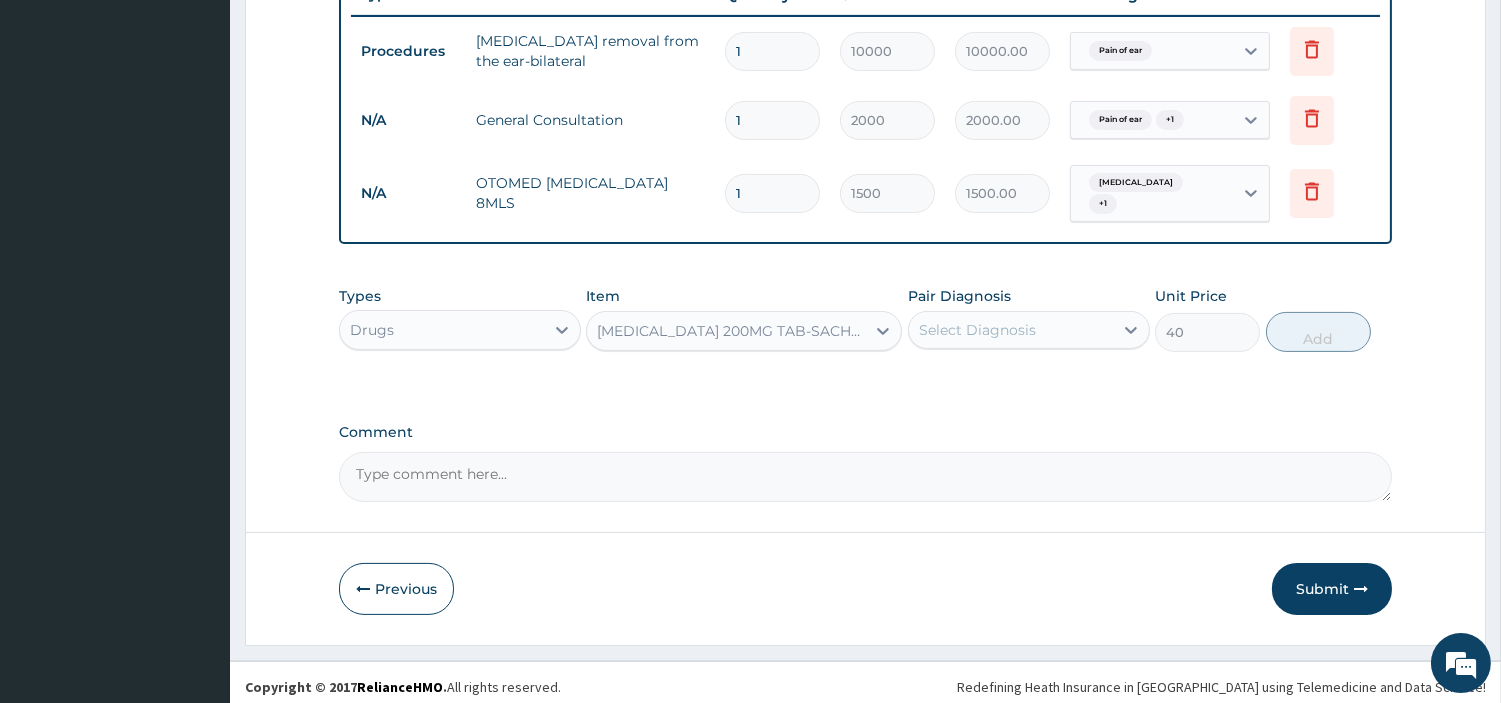 click on "Select Diagnosis" at bounding box center (977, 330) 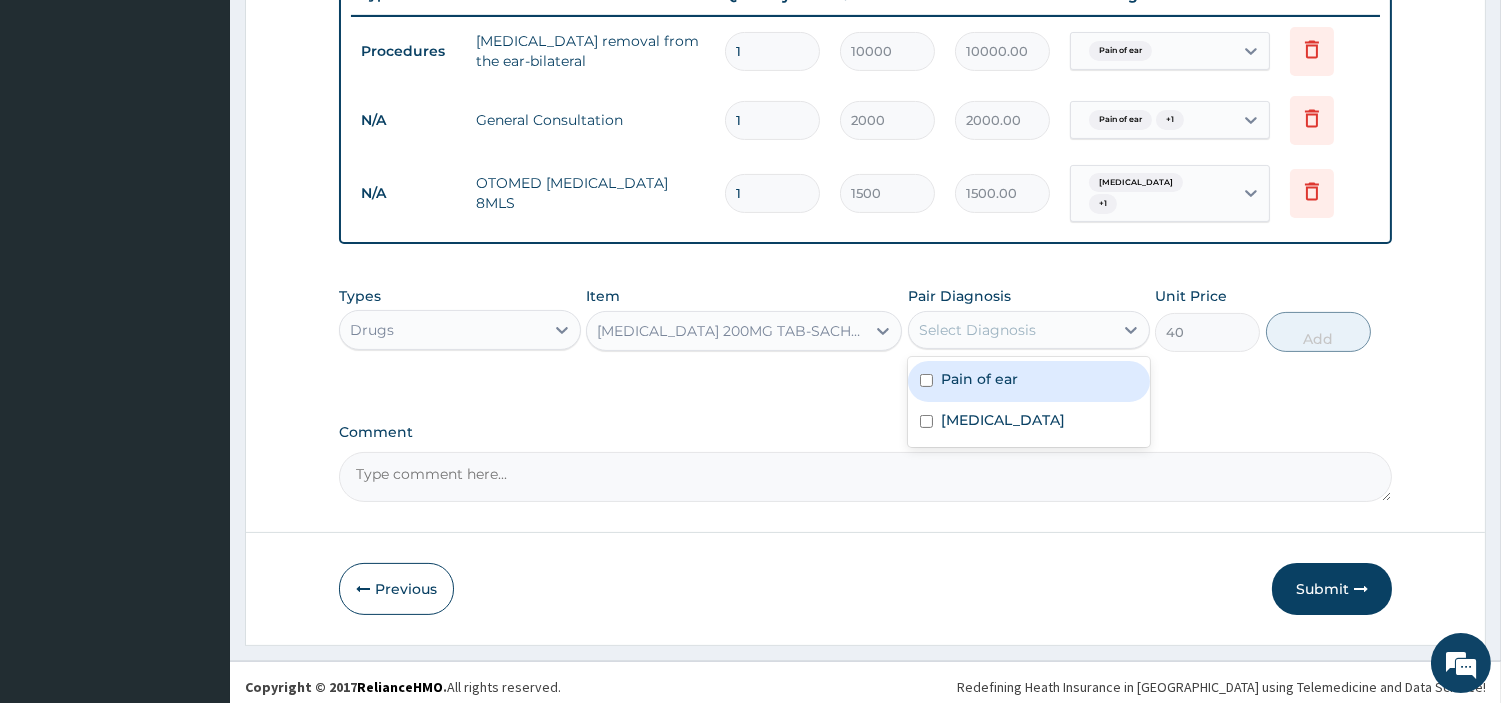 click at bounding box center [926, 380] 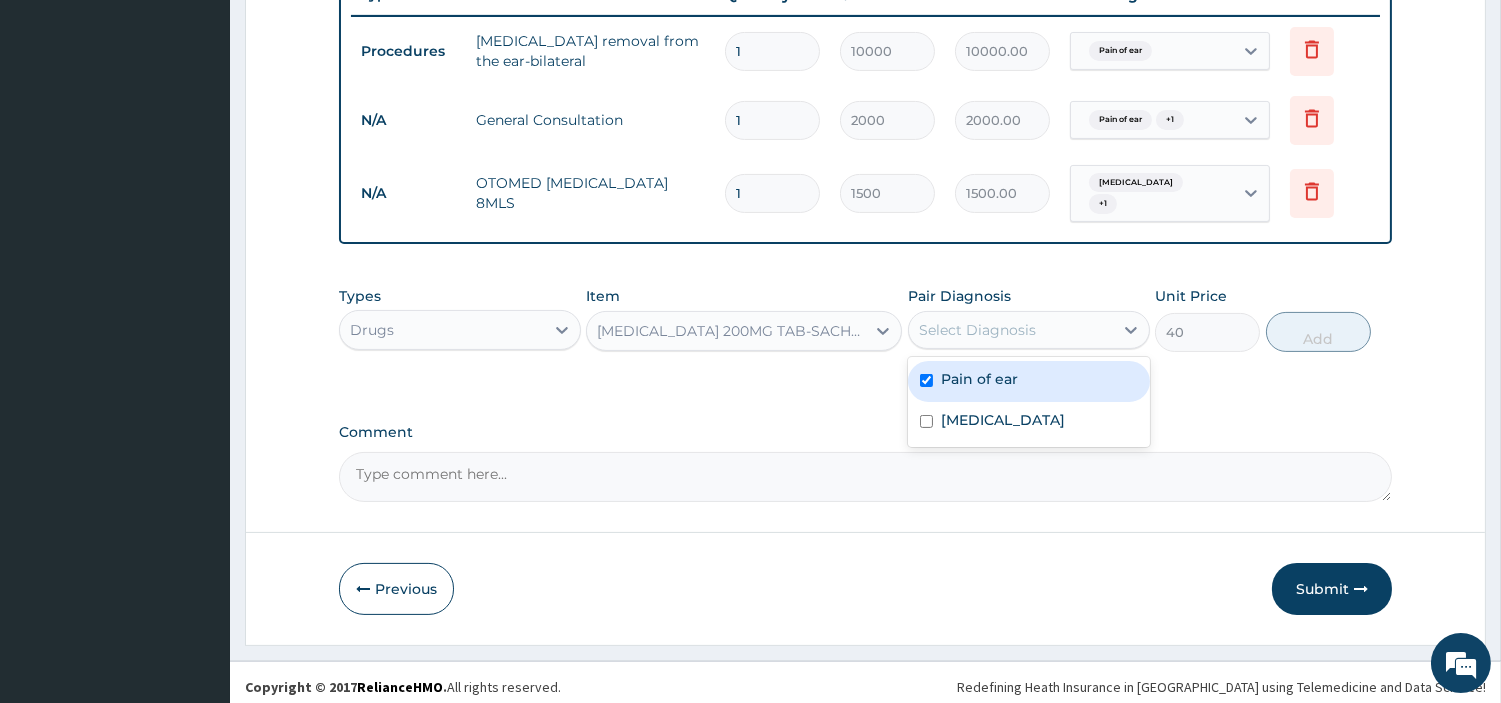 checkbox on "true" 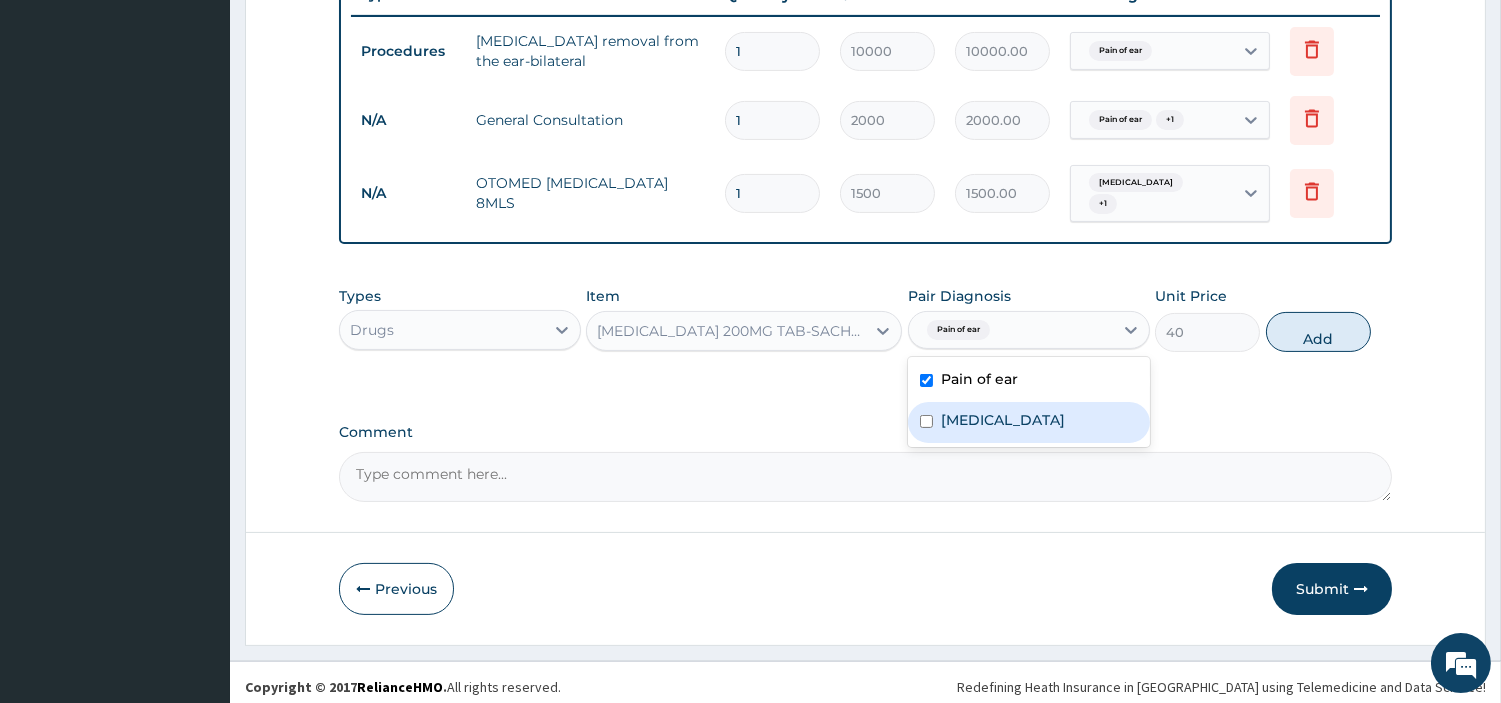 click on "Otitis" at bounding box center [1029, 422] 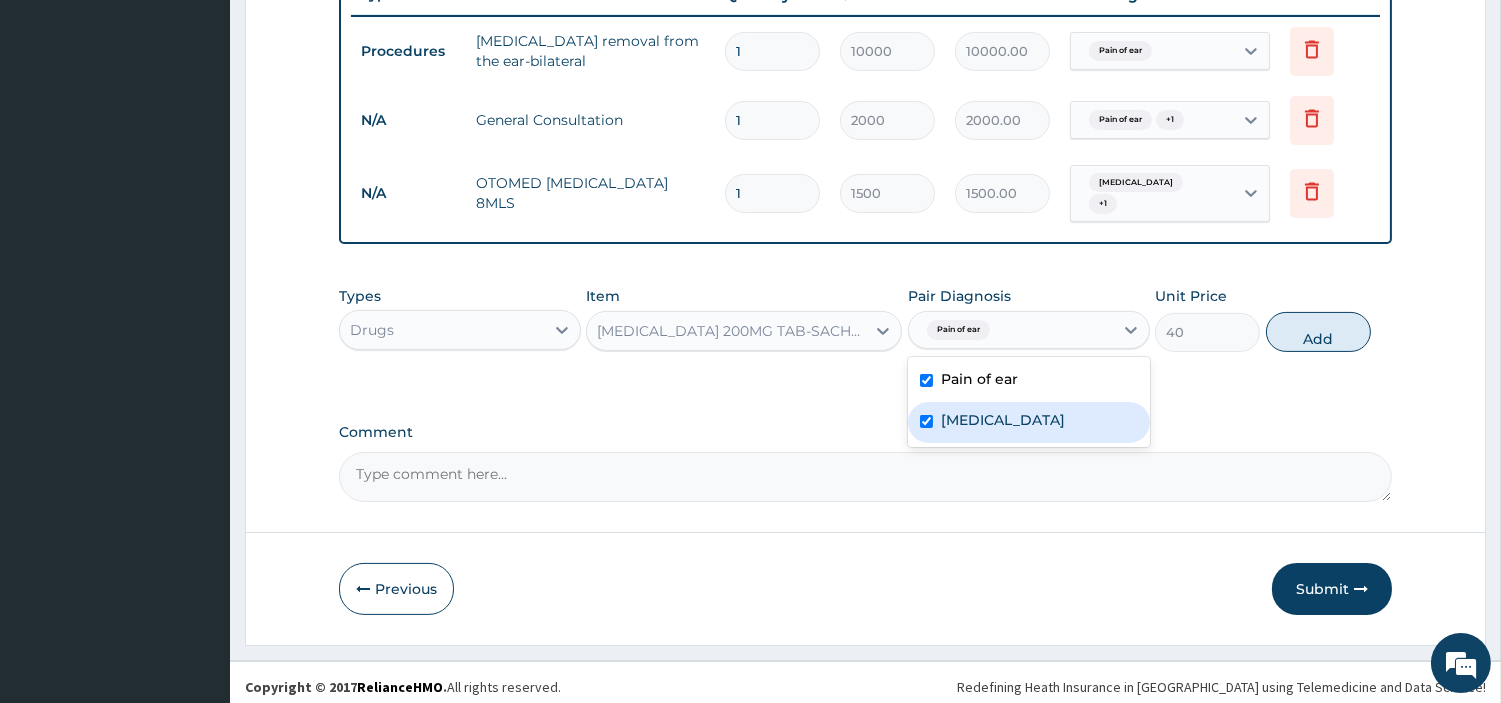 checkbox on "true" 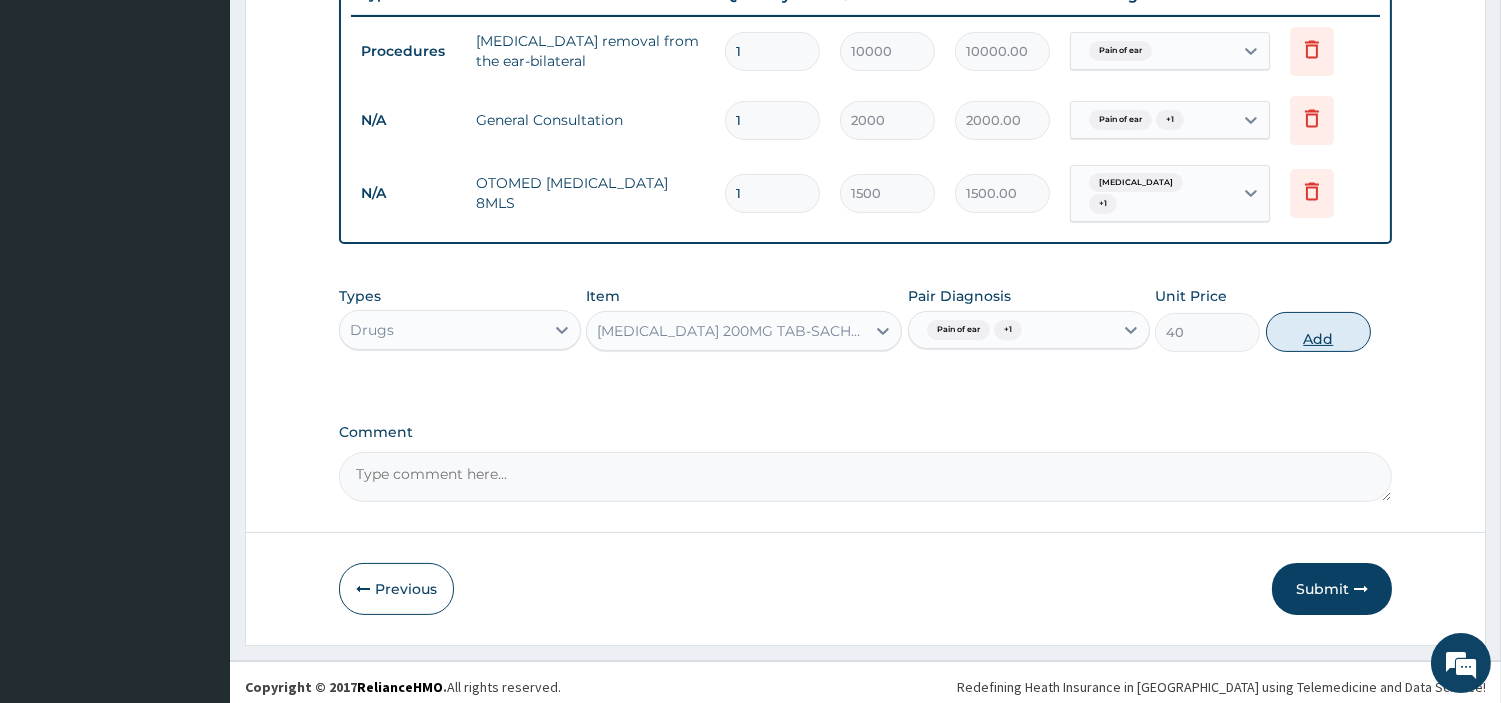 click on "Add" at bounding box center [1318, 332] 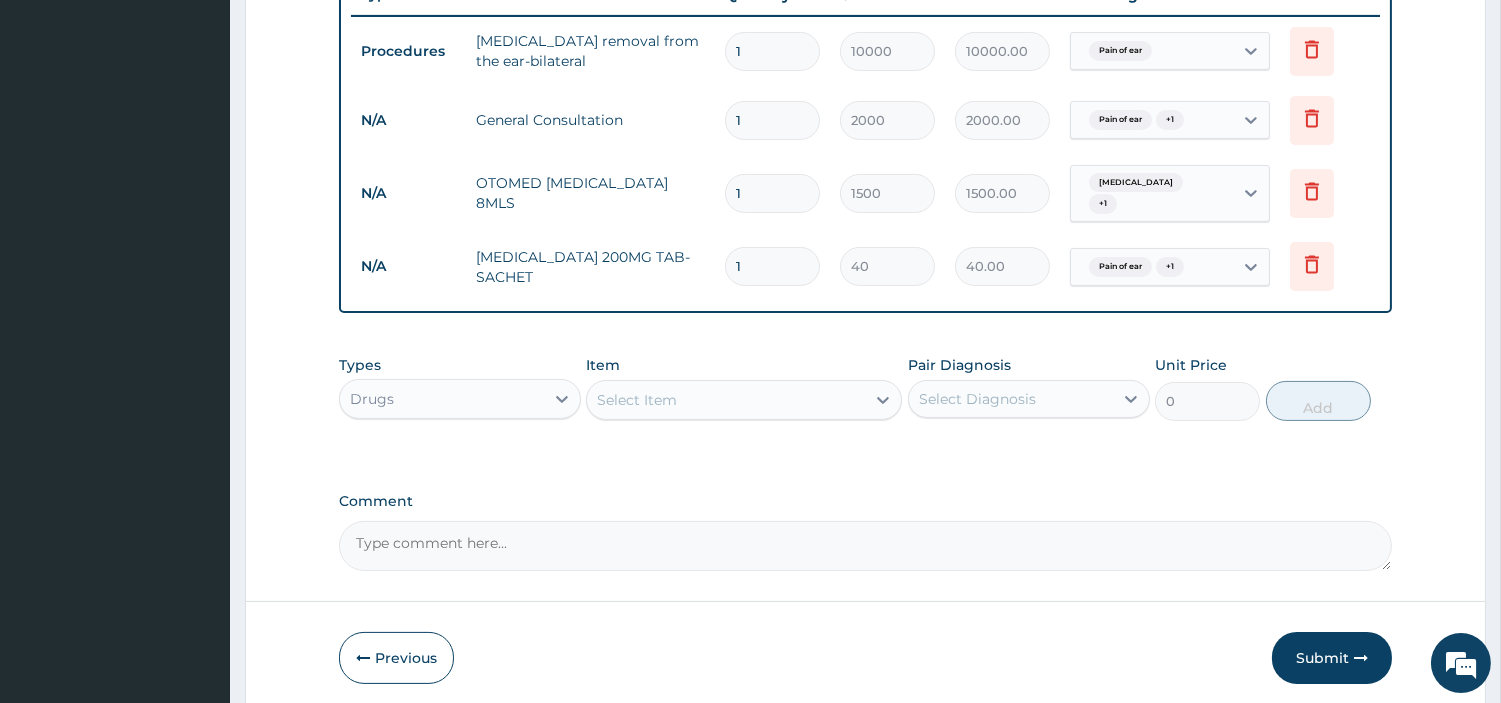 type on "10" 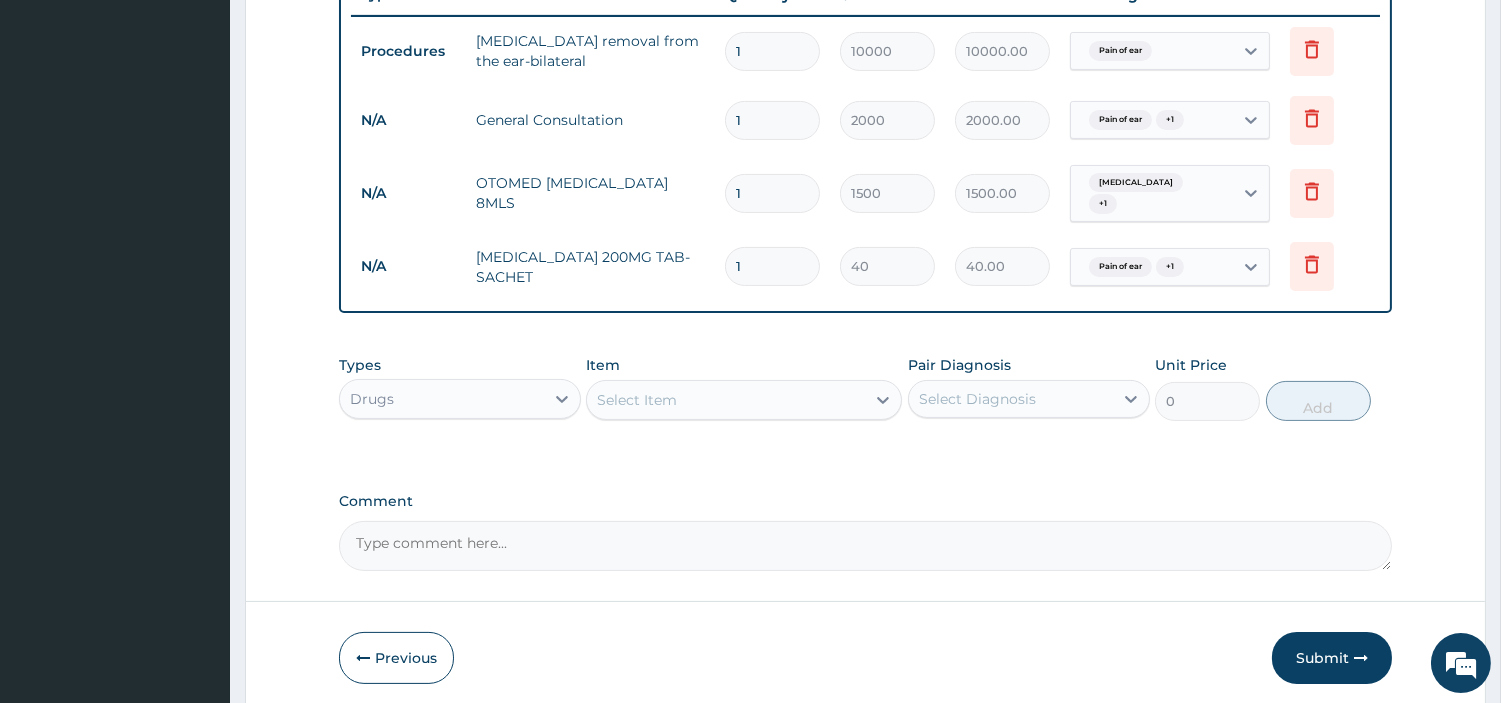 type on "400.00" 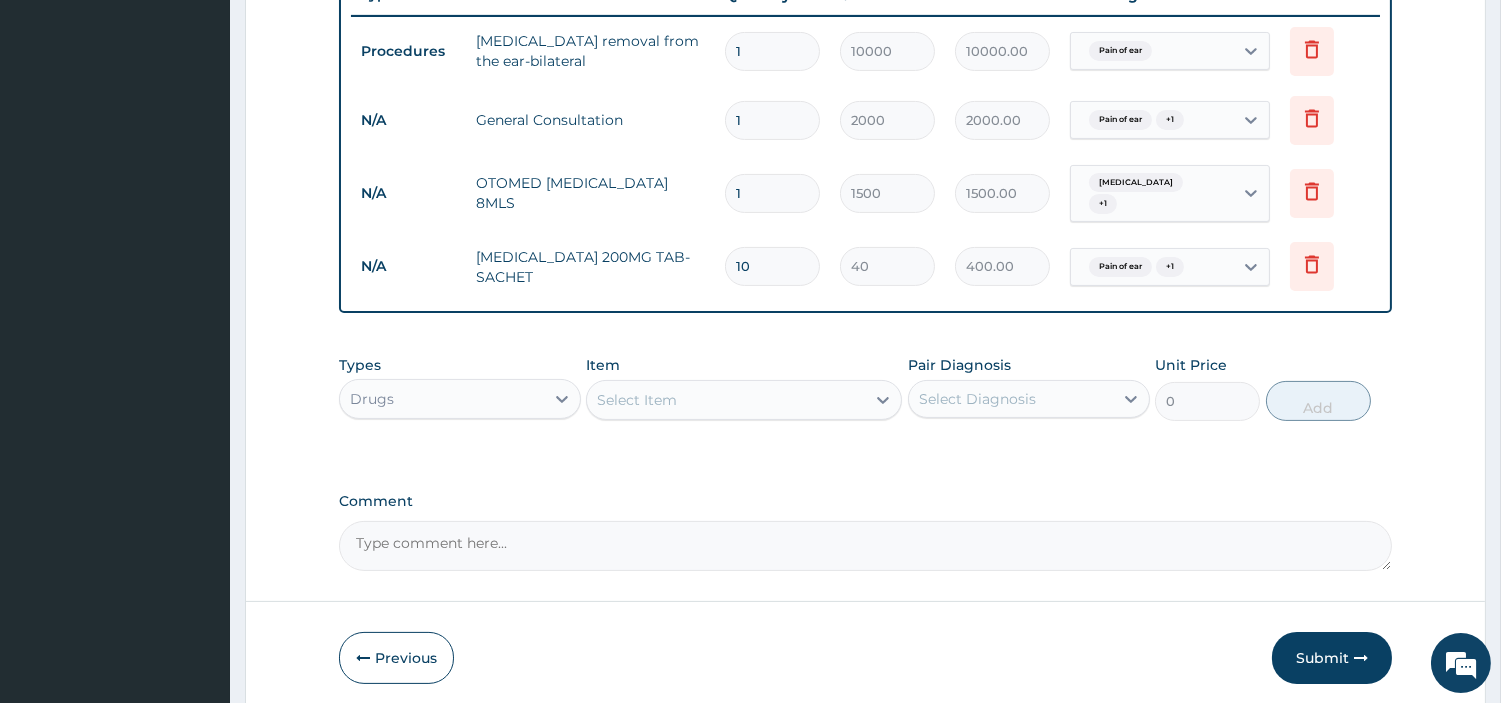 type on "10" 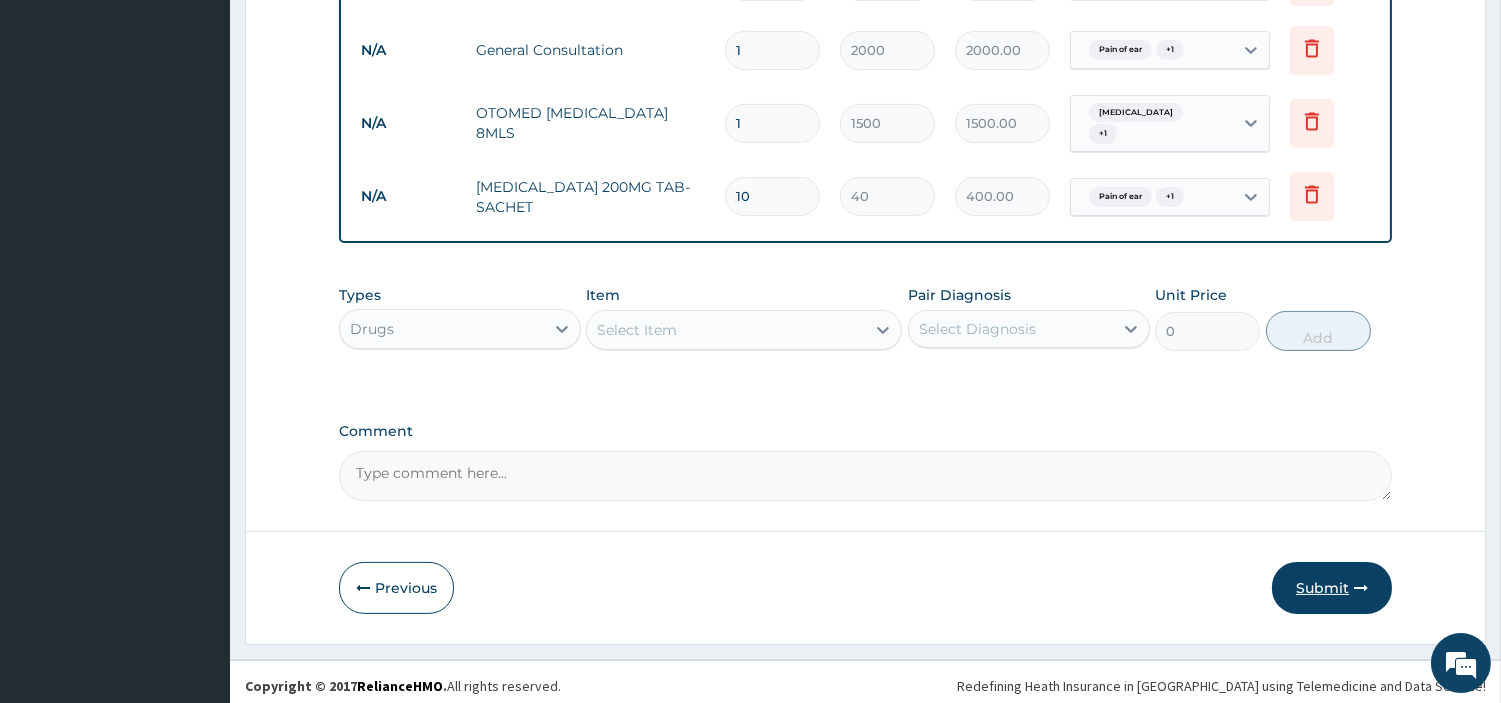 click on "Submit" at bounding box center (1332, 588) 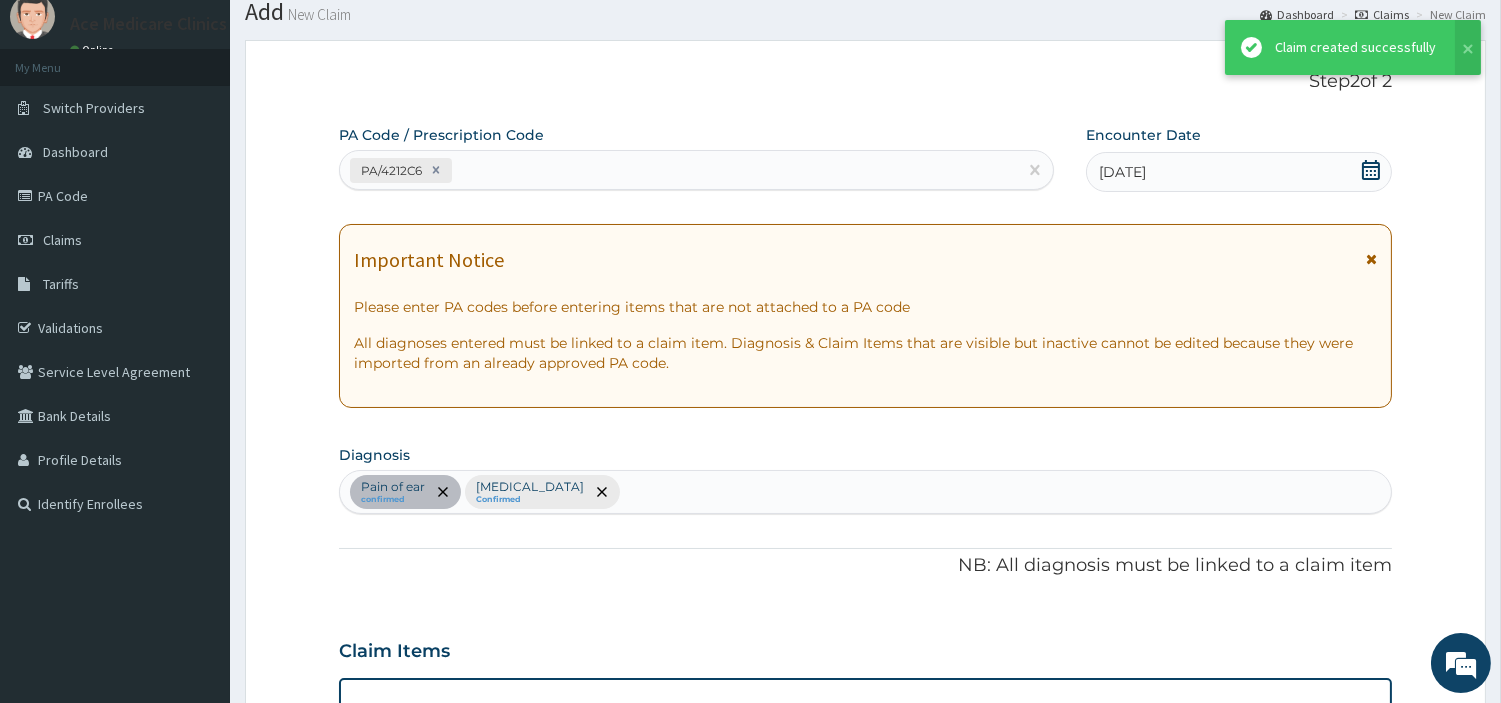 scroll, scrollTop: 851, scrollLeft: 0, axis: vertical 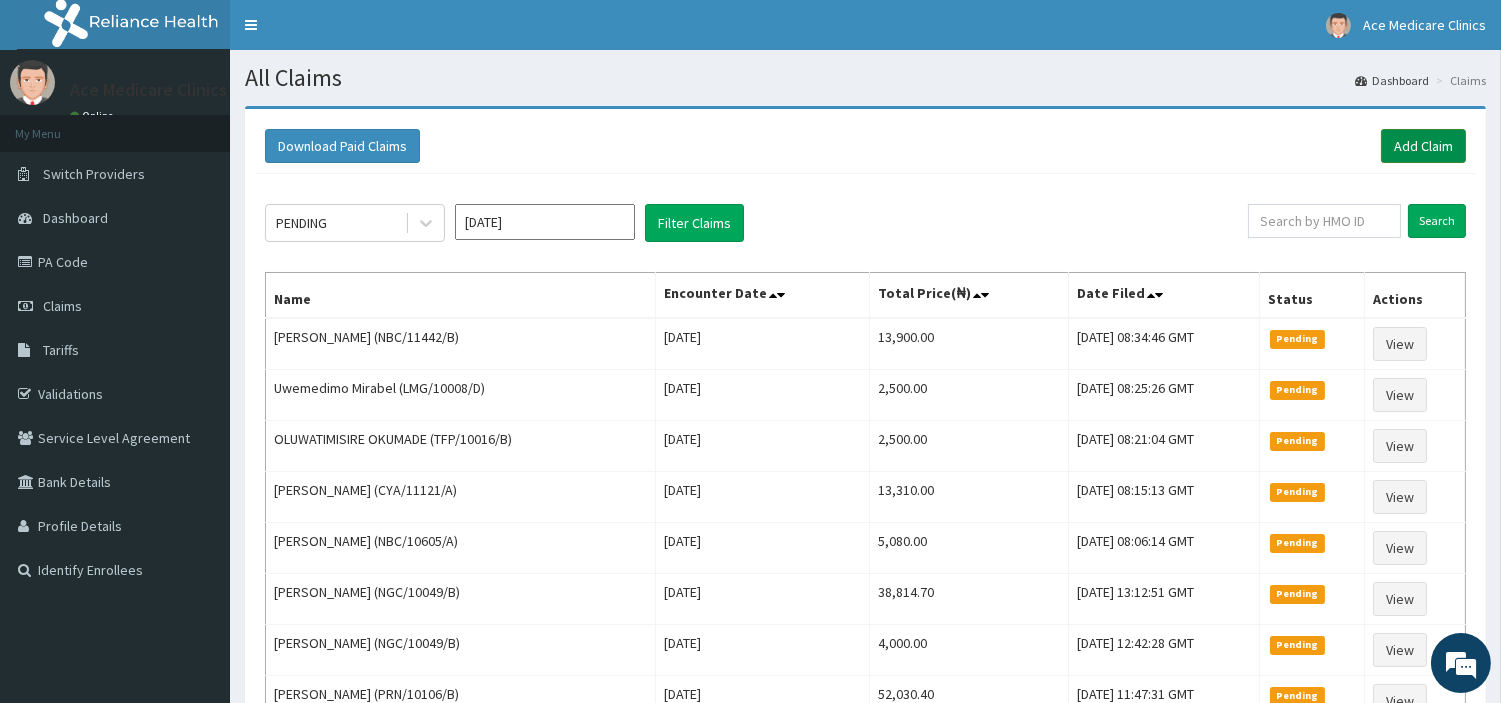 click on "Add Claim" at bounding box center [1423, 146] 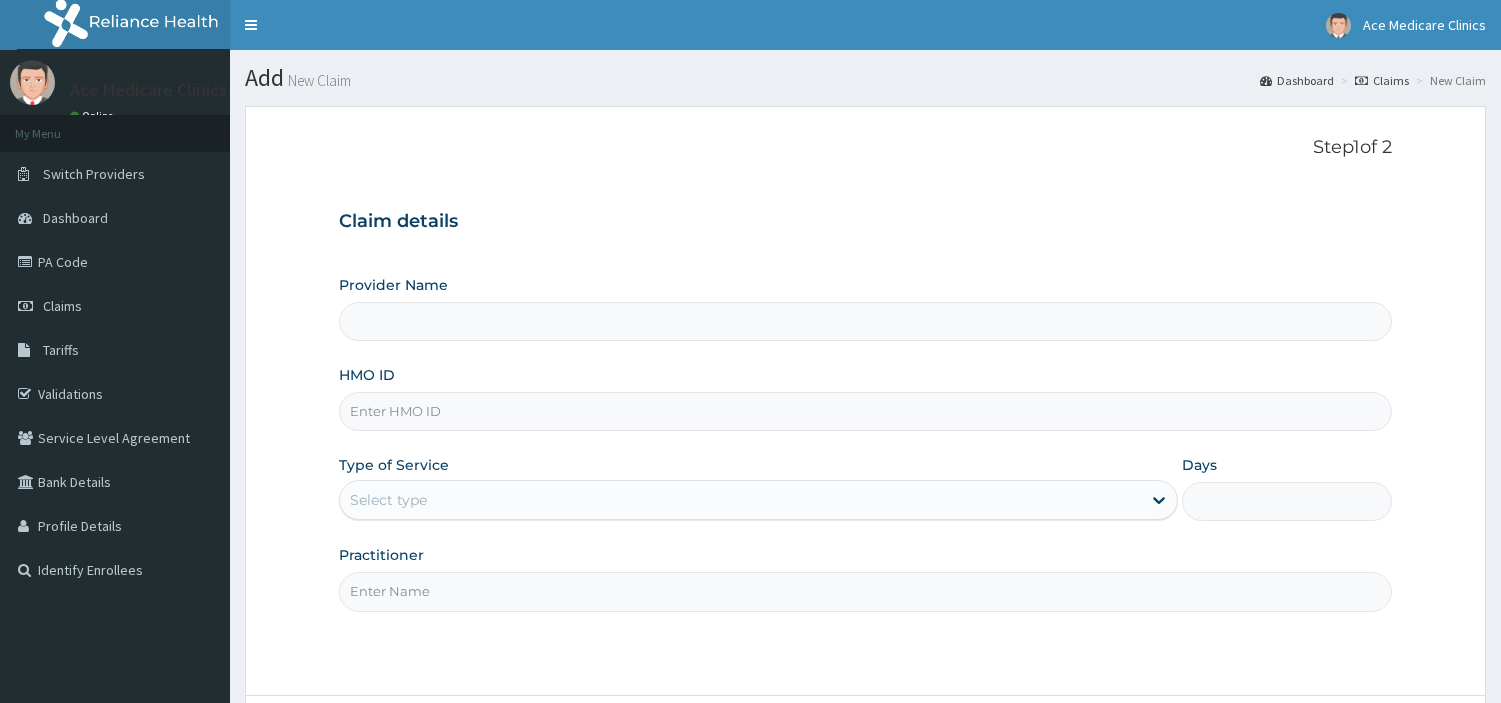 scroll, scrollTop: 0, scrollLeft: 0, axis: both 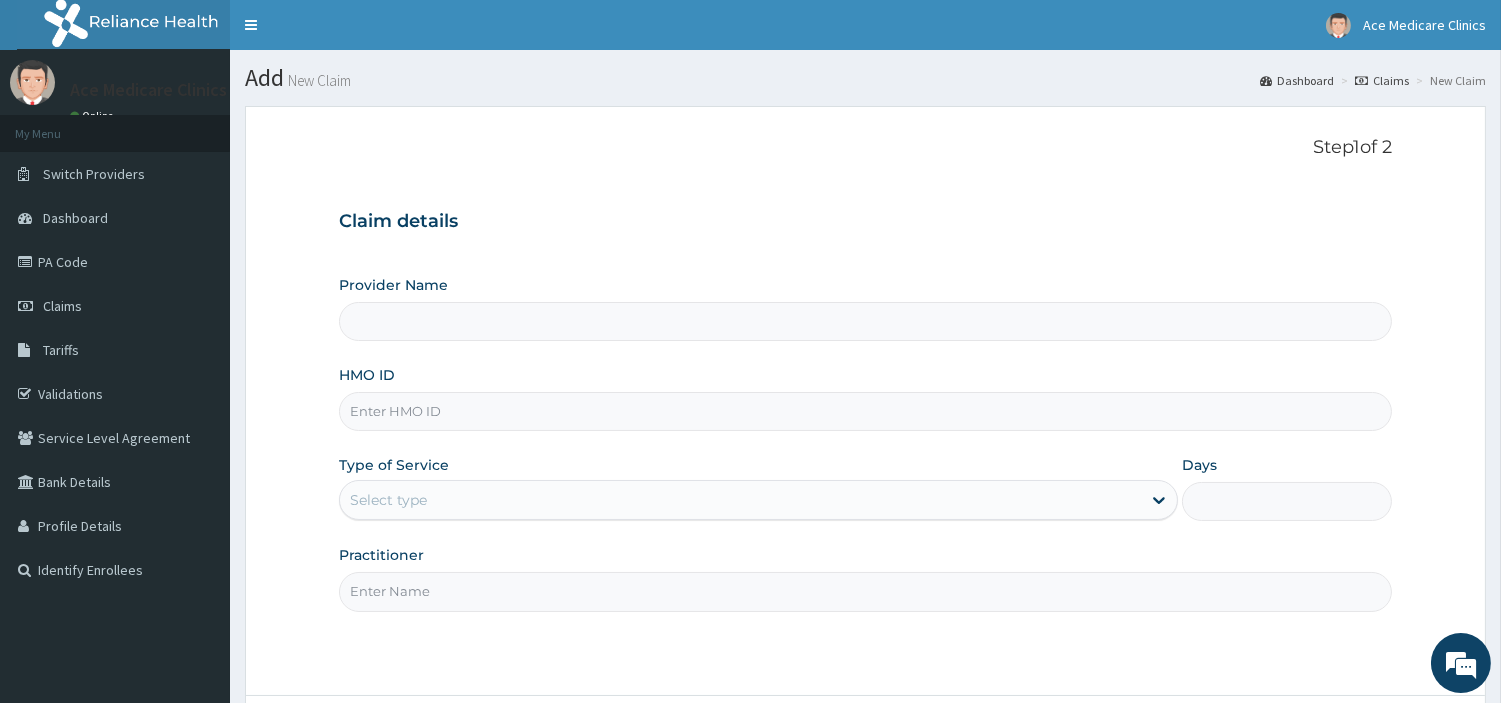click on "HMO ID" at bounding box center [865, 411] 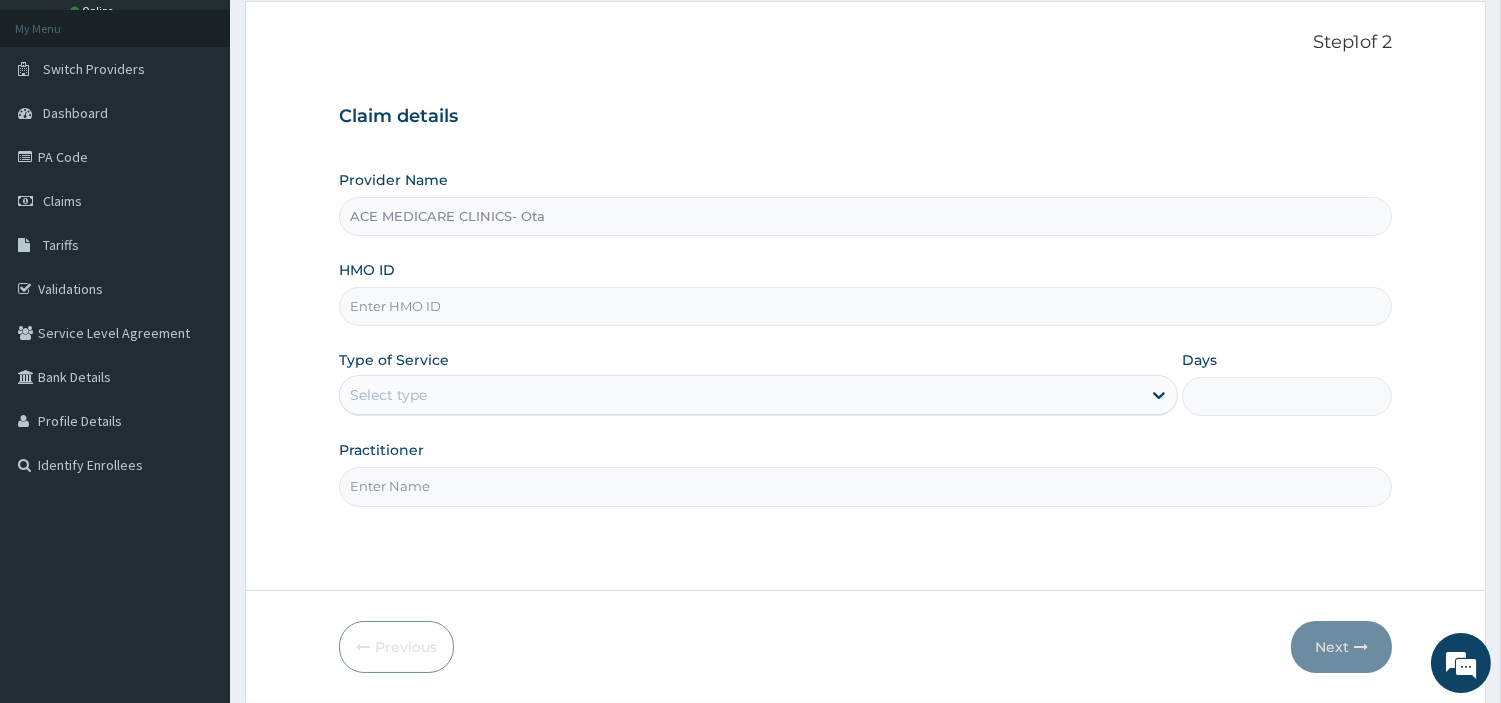 scroll, scrollTop: 111, scrollLeft: 0, axis: vertical 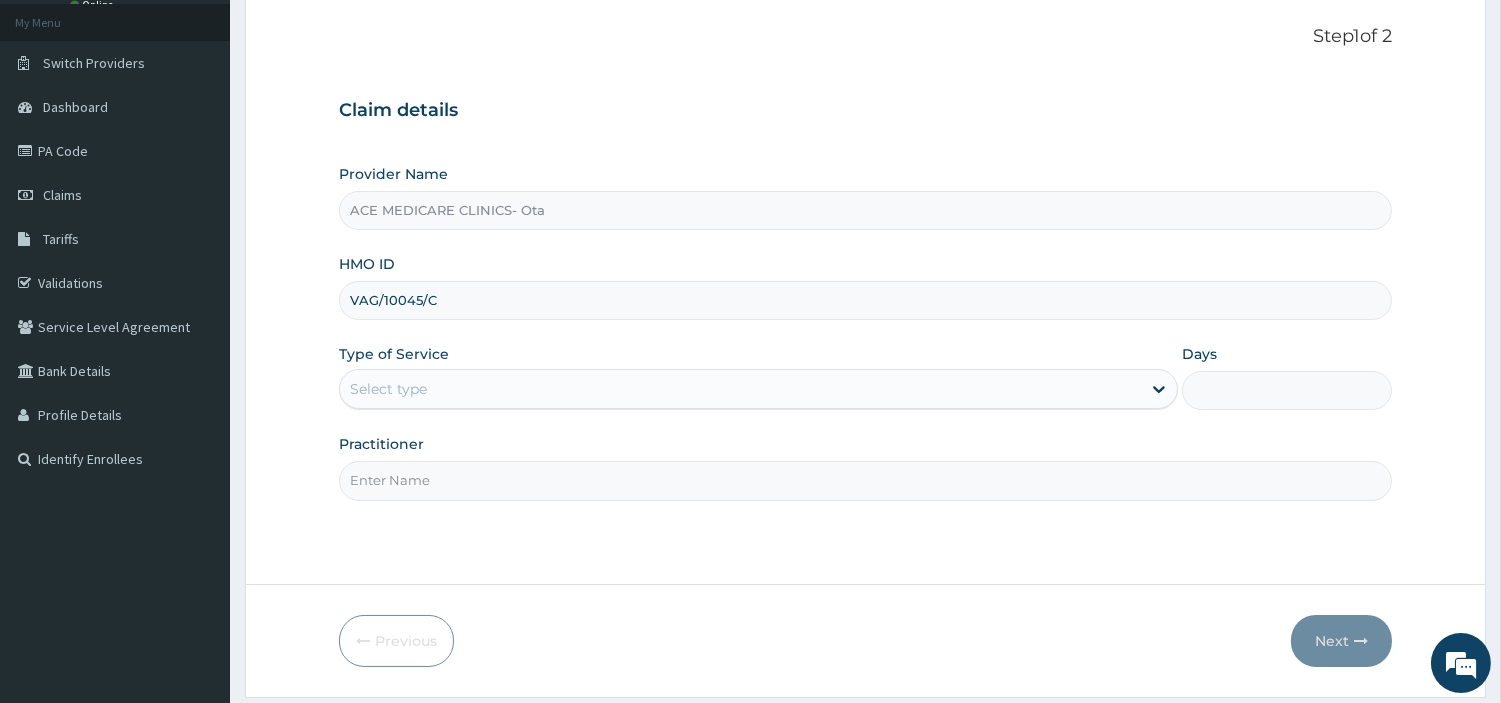 type on "VAG/10045/C" 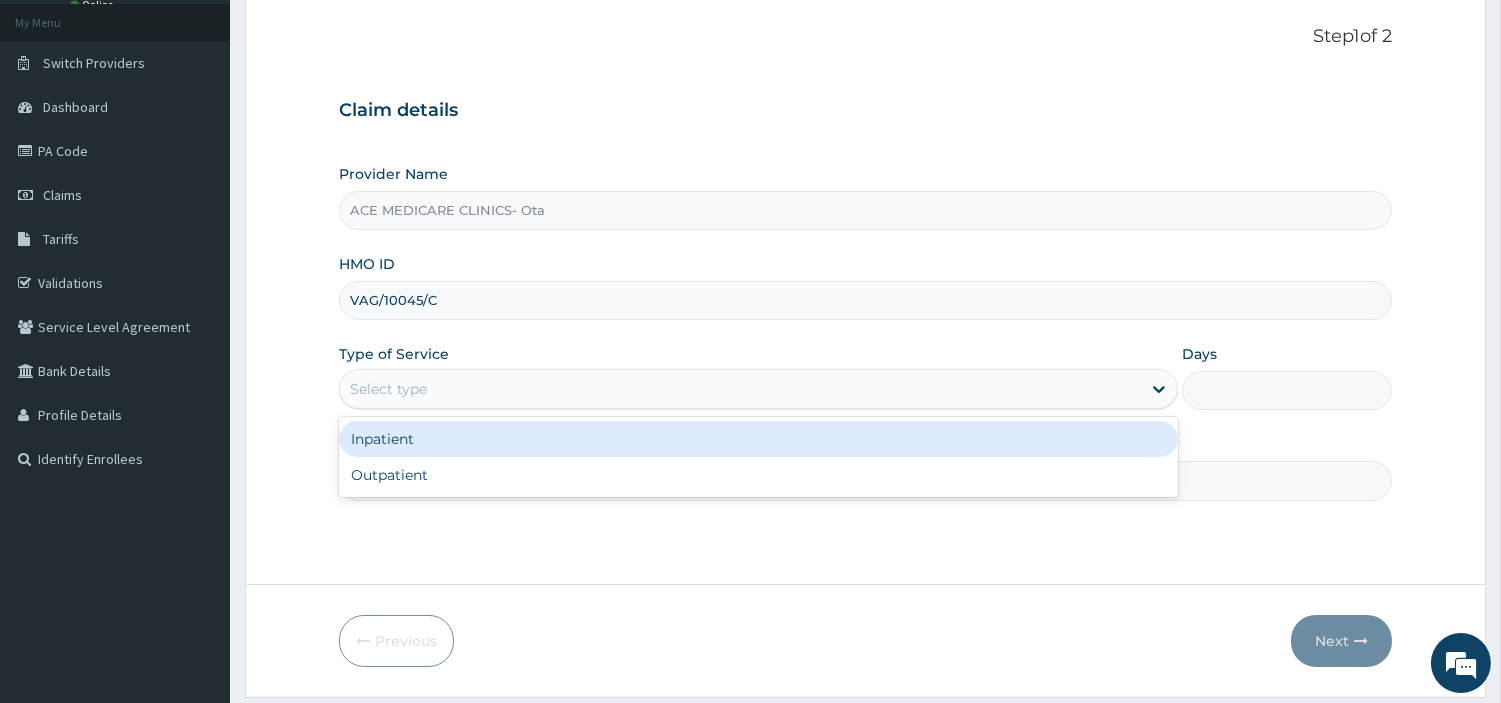 click on "Select type" at bounding box center [740, 389] 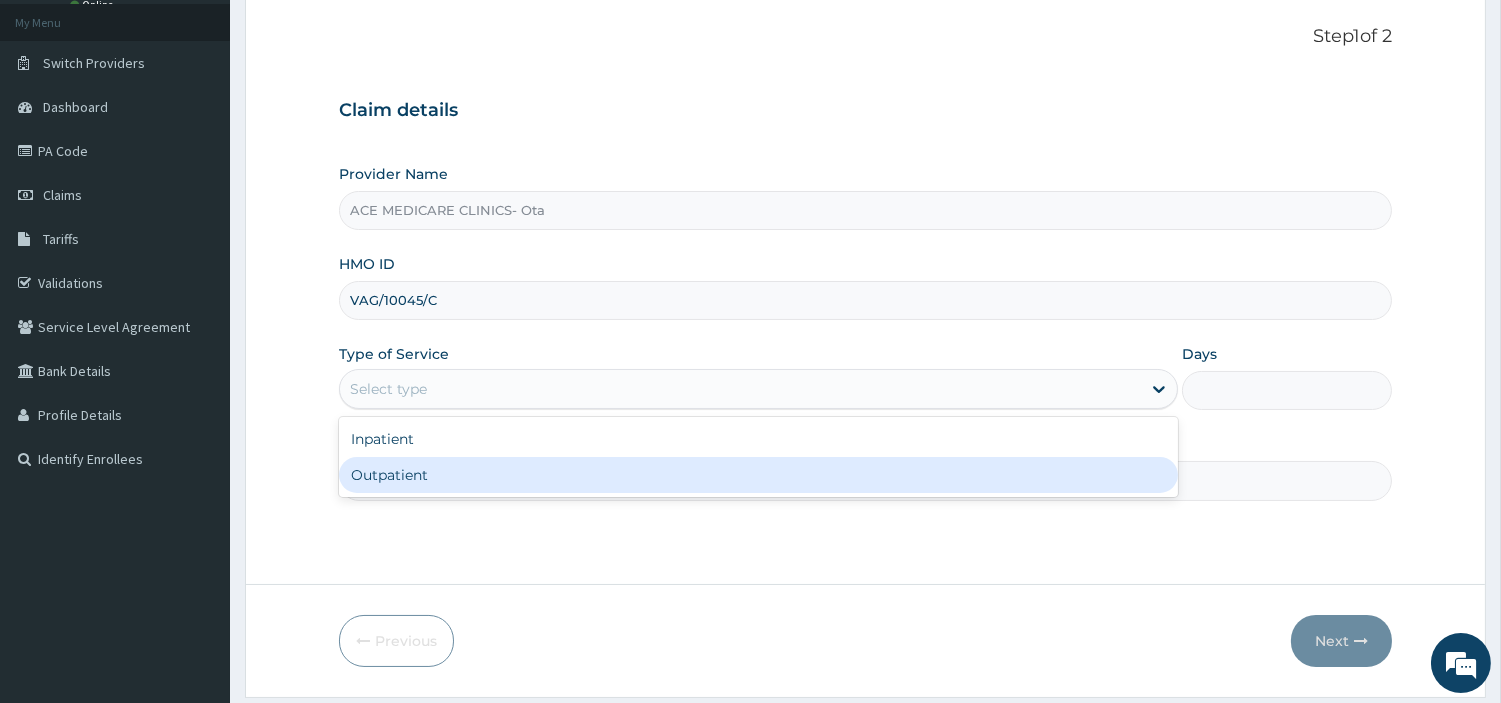 click on "Outpatient" at bounding box center (758, 475) 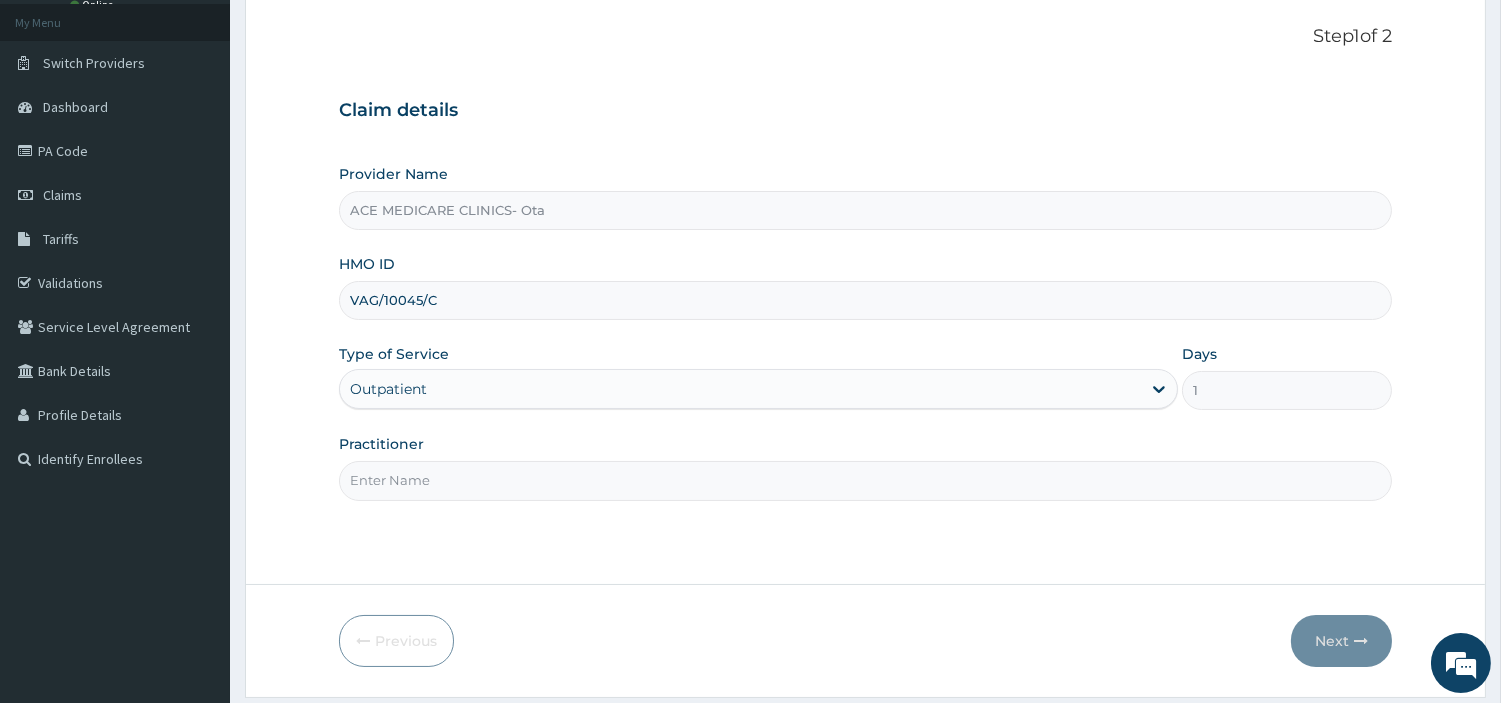 click on "Practitioner" at bounding box center [865, 480] 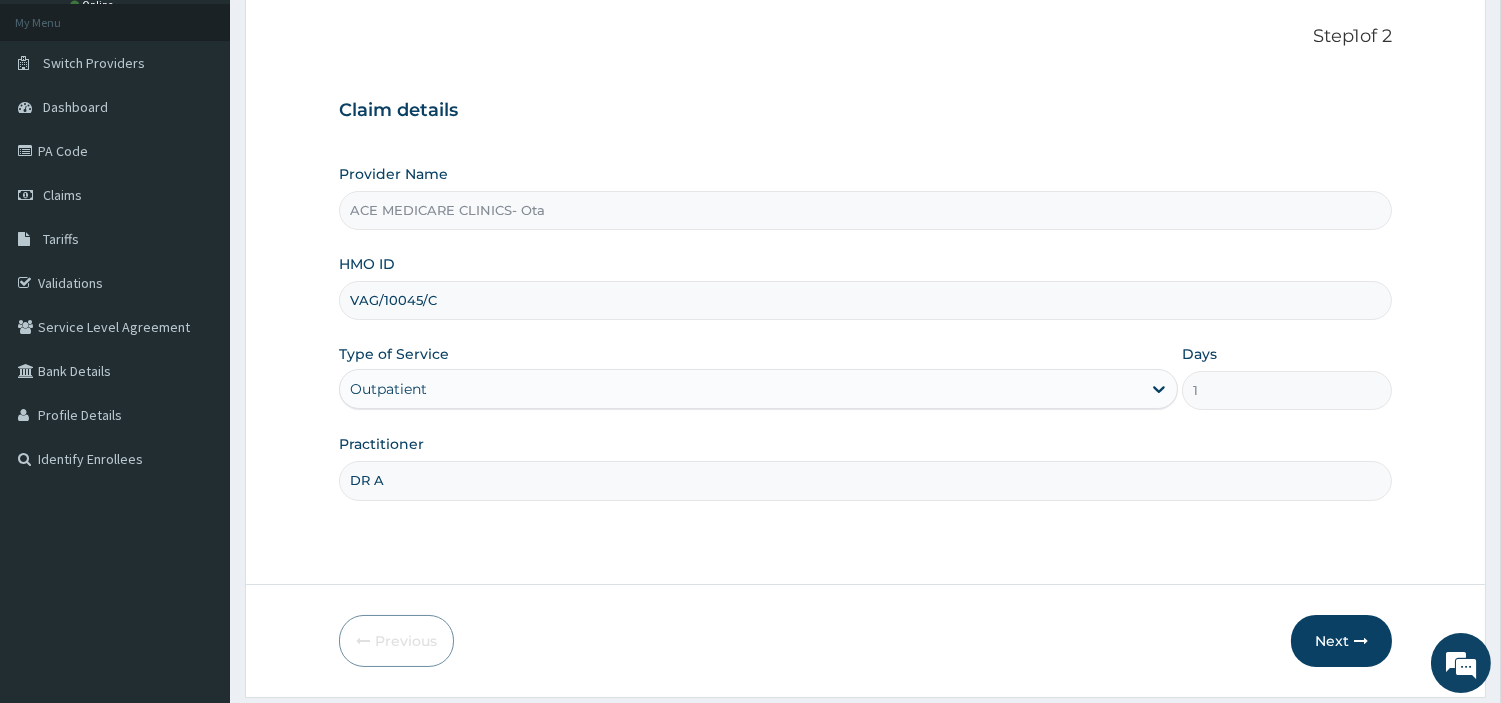 type on "DR AKUNA" 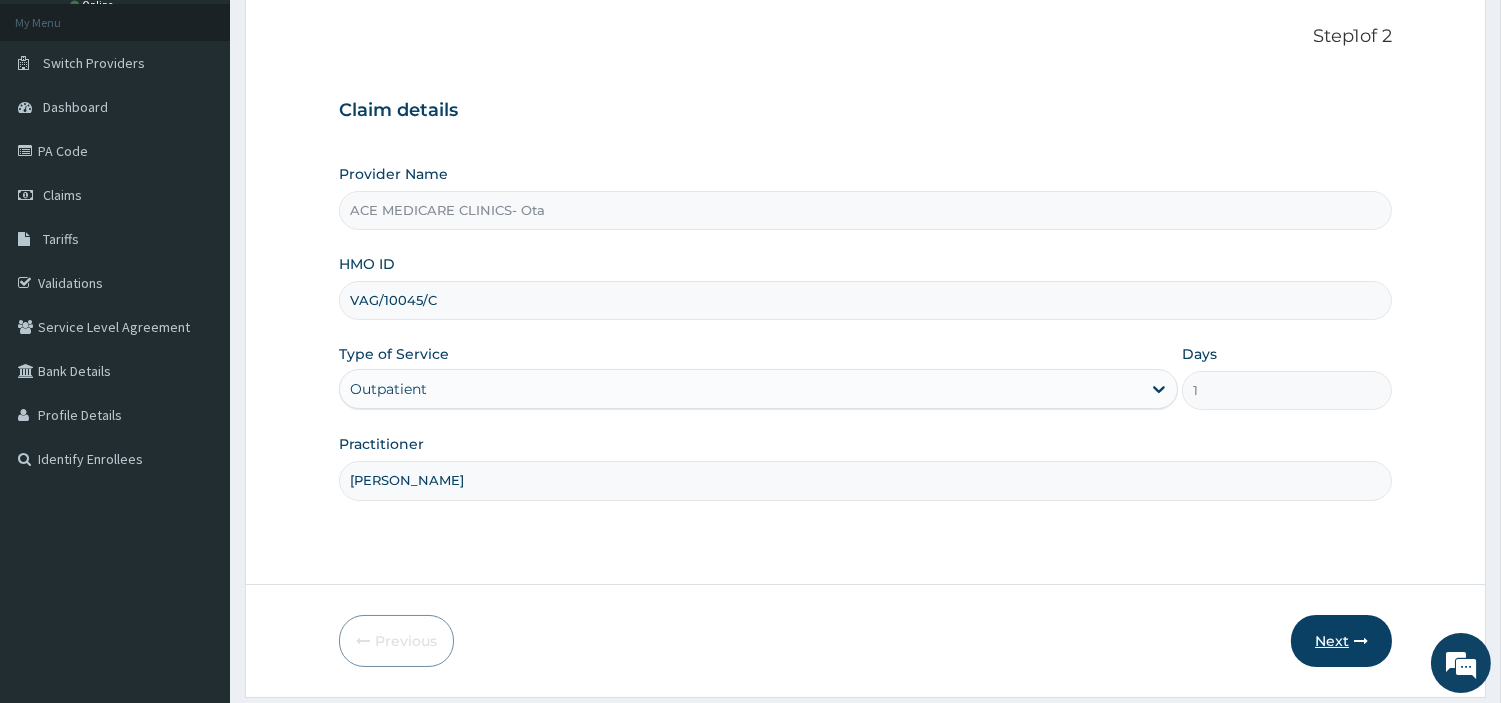 click on "Next" at bounding box center [1341, 641] 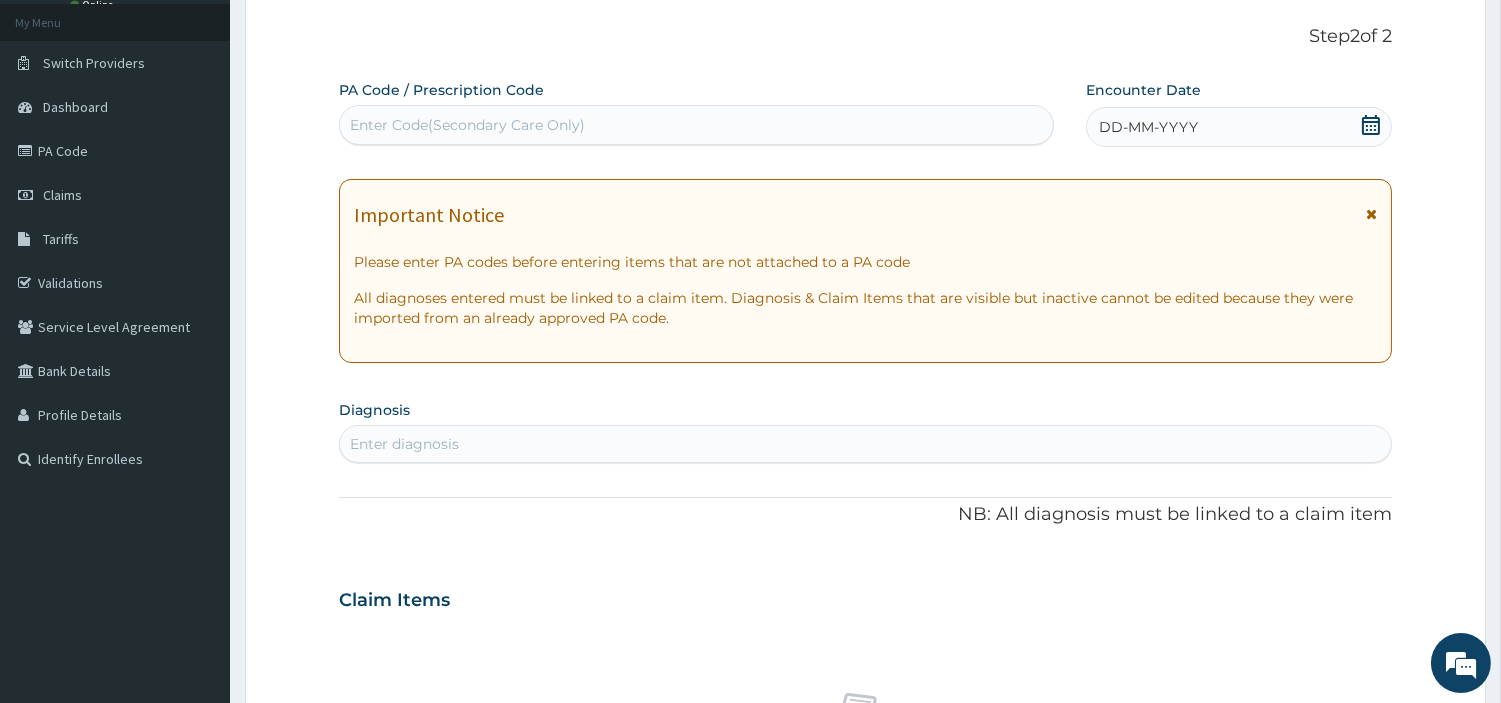 click on "Enter Code(Secondary Care Only)" at bounding box center [696, 125] 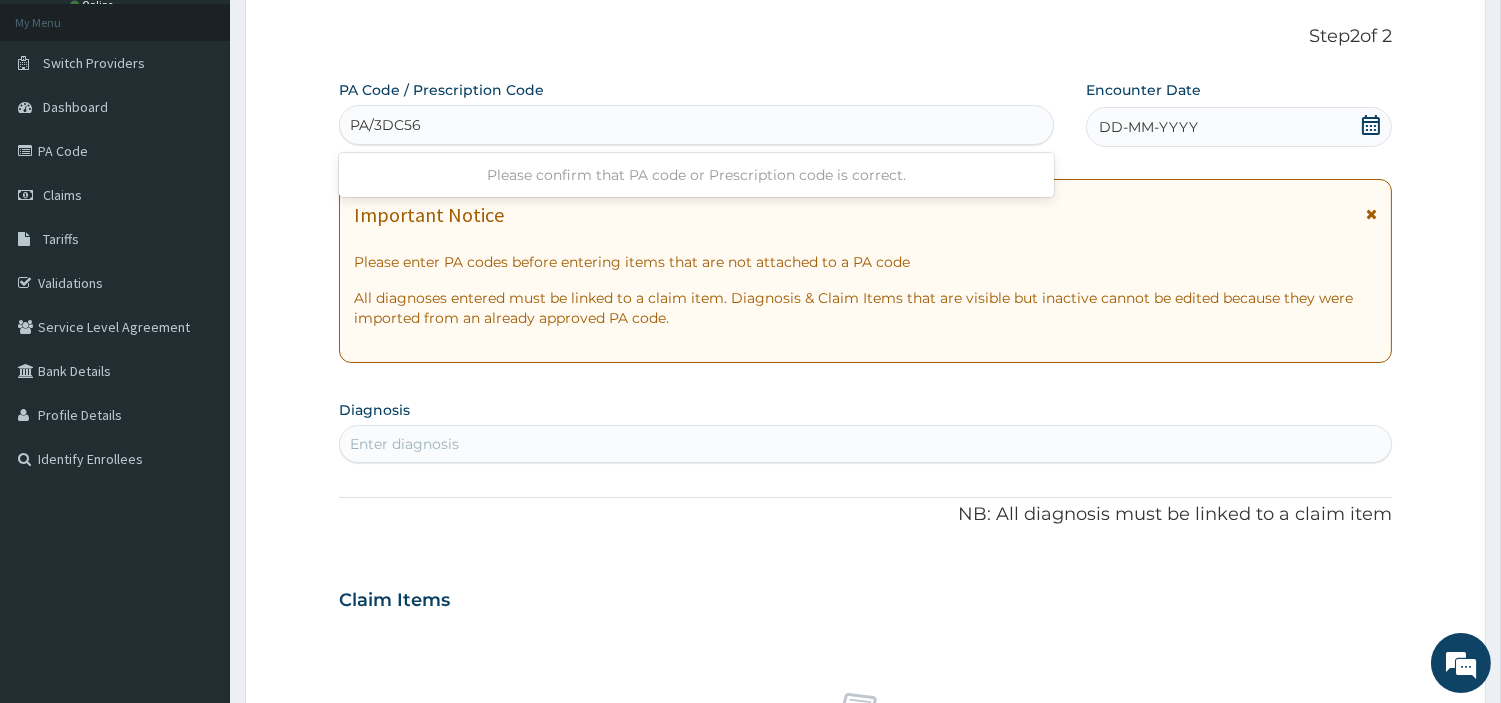type on "PA/3DC565" 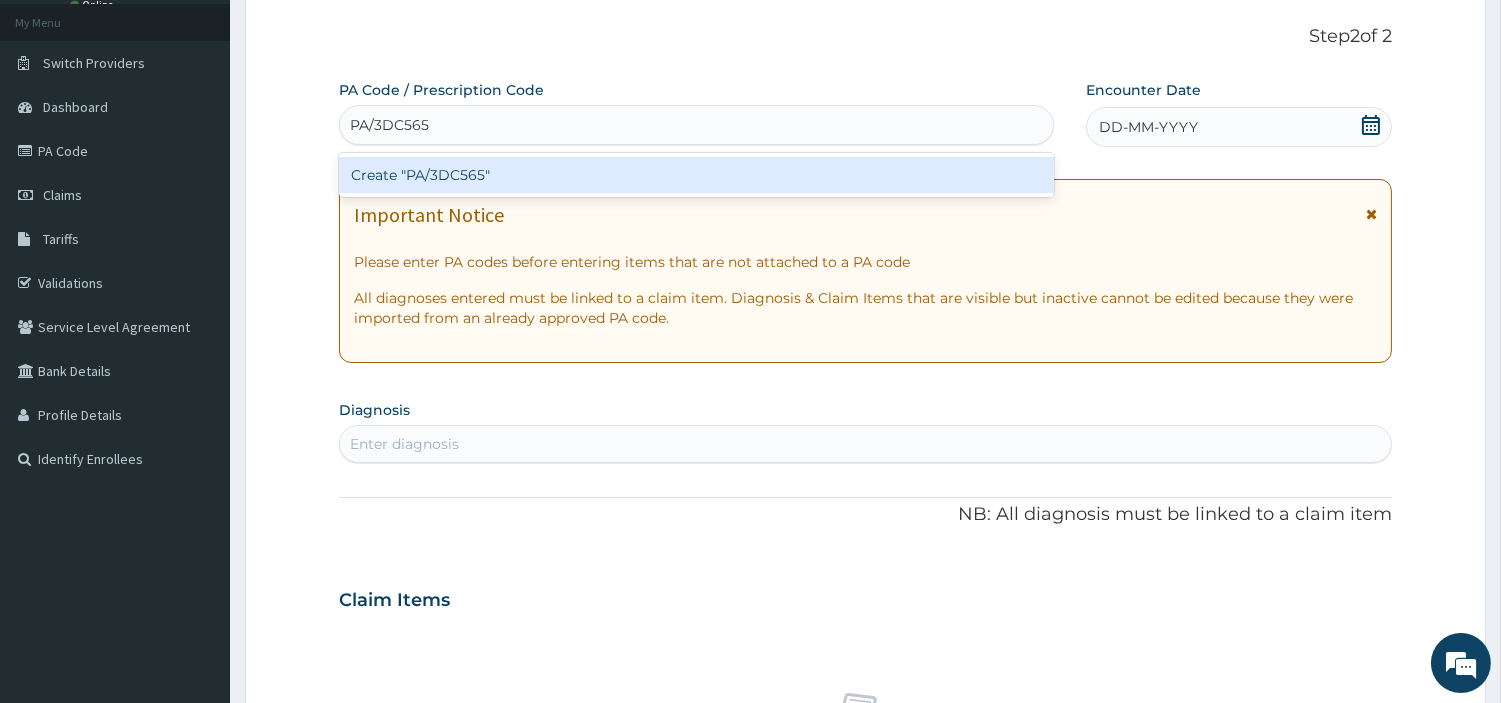 type 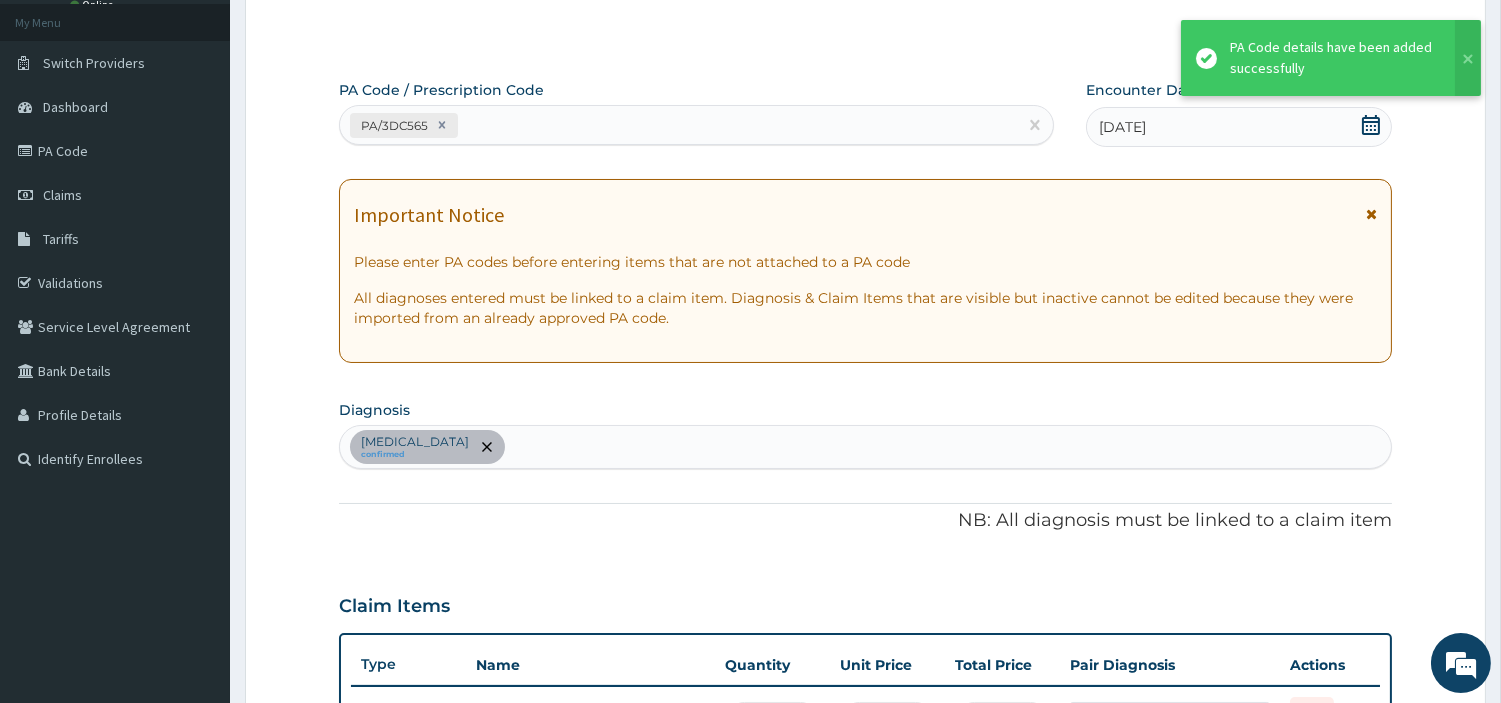 scroll, scrollTop: 147, scrollLeft: 0, axis: vertical 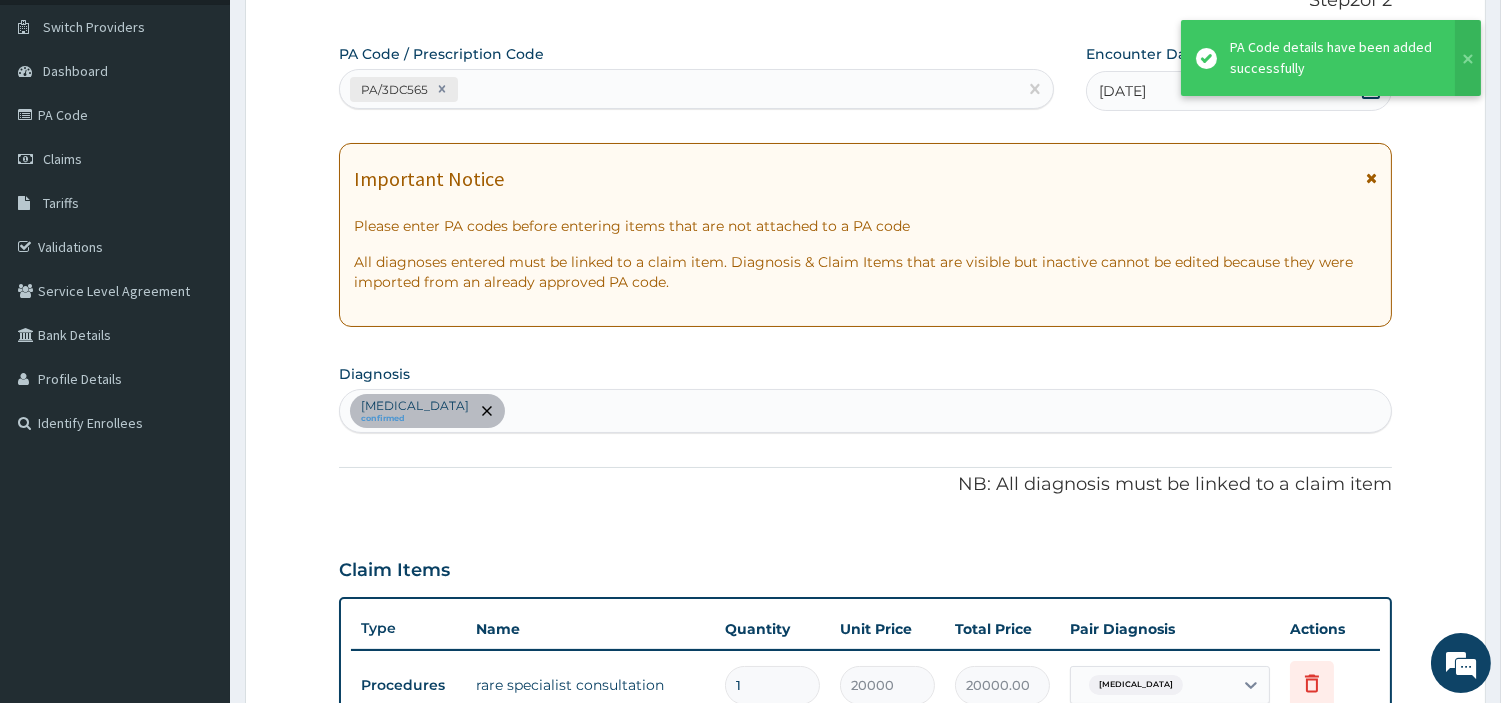 click on "Falciparum malaria confirmed" at bounding box center (865, 411) 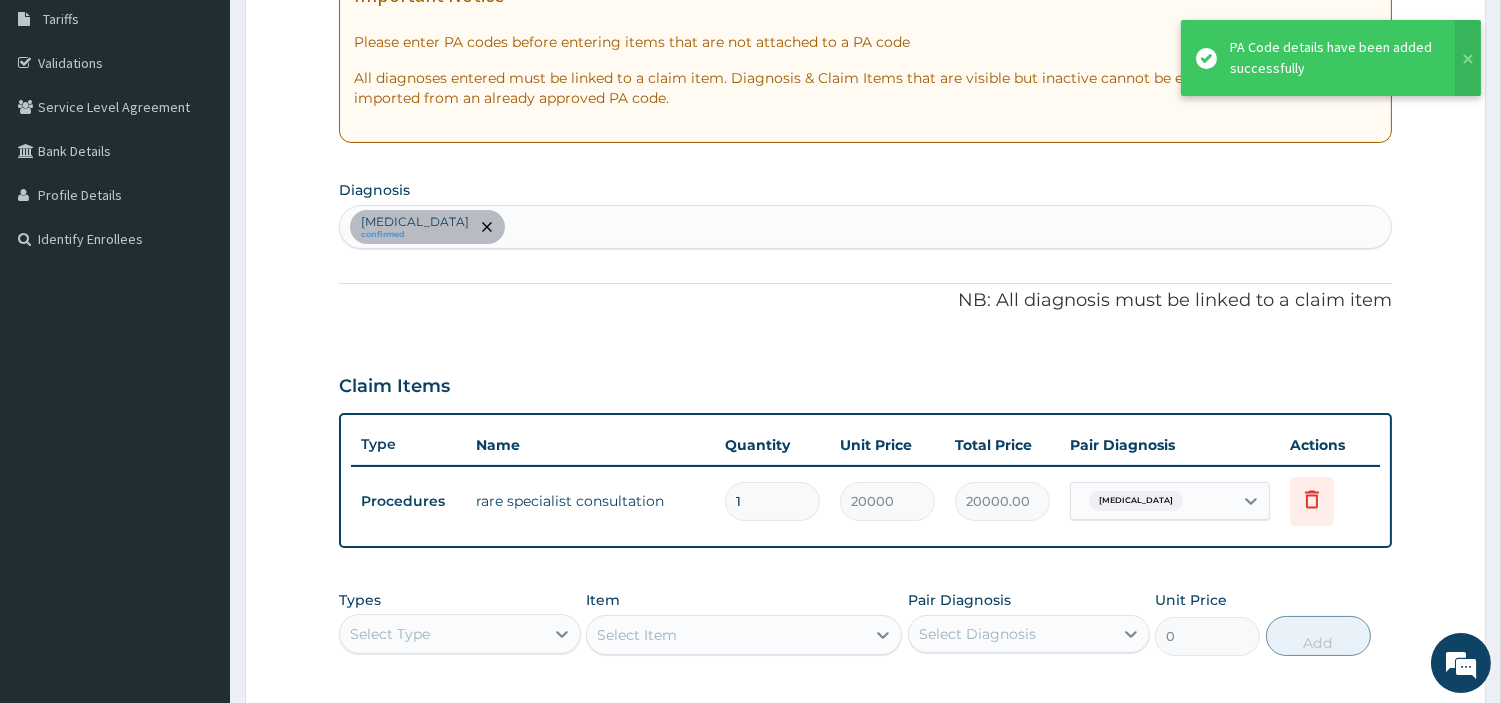 scroll, scrollTop: 370, scrollLeft: 0, axis: vertical 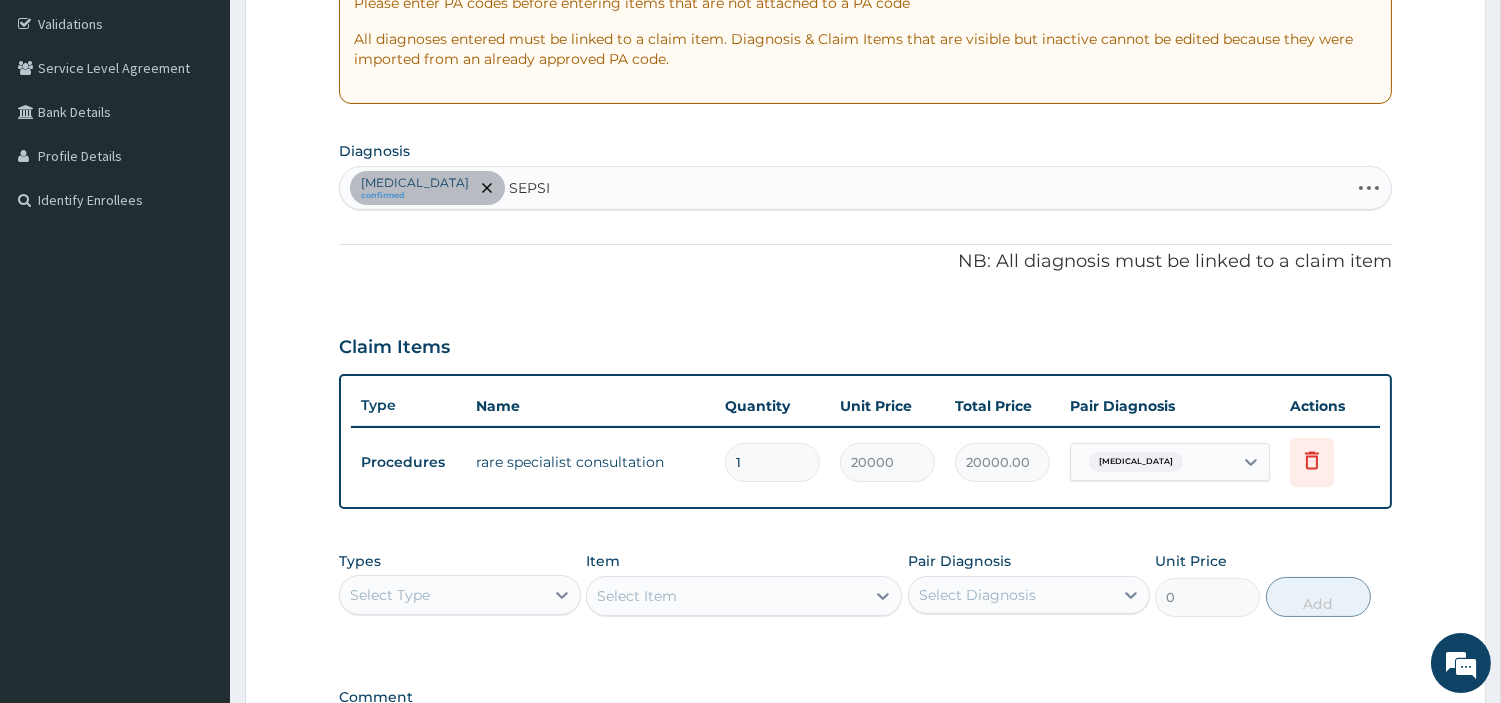 type on "[MEDICAL_DATA]" 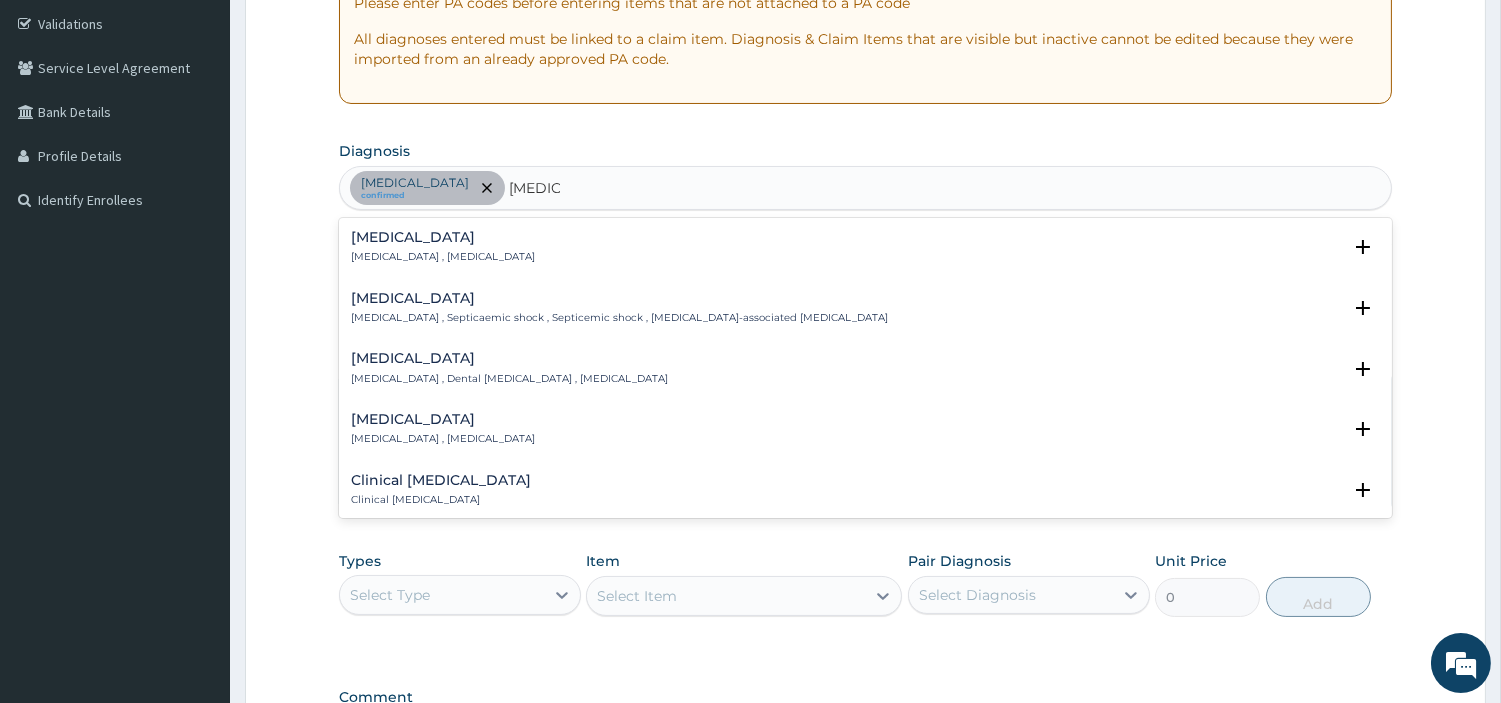 click on "[MEDICAL_DATA] , [MEDICAL_DATA]" at bounding box center [443, 257] 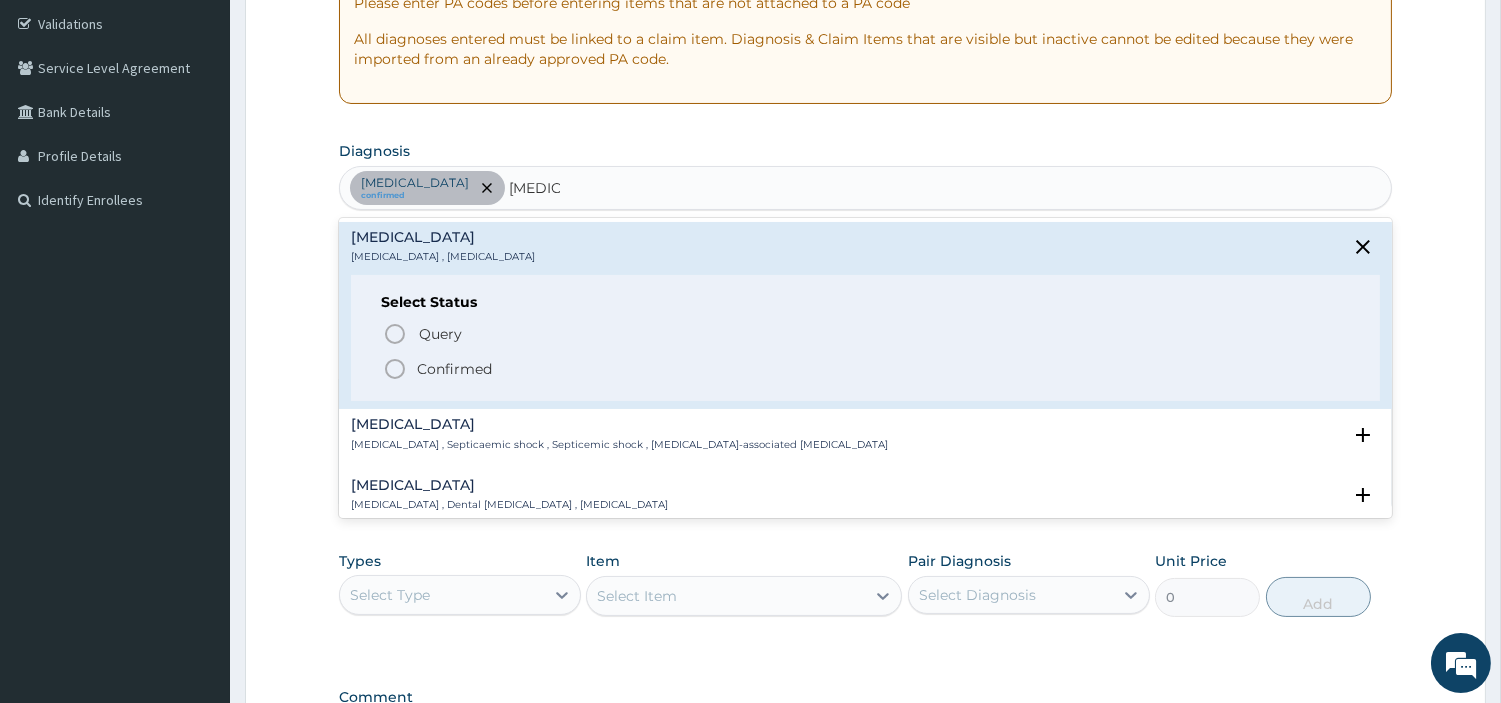 click on "Confirmed" at bounding box center (454, 369) 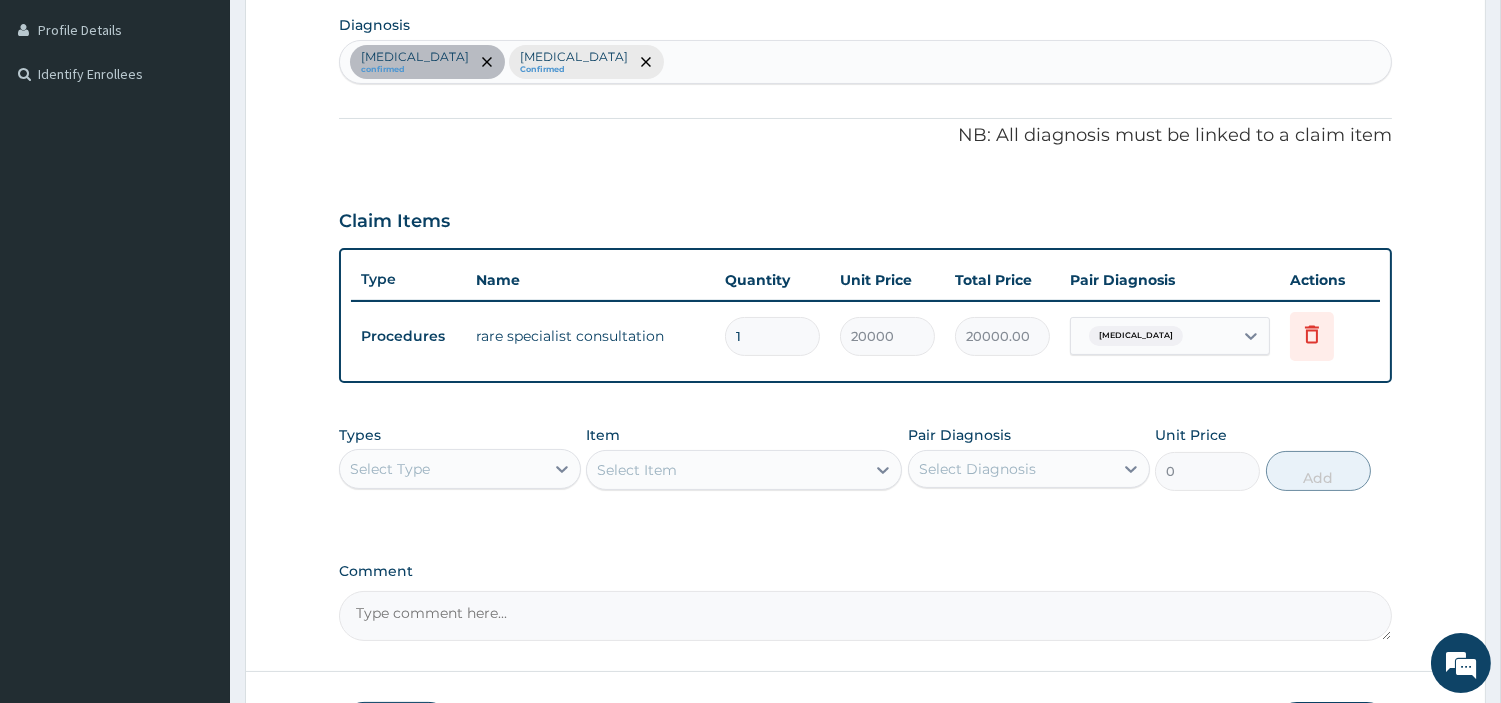 scroll, scrollTop: 642, scrollLeft: 0, axis: vertical 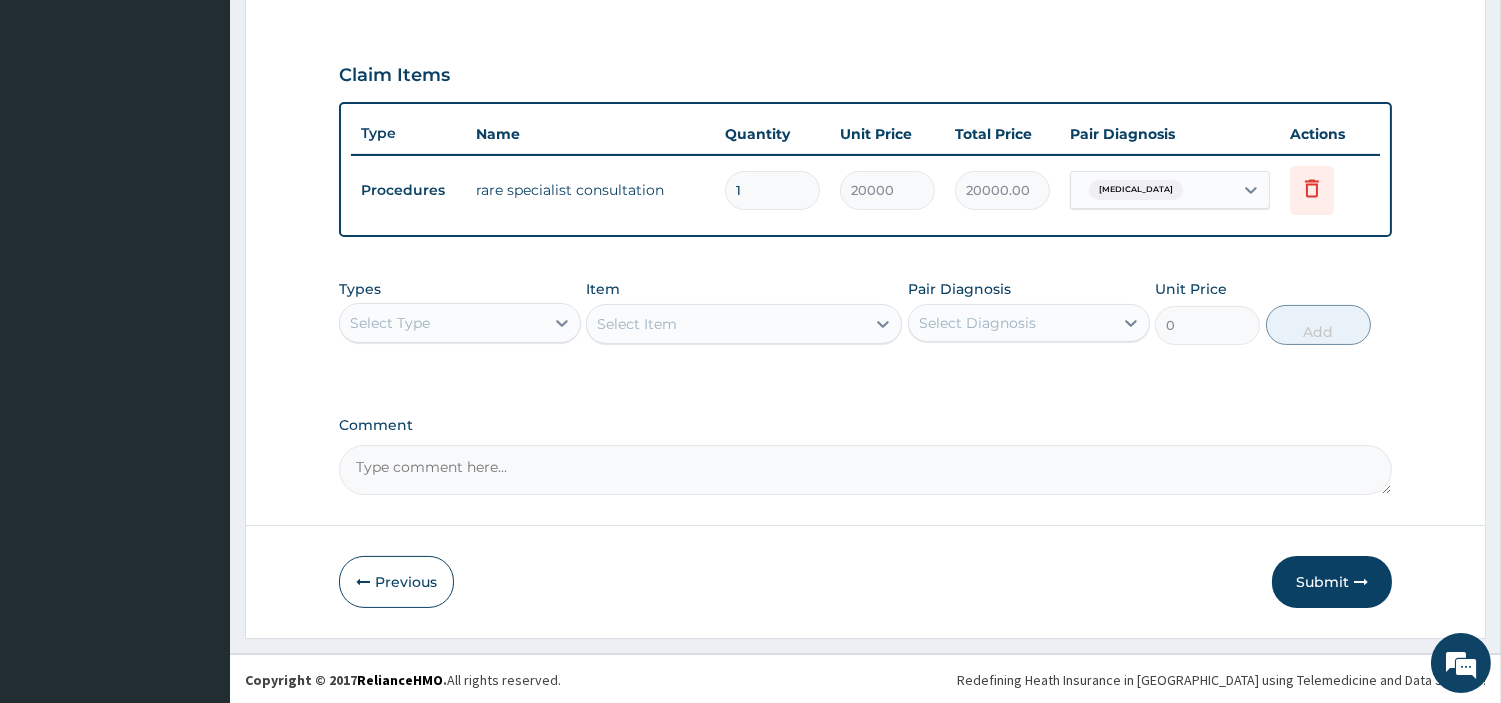 click on "Select Type" at bounding box center (460, 323) 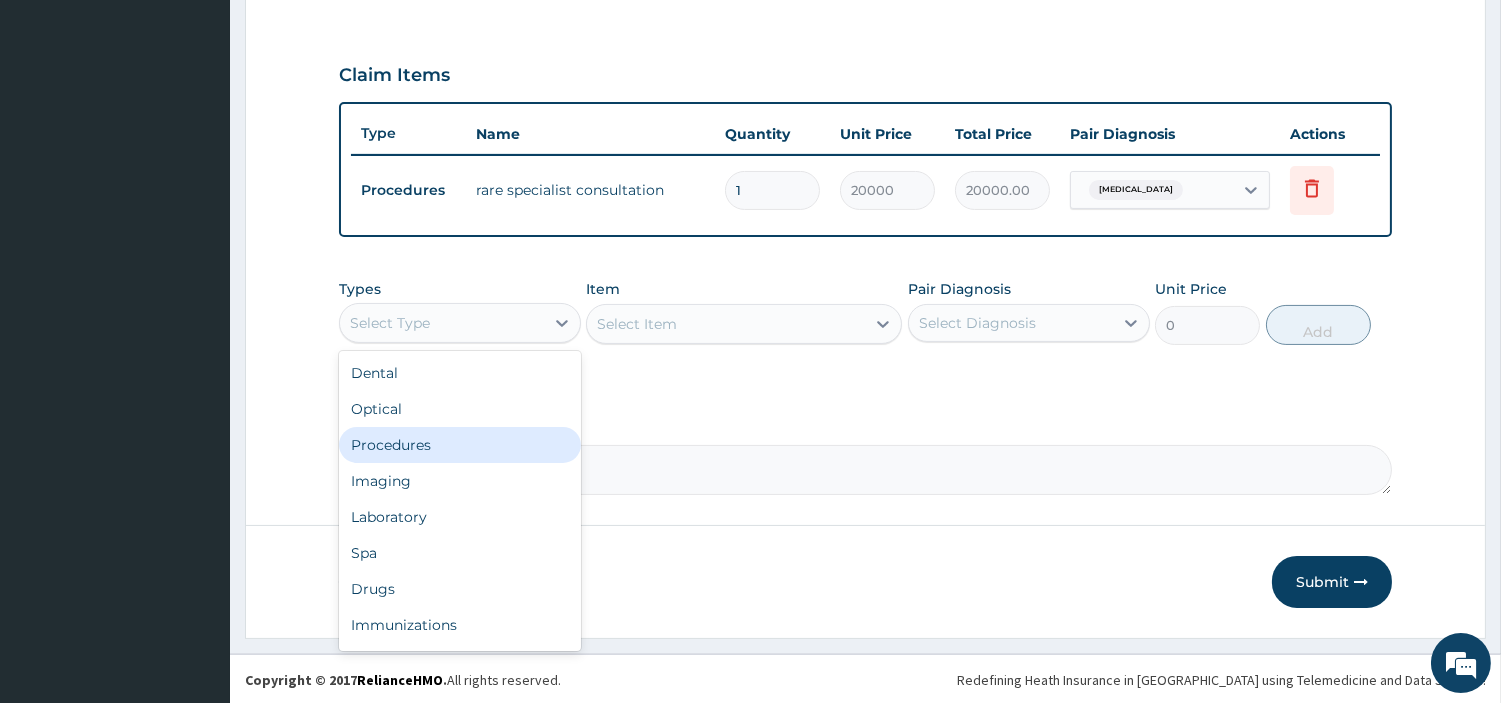 click on "Procedures" at bounding box center (460, 445) 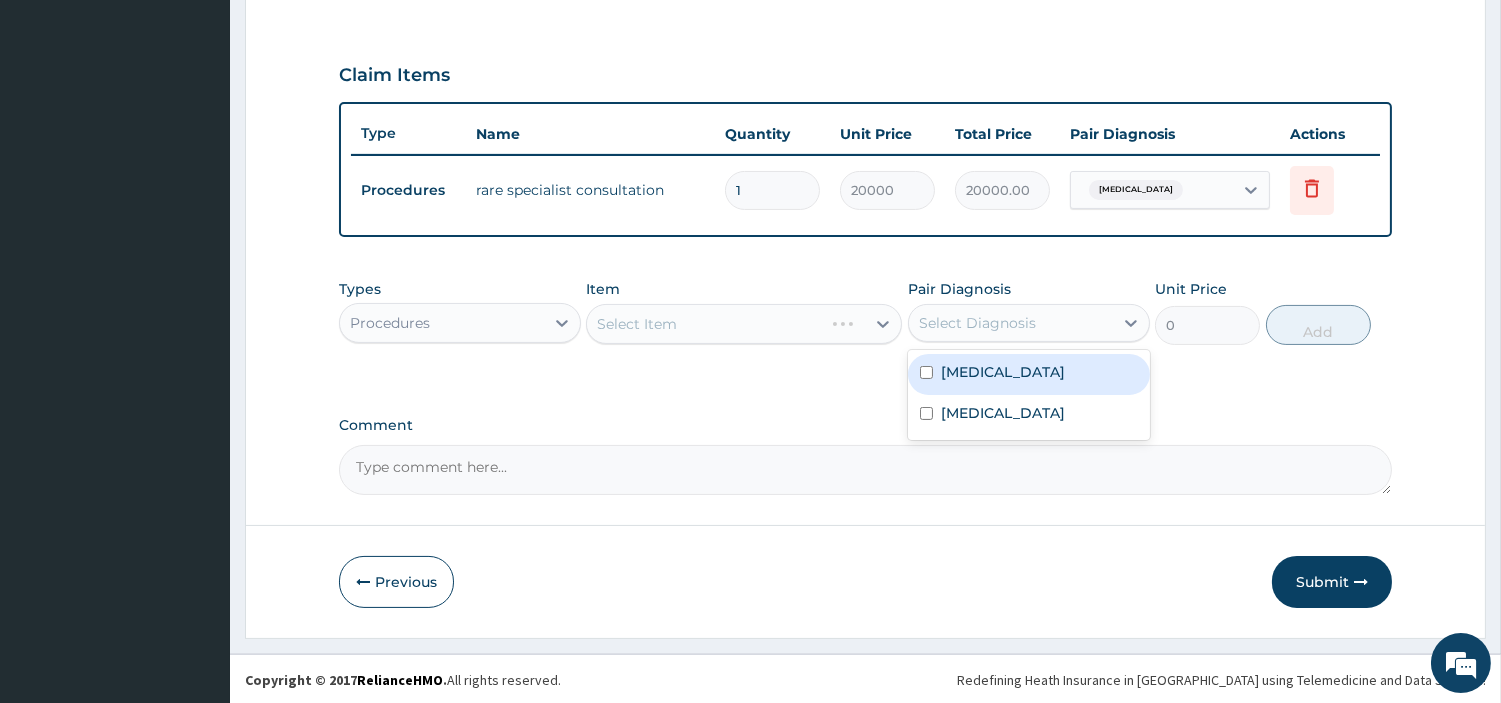 click on "Select Diagnosis" at bounding box center (977, 323) 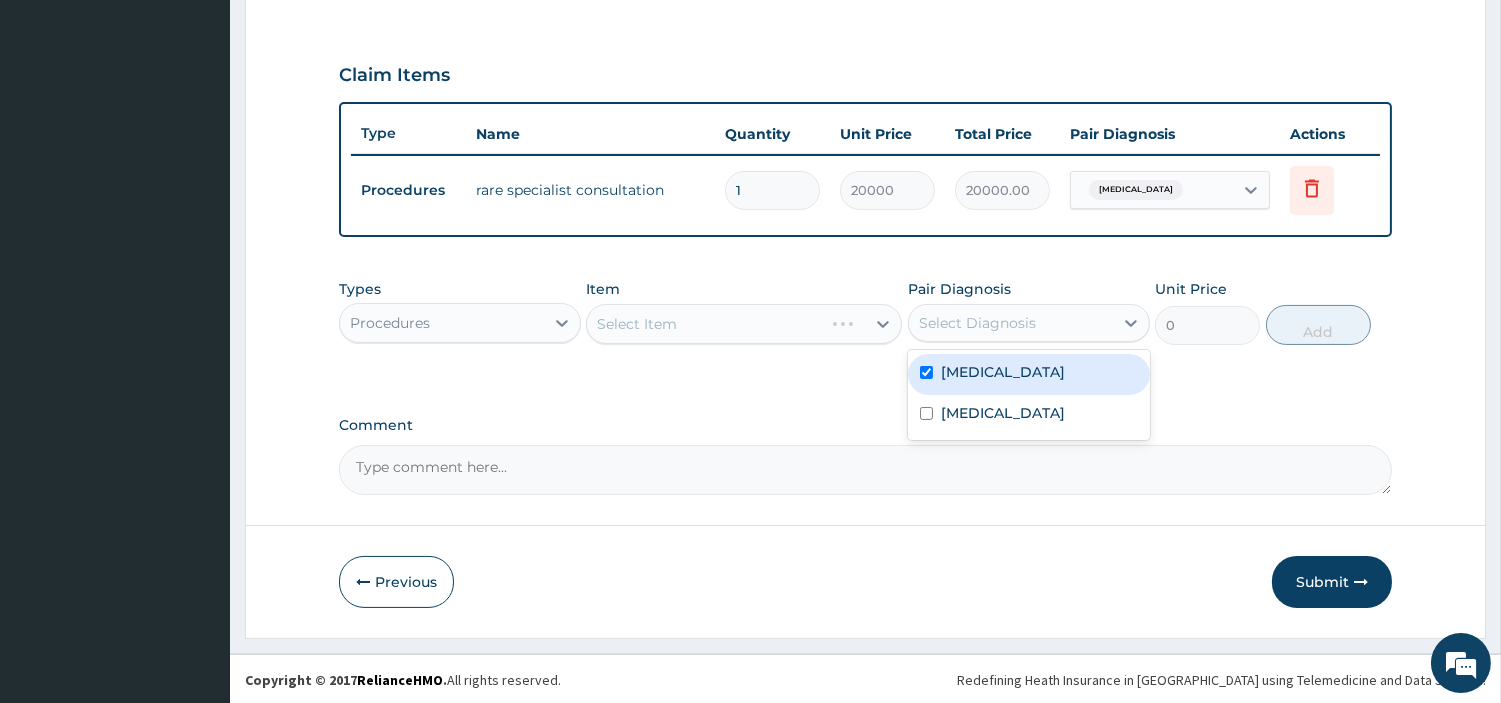 checkbox on "true" 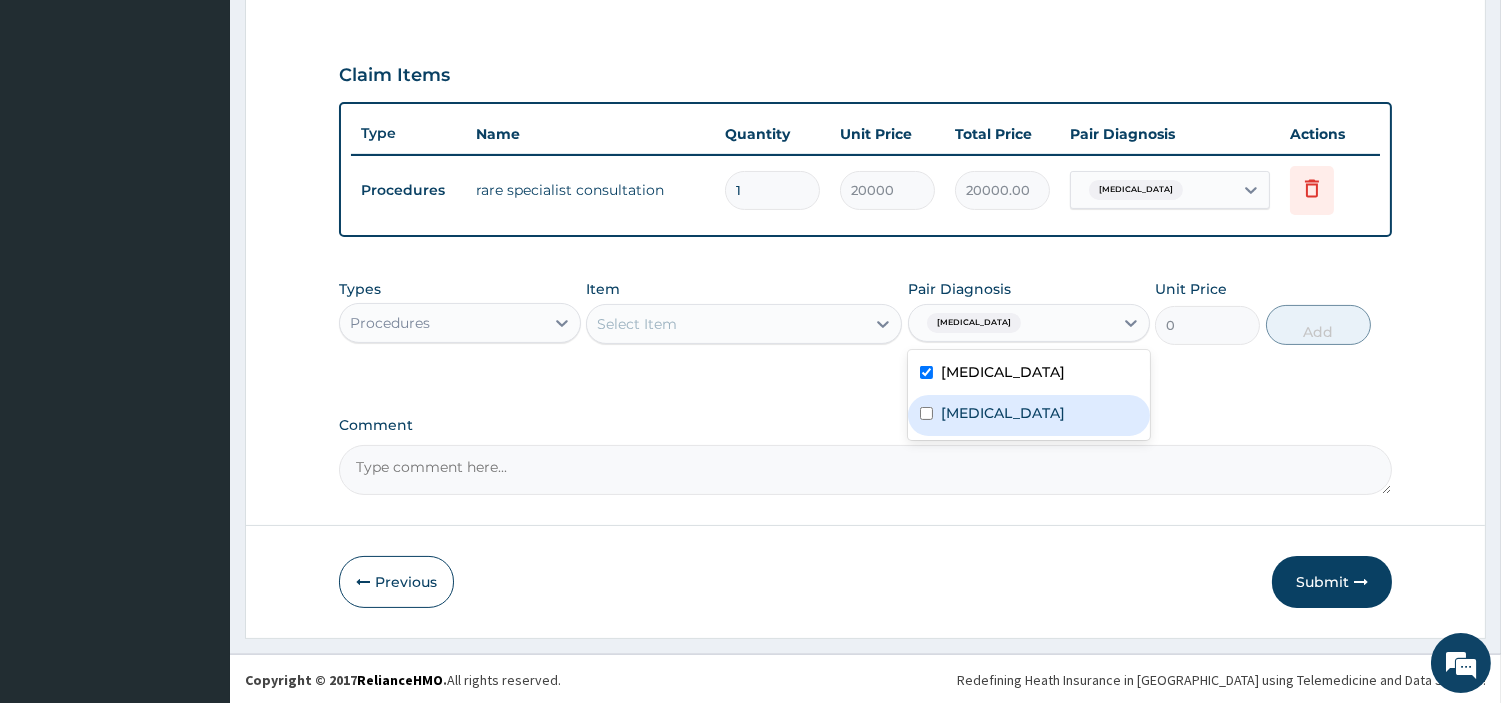 drag, startPoint x: 935, startPoint y: 417, endPoint x: 905, endPoint y: 400, distance: 34.48188 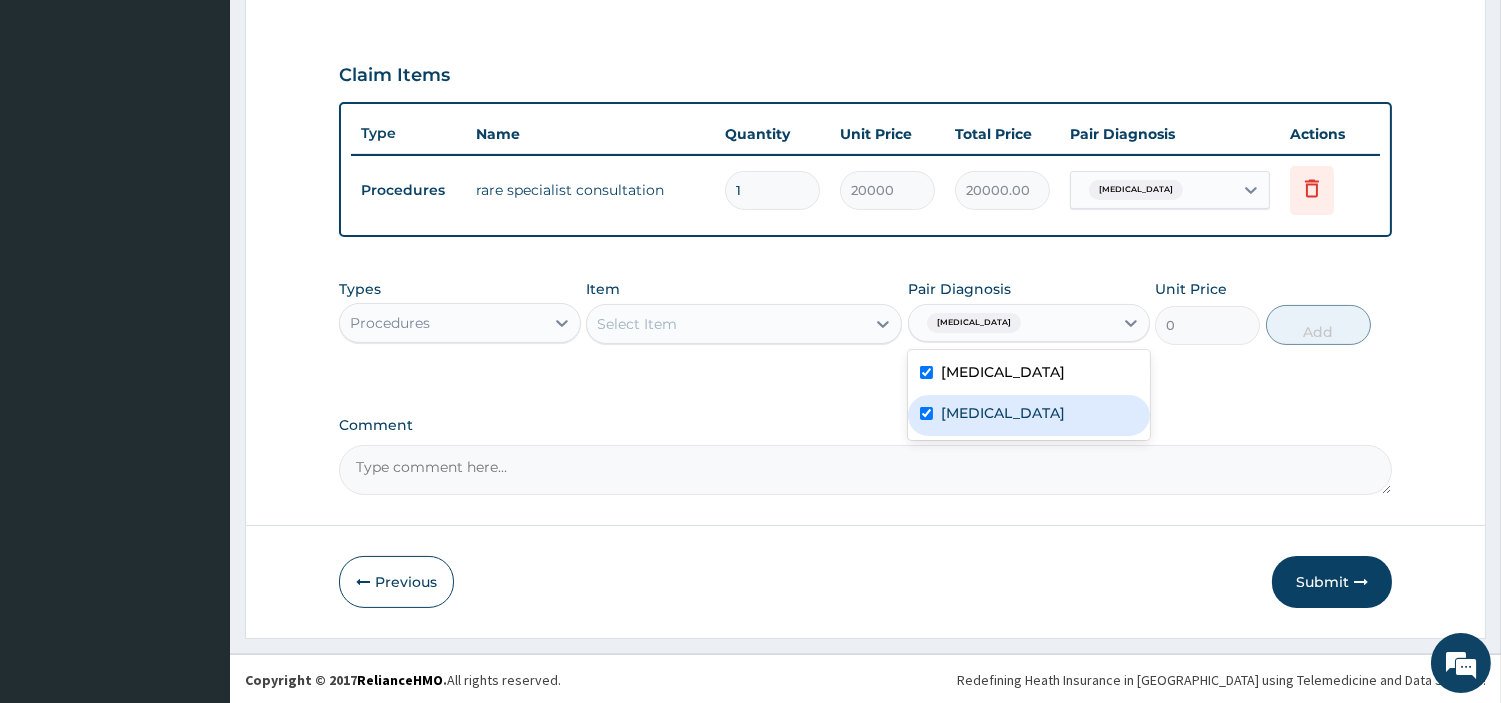 checkbox on "true" 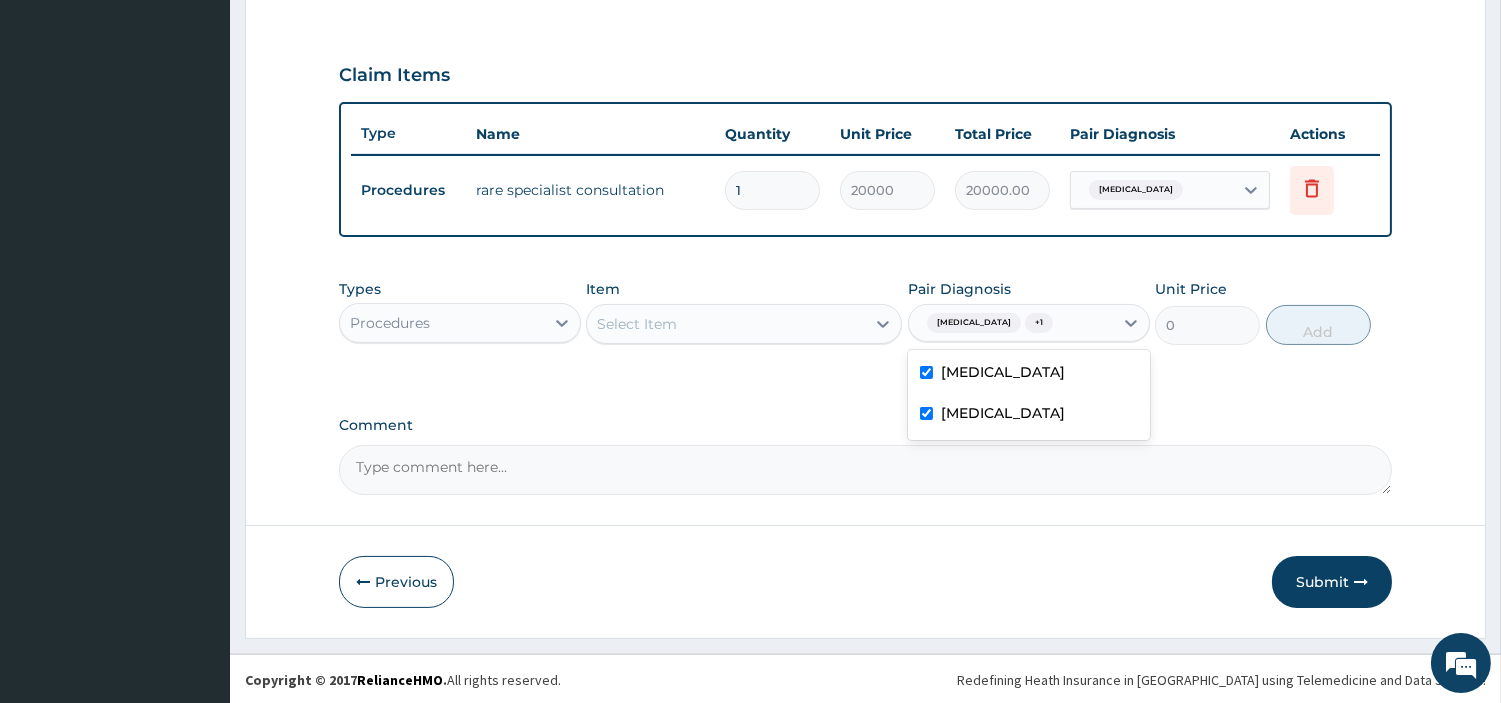 click on "Select Item" at bounding box center [726, 324] 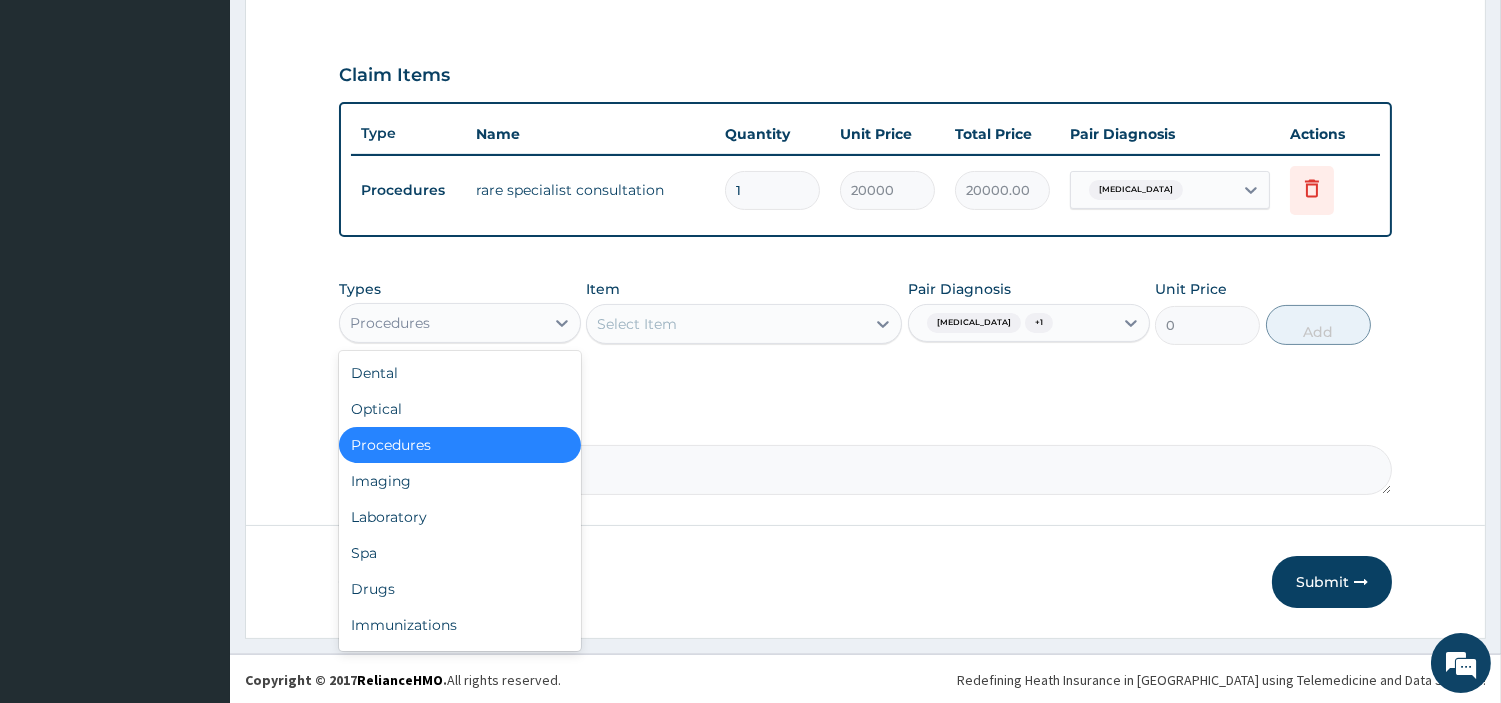 click on "Procedures" at bounding box center (442, 323) 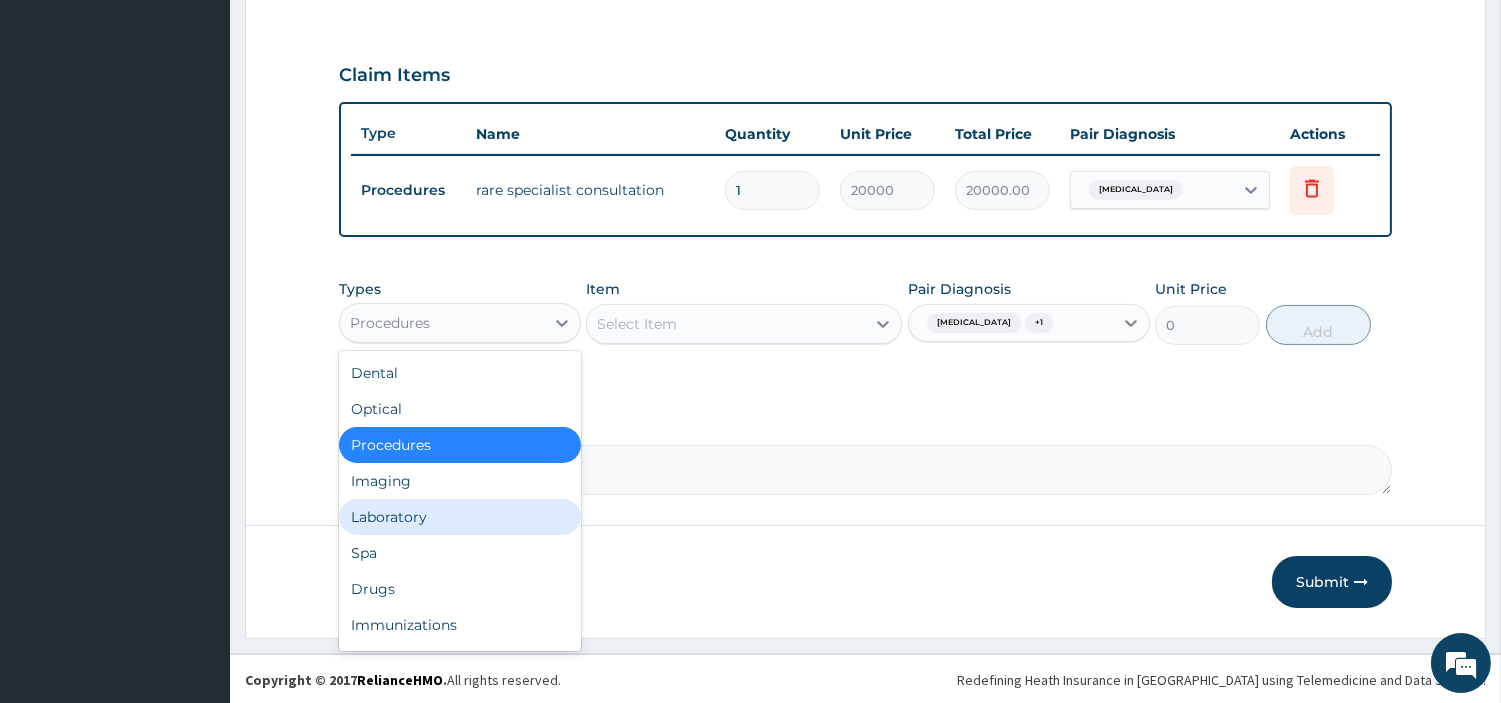 drag, startPoint x: 434, startPoint y: 511, endPoint x: 1038, endPoint y: 320, distance: 633.48004 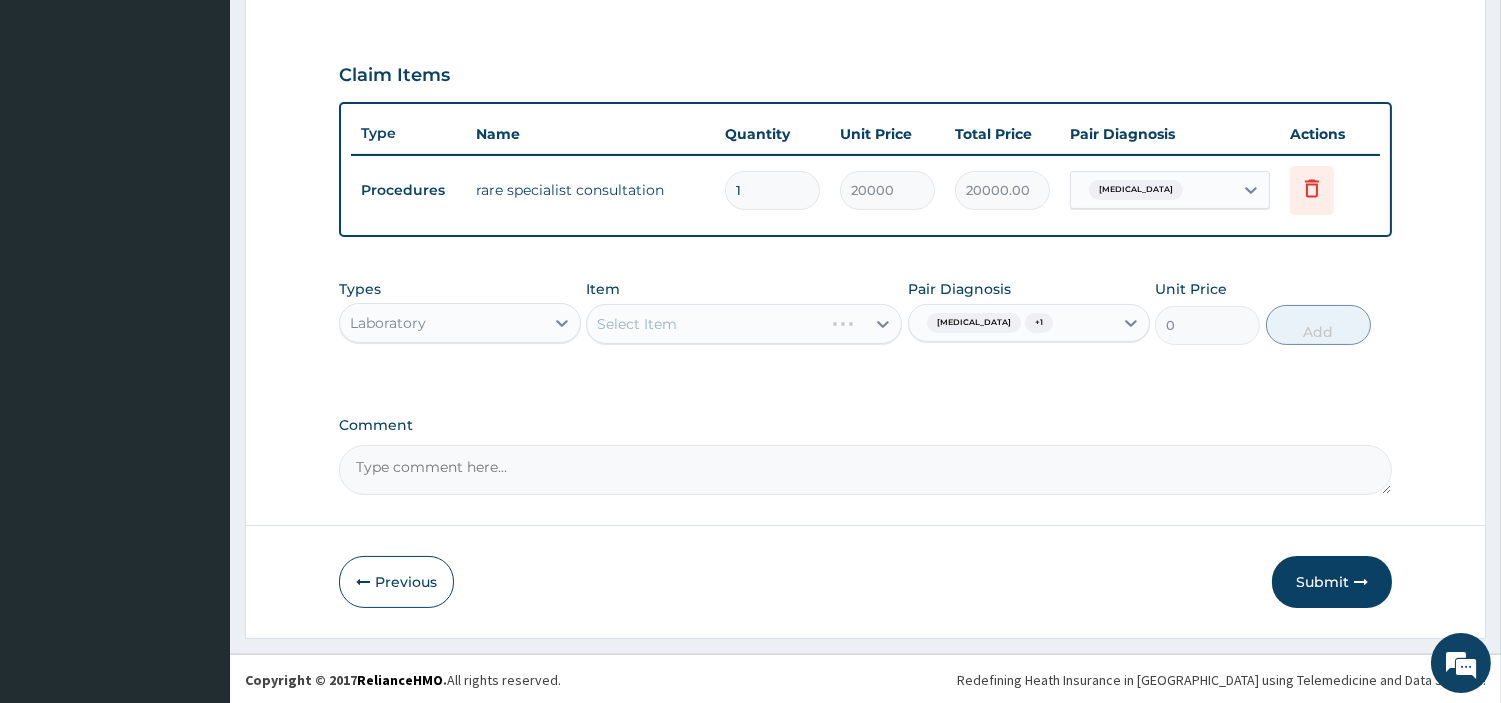 click on "Falciparum malaria  + 1" at bounding box center (1011, 323) 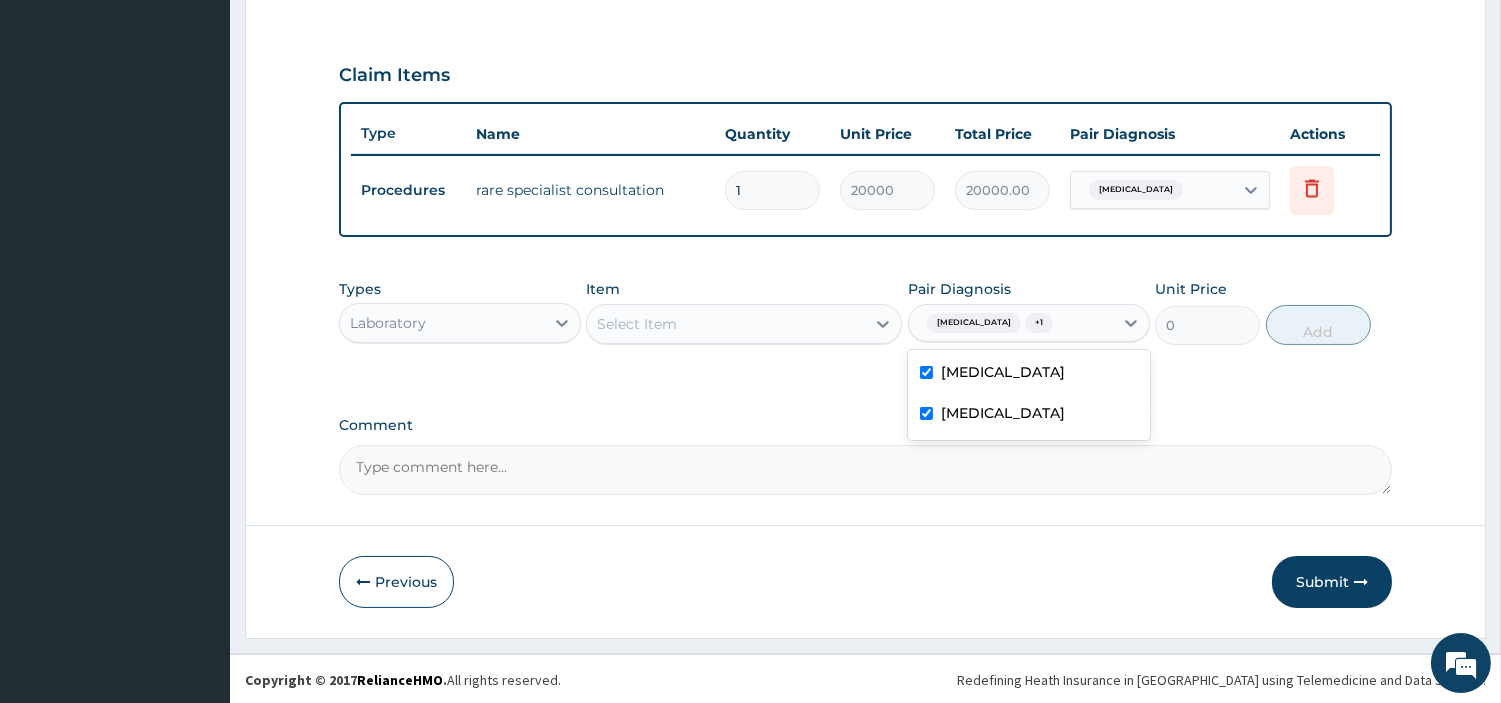 click at bounding box center [926, 413] 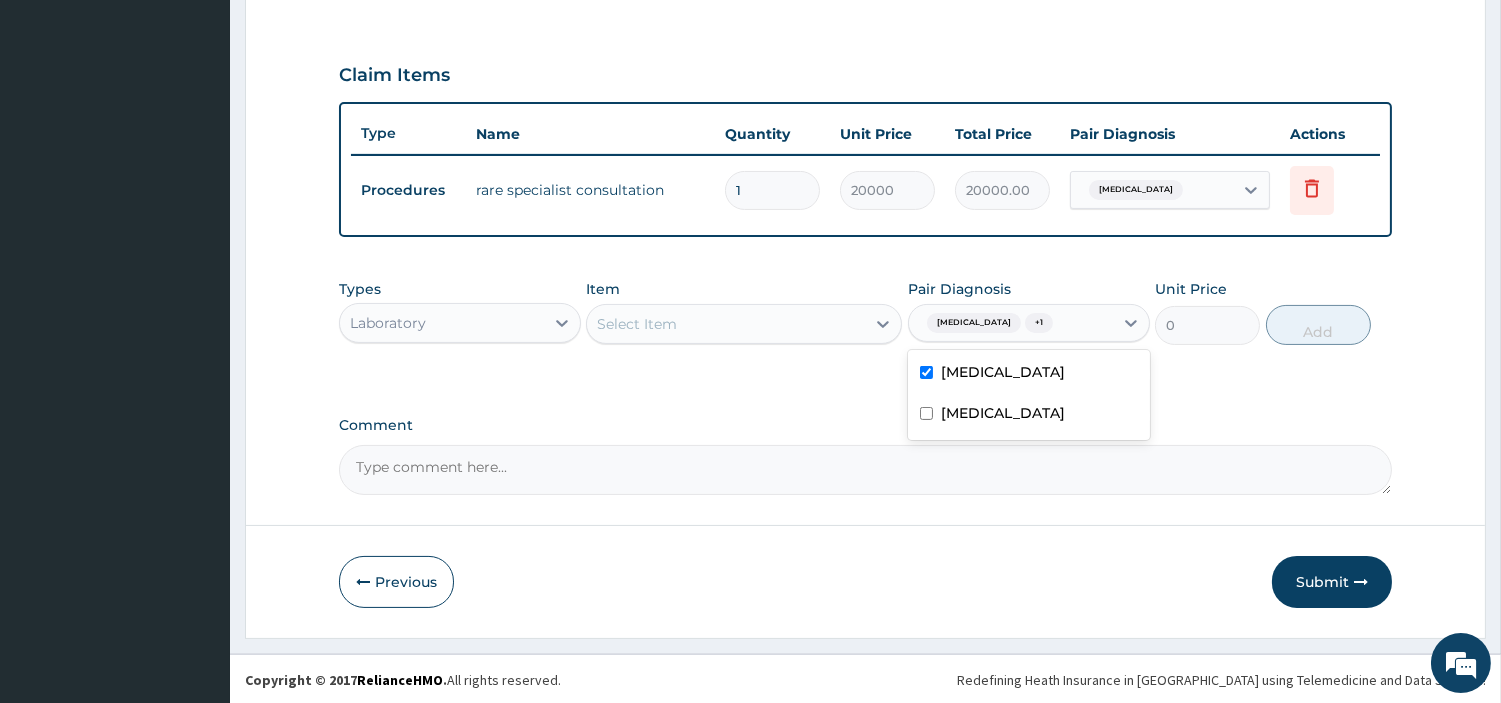 checkbox on "false" 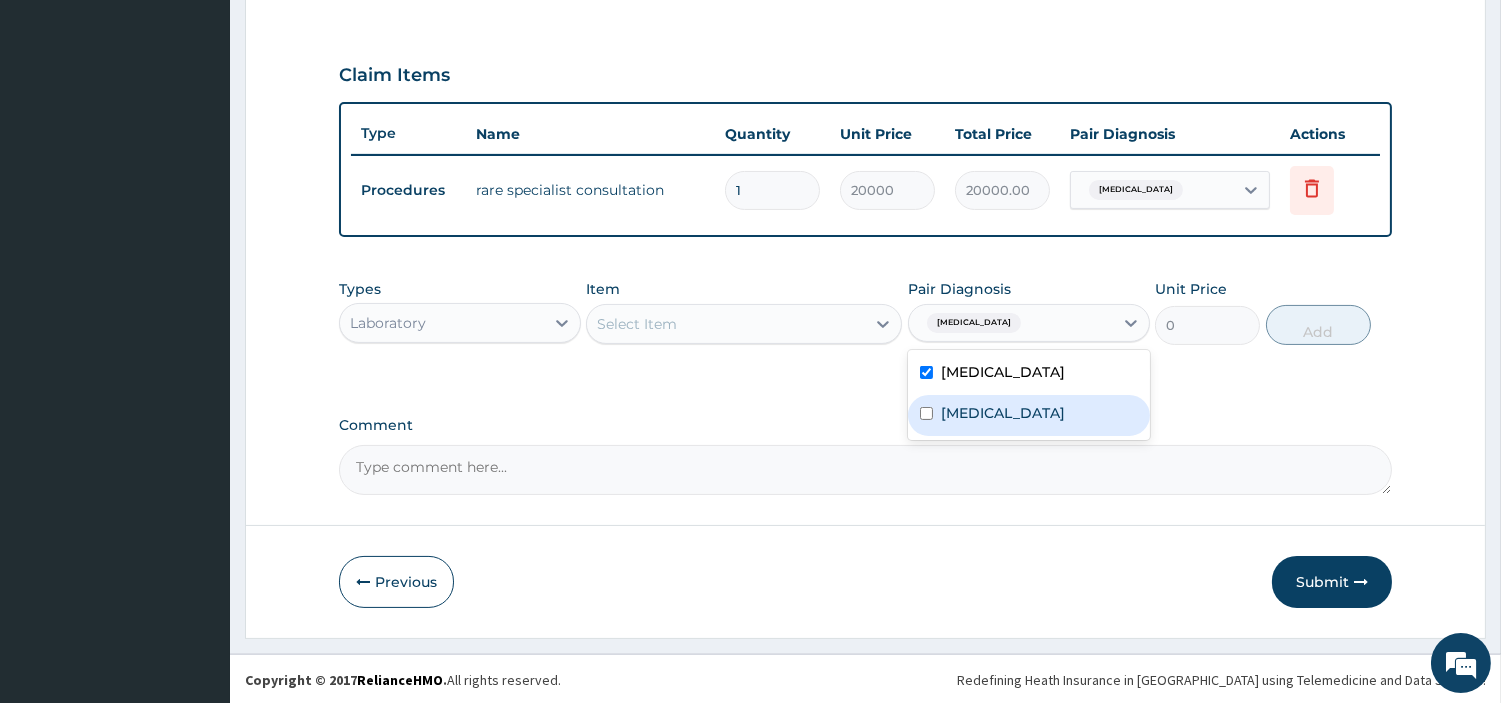 click on "Select Item" at bounding box center (726, 324) 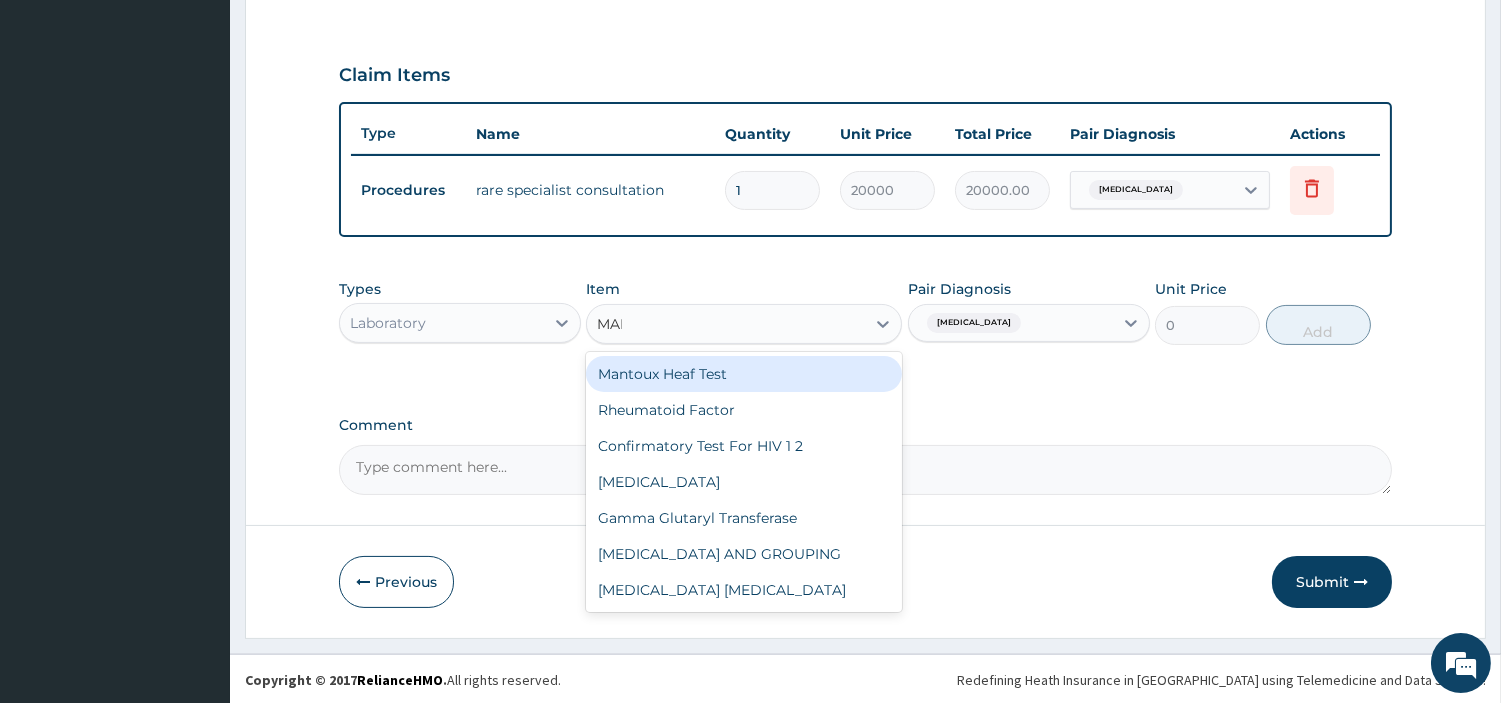 type on "MALA" 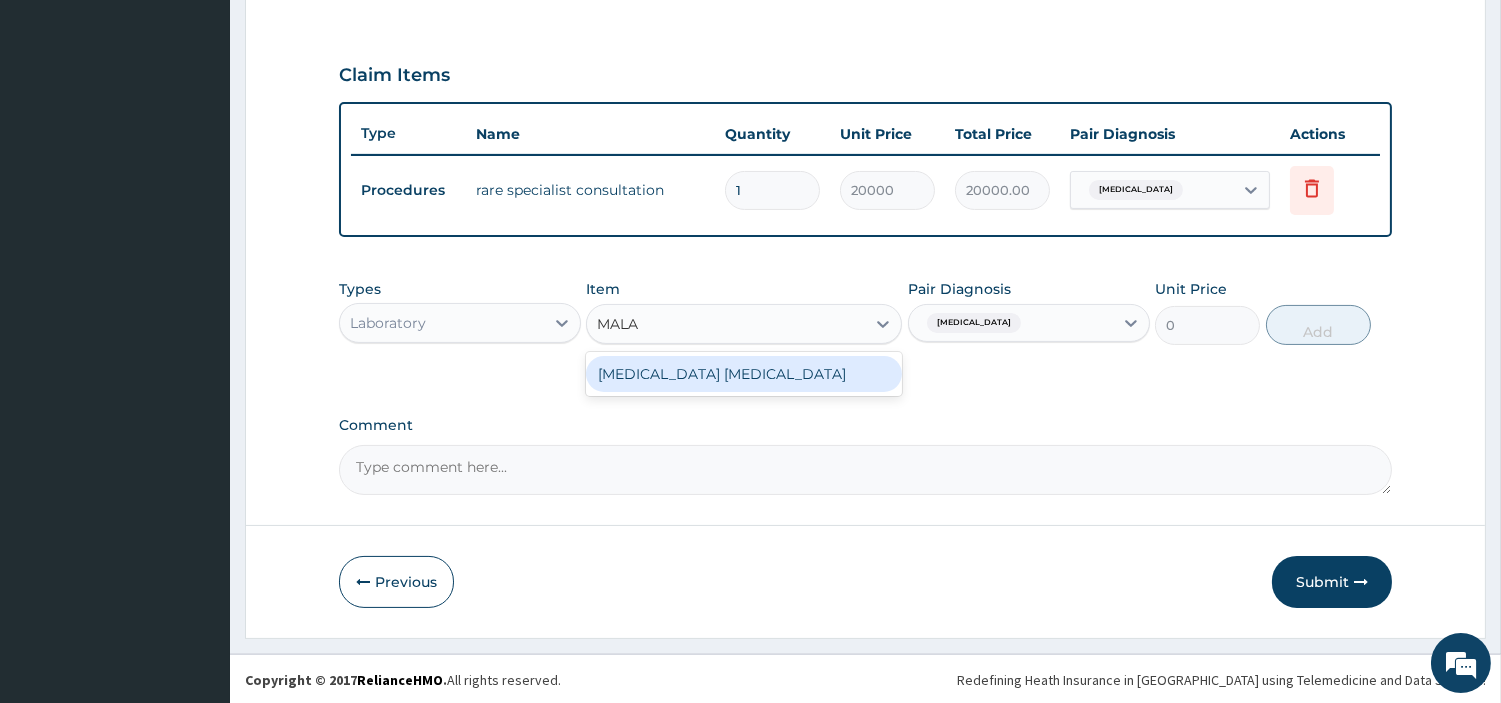 click on "Malaria Parasite" at bounding box center [744, 374] 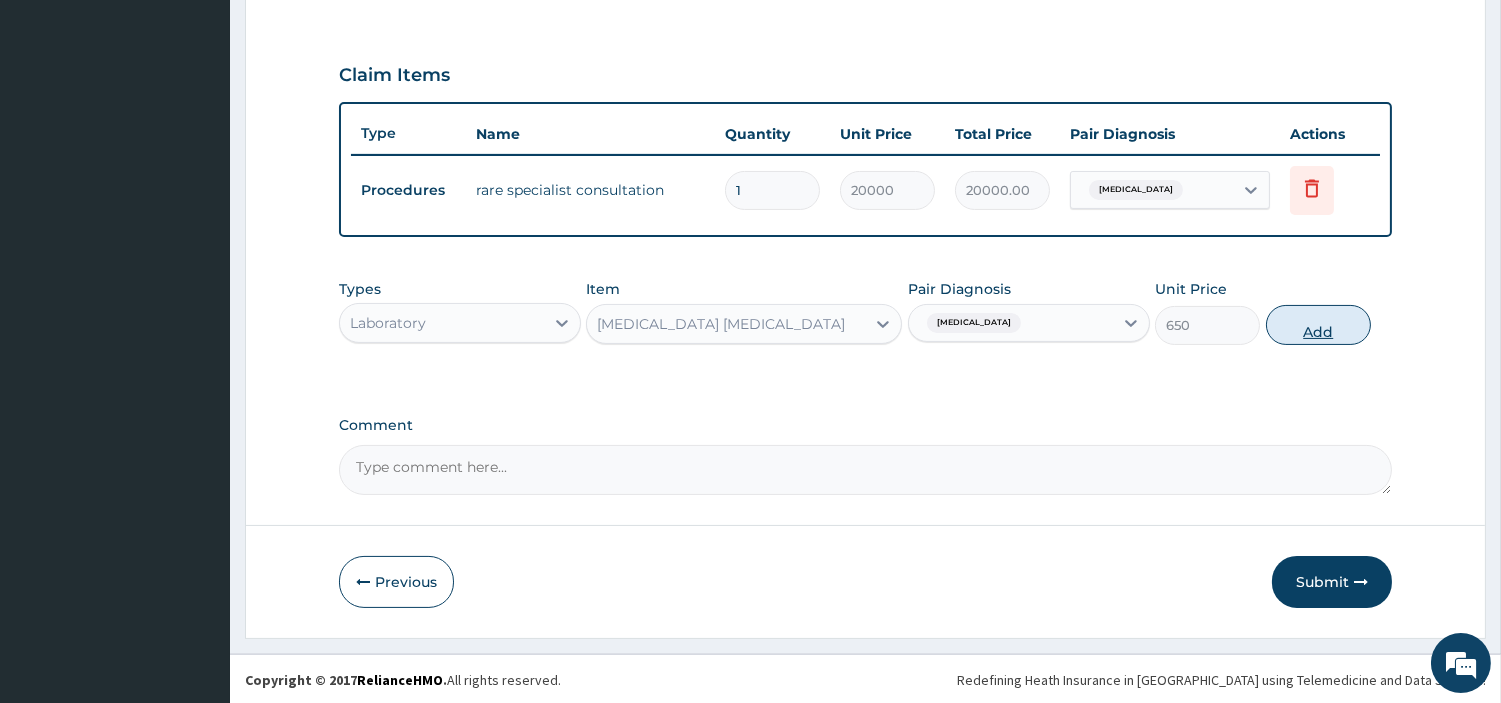 click on "Add" at bounding box center (1318, 325) 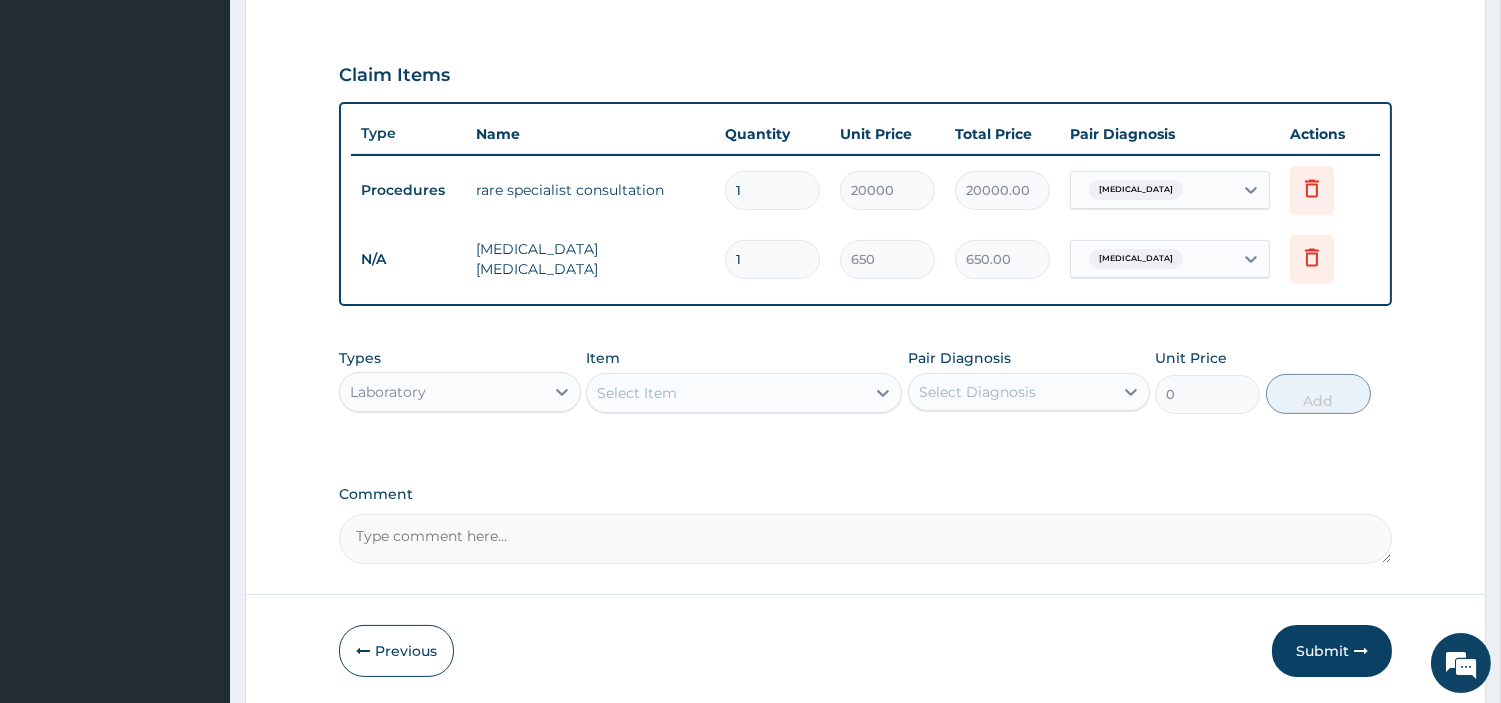 scroll, scrollTop: 711, scrollLeft: 0, axis: vertical 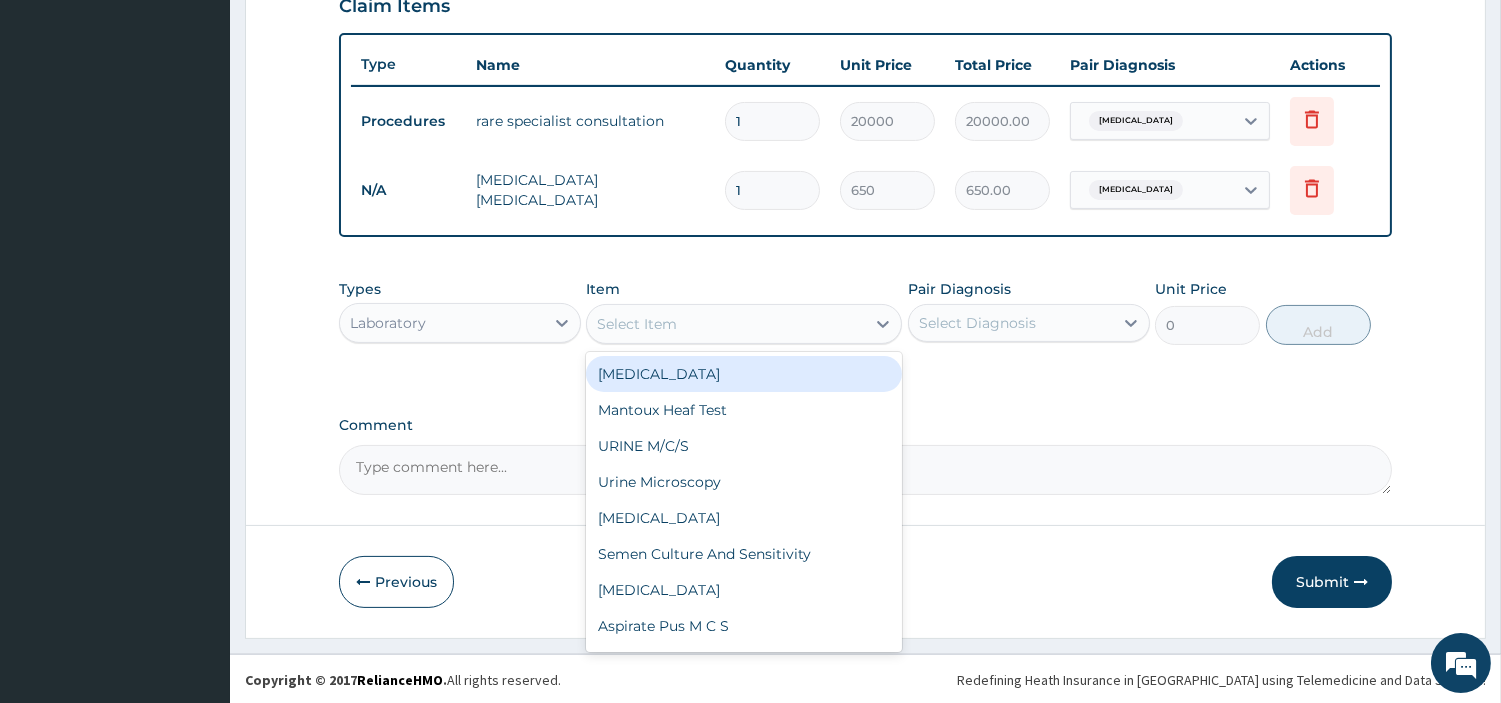 click on "Select Item" at bounding box center [726, 324] 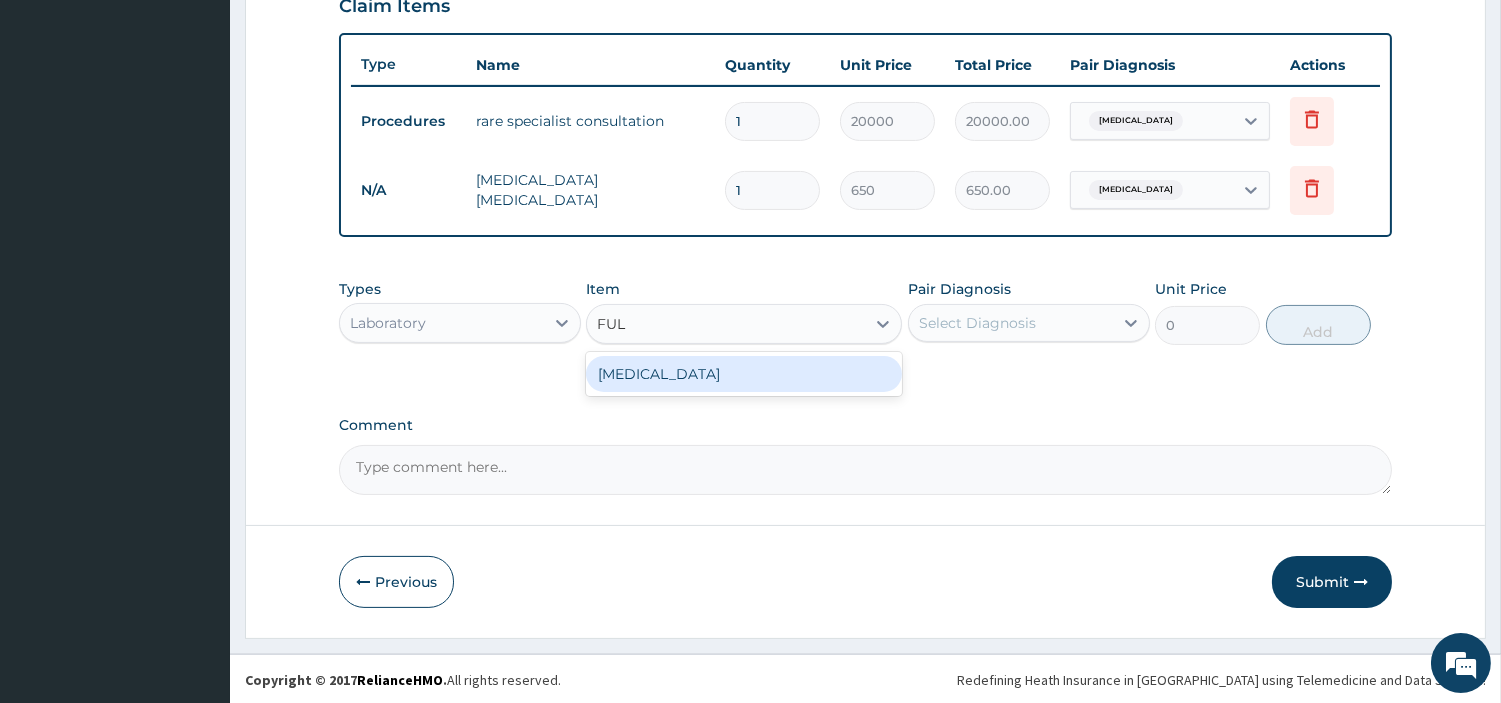 type on "FULL" 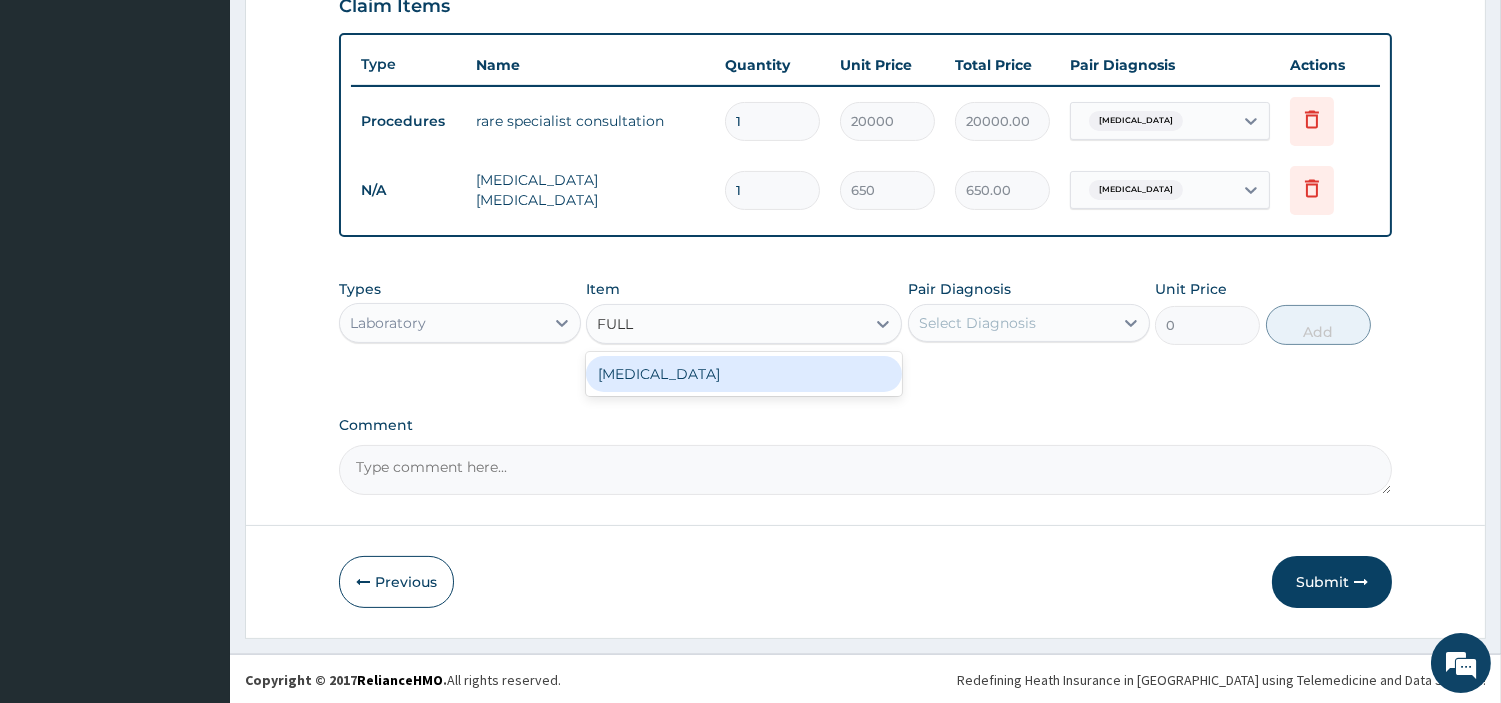 click on "Full Blood Count" at bounding box center [744, 374] 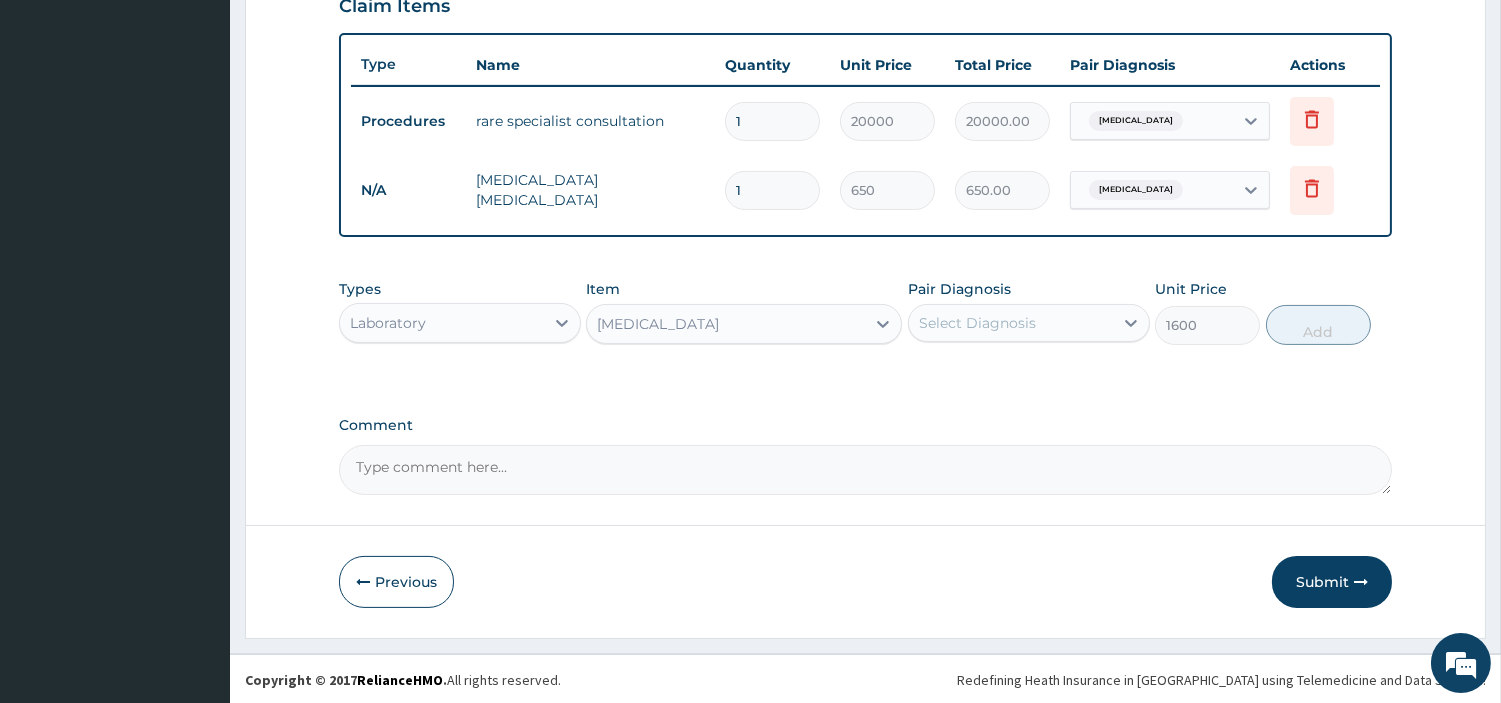 click on "Select Diagnosis" at bounding box center (977, 323) 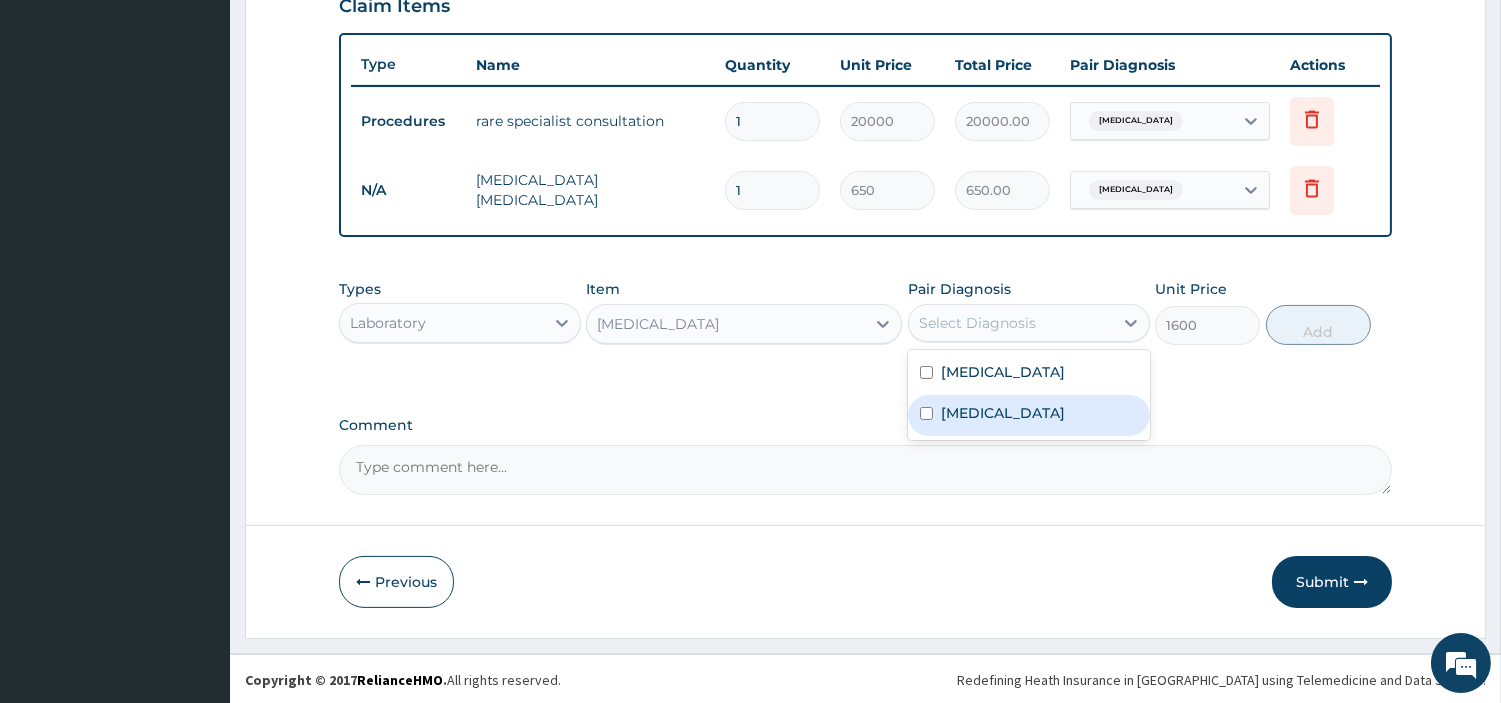 click at bounding box center [926, 413] 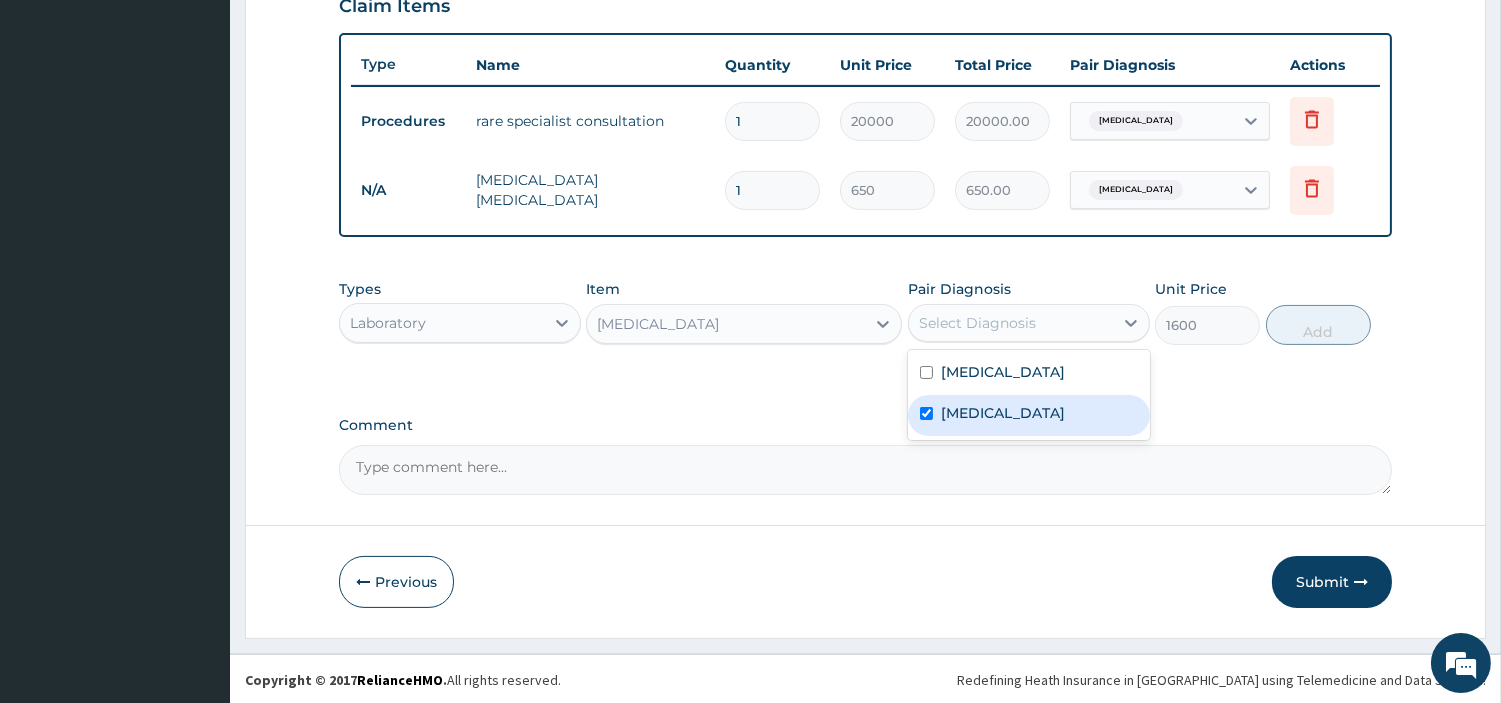 checkbox on "true" 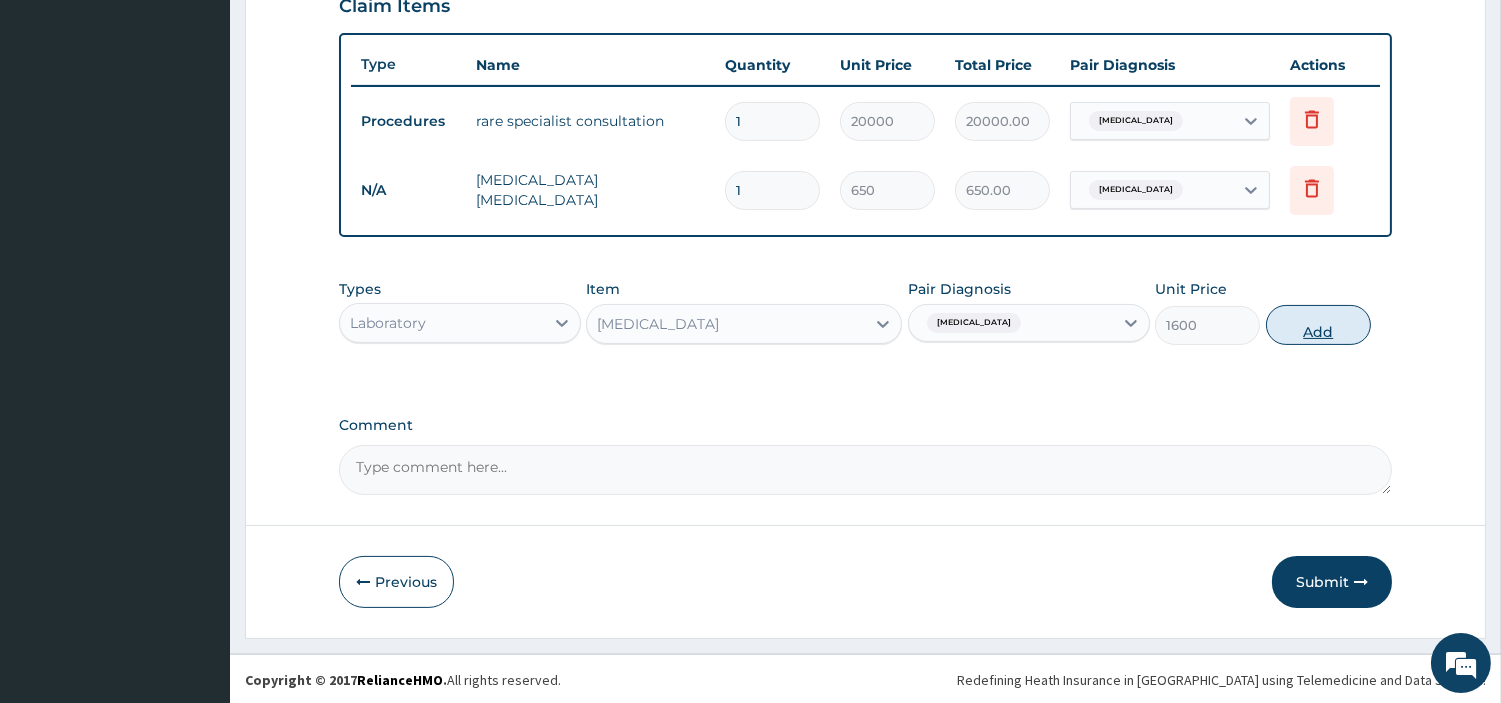click on "Add" at bounding box center (1318, 325) 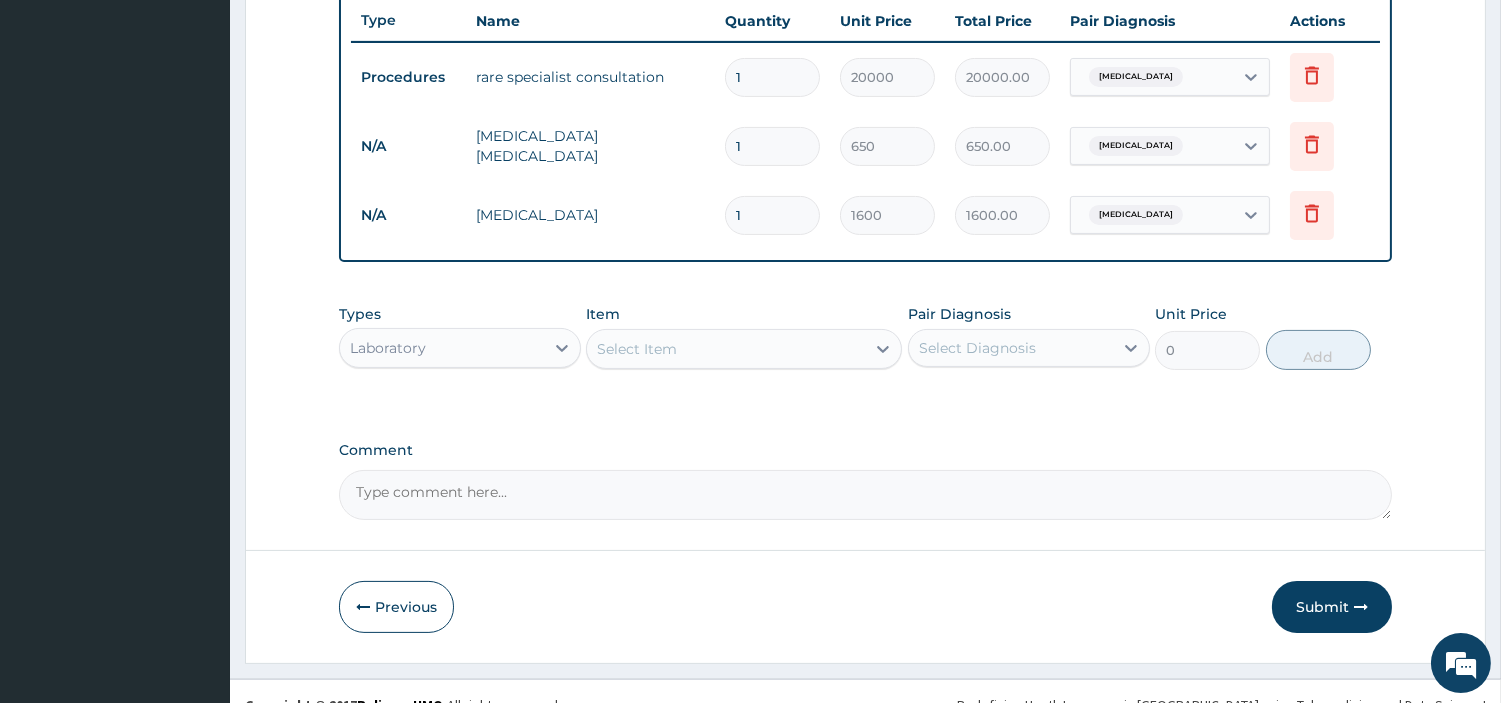 scroll, scrollTop: 781, scrollLeft: 0, axis: vertical 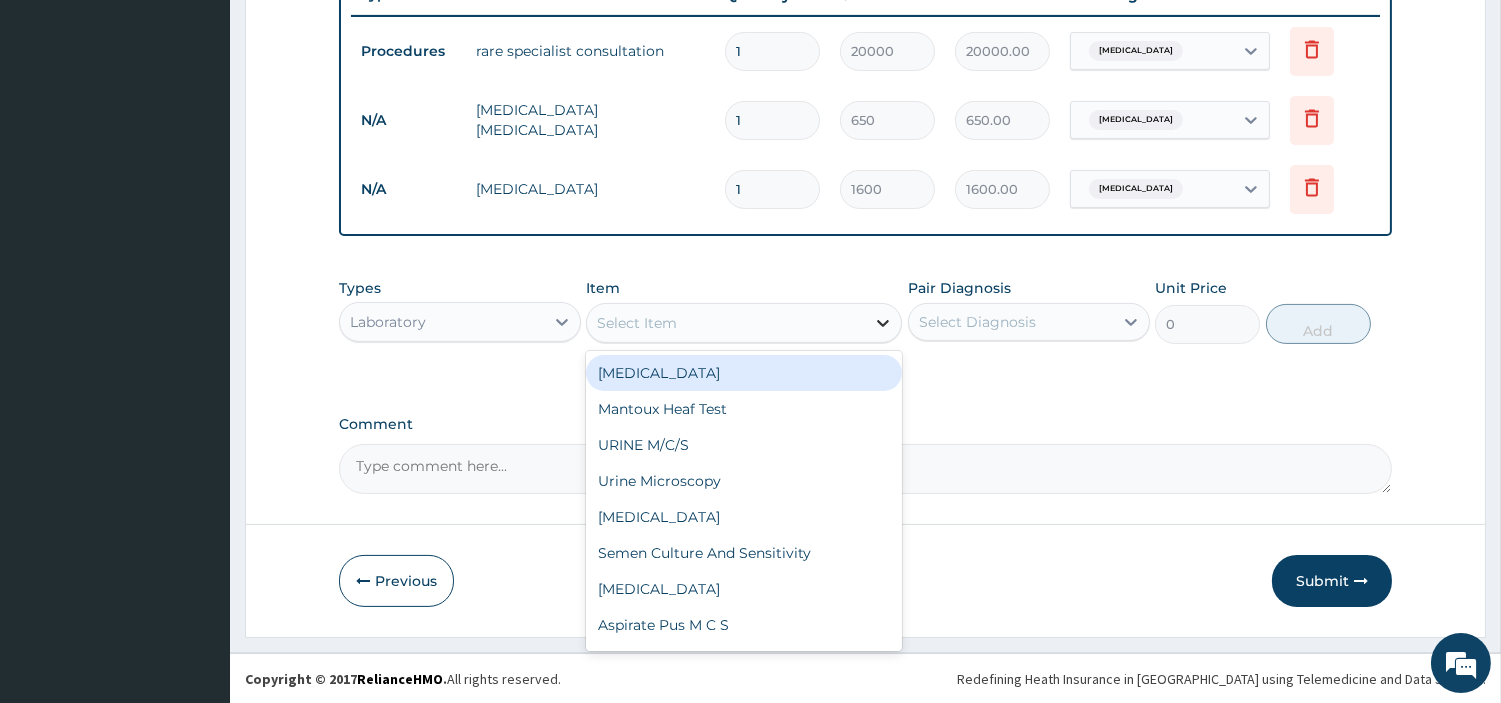 click at bounding box center [883, 323] 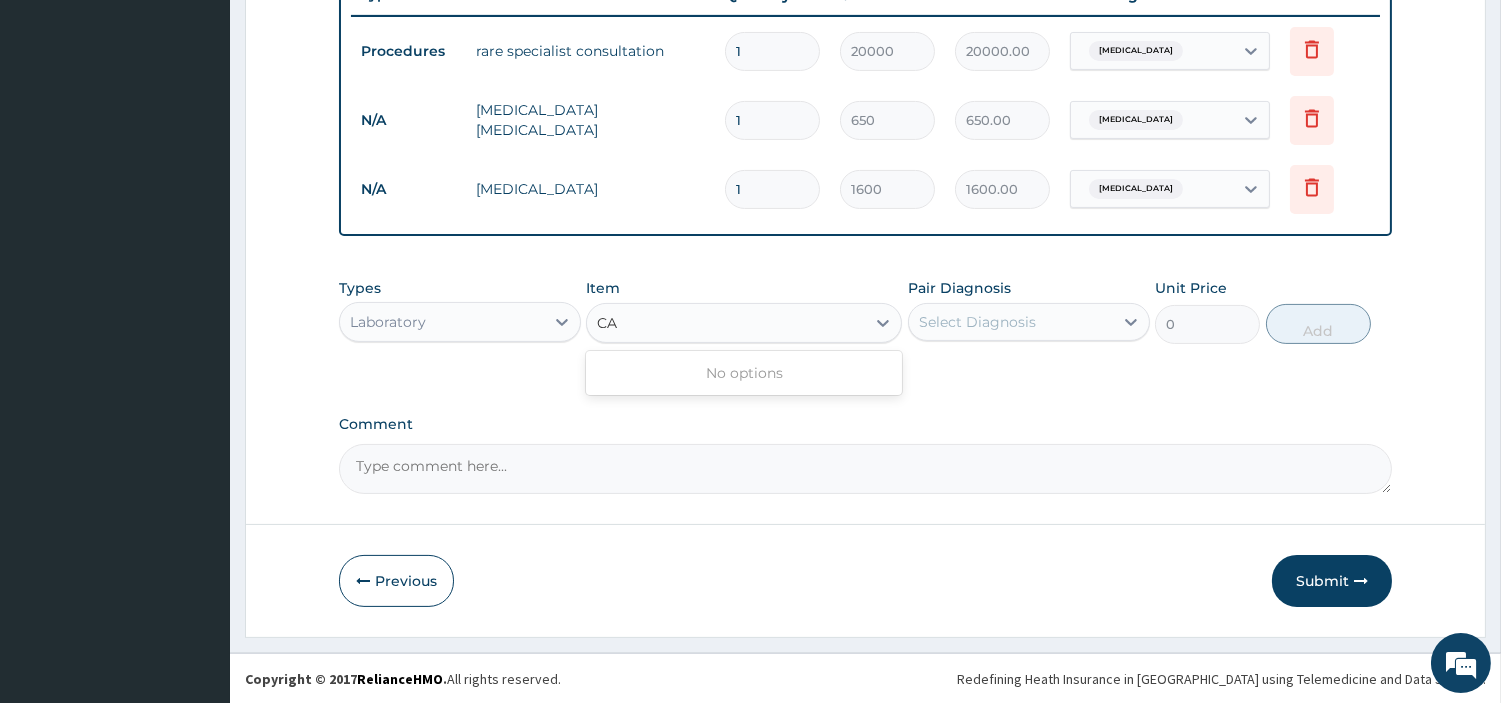type on "C" 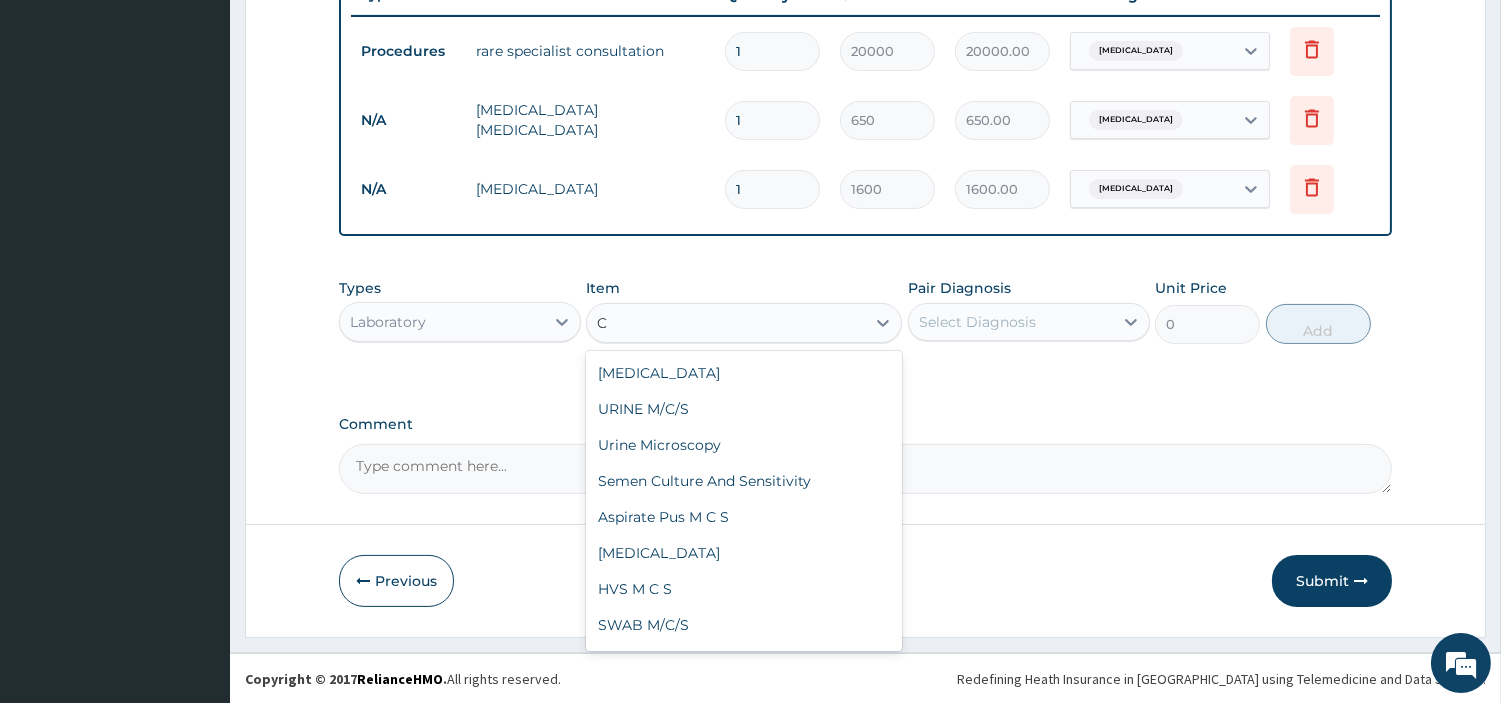 type 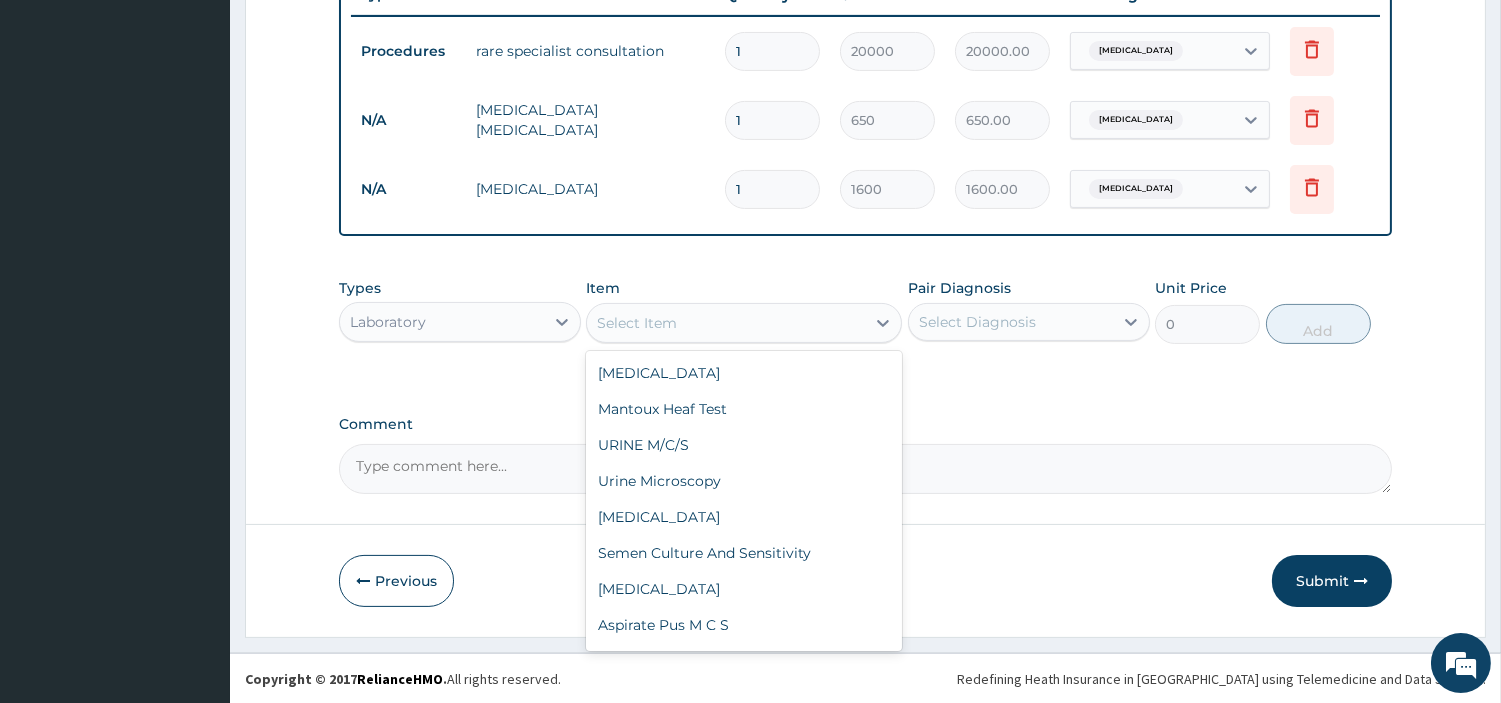 click on "Laboratory" at bounding box center (442, 322) 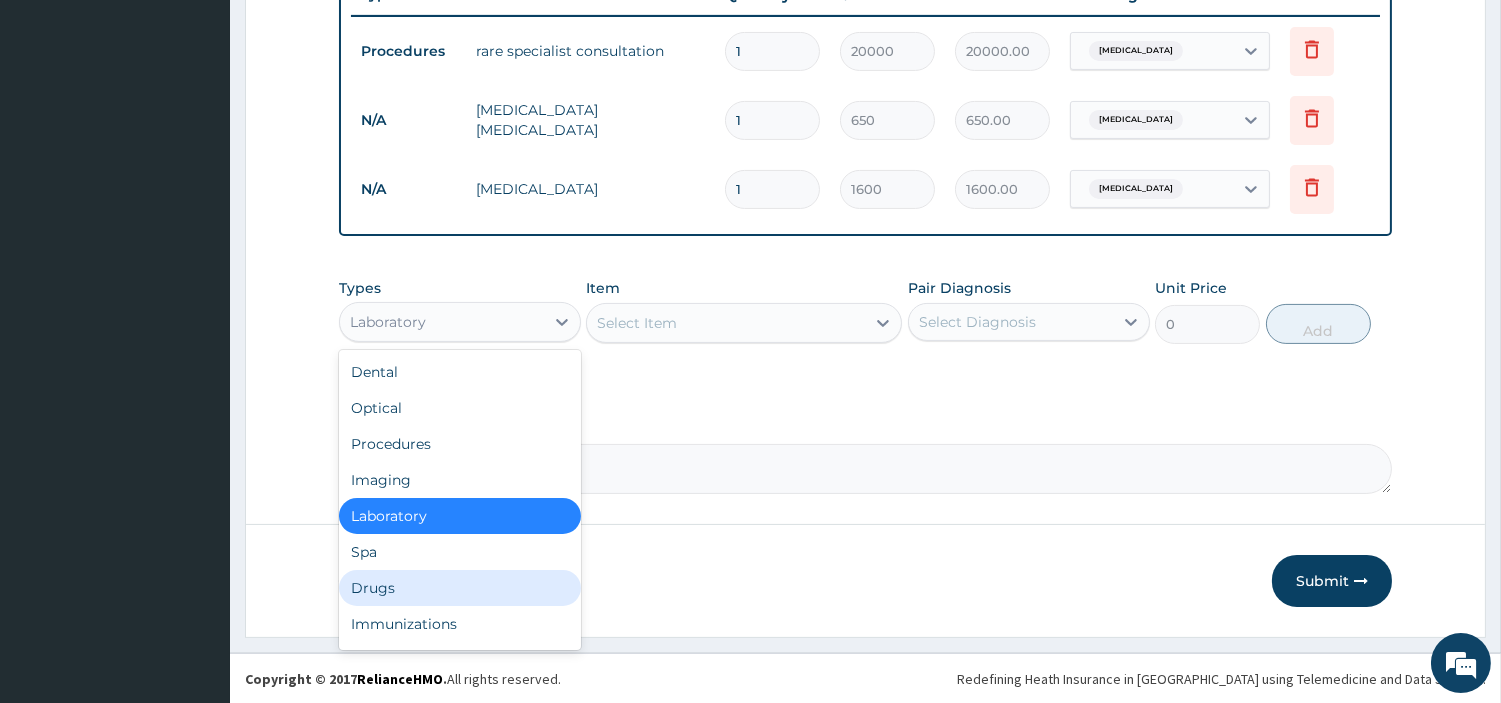 click on "Drugs" at bounding box center (460, 588) 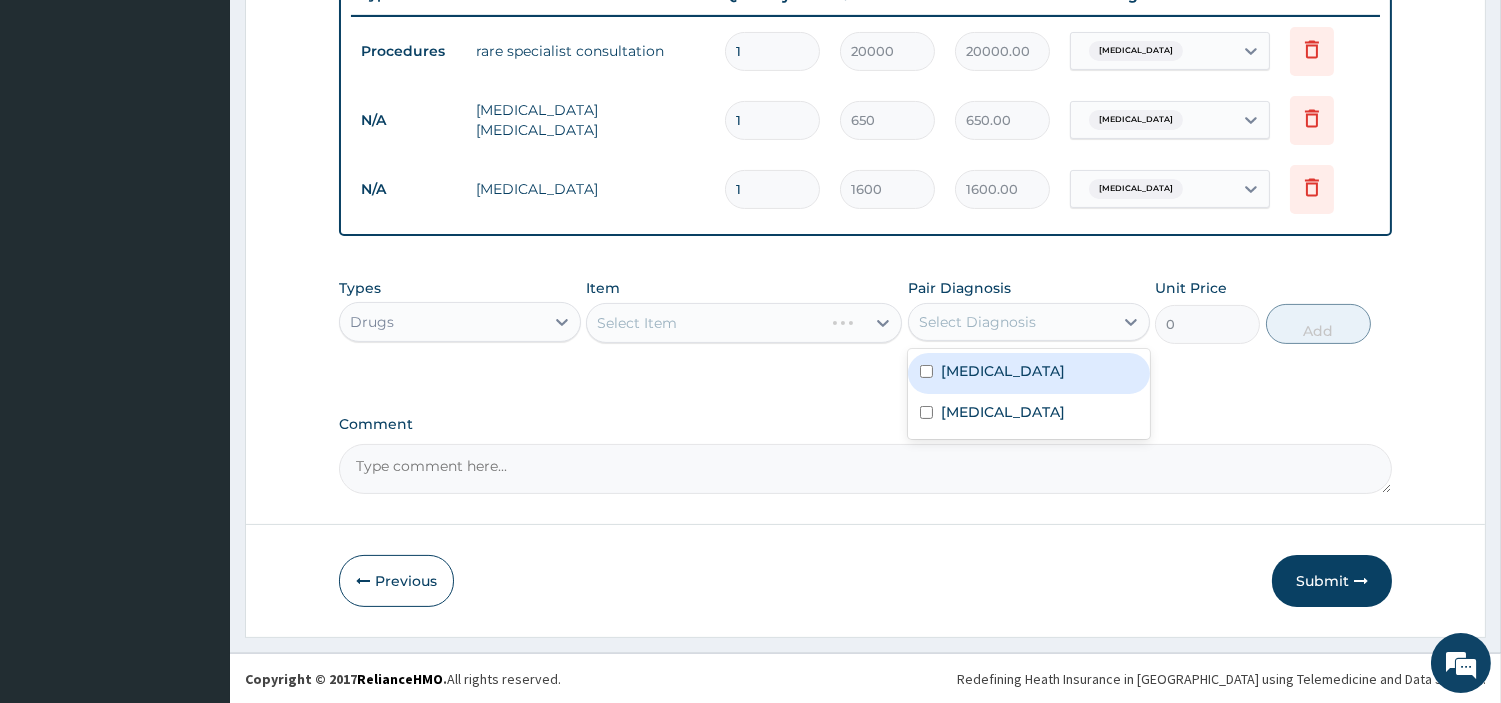click on "Select Diagnosis" at bounding box center [977, 322] 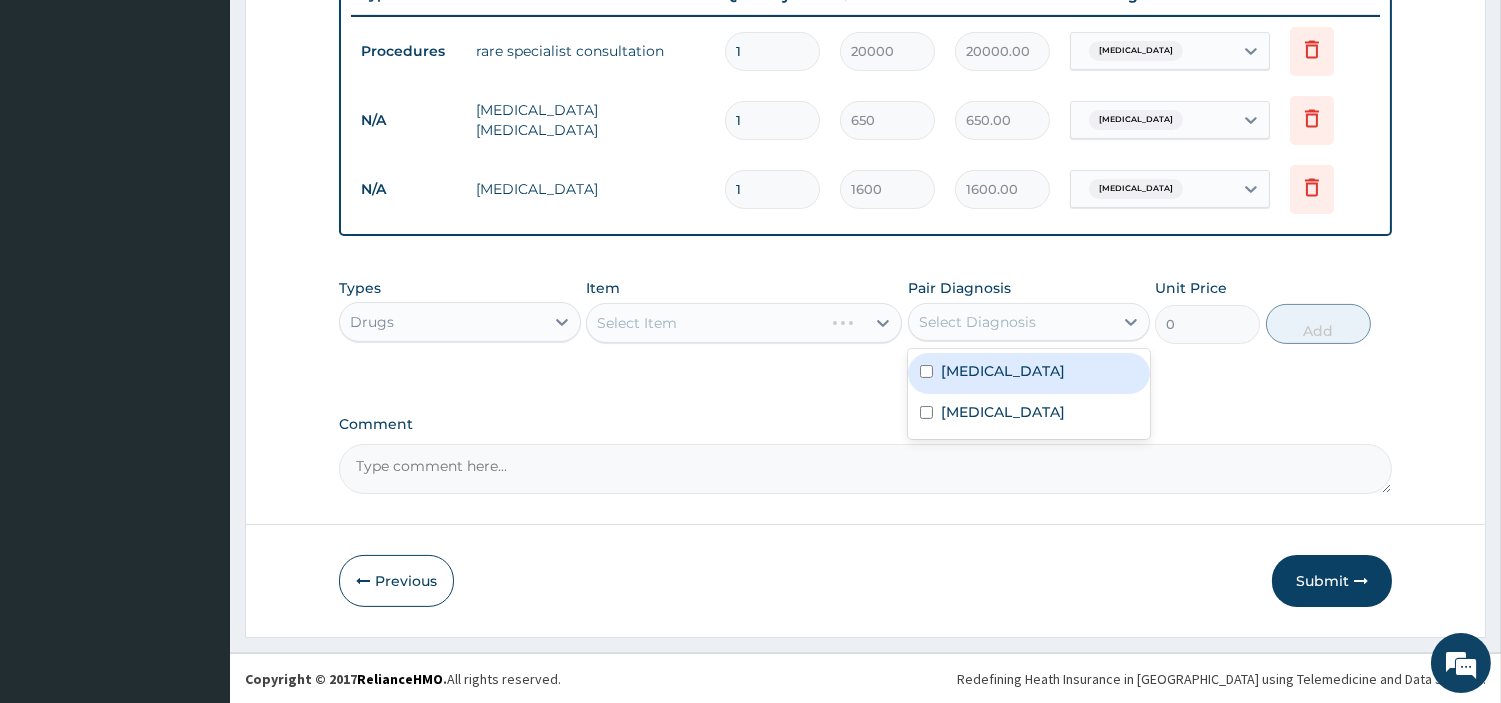 click on "[MEDICAL_DATA]" at bounding box center (1029, 373) 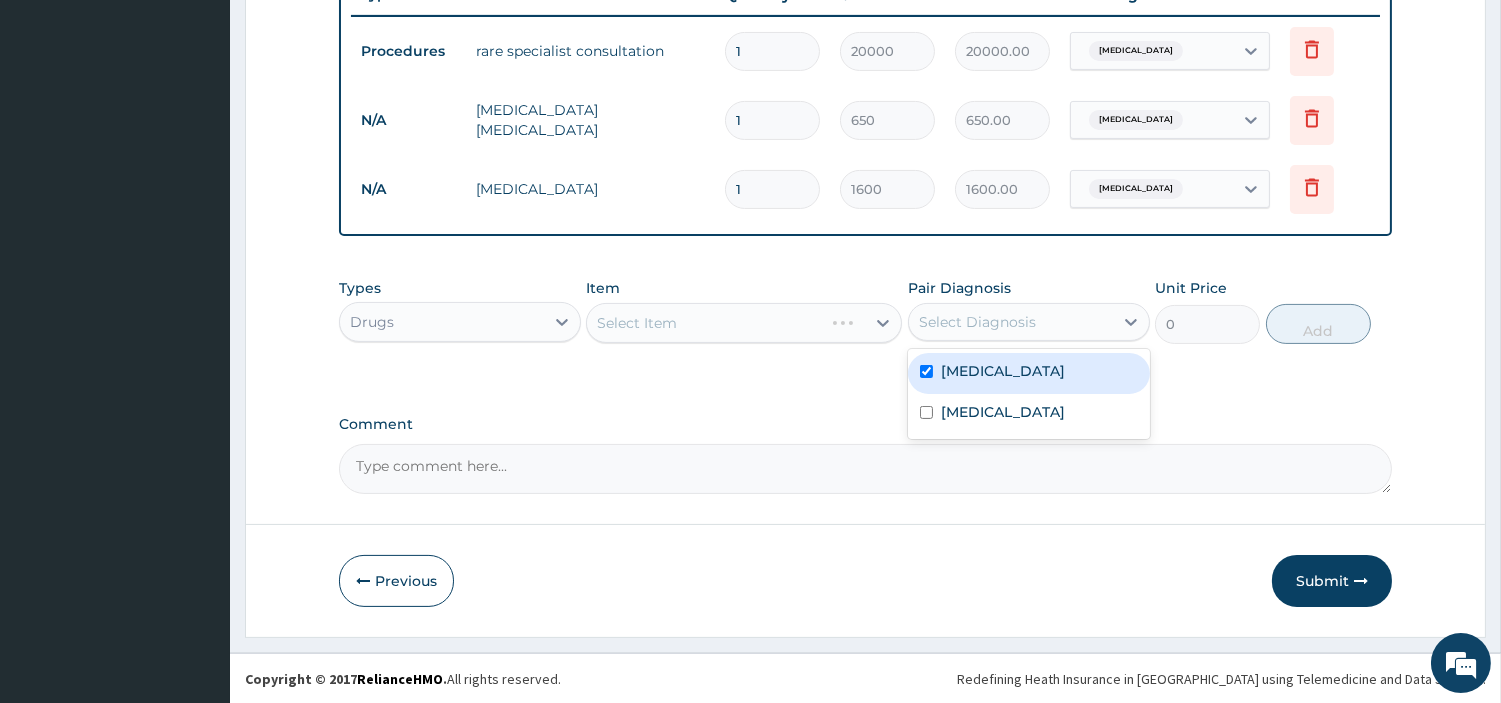 checkbox on "true" 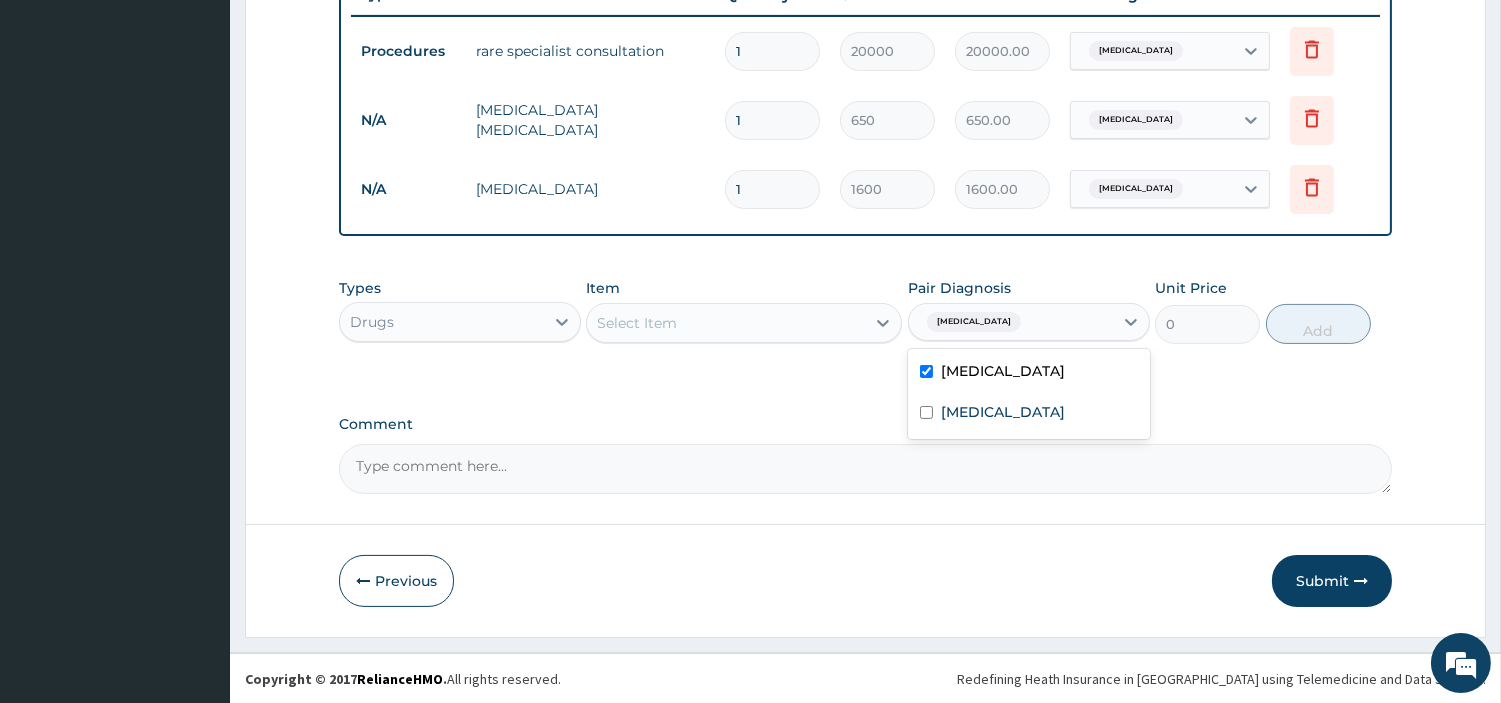 click on "Select Item" at bounding box center [726, 323] 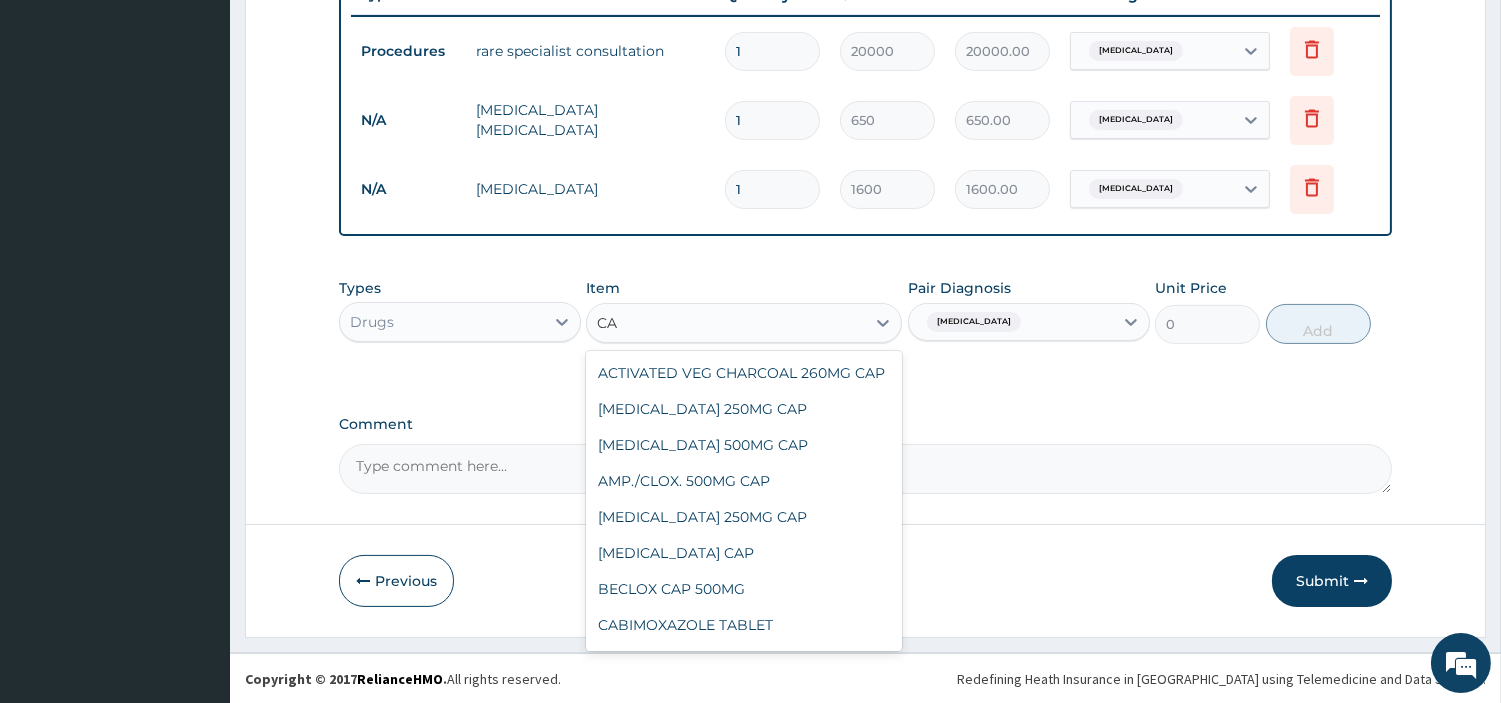 type on "C" 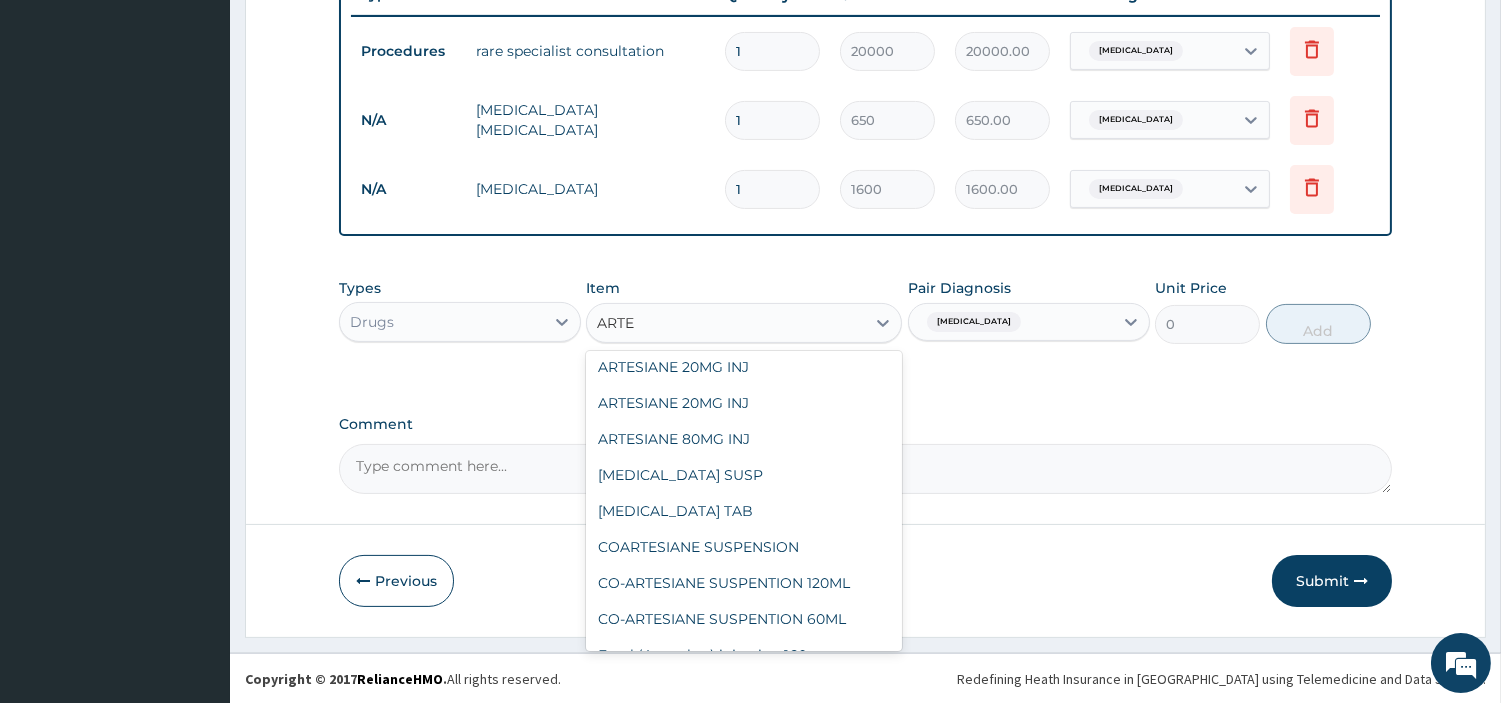 scroll, scrollTop: 318, scrollLeft: 0, axis: vertical 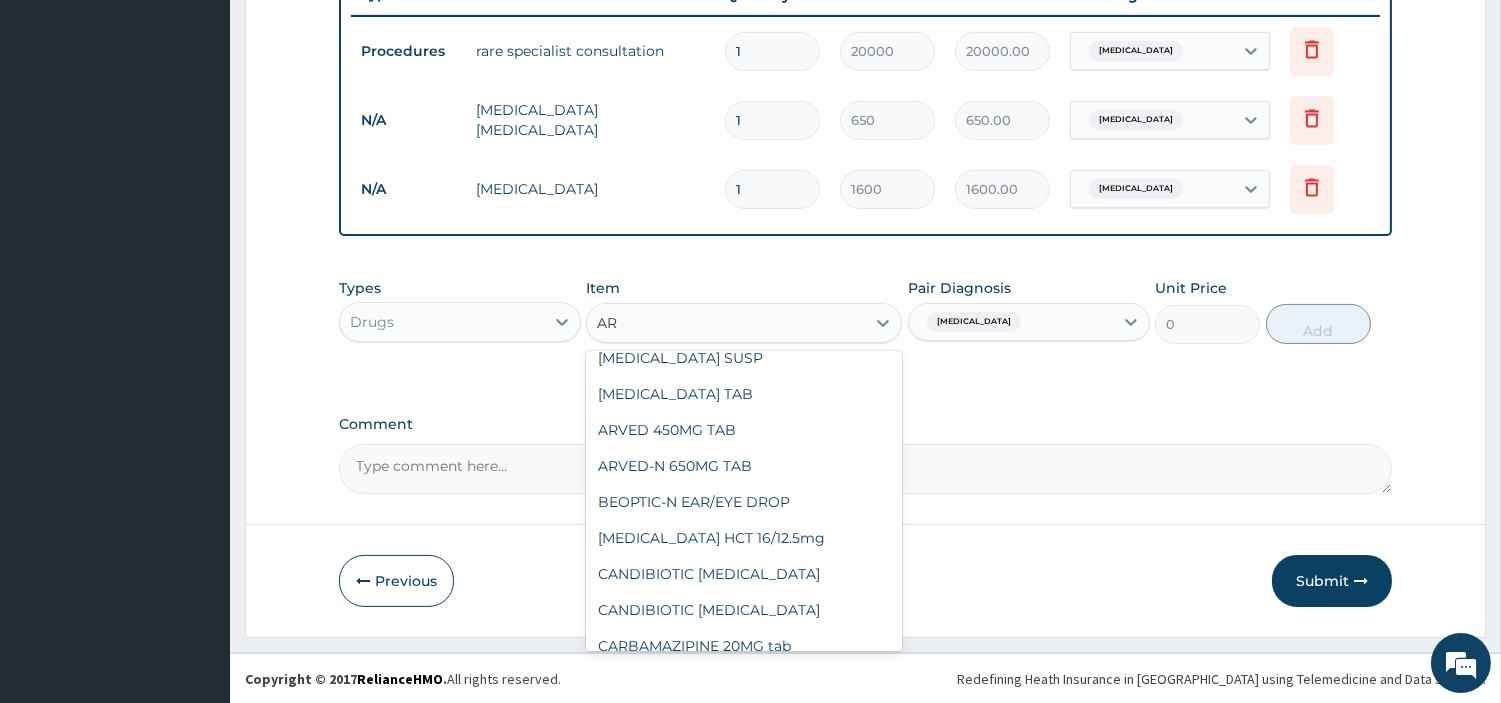 type on "A" 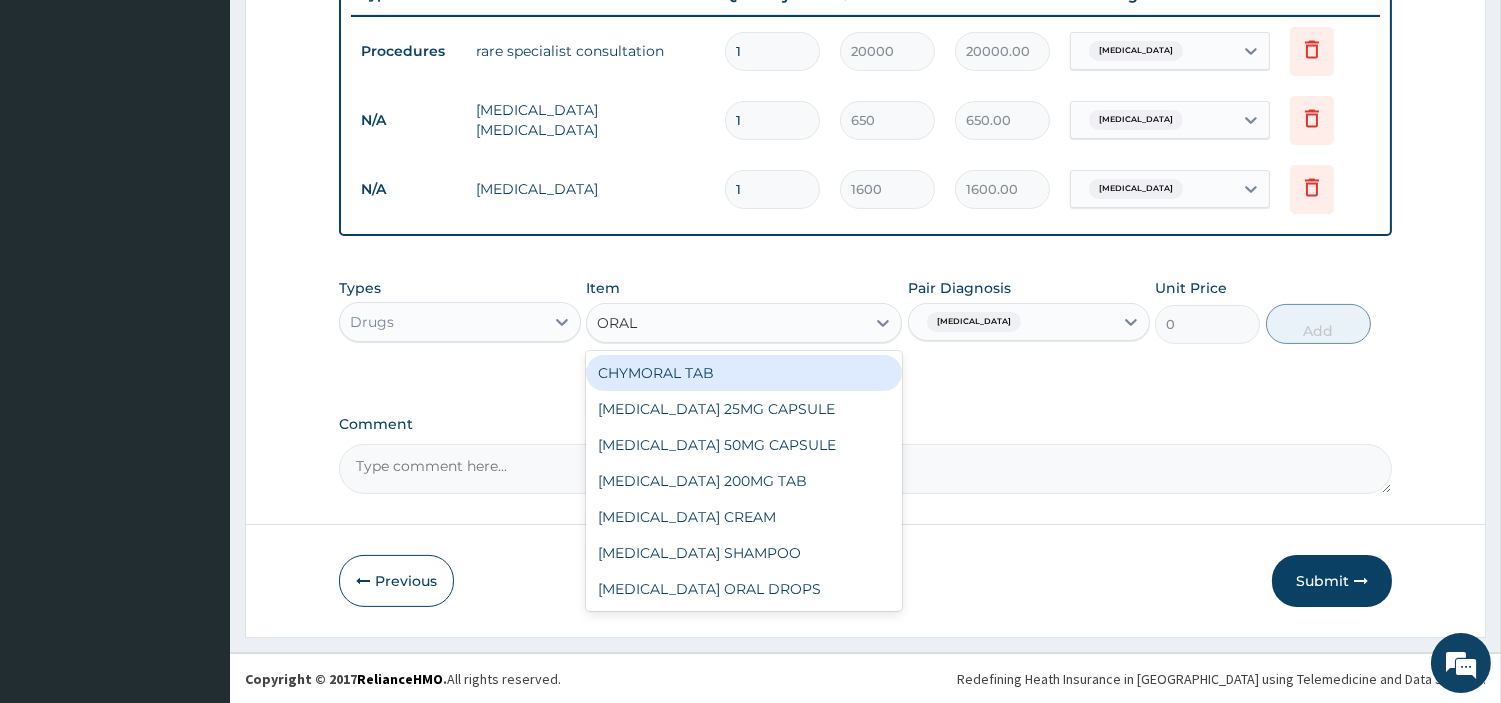 scroll, scrollTop: 0, scrollLeft: 0, axis: both 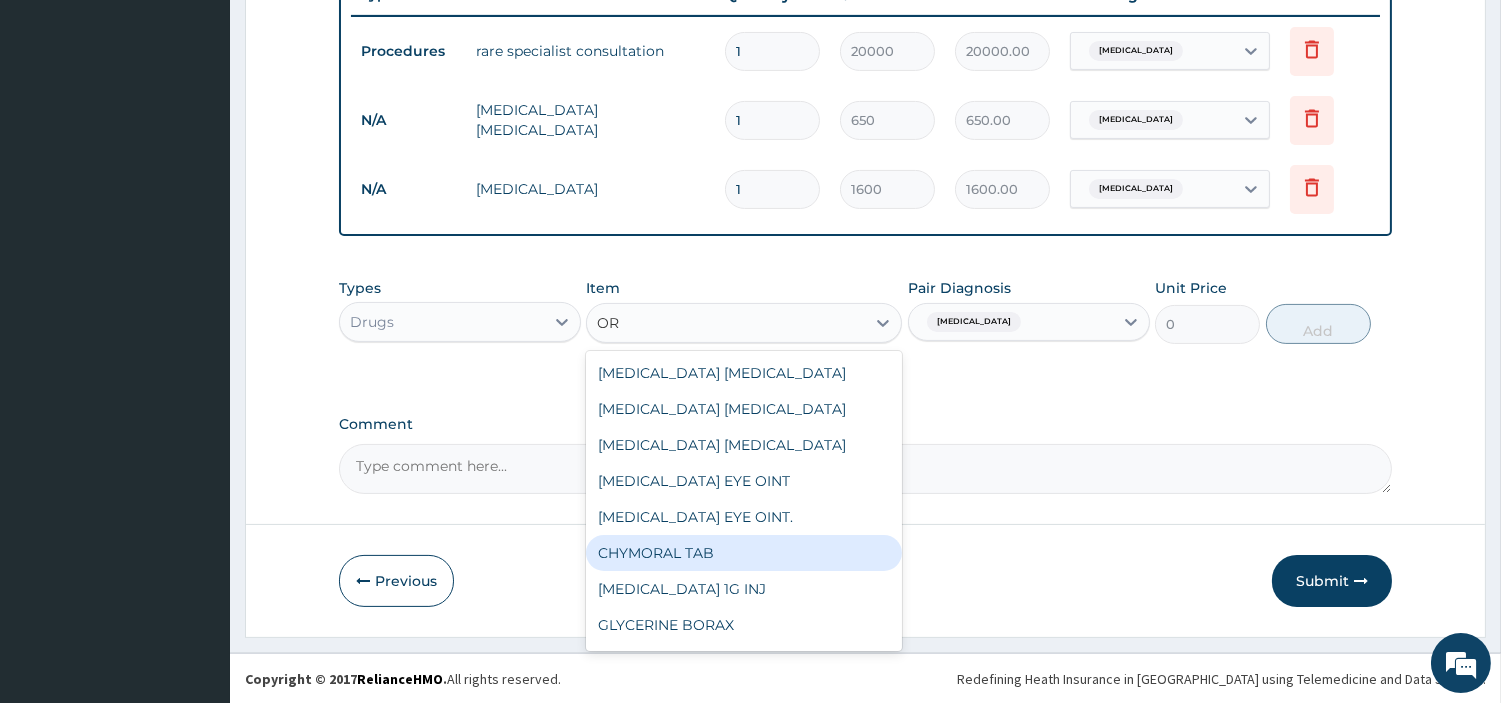 type on "O" 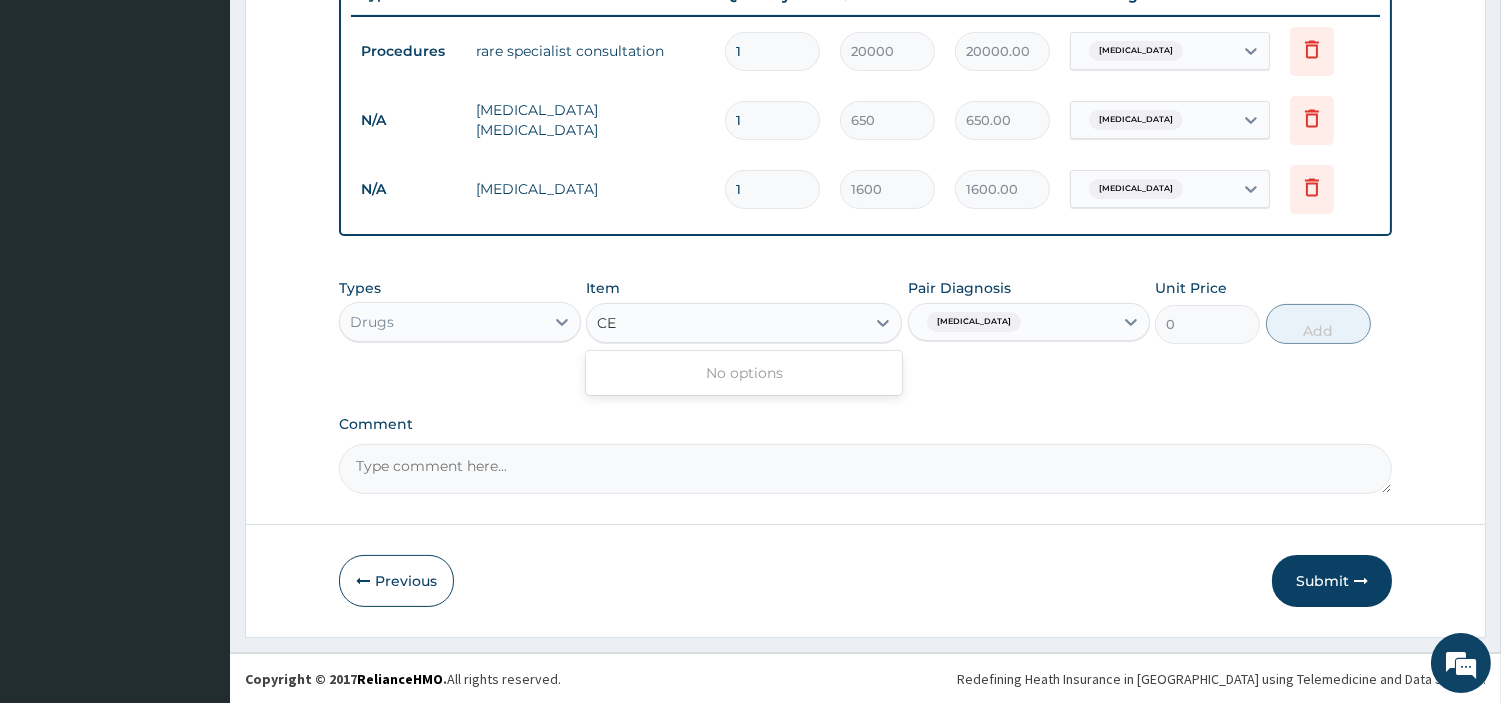type on "C" 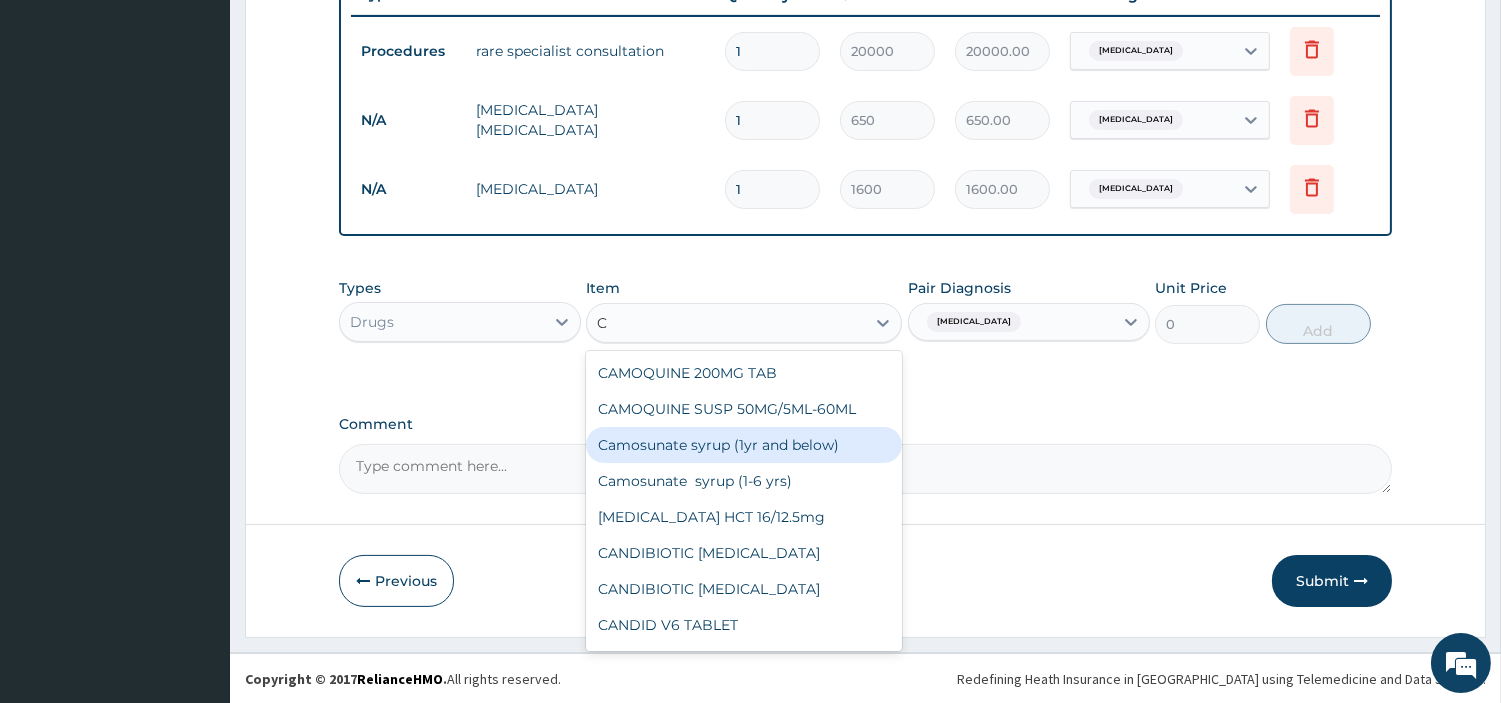 scroll, scrollTop: 2888, scrollLeft: 0, axis: vertical 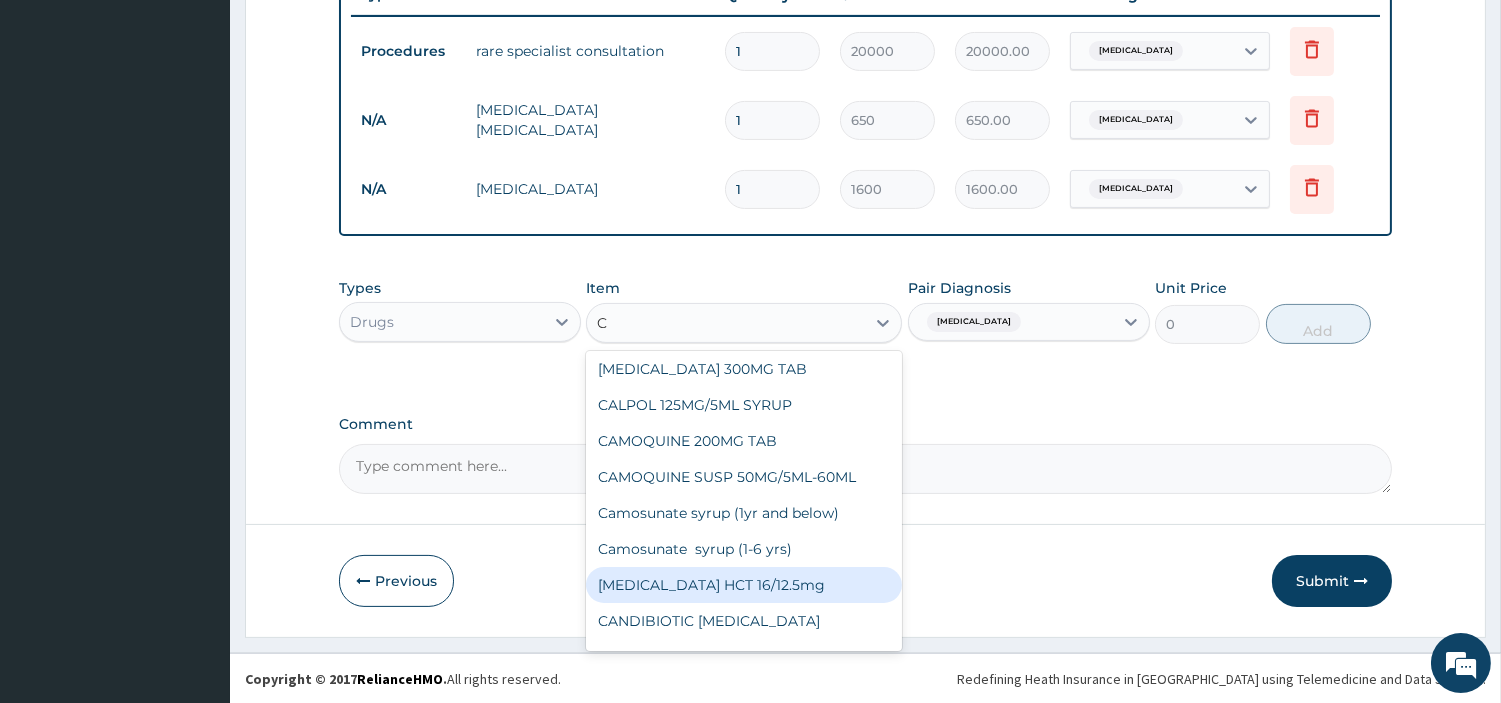 type on "C" 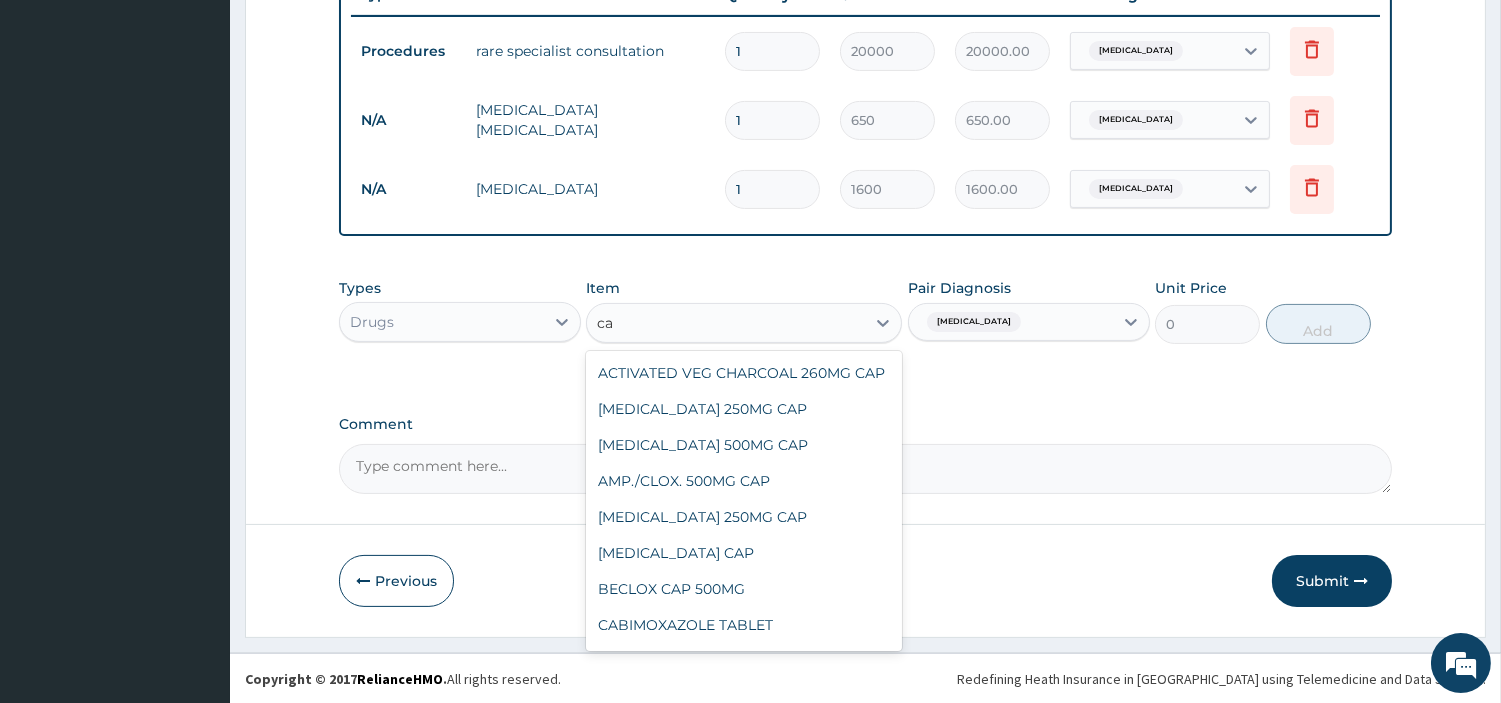 type on "c" 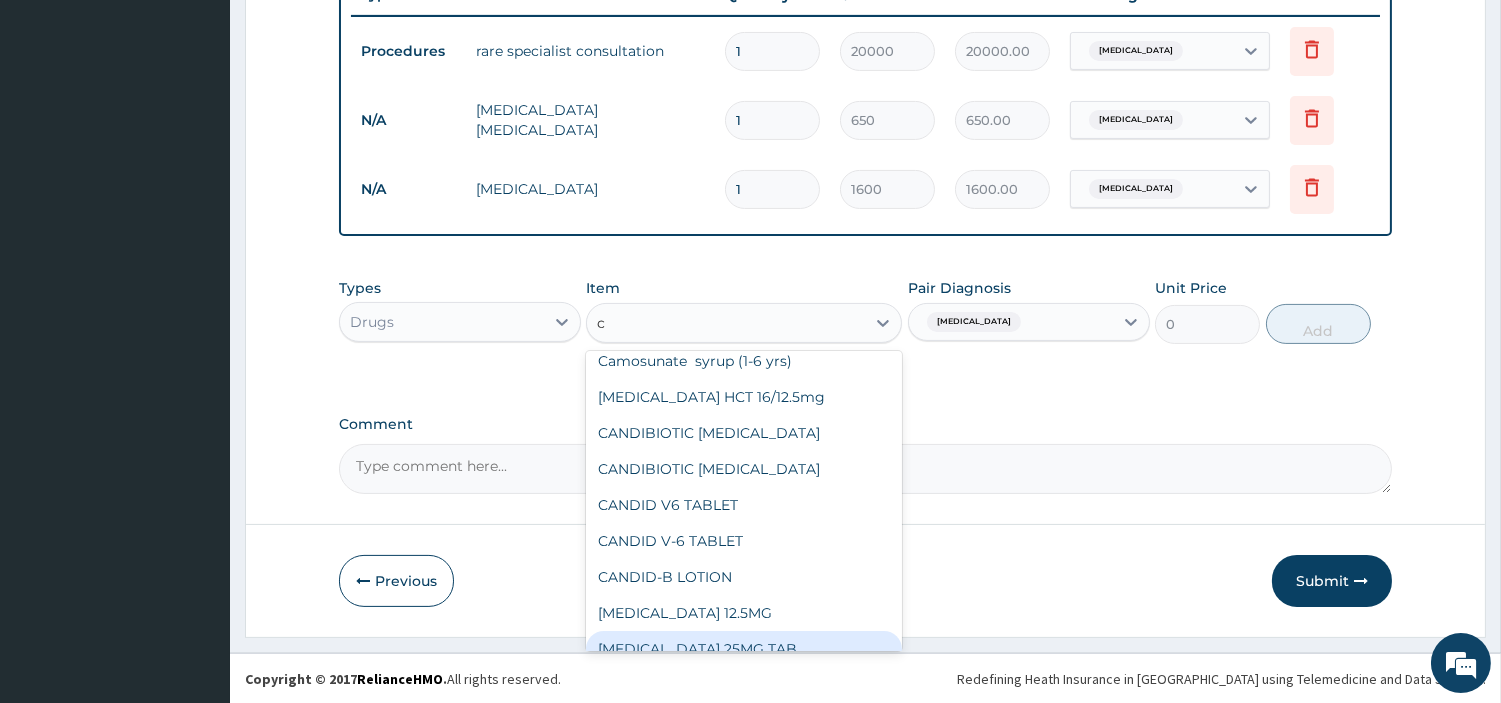 scroll, scrollTop: 3000, scrollLeft: 0, axis: vertical 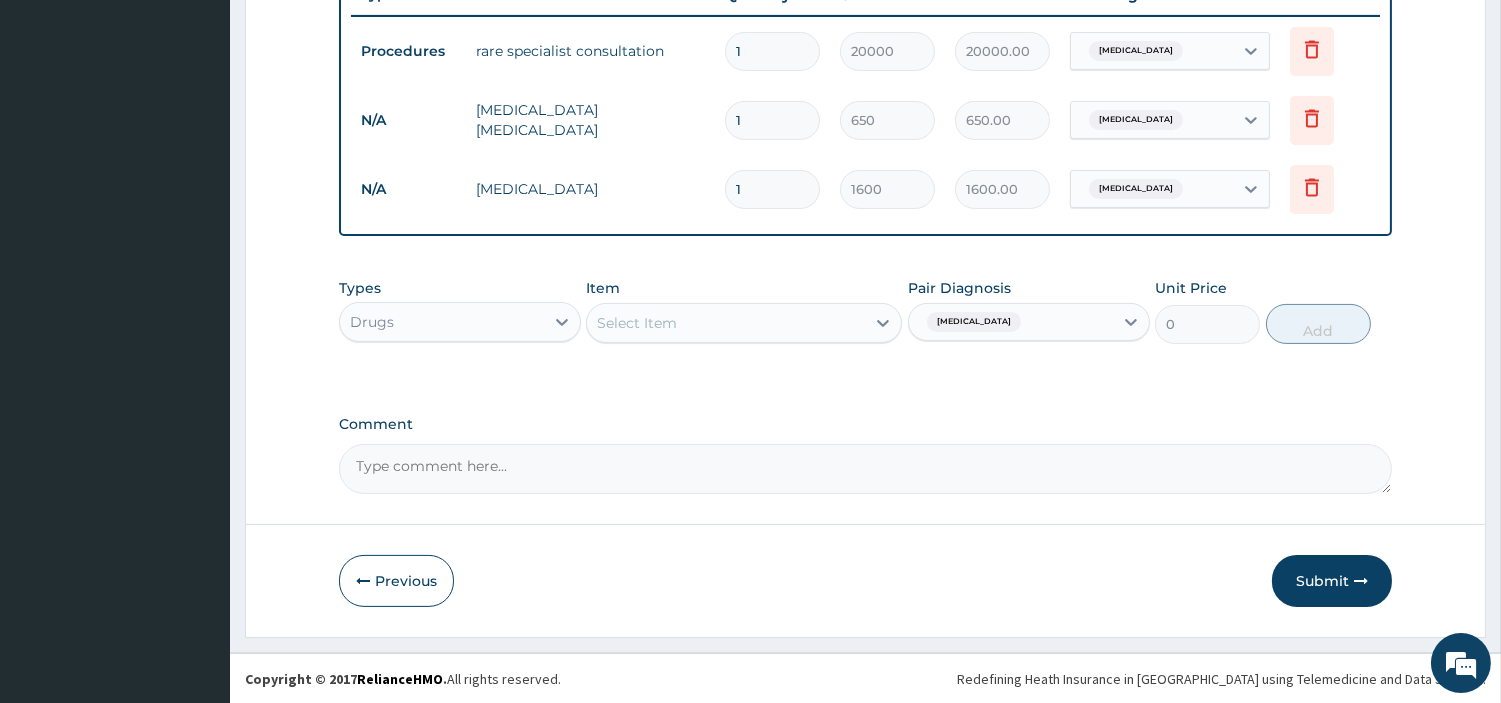 click on "Select Item" at bounding box center (726, 323) 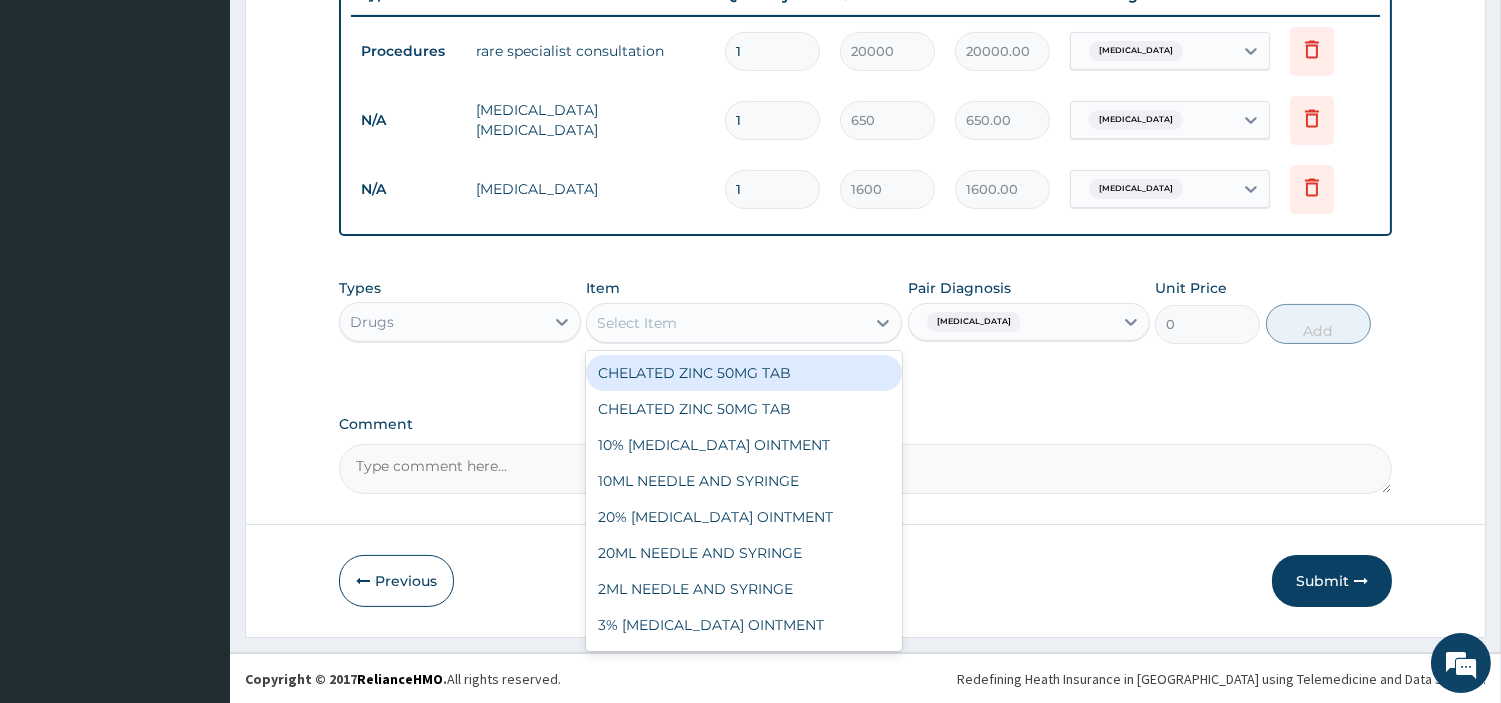 click on "Select Item" at bounding box center [726, 323] 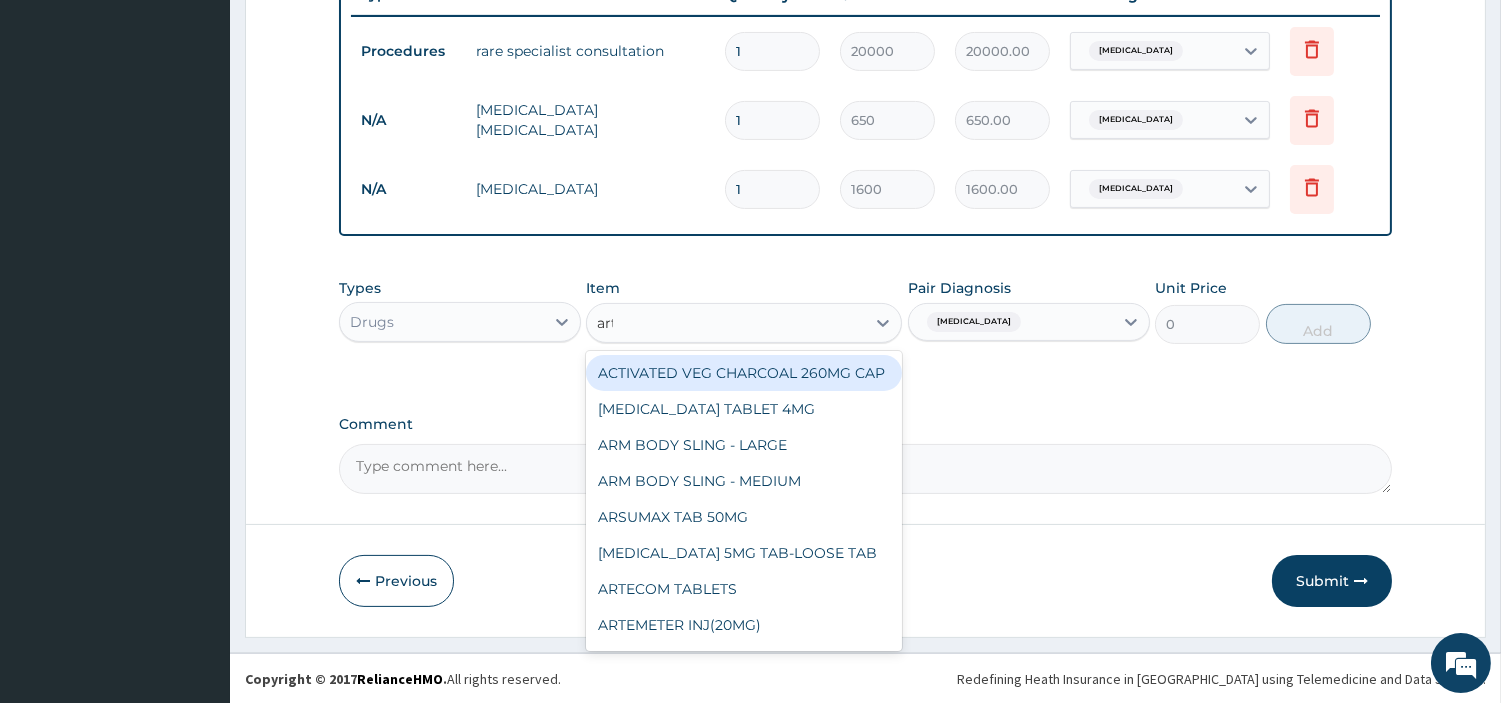 type on "arte" 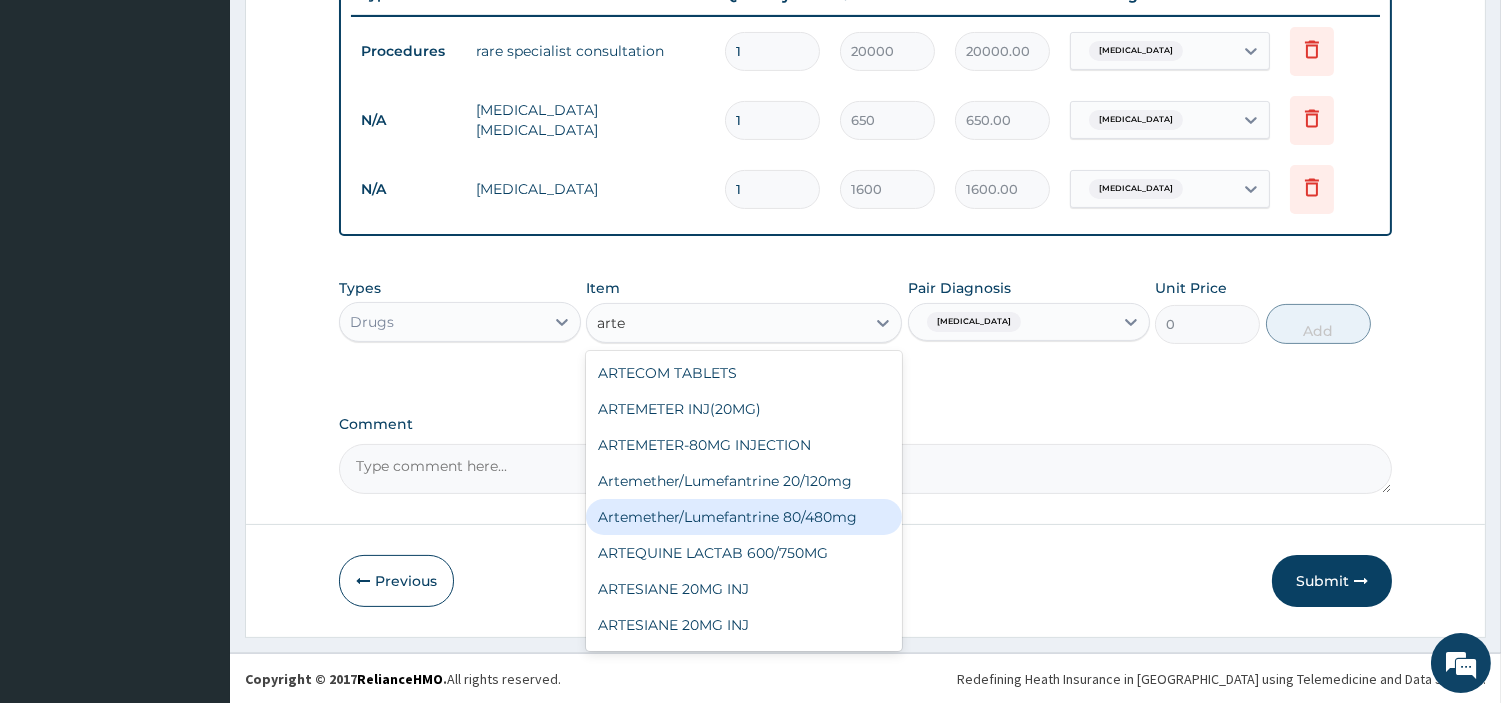 click on "Artemether/Lumefantrine 80/480mg" at bounding box center [744, 517] 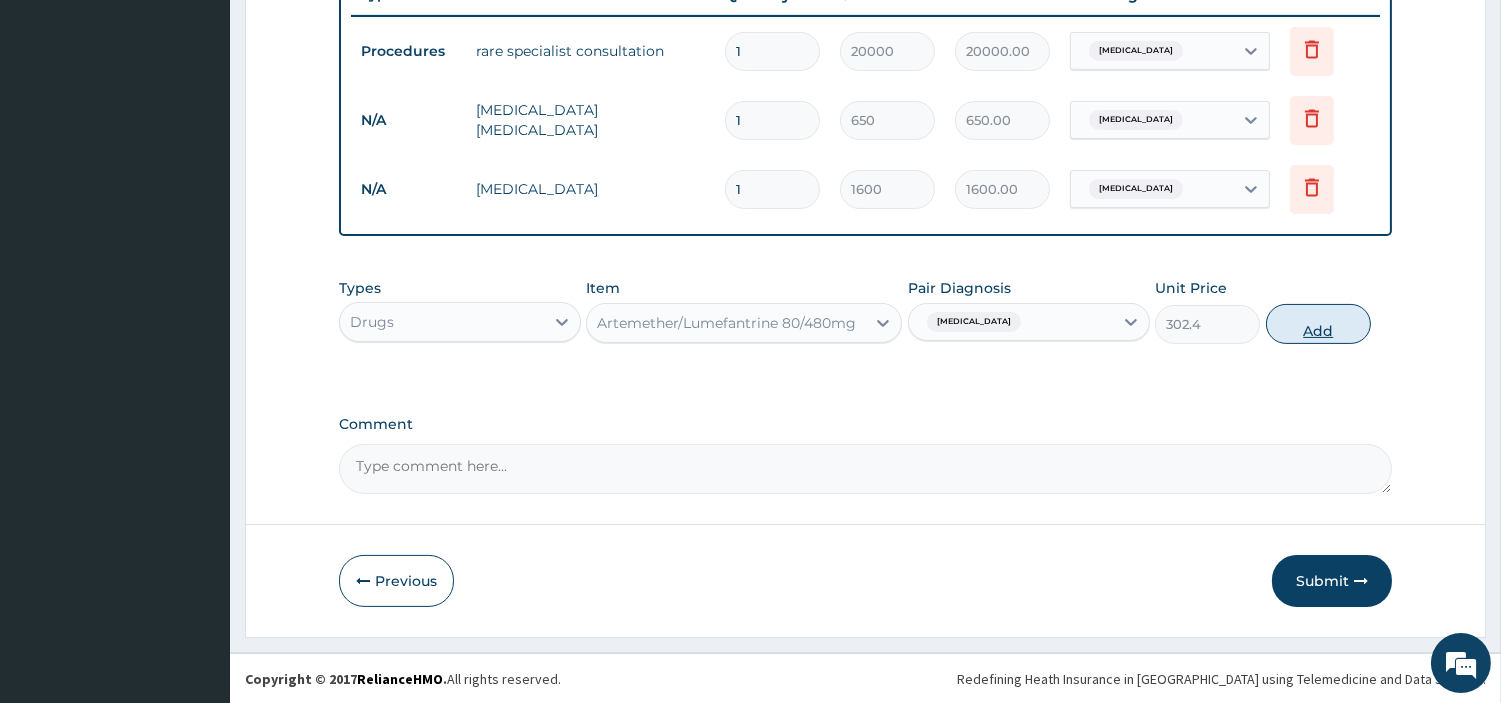 click on "Add" at bounding box center (1318, 324) 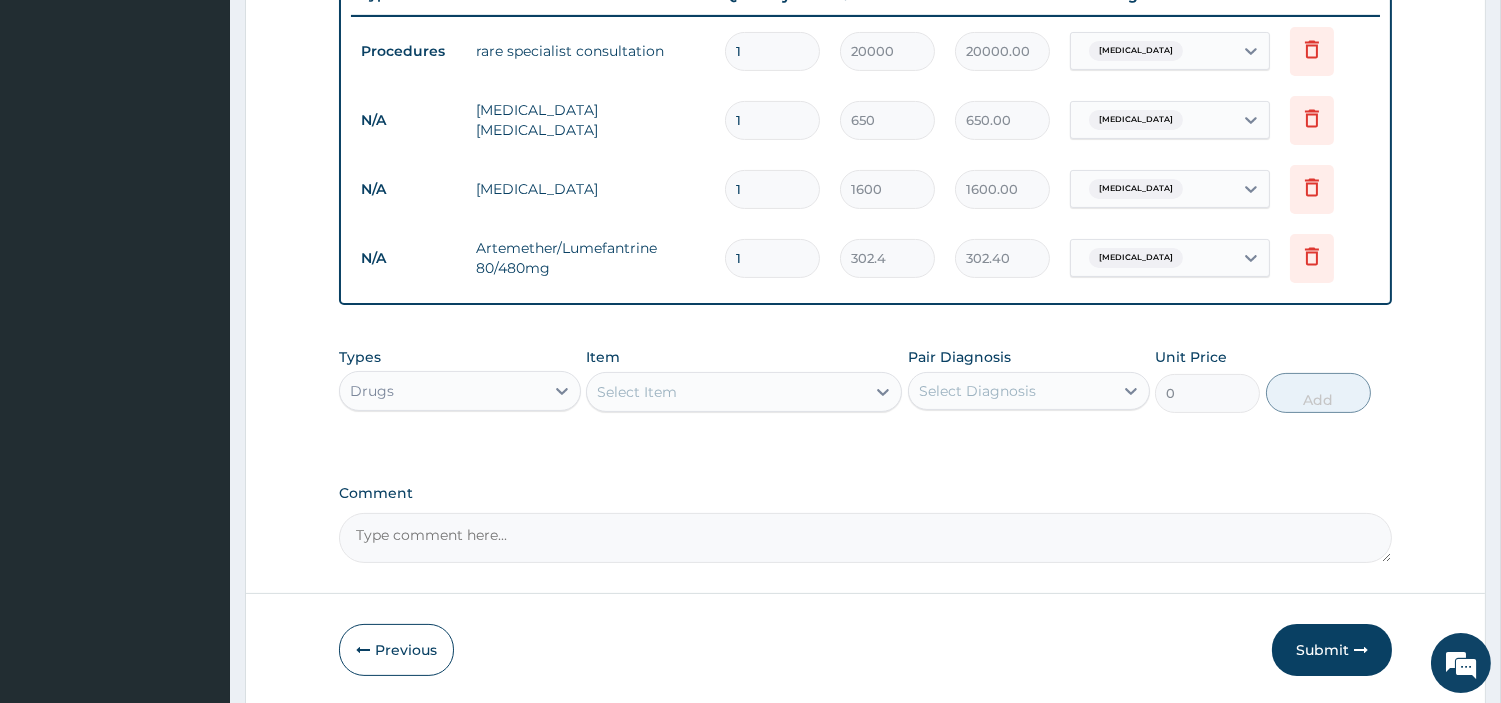 type 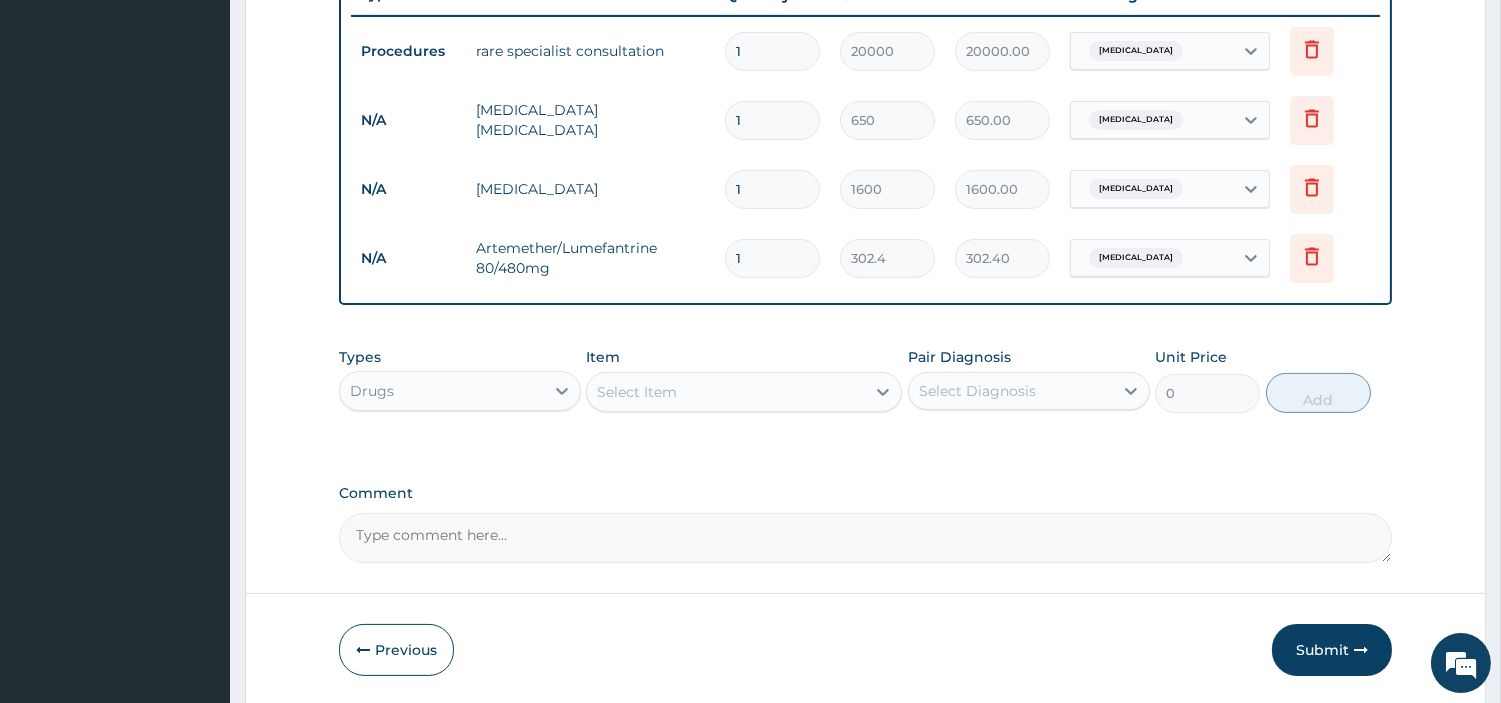 type on "0.00" 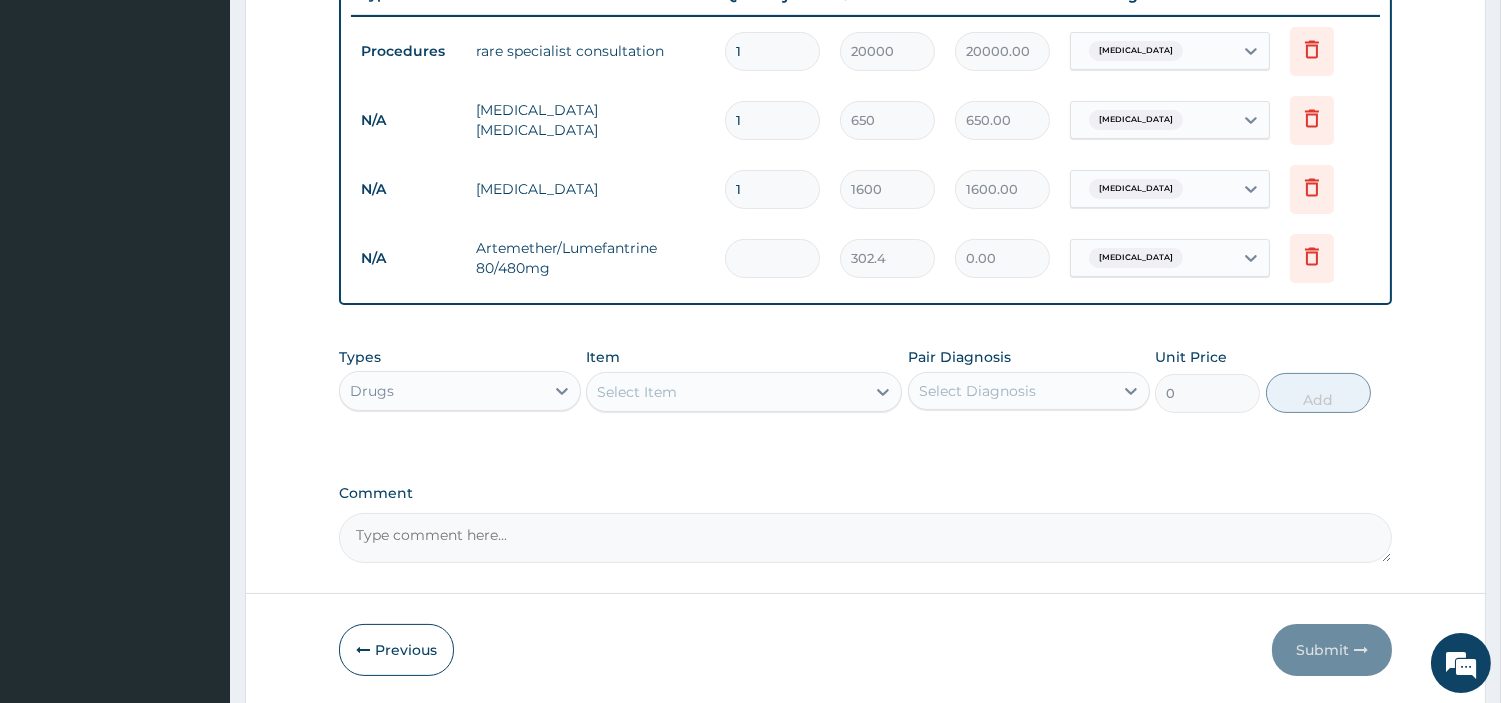 type on "6" 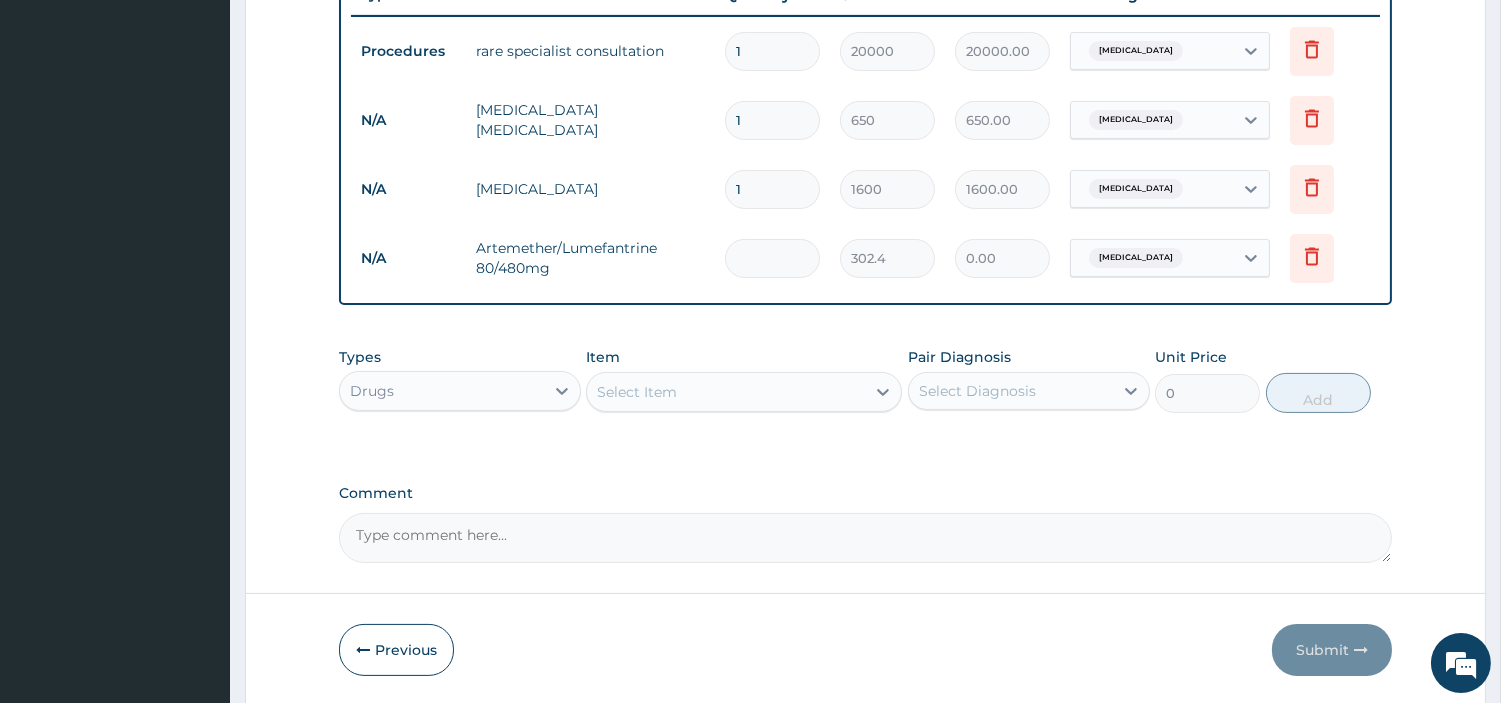 type on "1814.40" 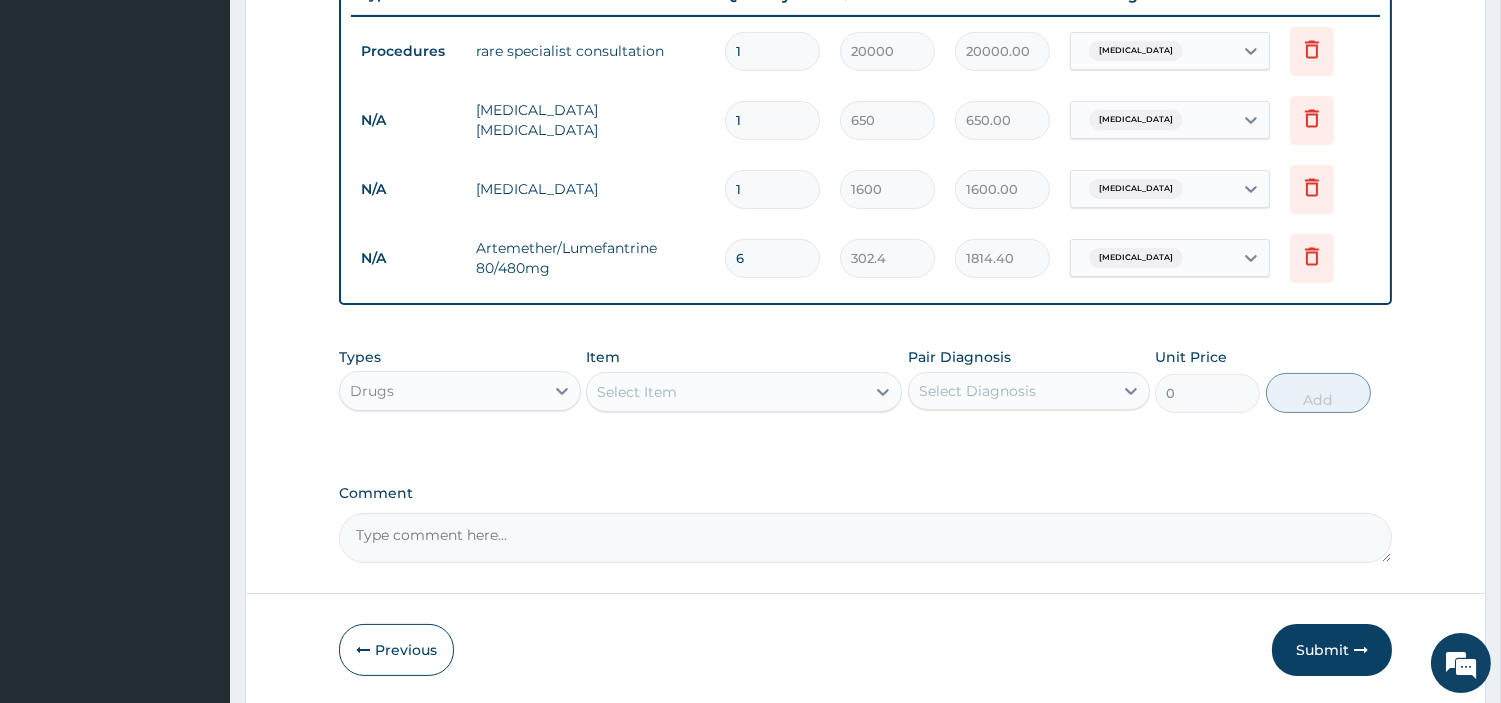type on "6" 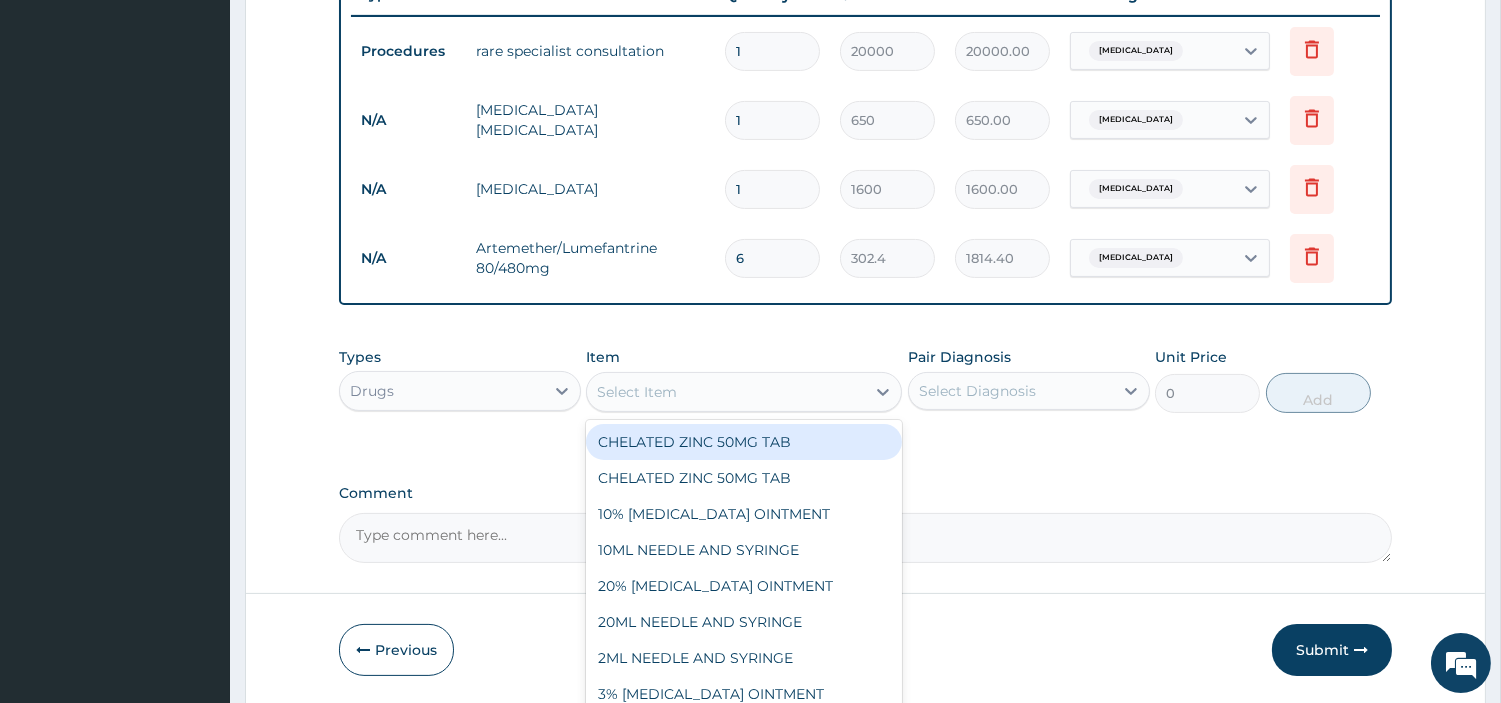 scroll, scrollTop: 851, scrollLeft: 0, axis: vertical 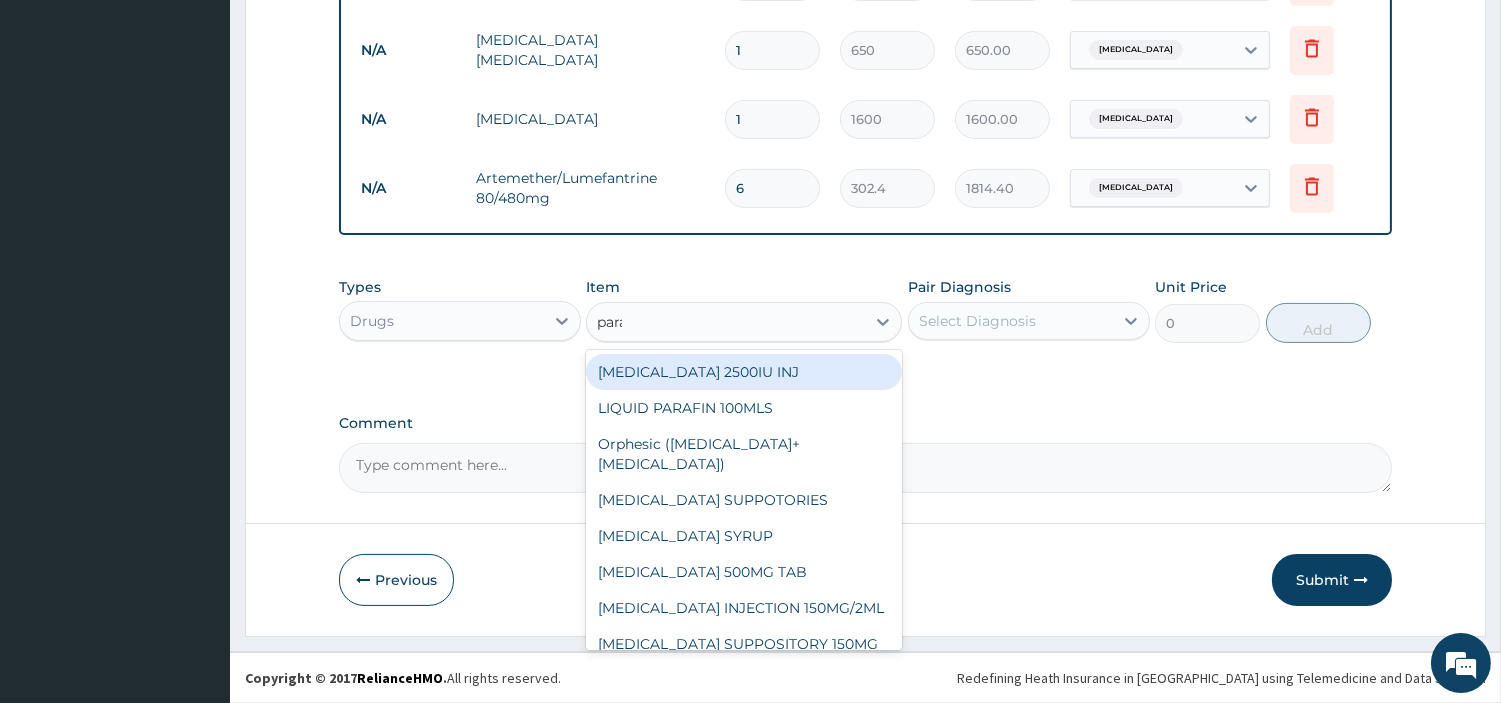 type on "parac" 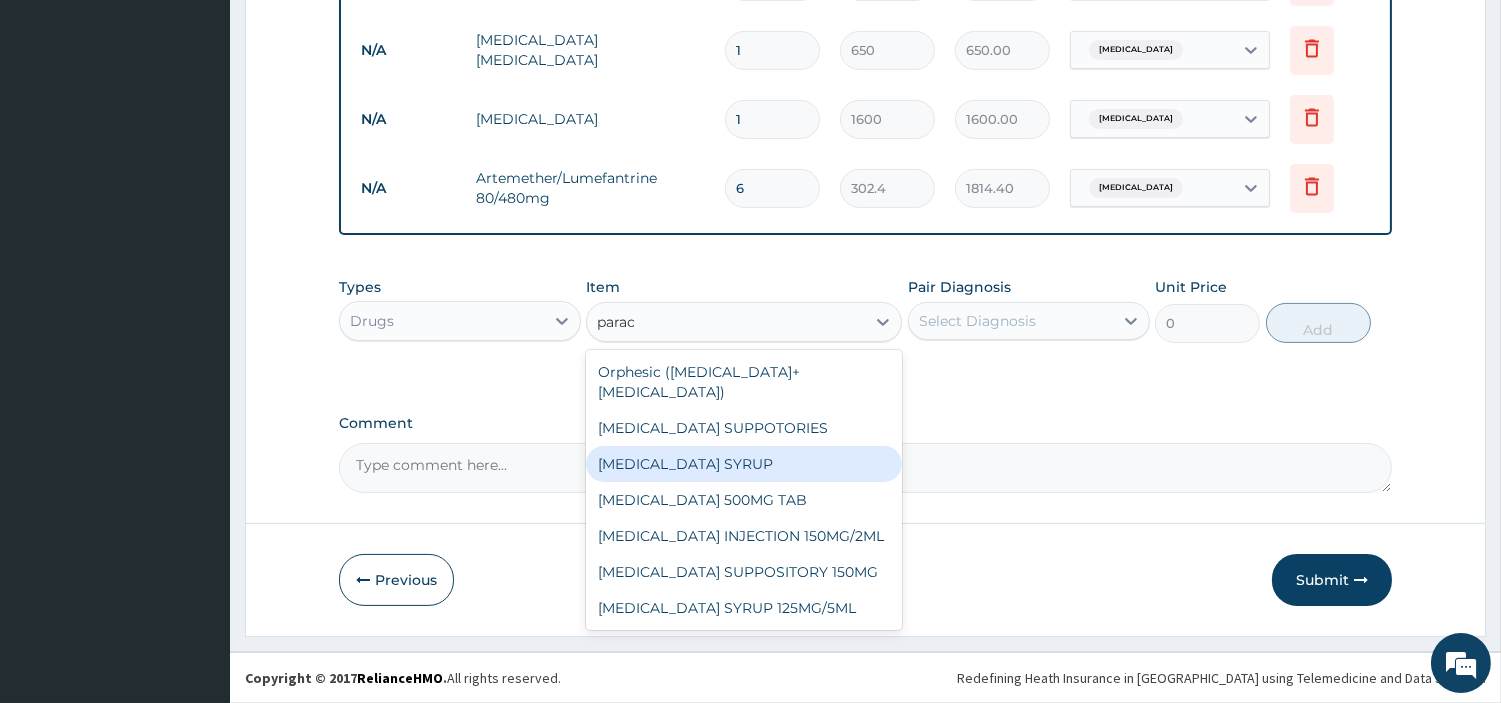 click on "PARACETAMOL  SYRUP" at bounding box center [744, 464] 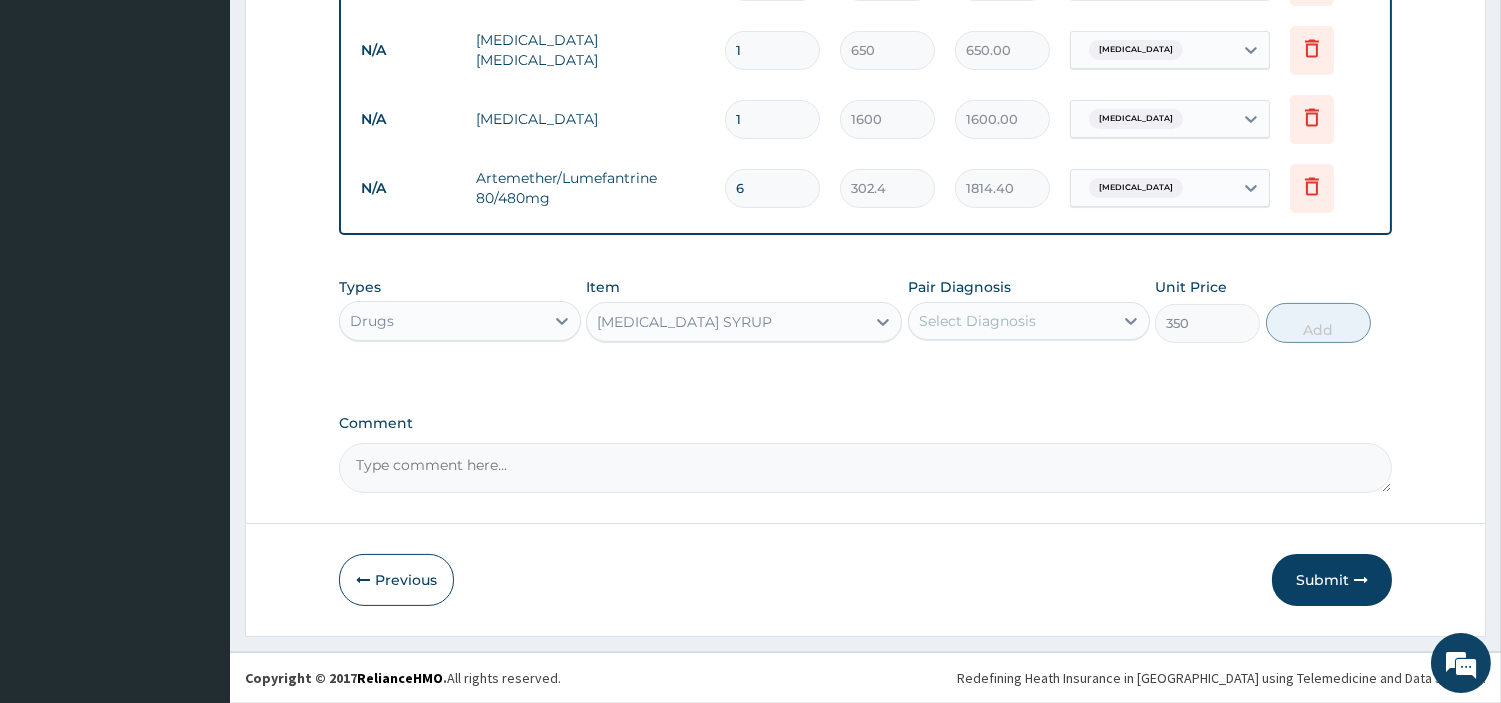 click on "Select Diagnosis" at bounding box center (977, 321) 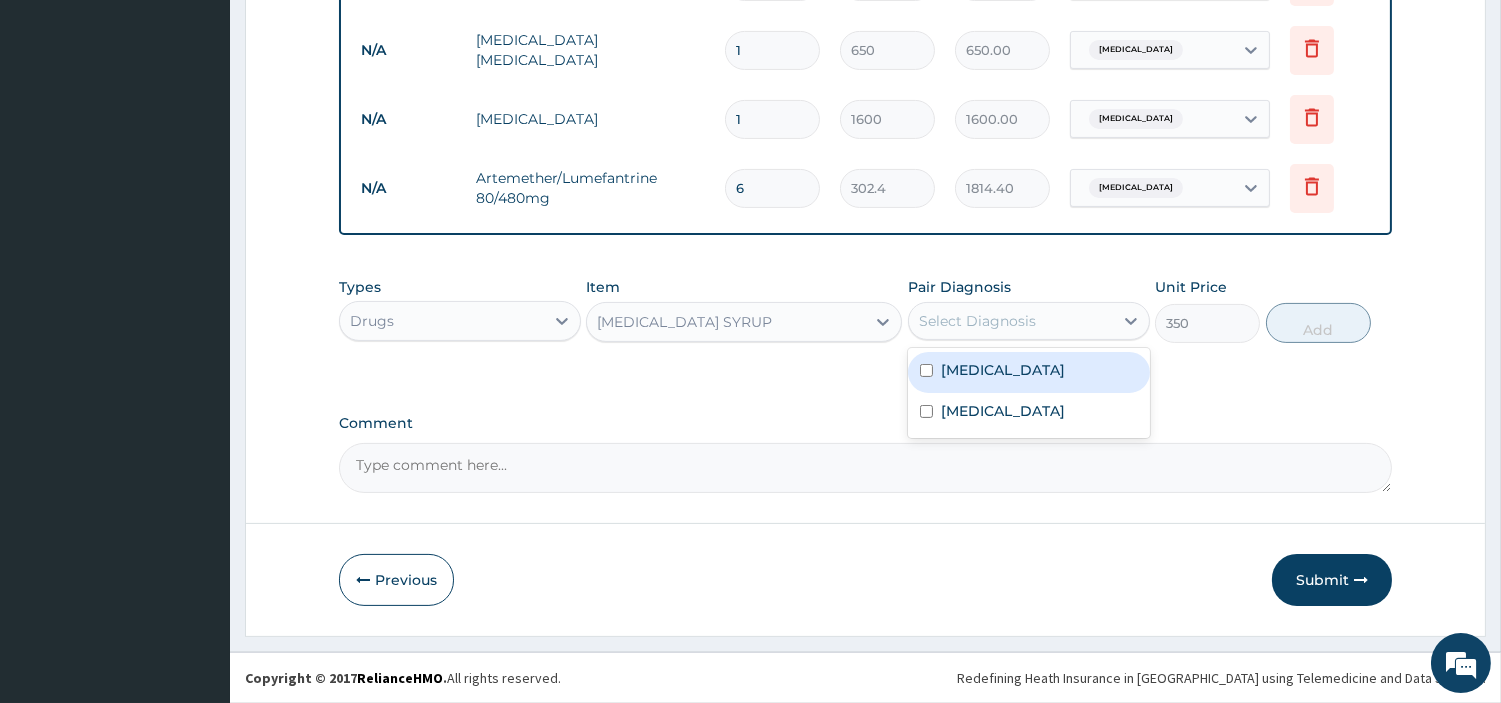 click on "[MEDICAL_DATA]" at bounding box center (1029, 372) 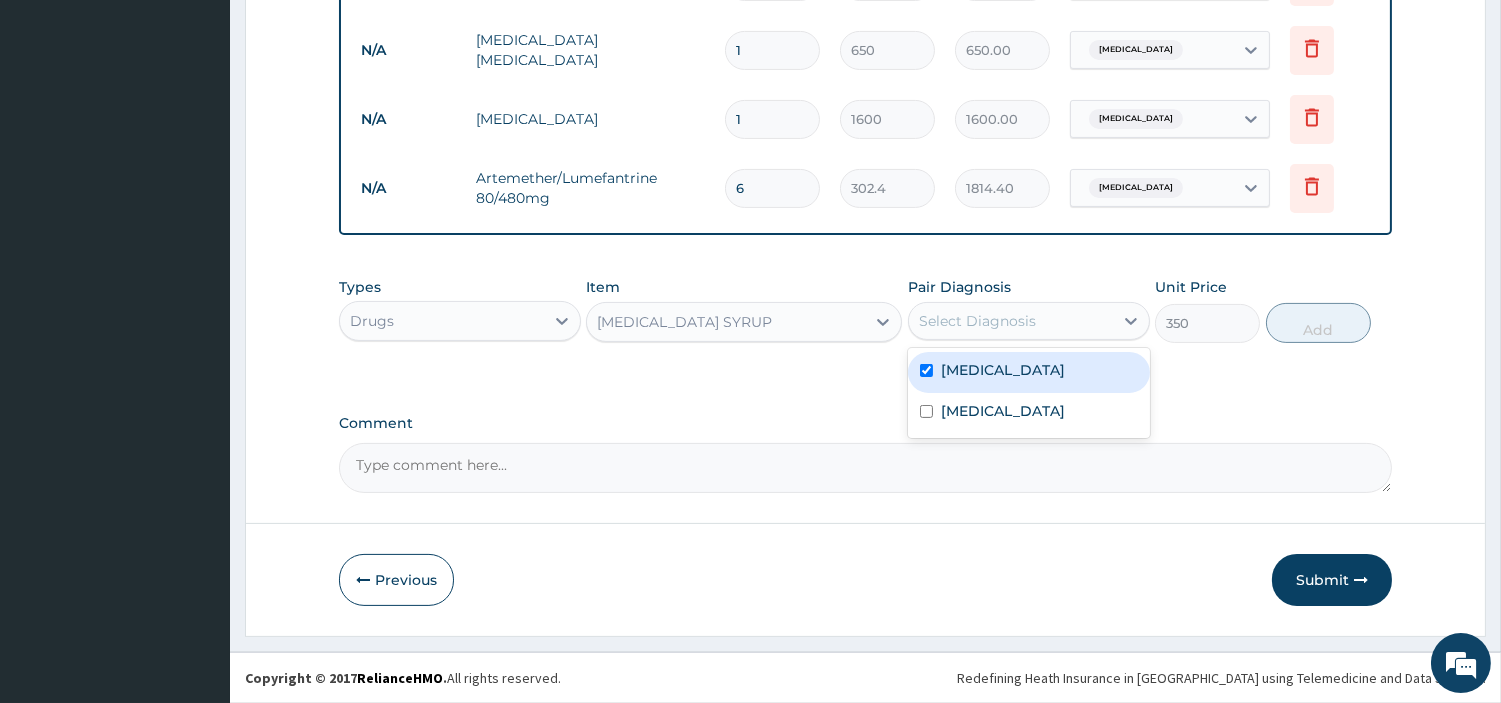 checkbox on "true" 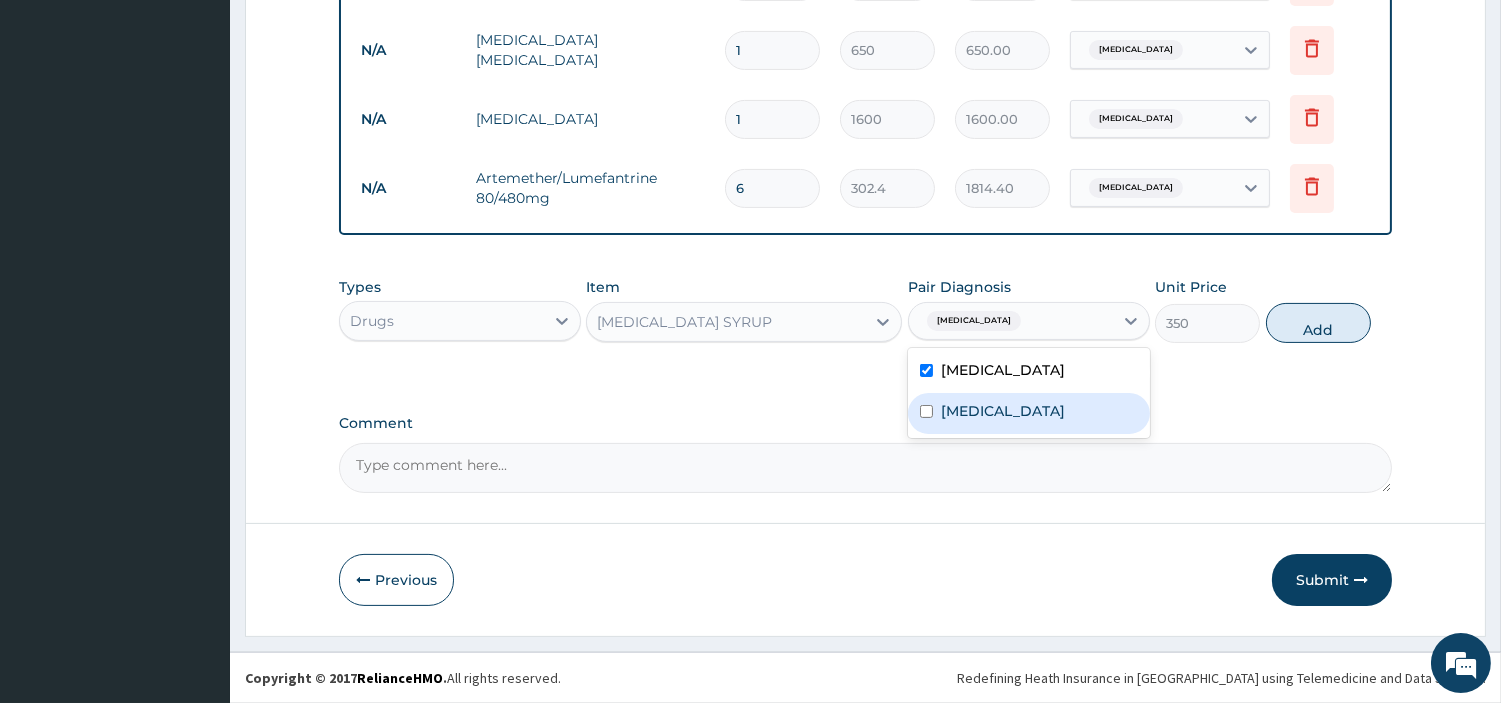 drag, startPoint x: 960, startPoint y: 432, endPoint x: 1012, endPoint y: 407, distance: 57.697487 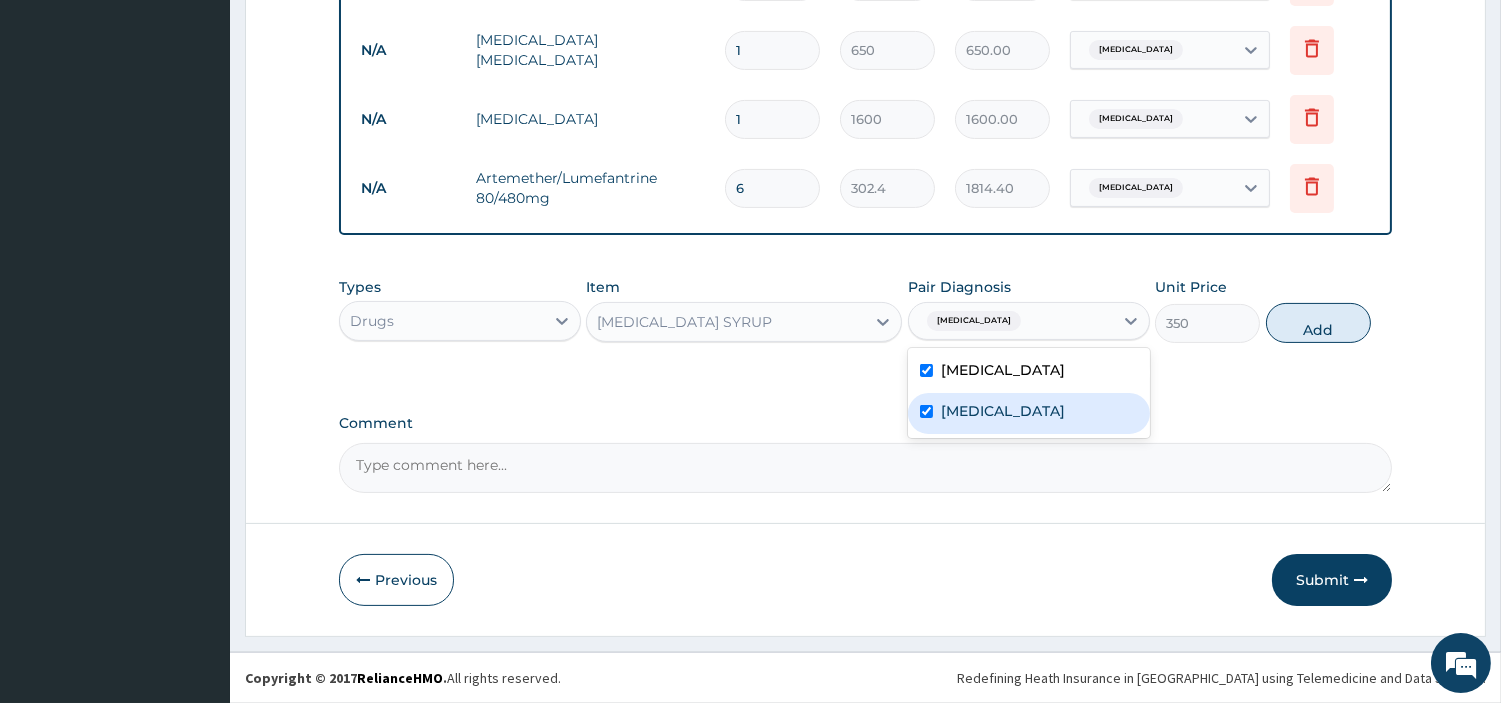 checkbox on "true" 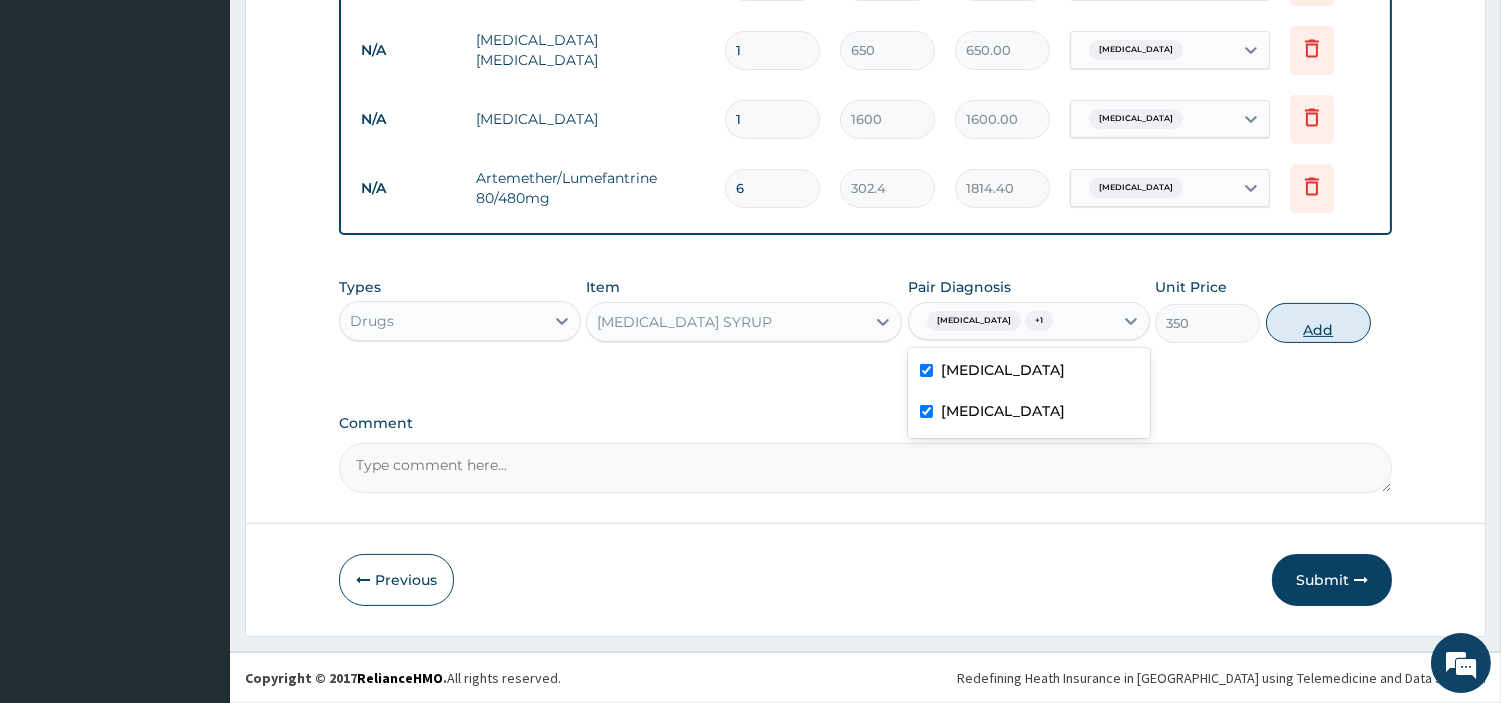 click on "Add" at bounding box center (1318, 323) 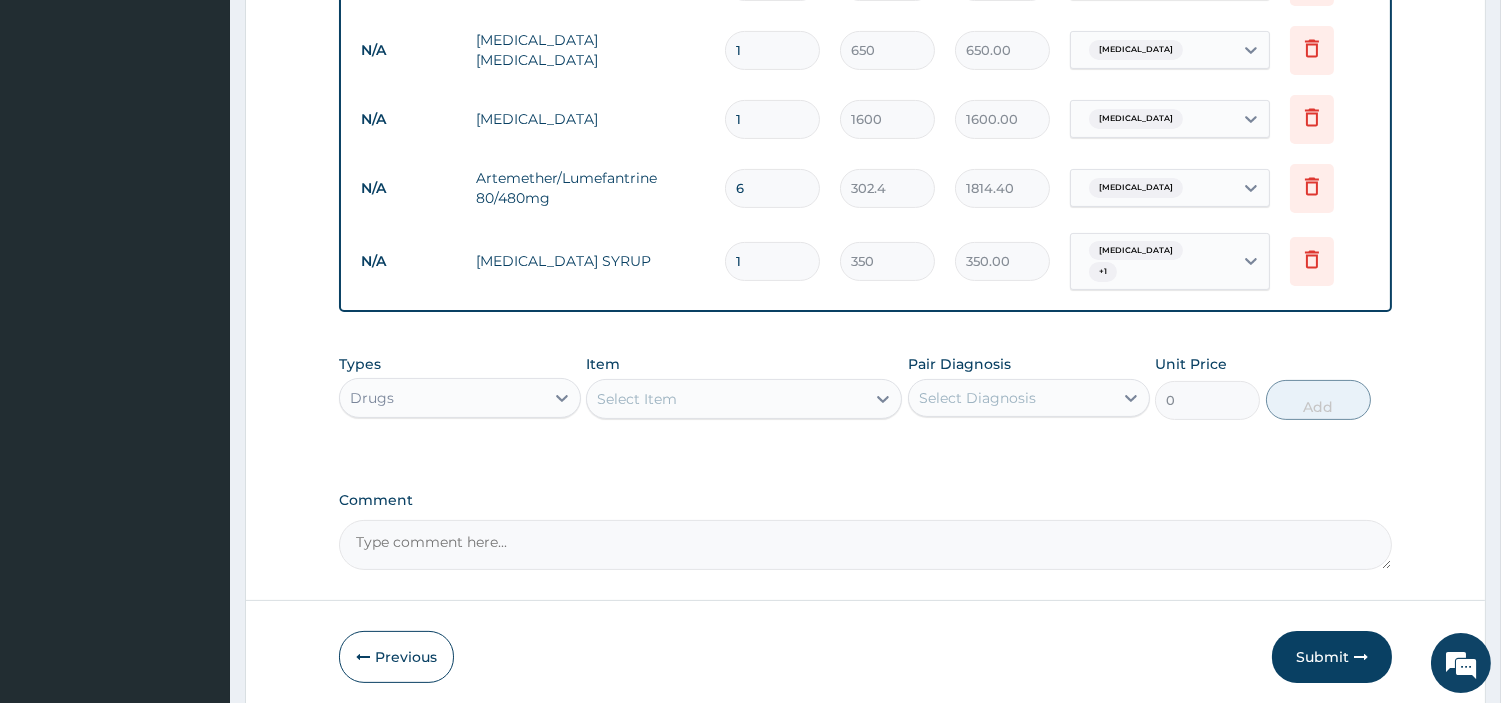 click on "Select Item" at bounding box center (726, 399) 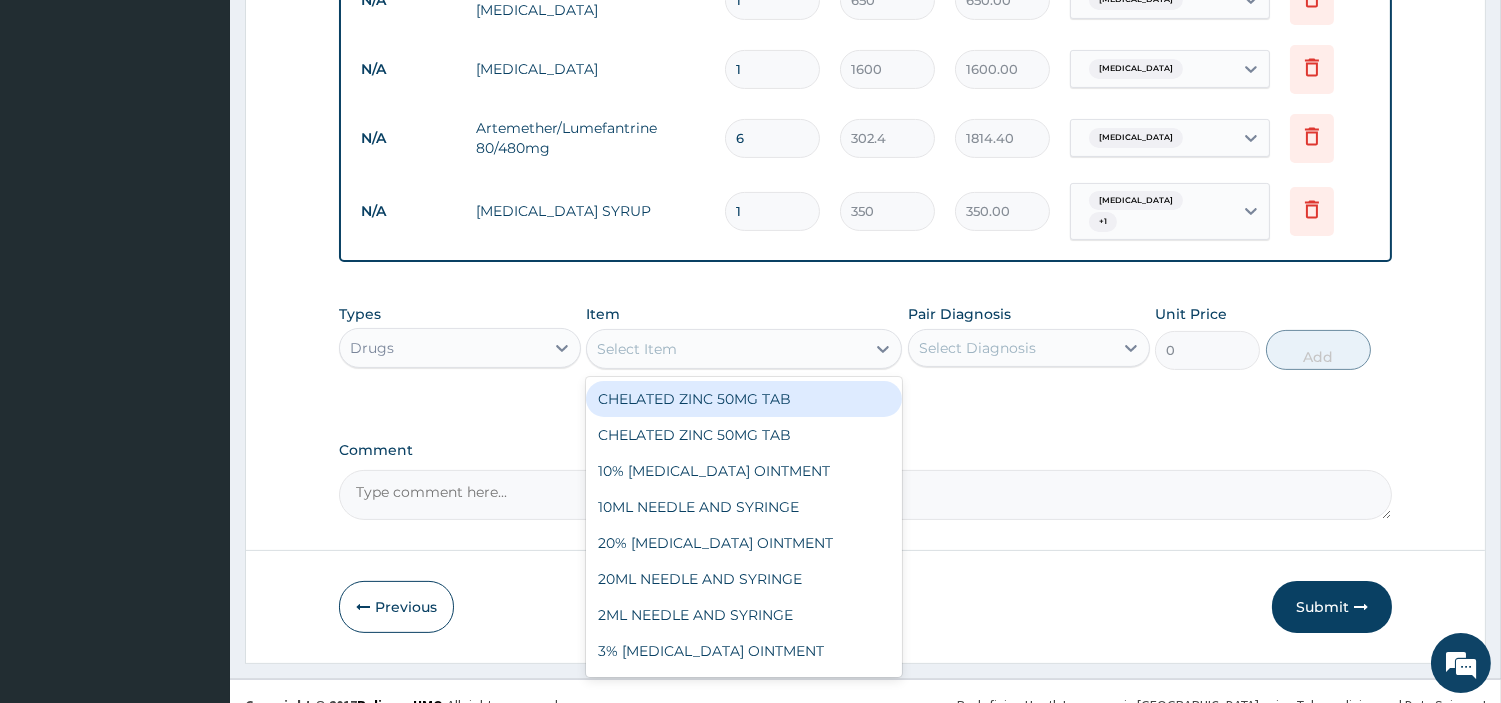 scroll, scrollTop: 928, scrollLeft: 0, axis: vertical 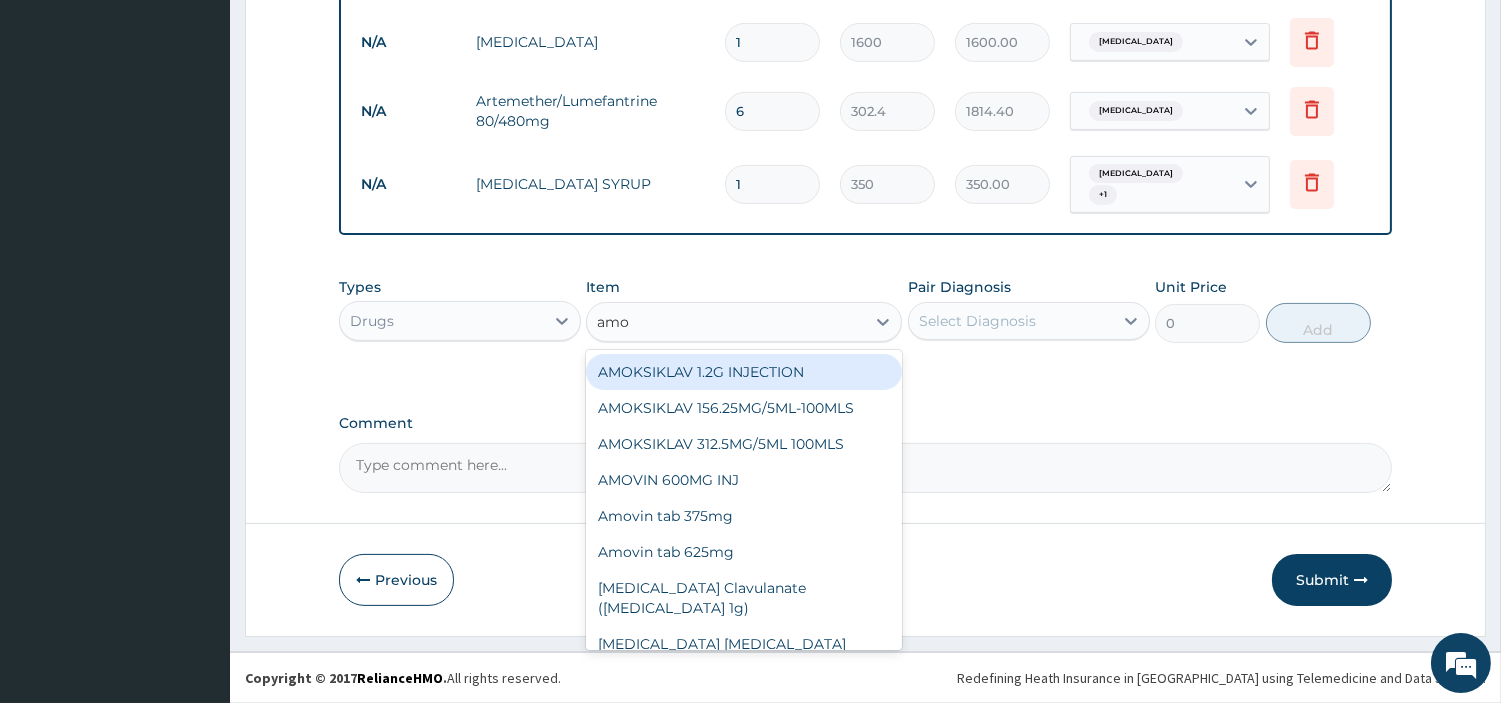 type on "amox" 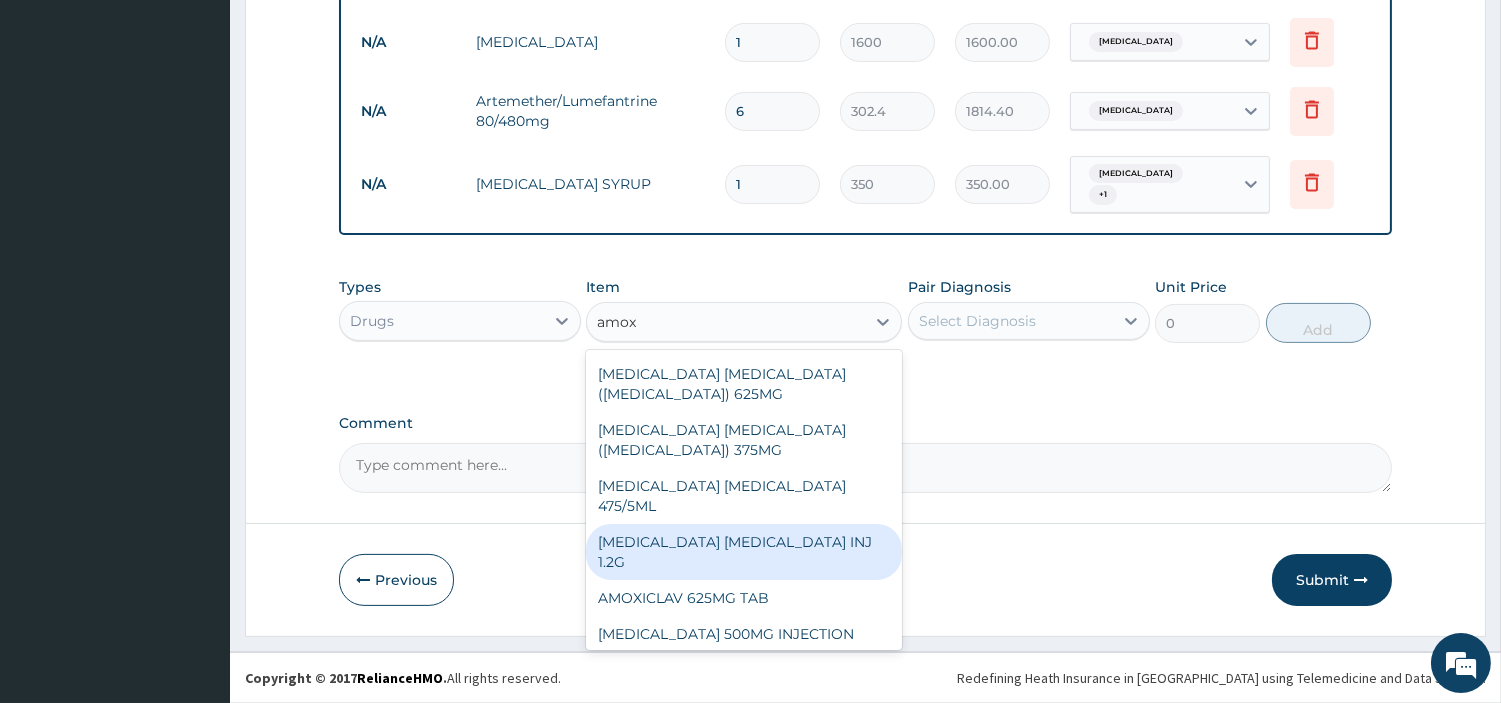 scroll, scrollTop: 0, scrollLeft: 0, axis: both 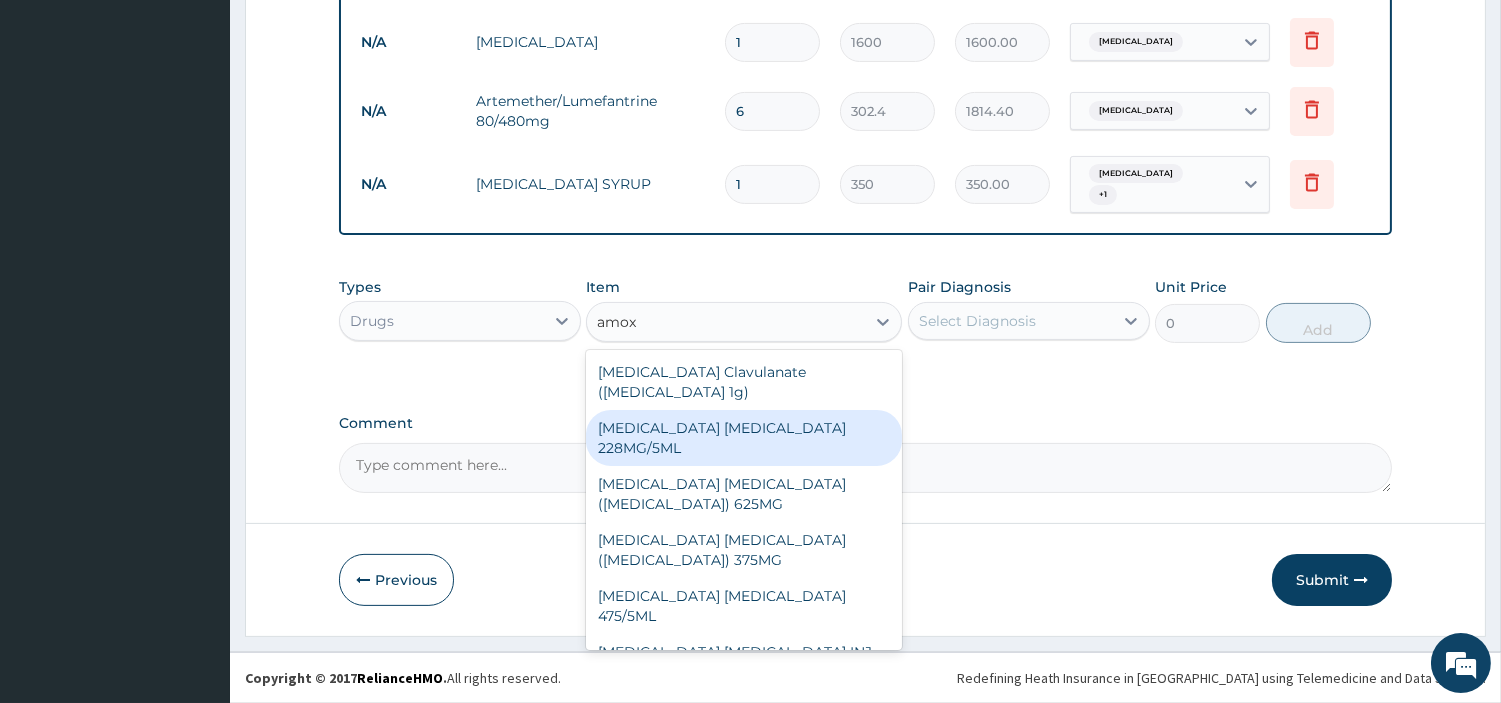 click on "AMOXICILLIN CLAVULANIC ACID   228MG/5ML" at bounding box center [744, 438] 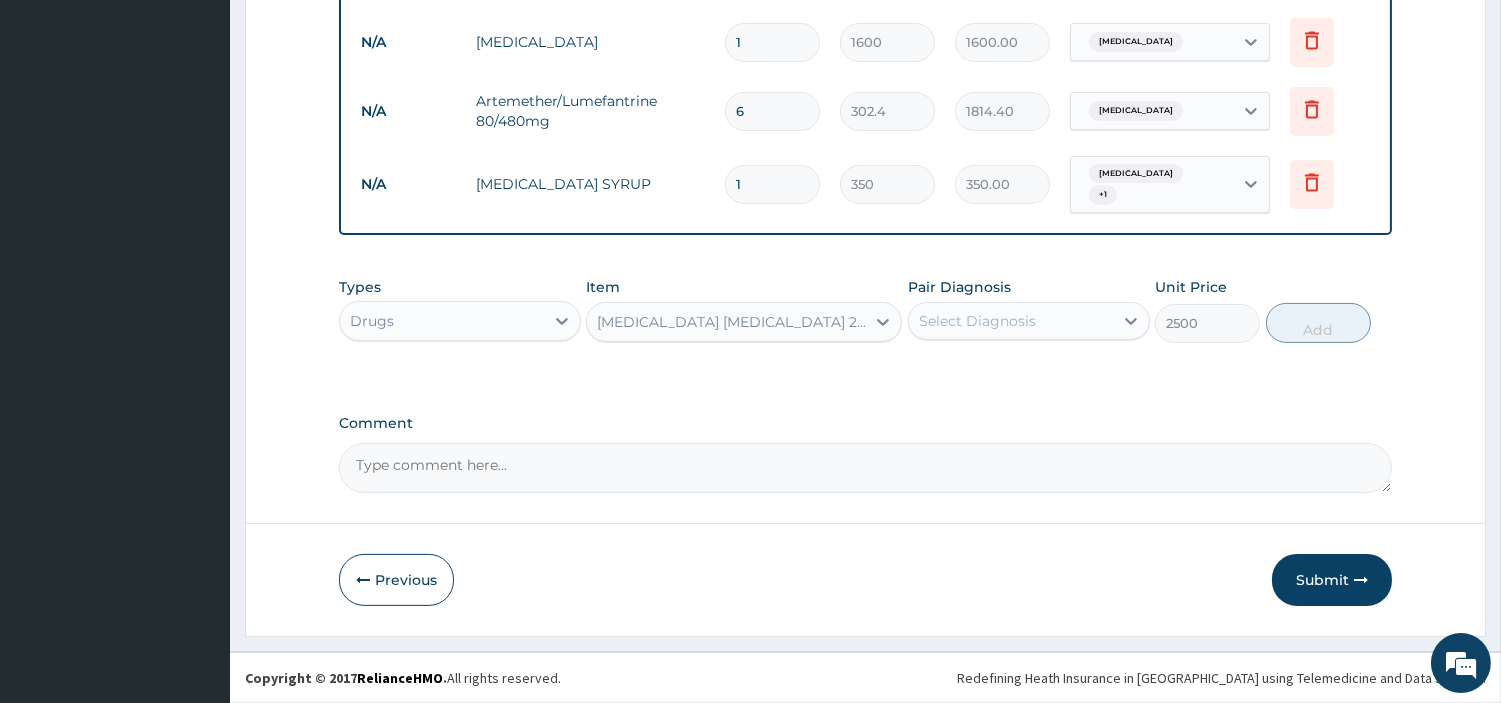 click on "Select Diagnosis" at bounding box center [977, 321] 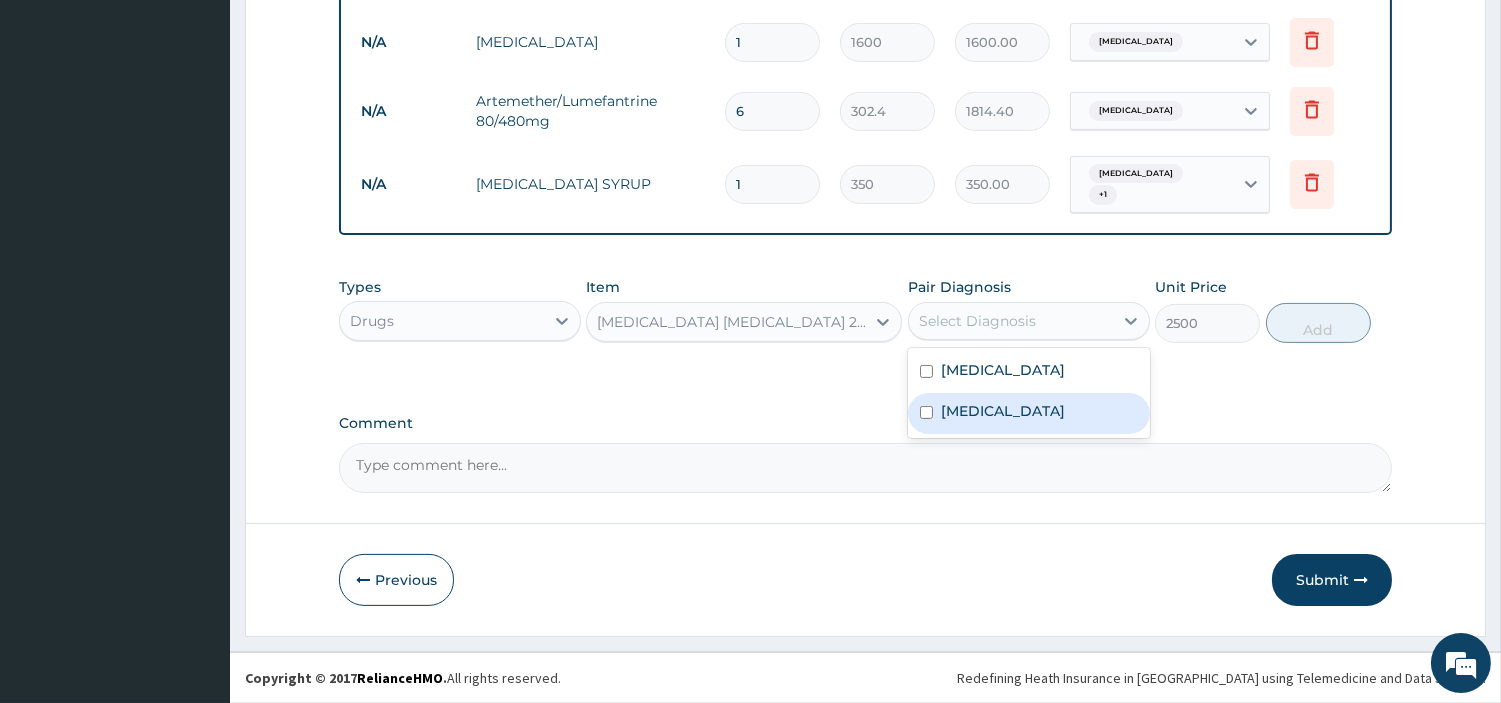 click on "[MEDICAL_DATA]" at bounding box center [1003, 411] 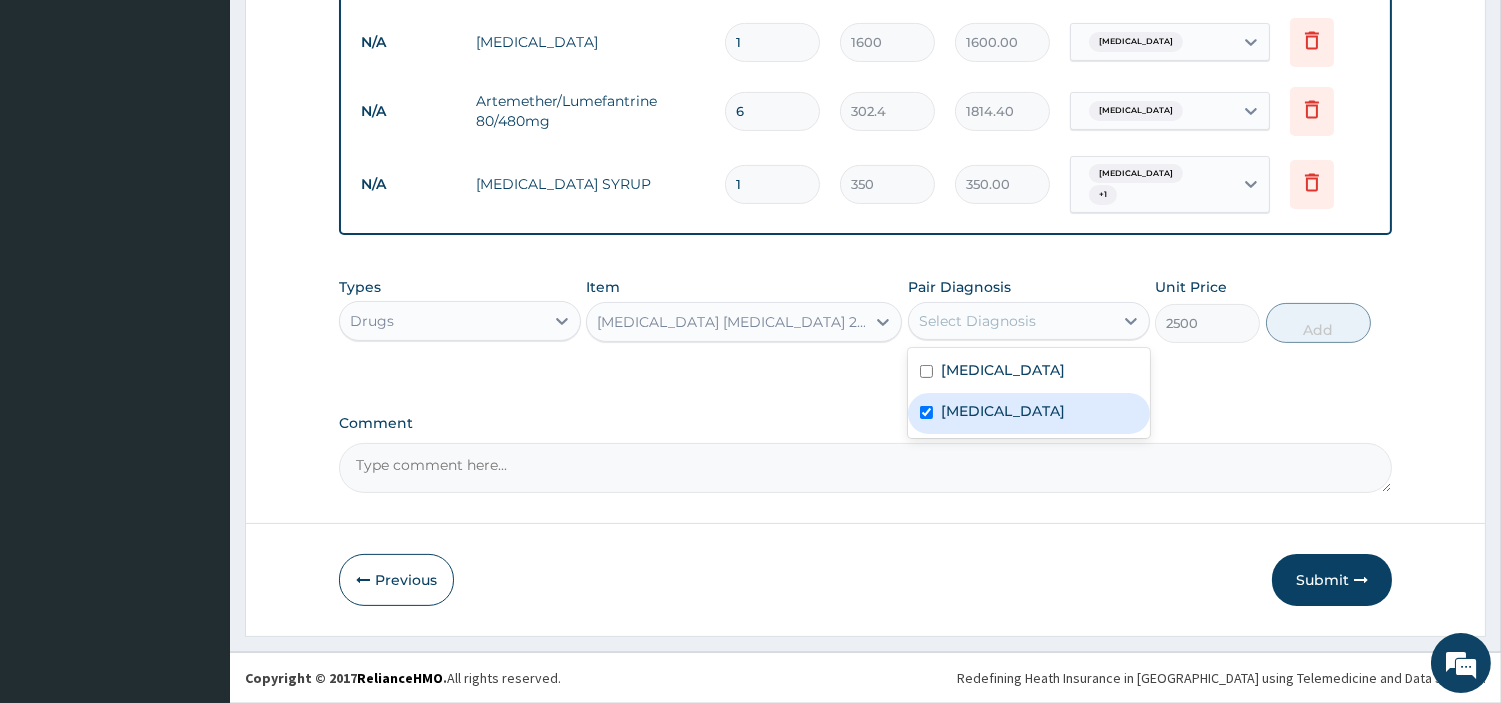 checkbox on "true" 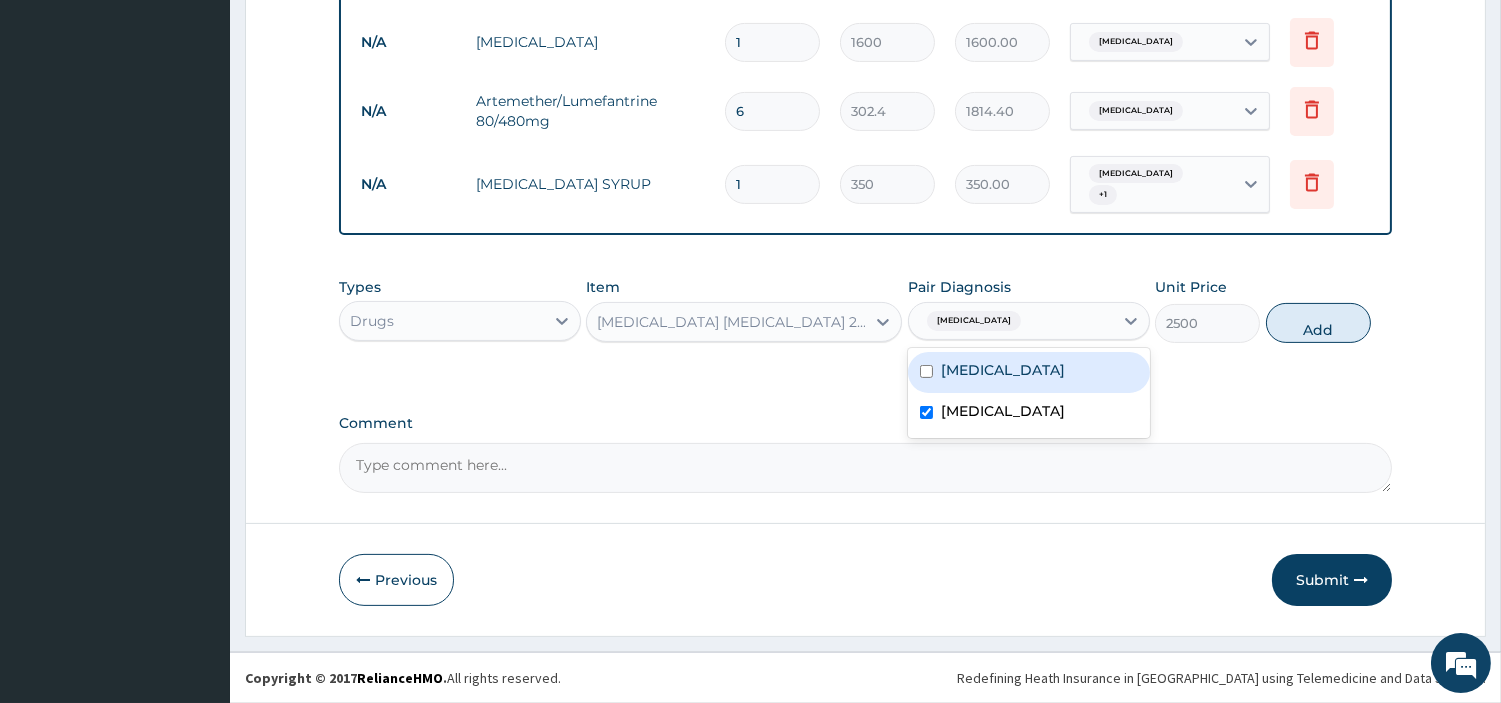 click on "[MEDICAL_DATA]" at bounding box center [1029, 372] 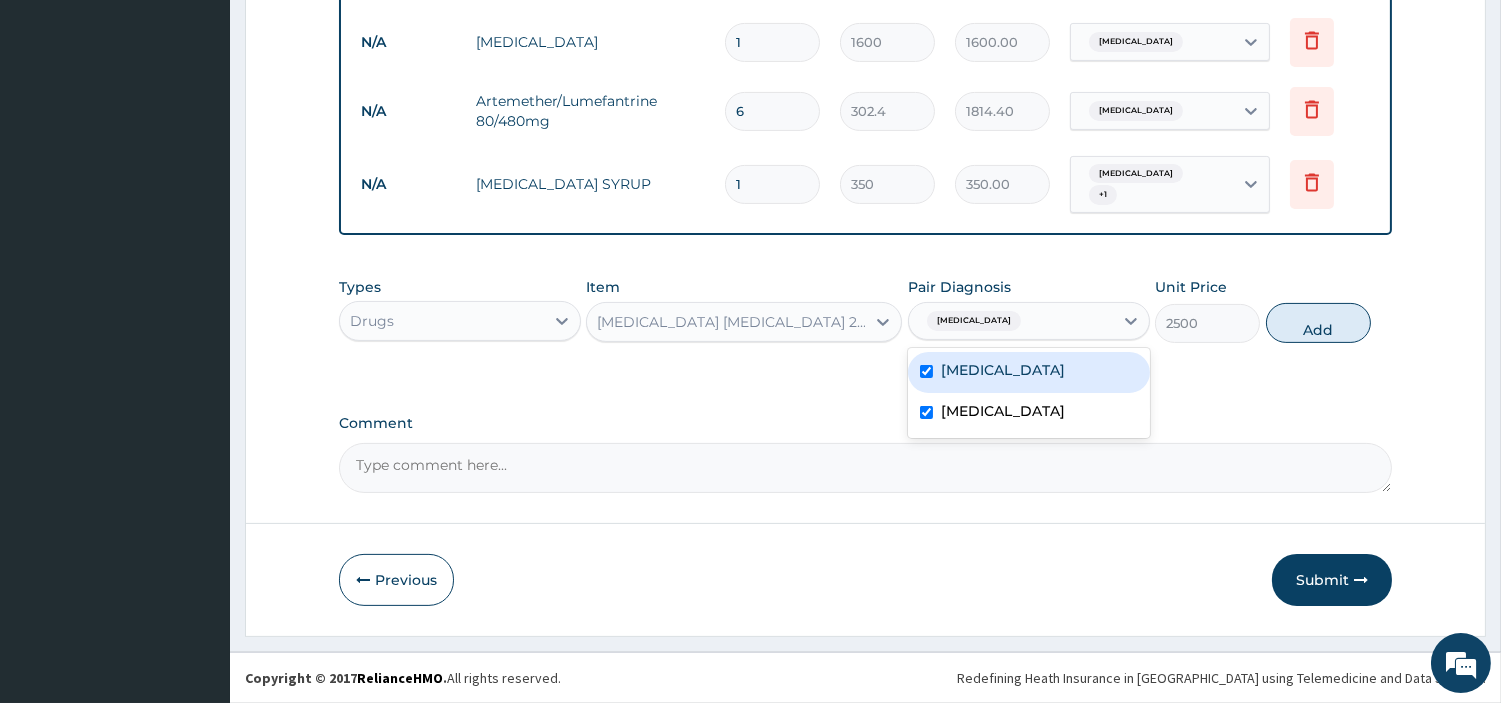 checkbox on "true" 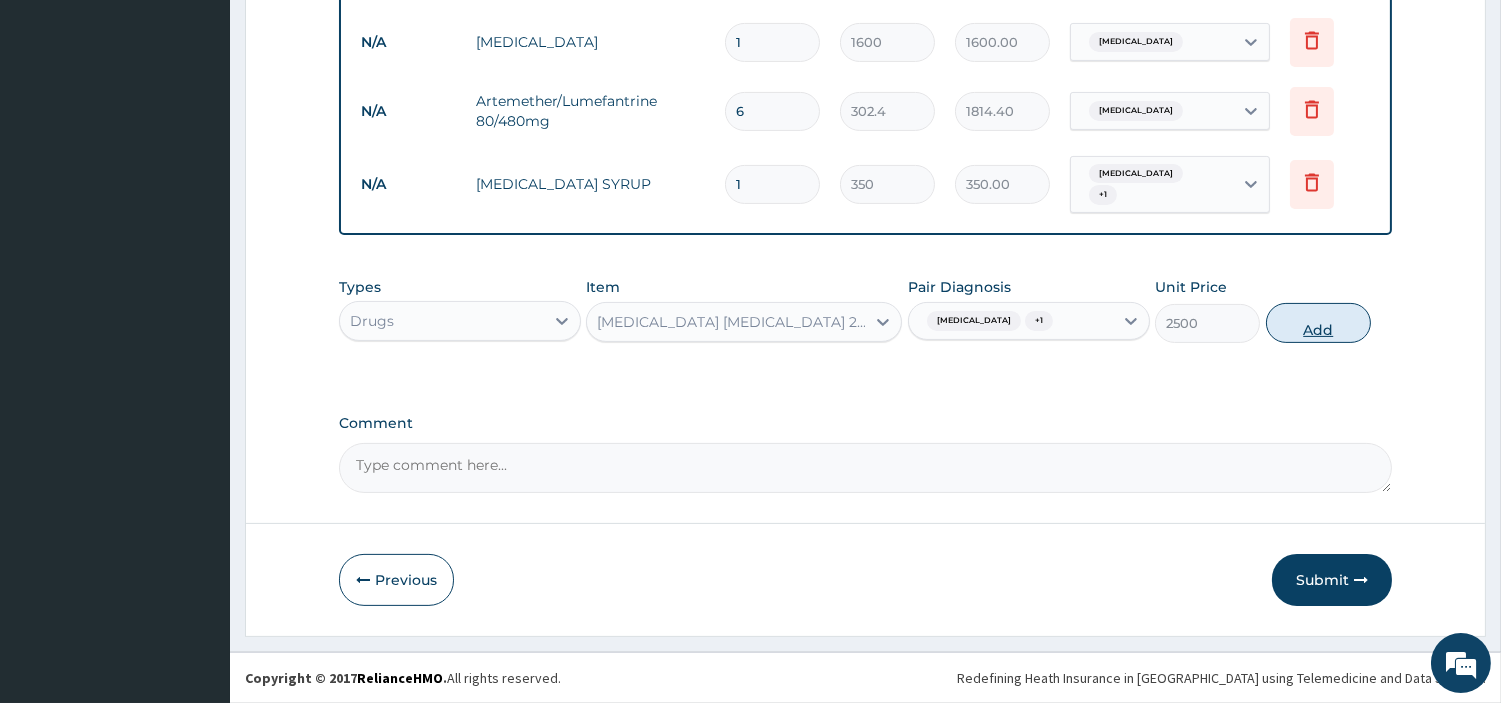 click on "Add" at bounding box center (1318, 323) 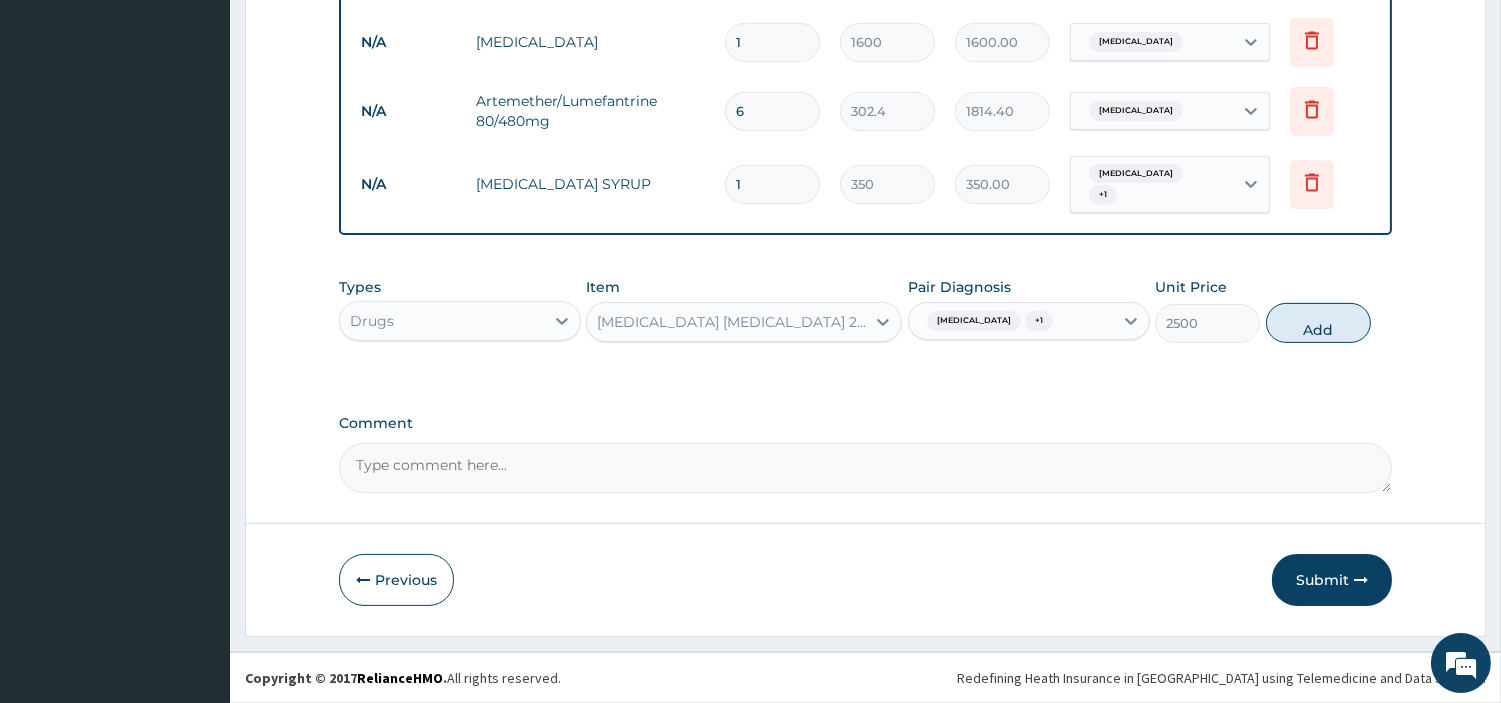 type on "0" 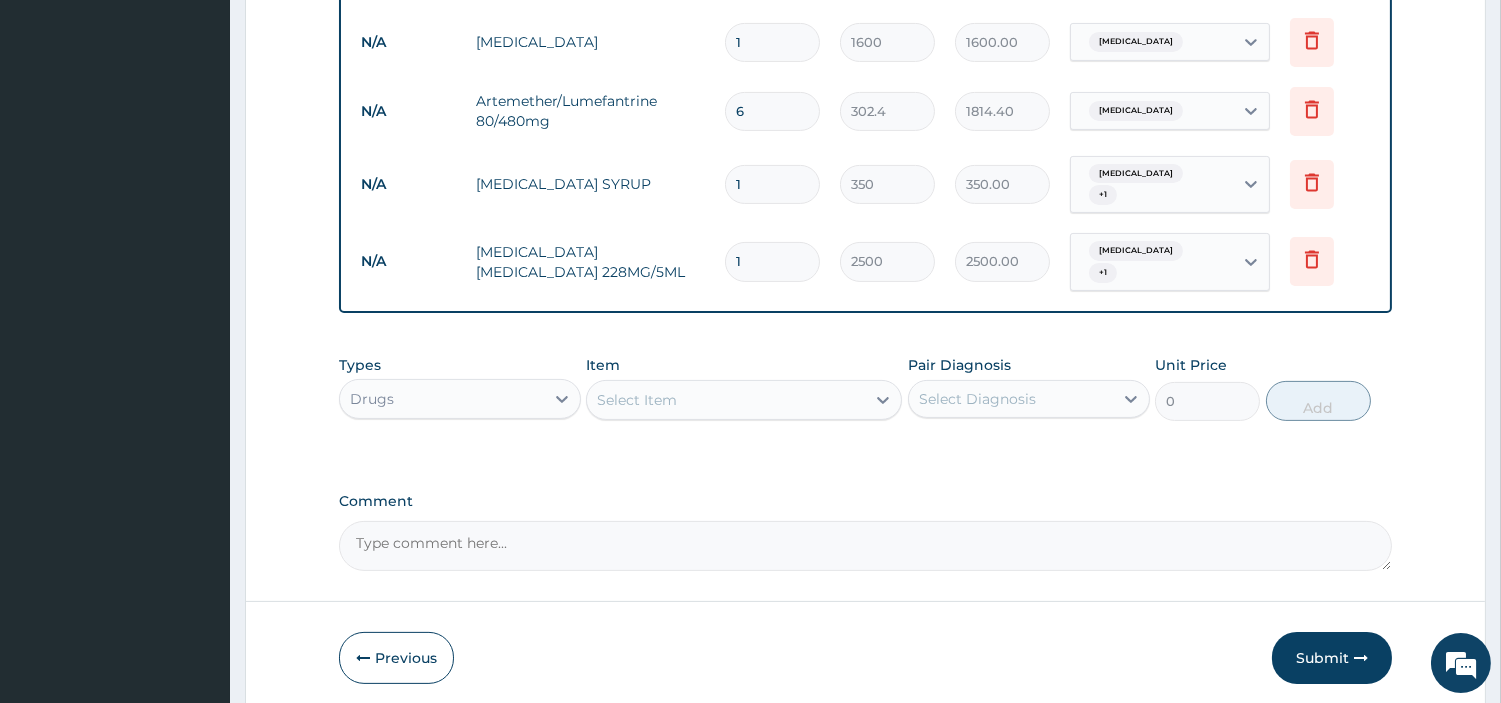 click on "Select Item" at bounding box center [637, 400] 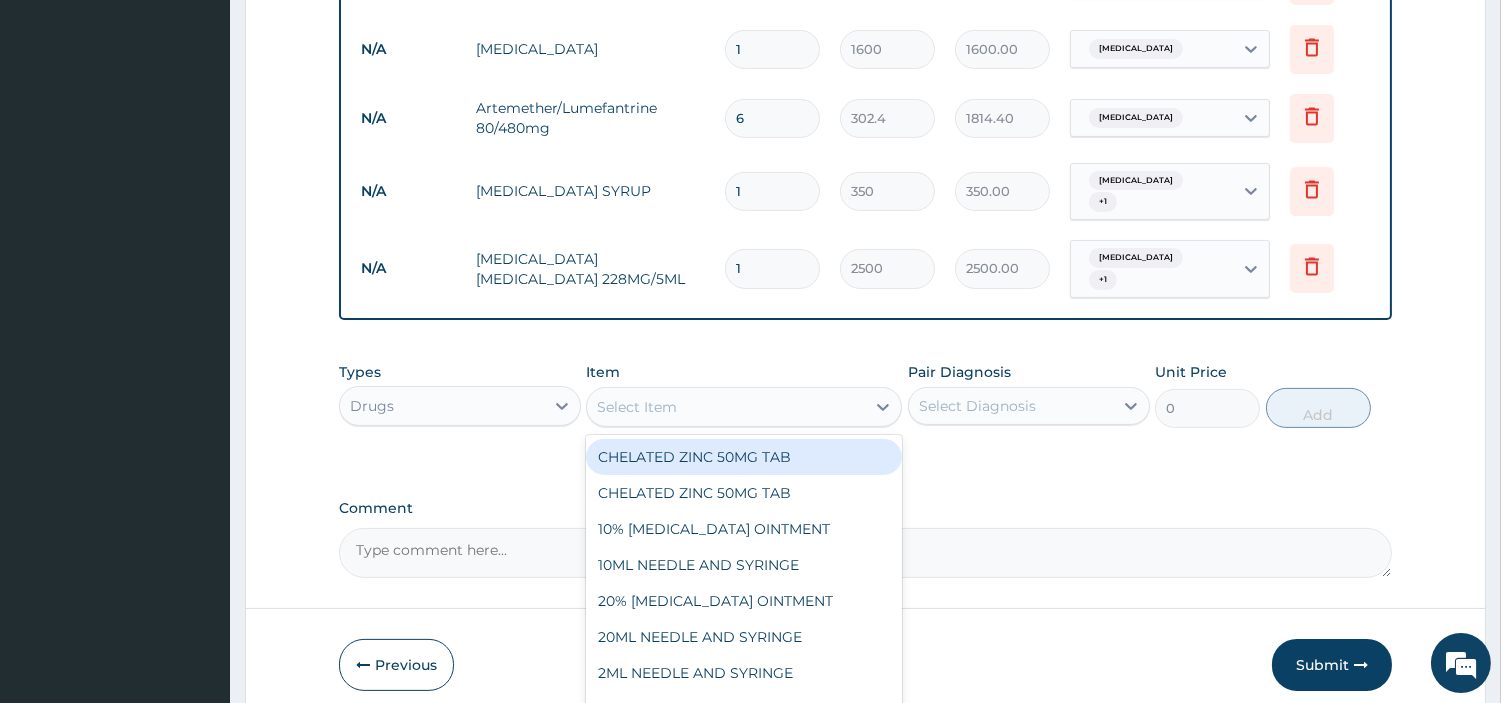 scroll, scrollTop: 886, scrollLeft: 0, axis: vertical 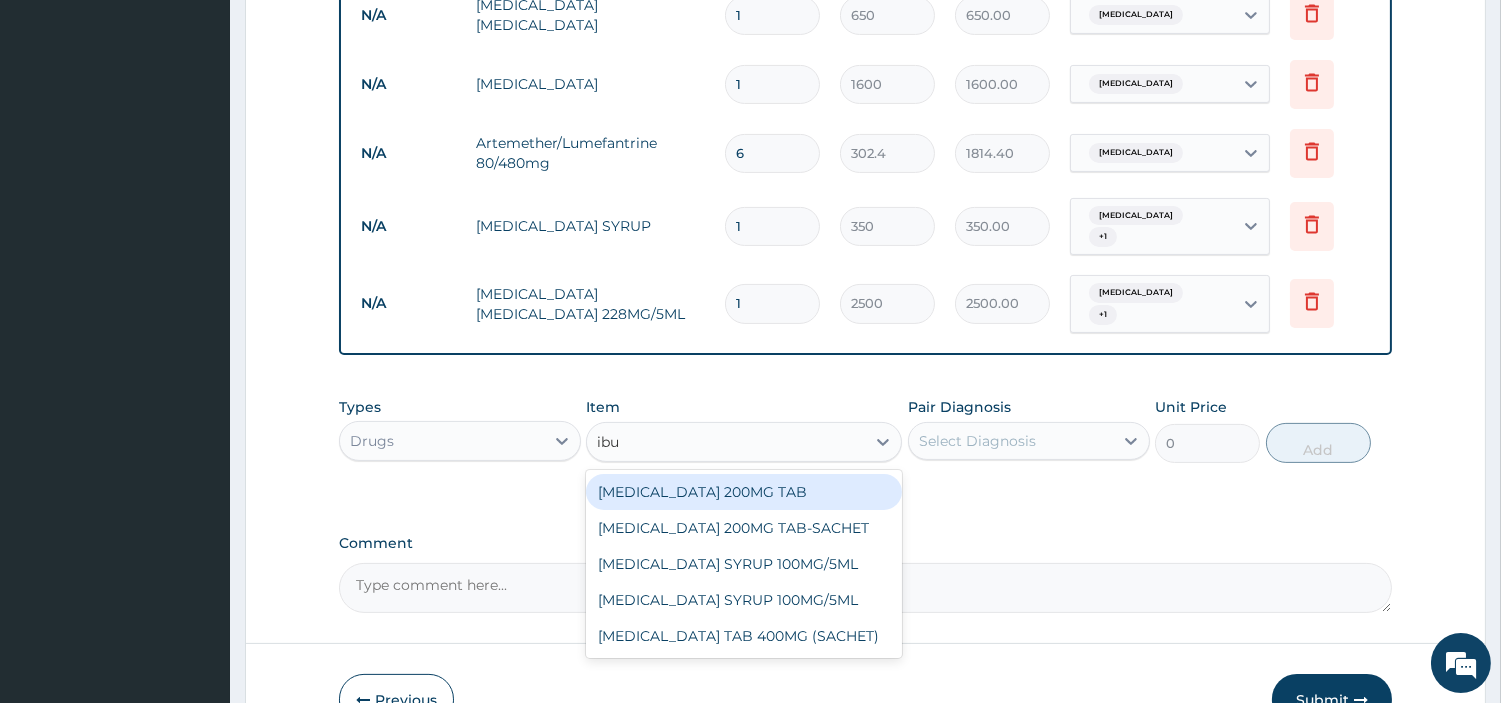 type on "ibup" 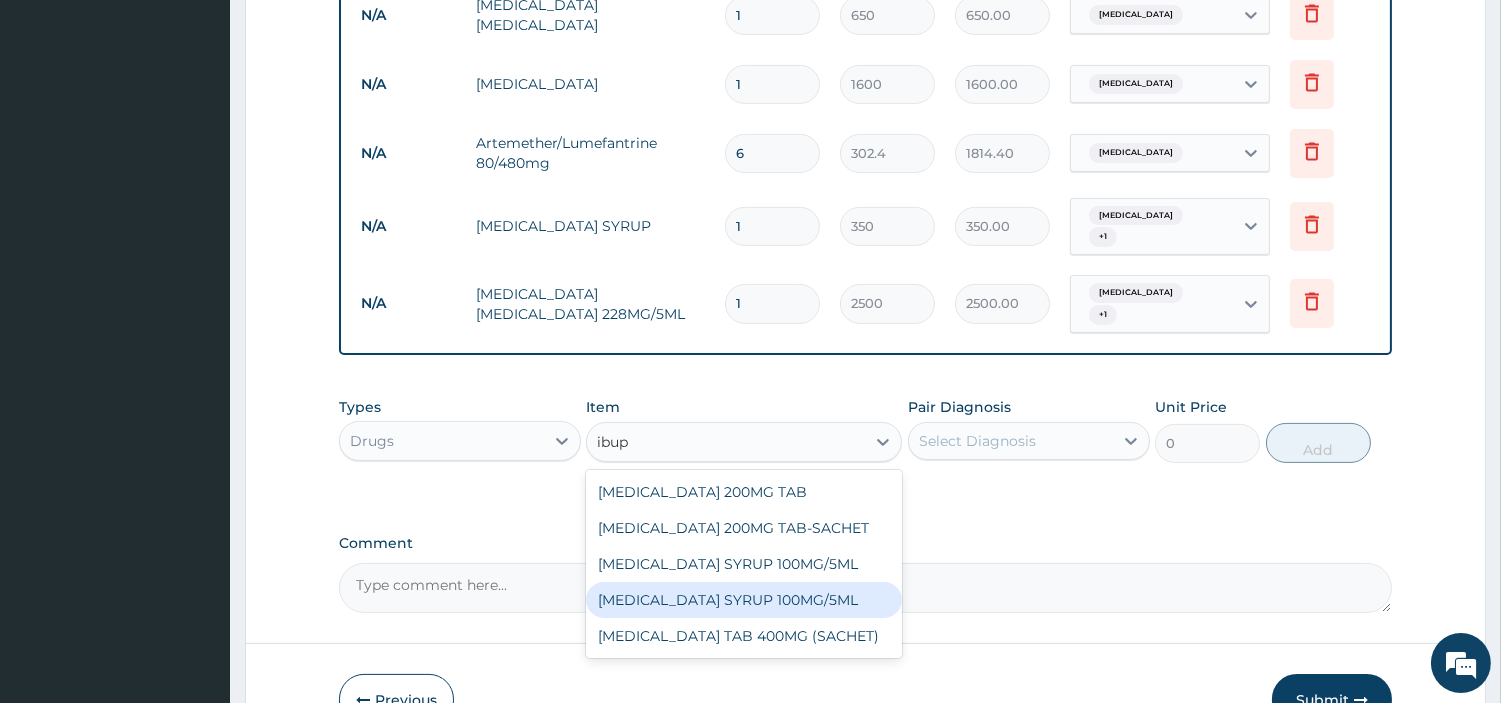 click on "IBUPROFEN SYRUP 100MG/5ML" at bounding box center [744, 600] 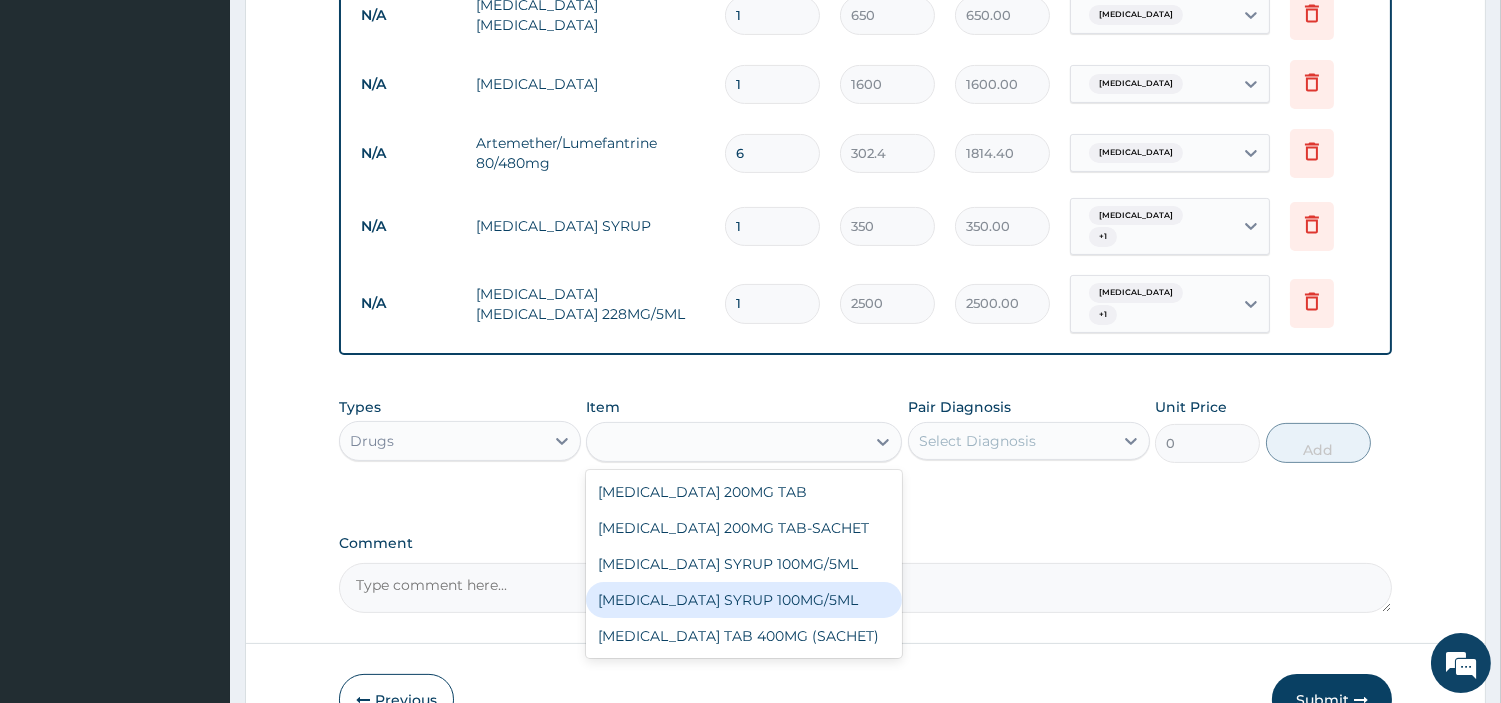 type on "800" 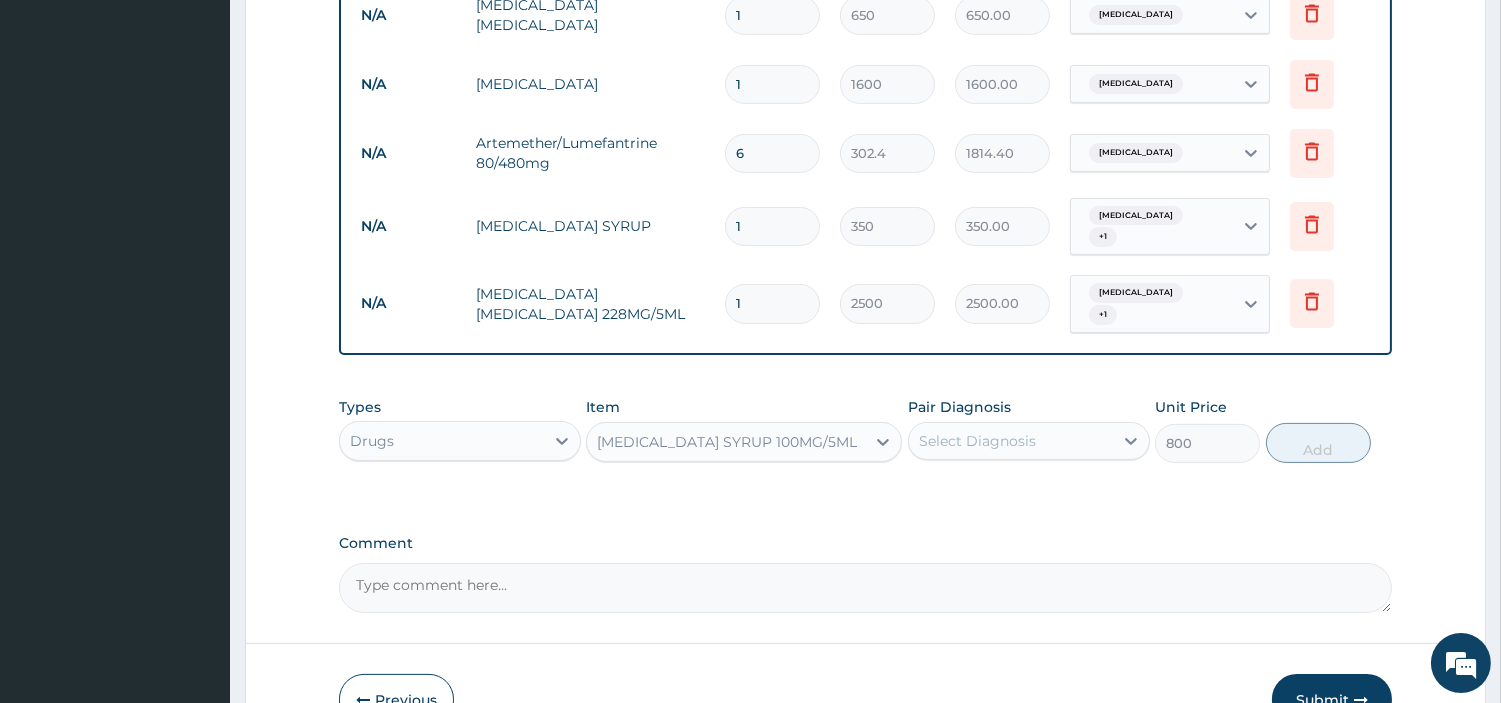 click on "Select Diagnosis" at bounding box center (977, 441) 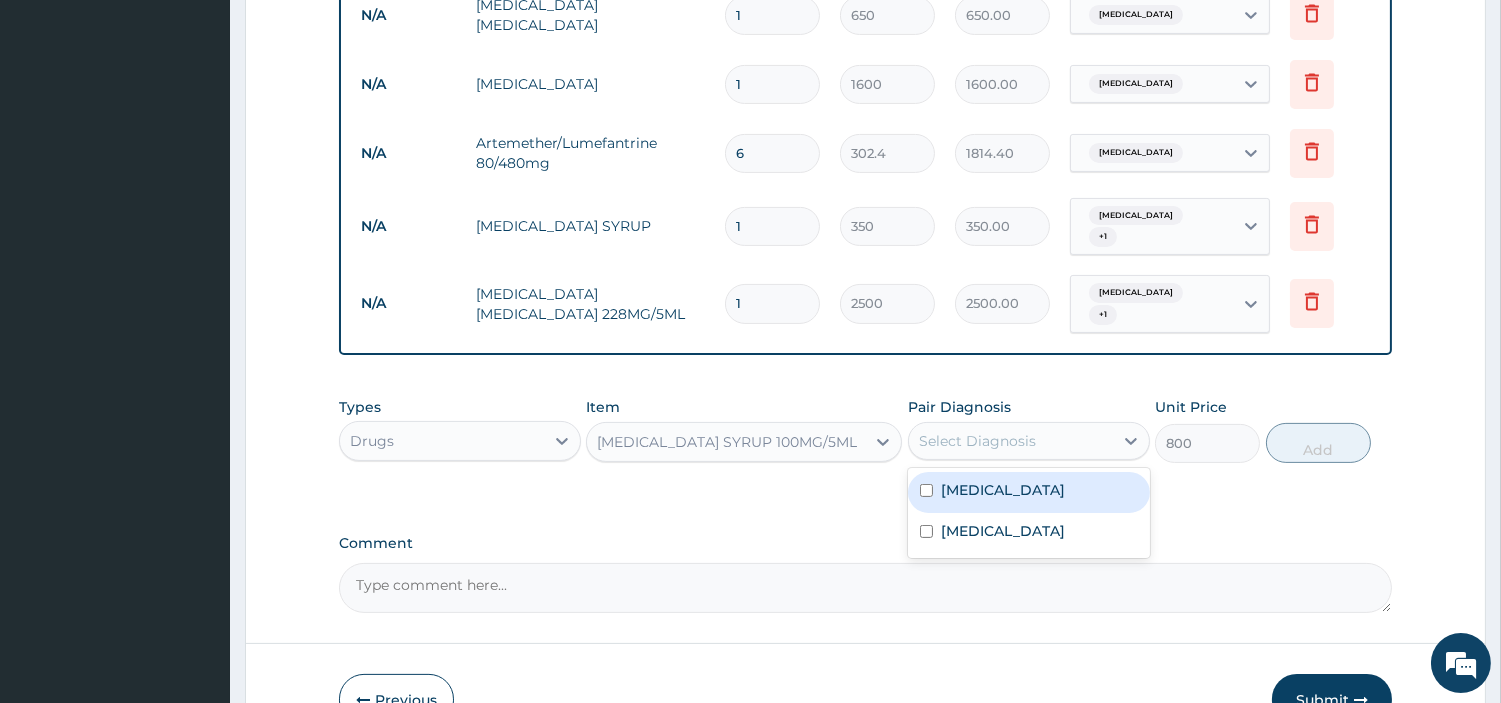 click on "[MEDICAL_DATA]" at bounding box center (1003, 490) 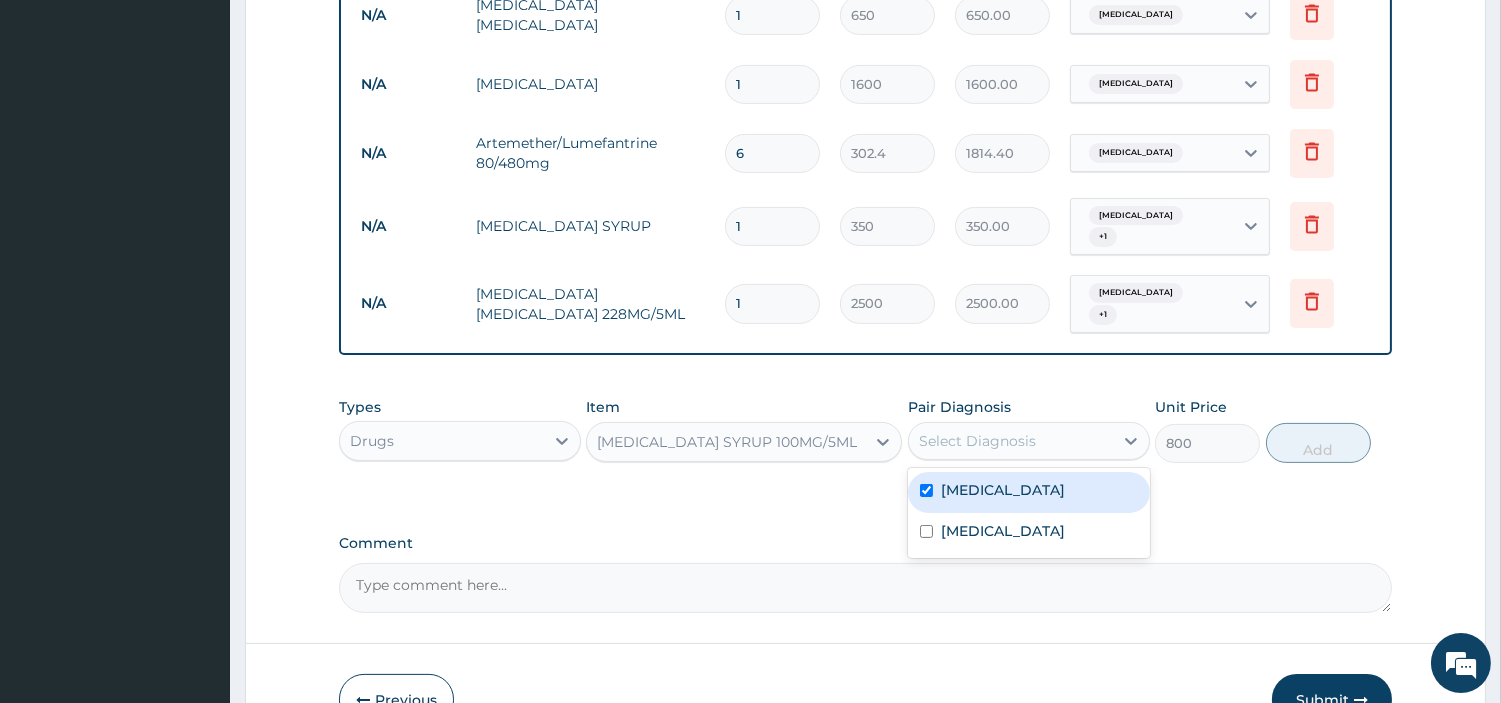 checkbox on "true" 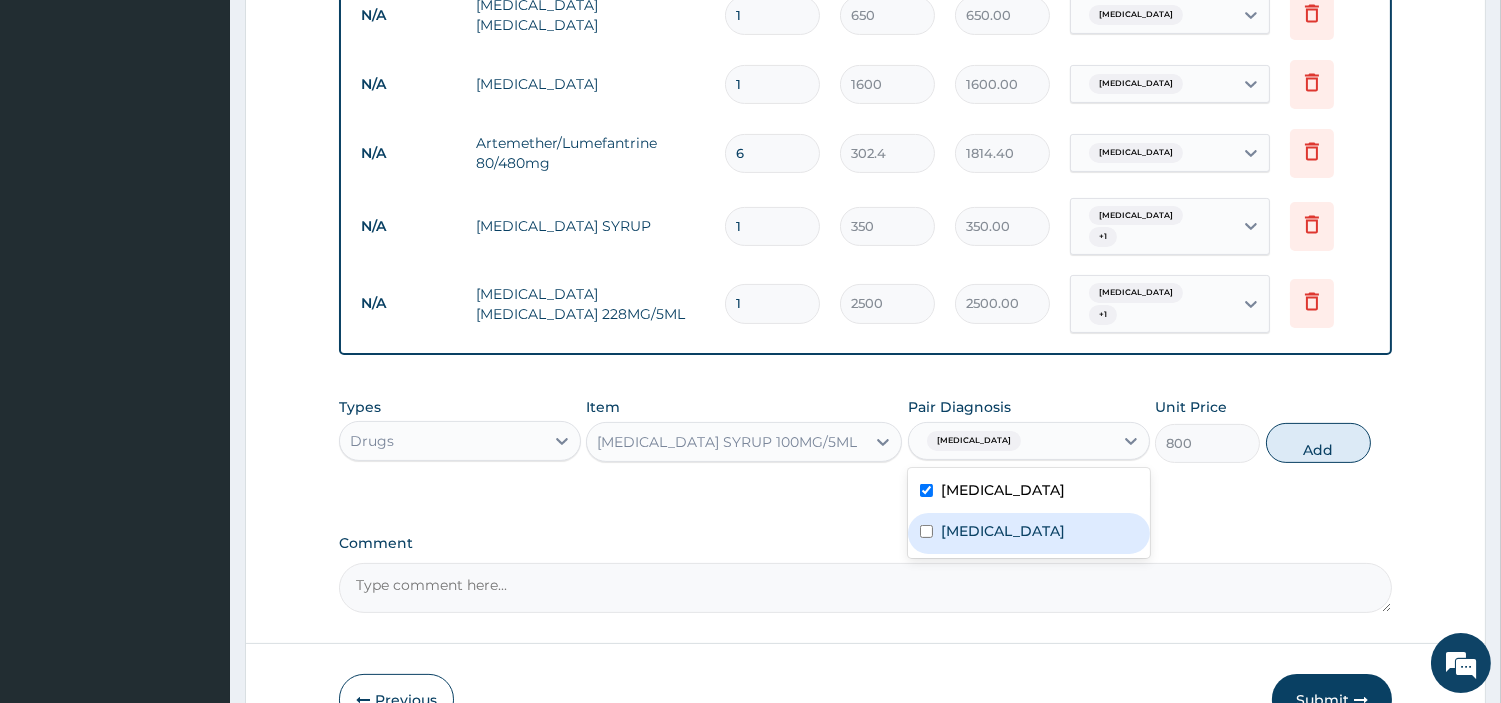 click on "[MEDICAL_DATA]" at bounding box center [1003, 531] 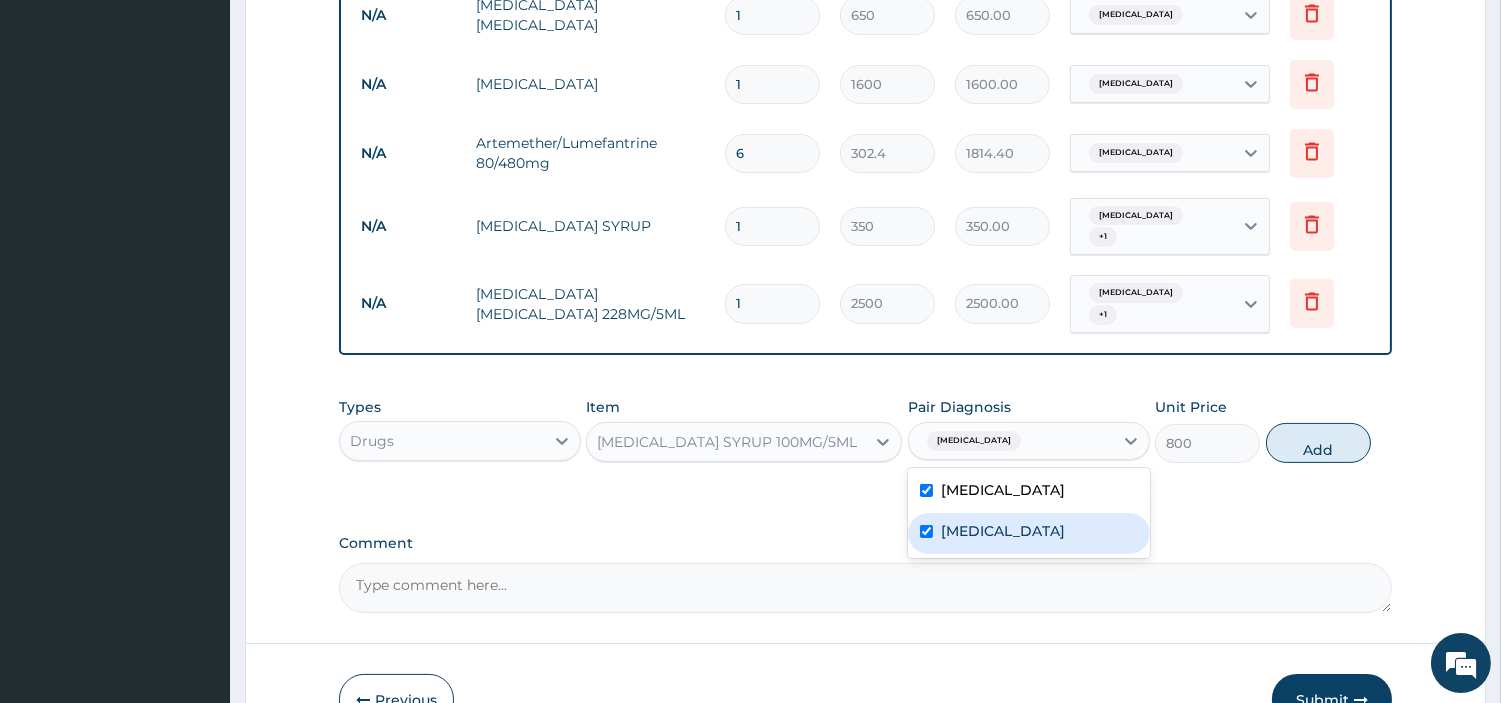checkbox on "true" 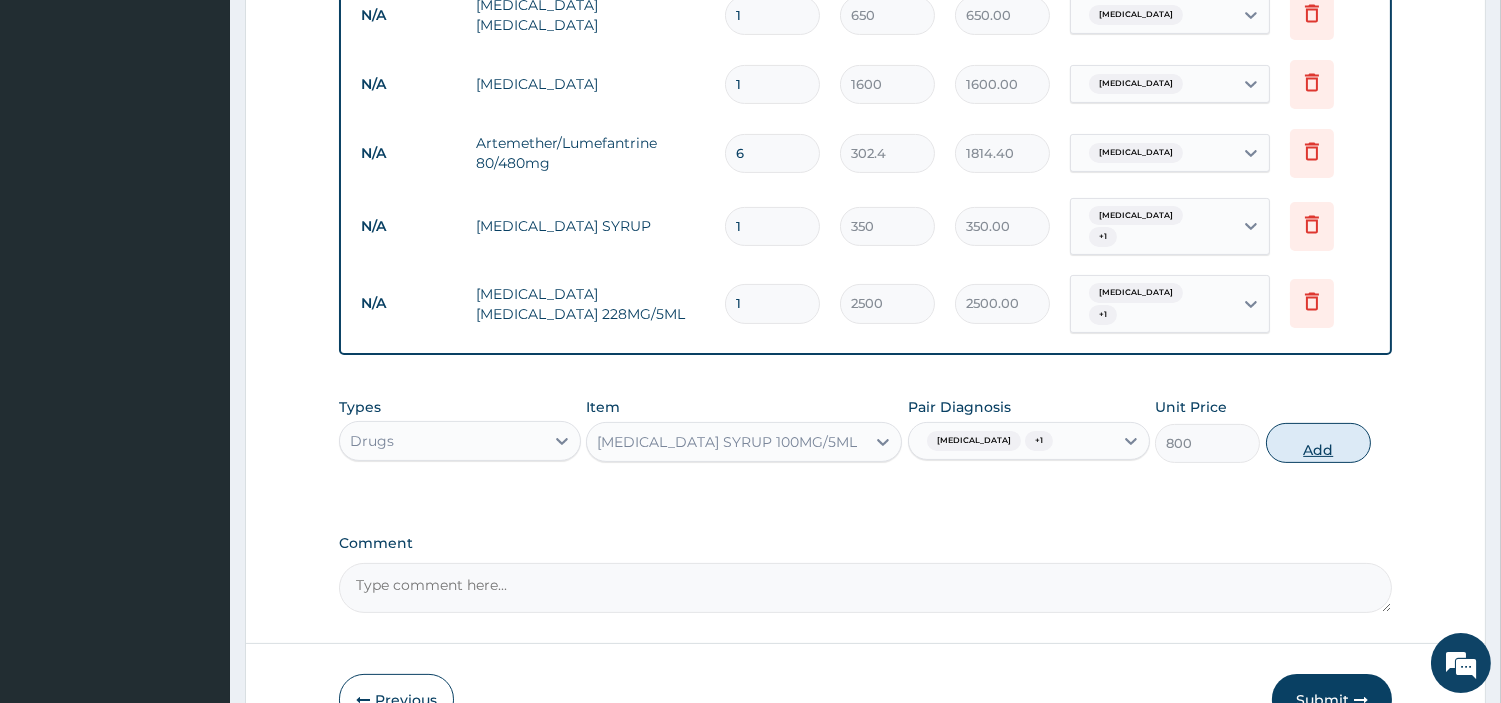 click on "Add" at bounding box center (1318, 443) 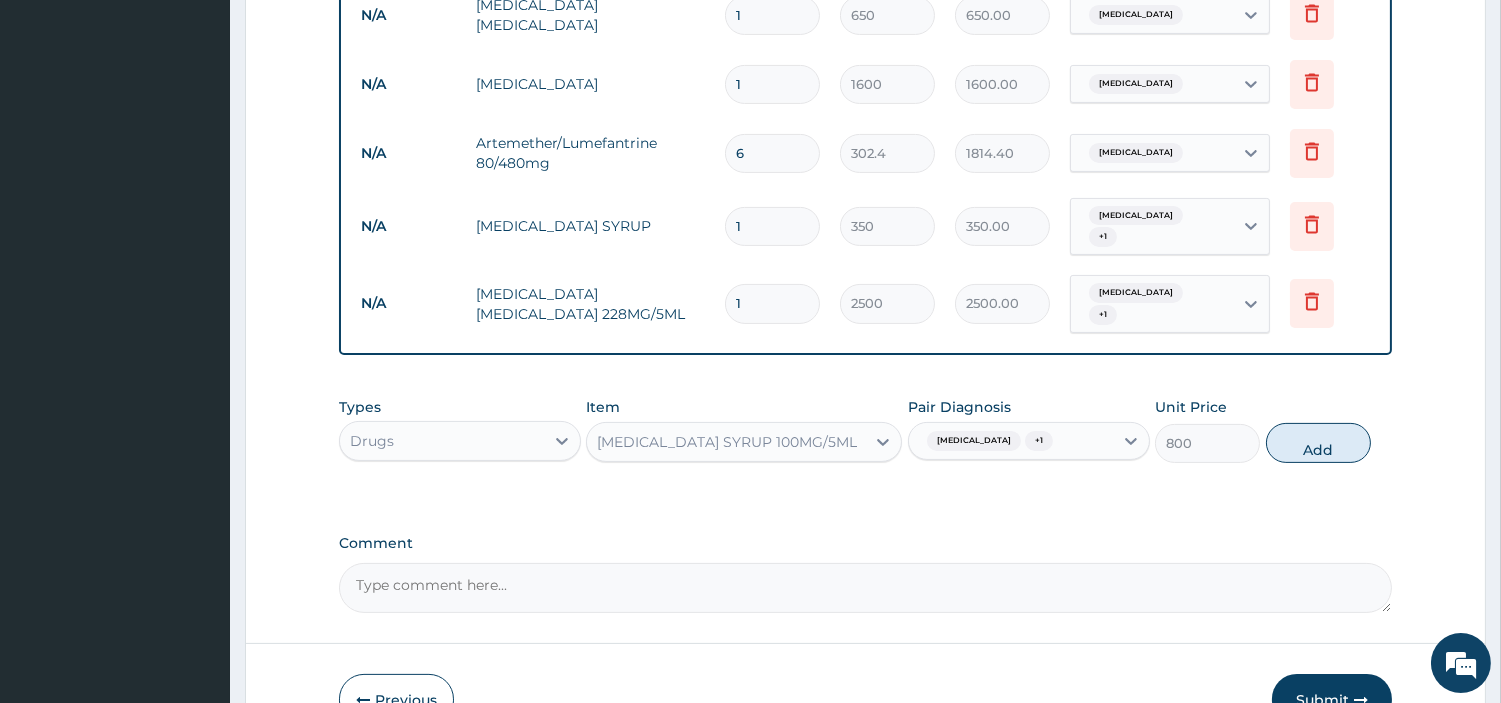type on "0" 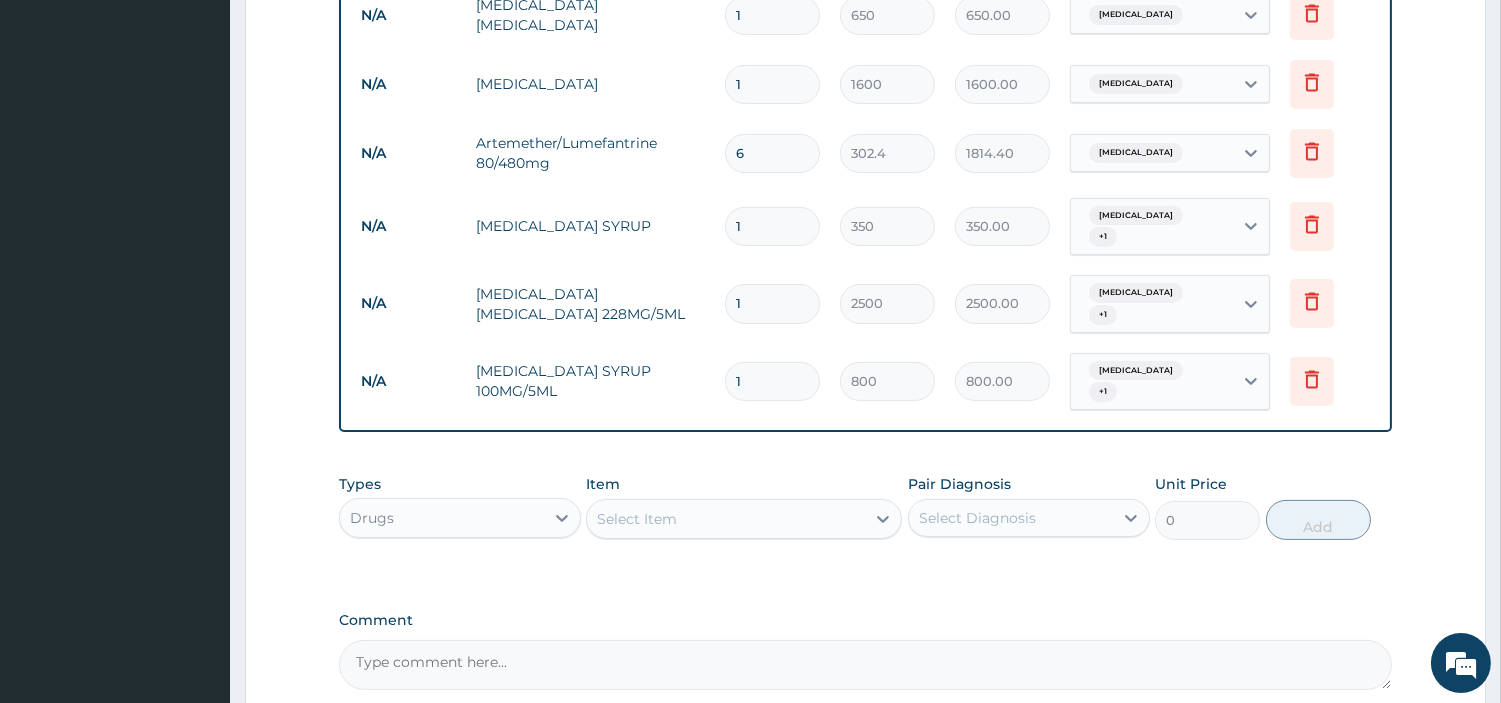 click on "Select Item" at bounding box center (726, 519) 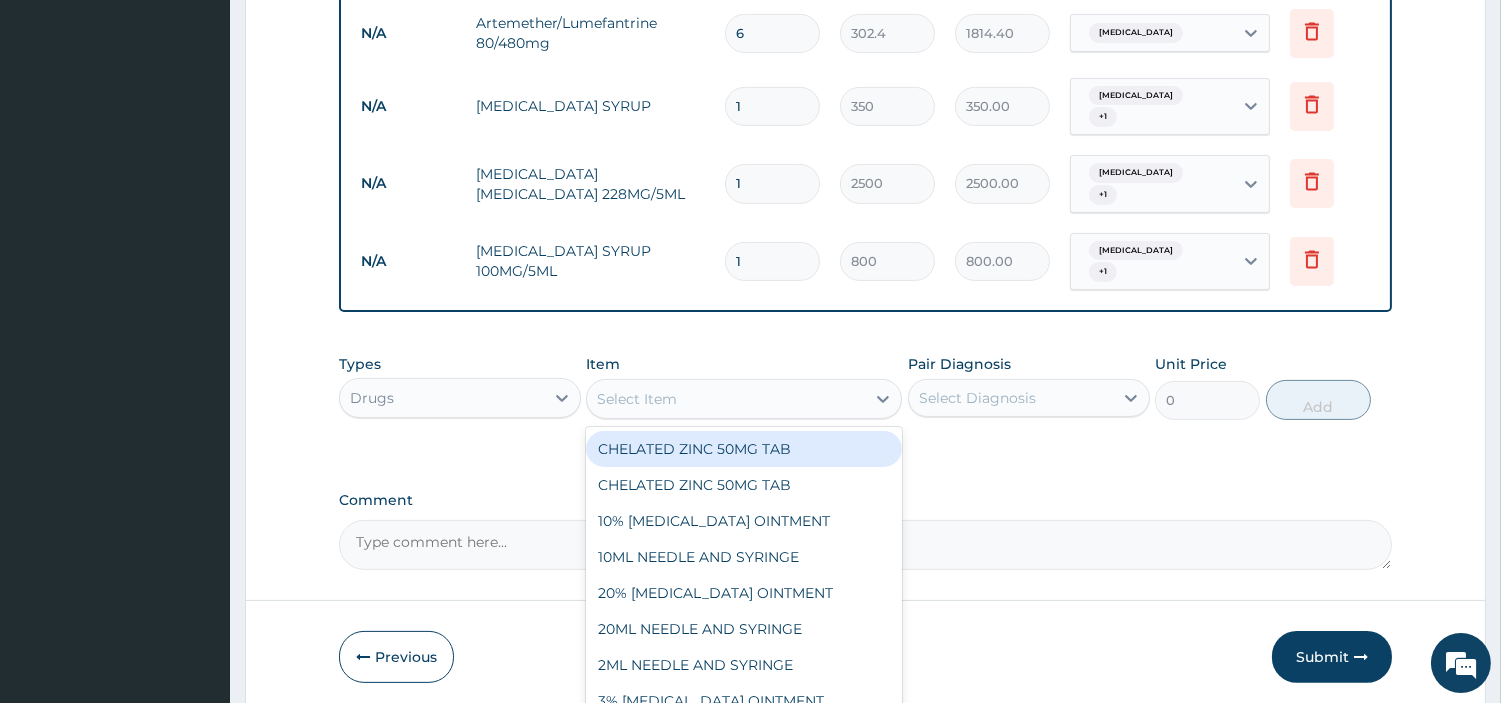 scroll, scrollTop: 1075, scrollLeft: 0, axis: vertical 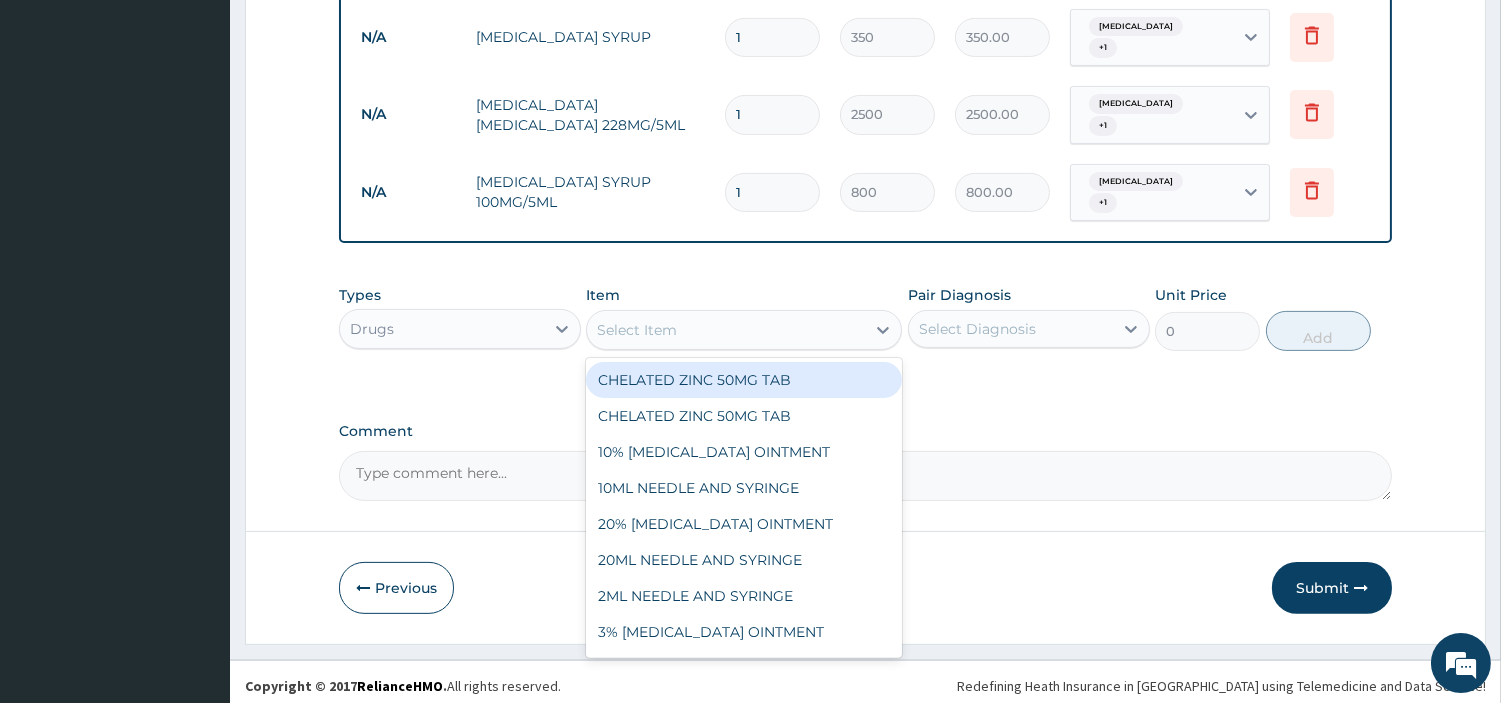 type on "p" 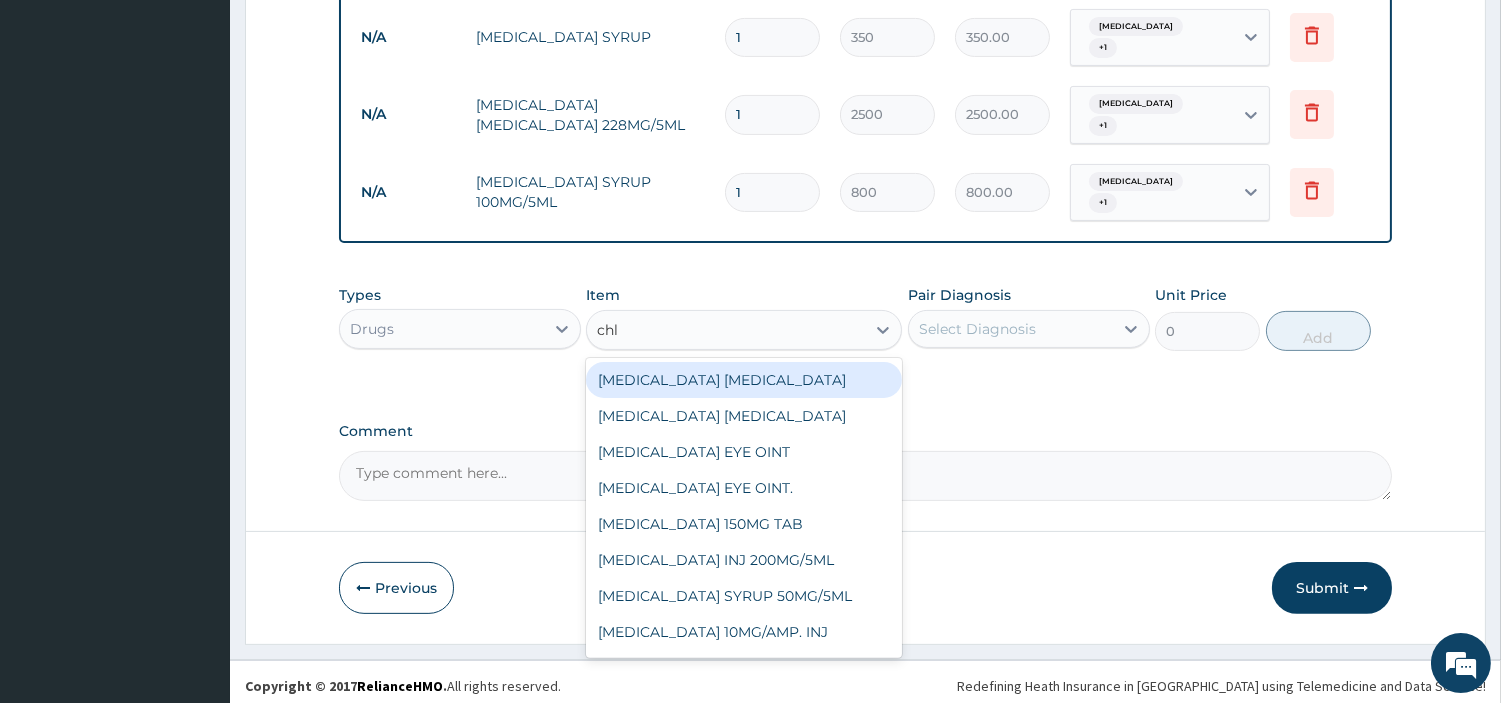 type on "chlo" 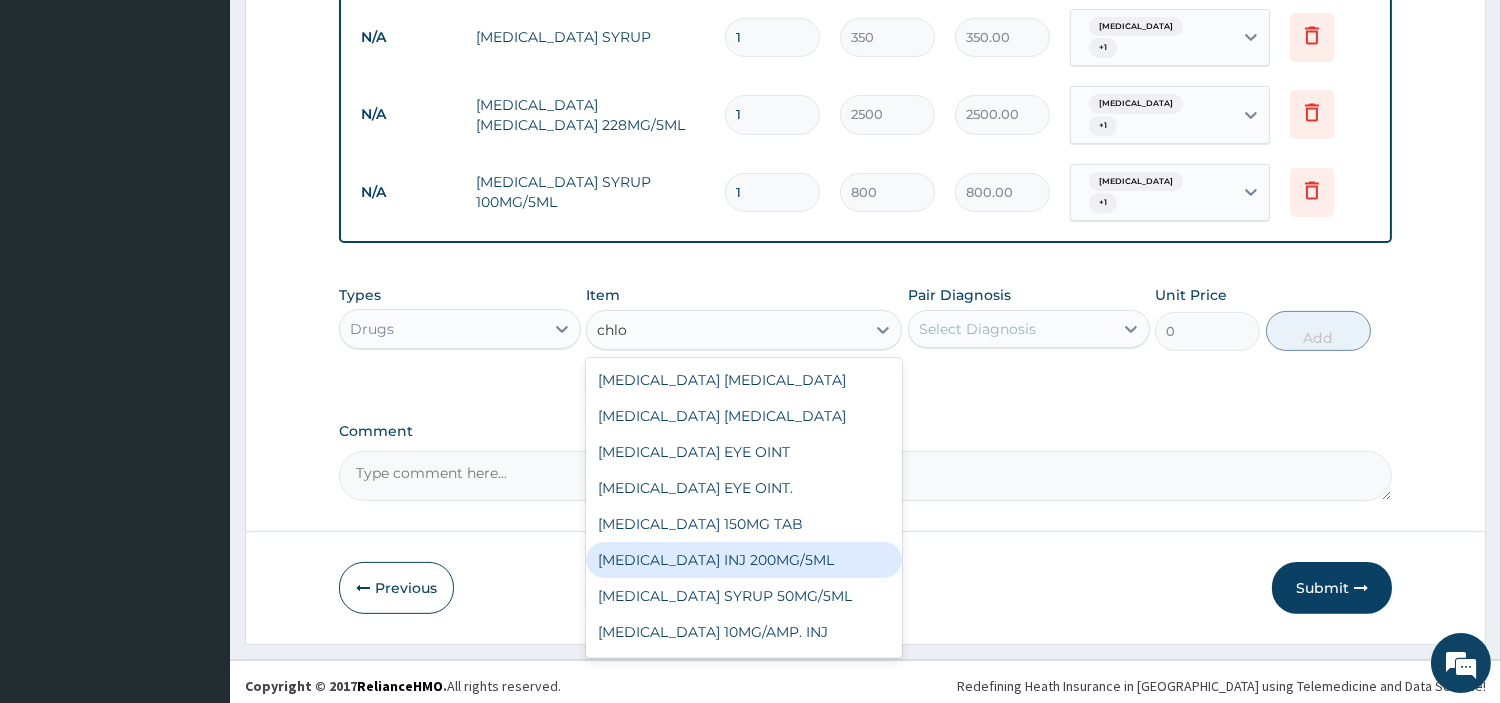 scroll, scrollTop: 222, scrollLeft: 0, axis: vertical 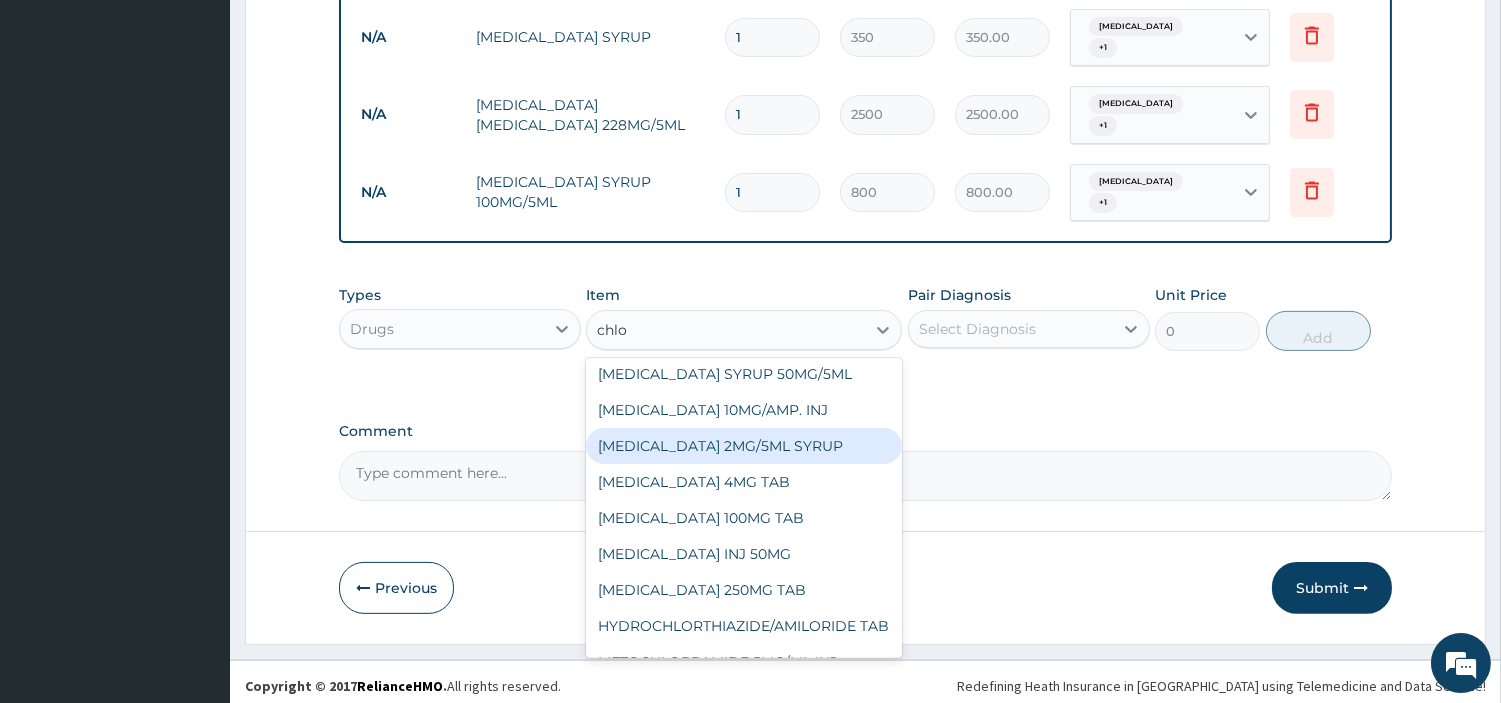 click on "CHLORPHENIRAMINE 2MG/5ML SYRUP" at bounding box center (744, 446) 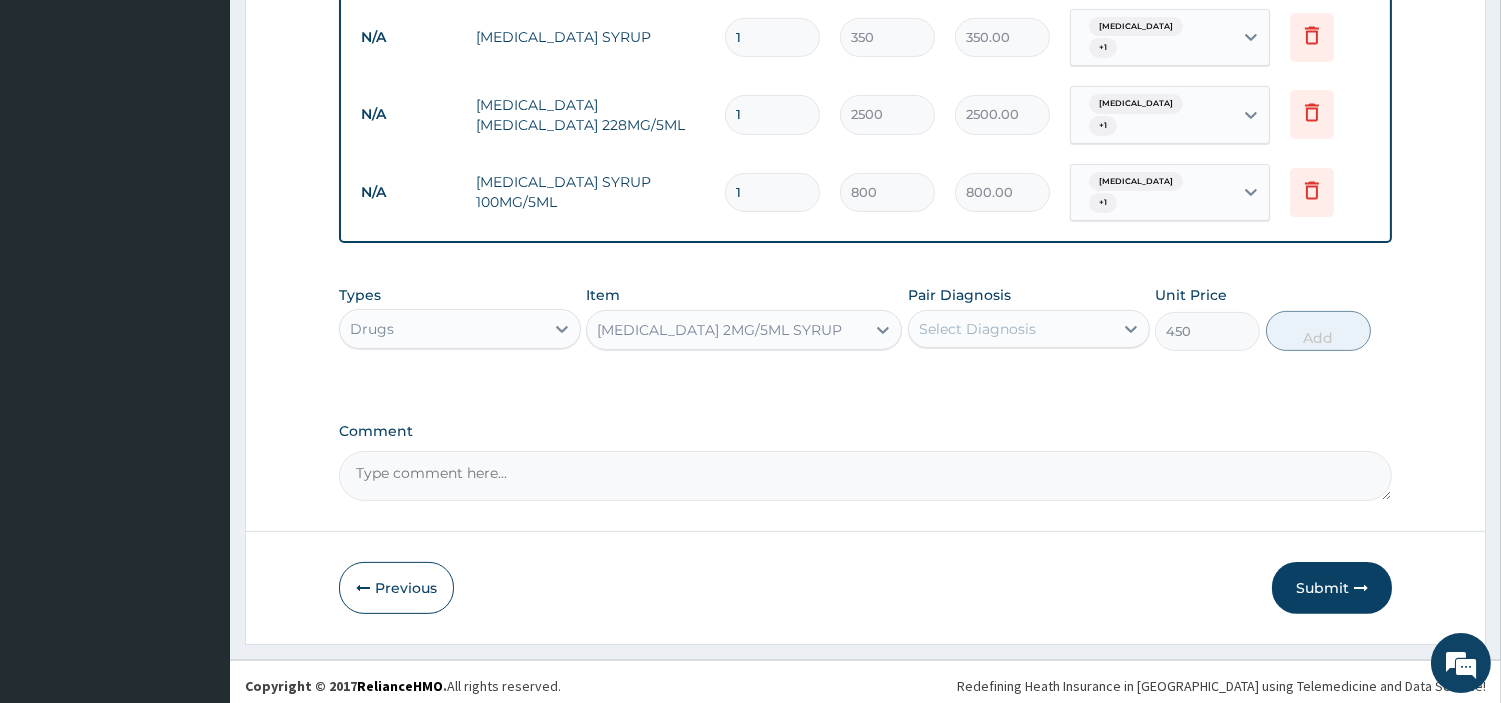 click on "Types Drugs Item option CHLORPHENIRAMINE 2MG/5ML SYRUP, selected.   Select is focused ,type to refine list, press Down to open the menu,  CHLORPHENIRAMINE 2MG/5ML SYRUP Pair Diagnosis Select Diagnosis Unit Price 450 Add" at bounding box center [865, 318] 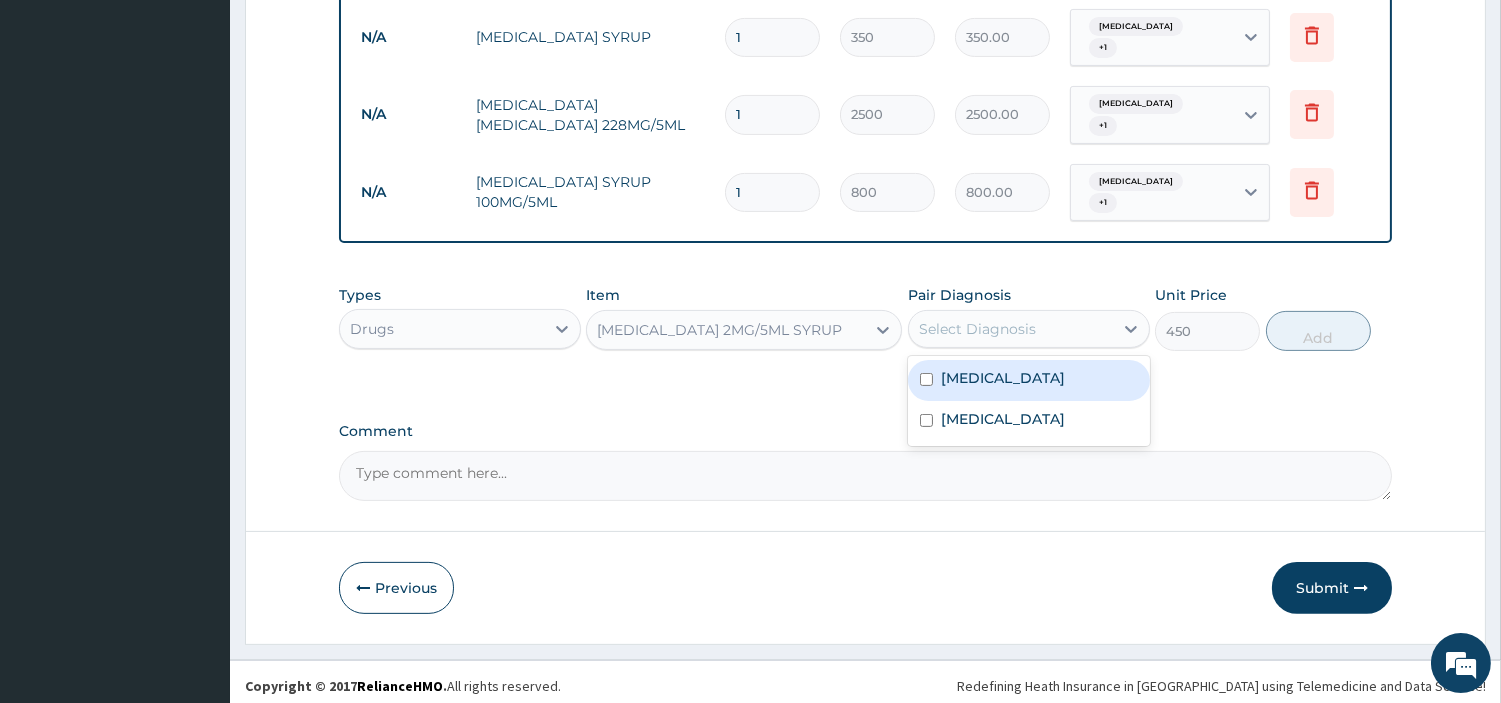 click on "[MEDICAL_DATA]" at bounding box center [1029, 380] 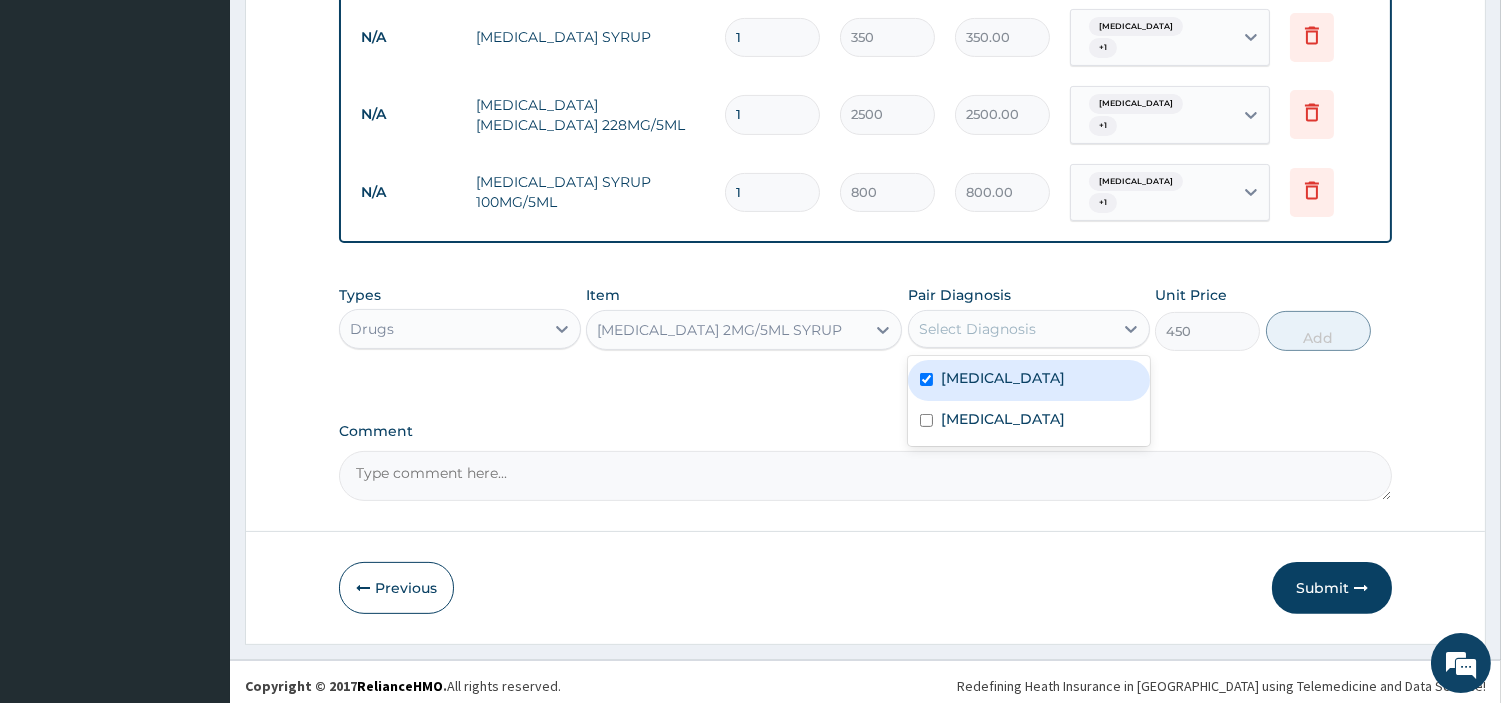 checkbox on "true" 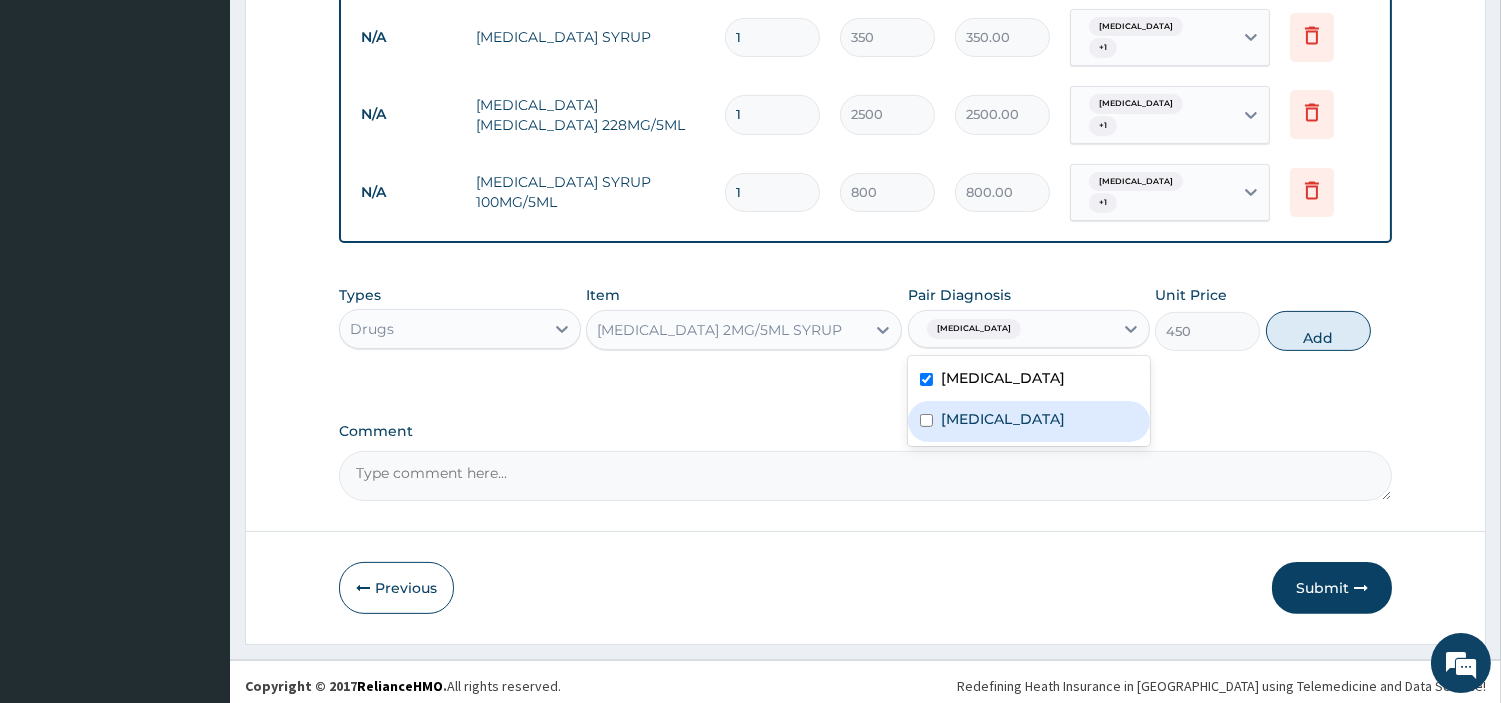 click on "[MEDICAL_DATA]" at bounding box center [1003, 419] 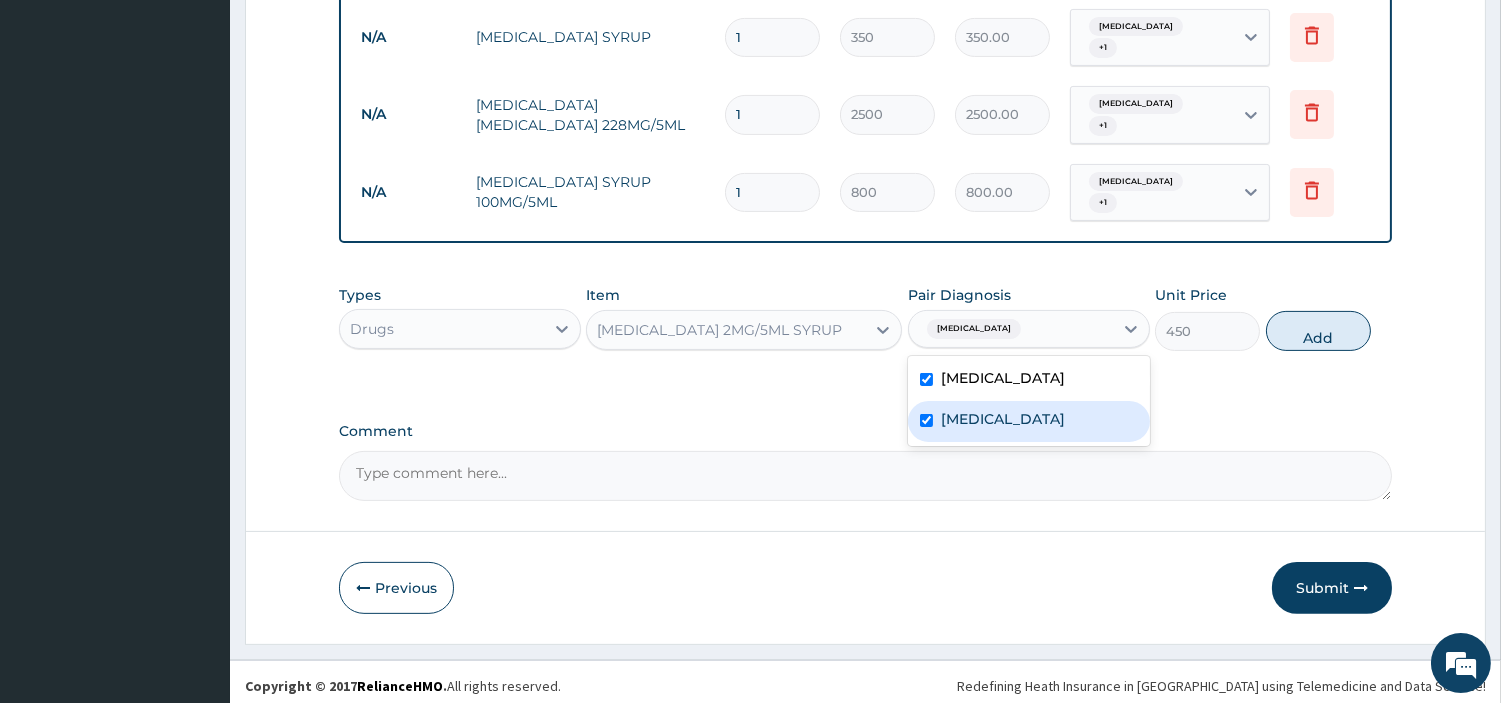 checkbox on "true" 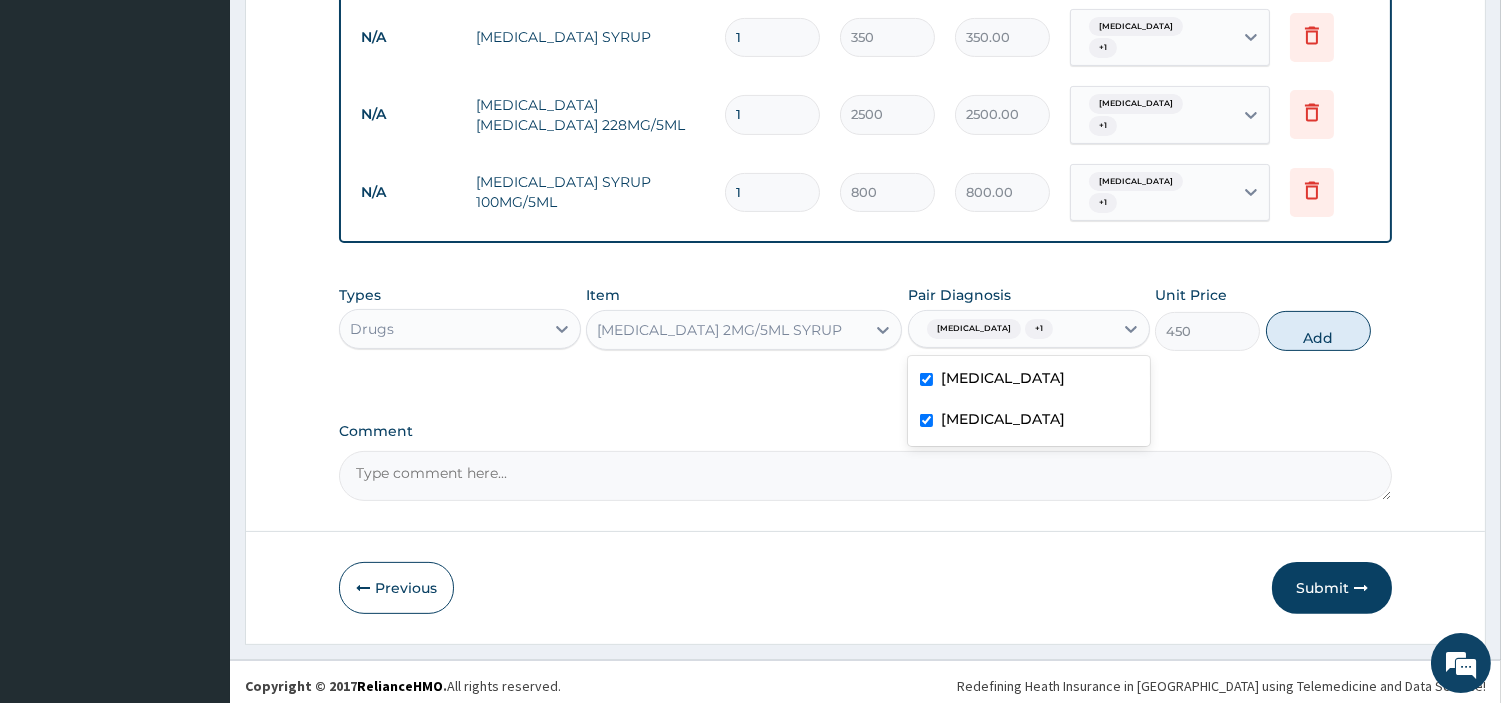 click on "[MEDICAL_DATA]" at bounding box center (1003, 378) 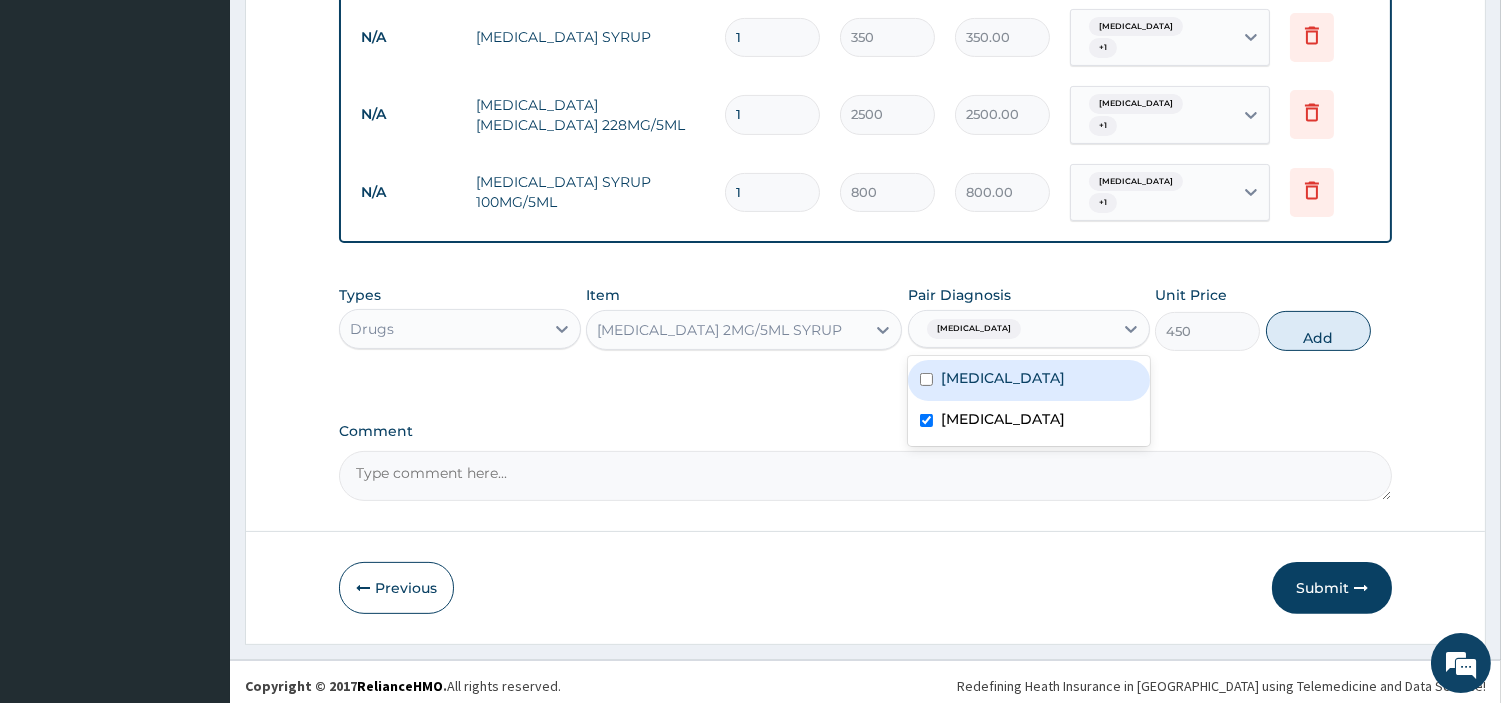 click on "[MEDICAL_DATA]" at bounding box center (1003, 378) 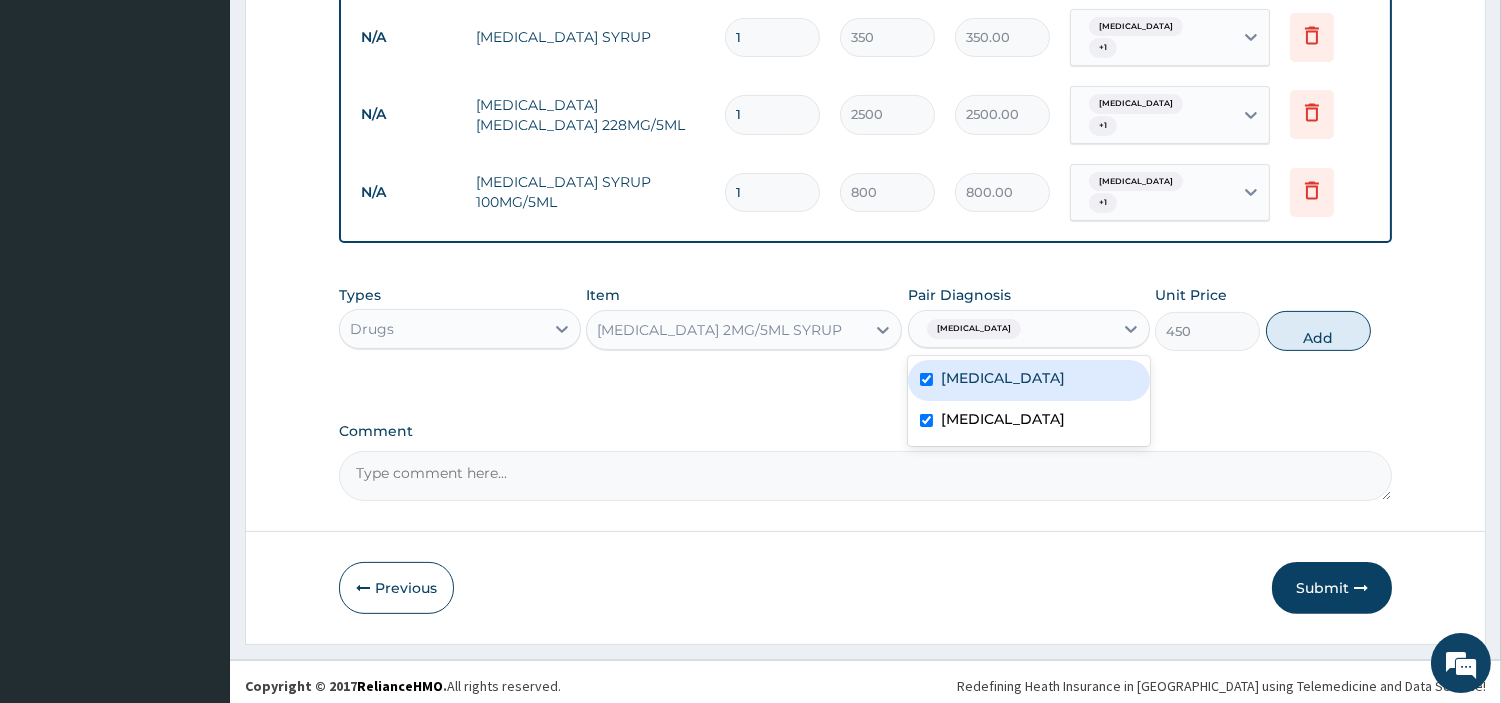 checkbox on "true" 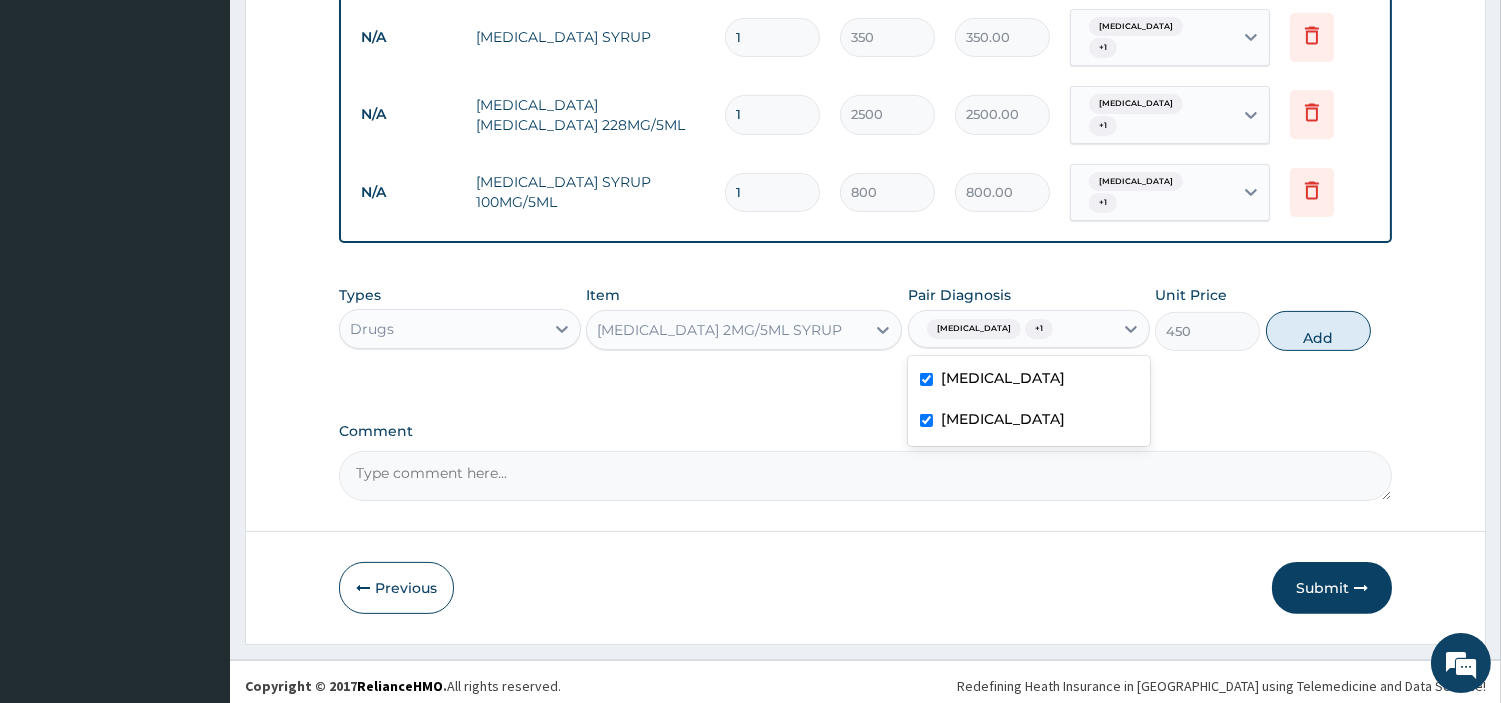 click on "Types Drugs Item CHLORPHENIRAMINE 2MG/5ML SYRUP Pair Diagnosis option Falciparum malaria, selected. option Falciparum malaria selected, 1 of 2. 2 results available. Use Up and Down to choose options, press Enter to select the currently focused option, press Escape to exit the menu, press Tab to select the option and exit the menu. Sepsis  + 1 Falciparum malaria Sepsis Unit Price 450 Add" at bounding box center [865, 333] 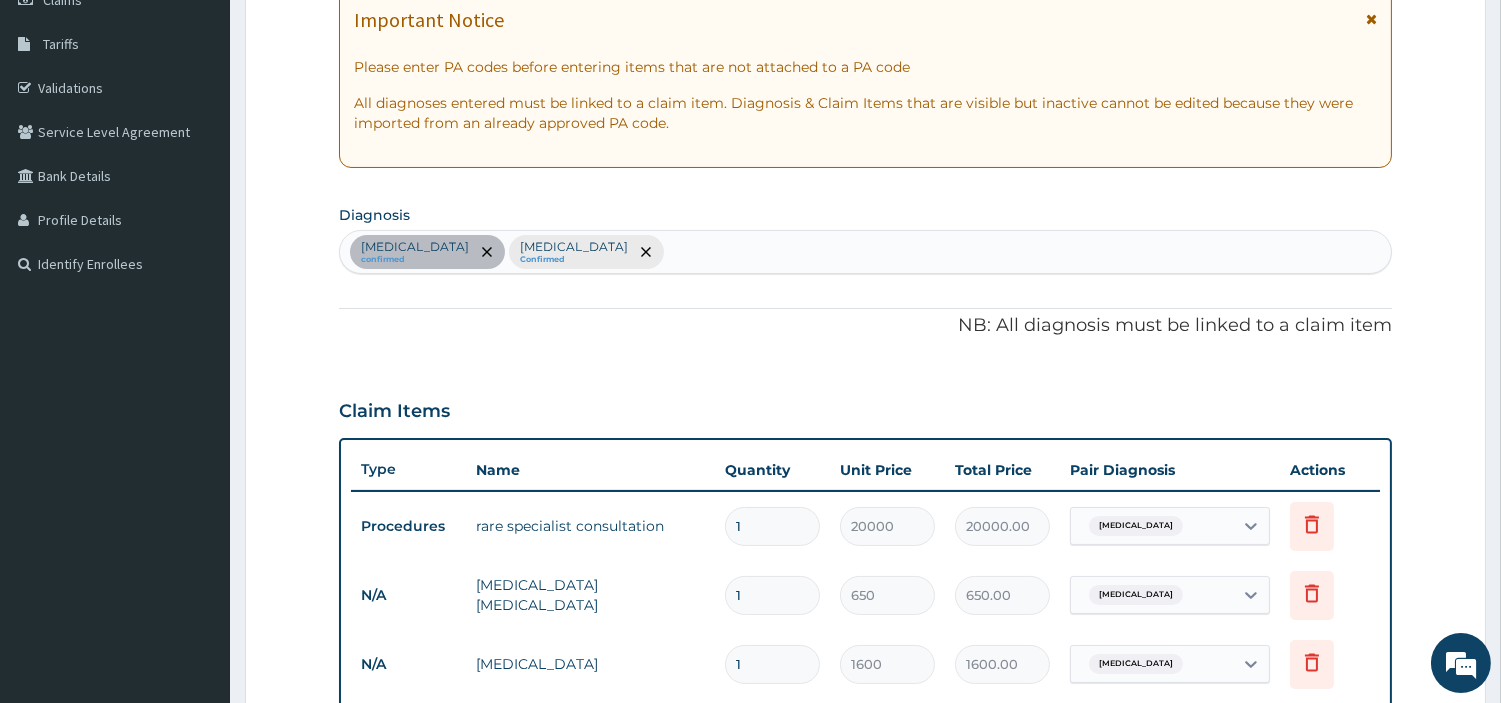 scroll, scrollTop: 297, scrollLeft: 0, axis: vertical 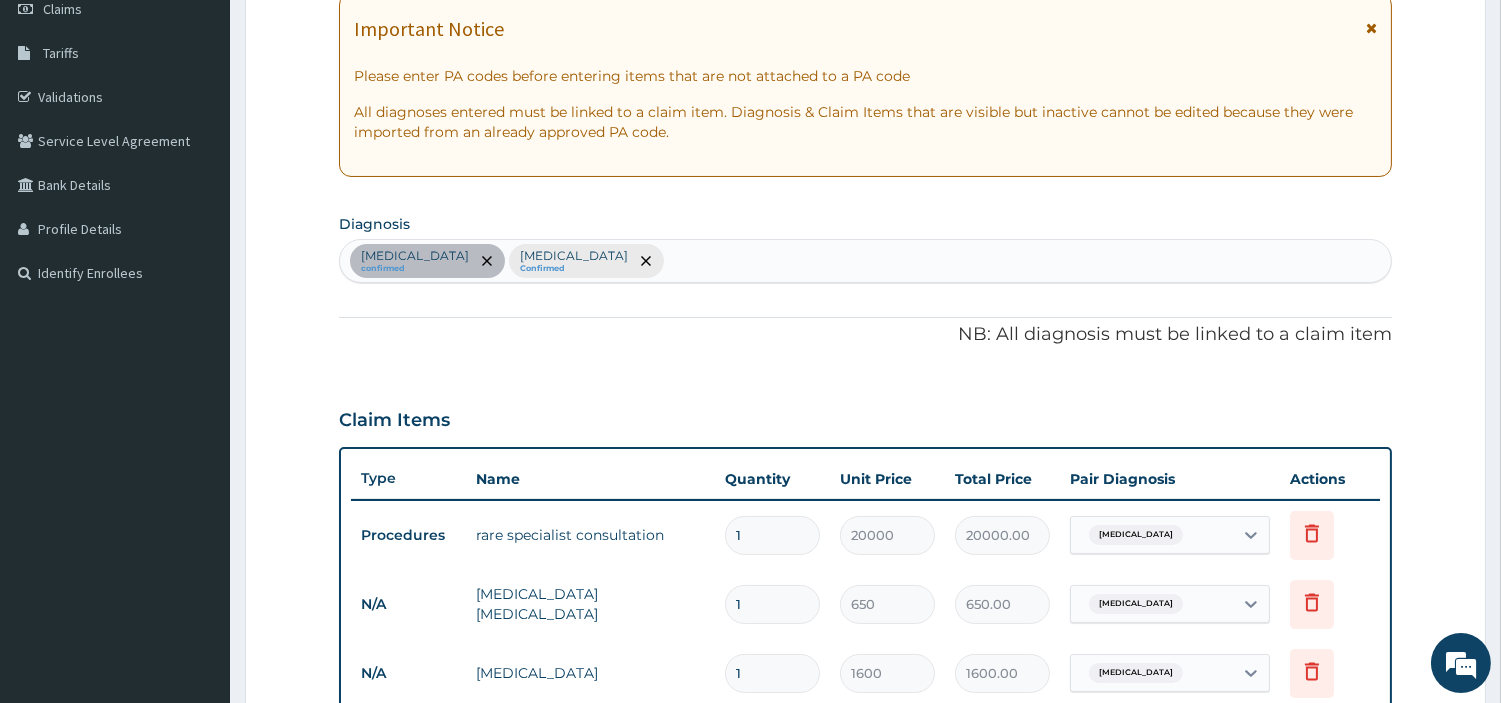 click on "Falciparum malaria confirmed Sepsis Confirmed" at bounding box center (865, 261) 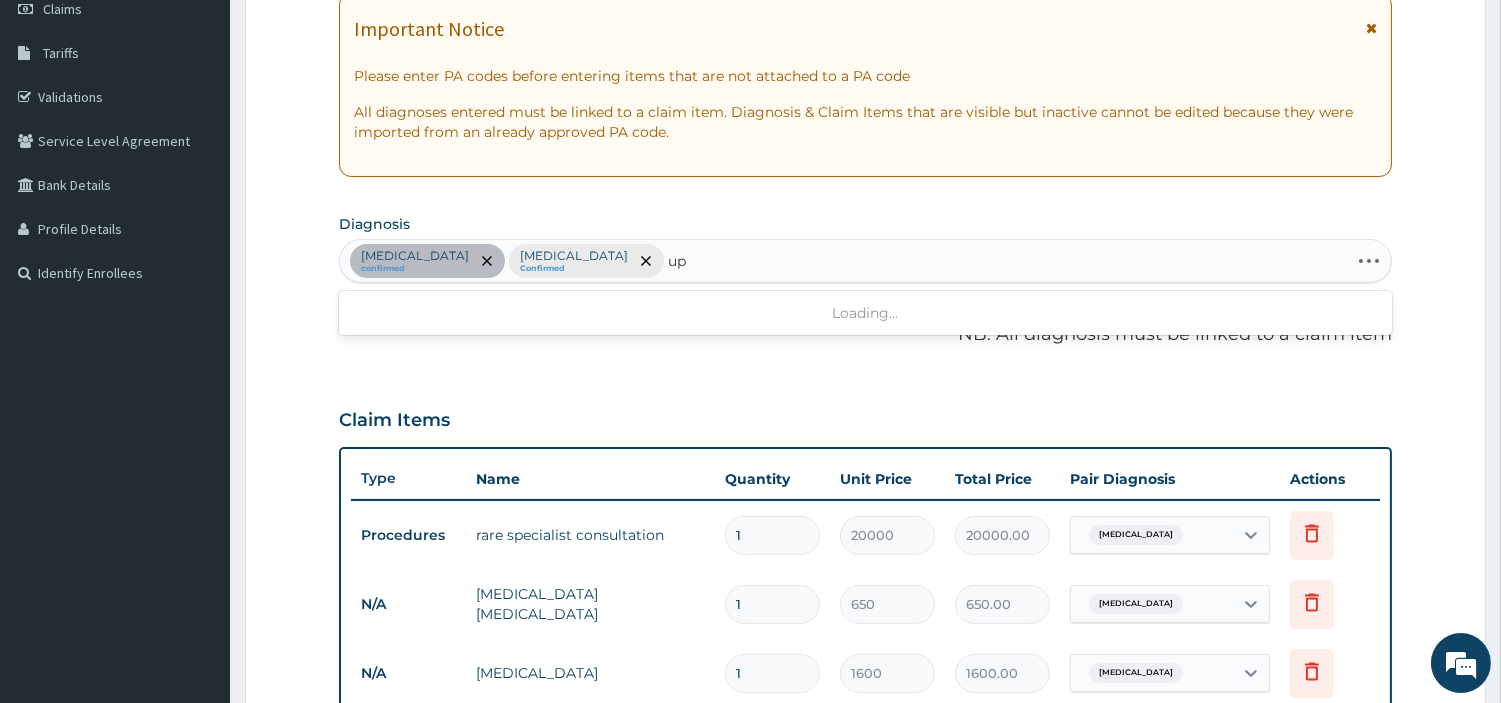 type on "u" 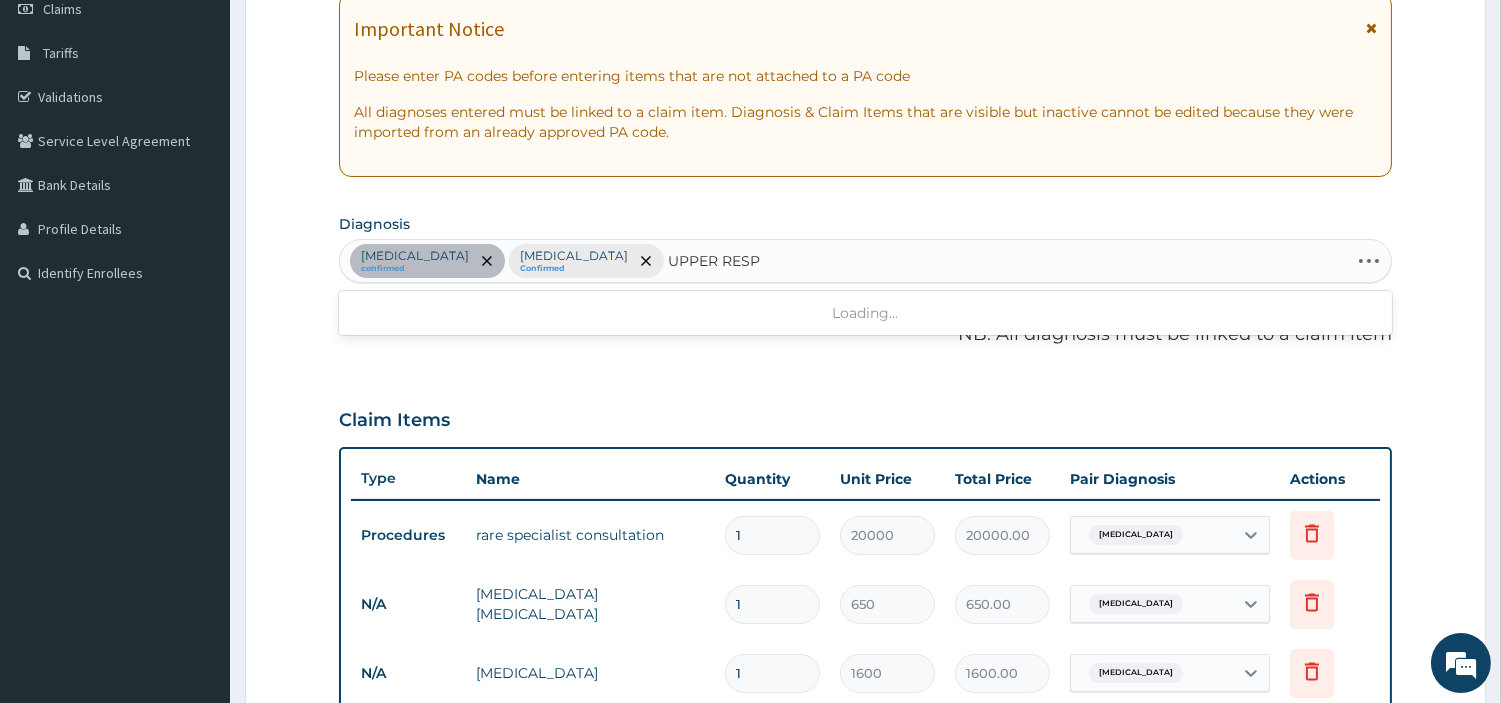 type on "UPPER RESPI" 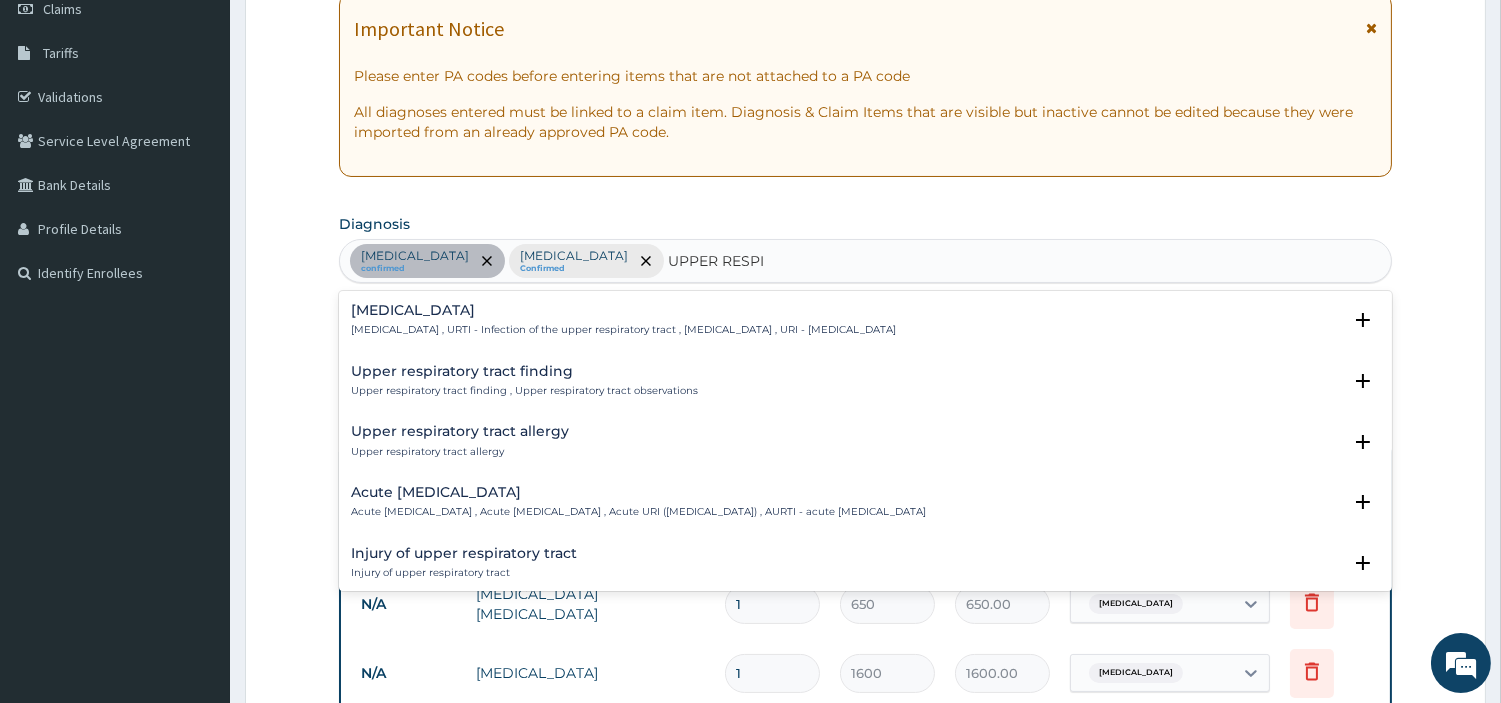 click on "Upper respiratory infection Upper respiratory infection , URTI - Infection of the upper respiratory tract , Upper respiratory tract infection , URI - Upper respiratory infection" at bounding box center (623, 320) 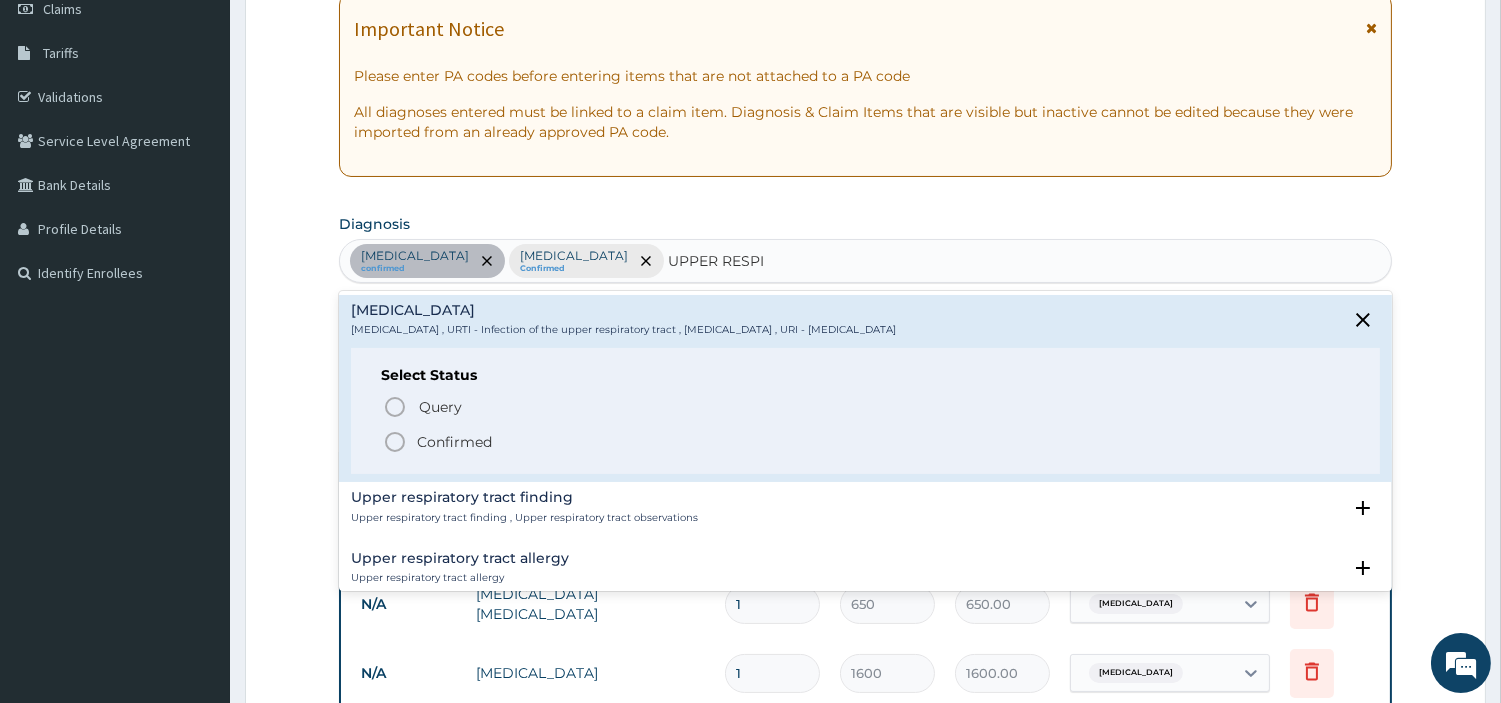 click on "Confirmed" at bounding box center (454, 442) 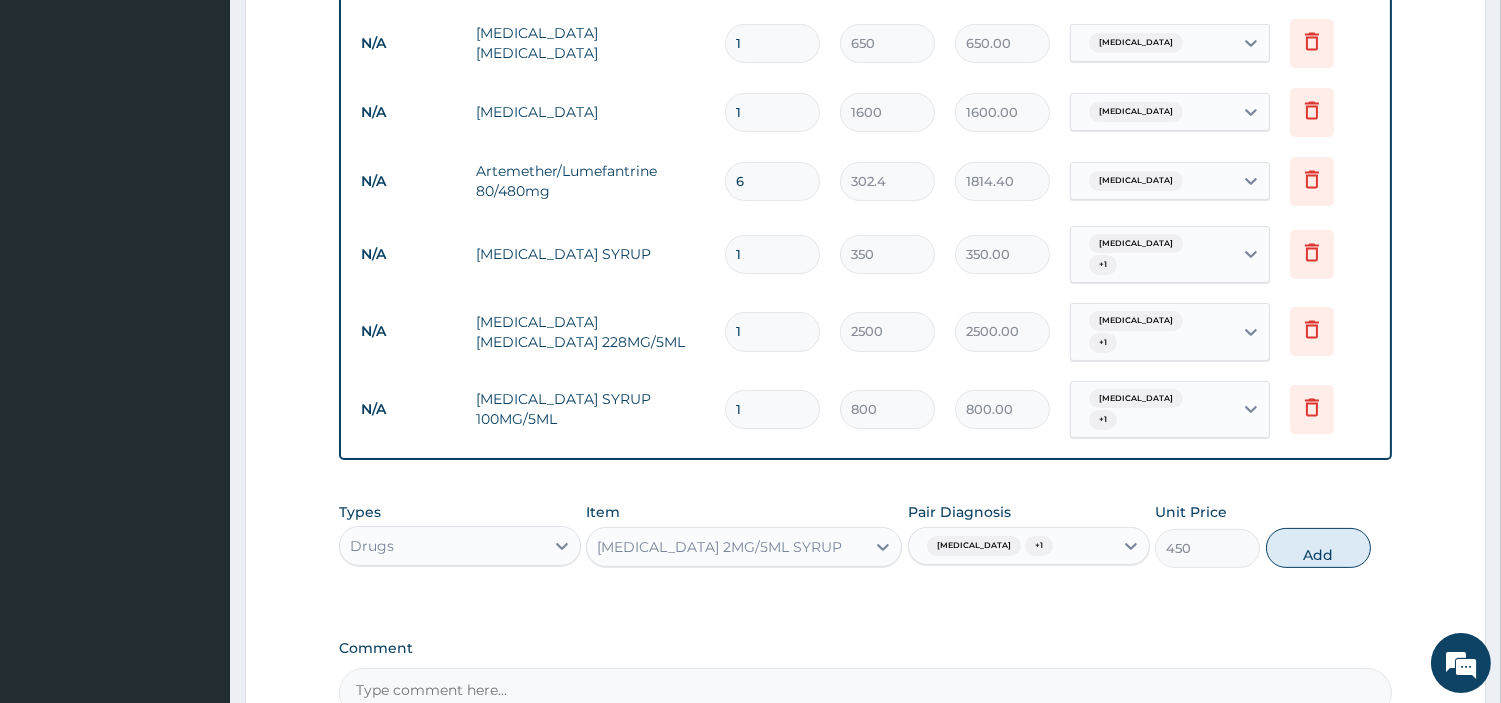 scroll, scrollTop: 964, scrollLeft: 0, axis: vertical 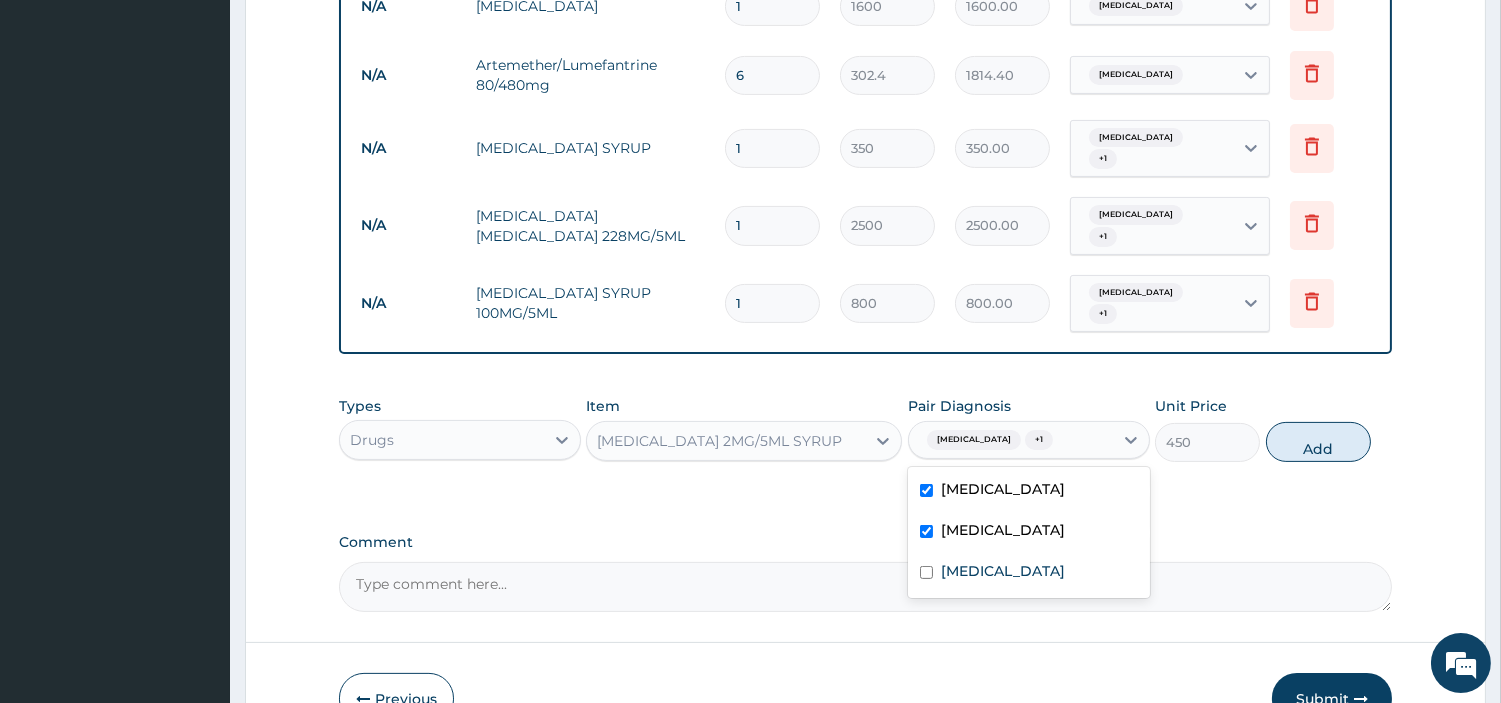 click on "[MEDICAL_DATA]" at bounding box center [974, 440] 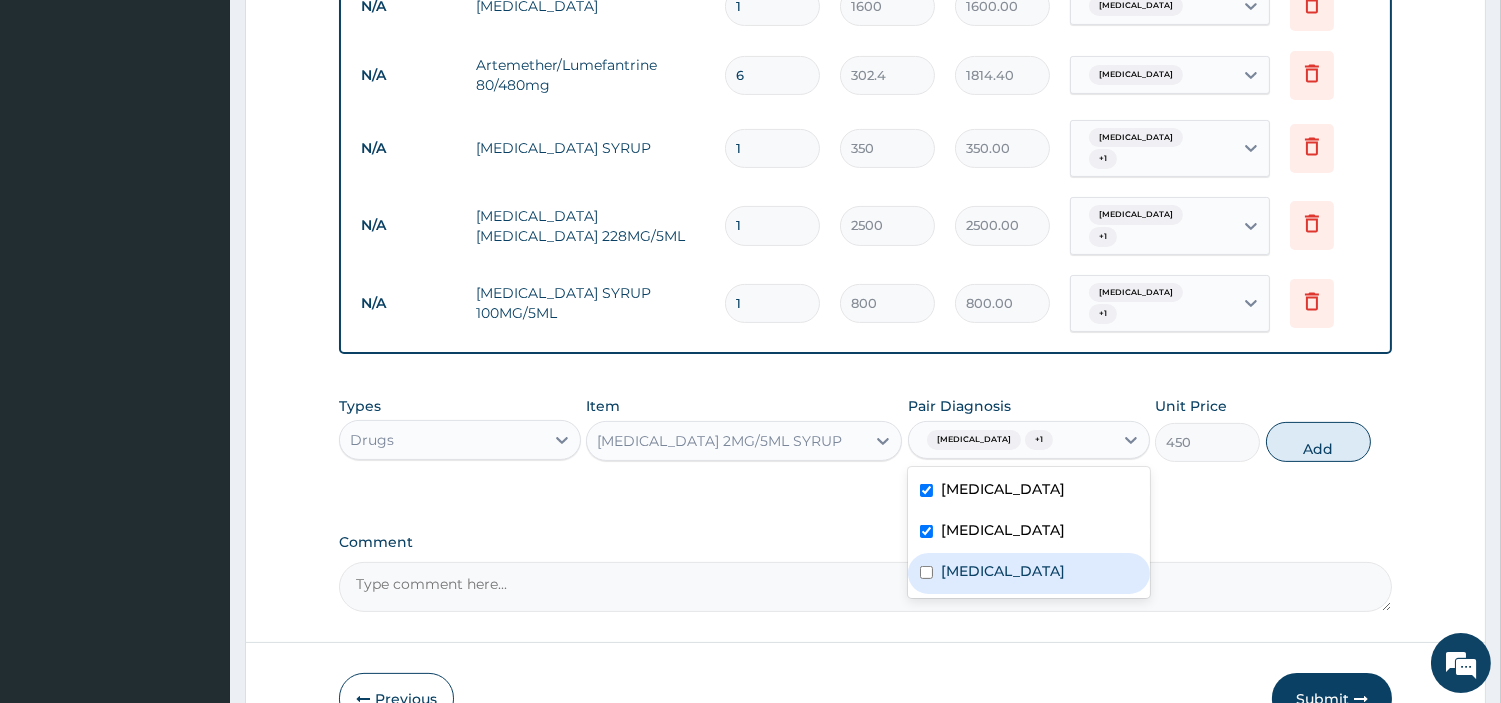 click on "Upper respiratory infection" at bounding box center (1029, 573) 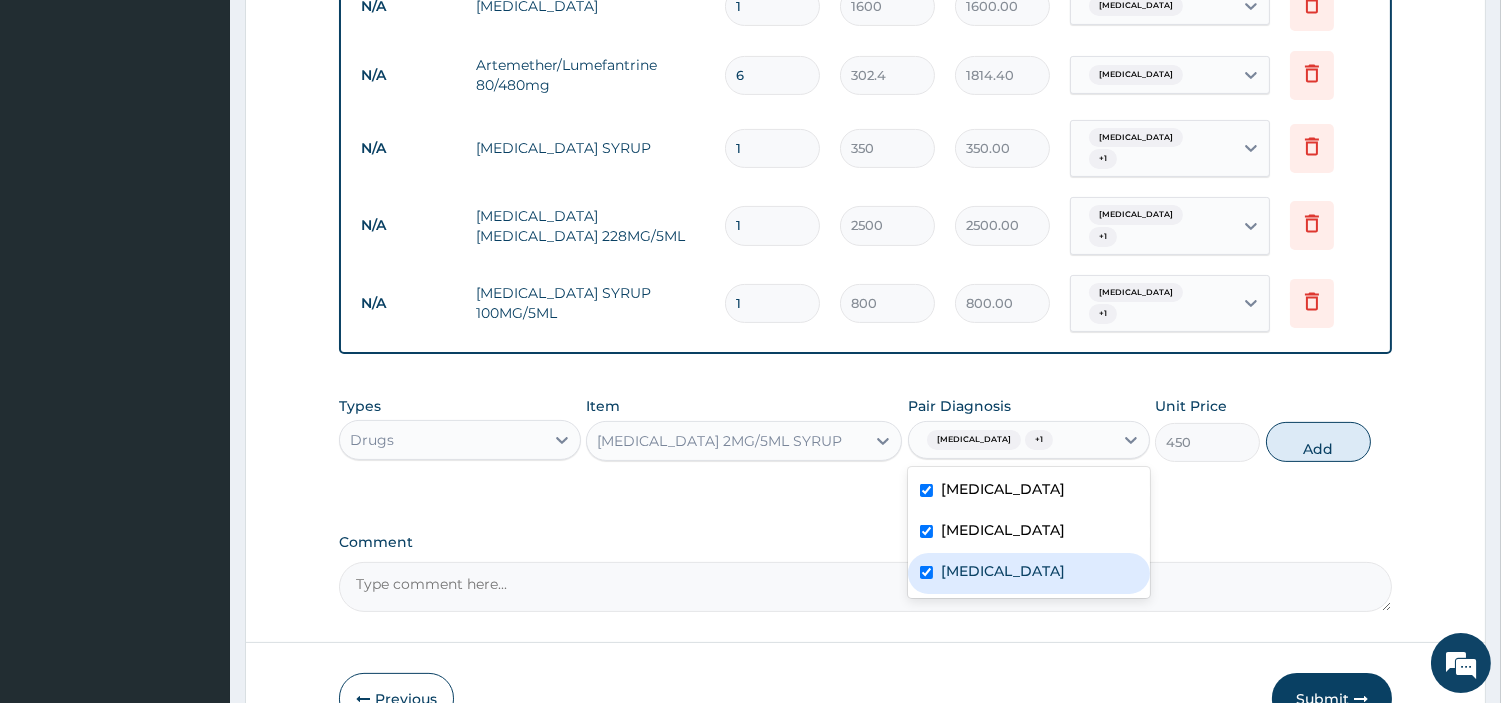 checkbox on "true" 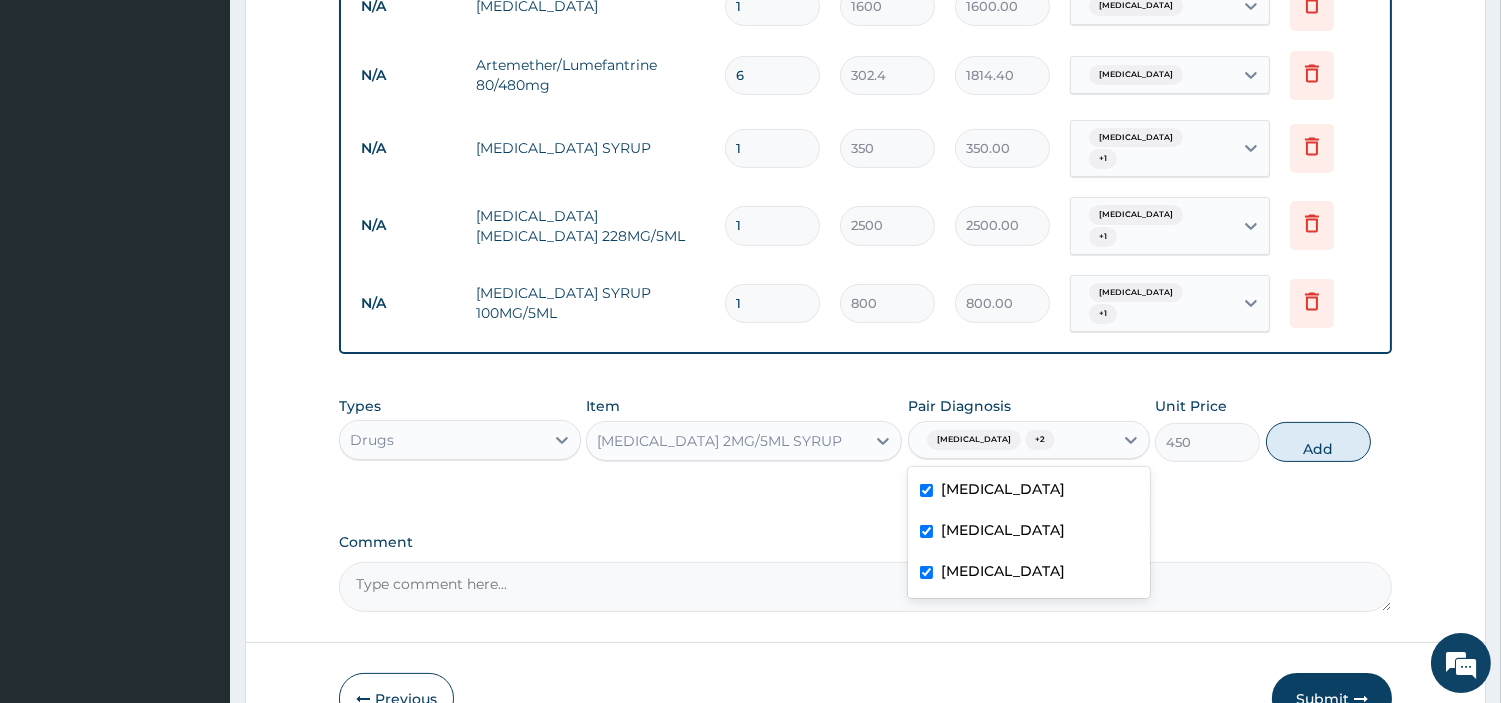 click on "[MEDICAL_DATA]" at bounding box center [1029, 532] 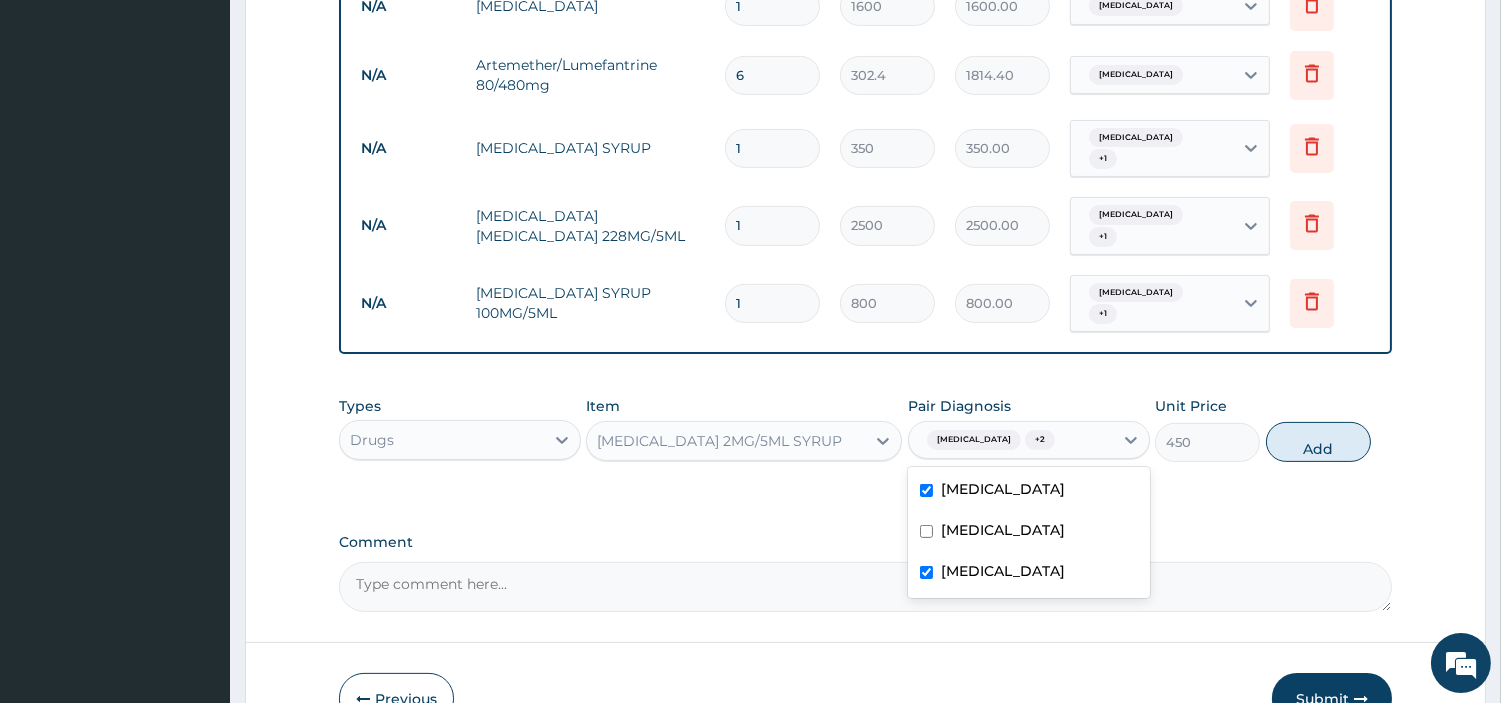 checkbox on "false" 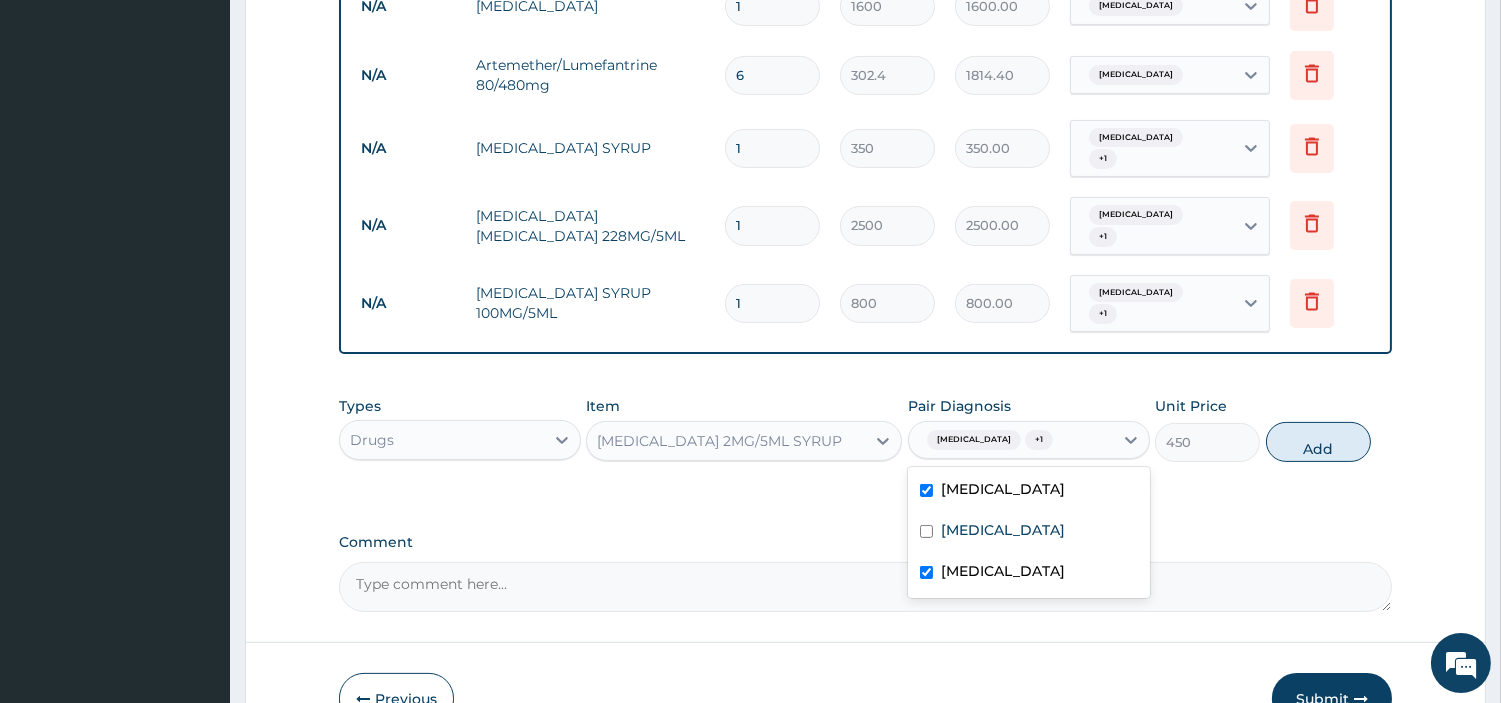 click on "[MEDICAL_DATA]" at bounding box center [1003, 489] 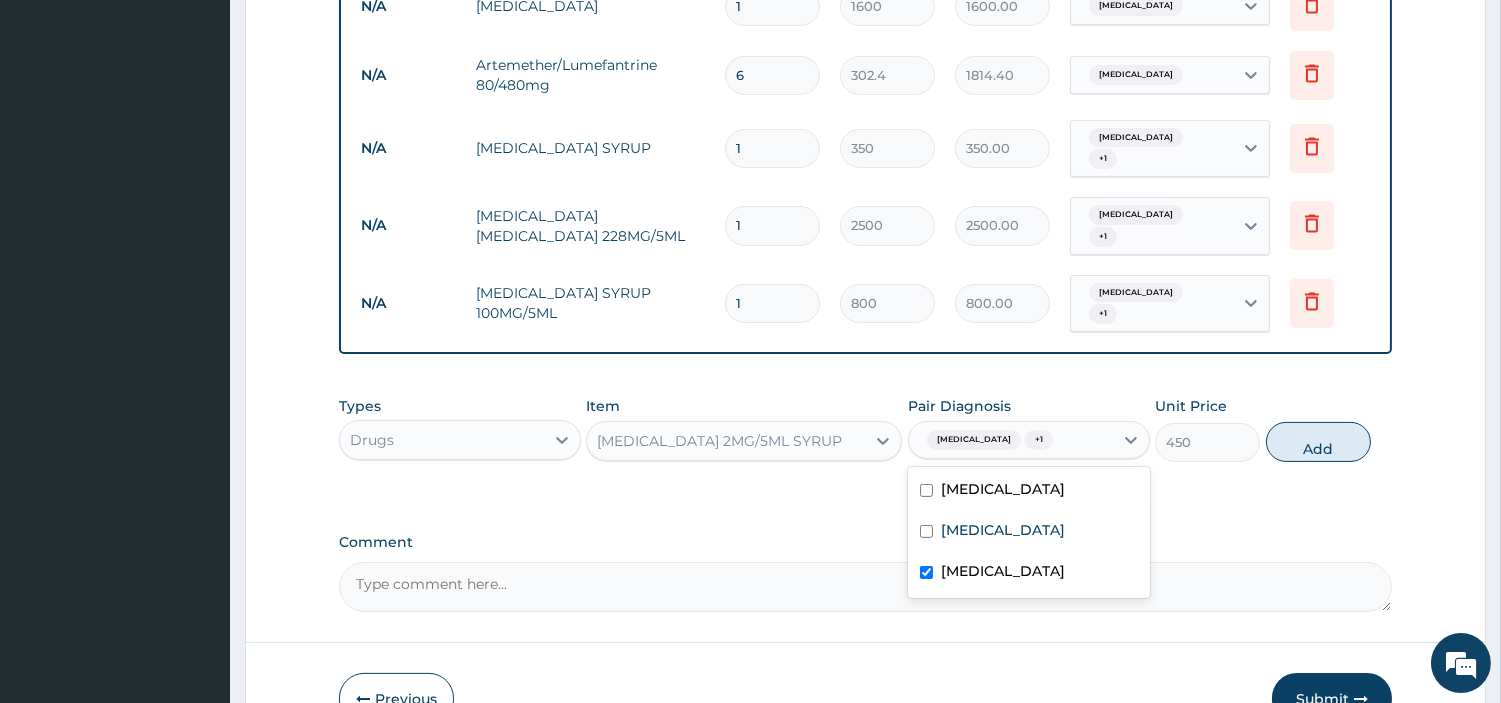 checkbox on "false" 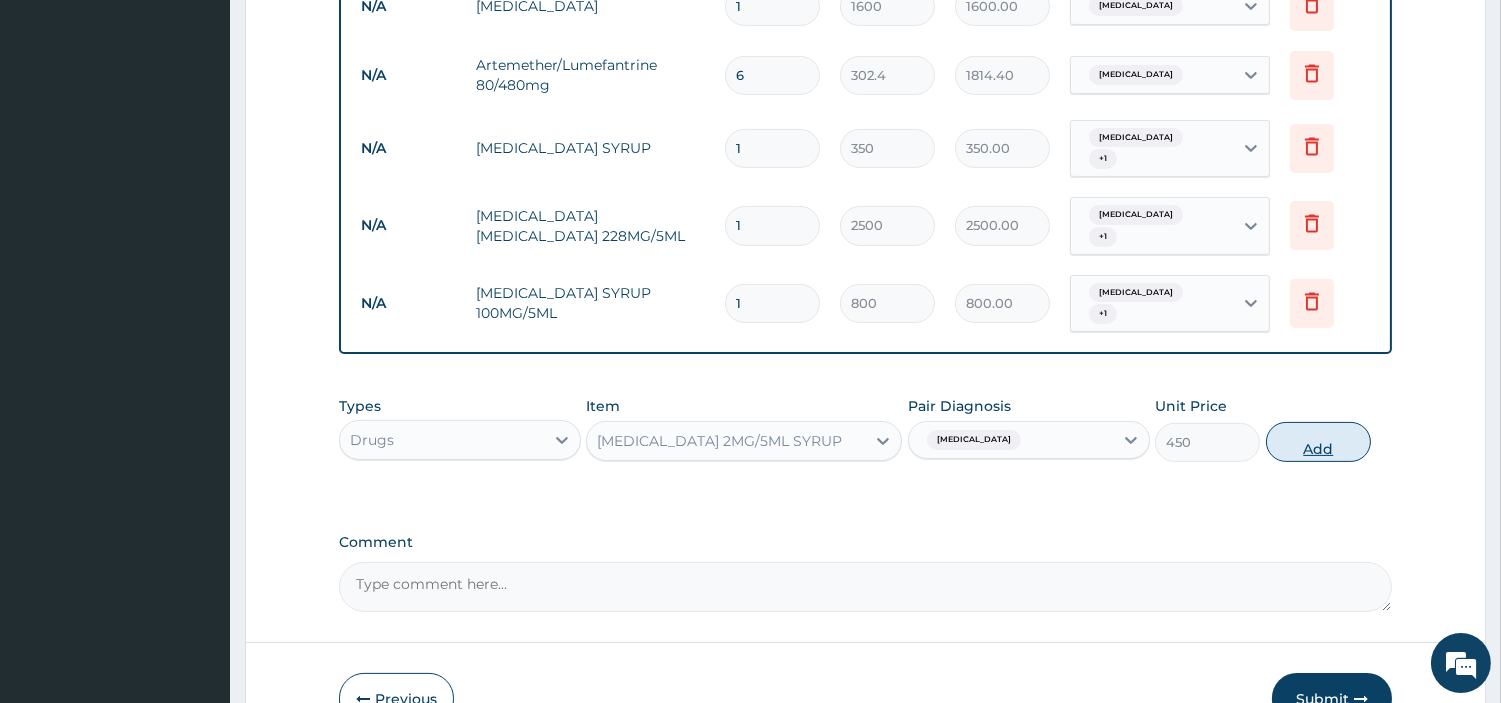 click on "Add" at bounding box center [1318, 442] 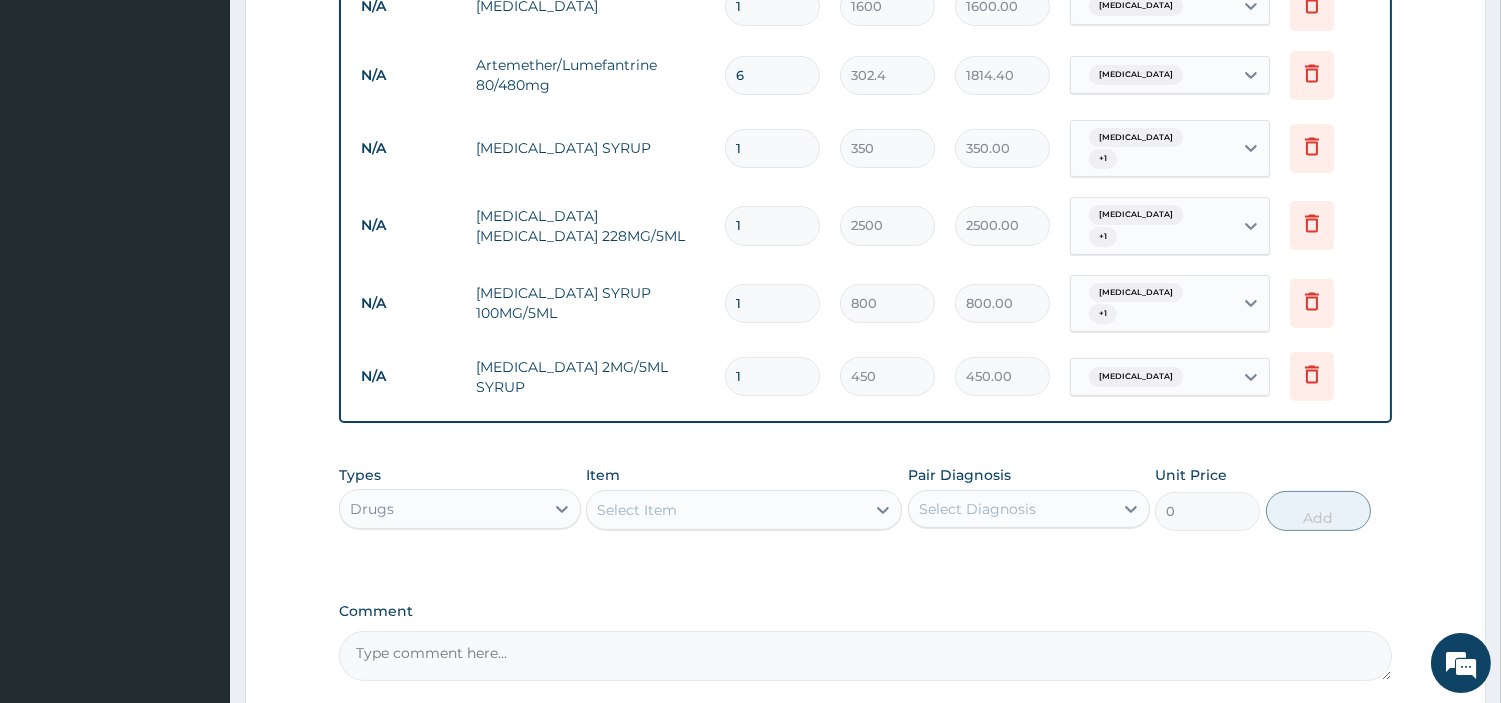 click on "Select Item" at bounding box center (726, 510) 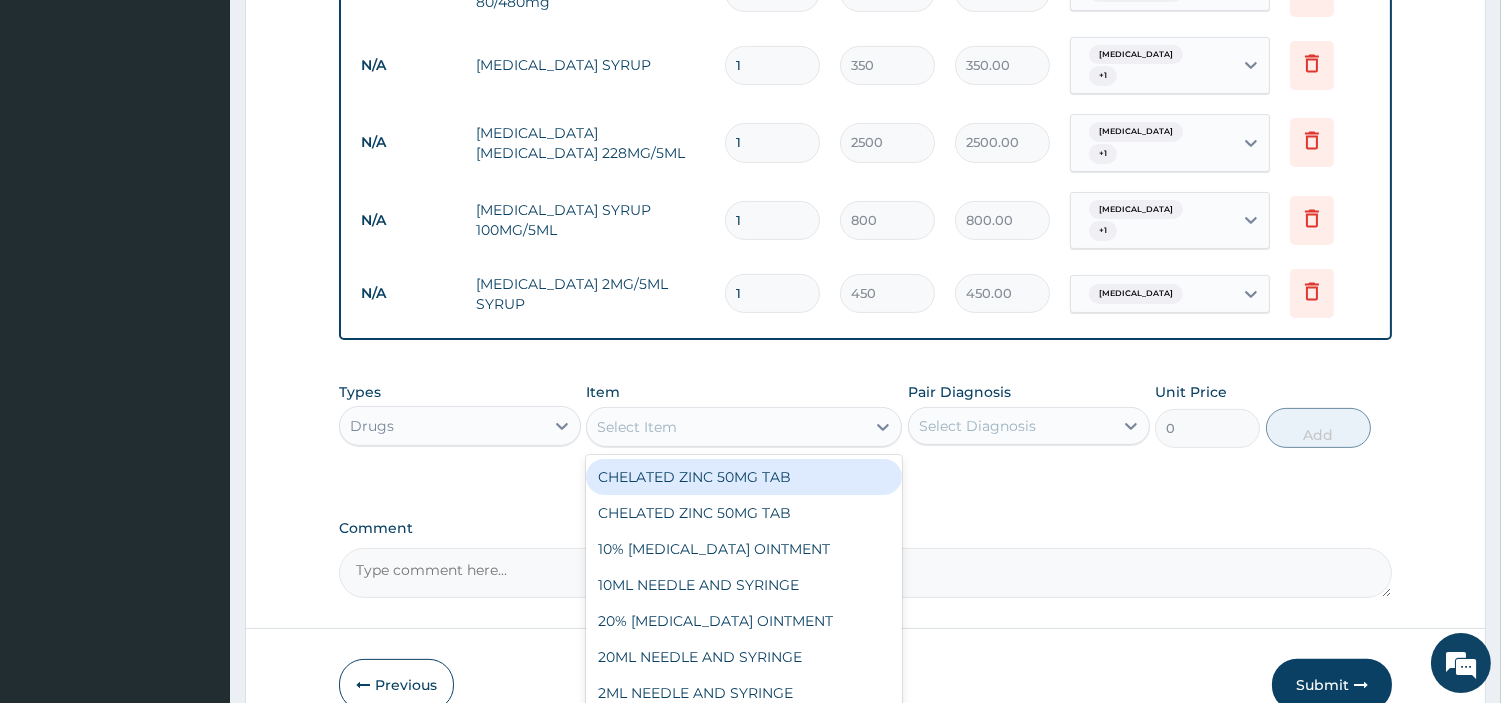 scroll, scrollTop: 1145, scrollLeft: 0, axis: vertical 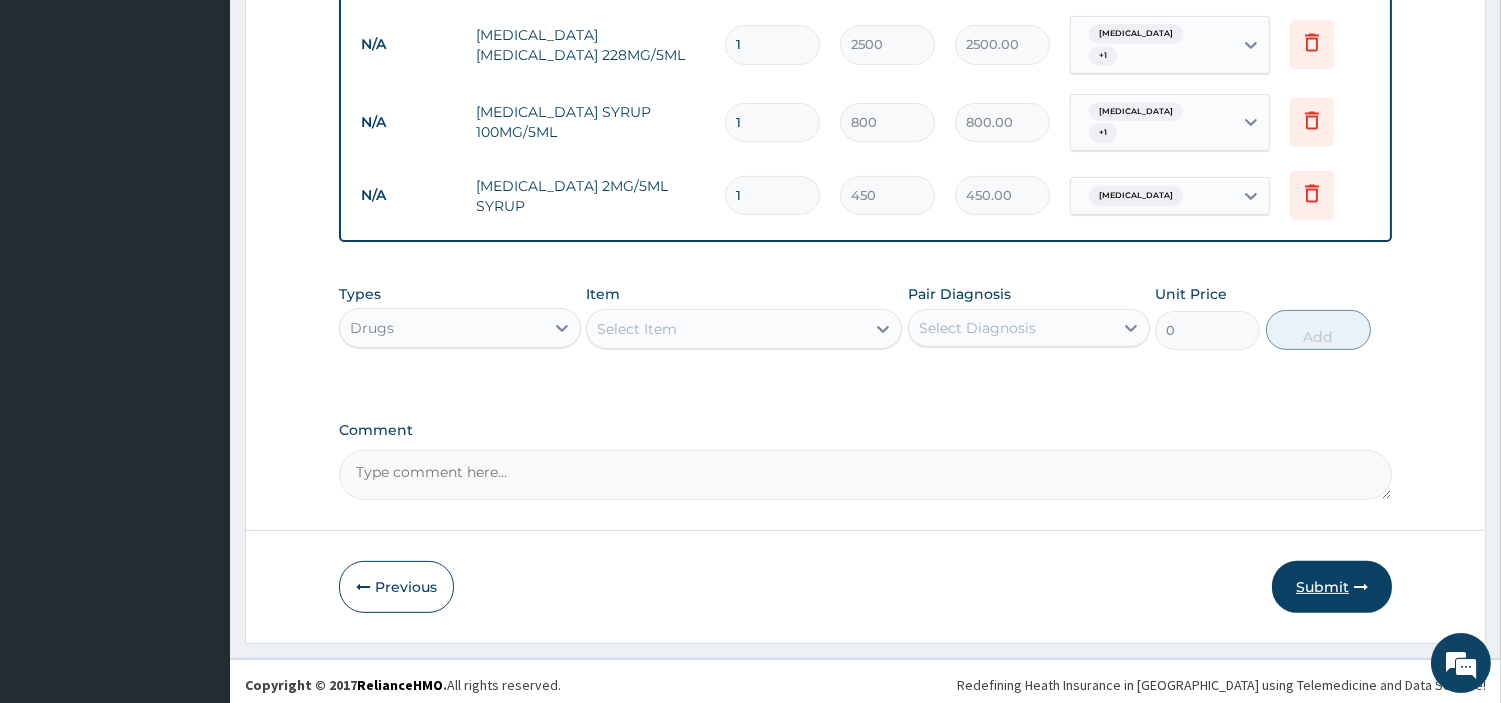 click at bounding box center [1361, 587] 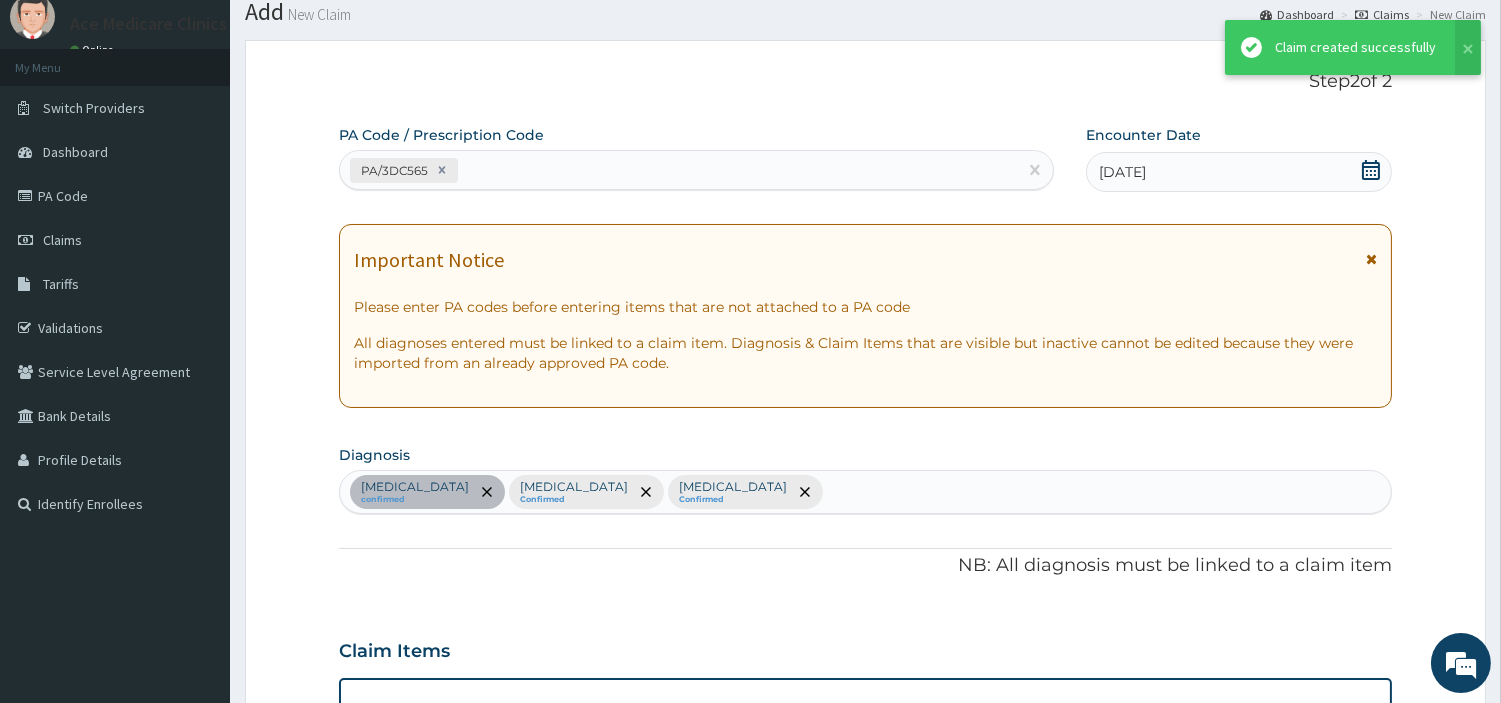 scroll, scrollTop: 1145, scrollLeft: 0, axis: vertical 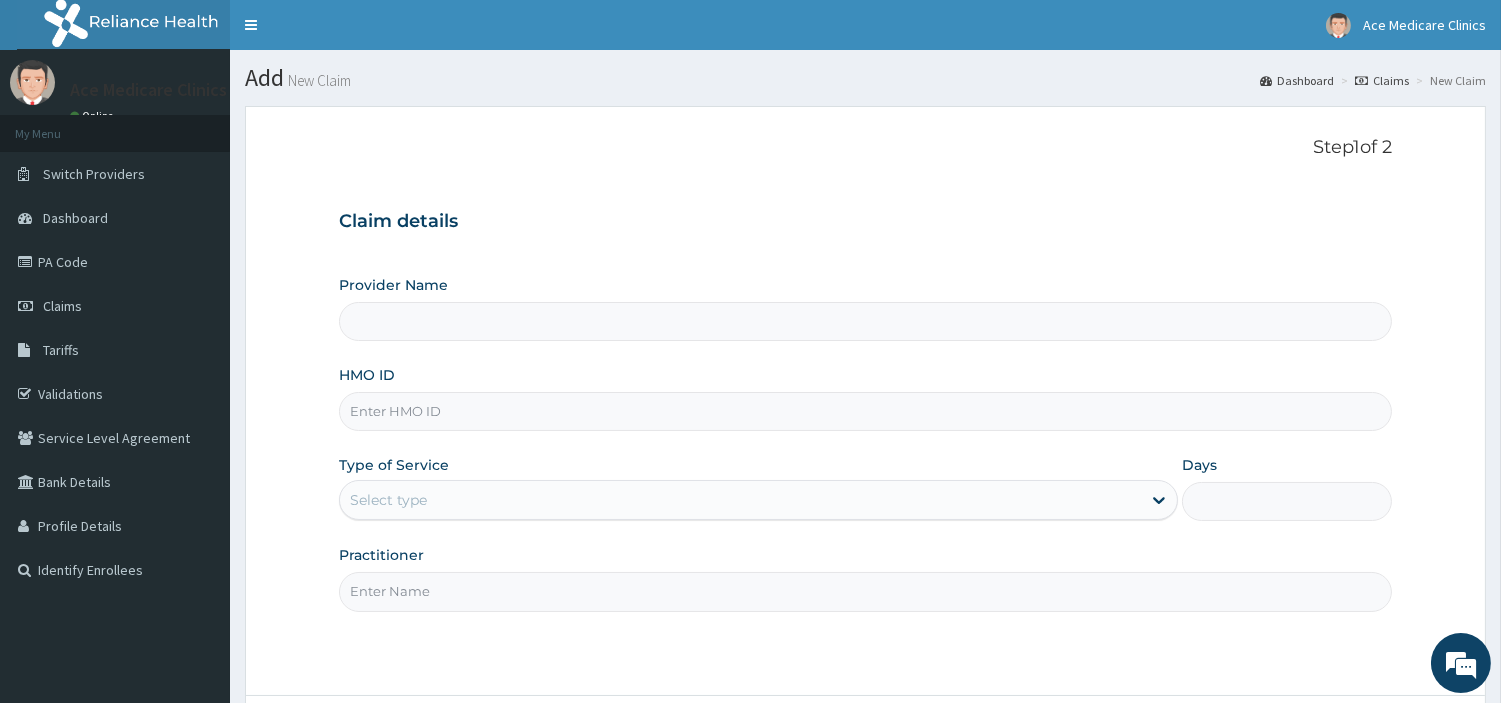 click on "HMO ID" at bounding box center [865, 411] 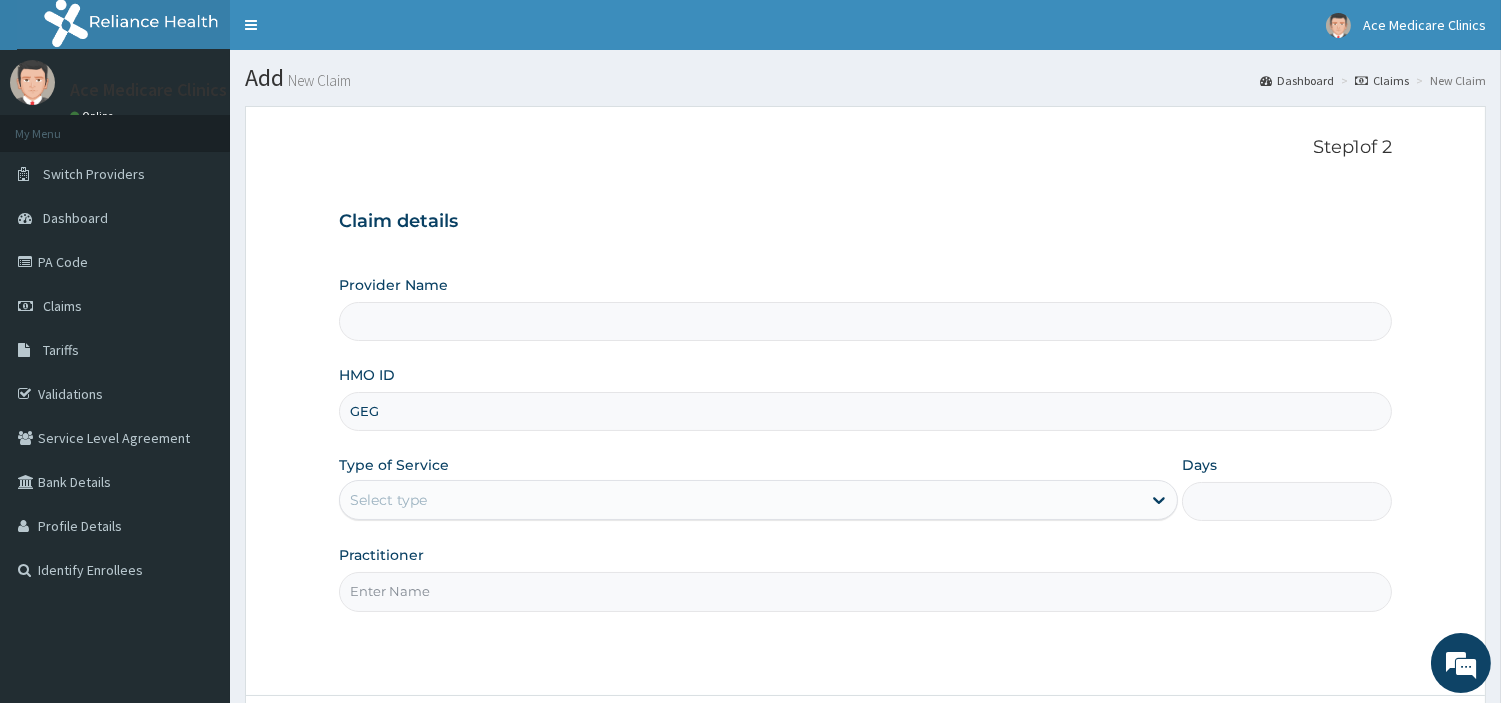 type on "GEG/" 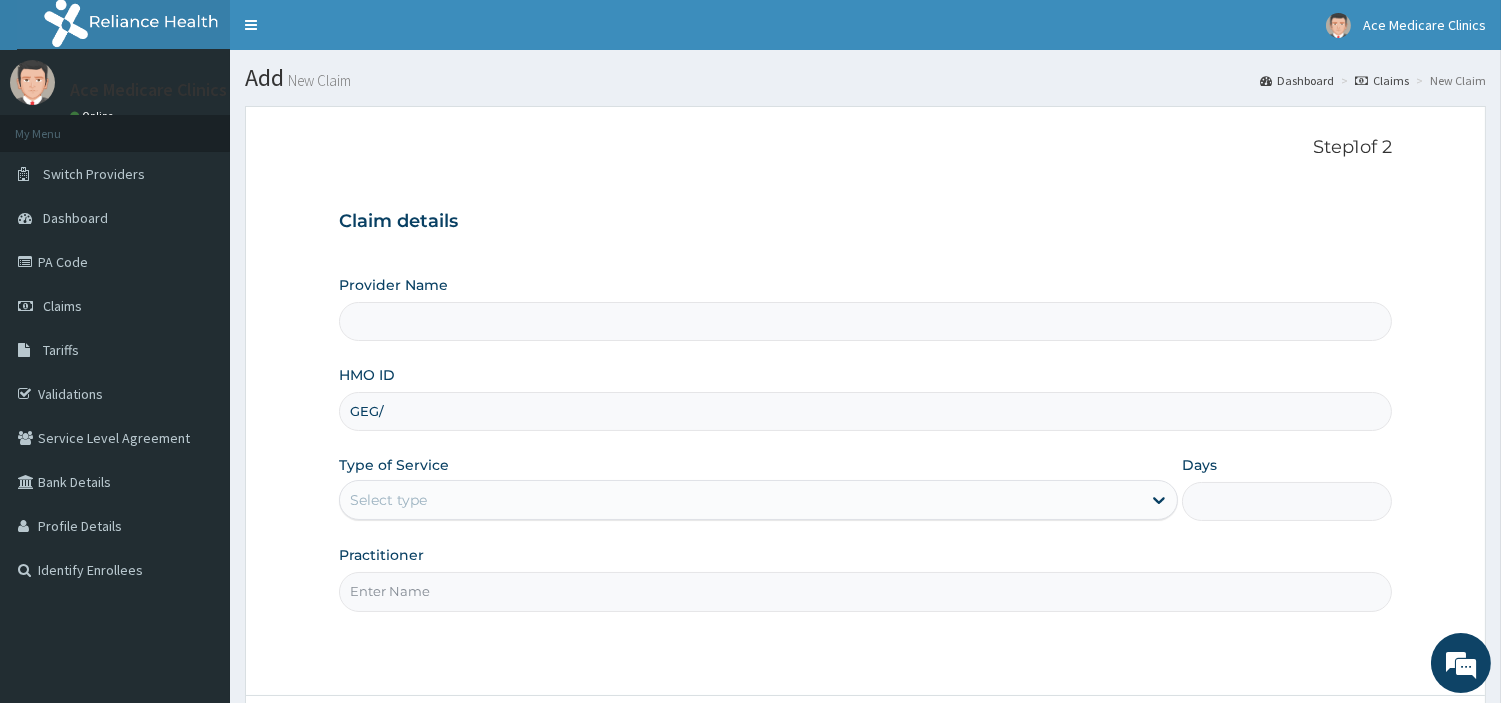 type on "ACE MEDICARE CLINICS- Ota" 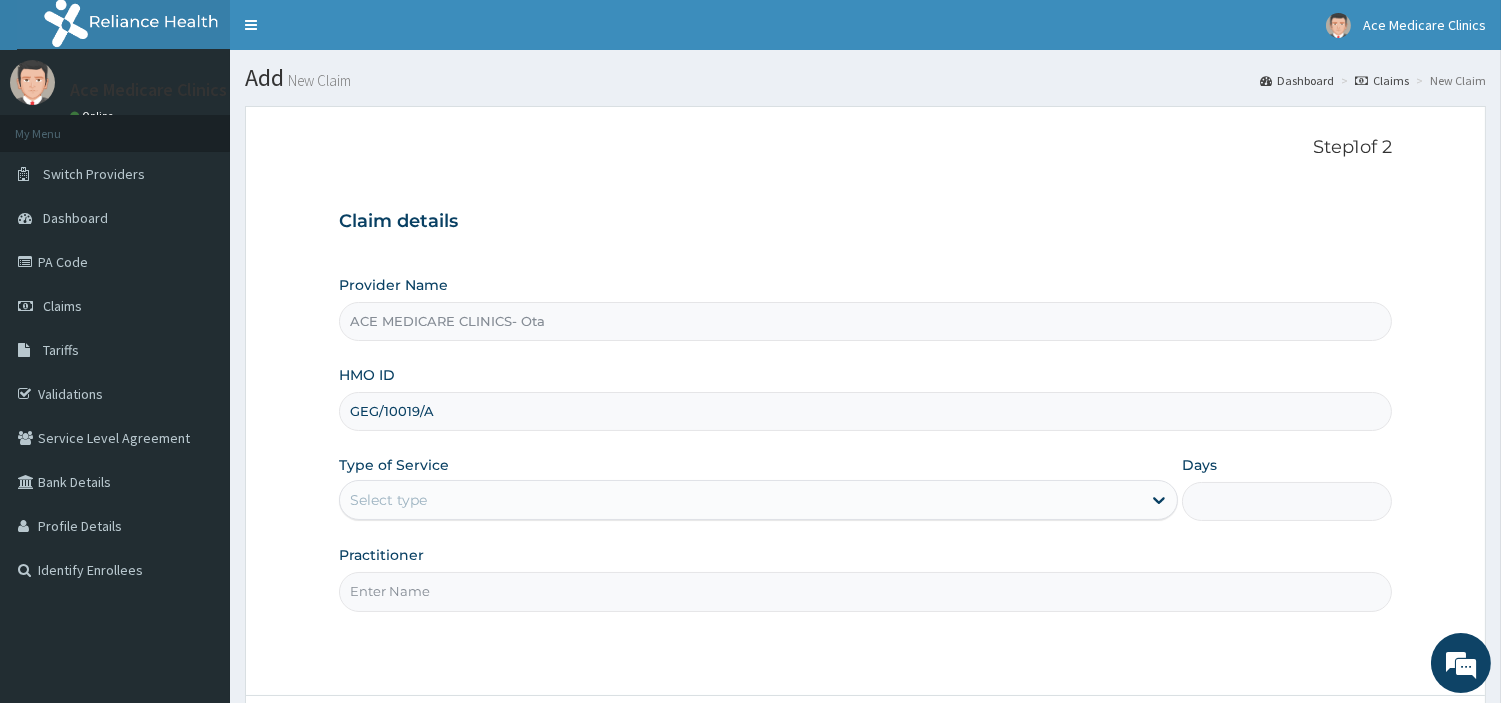 type on "GEG/10019/A" 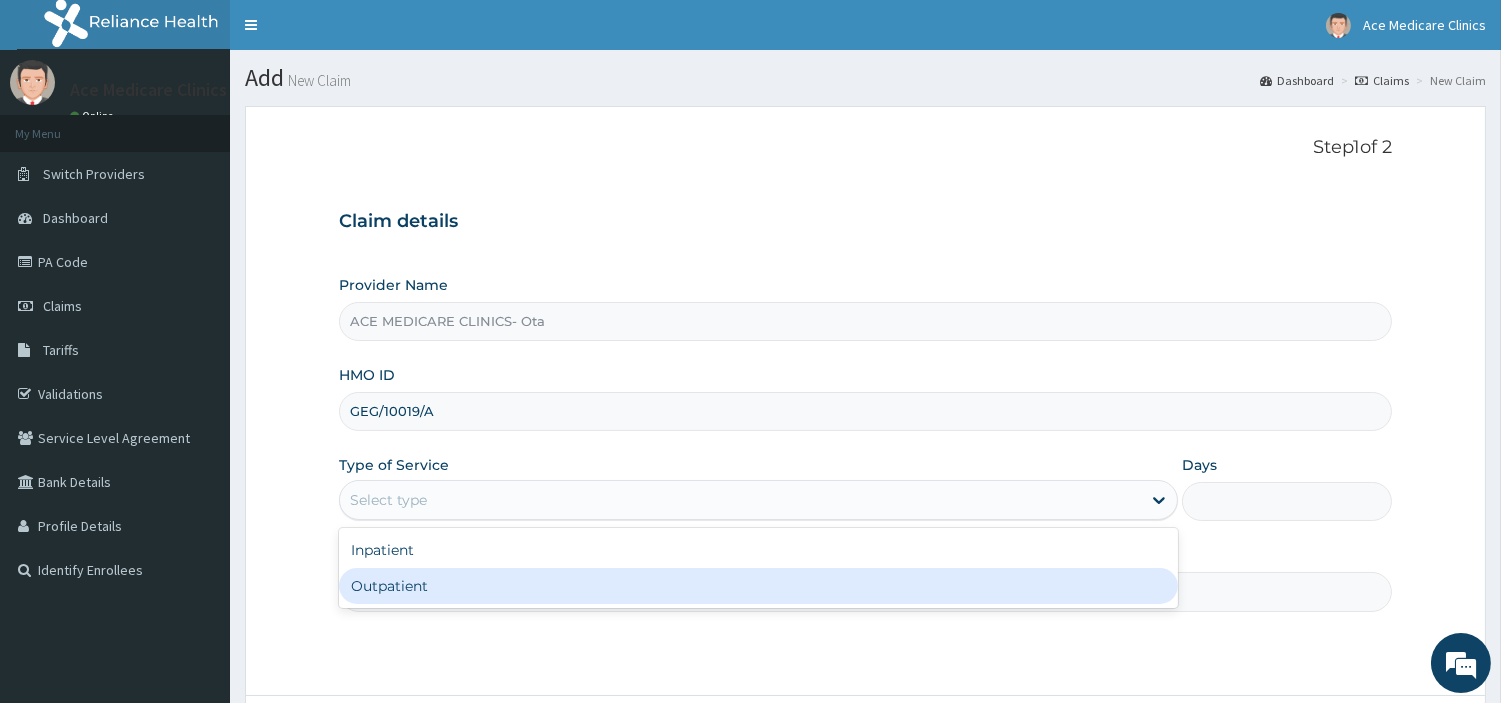 click on "Outpatient" at bounding box center (758, 586) 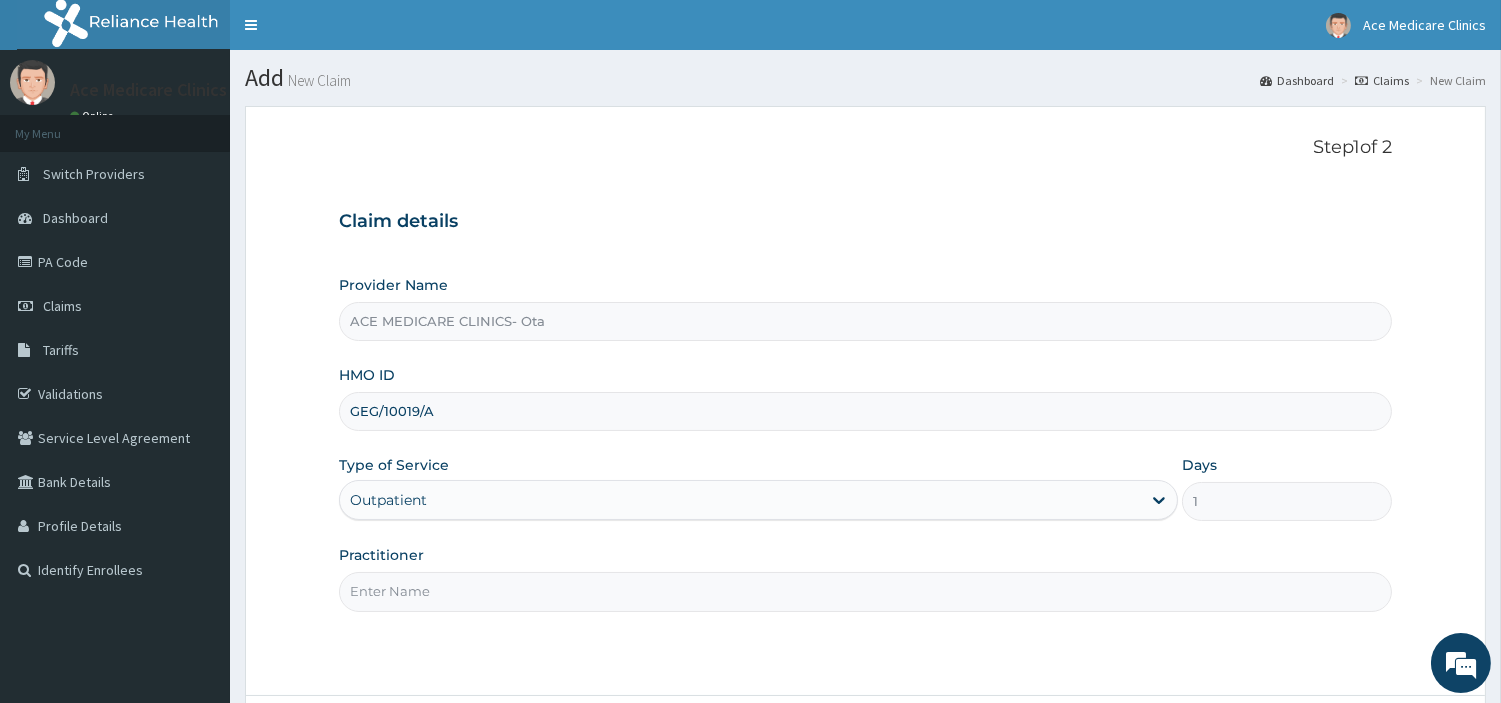 scroll, scrollTop: 0, scrollLeft: 0, axis: both 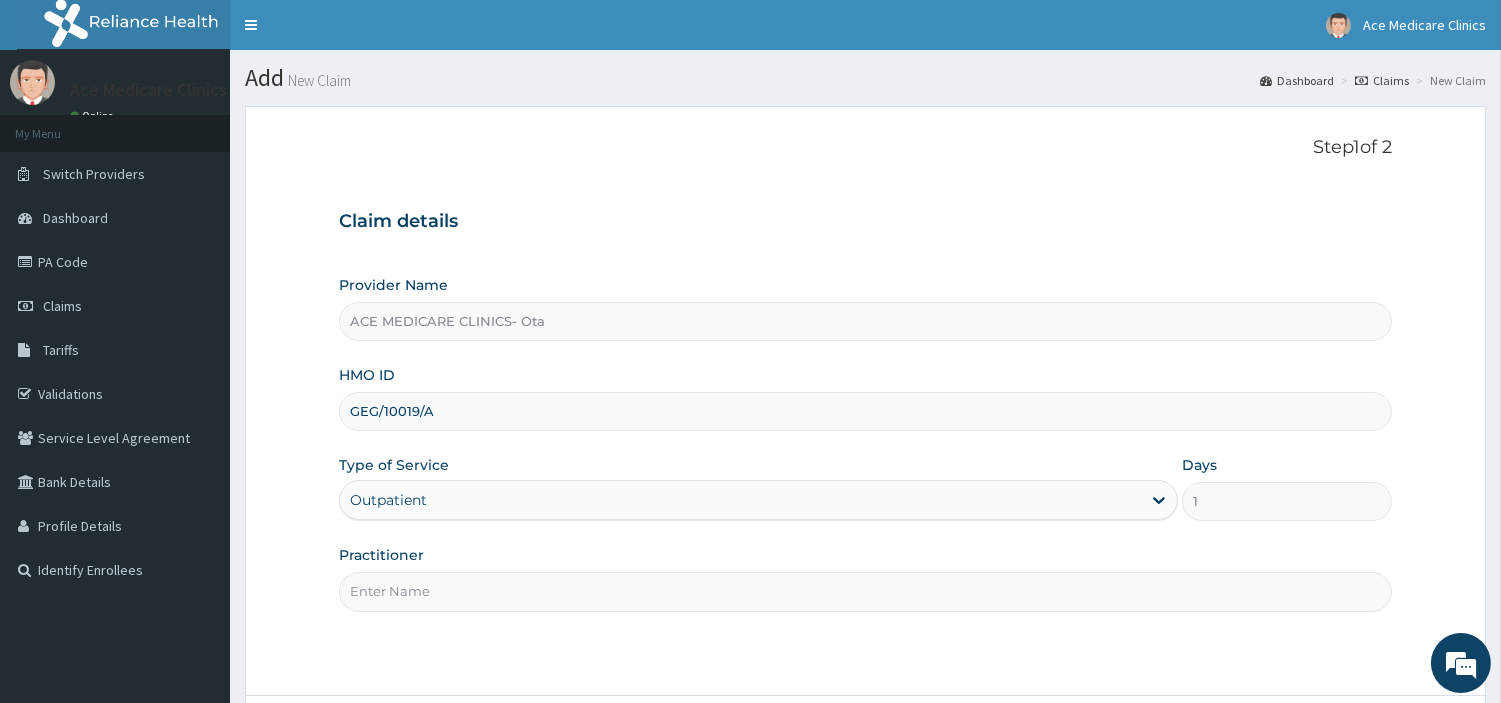 click on "Practitioner" at bounding box center (865, 591) 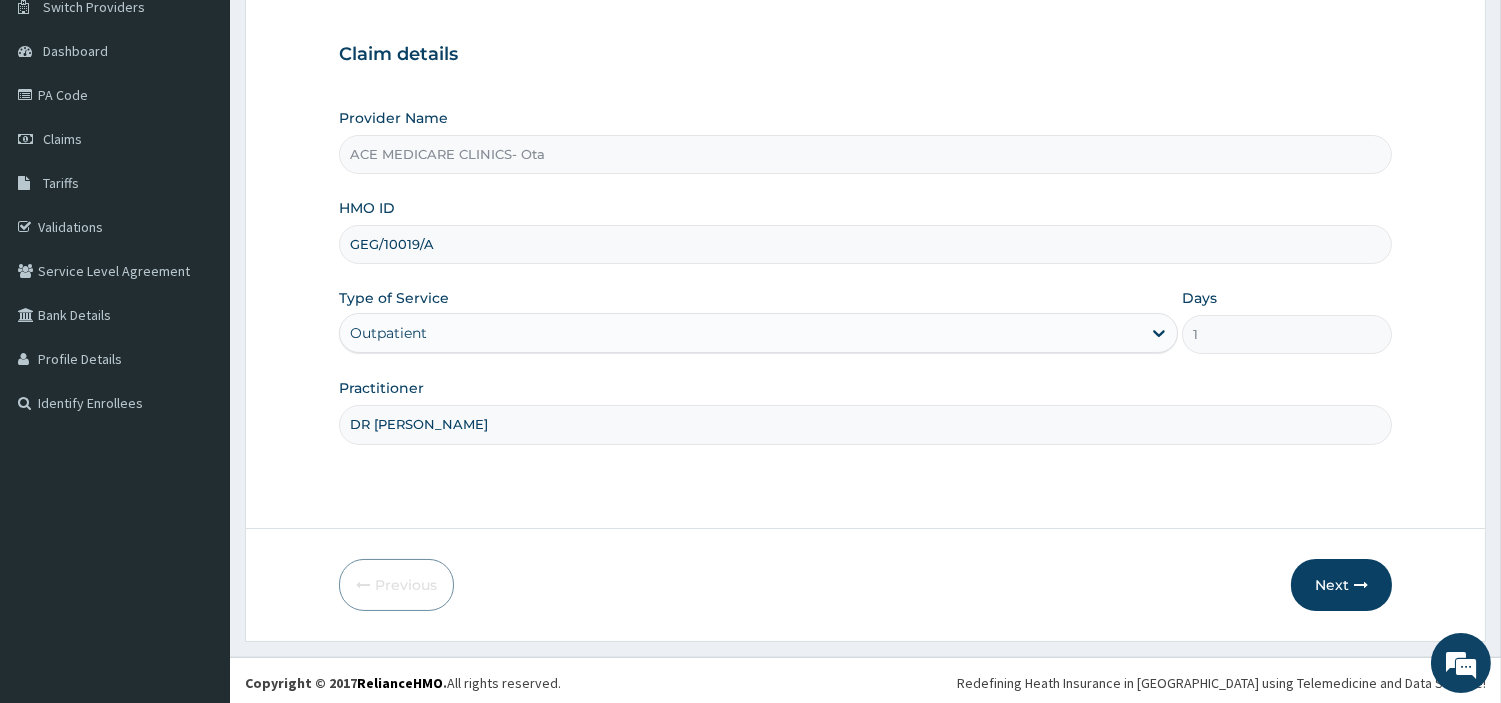scroll, scrollTop: 172, scrollLeft: 0, axis: vertical 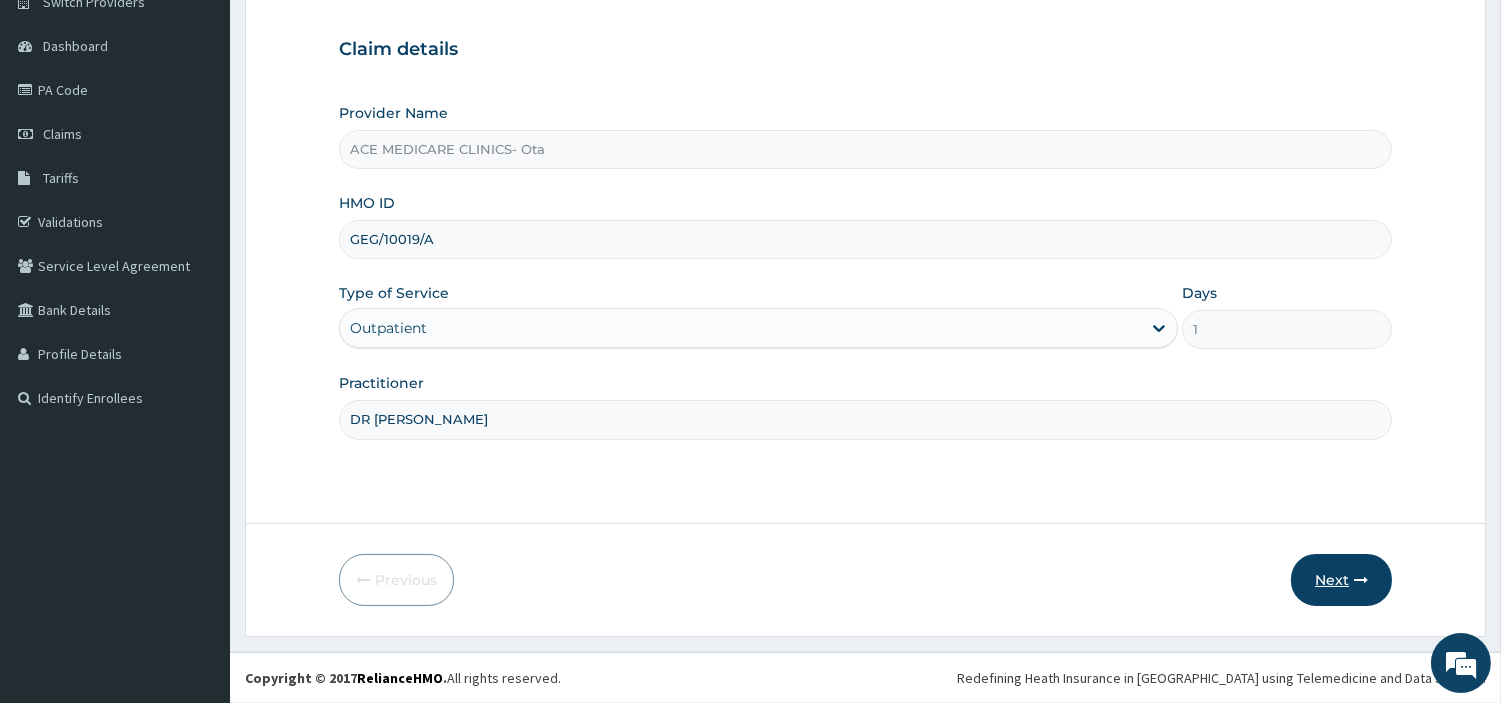 type on "DR [PERSON_NAME]" 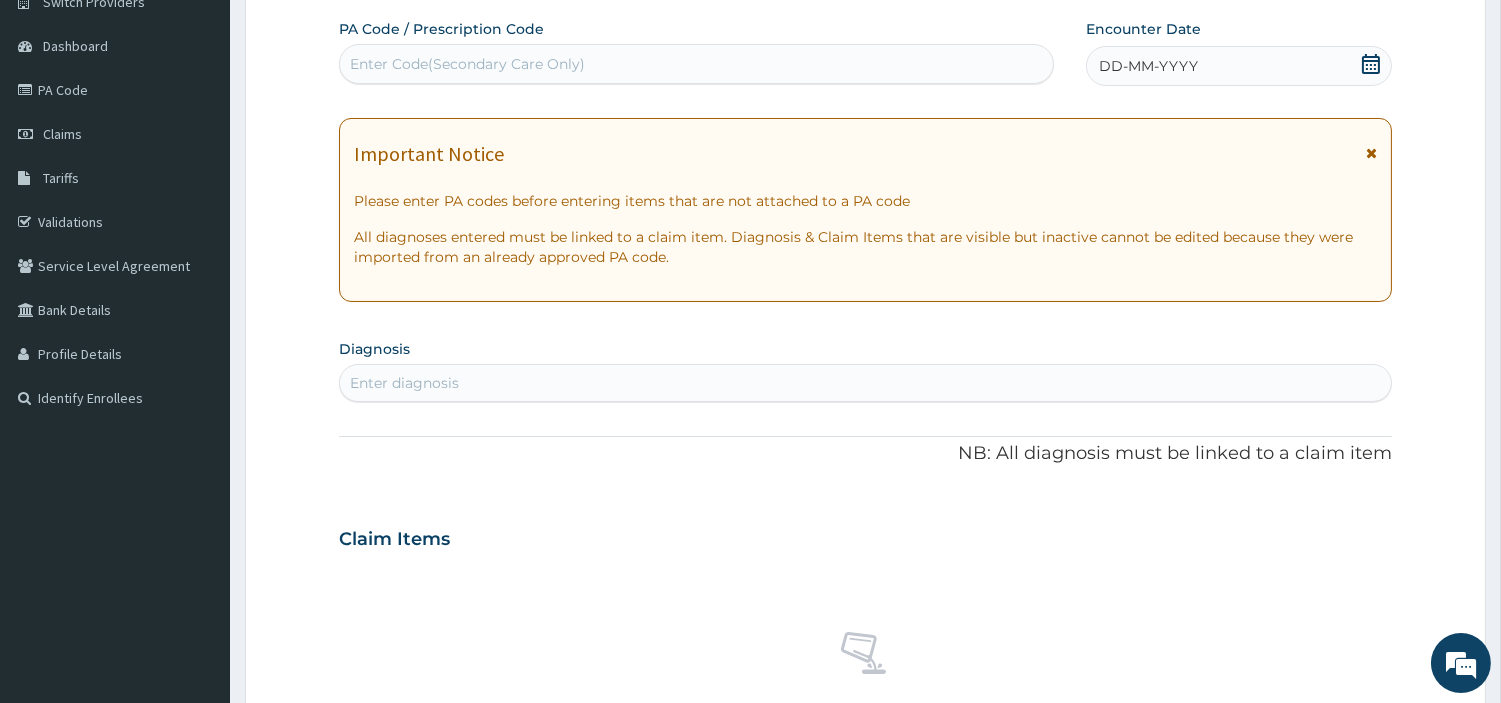 click on "DD-MM-YYYY" at bounding box center (1148, 66) 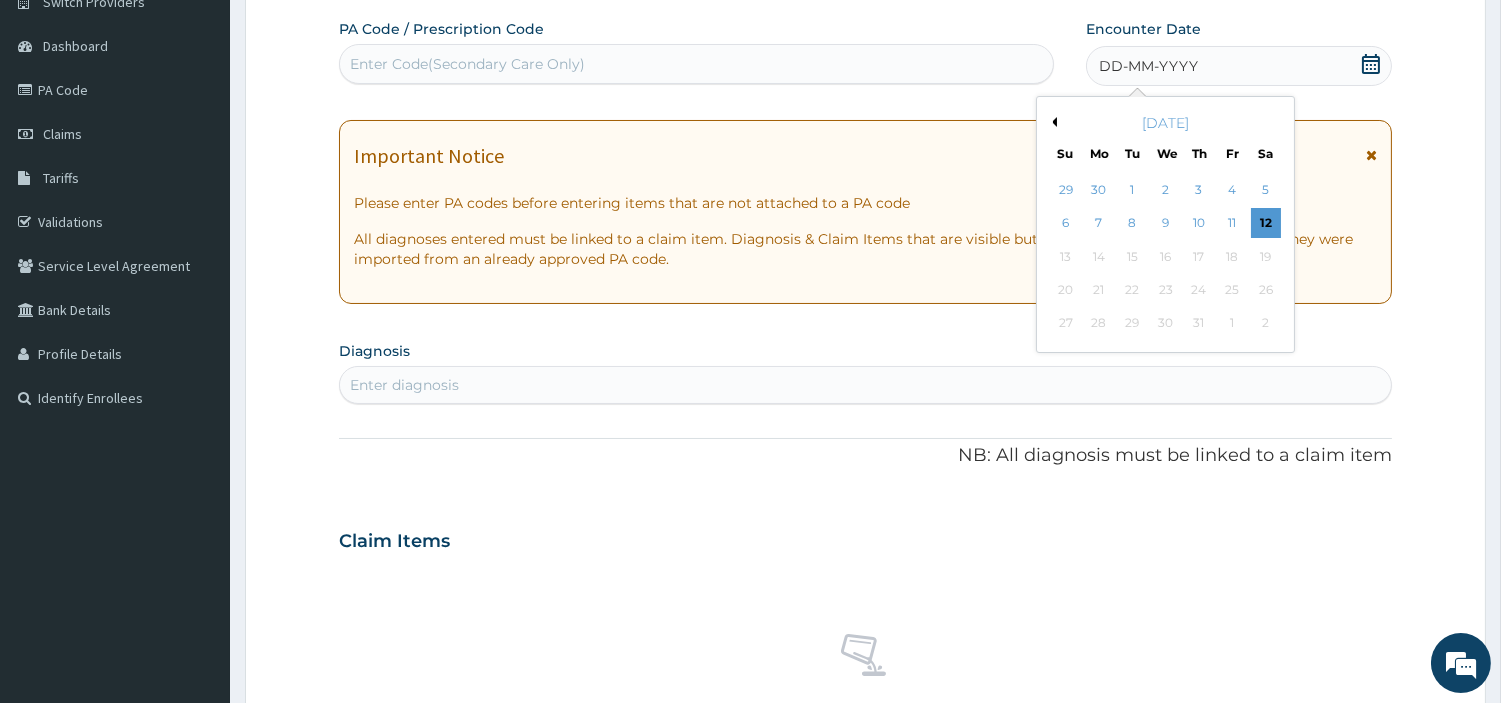 scroll, scrollTop: 283, scrollLeft: 0, axis: vertical 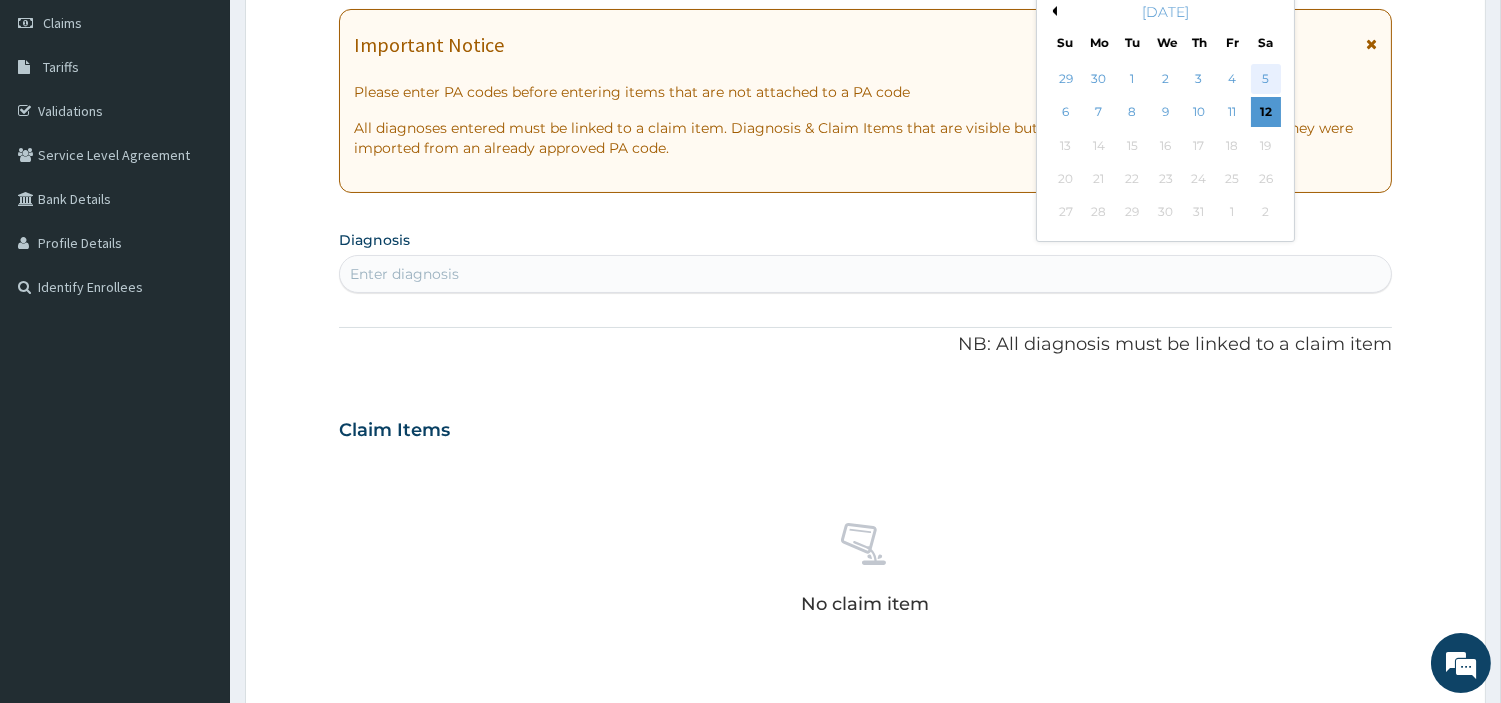 click on "5" at bounding box center (1265, 79) 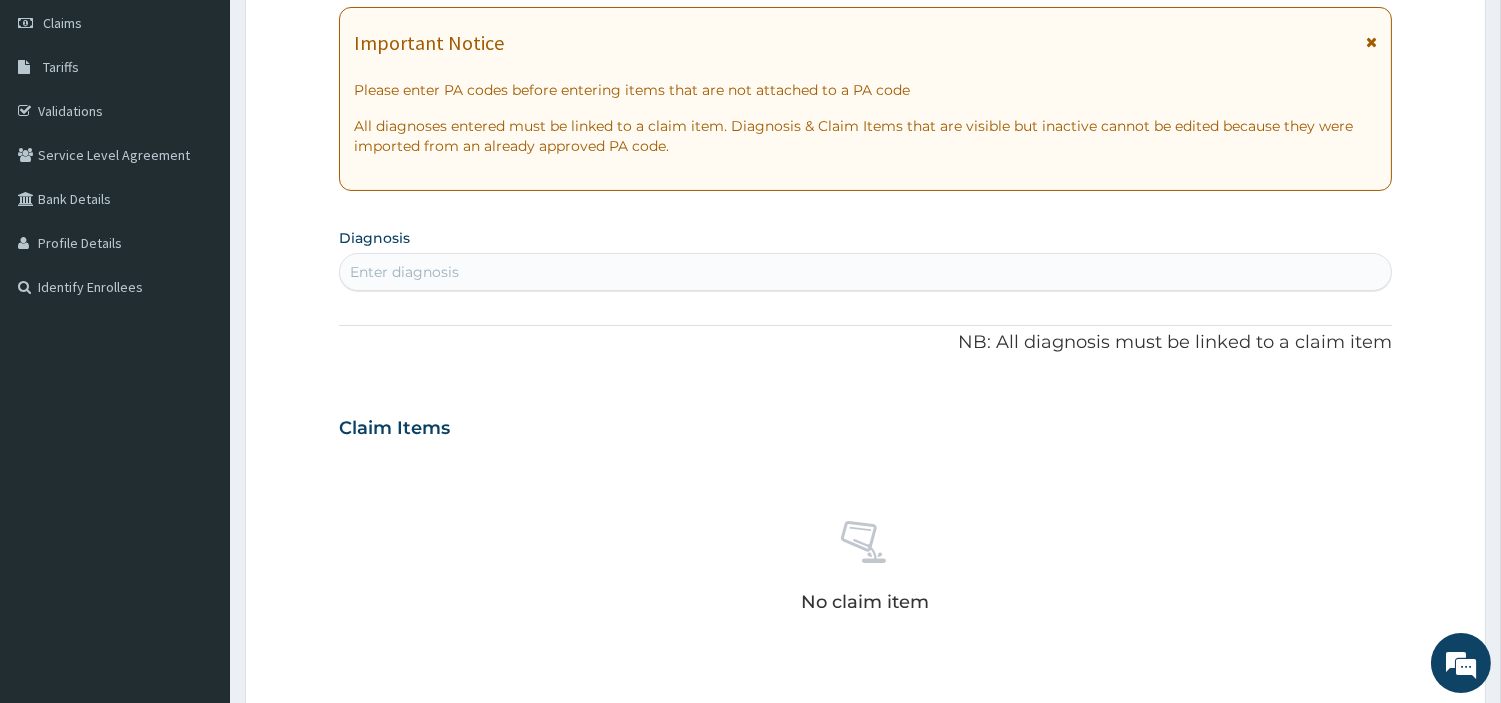 click on "Enter diagnosis" at bounding box center [865, 272] 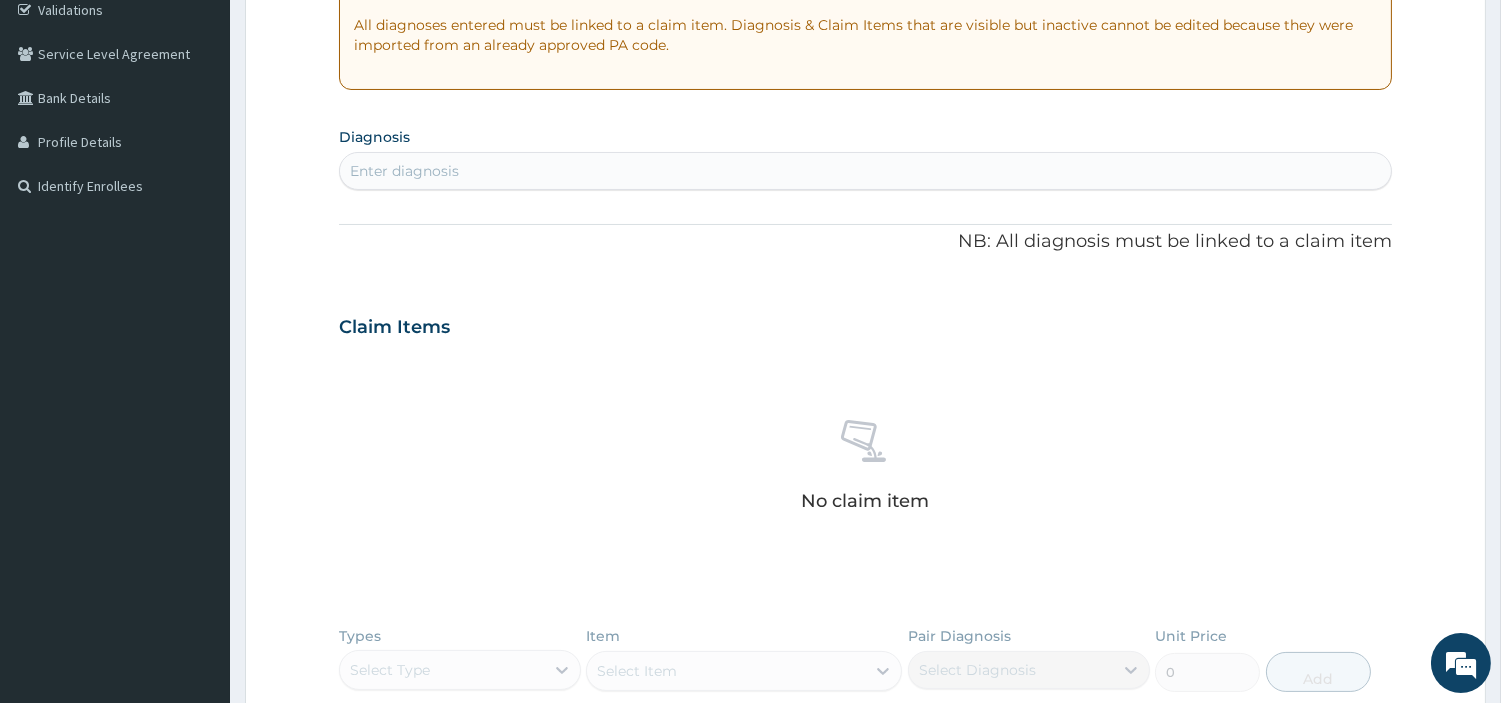 scroll, scrollTop: 394, scrollLeft: 0, axis: vertical 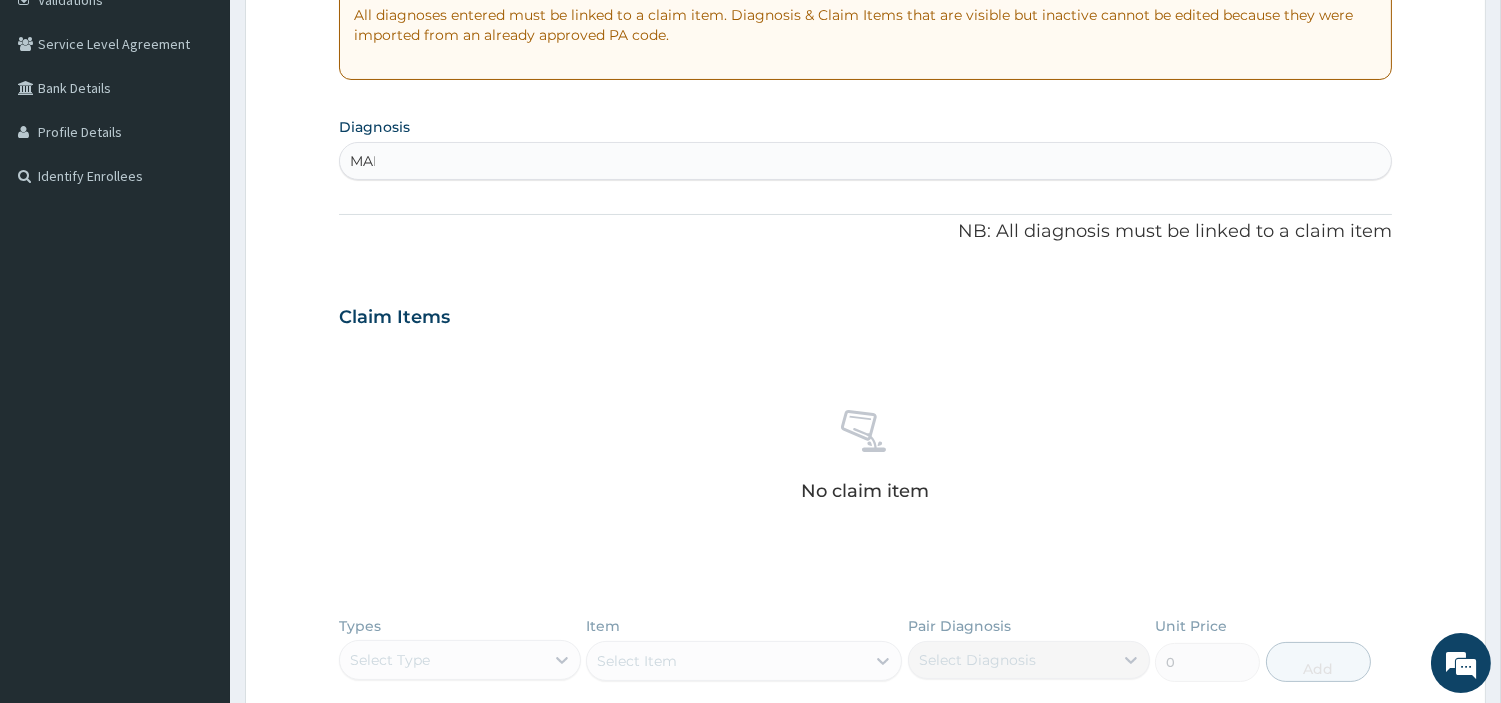 type on "MALA" 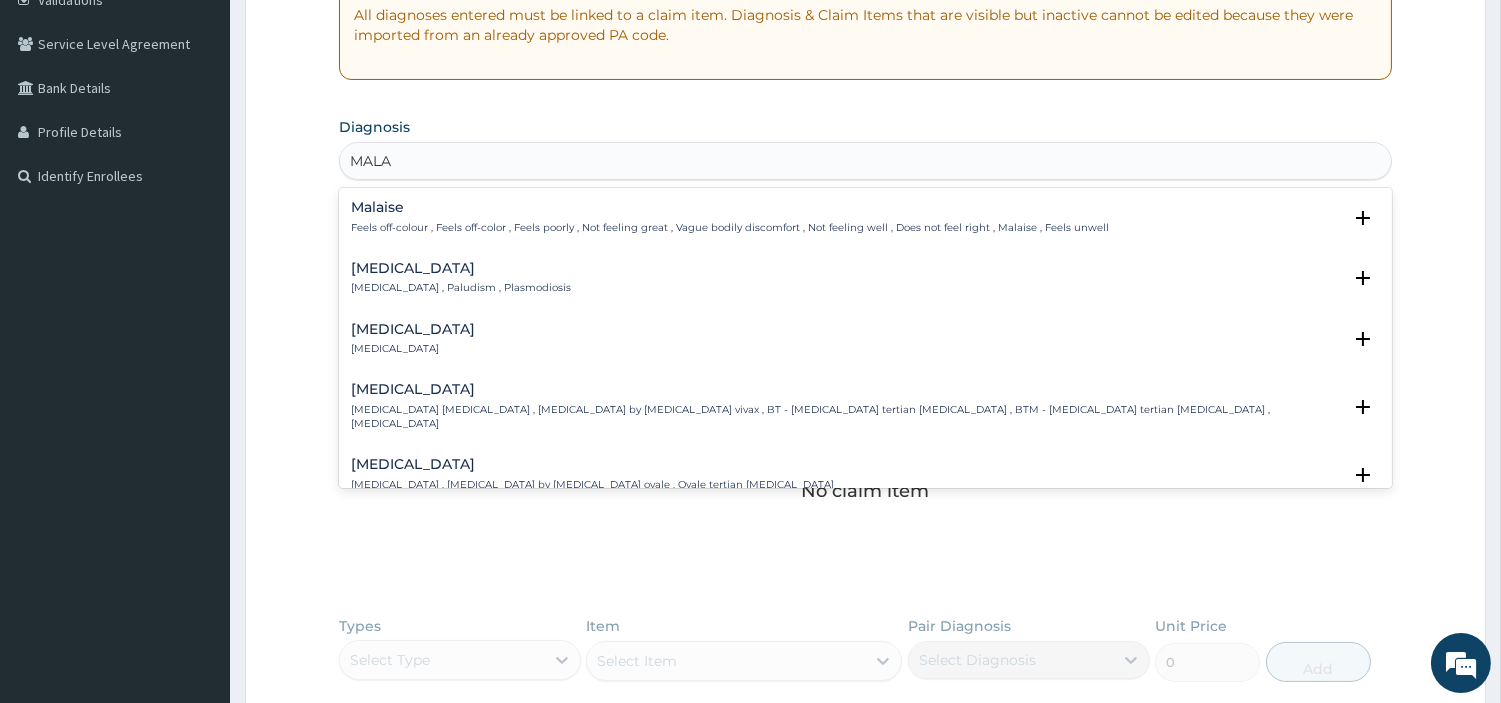 click on "[MEDICAL_DATA] , Paludism , Plasmodiosis" at bounding box center [461, 288] 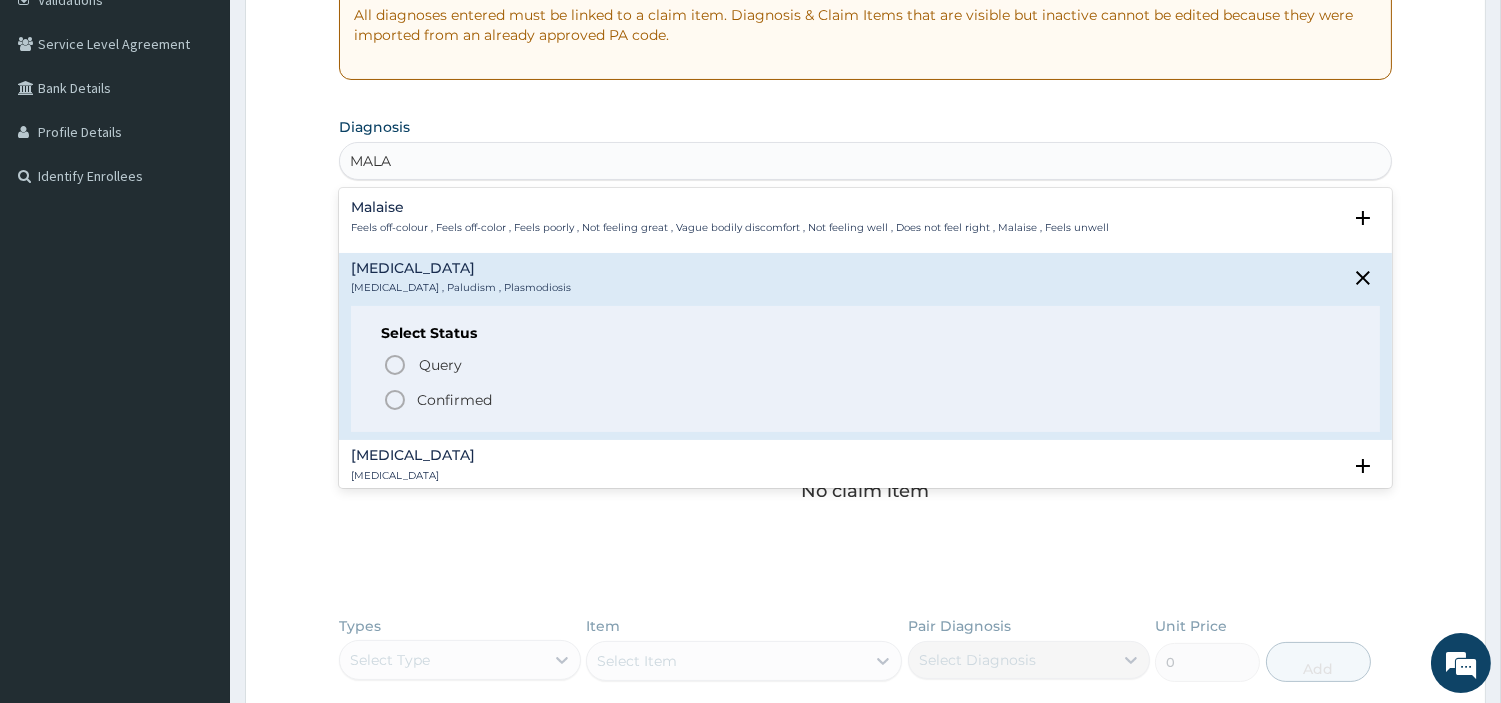 click on "Confirmed" at bounding box center (454, 400) 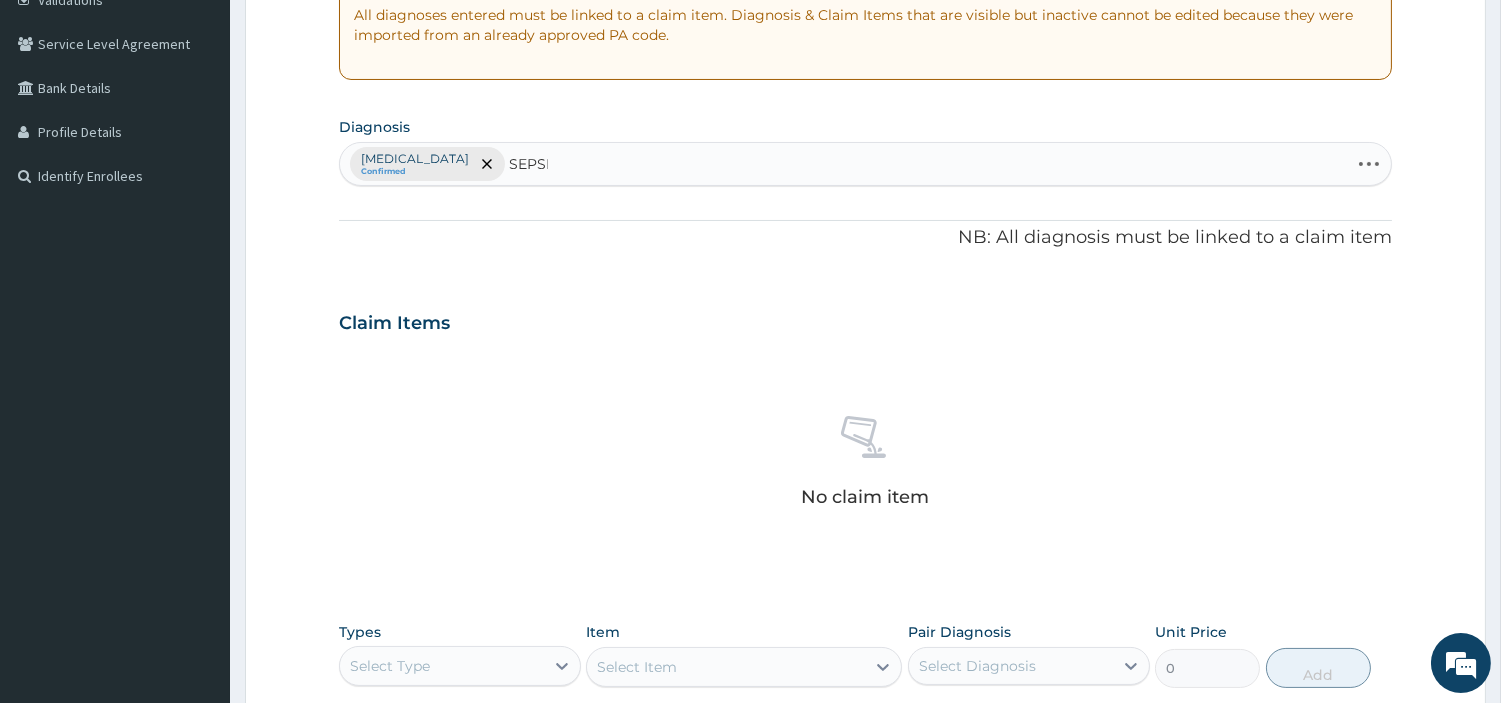 type on "[MEDICAL_DATA]" 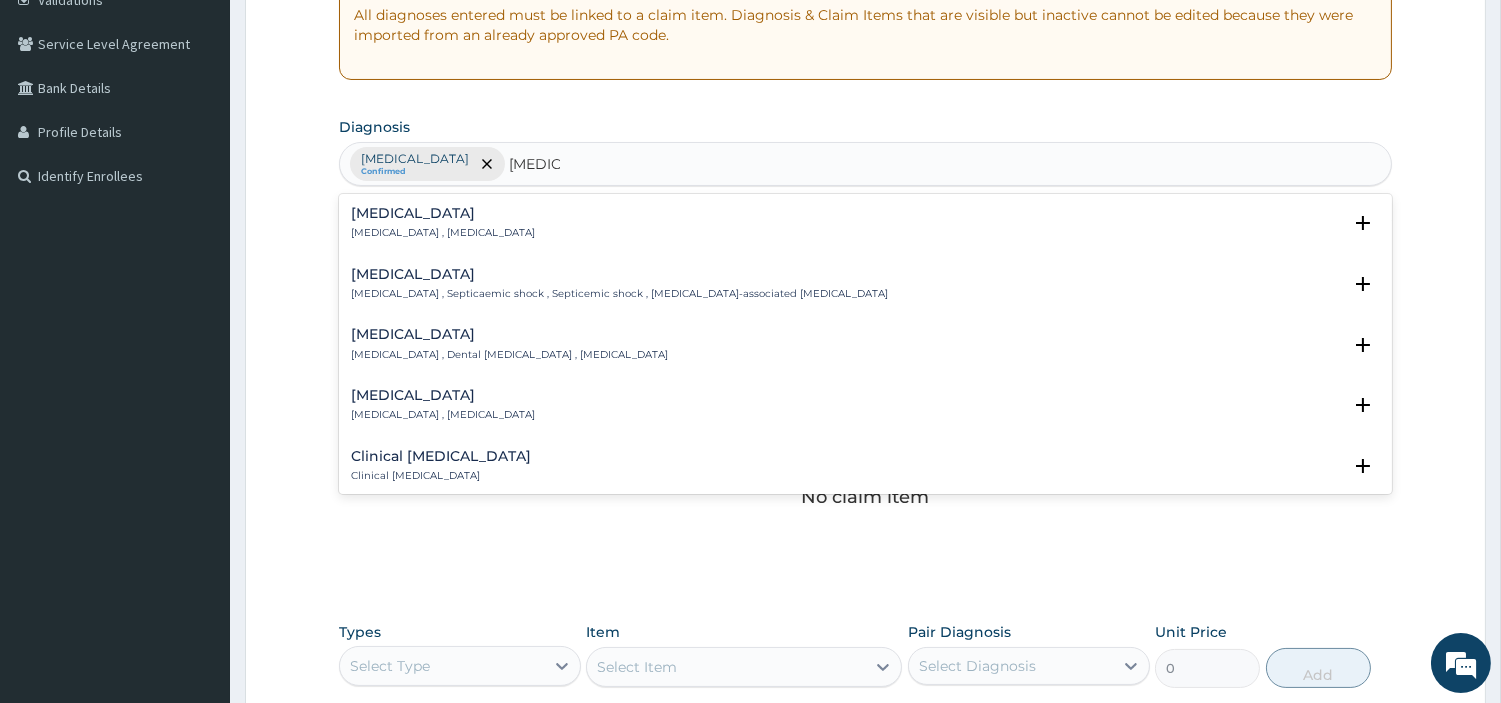 click on "[MEDICAL_DATA]" at bounding box center [443, 213] 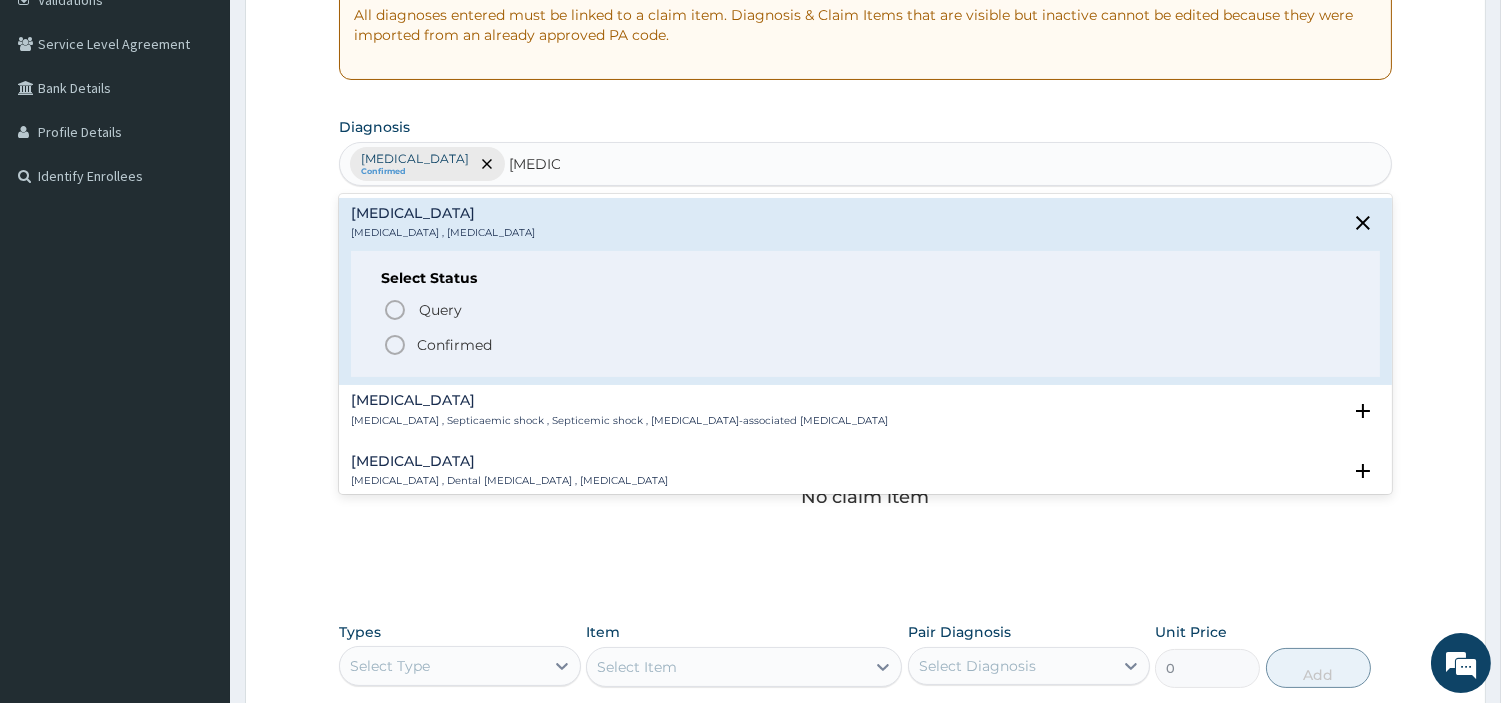 click on "Confirmed" at bounding box center (454, 345) 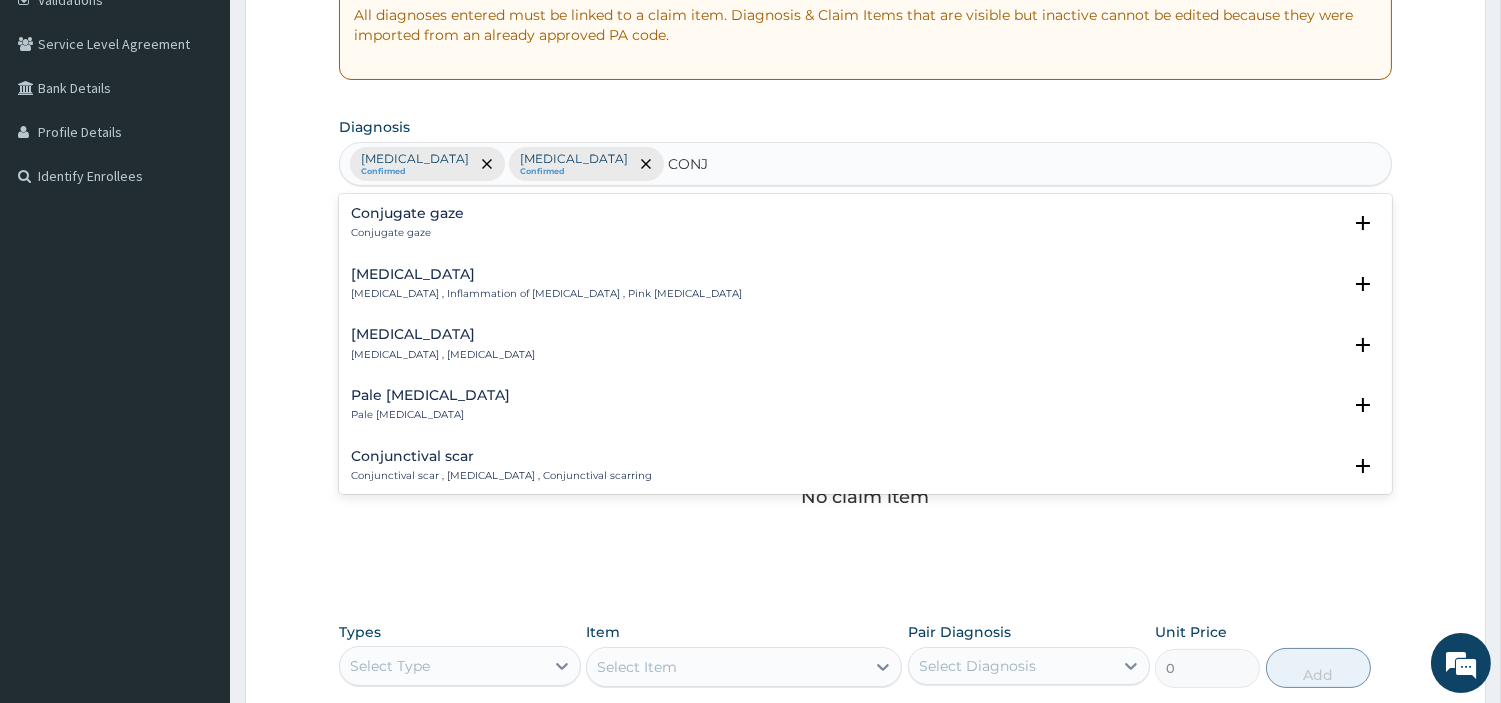 type on "CONJ" 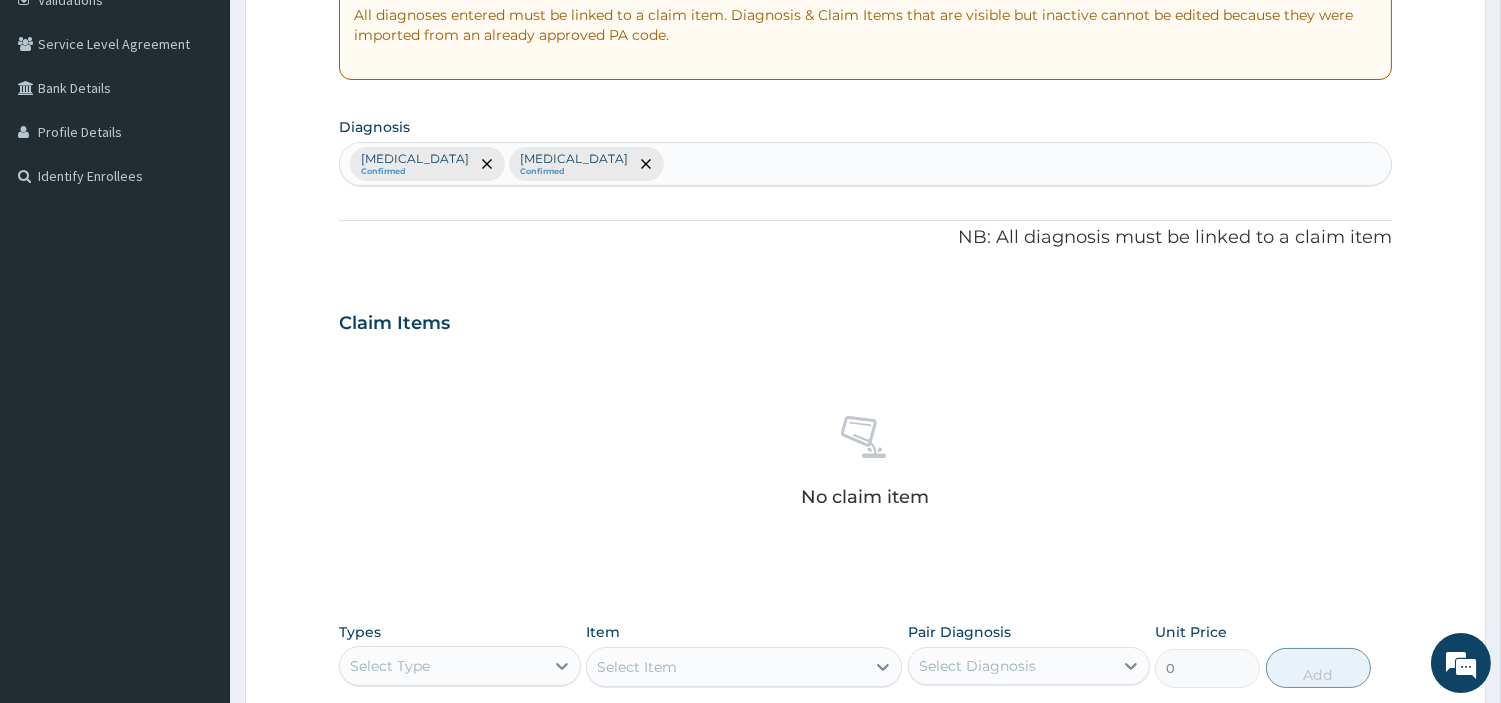 click on "[MEDICAL_DATA] Confirmed [MEDICAL_DATA] Confirmed" at bounding box center [865, 164] 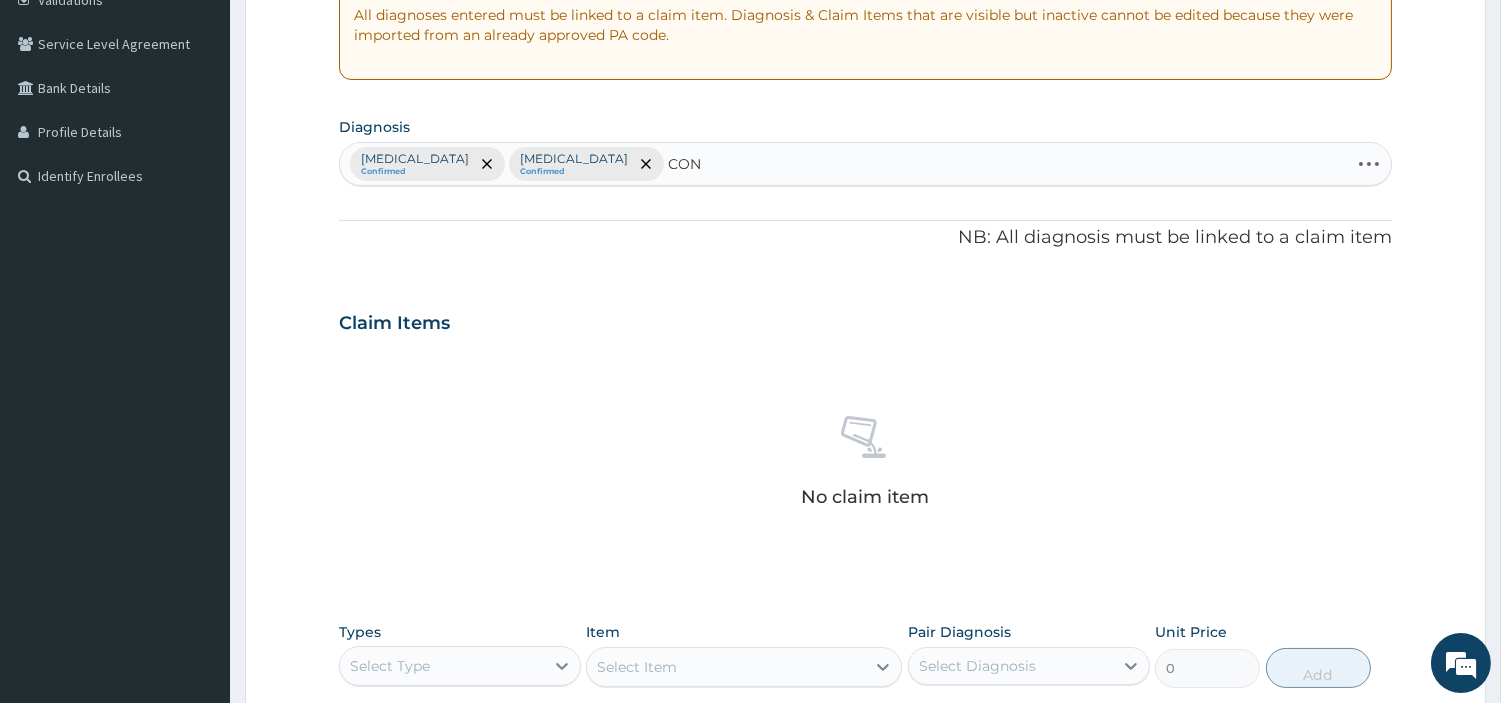 type on "CONJ" 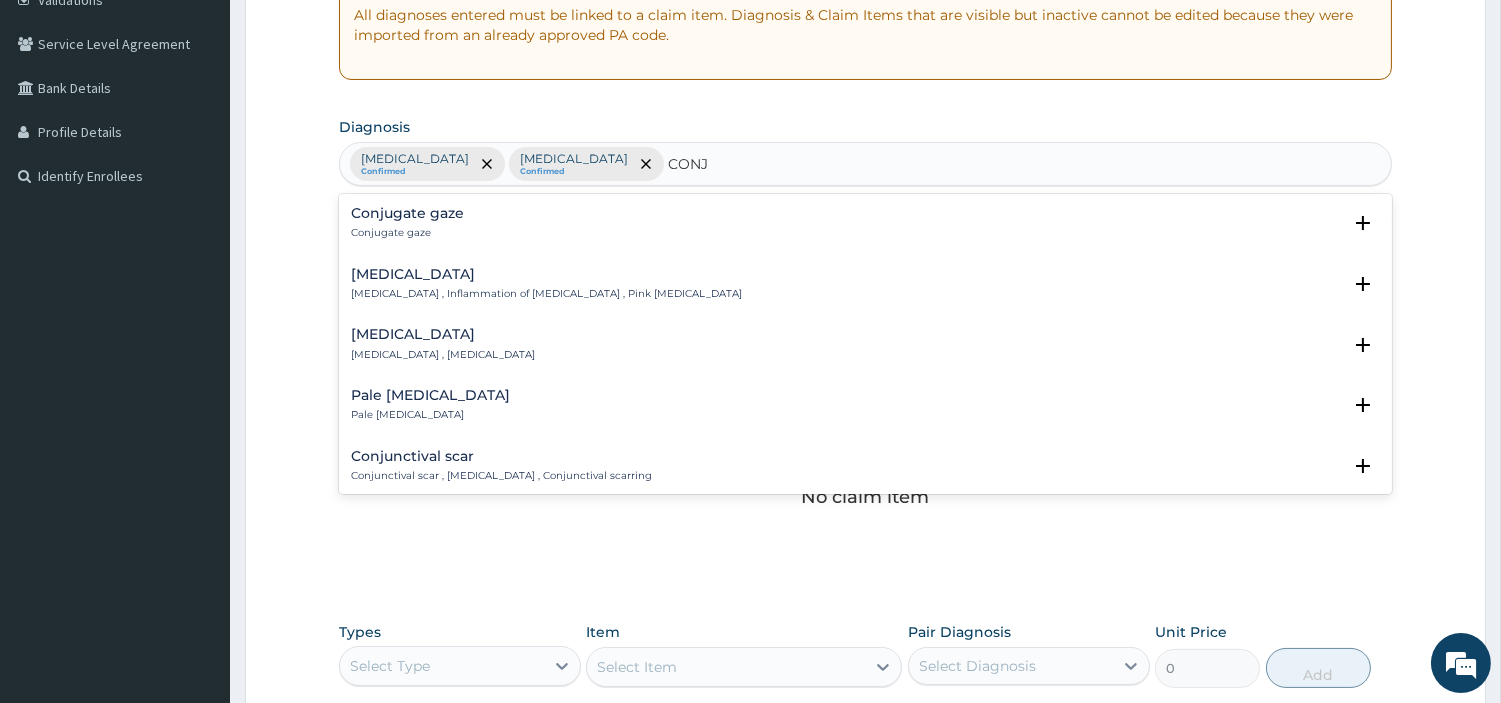 click on "[MEDICAL_DATA] [MEDICAL_DATA] , Inflammation of [MEDICAL_DATA] , Pink [MEDICAL_DATA]" at bounding box center [546, 284] 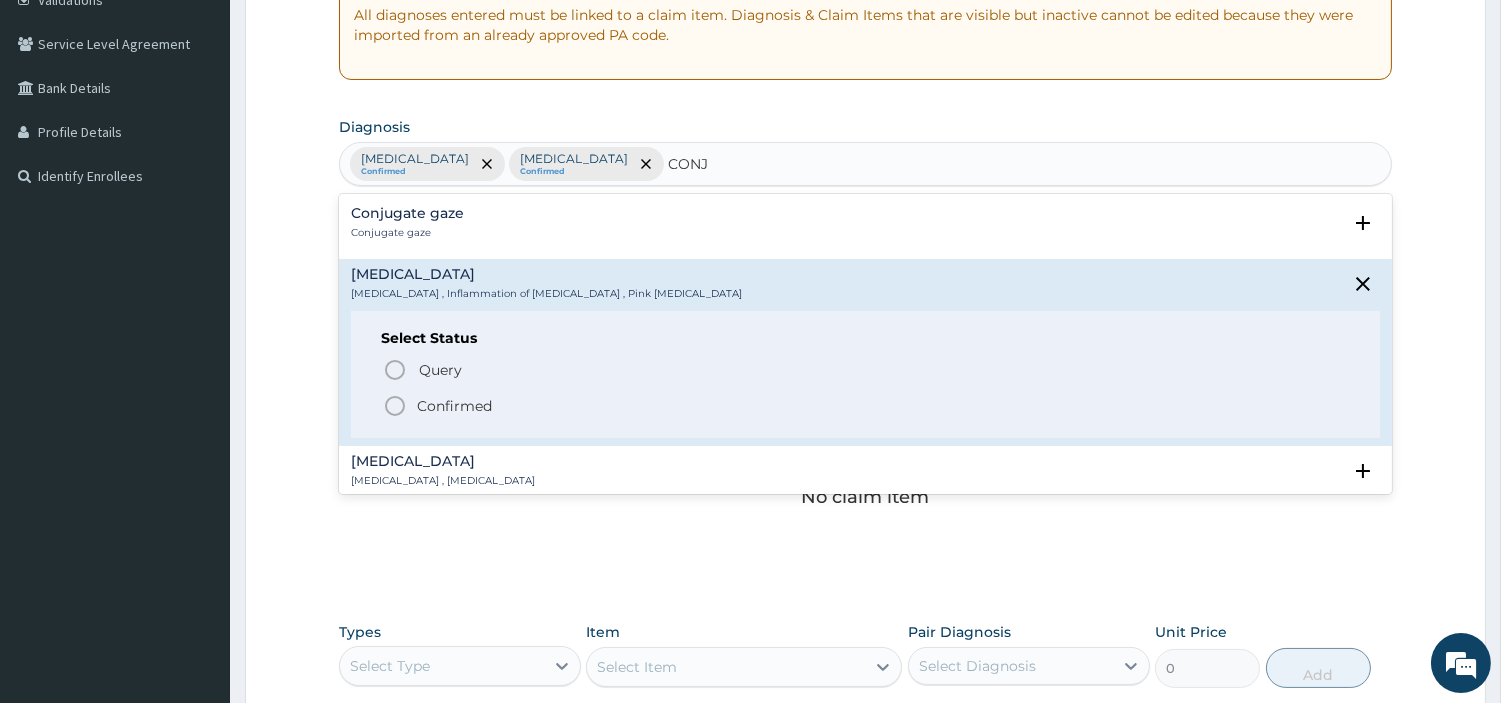 click on "Confirmed" at bounding box center (454, 406) 